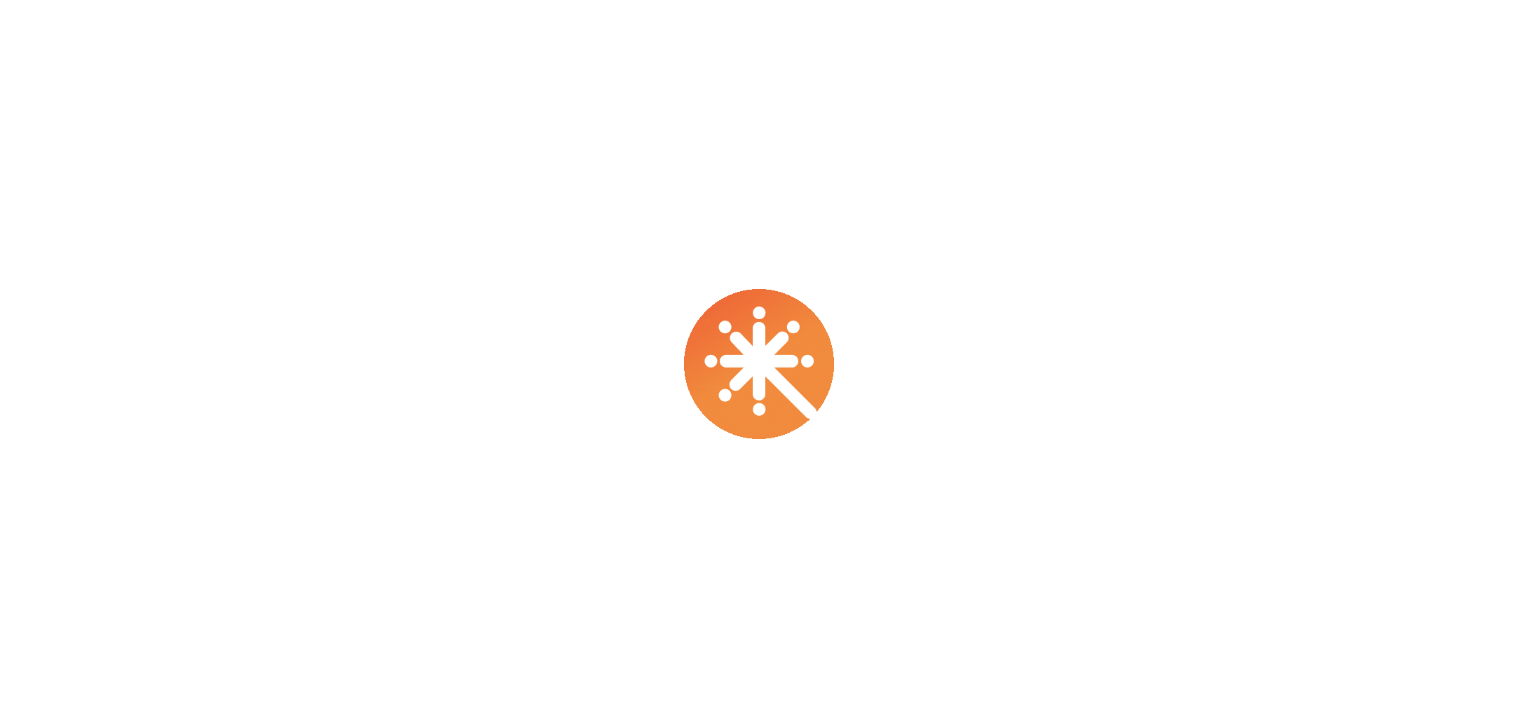 scroll, scrollTop: 0, scrollLeft: 0, axis: both 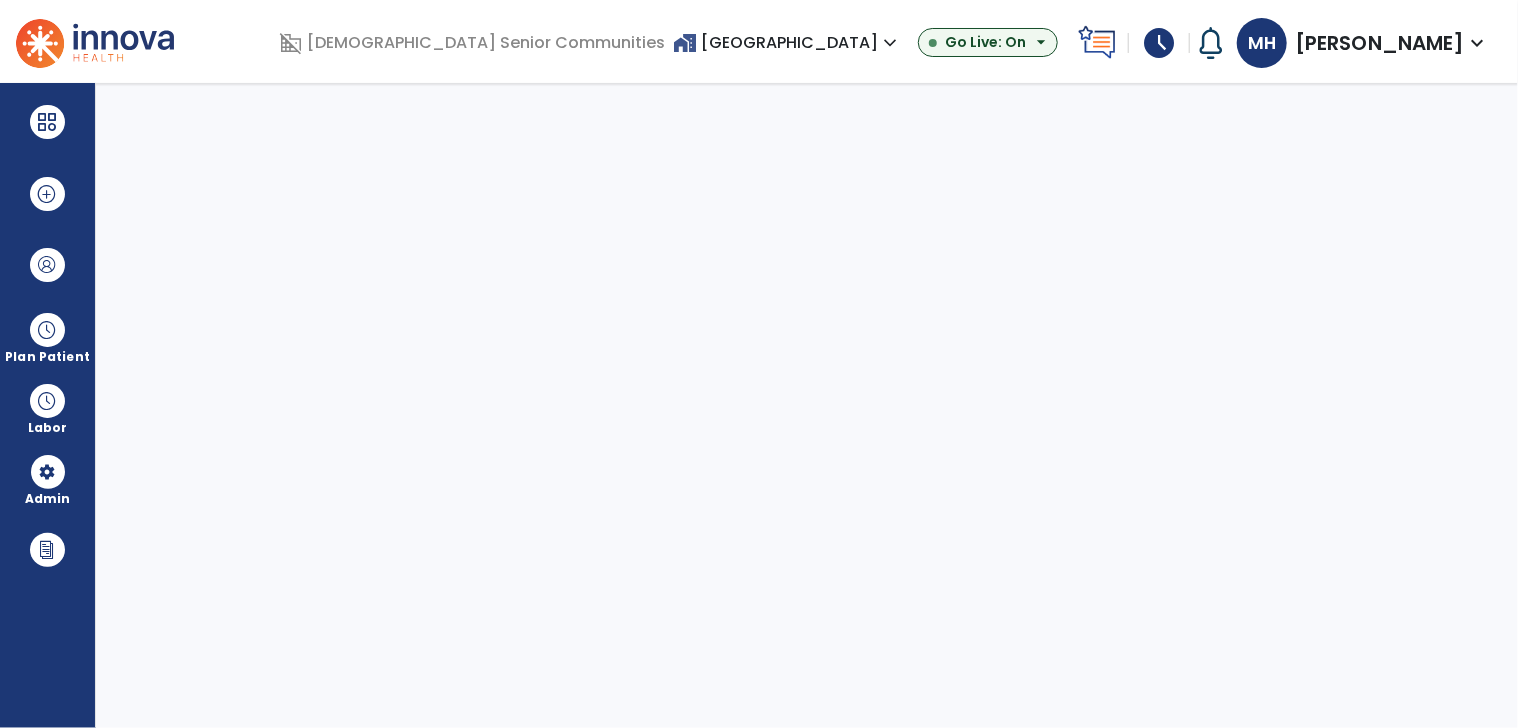 select on "***" 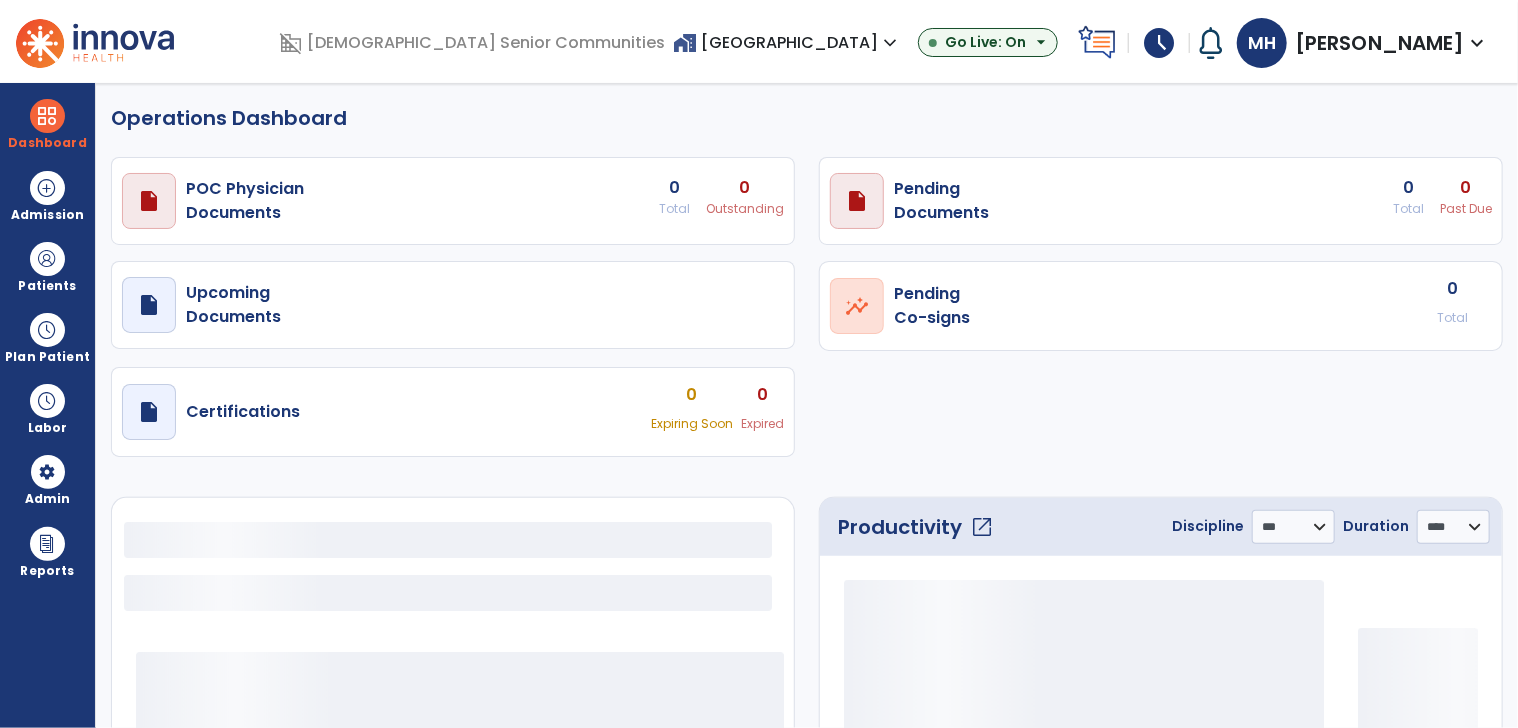 select on "***" 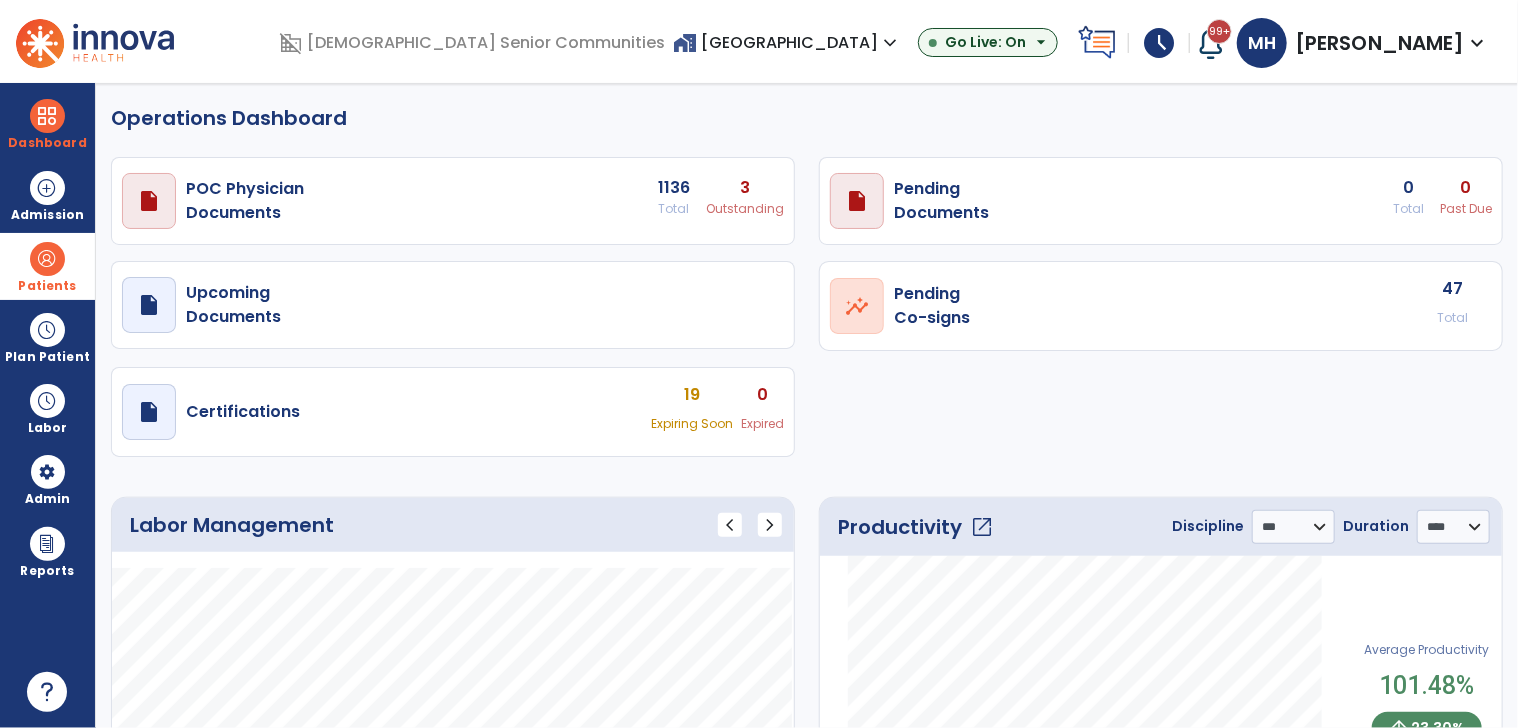 click on "Patients" at bounding box center [47, 286] 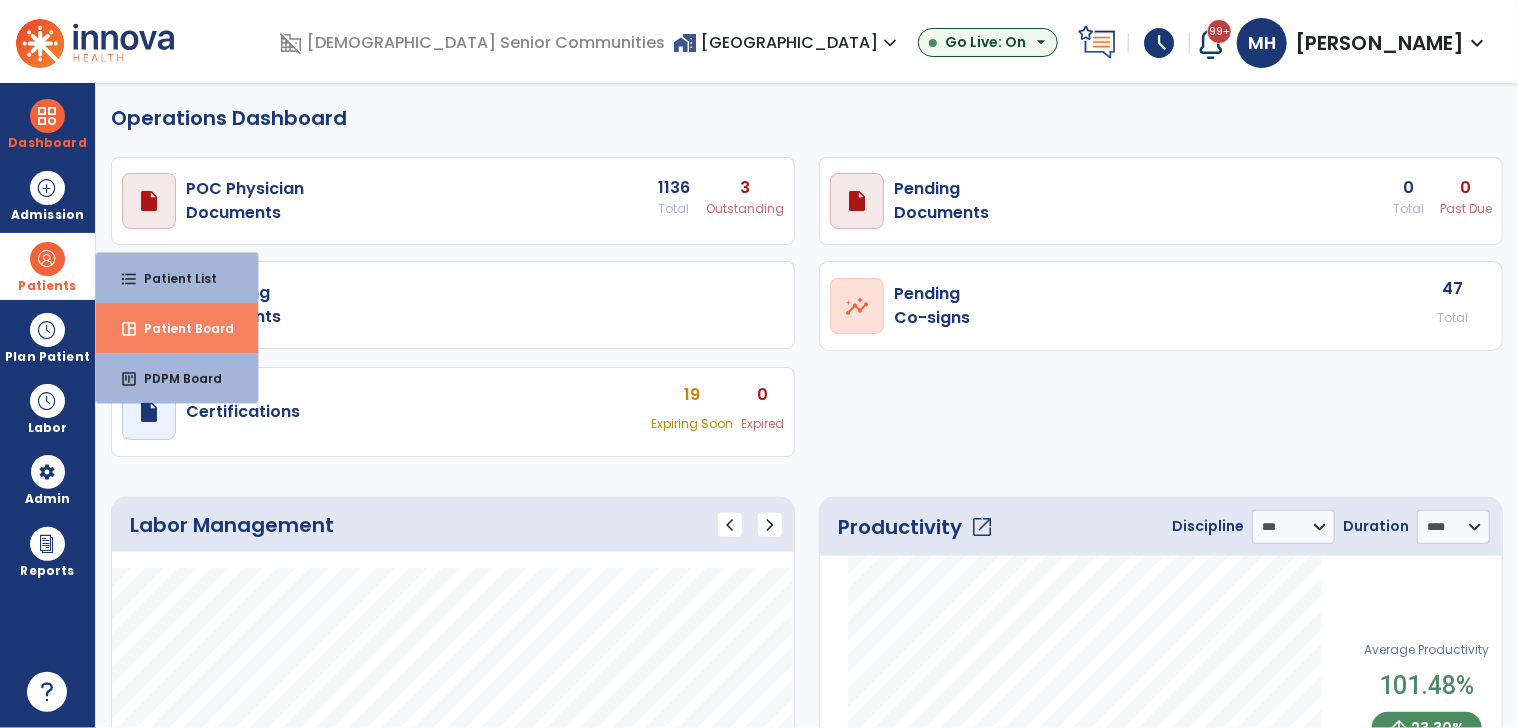 click on "Patient Board" at bounding box center (181, 328) 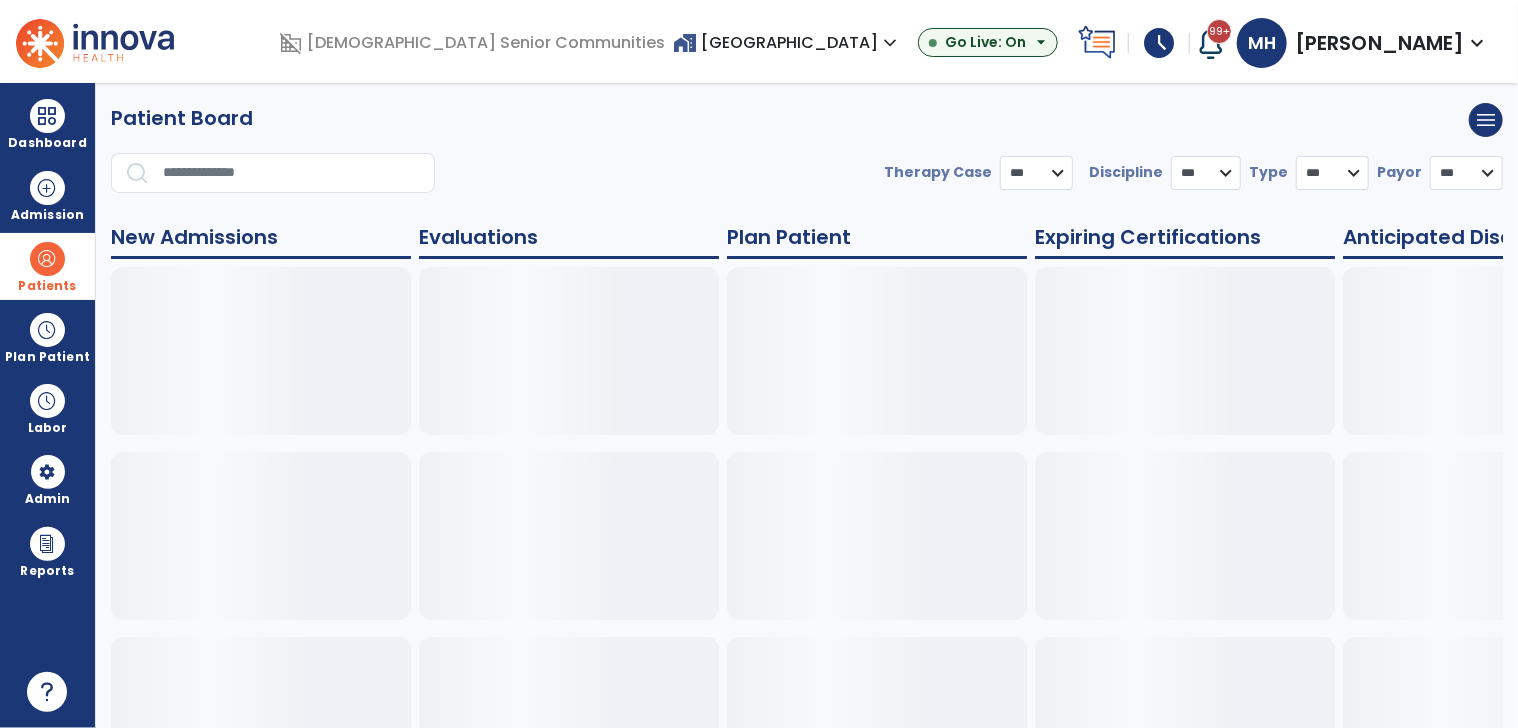 select on "***" 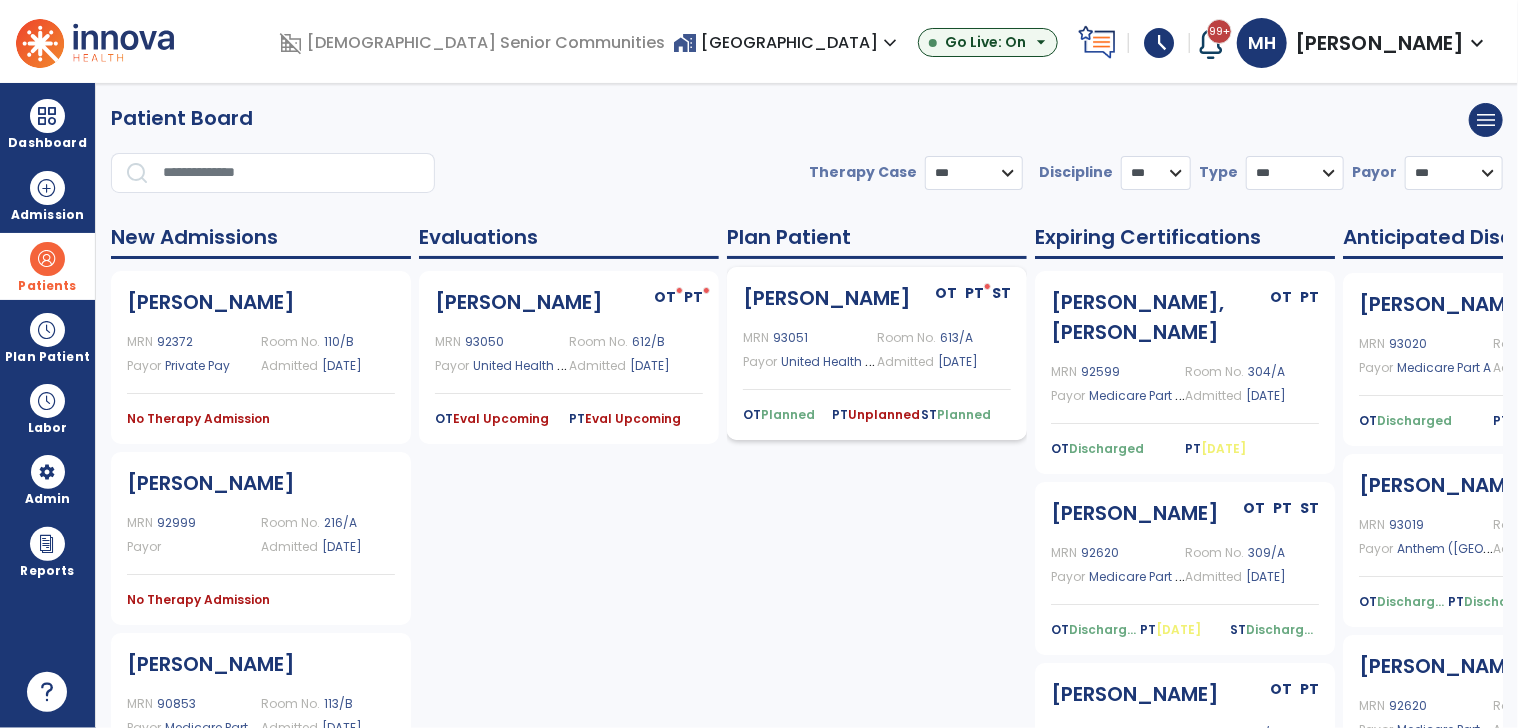click on "United Health Care ([GEOGRAPHIC_DATA])" 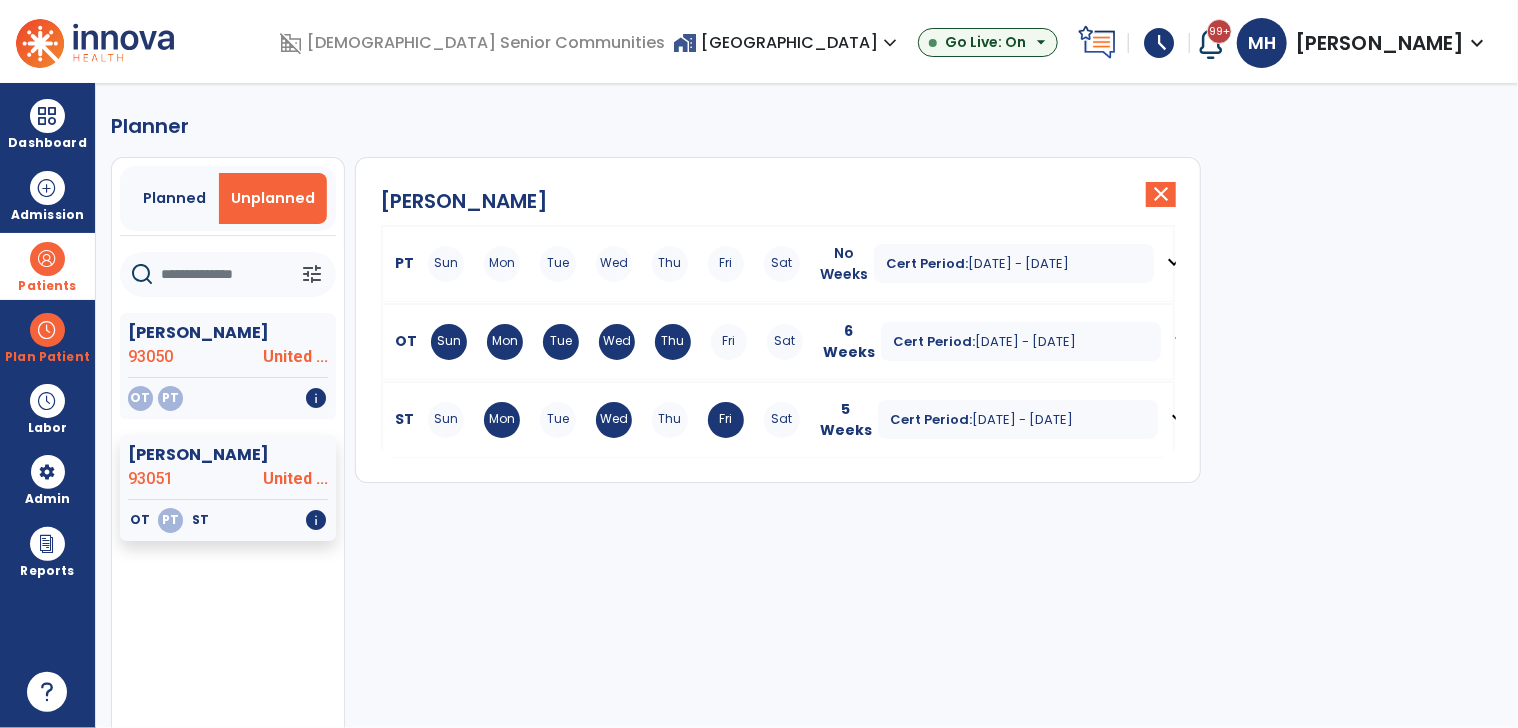 click on "Tue" at bounding box center (558, 264) 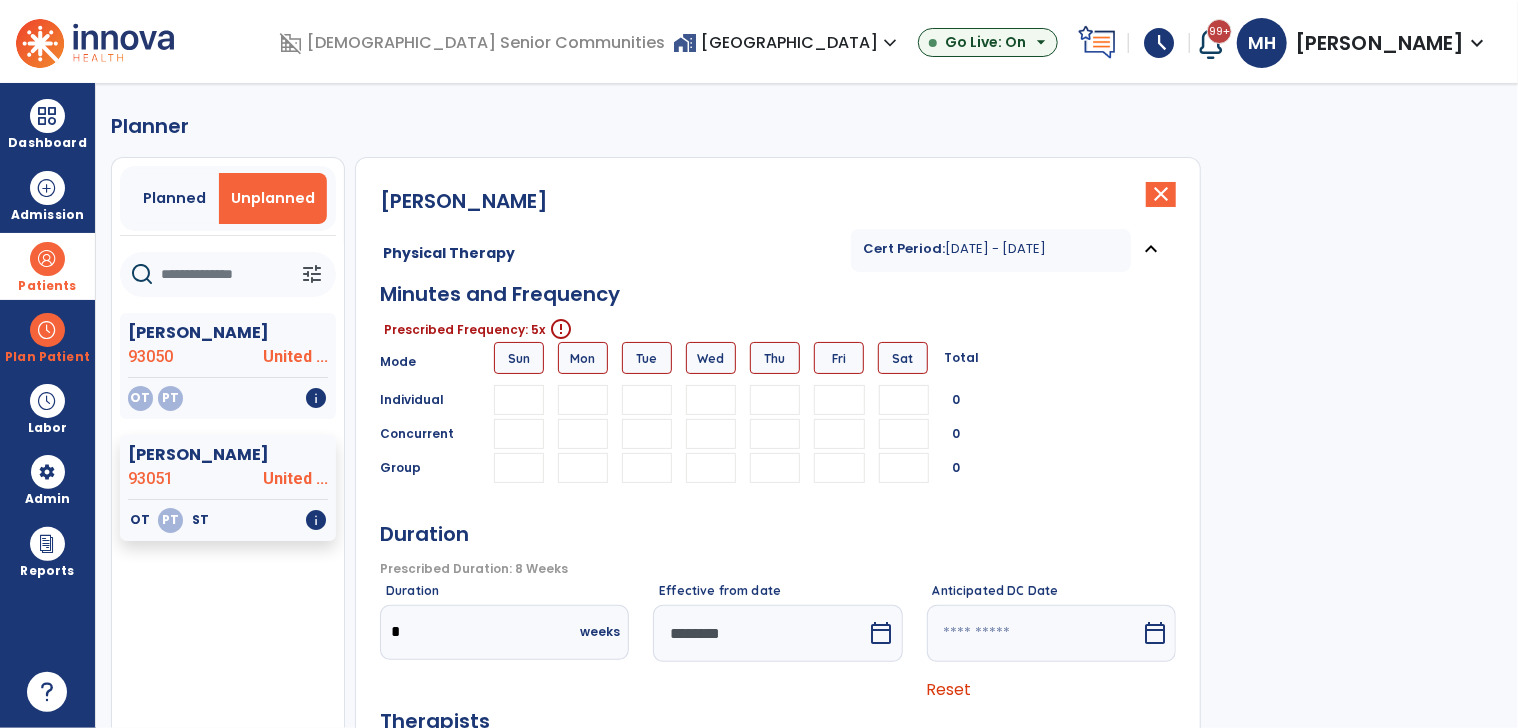 click at bounding box center (583, 400) 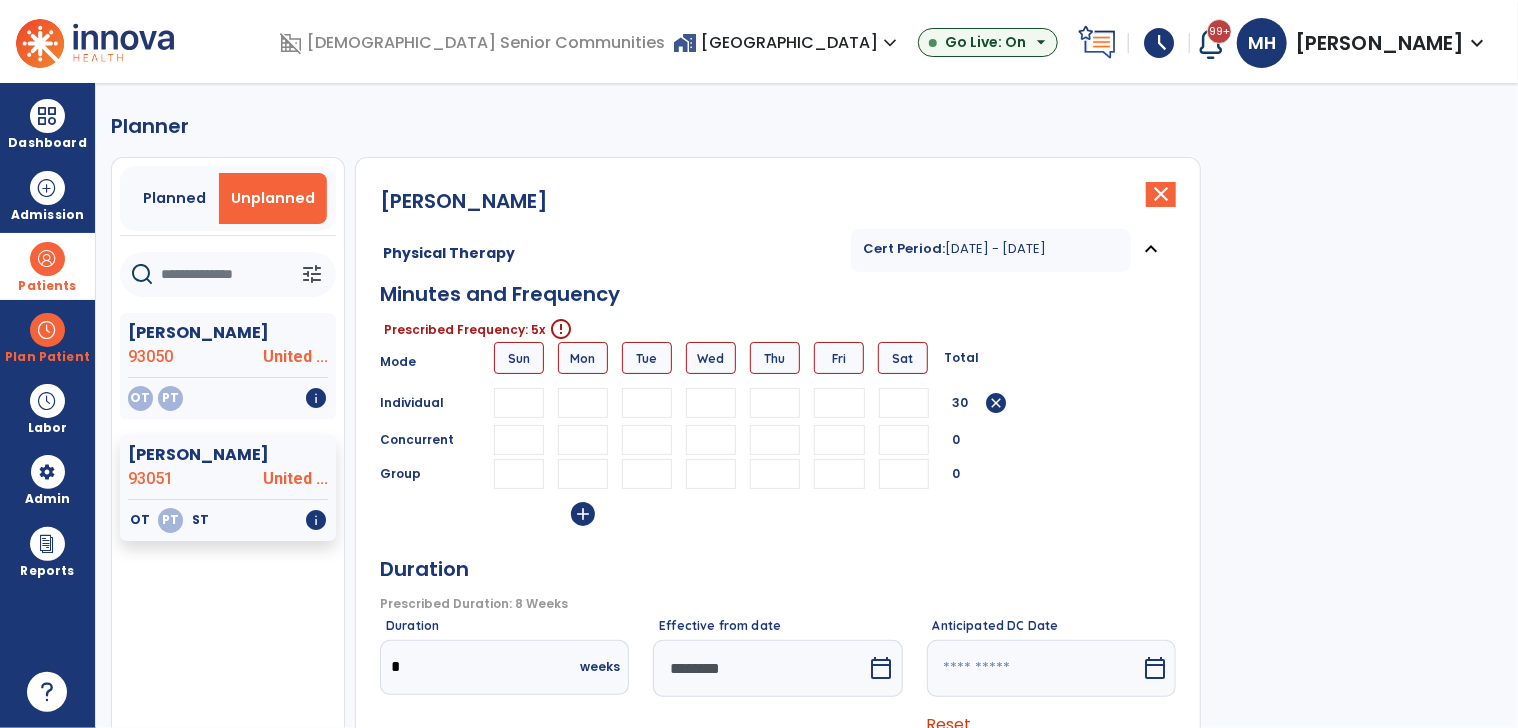 type on "**" 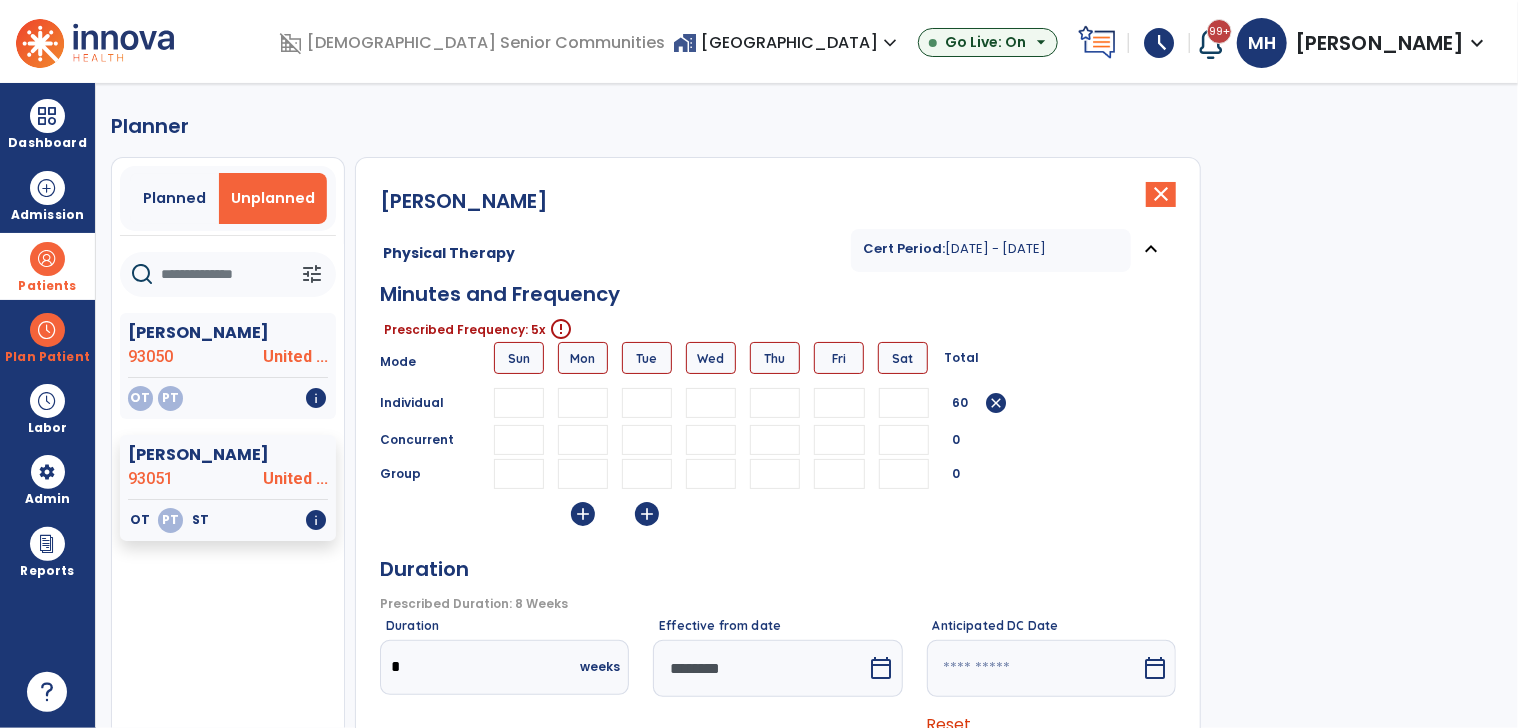 type on "**" 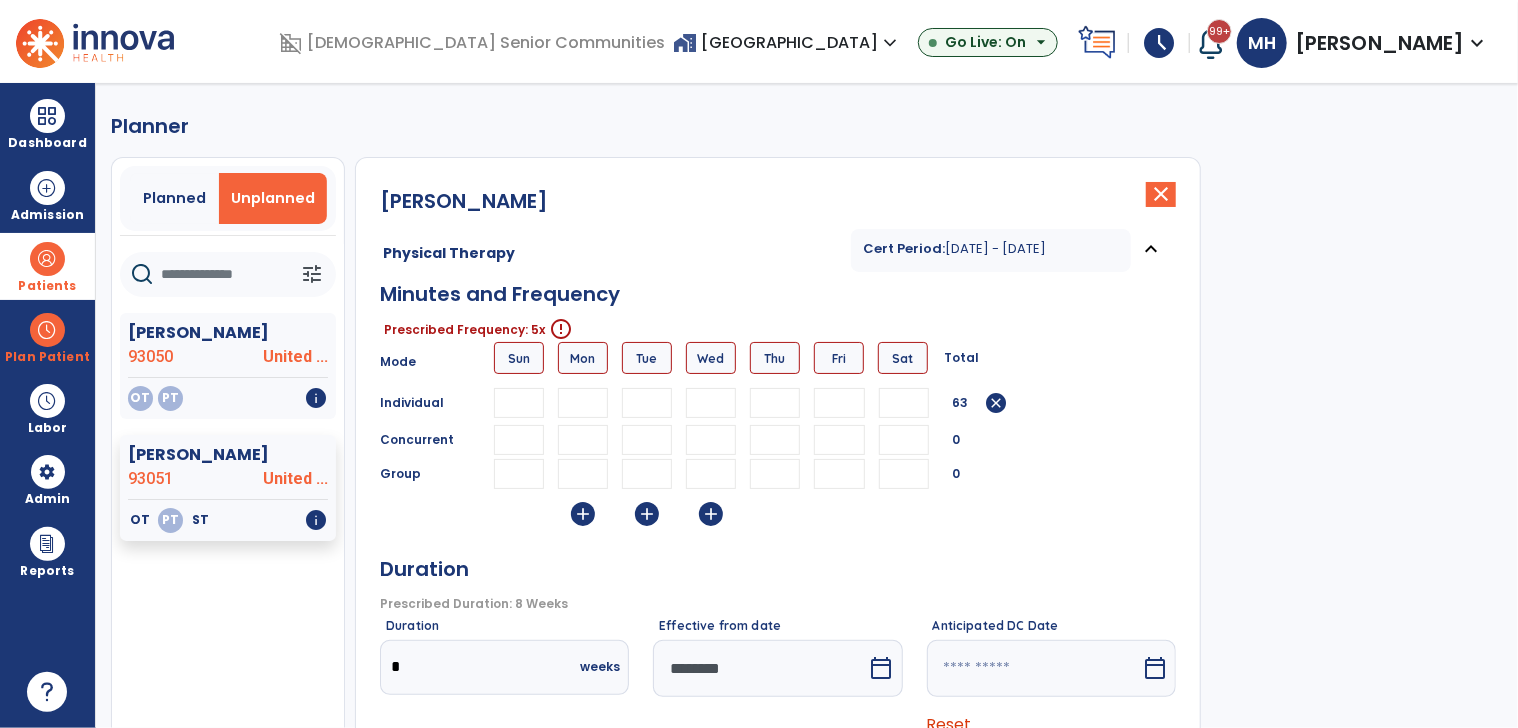 type on "**" 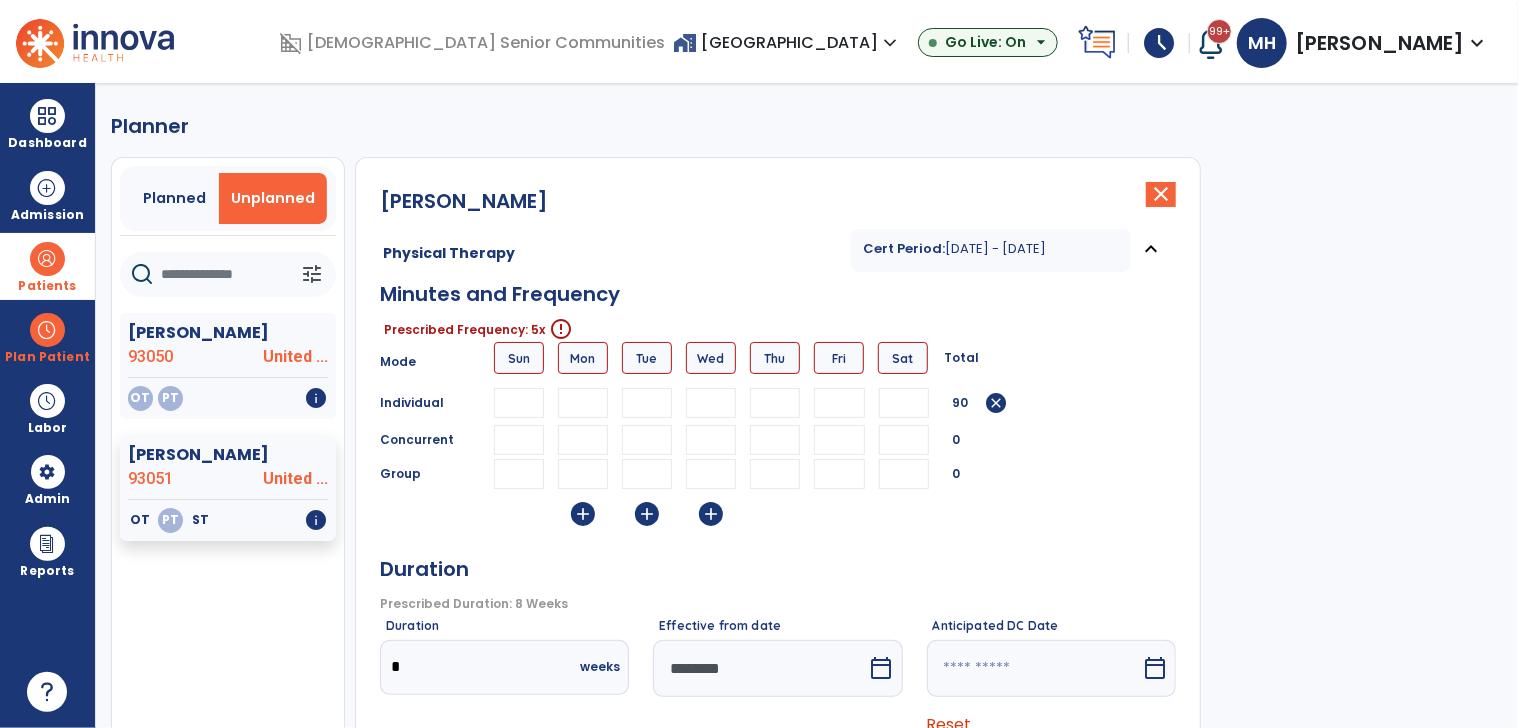 type on "**" 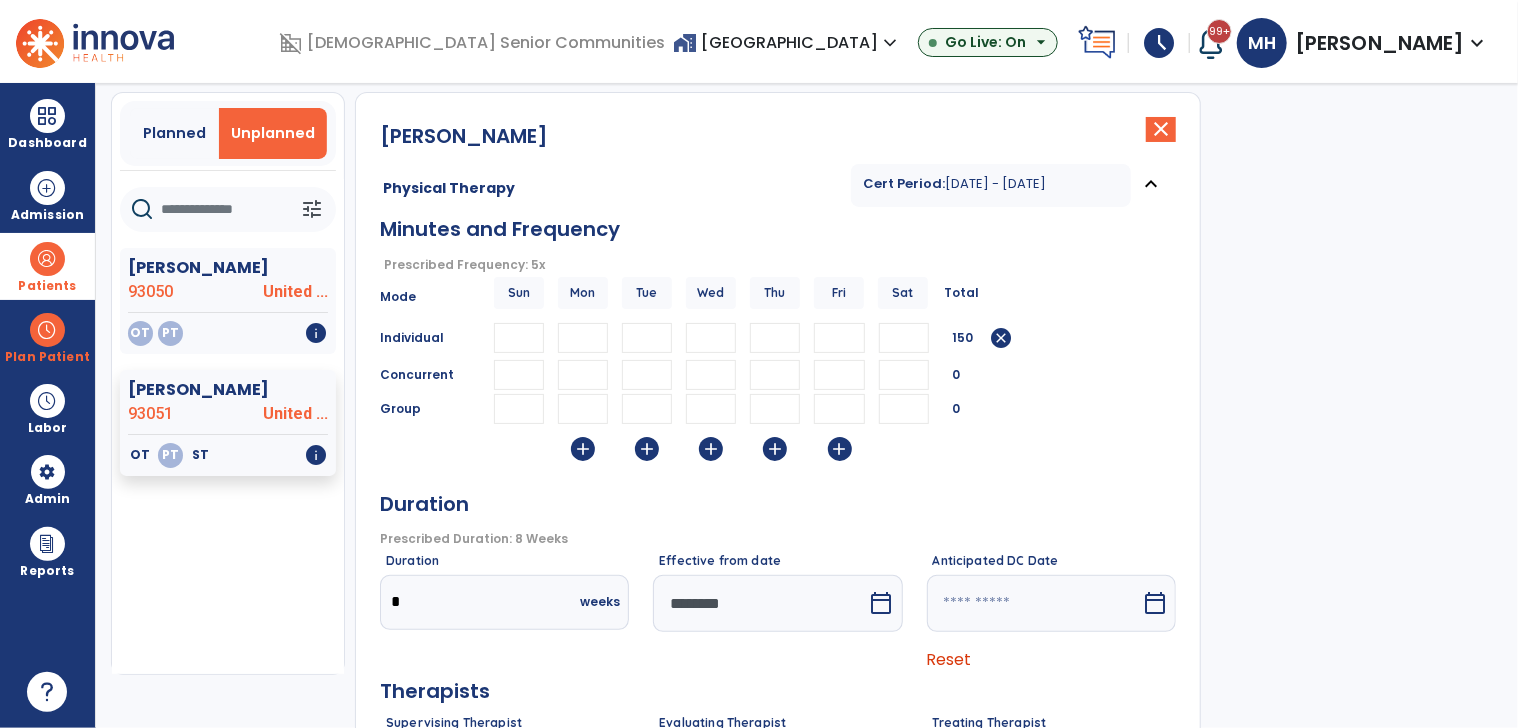 scroll, scrollTop: 100, scrollLeft: 0, axis: vertical 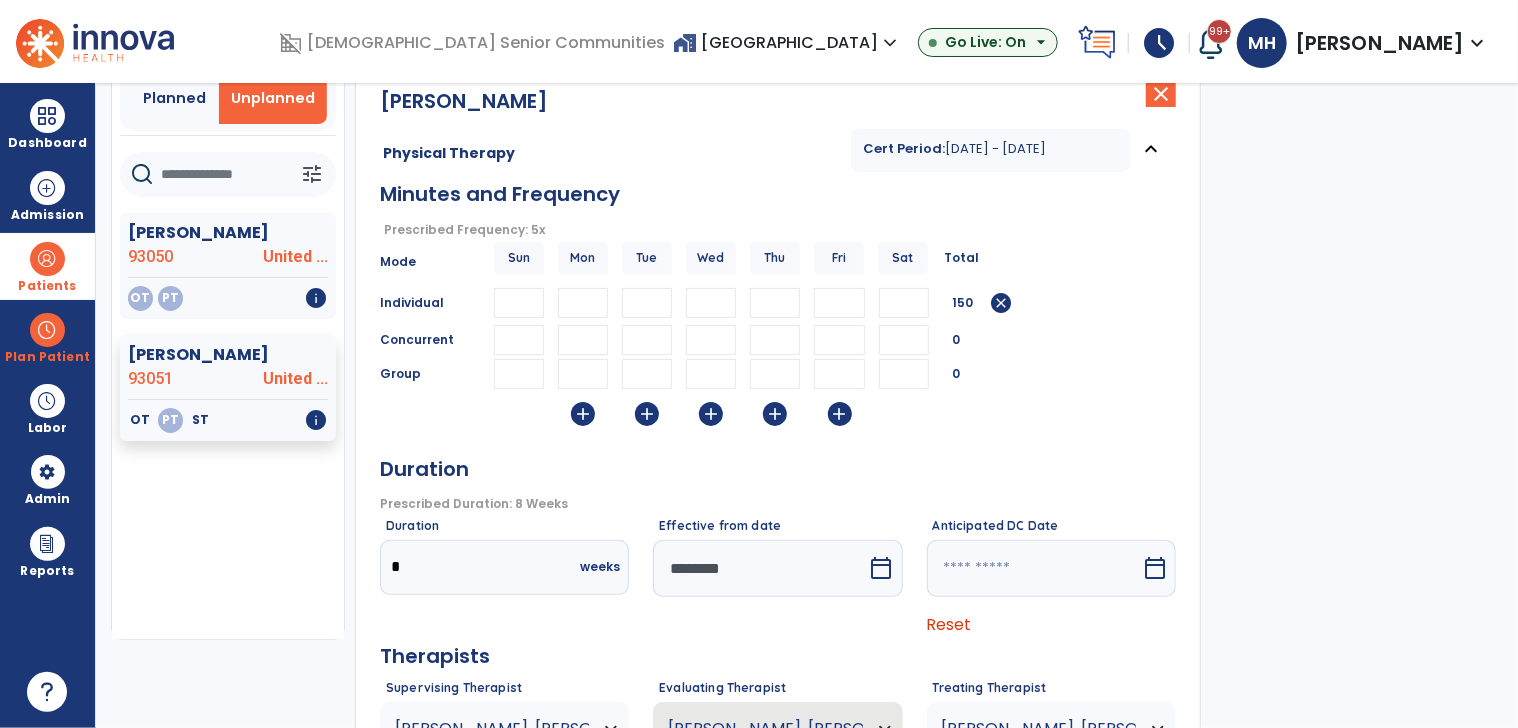 type on "**" 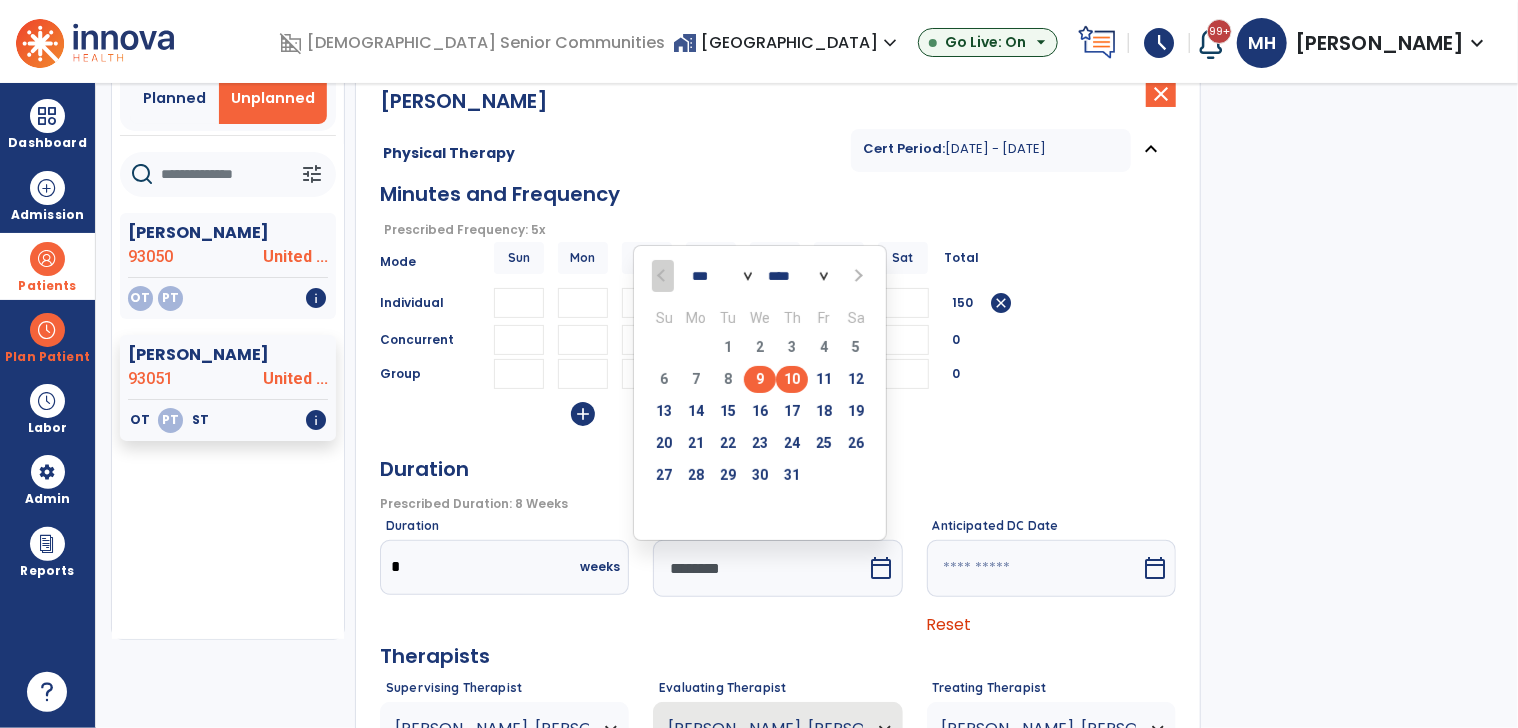 click on "10" at bounding box center (792, 379) 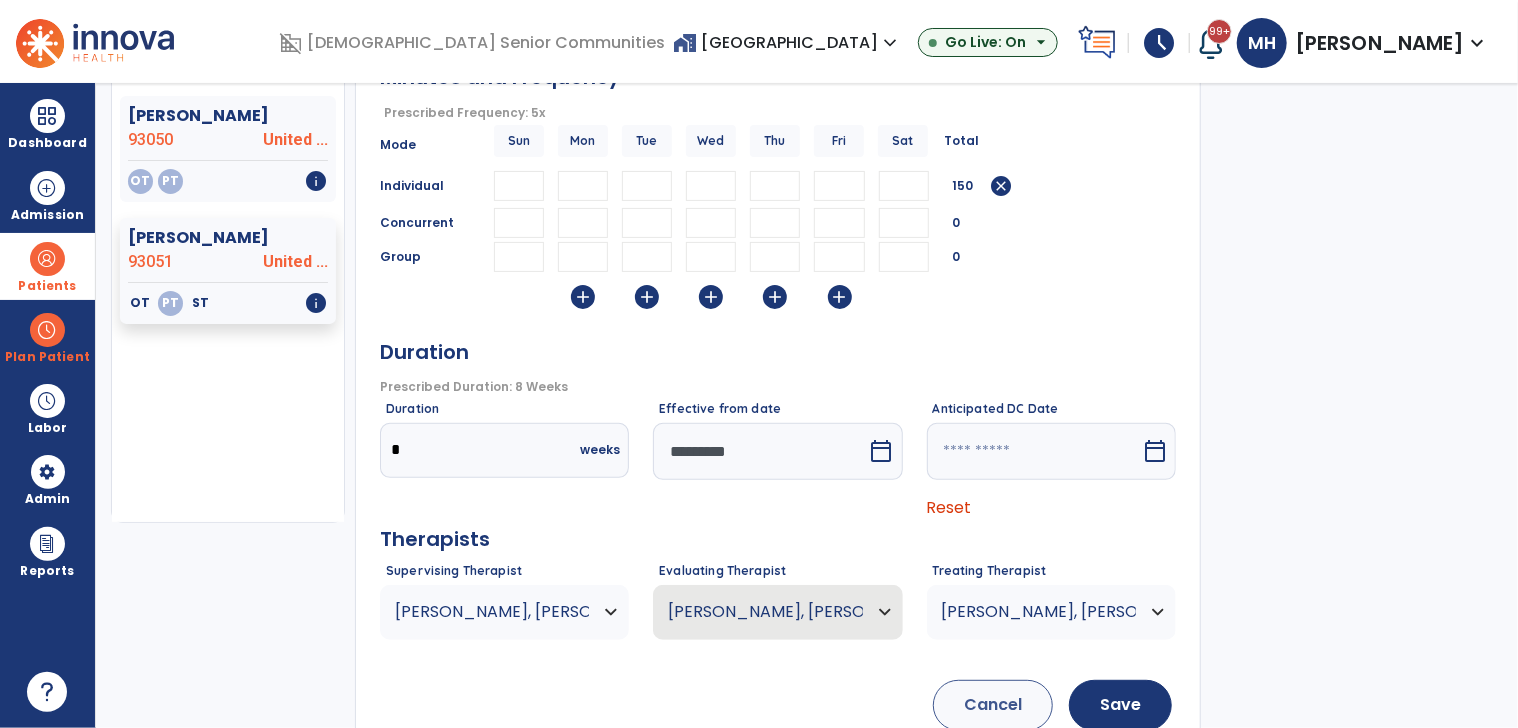scroll, scrollTop: 400, scrollLeft: 0, axis: vertical 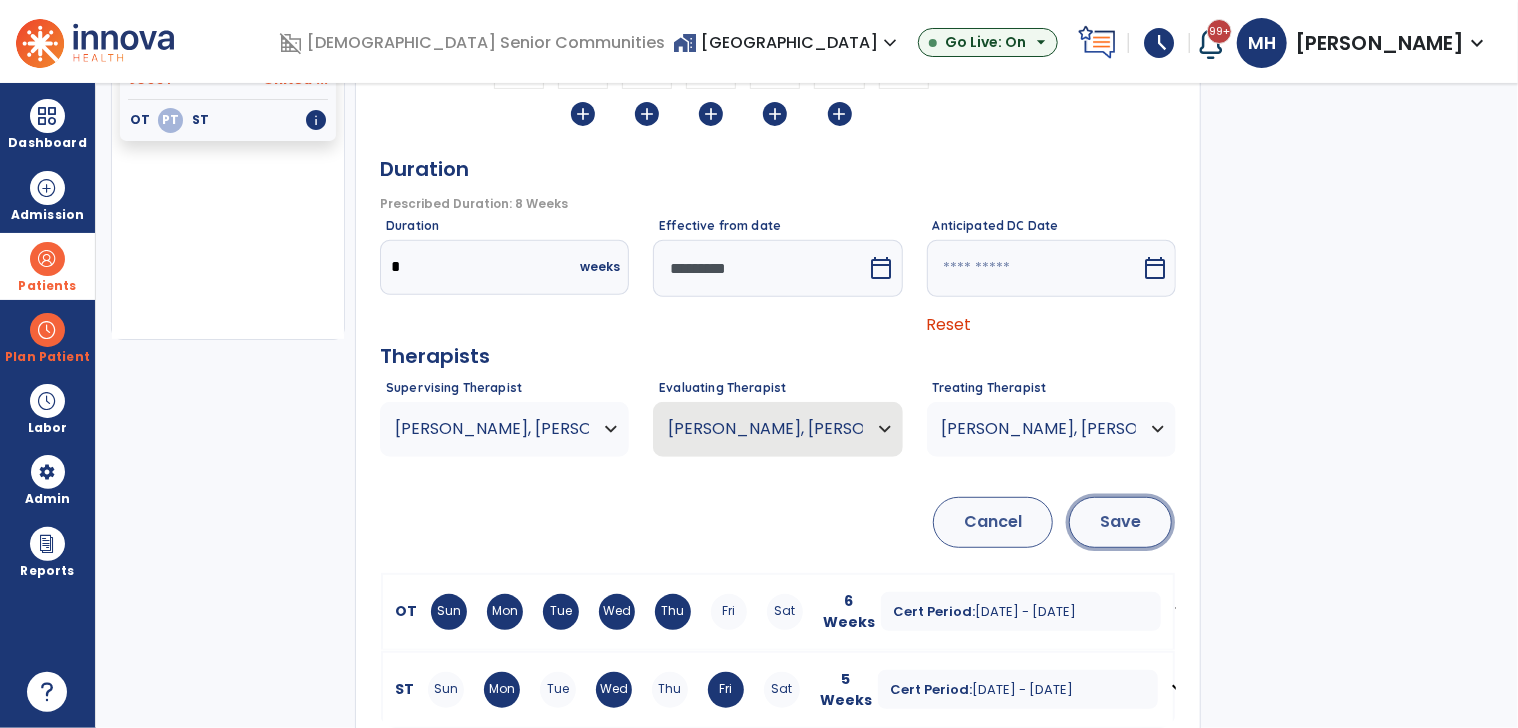 click on "Save" at bounding box center (1120, 522) 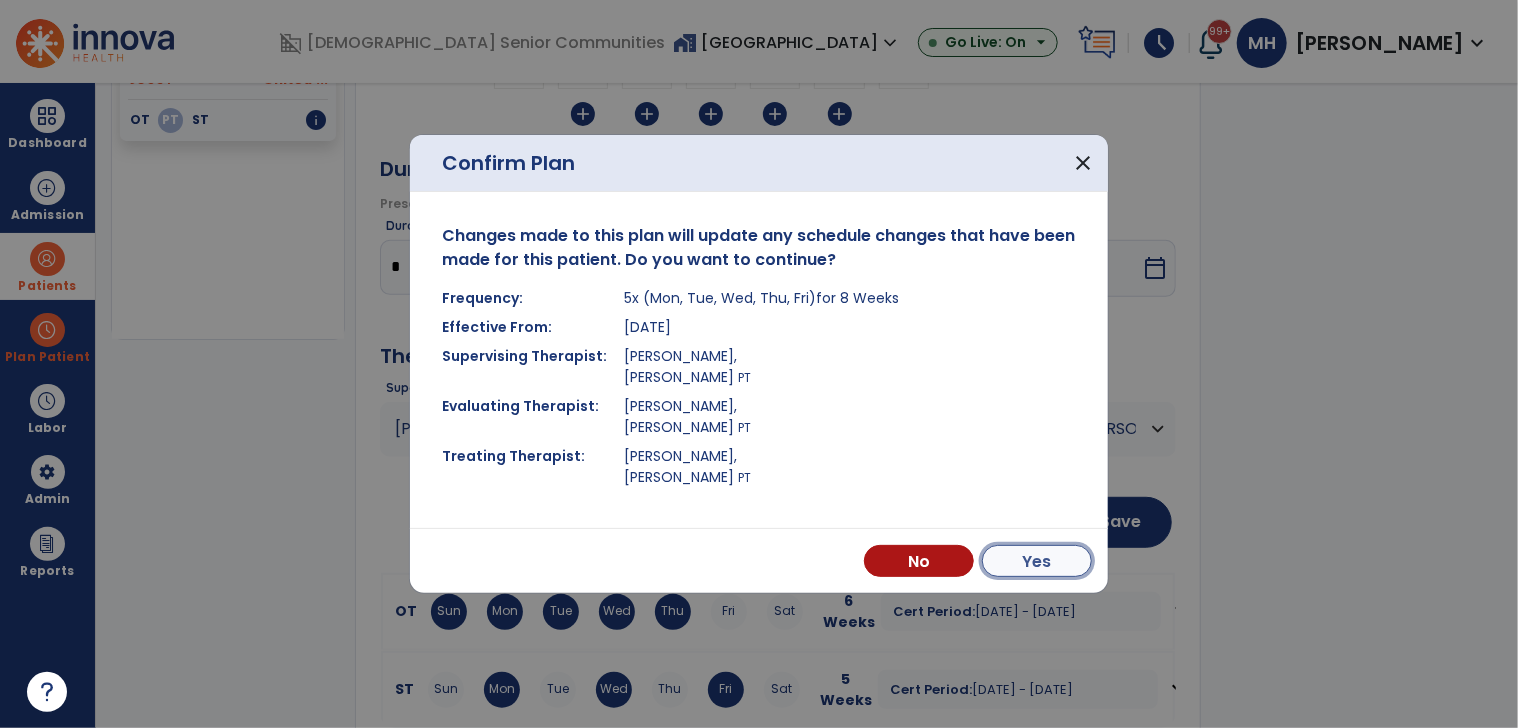 click on "Yes" at bounding box center (1037, 561) 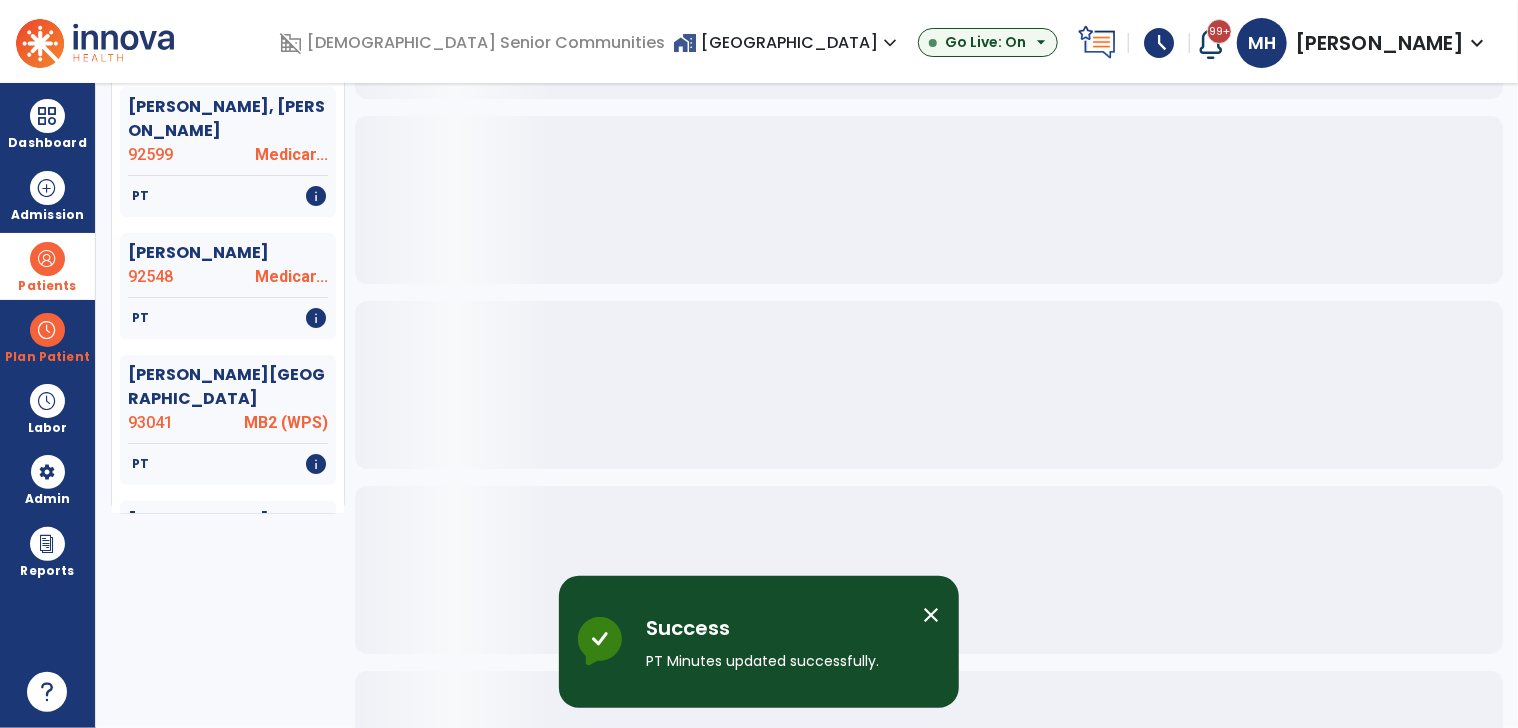 scroll, scrollTop: 0, scrollLeft: 0, axis: both 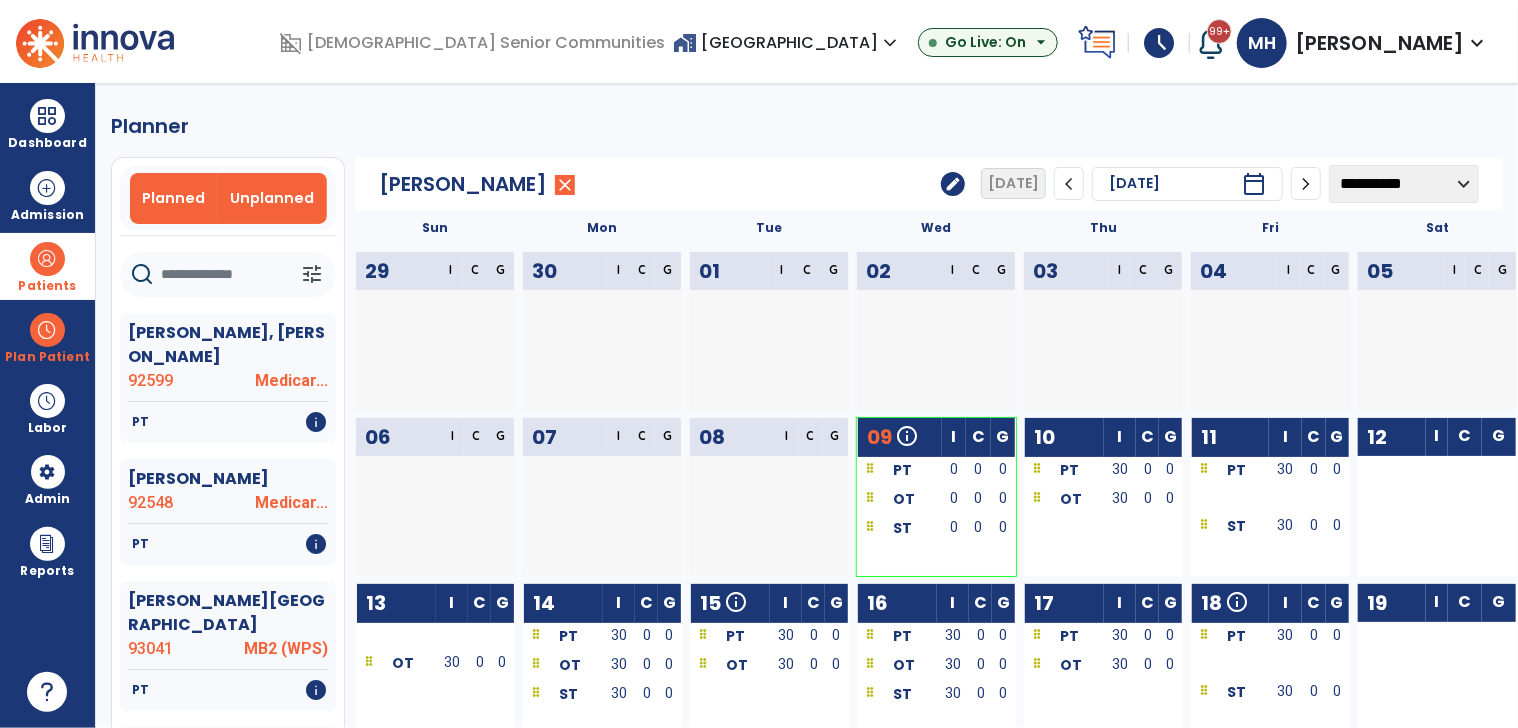 click on "Unplanned" at bounding box center (272, 198) 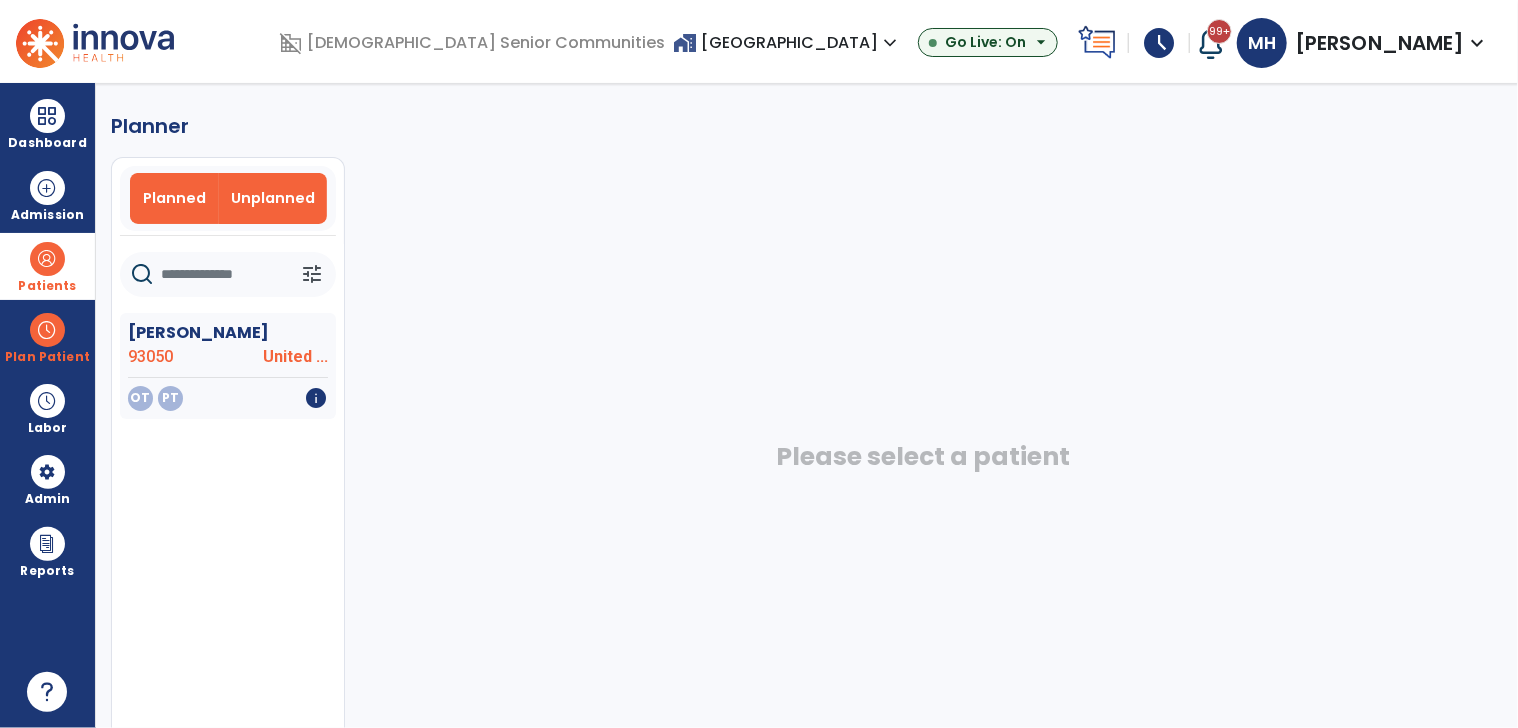 click on "Planned" at bounding box center [174, 198] 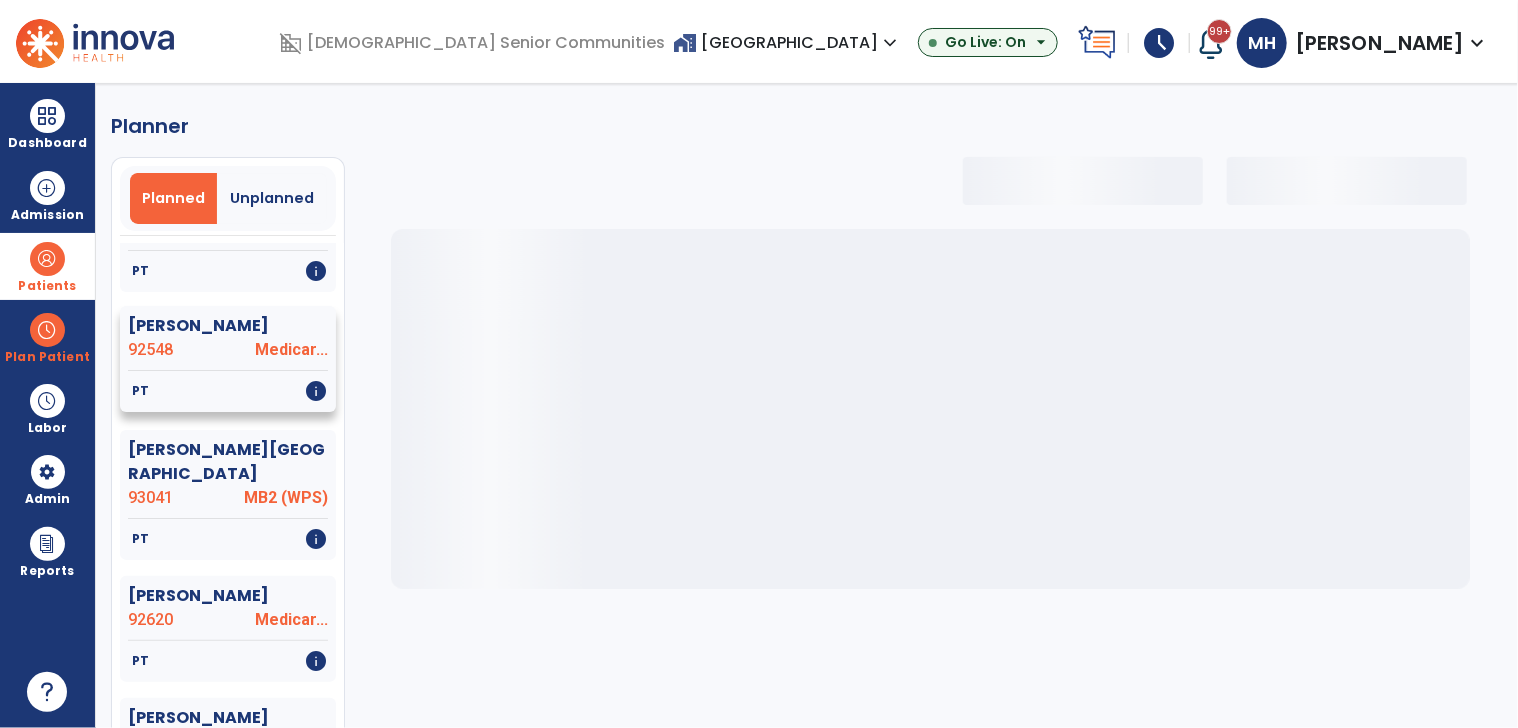 scroll, scrollTop: 200, scrollLeft: 0, axis: vertical 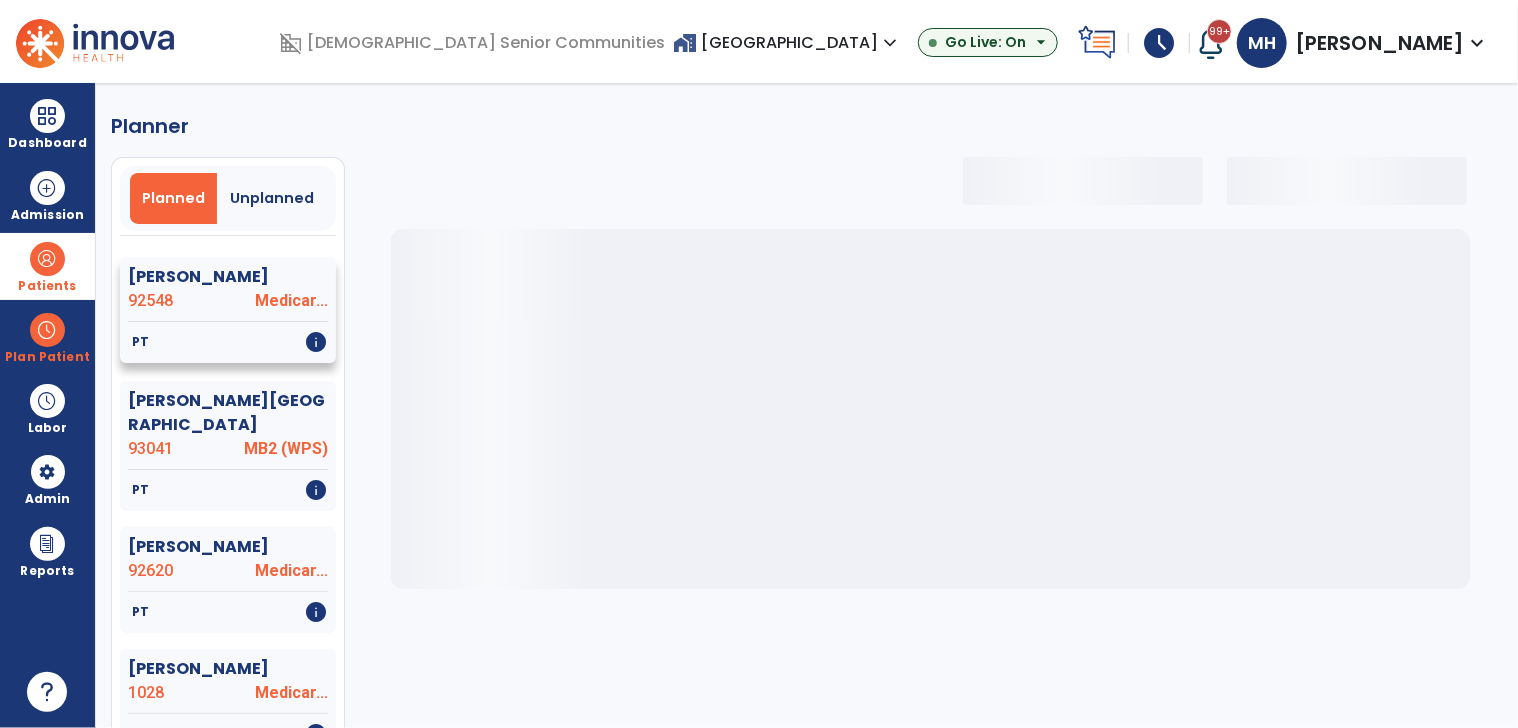 select on "***" 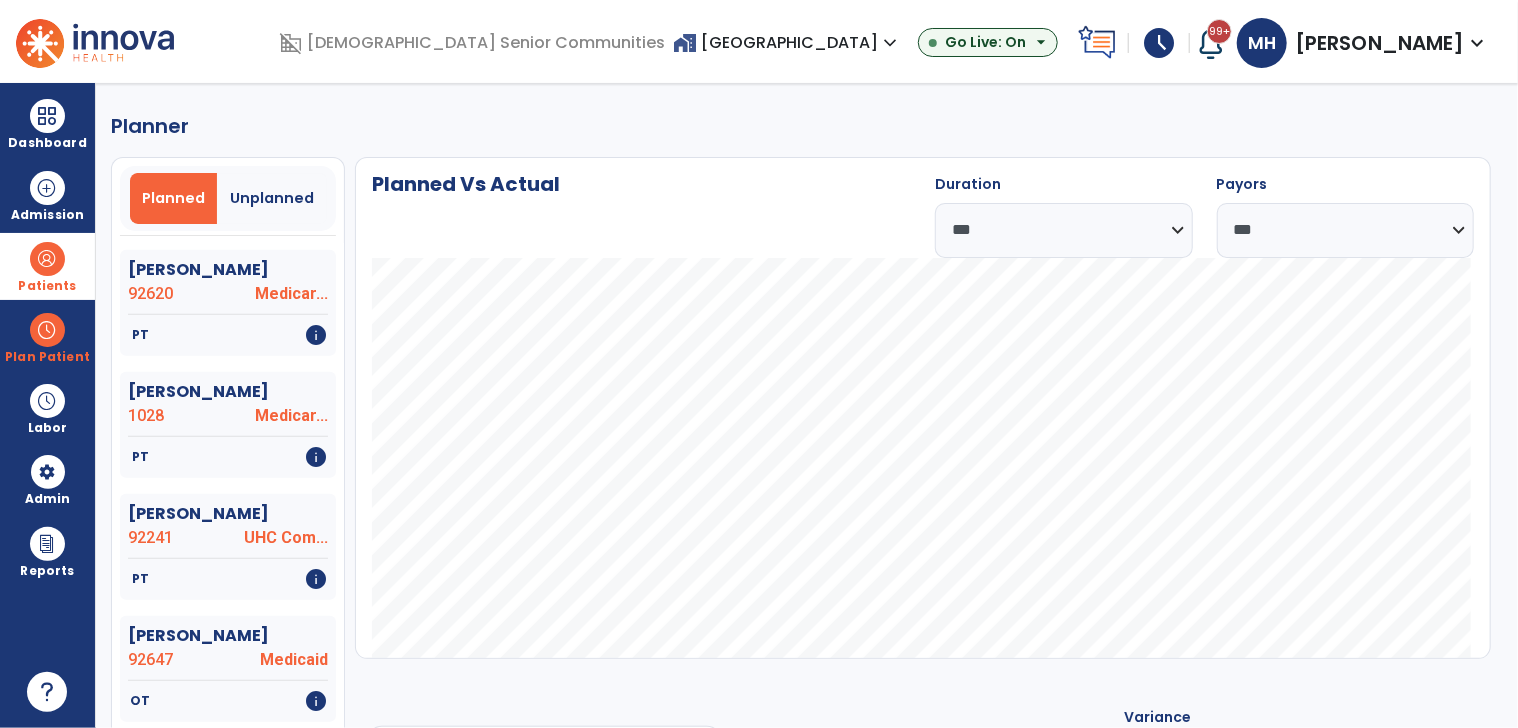 scroll, scrollTop: 500, scrollLeft: 0, axis: vertical 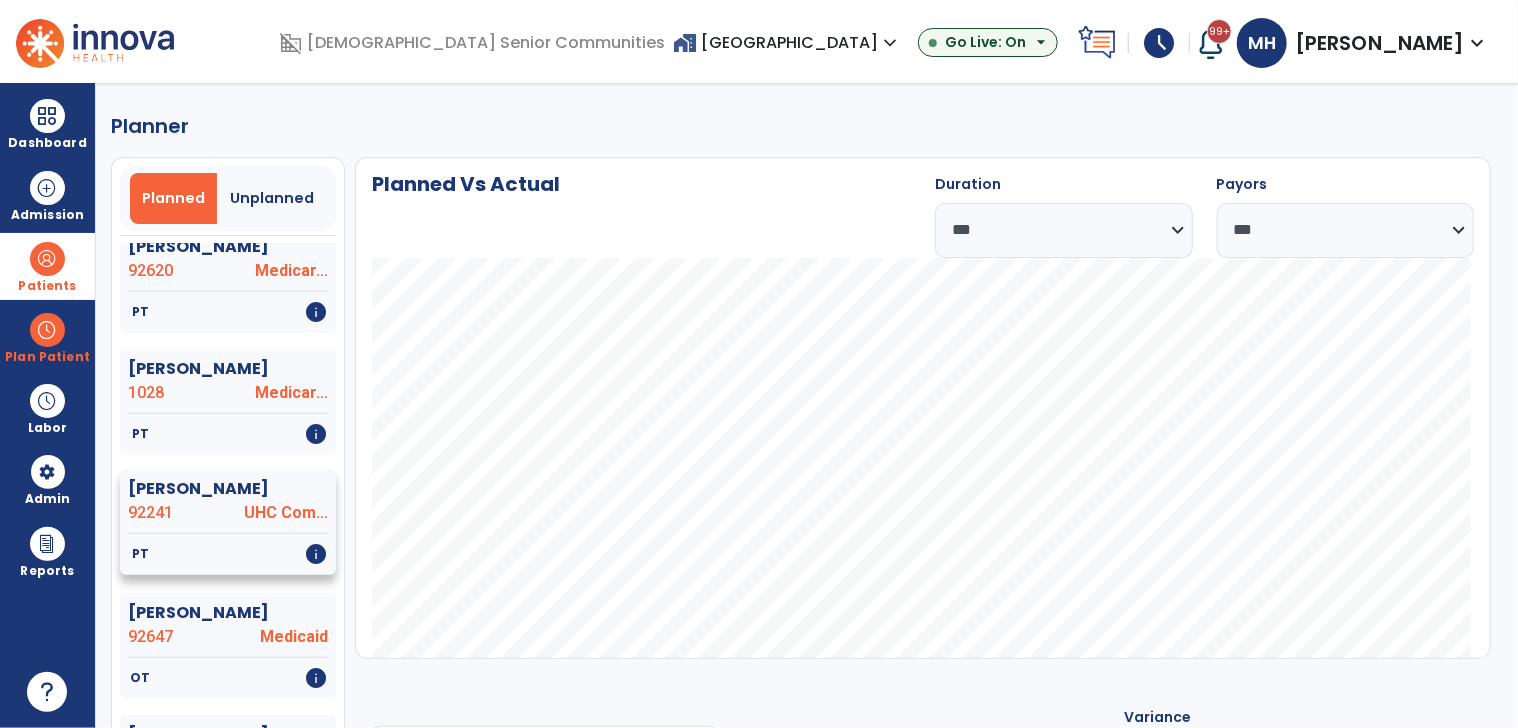 click on "UHC Com..." 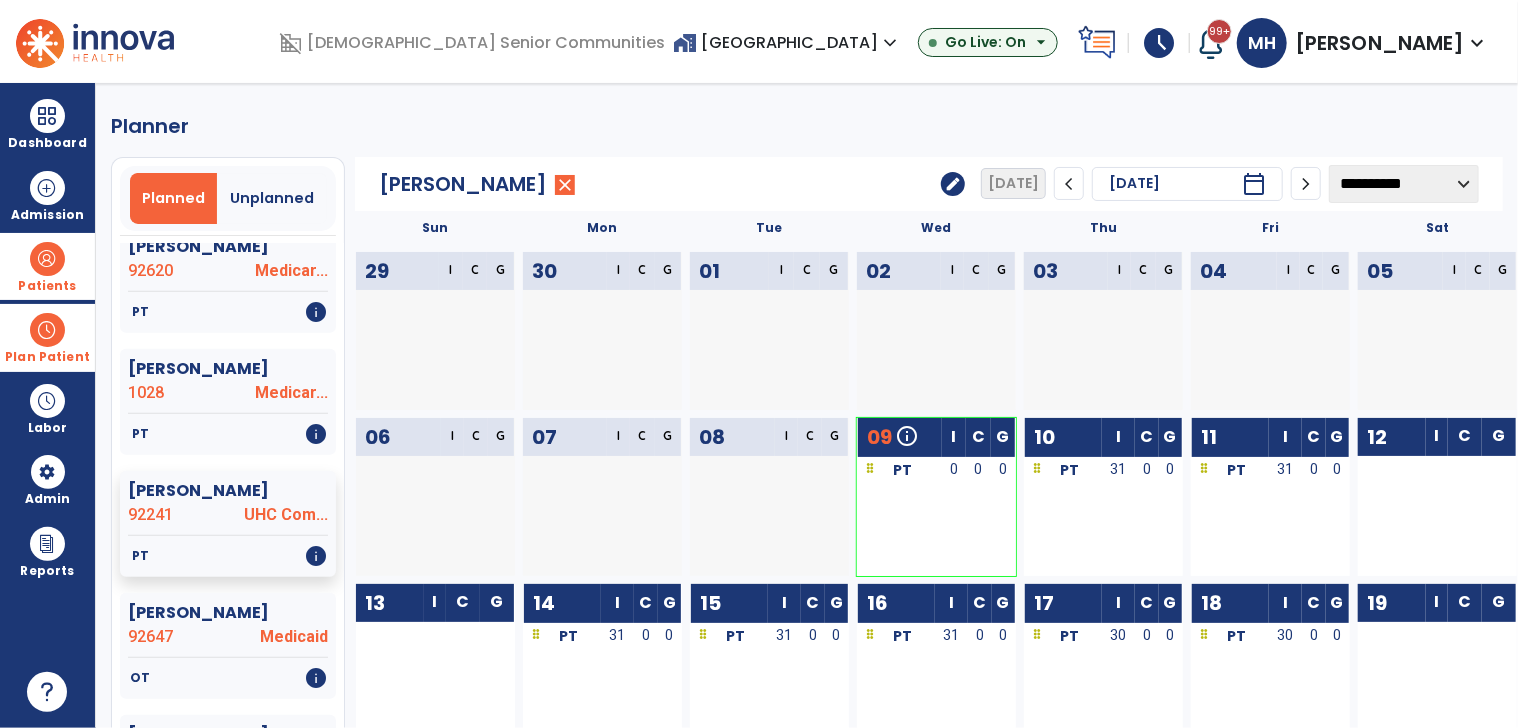click at bounding box center (47, 330) 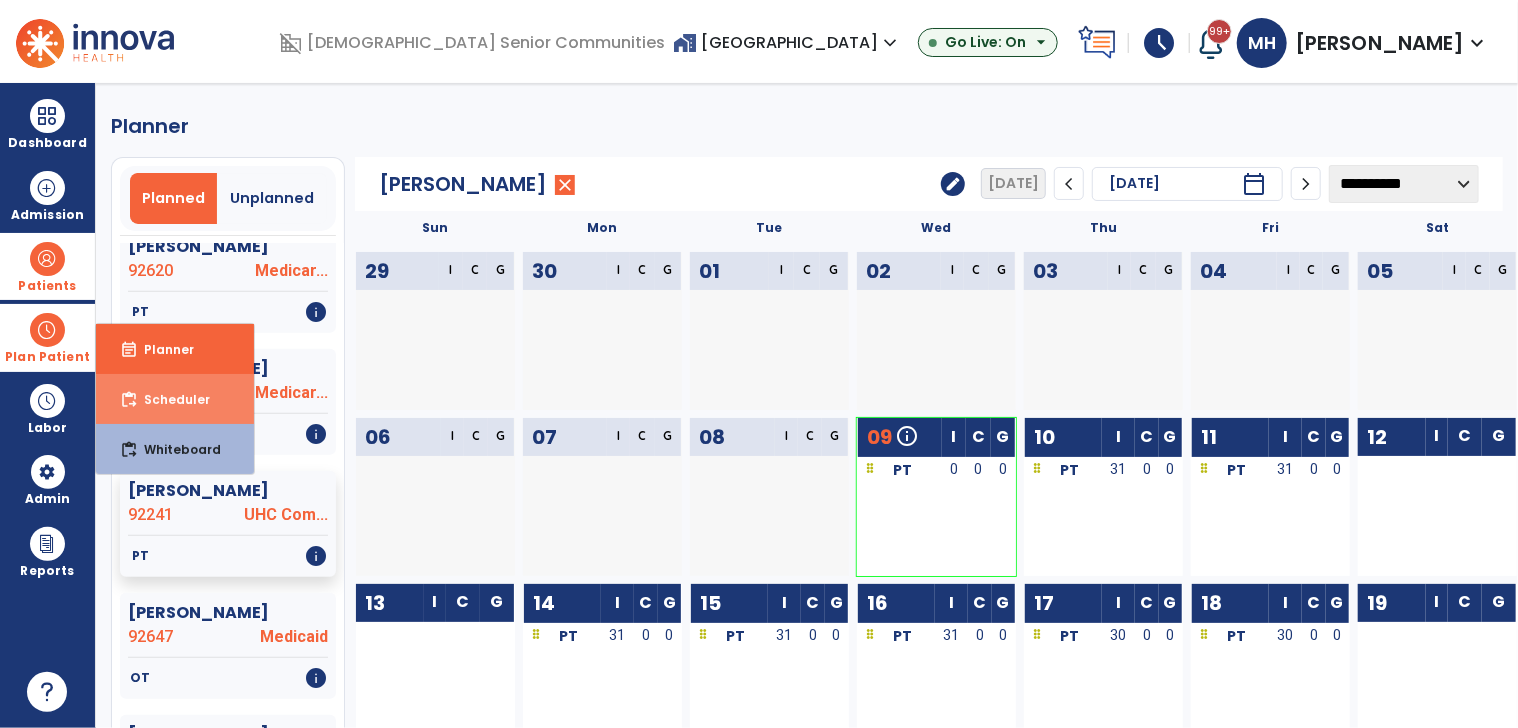 click on "content_paste_go  Scheduler" at bounding box center [175, 399] 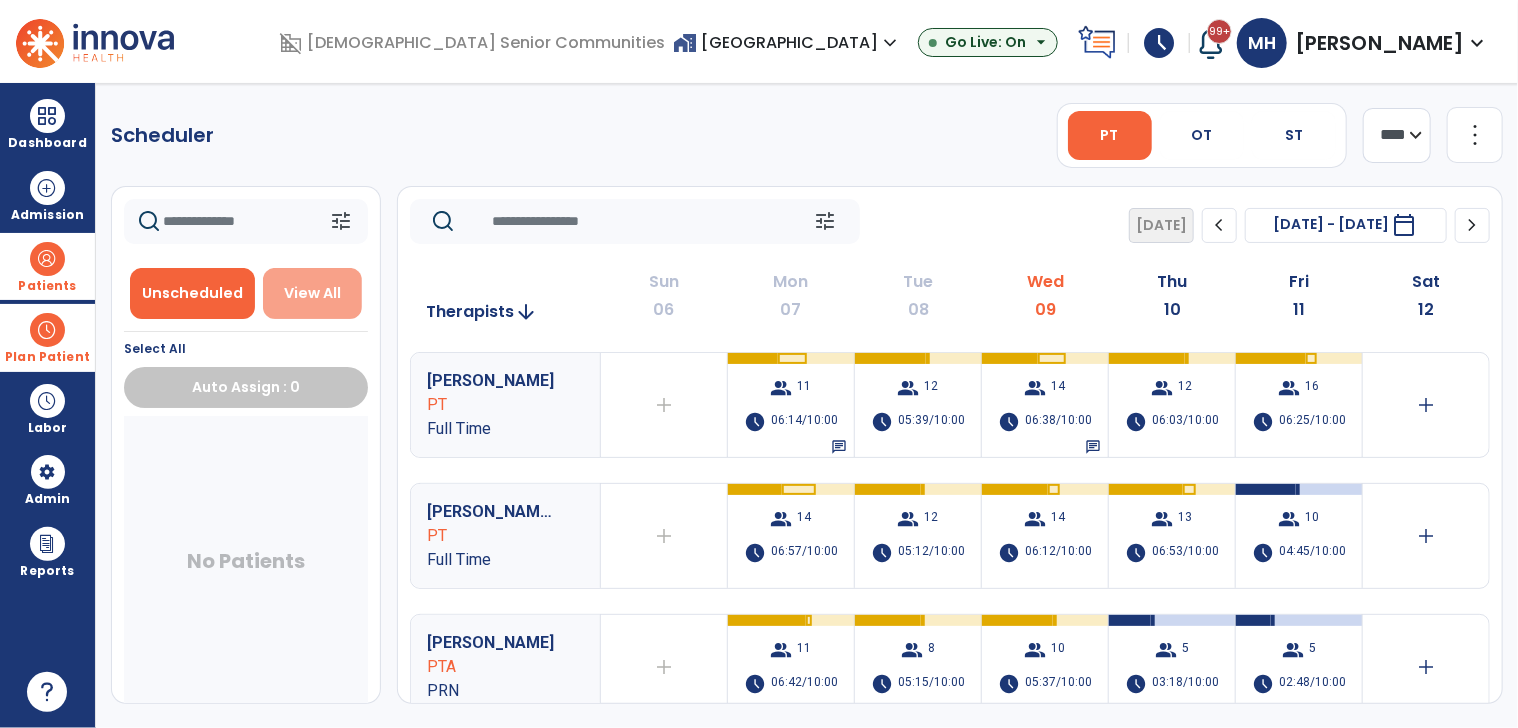 click on "View All" at bounding box center [312, 293] 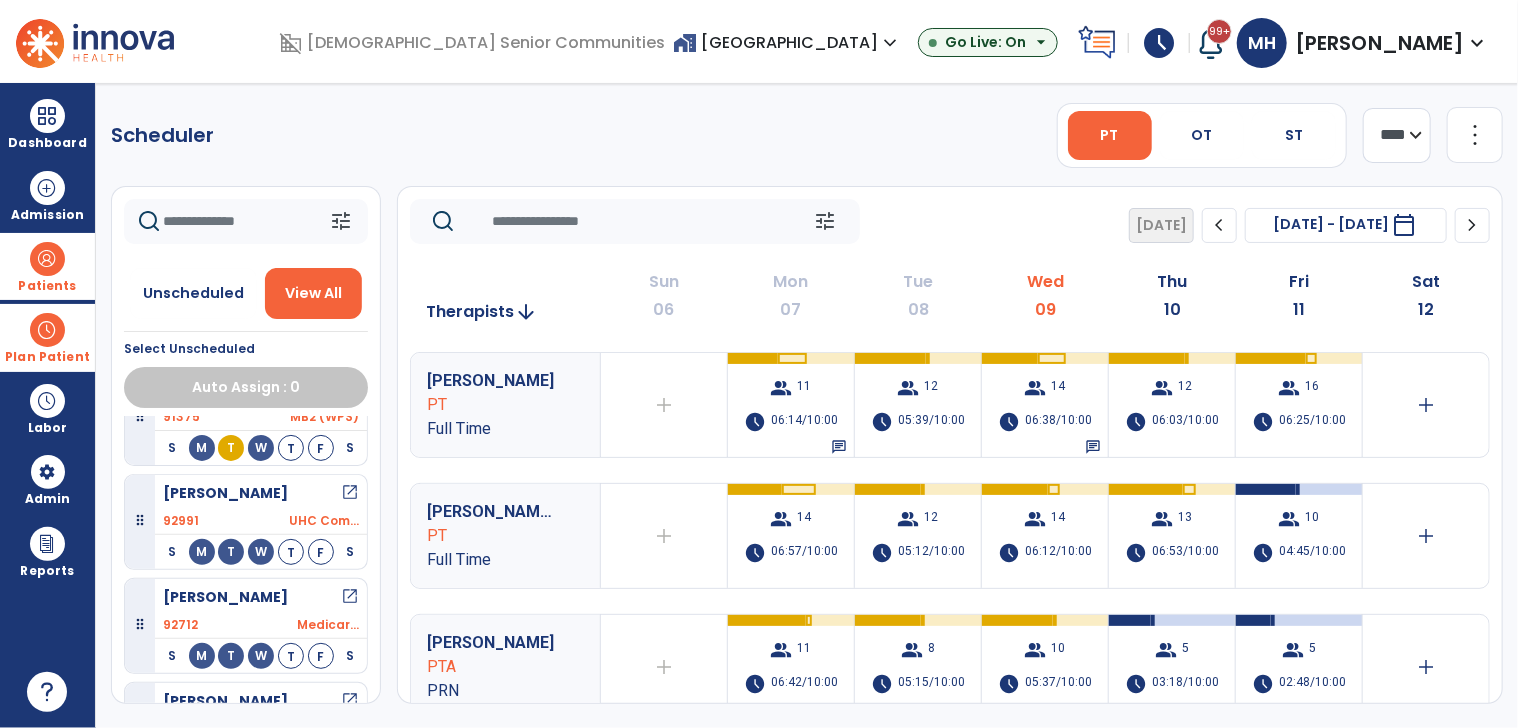 scroll, scrollTop: 3012, scrollLeft: 0, axis: vertical 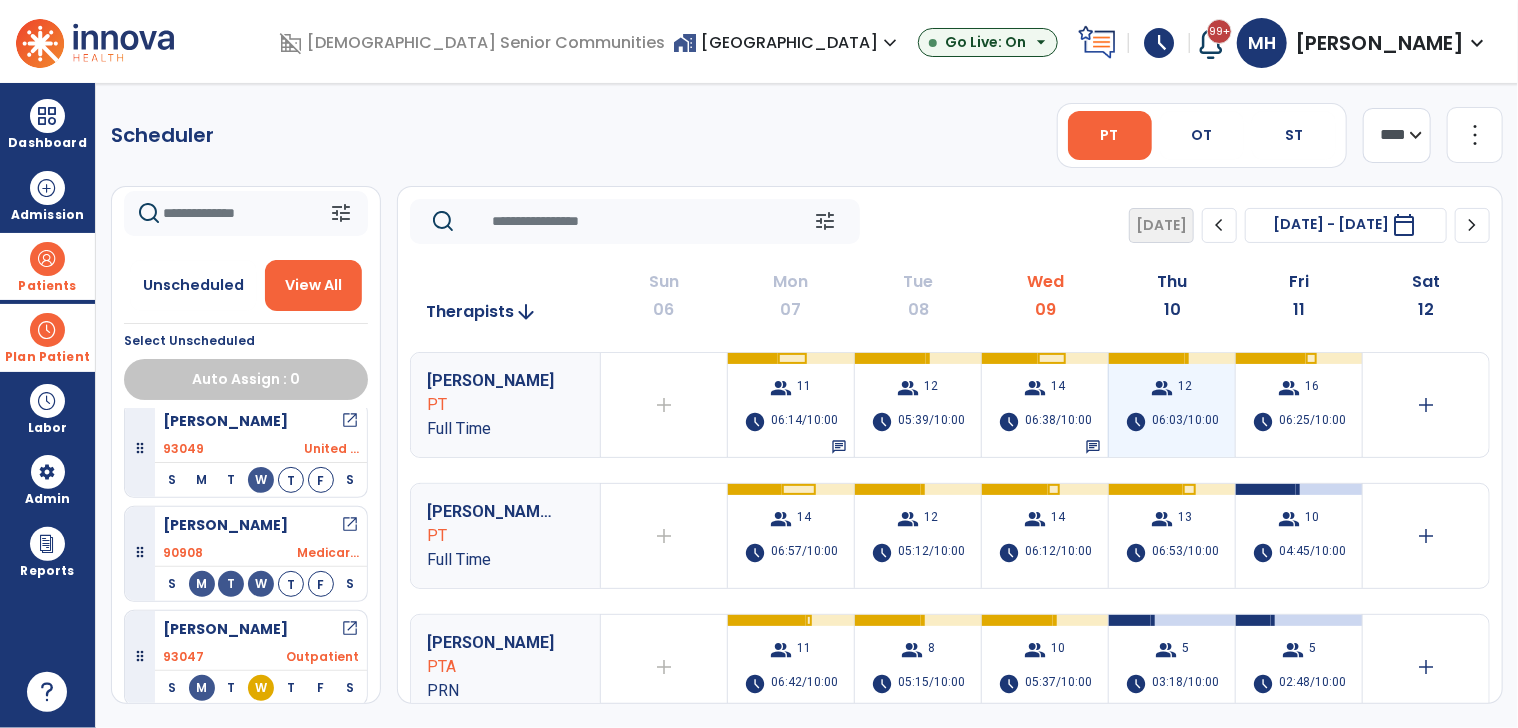click on "group  12  schedule  06:03/10:00" at bounding box center [1172, 405] 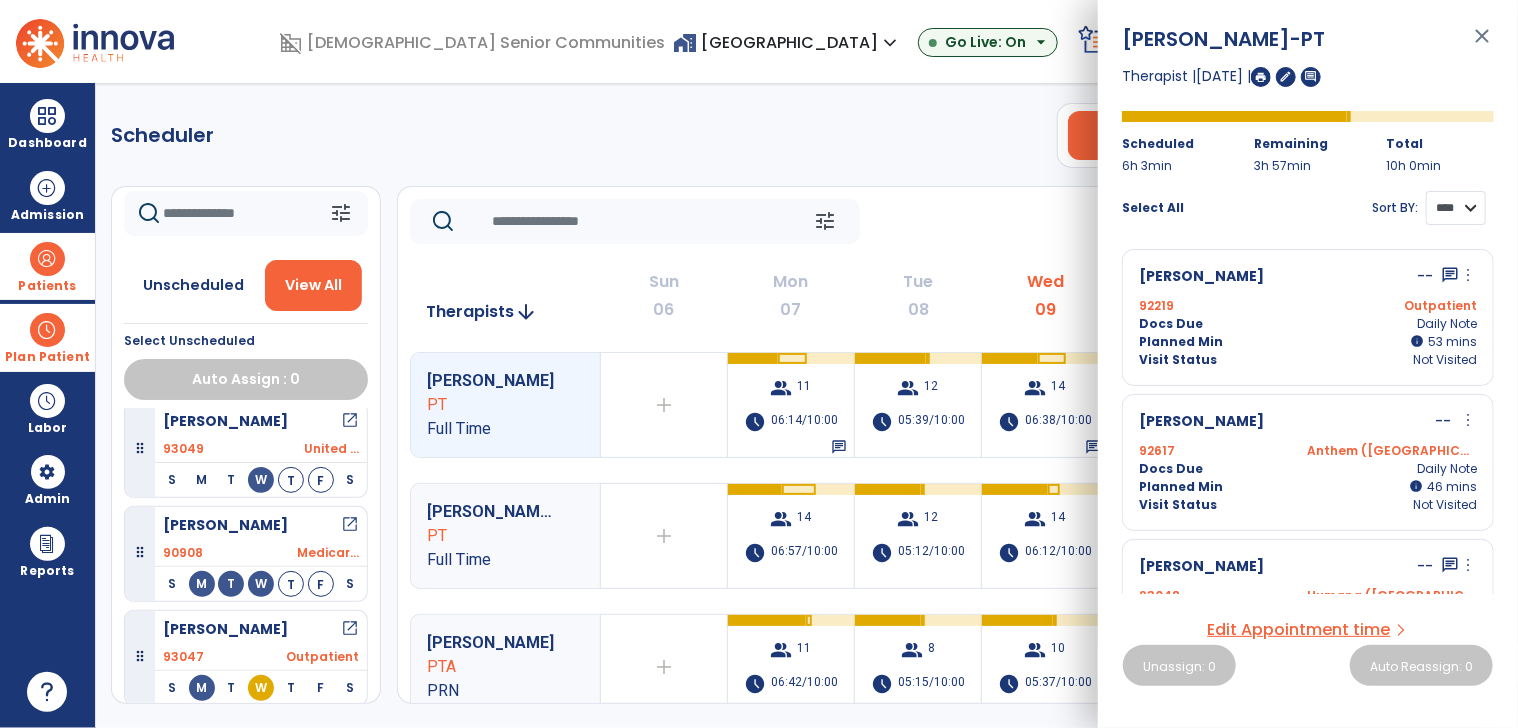 drag, startPoint x: 1468, startPoint y: 199, endPoint x: 1467, endPoint y: 214, distance: 15.033297 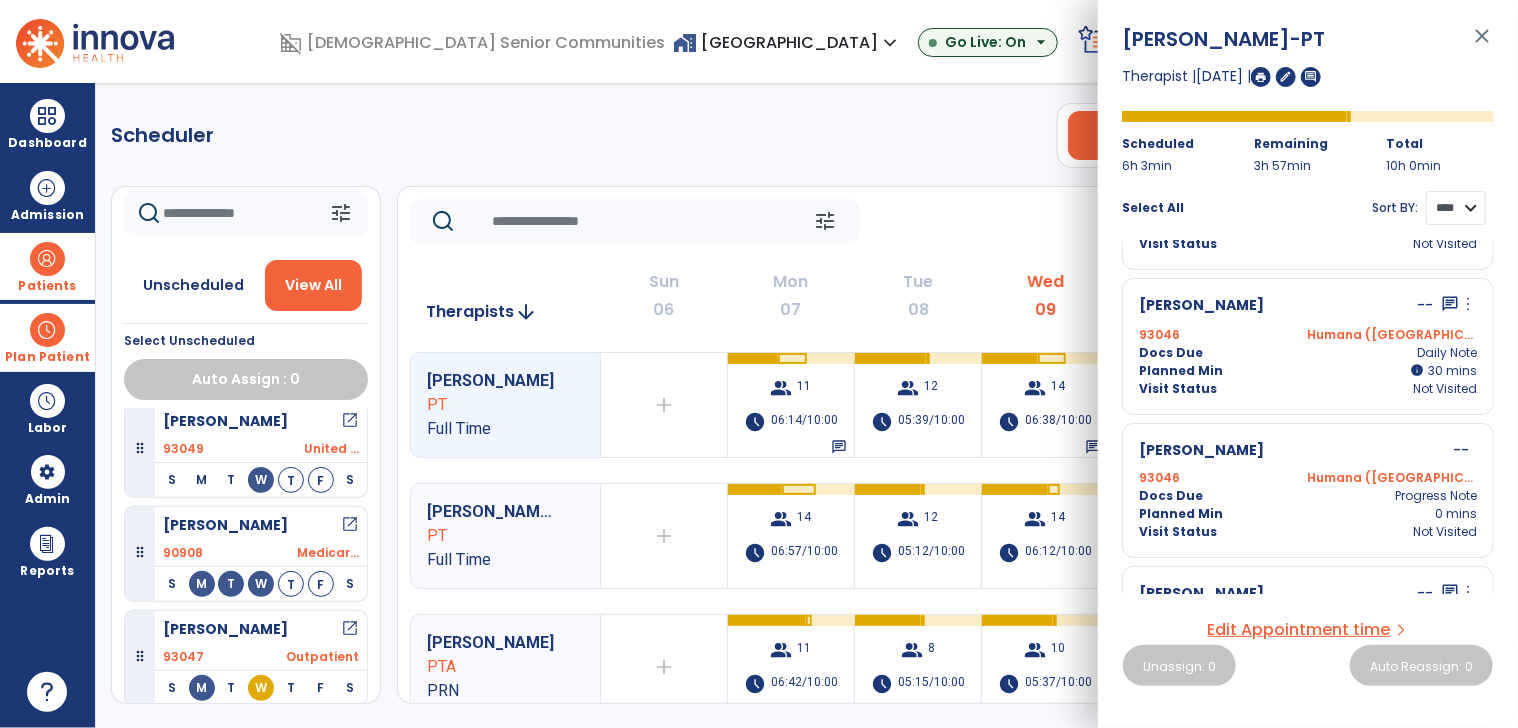 scroll, scrollTop: 0, scrollLeft: 0, axis: both 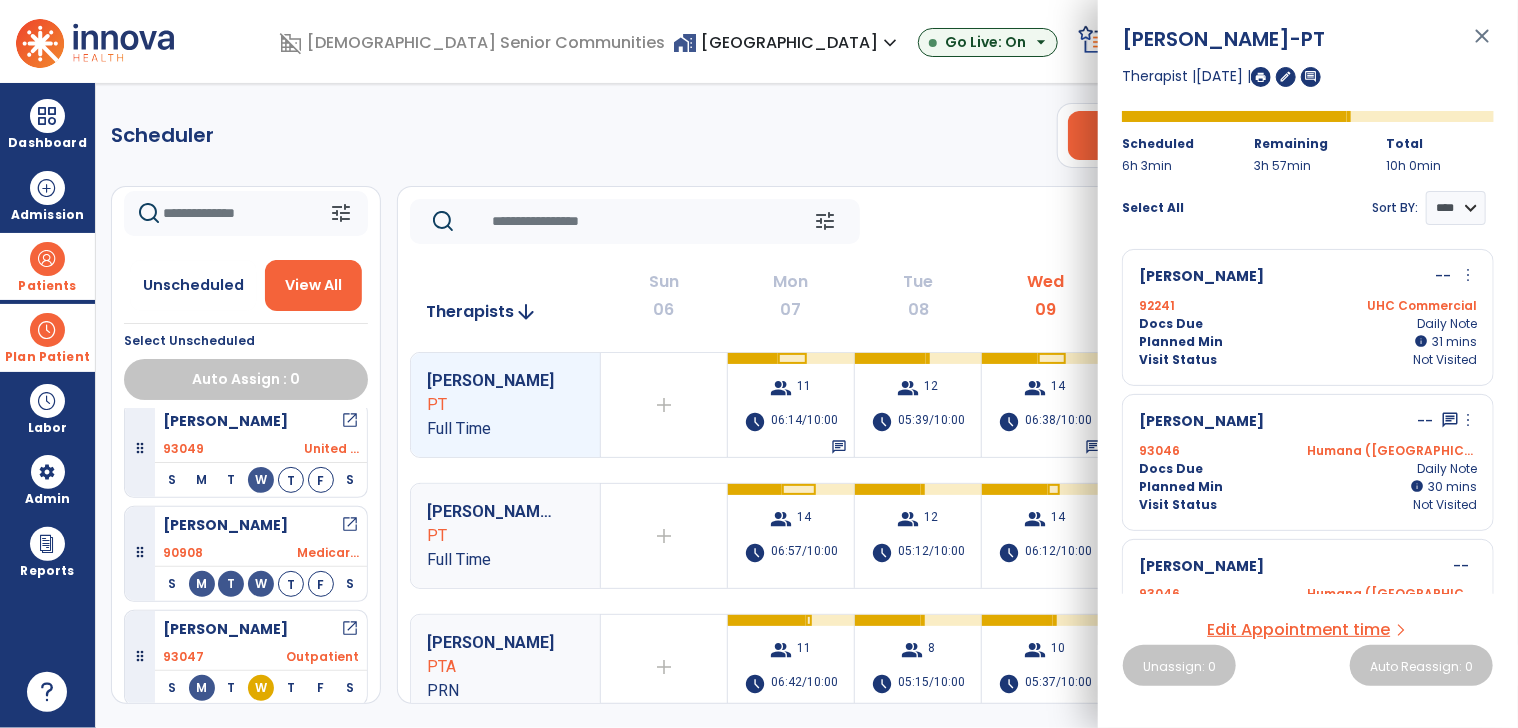 click on "Scheduler   PT   OT   ST  **** *** more_vert  Manage Labor   View All Therapists   Print" 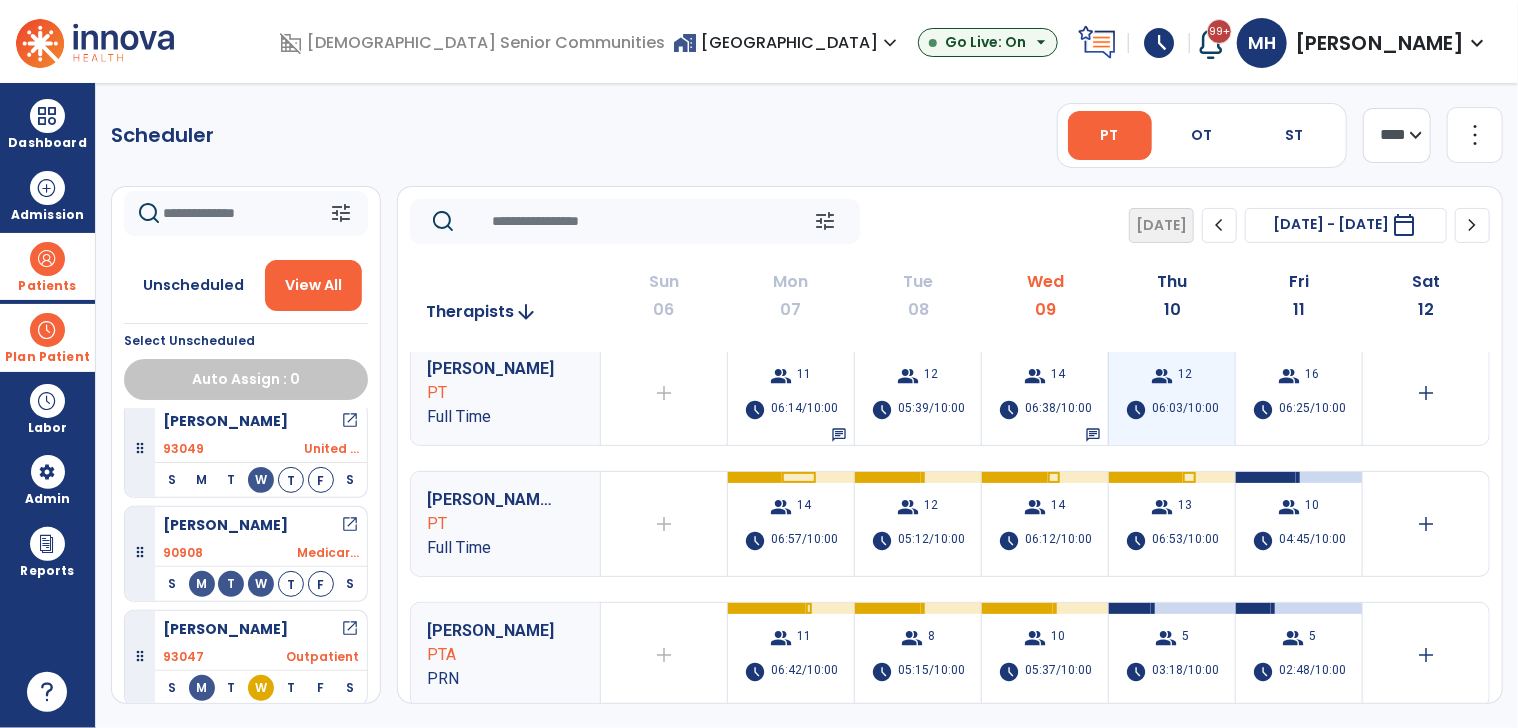 scroll, scrollTop: 14, scrollLeft: 0, axis: vertical 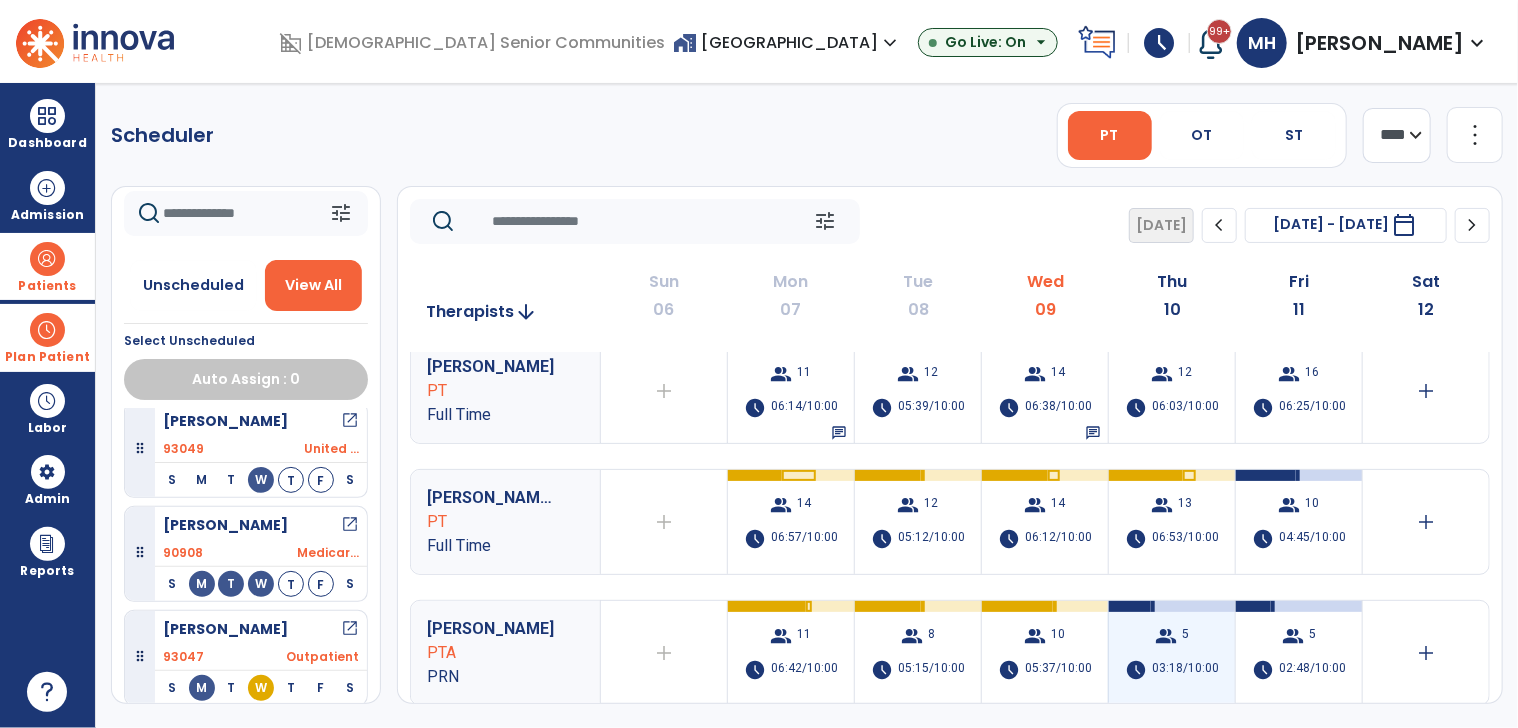 click on "03:18/10:00" at bounding box center (1185, 670) 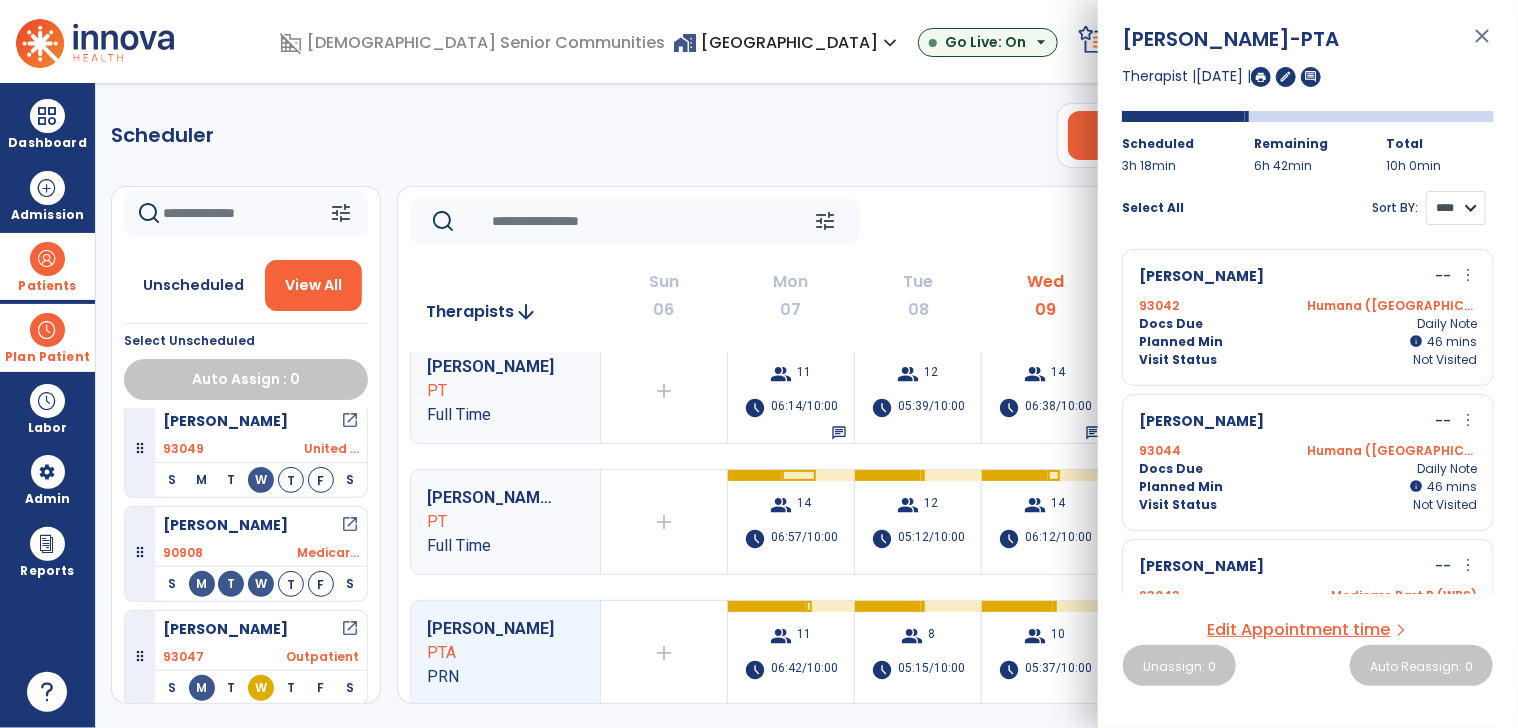 click on "**** ****" at bounding box center (1456, 208) 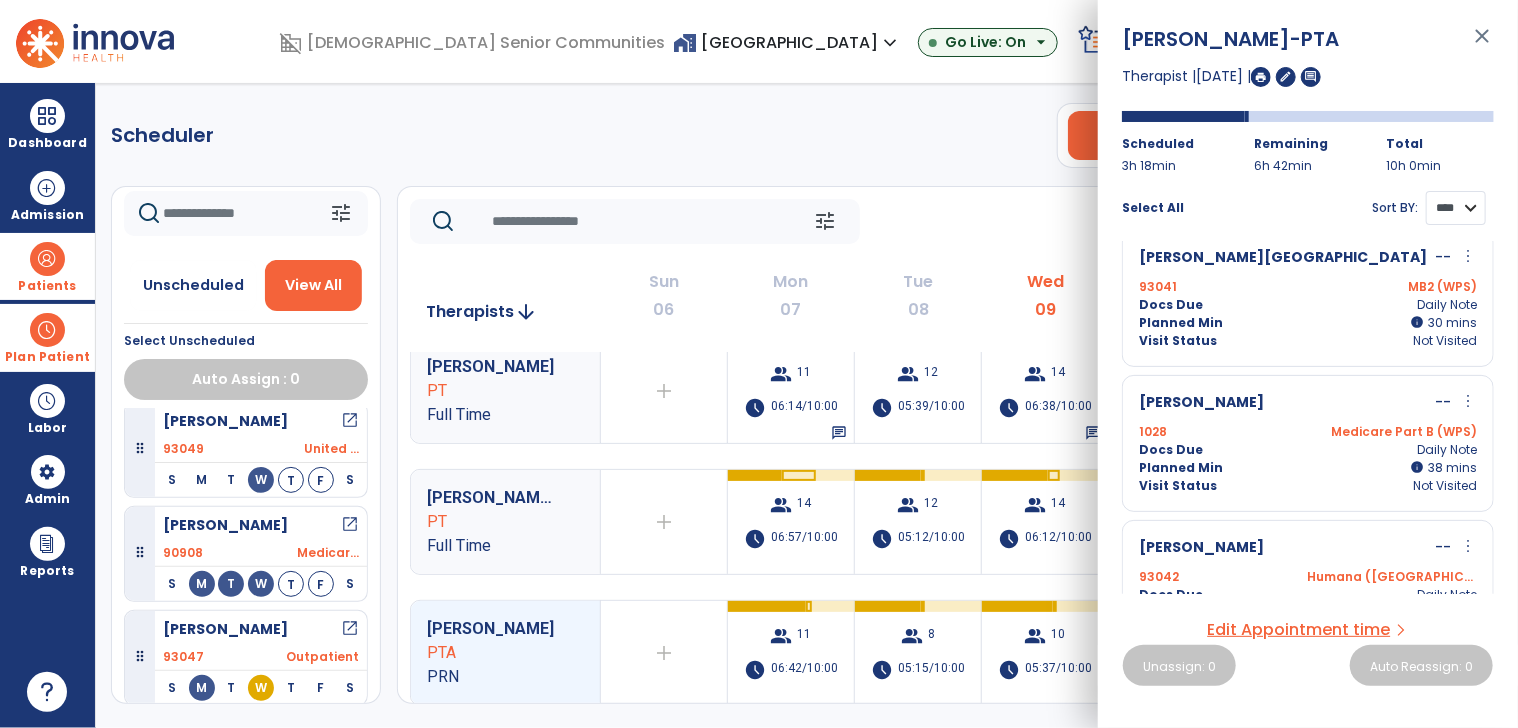 scroll, scrollTop: 0, scrollLeft: 0, axis: both 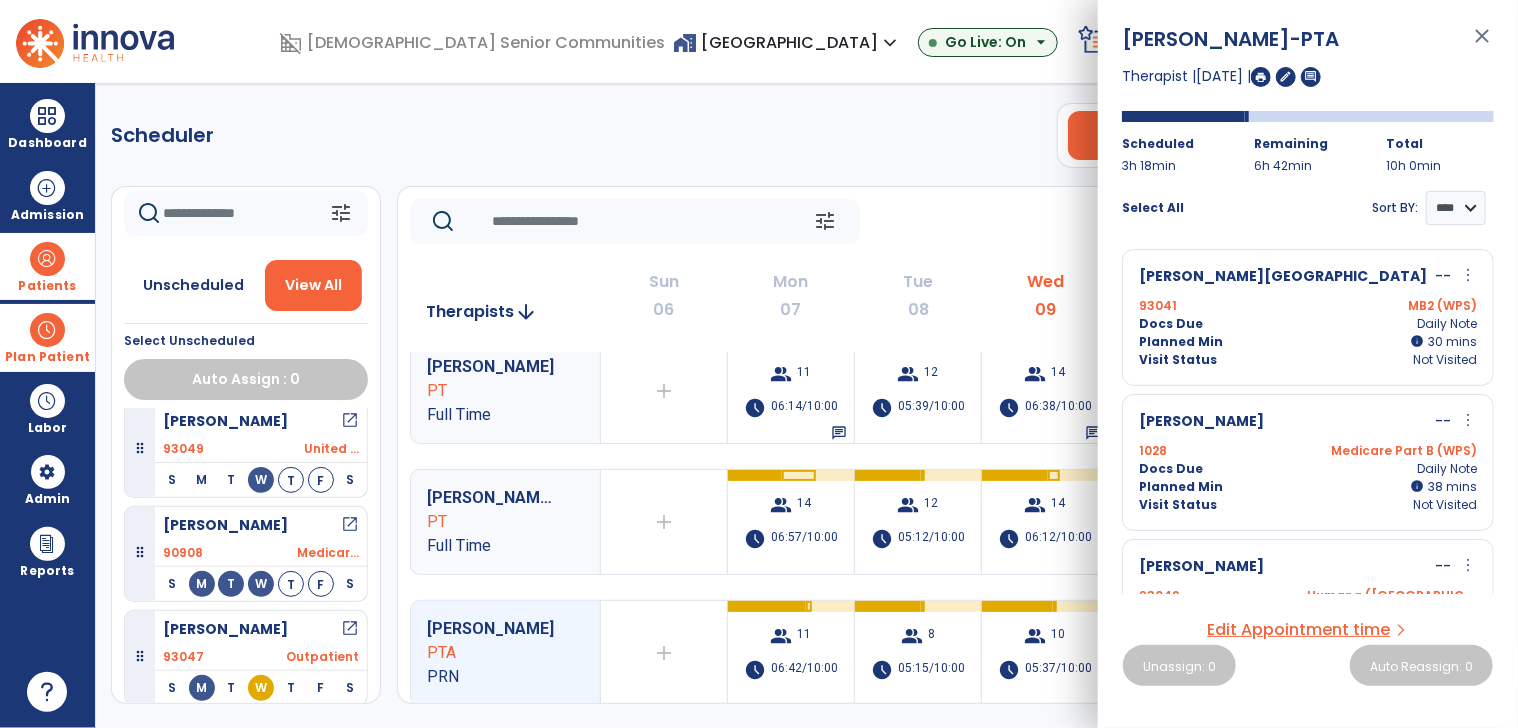 click on "Scheduler   PT   OT   ST  **** *** more_vert  Manage Labor   View All Therapists   Print" 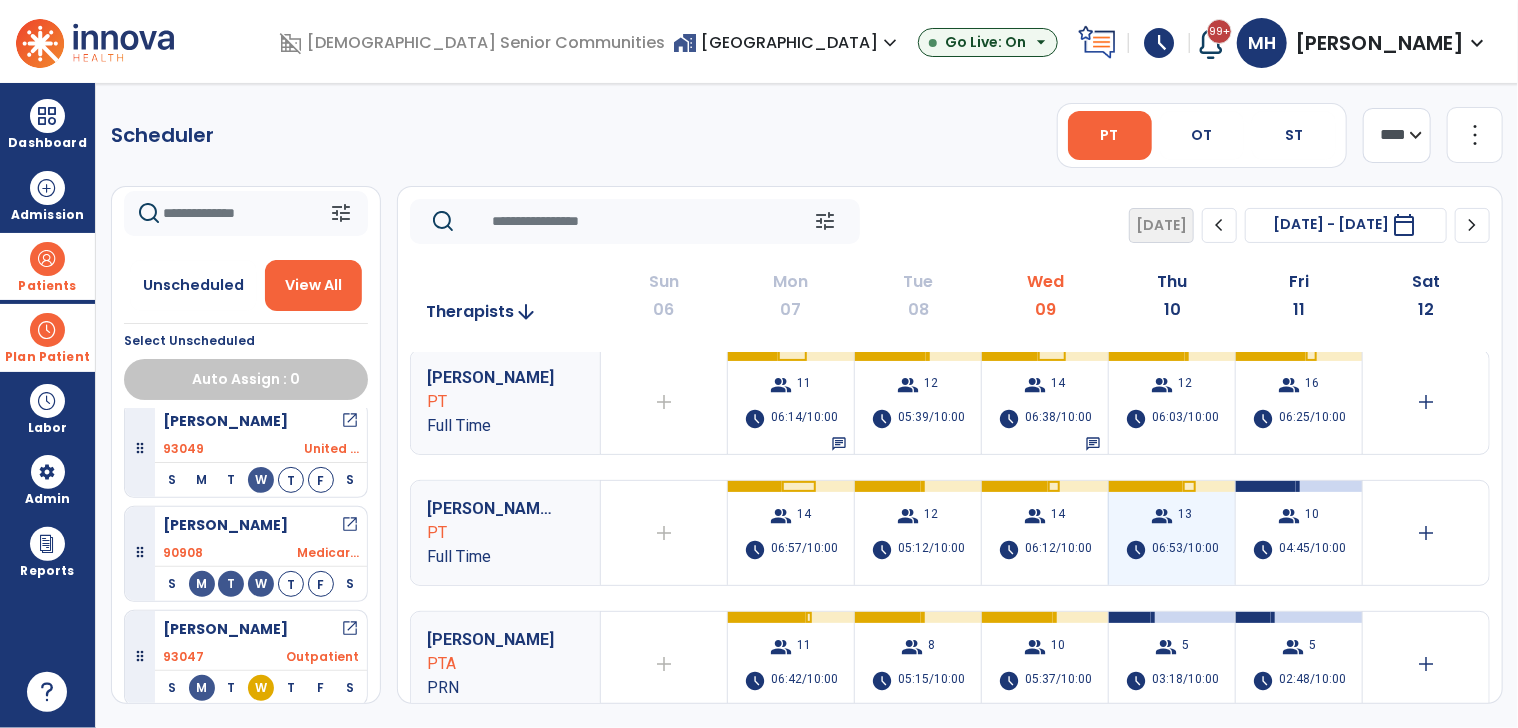 scroll, scrollTop: 0, scrollLeft: 0, axis: both 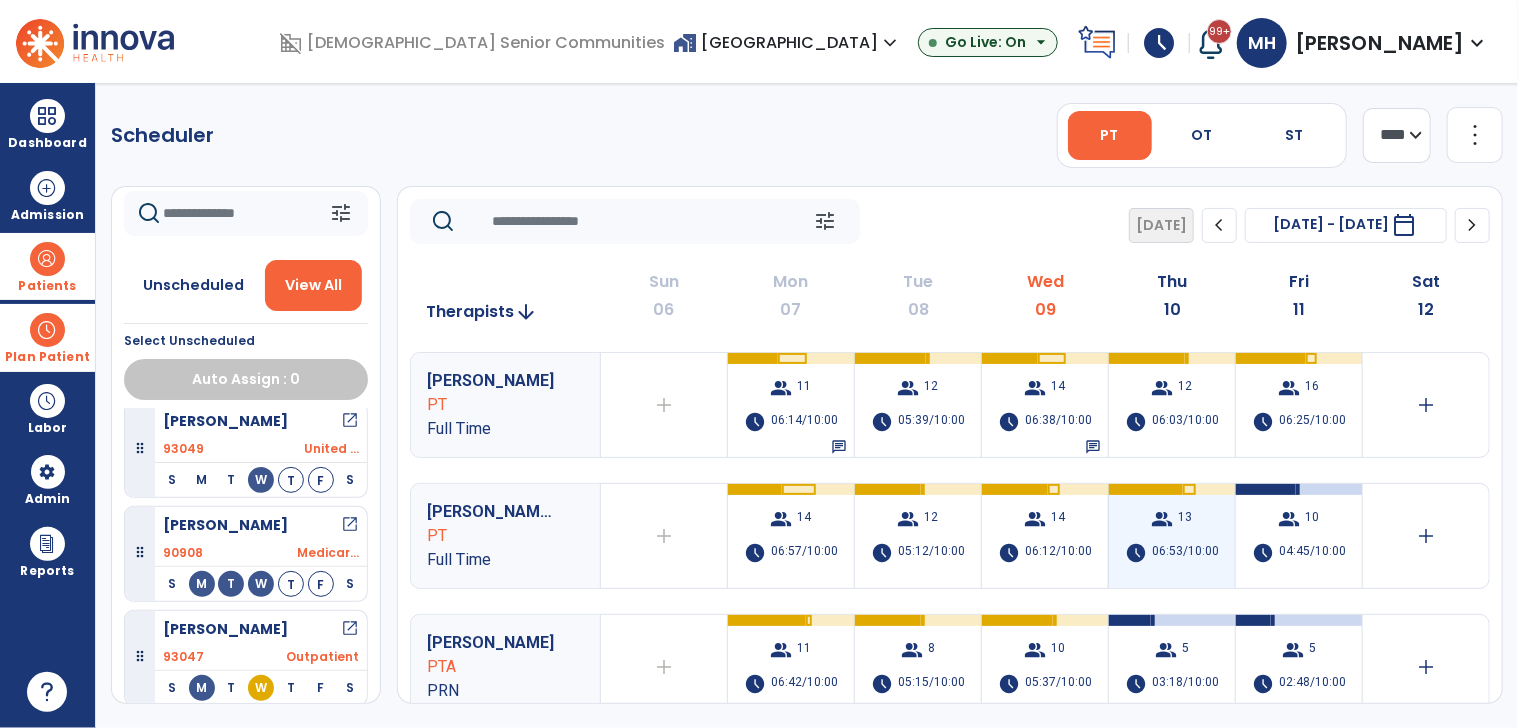 click on "06:53/10:00" at bounding box center [1185, 553] 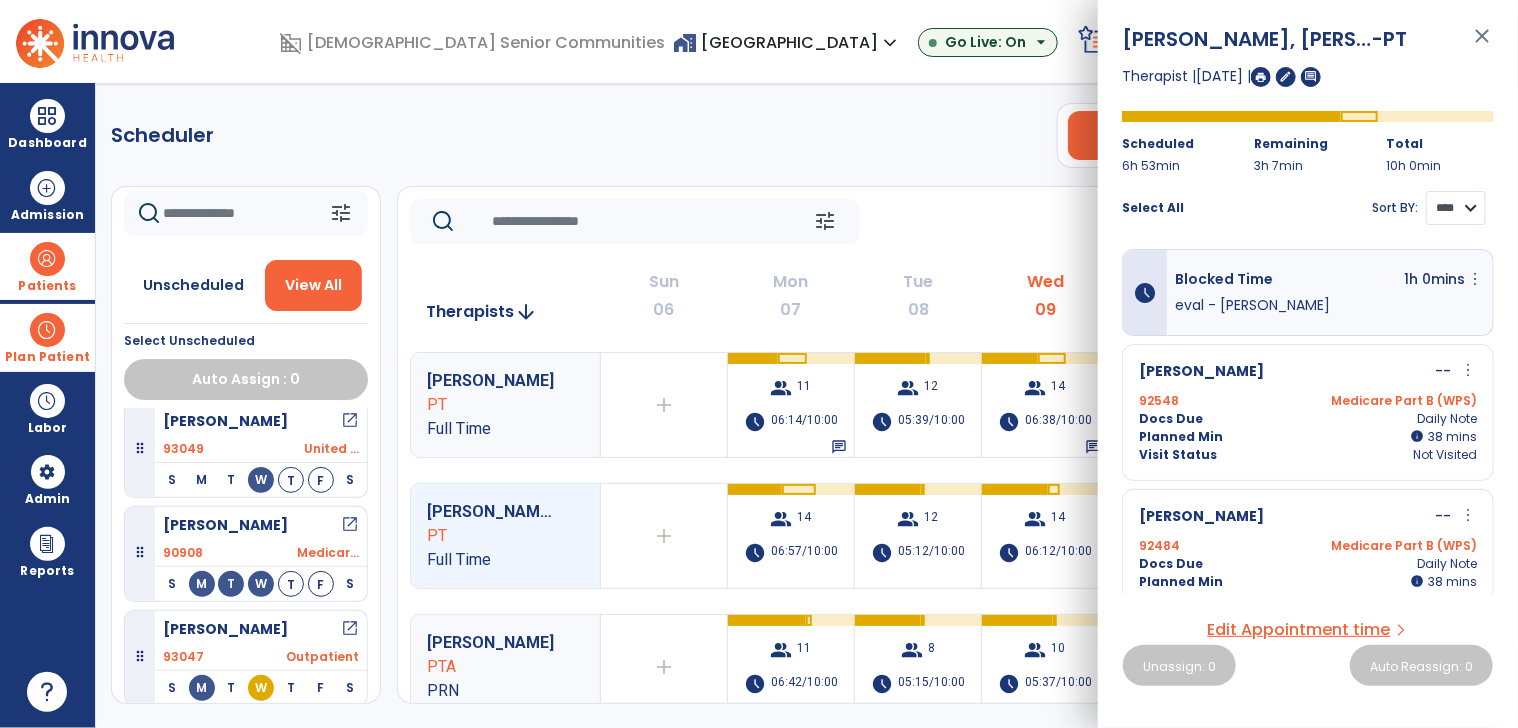 click on "**** ****" at bounding box center [1456, 208] 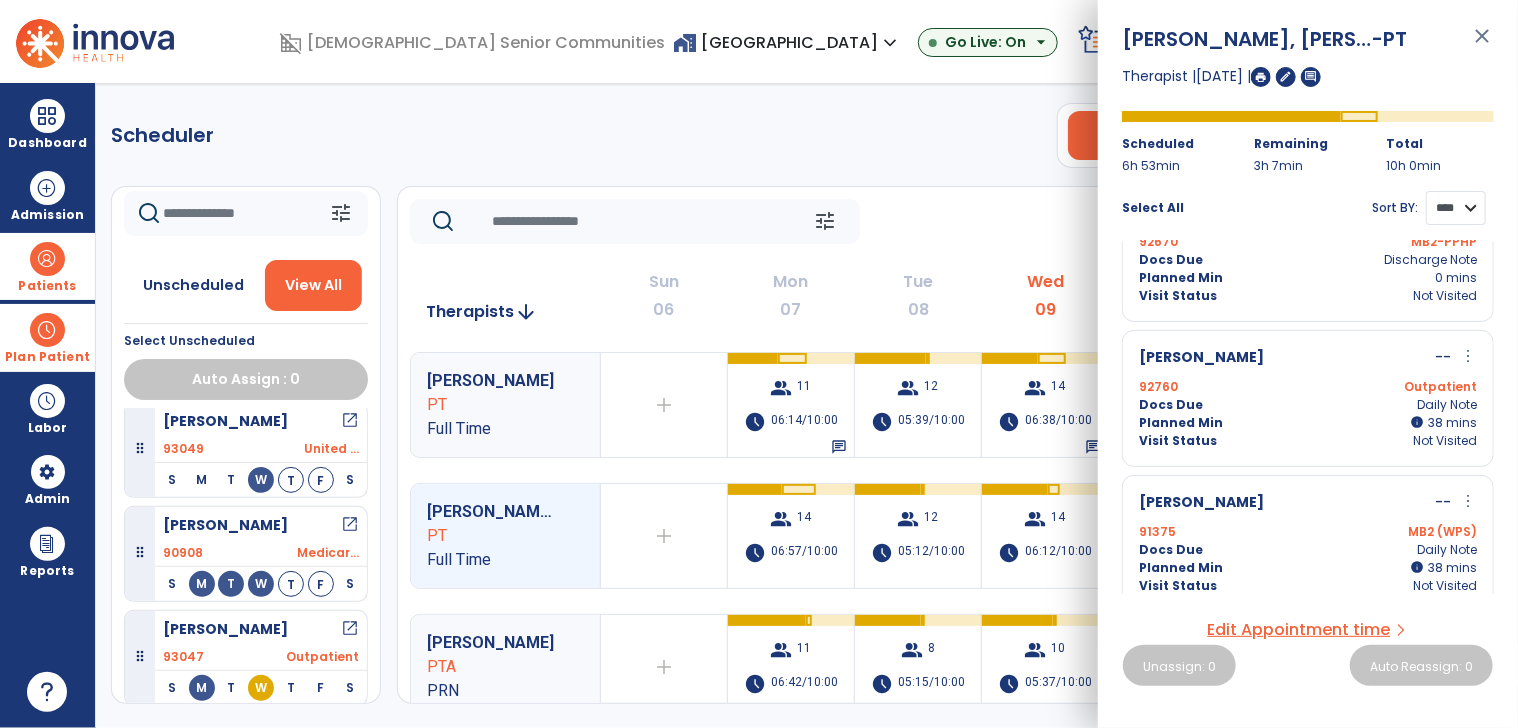 scroll, scrollTop: 1615, scrollLeft: 0, axis: vertical 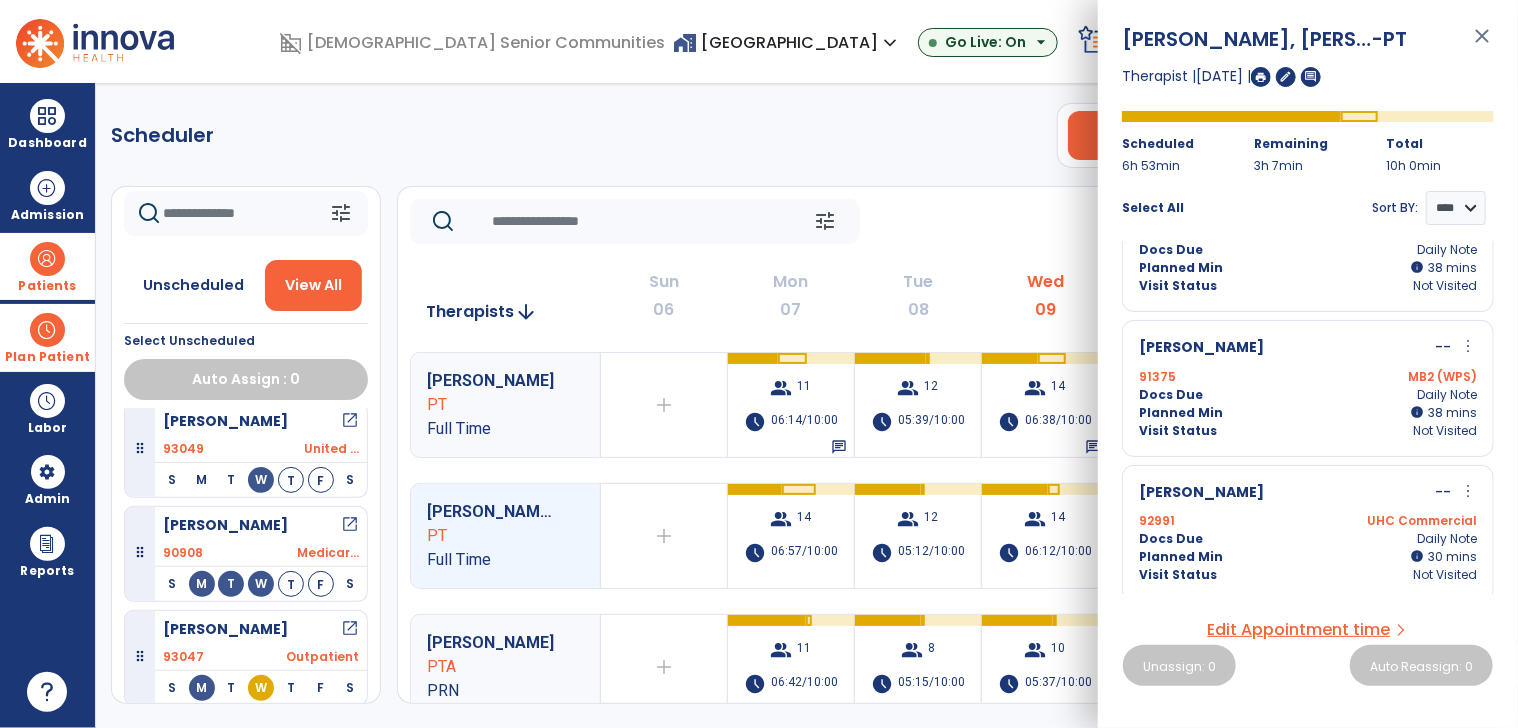 click on "Scheduler   PT   OT   ST  **** *** more_vert  Manage Labor   View All Therapists   Print" 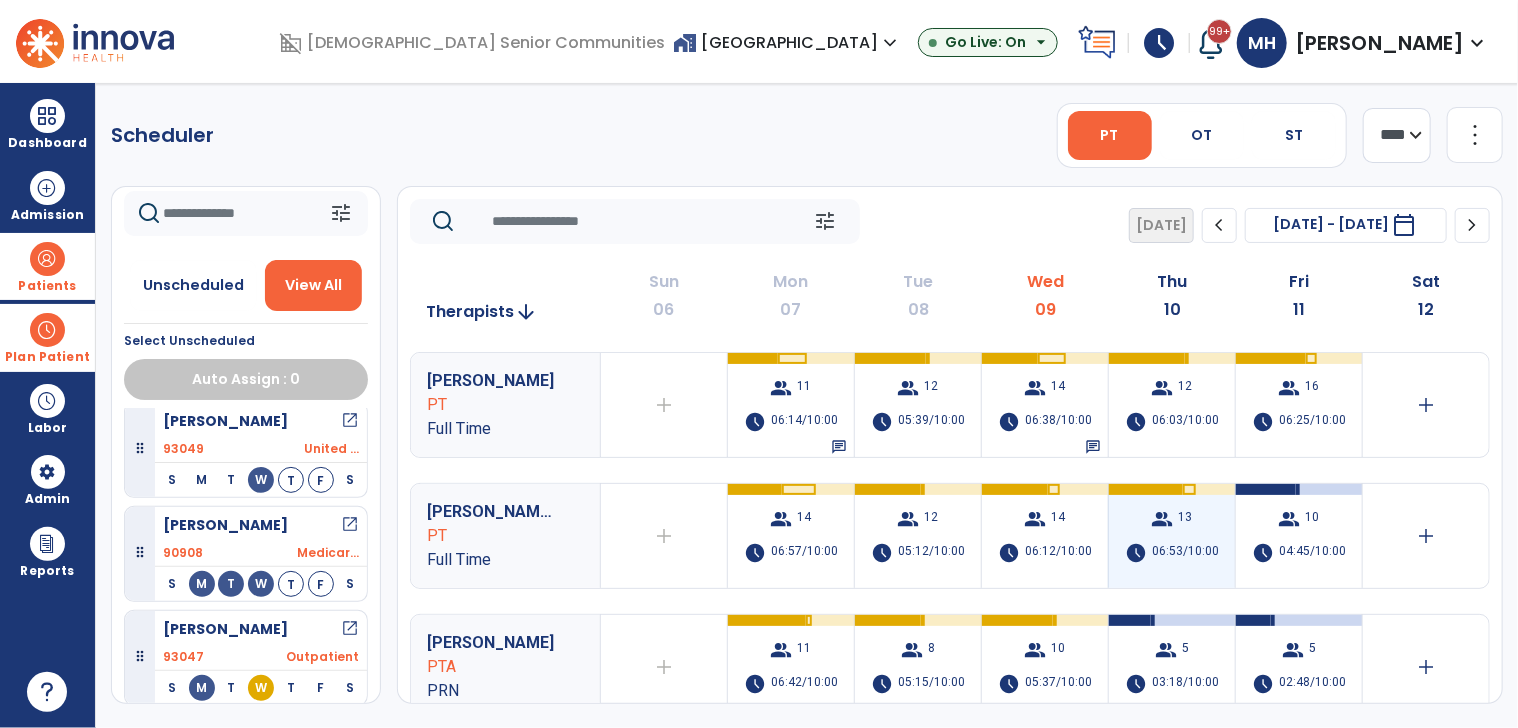 click on "group  13  schedule  06:53/10:00" at bounding box center [1172, 536] 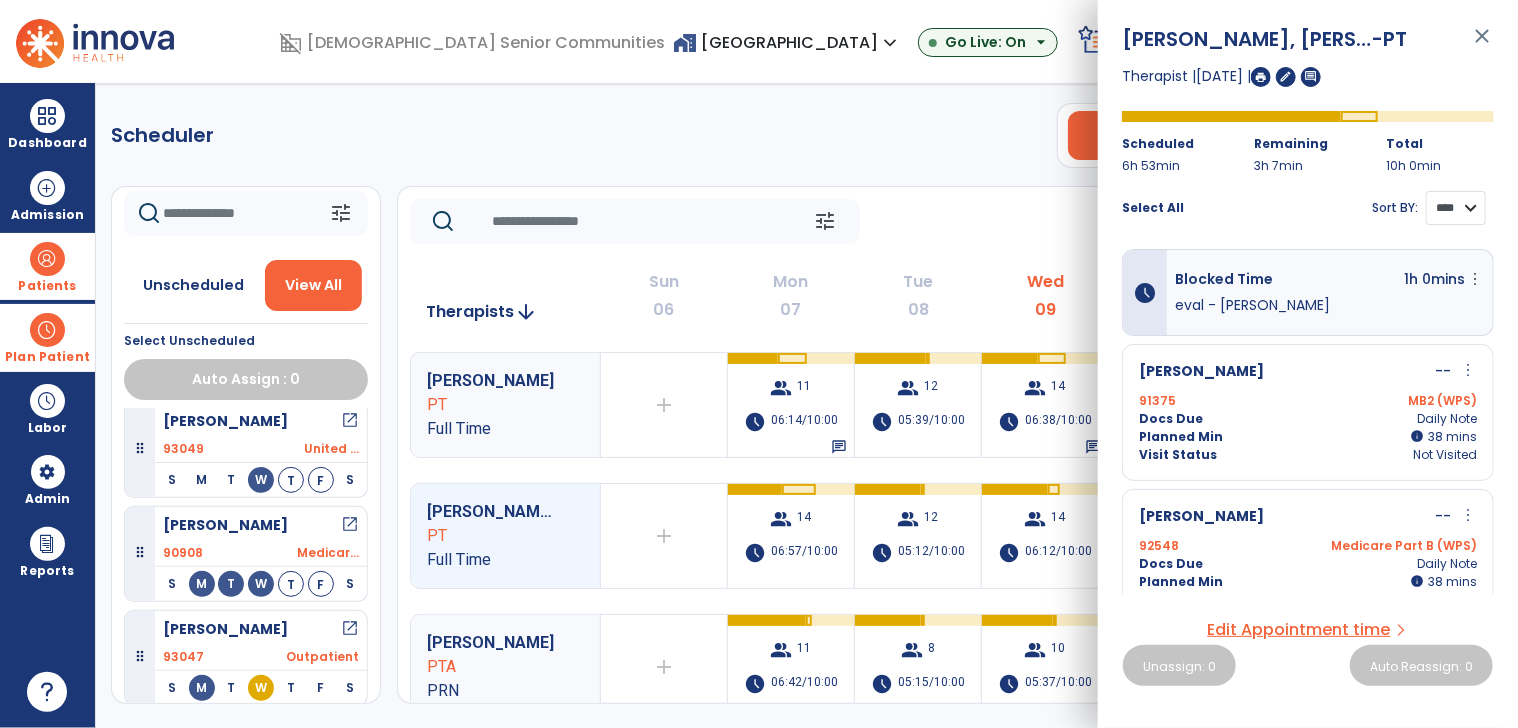 click on "**** ****" at bounding box center (1456, 208) 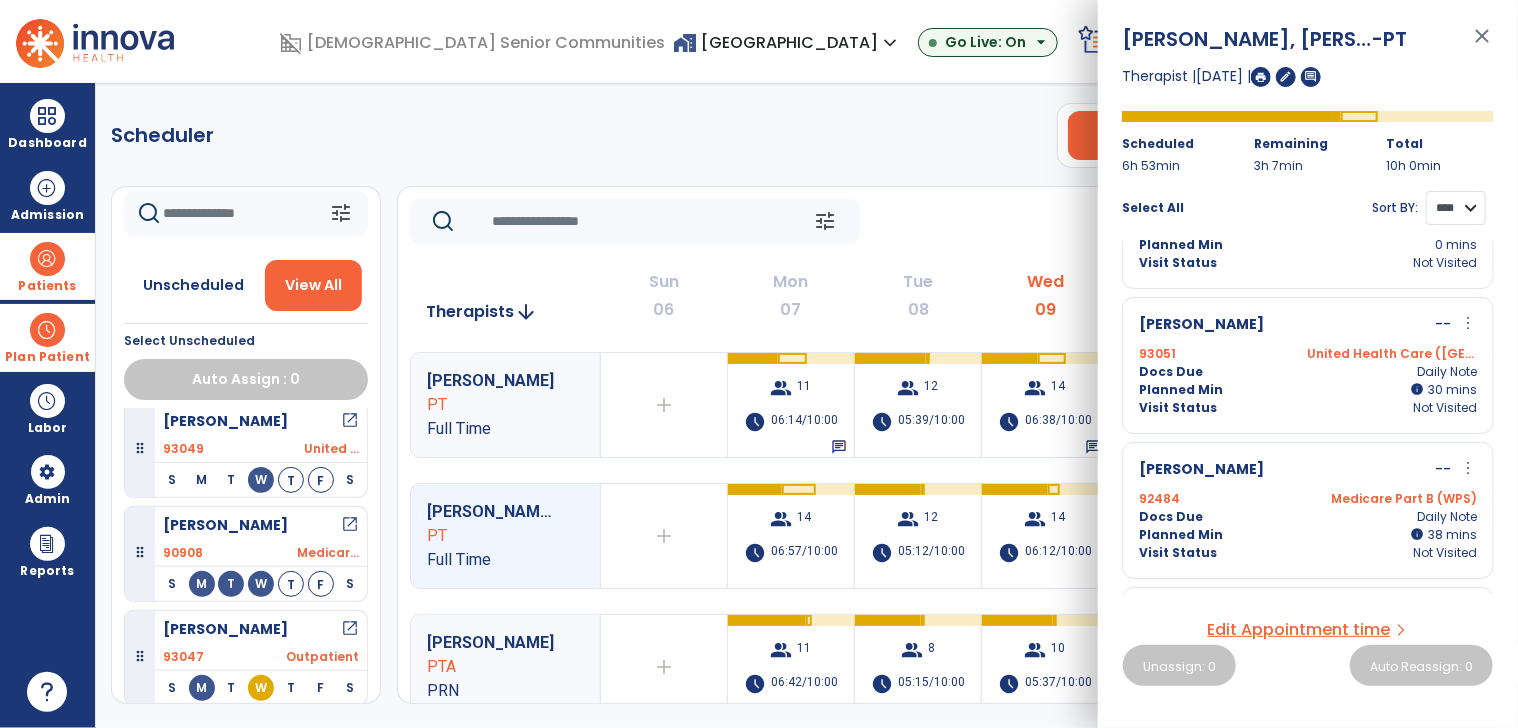 scroll, scrollTop: 800, scrollLeft: 0, axis: vertical 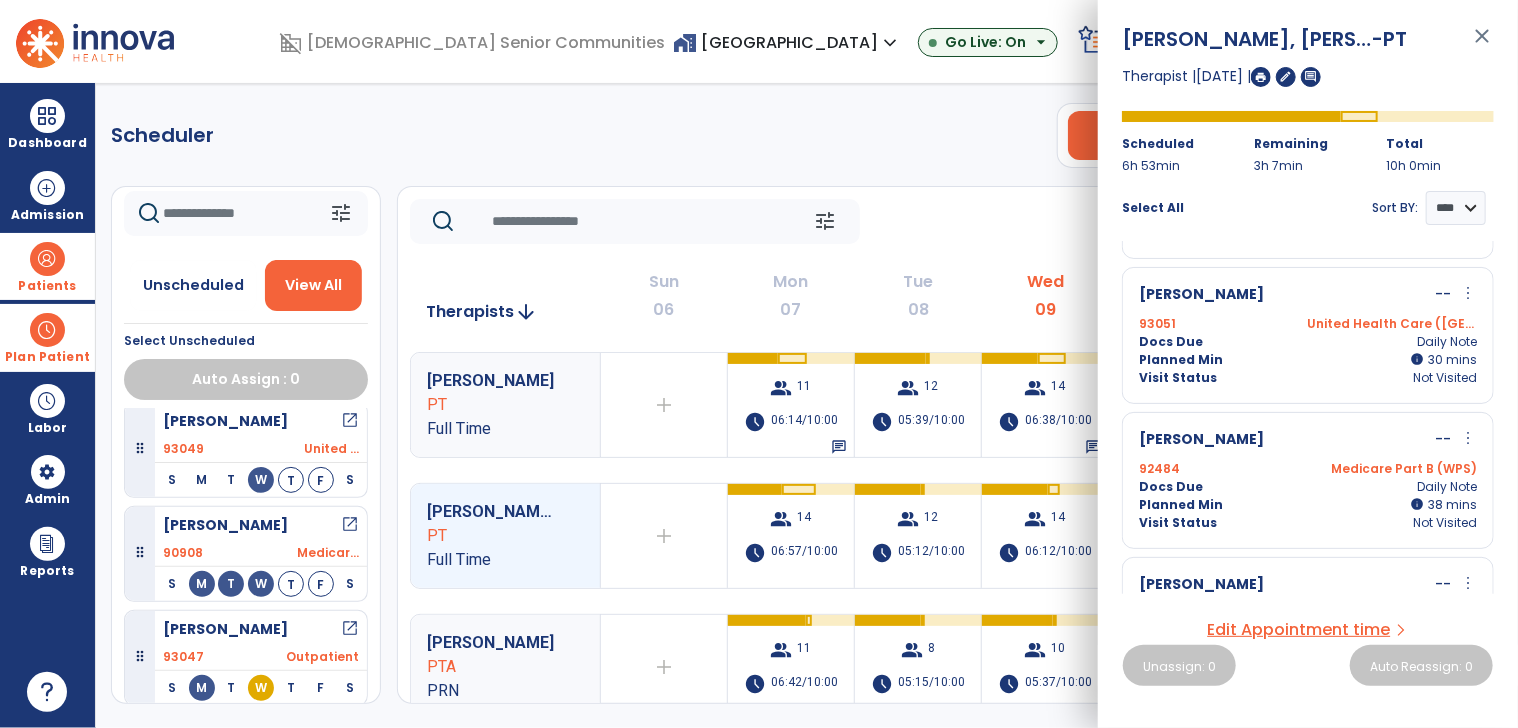 click on "Planned Min  info   30 I 30 mins" at bounding box center [1308, 360] 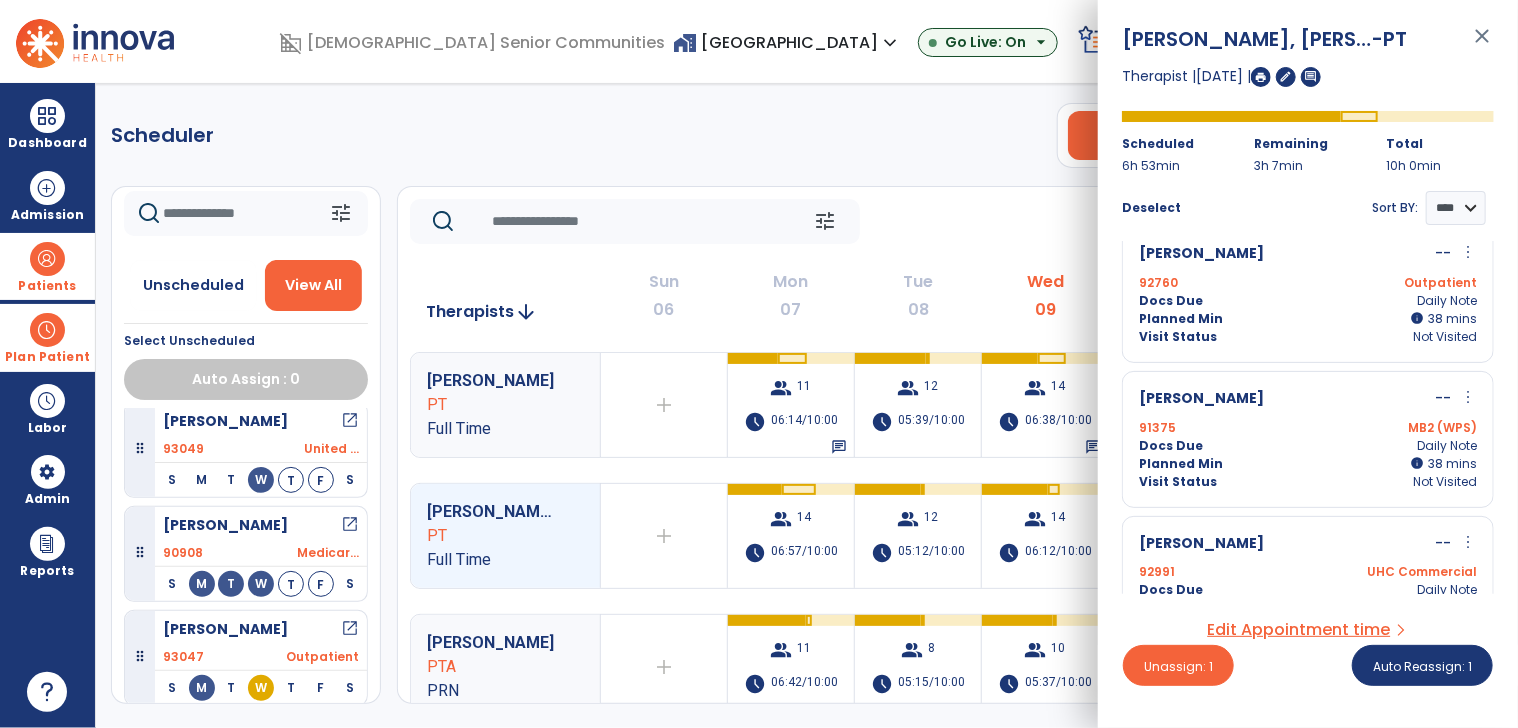 scroll, scrollTop: 1615, scrollLeft: 0, axis: vertical 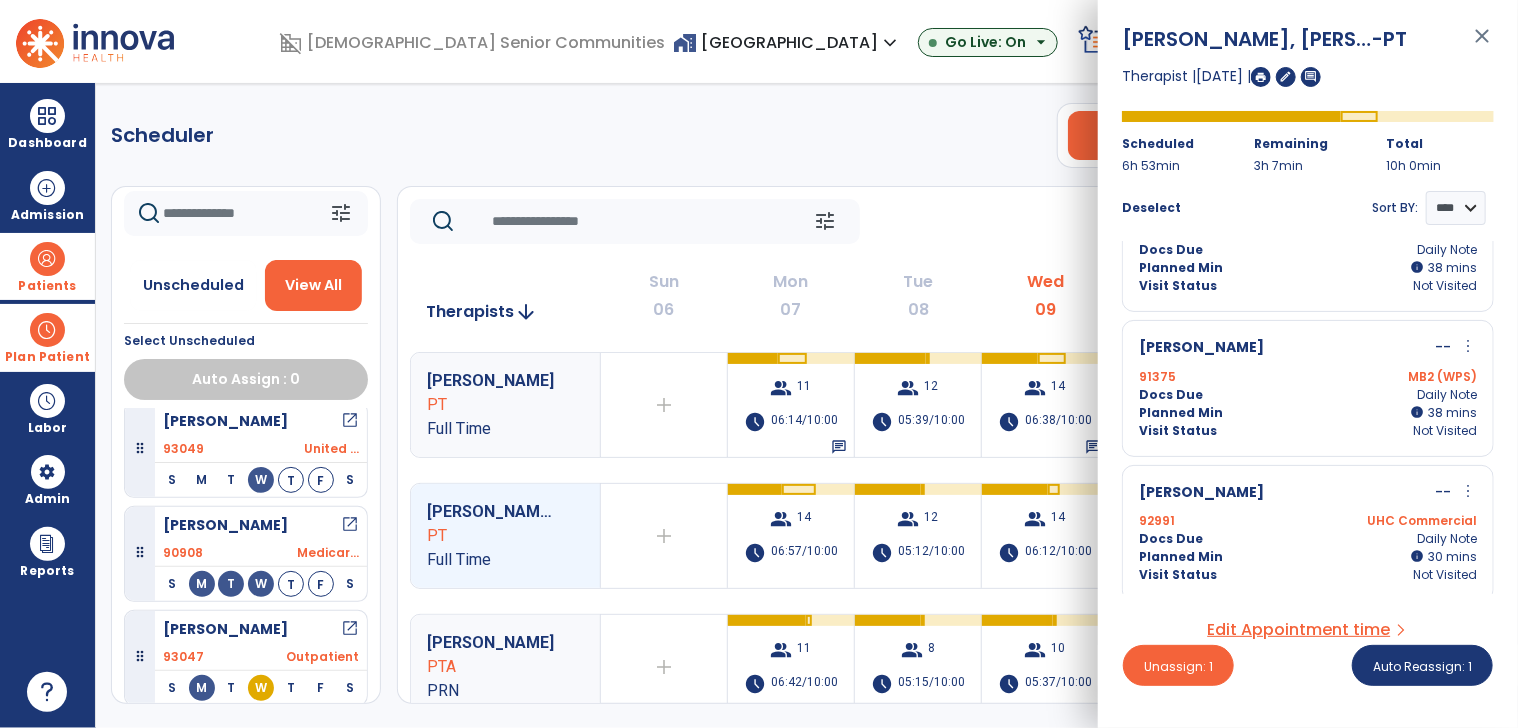 click on "92991 UHC Commercial" at bounding box center (1308, 522) 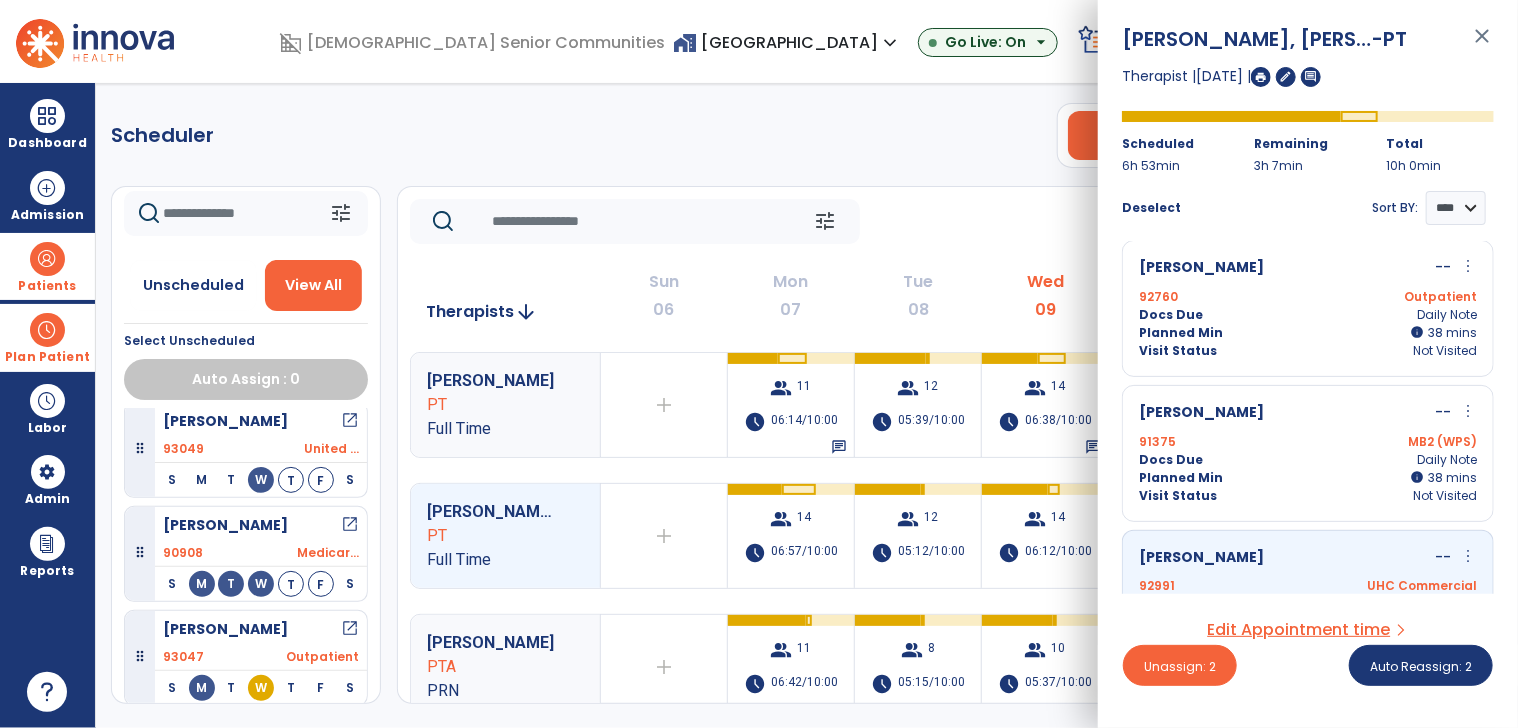 scroll, scrollTop: 1515, scrollLeft: 0, axis: vertical 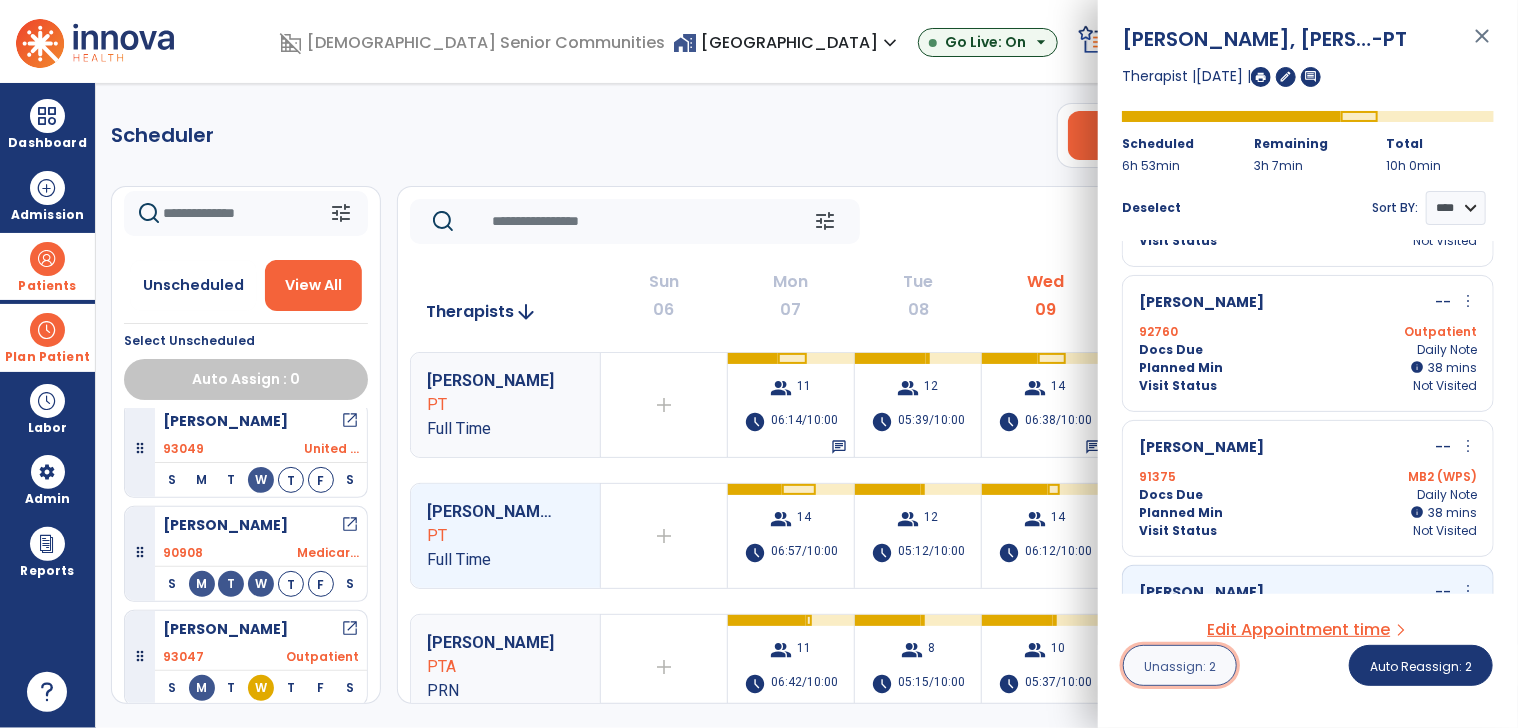click on "Unassign: 2" at bounding box center [1180, 665] 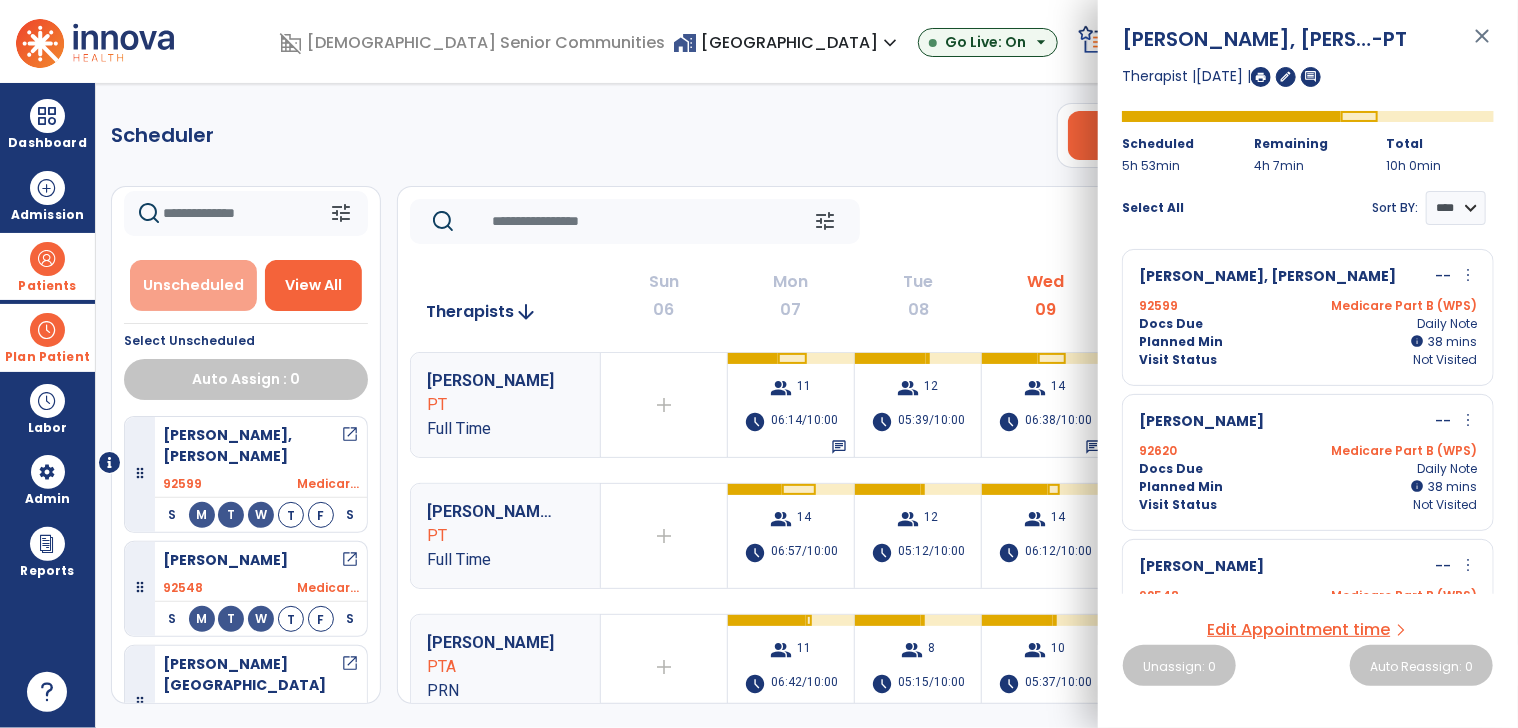 click on "Unscheduled" at bounding box center (193, 285) 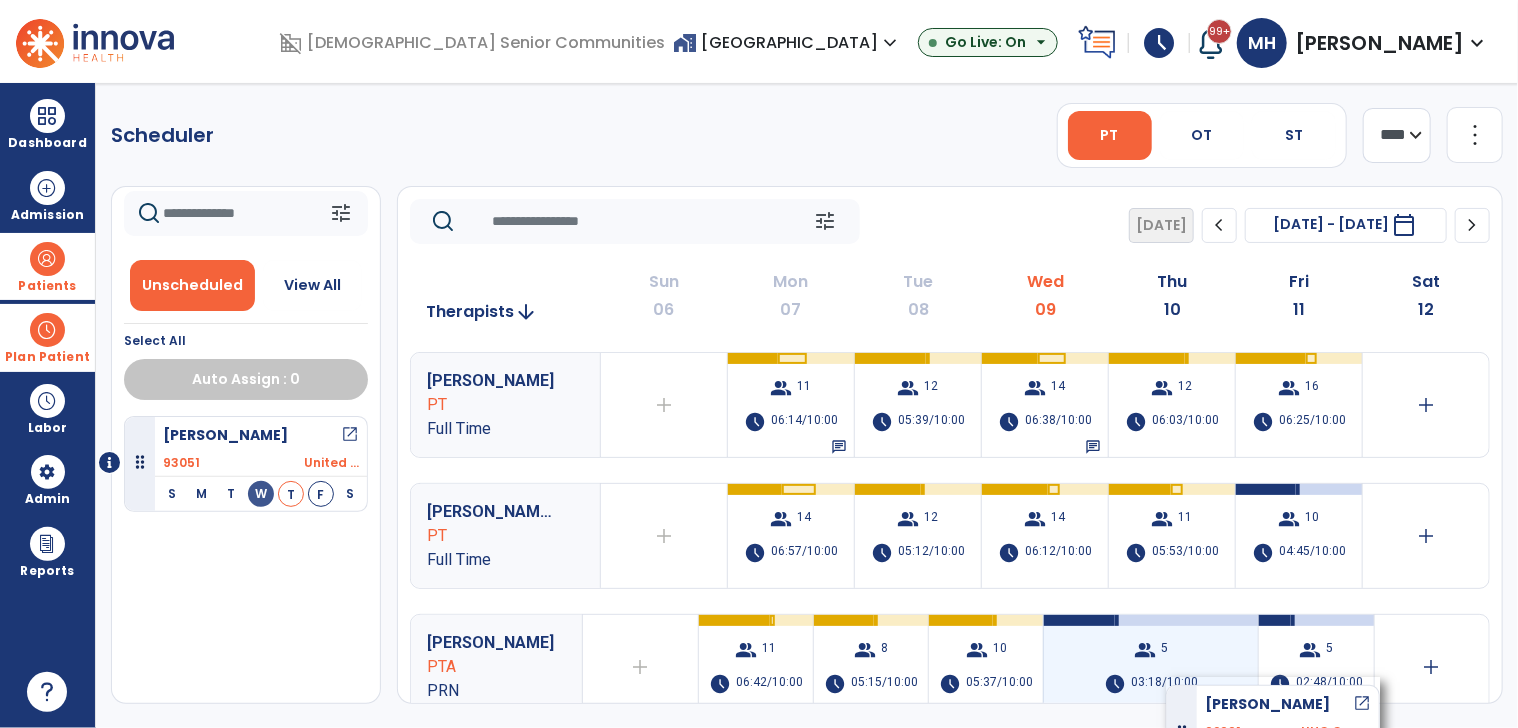 drag, startPoint x: 143, startPoint y: 563, endPoint x: 1166, endPoint y: 677, distance: 1029.3323 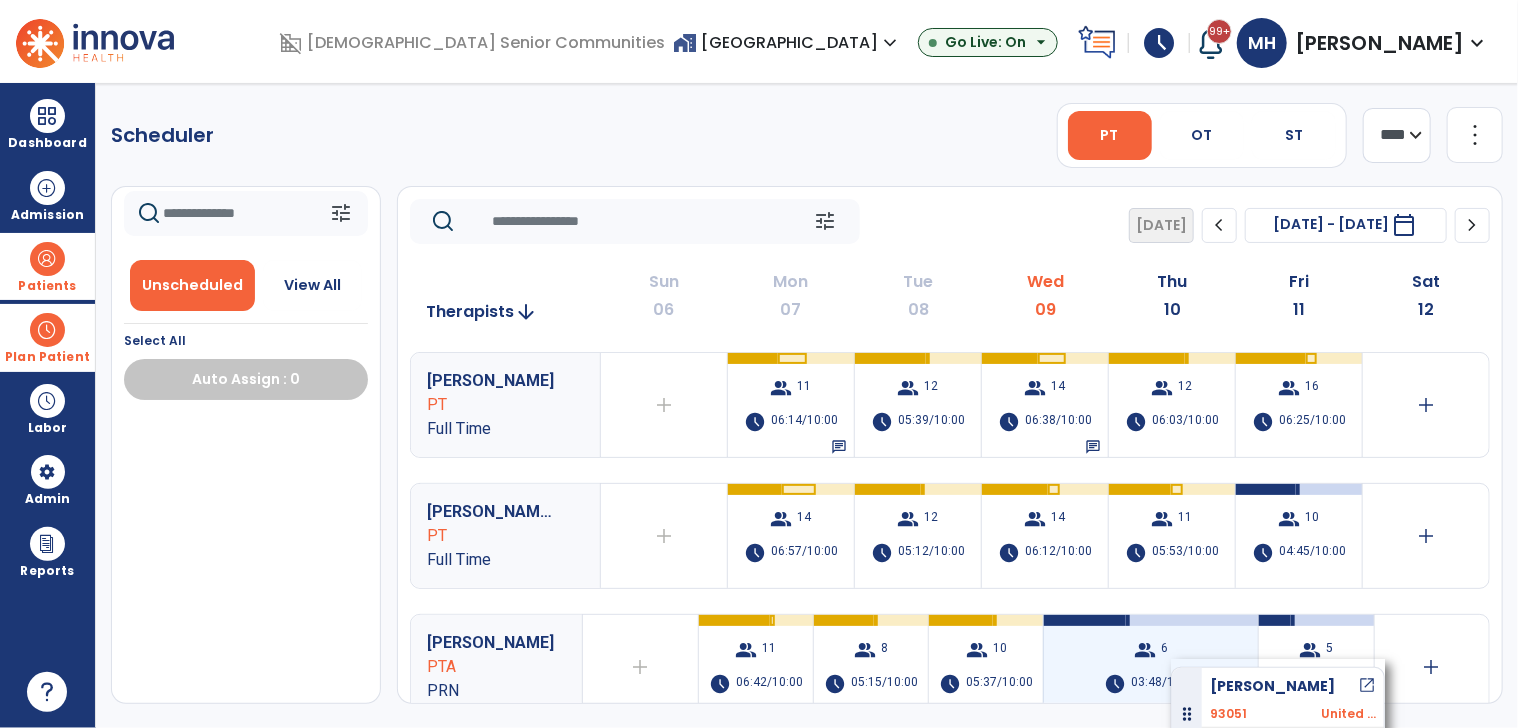 drag, startPoint x: 137, startPoint y: 467, endPoint x: 1171, endPoint y: 659, distance: 1051.6748 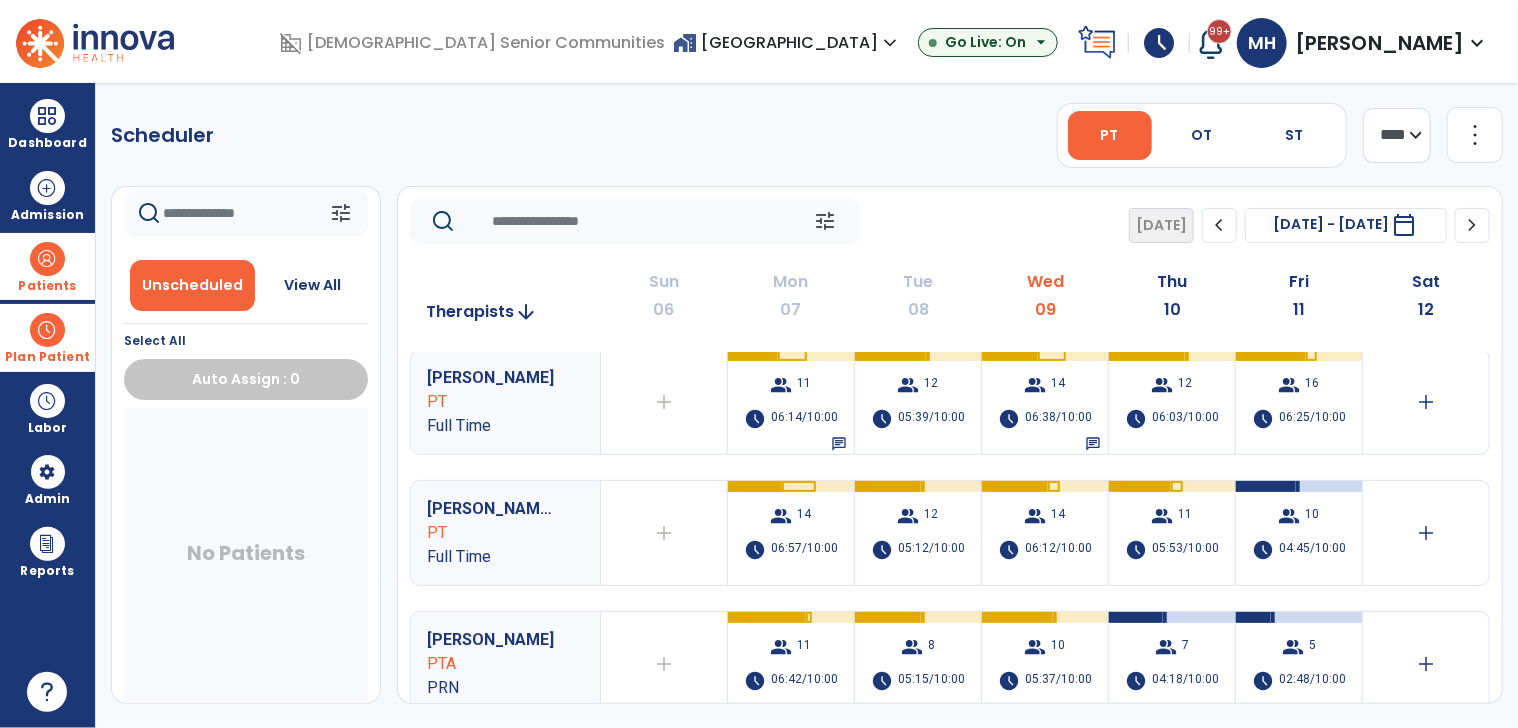 scroll, scrollTop: 0, scrollLeft: 0, axis: both 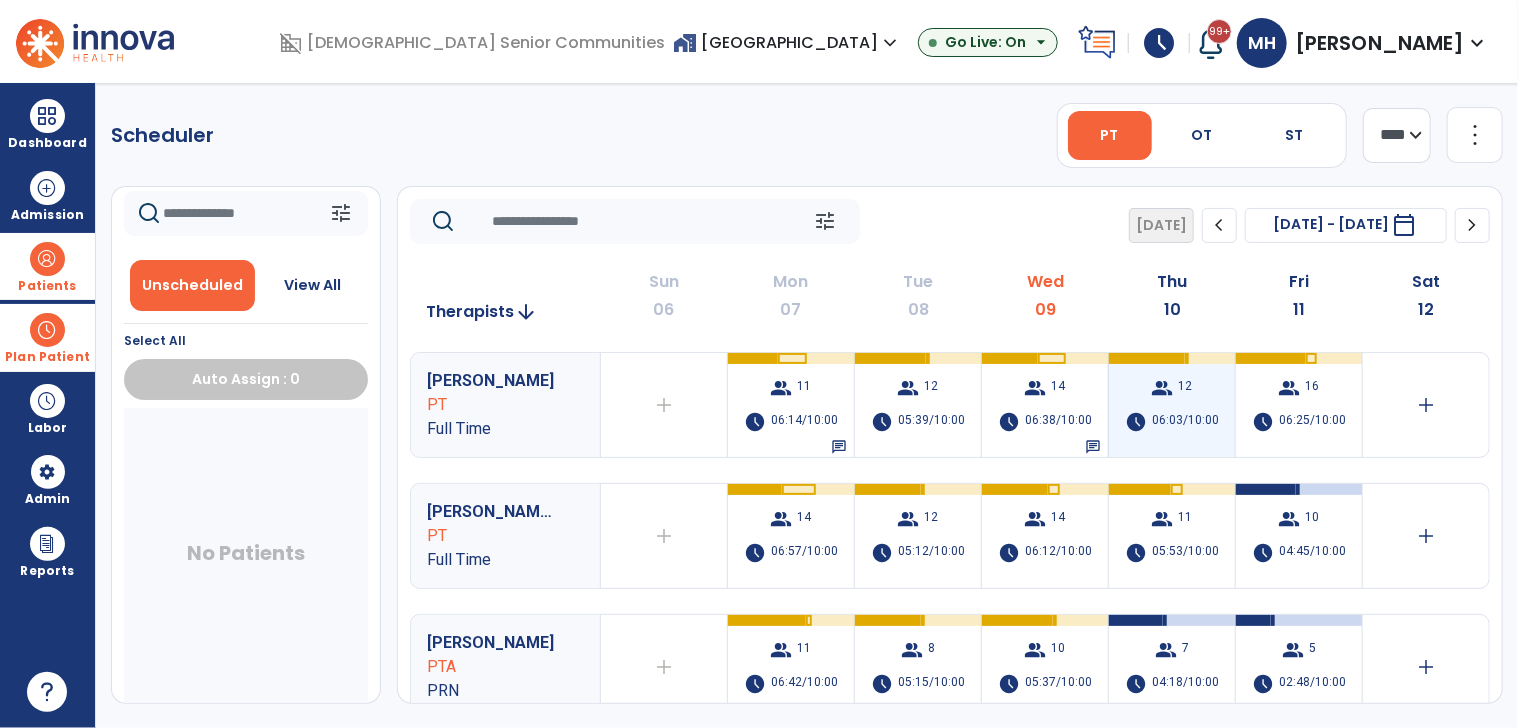 click on "06:03/10:00" at bounding box center (1185, 422) 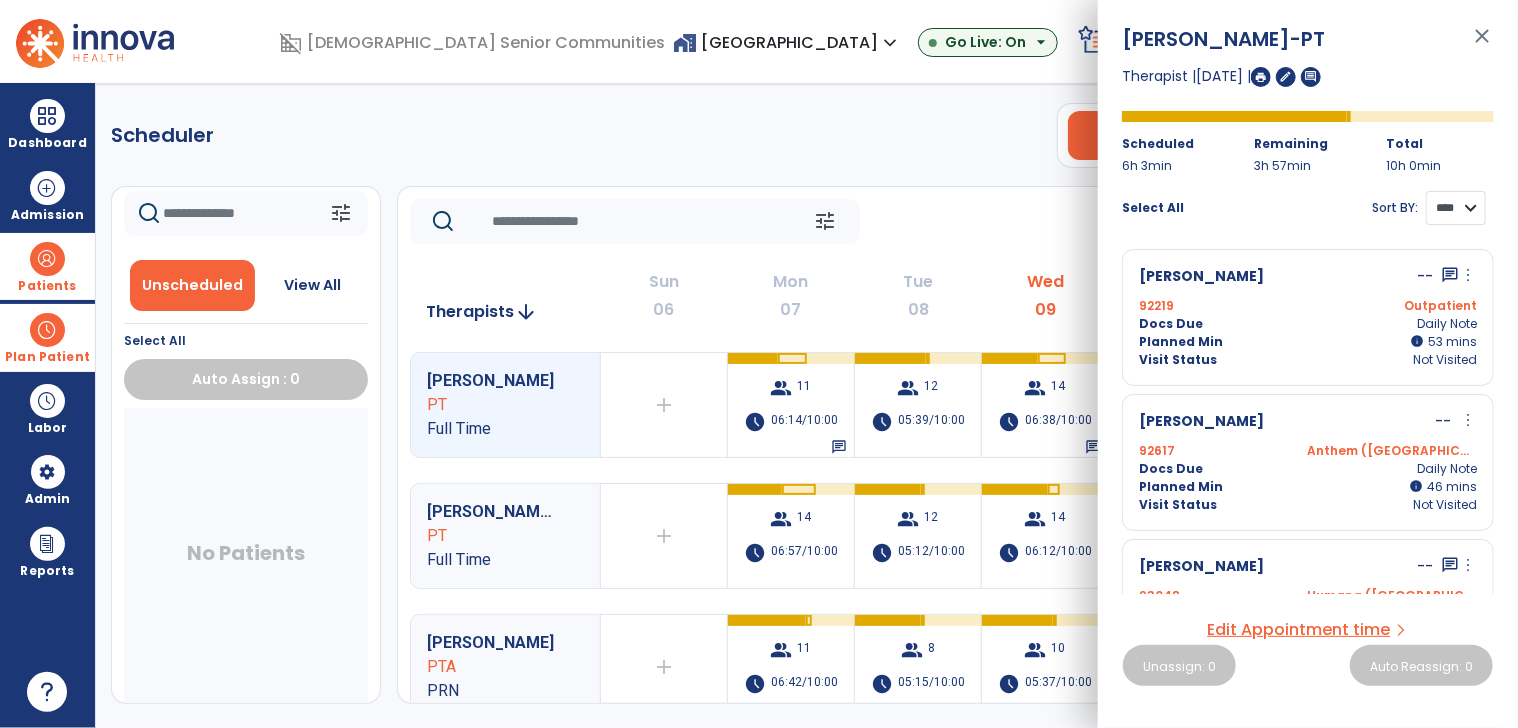 click on "**** ****" at bounding box center (1456, 208) 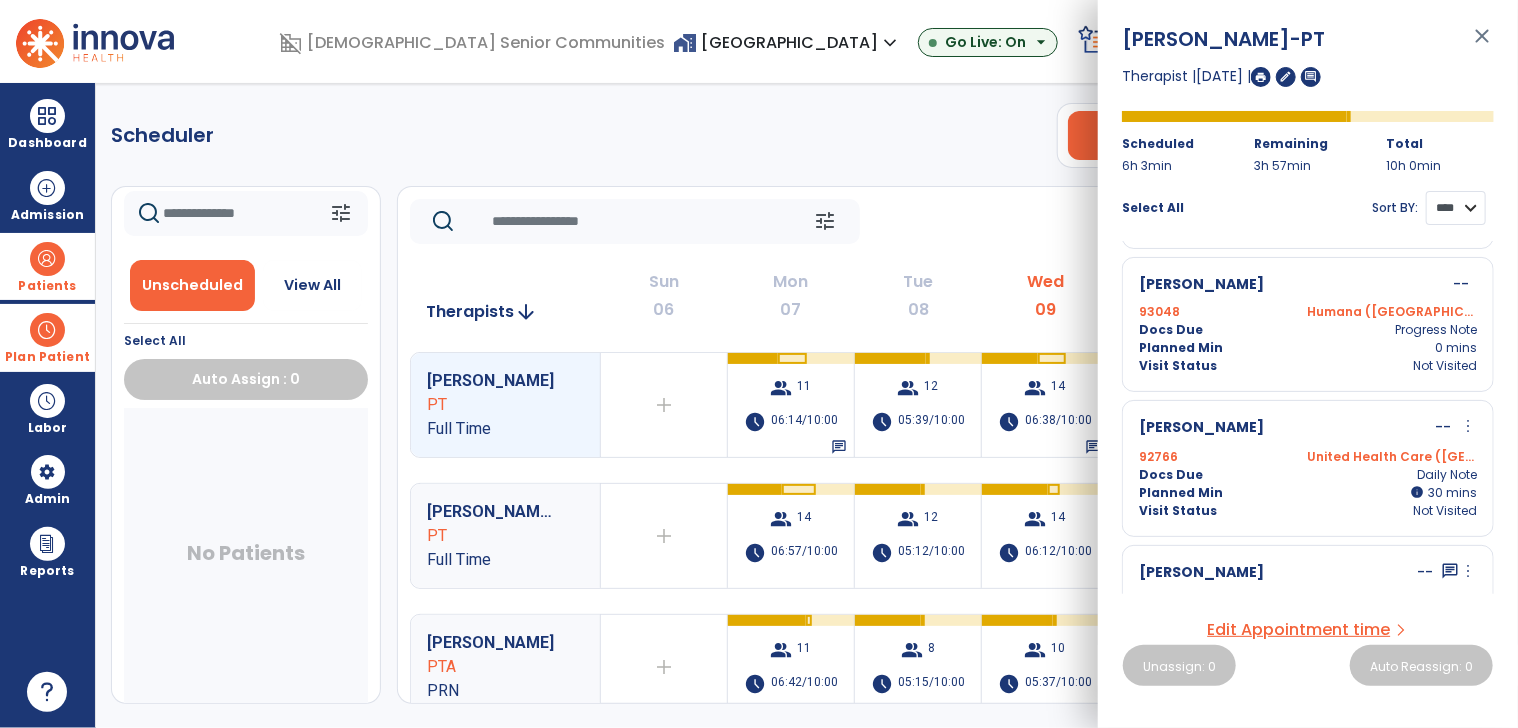 scroll, scrollTop: 600, scrollLeft: 0, axis: vertical 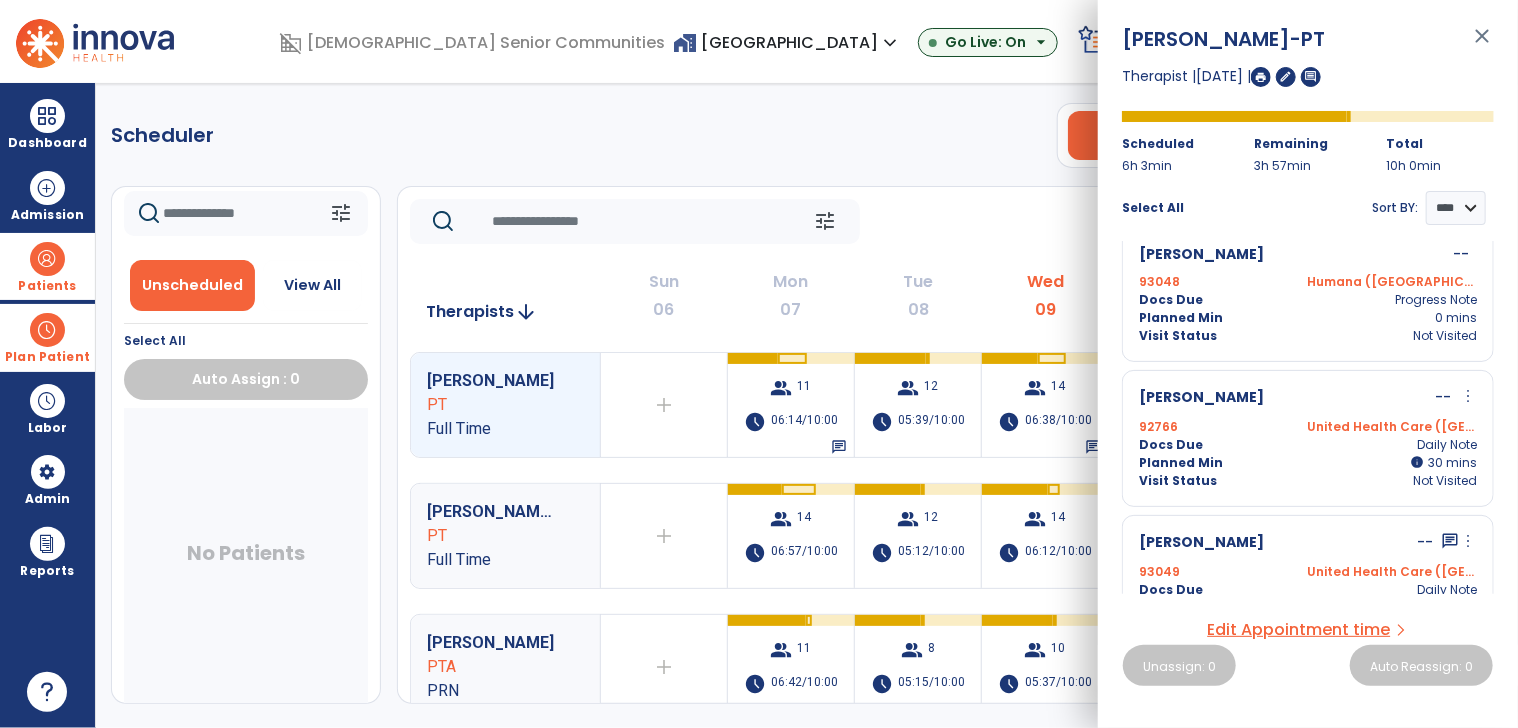 click on "Higgins, Shirley   --  more_vert  edit   Edit Session   alt_route   Split Minutes" at bounding box center (1308, 398) 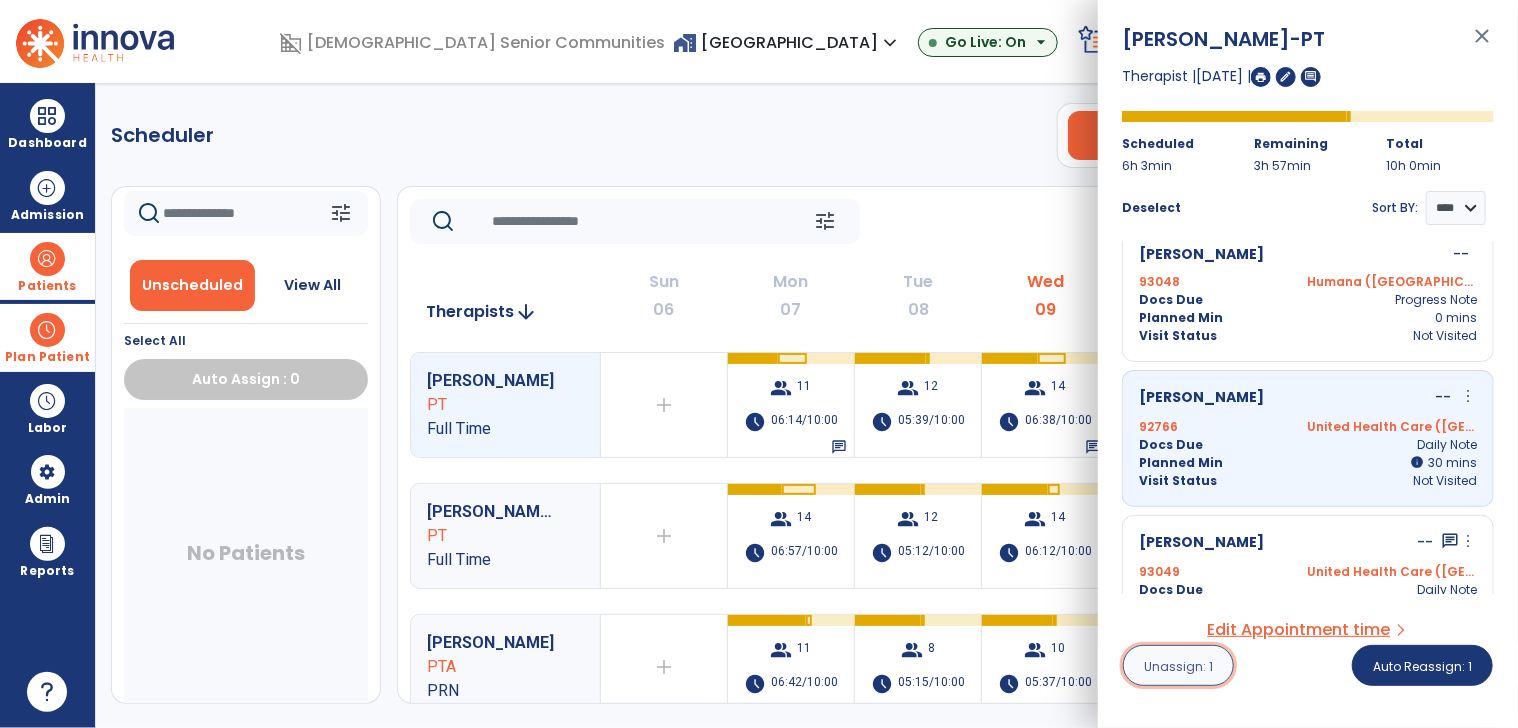 click on "Unassign: 1" at bounding box center [1178, 666] 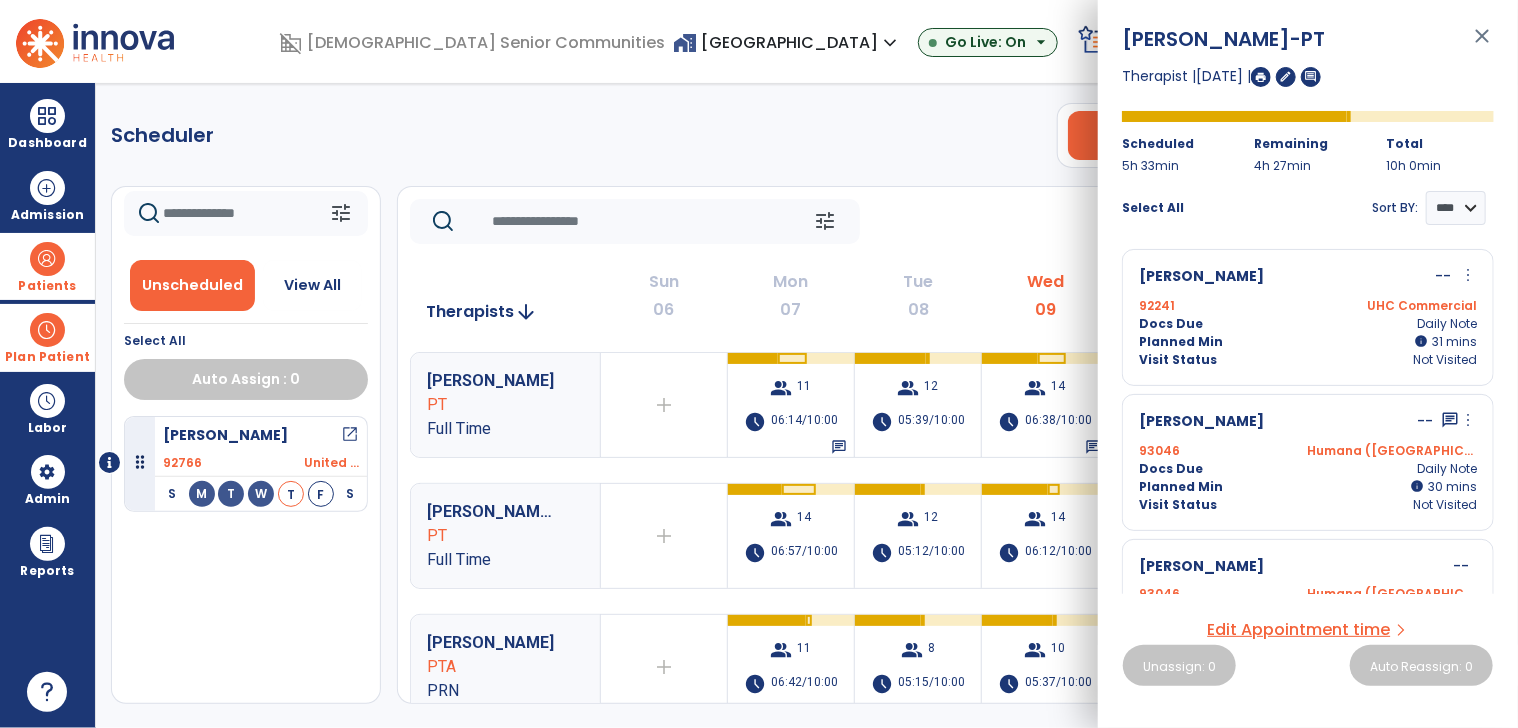 click on "Scheduler   PT   OT   ST  **** *** more_vert  Manage Labor   View All Therapists   Print" 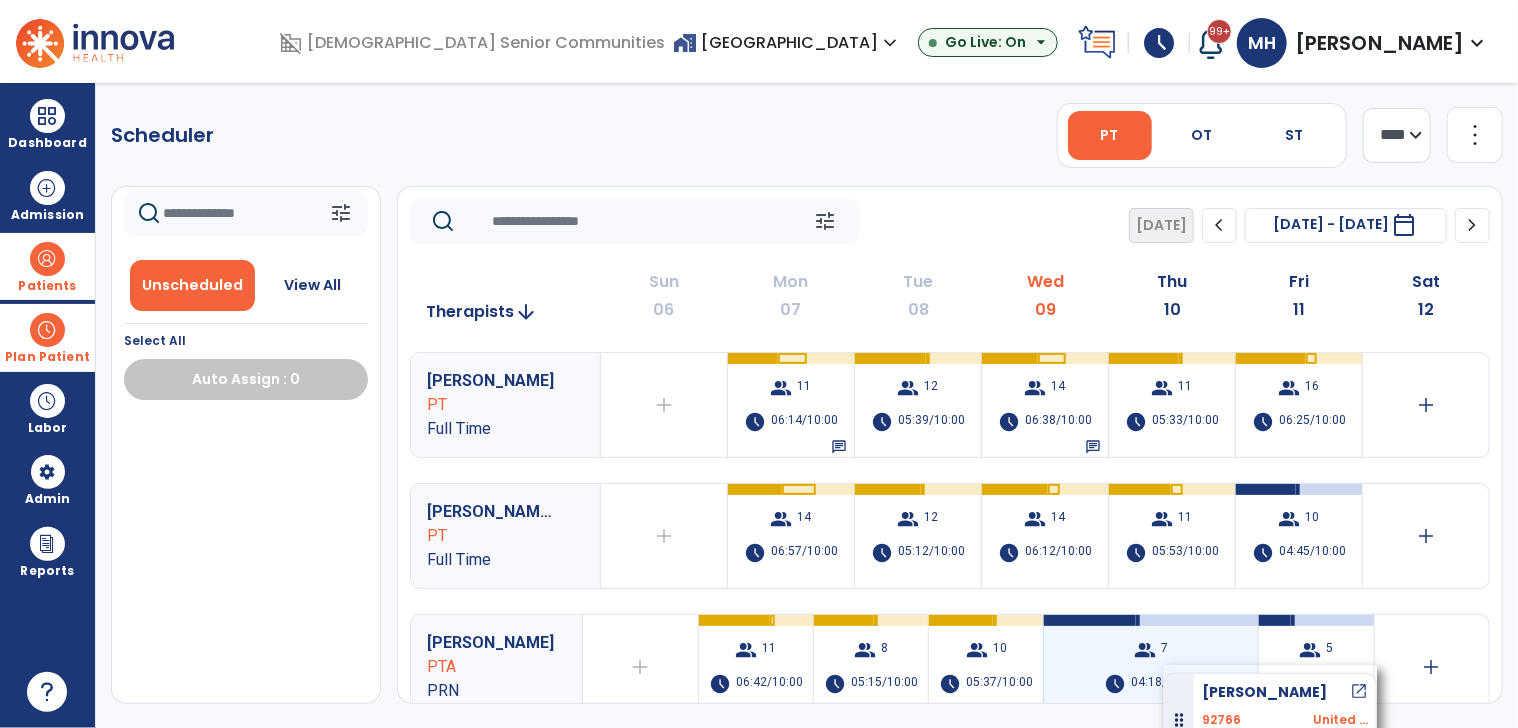 drag, startPoint x: 139, startPoint y: 465, endPoint x: 1172, endPoint y: 666, distance: 1052.3735 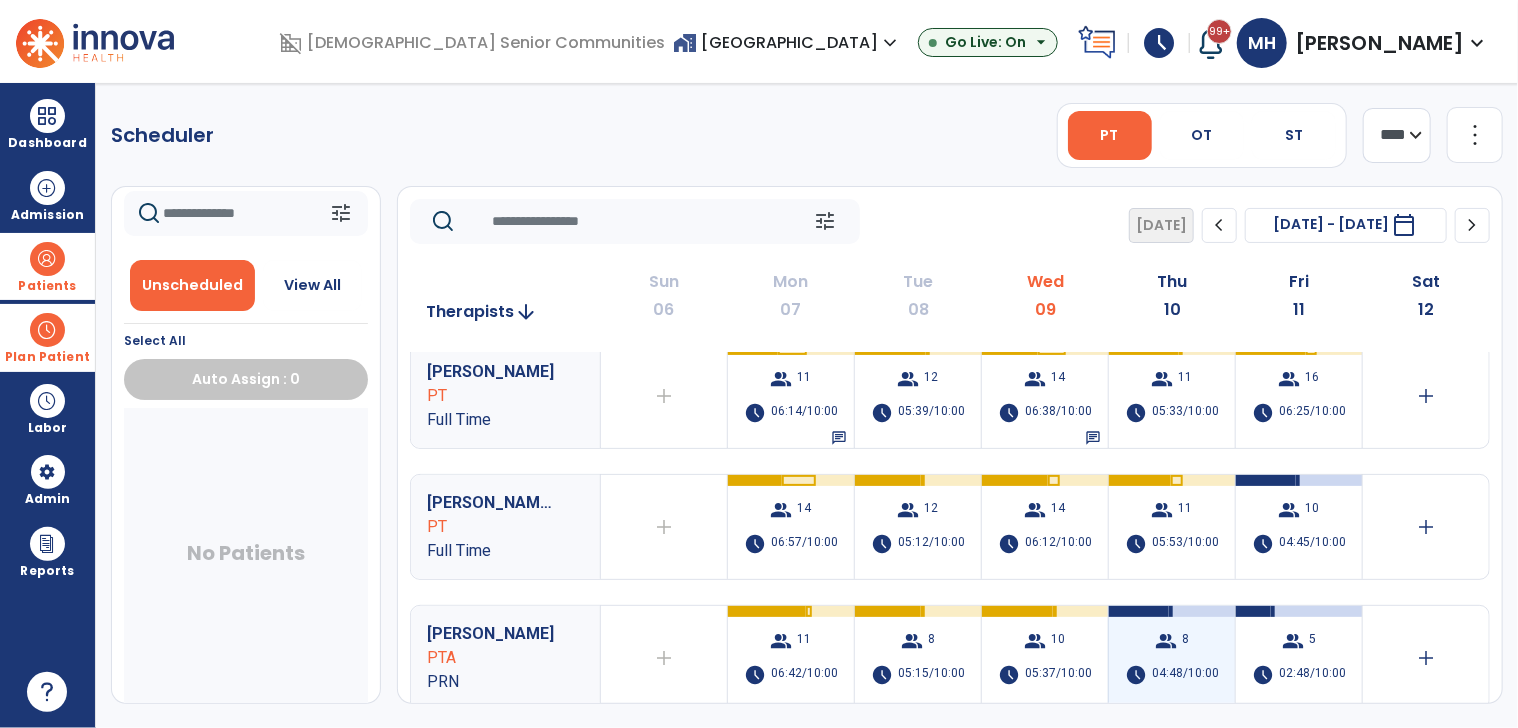scroll, scrollTop: 14, scrollLeft: 0, axis: vertical 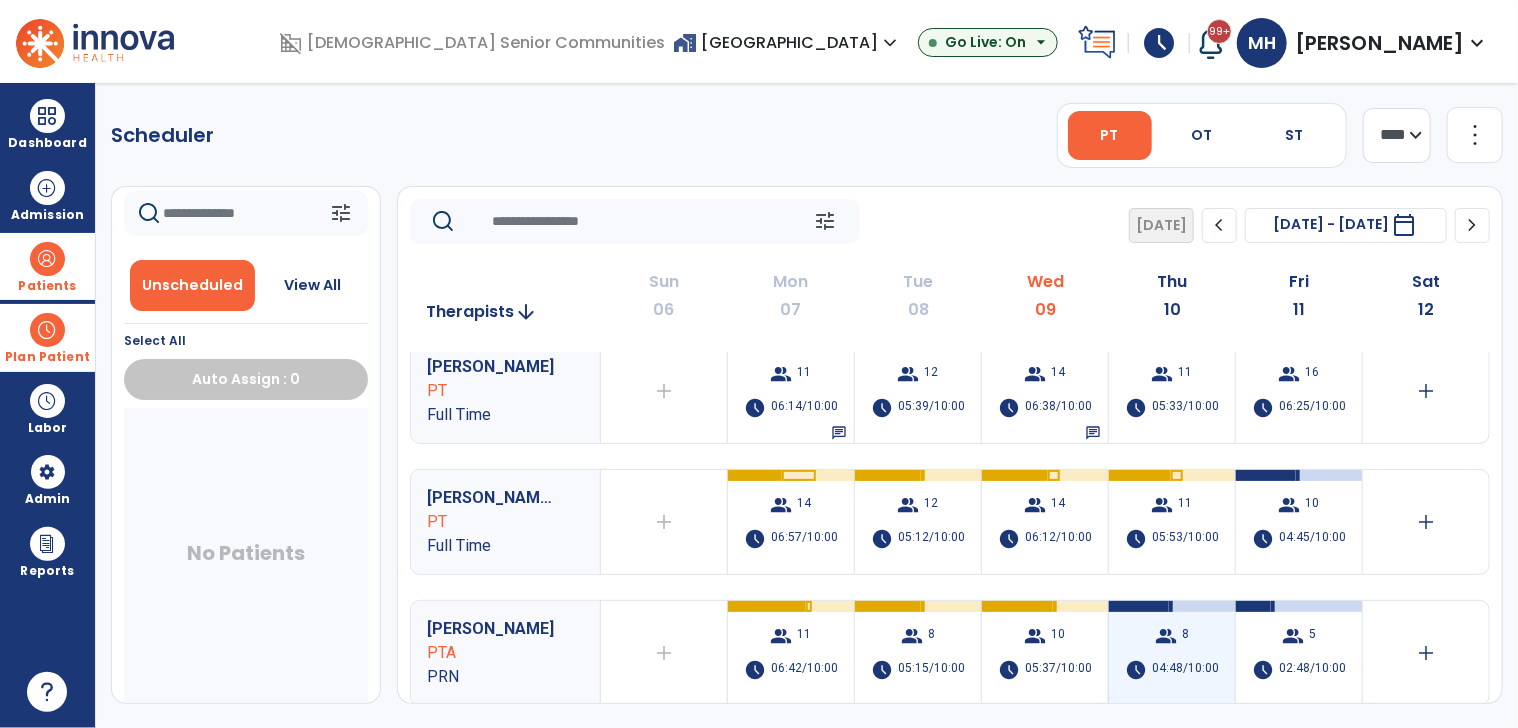 click on "group" at bounding box center (1166, 636) 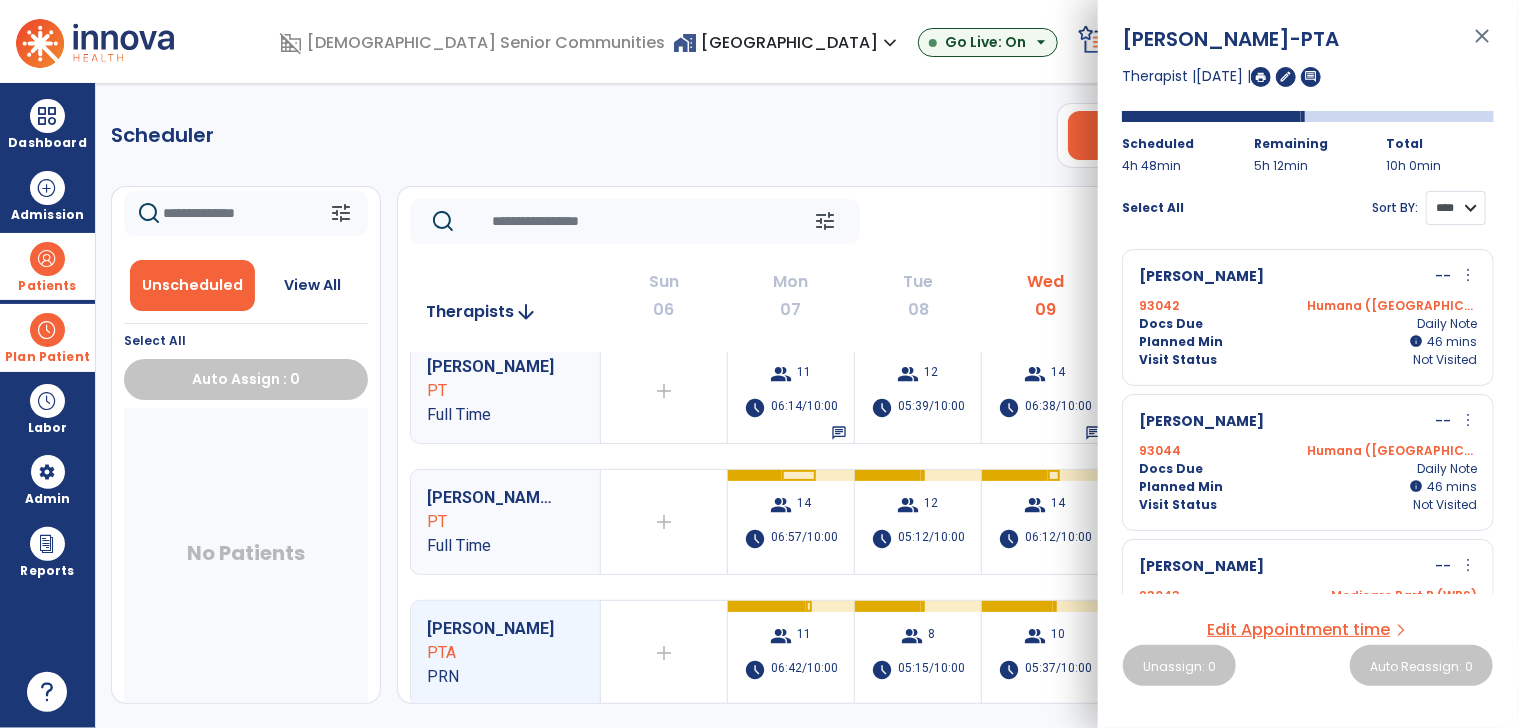 drag, startPoint x: 1437, startPoint y: 212, endPoint x: 1438, endPoint y: 224, distance: 12.0415945 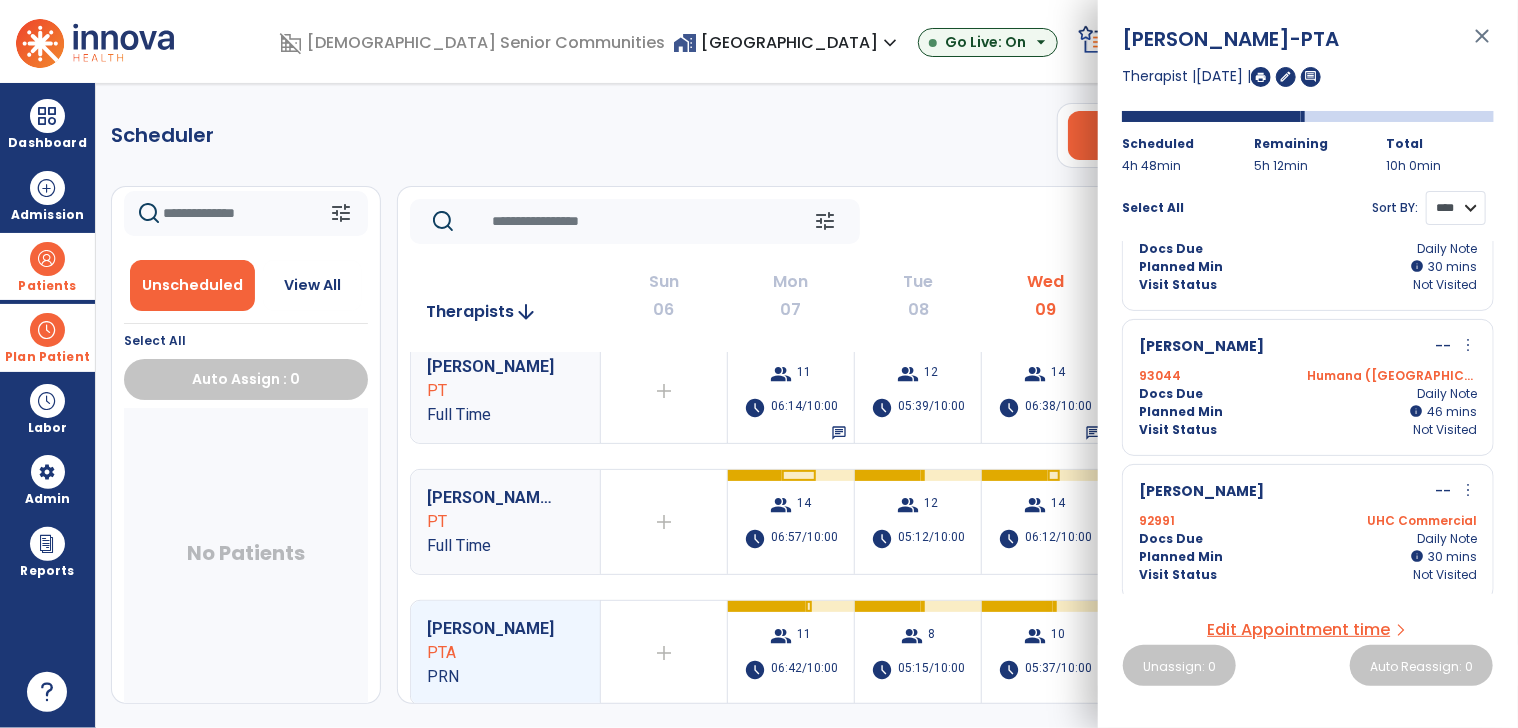 scroll, scrollTop: 802, scrollLeft: 0, axis: vertical 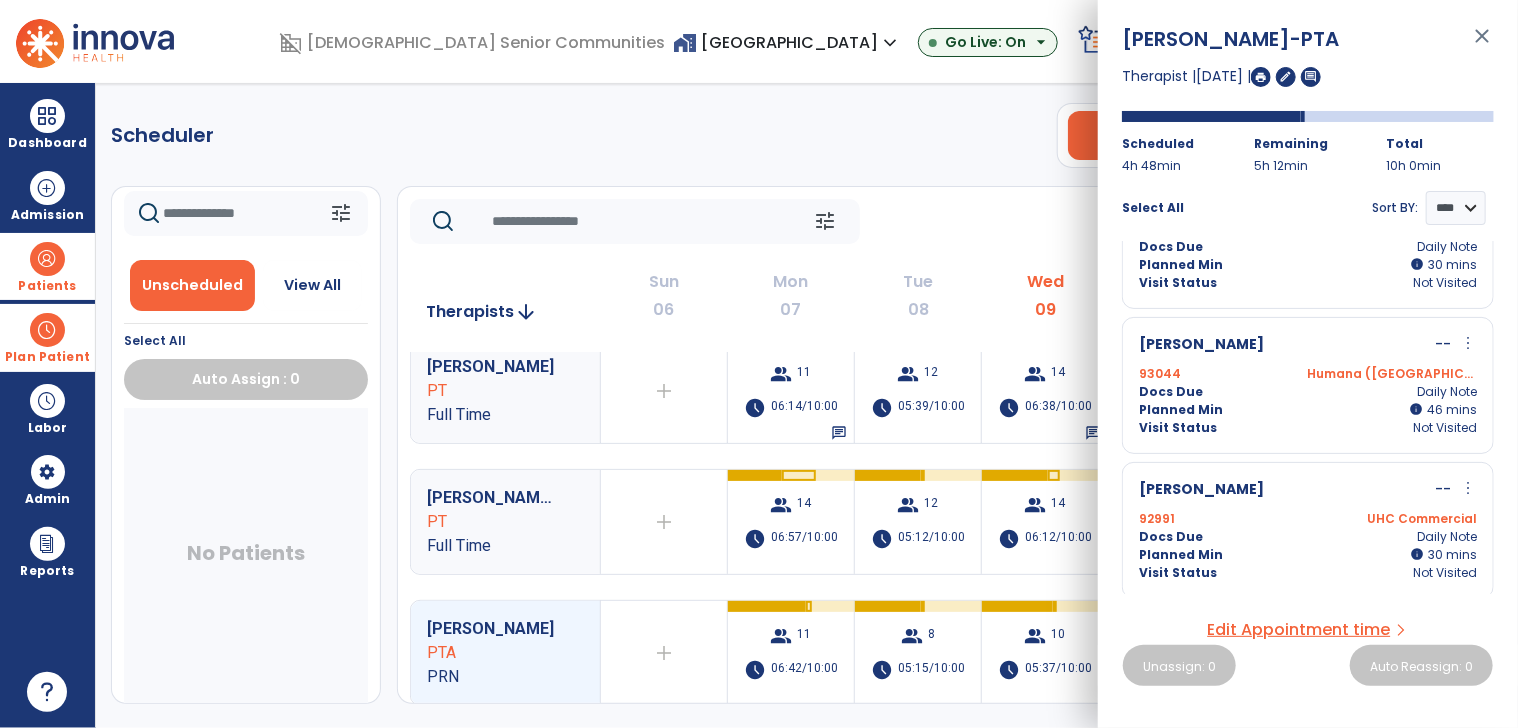click on "Scheduler   PT   OT   ST  **** *** more_vert  Manage Labor   View All Therapists   Print" 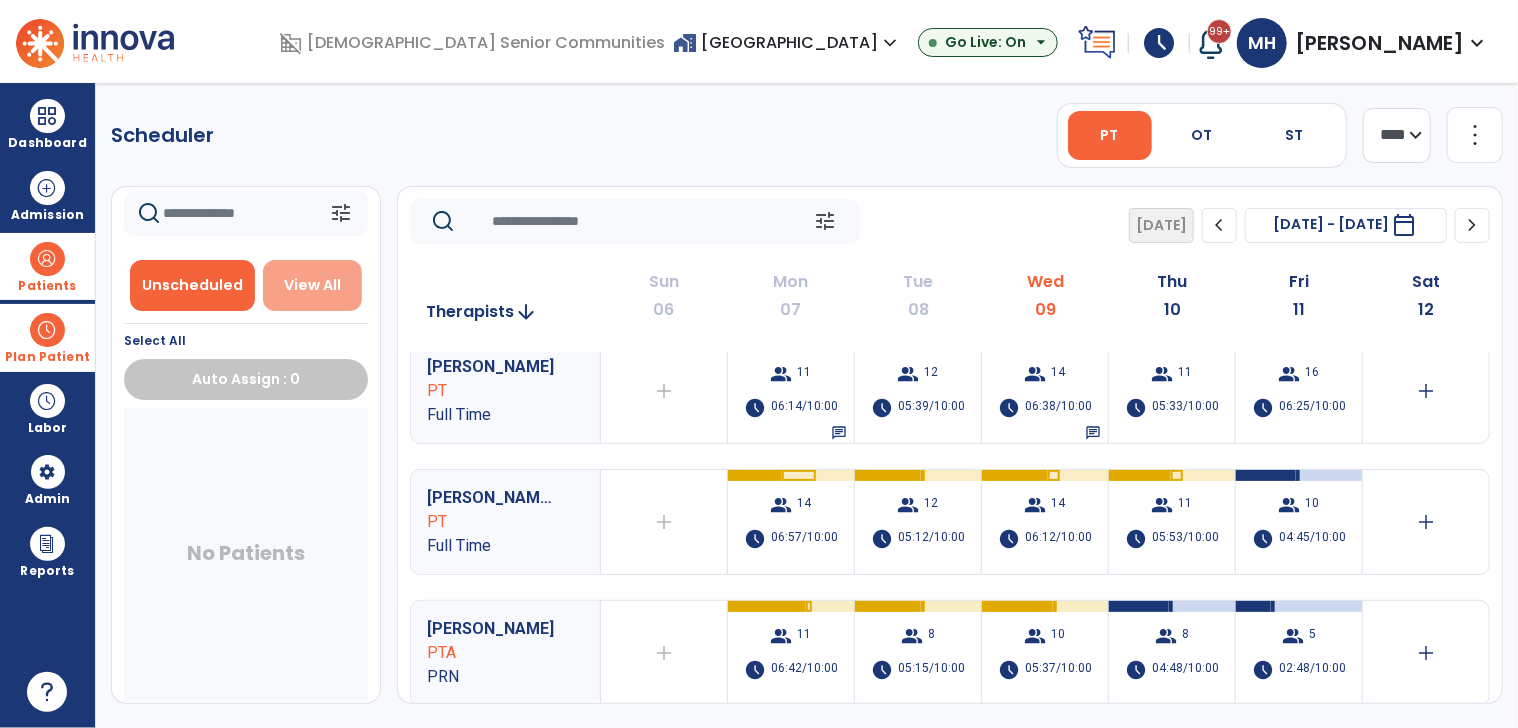 click on "View All" at bounding box center [313, 285] 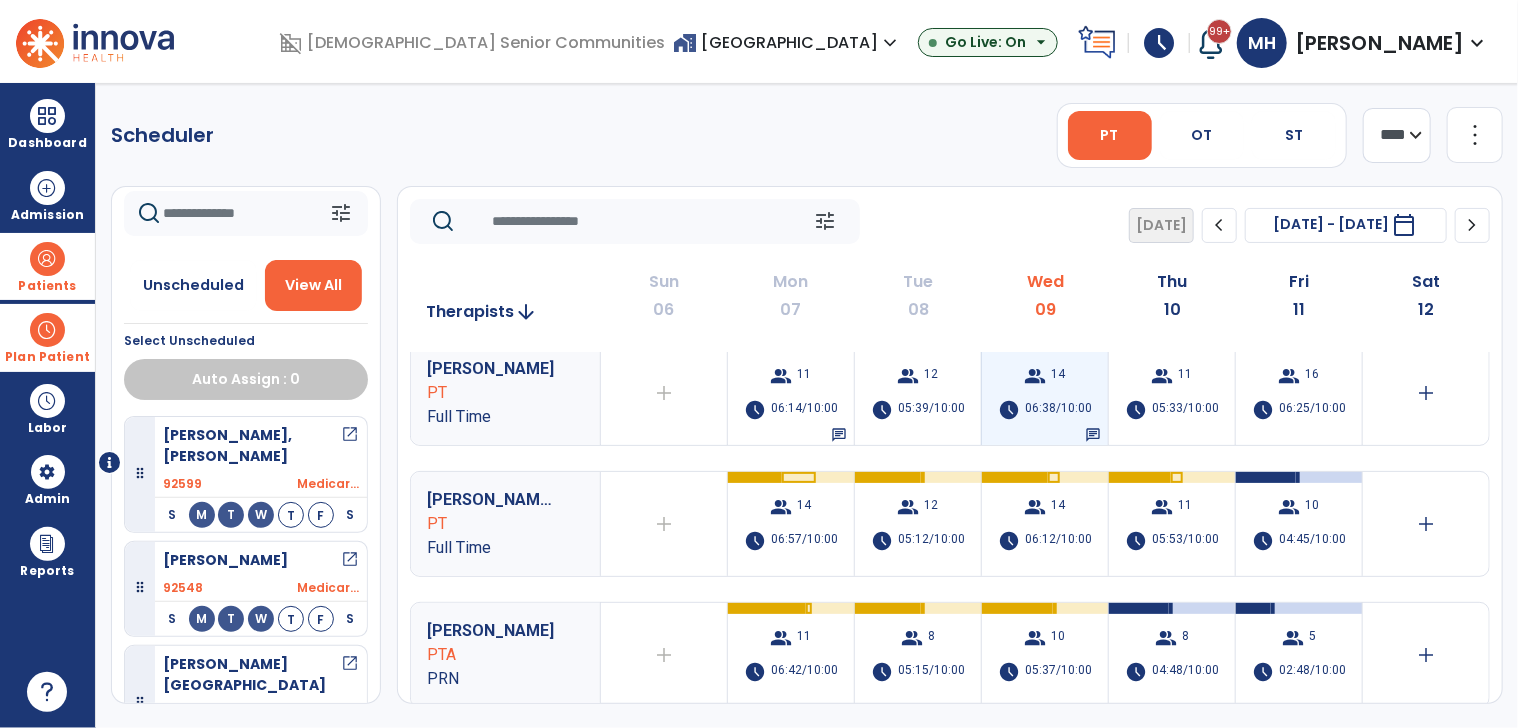 scroll, scrollTop: 14, scrollLeft: 0, axis: vertical 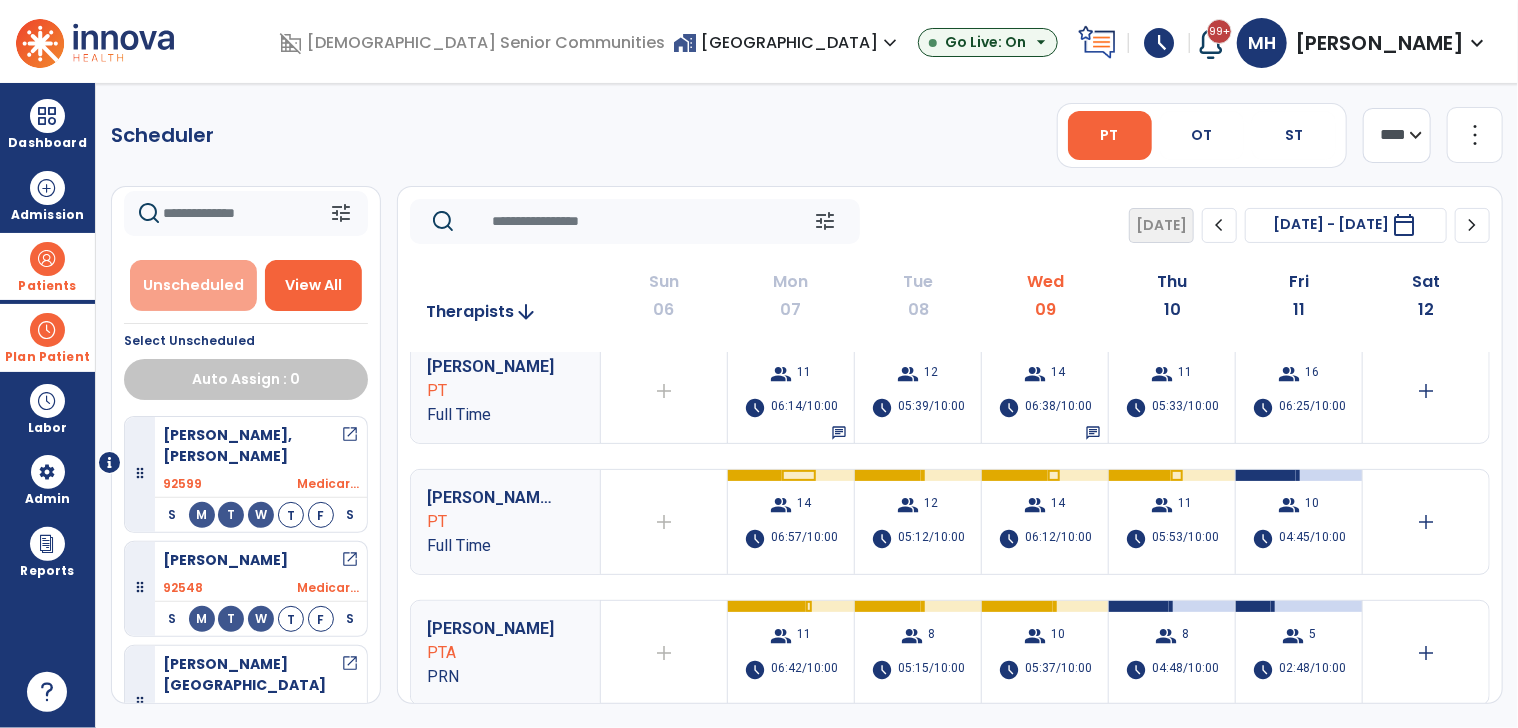 click on "Unscheduled" at bounding box center (193, 285) 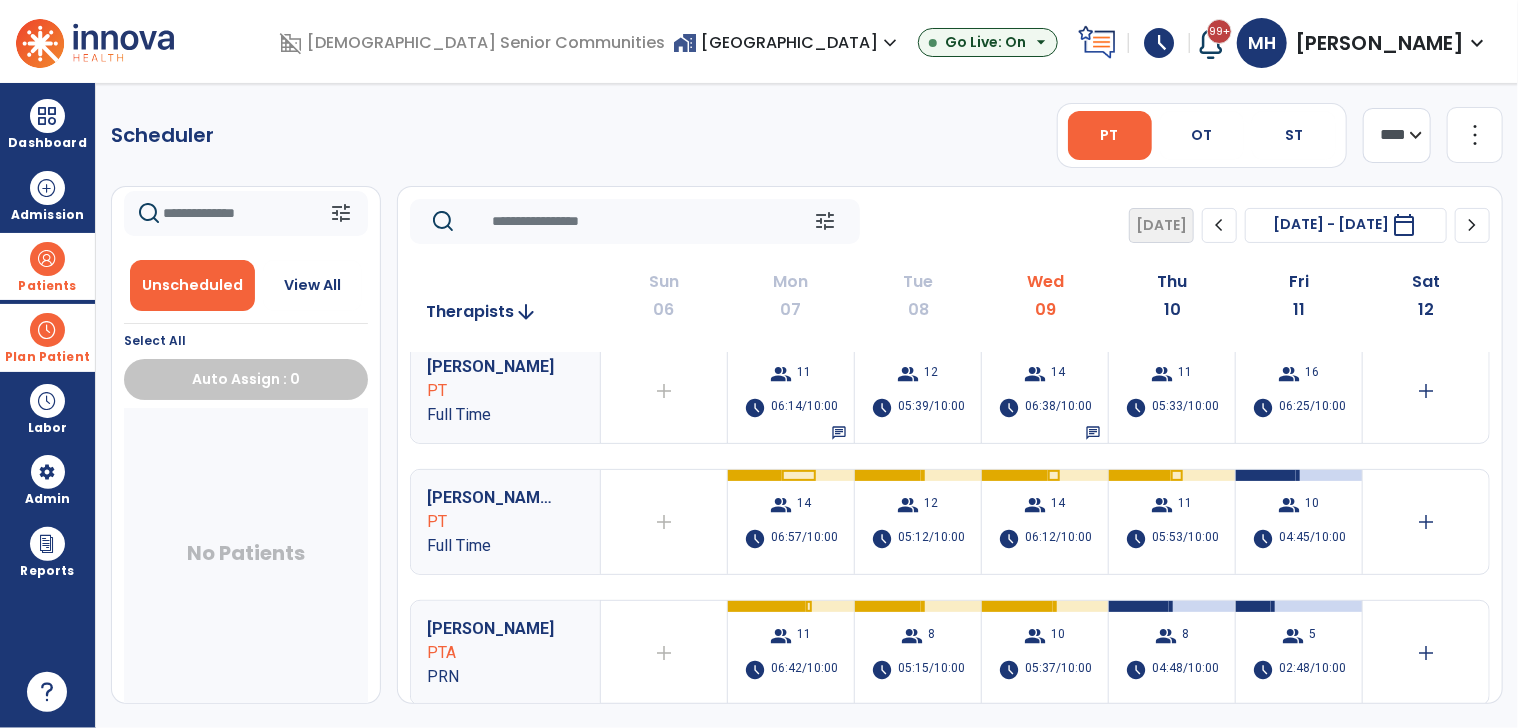 click on "Patients" at bounding box center [47, 286] 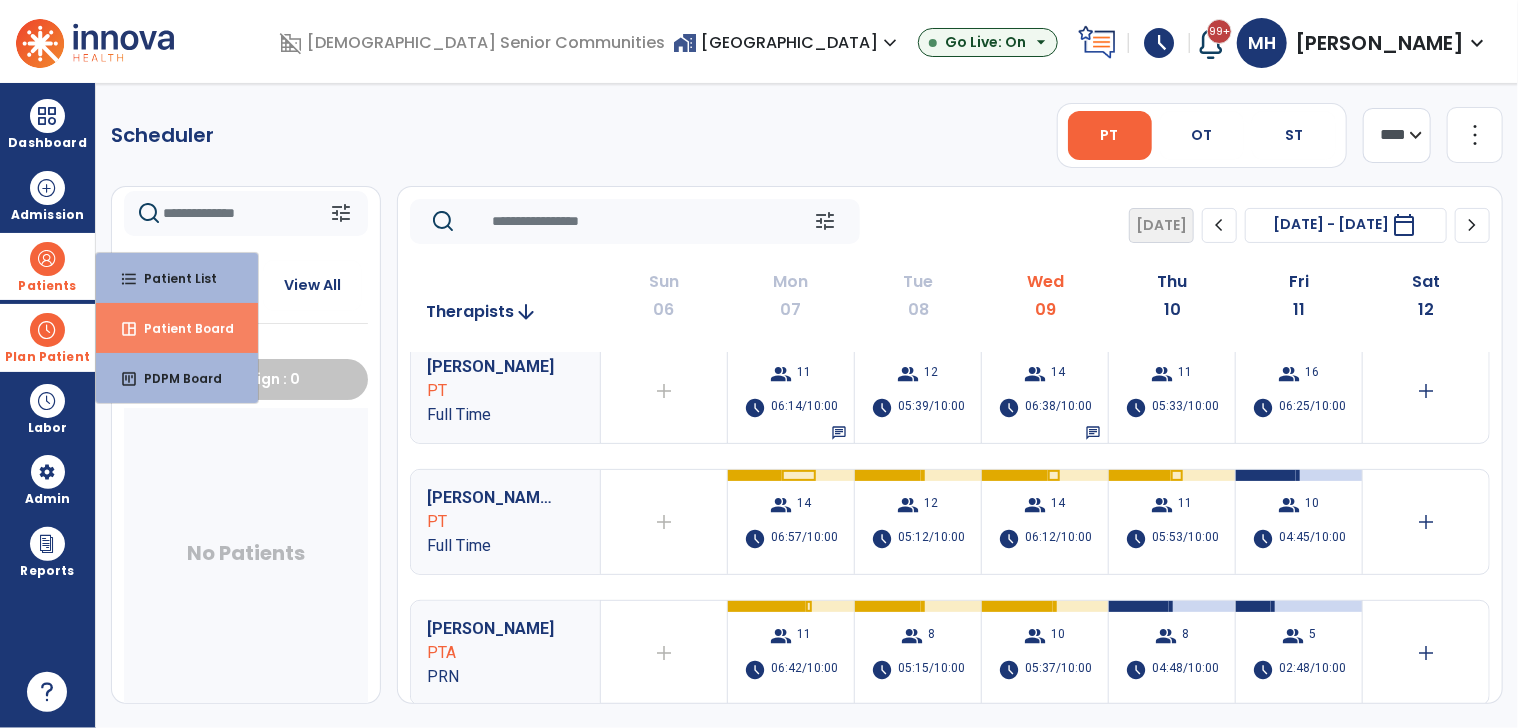 click on "Patient Board" at bounding box center [181, 328] 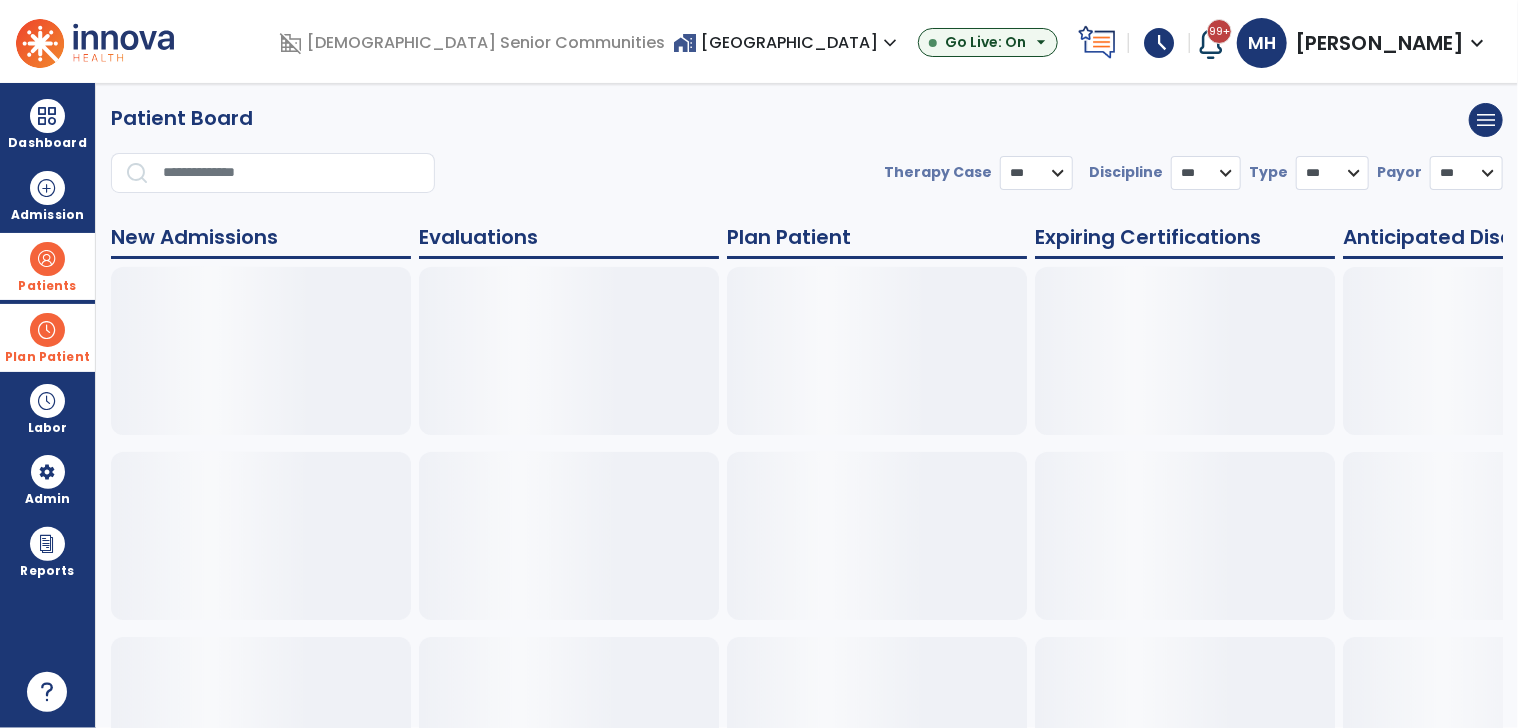 select on "***" 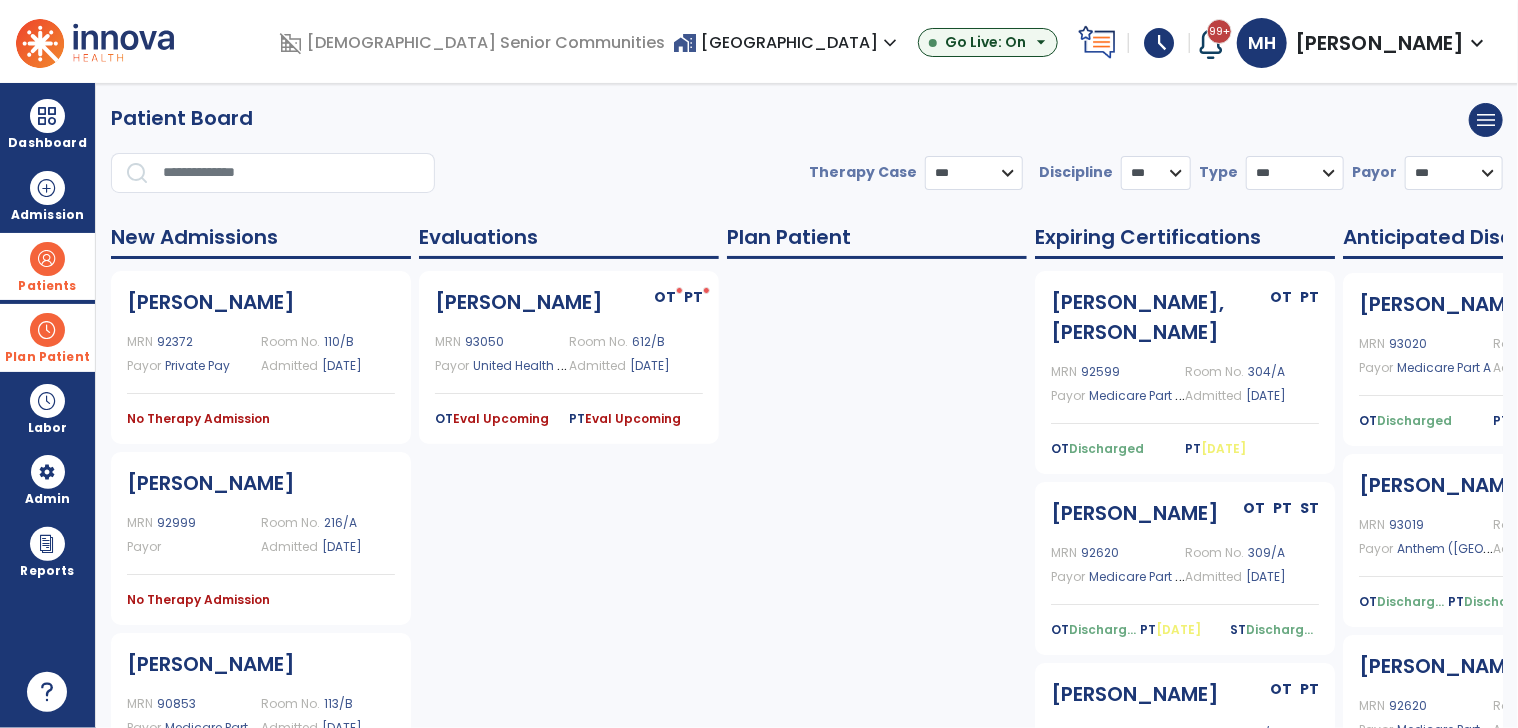 click at bounding box center (47, 330) 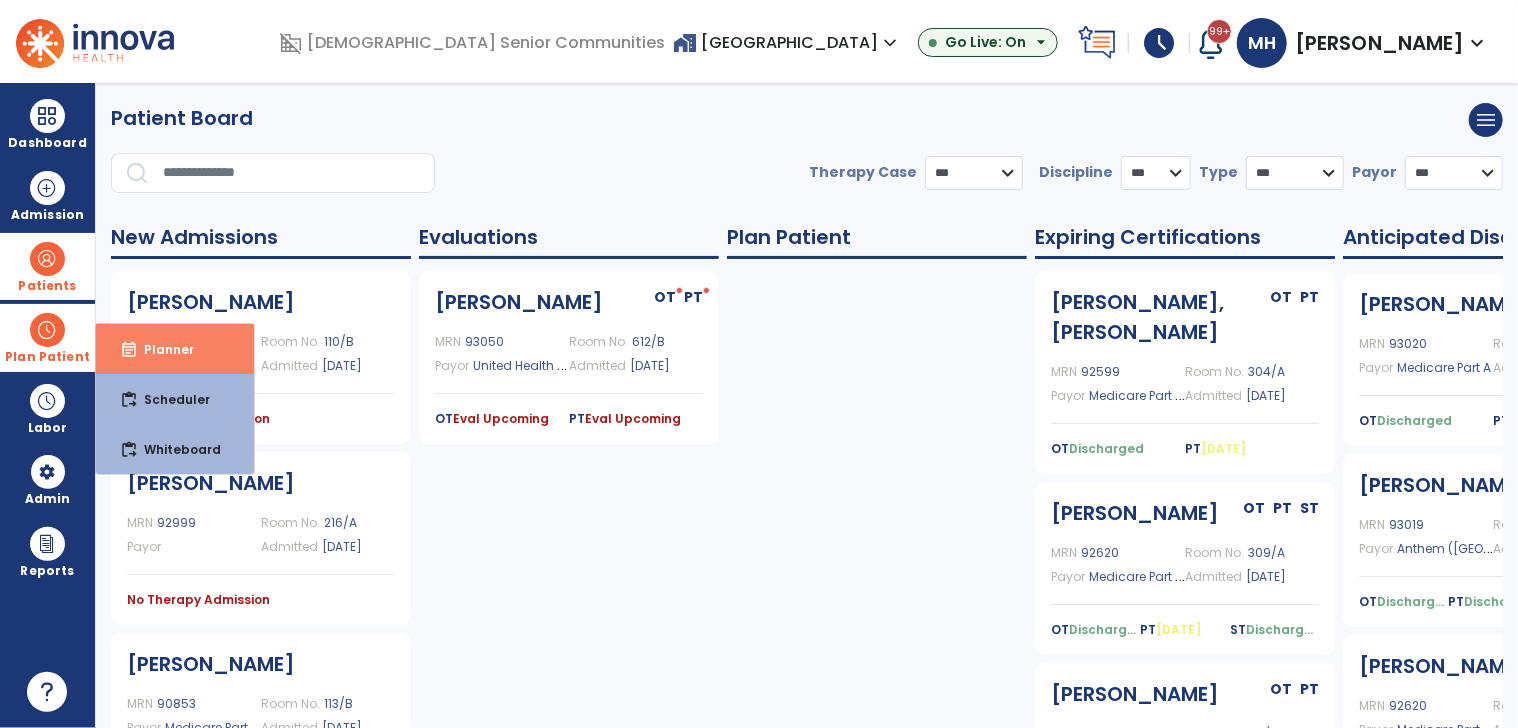 click on "event_note  Planner" at bounding box center [175, 349] 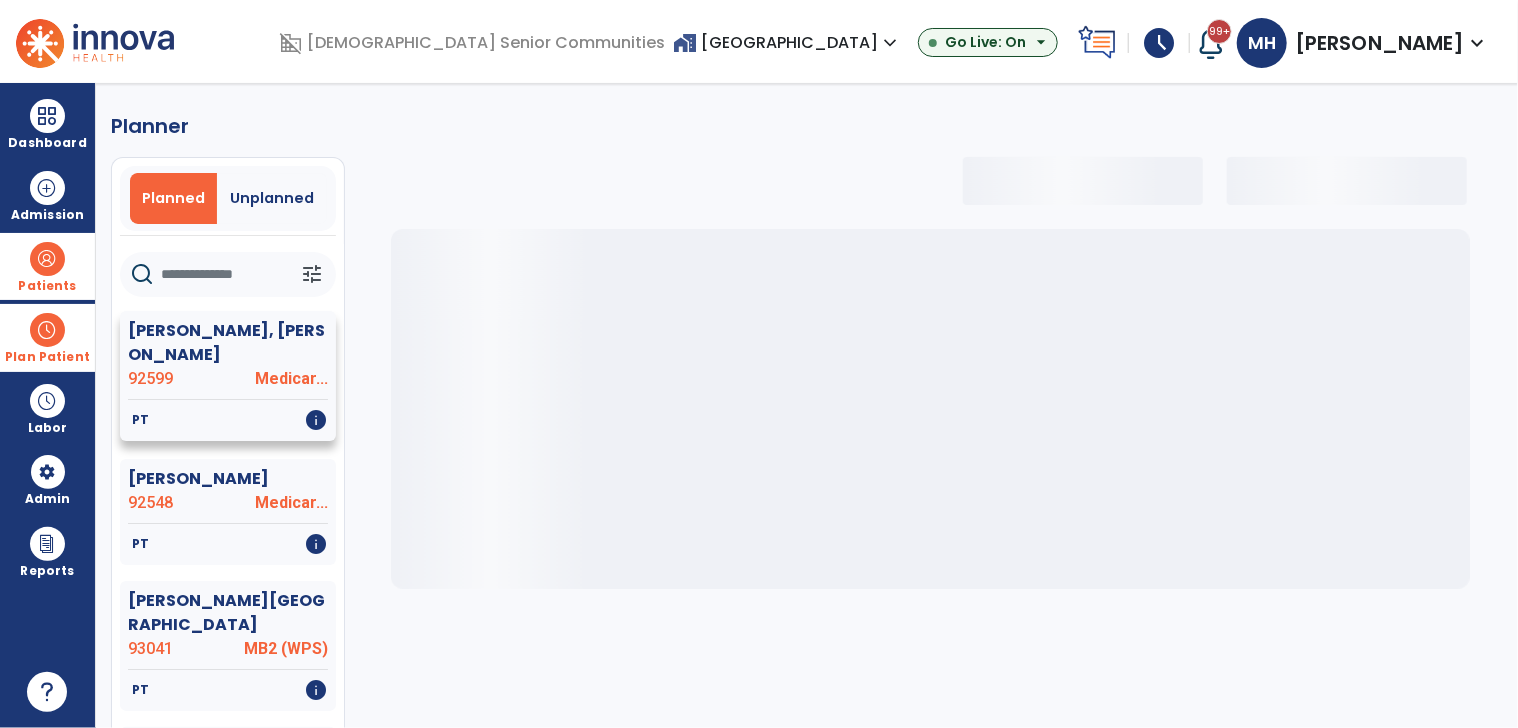 select on "***" 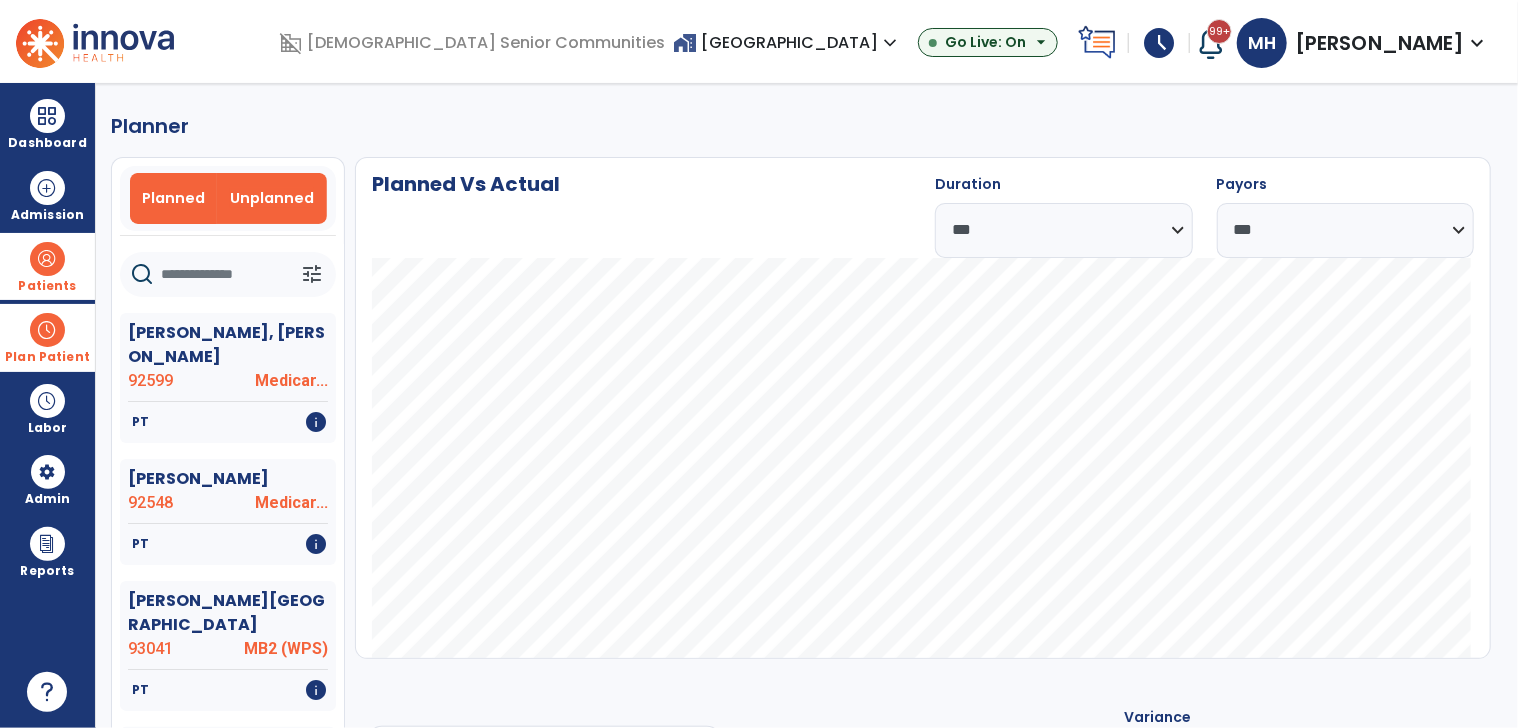 click on "Unplanned" at bounding box center [272, 198] 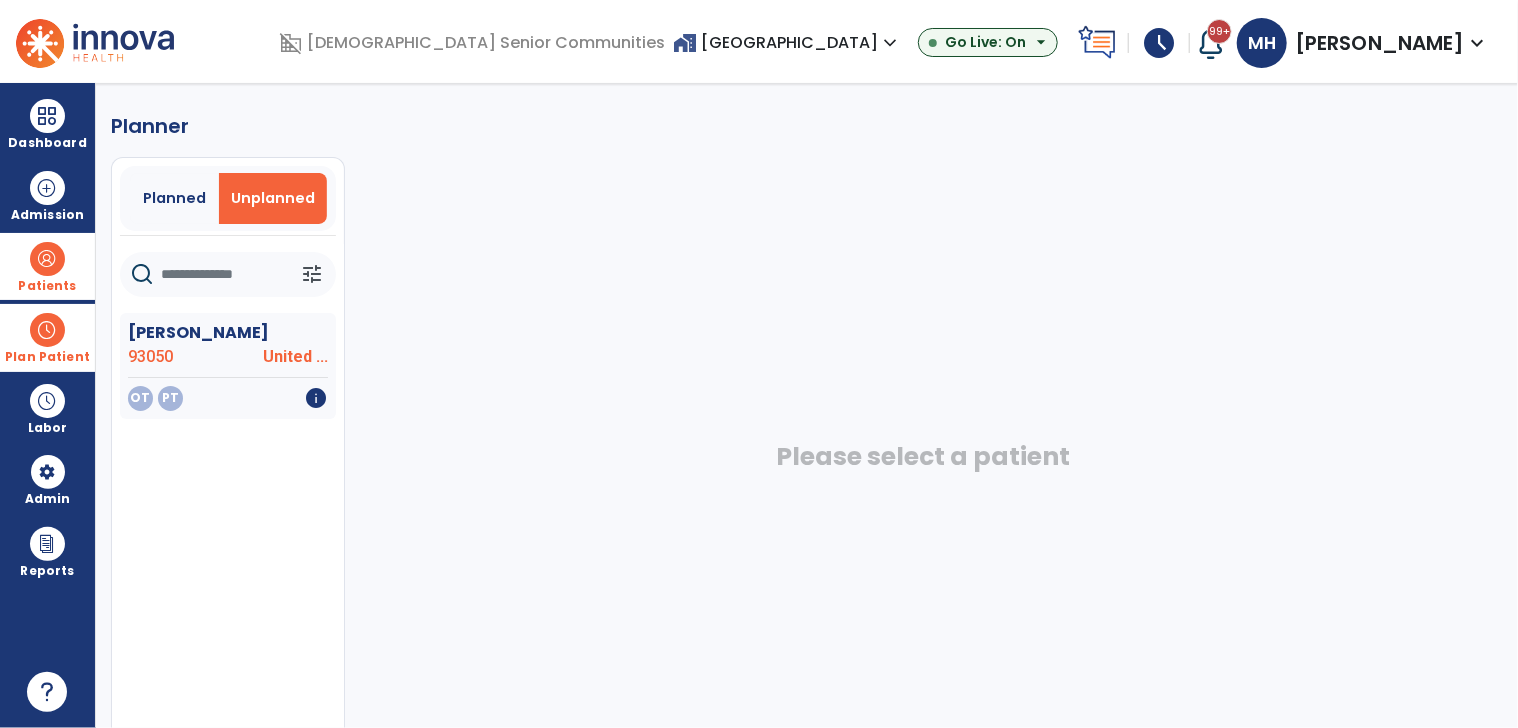 click on "Plan Patient" at bounding box center [47, 357] 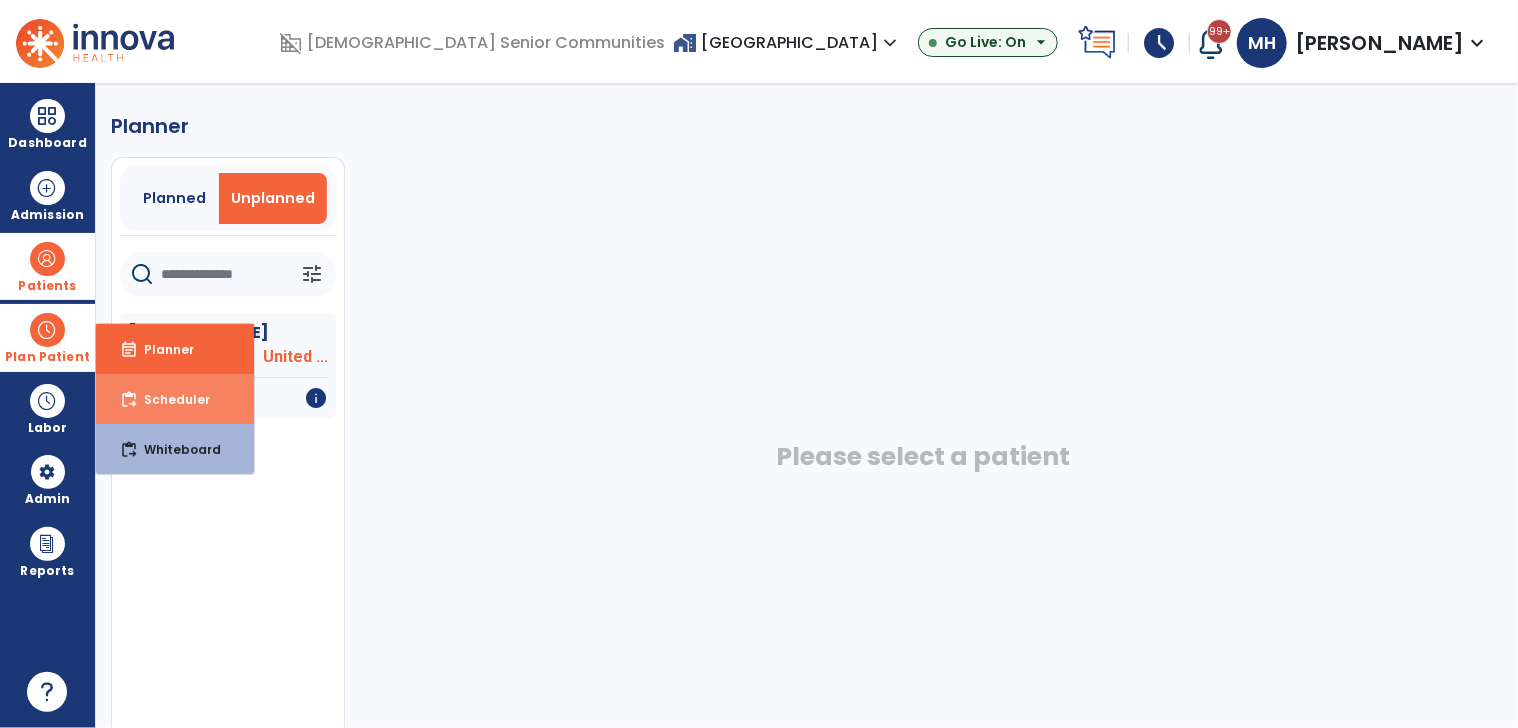 click on "content_paste_go  Scheduler" at bounding box center [175, 399] 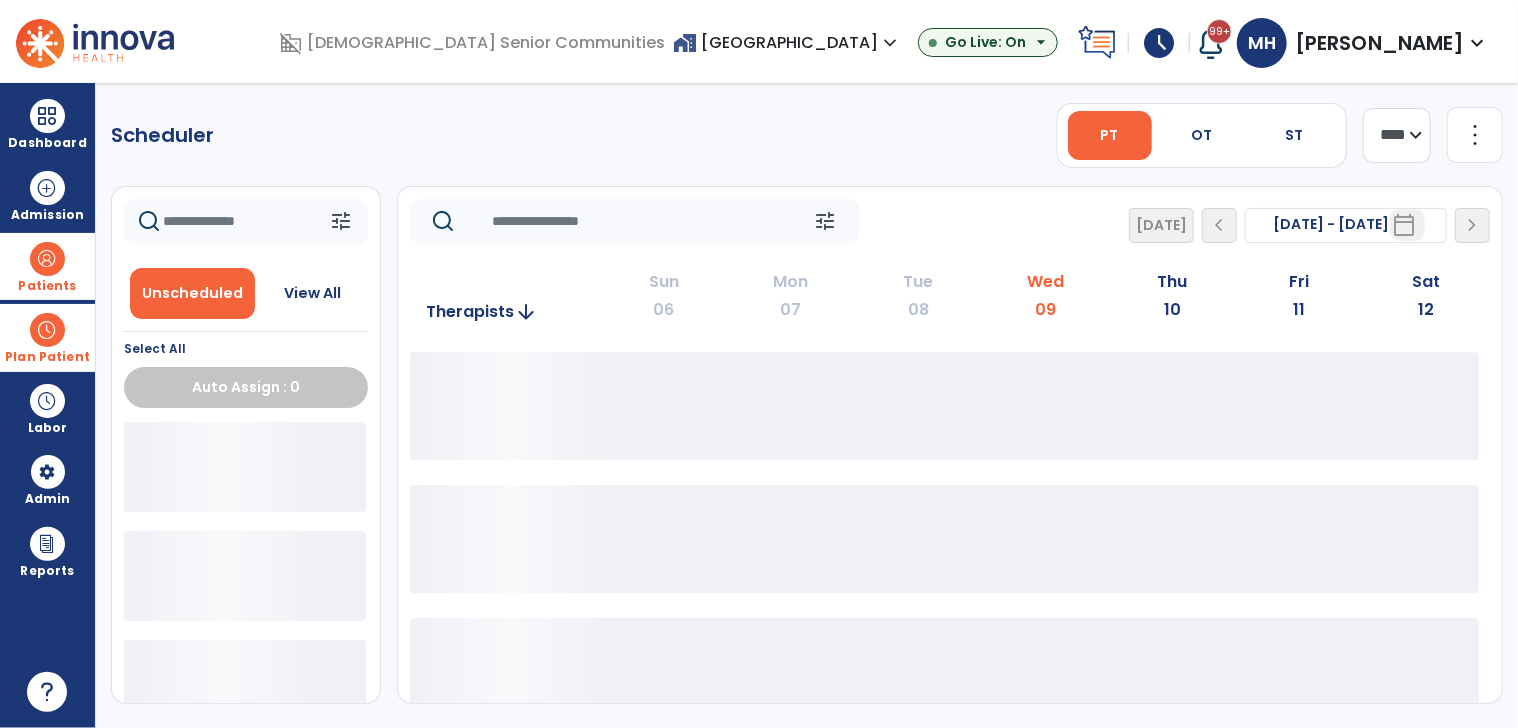 click on "Patients" at bounding box center (47, 286) 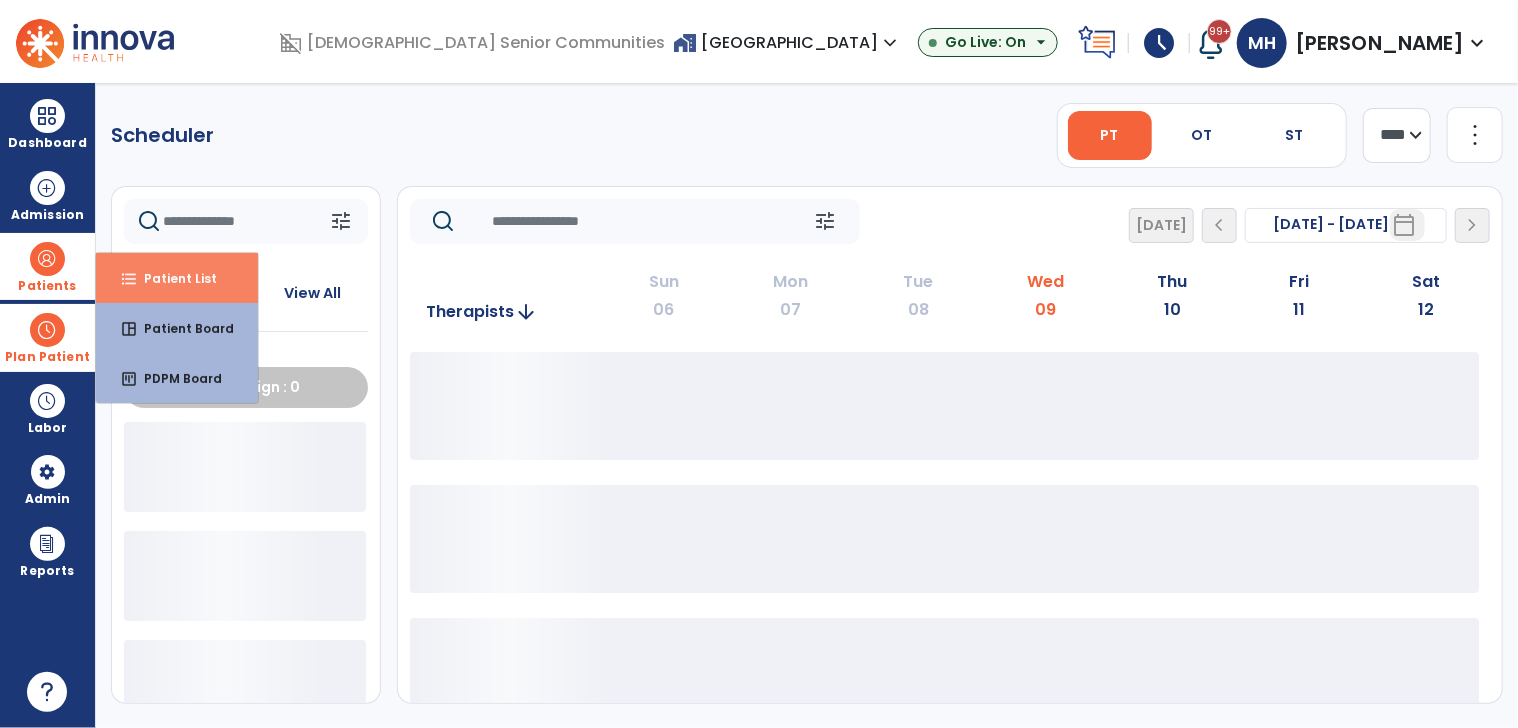 click on "format_list_bulleted  Patient List" at bounding box center (177, 278) 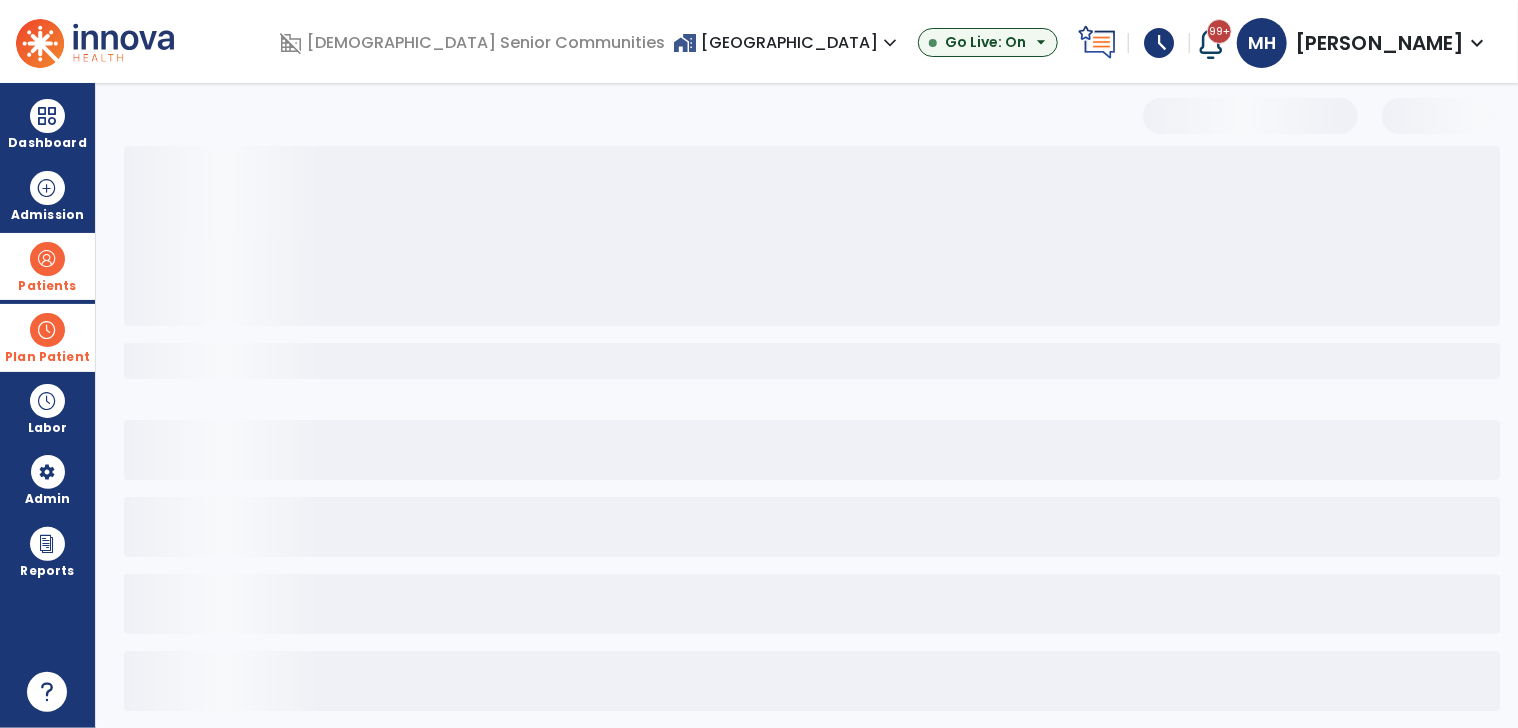 select on "***" 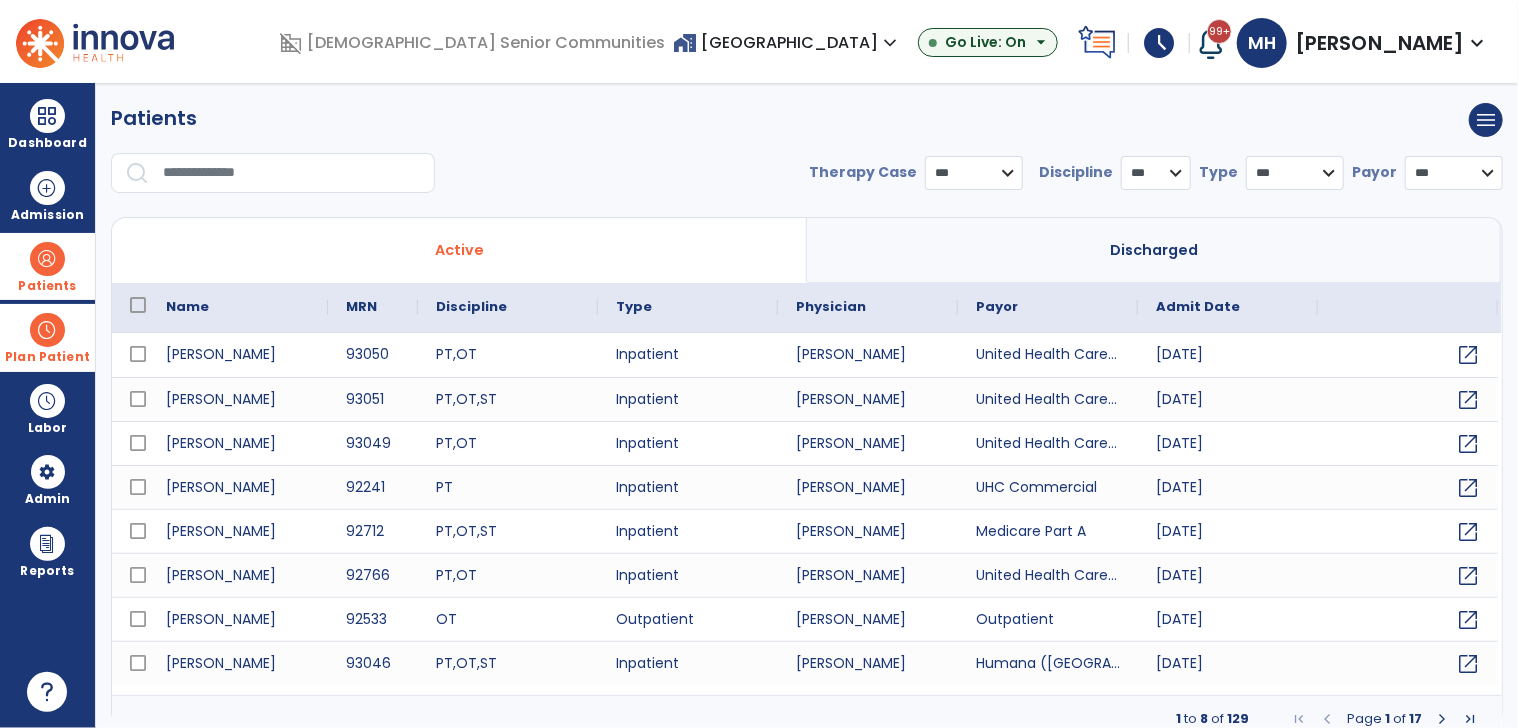 click at bounding box center [47, 330] 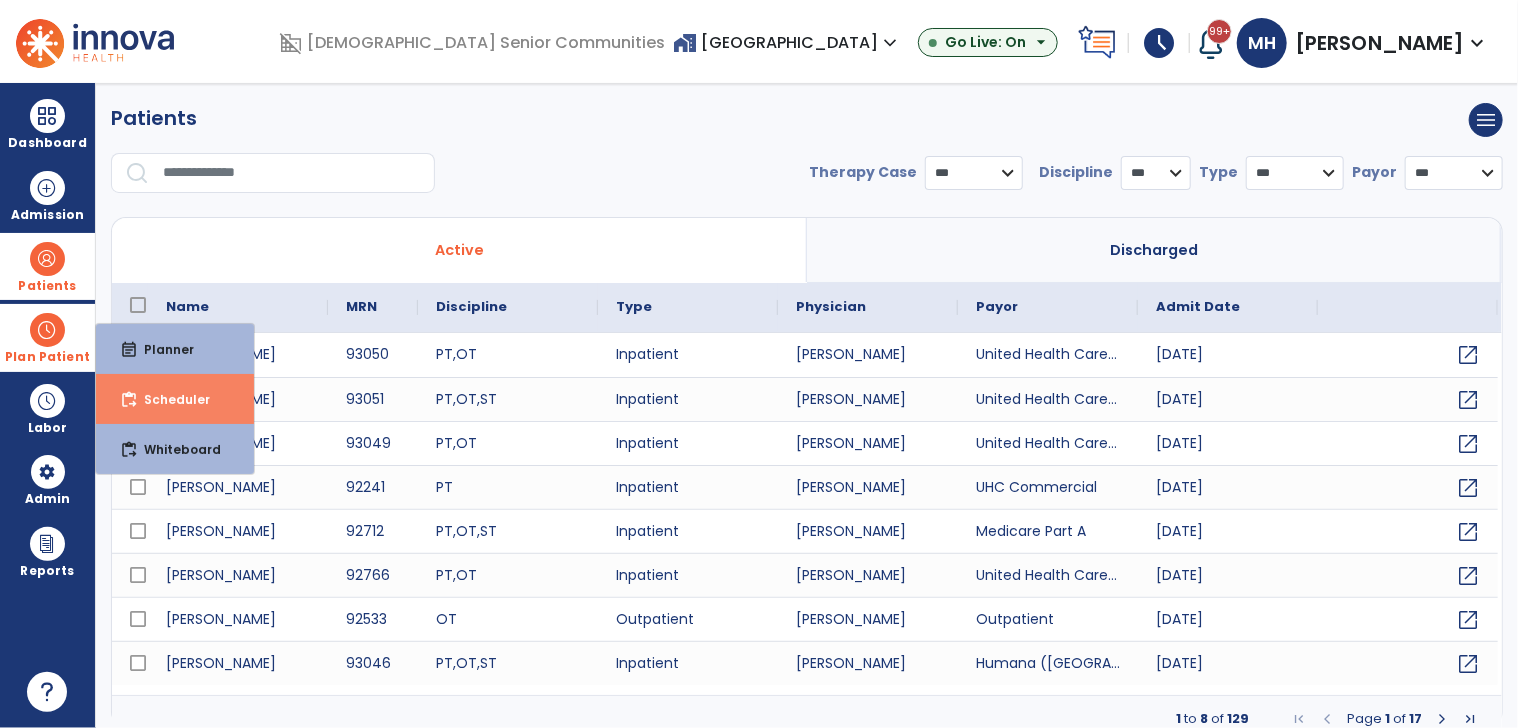 click on "Scheduler" at bounding box center (169, 399) 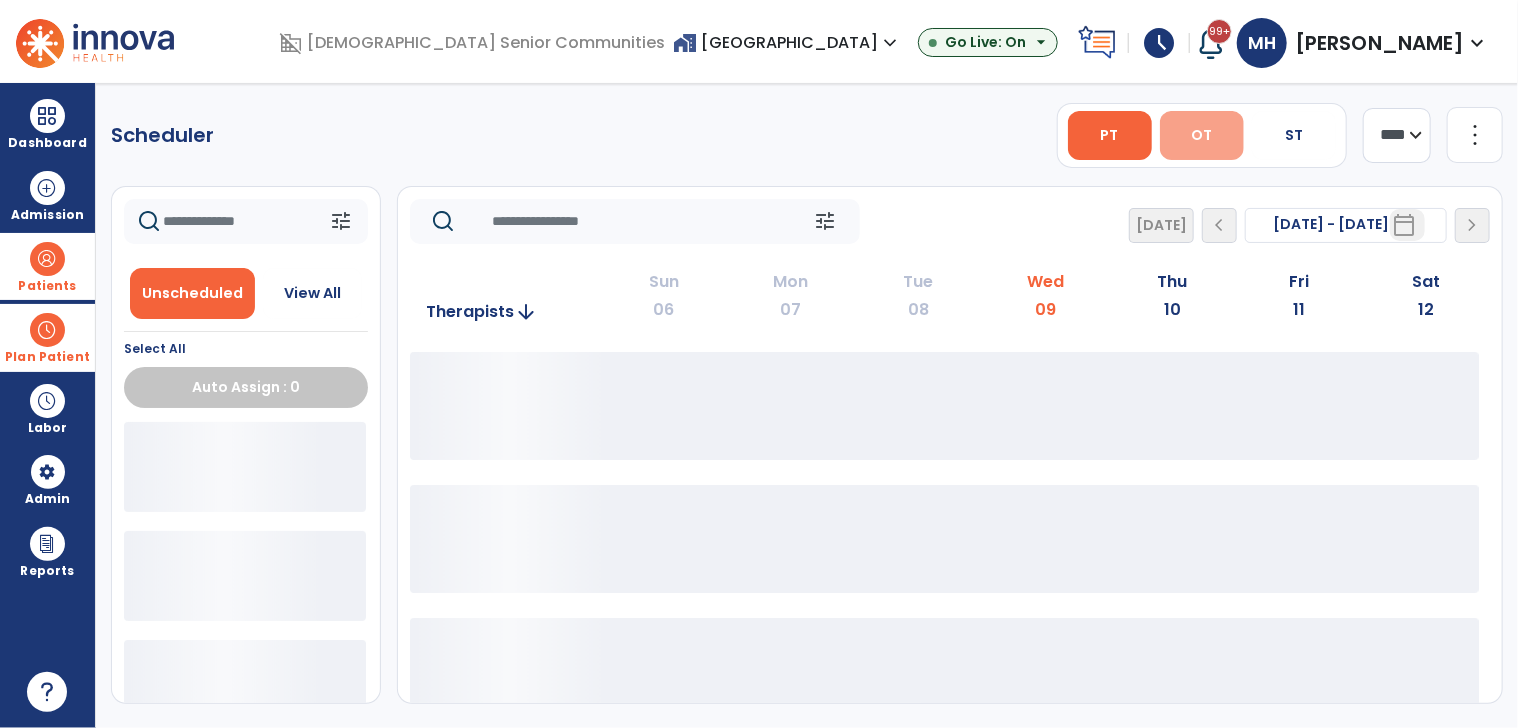click on "OT" at bounding box center [1202, 135] 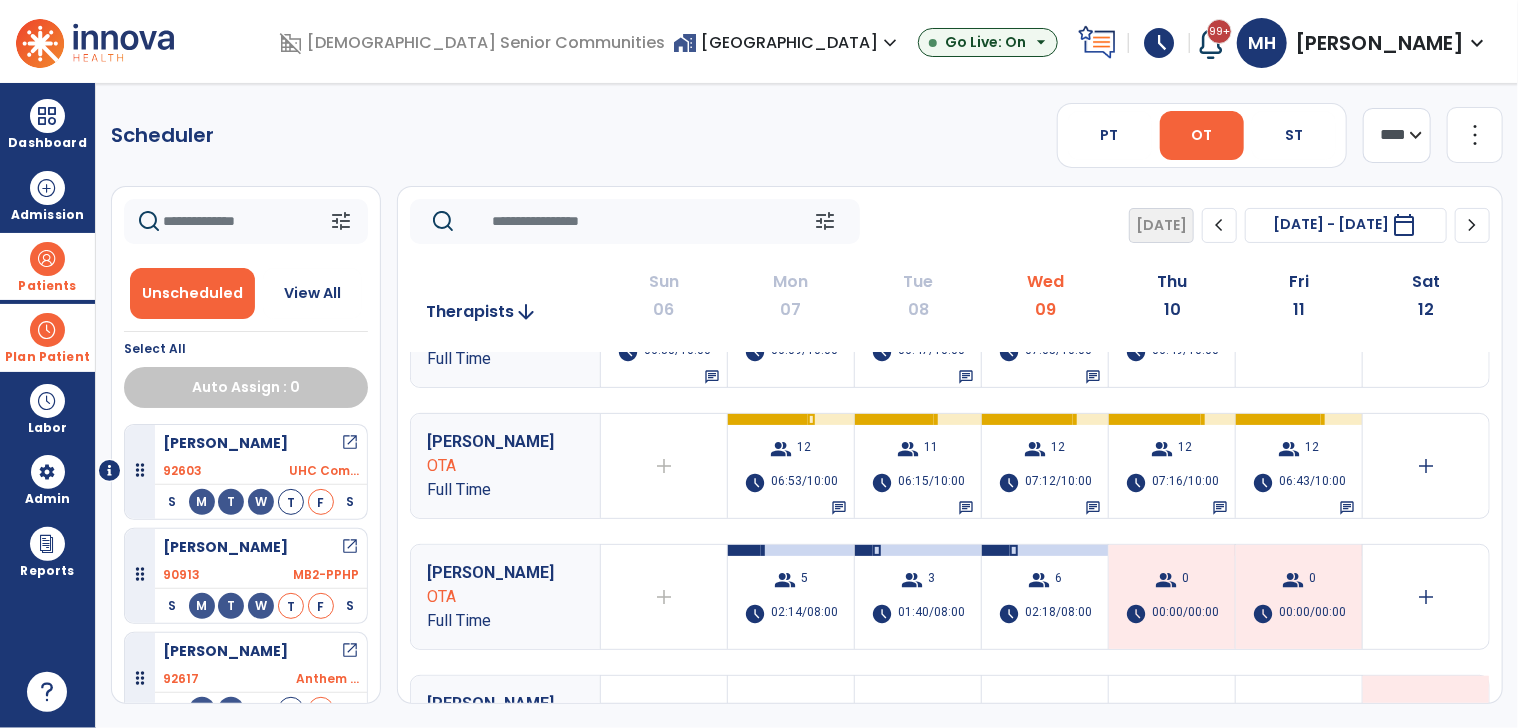 scroll, scrollTop: 0, scrollLeft: 0, axis: both 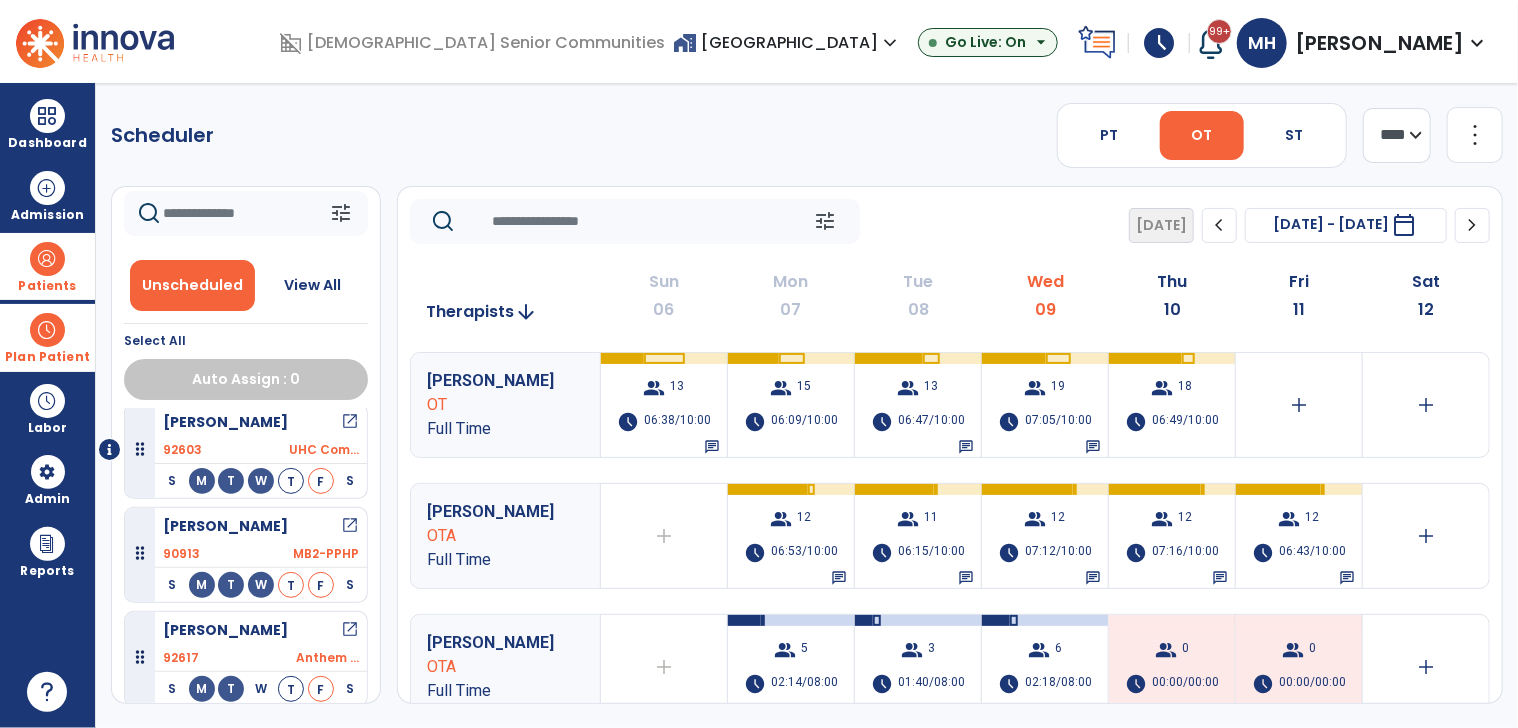 click on "open_in_new" at bounding box center (350, 630) 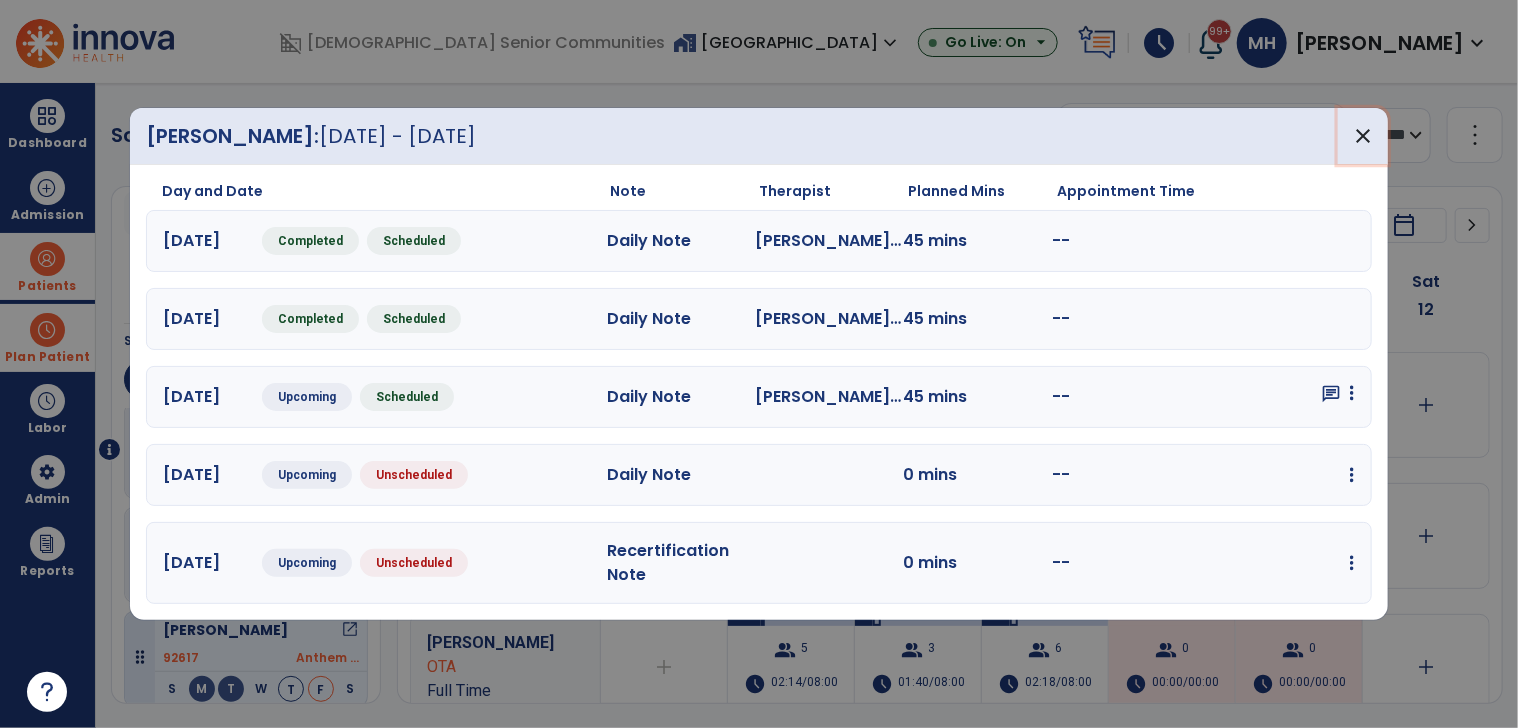 click on "close" at bounding box center (1363, 136) 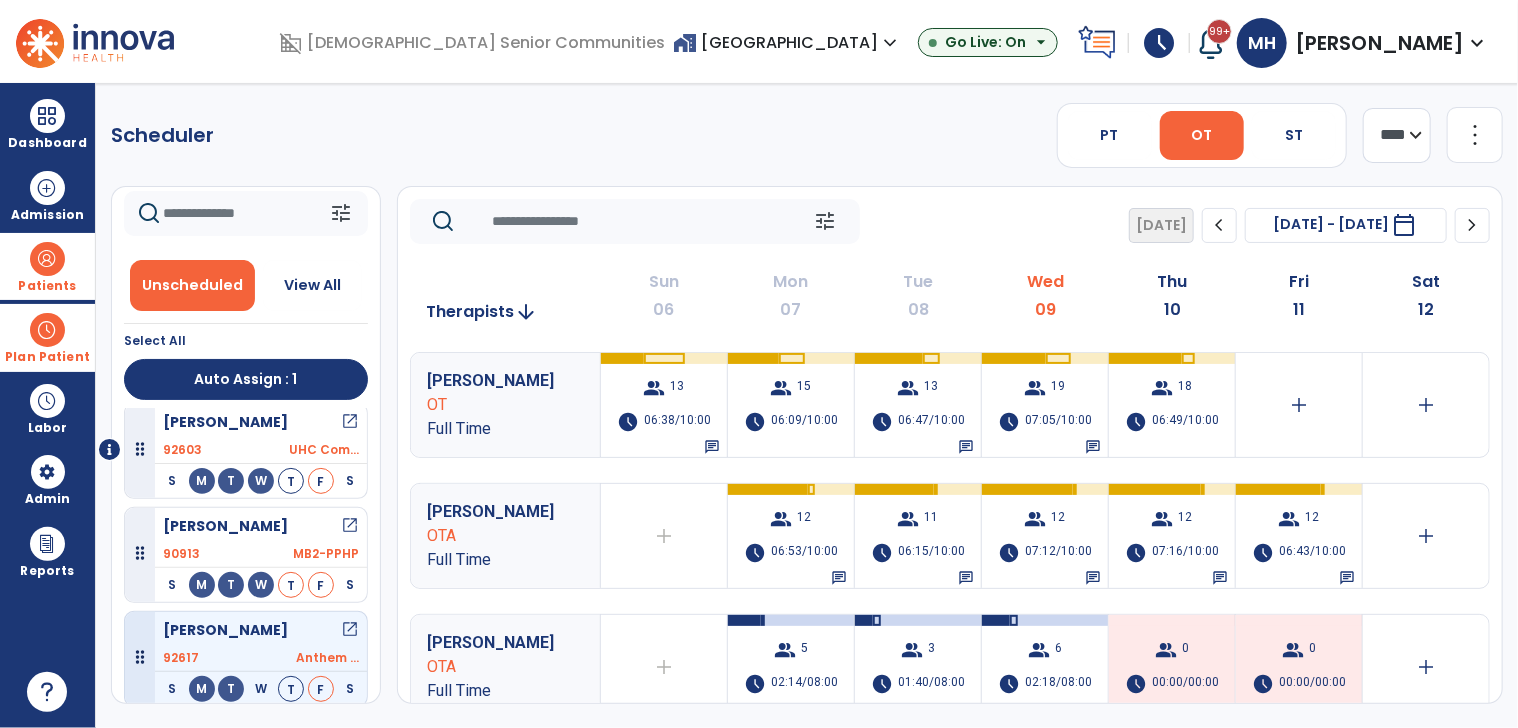 click on "92617 Anthem ..." at bounding box center (261, 658) 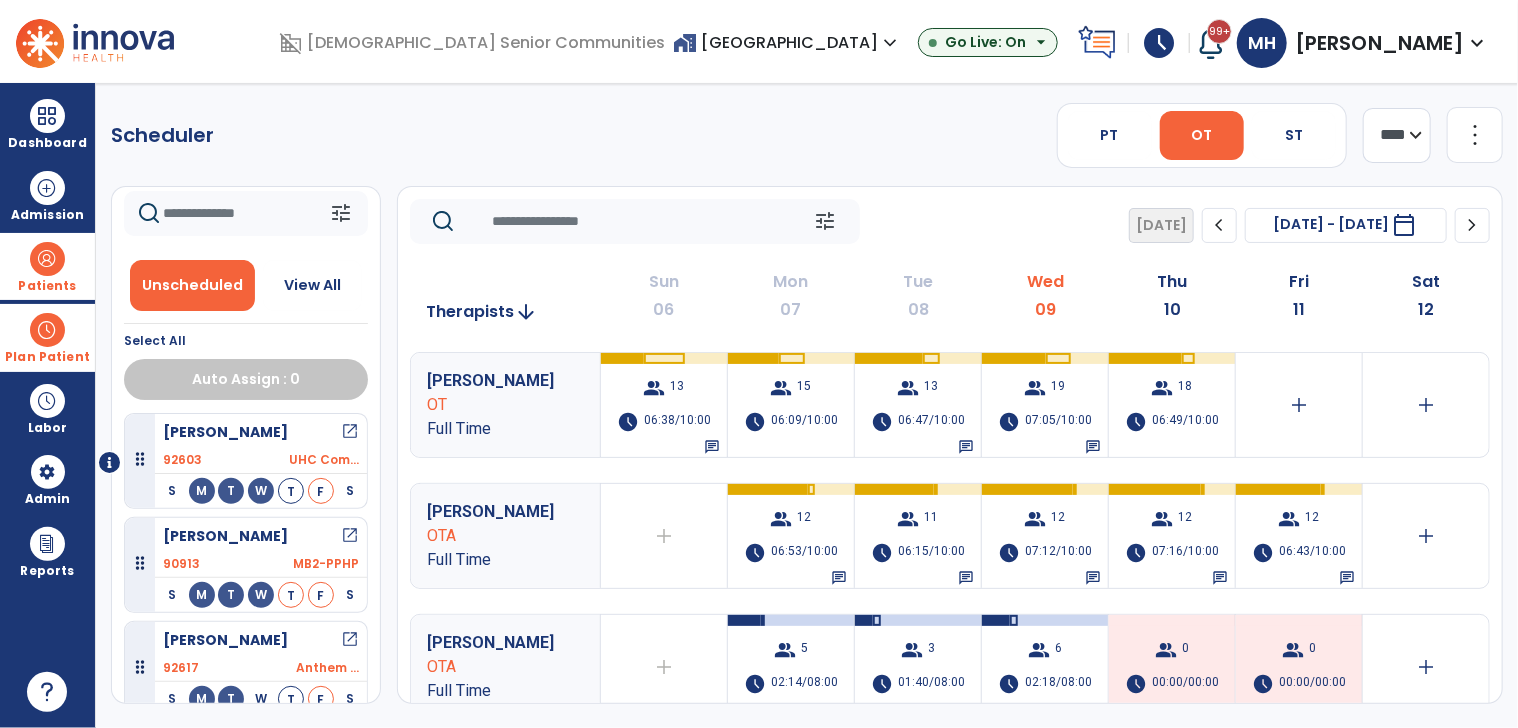 scroll, scrollTop: 0, scrollLeft: 0, axis: both 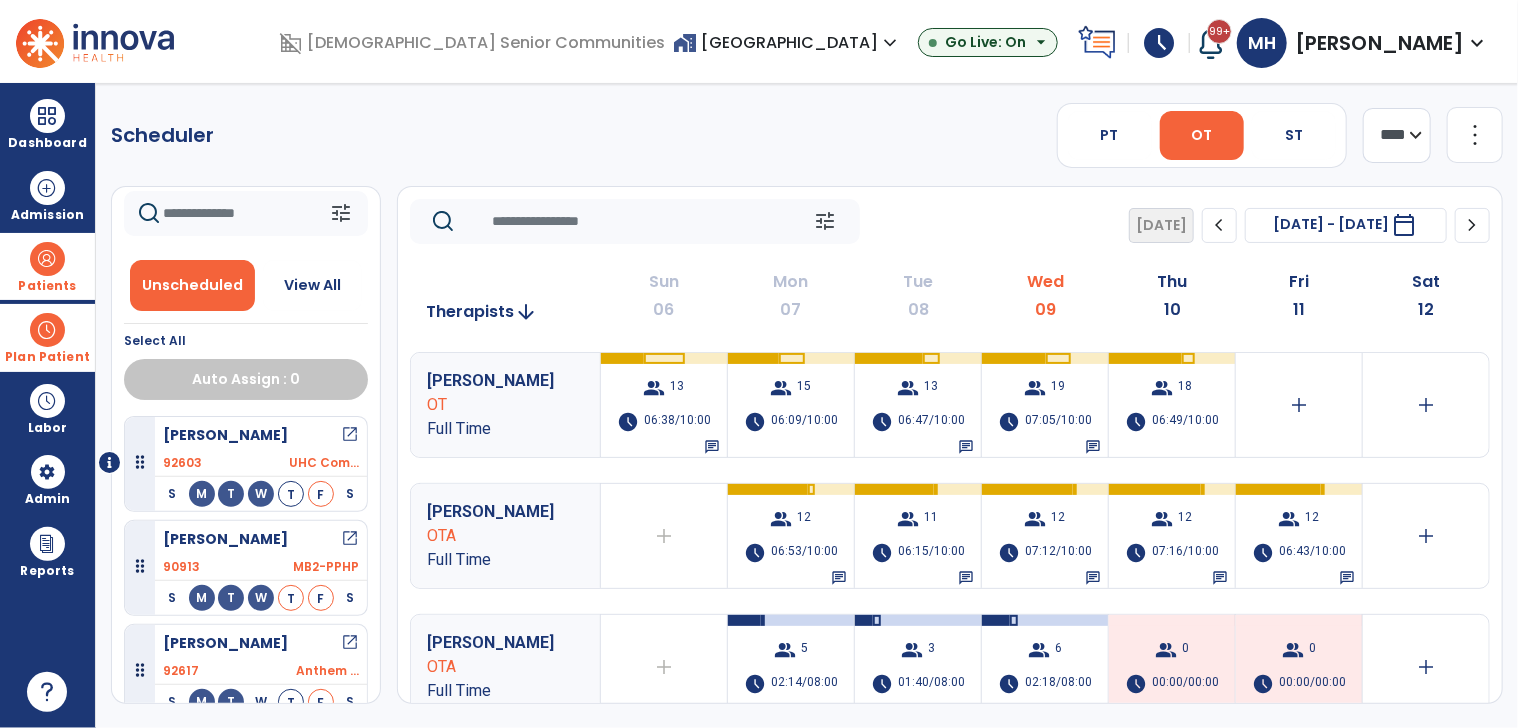click on "open_in_new" at bounding box center [350, 435] 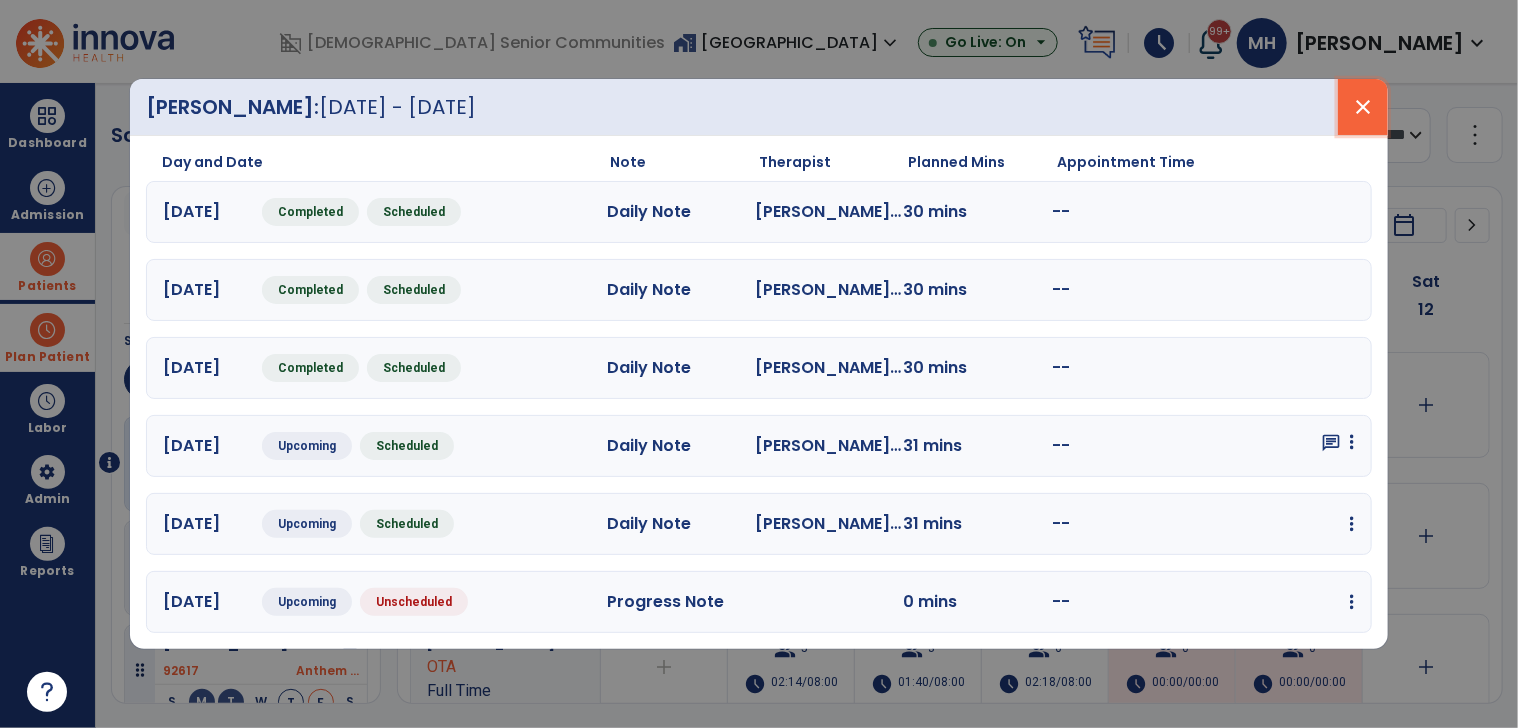 click on "close" at bounding box center (1363, 107) 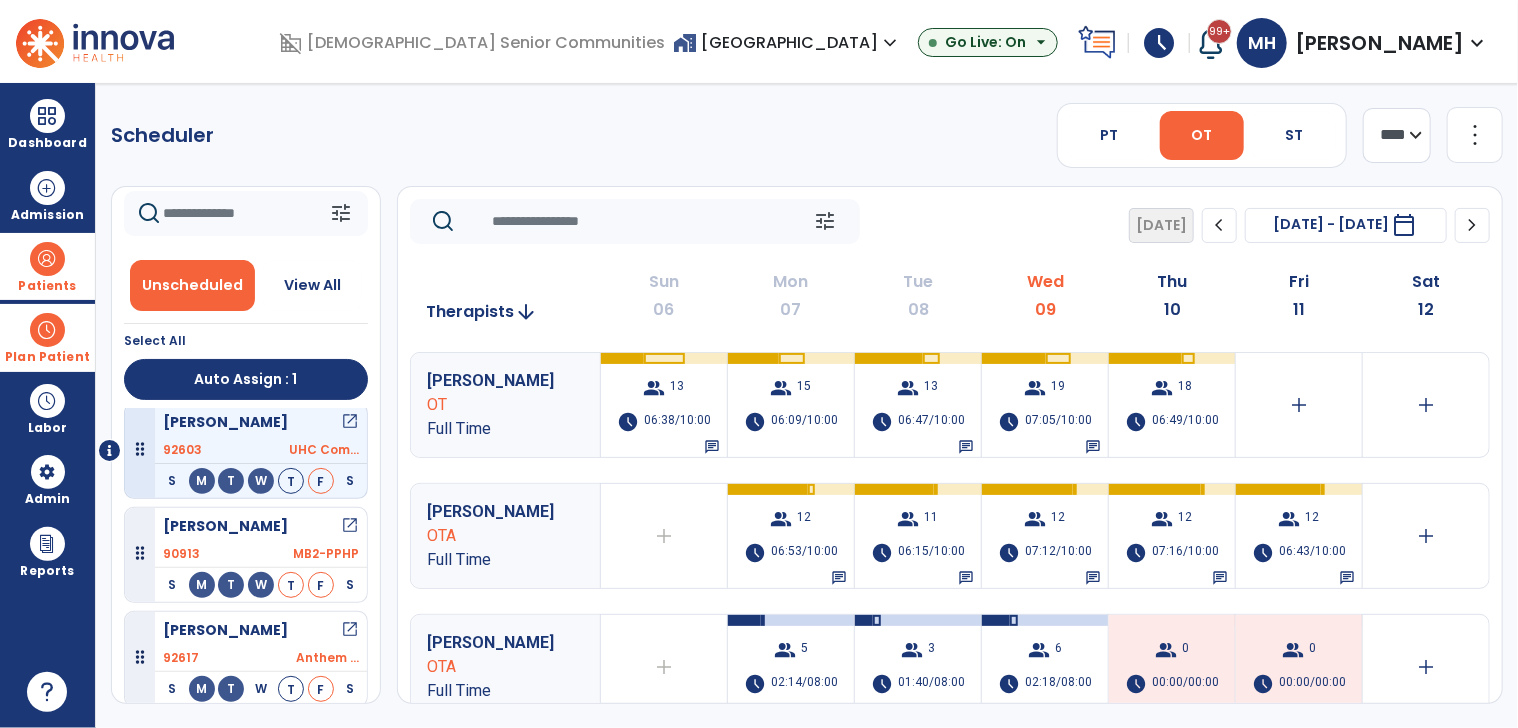 scroll, scrollTop: 0, scrollLeft: 0, axis: both 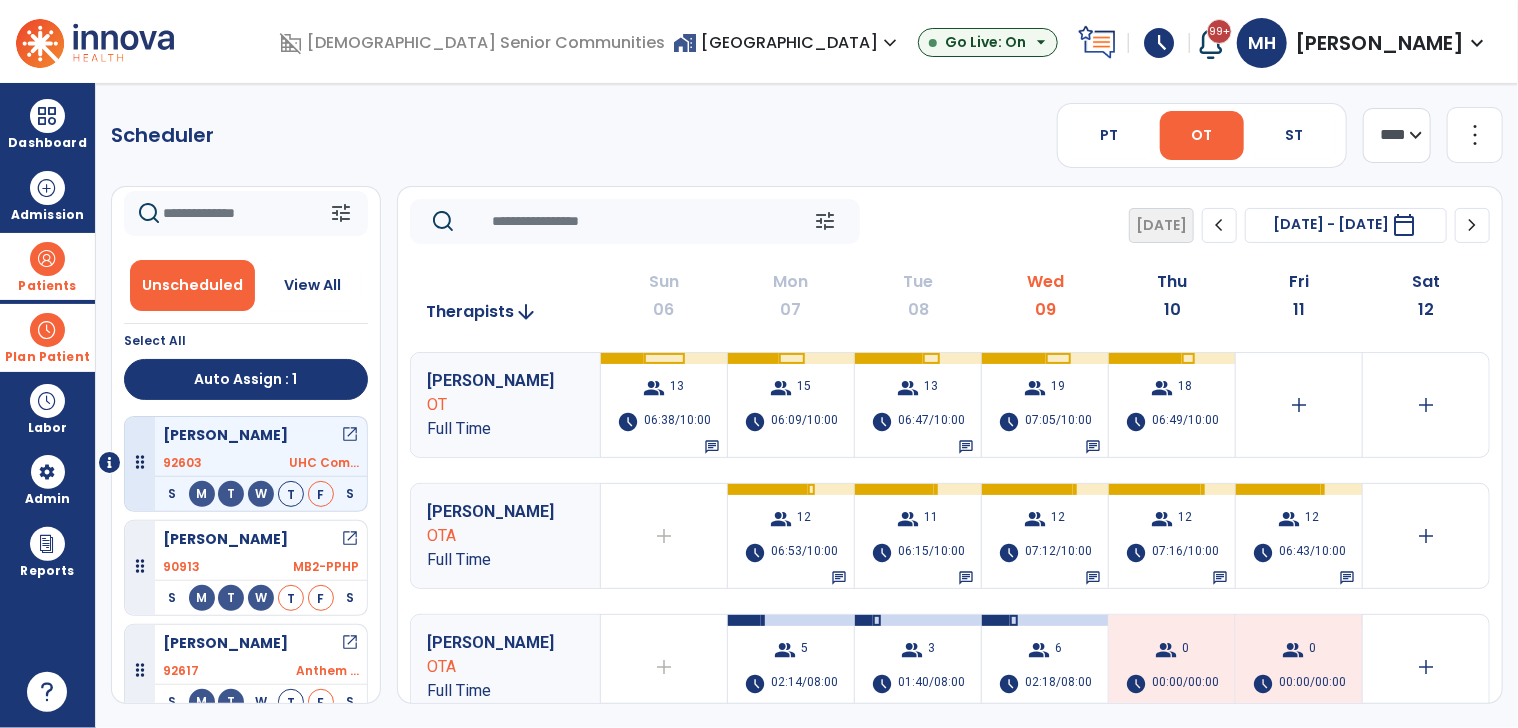 click on "Goodall, Sylvia" at bounding box center [225, 435] 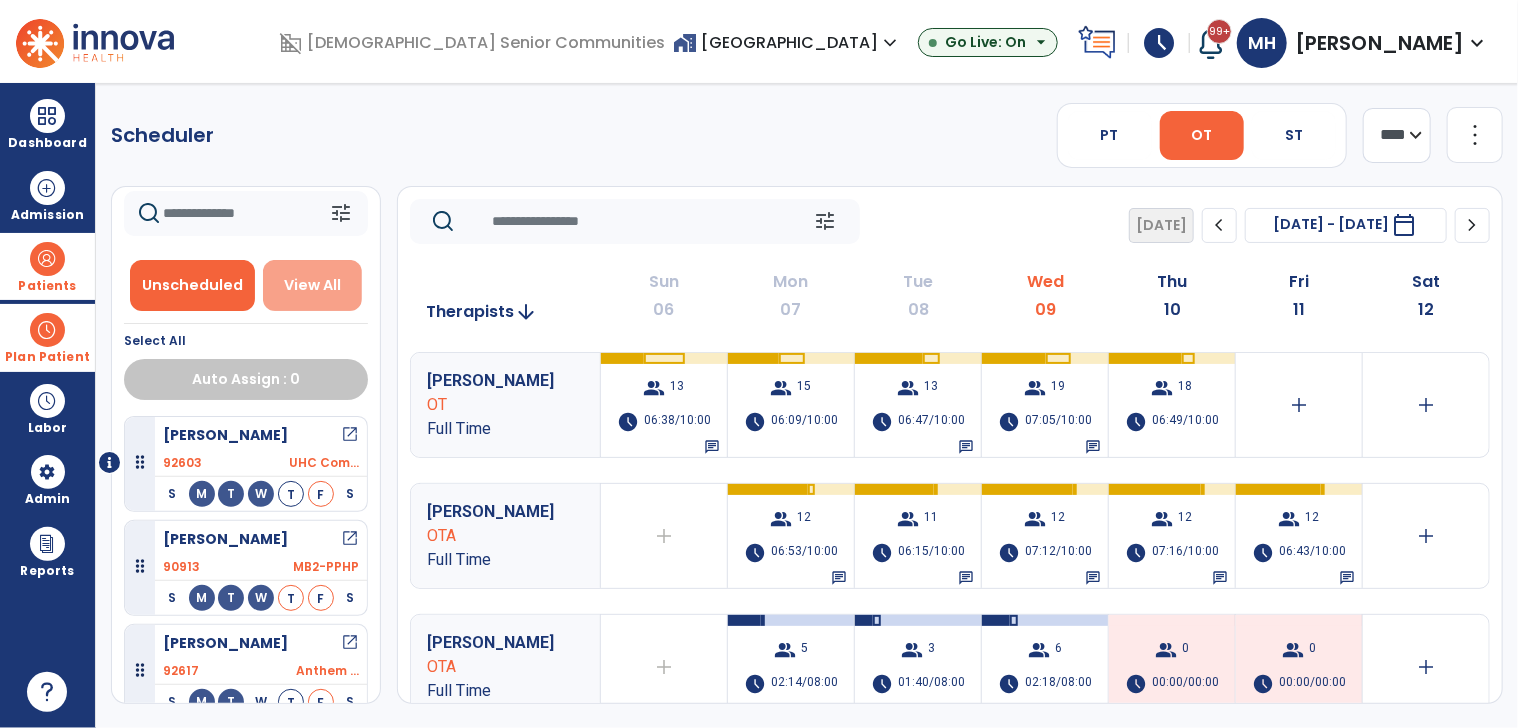 click on "View All" at bounding box center [313, 285] 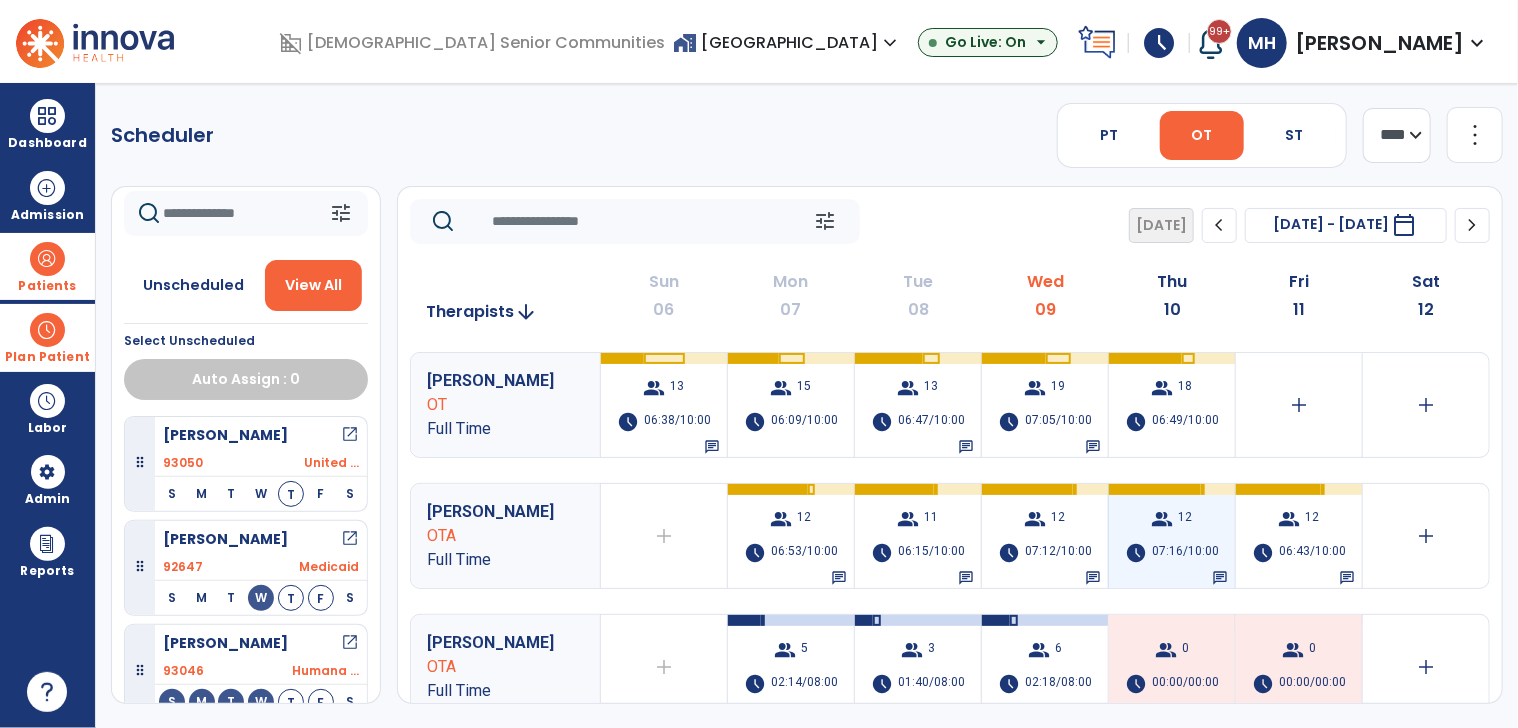 click on "07:16/10:00" at bounding box center [1185, 553] 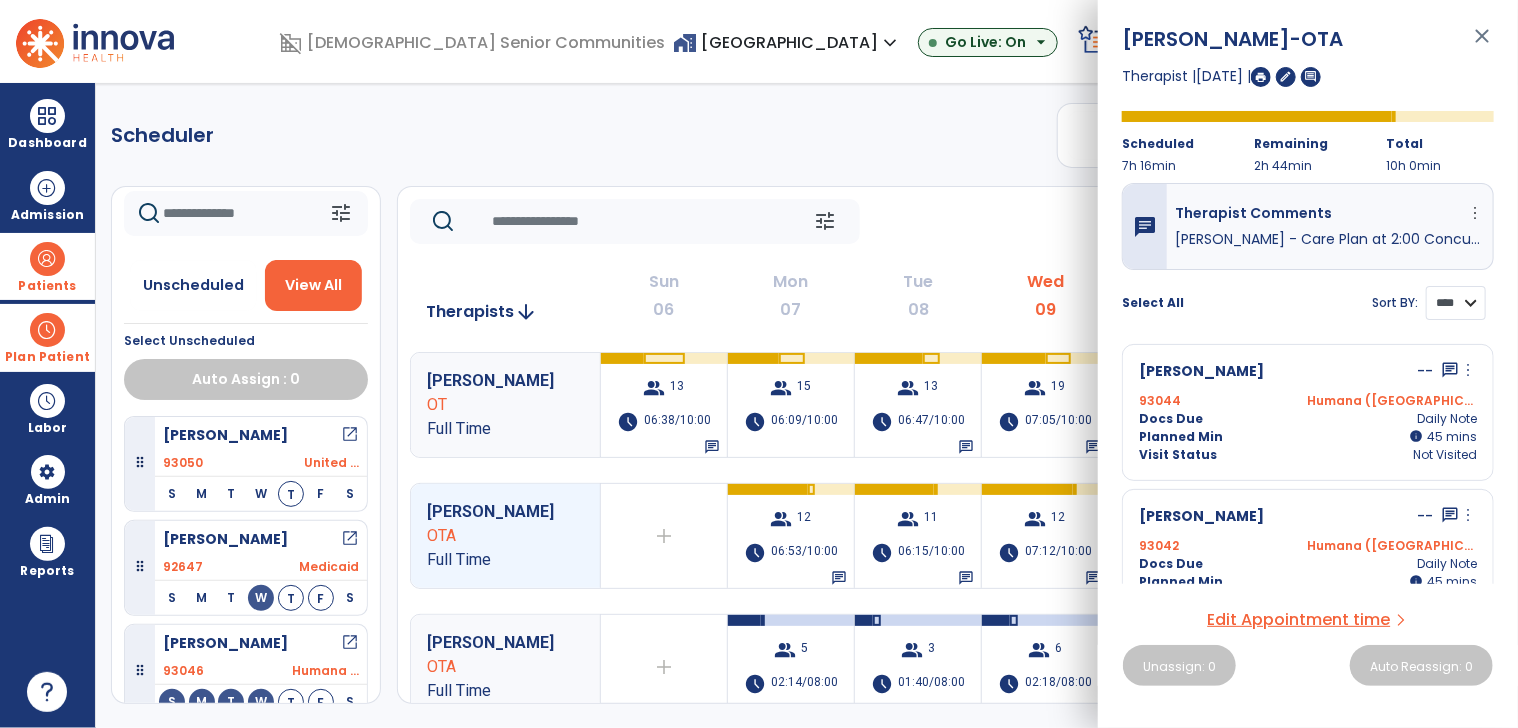 drag, startPoint x: 1448, startPoint y: 307, endPoint x: 1448, endPoint y: 322, distance: 15 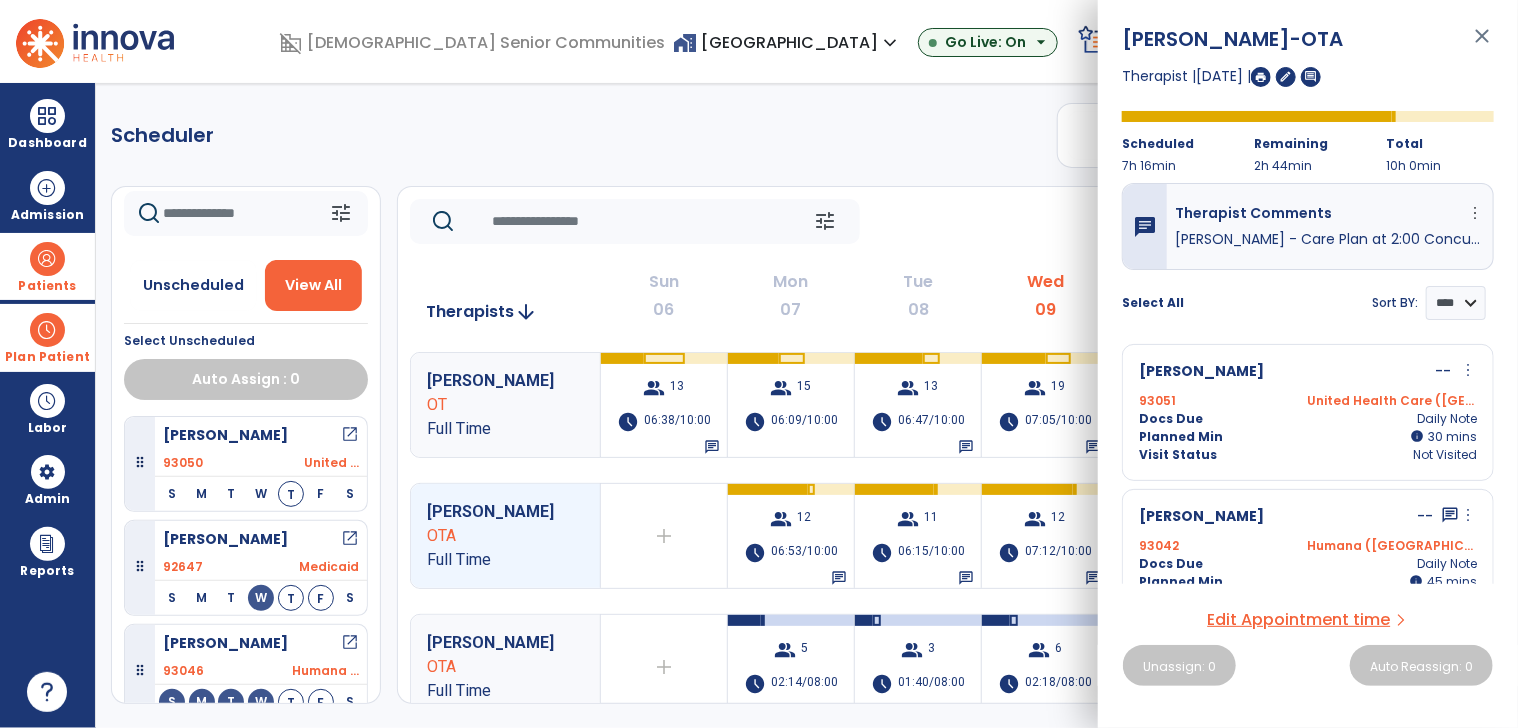 click on "Scheduler   PT   OT   ST  **** *** more_vert  Manage Labor   View All Therapists   Print" 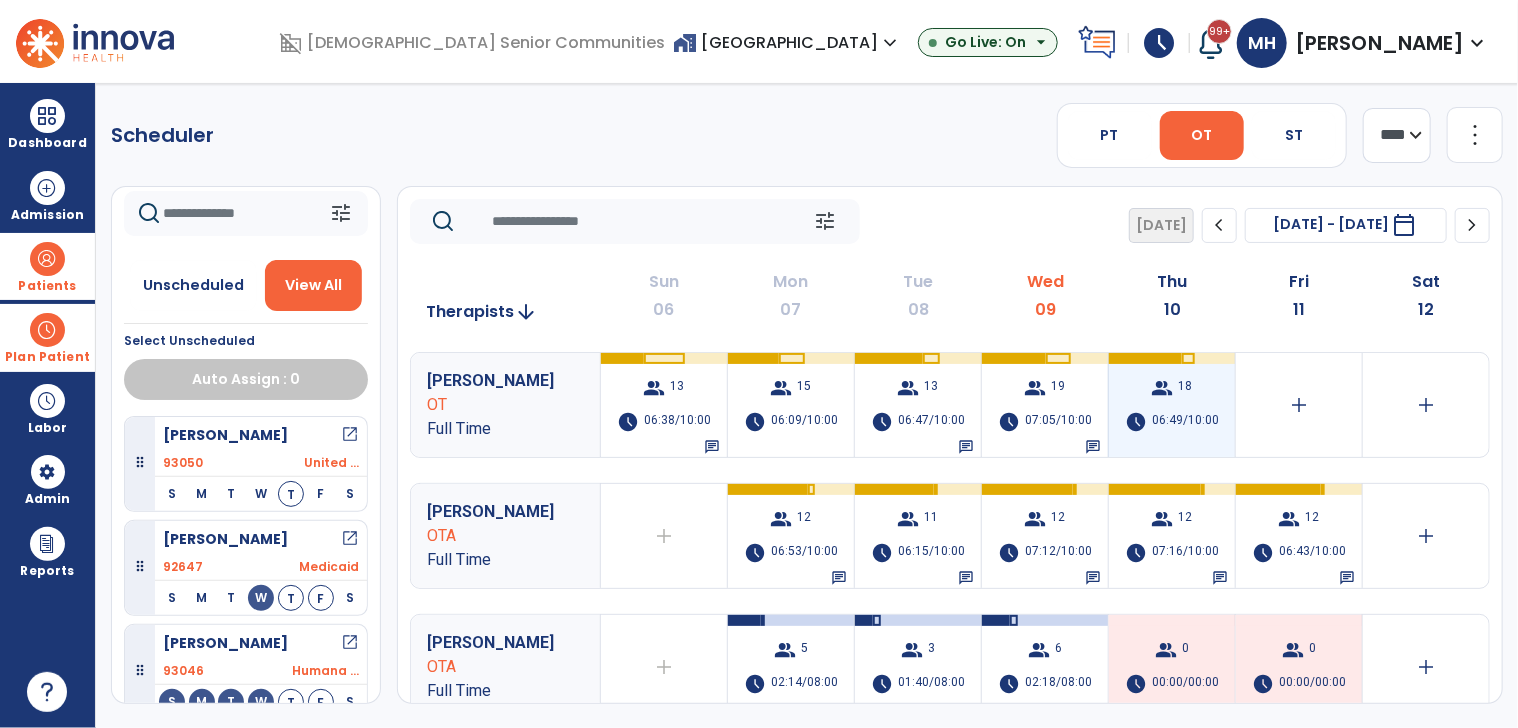 click on "group  18  schedule  06:49/10:00" at bounding box center (1172, 405) 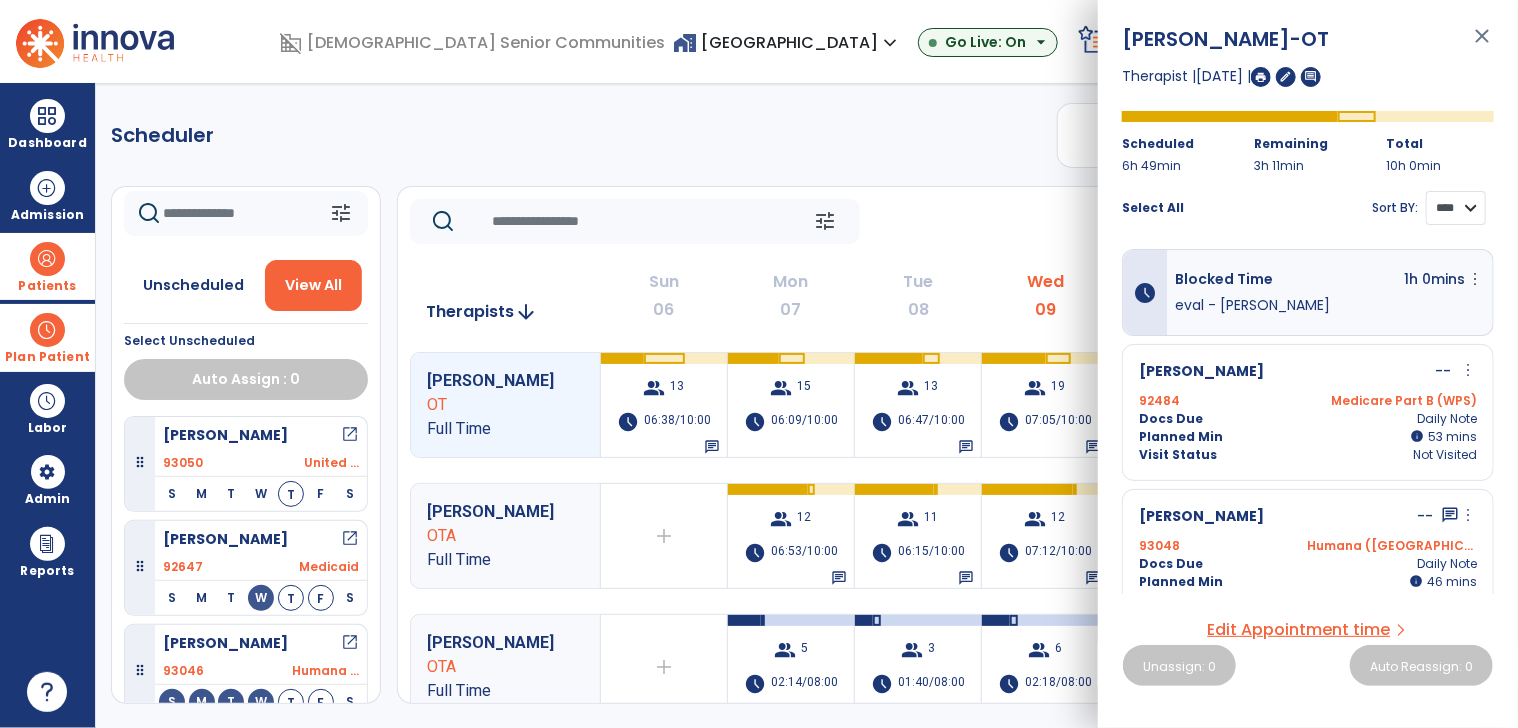 click on "**** ****" at bounding box center (1456, 208) 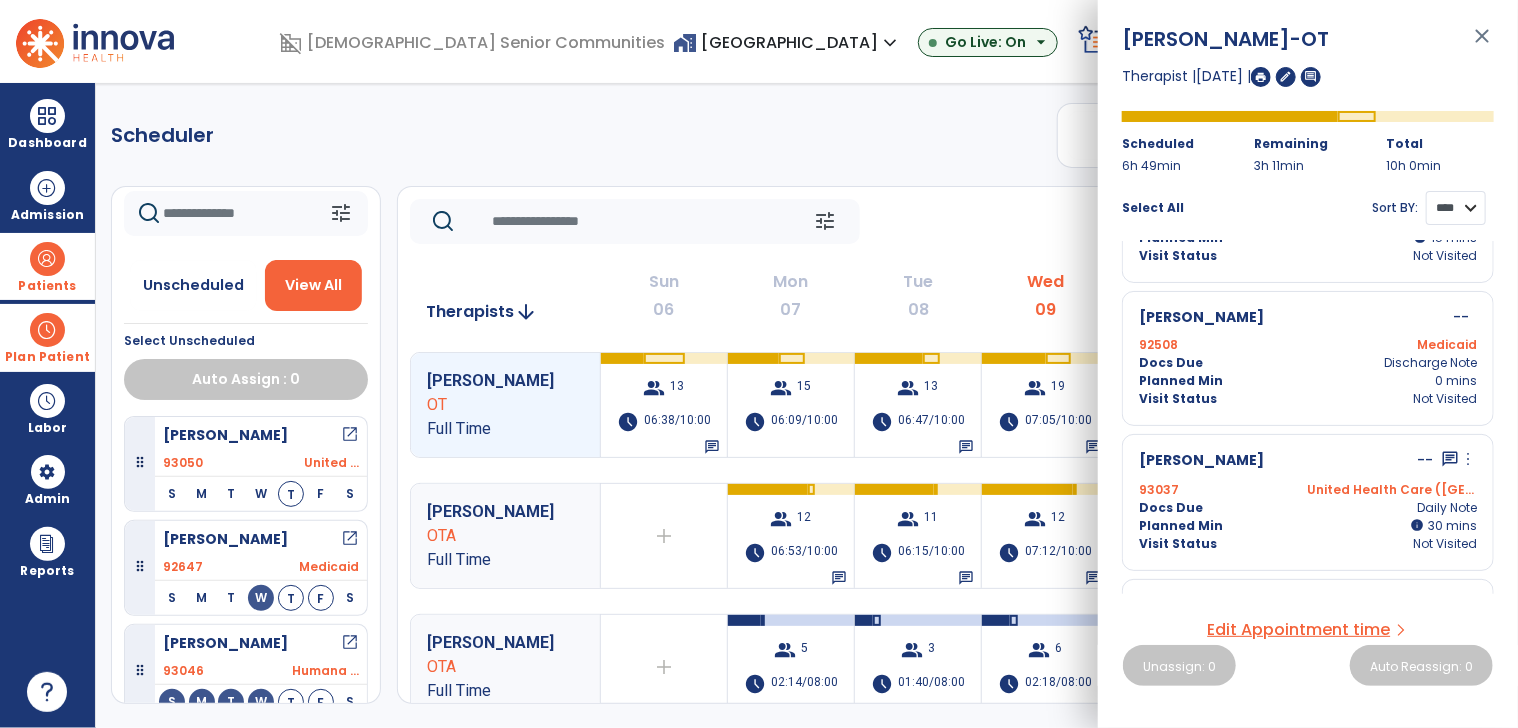 scroll, scrollTop: 1828, scrollLeft: 0, axis: vertical 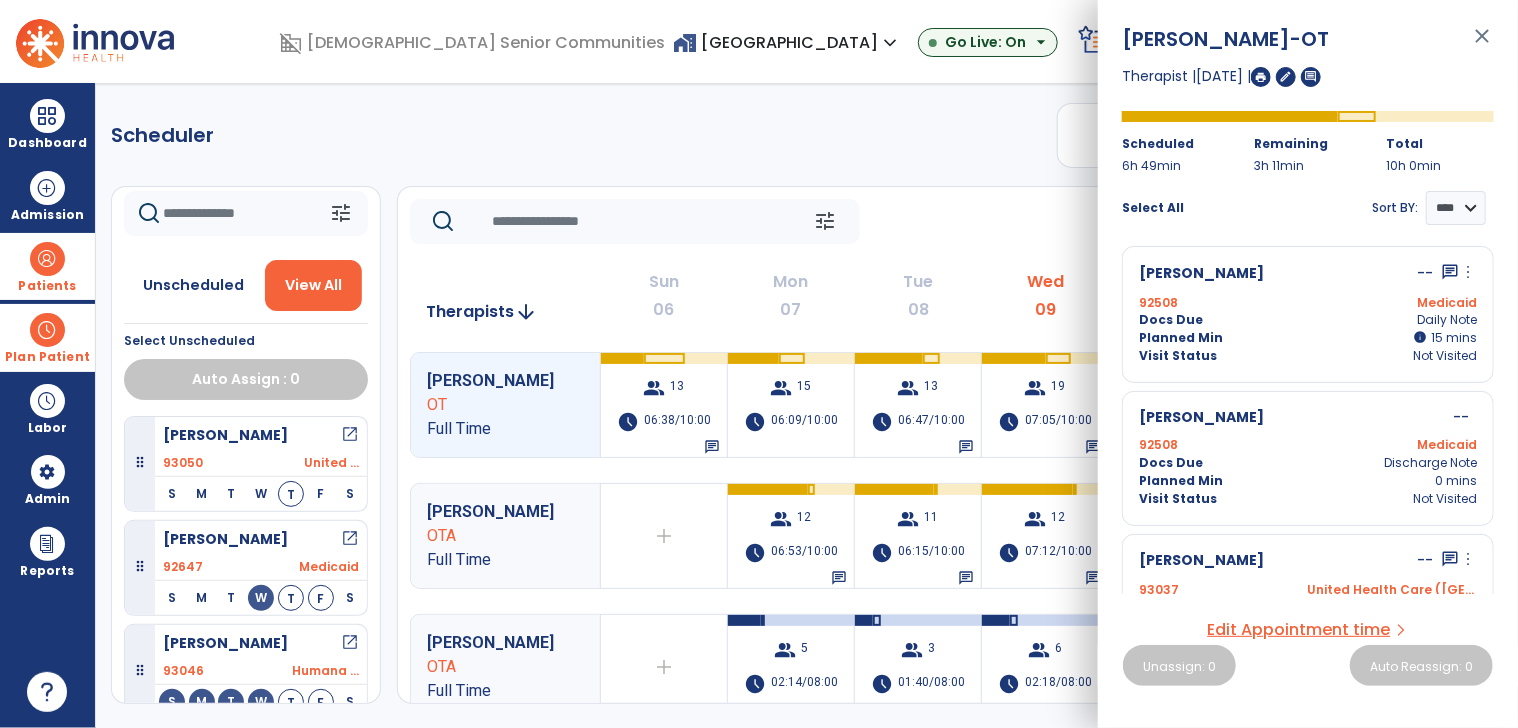 click on "Scheduler   PT   OT   ST  **** *** more_vert  Manage Labor   View All Therapists   Print" 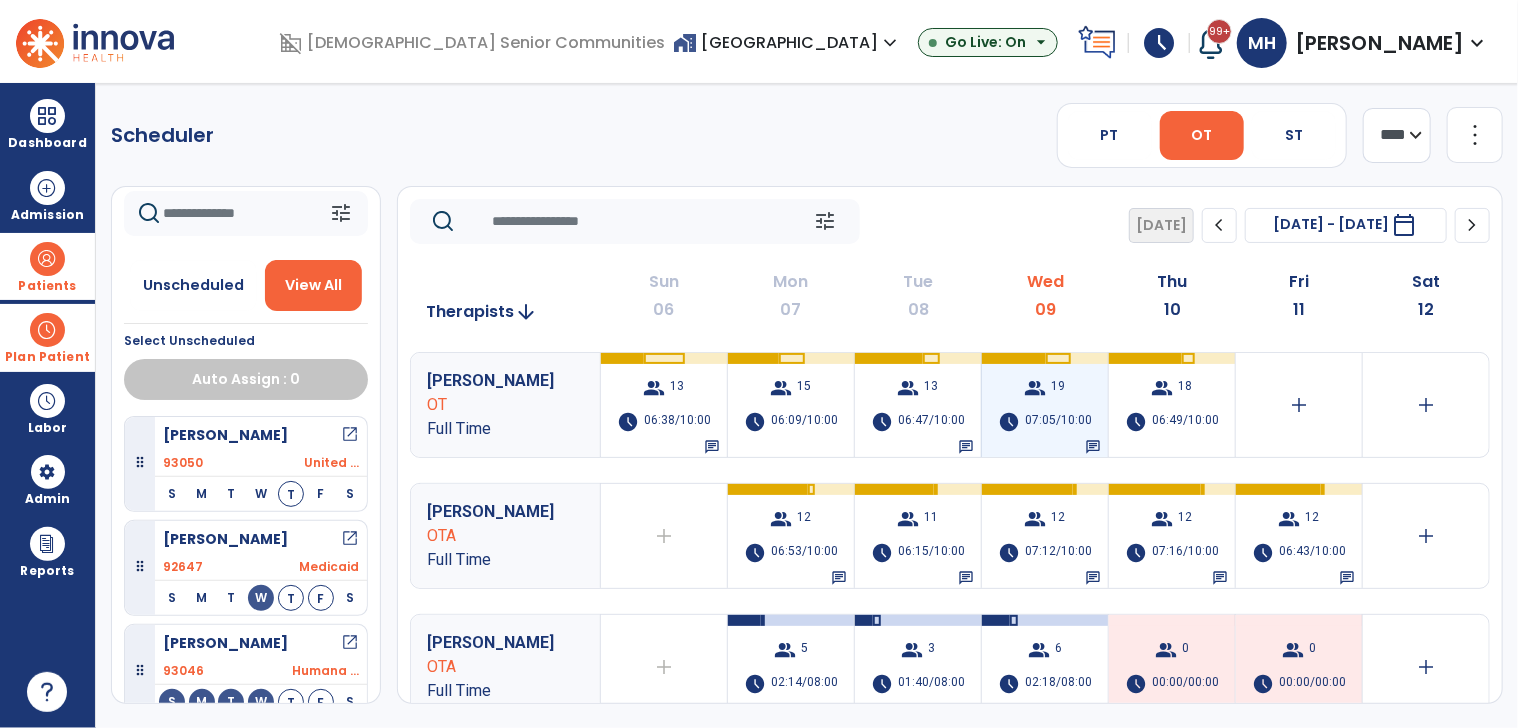click on "07:05/10:00" at bounding box center (1058, 422) 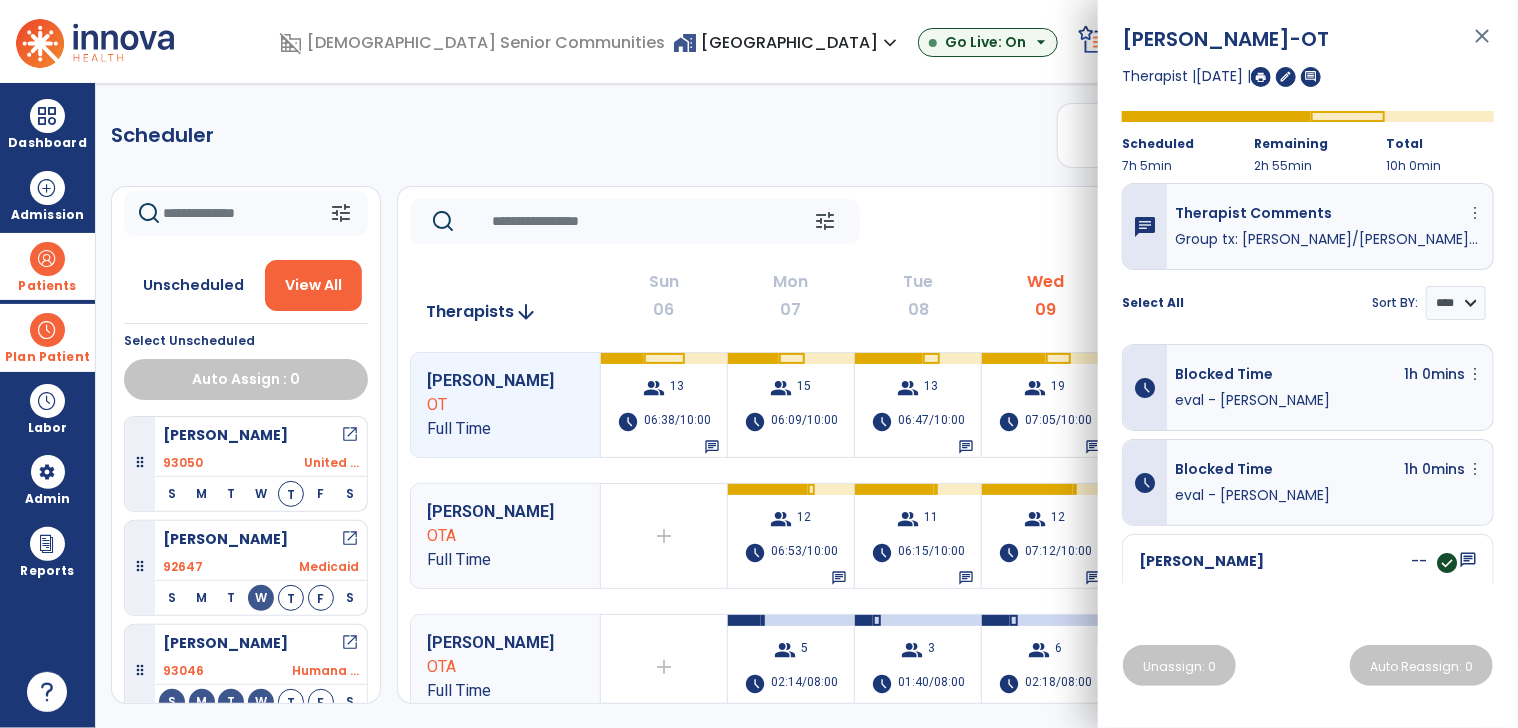 click on "Scheduler   PT   OT   ST  **** *** more_vert  Manage Labor   View All Therapists   Print" 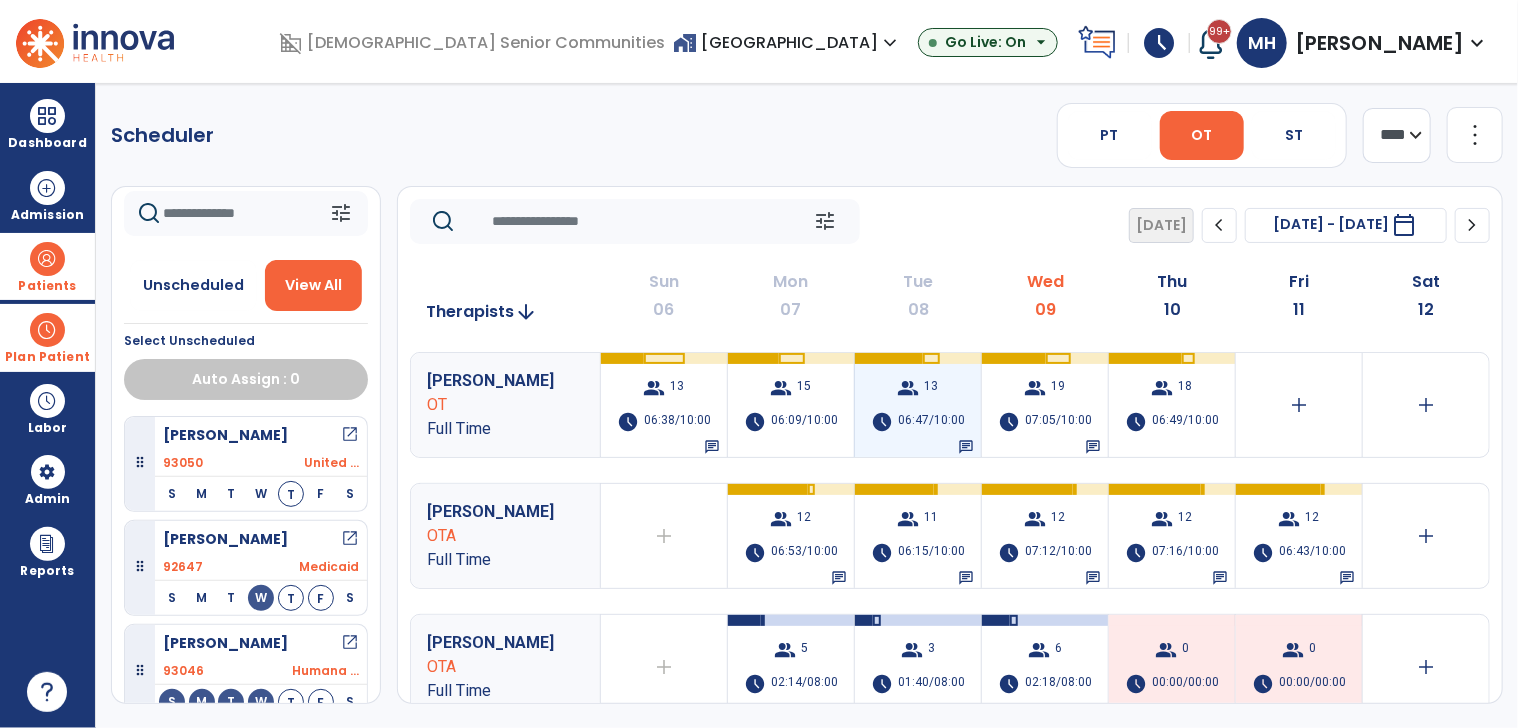 click on "06:47/10:00" at bounding box center [931, 422] 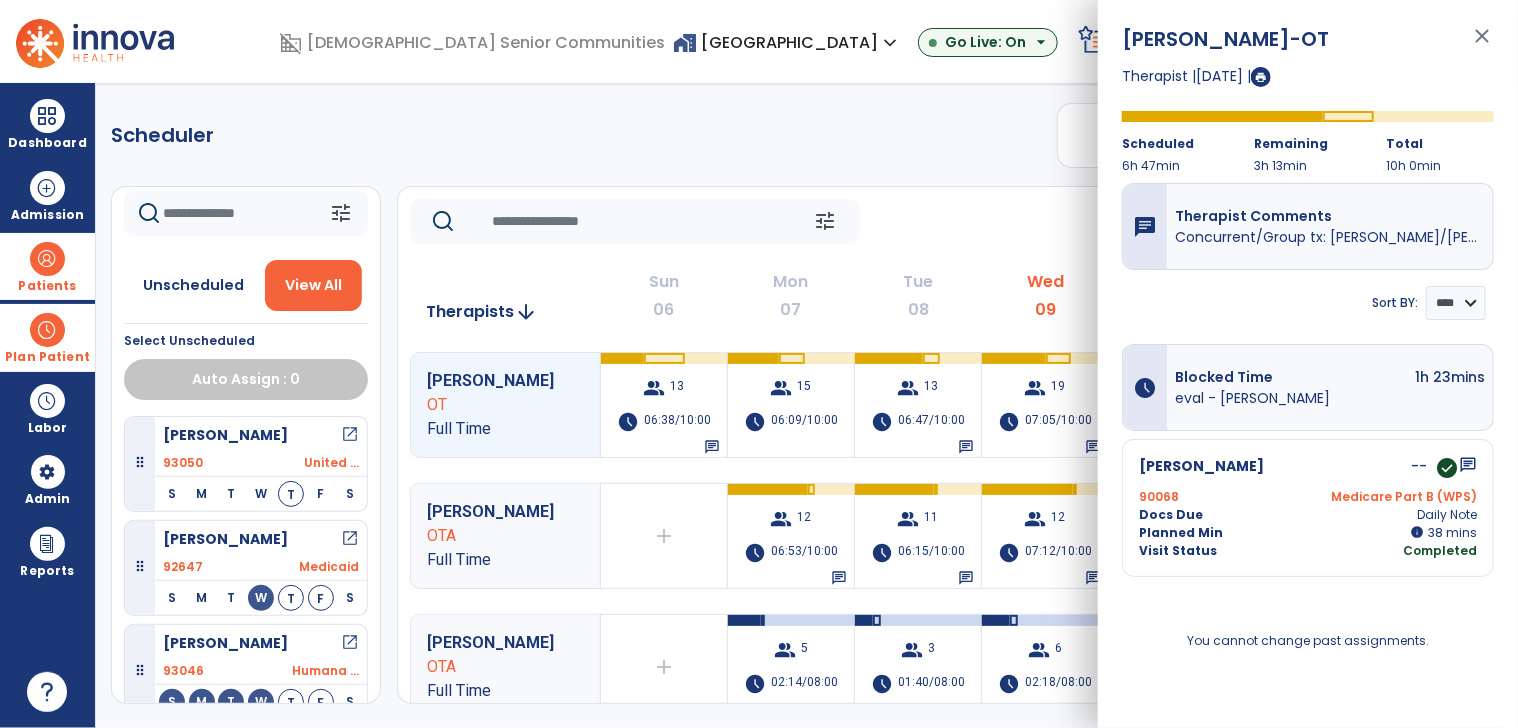 click on "Scheduler   PT   OT   ST  **** *** more_vert  Manage Labor   View All Therapists   Print" 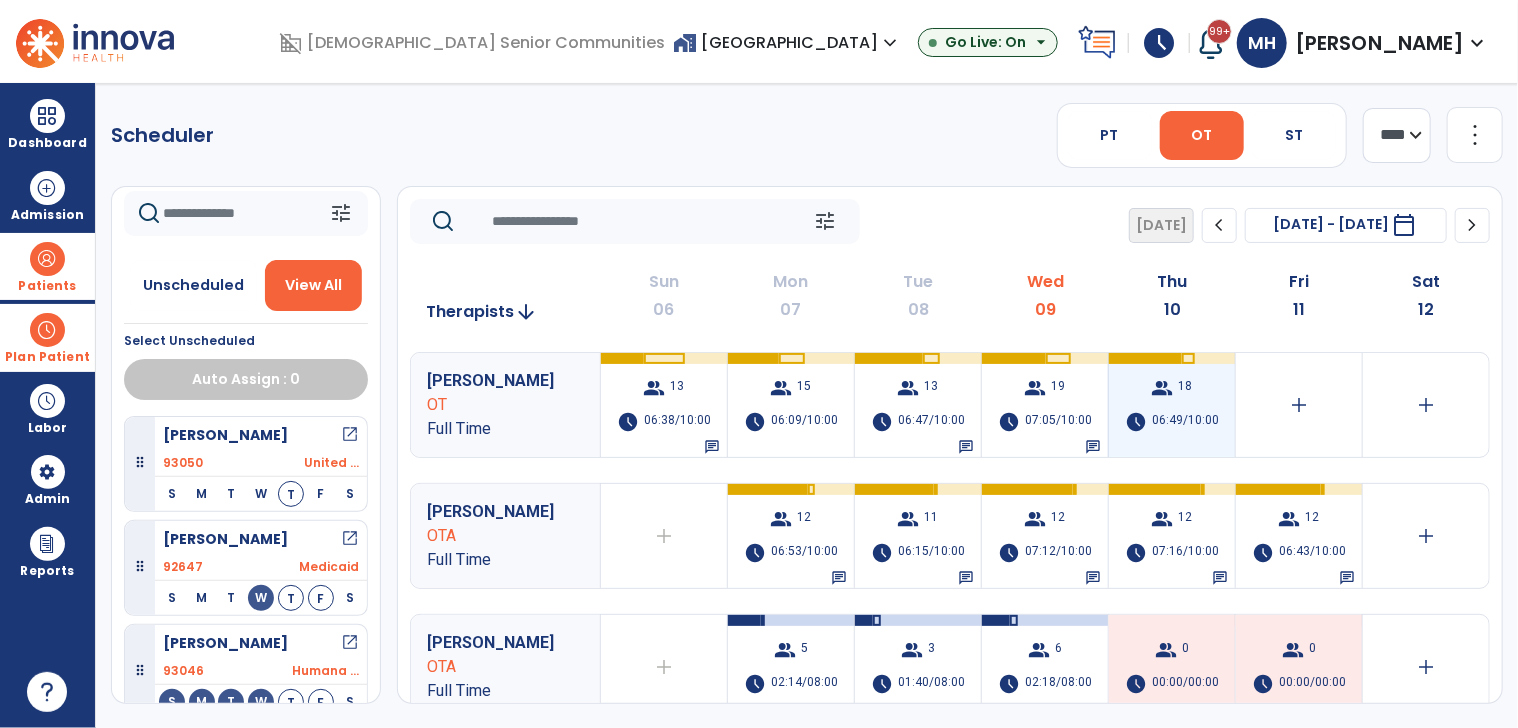 click on "group  18  schedule  06:49/10:00" at bounding box center [1172, 405] 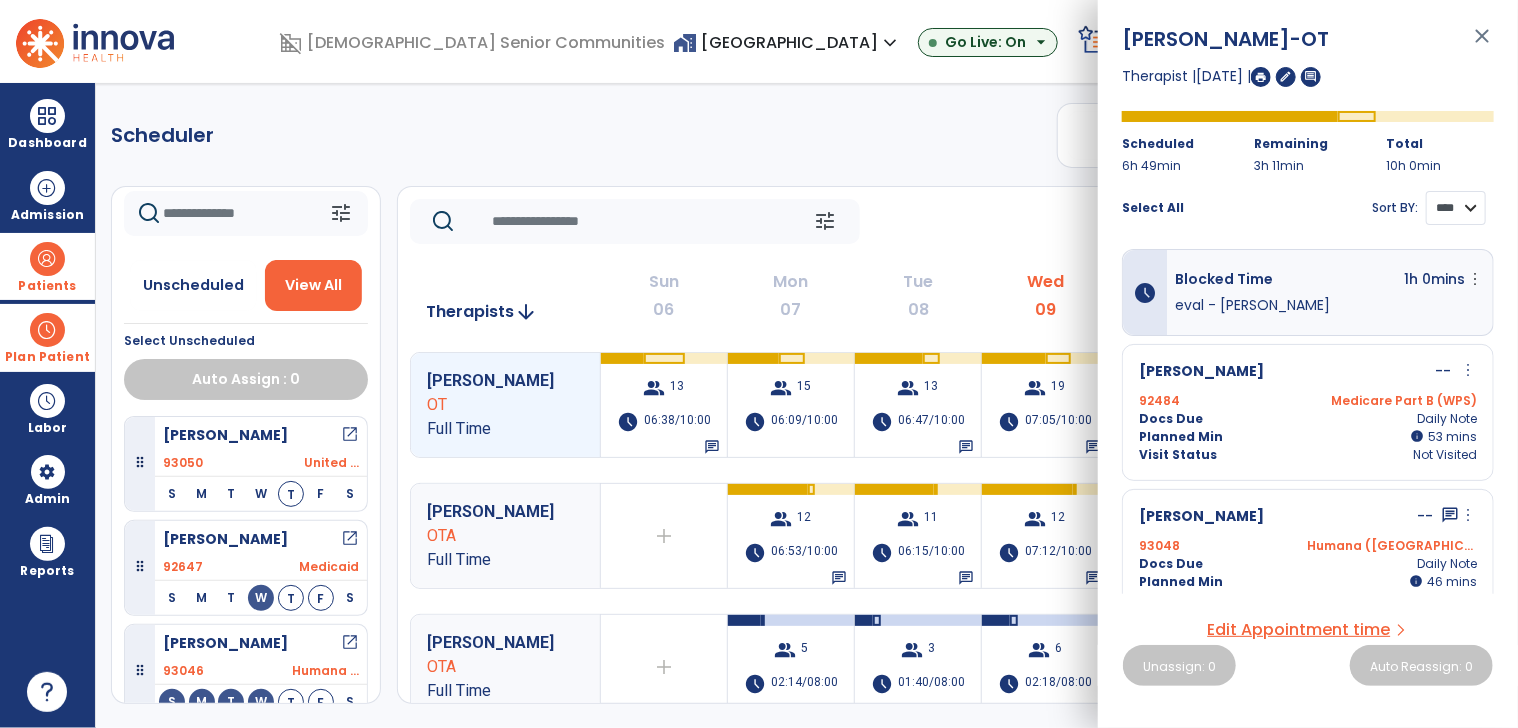 click on "**** ****" at bounding box center [1456, 208] 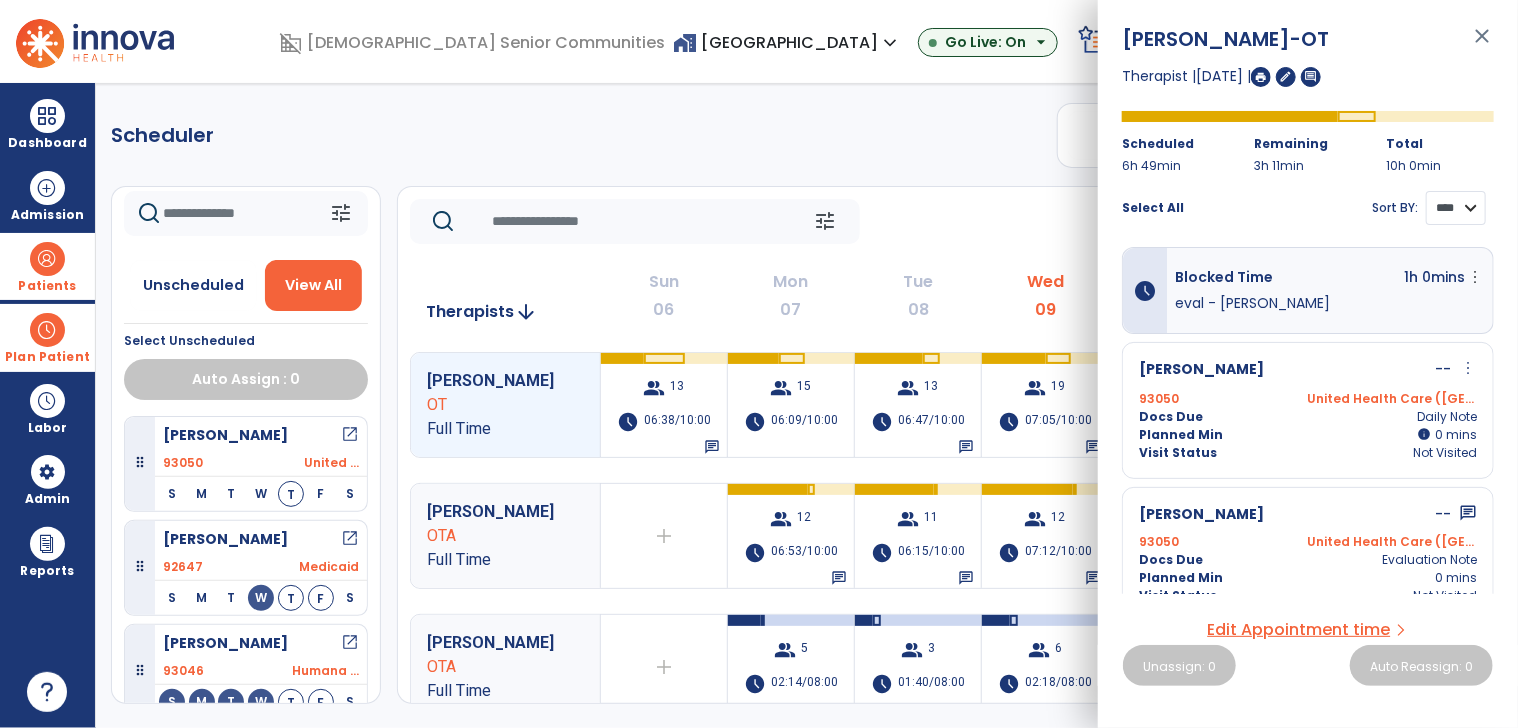 scroll, scrollTop: 0, scrollLeft: 0, axis: both 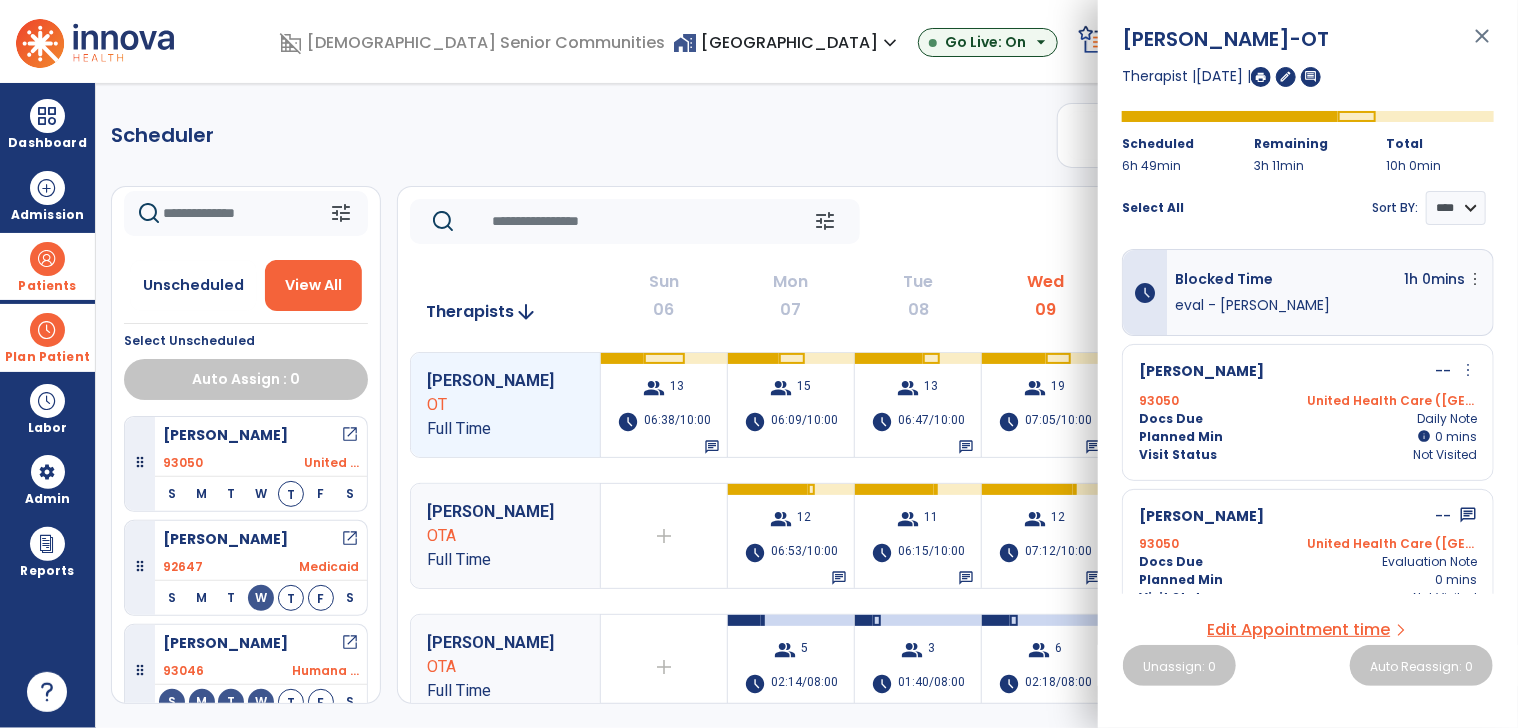 click on "Scheduler   PT   OT   ST  **** *** more_vert  Manage Labor   View All Therapists   Print" 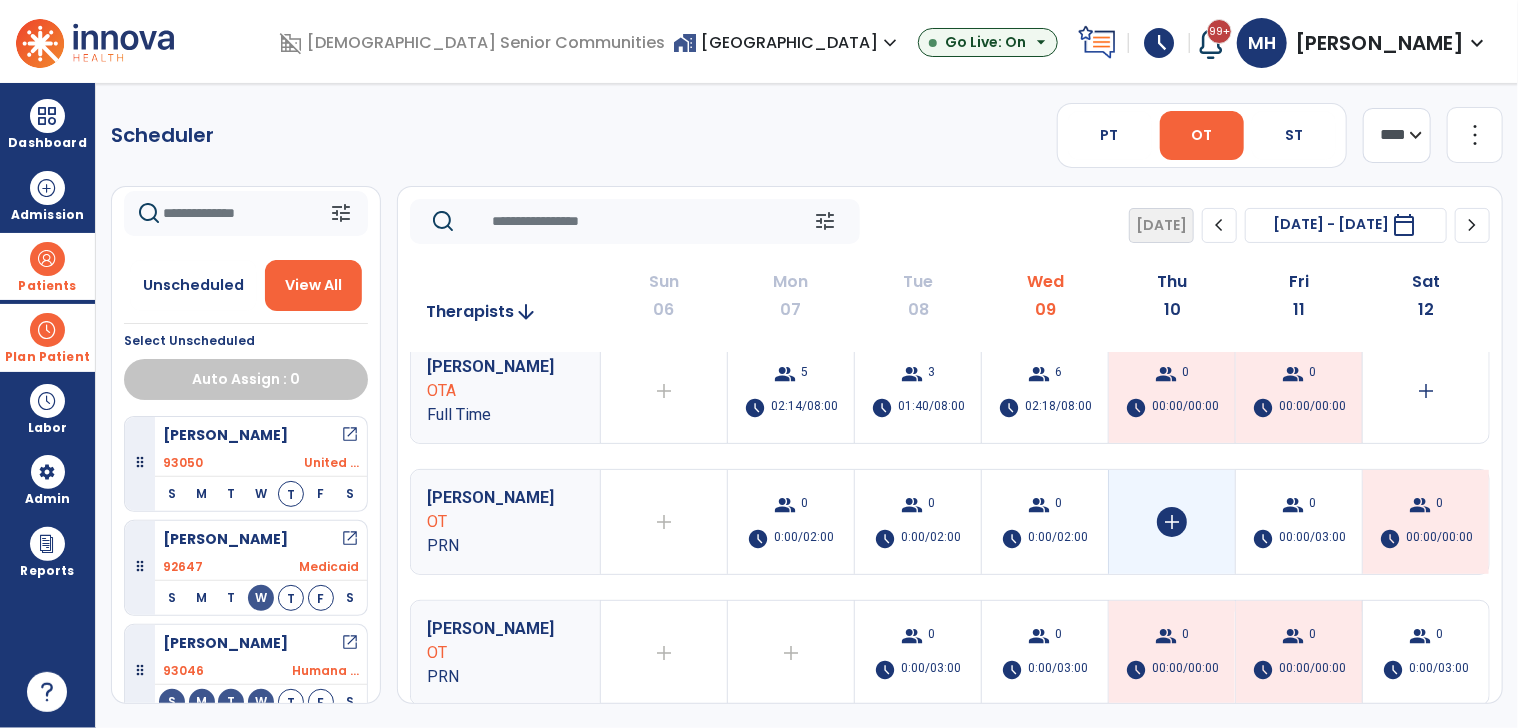 scroll, scrollTop: 0, scrollLeft: 0, axis: both 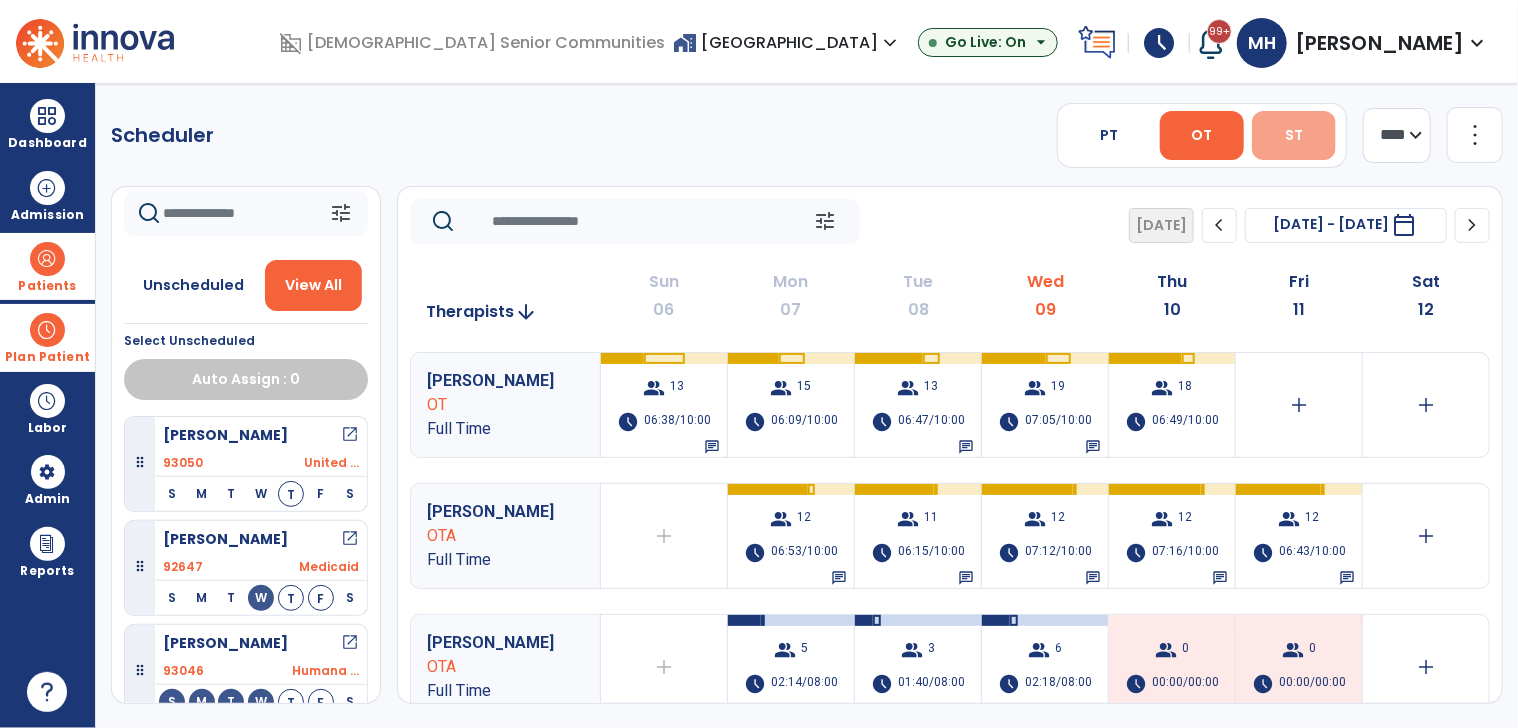 click on "ST" at bounding box center (1294, 135) 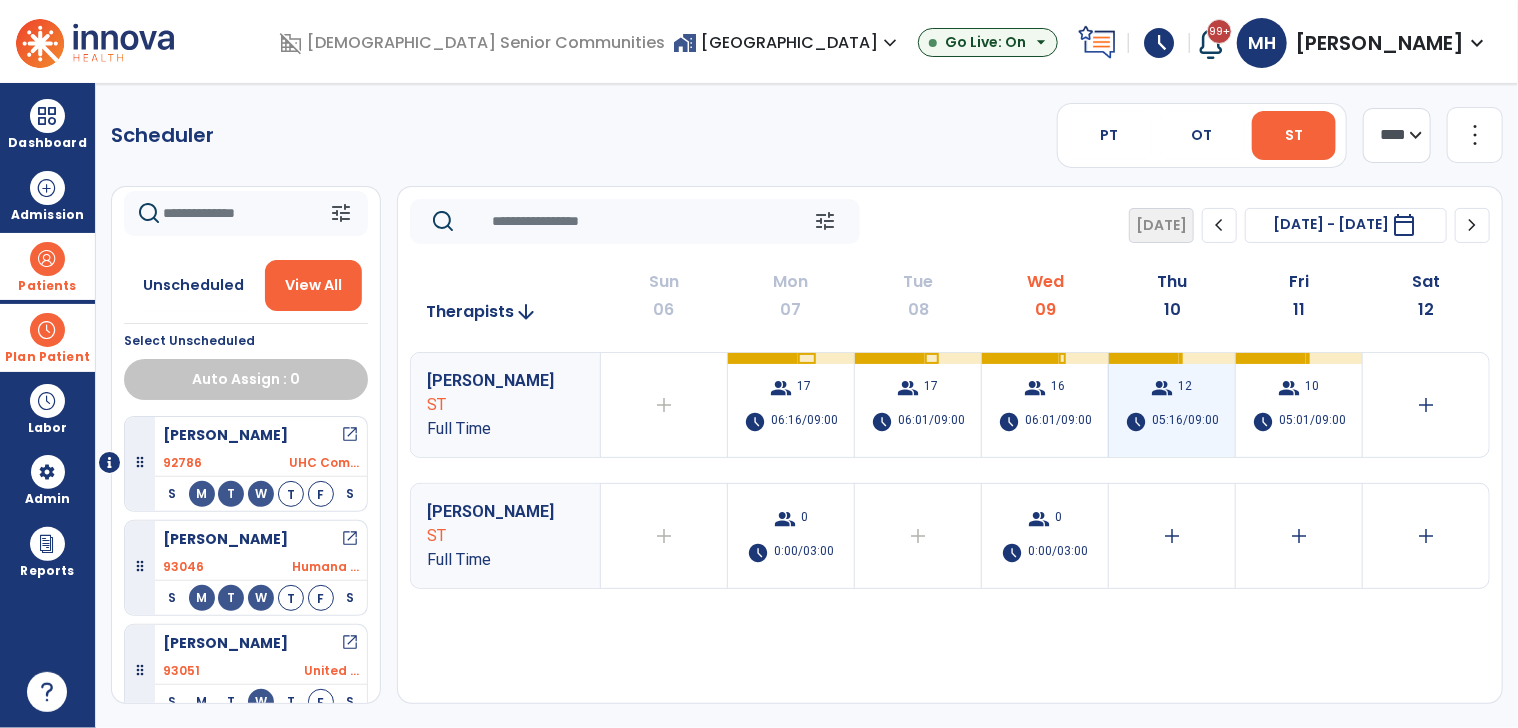 click on "05:16/09:00" at bounding box center [1185, 422] 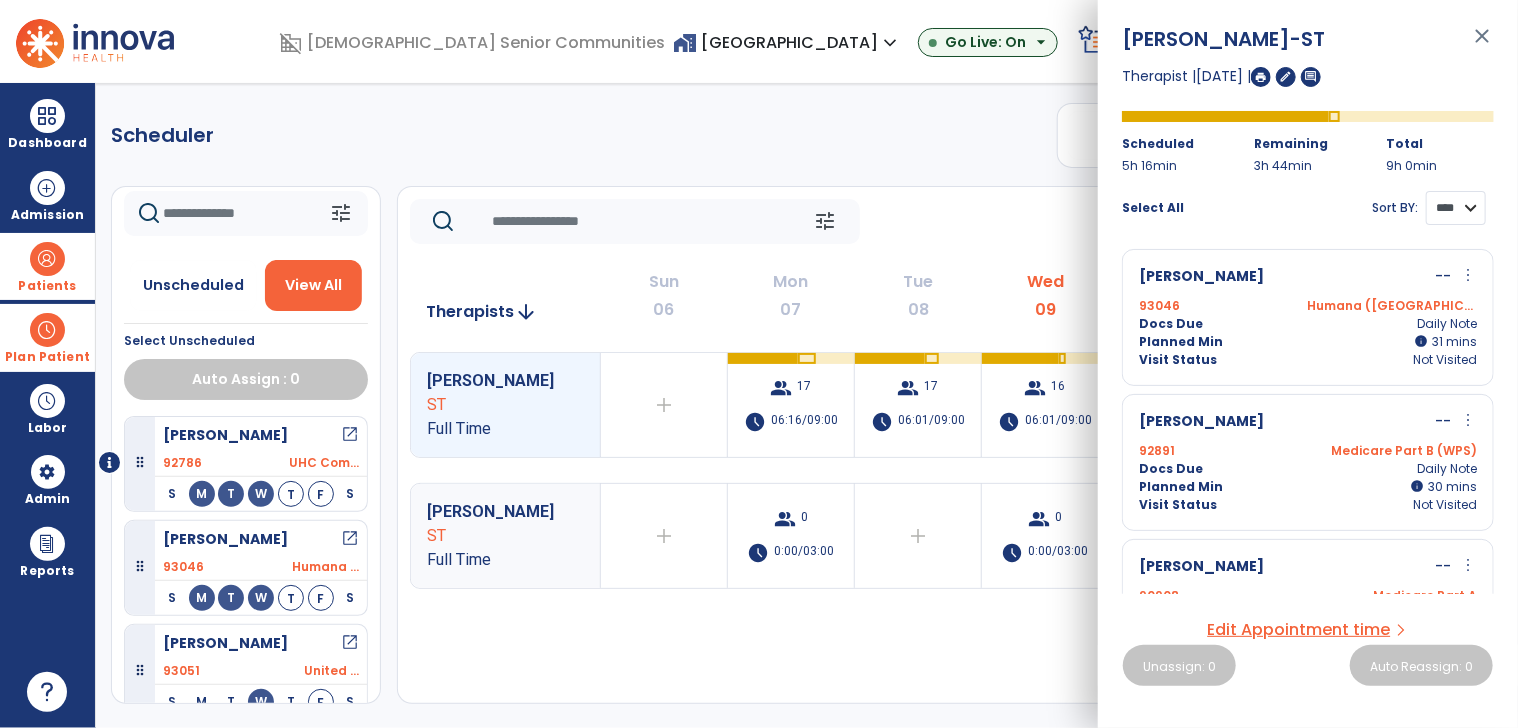 drag, startPoint x: 1467, startPoint y: 200, endPoint x: 1460, endPoint y: 215, distance: 16.552946 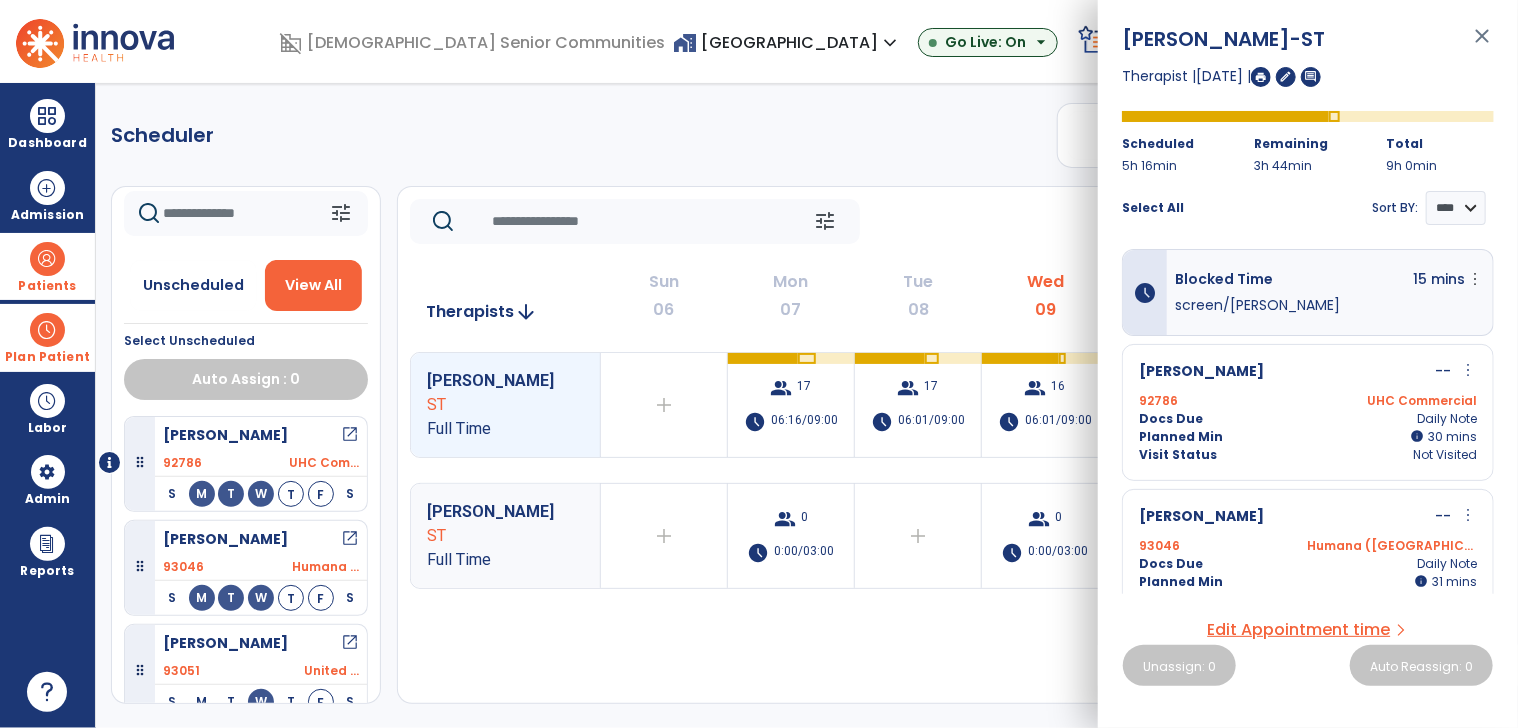click on "Scheduler   PT   OT   ST  **** *** more_vert  Manage Labor   View All Therapists   Print" 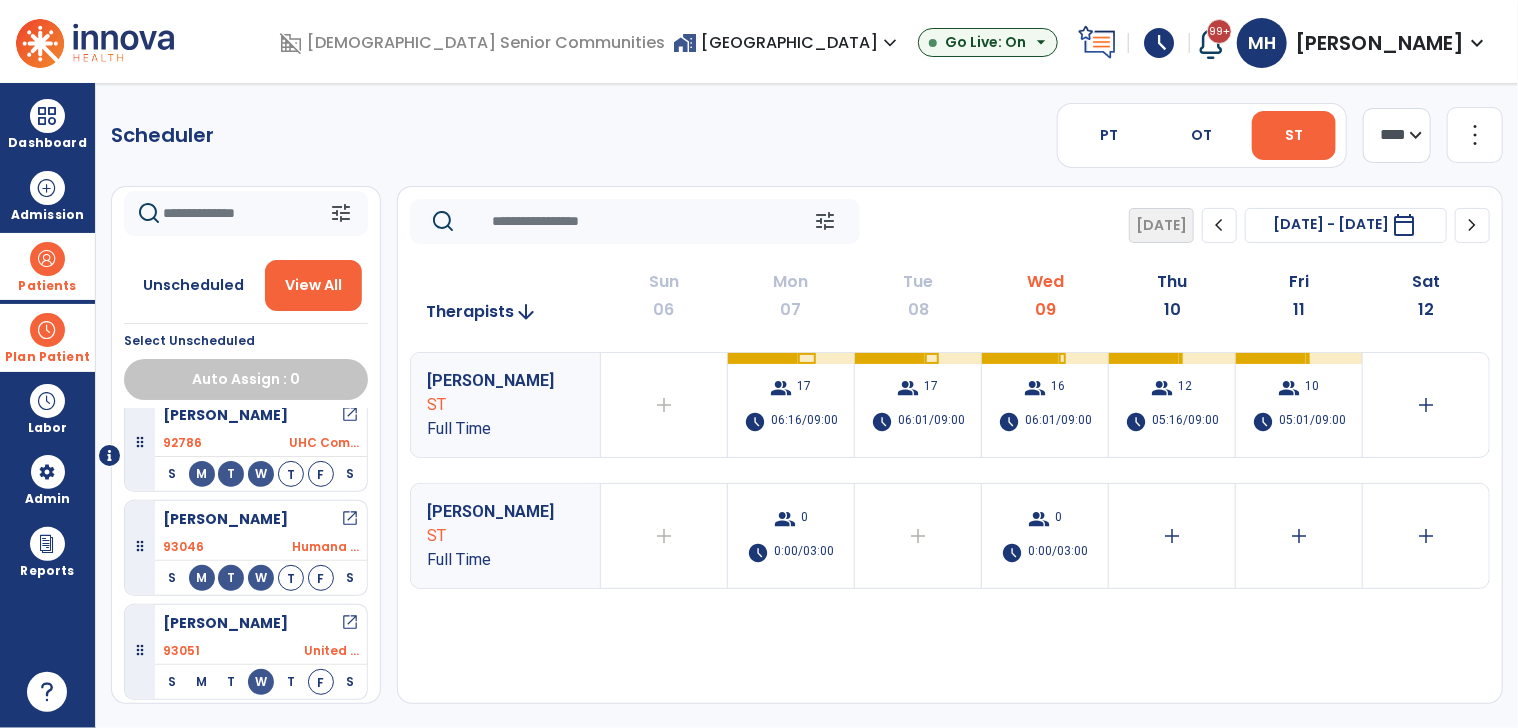 scroll, scrollTop: 0, scrollLeft: 0, axis: both 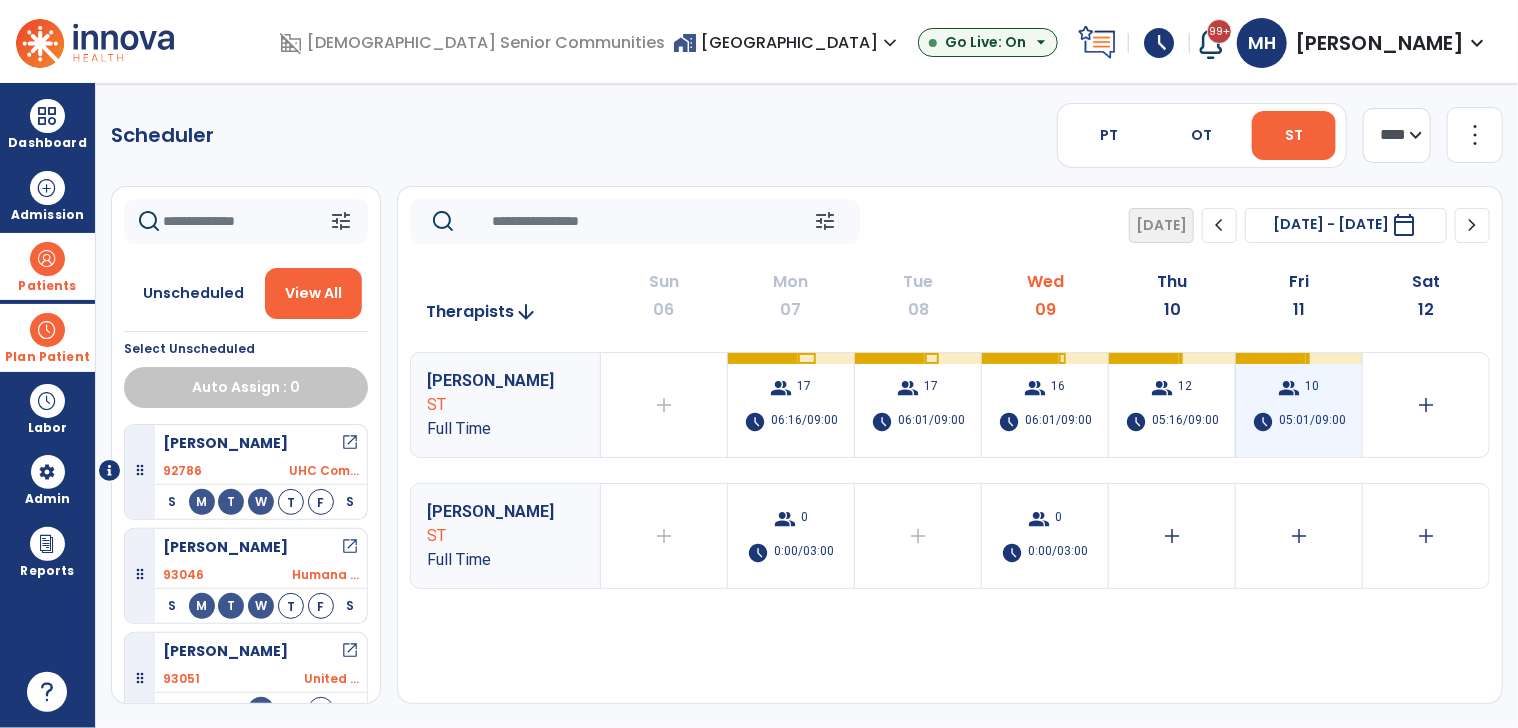 click on "05:01/09:00" at bounding box center [1312, 422] 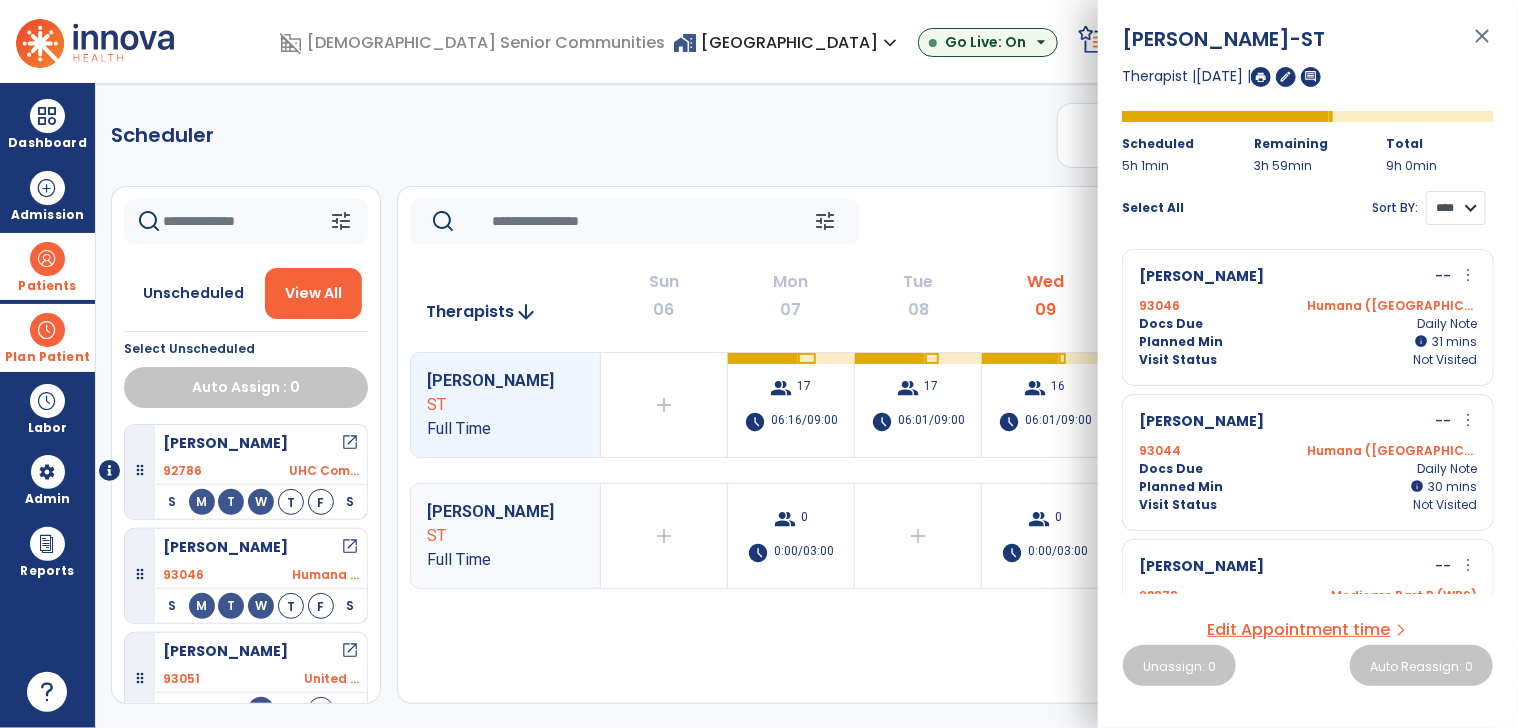 drag, startPoint x: 1437, startPoint y: 208, endPoint x: 1437, endPoint y: 227, distance: 19 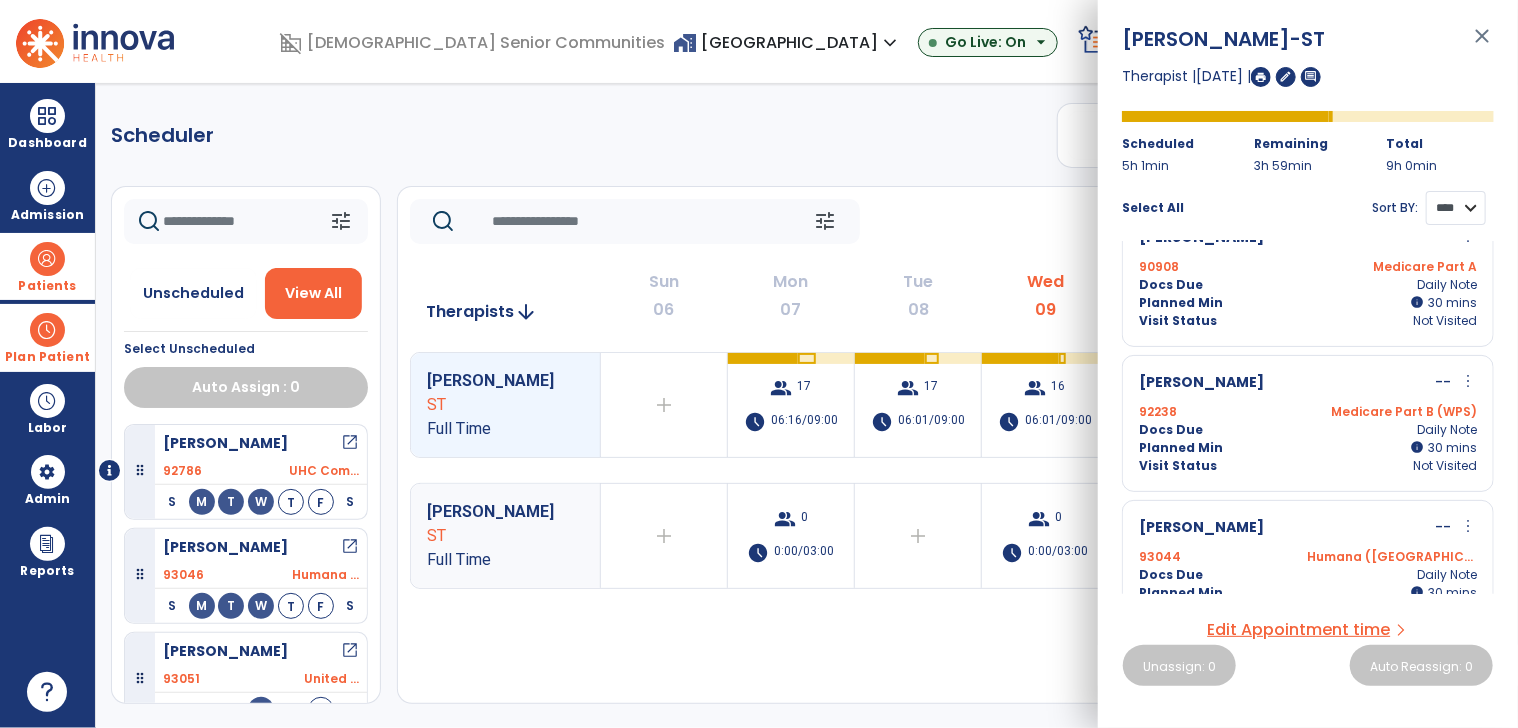 scroll, scrollTop: 800, scrollLeft: 0, axis: vertical 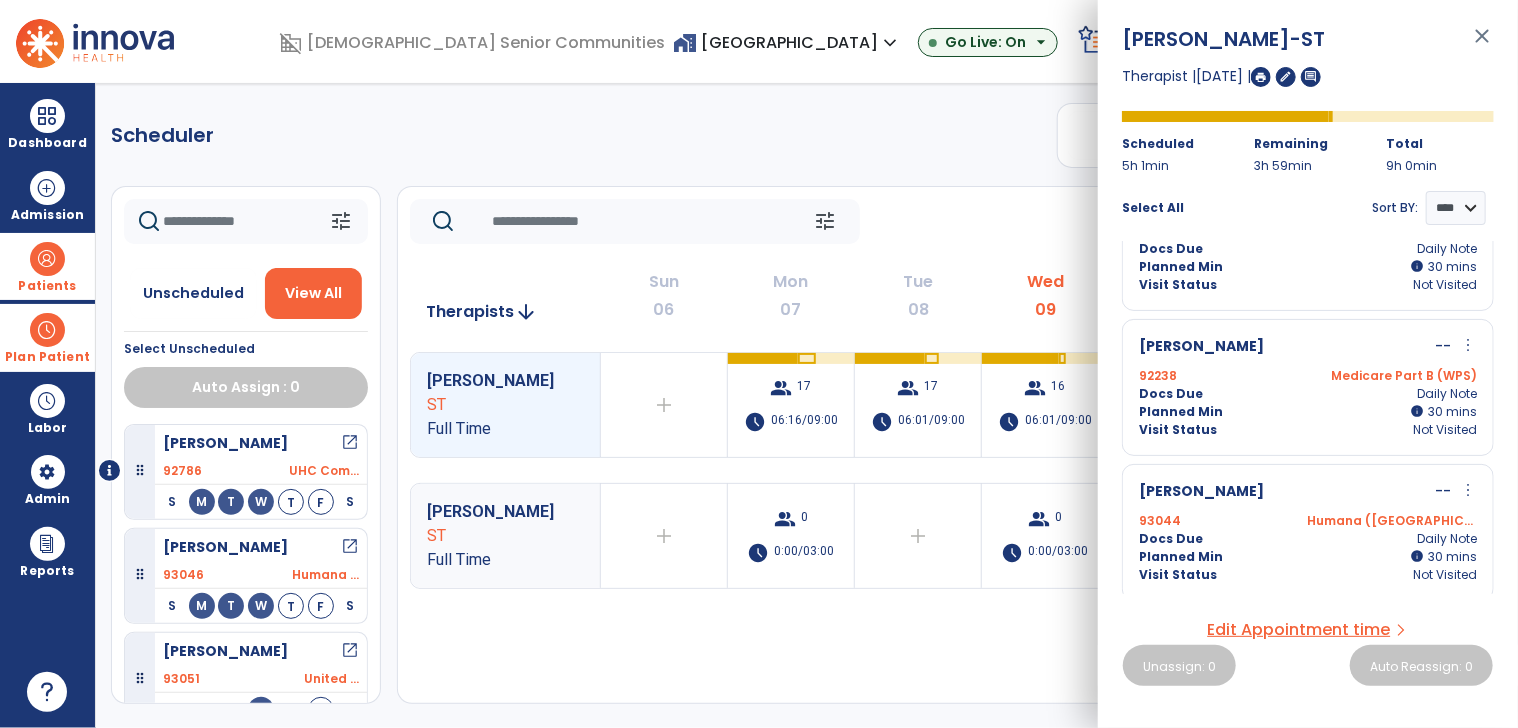 click on "more_vert" at bounding box center (1468, 345) 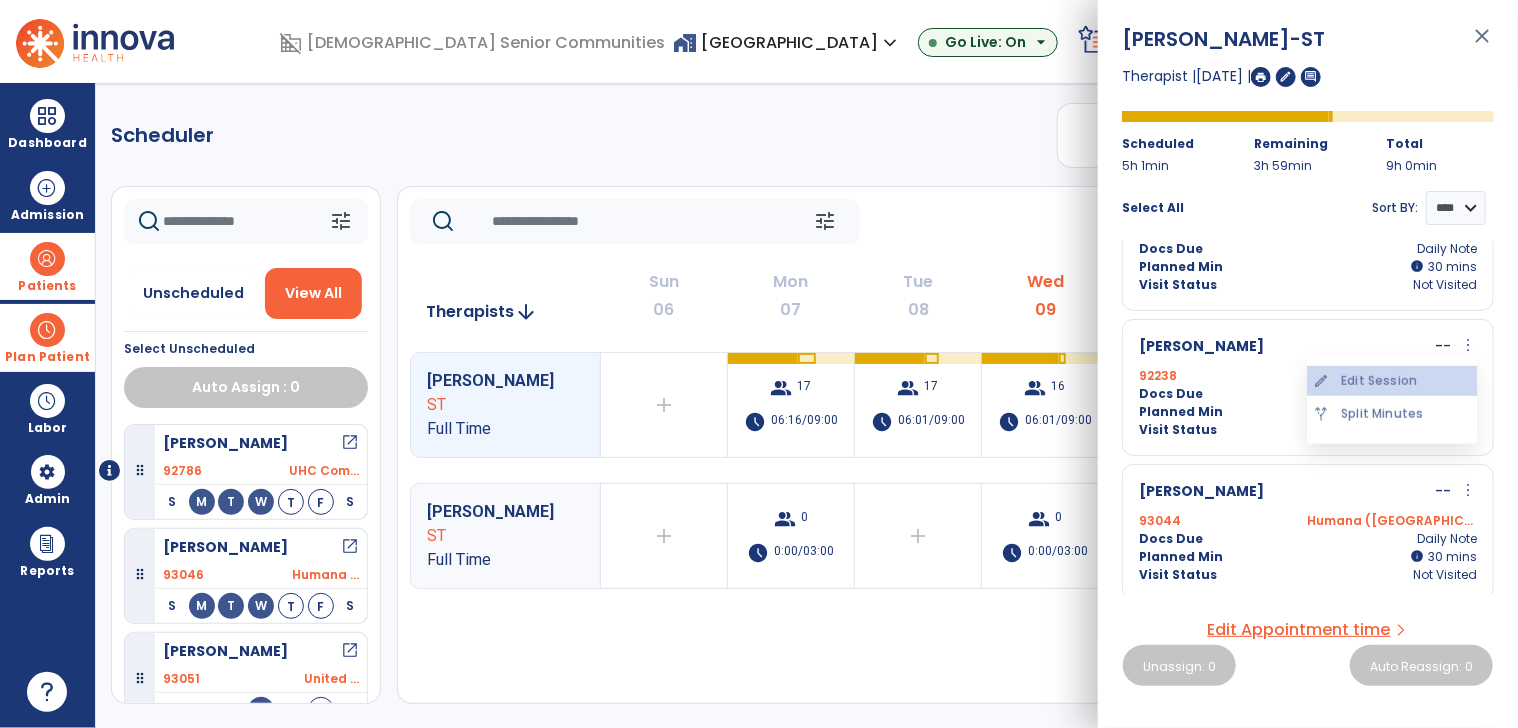 click on "edit   Edit Session" at bounding box center (1392, 381) 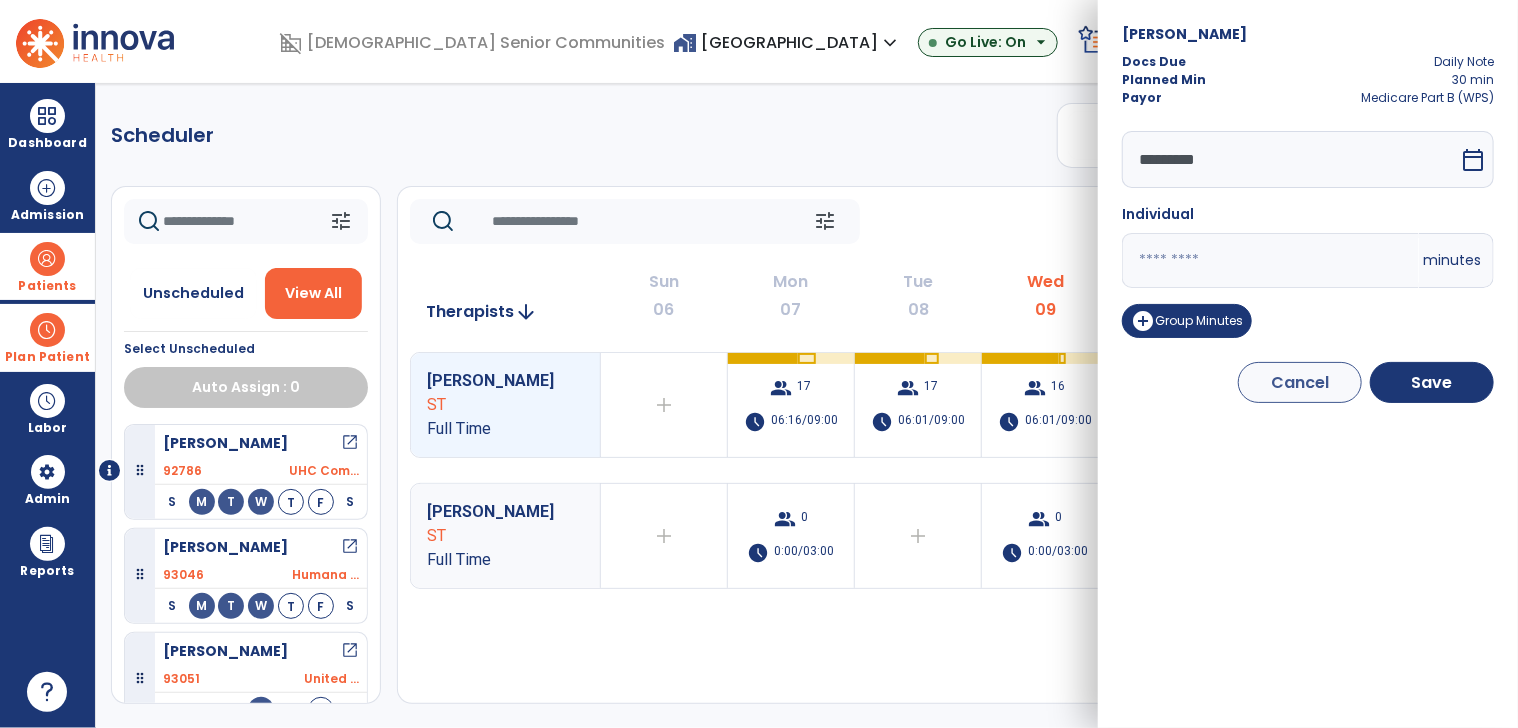click on "*********" at bounding box center (1290, 159) 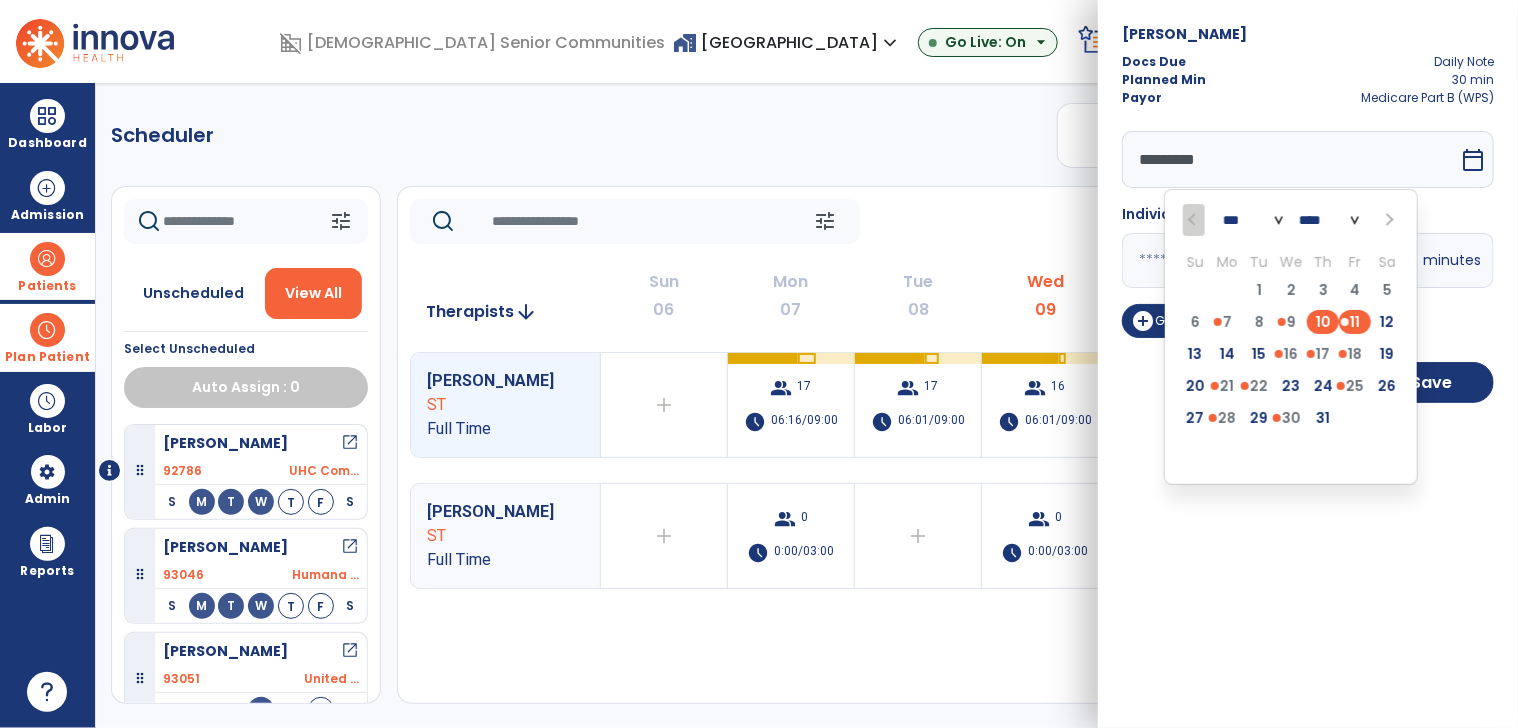 click on "10" at bounding box center [1323, 322] 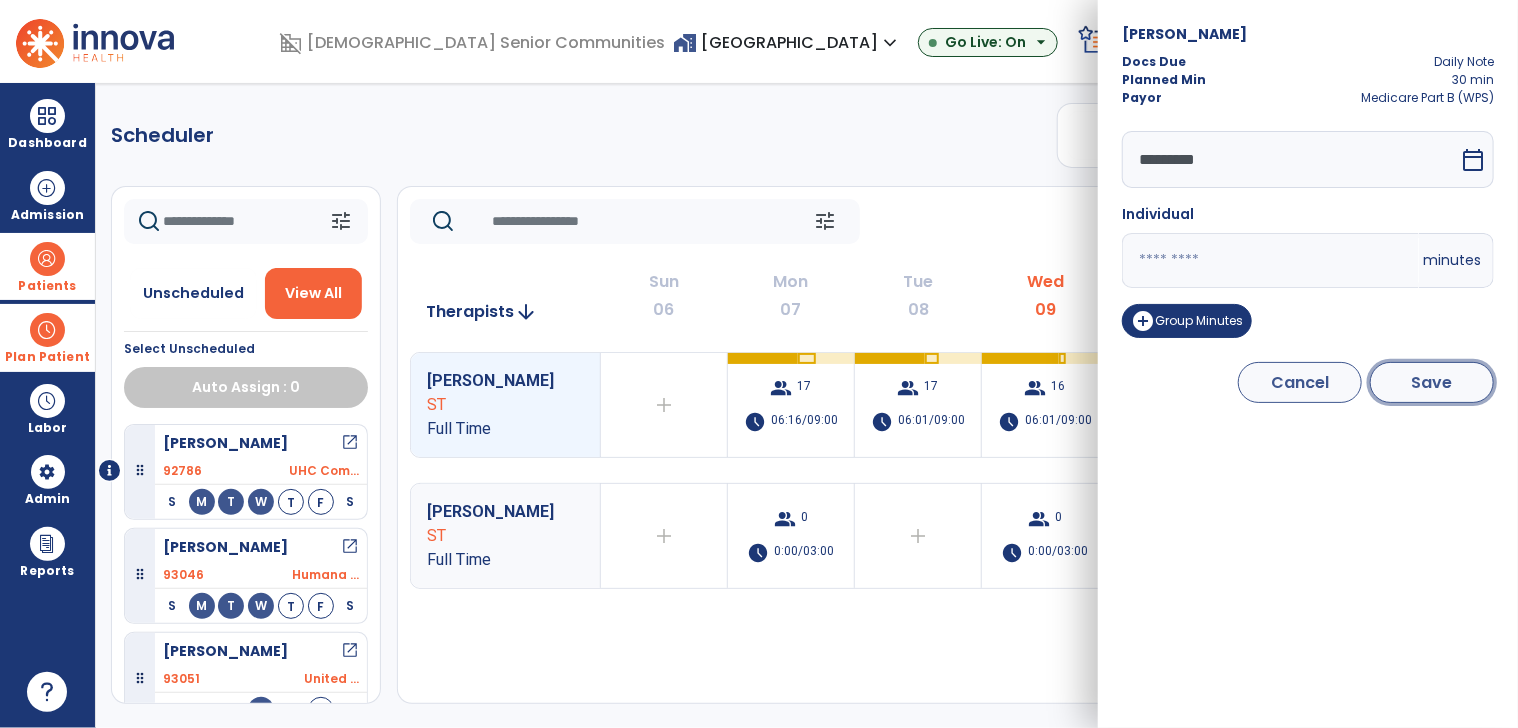 click on "Save" at bounding box center (1432, 382) 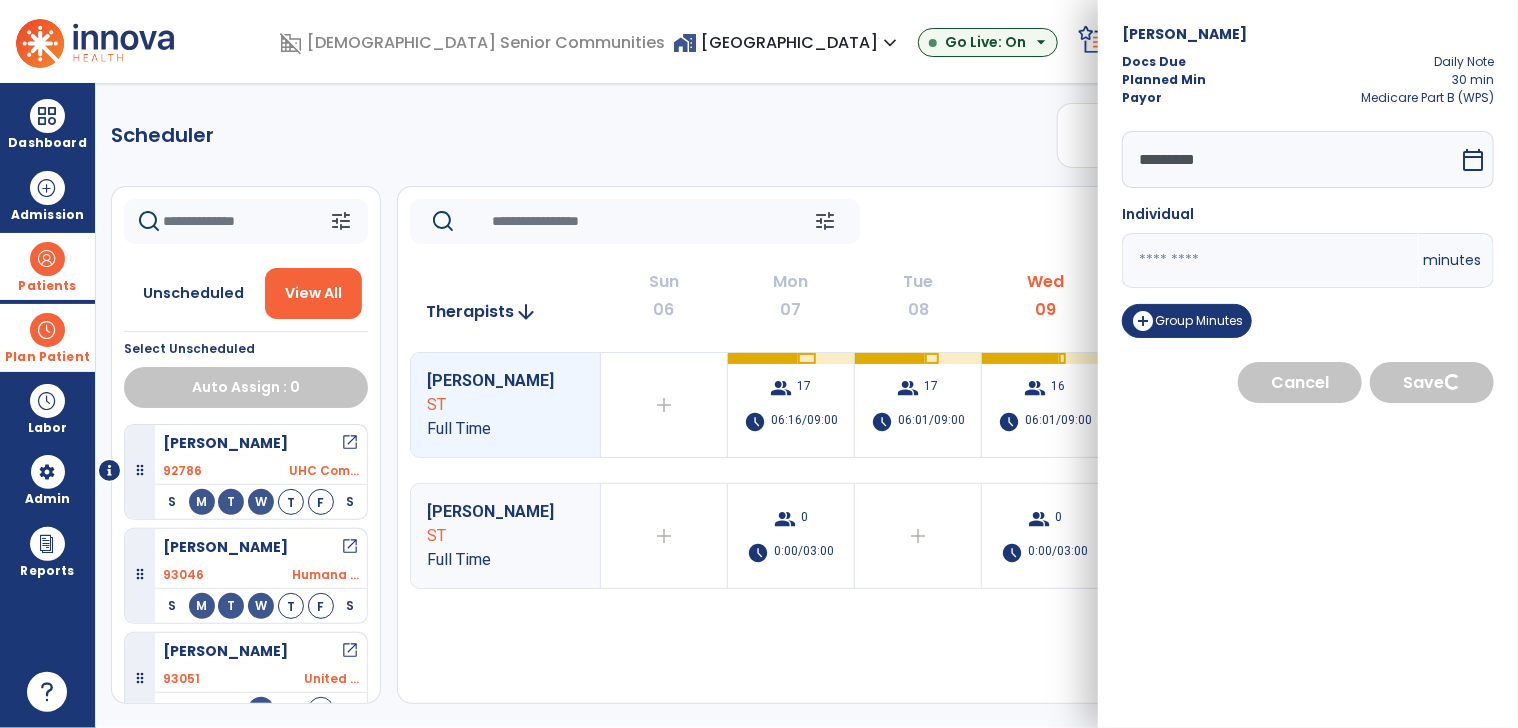 select on "****" 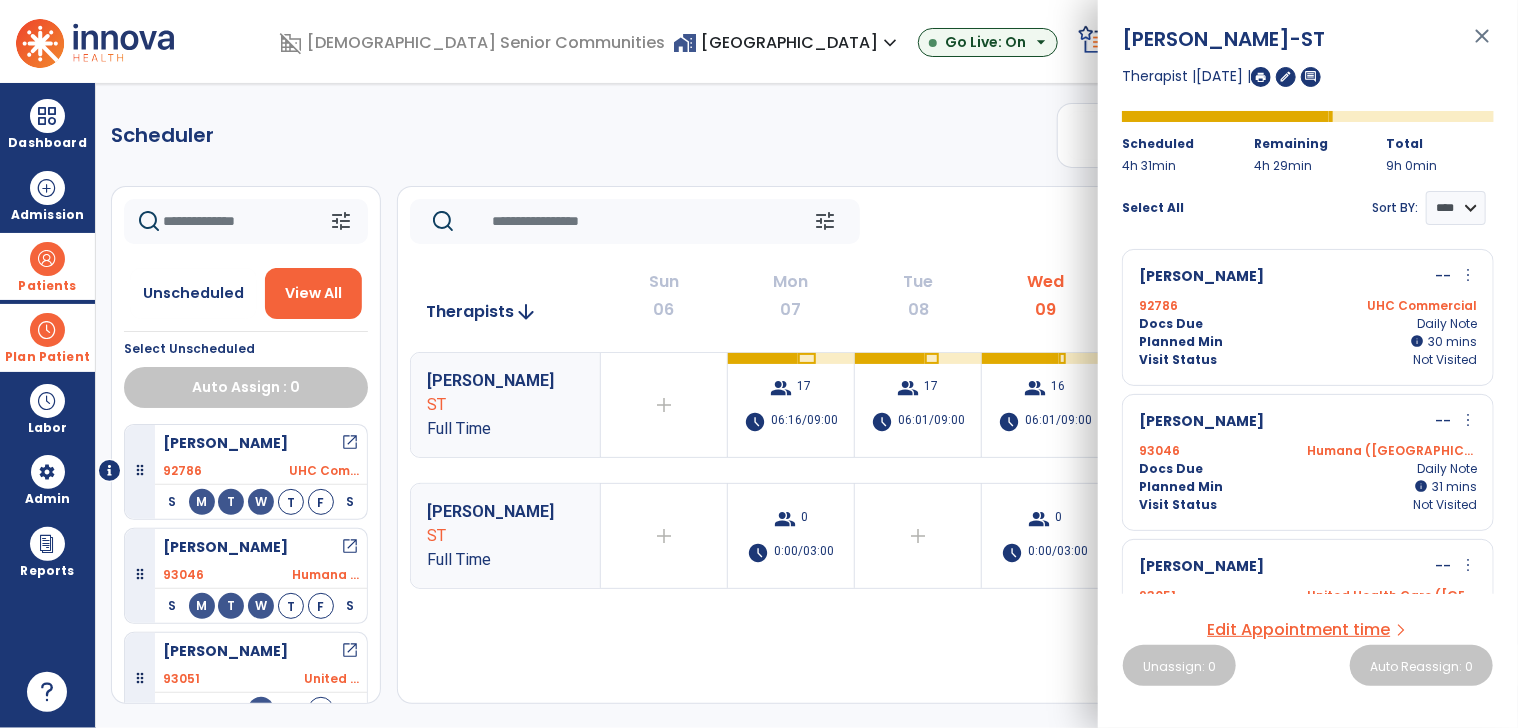 click on "Scheduler   PT   OT   ST  **** *** more_vert  Manage Labor   View All Therapists   Print" 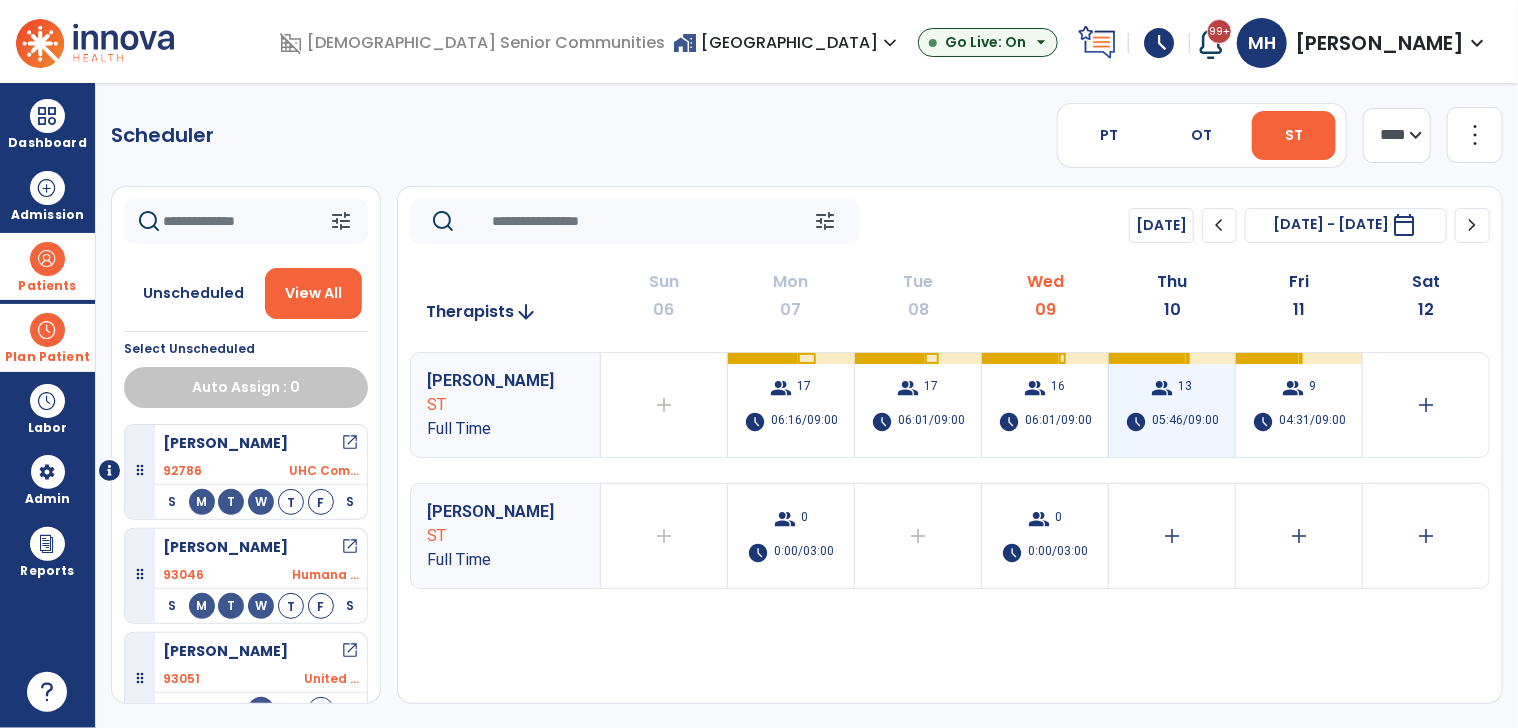 click on "group  13  schedule  05:46/09:00" at bounding box center [1172, 405] 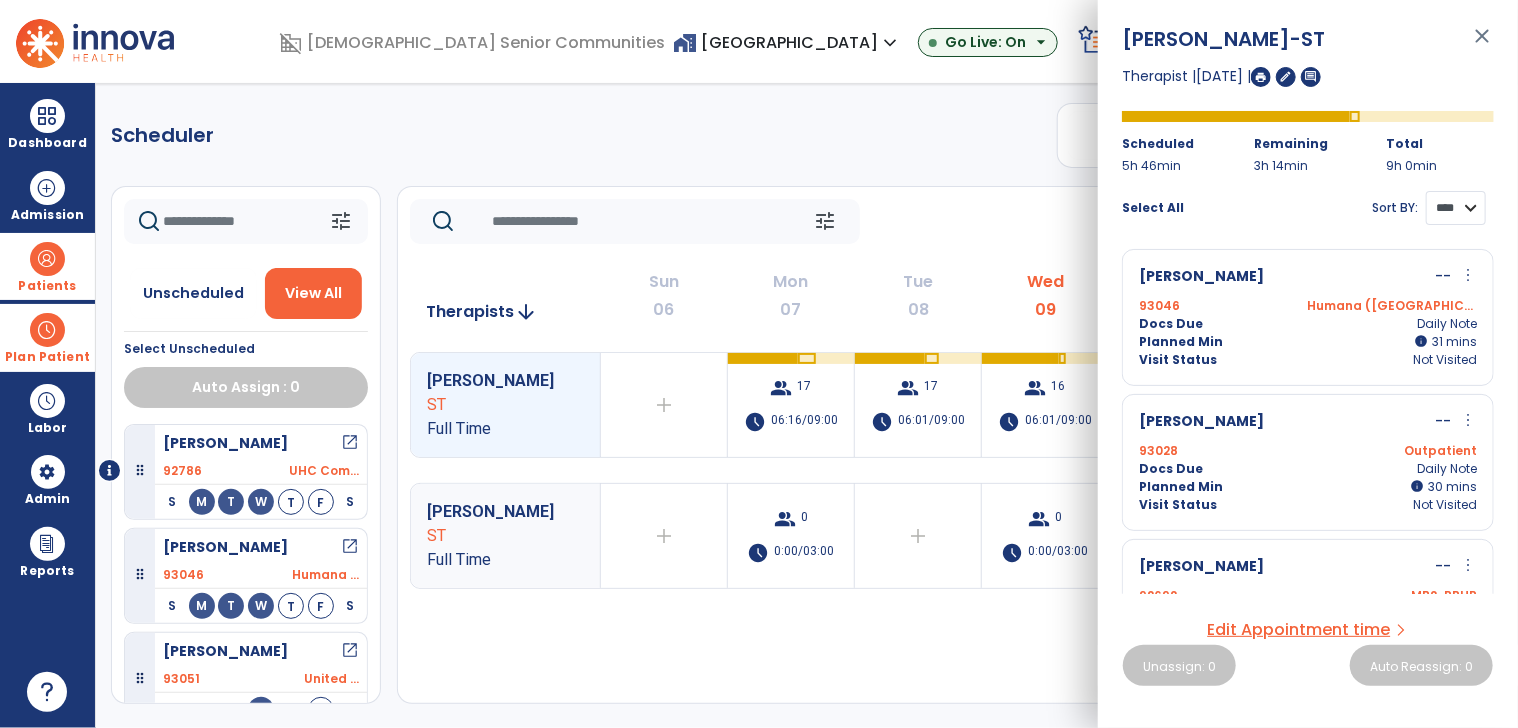 click on "**** ****" at bounding box center (1456, 208) 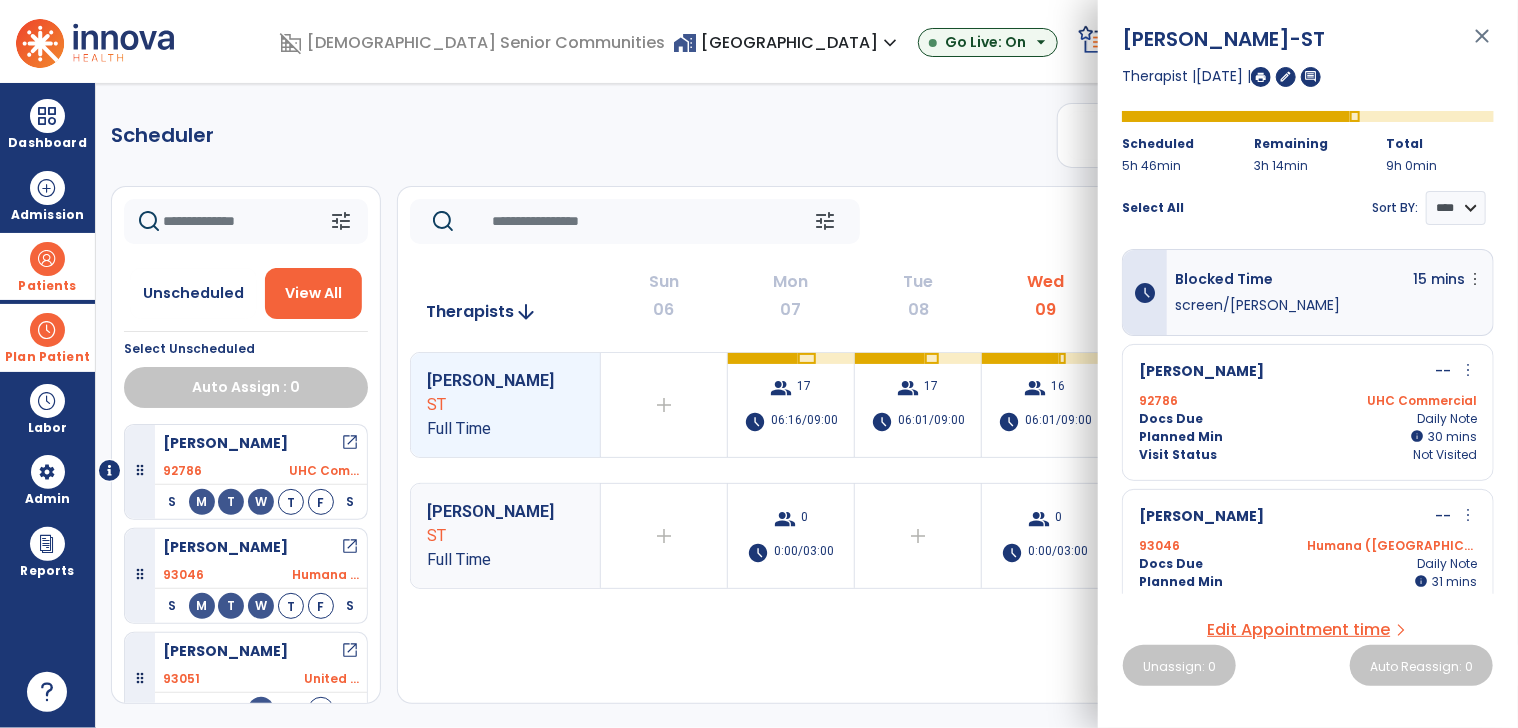 click on "Scheduler   PT   OT   ST  **** *** more_vert  Manage Labor   View All Therapists   Print" 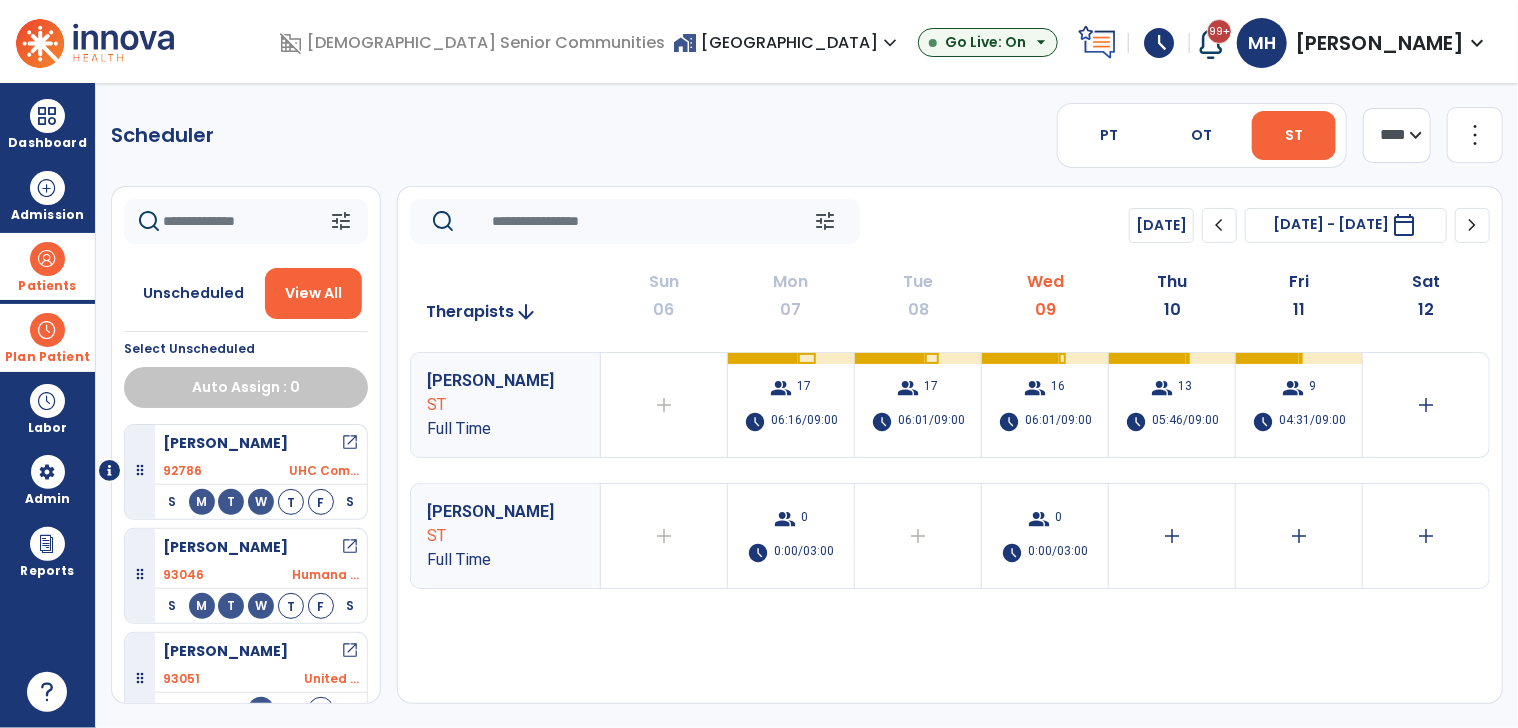 click on "home_work   Meadow Lakes   expand_more" at bounding box center [787, 42] 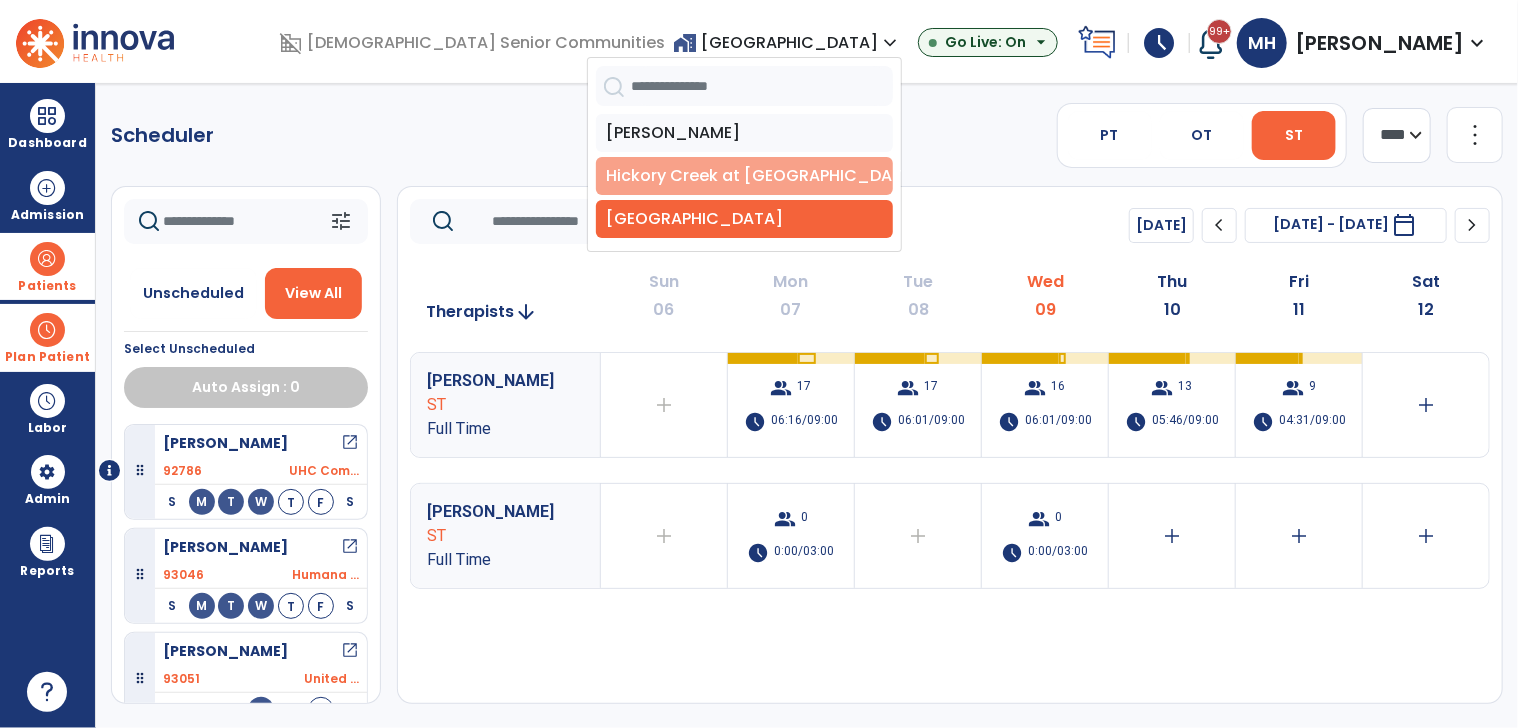 click on "Hickory Creek at [GEOGRAPHIC_DATA]" at bounding box center [744, 176] 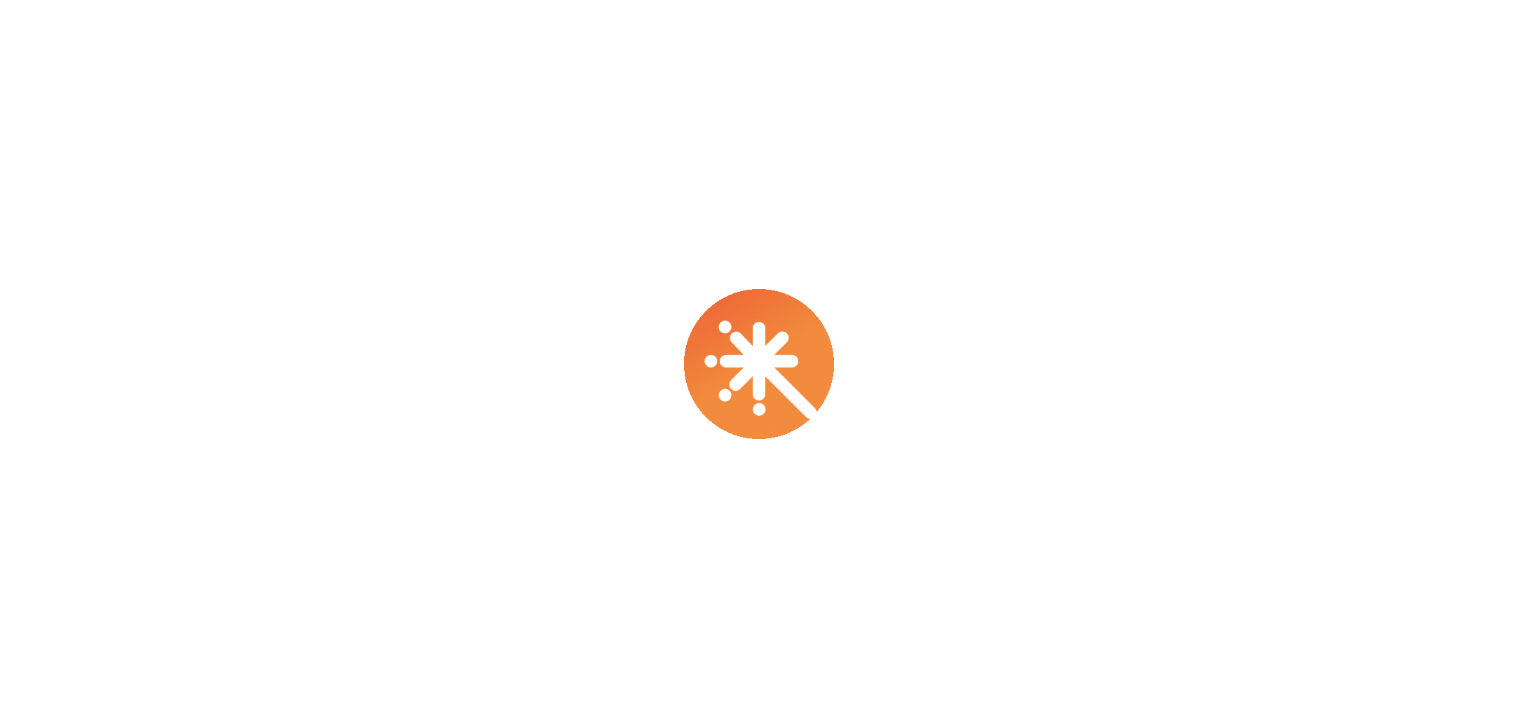 scroll, scrollTop: 0, scrollLeft: 0, axis: both 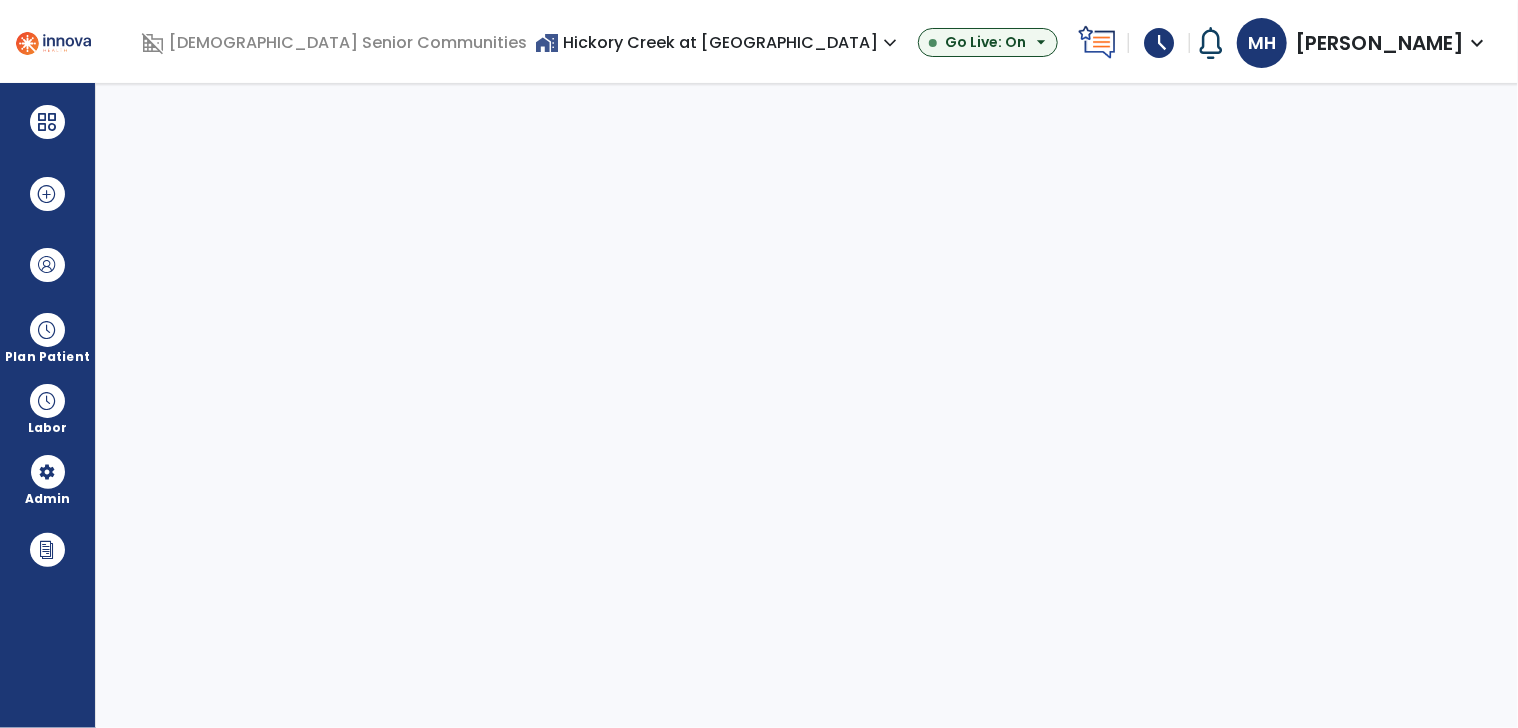 select on "***" 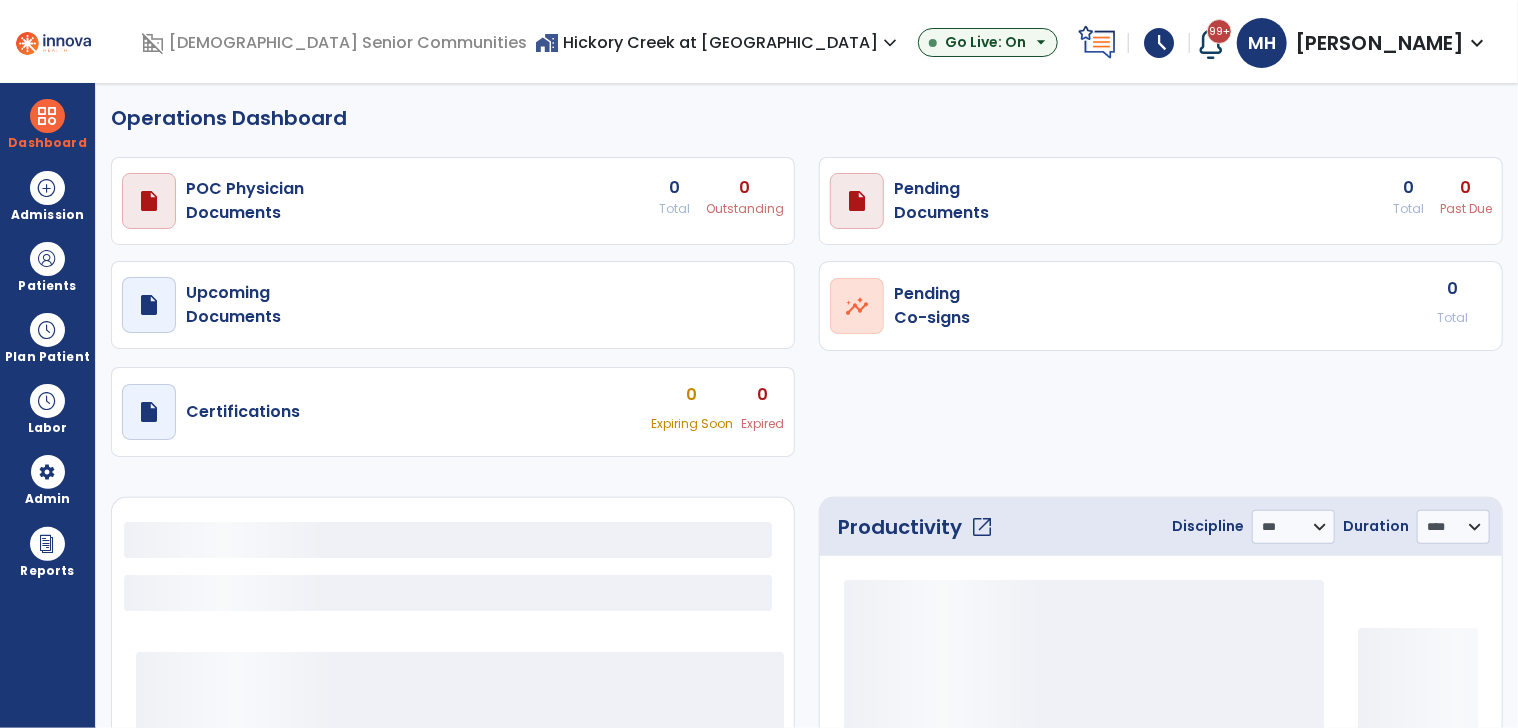 select on "***" 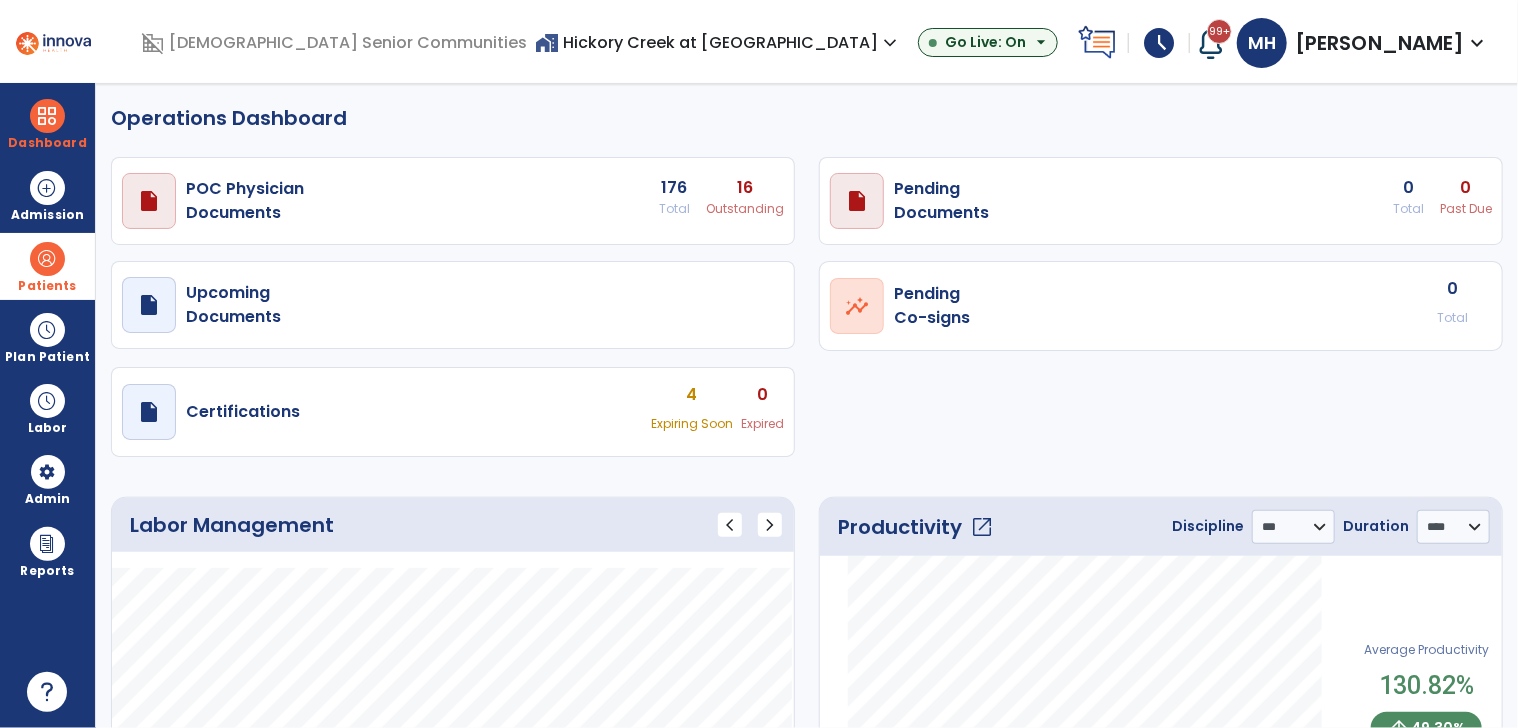 click on "Patients" at bounding box center (47, 286) 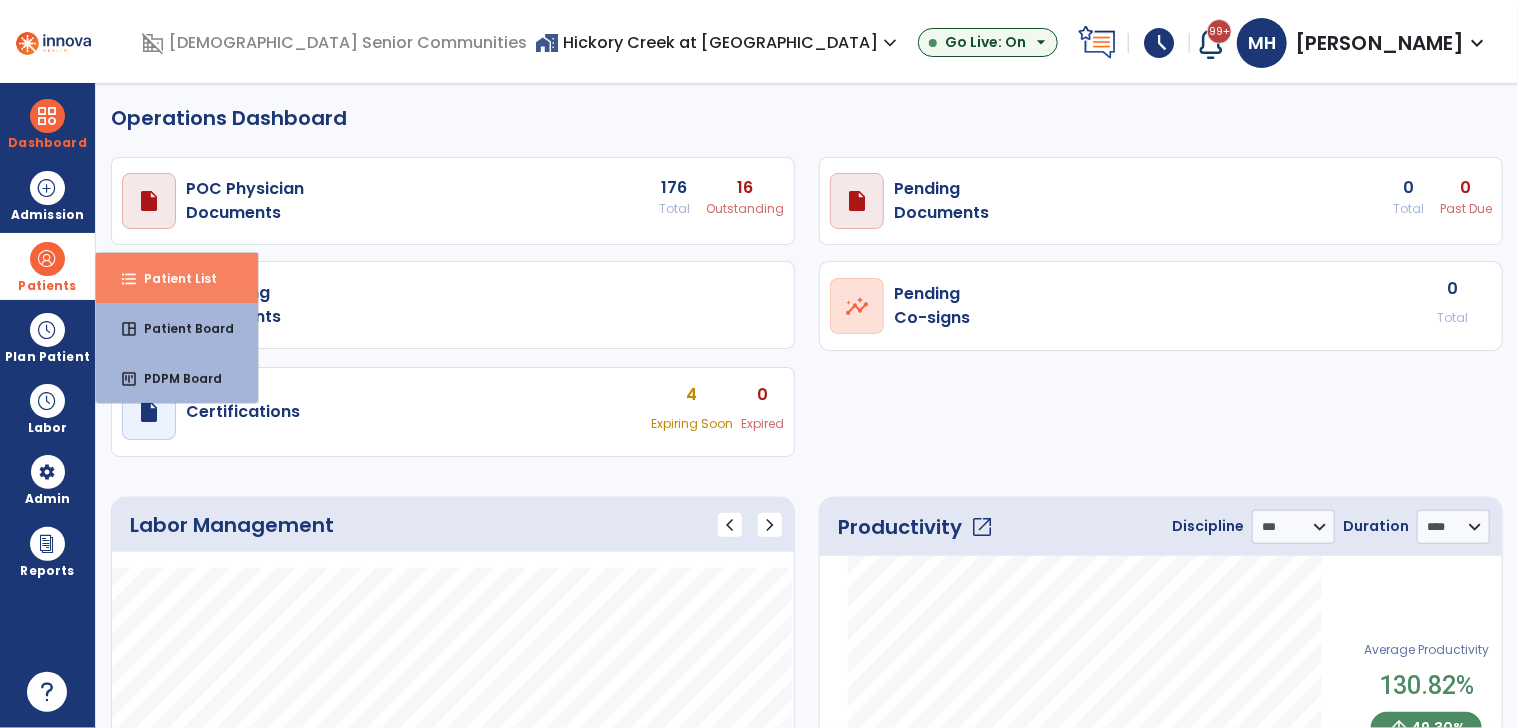 click on "Patient List" at bounding box center [172, 278] 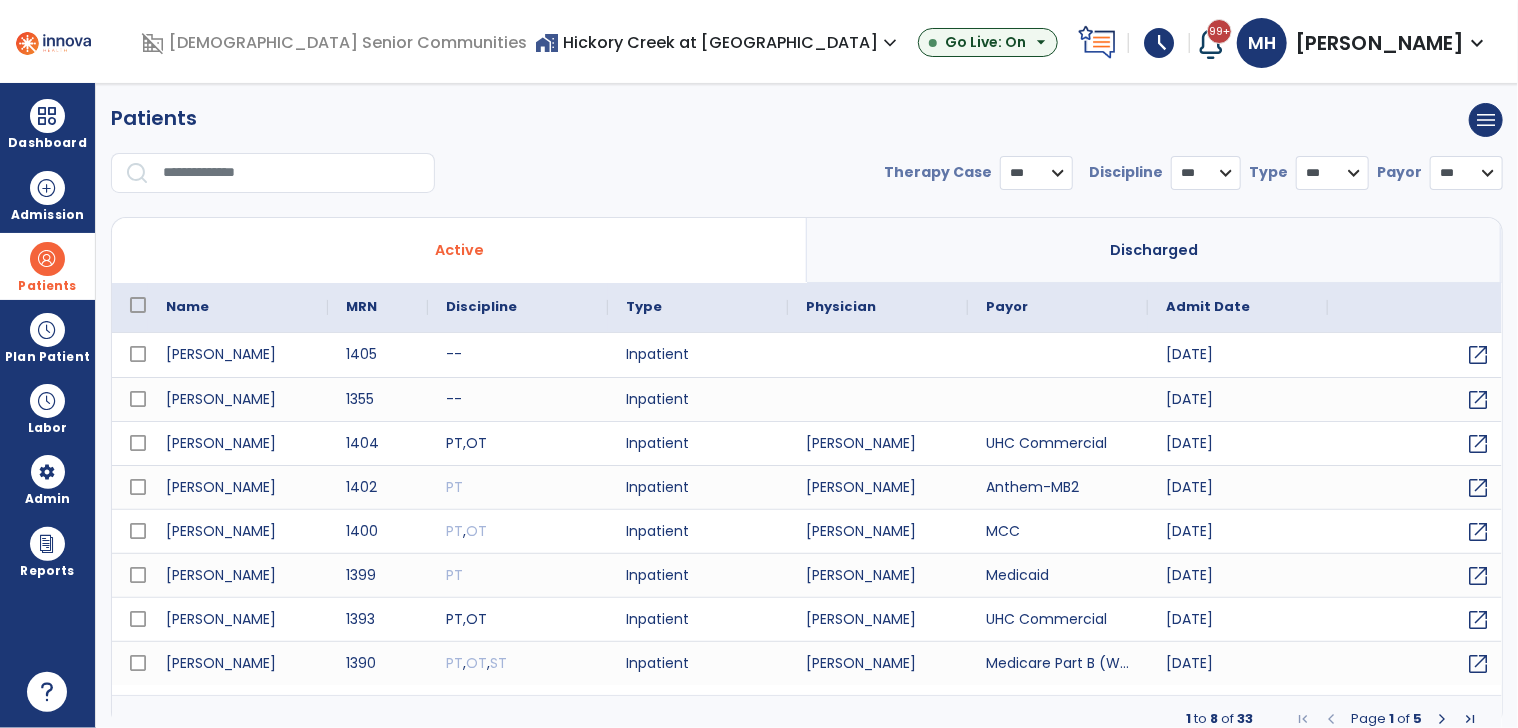 select on "***" 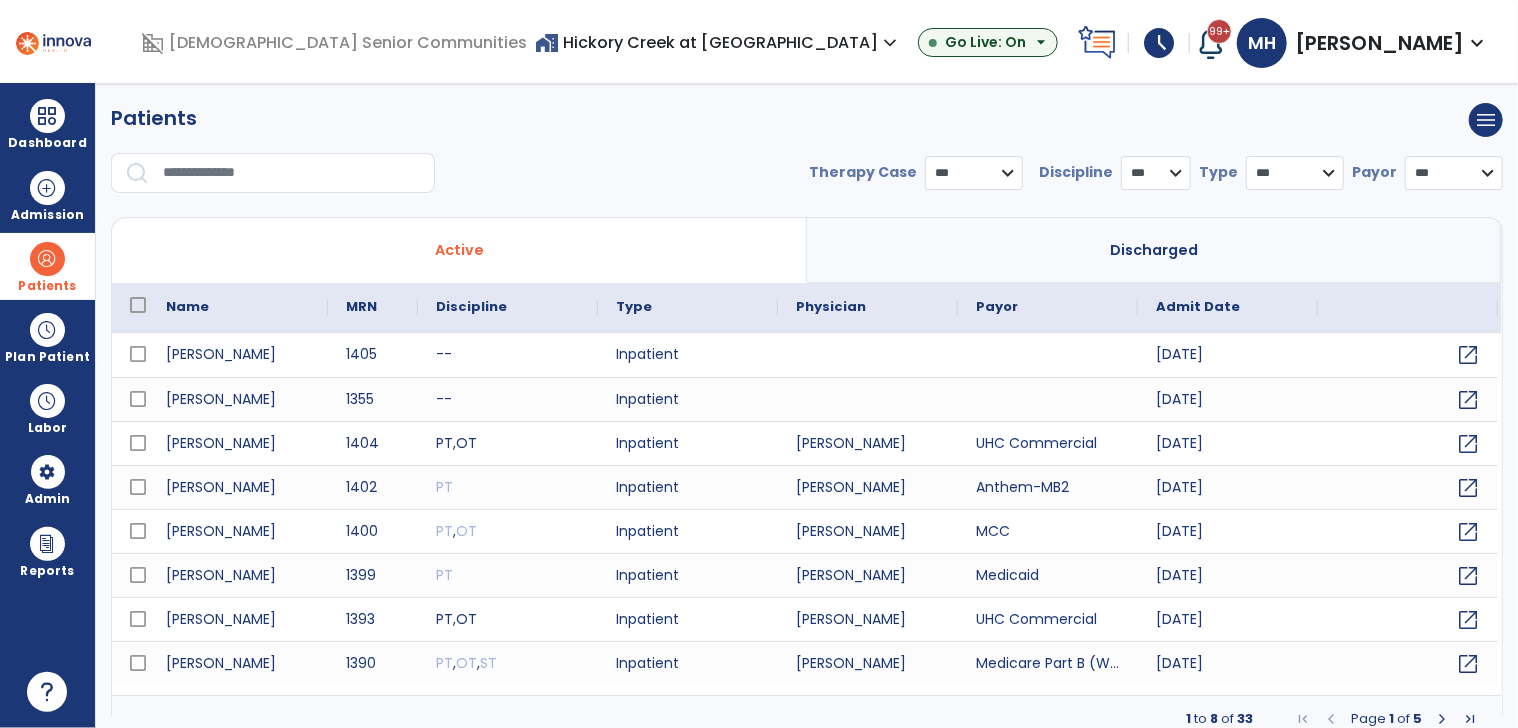 click at bounding box center (292, 173) 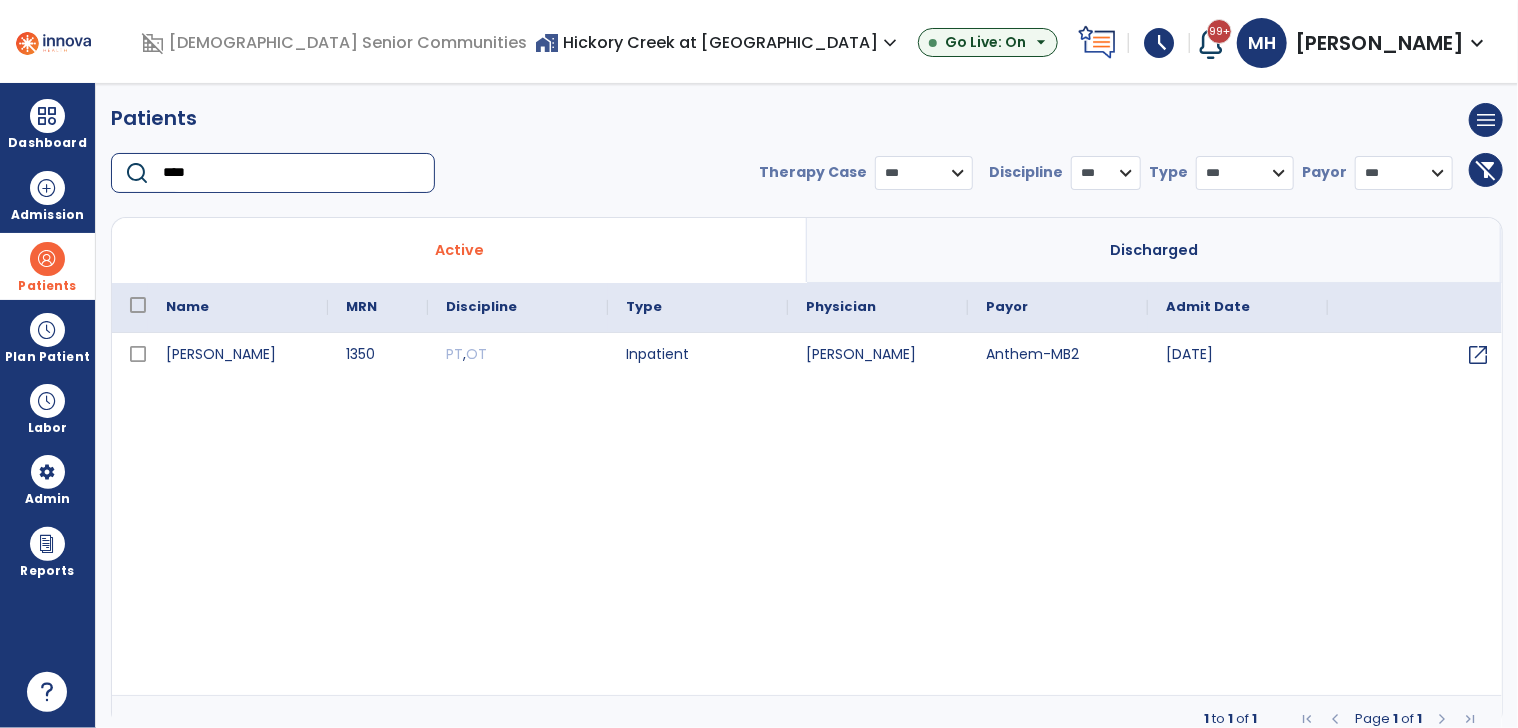 type on "****" 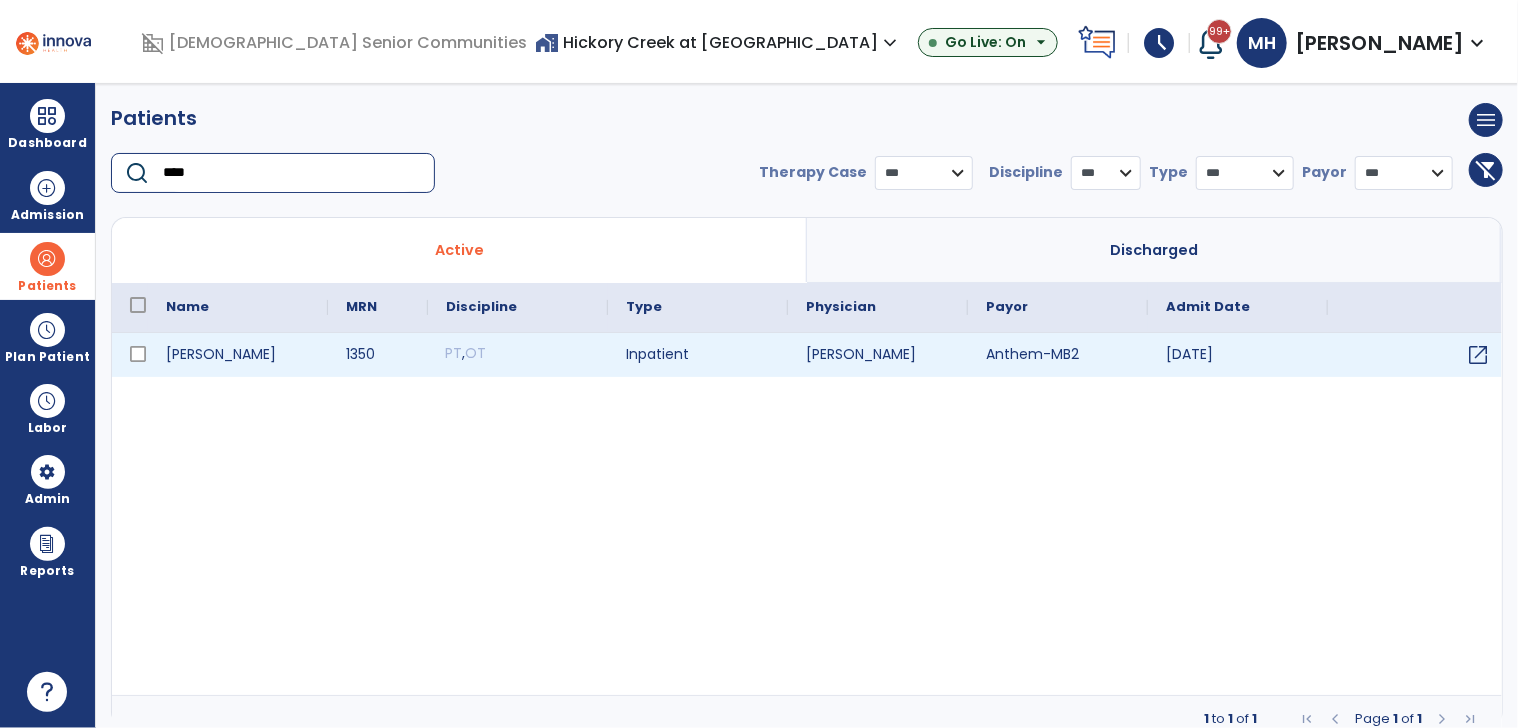 click on "PT , OT" at bounding box center (518, 355) 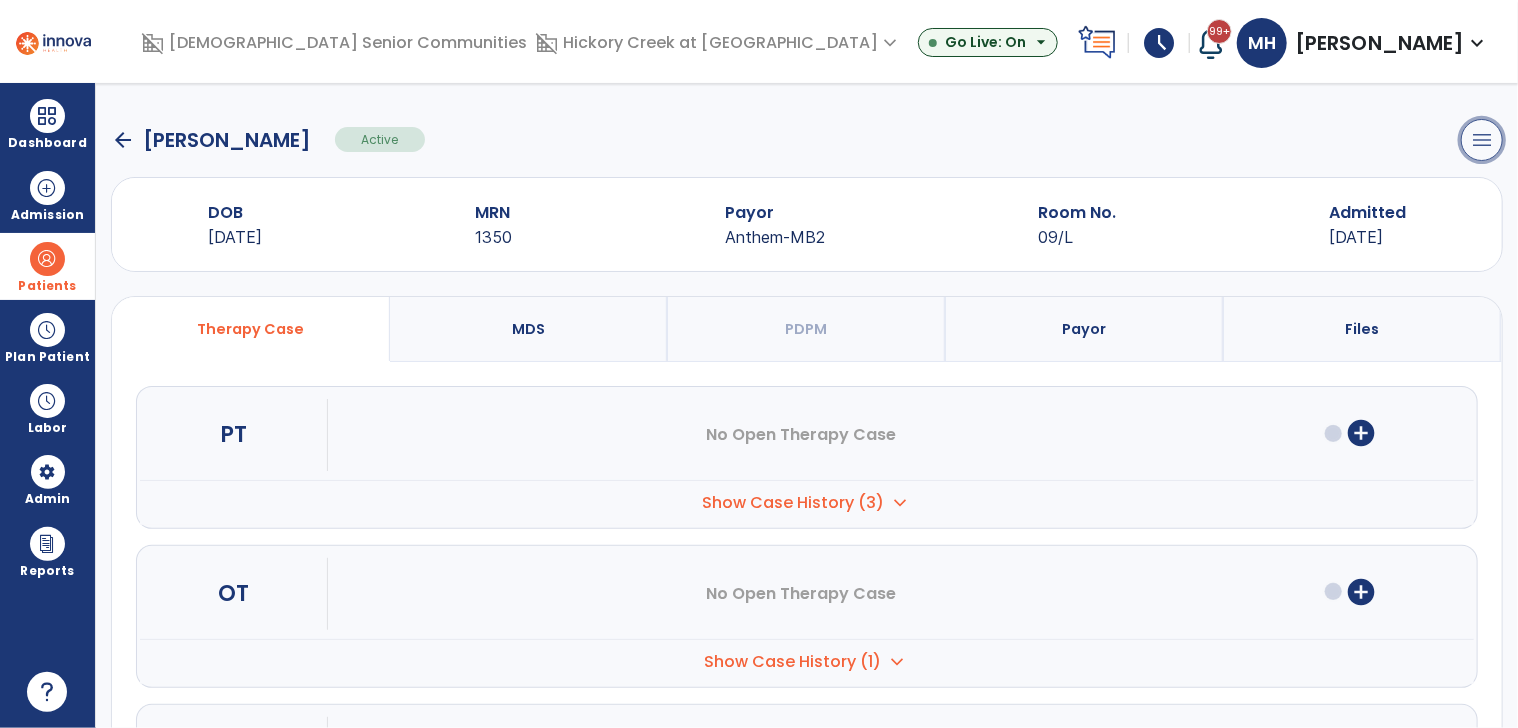 click on "menu" at bounding box center [1482, 140] 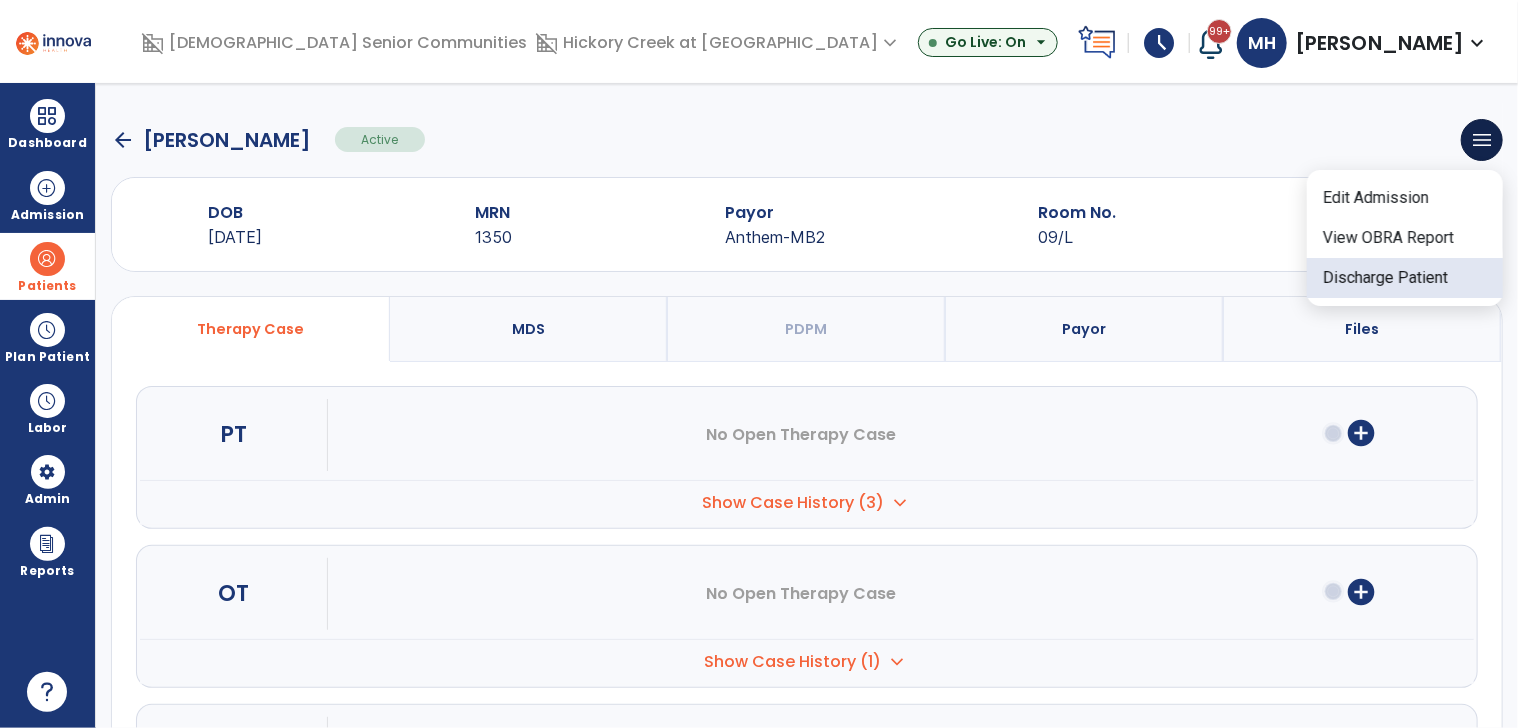 click on "Discharge Patient" 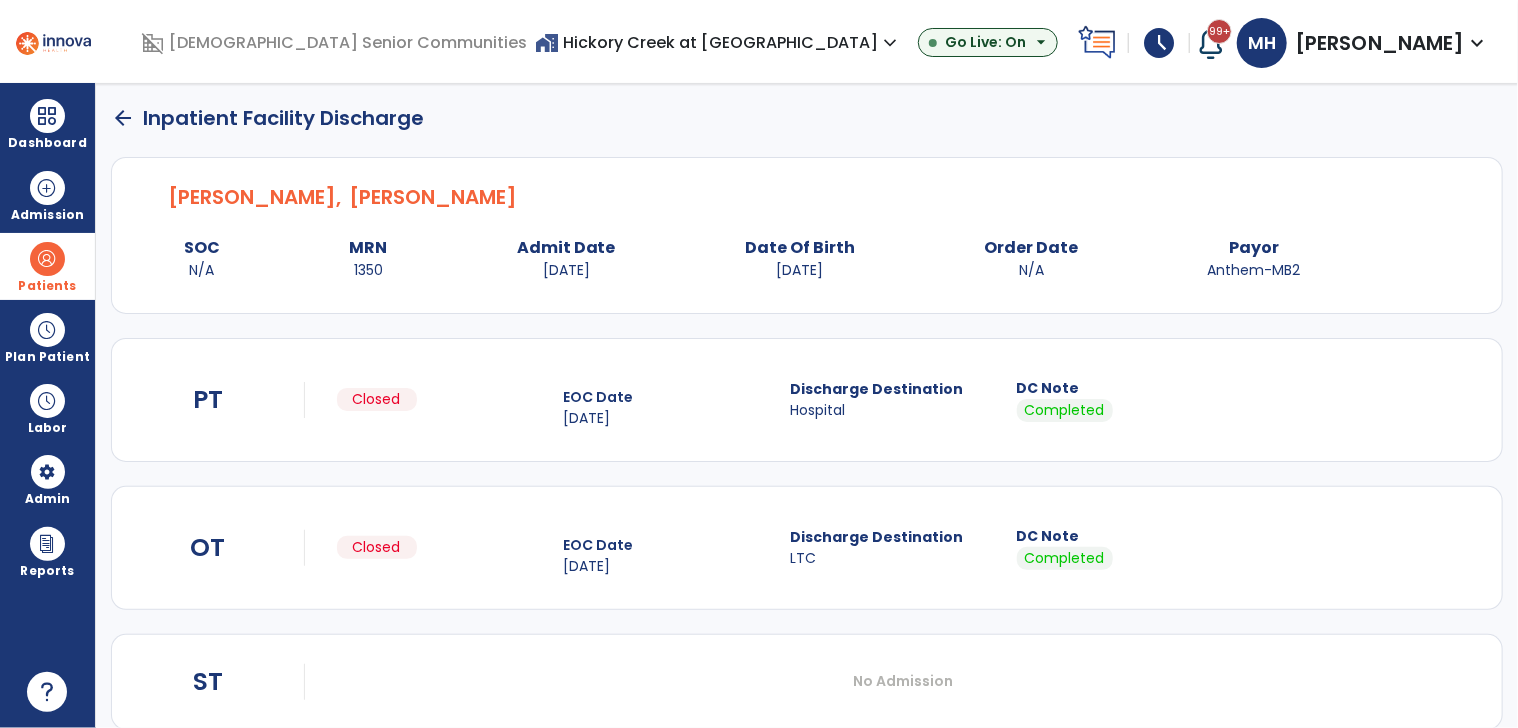 scroll, scrollTop: 181, scrollLeft: 0, axis: vertical 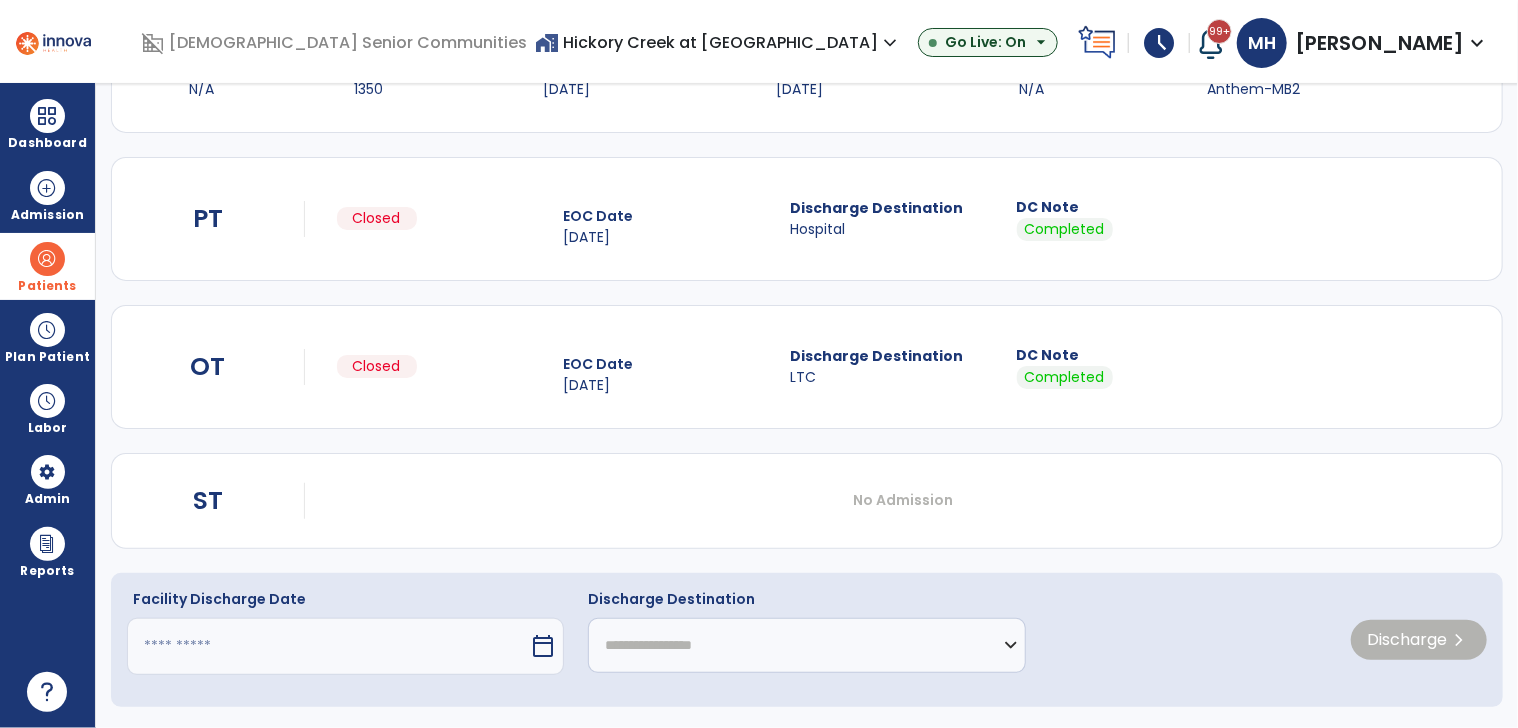 click at bounding box center [328, 646] 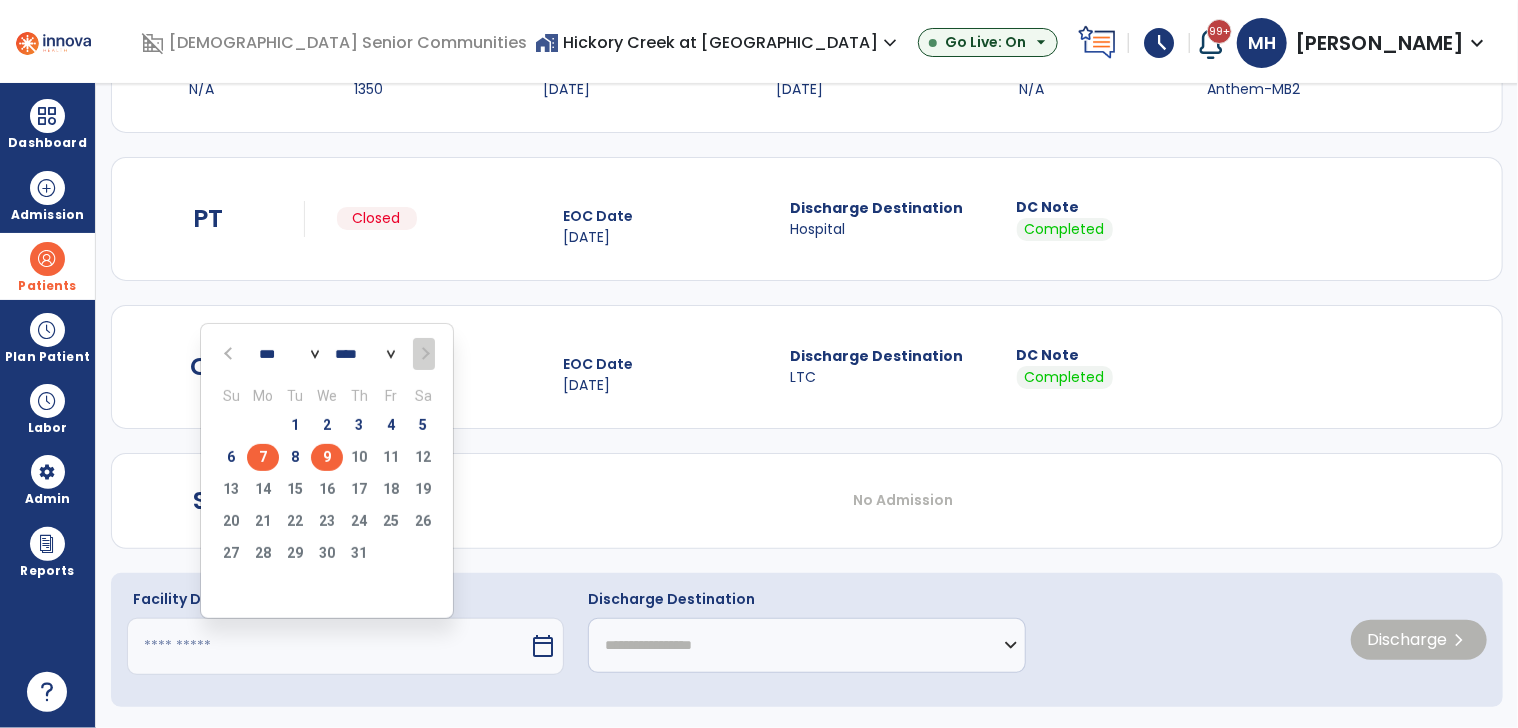 click on "7" at bounding box center [263, 457] 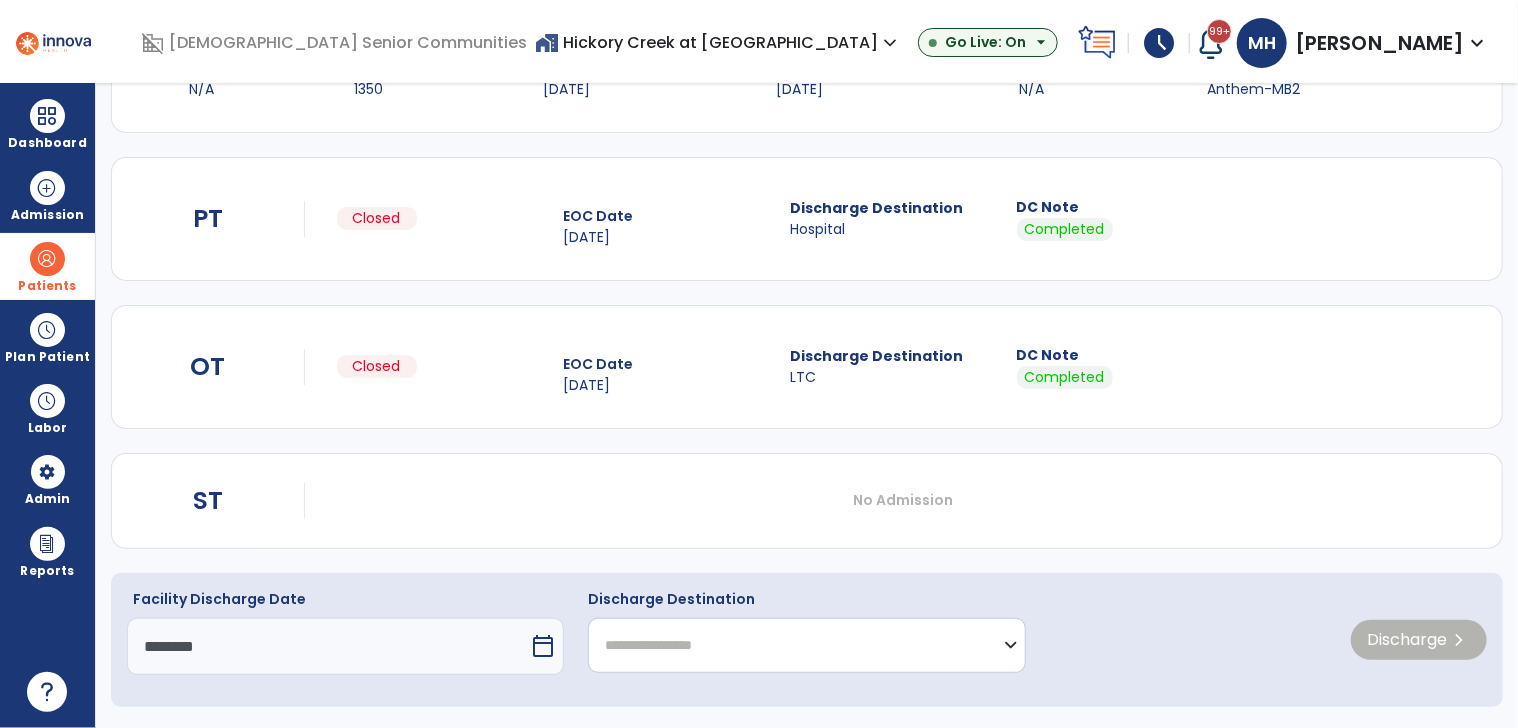 click on "**********" 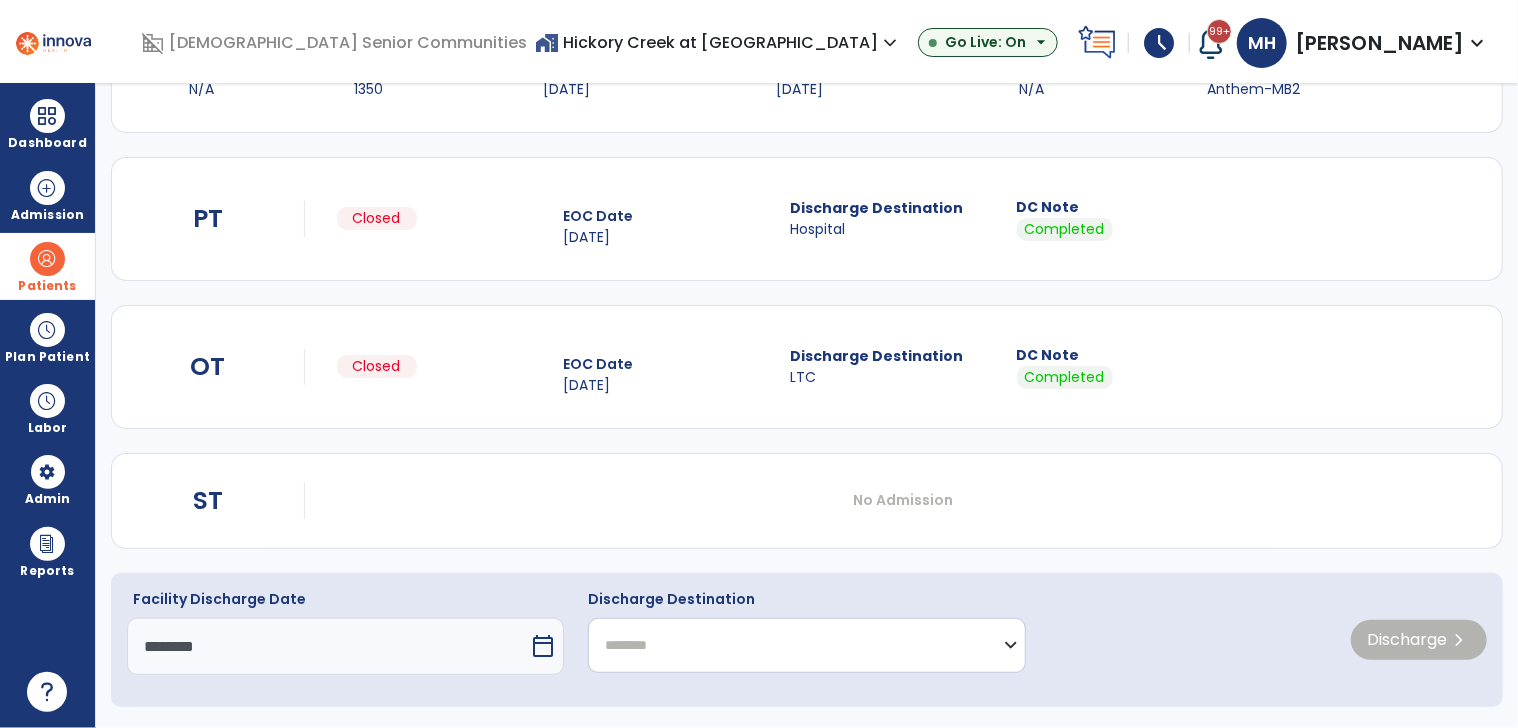 click on "**********" 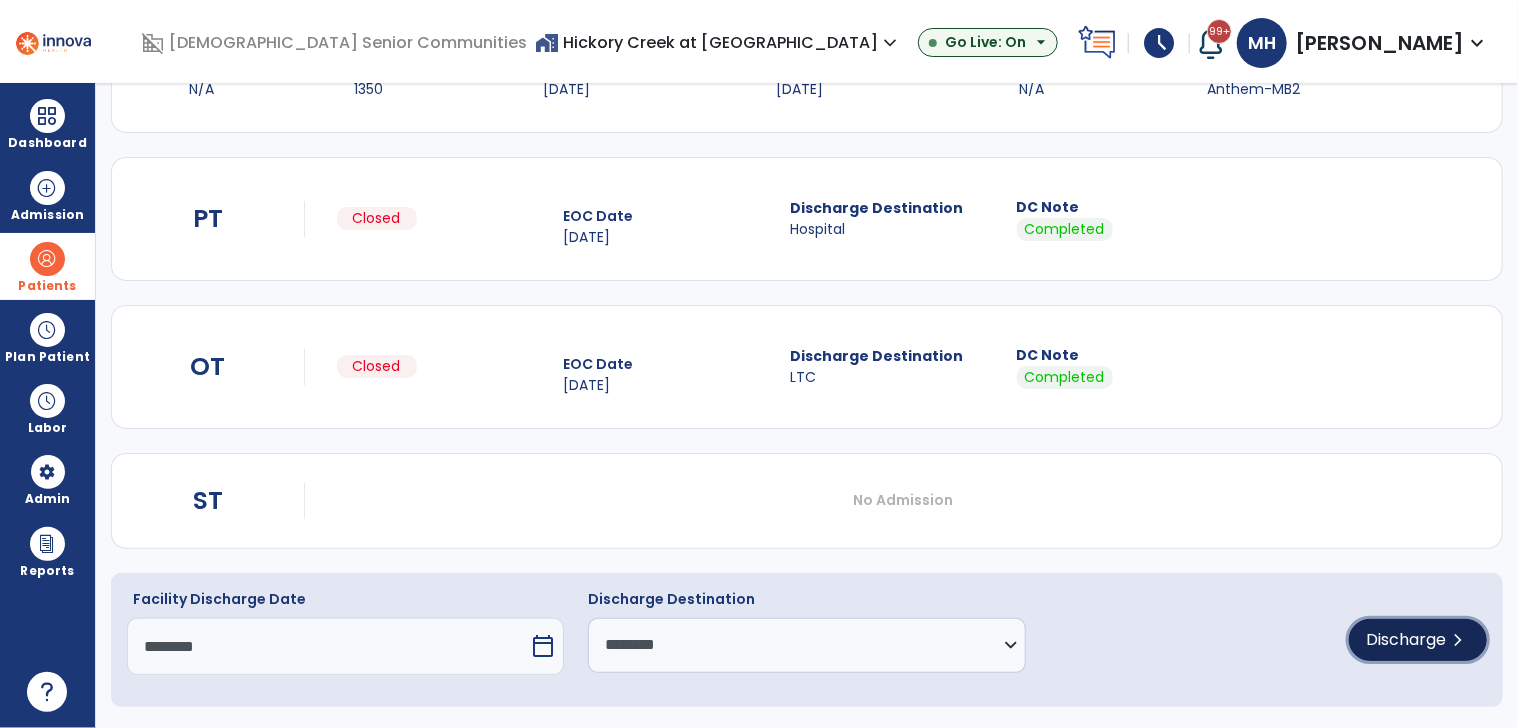 click on "Discharge" 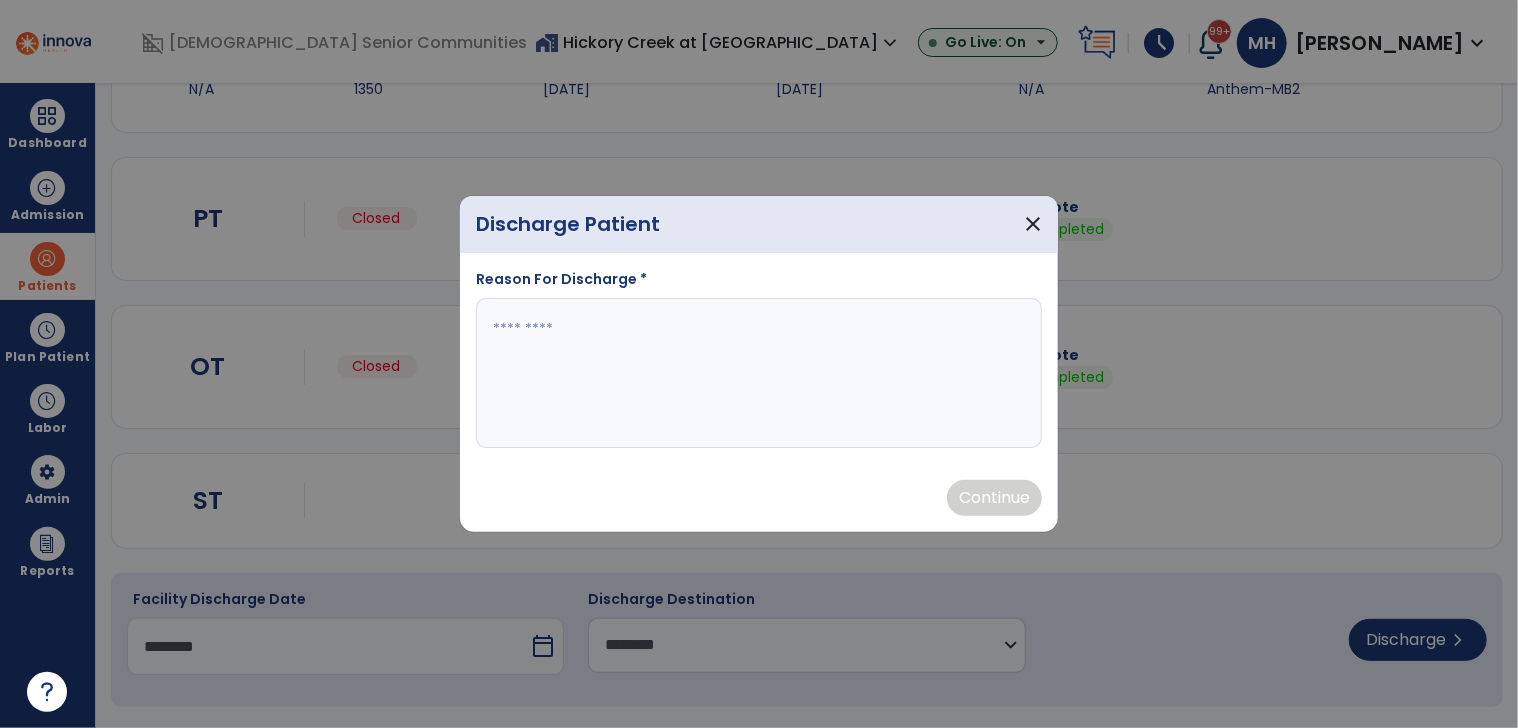 click at bounding box center [759, 373] 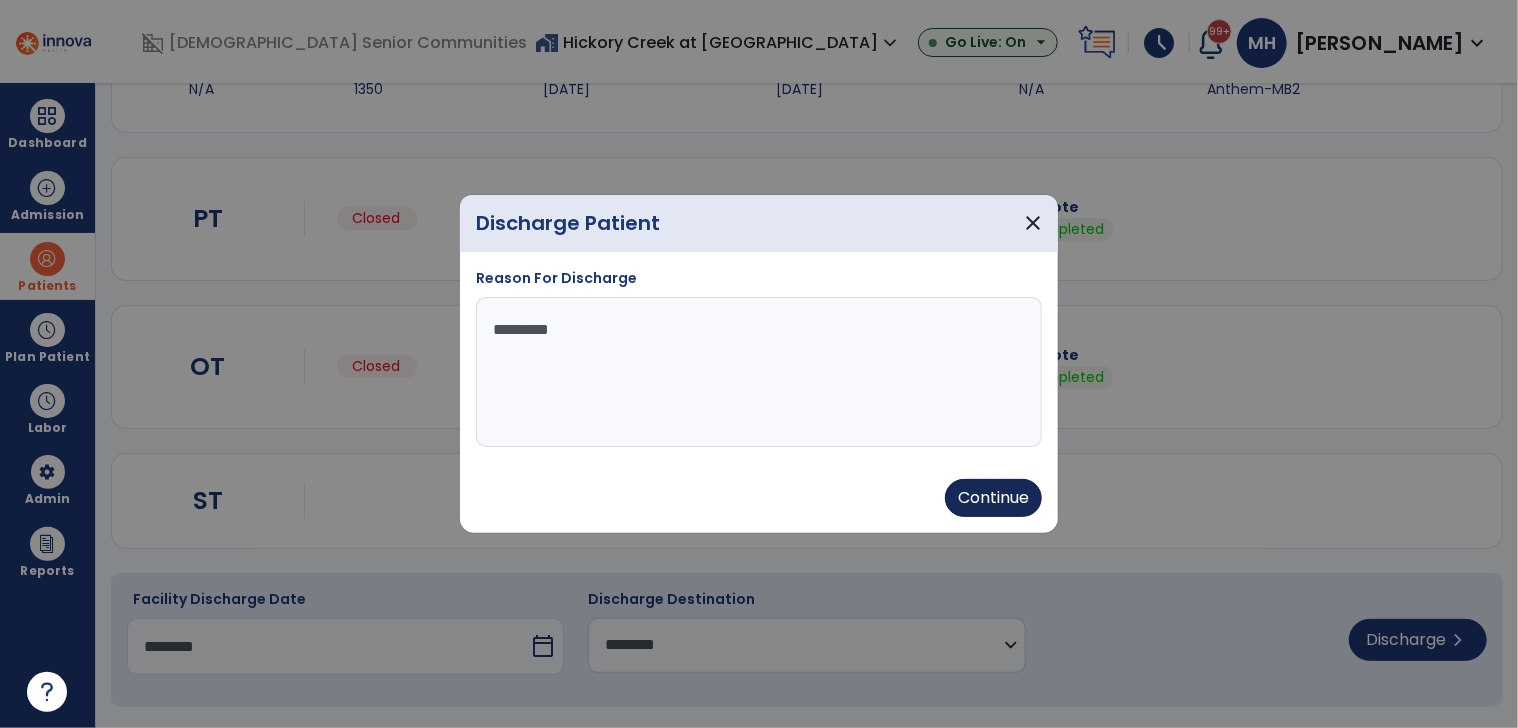 type on "********" 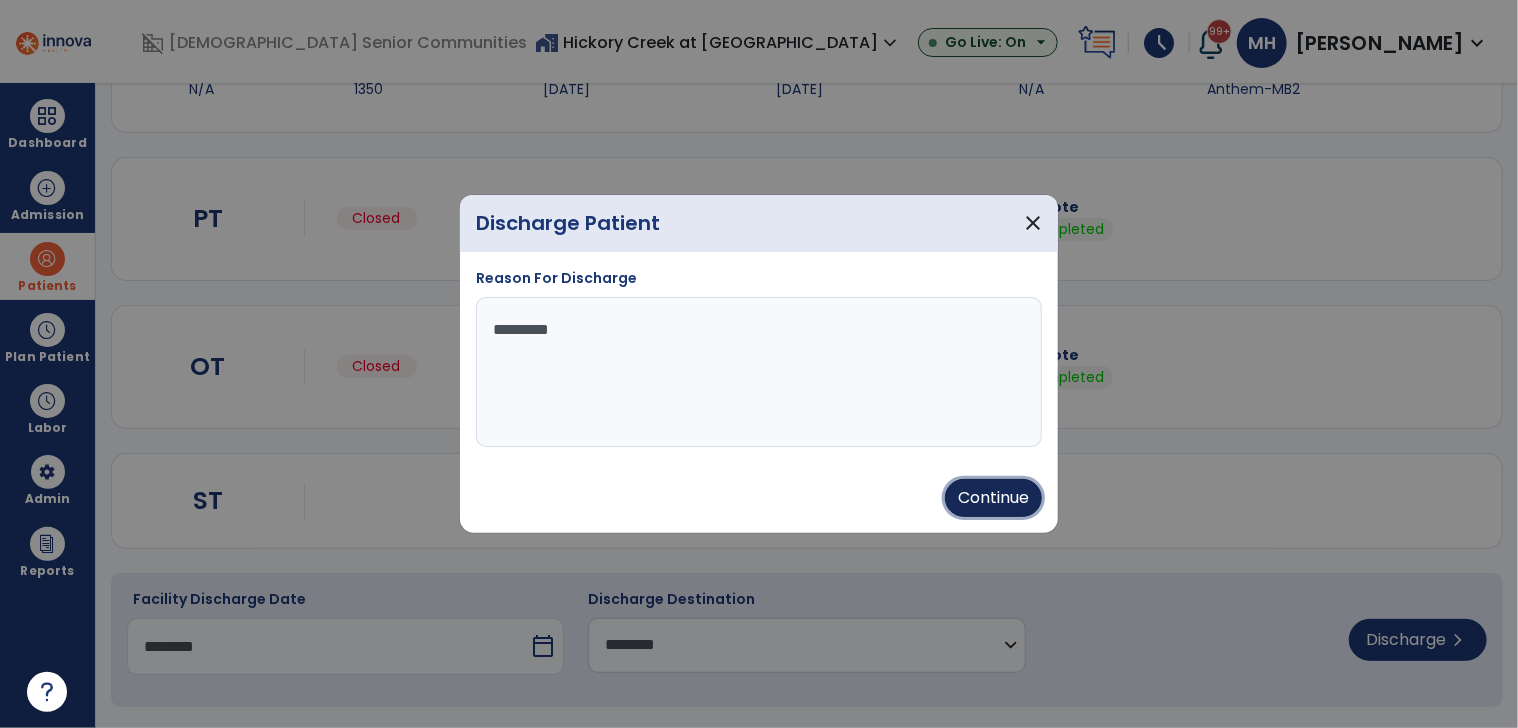 click on "Continue" at bounding box center (993, 498) 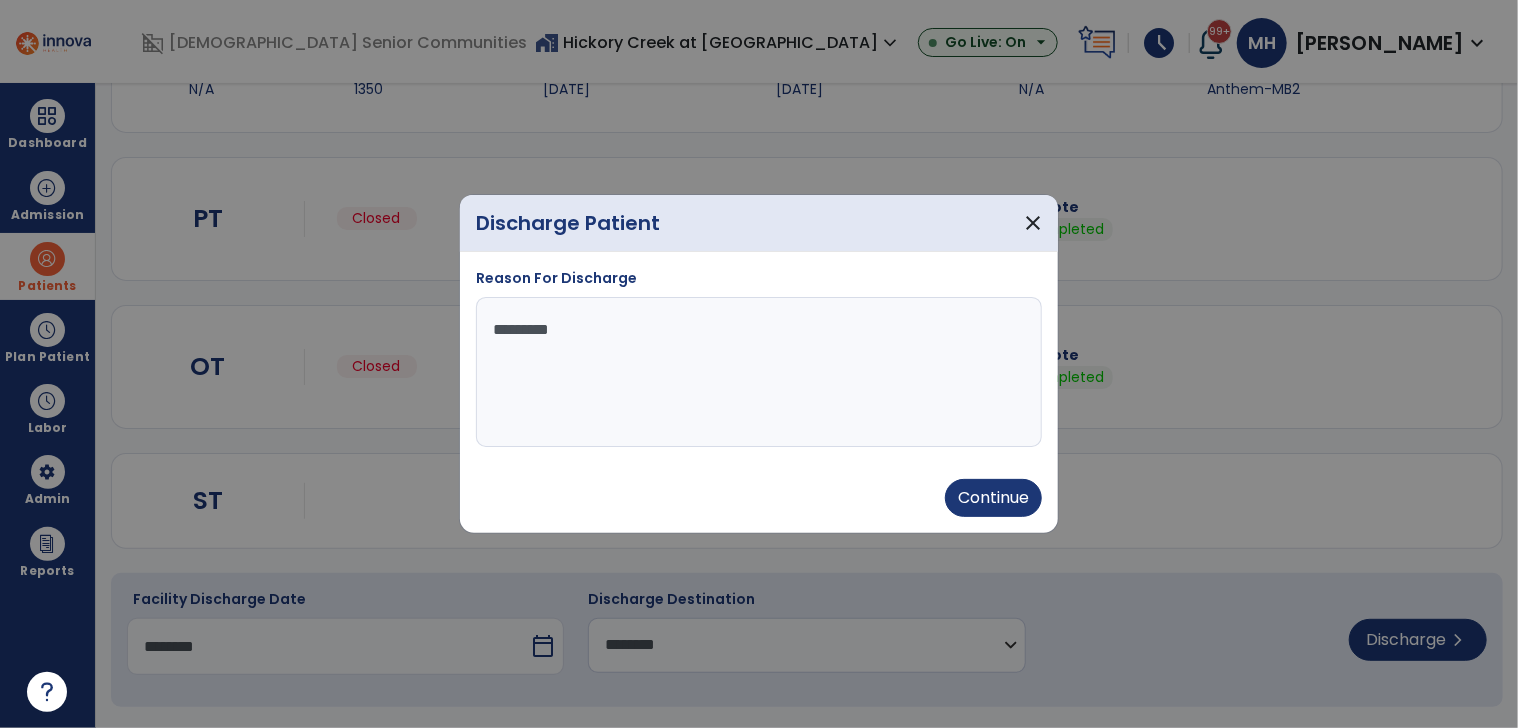type on "********" 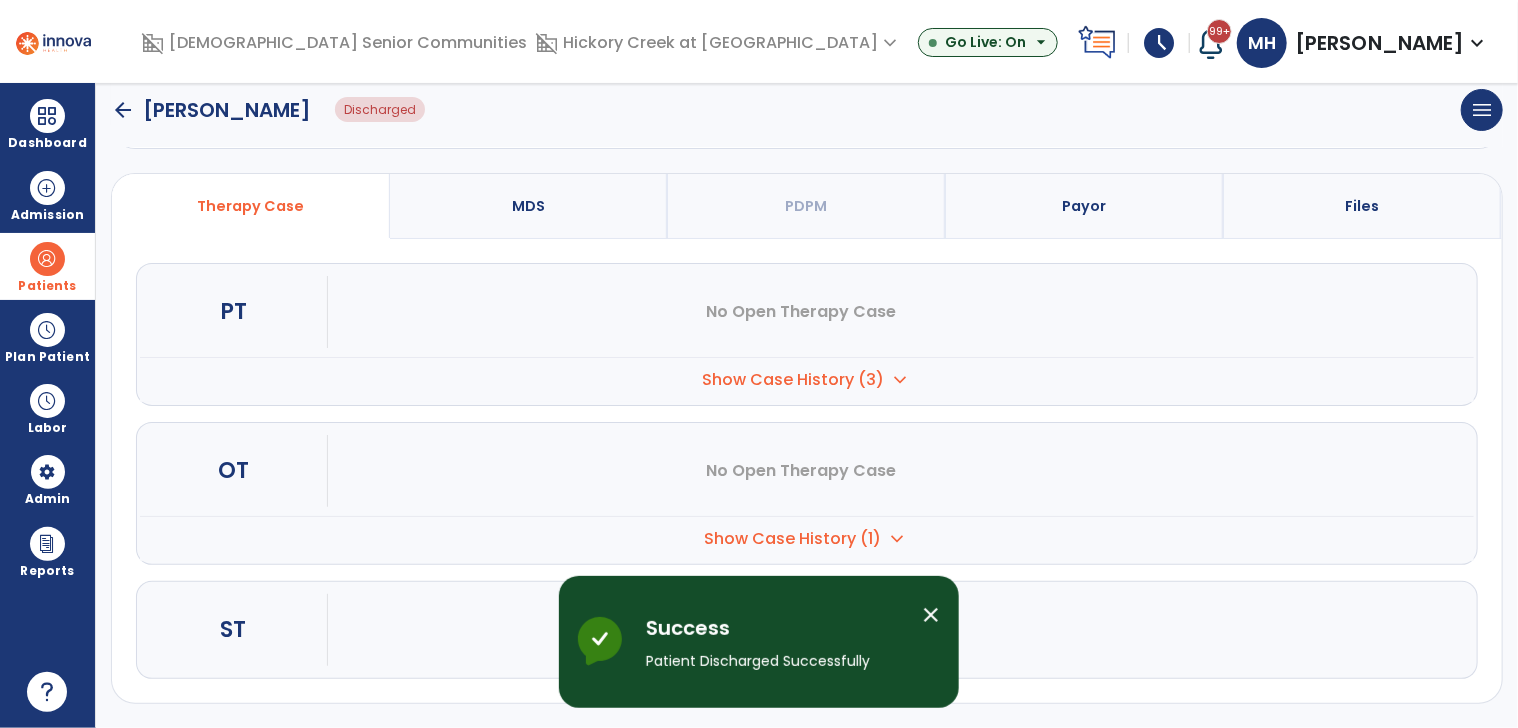 scroll, scrollTop: 119, scrollLeft: 0, axis: vertical 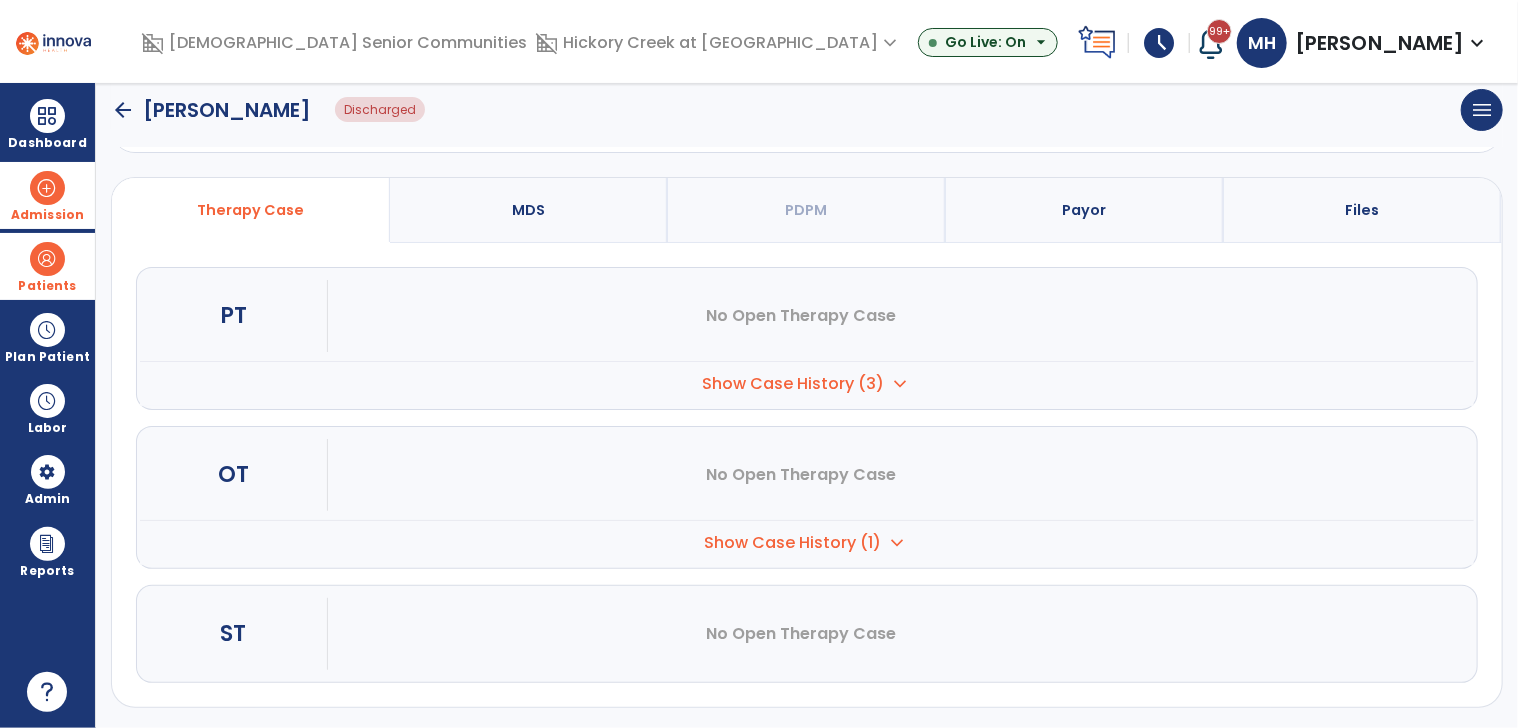 click on "Admission" at bounding box center (47, 215) 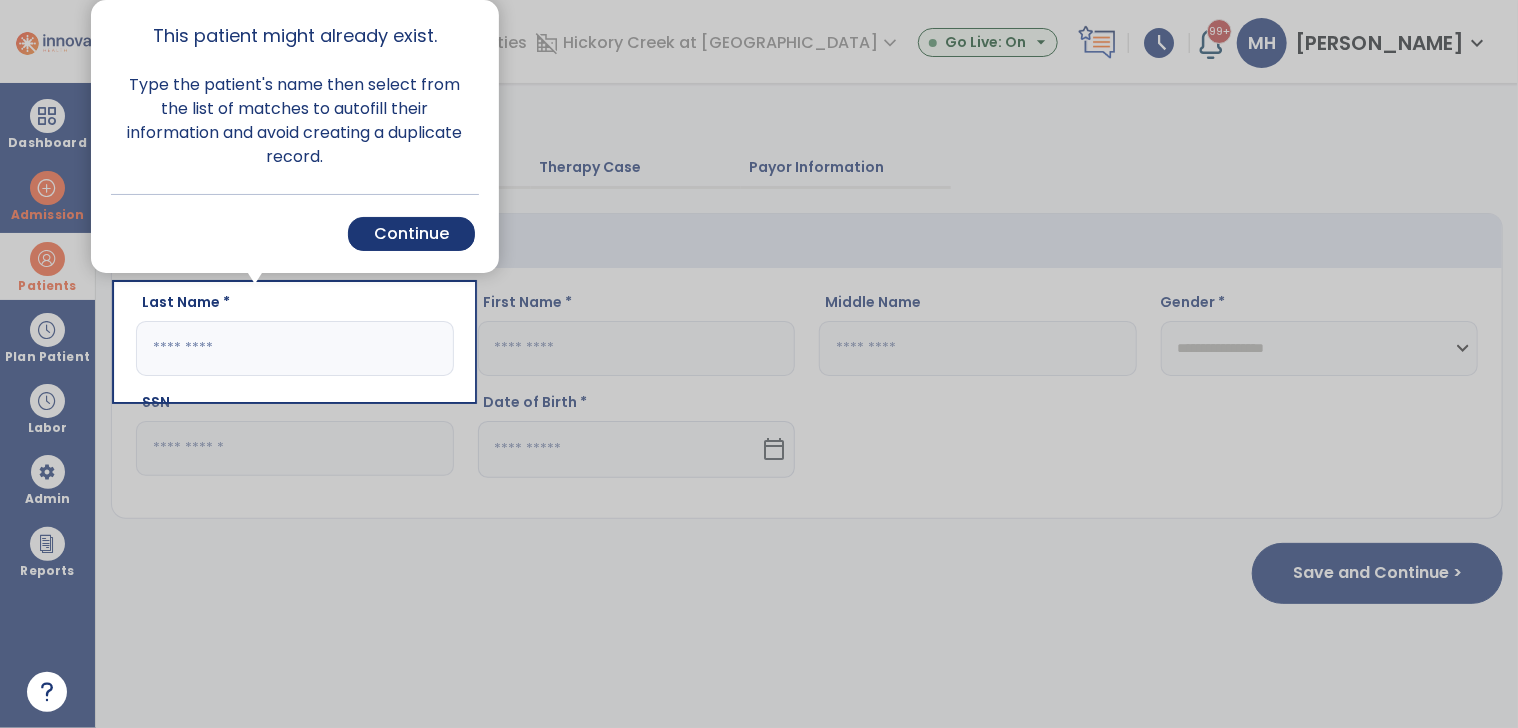 scroll, scrollTop: 0, scrollLeft: 0, axis: both 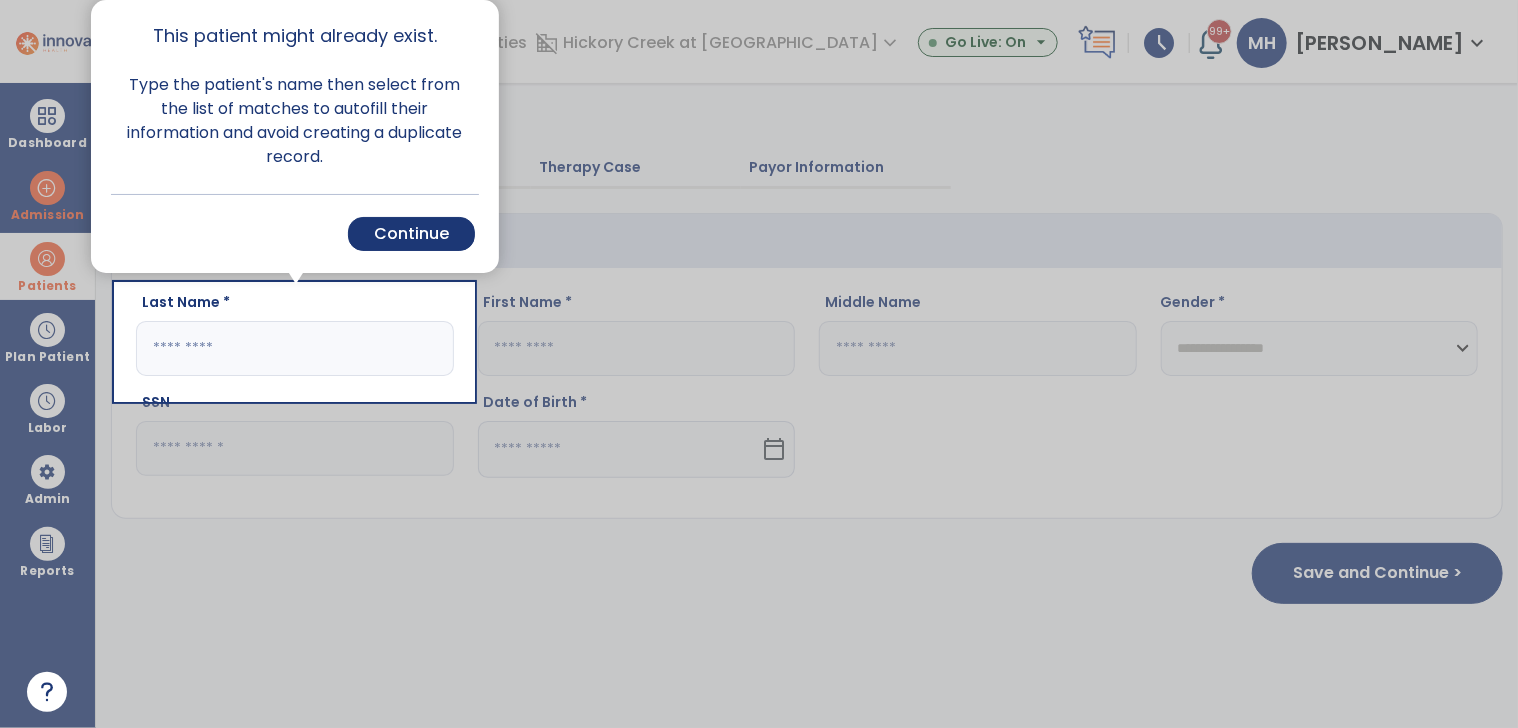 click 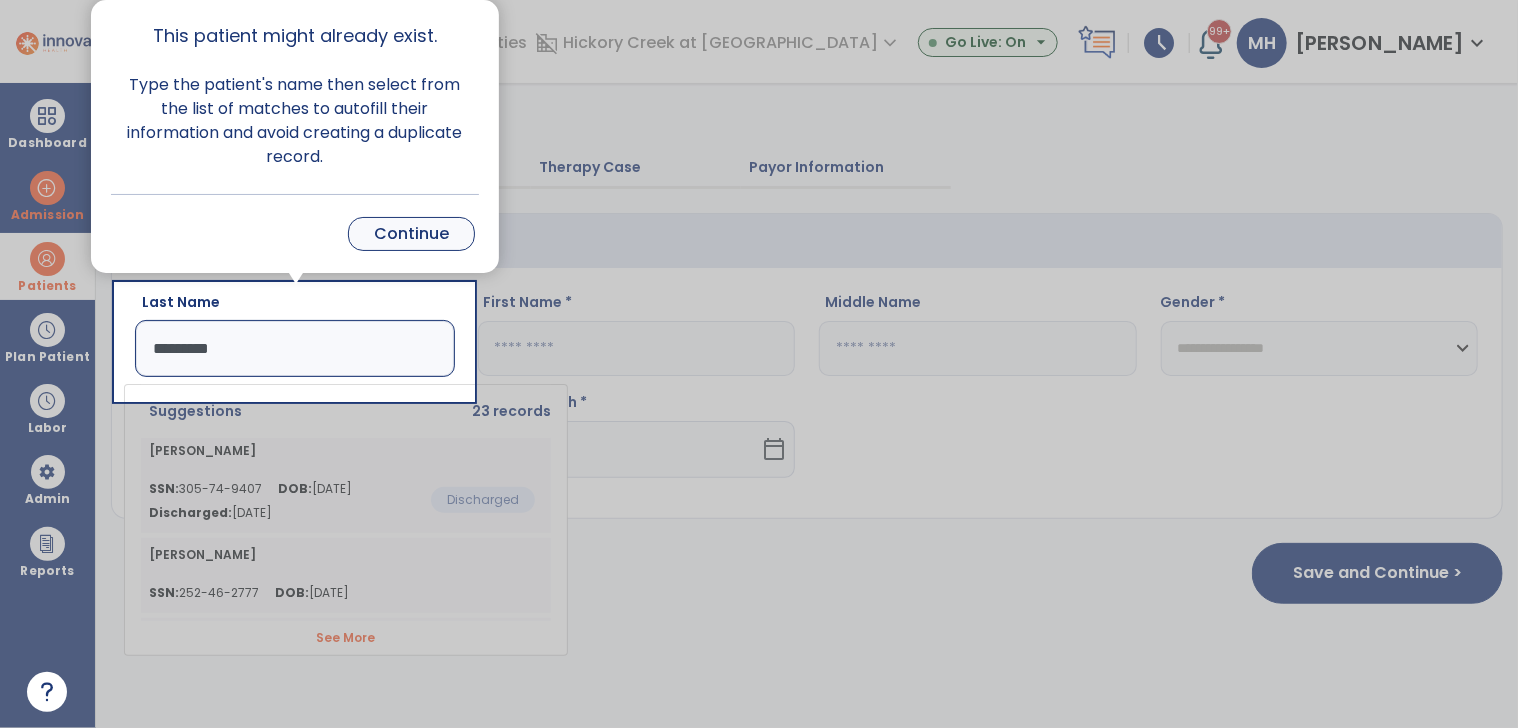 click on "Continue" at bounding box center (411, 234) 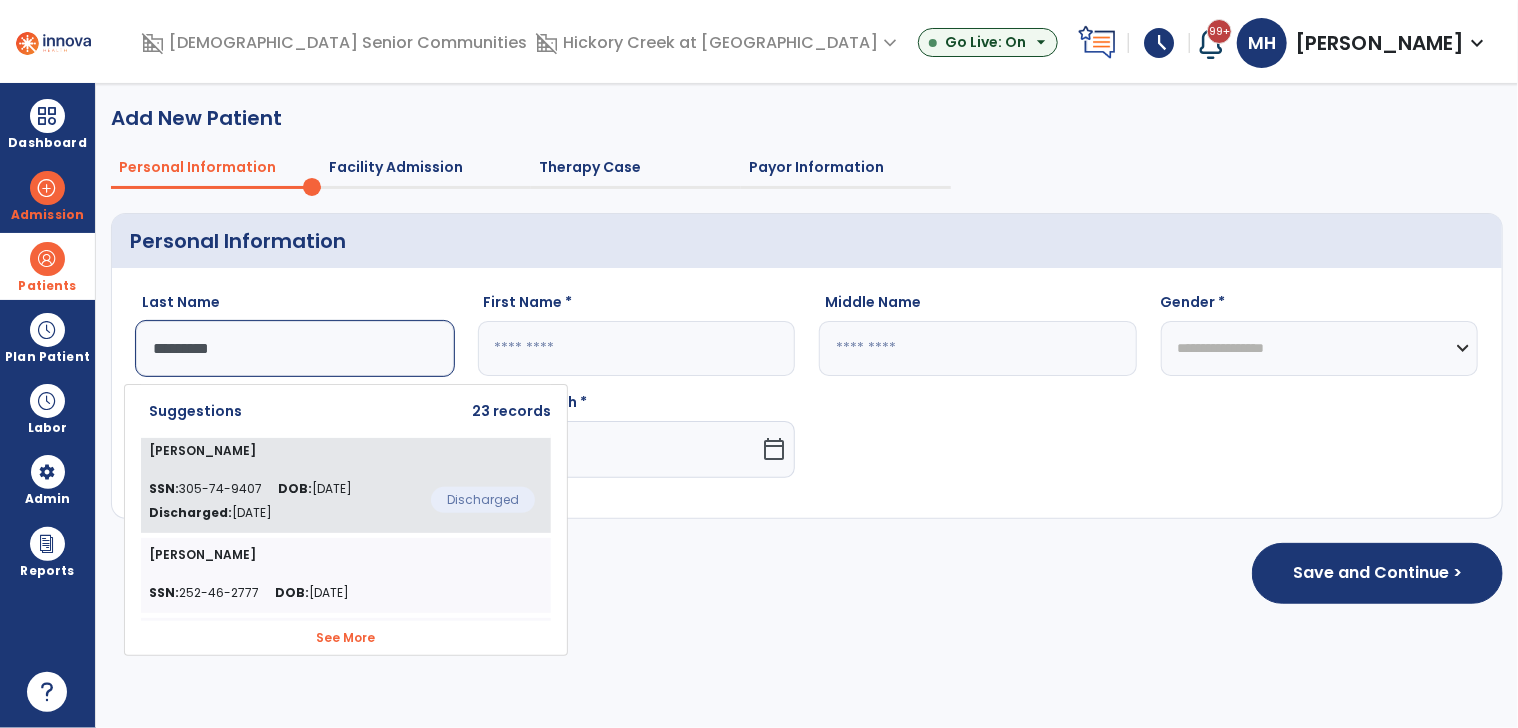 click on "SSN:  305-74-9407 DOB:  04/21/1959 Discharged:  Jul 7, 2025" 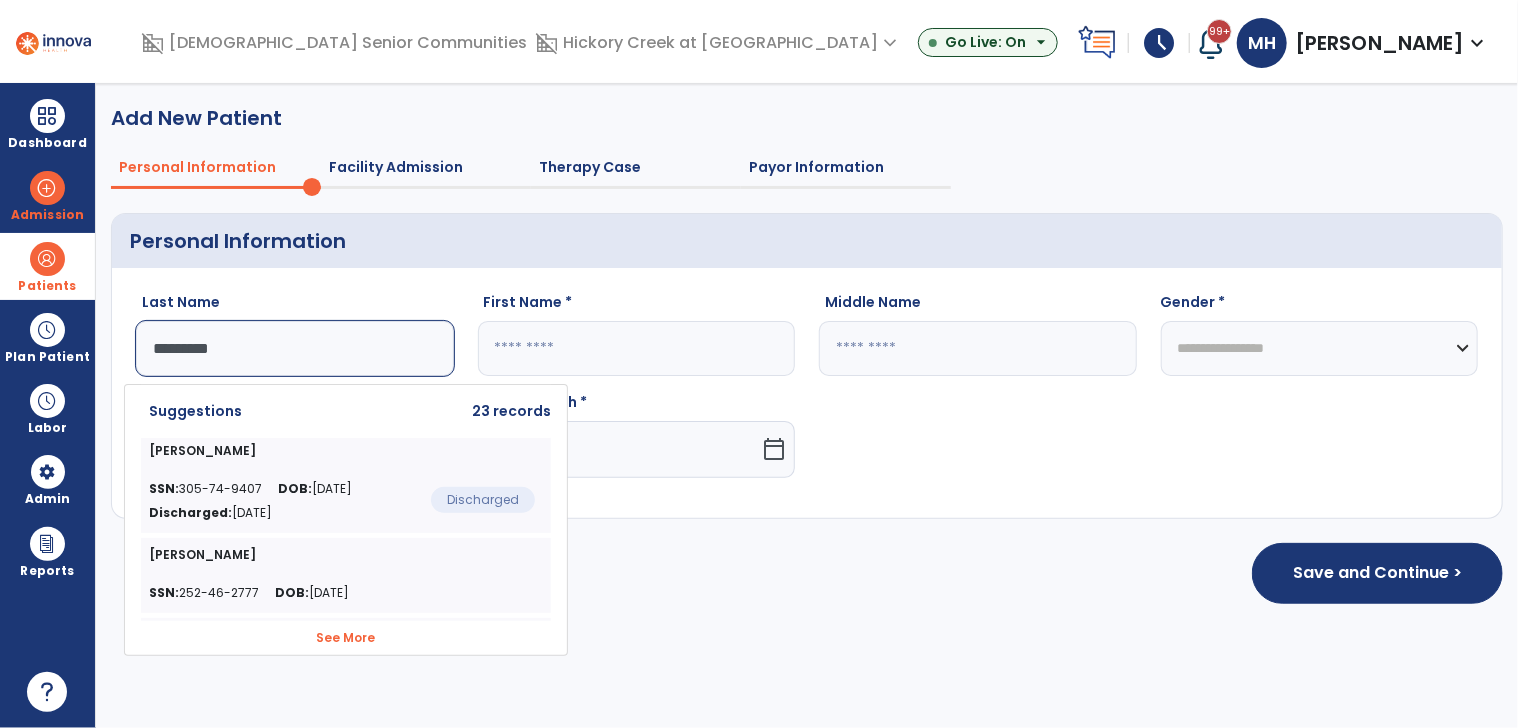 type on "*********" 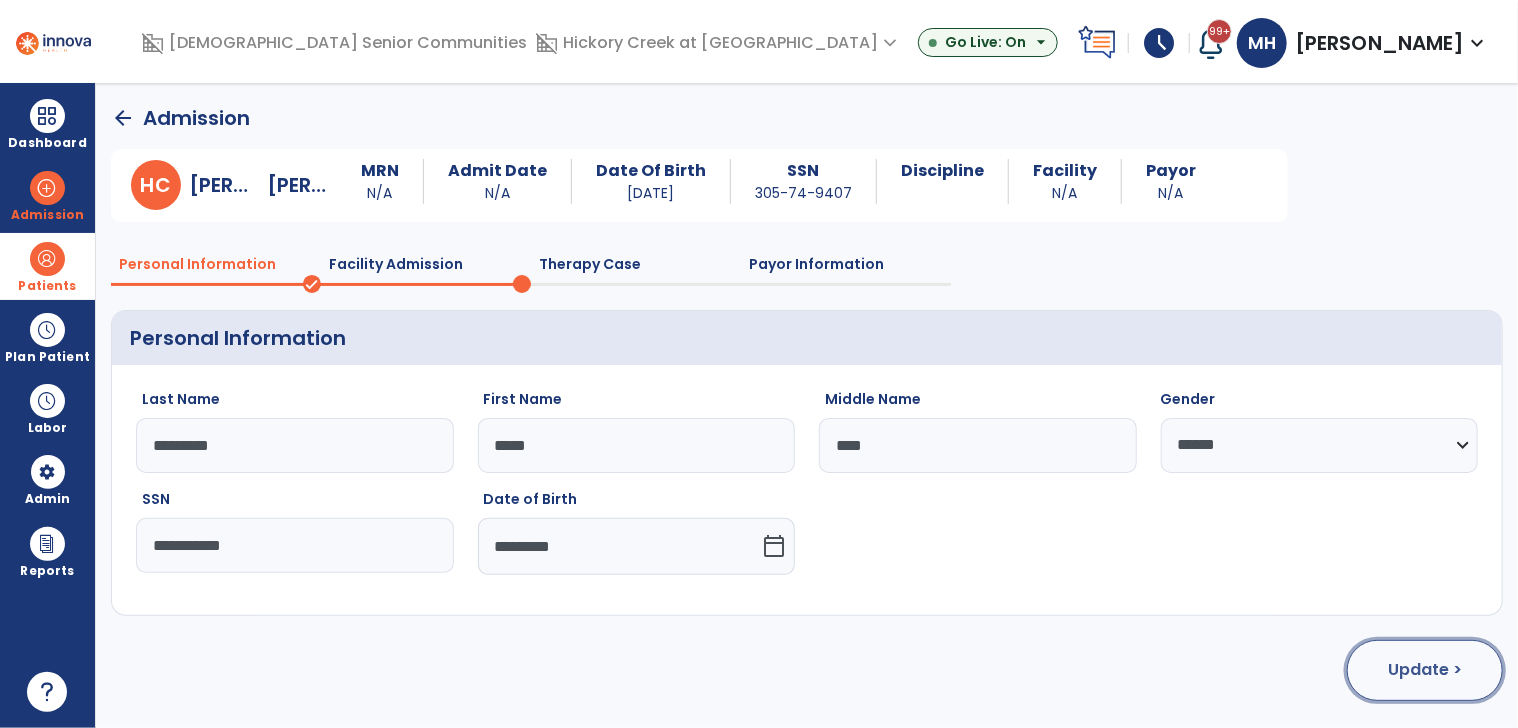 click on "Update >" 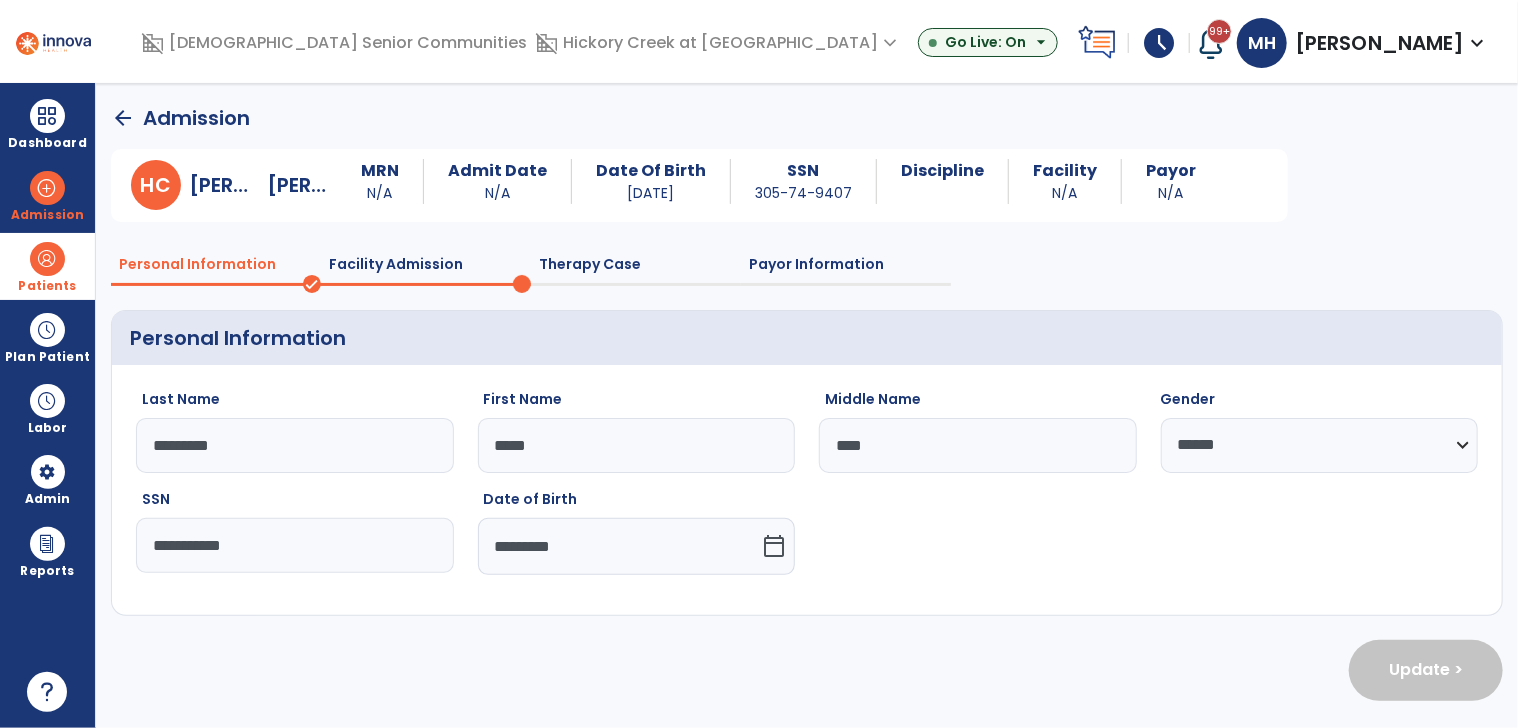 select on "**********" 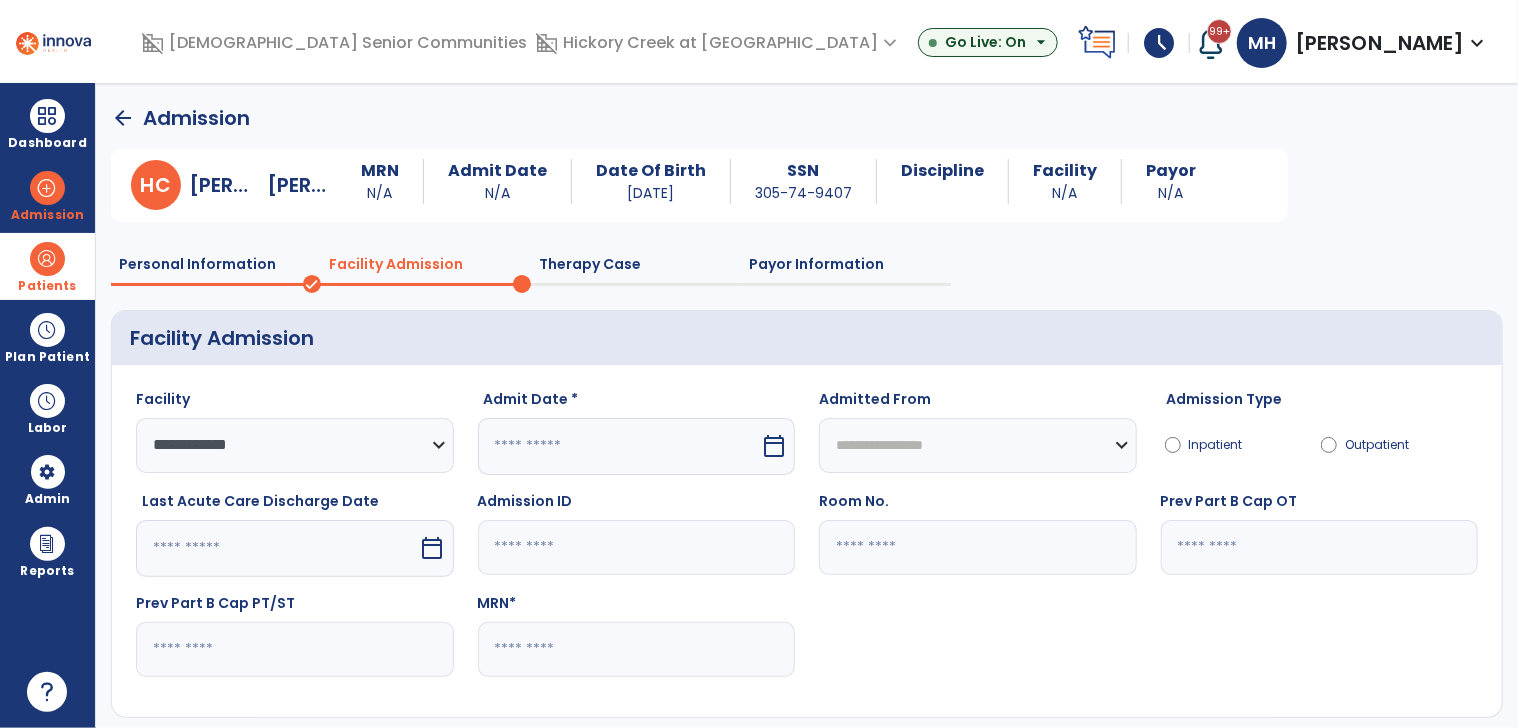 click at bounding box center (619, 446) 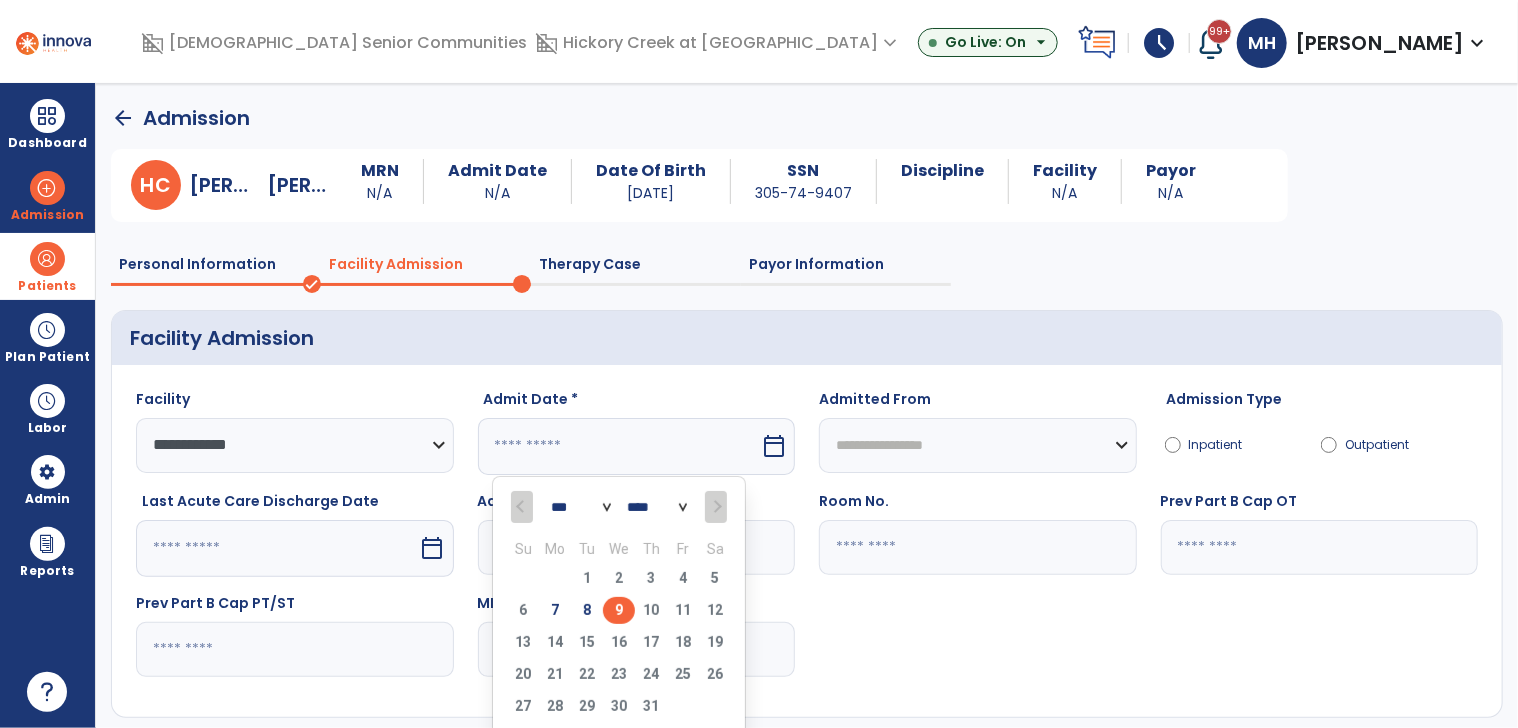 click on "9" at bounding box center [619, 610] 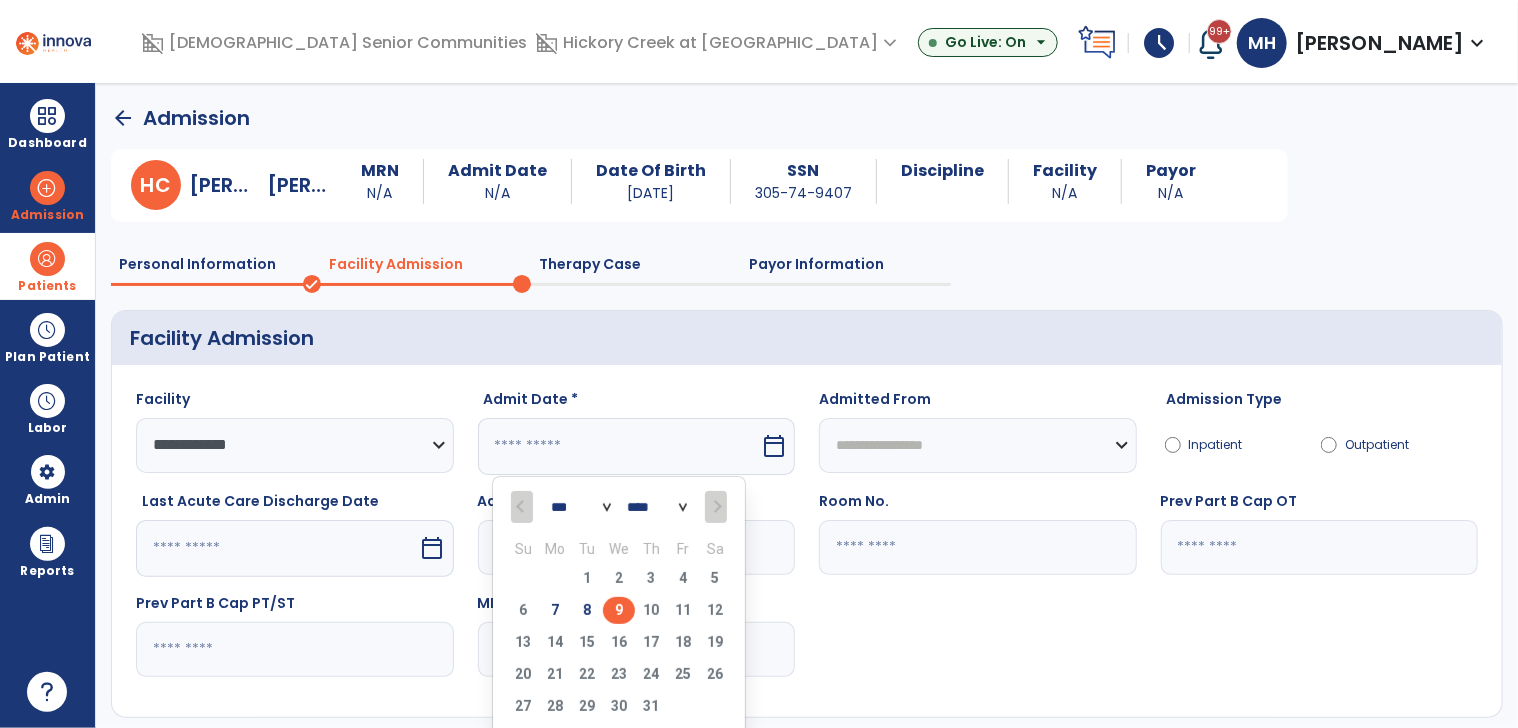 type on "********" 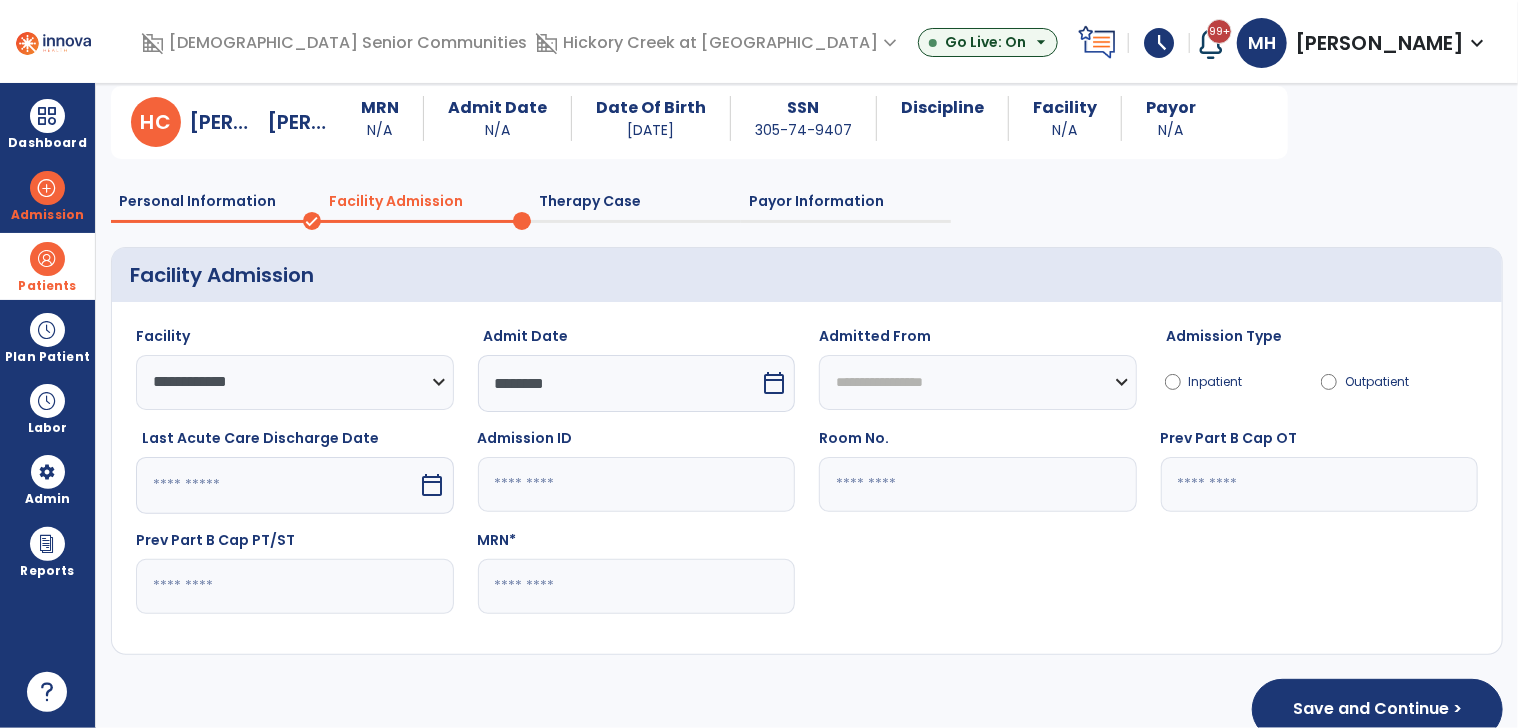 scroll, scrollTop: 97, scrollLeft: 0, axis: vertical 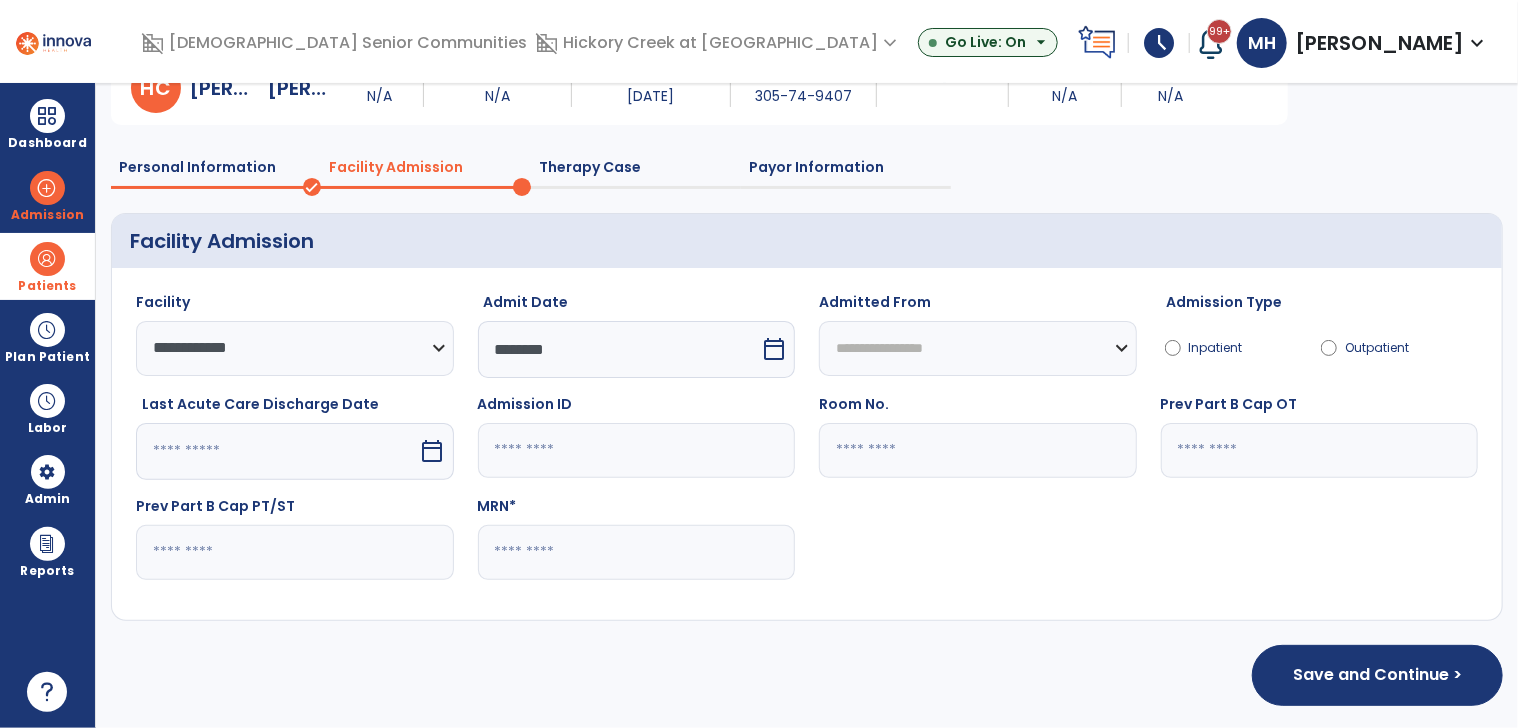 click 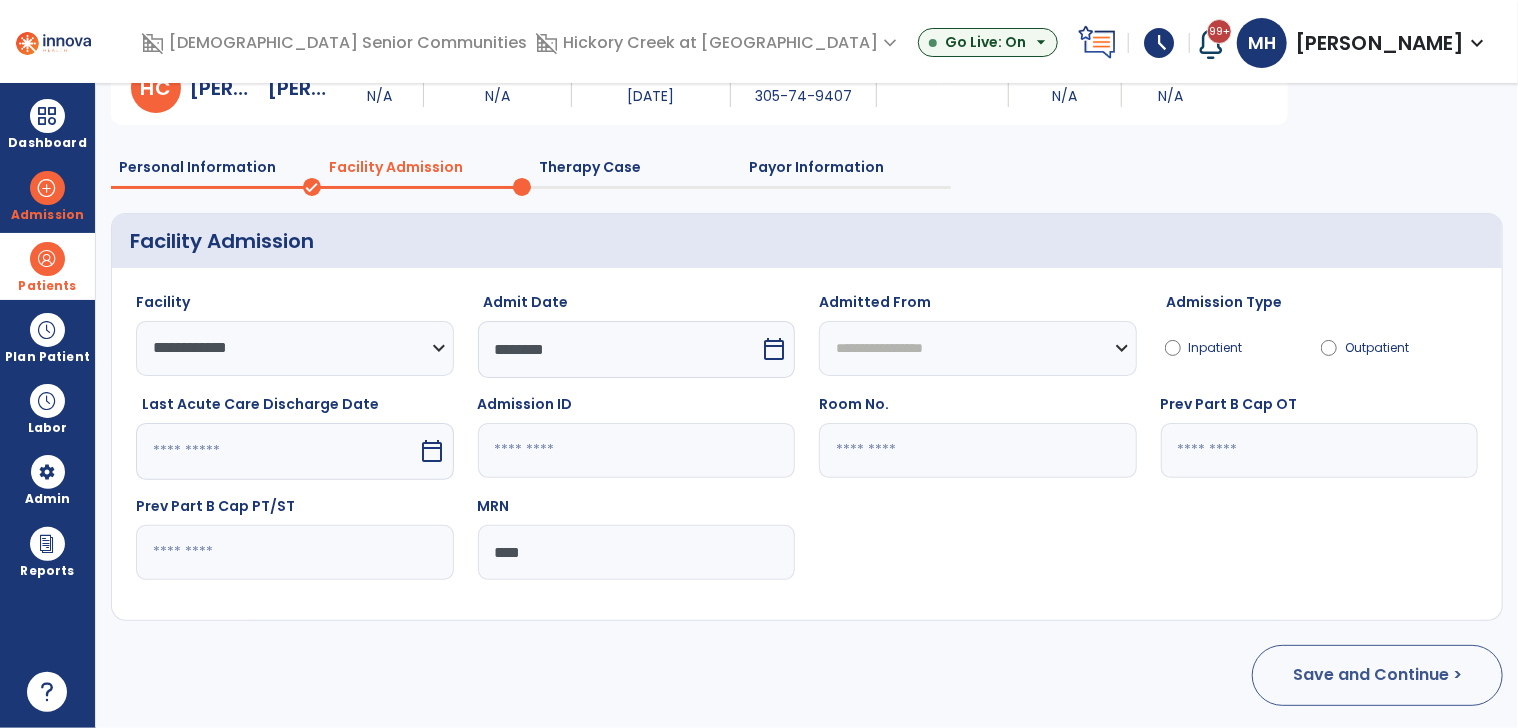 type on "****" 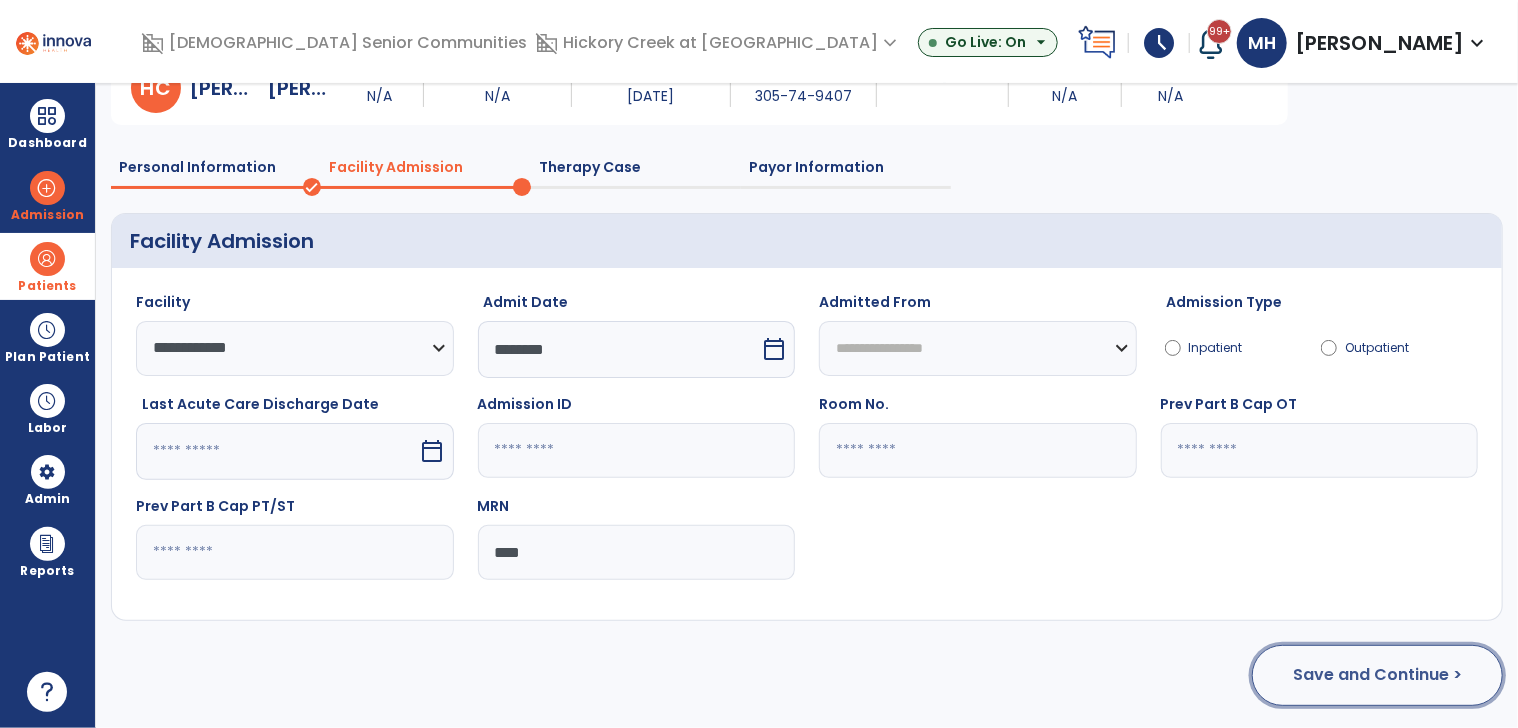 click on "Save and Continue >" 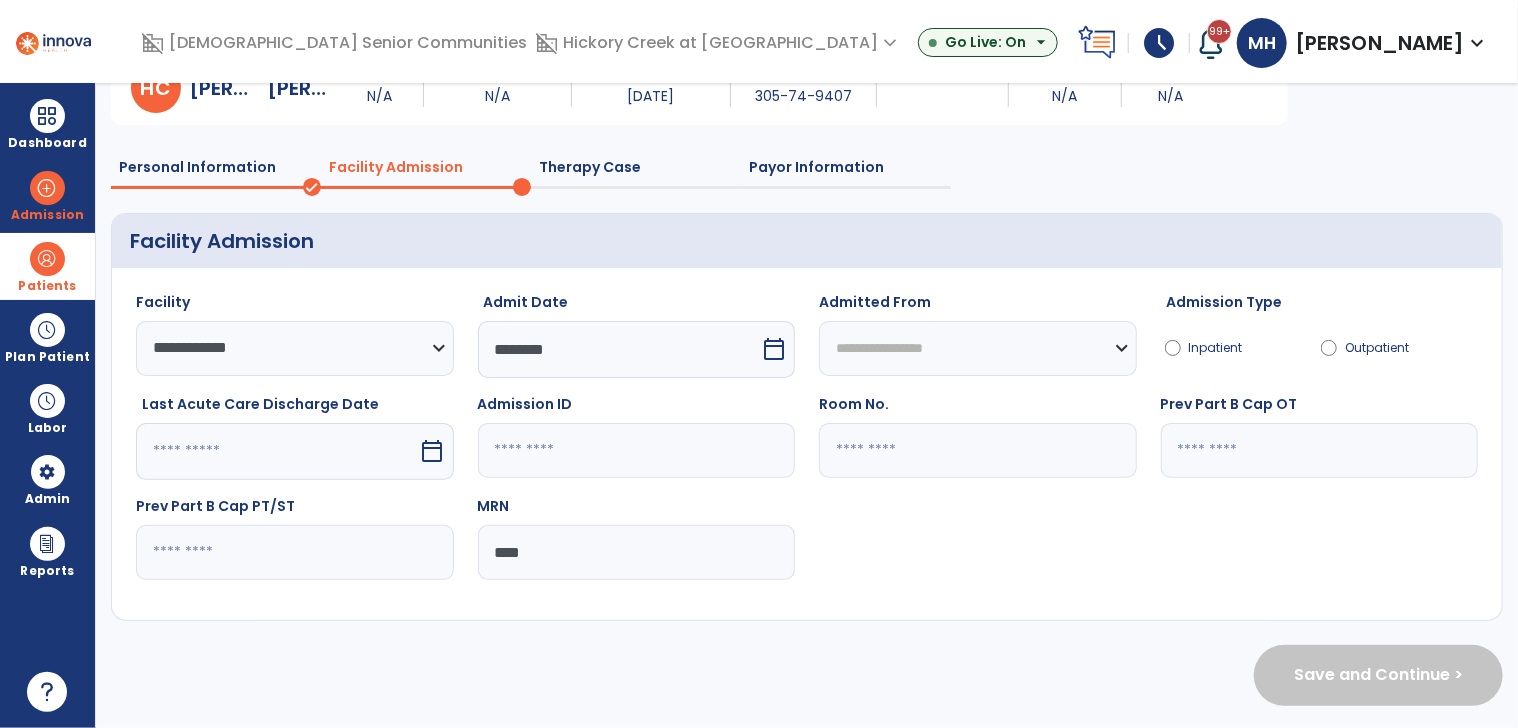 scroll, scrollTop: 0, scrollLeft: 0, axis: both 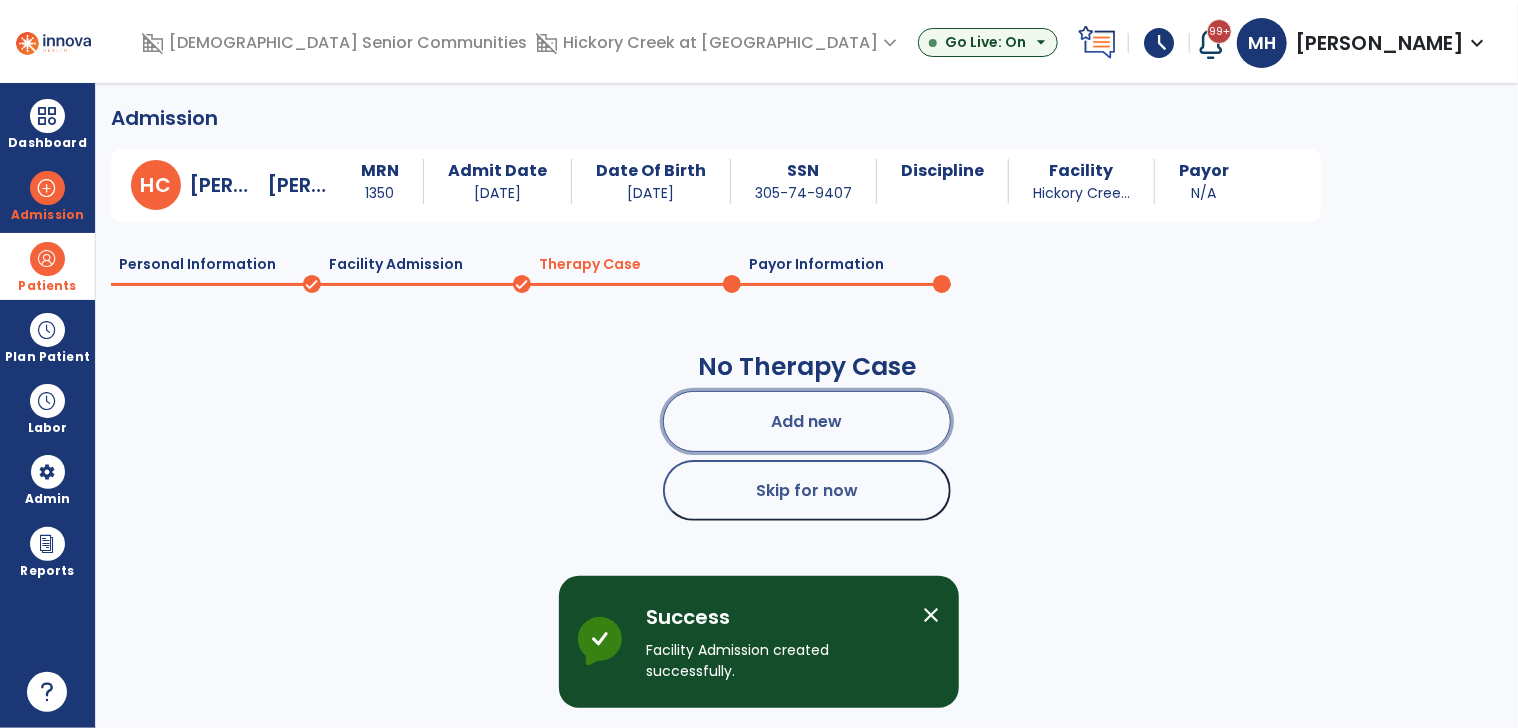 click on "Add new" at bounding box center (807, 421) 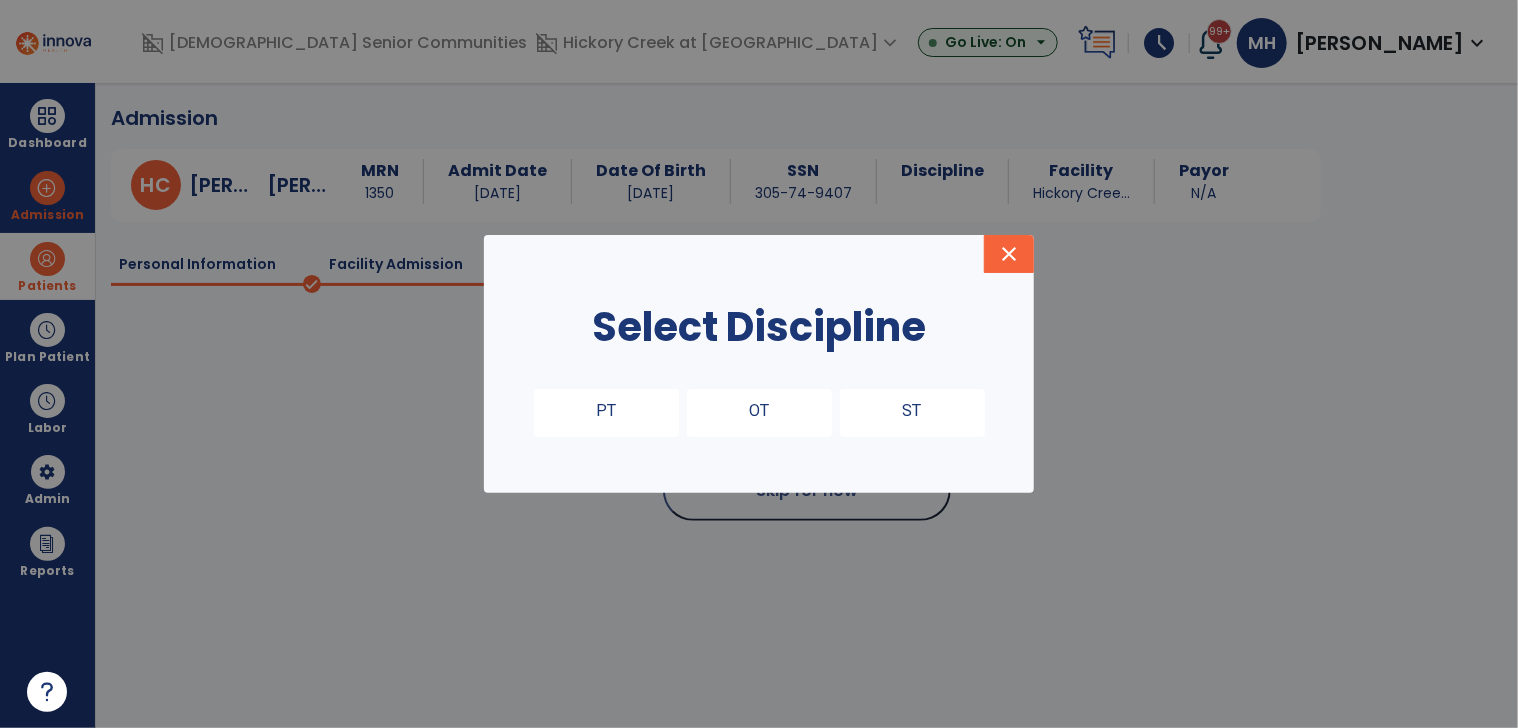 click on "PT" at bounding box center [606, 413] 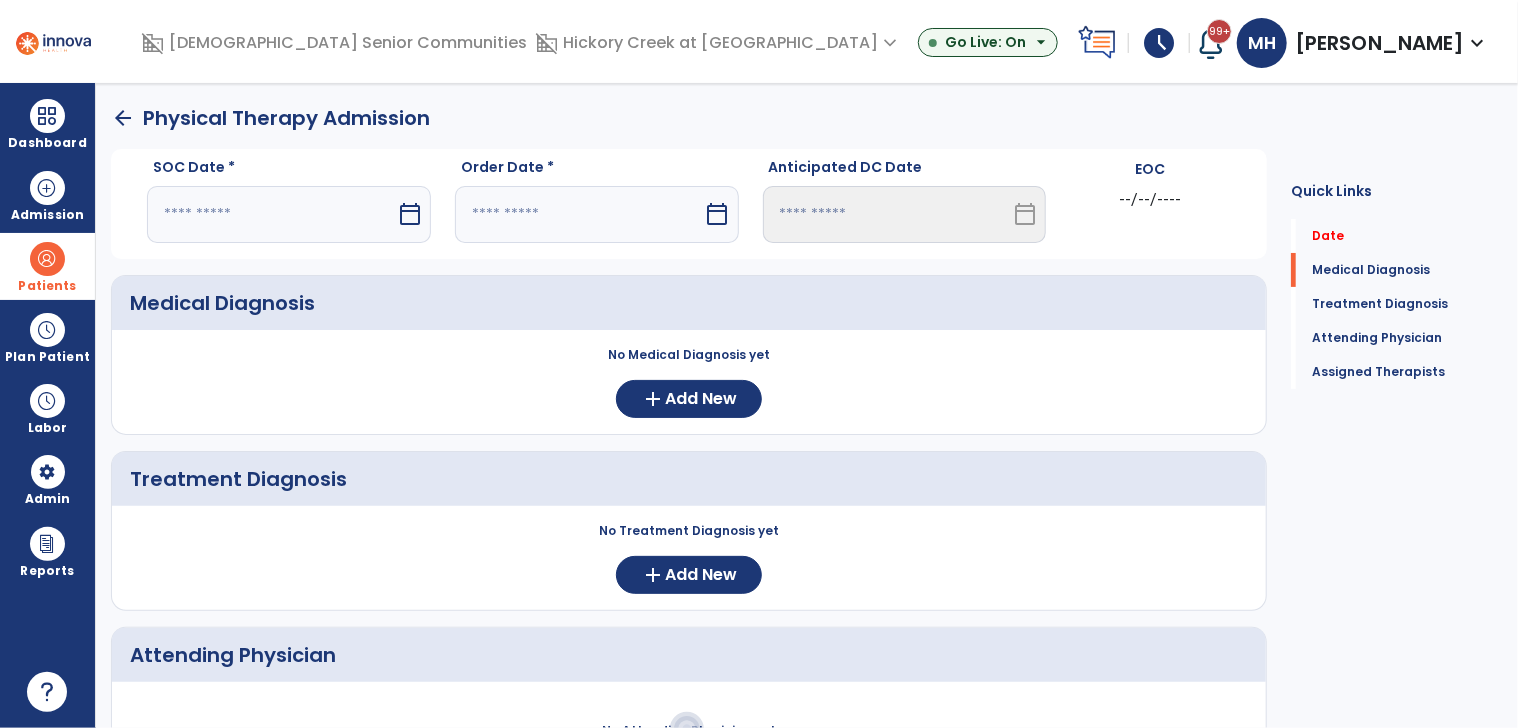 click at bounding box center (271, 214) 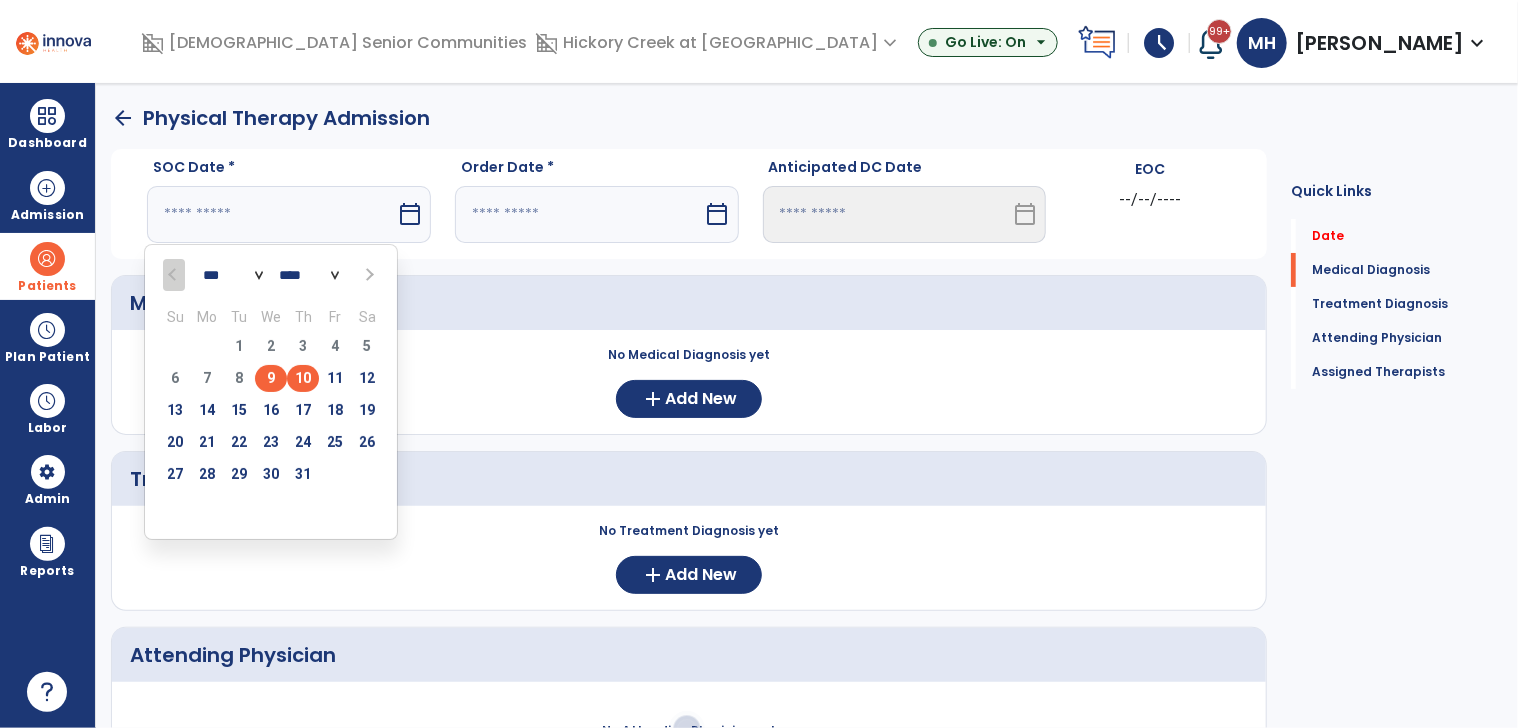 click on "10" at bounding box center [303, 378] 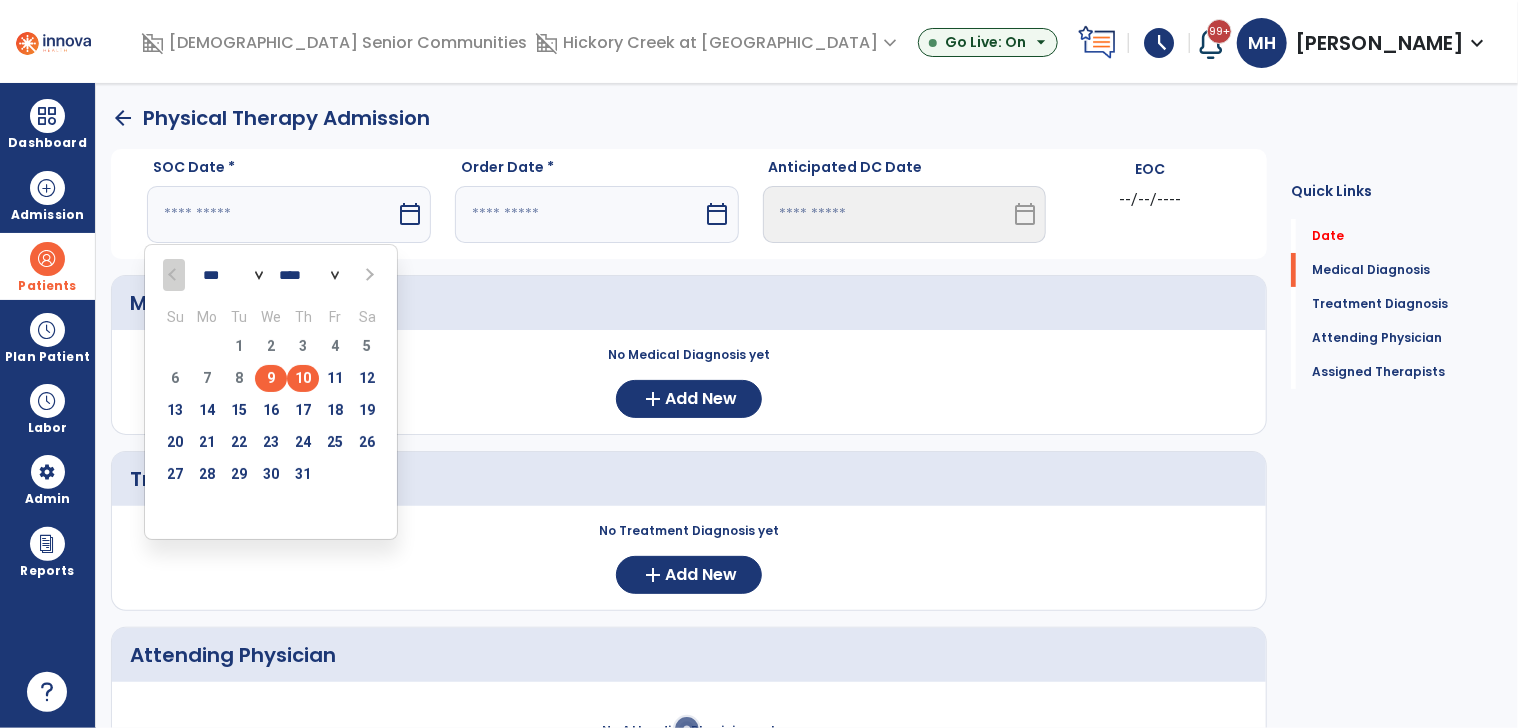 type on "*********" 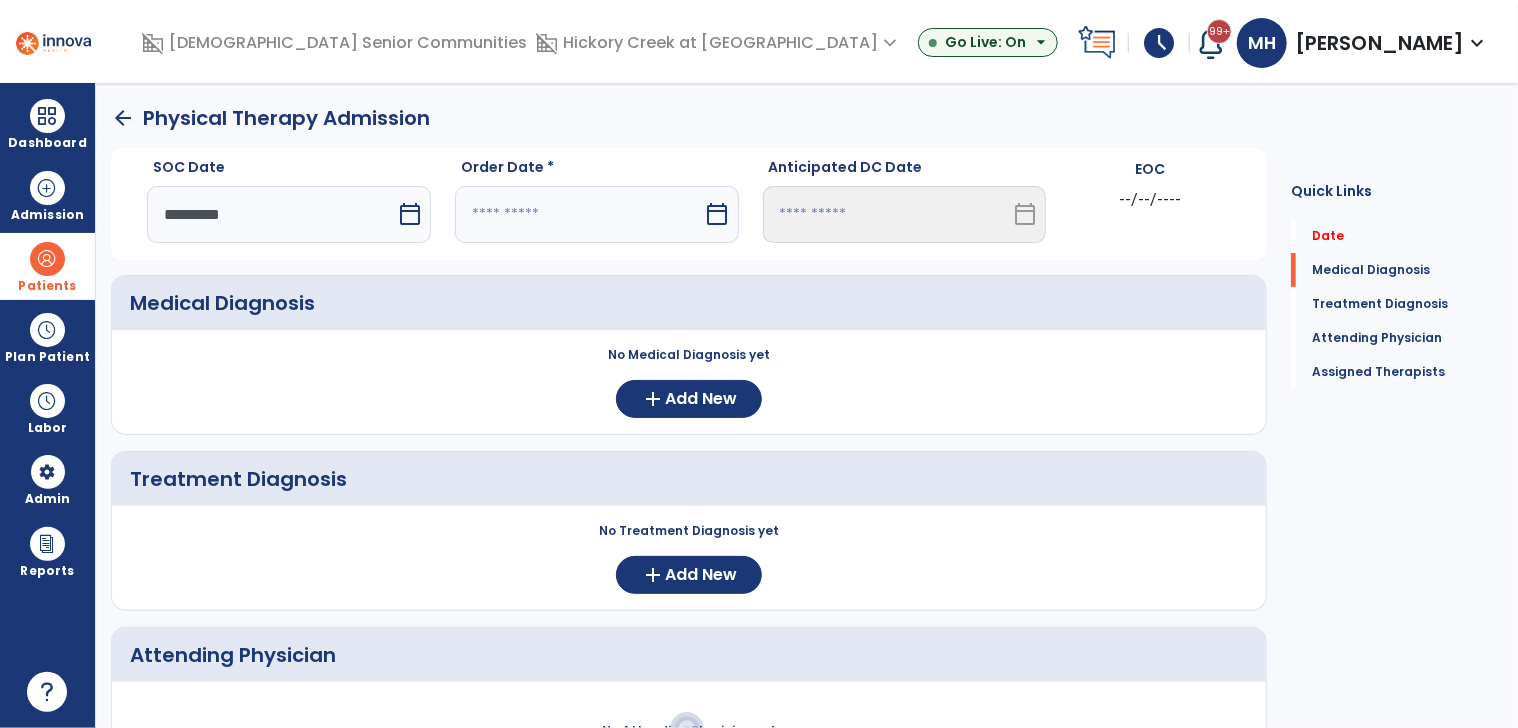 click at bounding box center (579, 214) 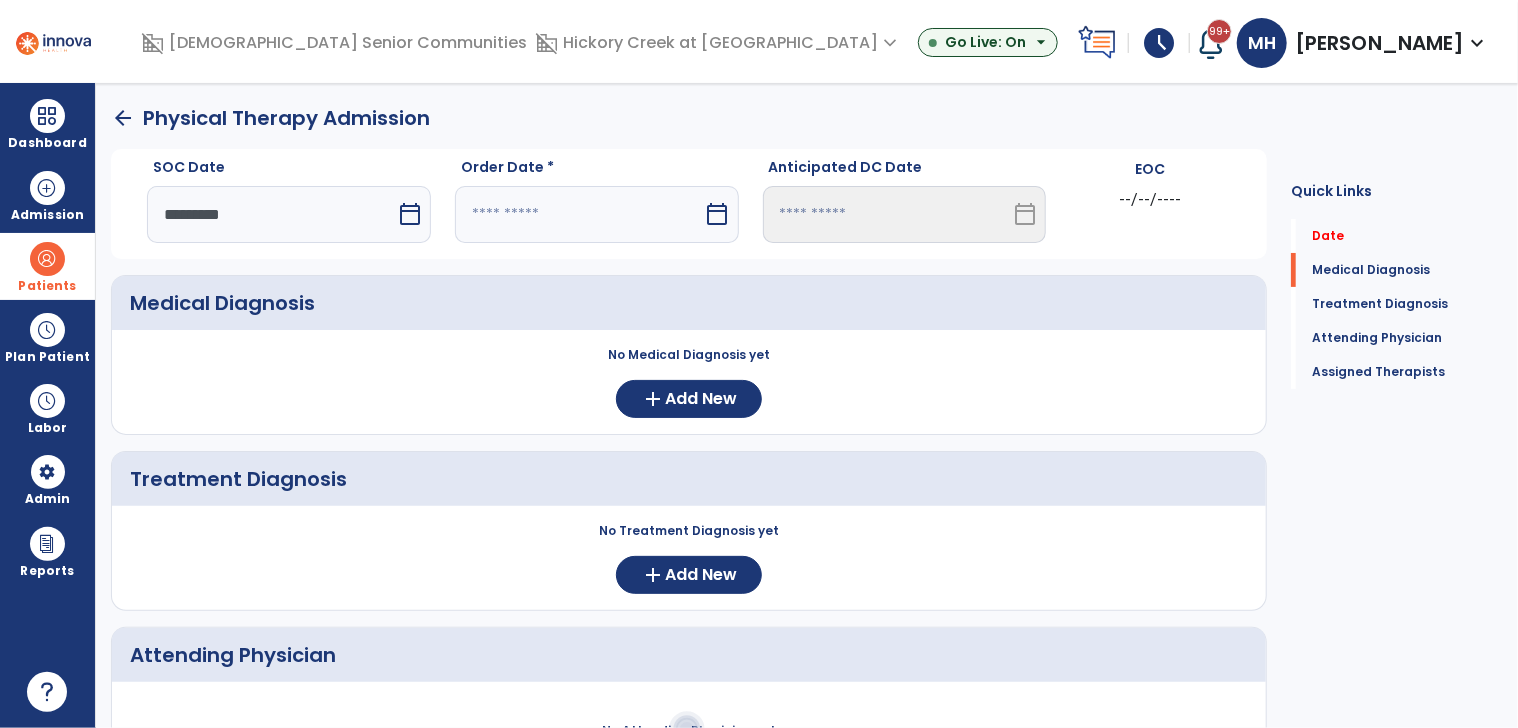 select on "*" 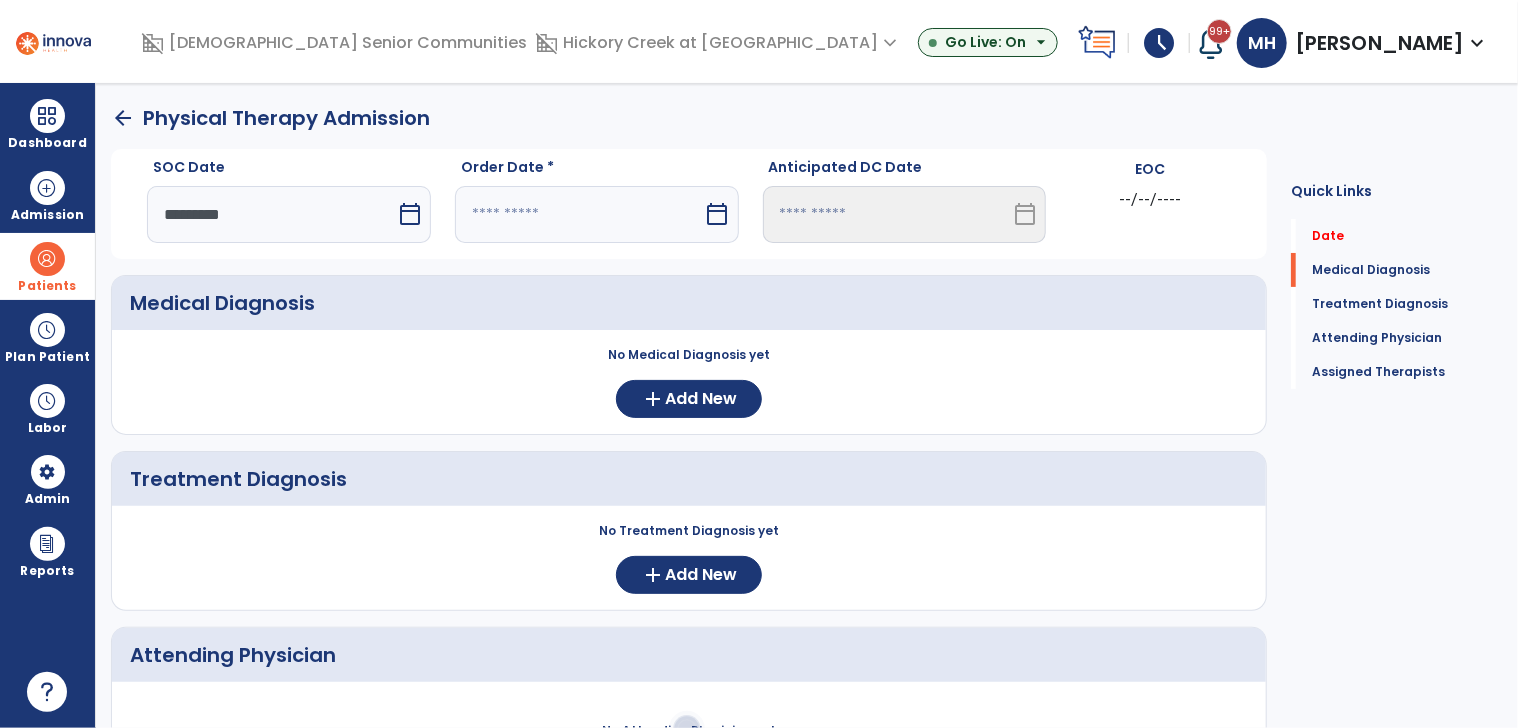 select on "****" 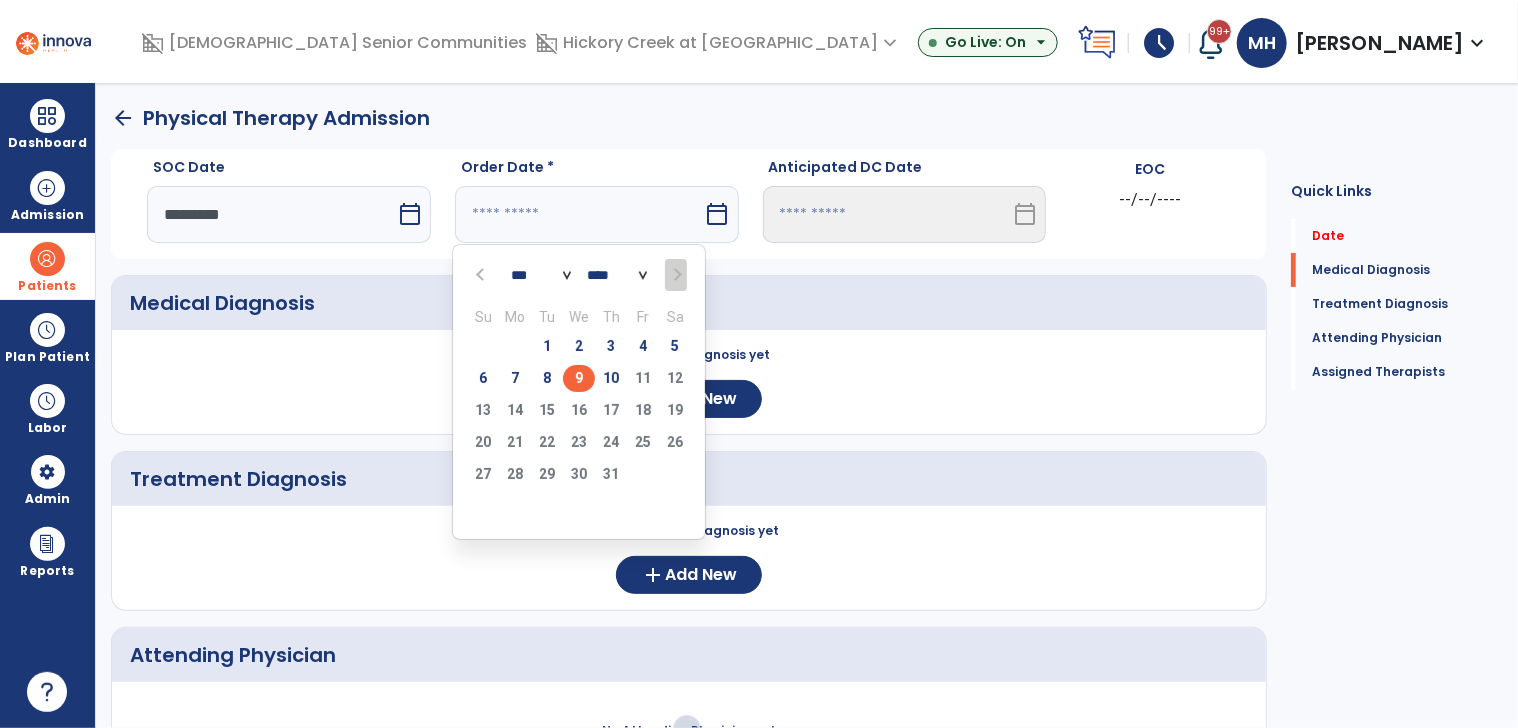 click on "9" at bounding box center (579, 378) 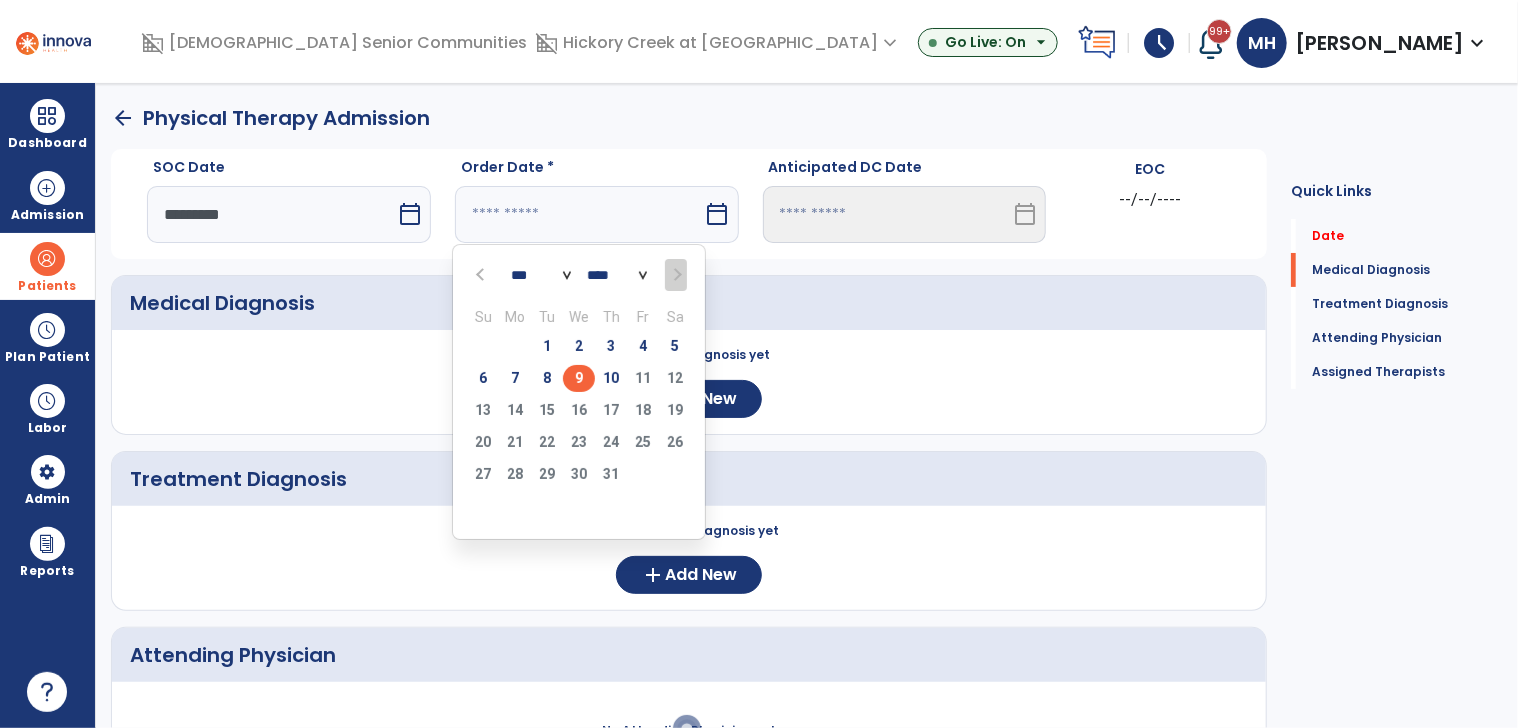 type on "********" 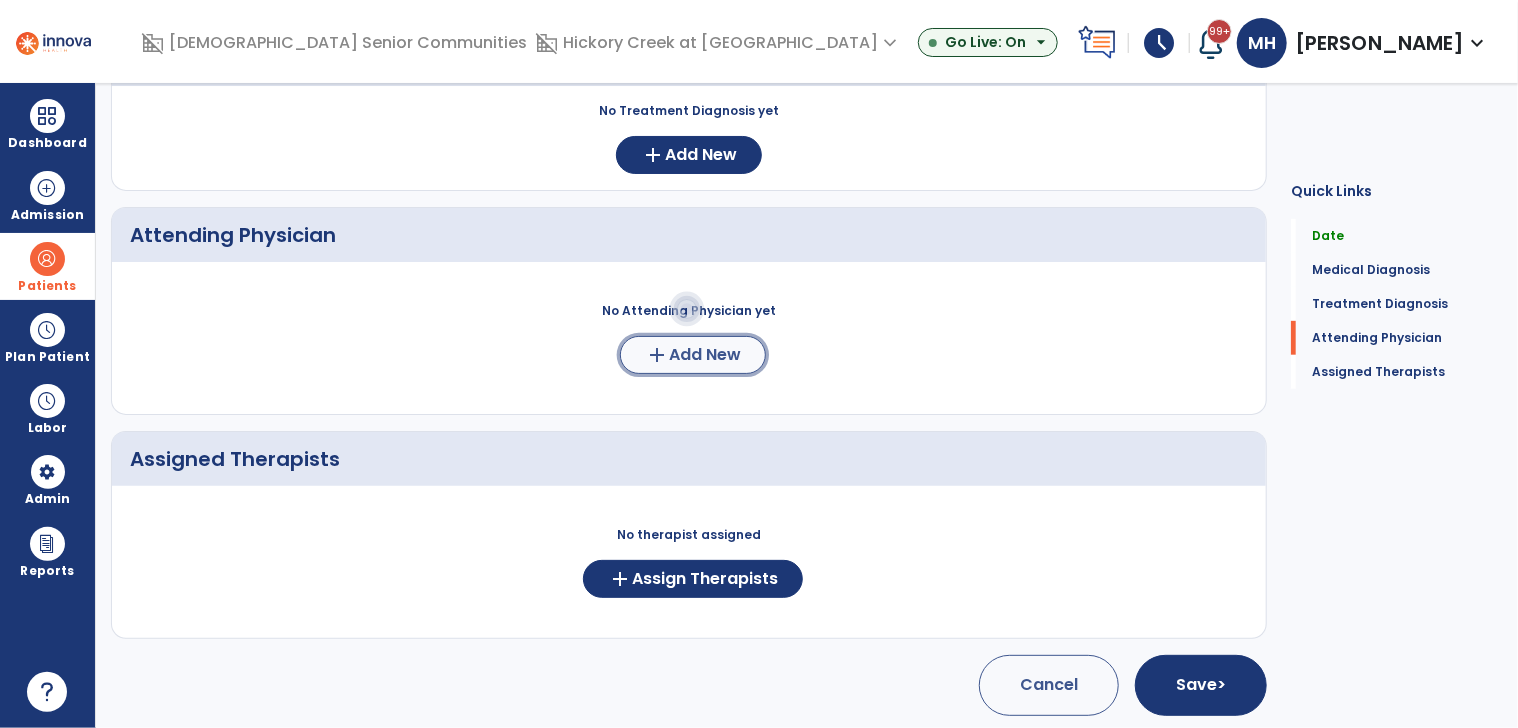 click on "Add New" 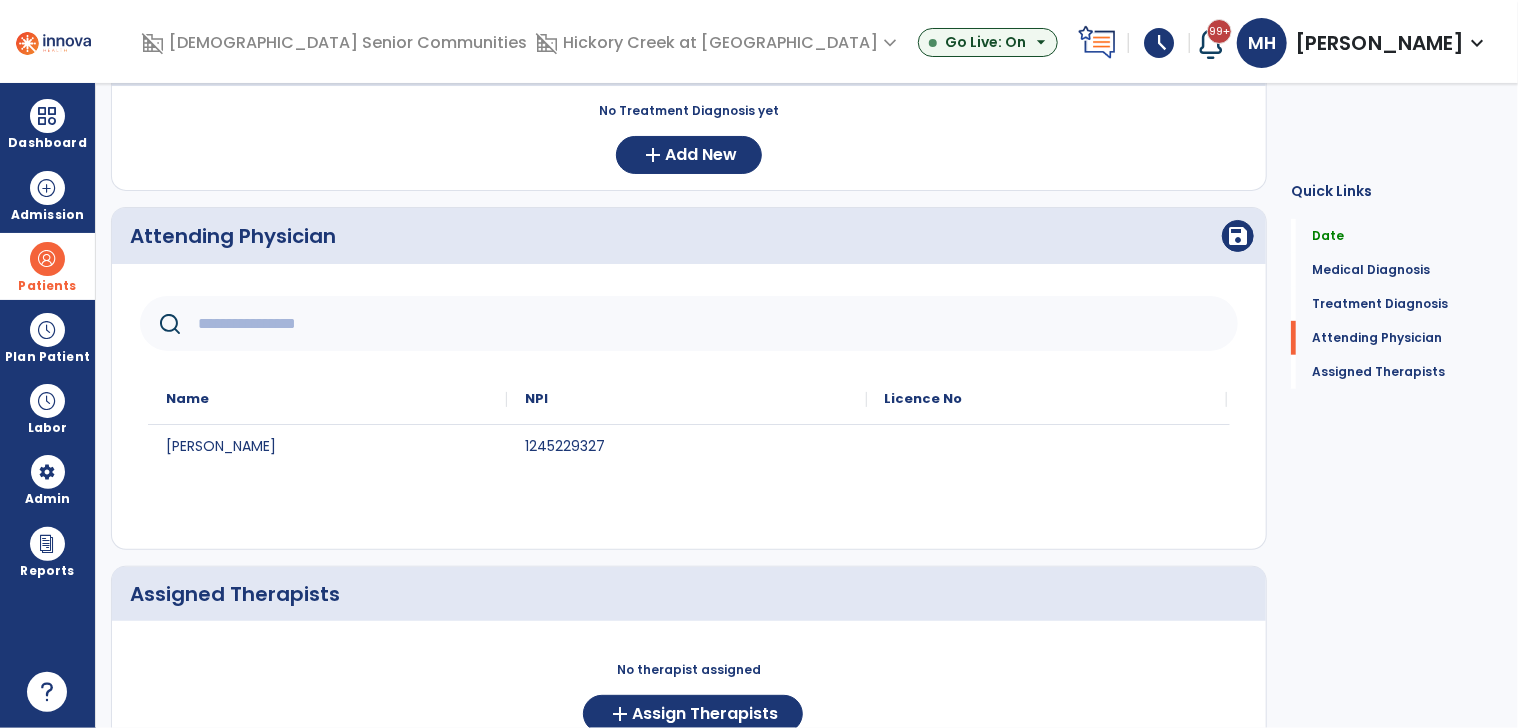 scroll, scrollTop: 520, scrollLeft: 0, axis: vertical 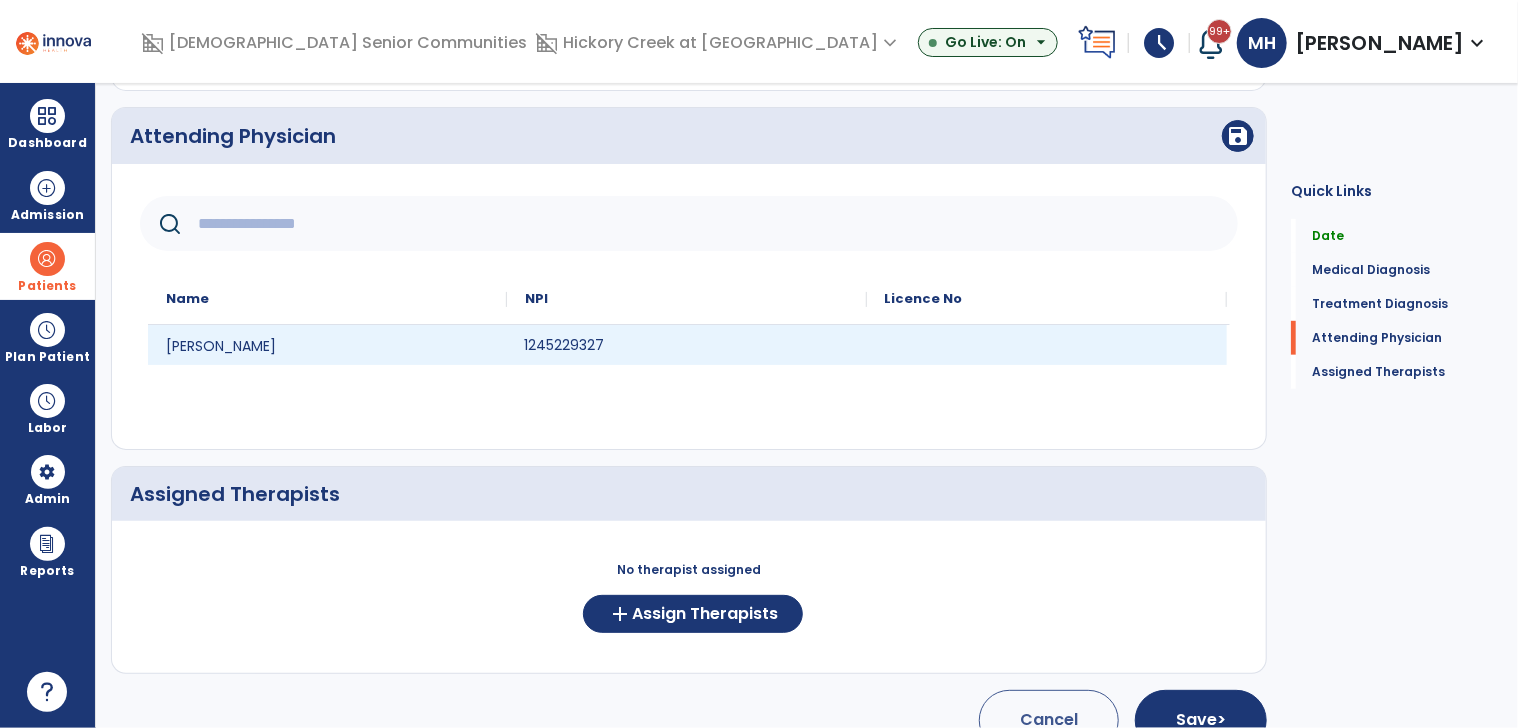 click on "1245229327" 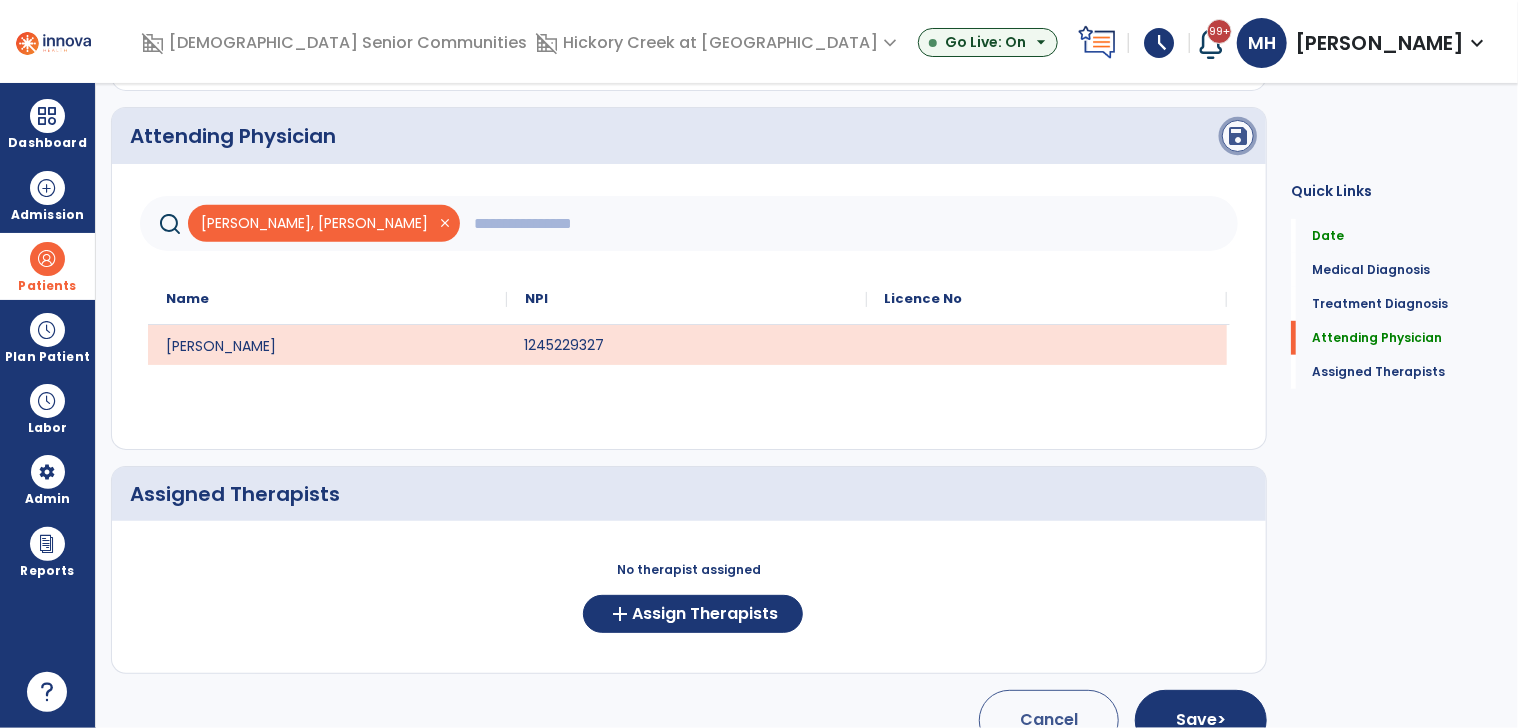 click on "save" 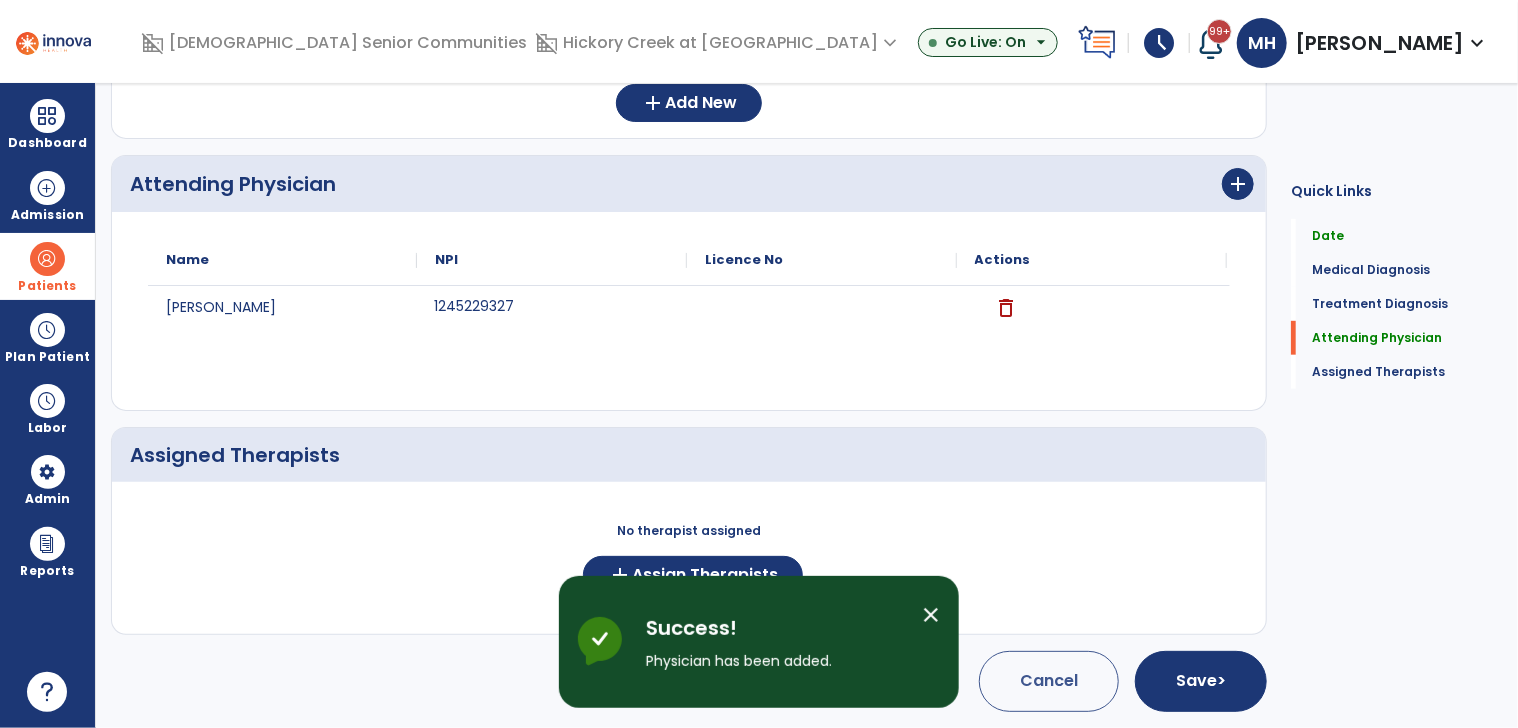 scroll, scrollTop: 468, scrollLeft: 0, axis: vertical 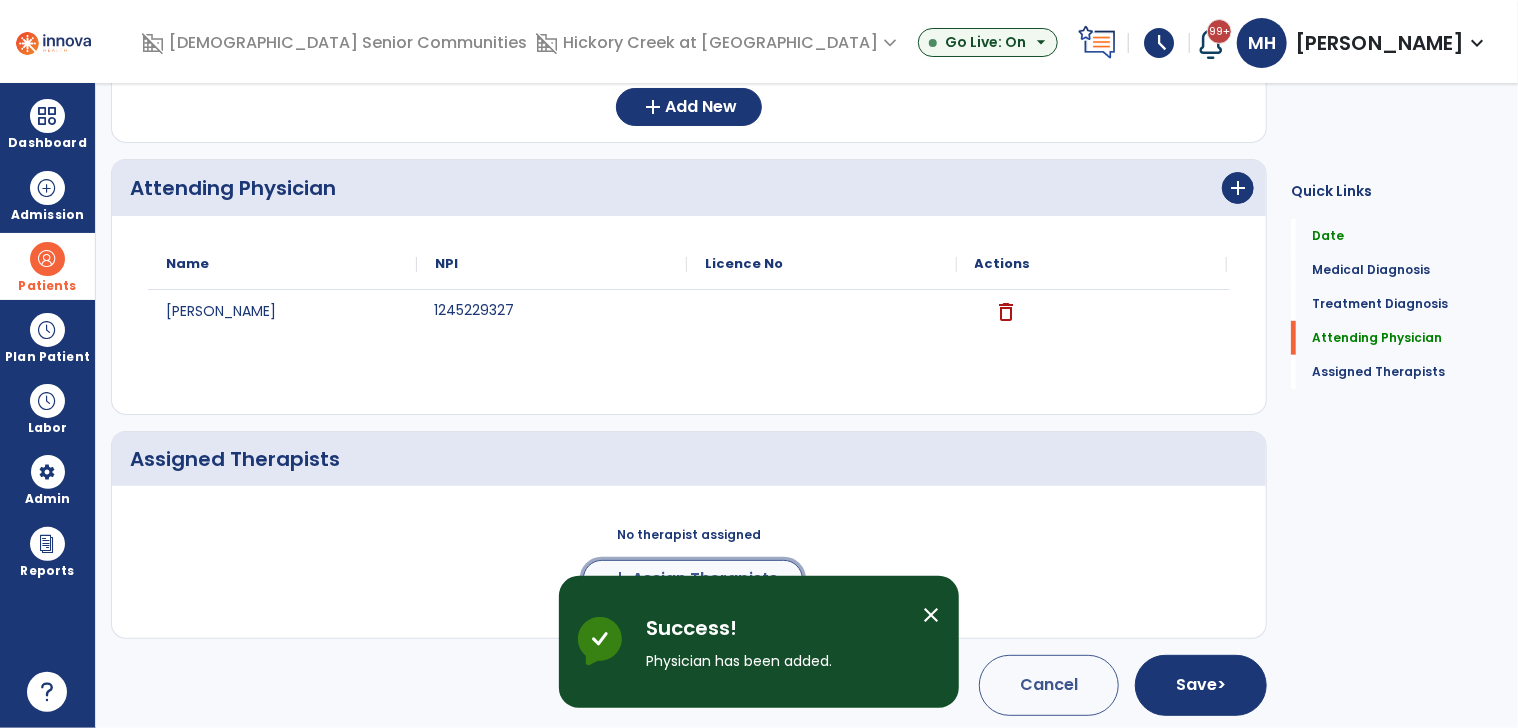 click on "add" 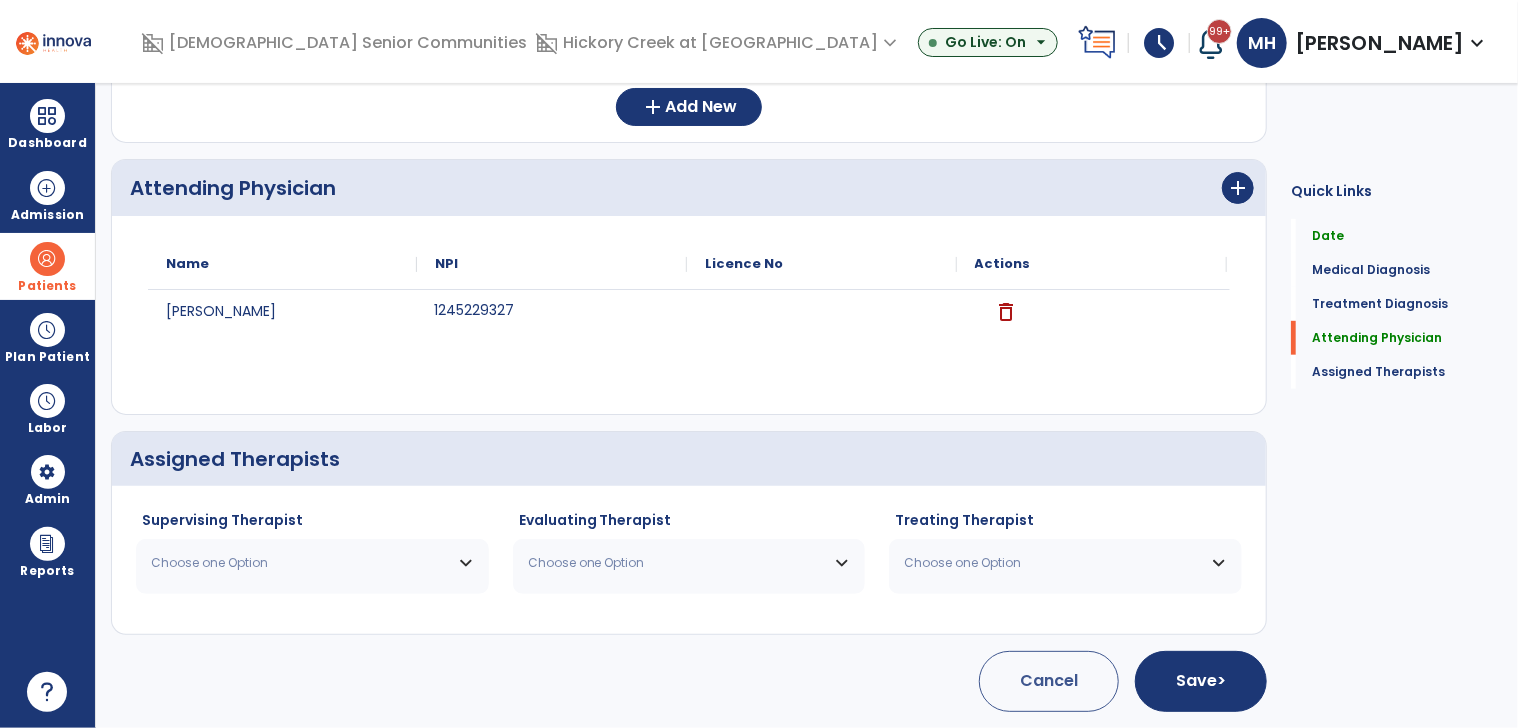 scroll, scrollTop: 464, scrollLeft: 0, axis: vertical 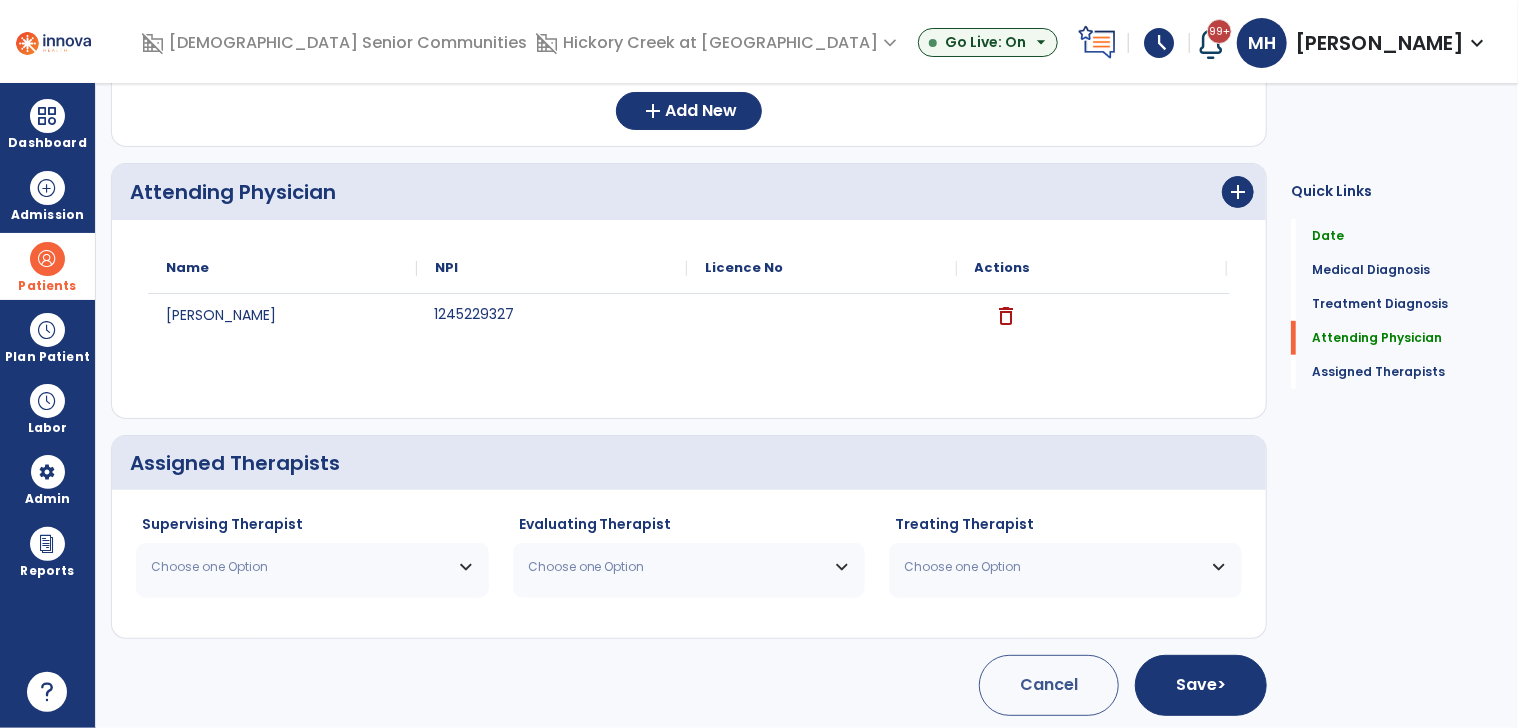 click on "Choose one Option" at bounding box center [312, 567] 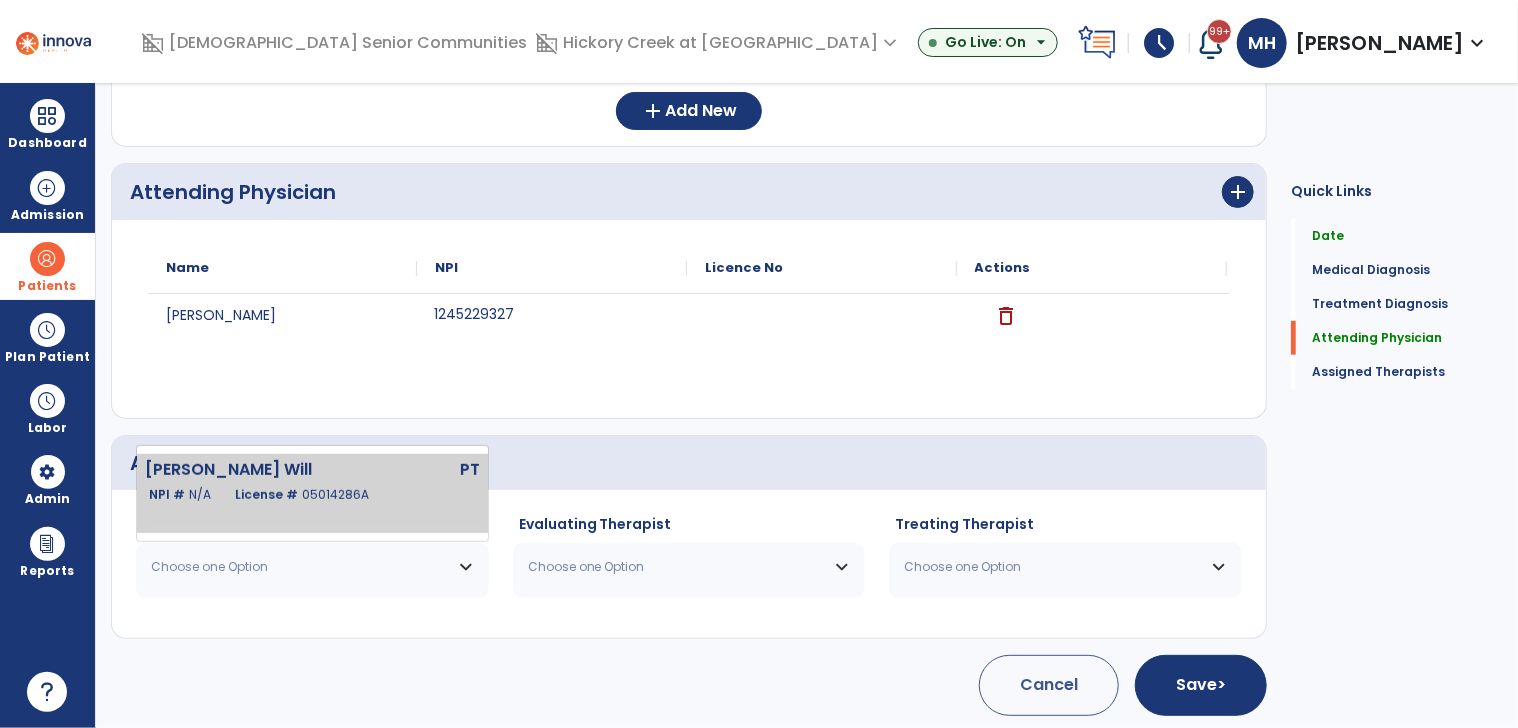 click on "License #  05014286A" 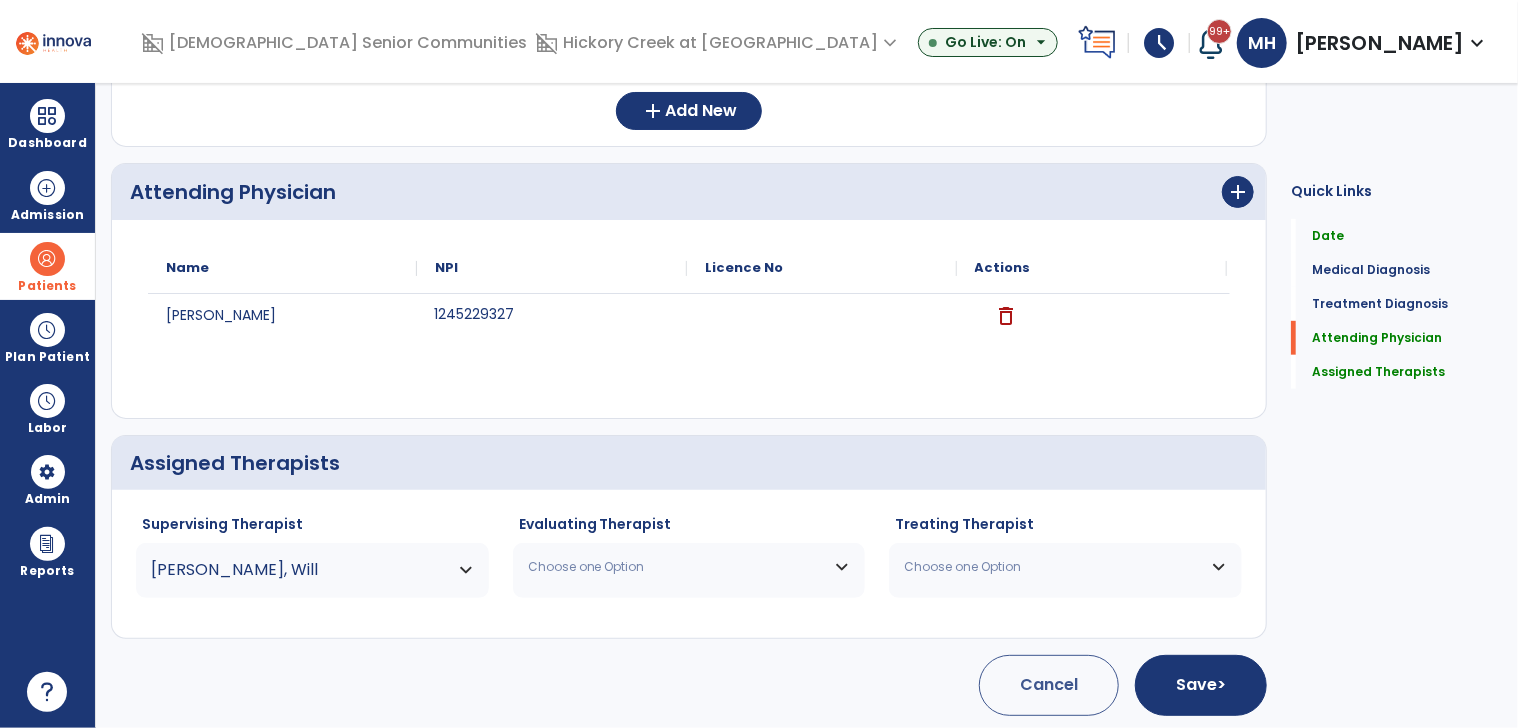 drag, startPoint x: 612, startPoint y: 572, endPoint x: 624, endPoint y: 482, distance: 90.79648 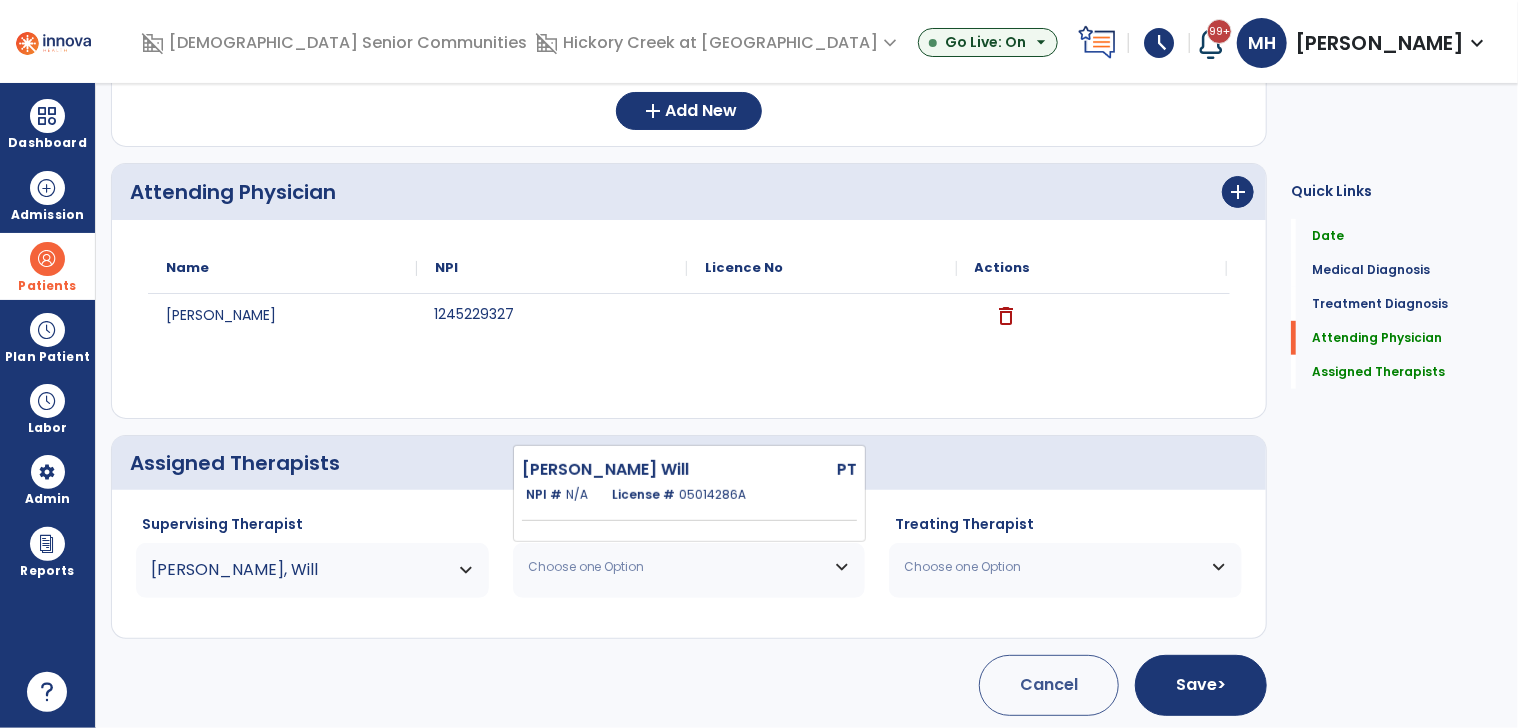 click on "[PERSON_NAME] Will" 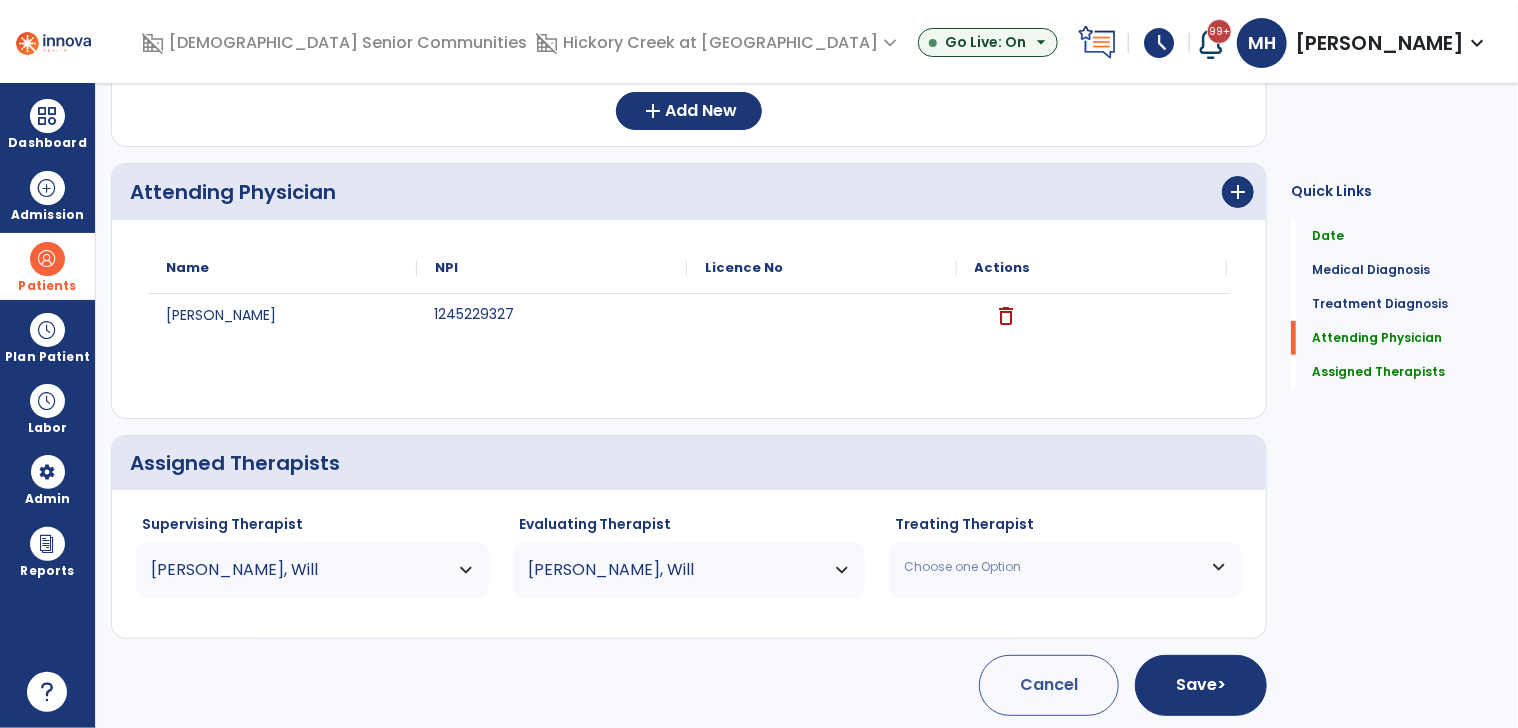 click on "Choose one Option" at bounding box center (1065, 567) 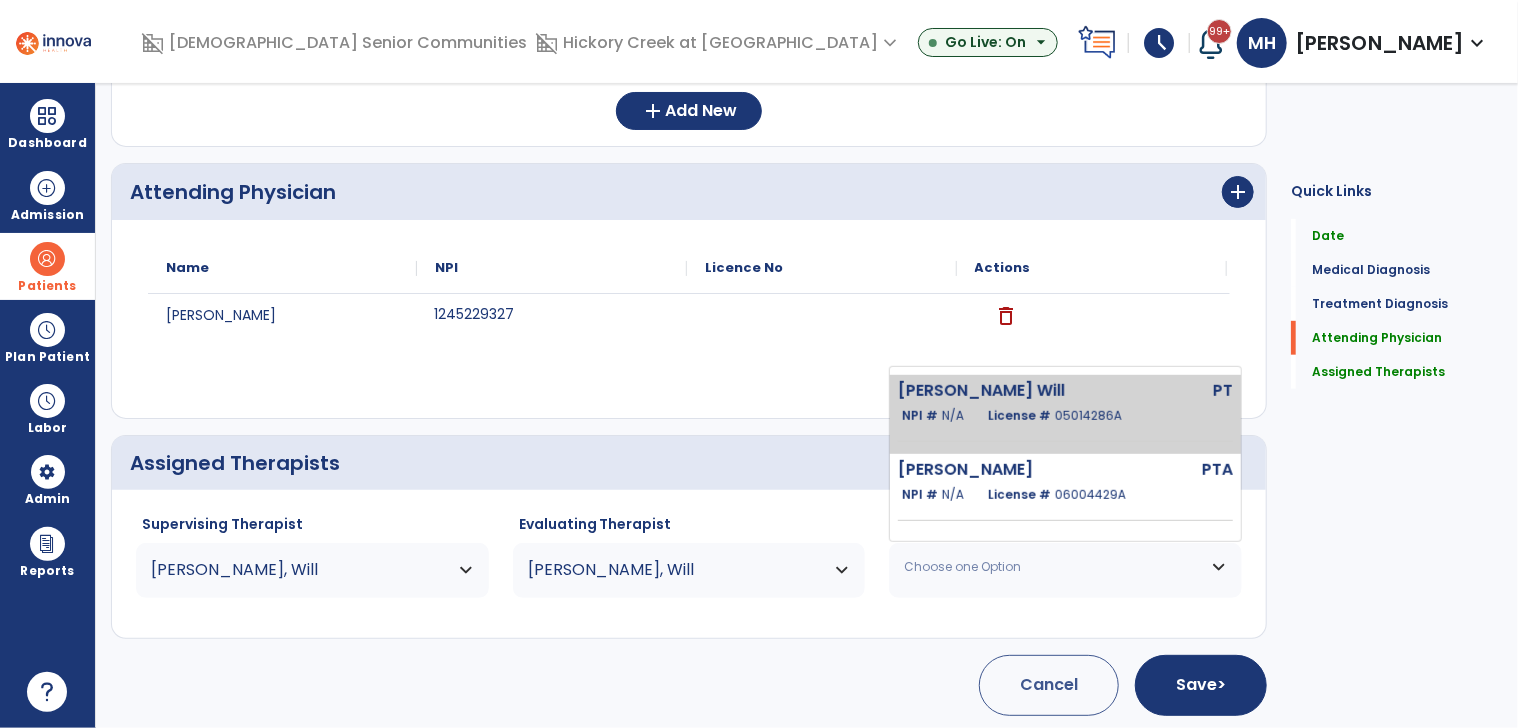 click on "License #  05014286A" 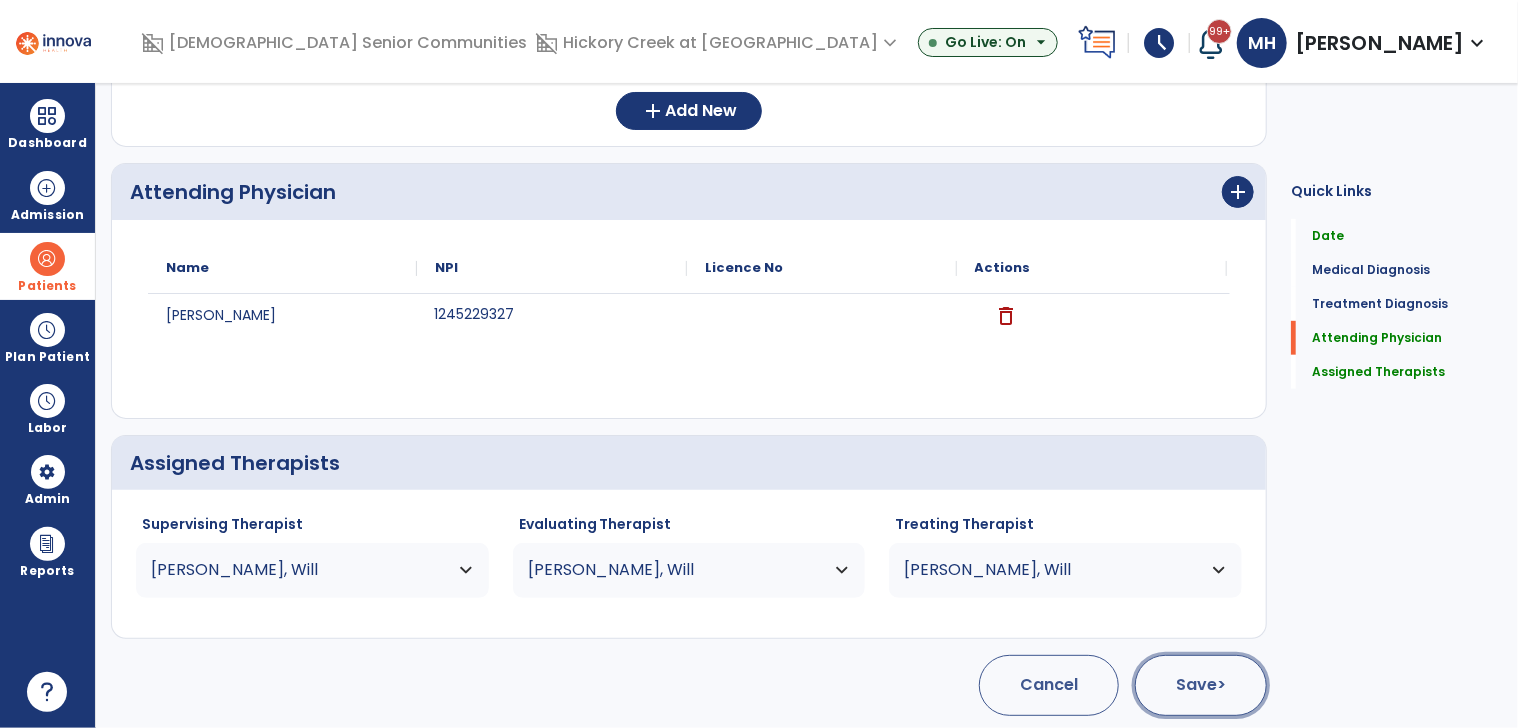 click on "Save  >" 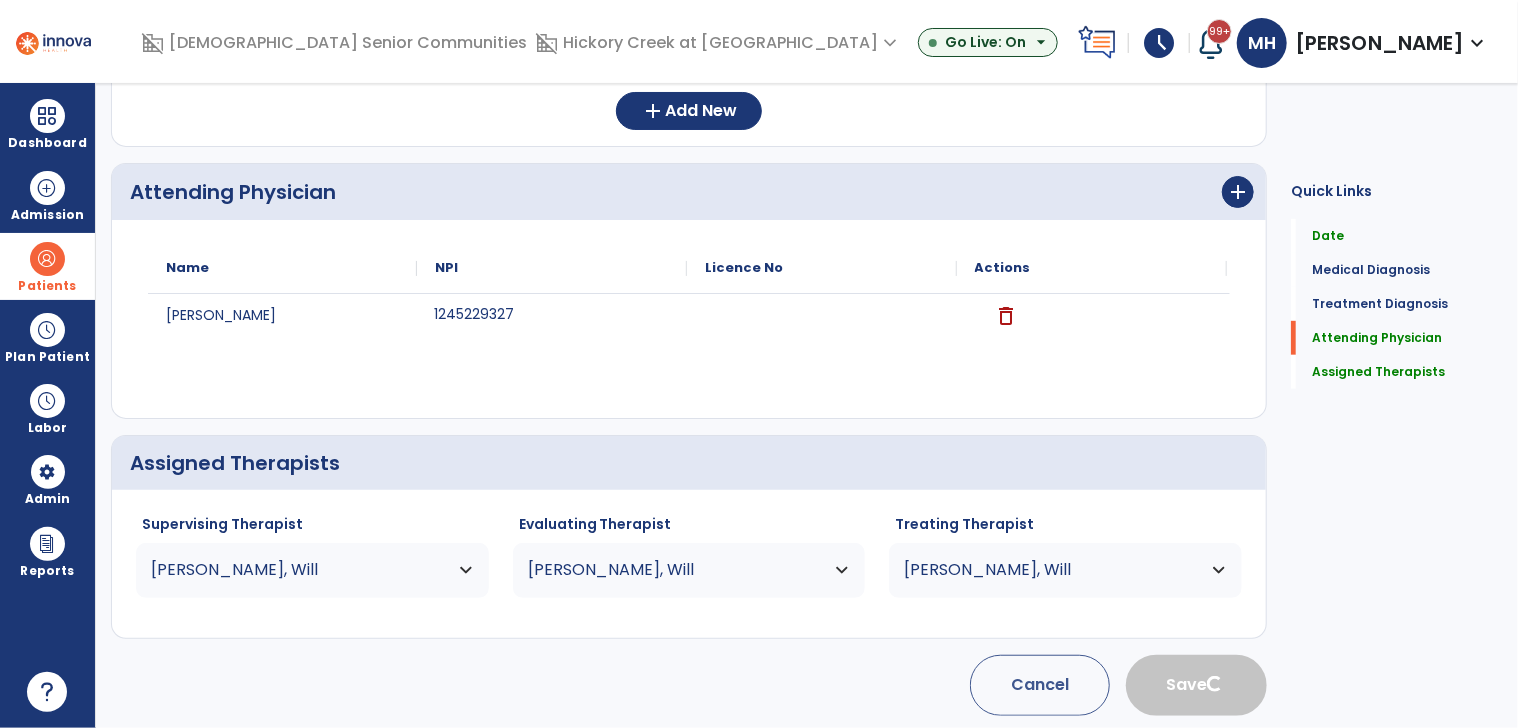 scroll, scrollTop: 44, scrollLeft: 0, axis: vertical 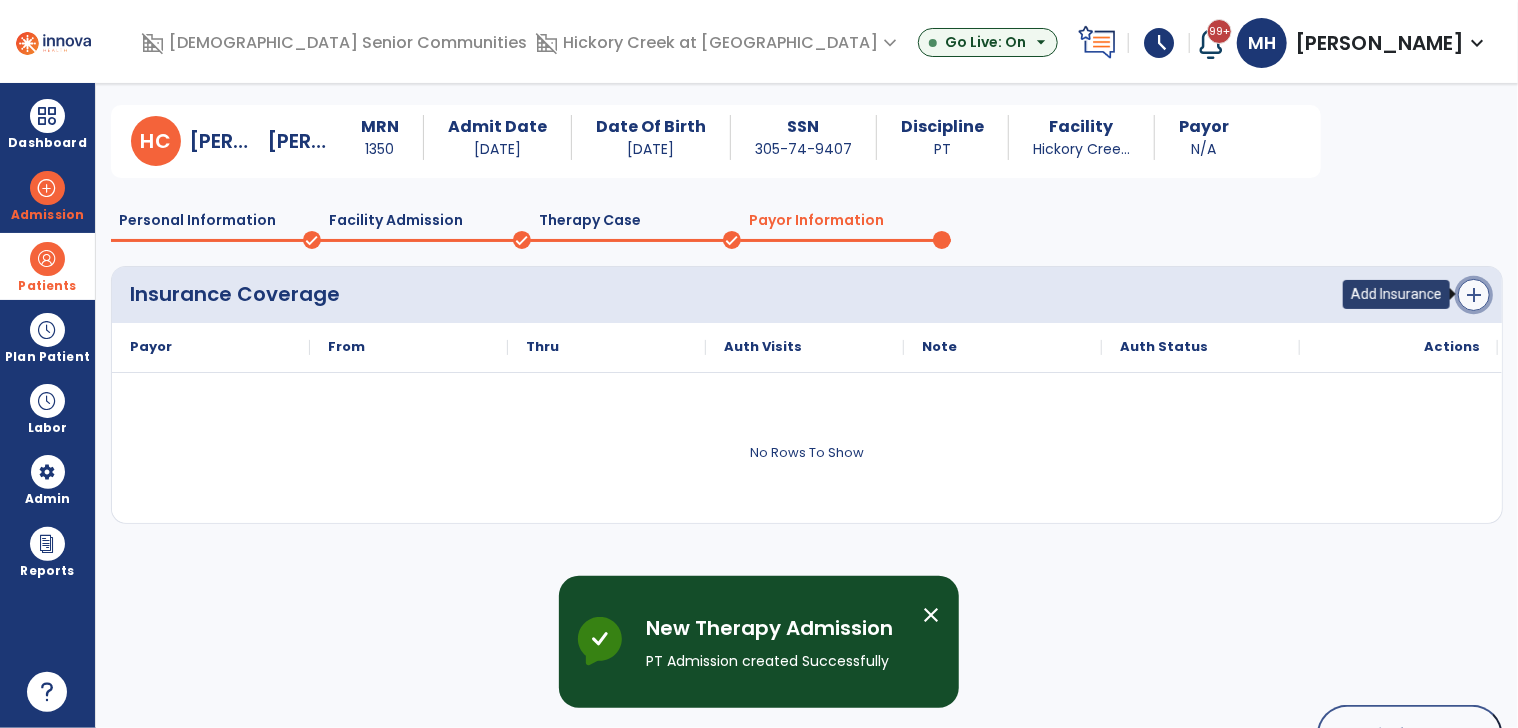 click on "add" 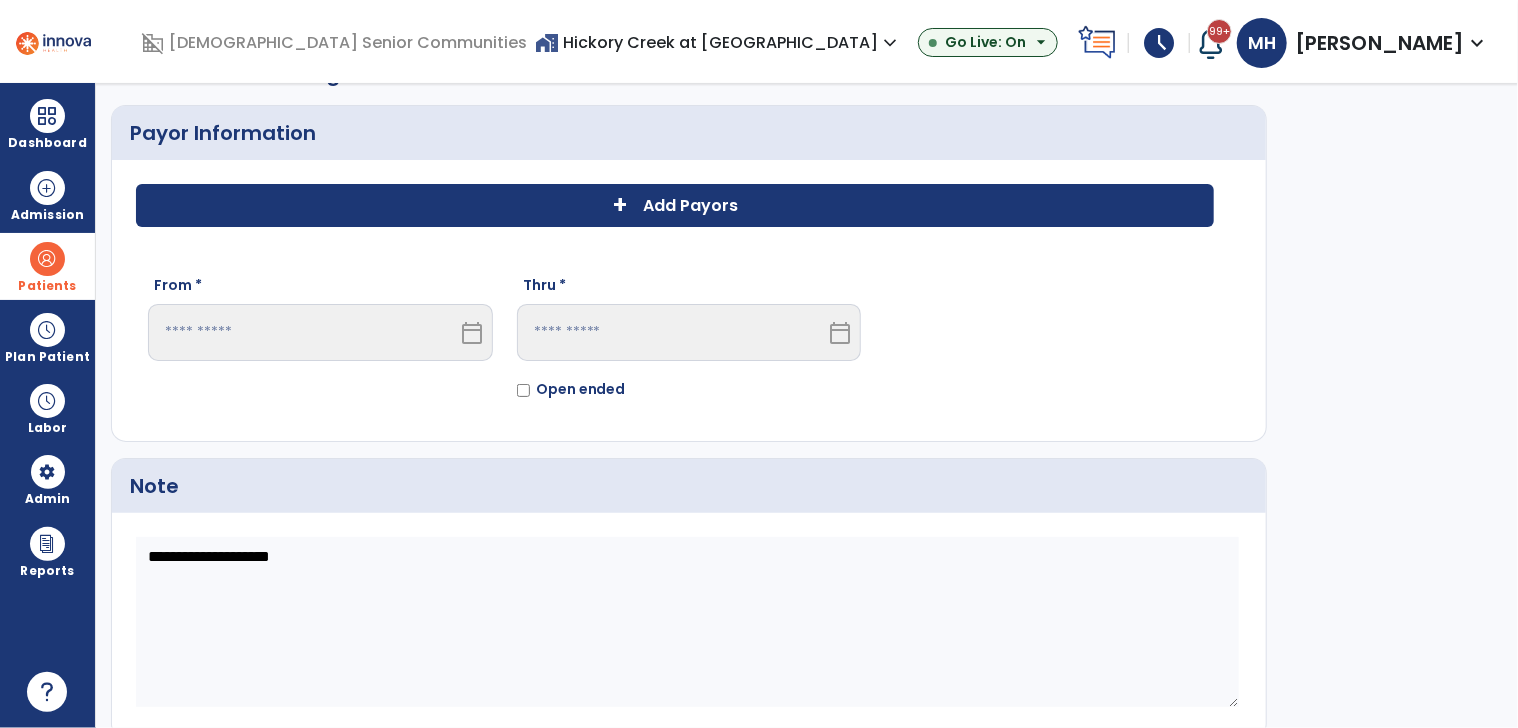 click on "+ Add Payors" 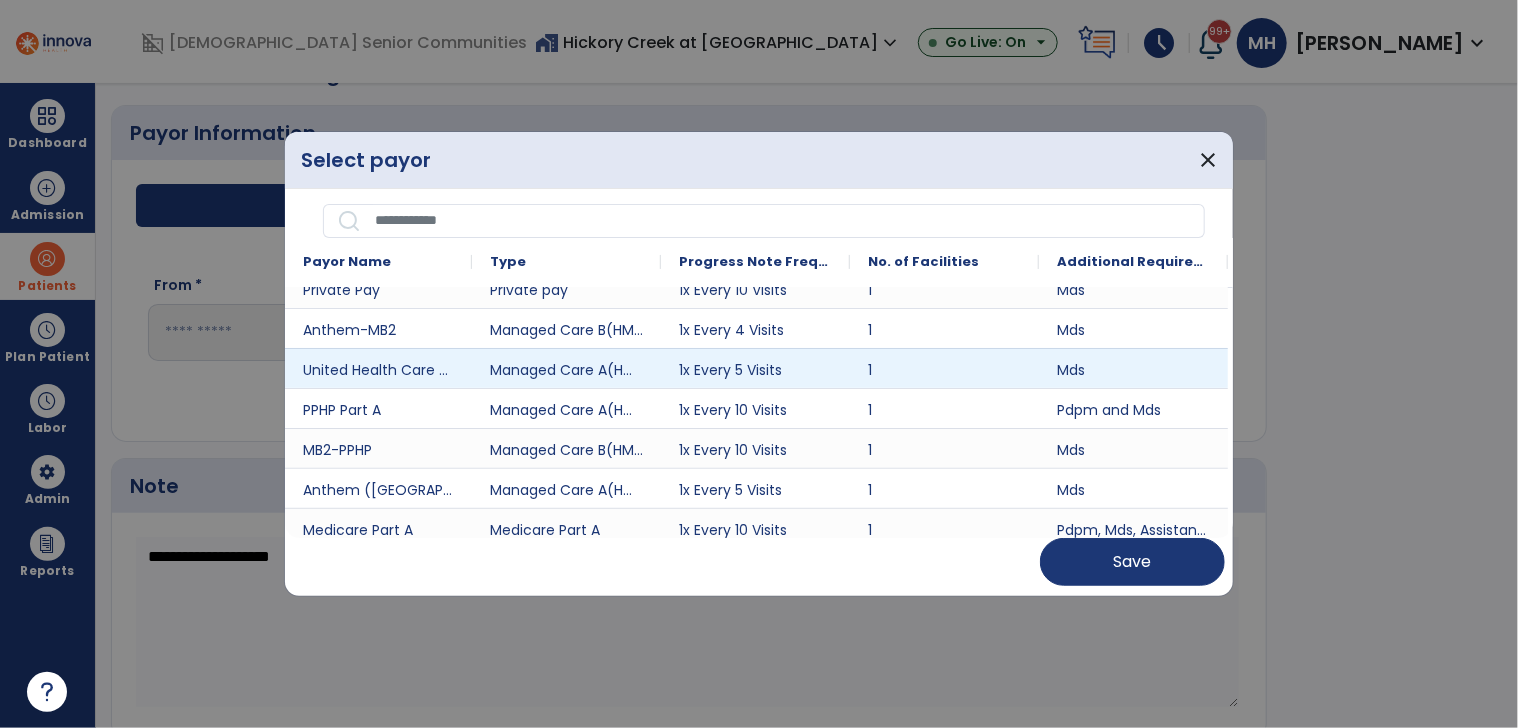 scroll, scrollTop: 400, scrollLeft: 0, axis: vertical 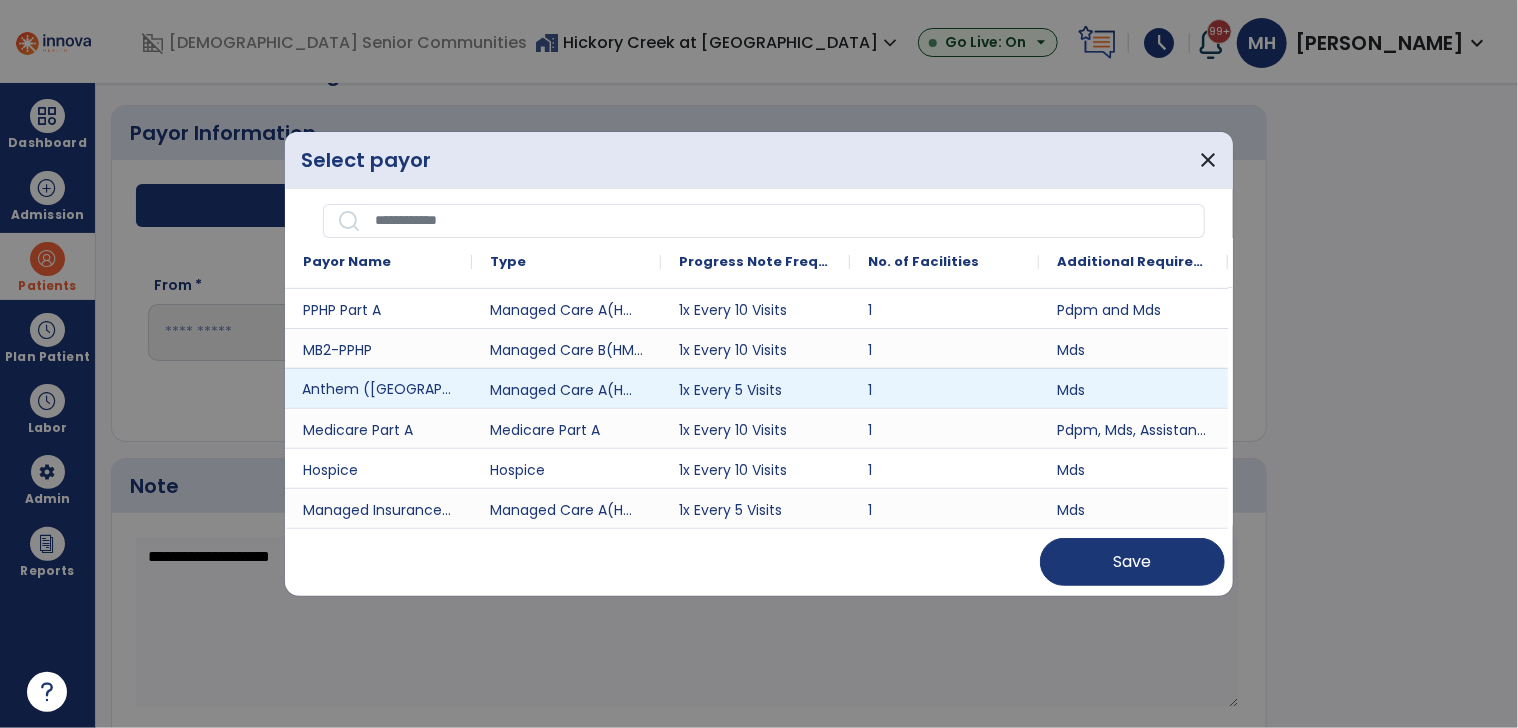 click on "Anthem ([GEOGRAPHIC_DATA])" at bounding box center [378, 388] 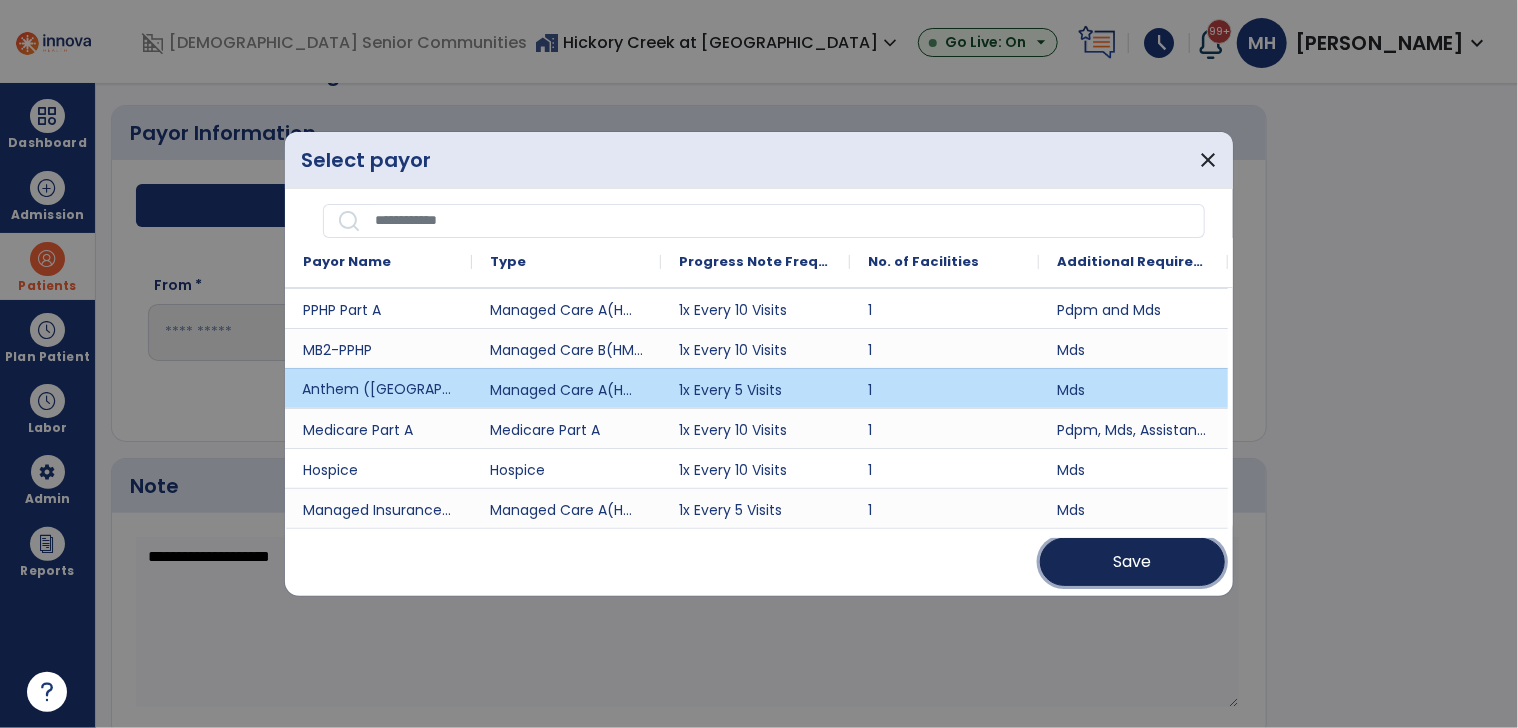 click on "Save" at bounding box center [1132, 562] 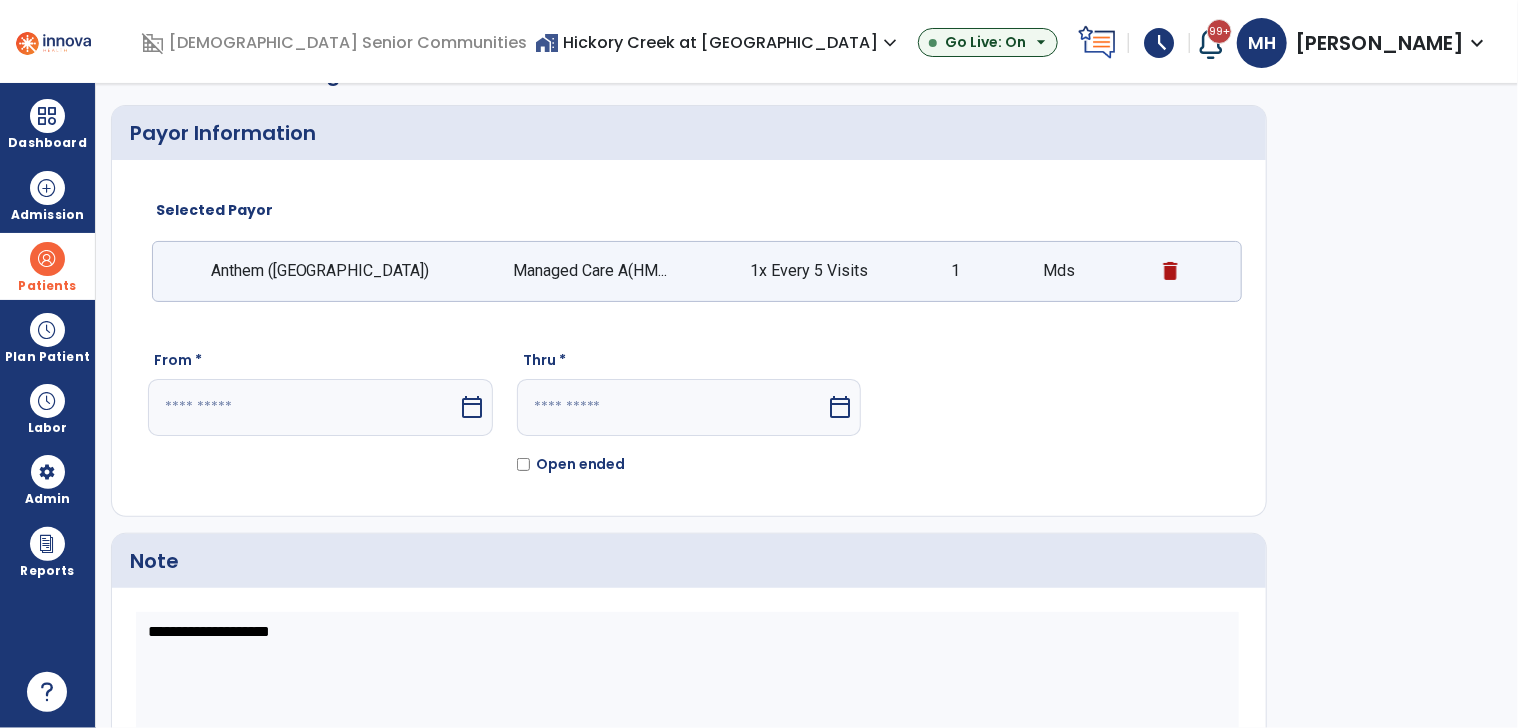 click at bounding box center [303, 407] 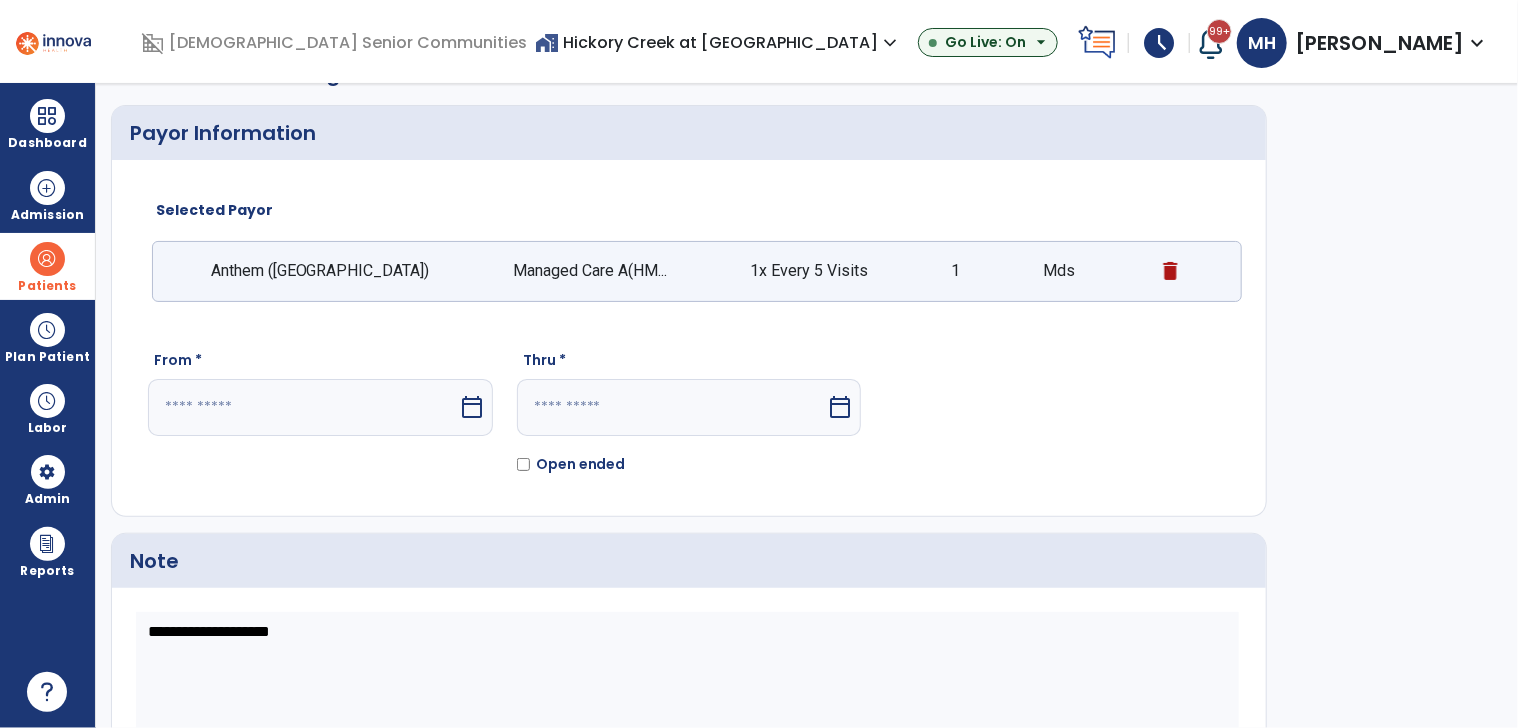 select on "*" 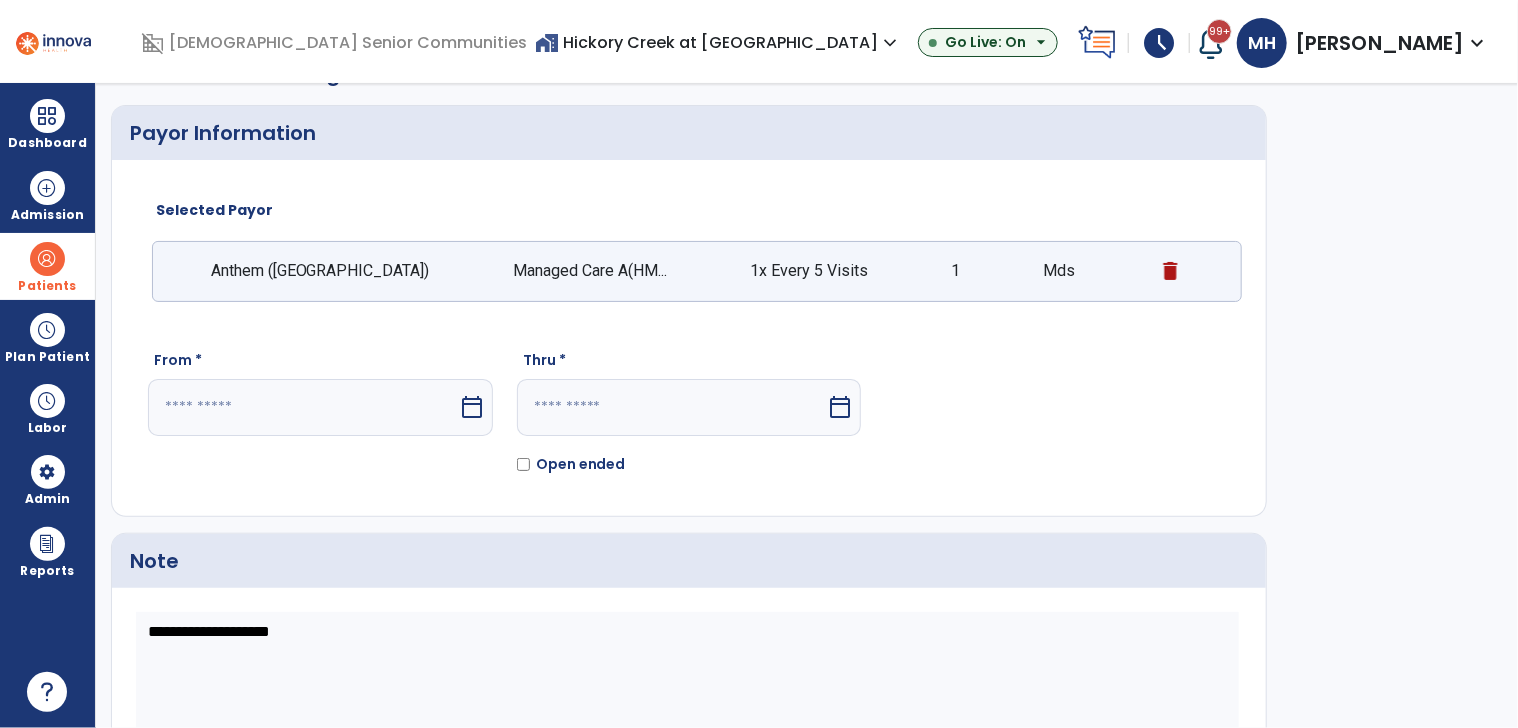 select on "****" 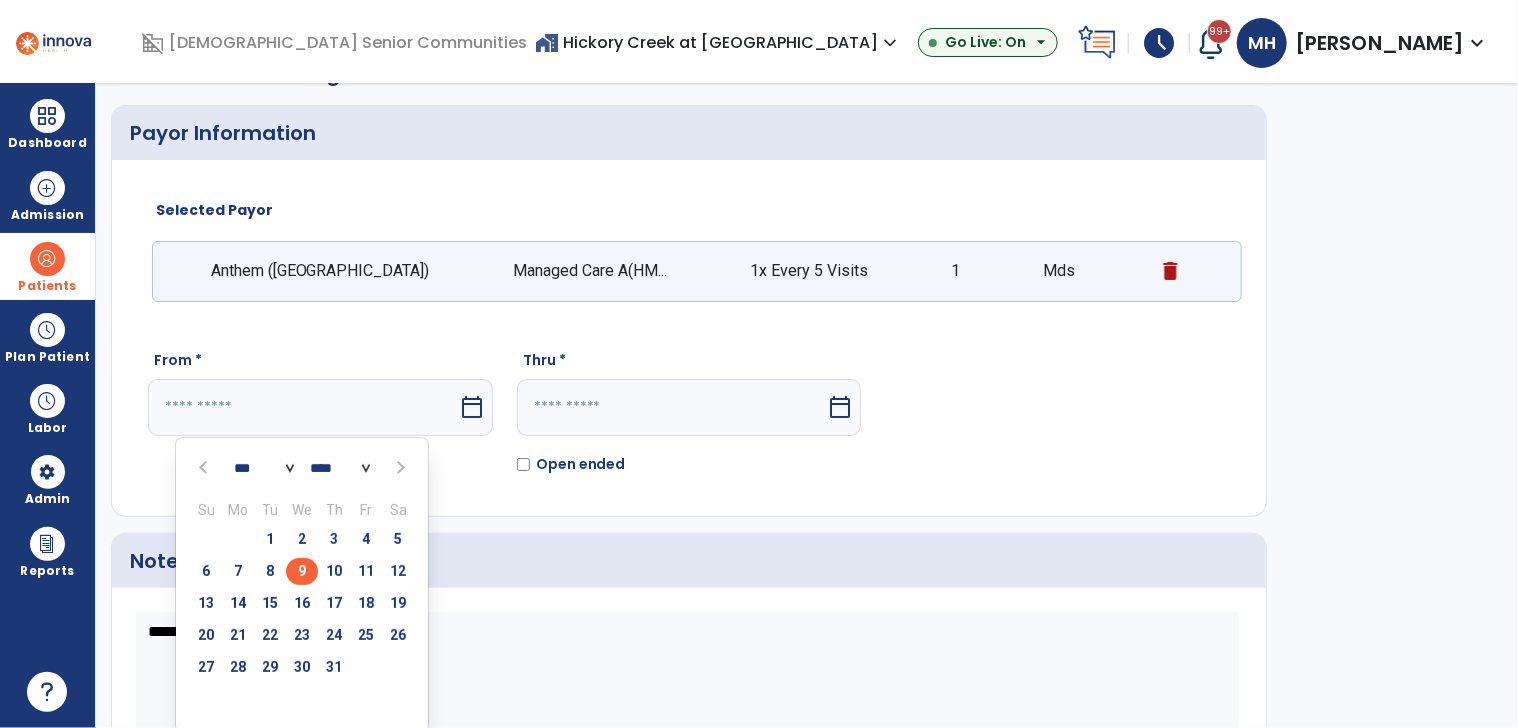 click on "9" at bounding box center (302, 571) 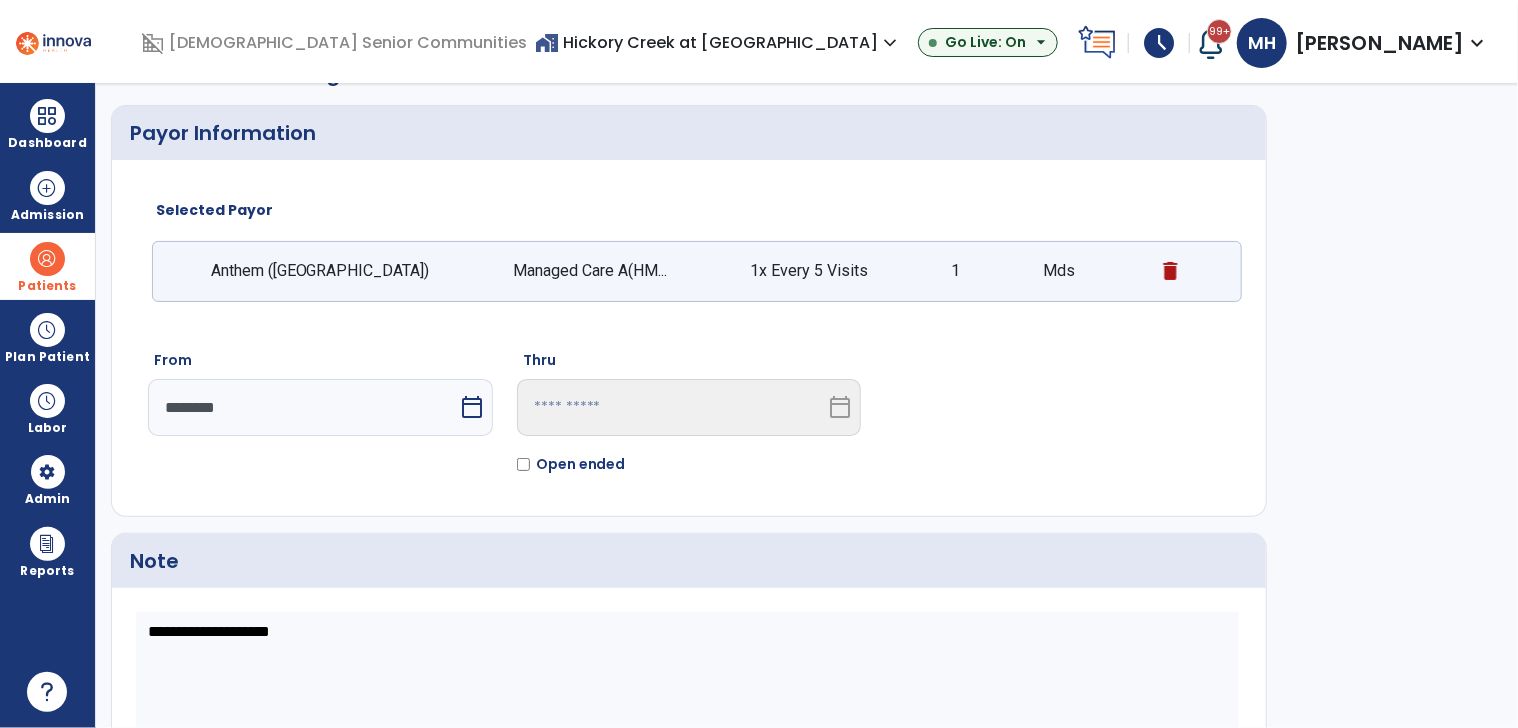 scroll, scrollTop: 179, scrollLeft: 0, axis: vertical 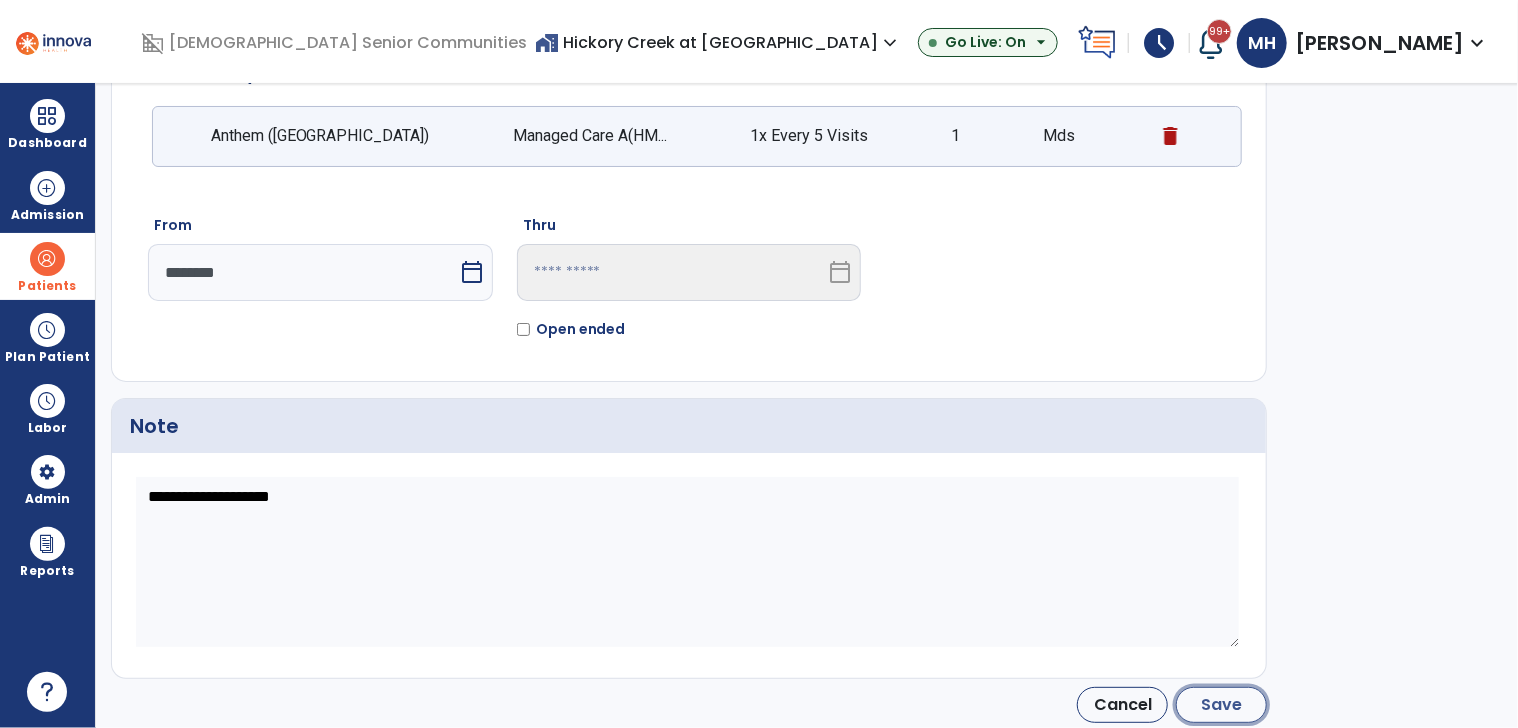 click on "Save" 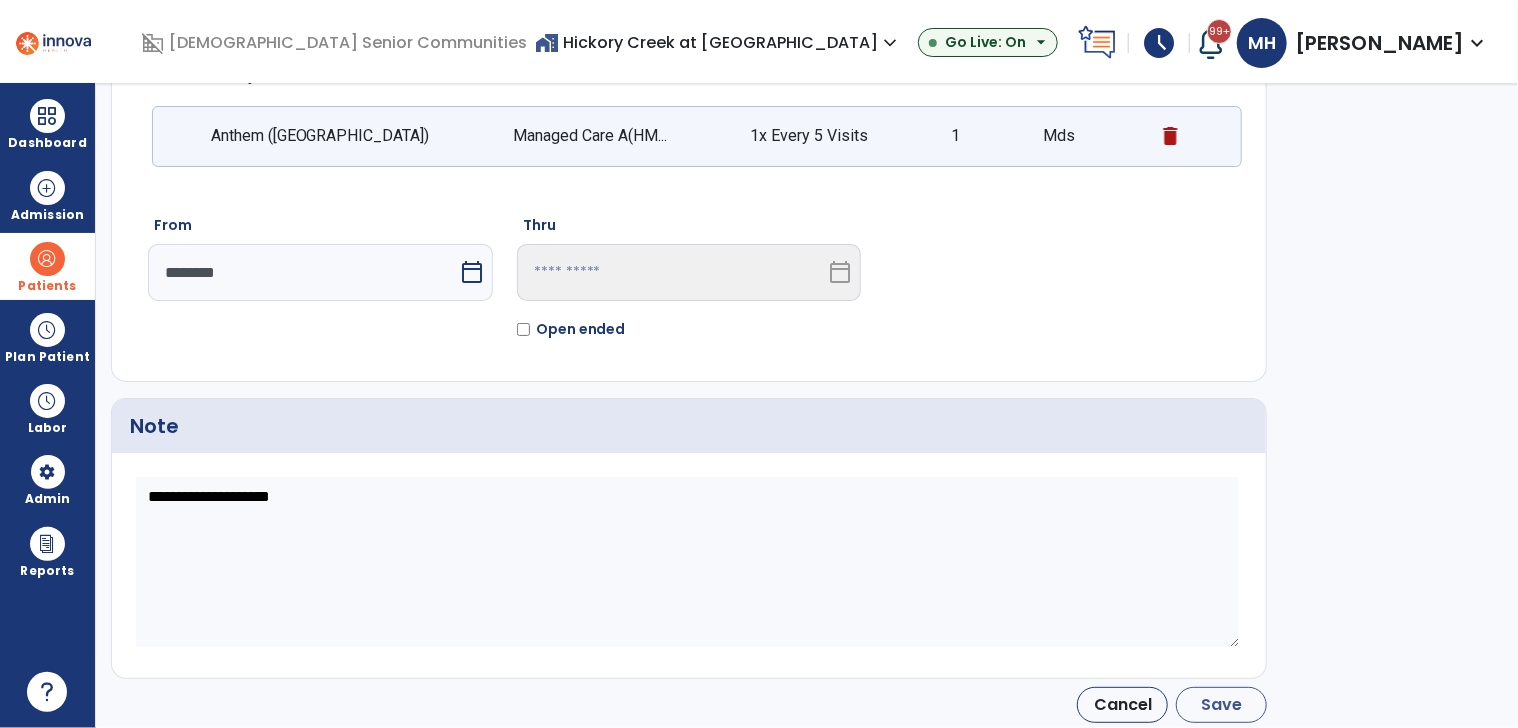 type on "********" 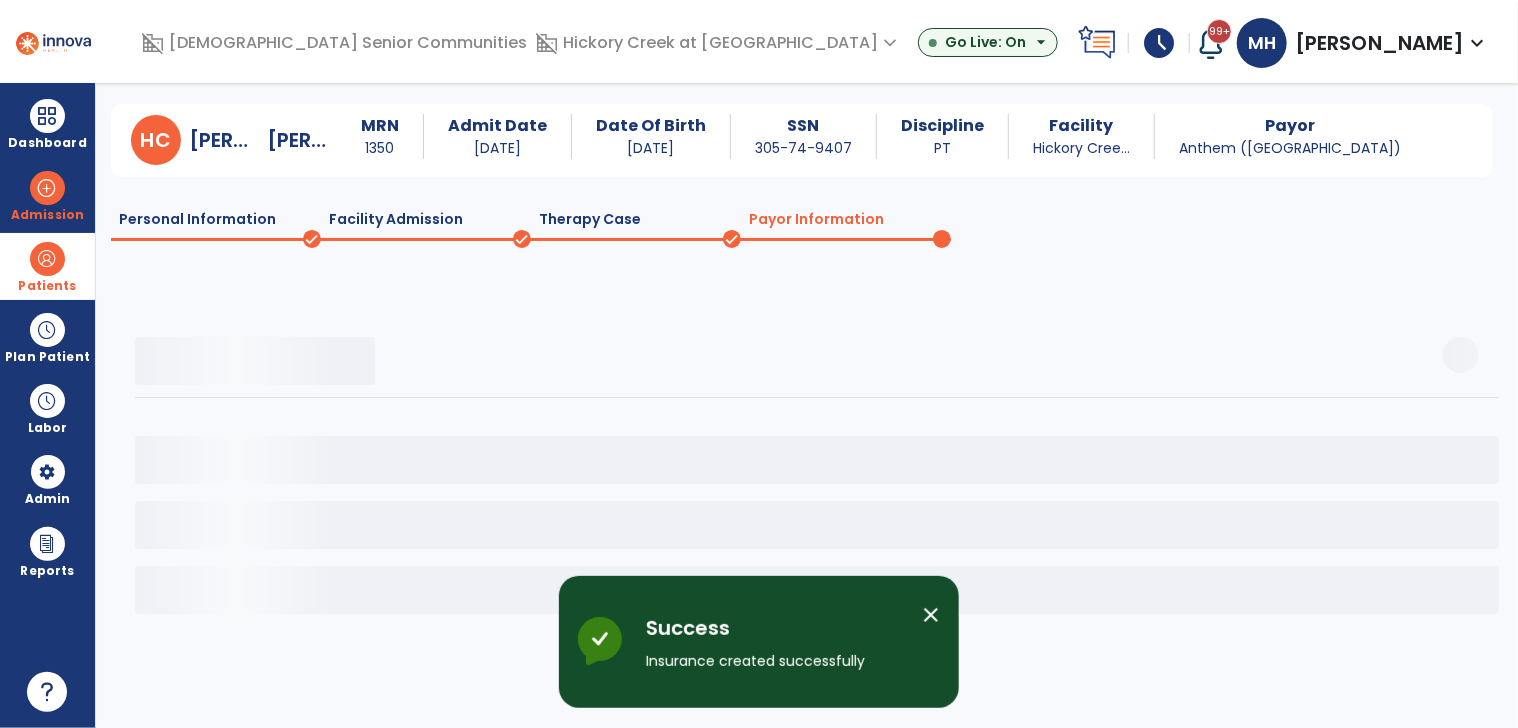 scroll, scrollTop: 44, scrollLeft: 0, axis: vertical 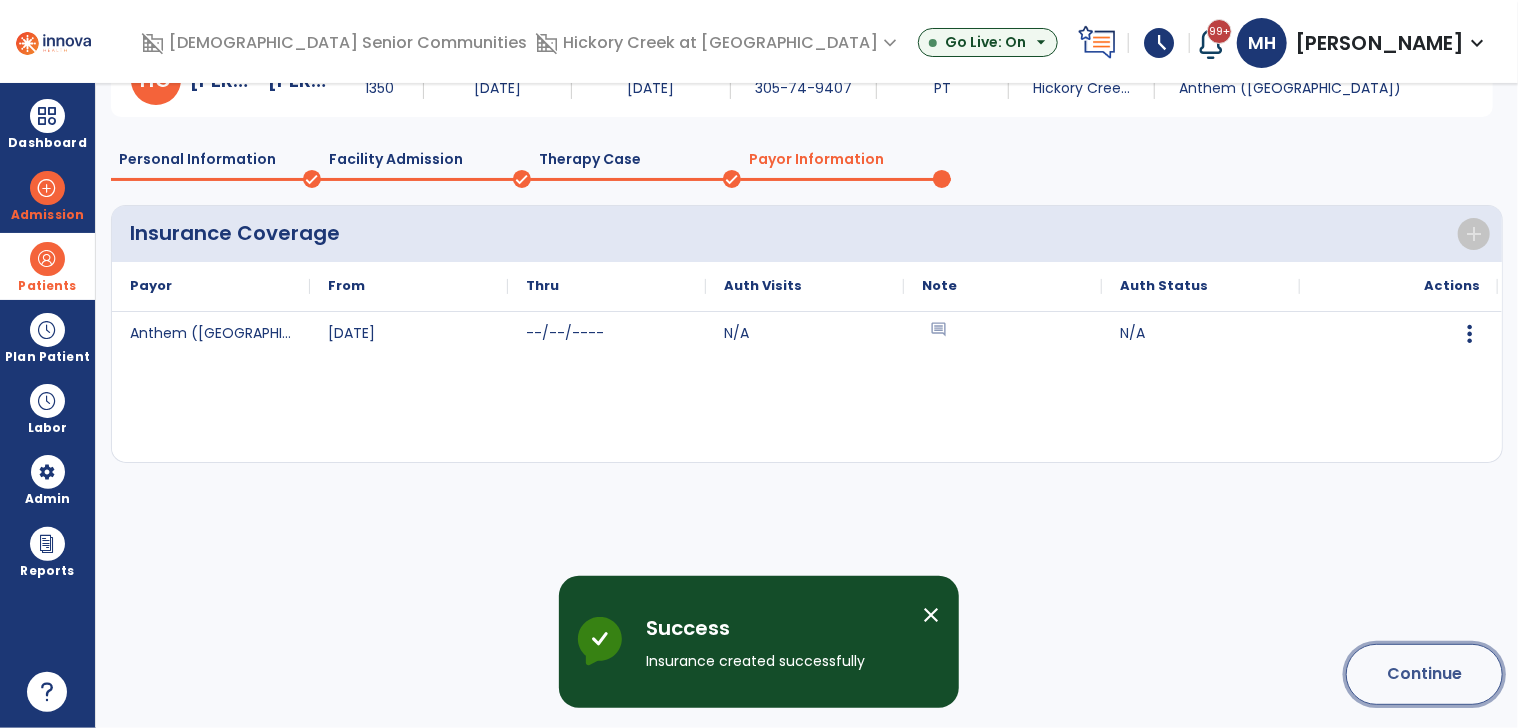 click on "Continue" 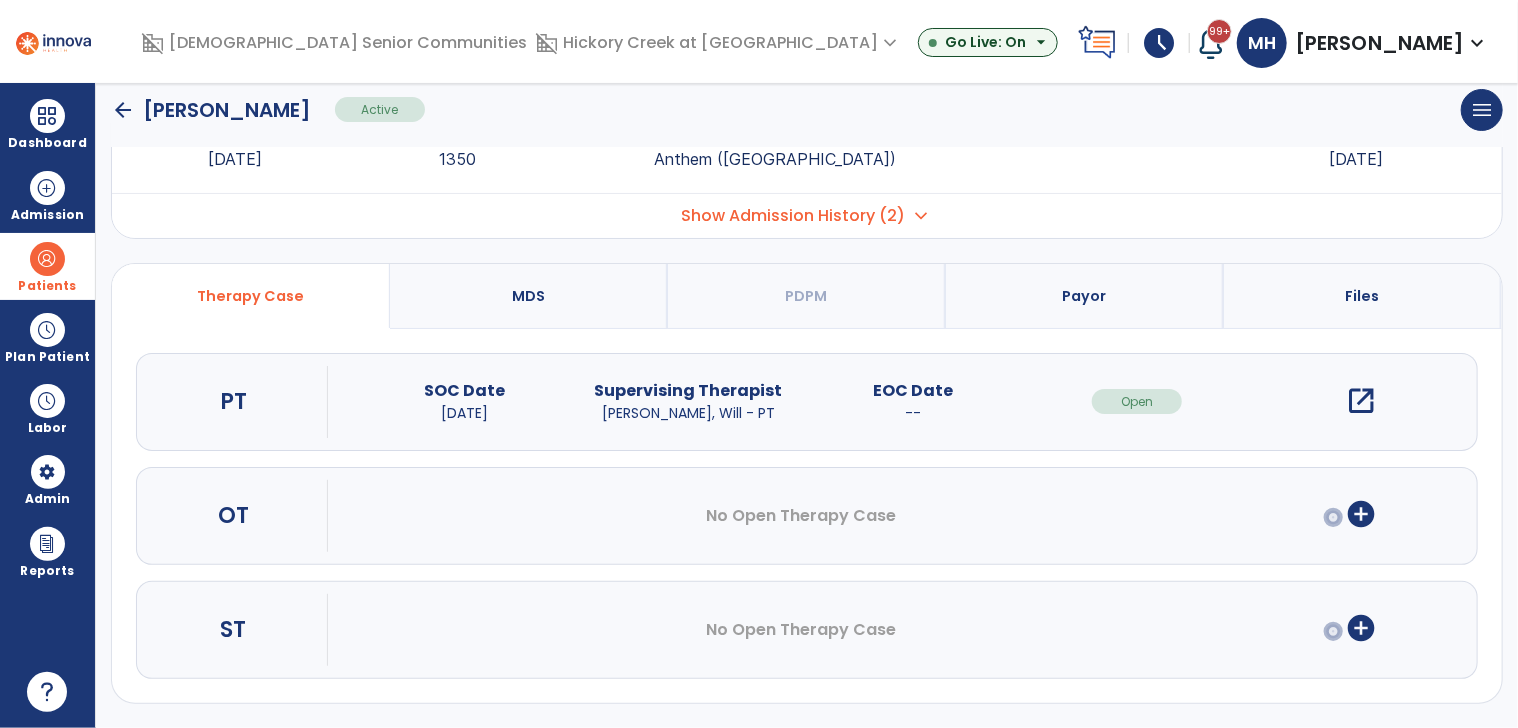 scroll, scrollTop: 74, scrollLeft: 0, axis: vertical 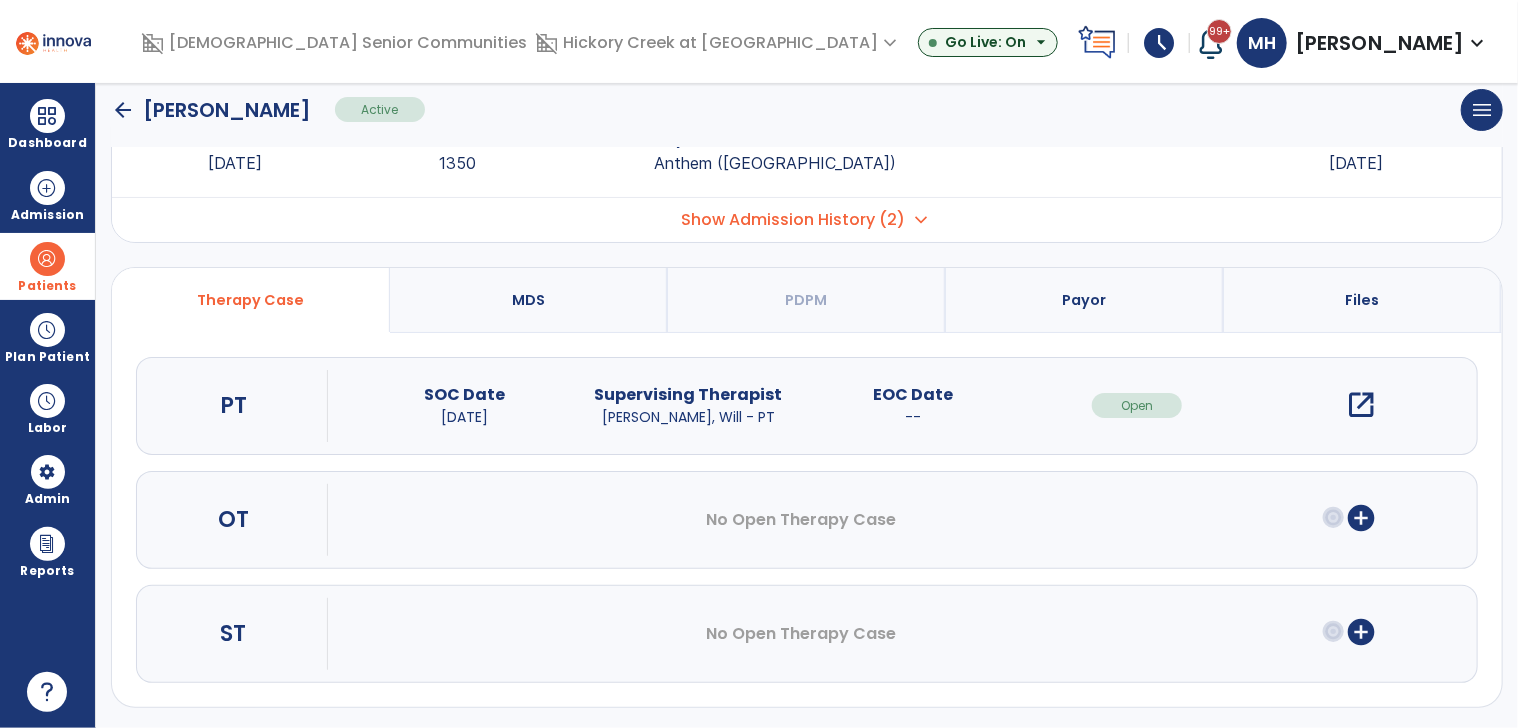 click on "add_circle" at bounding box center [1362, 518] 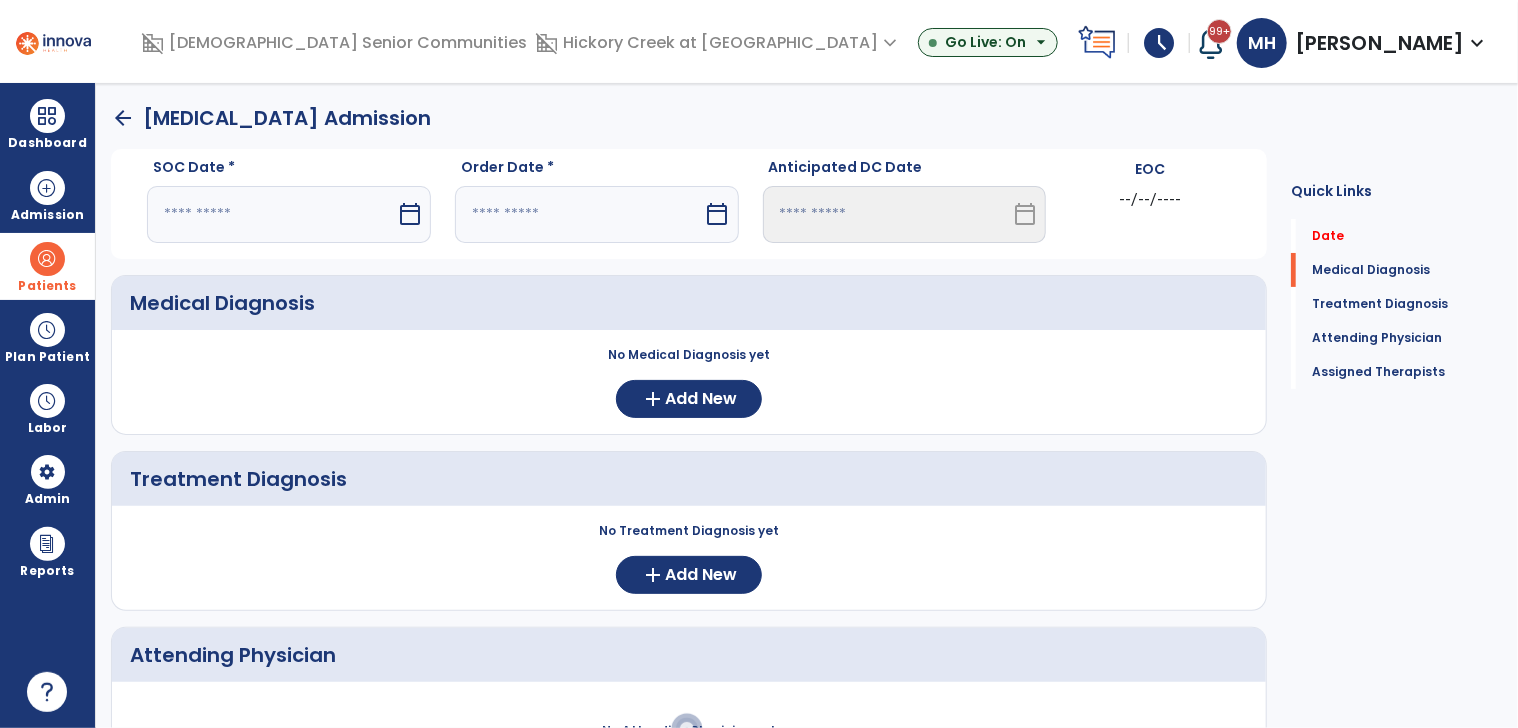 scroll, scrollTop: 0, scrollLeft: 0, axis: both 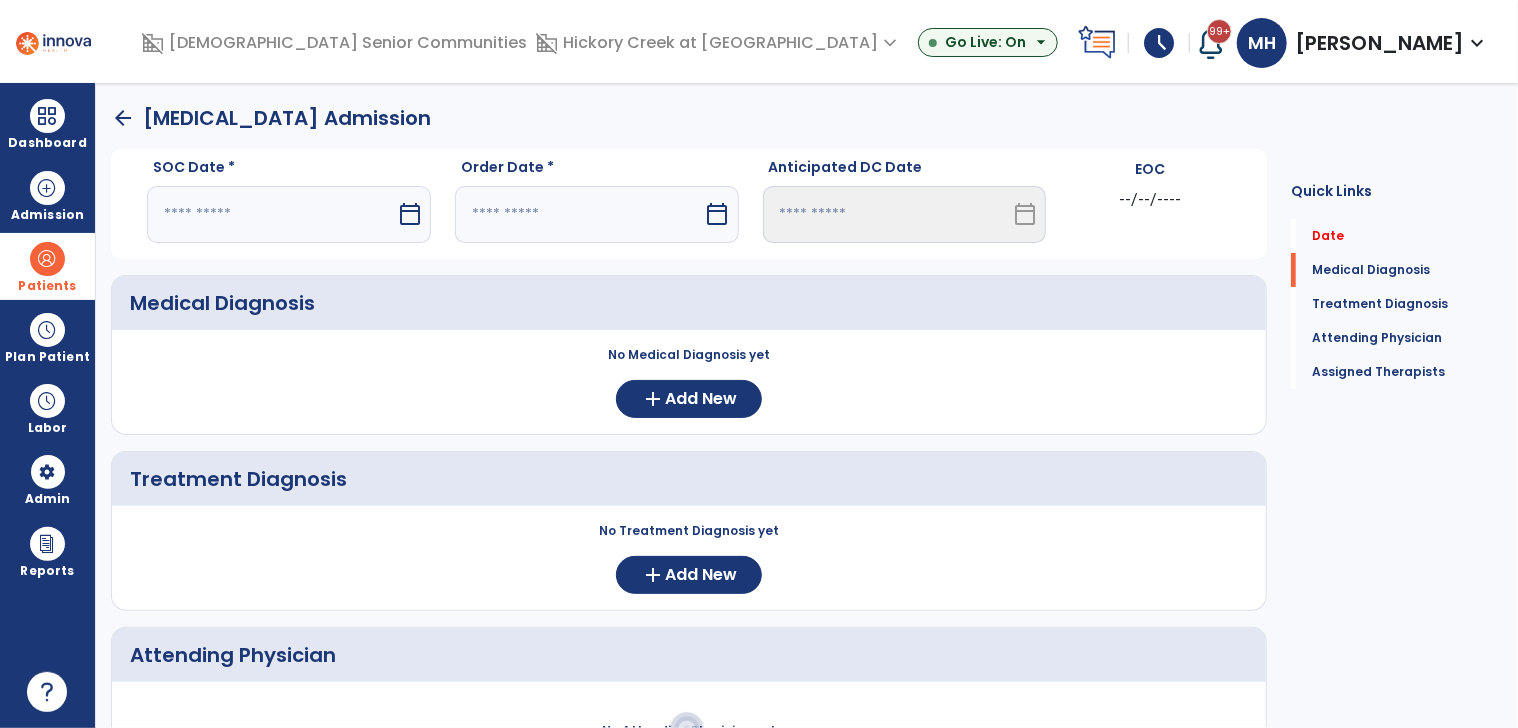 click at bounding box center [271, 214] 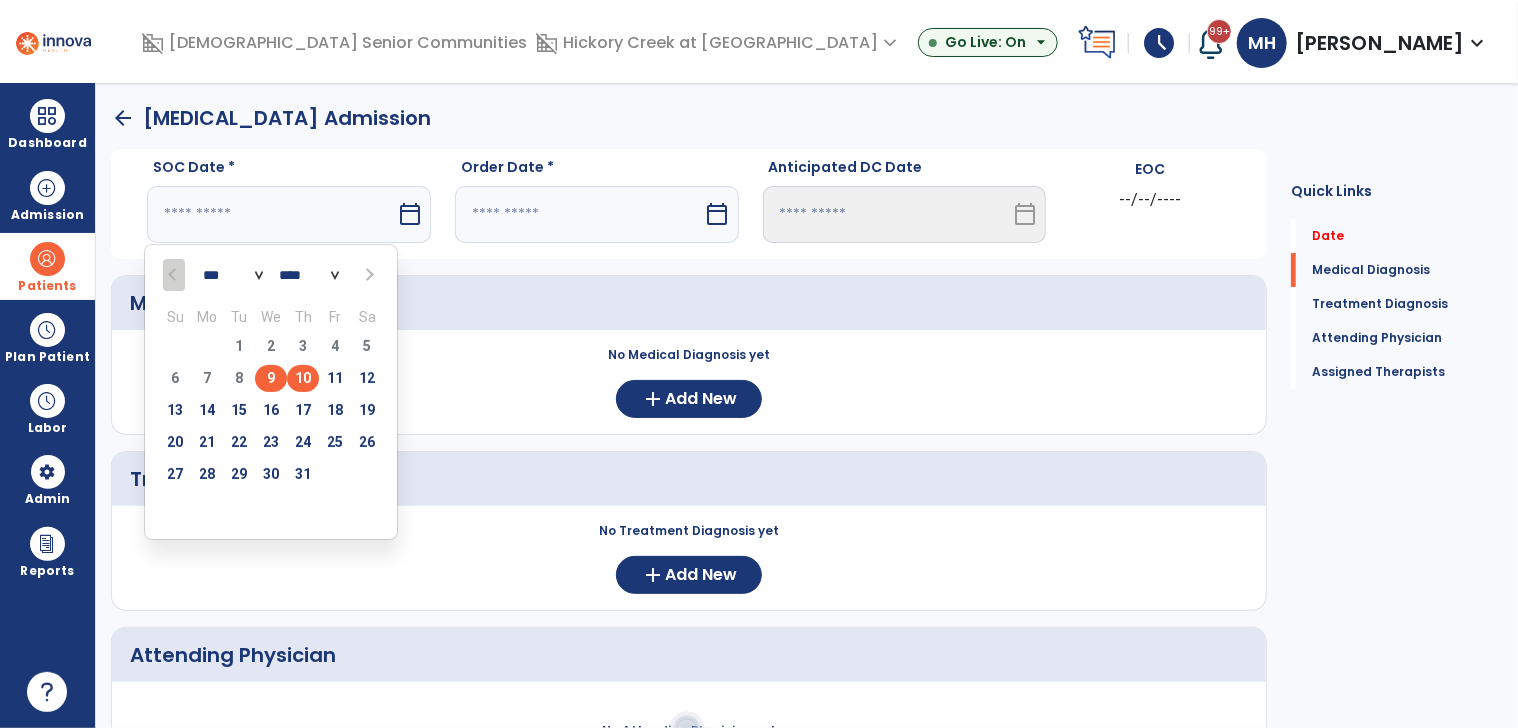click on "10" at bounding box center [303, 378] 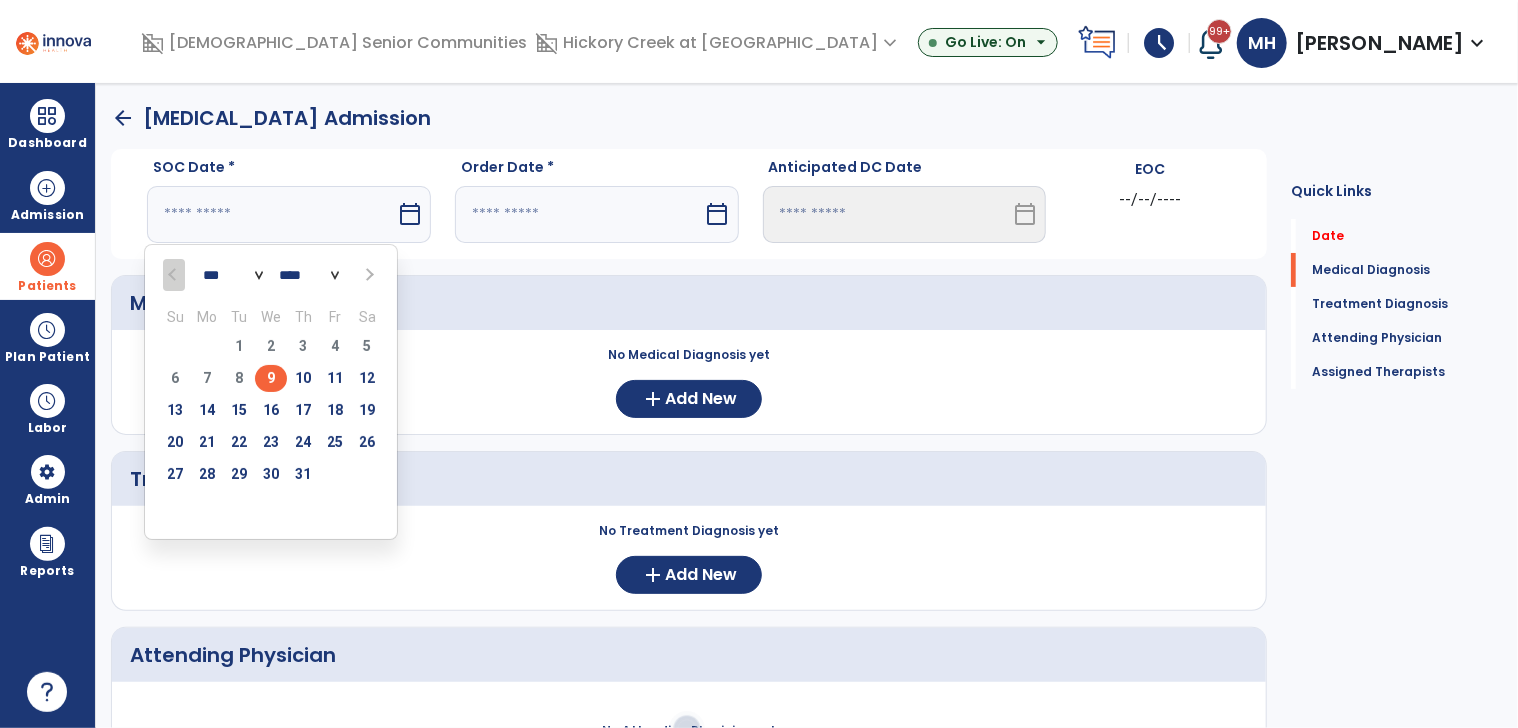 type on "*********" 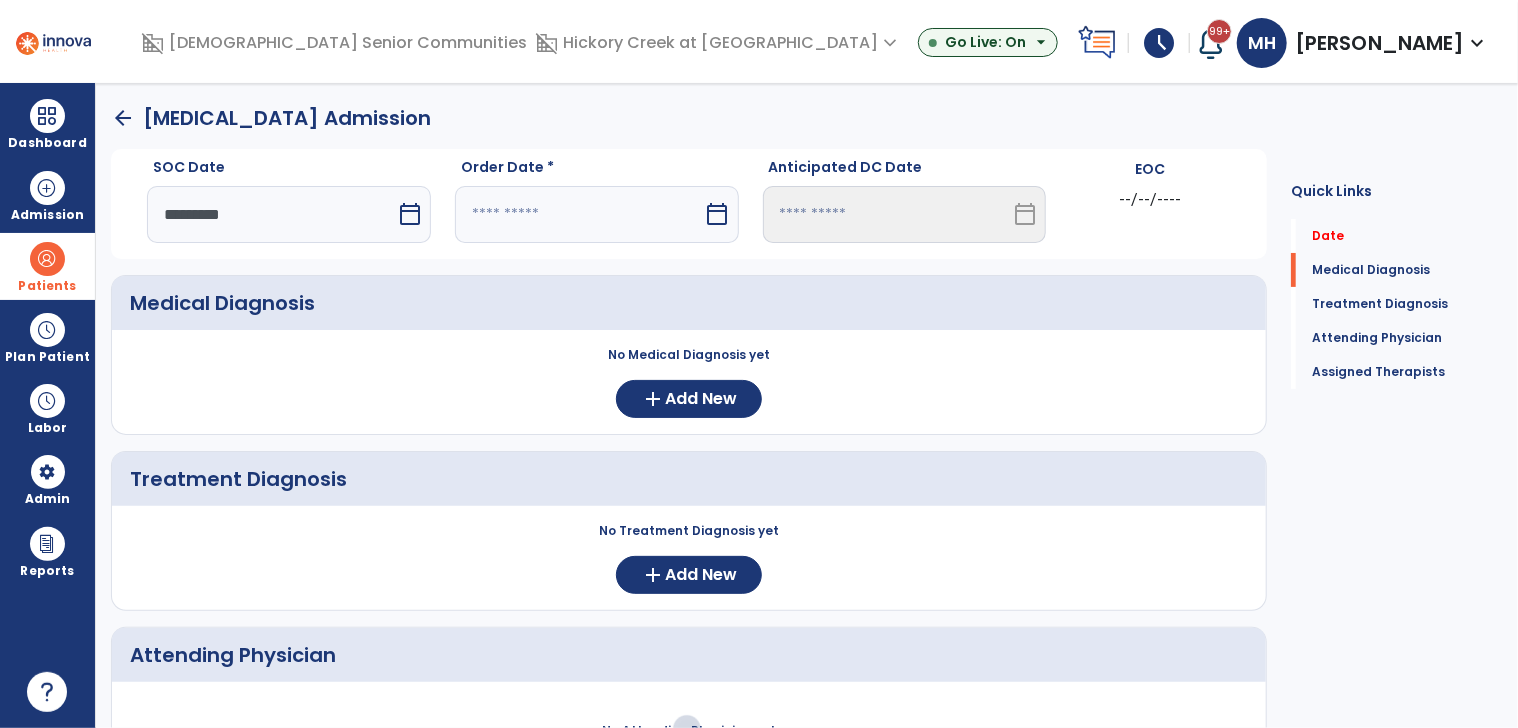 click at bounding box center [579, 214] 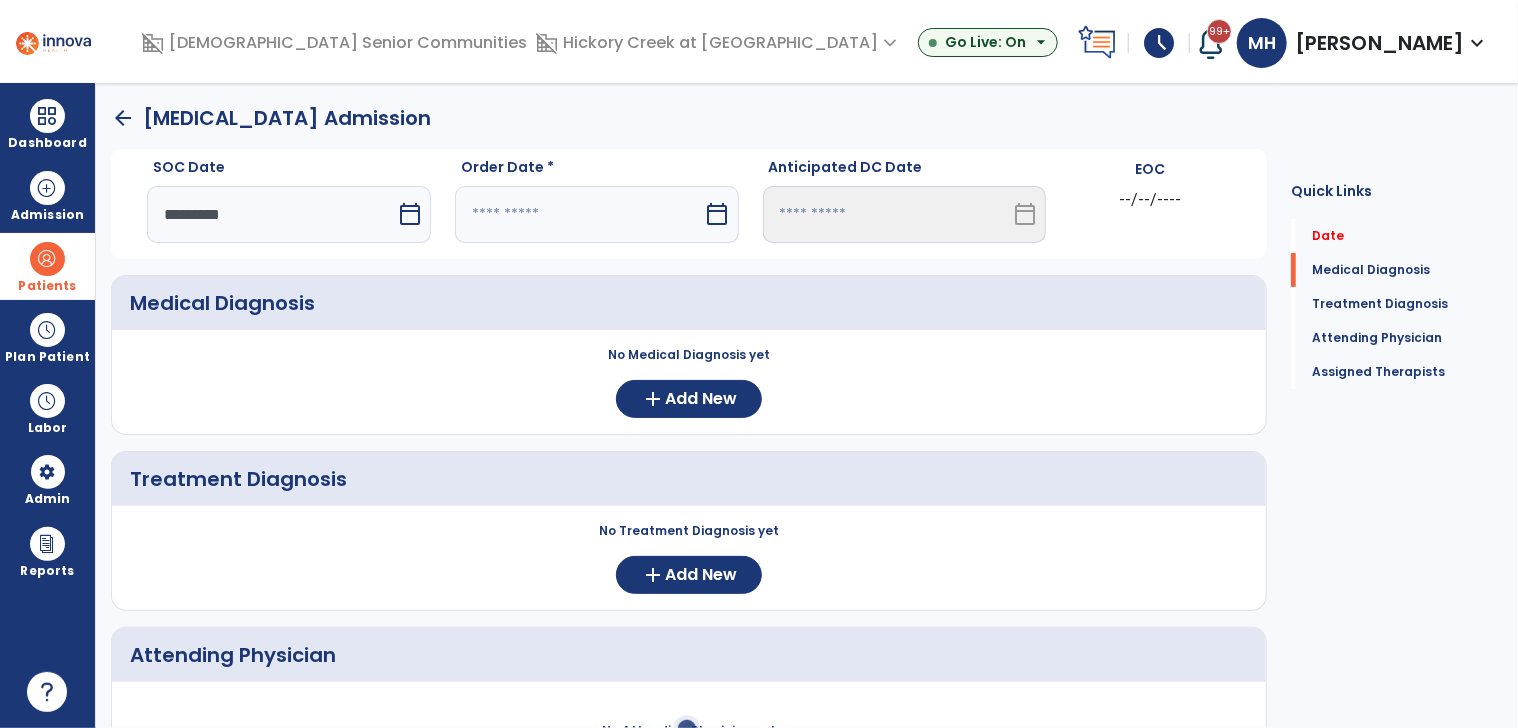 select on "*" 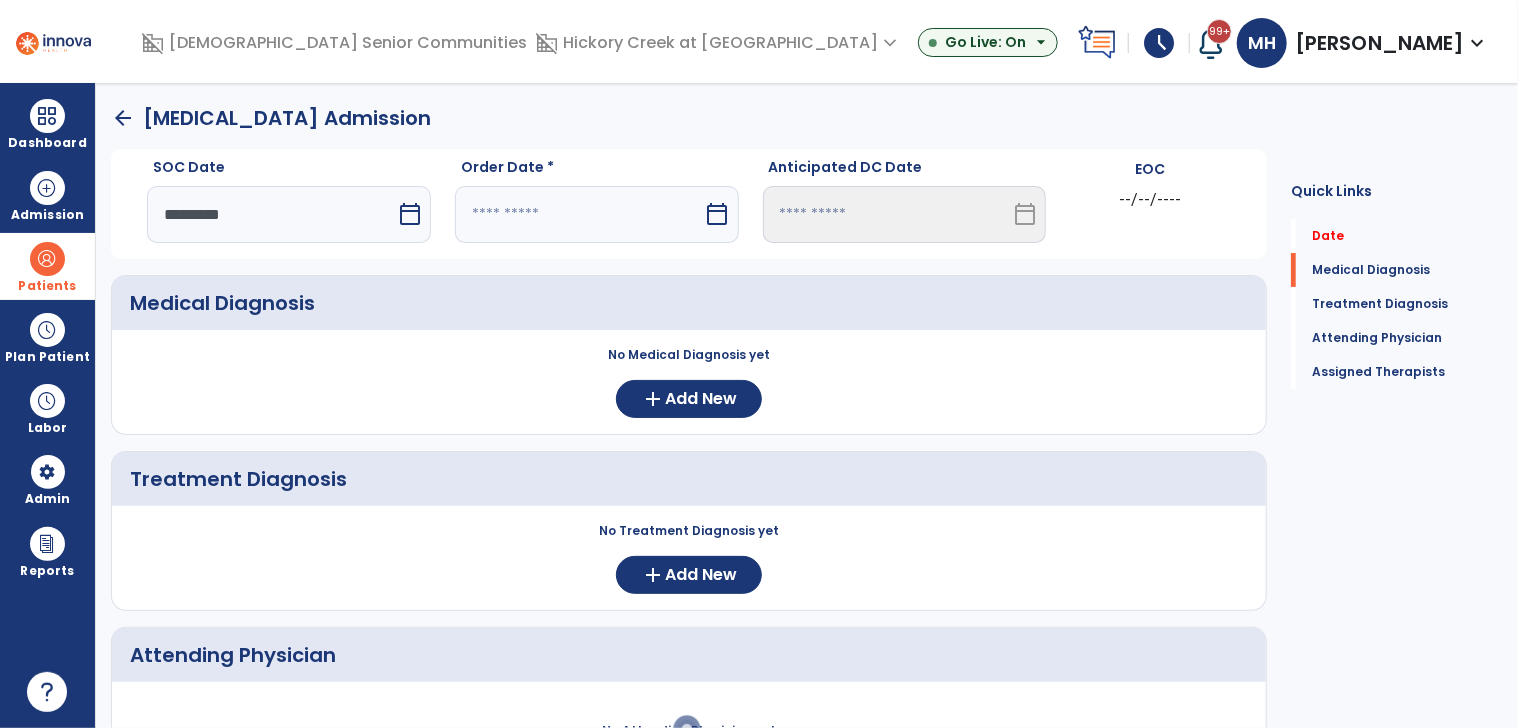 select on "****" 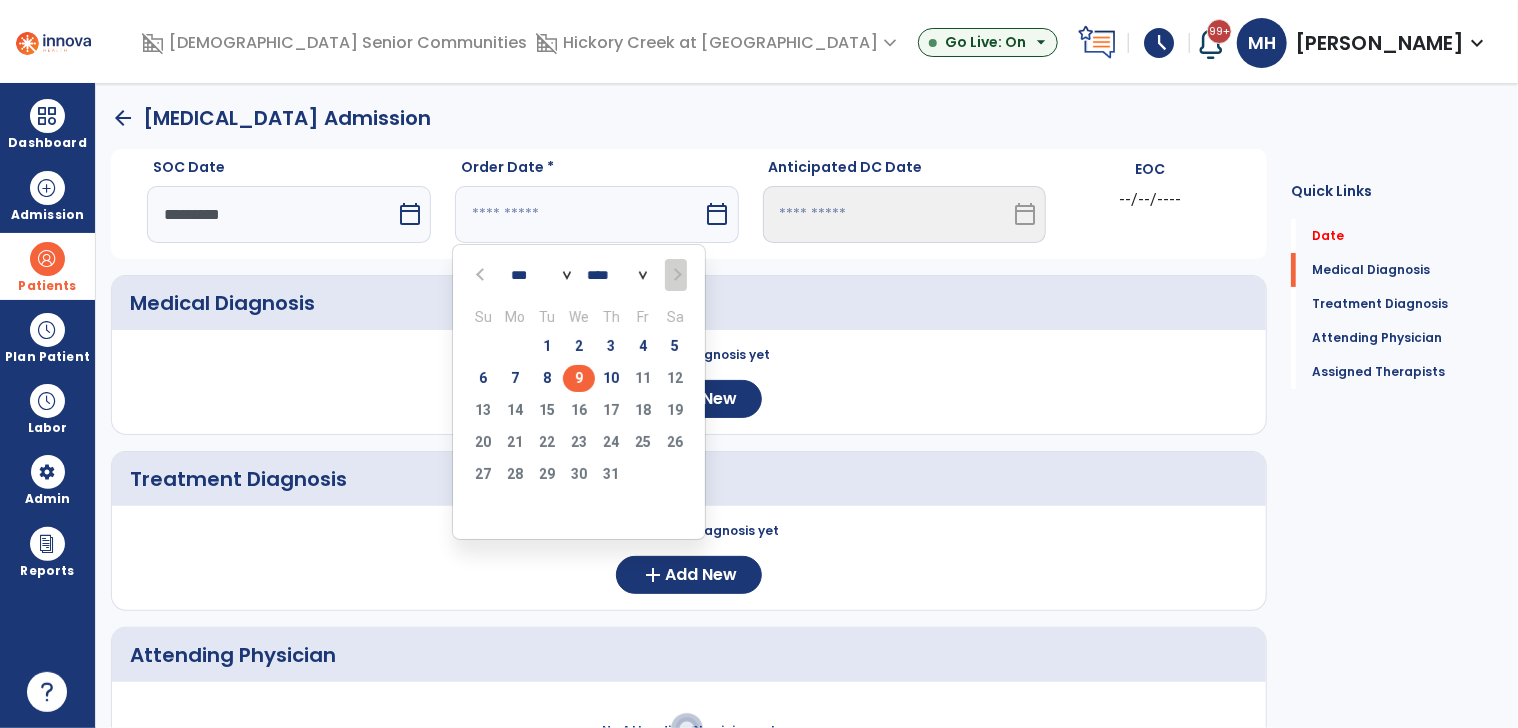 click on "9" at bounding box center (579, 378) 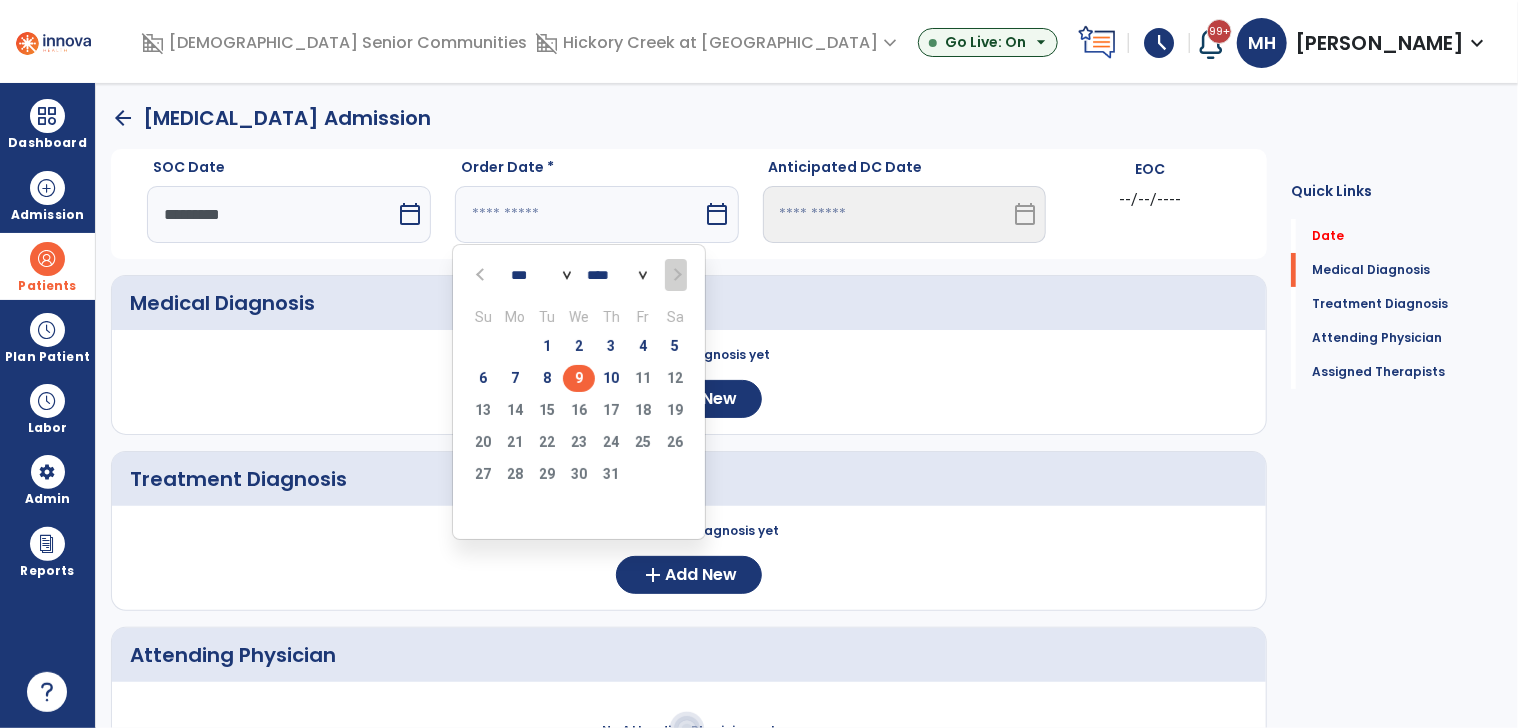type on "********" 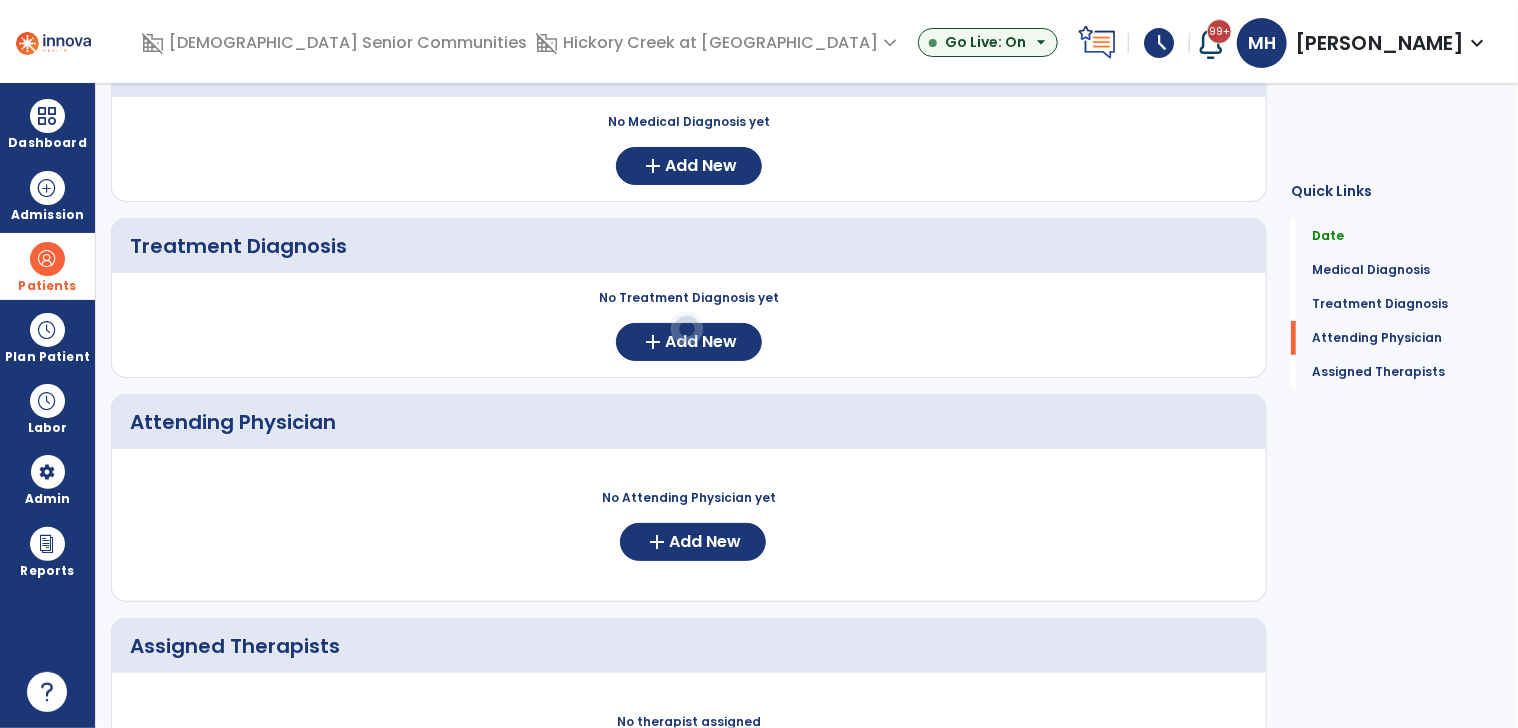 scroll, scrollTop: 400, scrollLeft: 0, axis: vertical 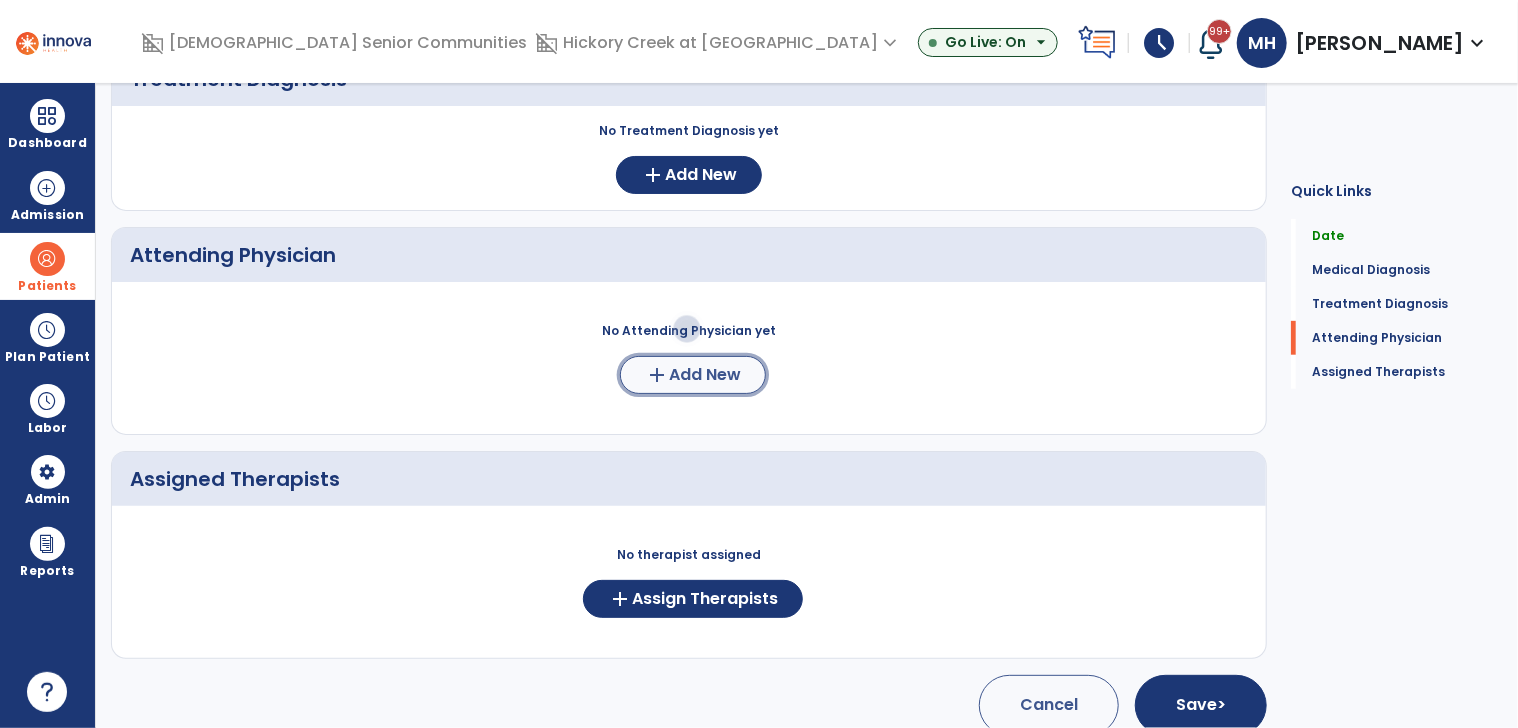 click on "Add New" 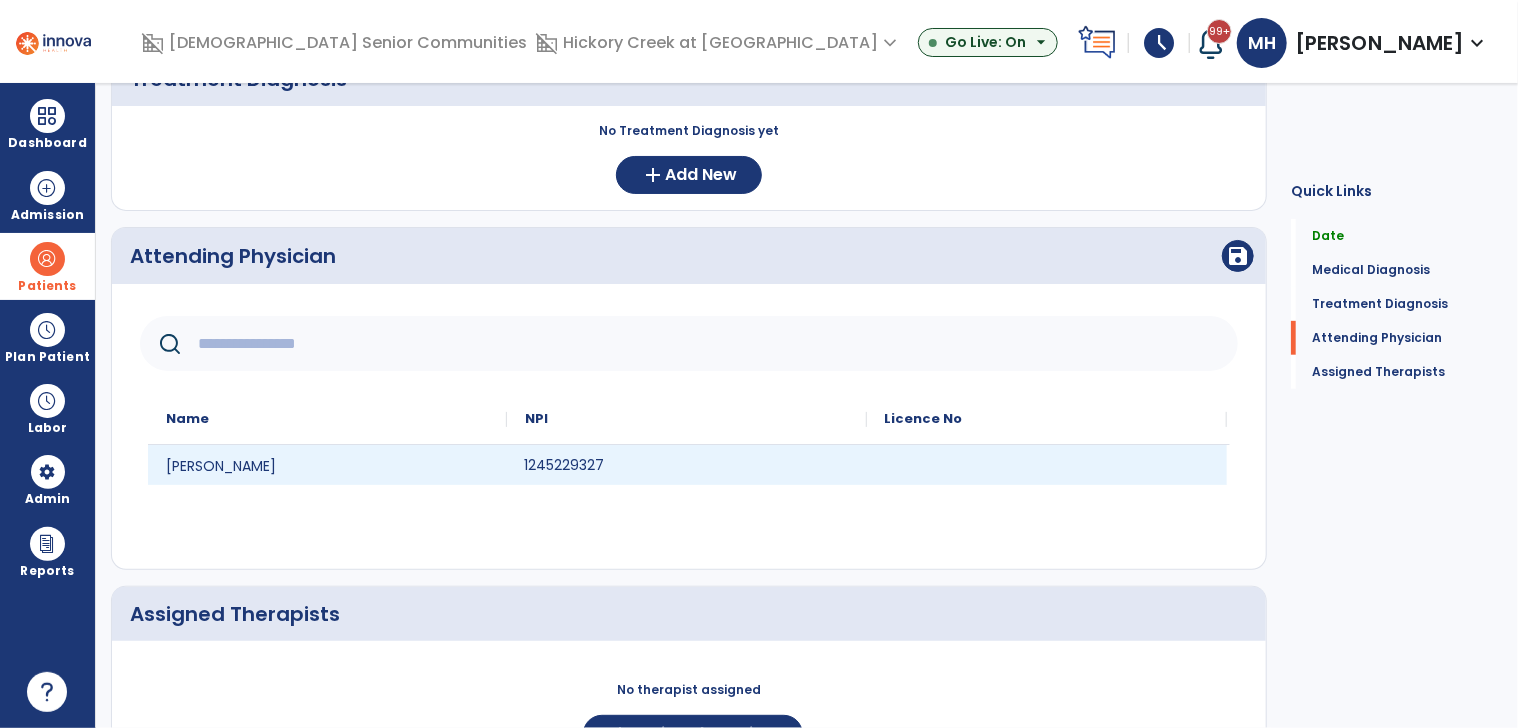 click on "1245229327" 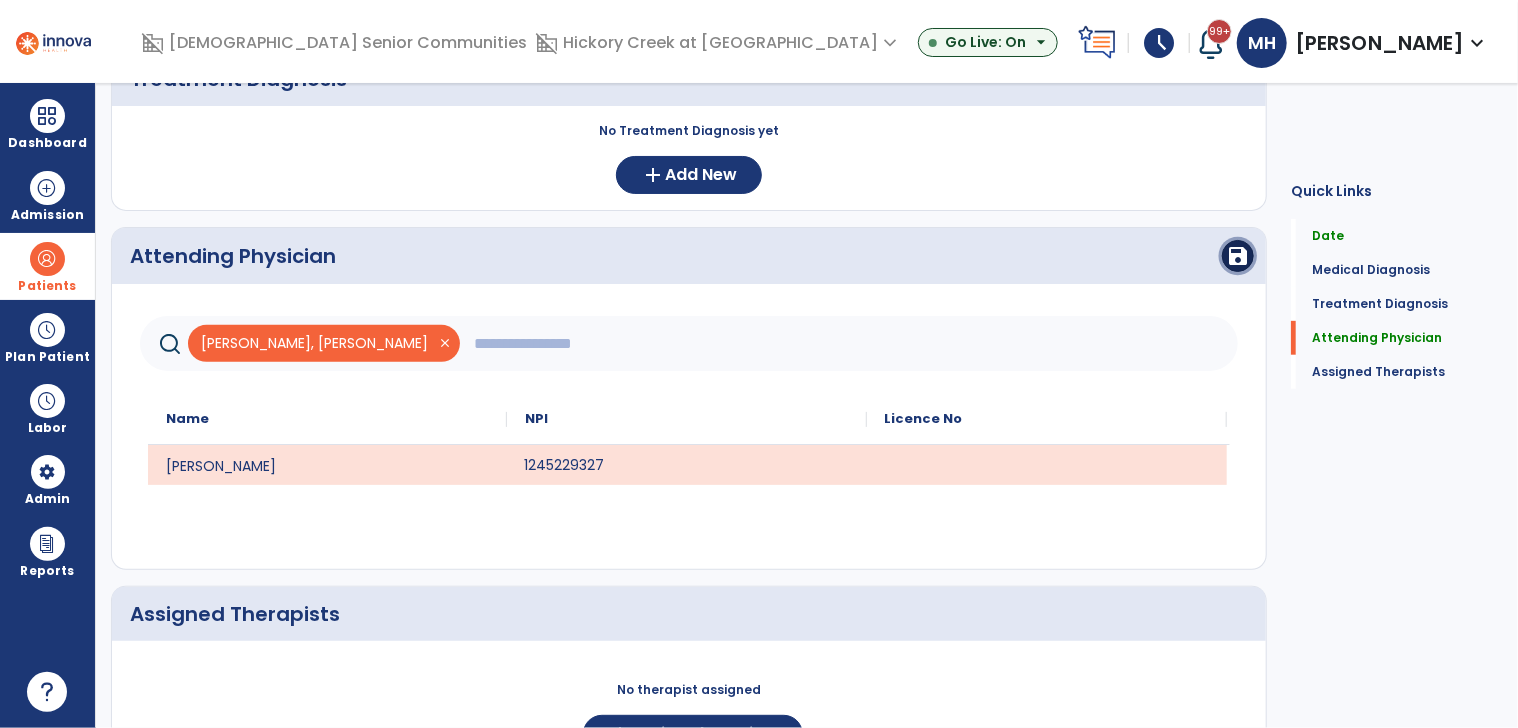 drag, startPoint x: 1239, startPoint y: 259, endPoint x: 1187, endPoint y: 287, distance: 59.05929 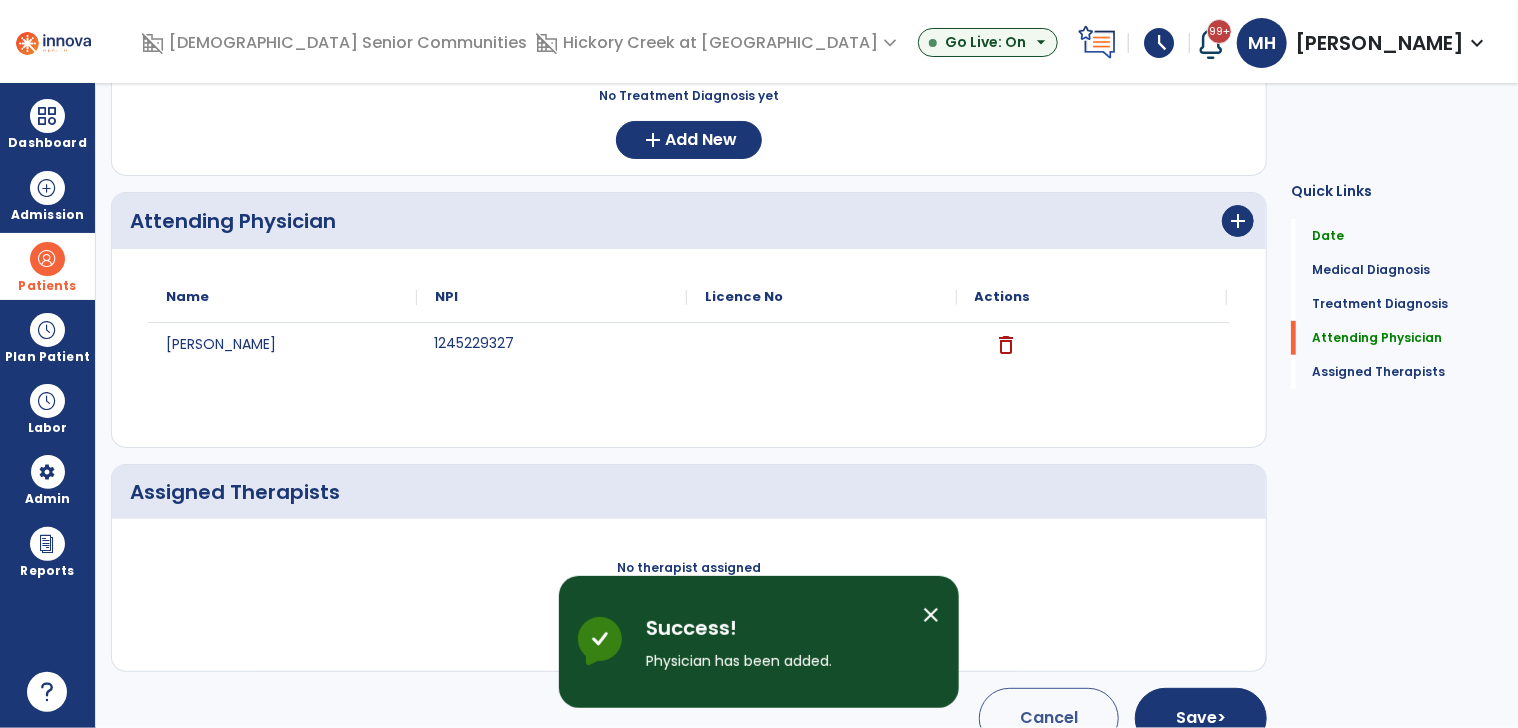 scroll, scrollTop: 468, scrollLeft: 0, axis: vertical 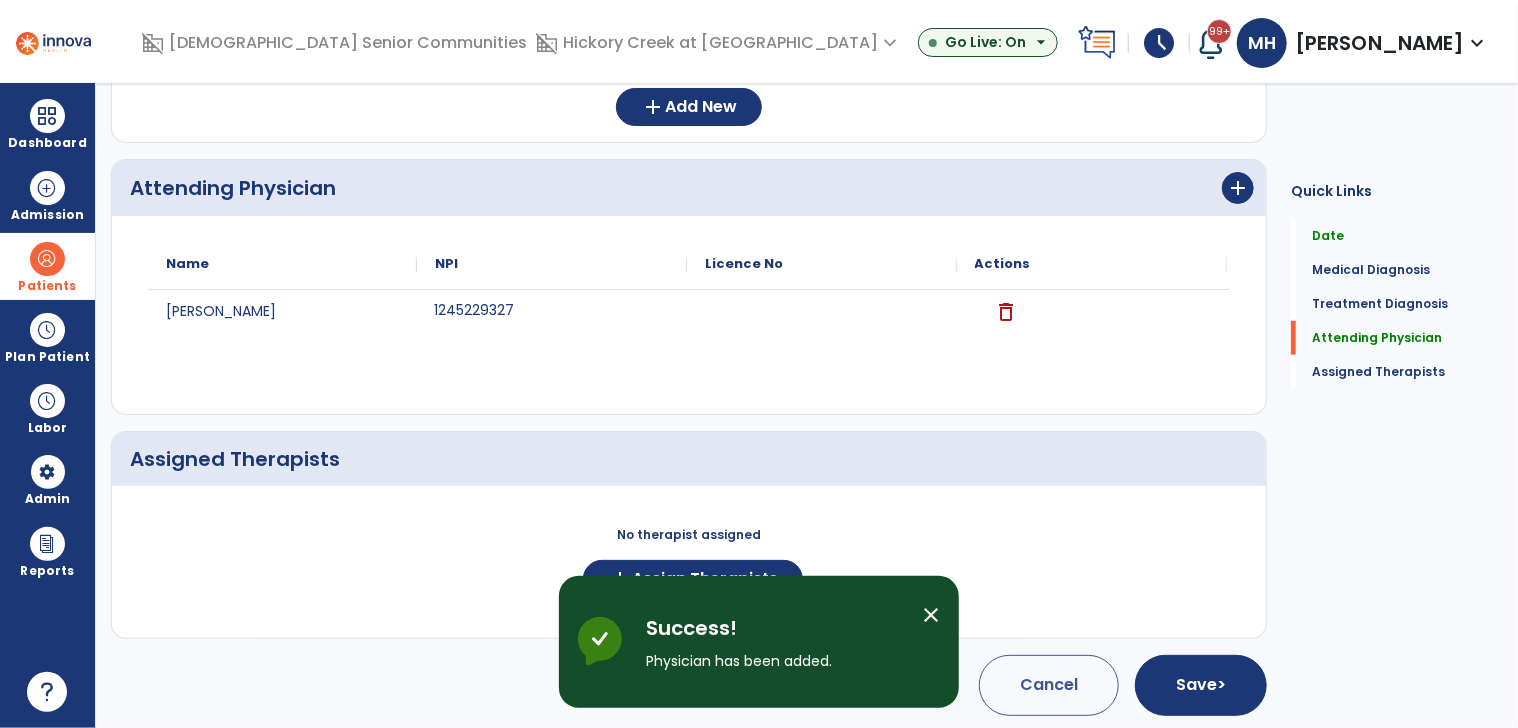 click at bounding box center [604, 642] 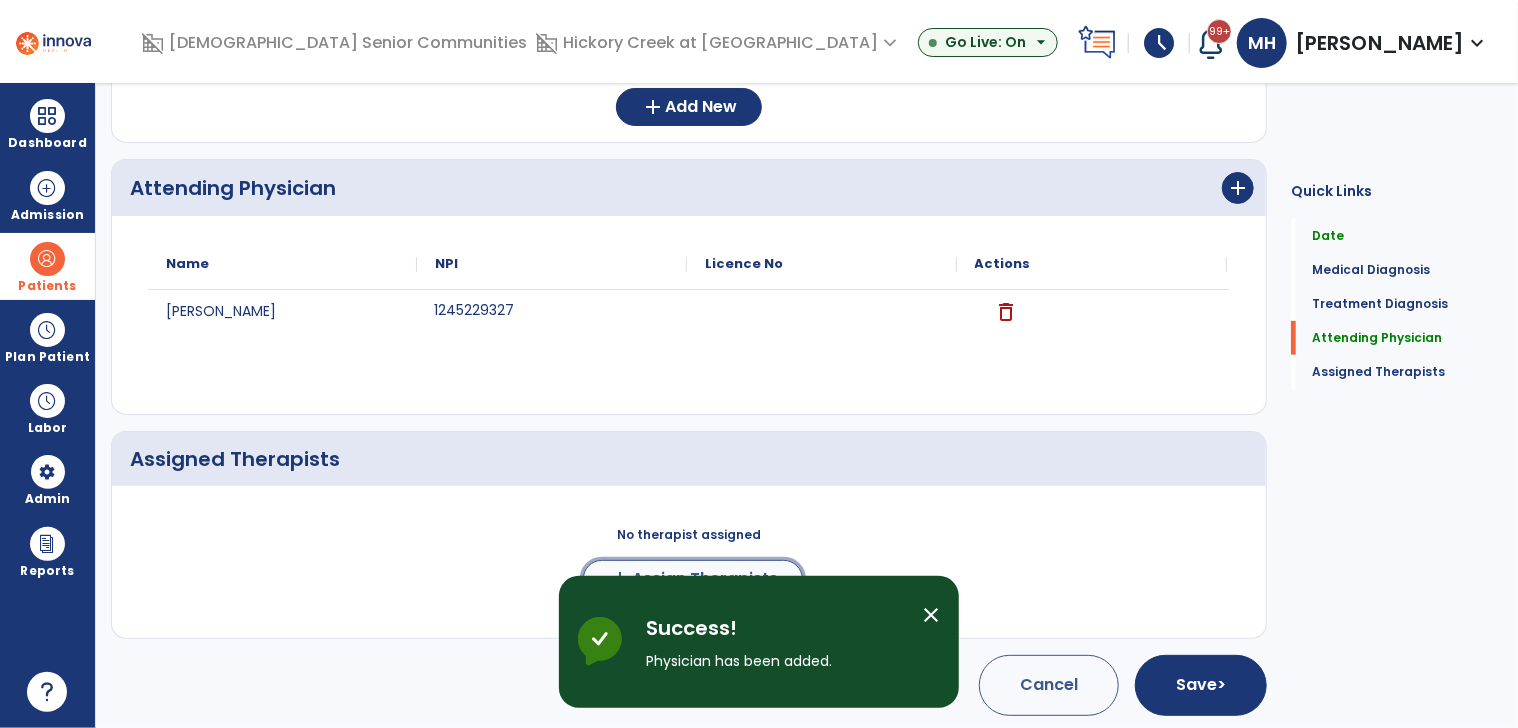 click on "add  Assign Therapists" 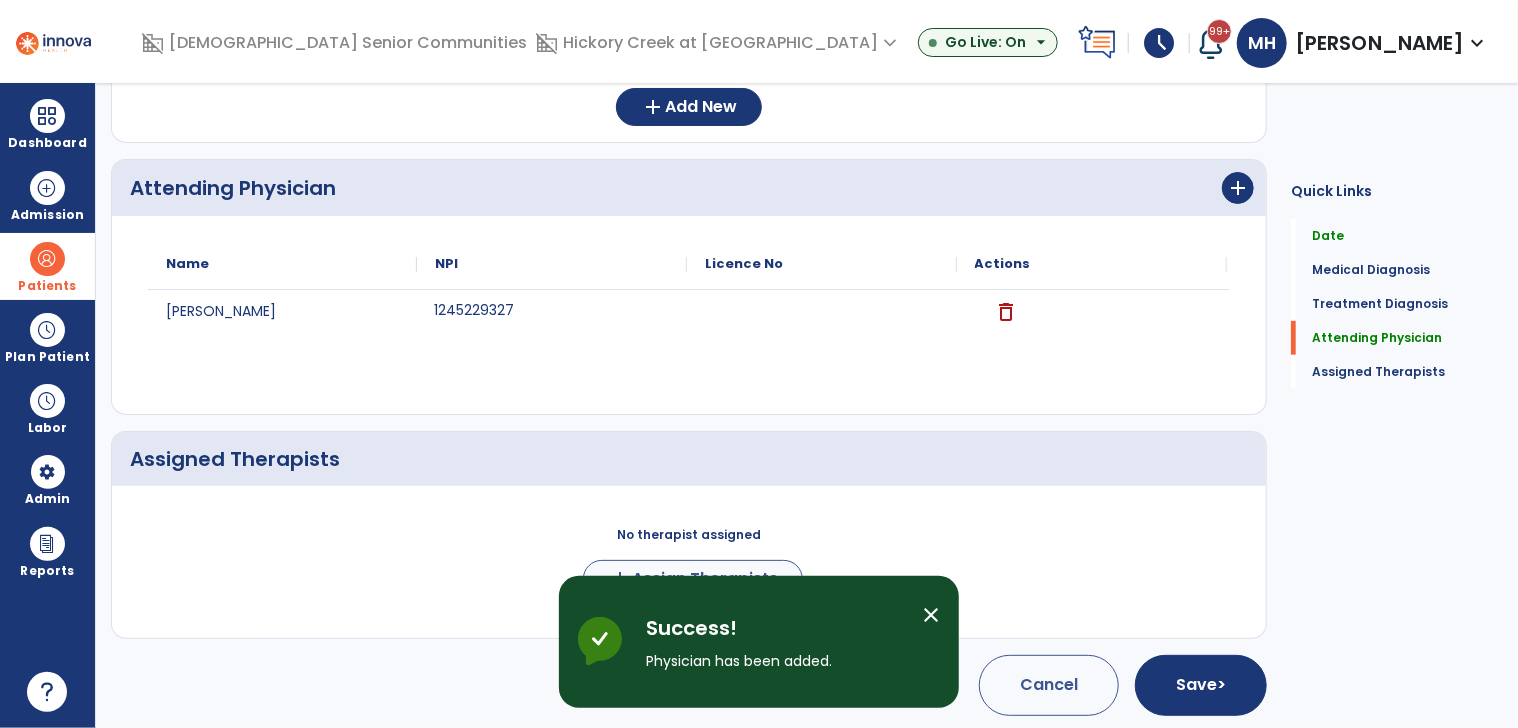 scroll, scrollTop: 464, scrollLeft: 0, axis: vertical 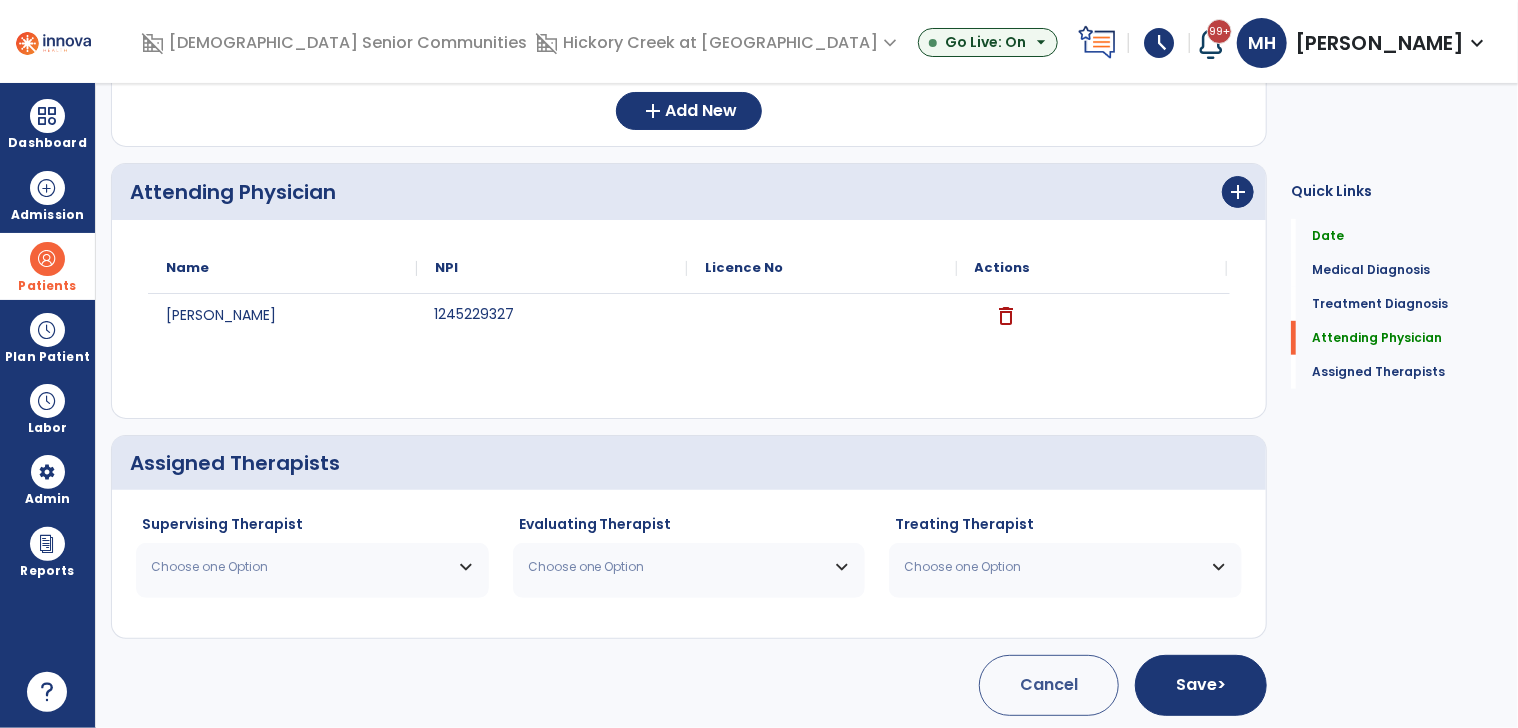 click on "Choose one Option" at bounding box center (312, 567) 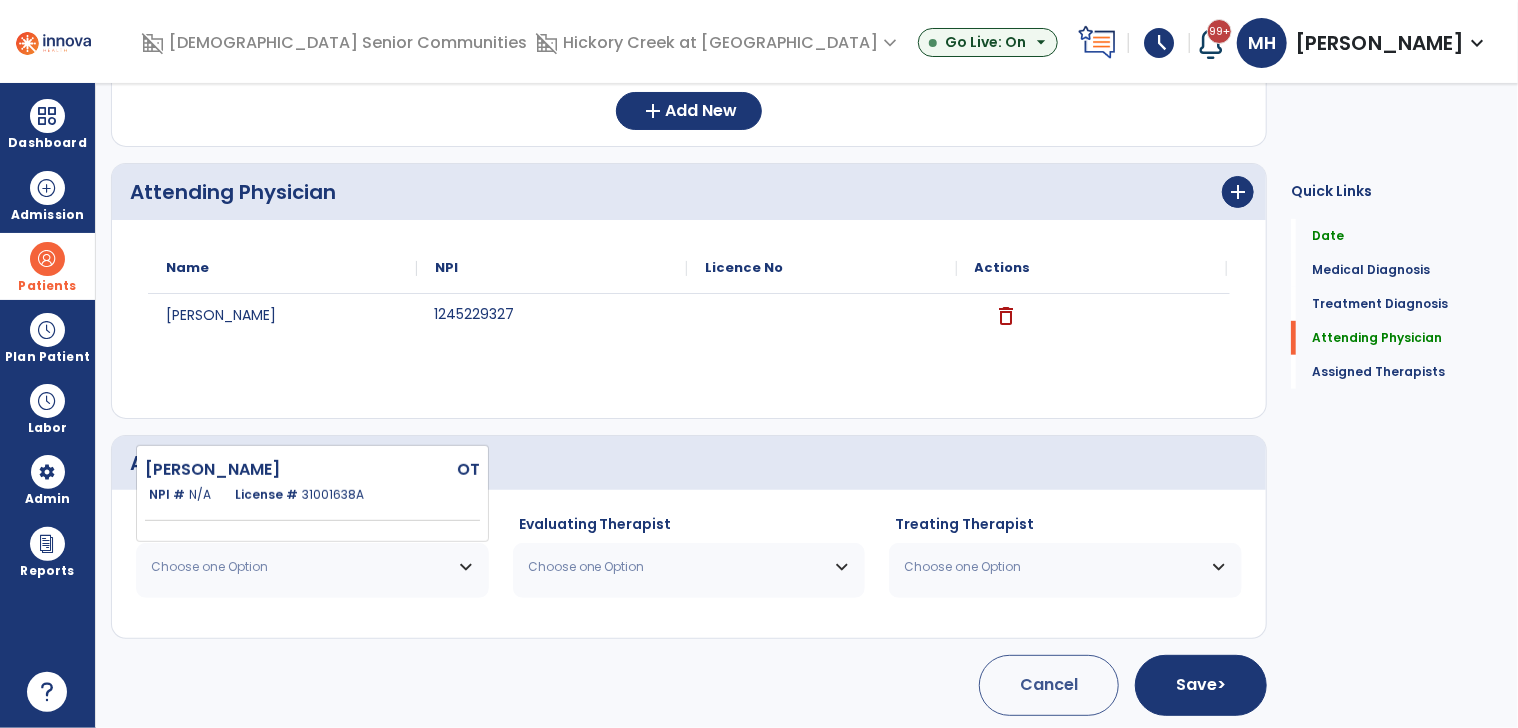 drag, startPoint x: 336, startPoint y: 515, endPoint x: 501, endPoint y: 548, distance: 168.26764 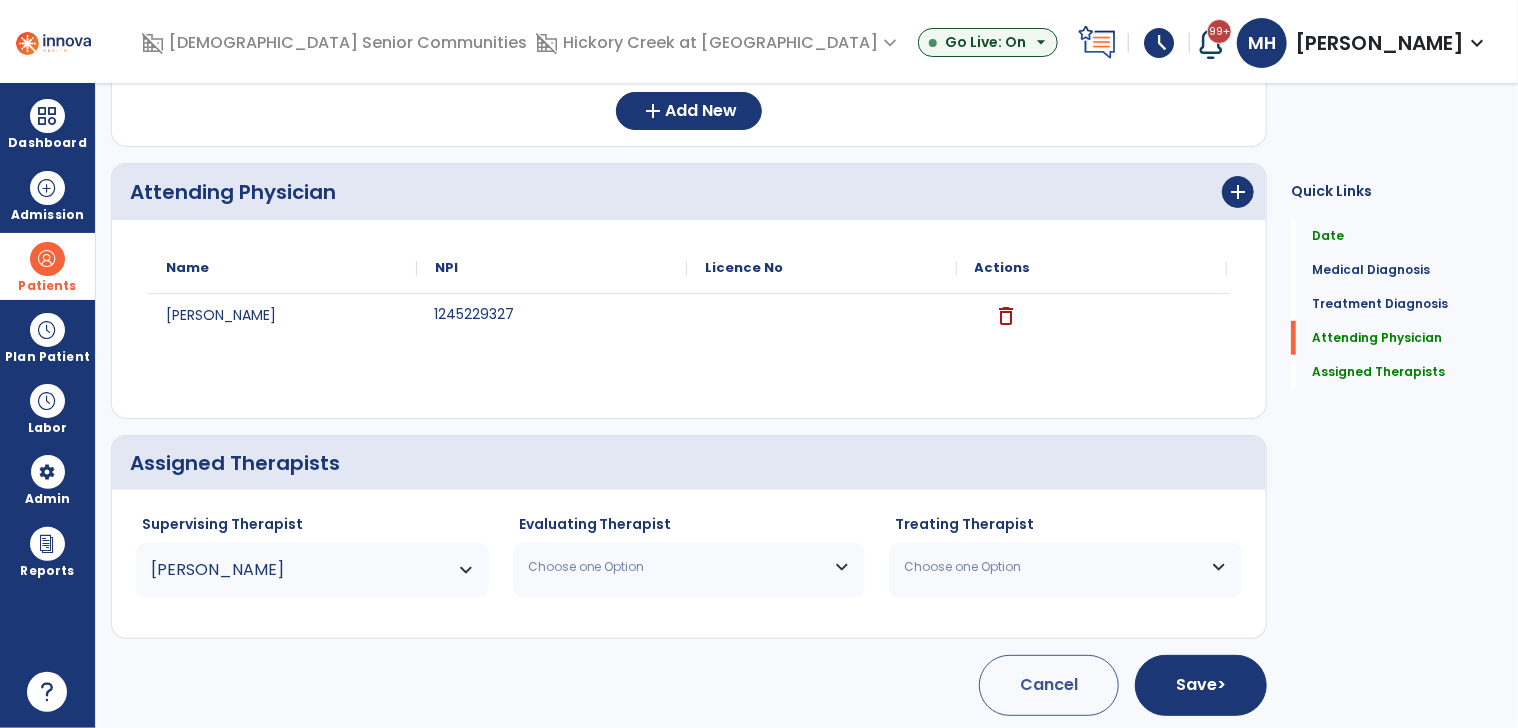 click on "Choose one Option" at bounding box center [689, 567] 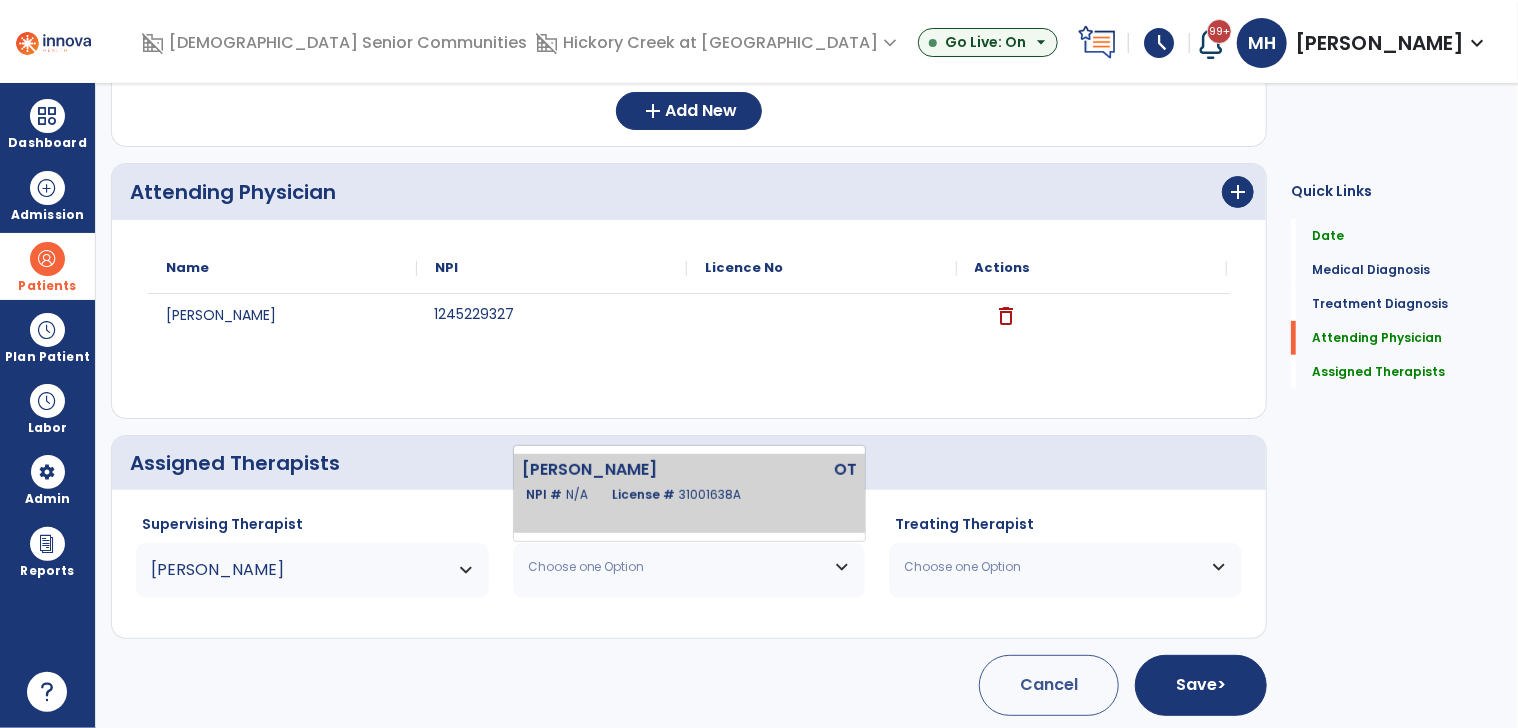 click on "Nash Tracey  OT   NPI #  N/A   License #  31001638A" 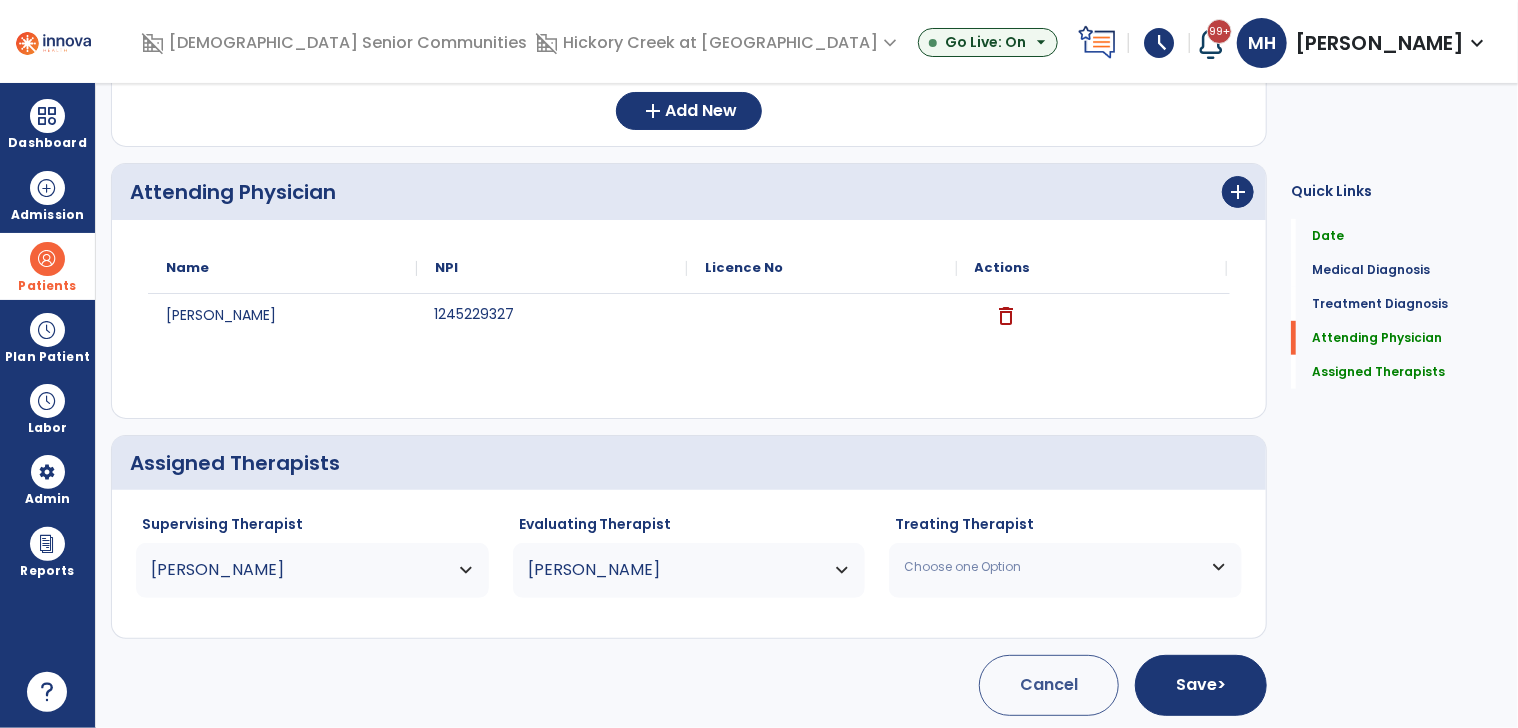 click on "Choose one Option" at bounding box center [1053, 567] 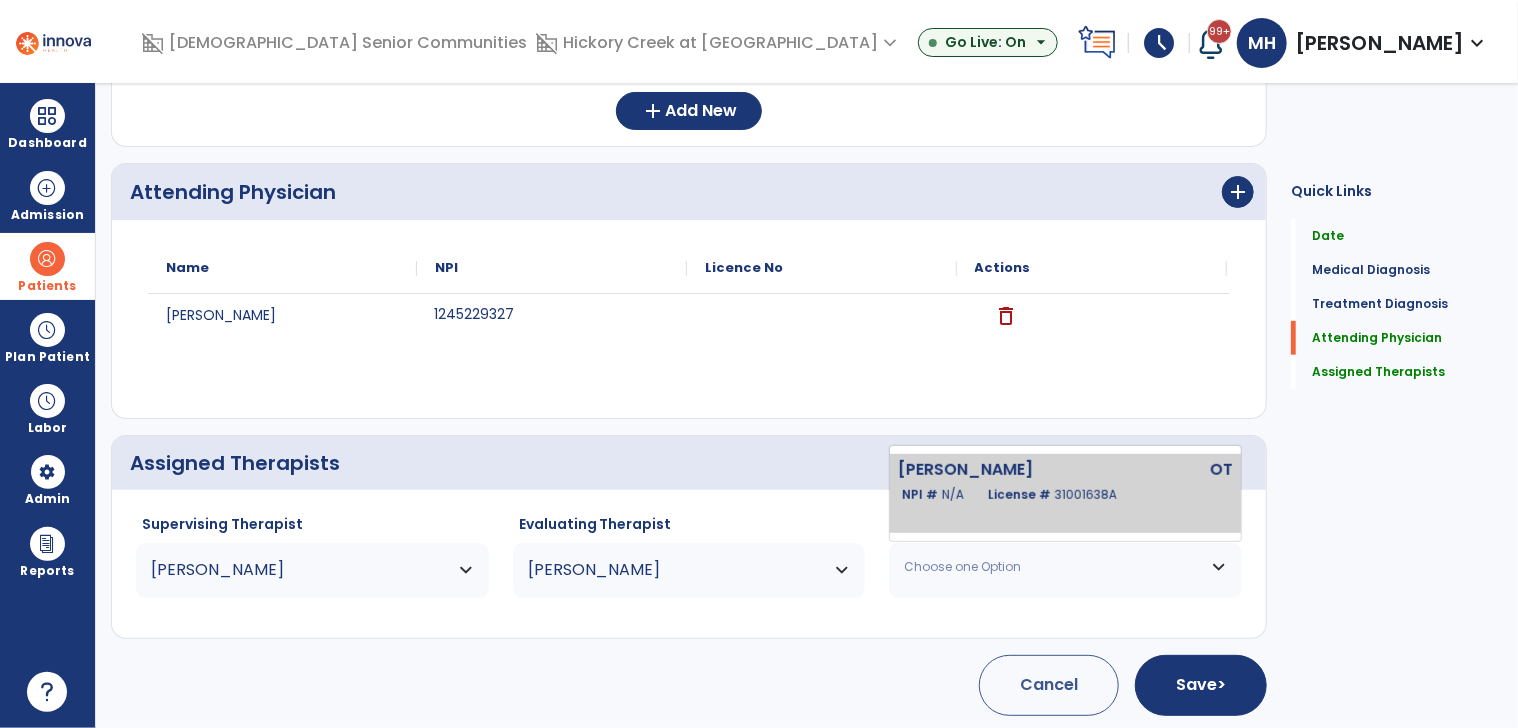 click on "Nash Tracey  OT   NPI #  N/A   License #  31001638A" 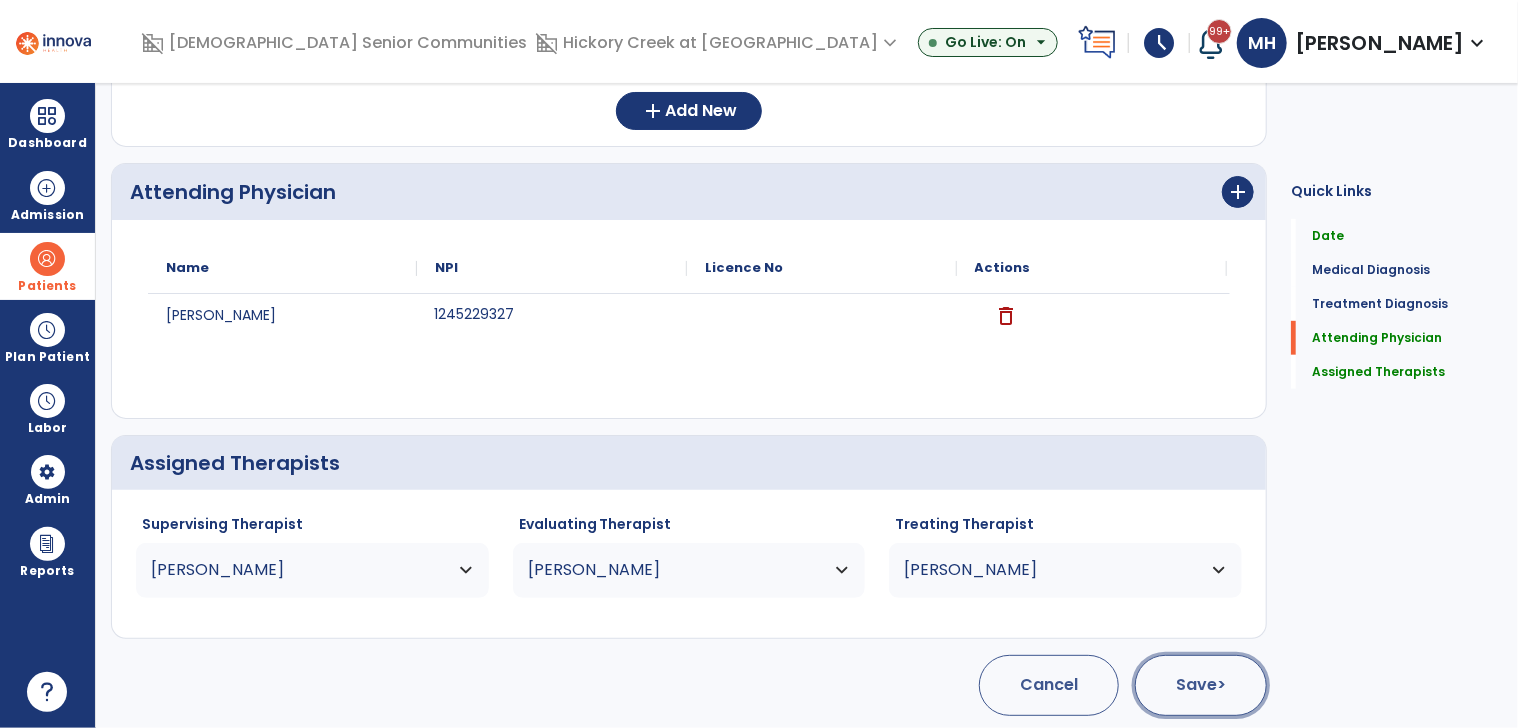 click on "Save  >" 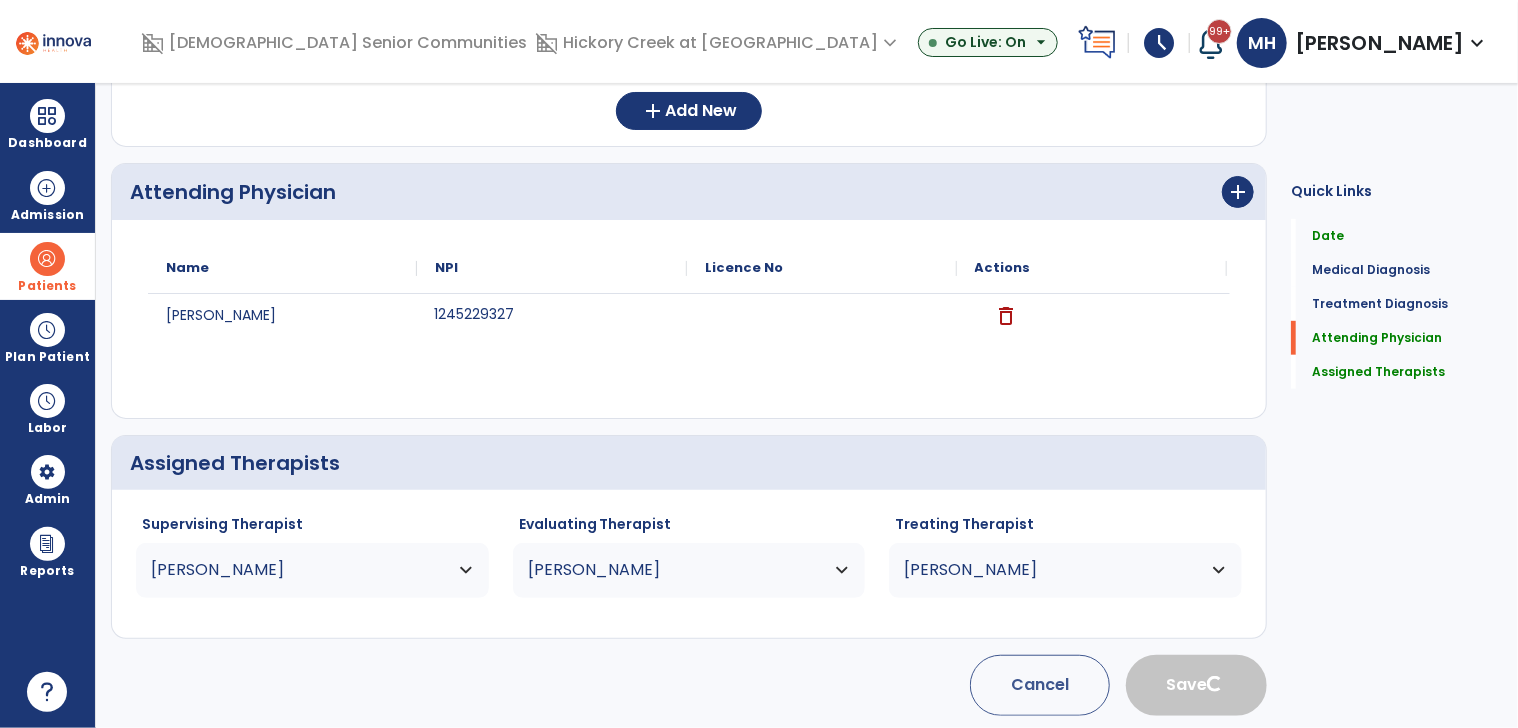 type 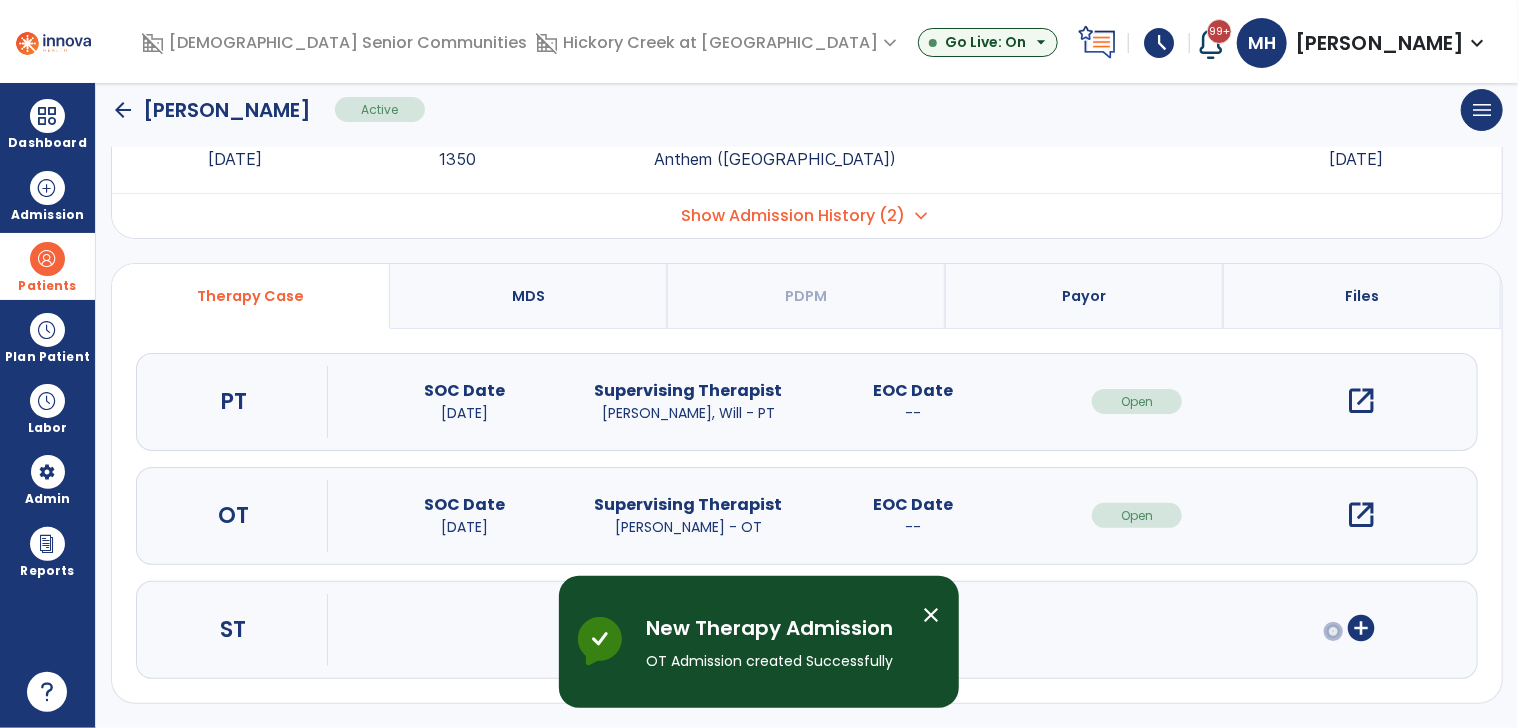 scroll, scrollTop: 74, scrollLeft: 0, axis: vertical 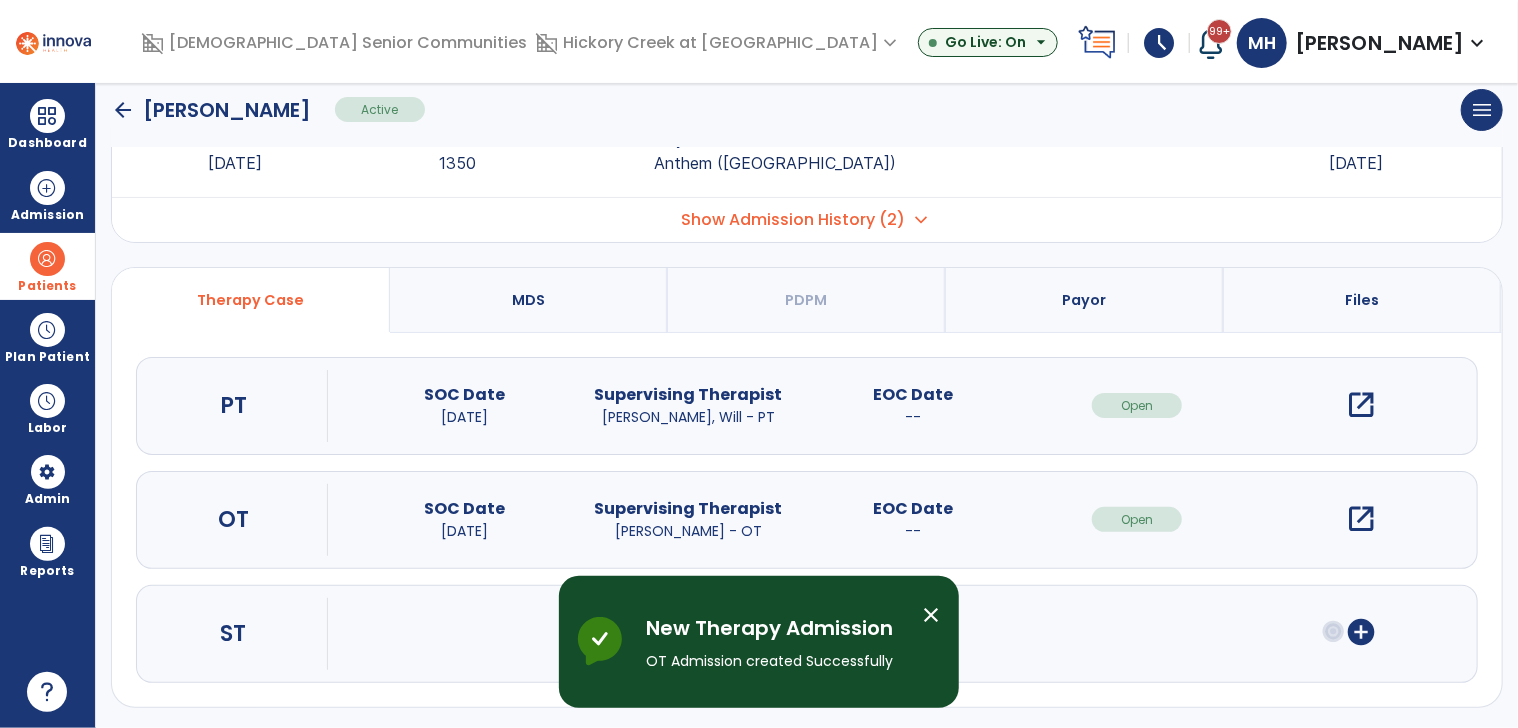 click at bounding box center [47, 259] 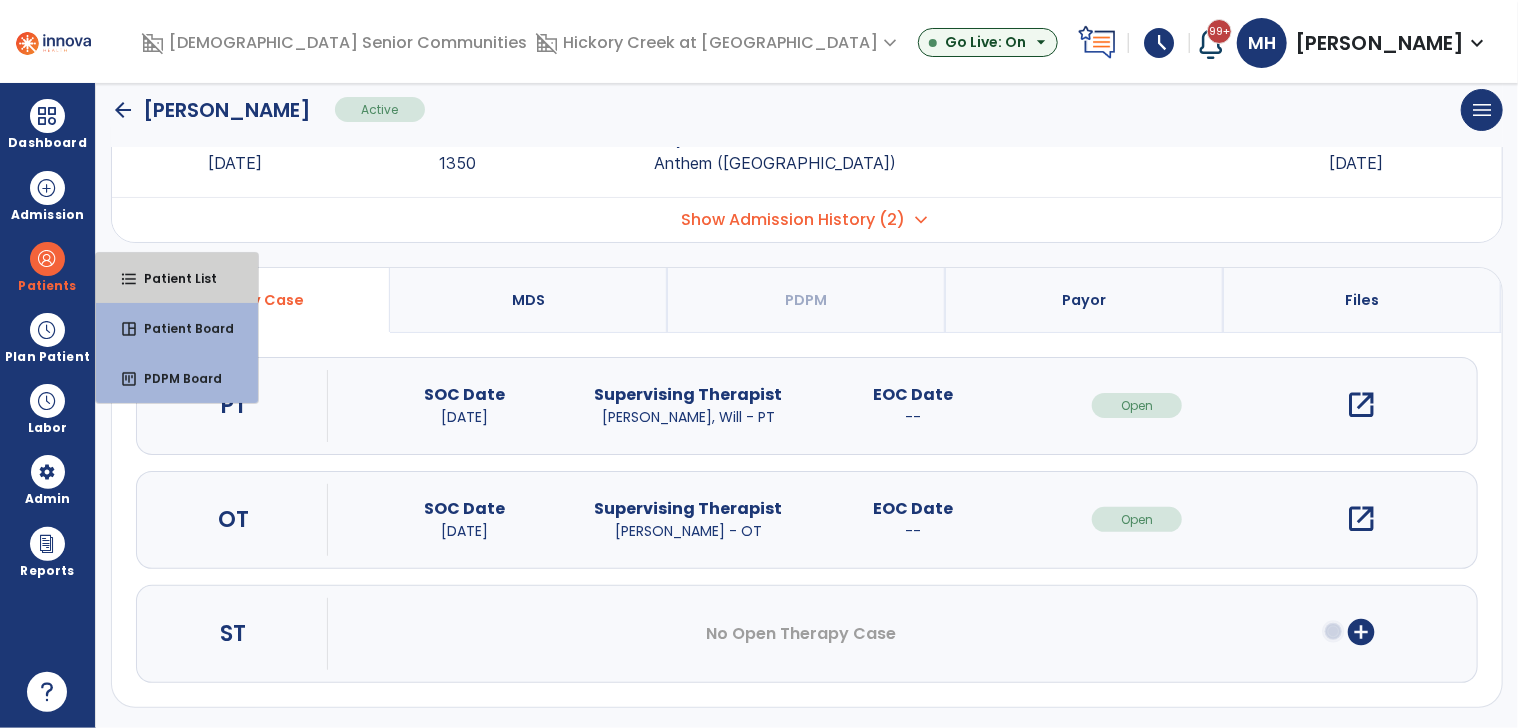 click on "format_list_bulleted  Patient List" at bounding box center (177, 278) 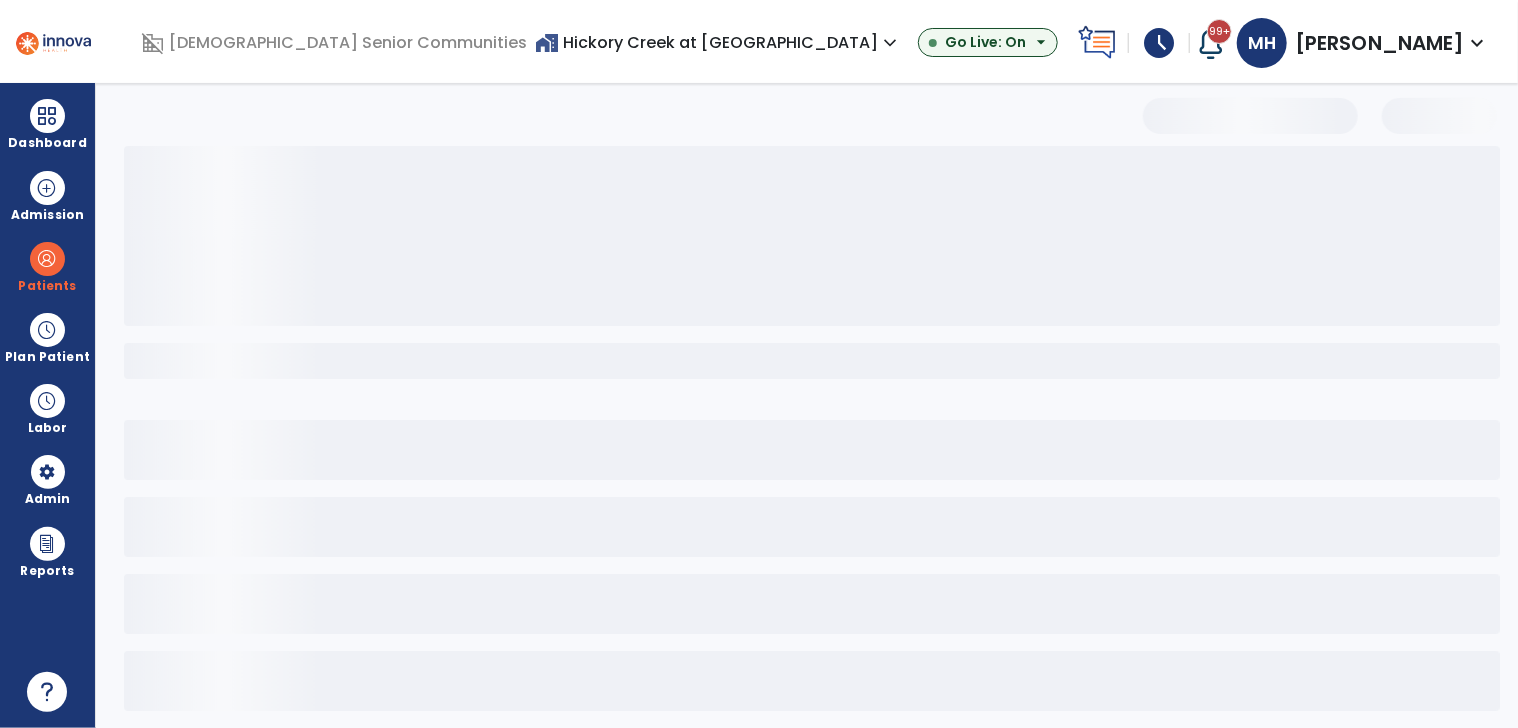 scroll, scrollTop: 13, scrollLeft: 0, axis: vertical 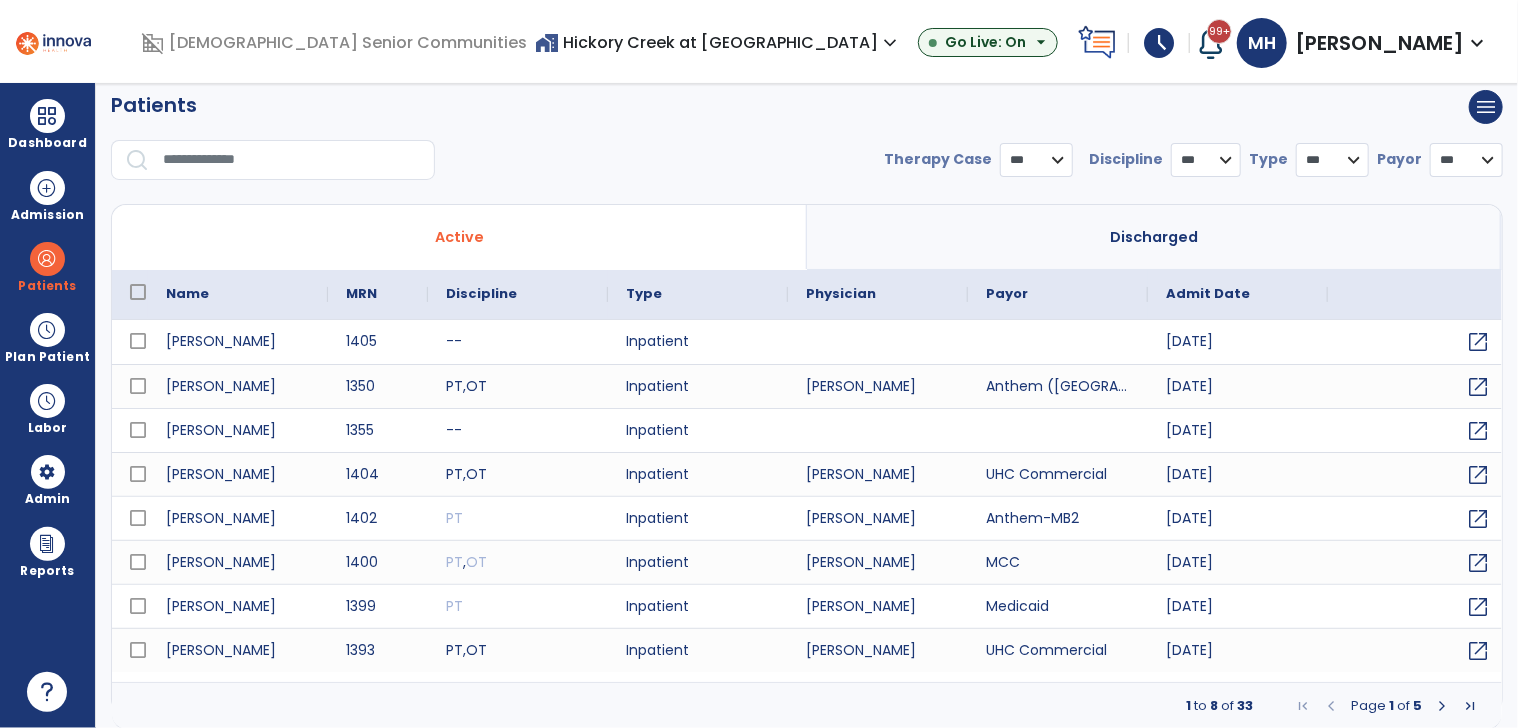select on "***" 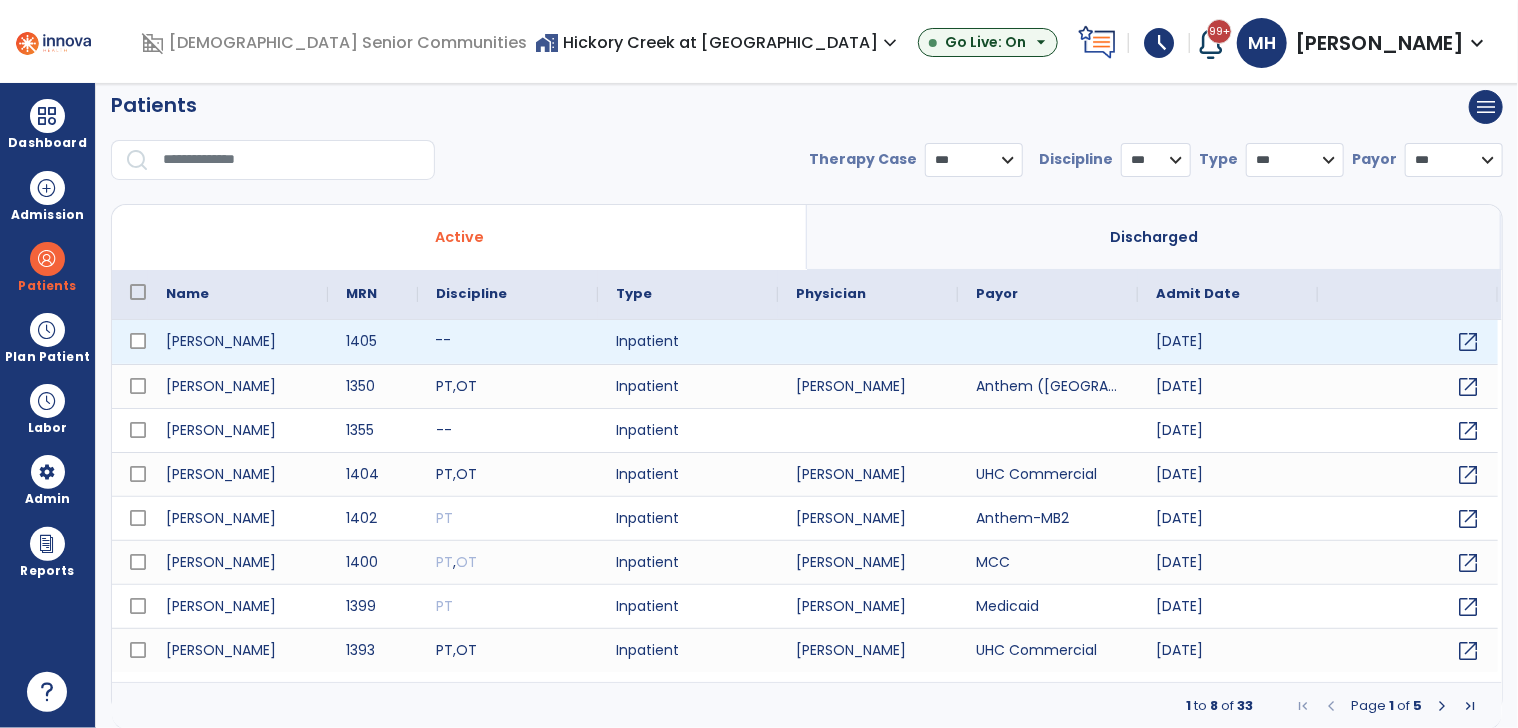 click on "--" at bounding box center [508, 342] 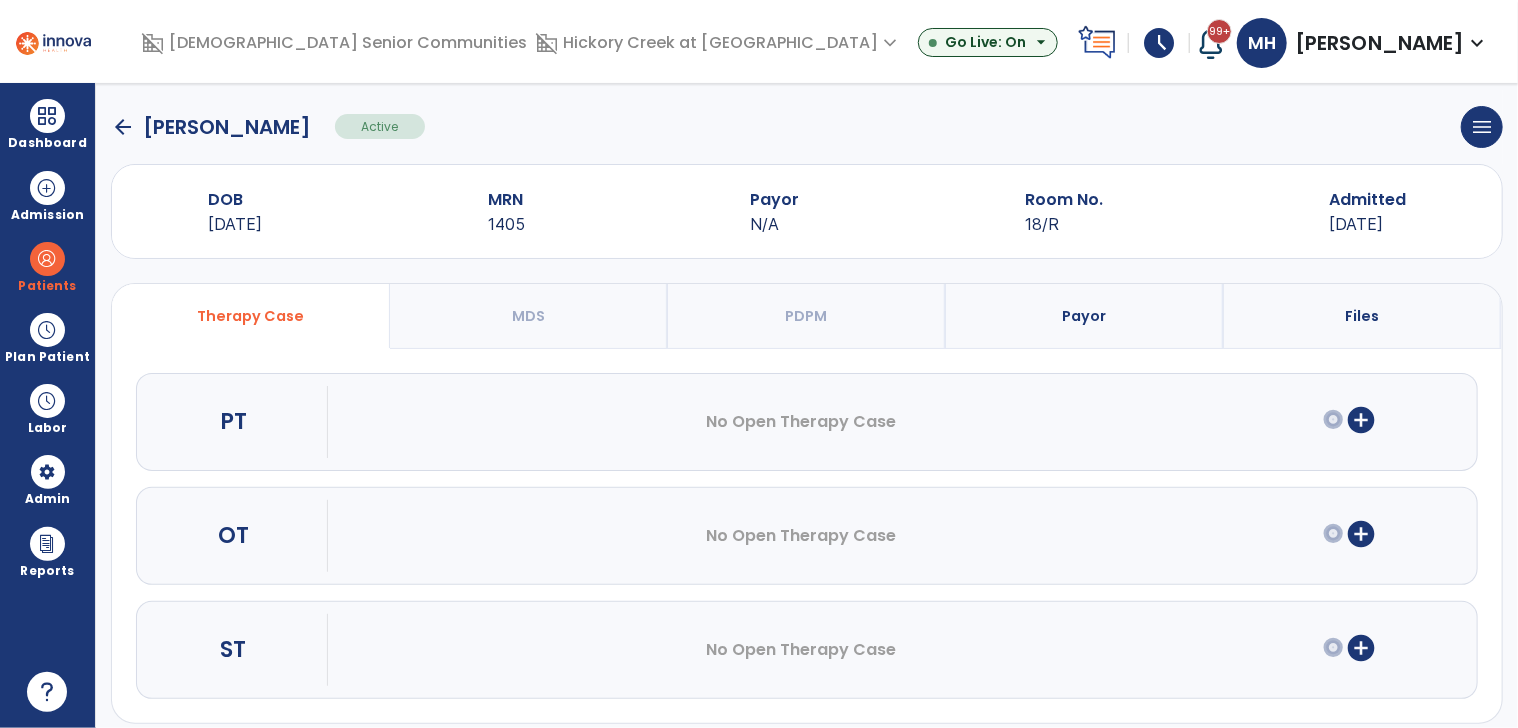 click on "Payor" at bounding box center [1085, 316] 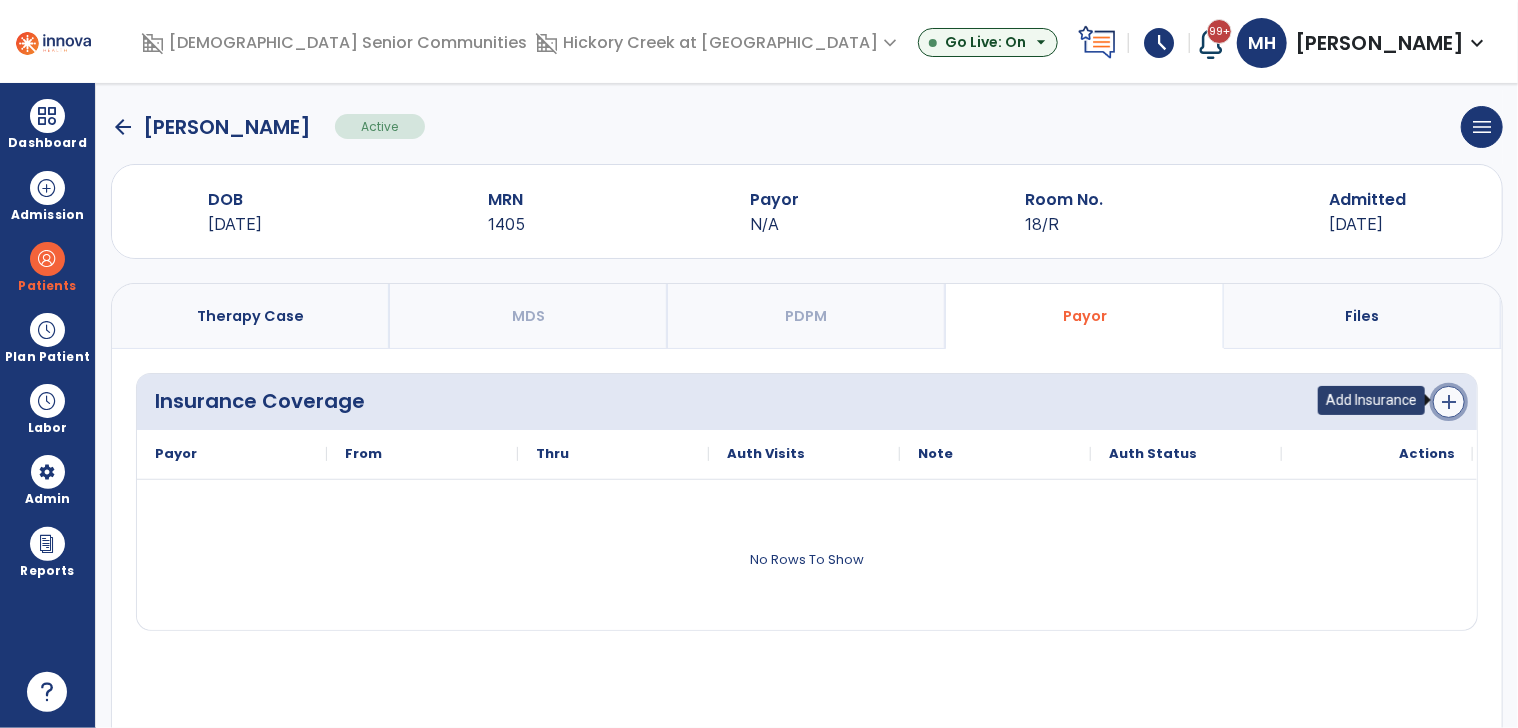 click on "add" 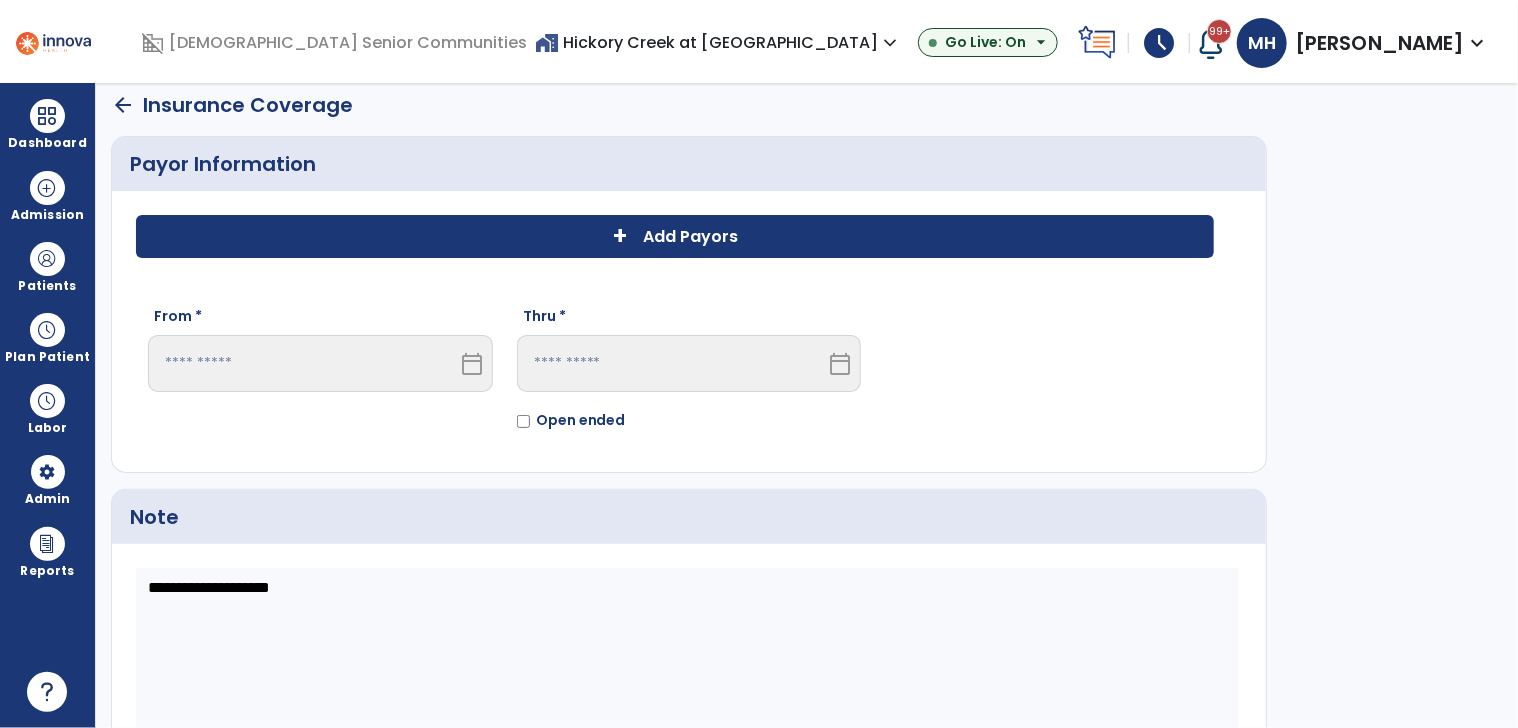 click on "+ Add Payors" 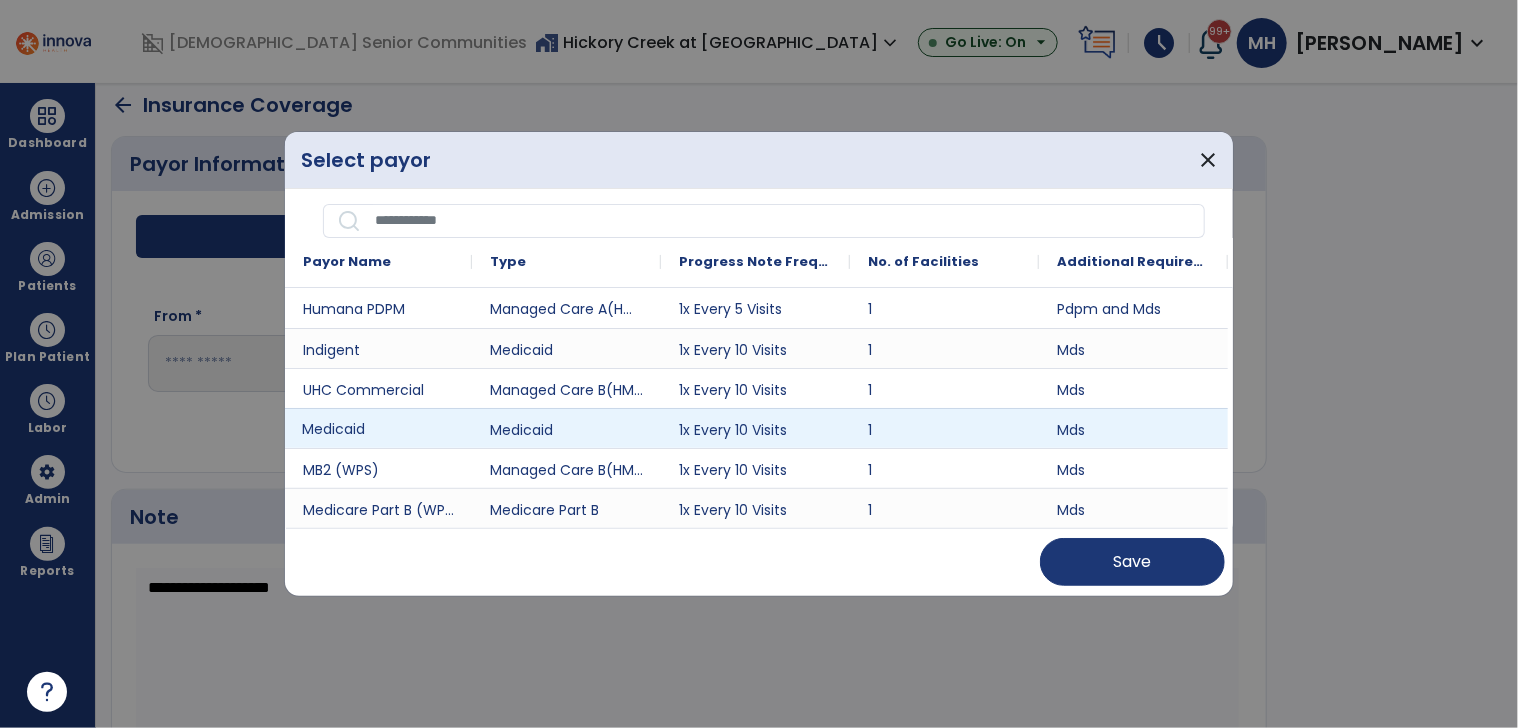 drag, startPoint x: 425, startPoint y: 421, endPoint x: 733, endPoint y: 507, distance: 319.7812 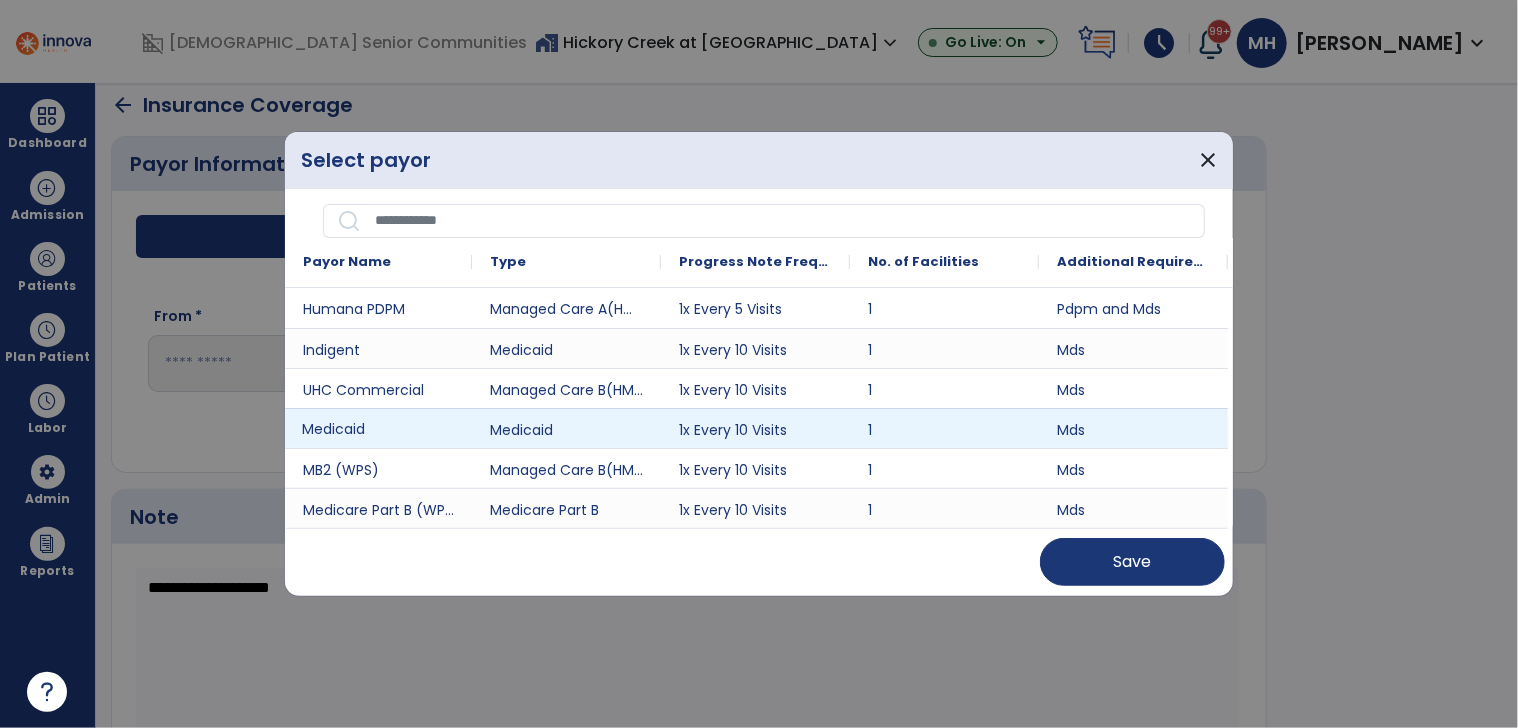 click on "Medicaid" at bounding box center [378, 428] 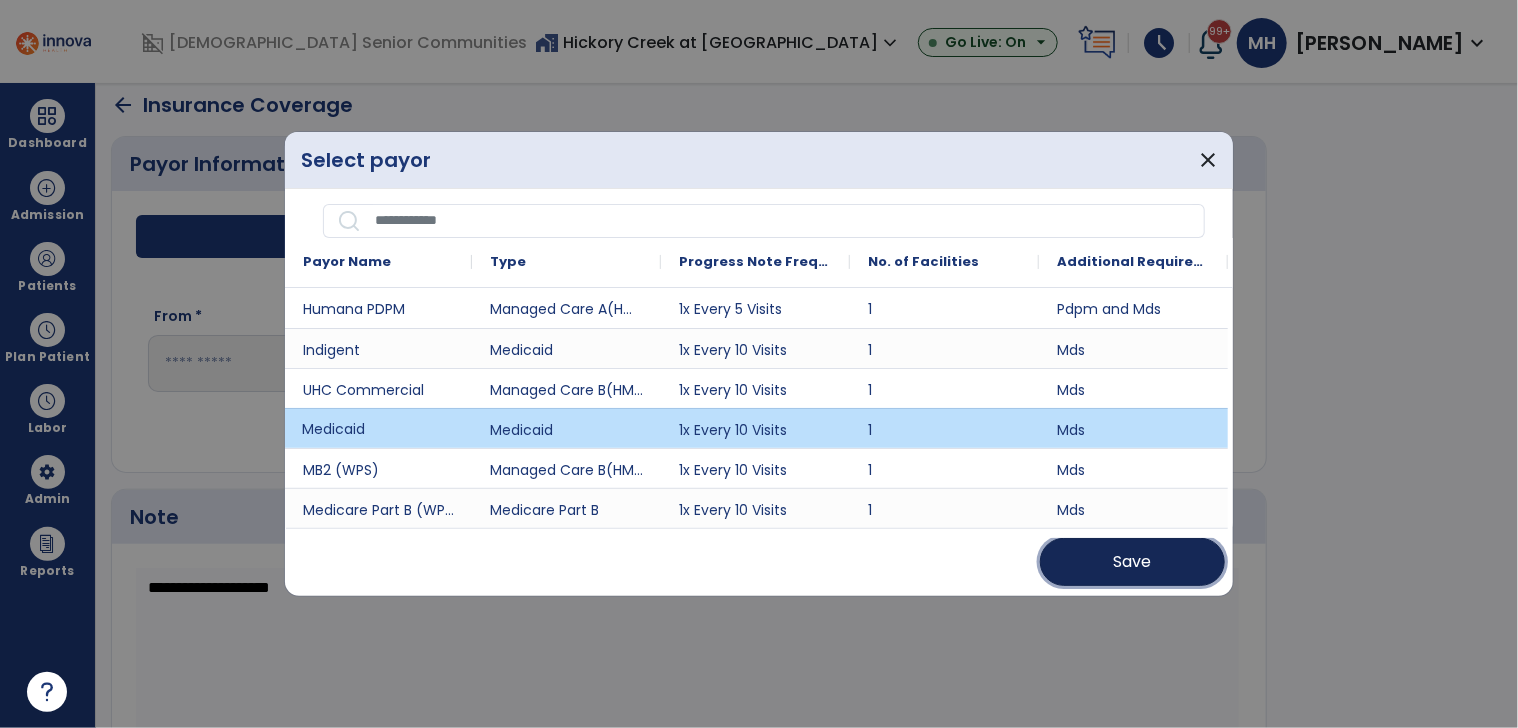 drag, startPoint x: 1087, startPoint y: 554, endPoint x: 646, endPoint y: 468, distance: 449.30725 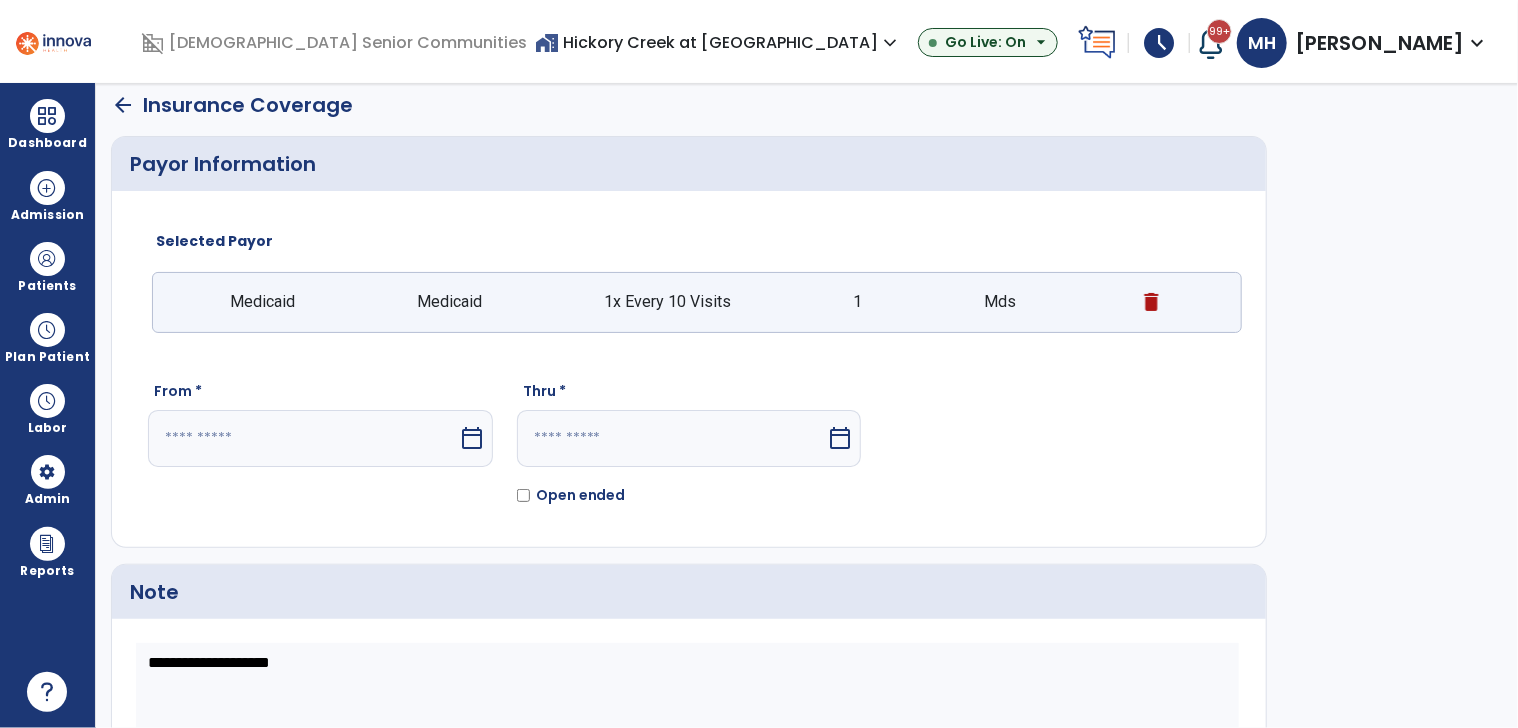 click at bounding box center (303, 438) 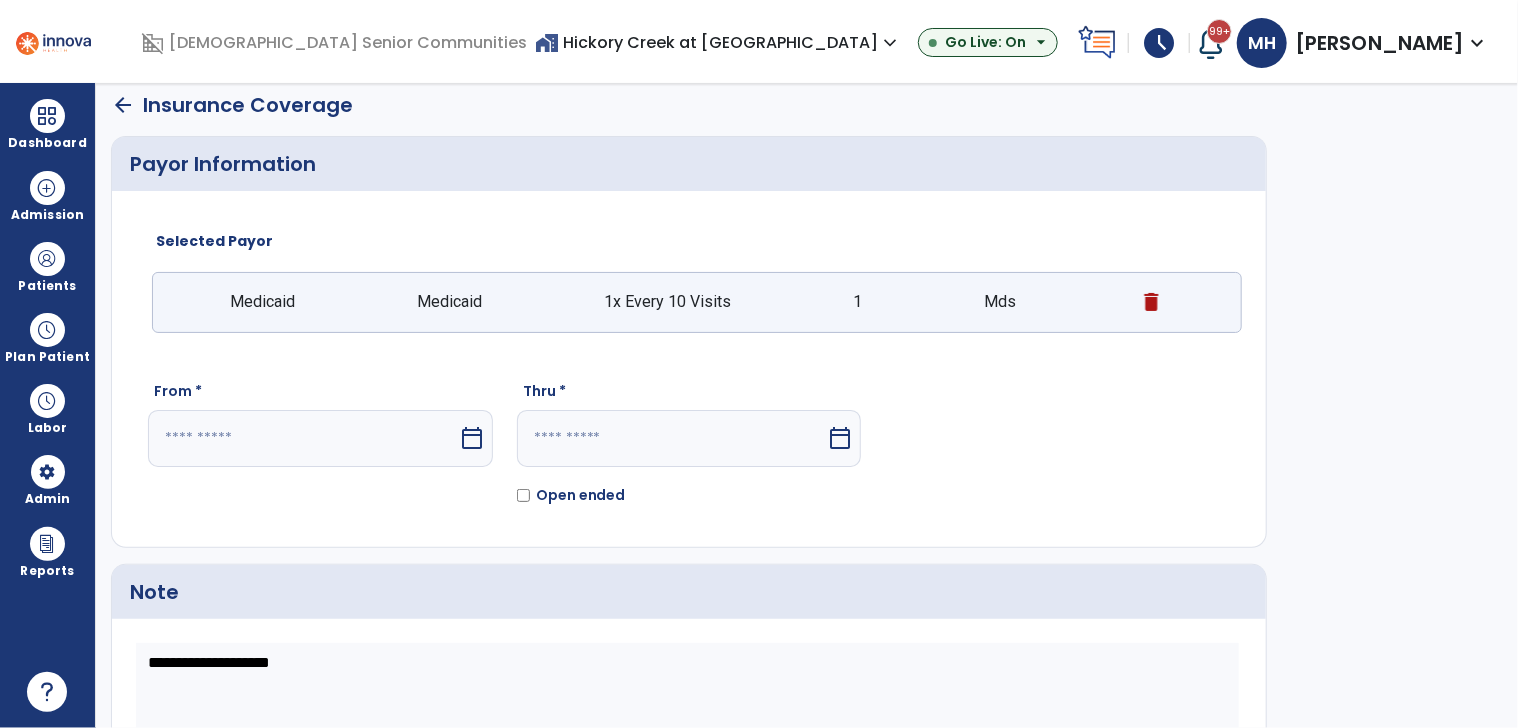 select on "*" 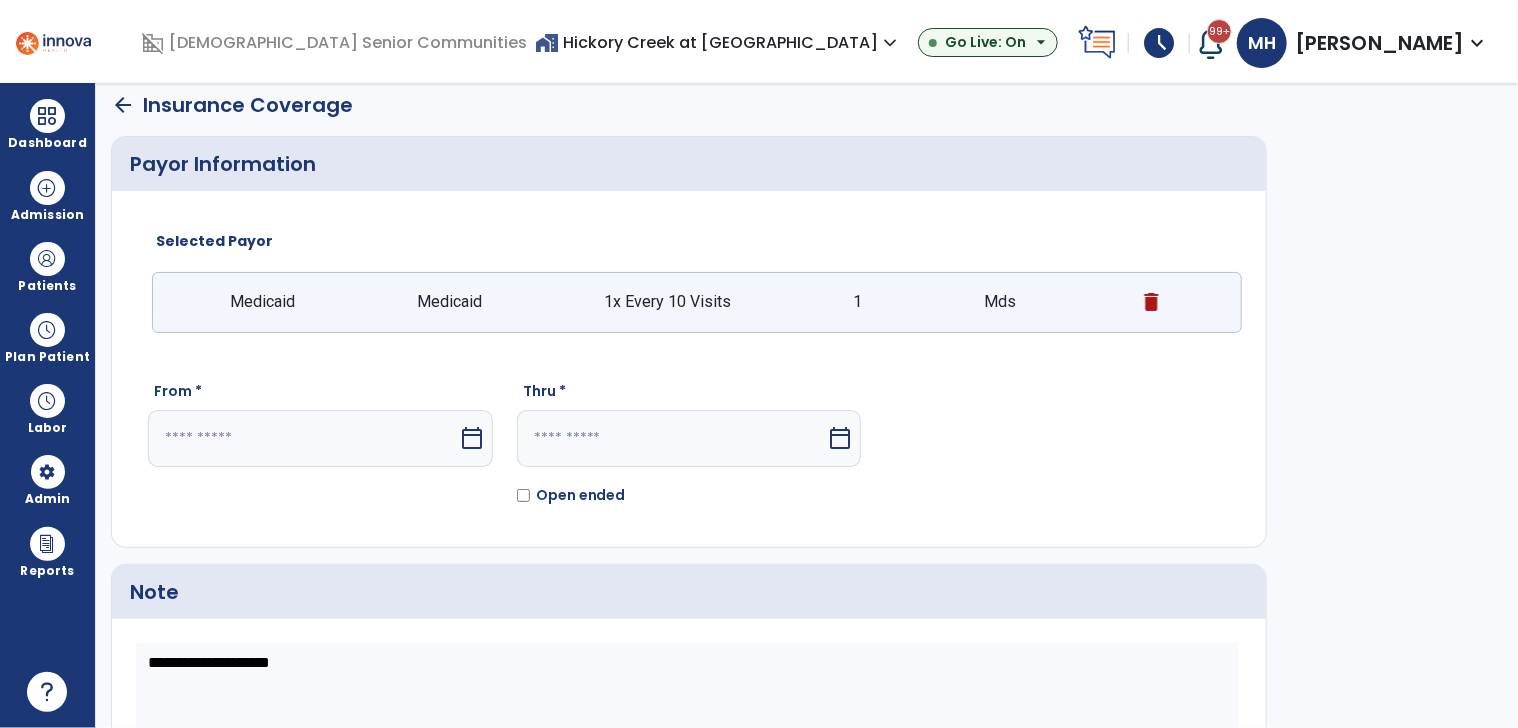 select on "****" 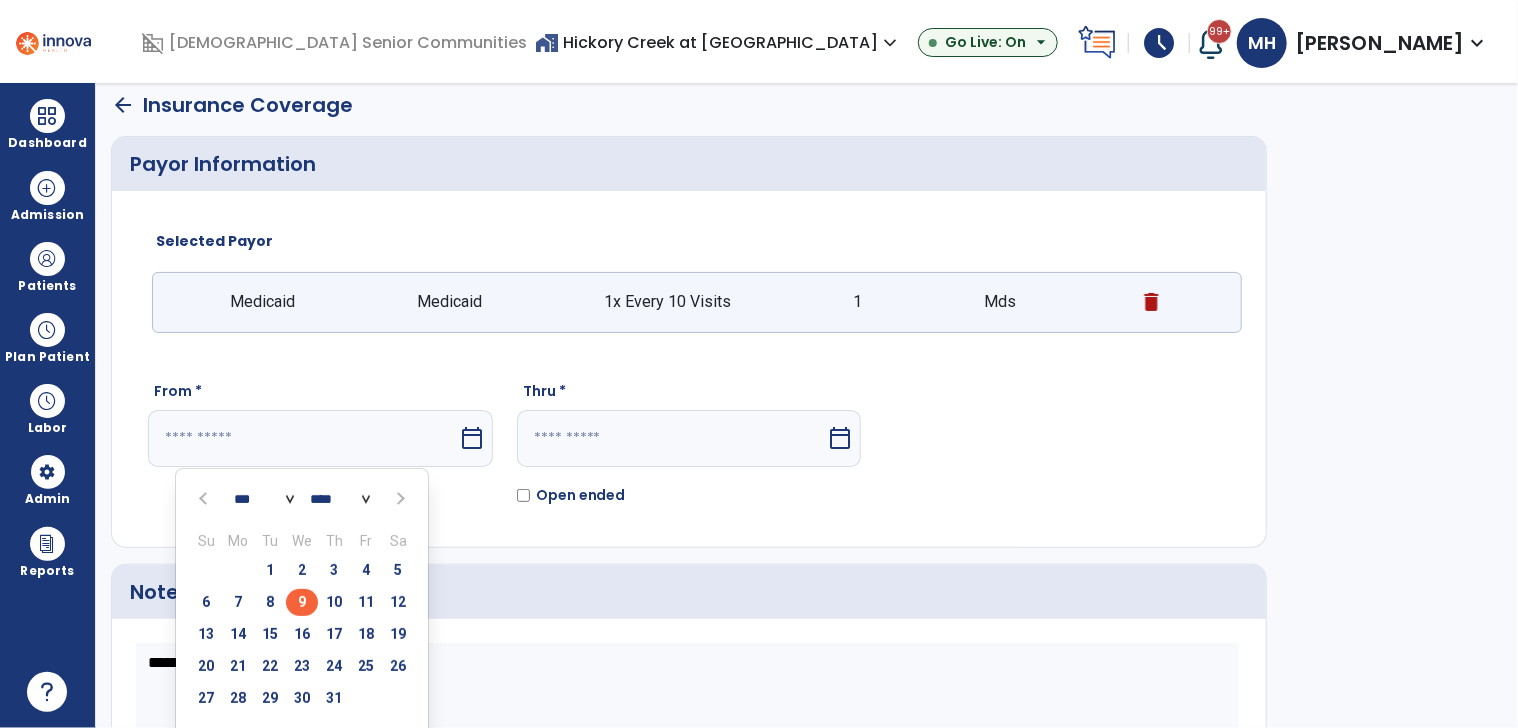 click on "9" at bounding box center (302, 602) 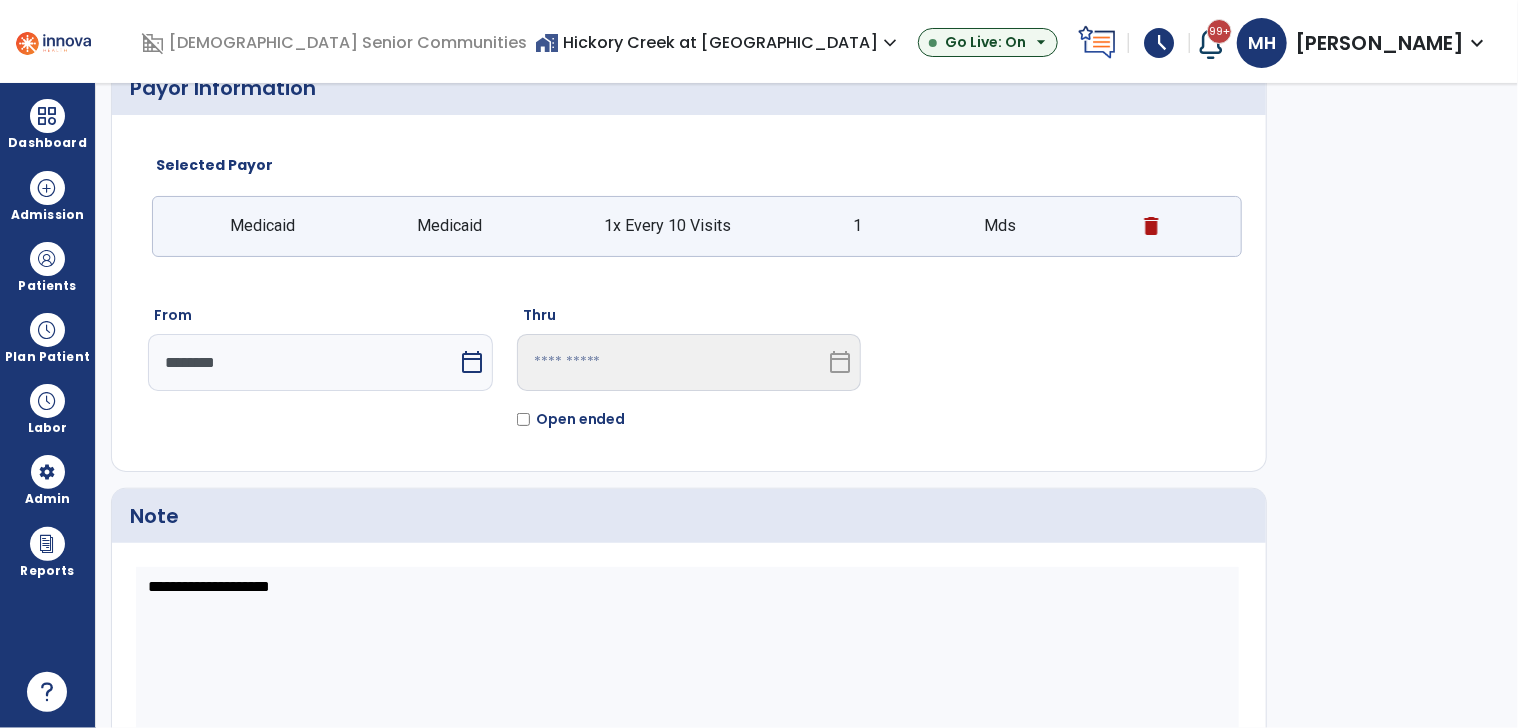 scroll, scrollTop: 179, scrollLeft: 0, axis: vertical 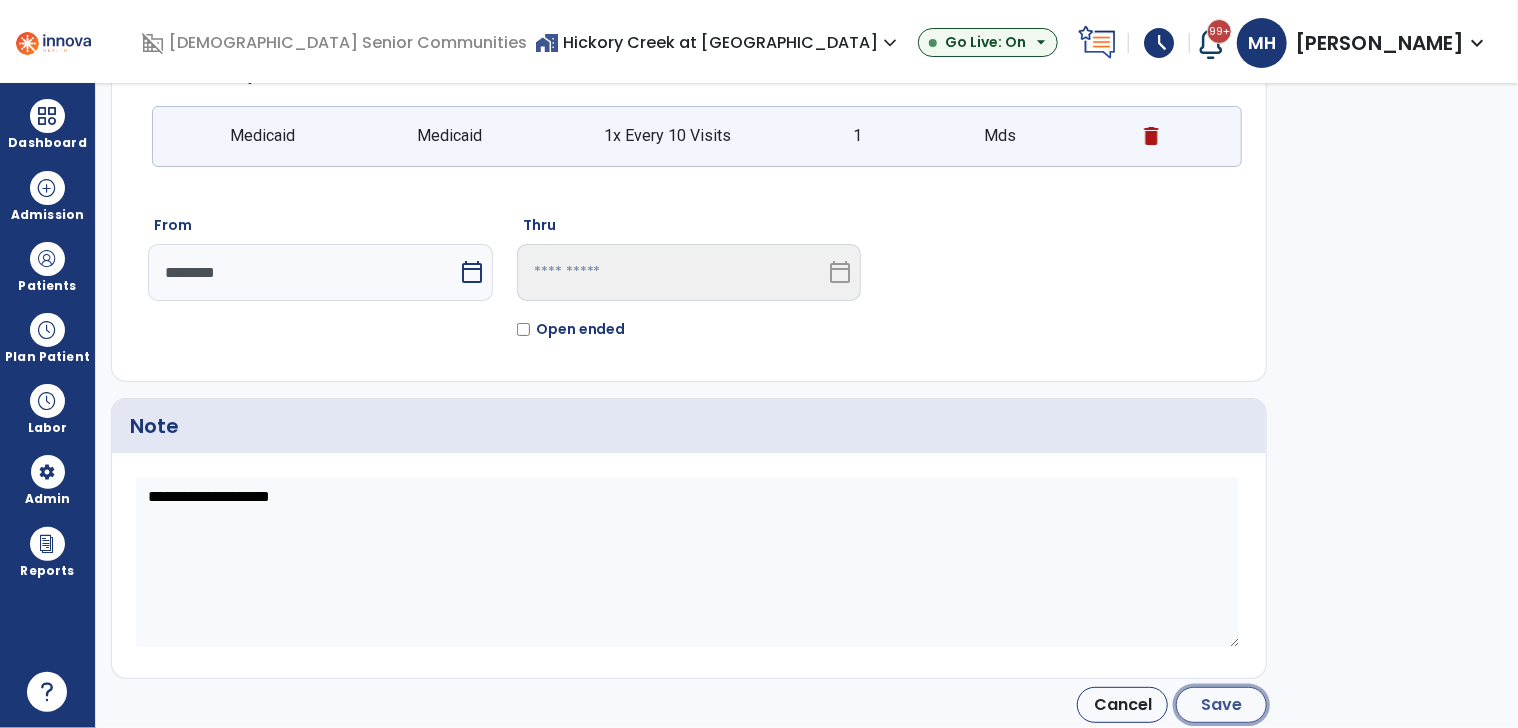 click on "Save" 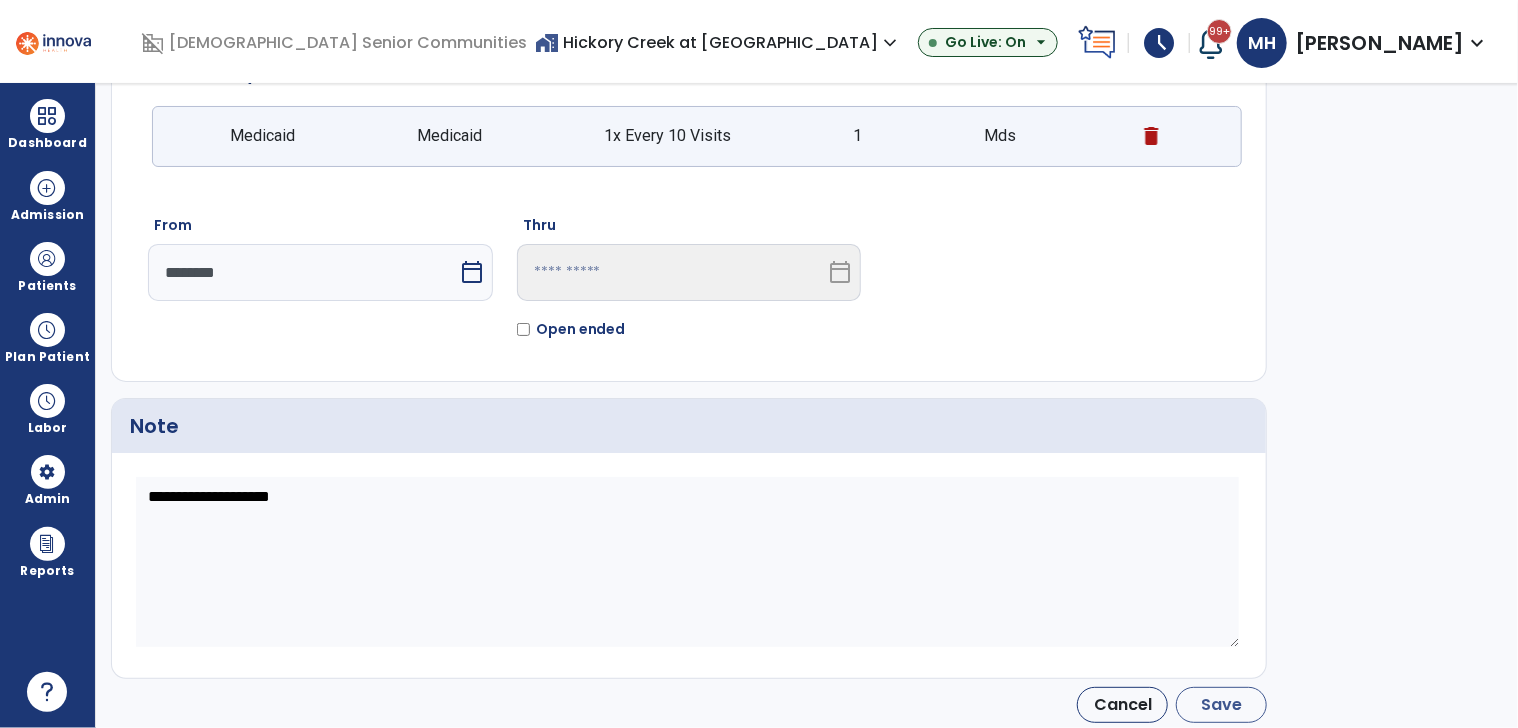 type on "********" 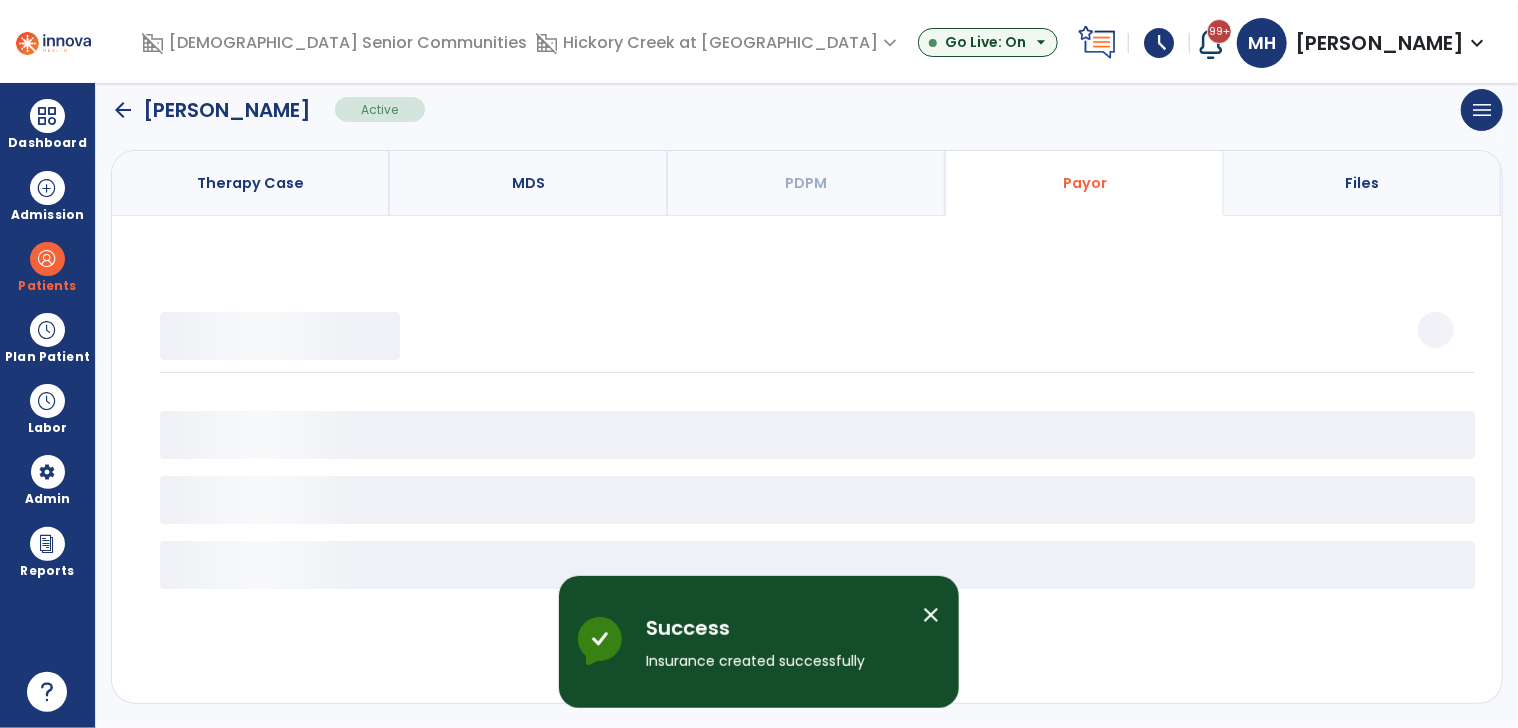 scroll, scrollTop: 144, scrollLeft: 0, axis: vertical 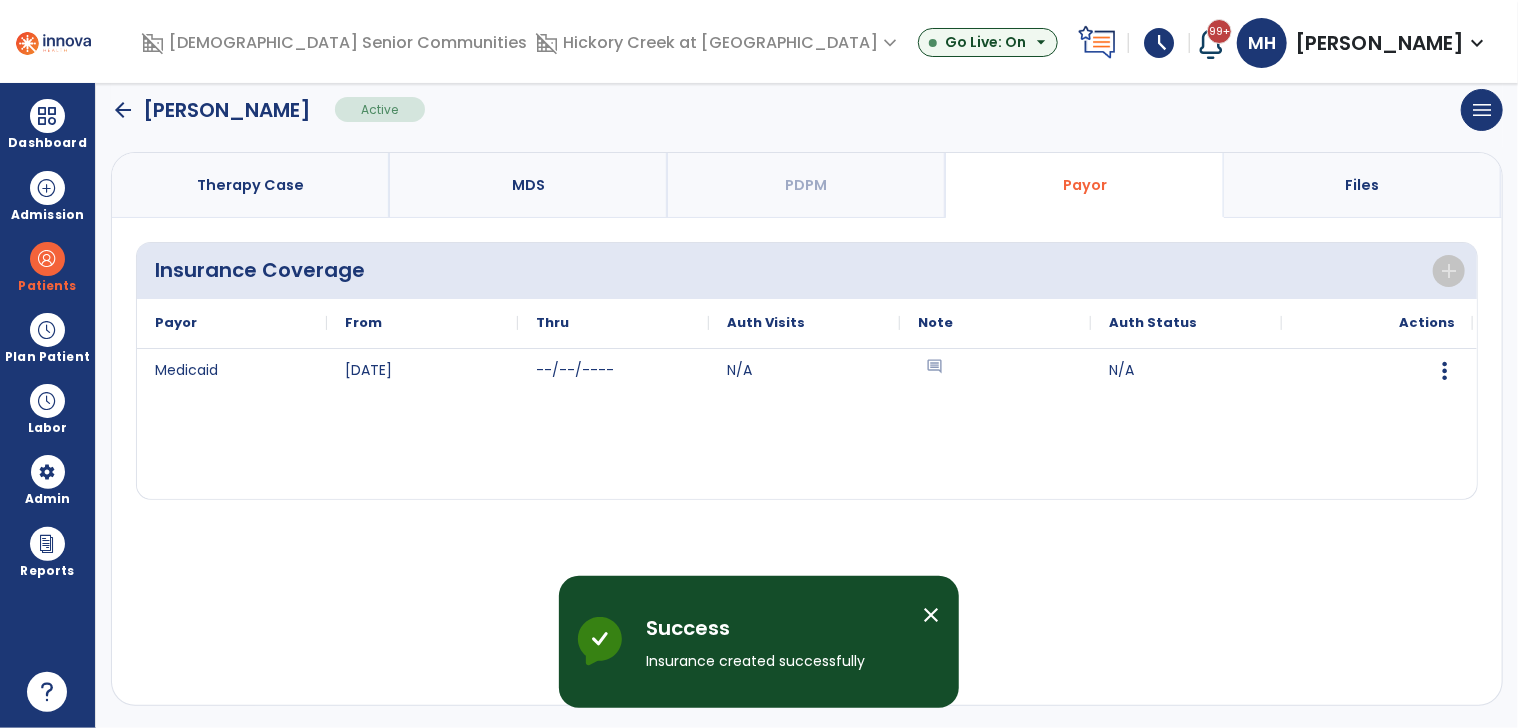 click on "Therapy Case" at bounding box center [250, 185] 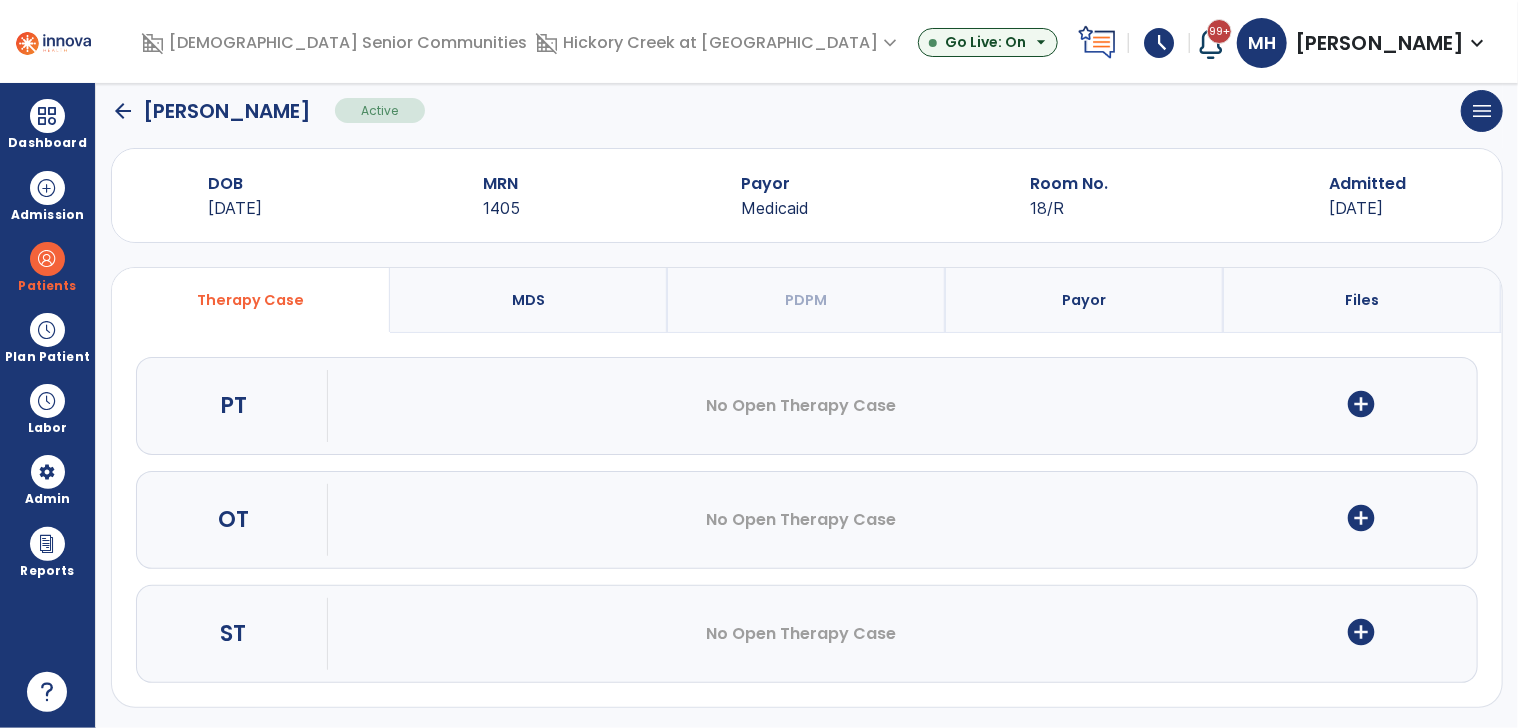 click on "add_circle" at bounding box center [1362, 404] 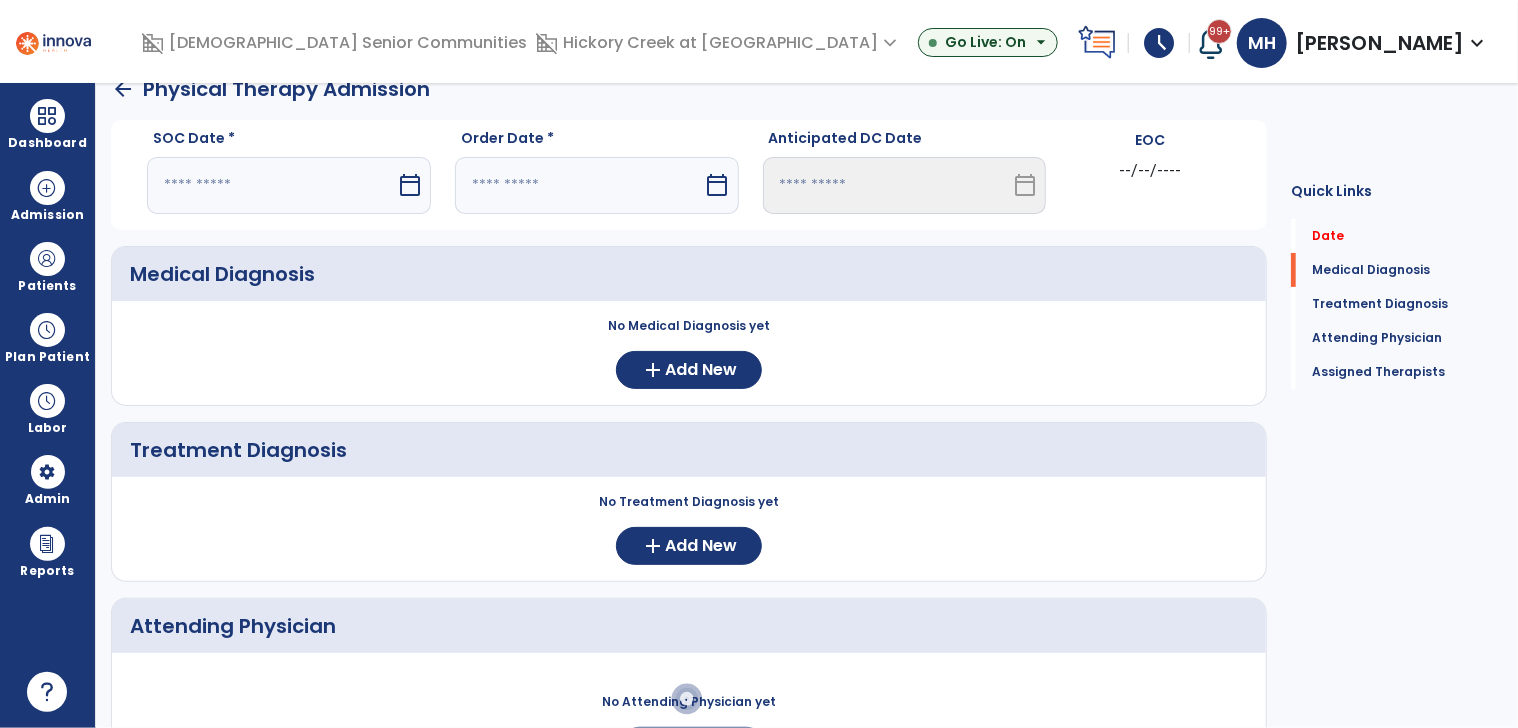 click at bounding box center (271, 185) 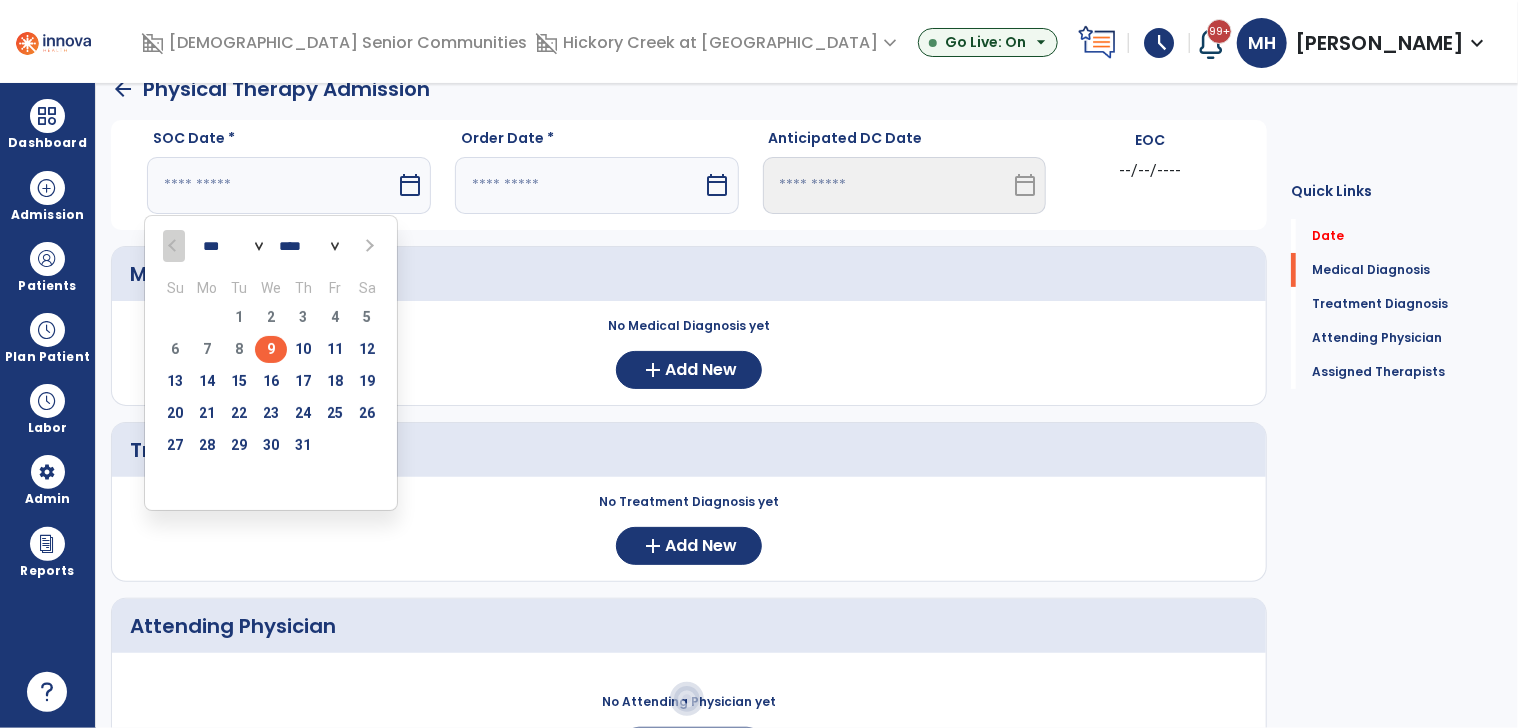 drag, startPoint x: 300, startPoint y: 345, endPoint x: 361, endPoint y: 305, distance: 72.94518 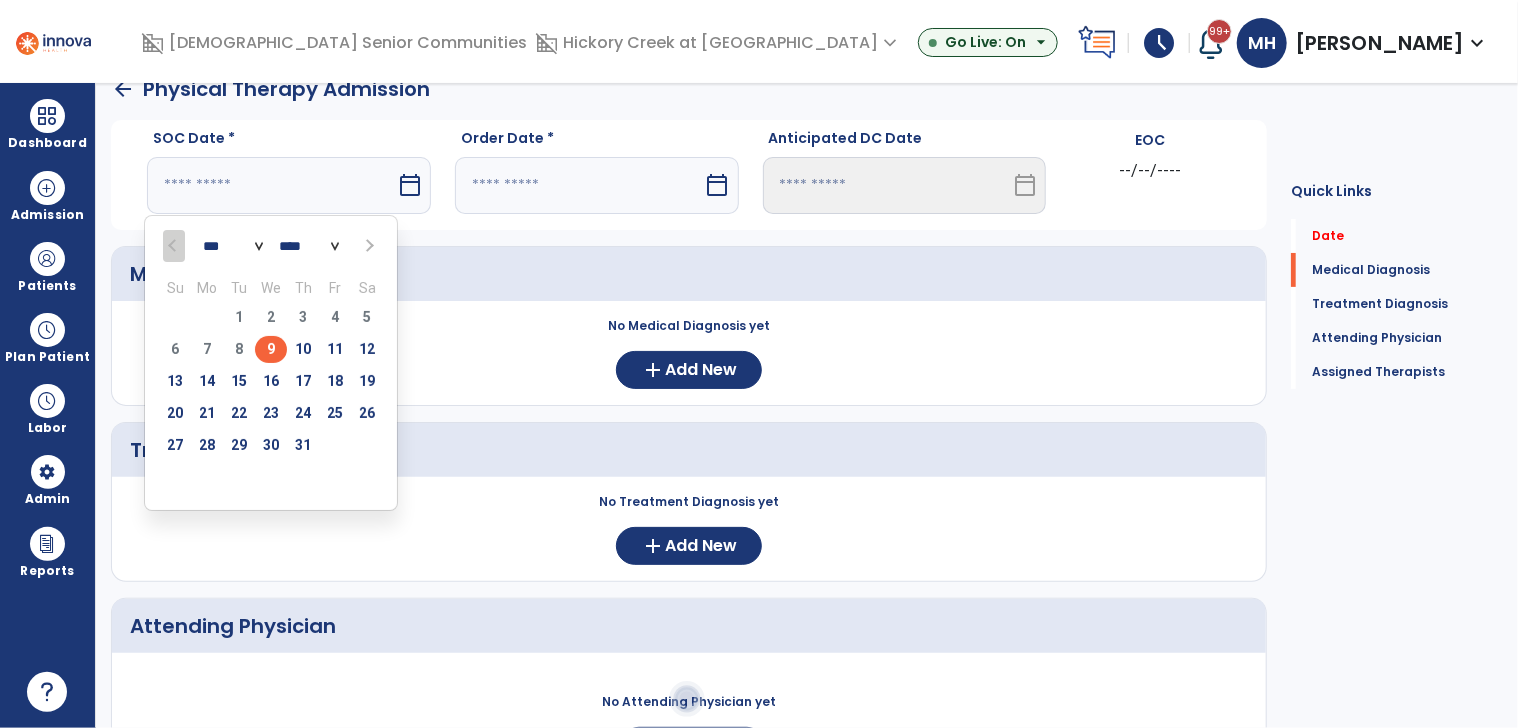click on "10" at bounding box center [303, 349] 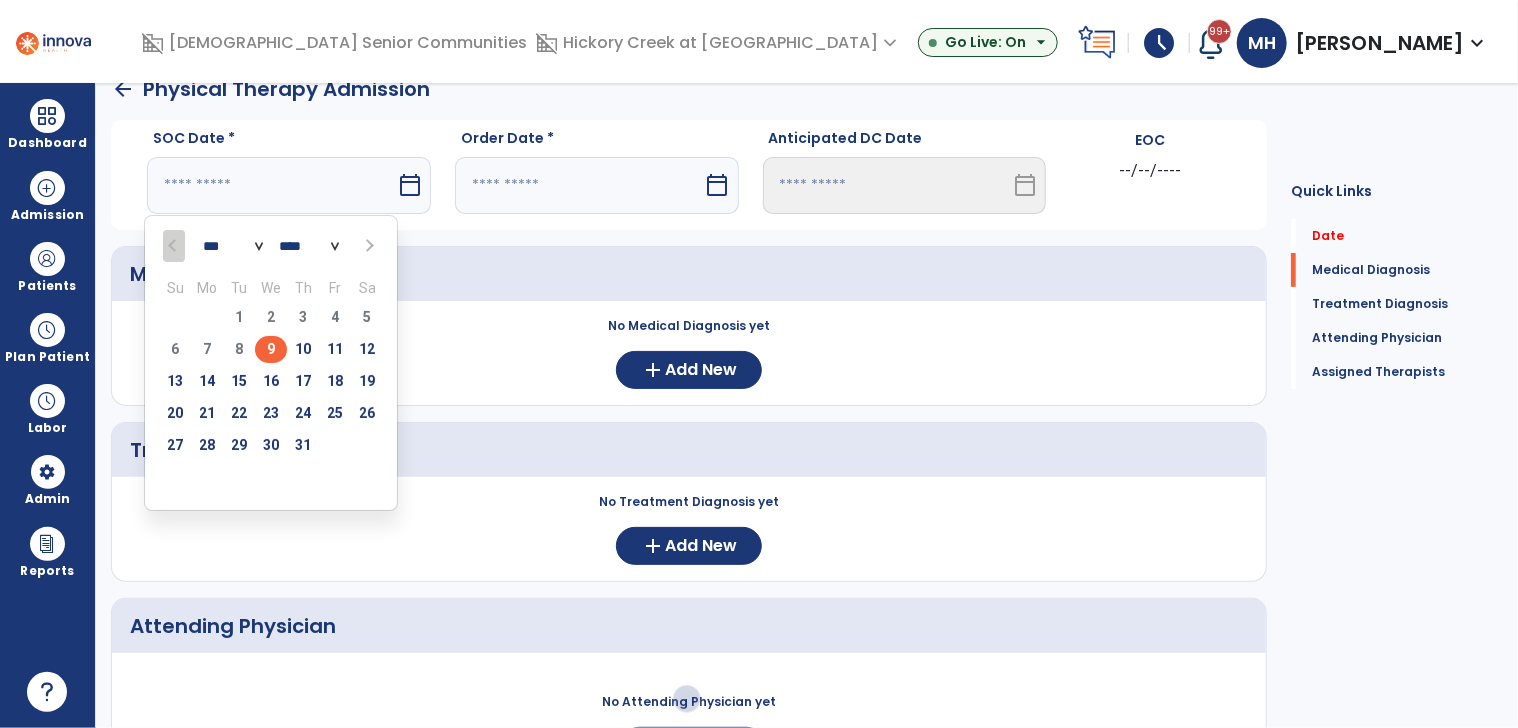 type on "*********" 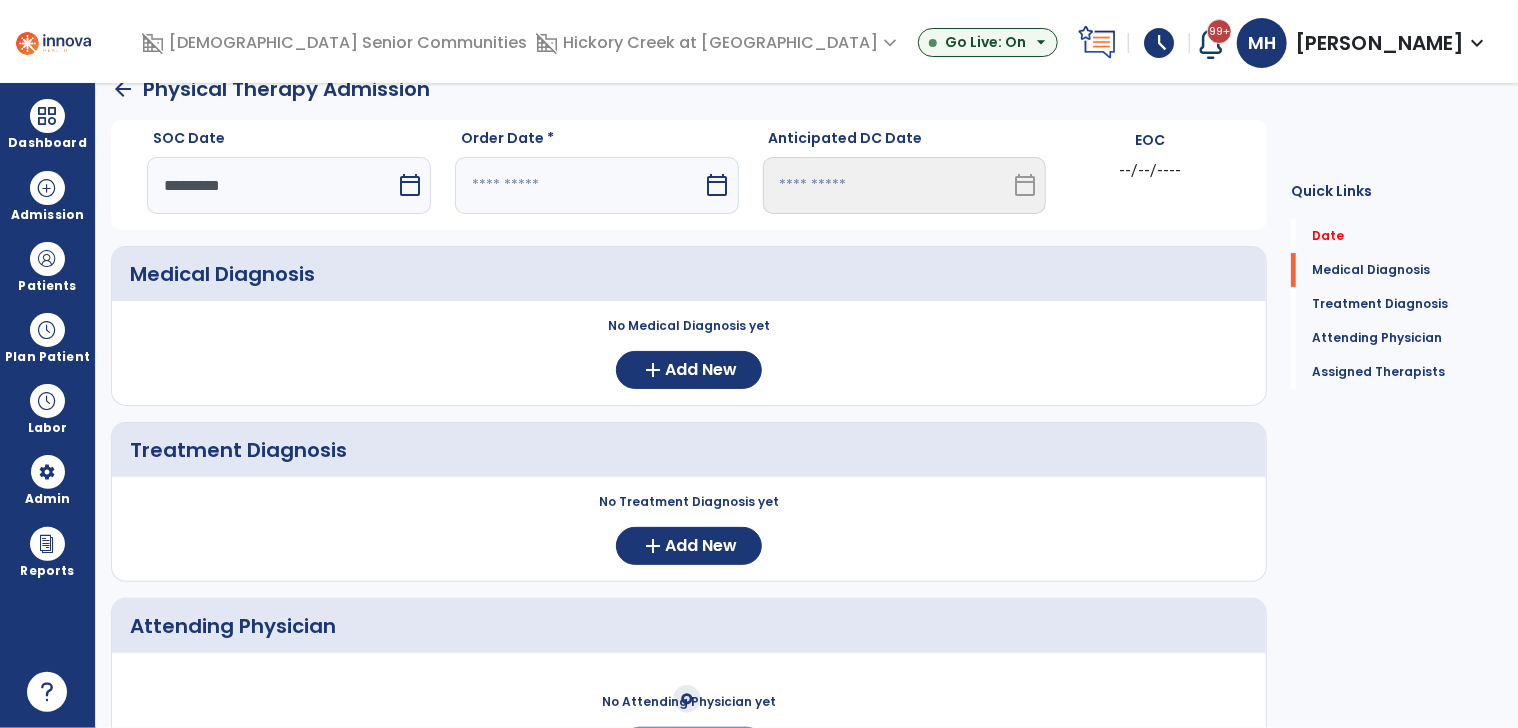 click at bounding box center (579, 185) 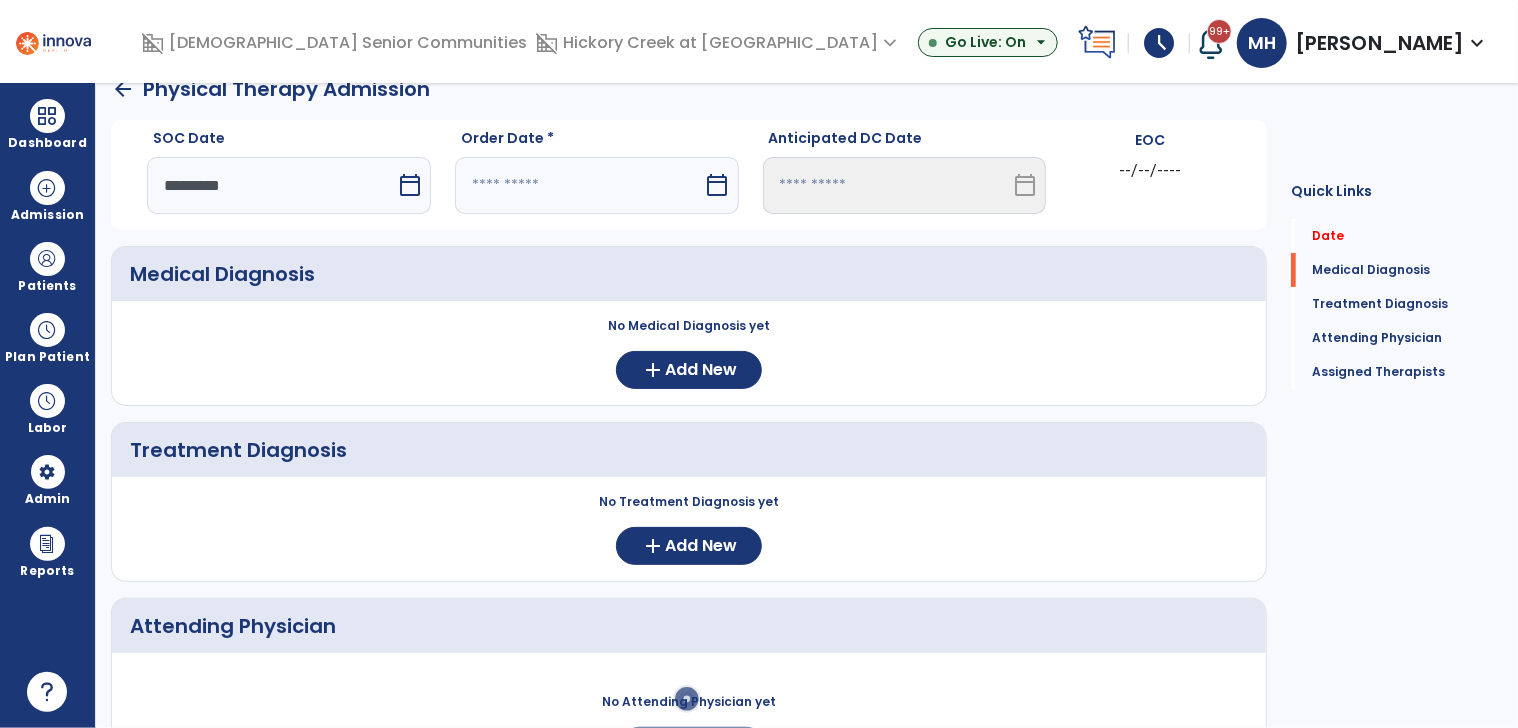 select on "*" 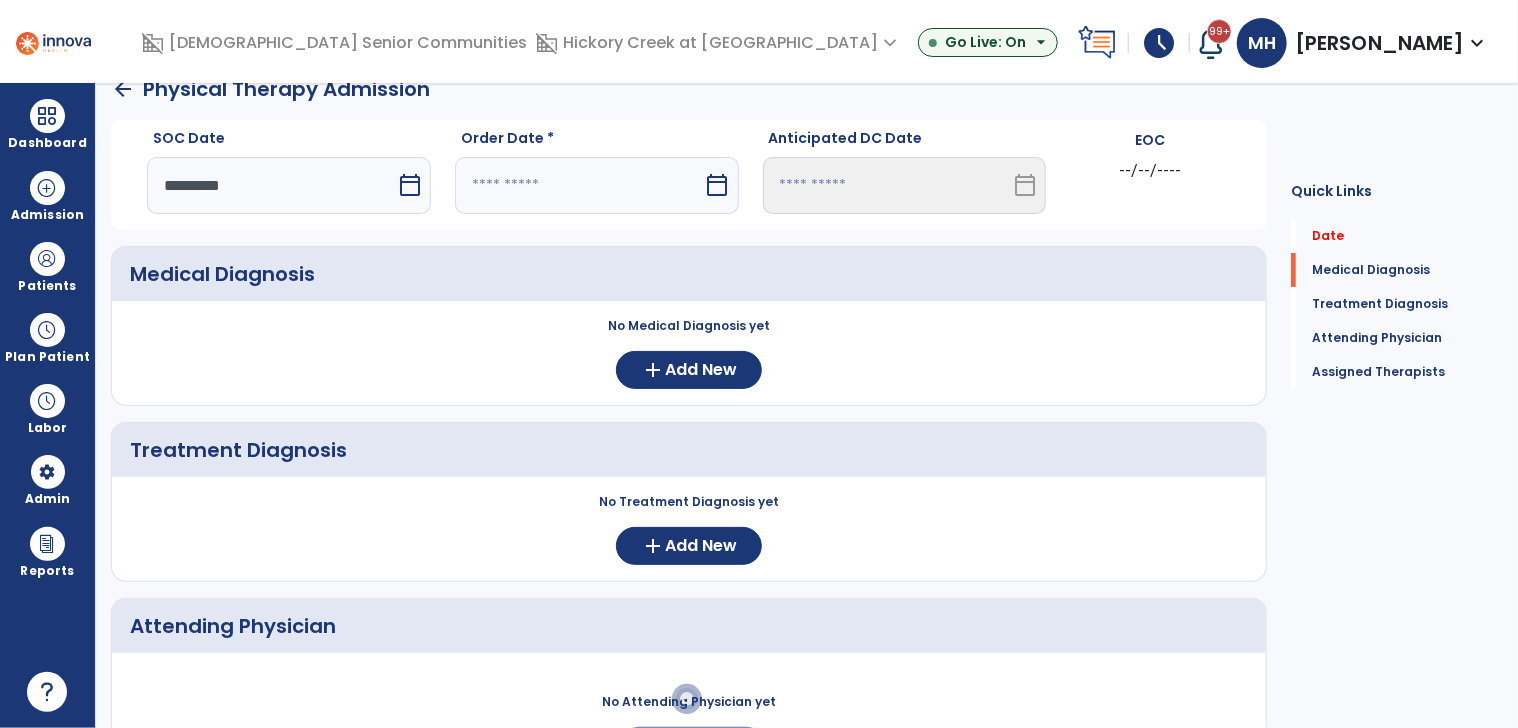 select on "****" 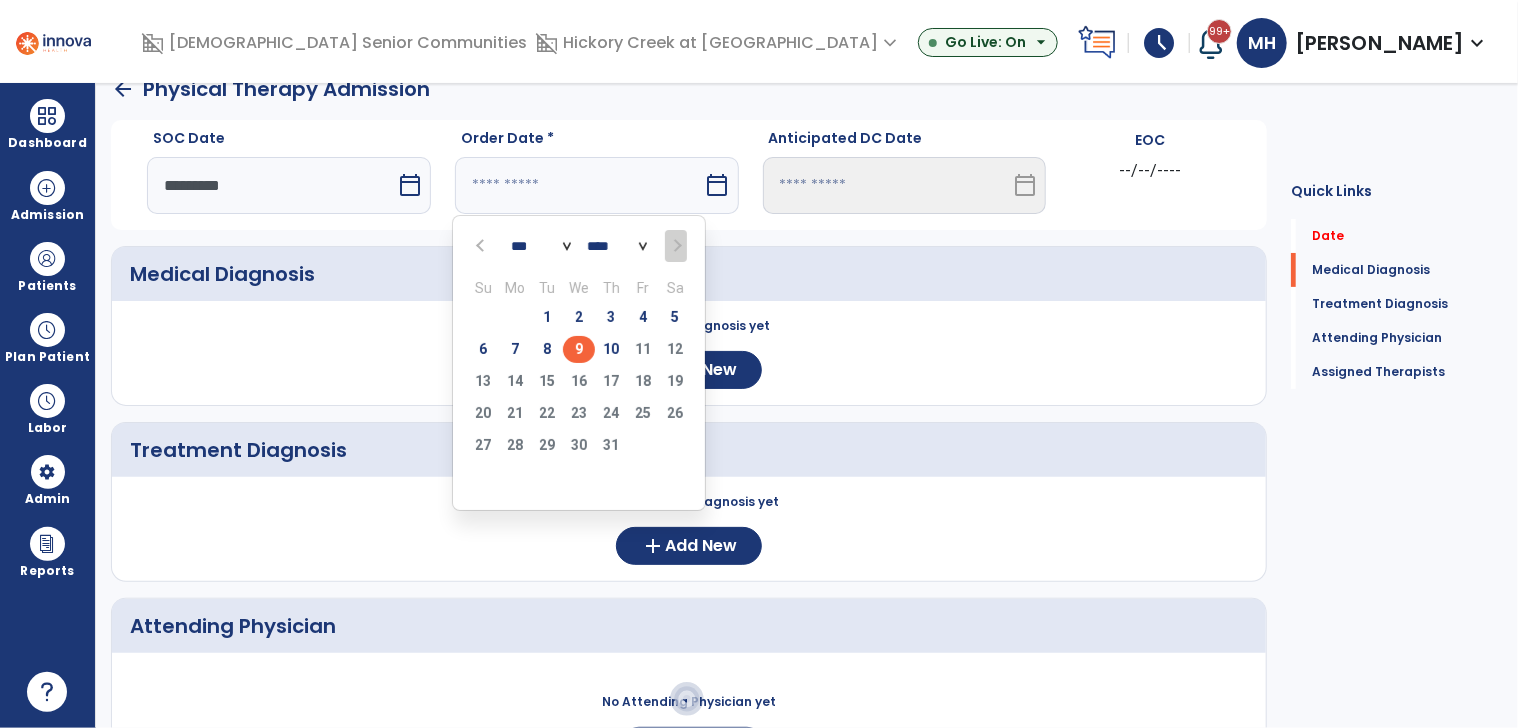 click on "9" at bounding box center (579, 349) 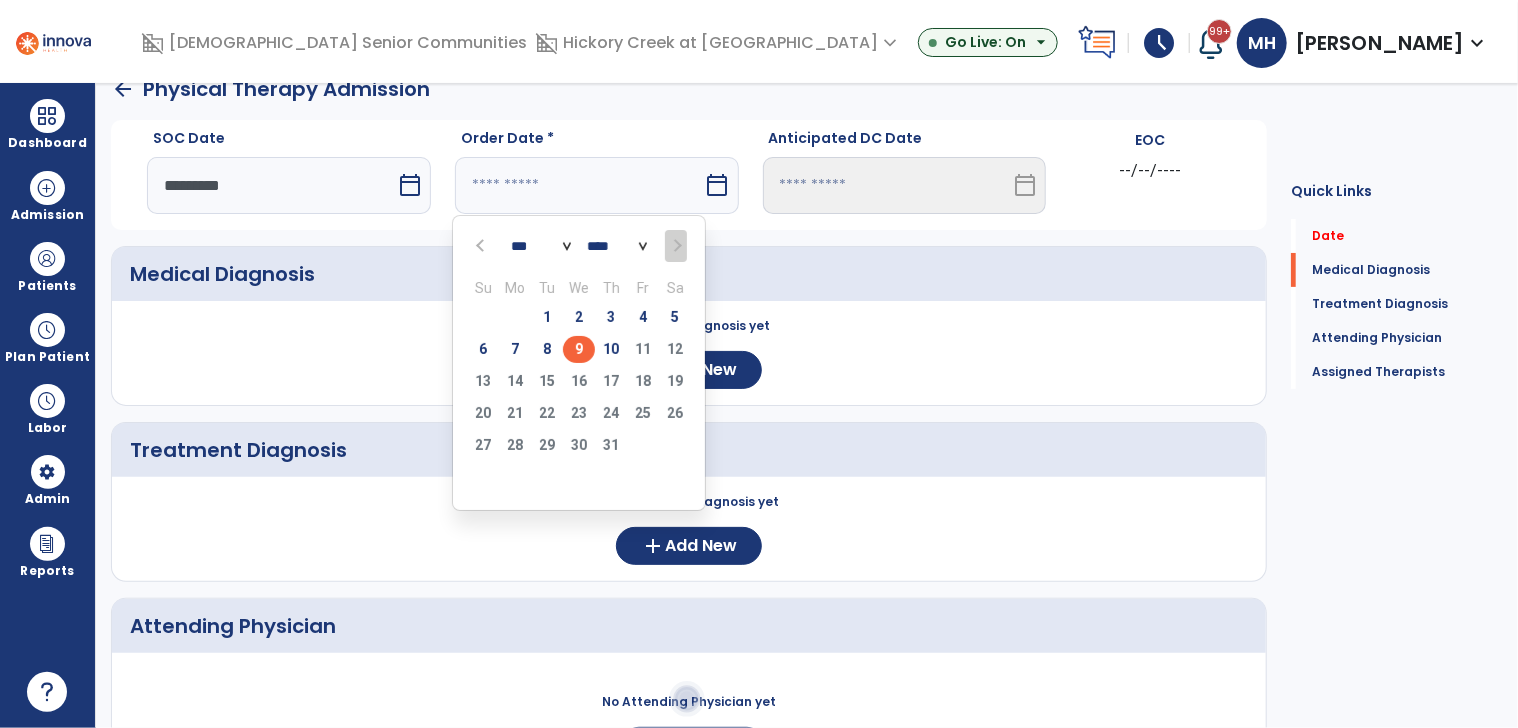 type on "********" 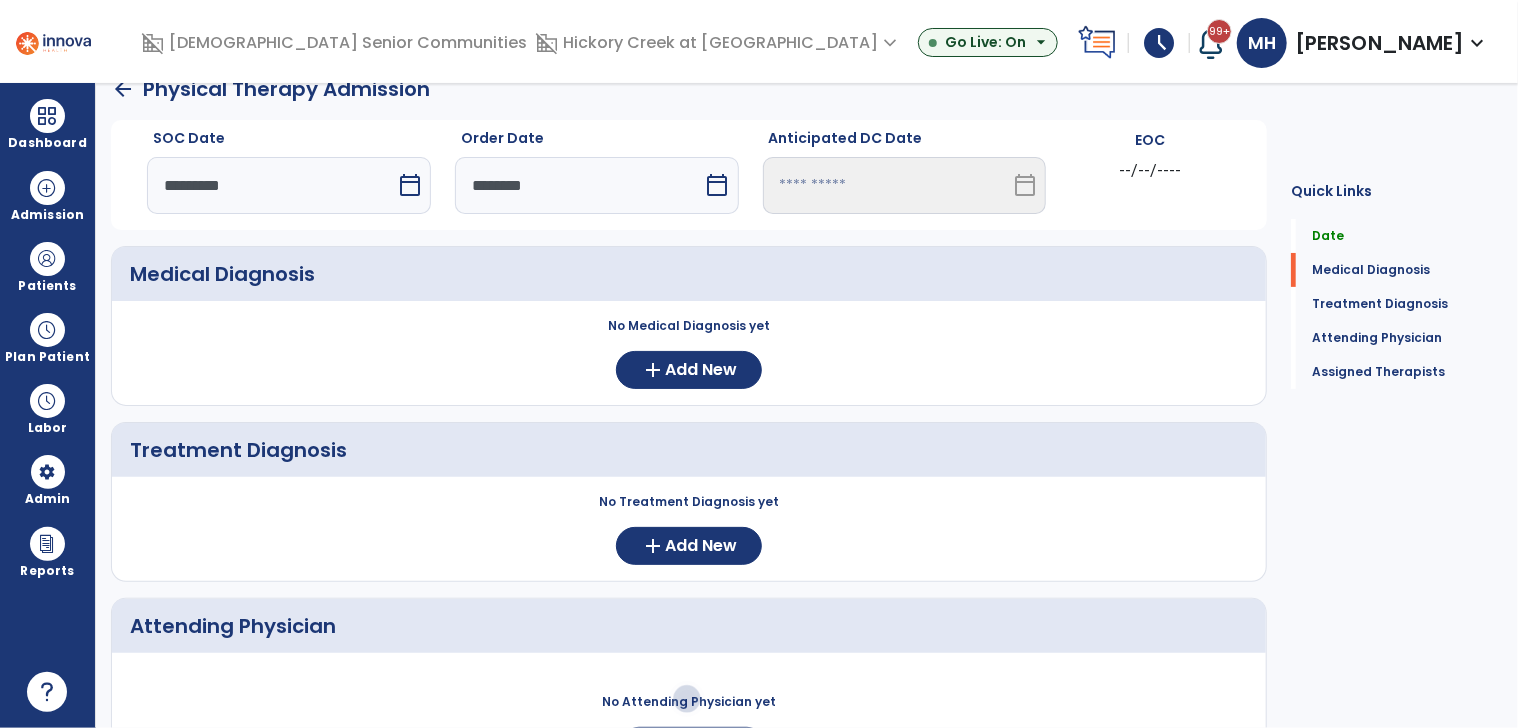 scroll, scrollTop: 420, scrollLeft: 0, axis: vertical 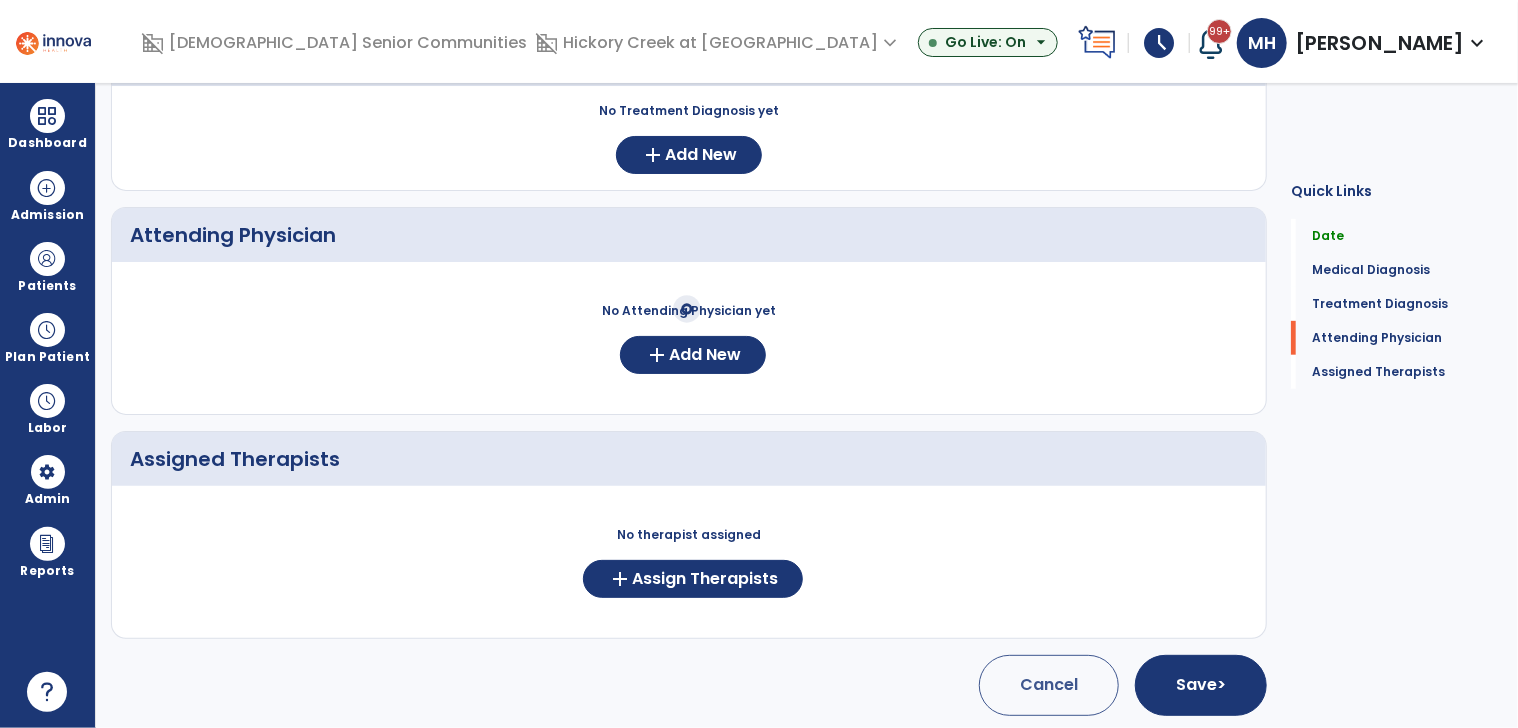 click 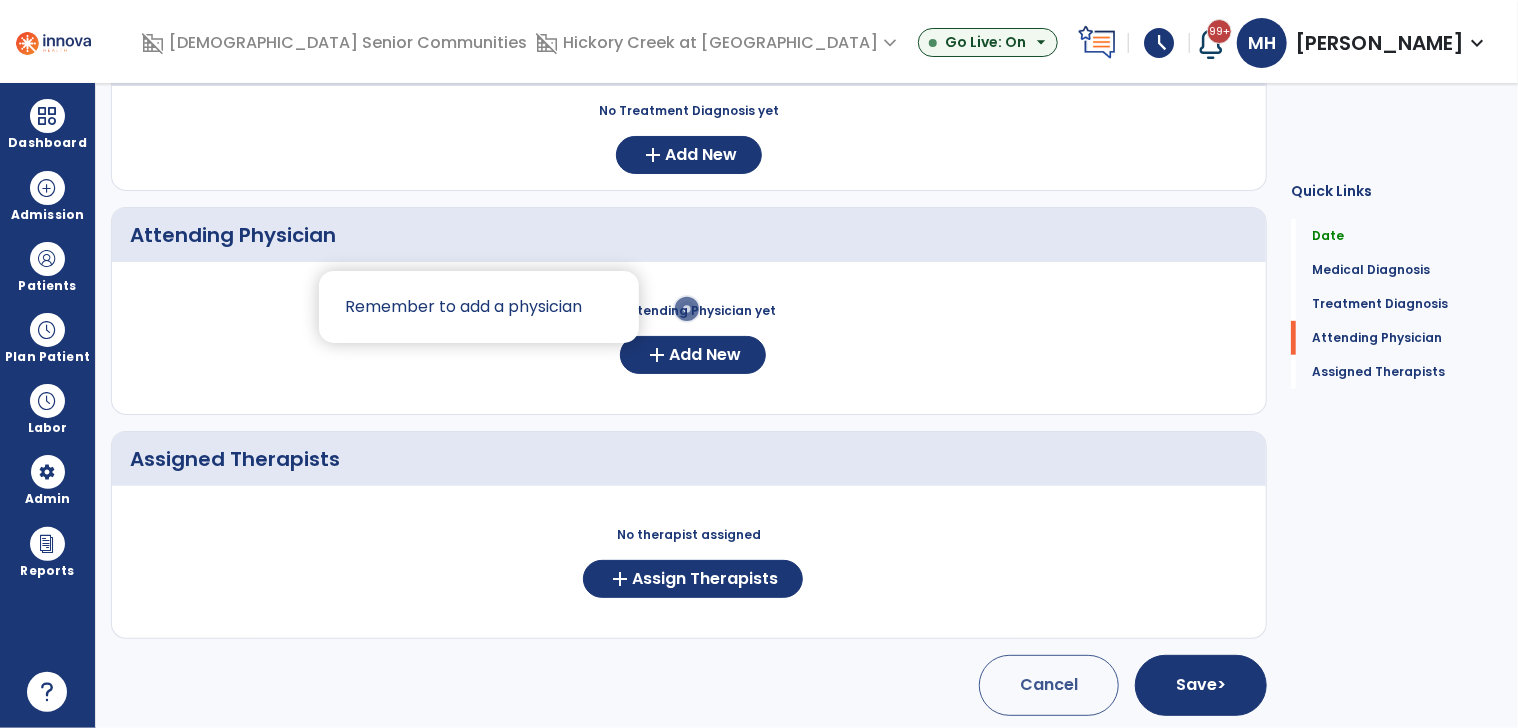 click at bounding box center (759, 364) 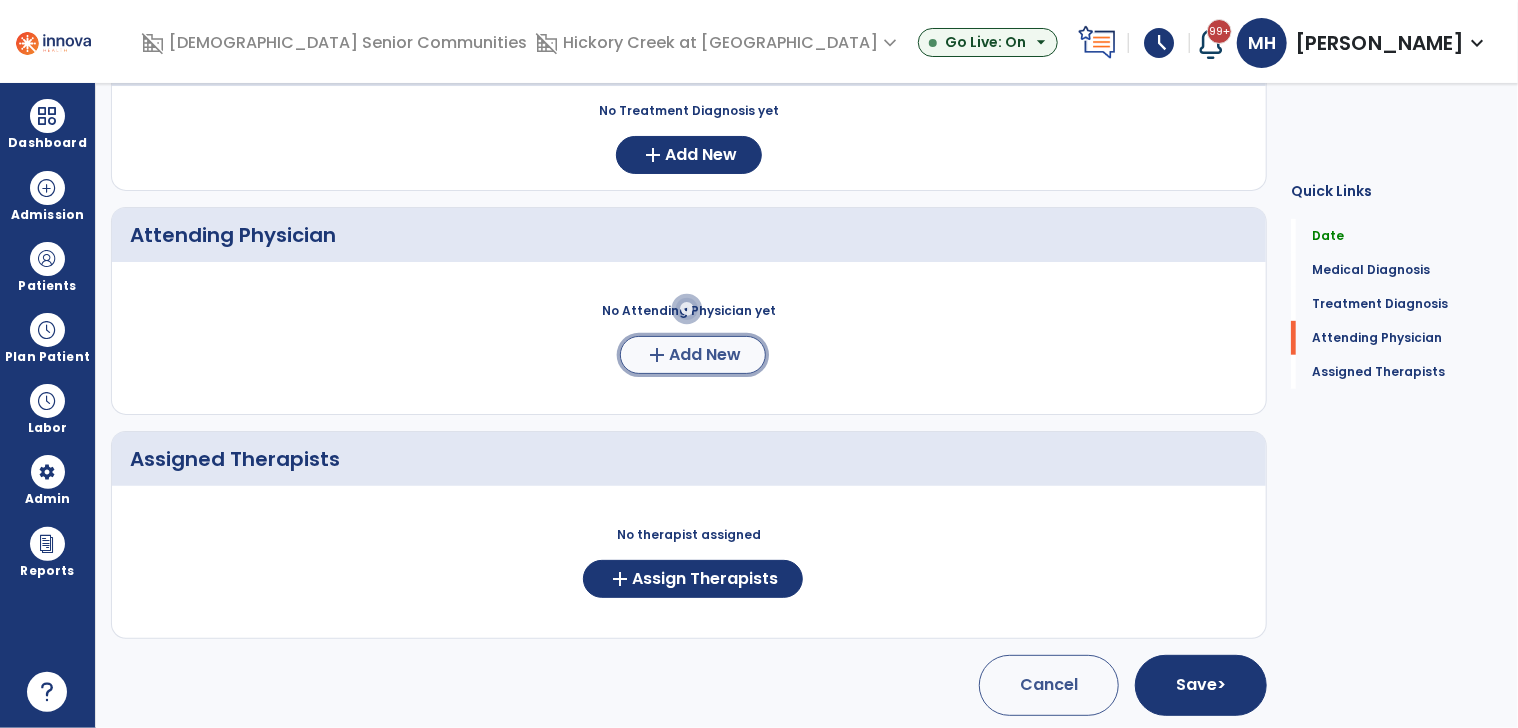 click on "Add New" 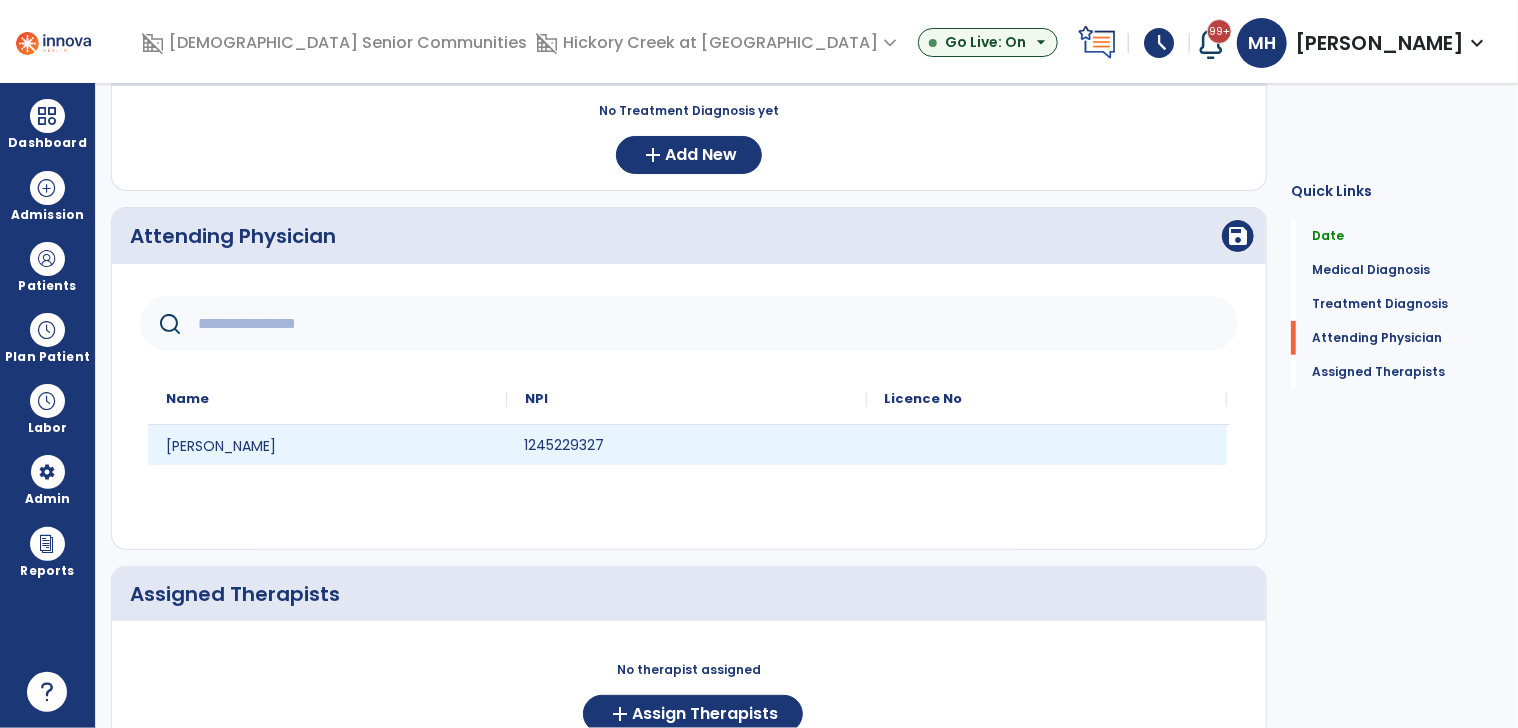 click on "1245229327" 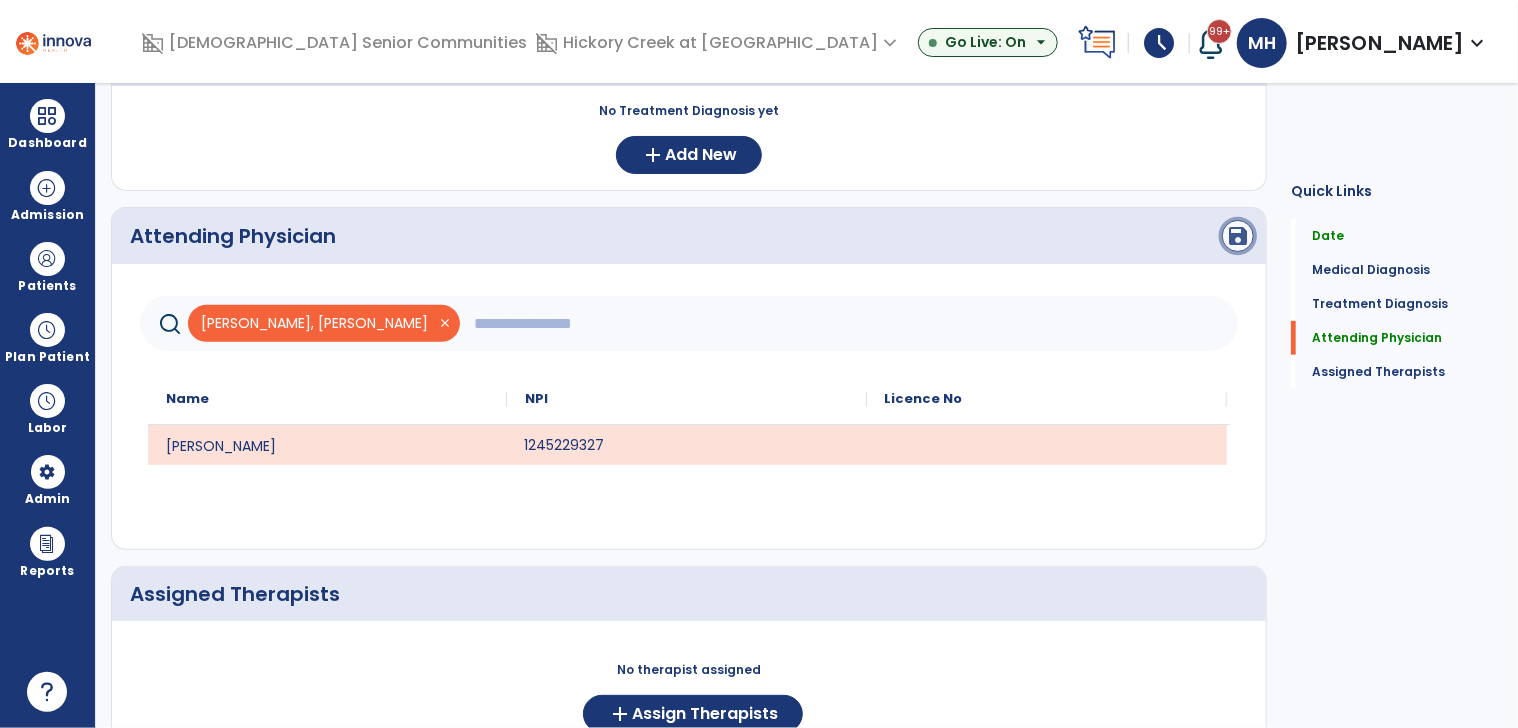 click on "save" 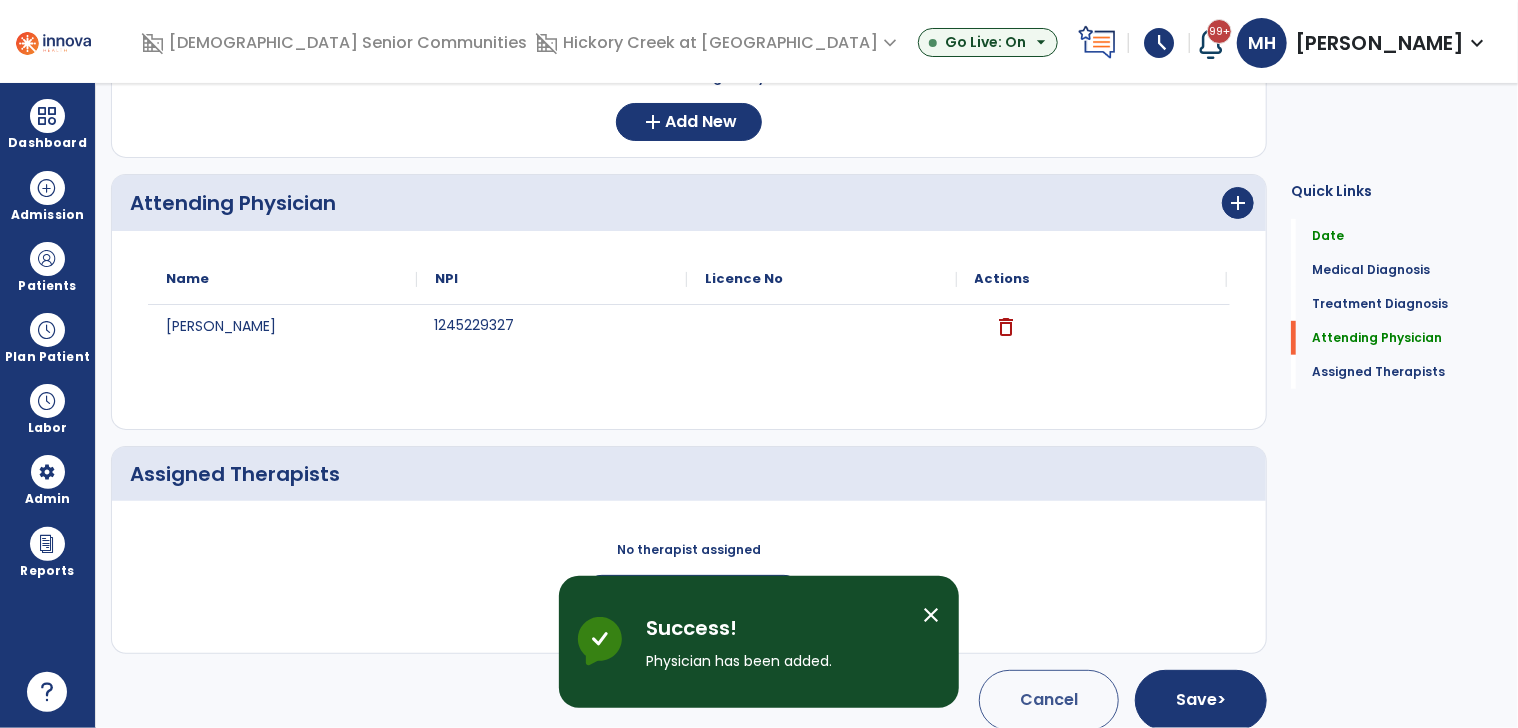 scroll, scrollTop: 468, scrollLeft: 0, axis: vertical 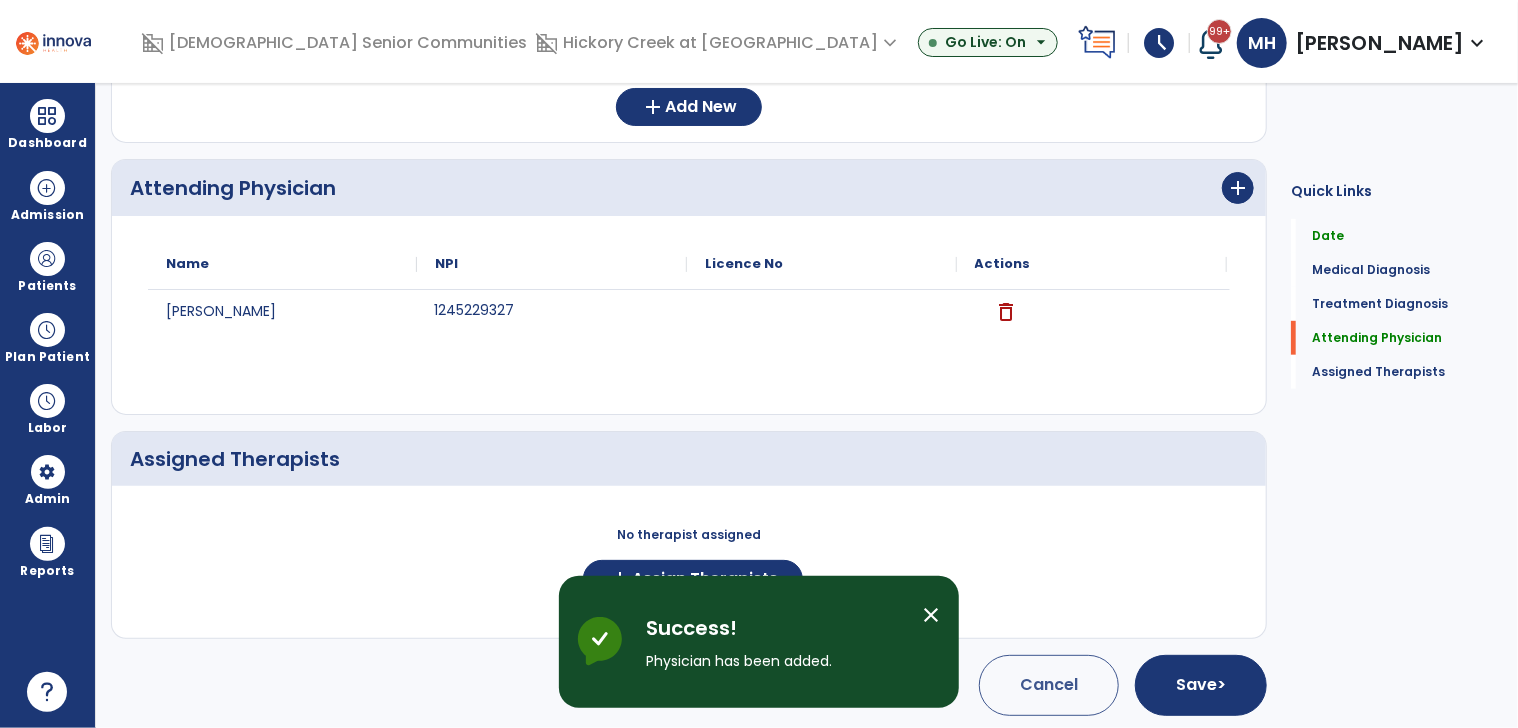 click on "No therapist assigned  add  Assign Therapists" 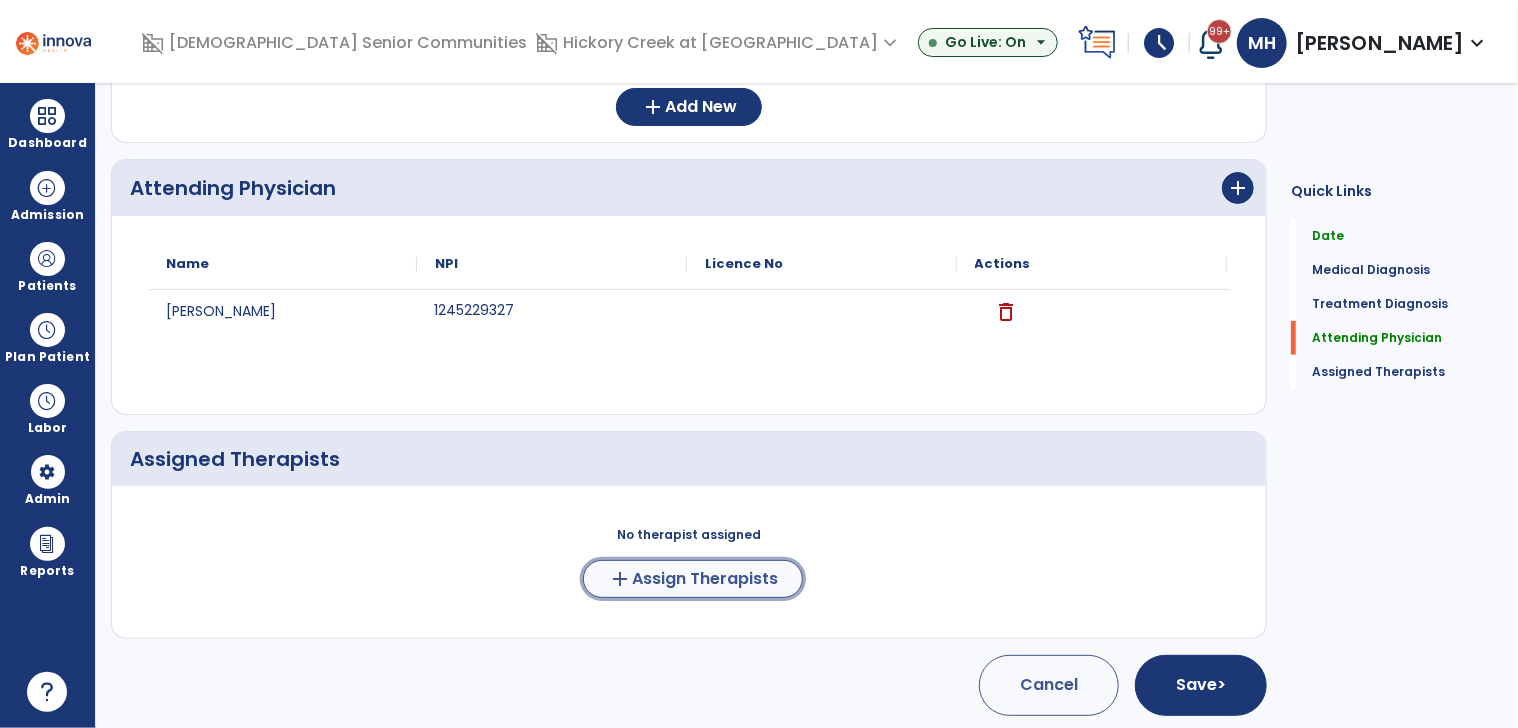 click on "Assign Therapists" 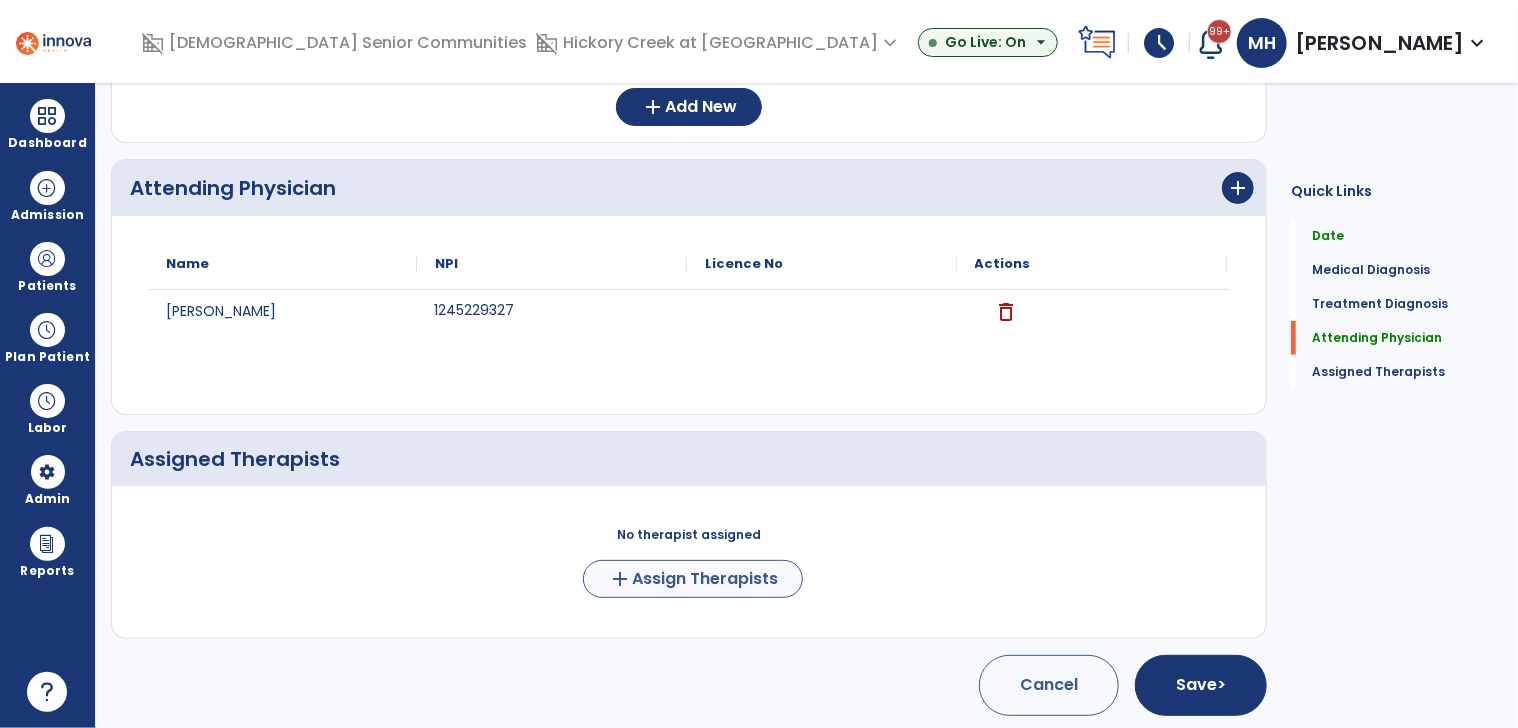 scroll, scrollTop: 464, scrollLeft: 0, axis: vertical 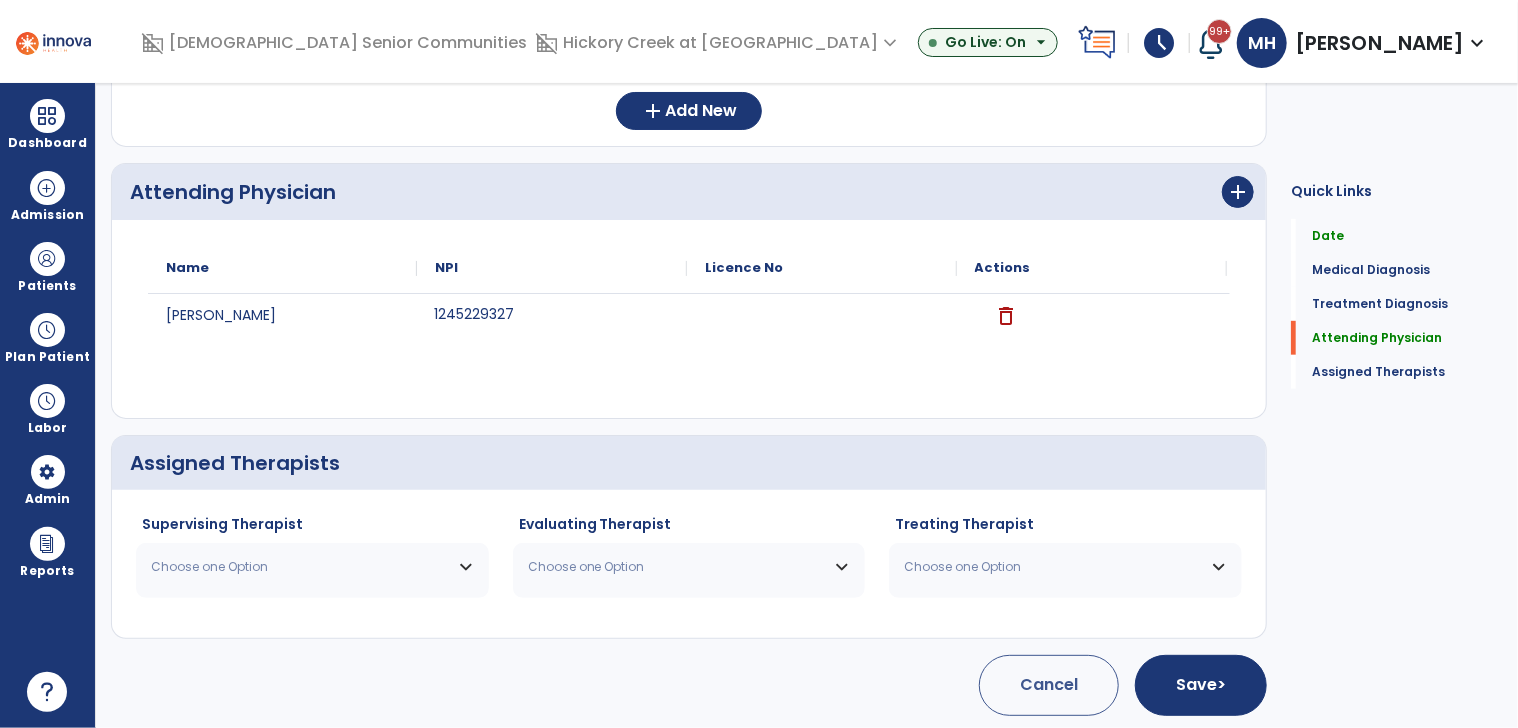 click on "Choose one Option" at bounding box center (300, 567) 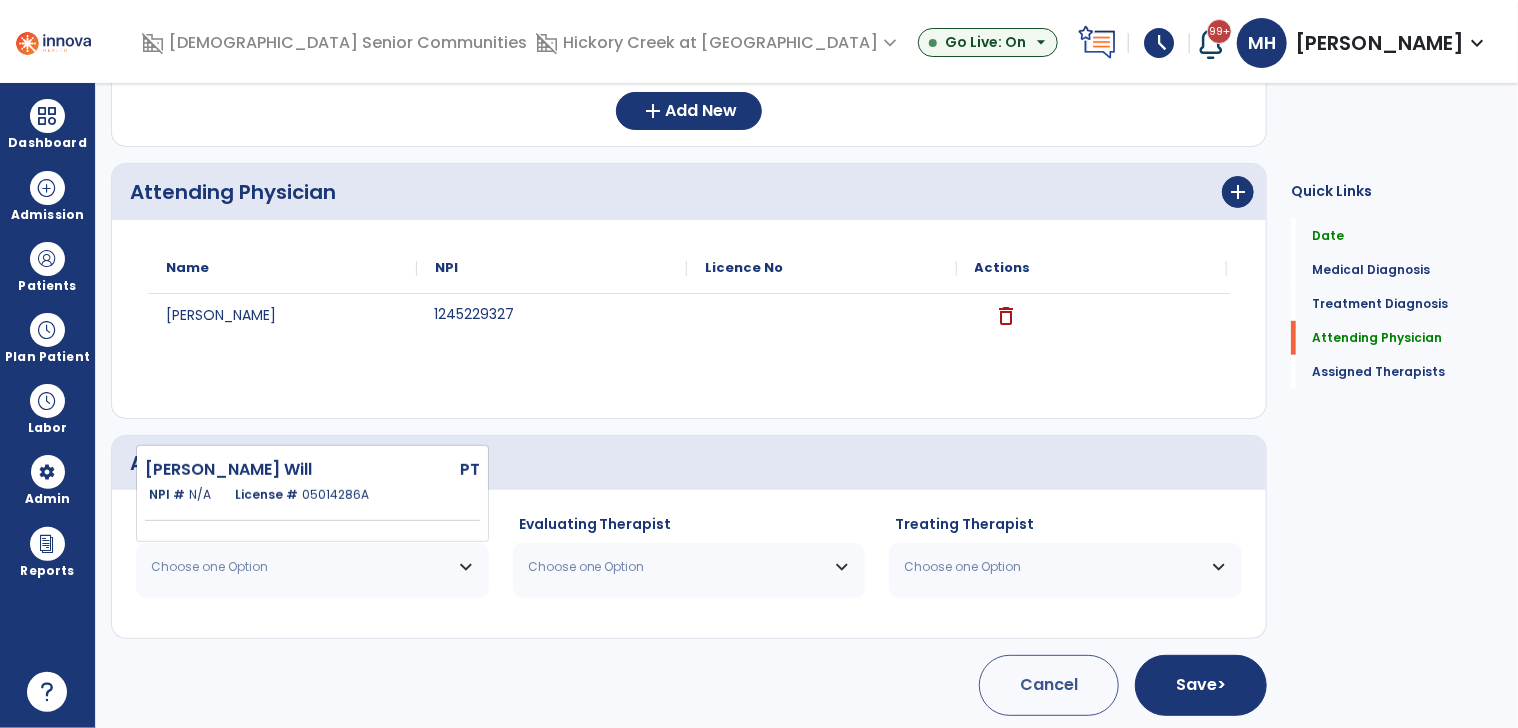 drag, startPoint x: 300, startPoint y: 501, endPoint x: 476, endPoint y: 543, distance: 180.94199 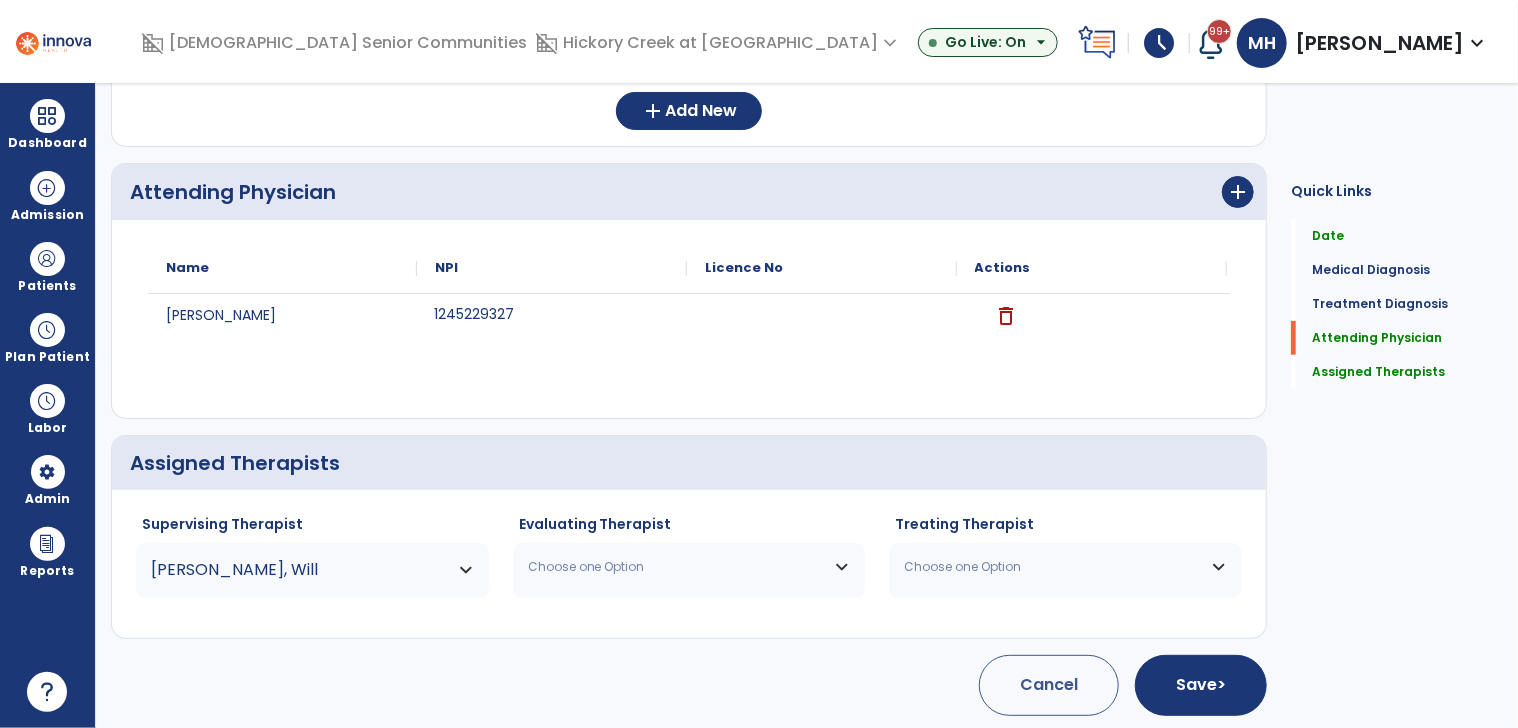 click on "Choose one Option" at bounding box center [677, 567] 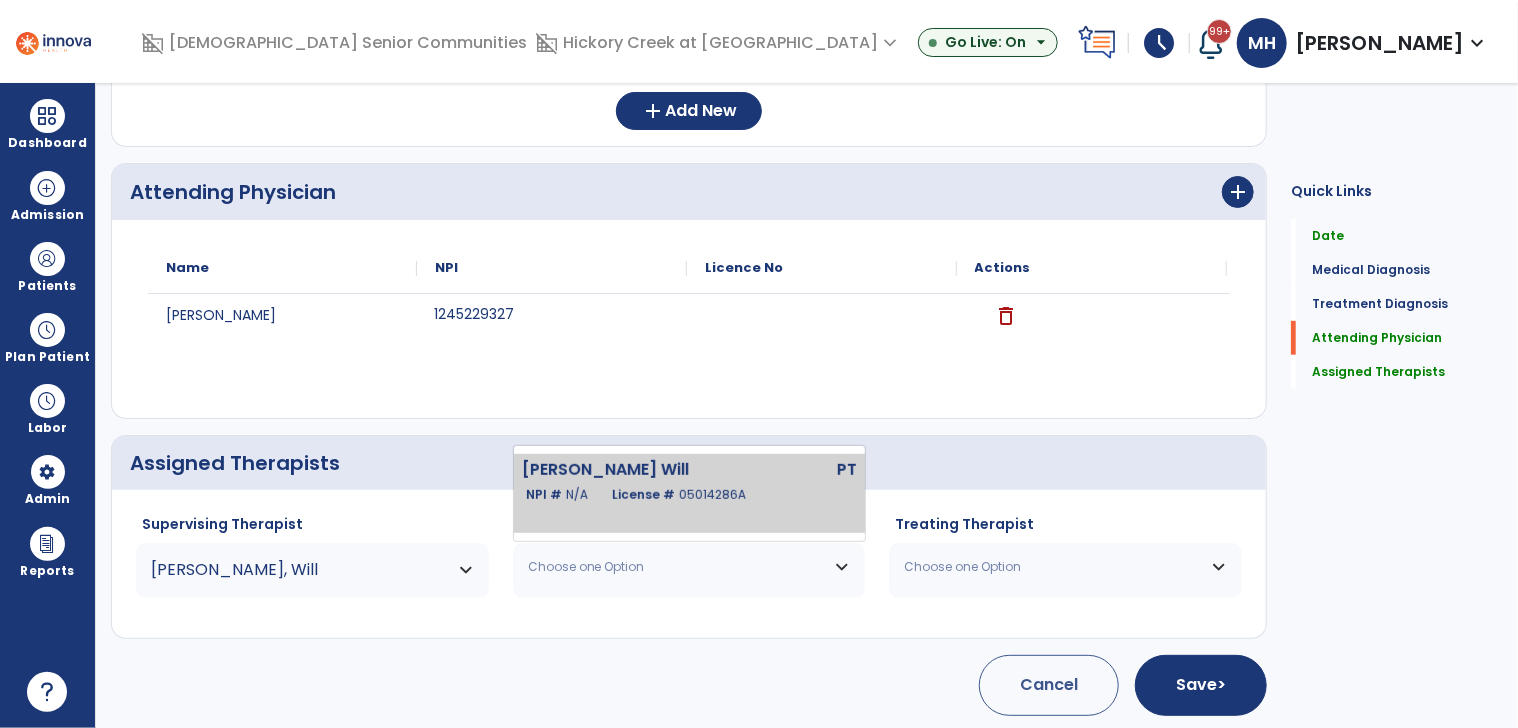 click on "Caywood Will  PT   NPI #  N/A   License #  05014286A" 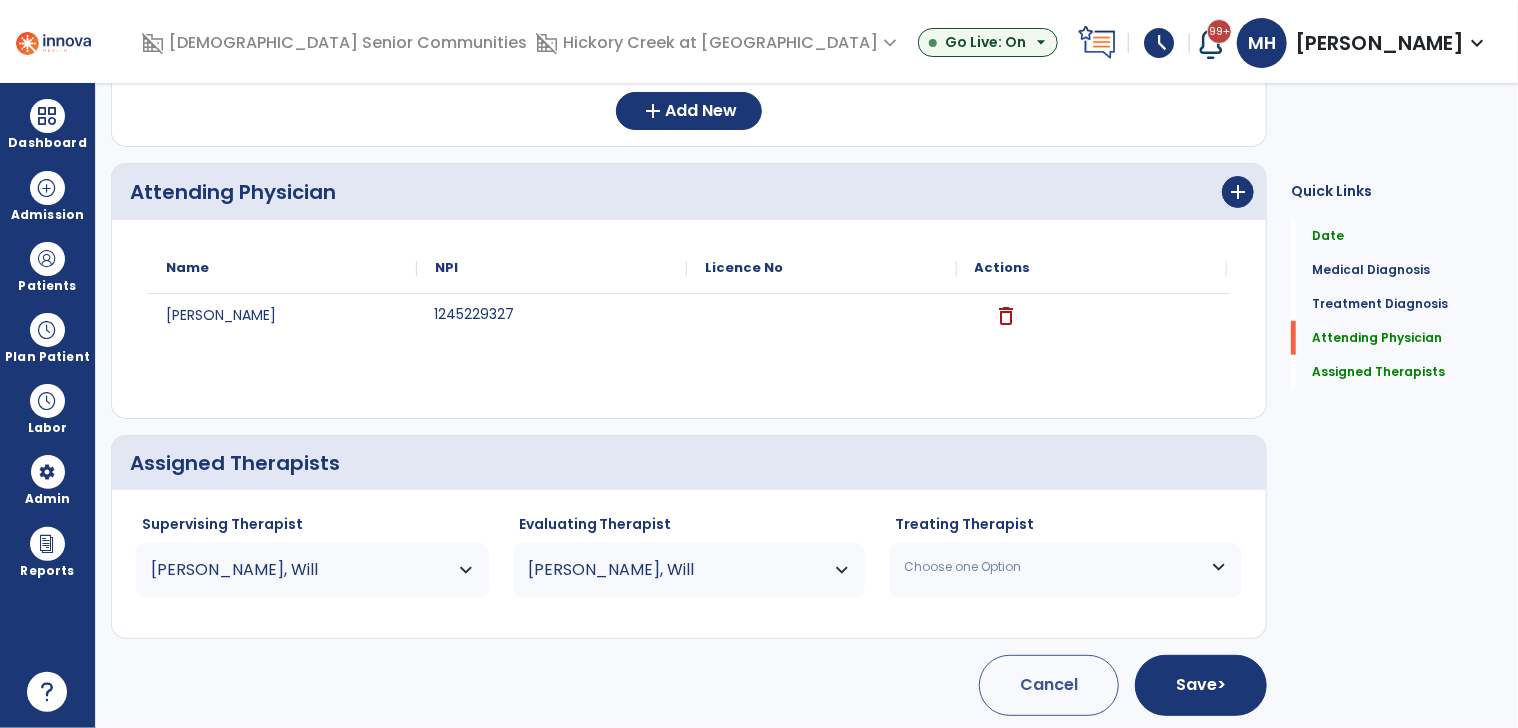 click on "Choose one Option" at bounding box center (1065, 567) 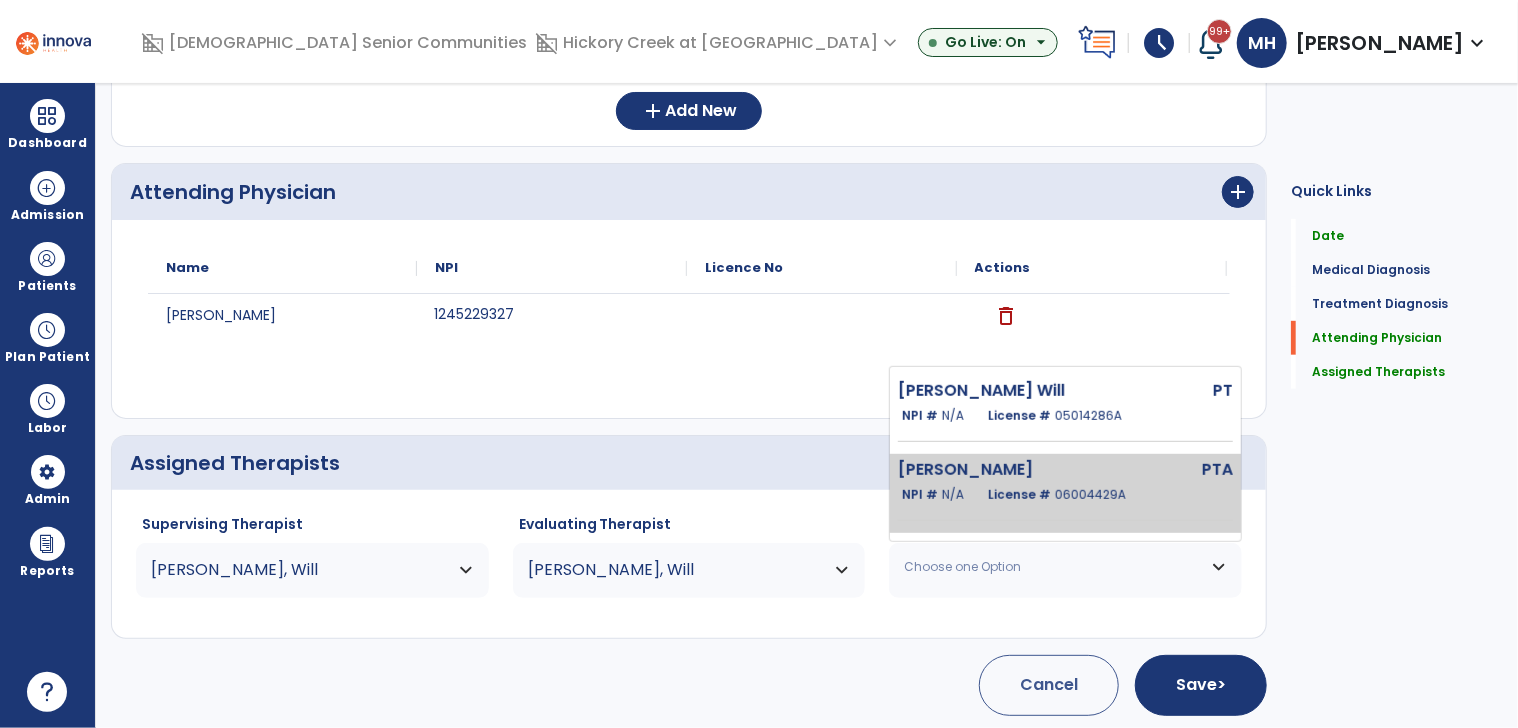 click on "NPI #  N/A" 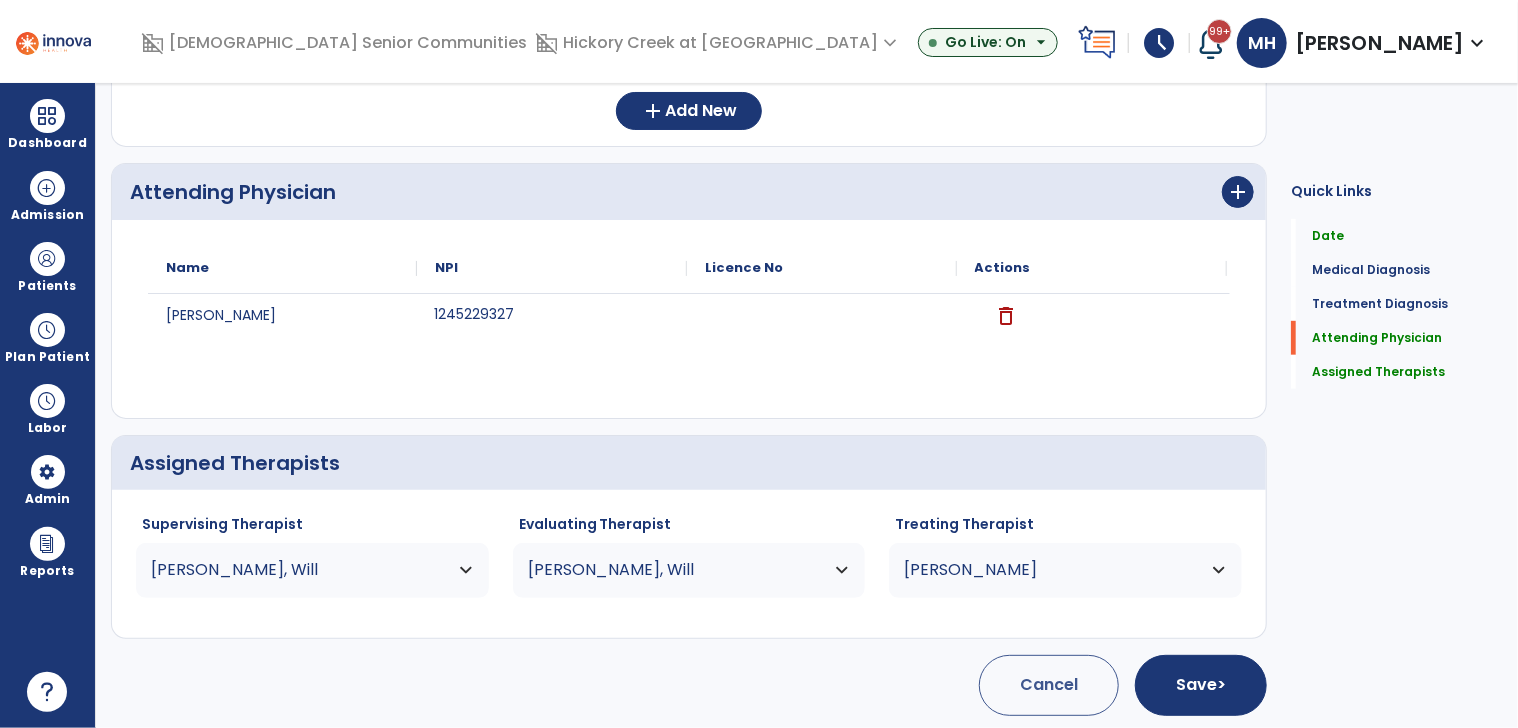 click on "[PERSON_NAME]" at bounding box center [300, 570] 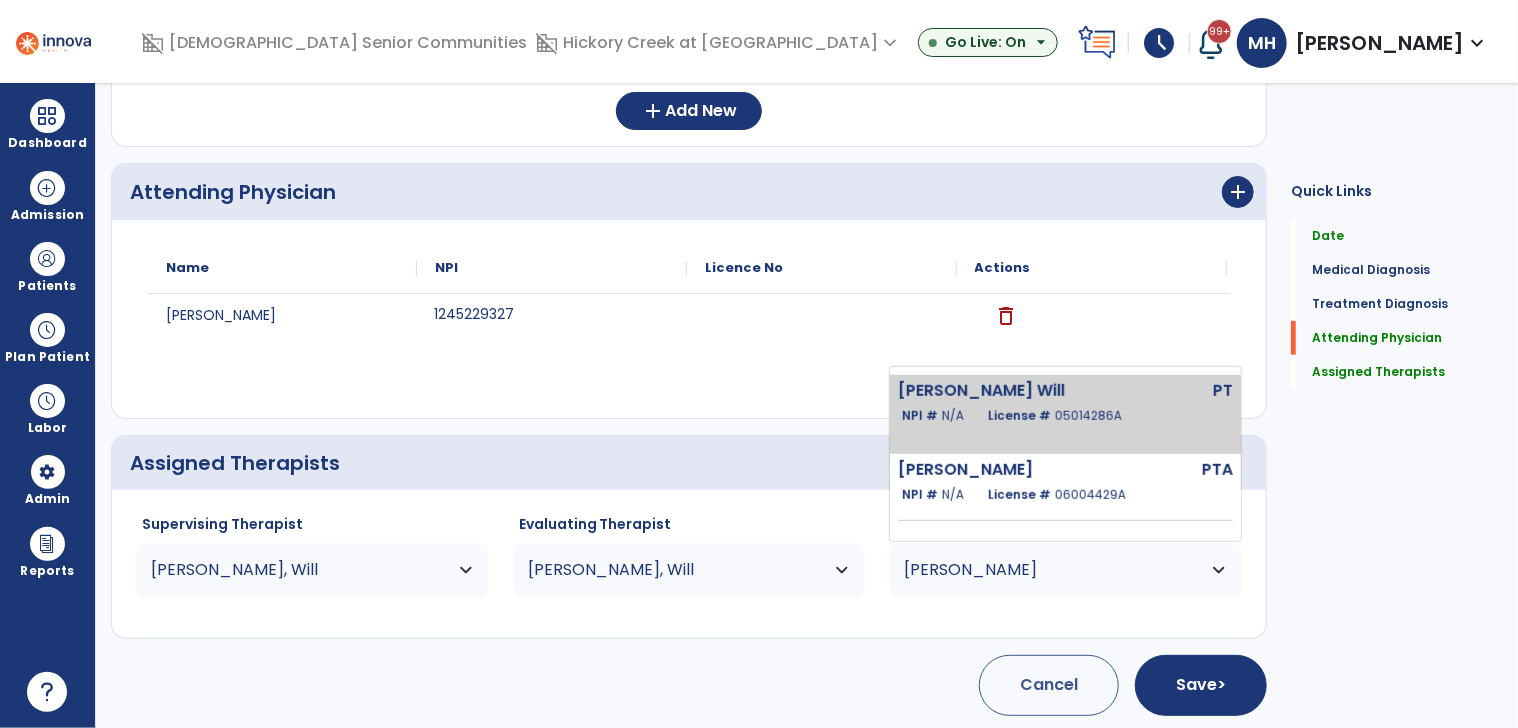 click on "License #  05014286A" 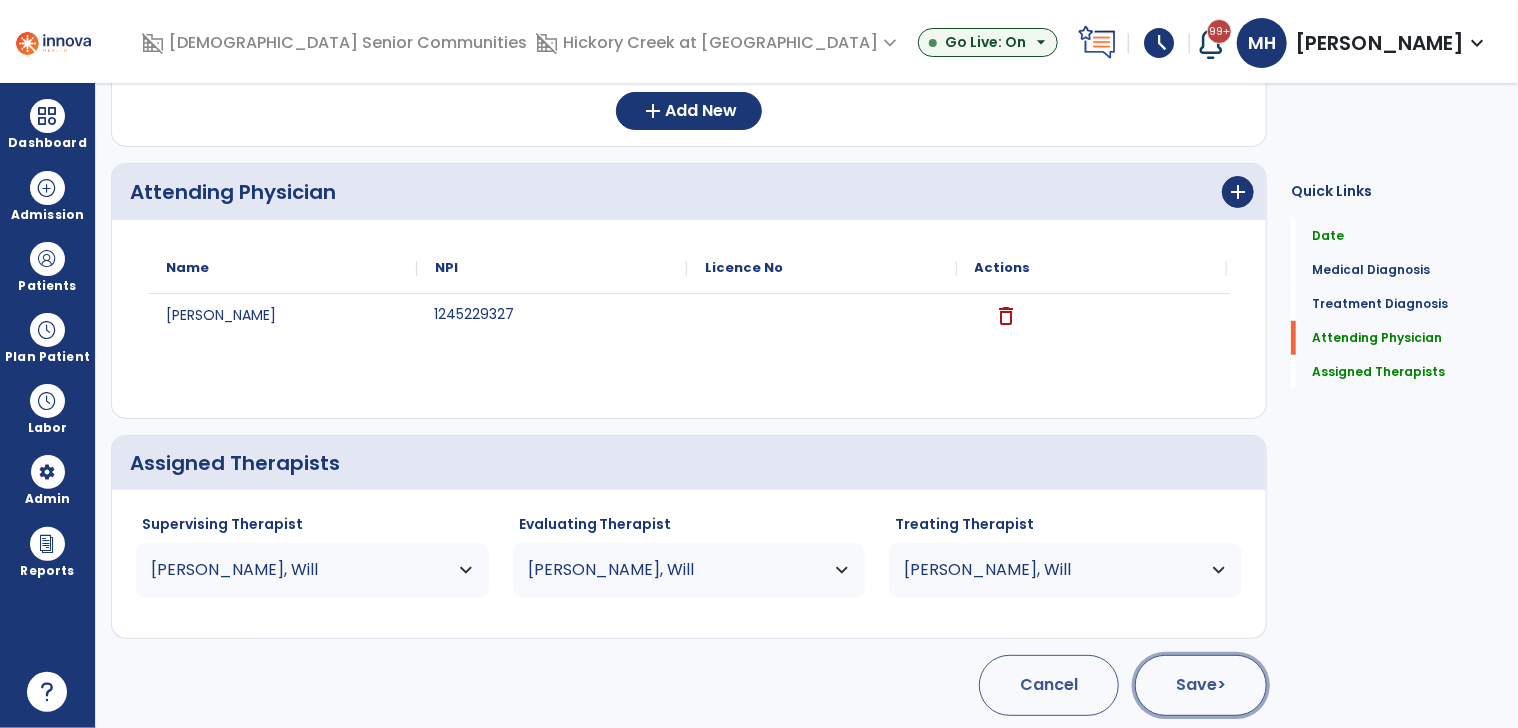 click on "Save  >" 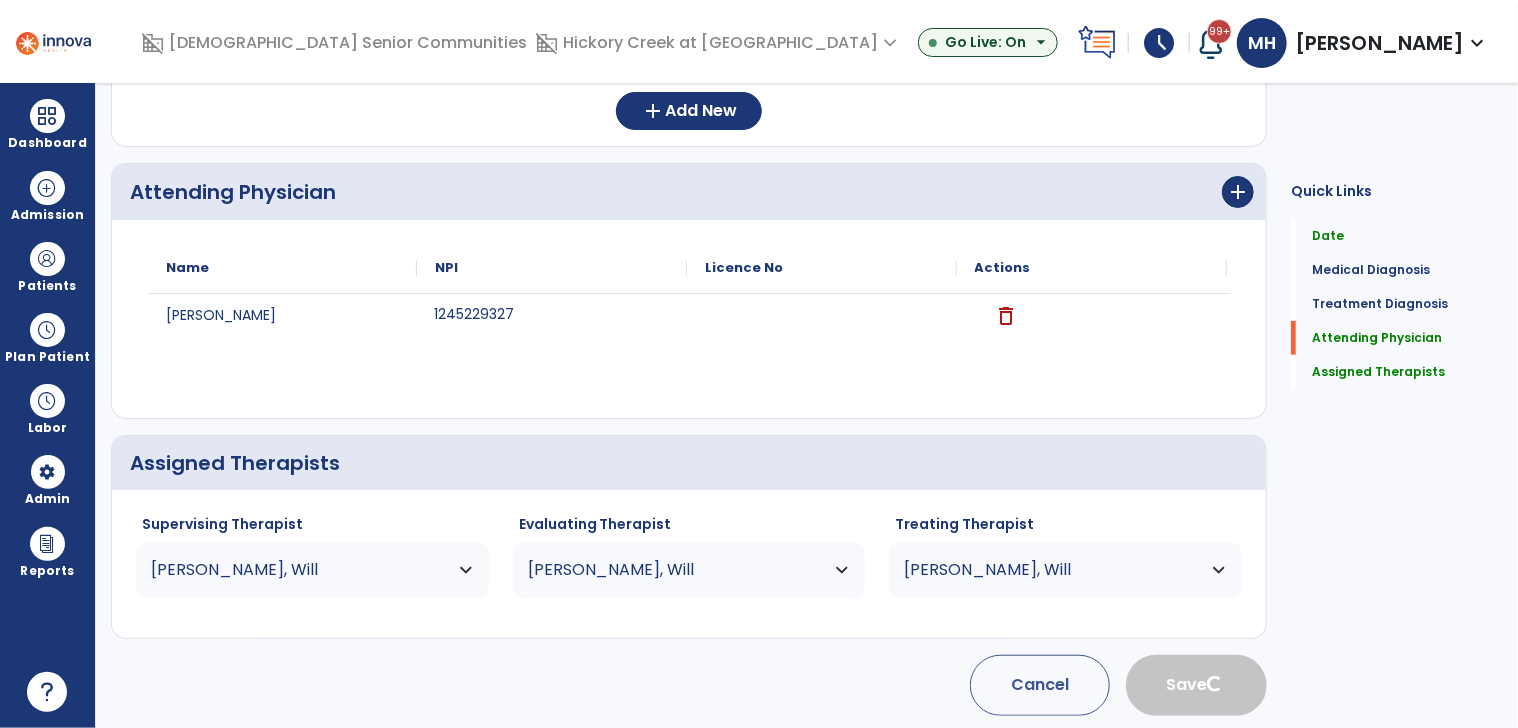 type 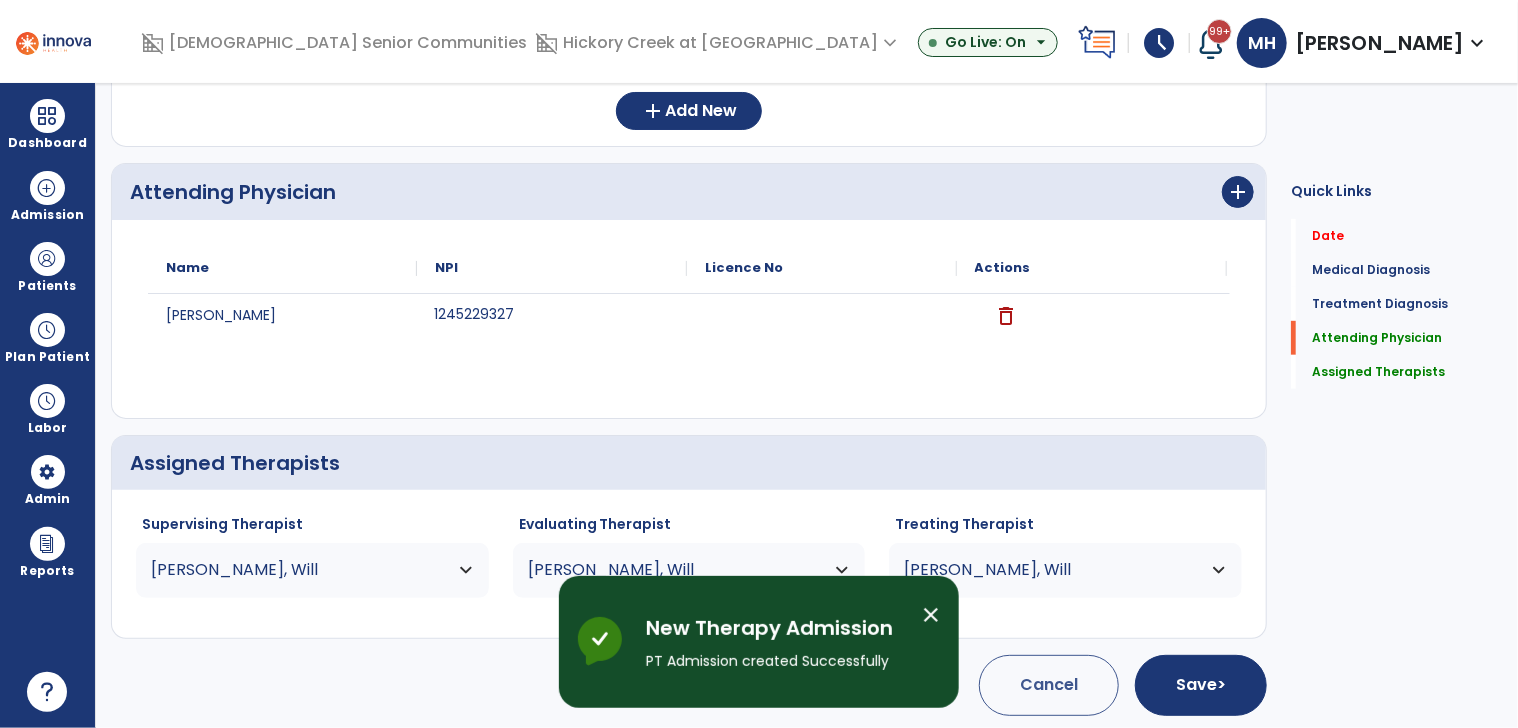 scroll, scrollTop: 29, scrollLeft: 0, axis: vertical 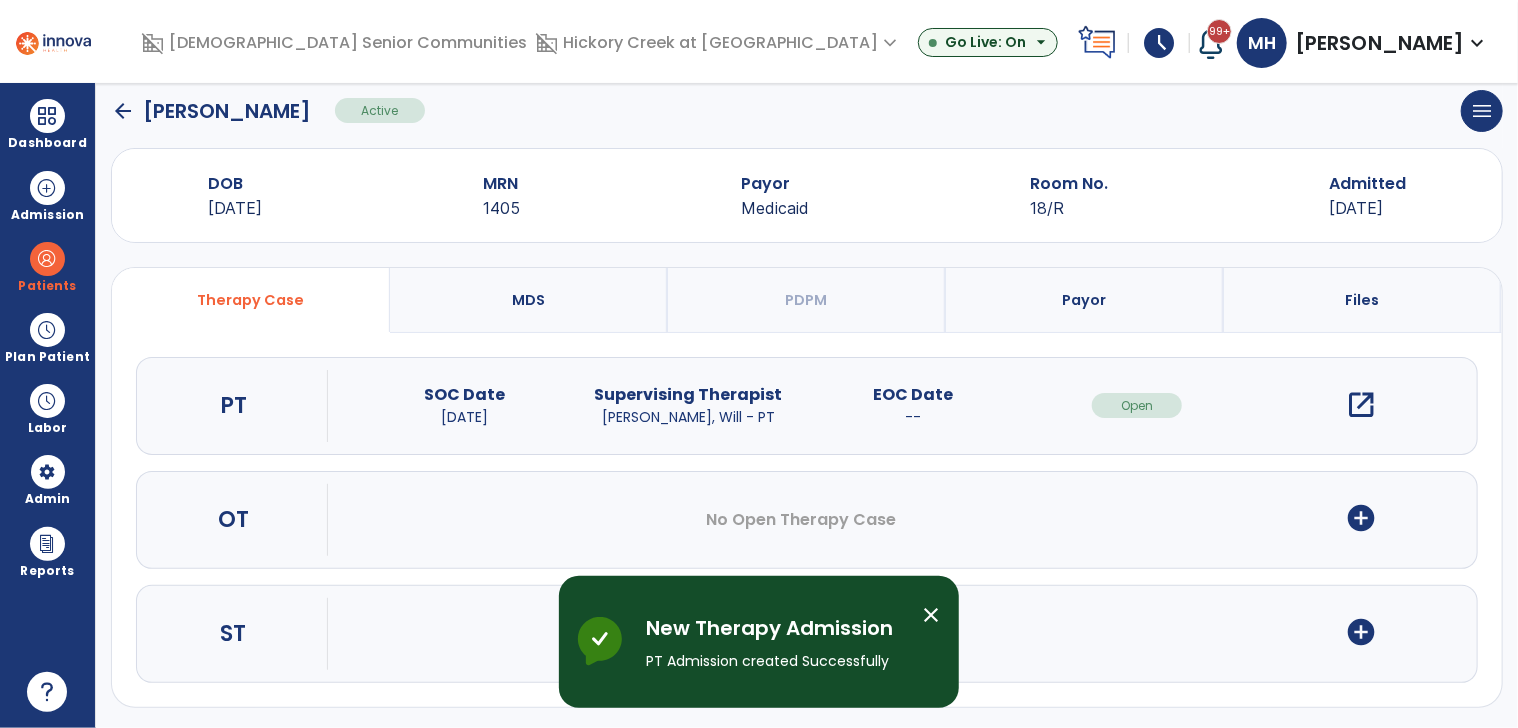 click on "add_circle" at bounding box center (1362, 518) 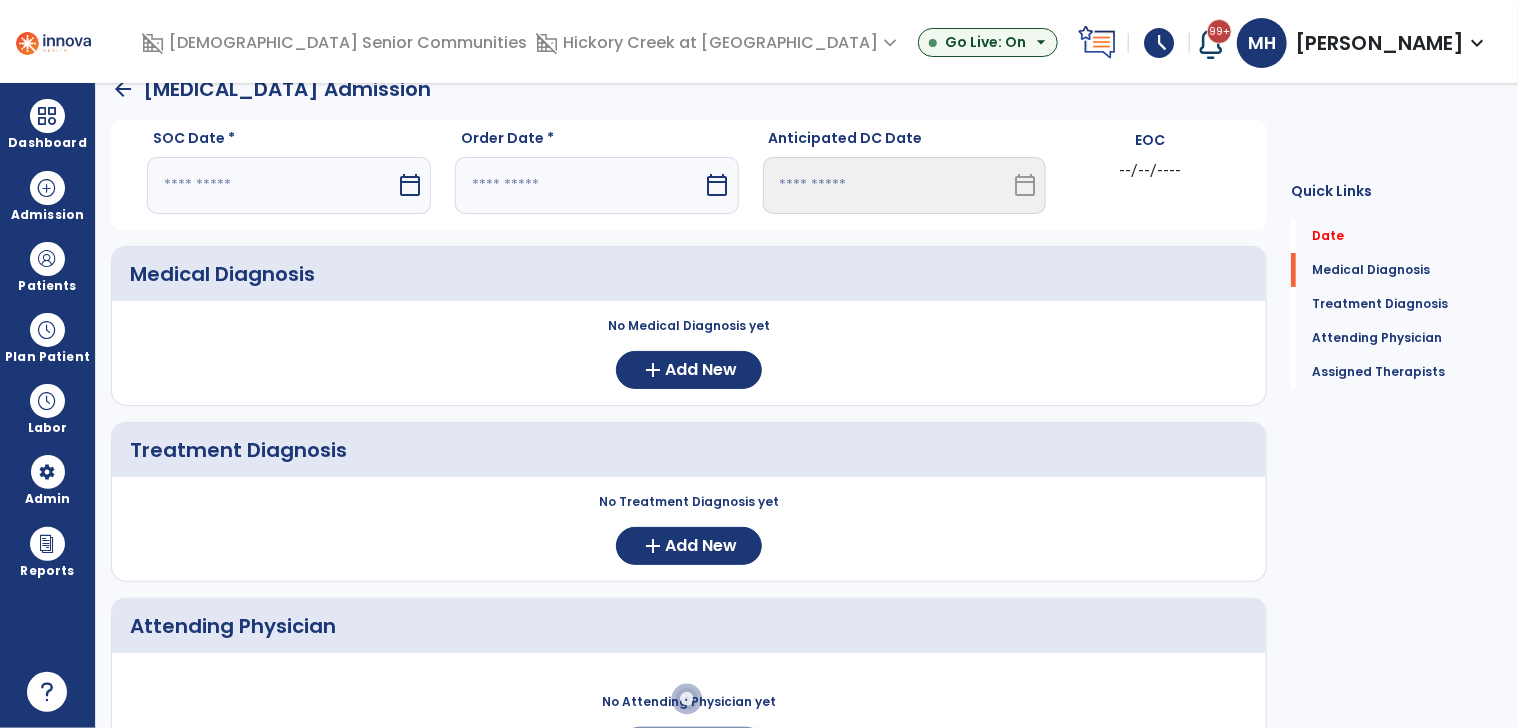 click at bounding box center [271, 185] 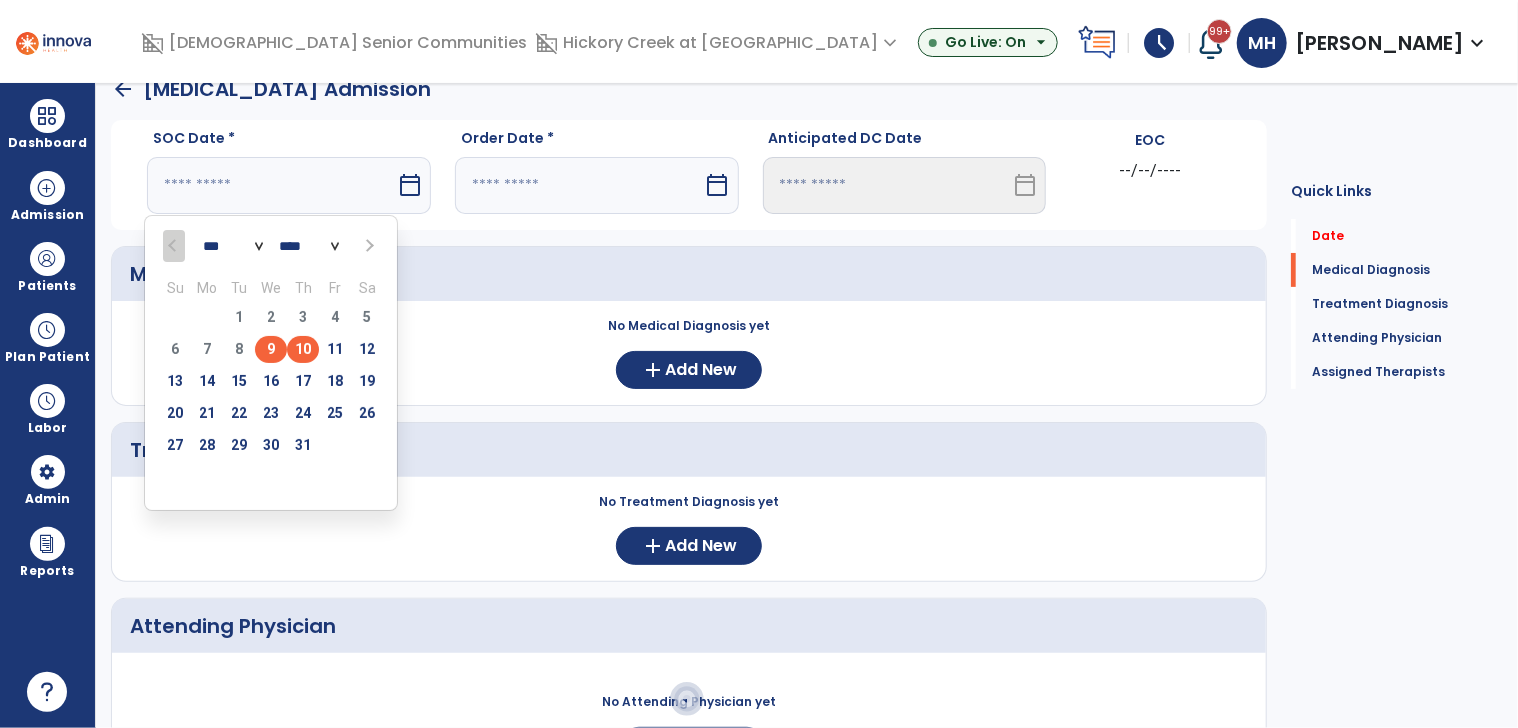 click on "10" at bounding box center [303, 349] 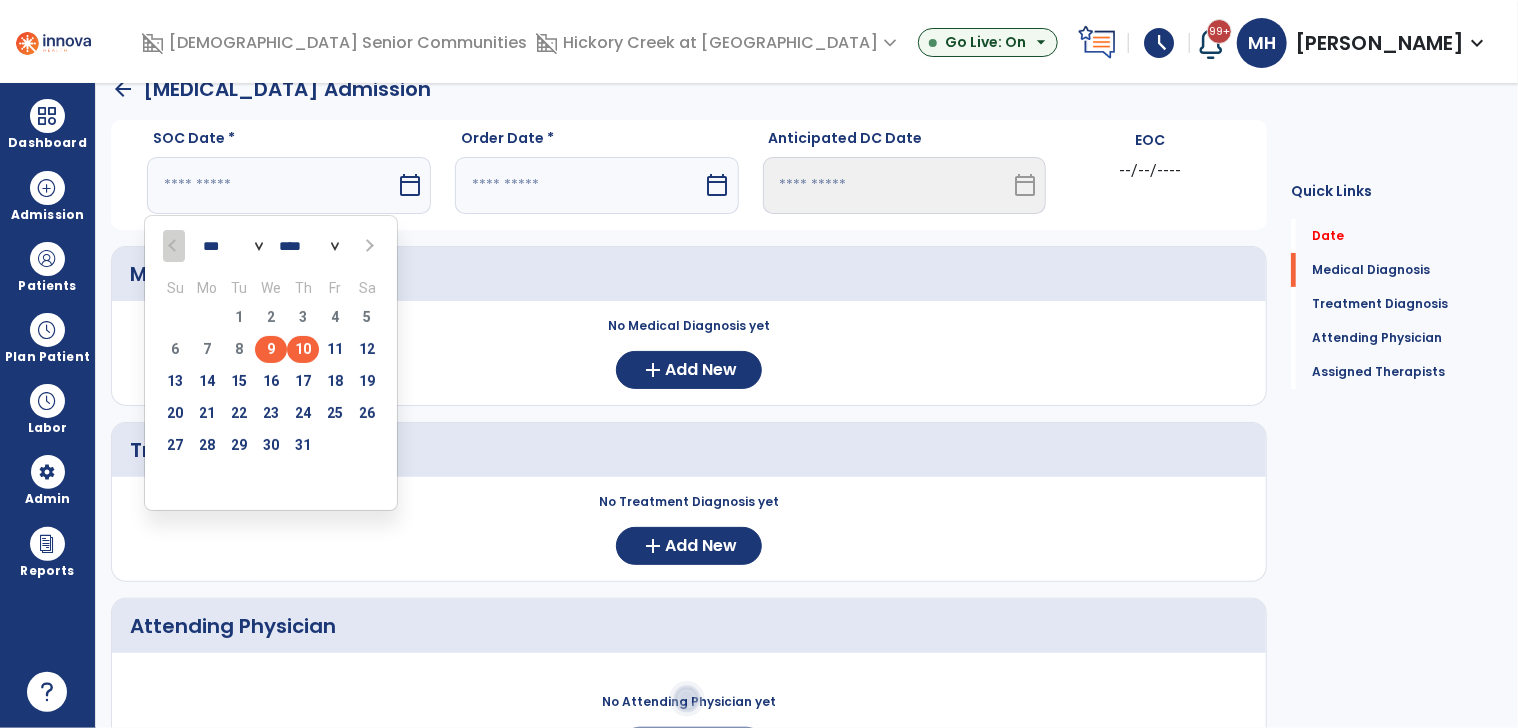 type on "*********" 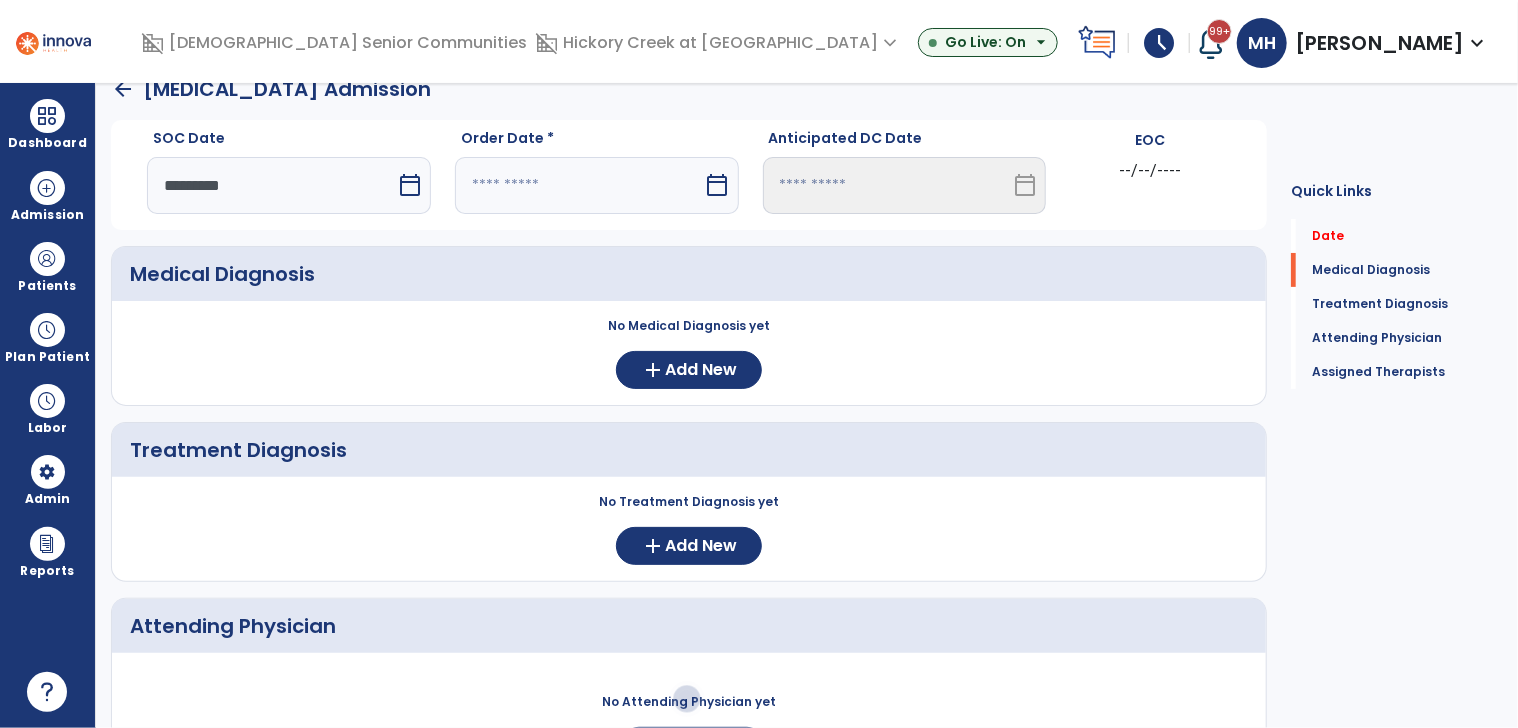 click at bounding box center (579, 185) 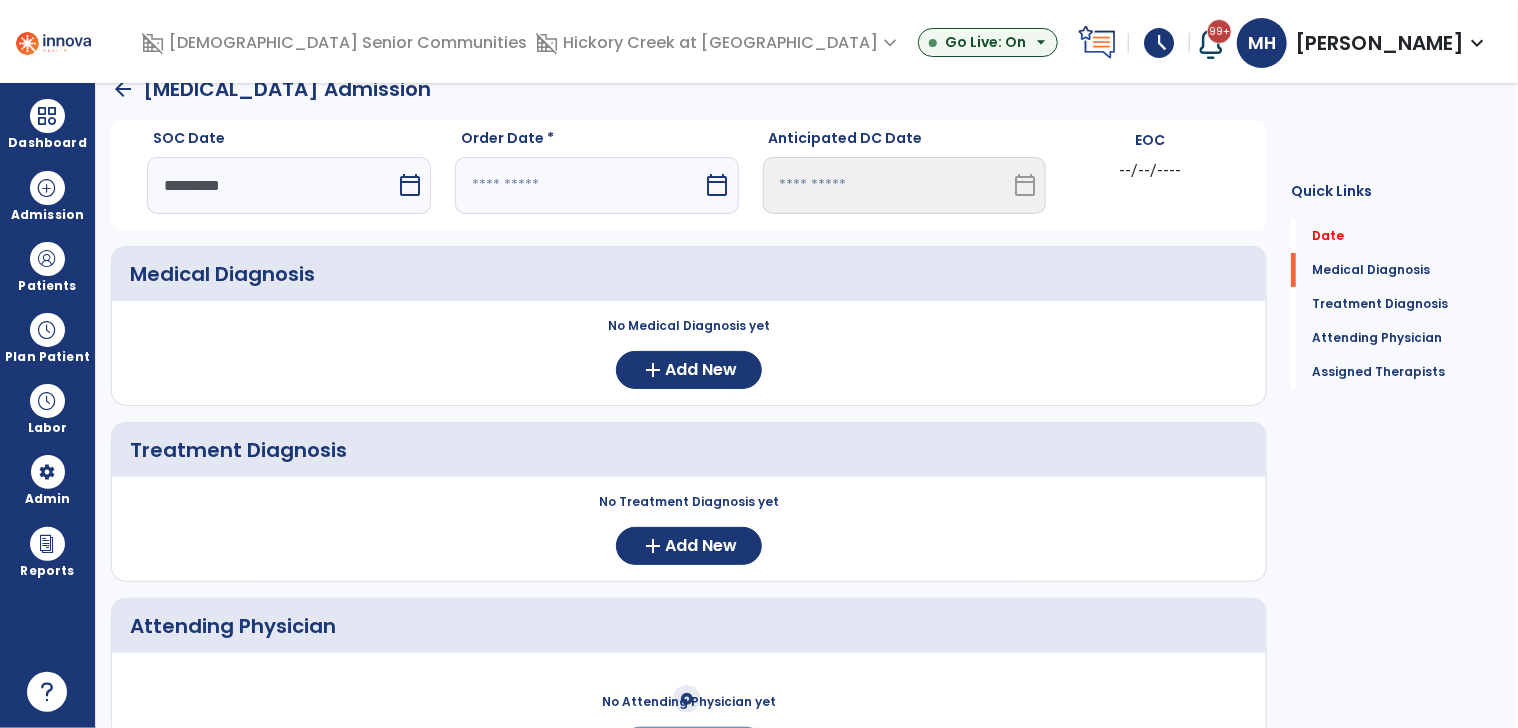 select on "*" 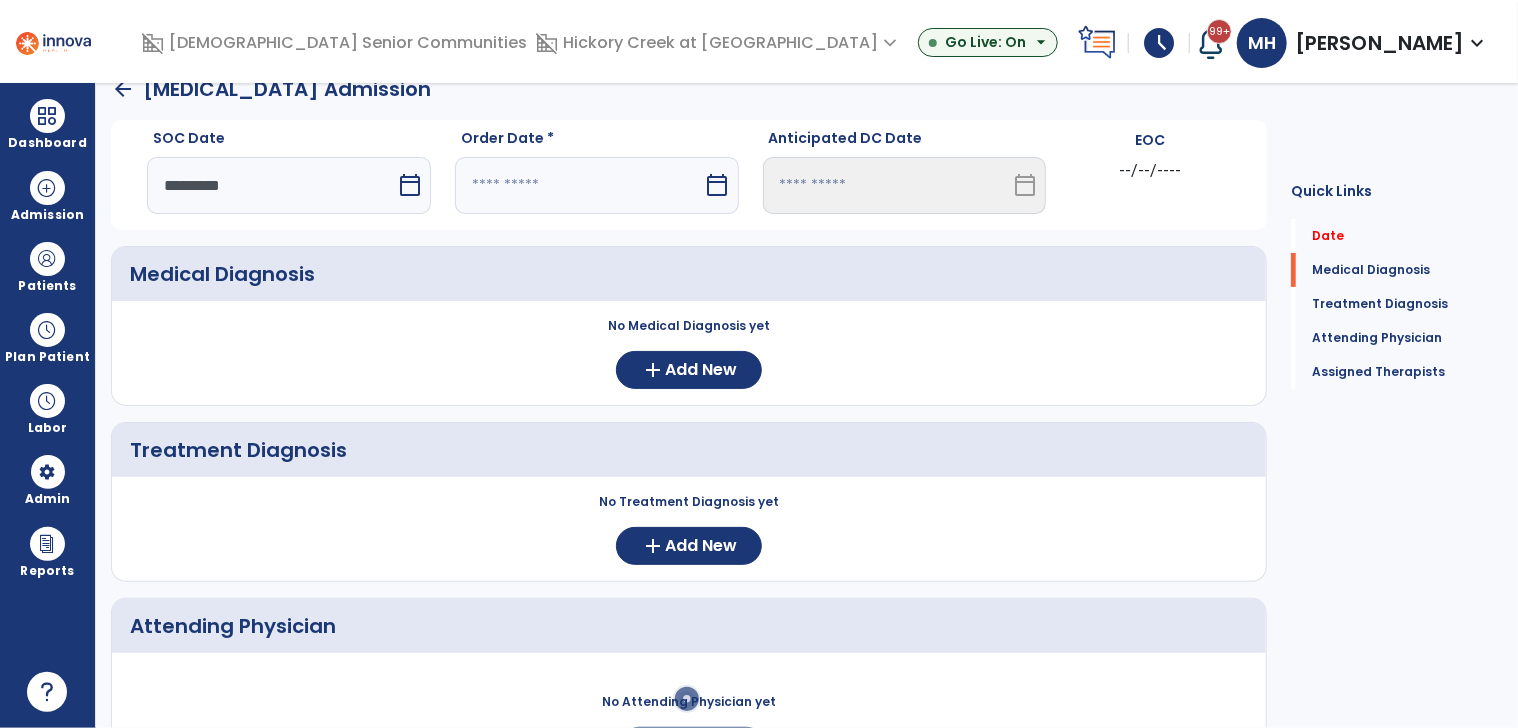 select on "****" 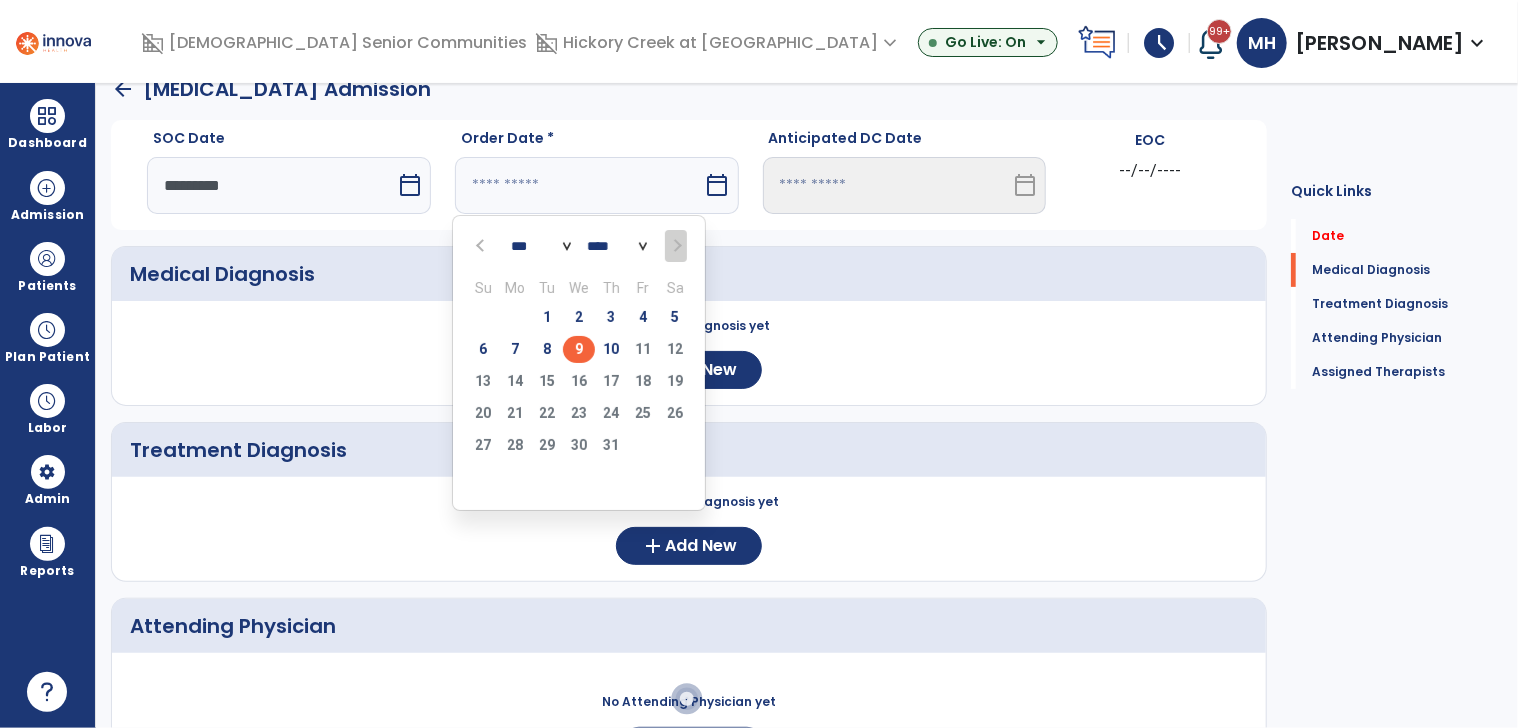 click on "9" at bounding box center [579, 349] 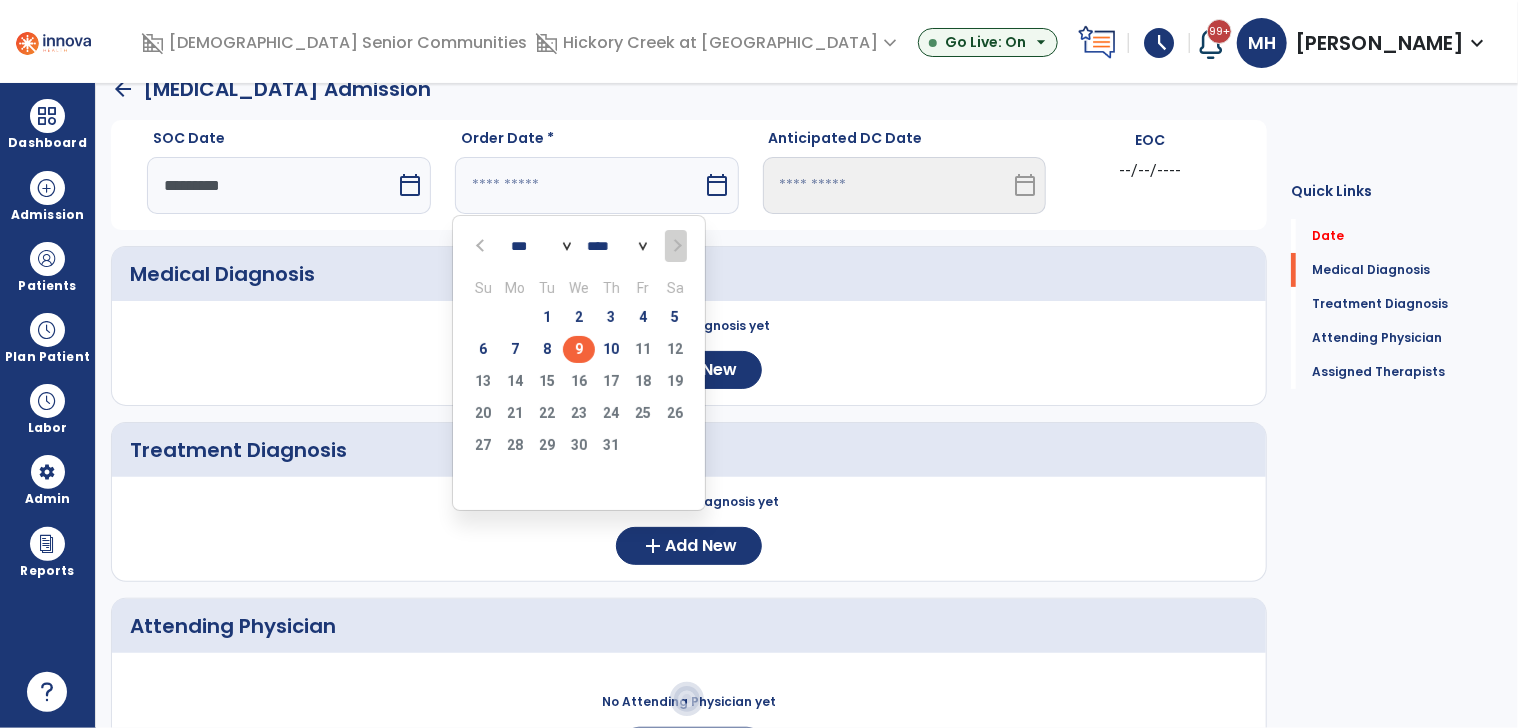type on "********" 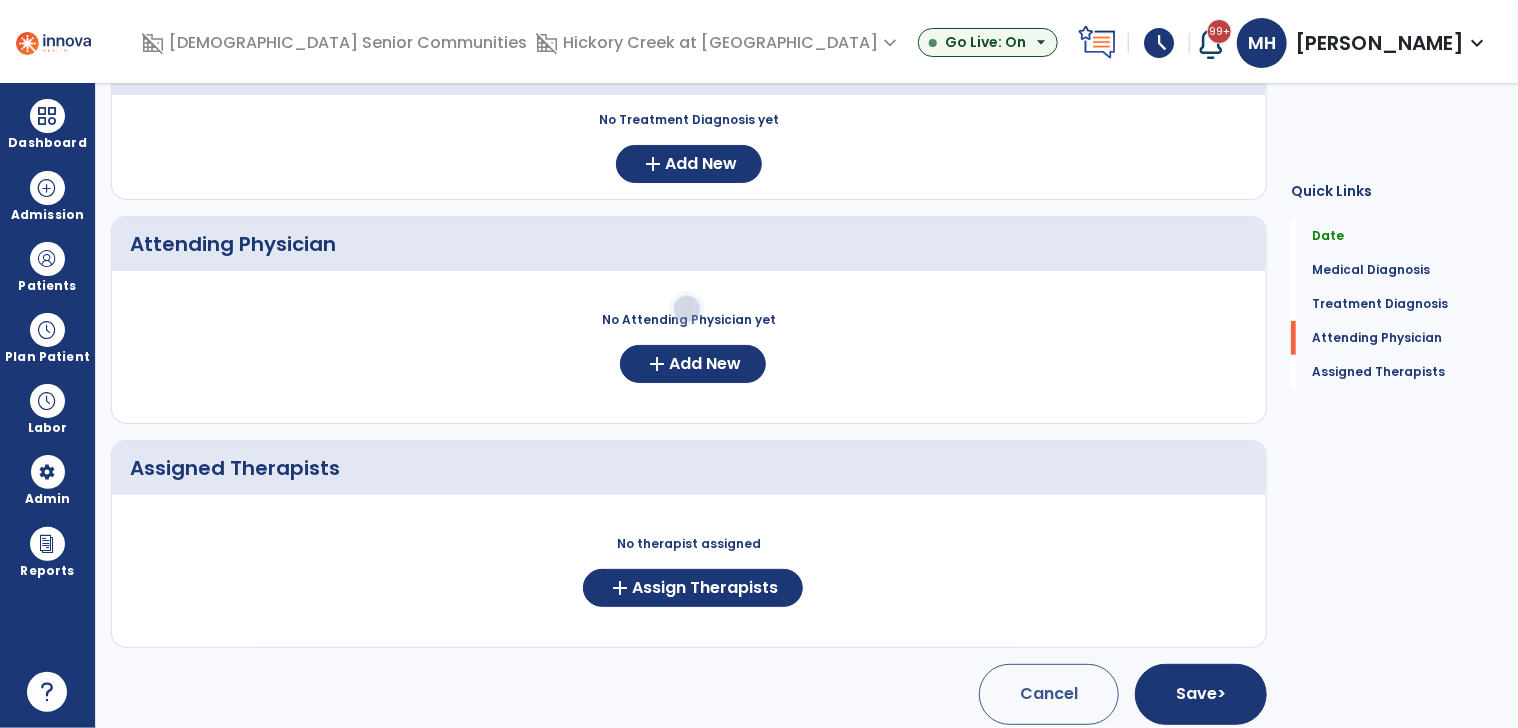 scroll, scrollTop: 420, scrollLeft: 0, axis: vertical 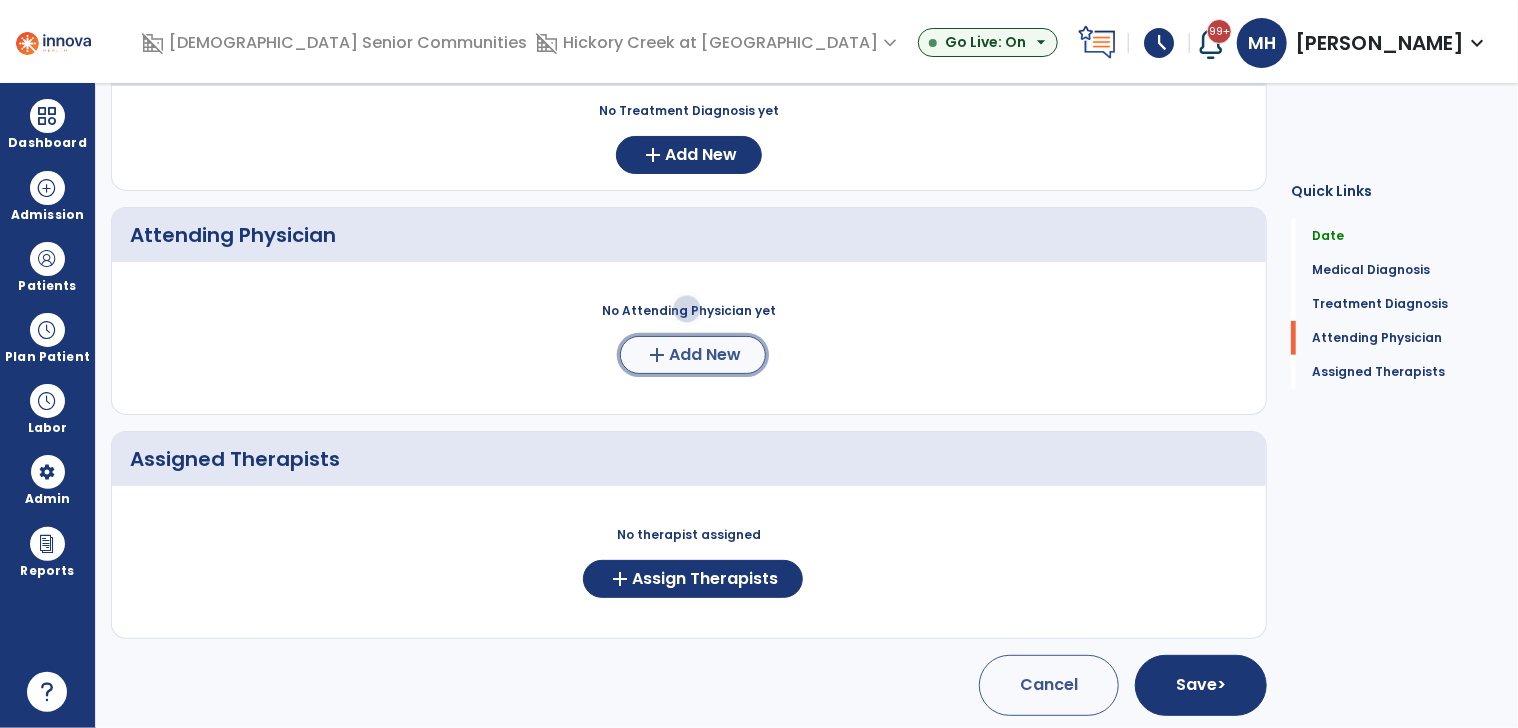 click on "add  Add New" 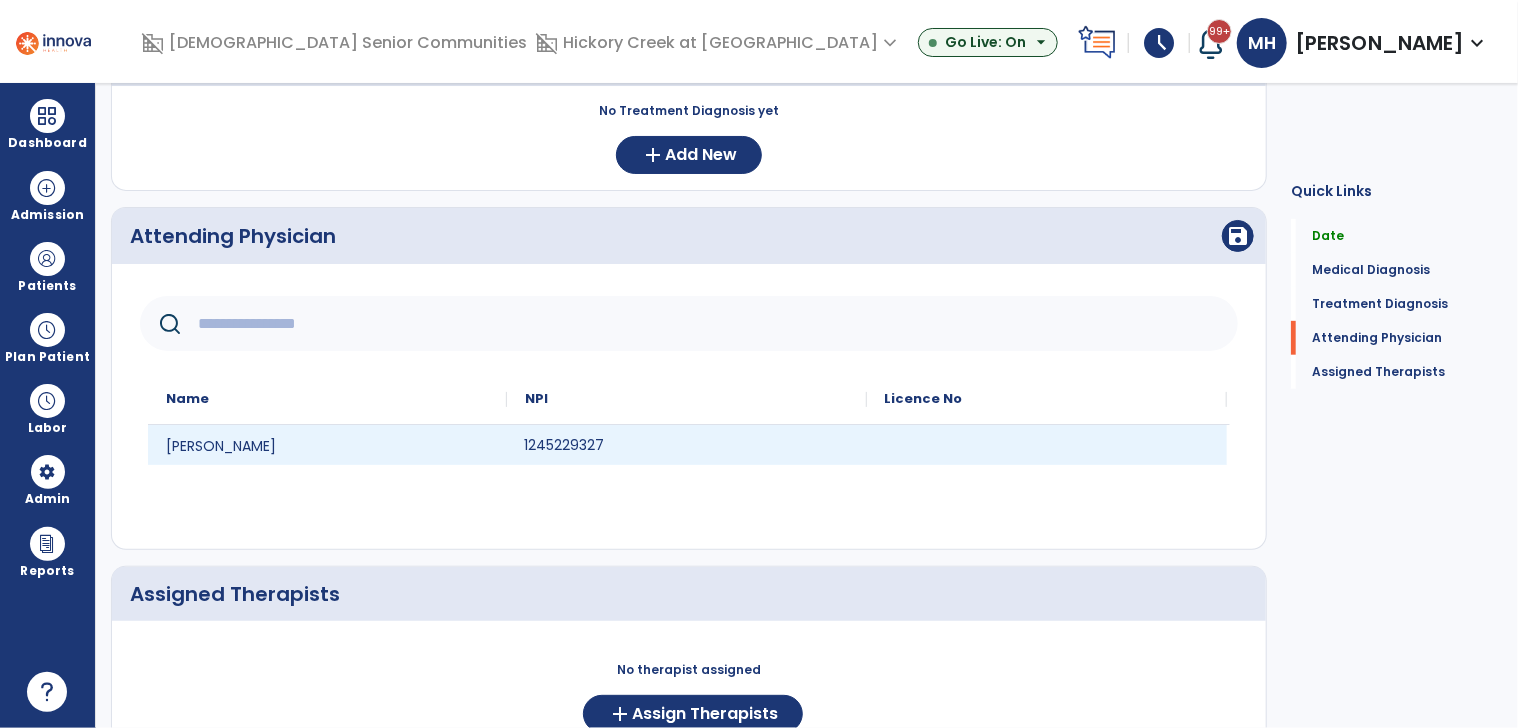 click on "1245229327" 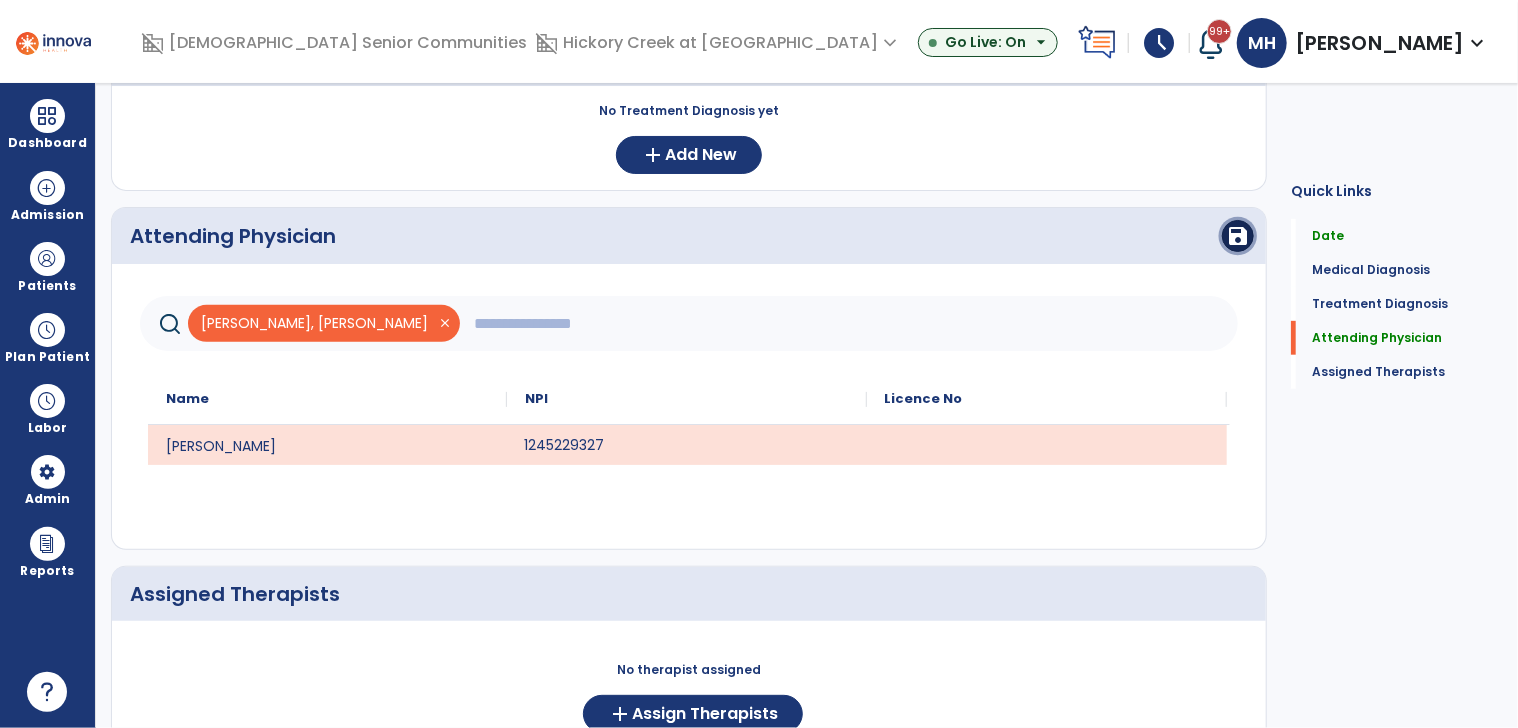 drag, startPoint x: 1240, startPoint y: 230, endPoint x: 1212, endPoint y: 240, distance: 29.732138 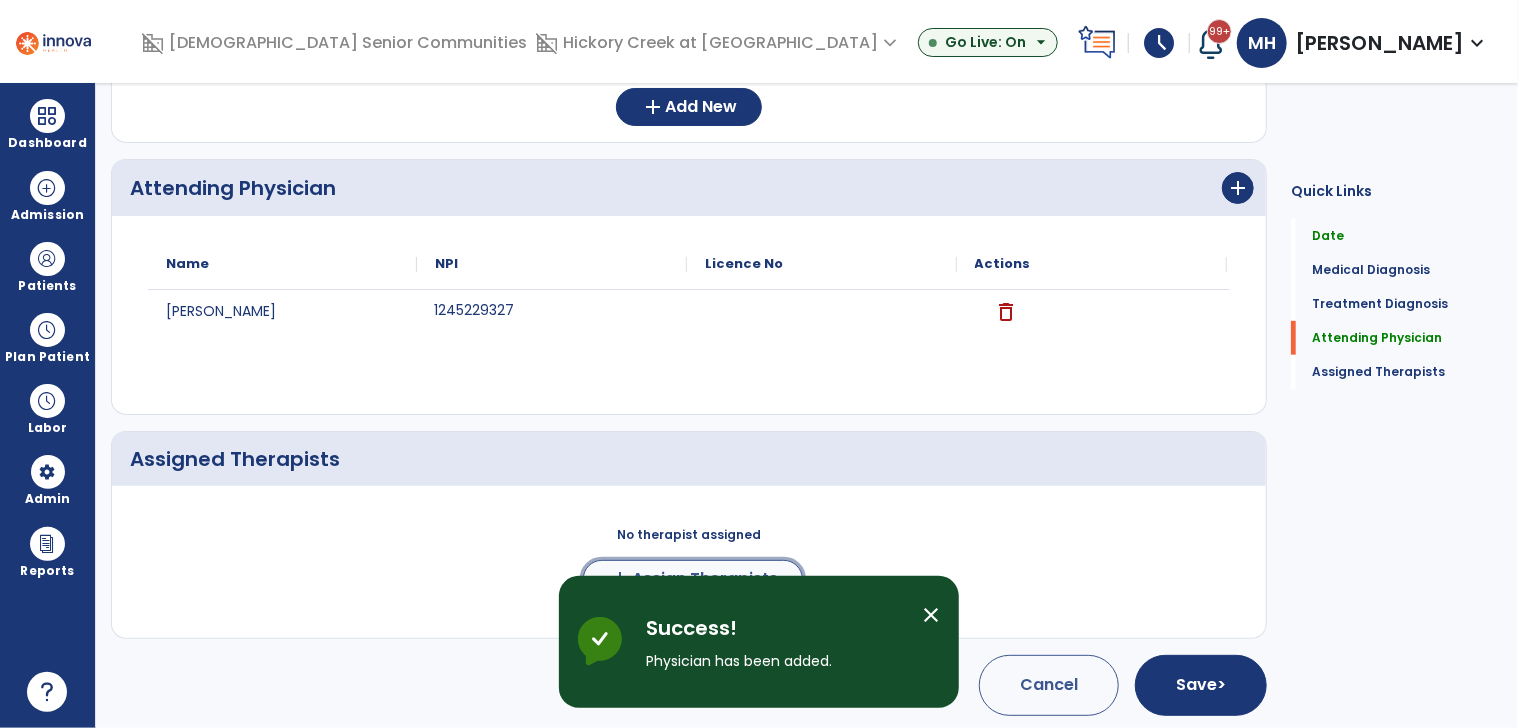 click on "add  Assign Therapists" 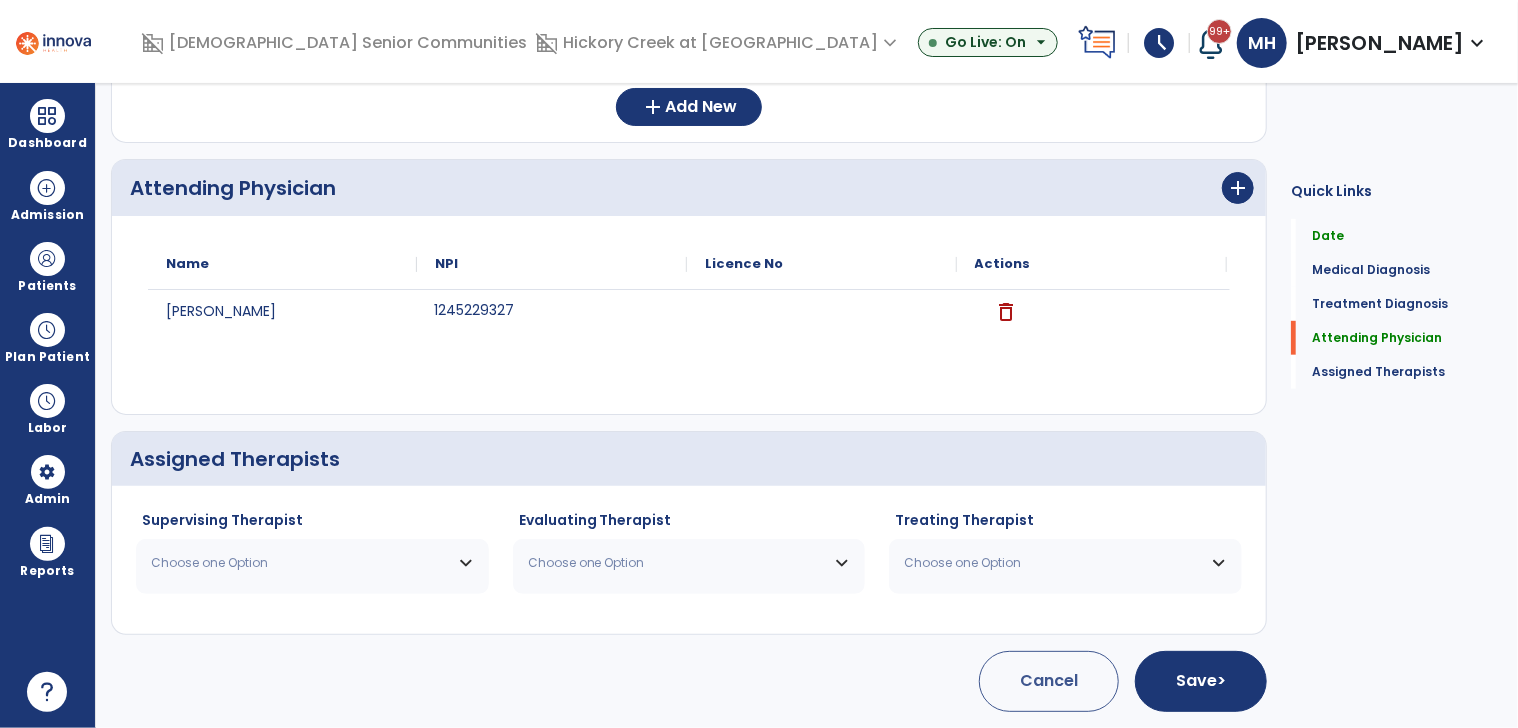 scroll, scrollTop: 464, scrollLeft: 0, axis: vertical 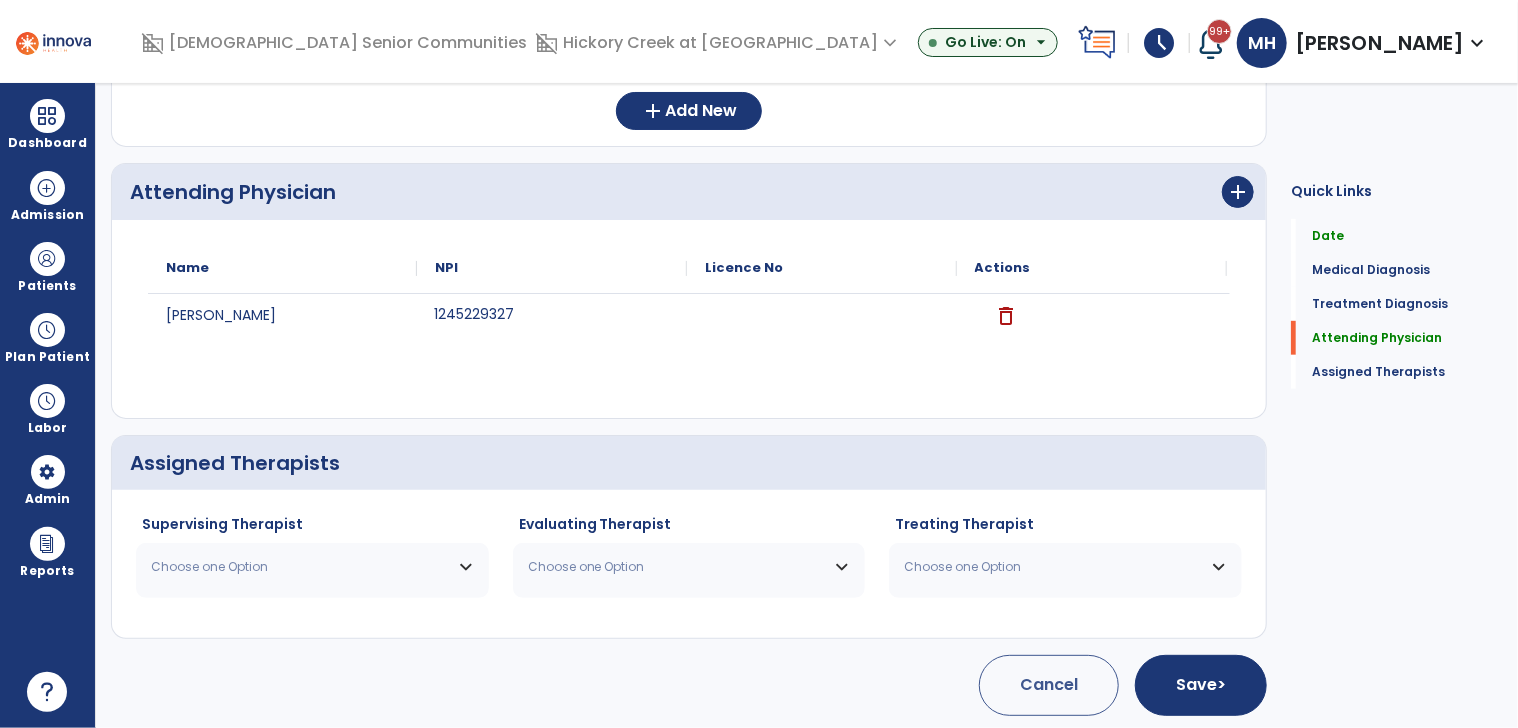 click on "Choose one Option" at bounding box center (312, 567) 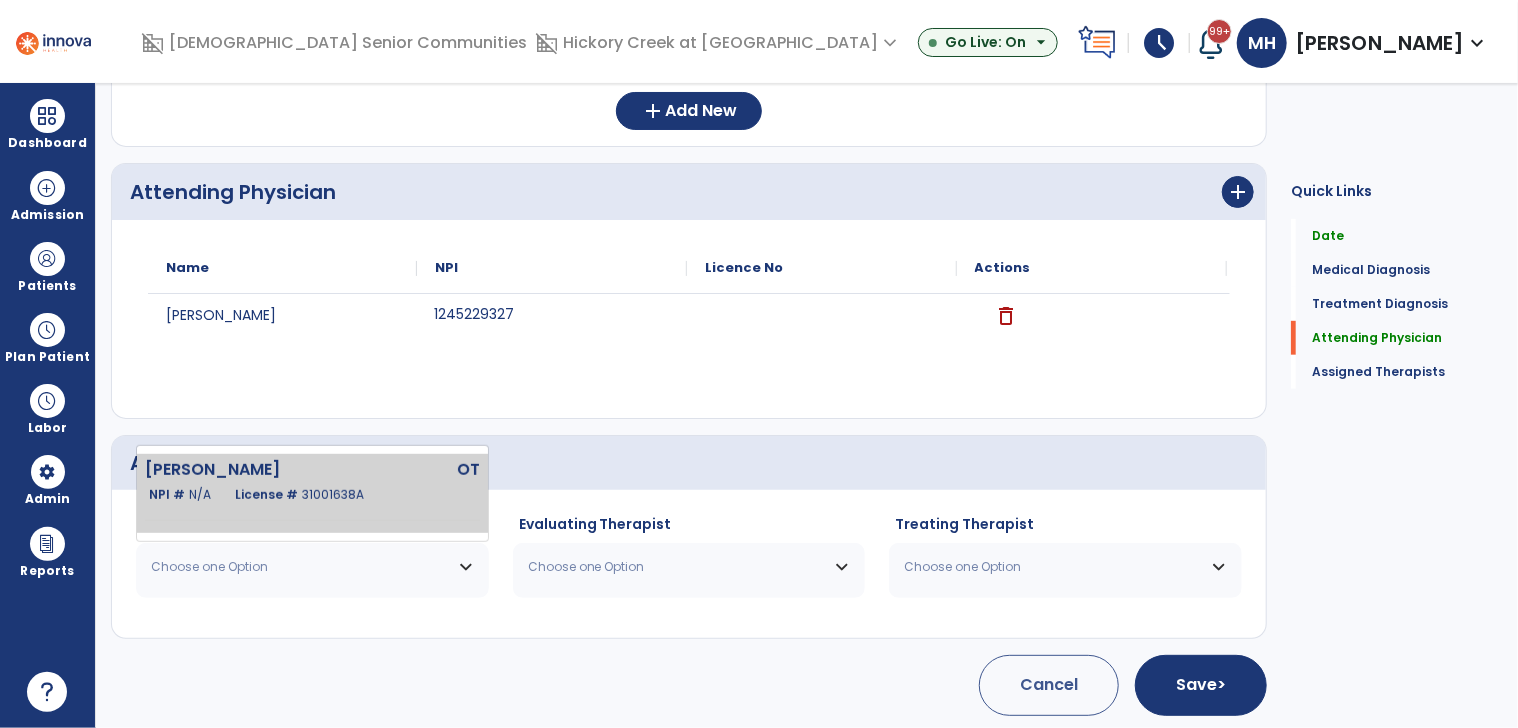 click on "Nash Tracey  OT   NPI #  N/A   License #  31001638A" 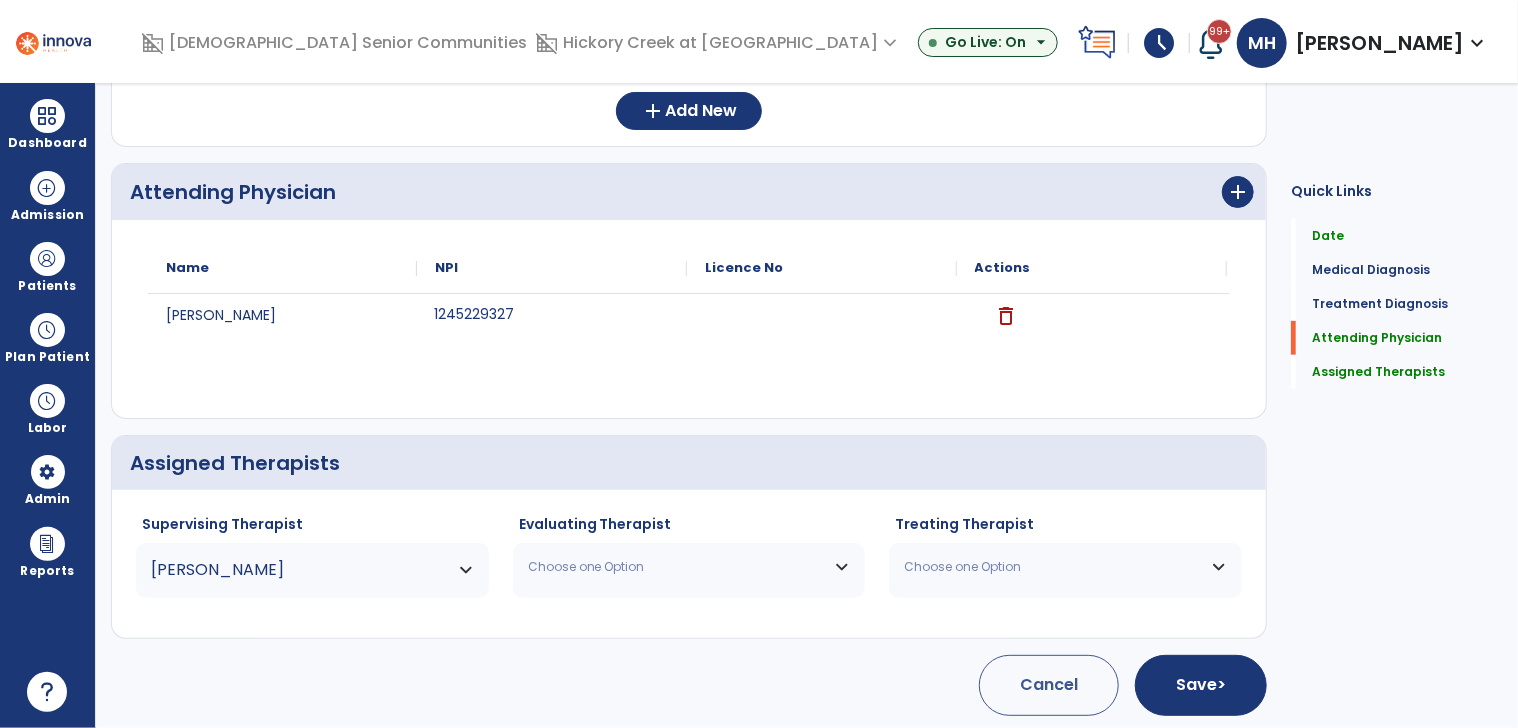 click on "Choose one Option" at bounding box center (677, 567) 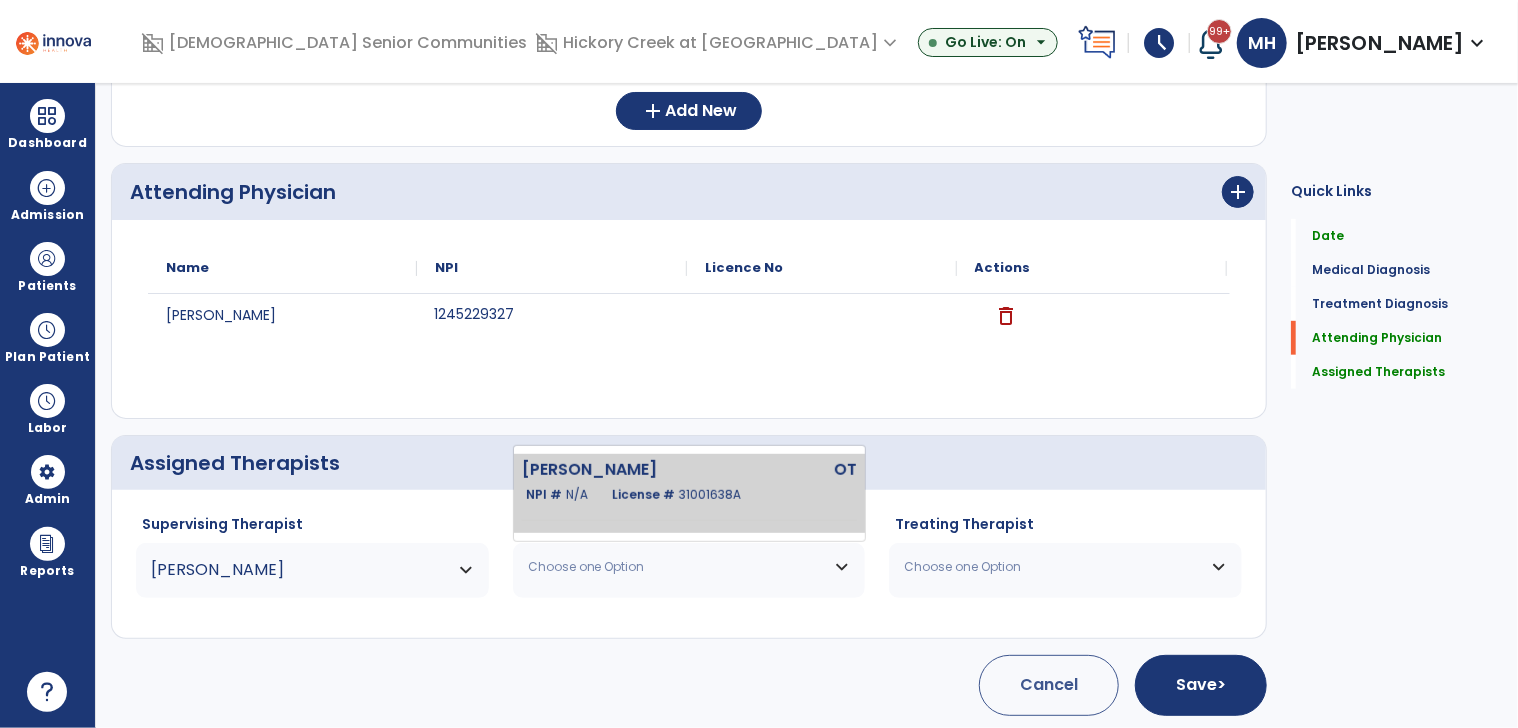 click on "License #  31001638A" 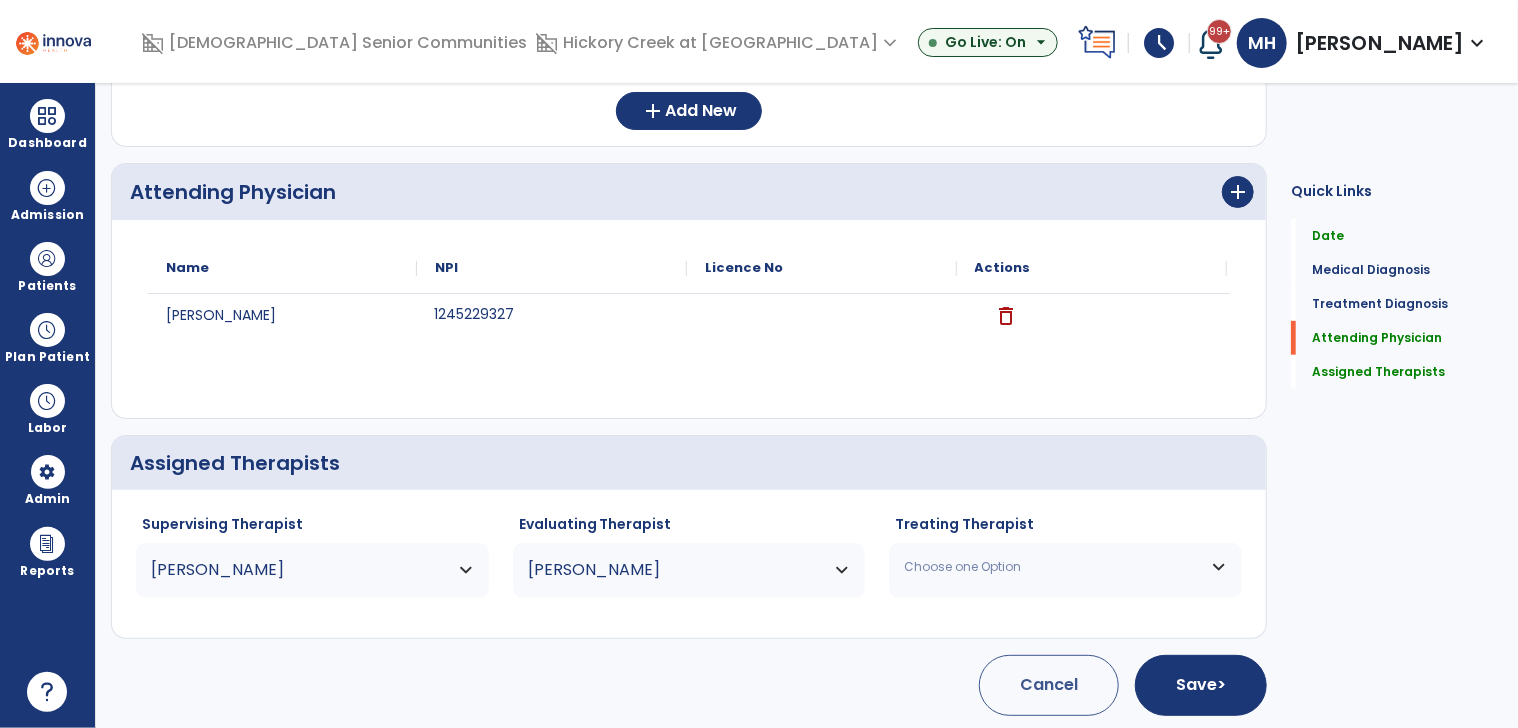 click on "Choose one Option" at bounding box center [1053, 567] 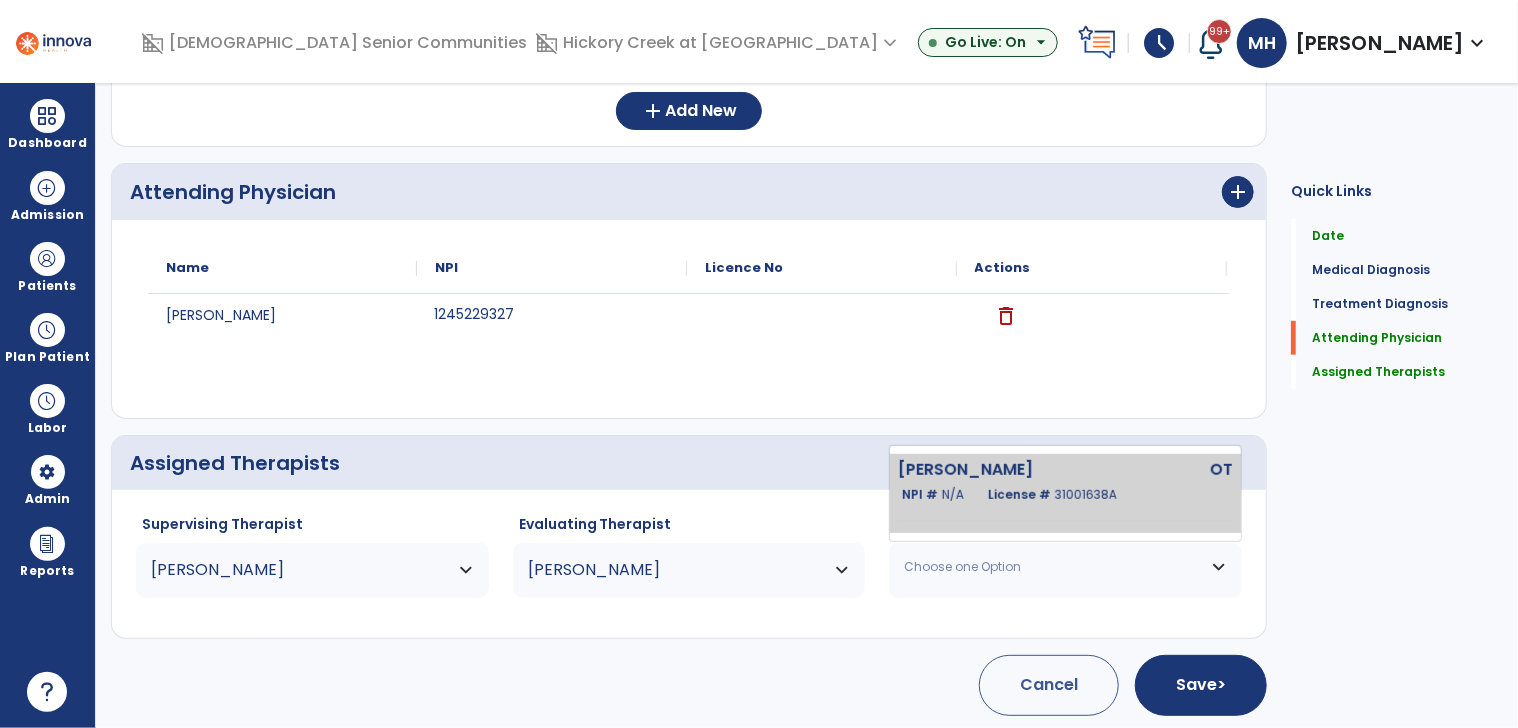 click on "N/A" 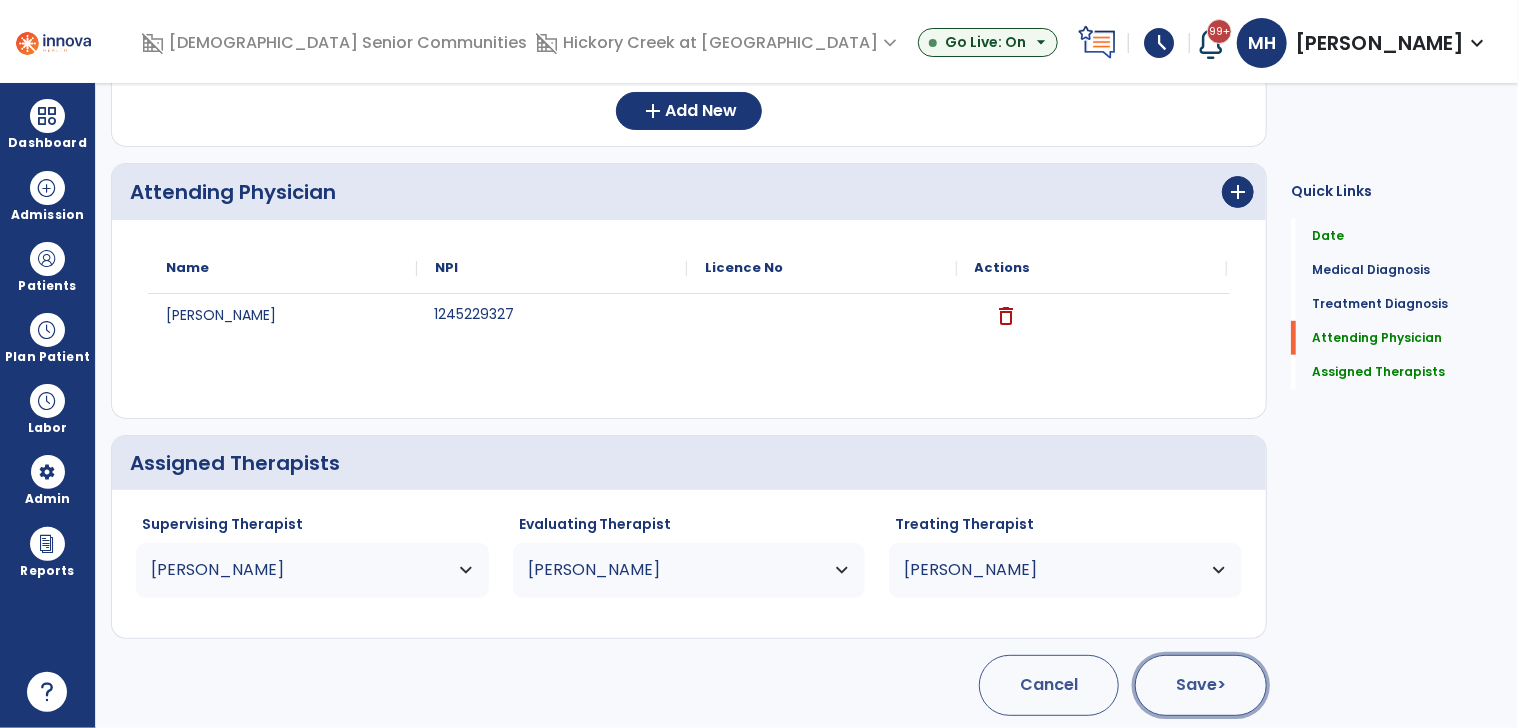 click on ">" 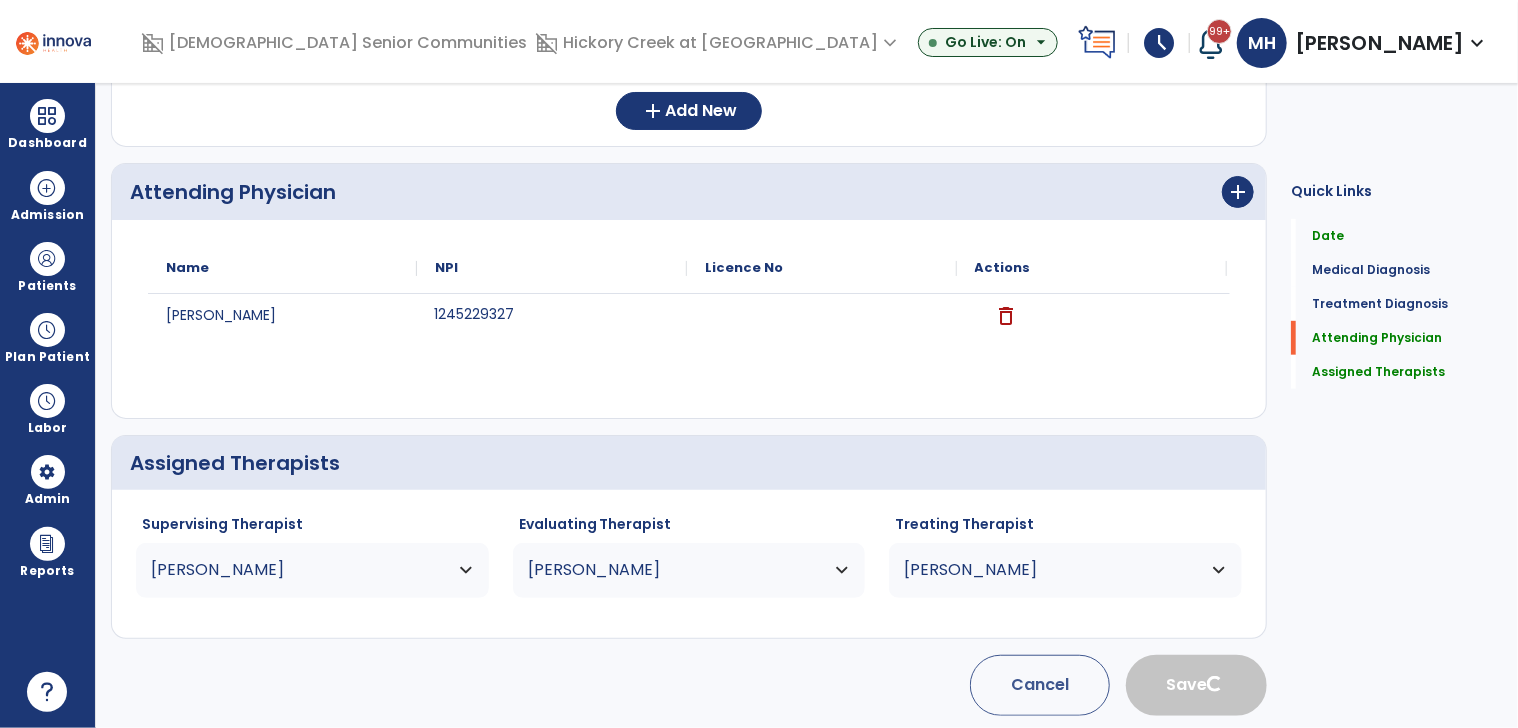 type 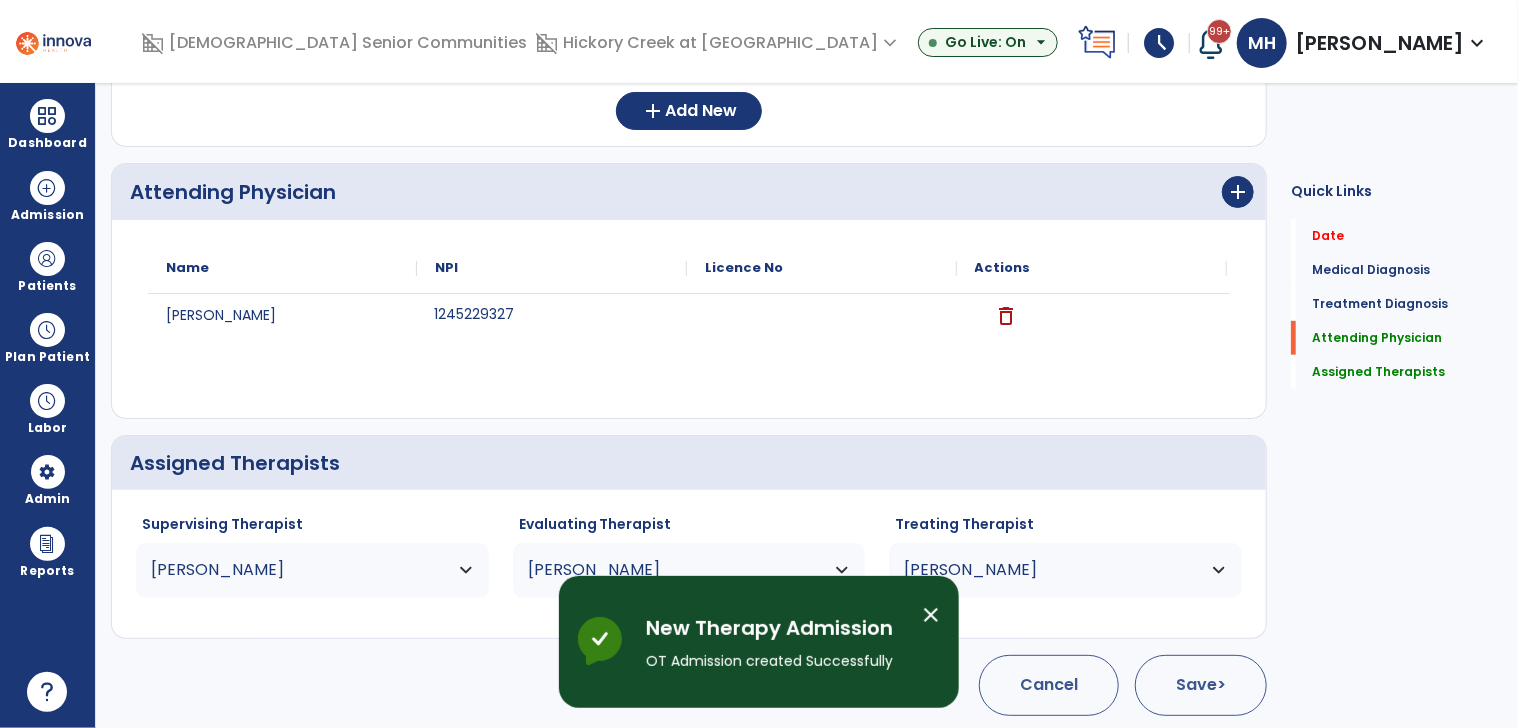 scroll, scrollTop: 29, scrollLeft: 0, axis: vertical 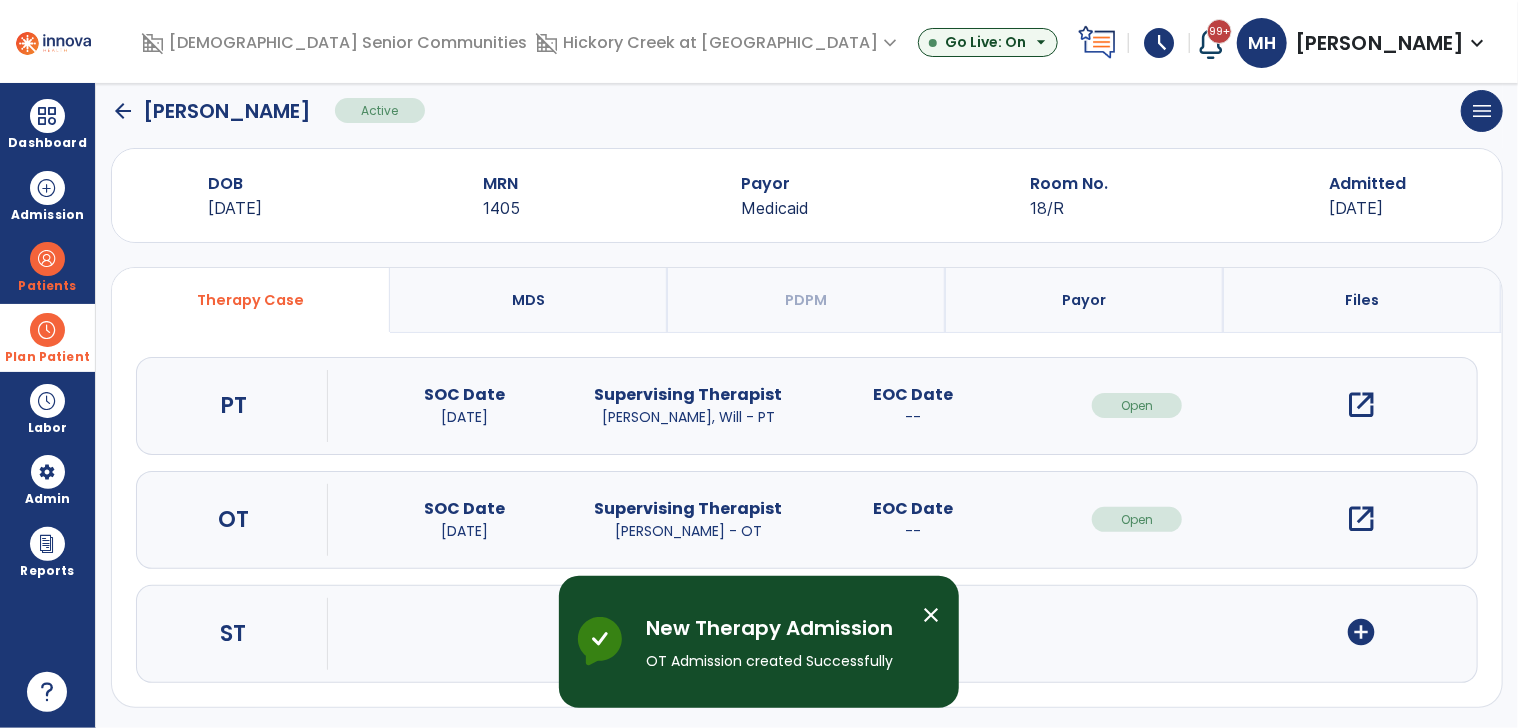 drag, startPoint x: 37, startPoint y: 331, endPoint x: 126, endPoint y: 375, distance: 99.282425 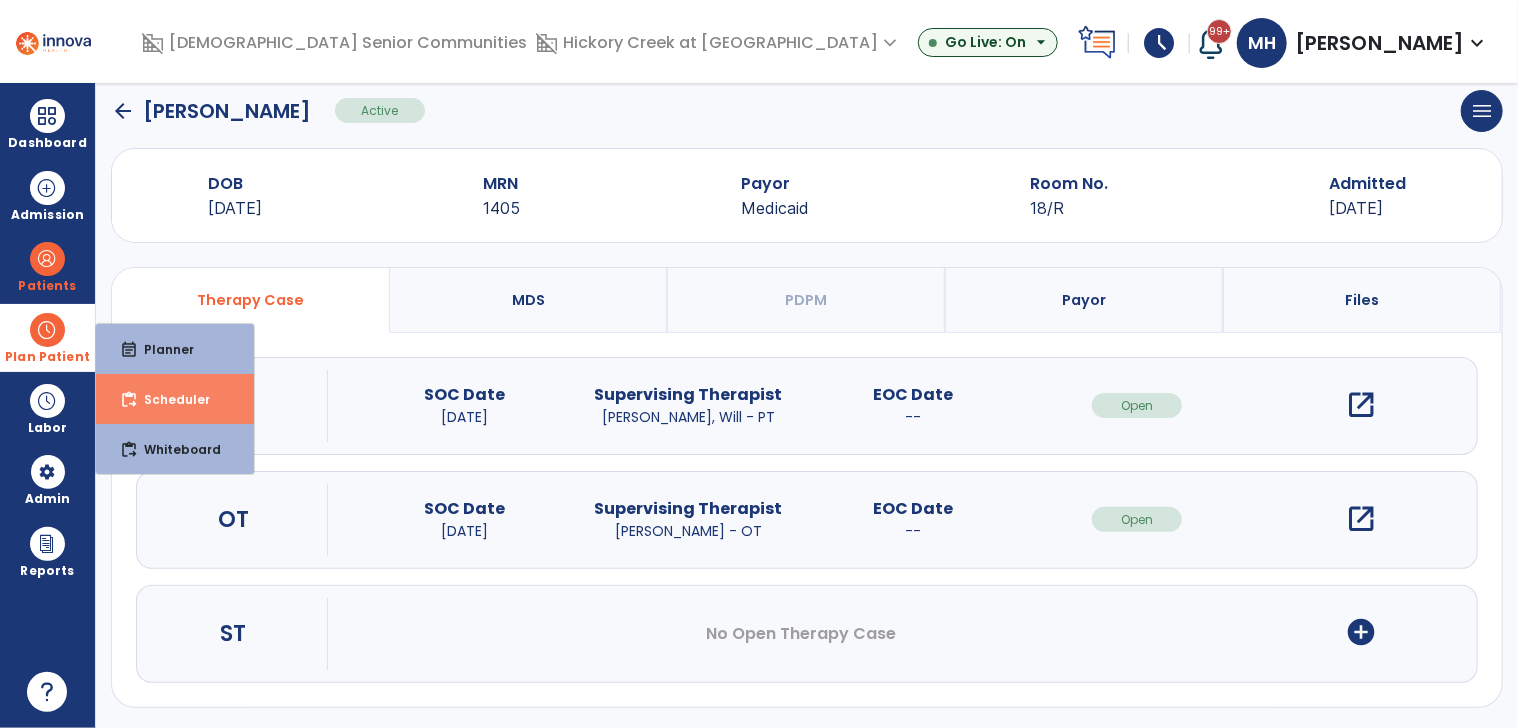 click on "Scheduler" at bounding box center [169, 399] 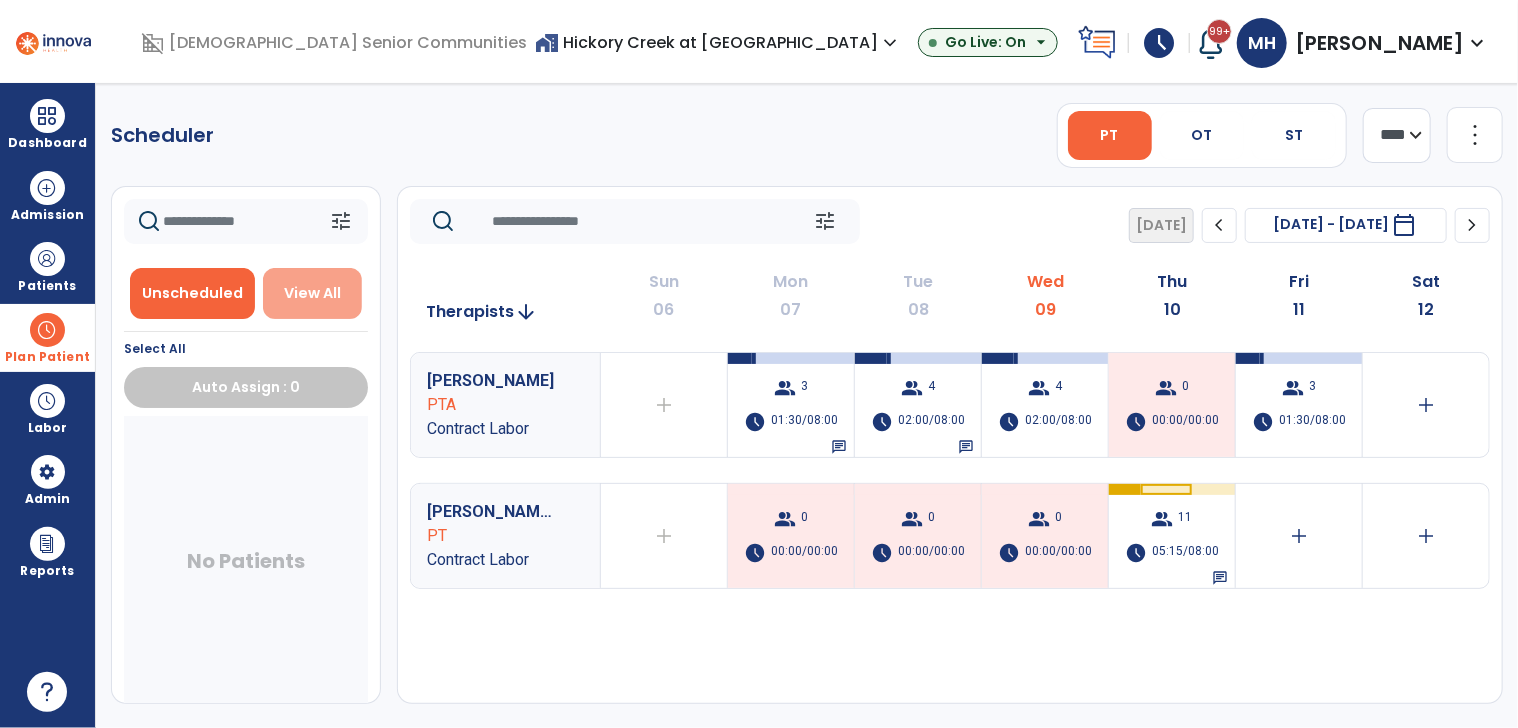 click on "View All" at bounding box center [312, 293] 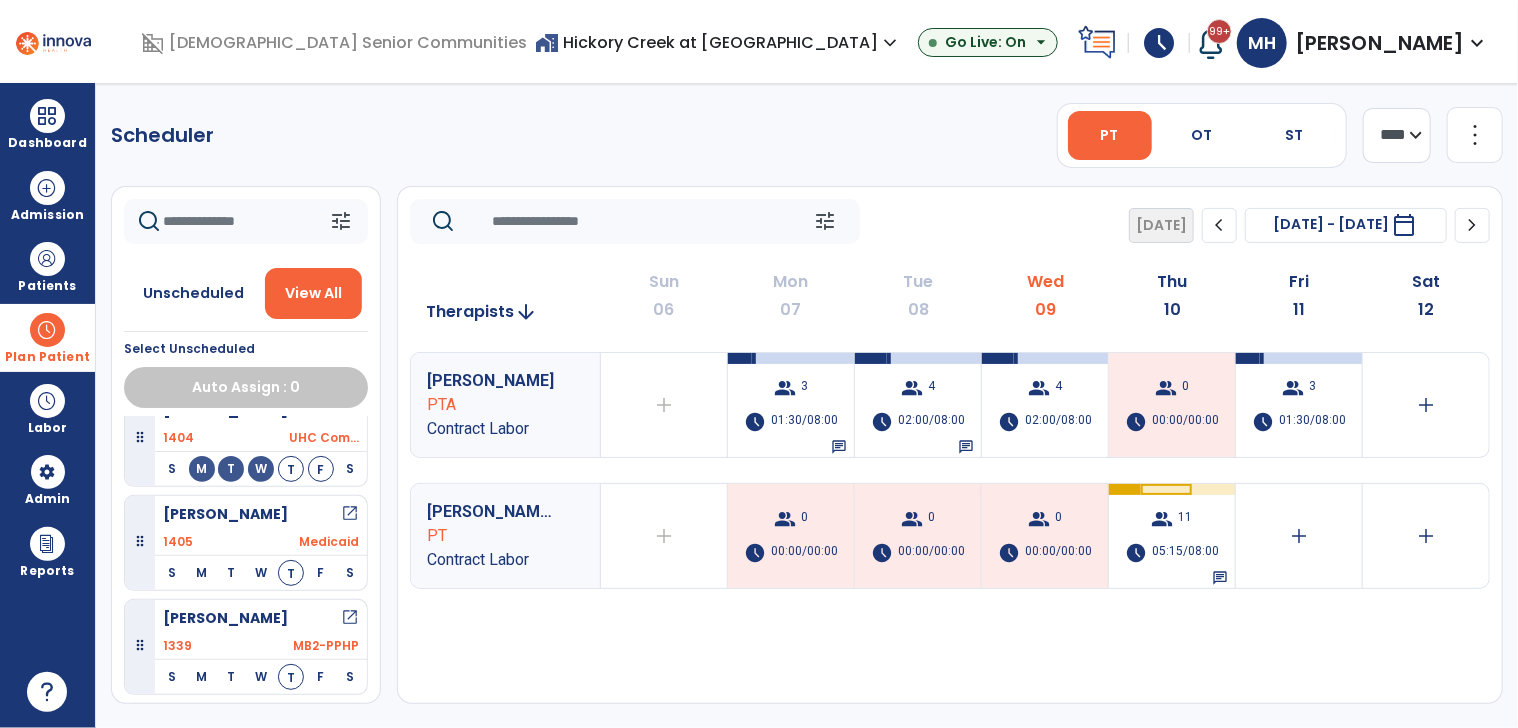 scroll, scrollTop: 427, scrollLeft: 0, axis: vertical 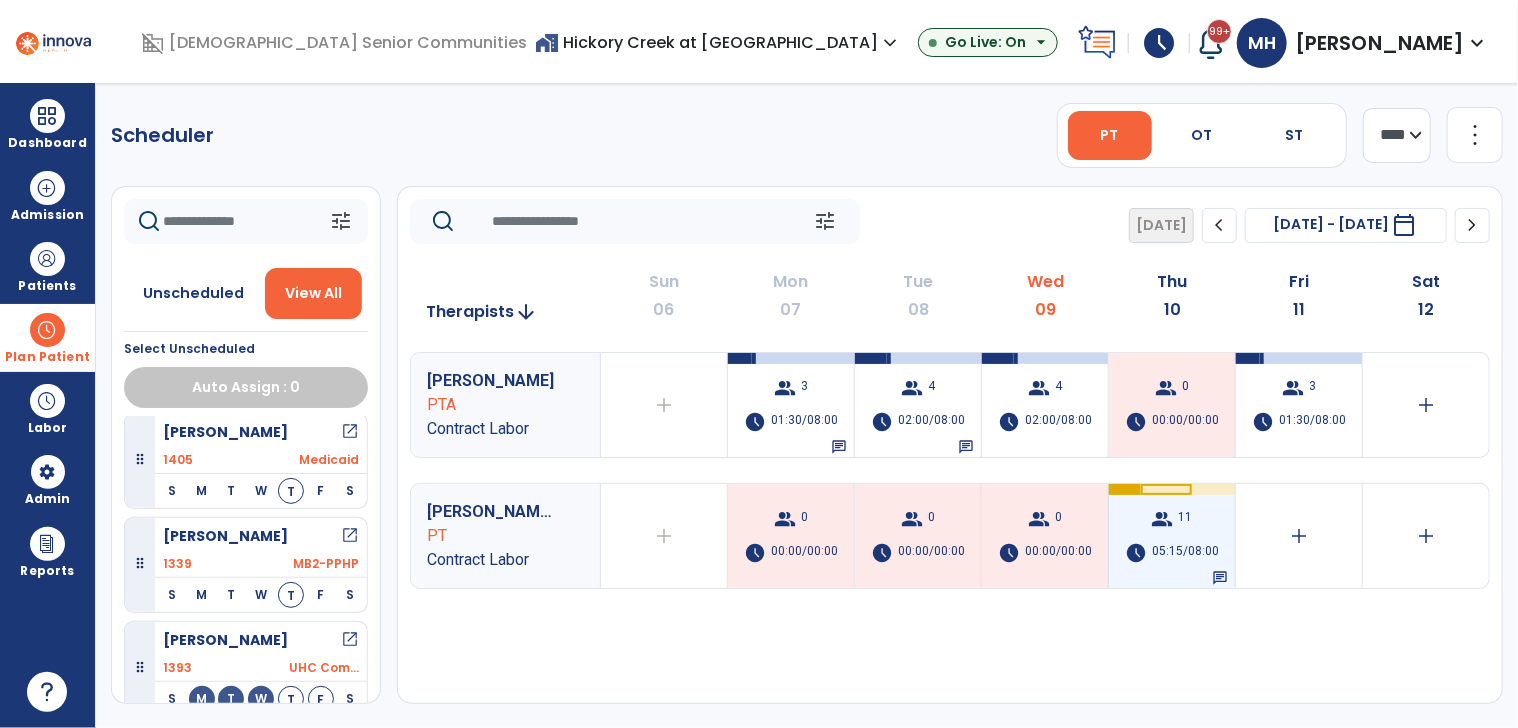 click on "group  11  schedule  05:15/08:00   chat" at bounding box center [1172, 536] 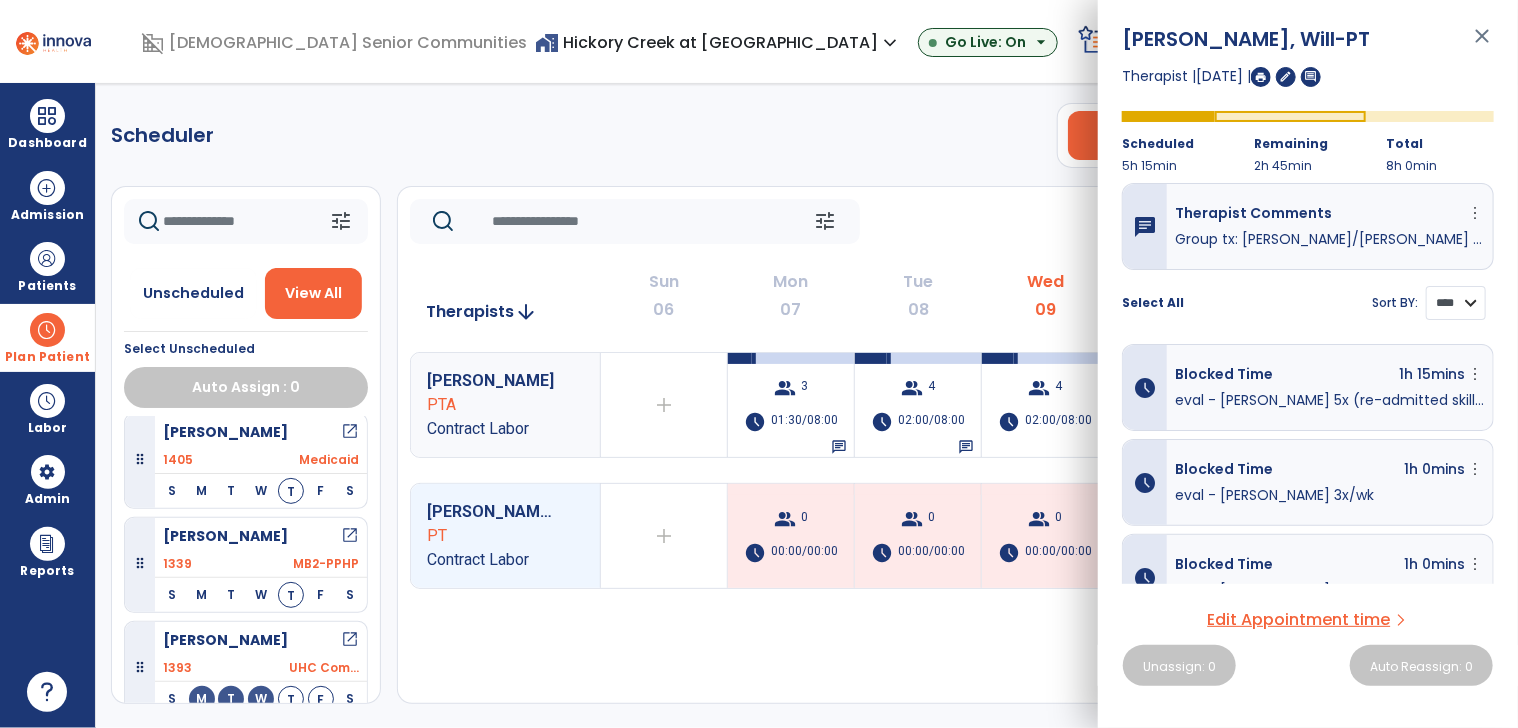 drag, startPoint x: 1457, startPoint y: 303, endPoint x: 1452, endPoint y: 320, distance: 17.720045 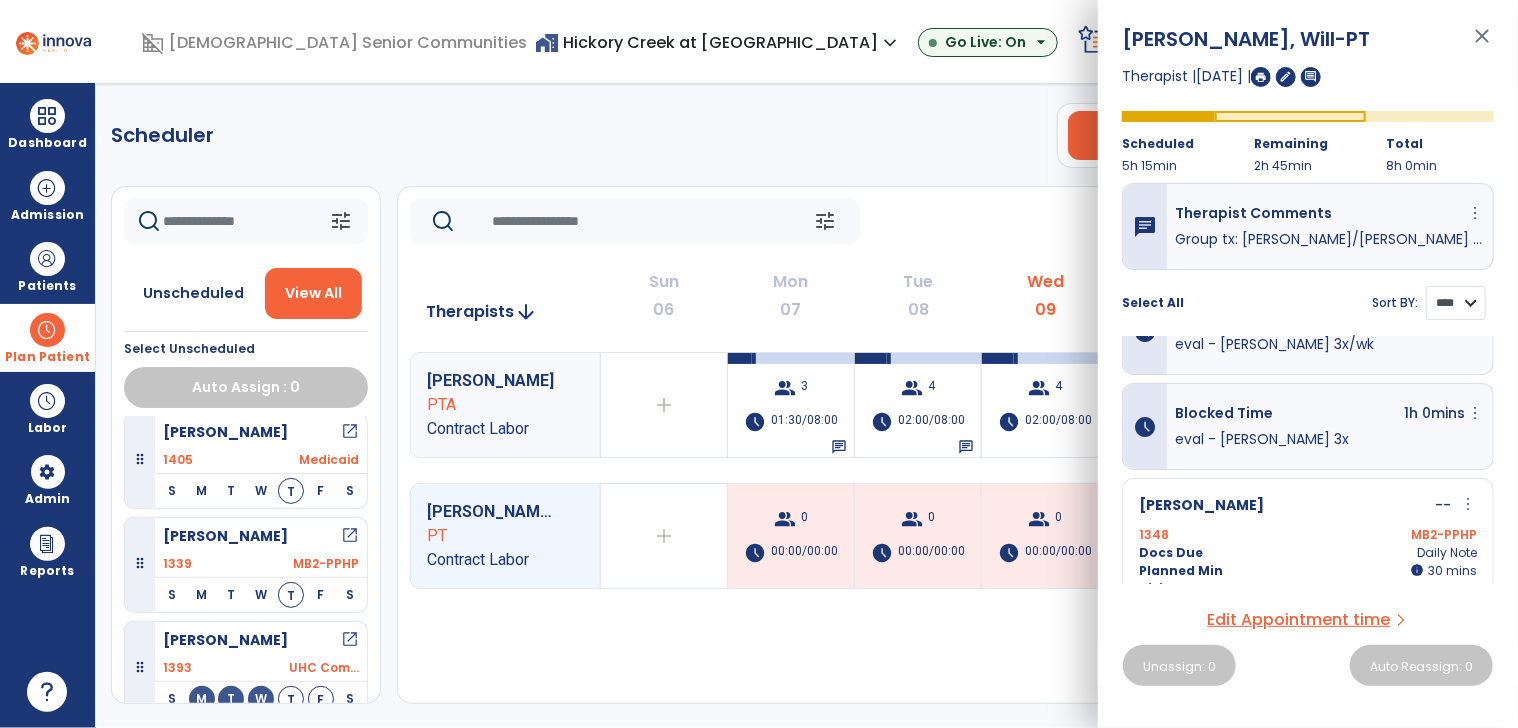 scroll, scrollTop: 200, scrollLeft: 0, axis: vertical 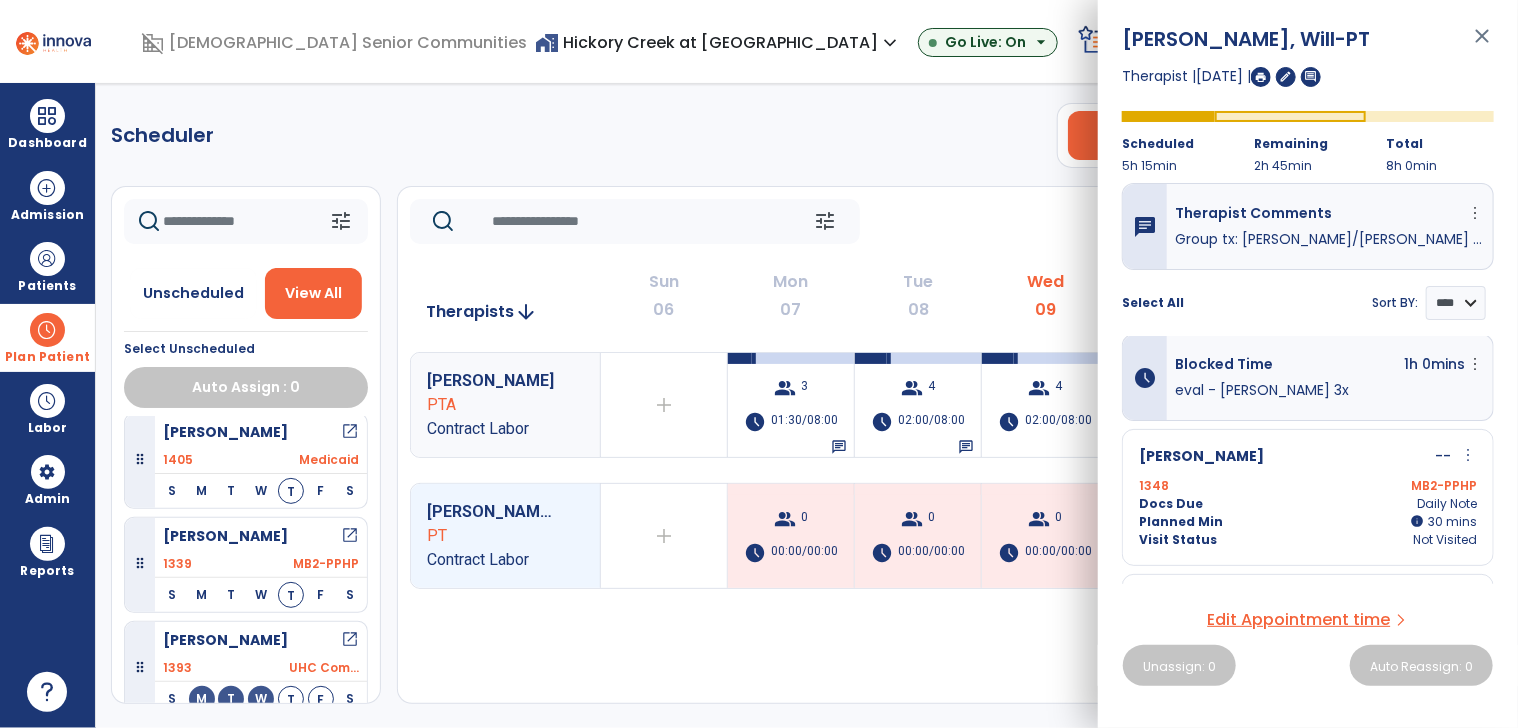 click on "Scheduler   PT   OT   ST  **** *** more_vert  Manage Labor   View All Therapists   Print" 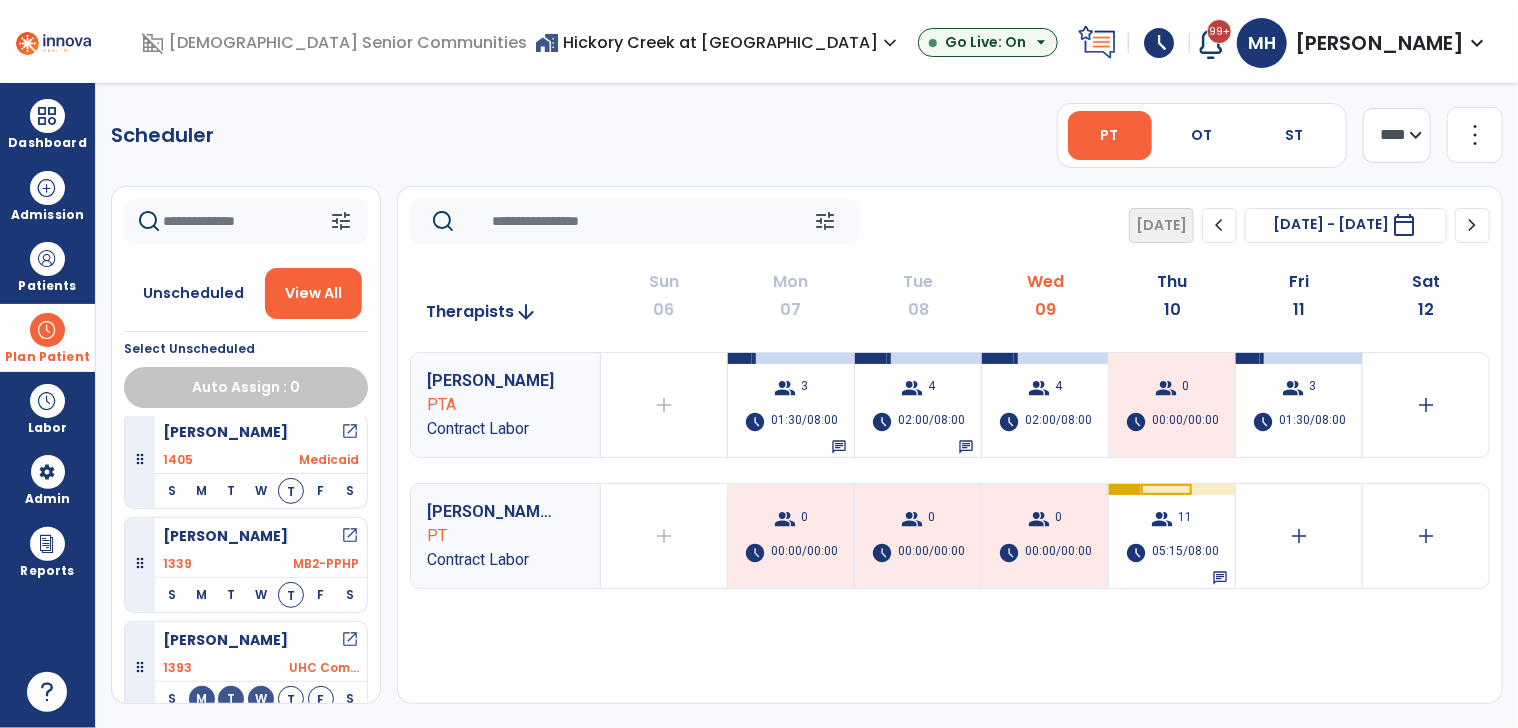 click on "open_in_new" at bounding box center (350, 432) 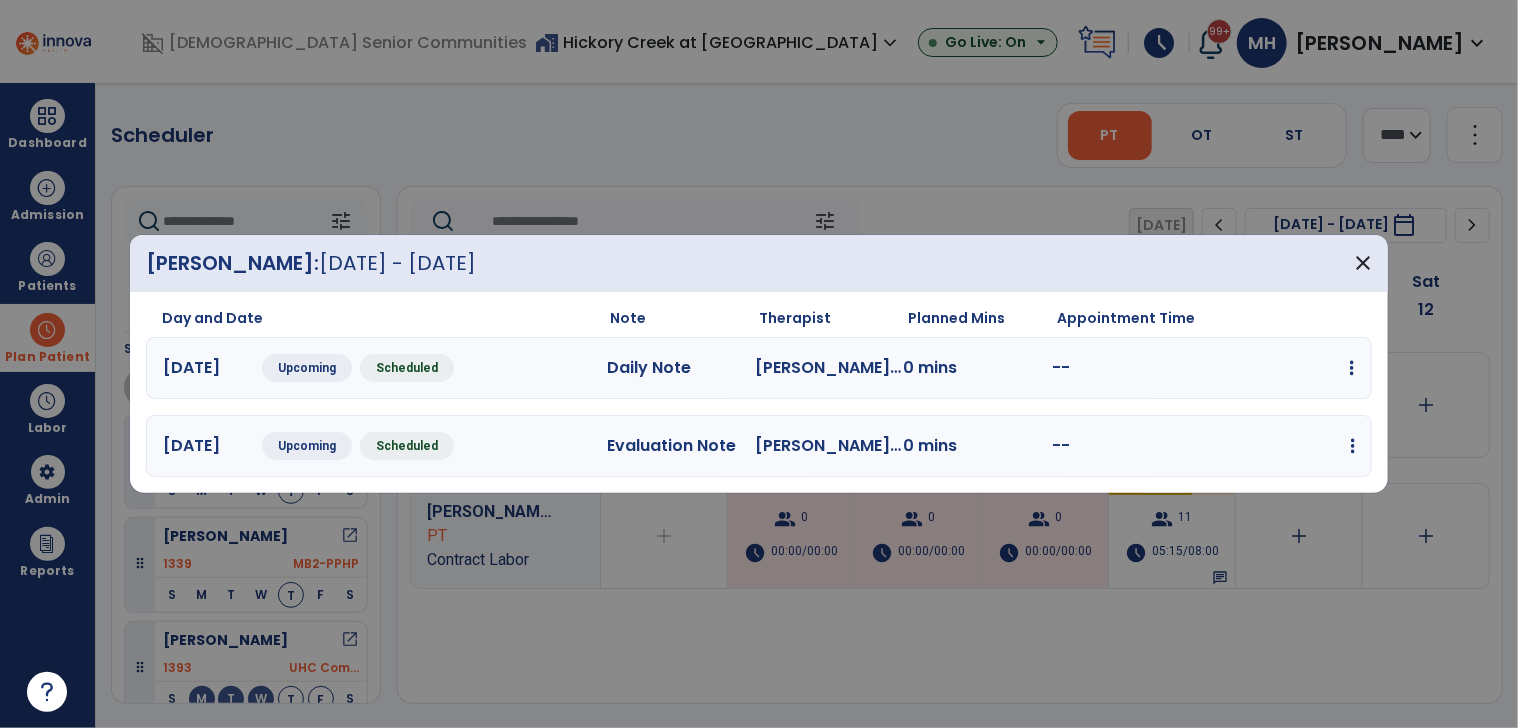 click at bounding box center (1352, 368) 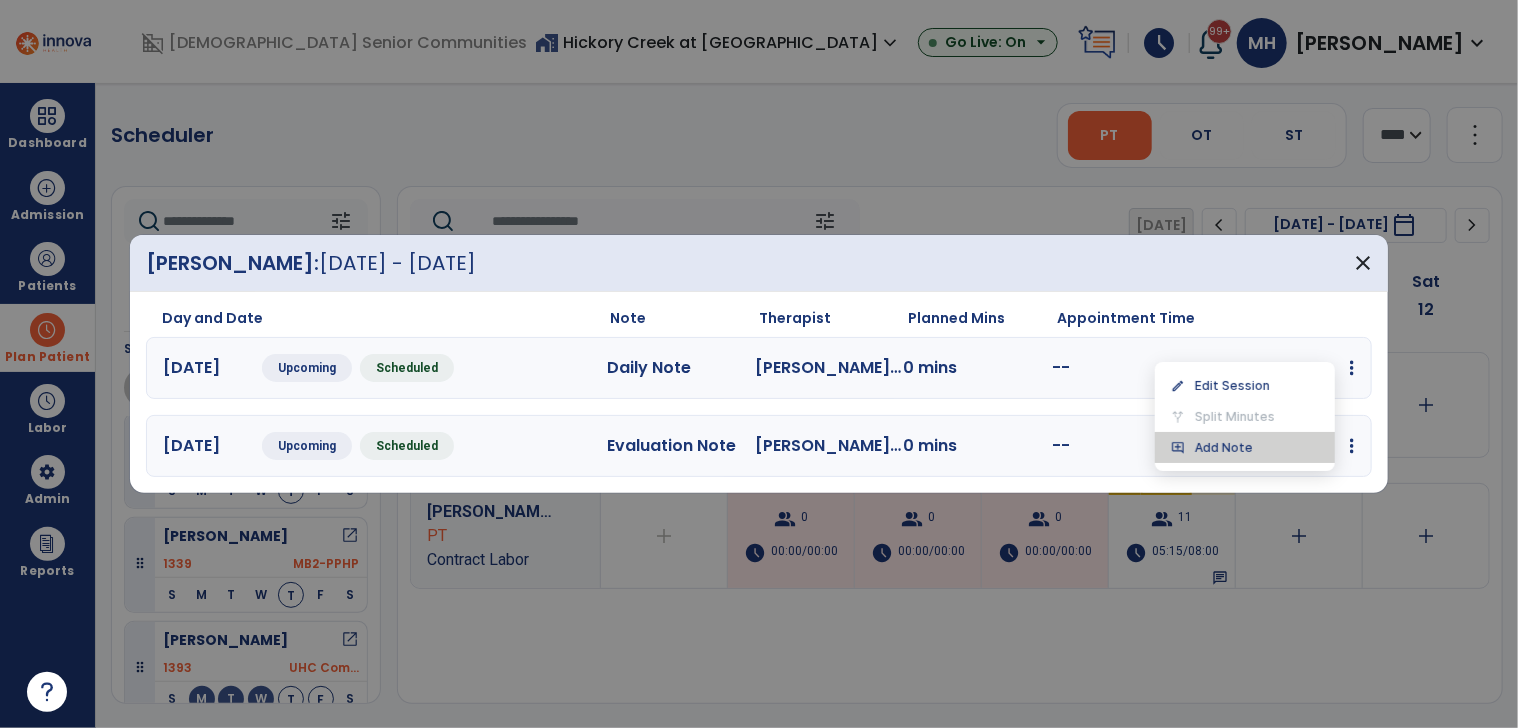 click on "add_comment  Add Note" at bounding box center [1245, 447] 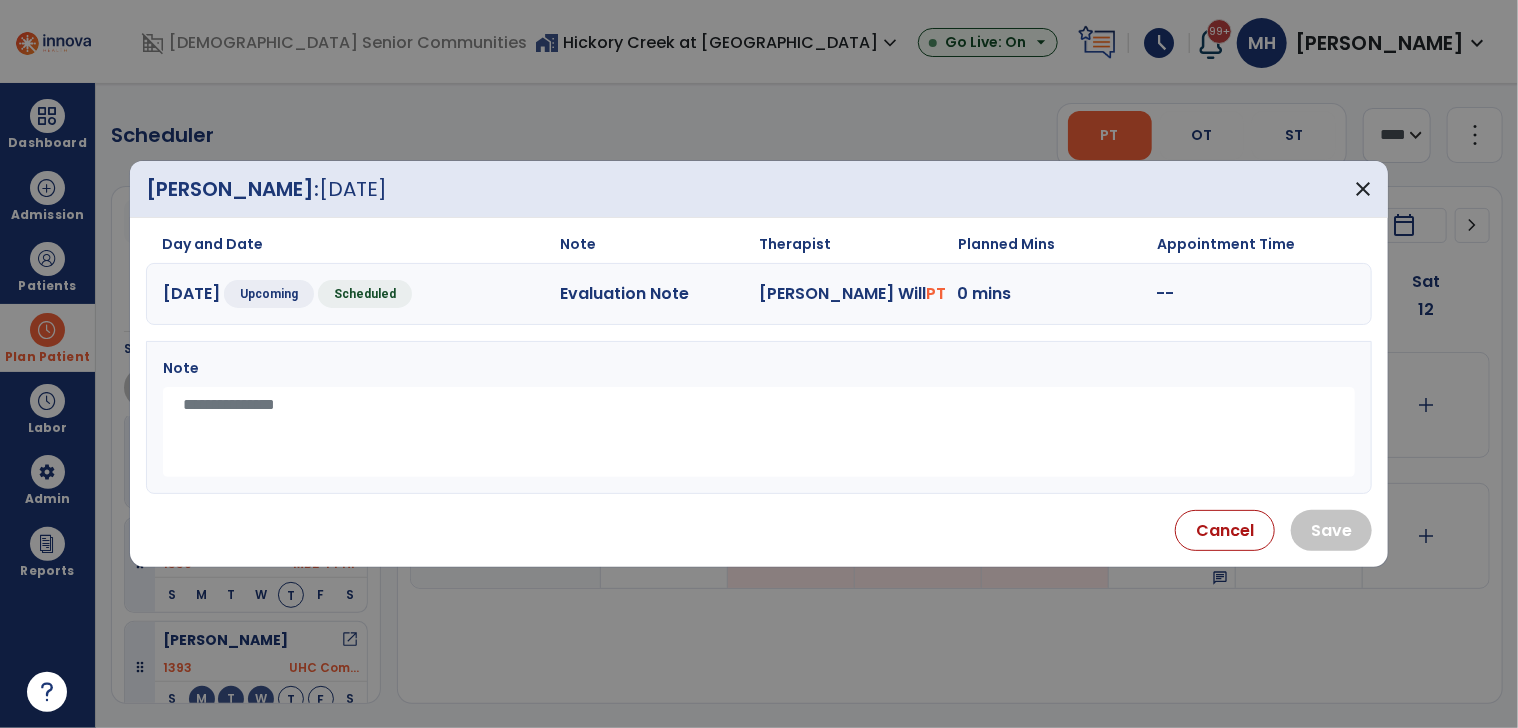 click at bounding box center [759, 432] 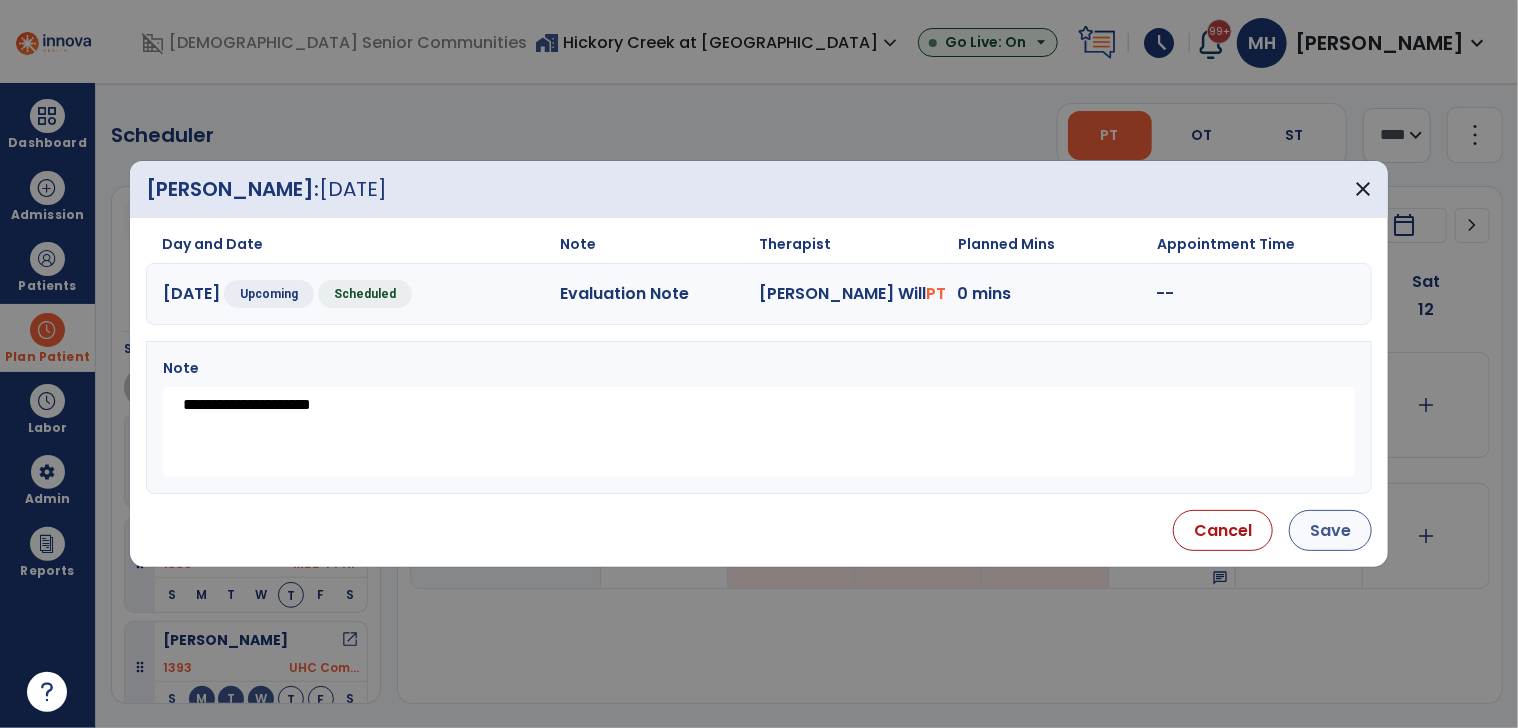 type on "**********" 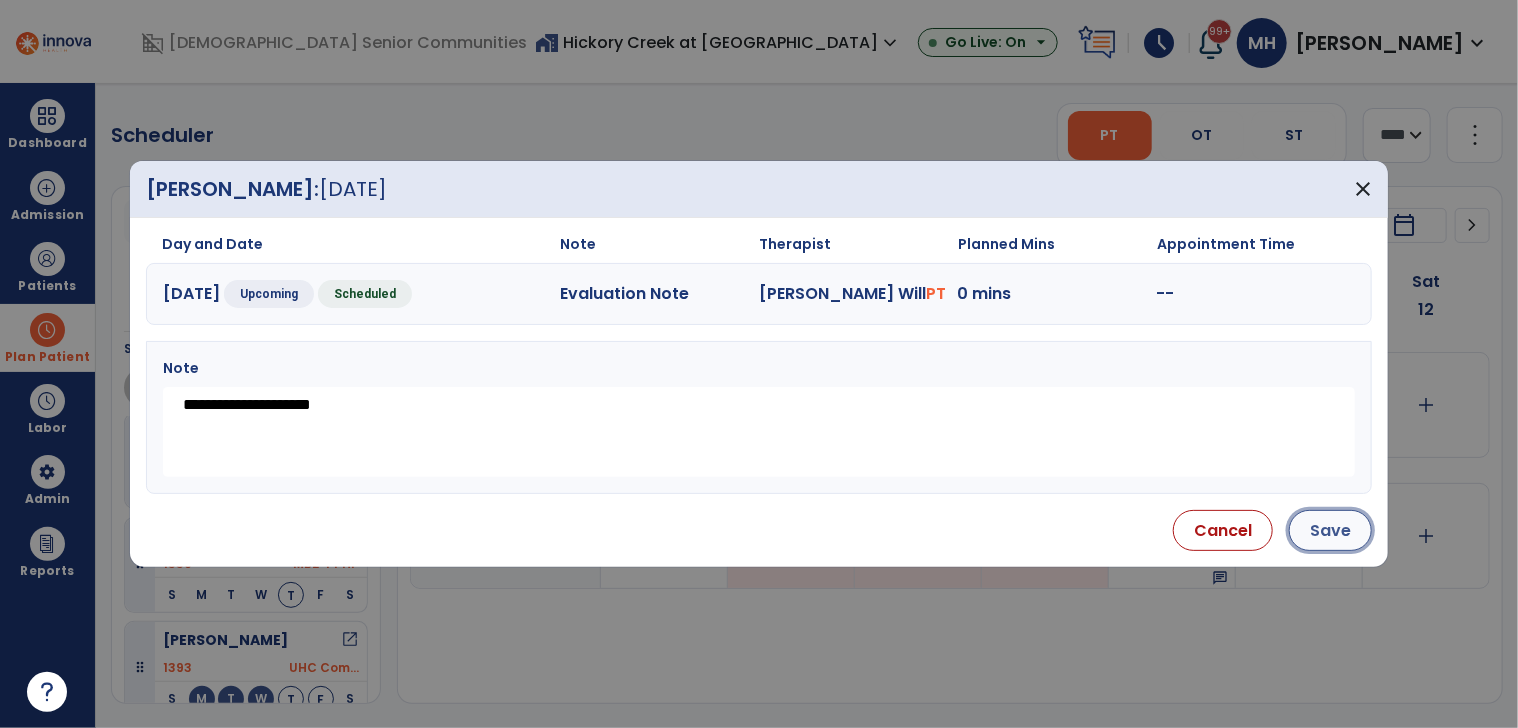 click on "Save" at bounding box center [1330, 530] 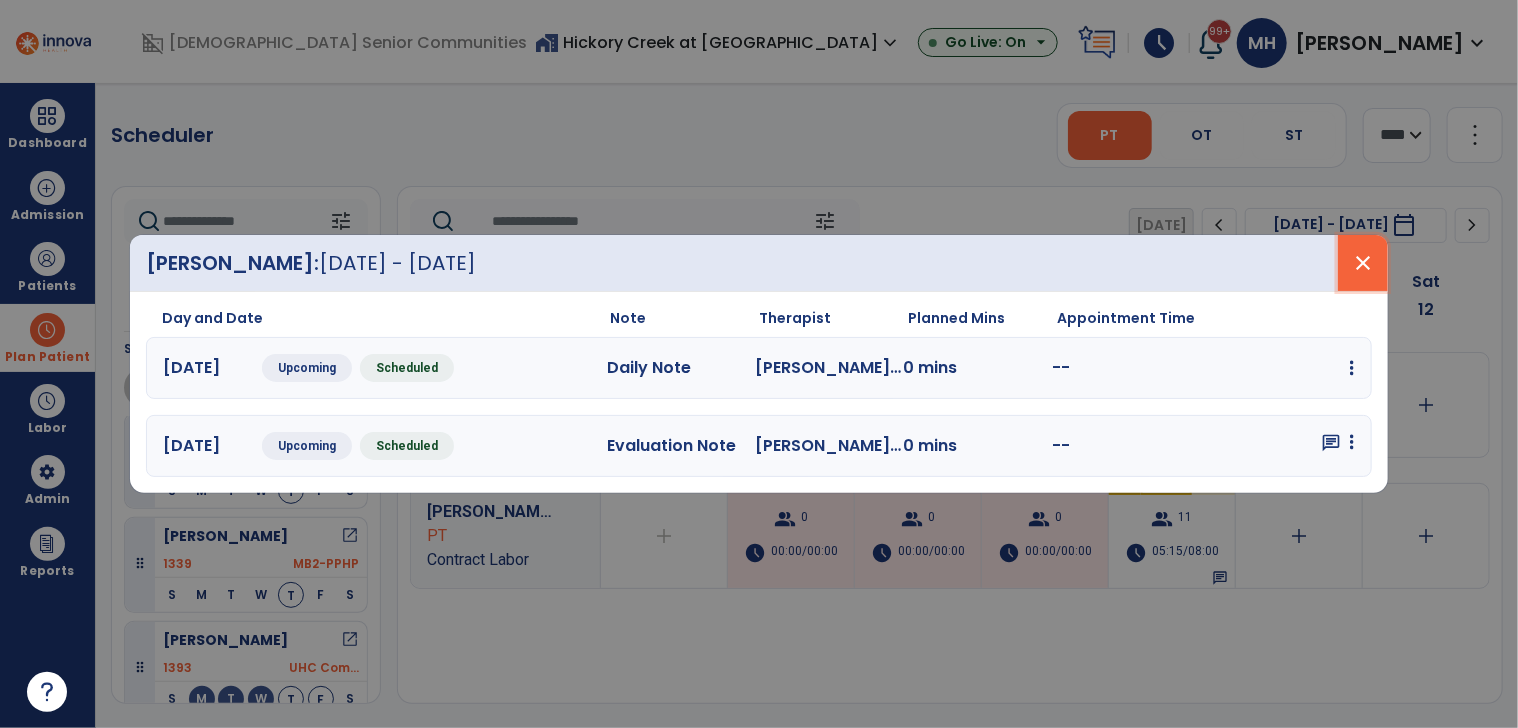 click on "close" at bounding box center (1363, 263) 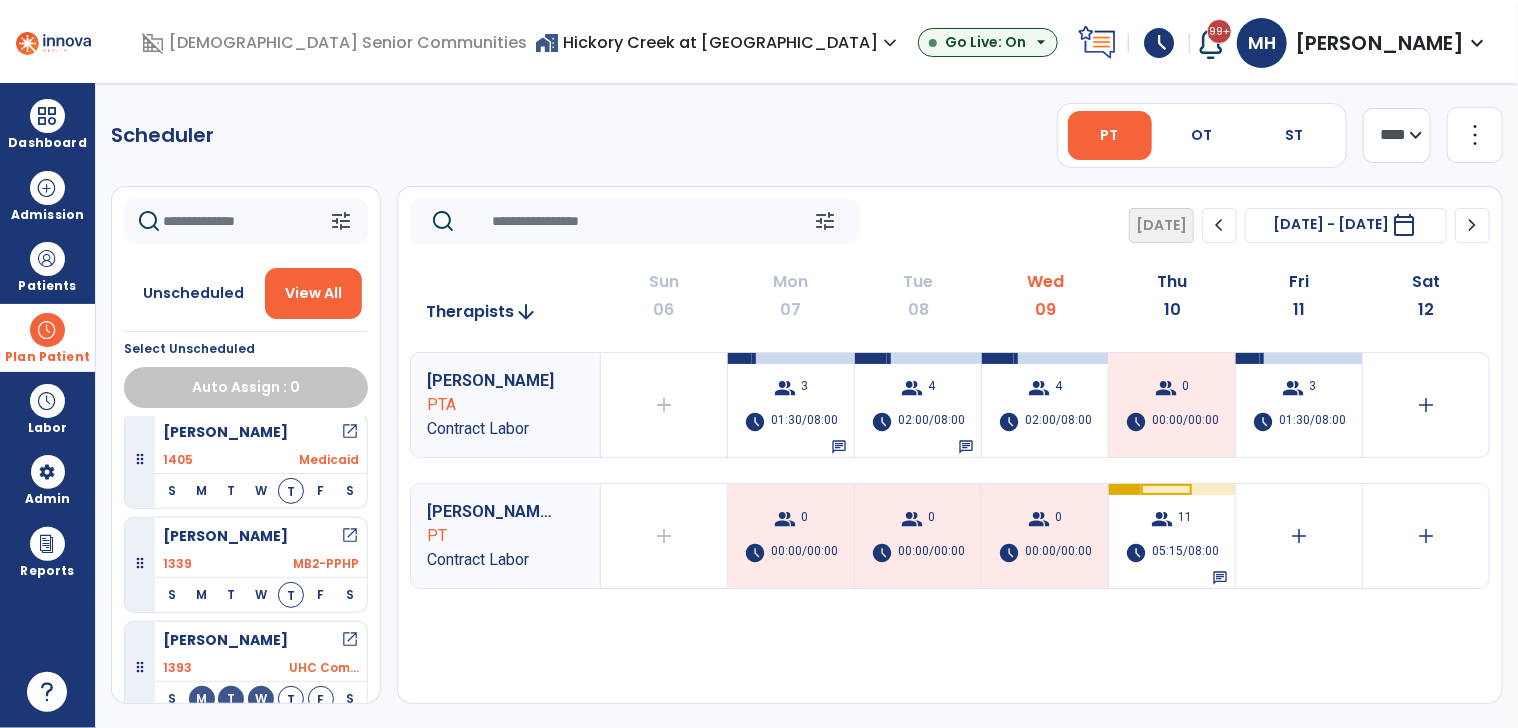 scroll, scrollTop: 8, scrollLeft: 0, axis: vertical 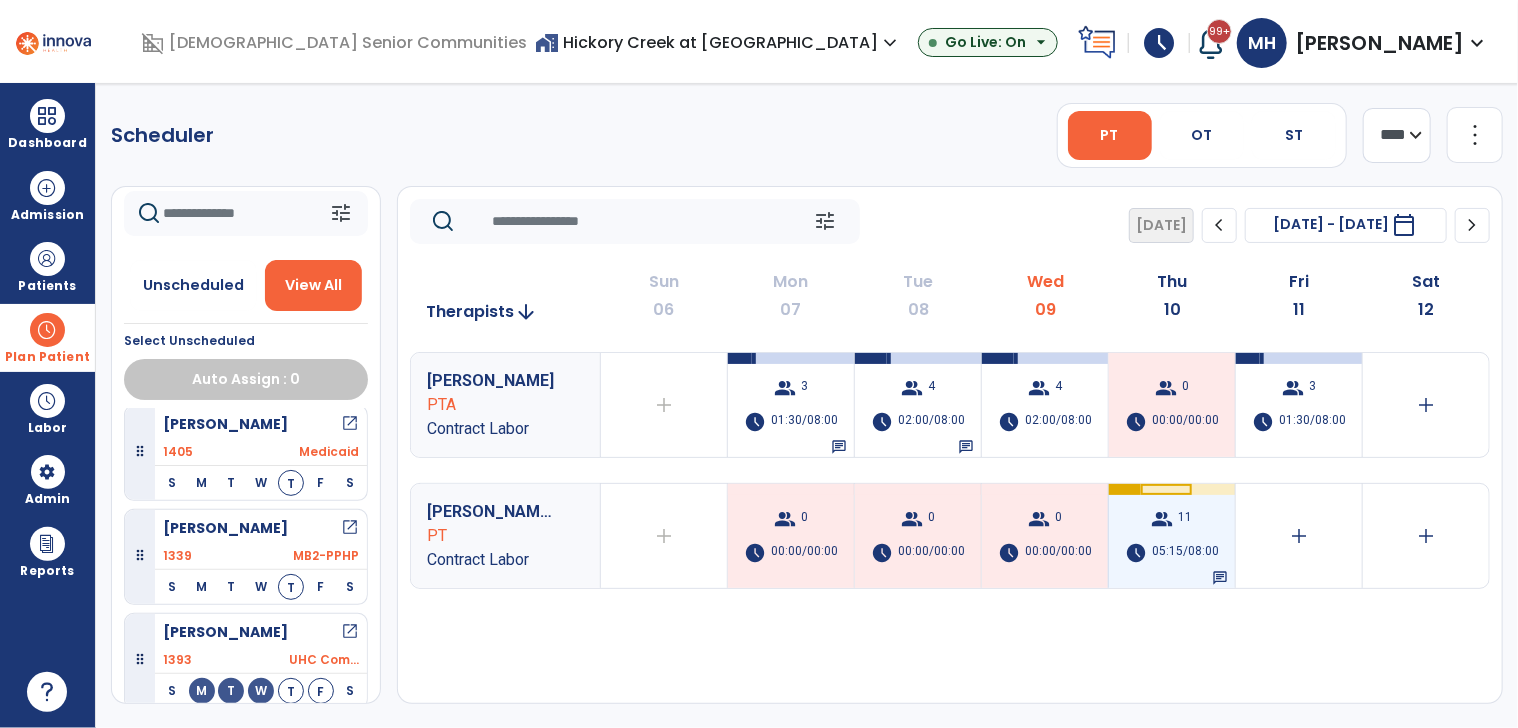 click on "group  11  schedule  05:15/08:00   chat" at bounding box center [1172, 536] 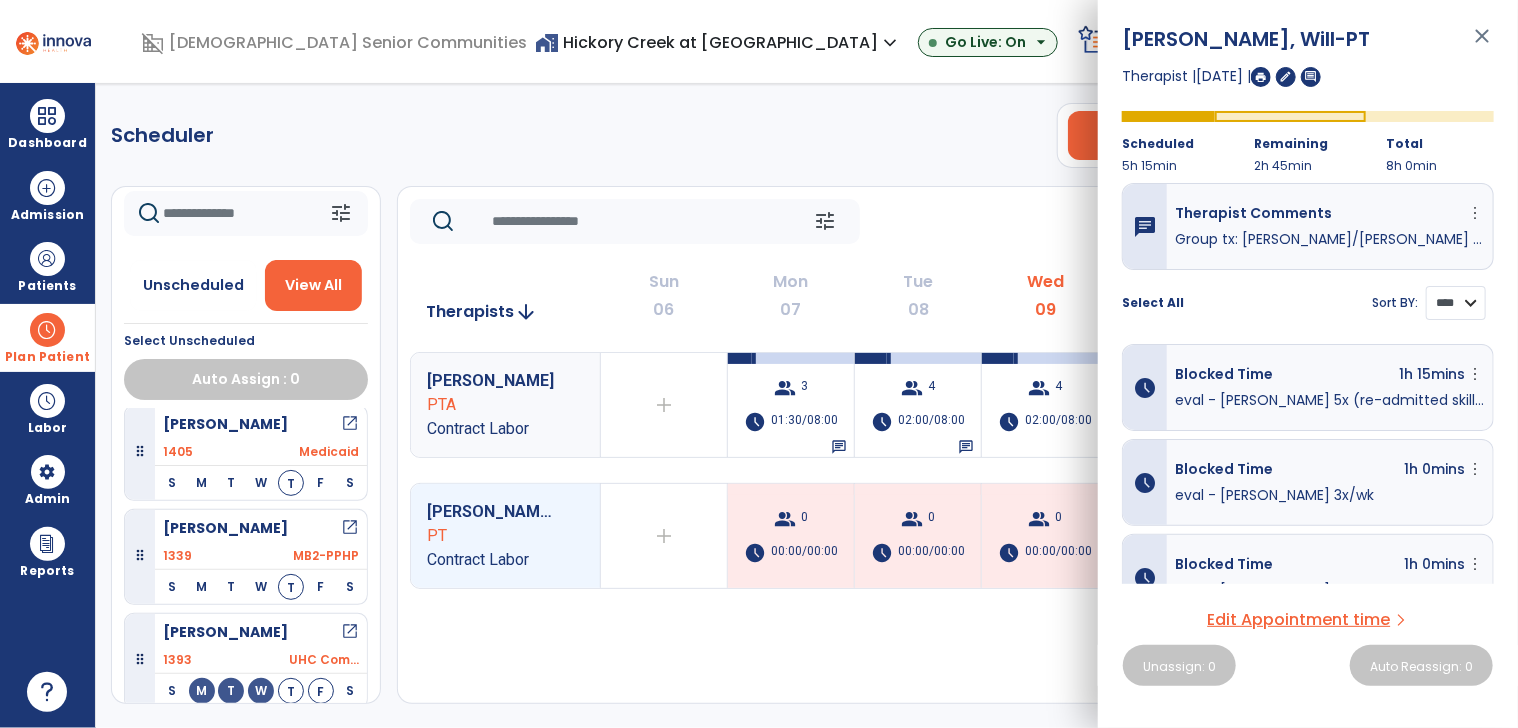 click on "**** ****" at bounding box center (1456, 303) 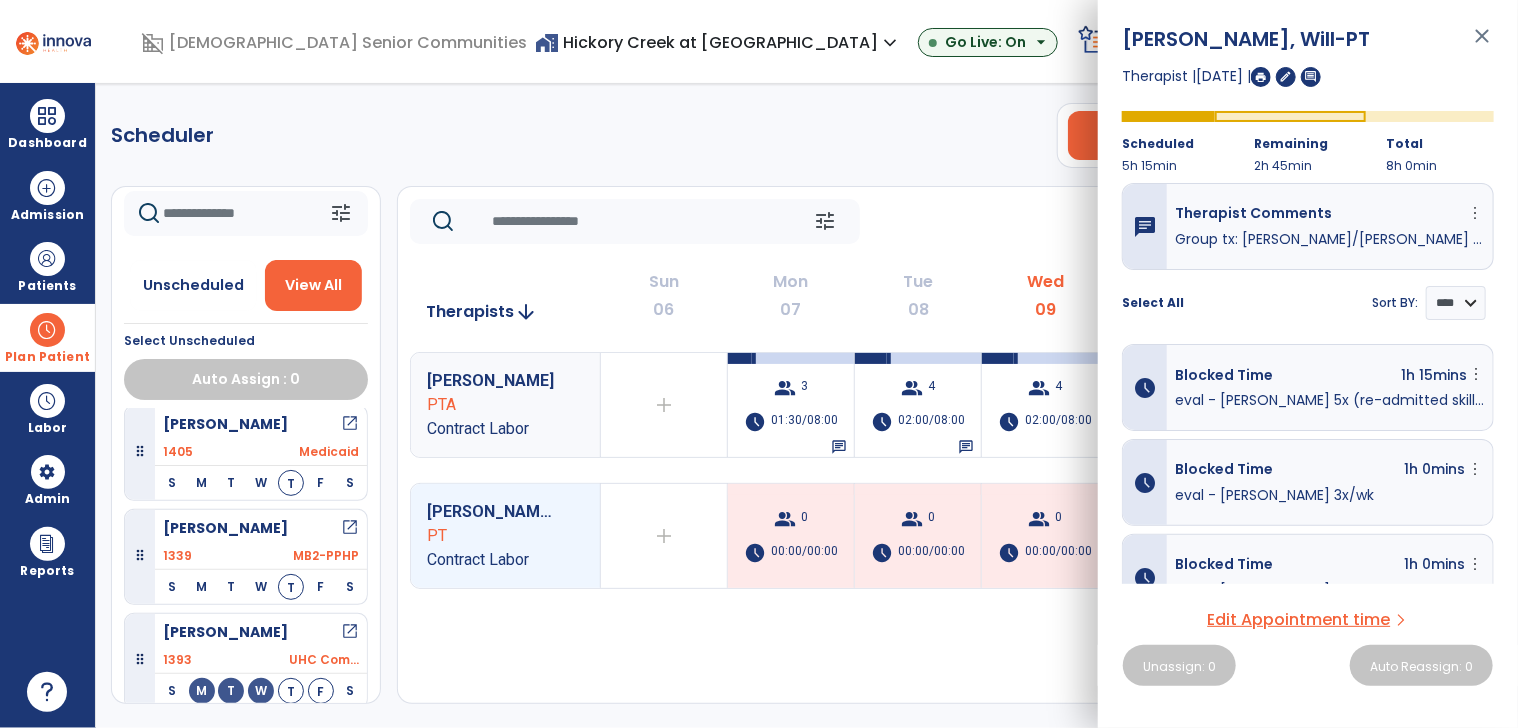click on "1h 15mins   more_vert   Edit   Delete" at bounding box center [1443, 377] 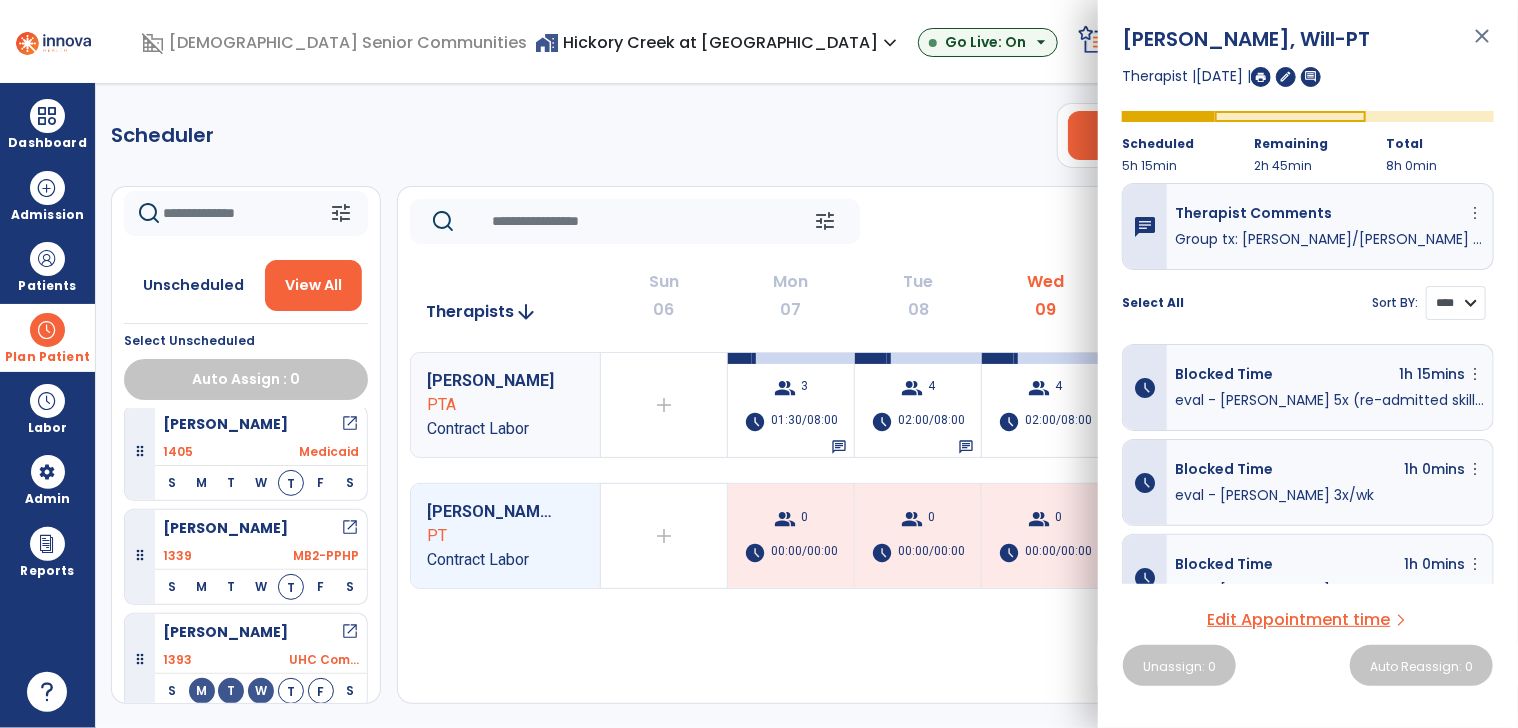 click on "**** ****" at bounding box center [1456, 303] 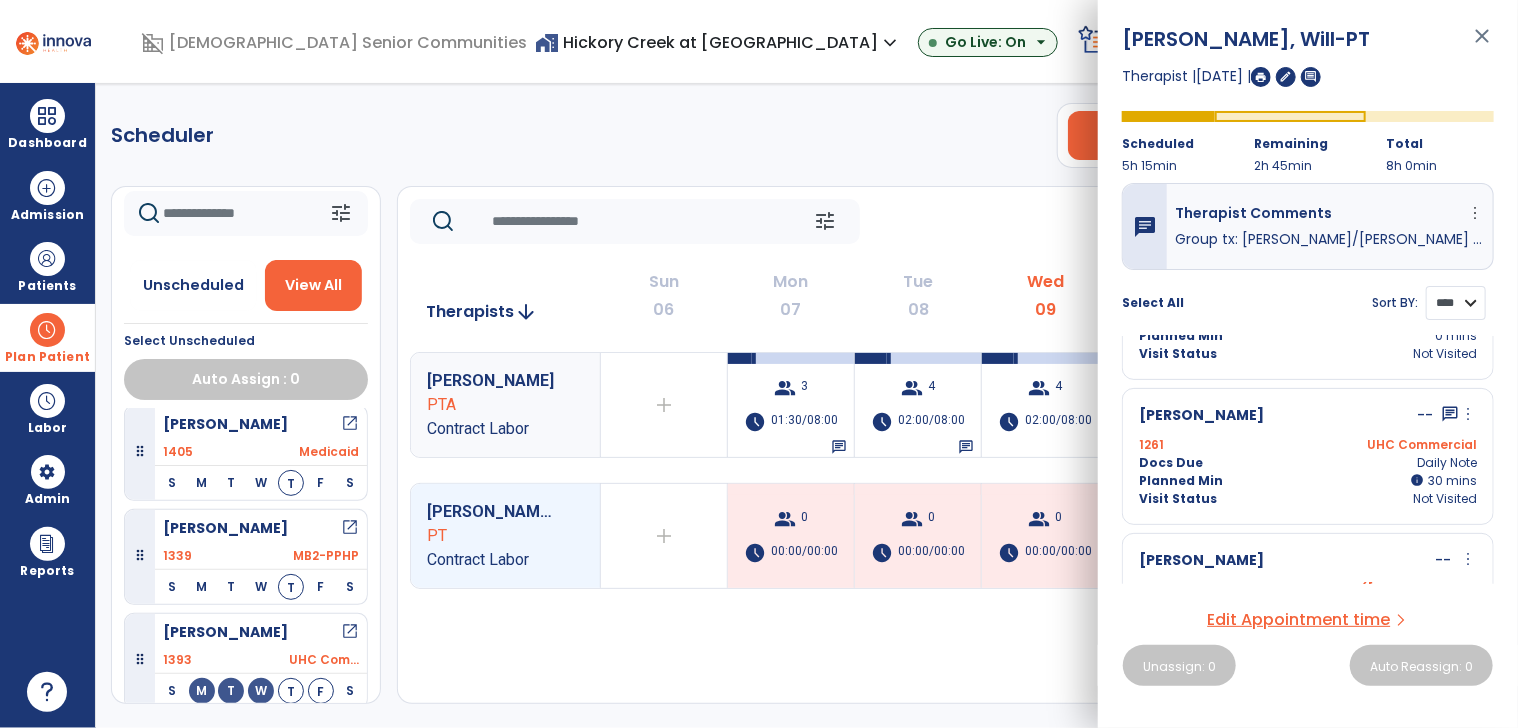 scroll, scrollTop: 500, scrollLeft: 0, axis: vertical 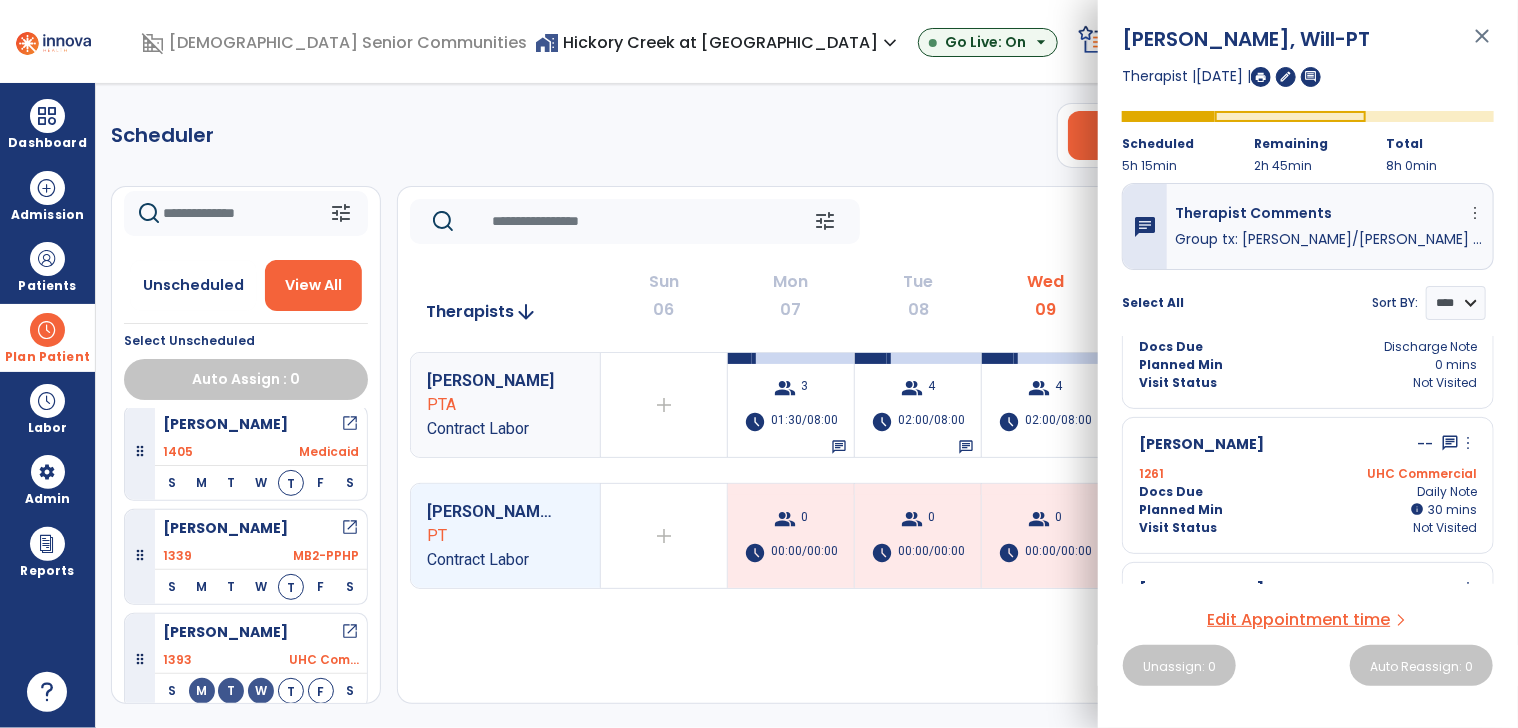 click on "Scheduler   PT   OT   ST  **** *** more_vert  Manage Labor   View All Therapists   Print   tune   Unscheduled   View All  Select Unscheduled  Auto Assign : 0   Drybread, Jason   open_in_new  1348 MB2-PPHP  S M T W T F S  Elliott, Billy   open_in_new  1261 UHC Com...  S M T W T F S  Henderson, Carla   open_in_new  1350 Anthem ...  S M T W T F S  Setser, Carol   open_in_new  1404 UHC Com...  S M T W T F S  Singh, Ravinder   open_in_new  1405 Medicaid  S M T W T F S  Surrett, Melissa   open_in_new  1339 MB2-PPHP  S M T W T F S  Watson, Harry   open_in_new  1393 UHC Com...  S M T W T F S  tune   Today  chevron_left Jul 6, 2025 - Jul 12, 2025  ********  calendar_today  chevron_right   Therapists  arrow_downward Sun  06  Mon  07  Tue  08  Wed  09  Thu  10  Fri  11  Sat  12  Gilson, Laura PTA Contract Labor  add  Therapist not available for the day  group  3  schedule  01:30/08:00   chat   group  4  schedule  02:00/08:00   chat   group  4  schedule  02:00/08:00   group  0  schedule  00:00/00:00   group  3  add  PT" at bounding box center [807, 405] 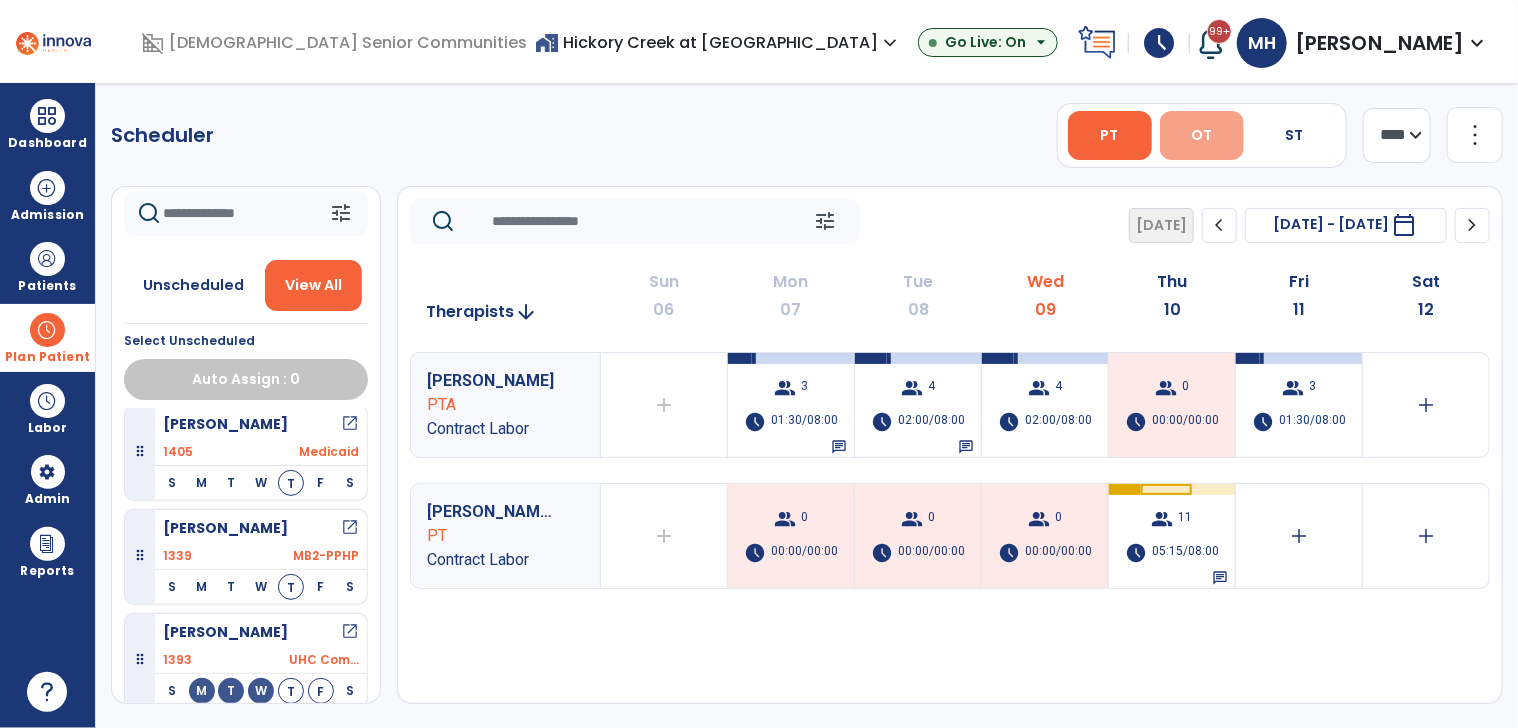 click on "OT" at bounding box center (1201, 135) 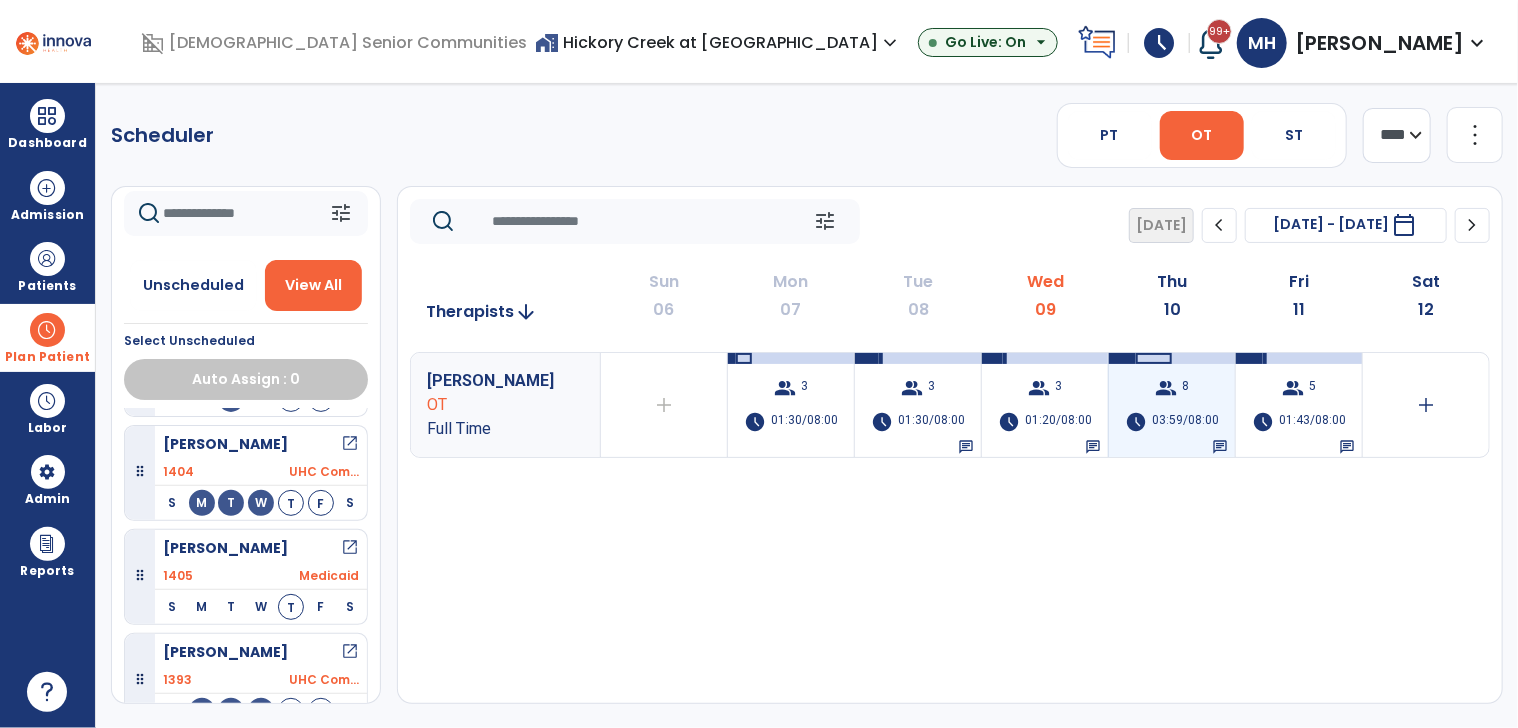 click on "03:59/08:00" at bounding box center [1185, 422] 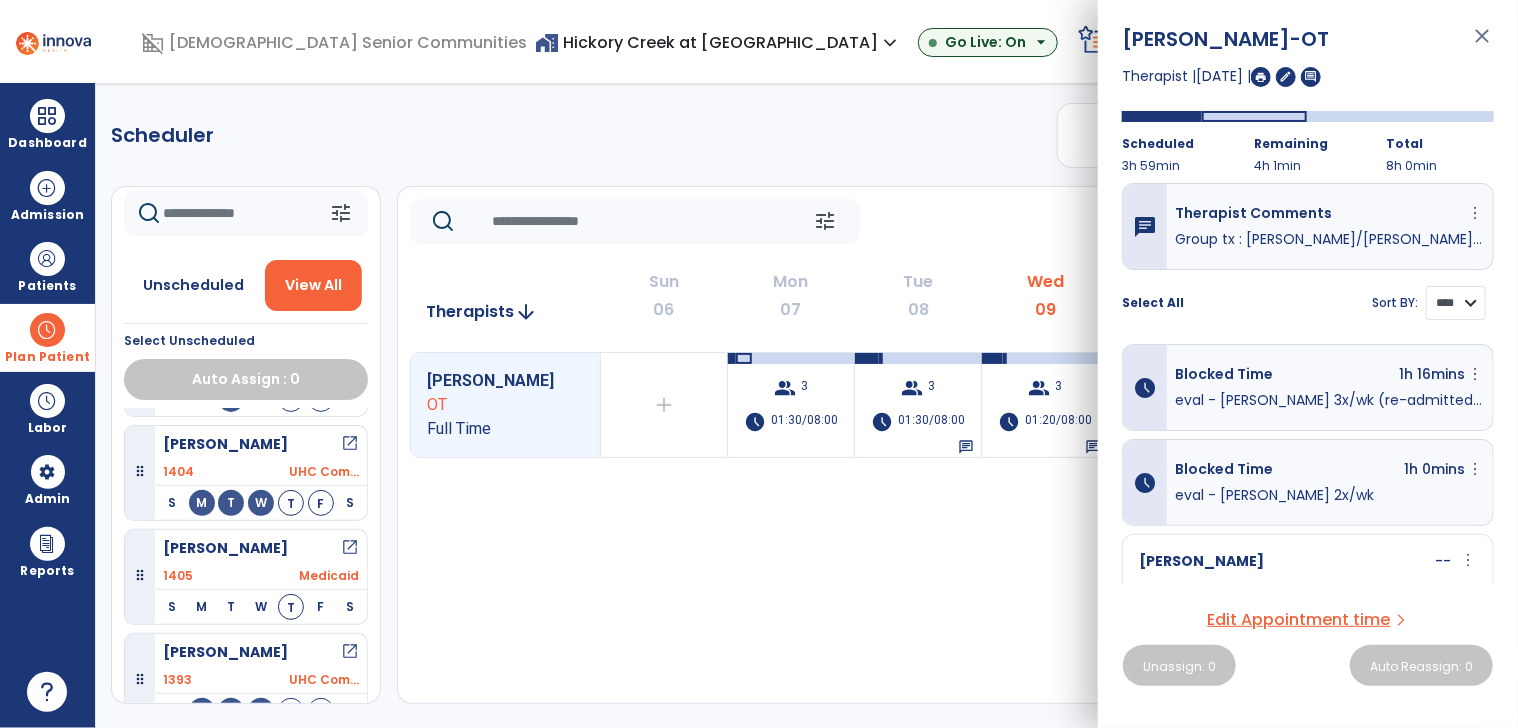 click on "**** ****" at bounding box center [1456, 303] 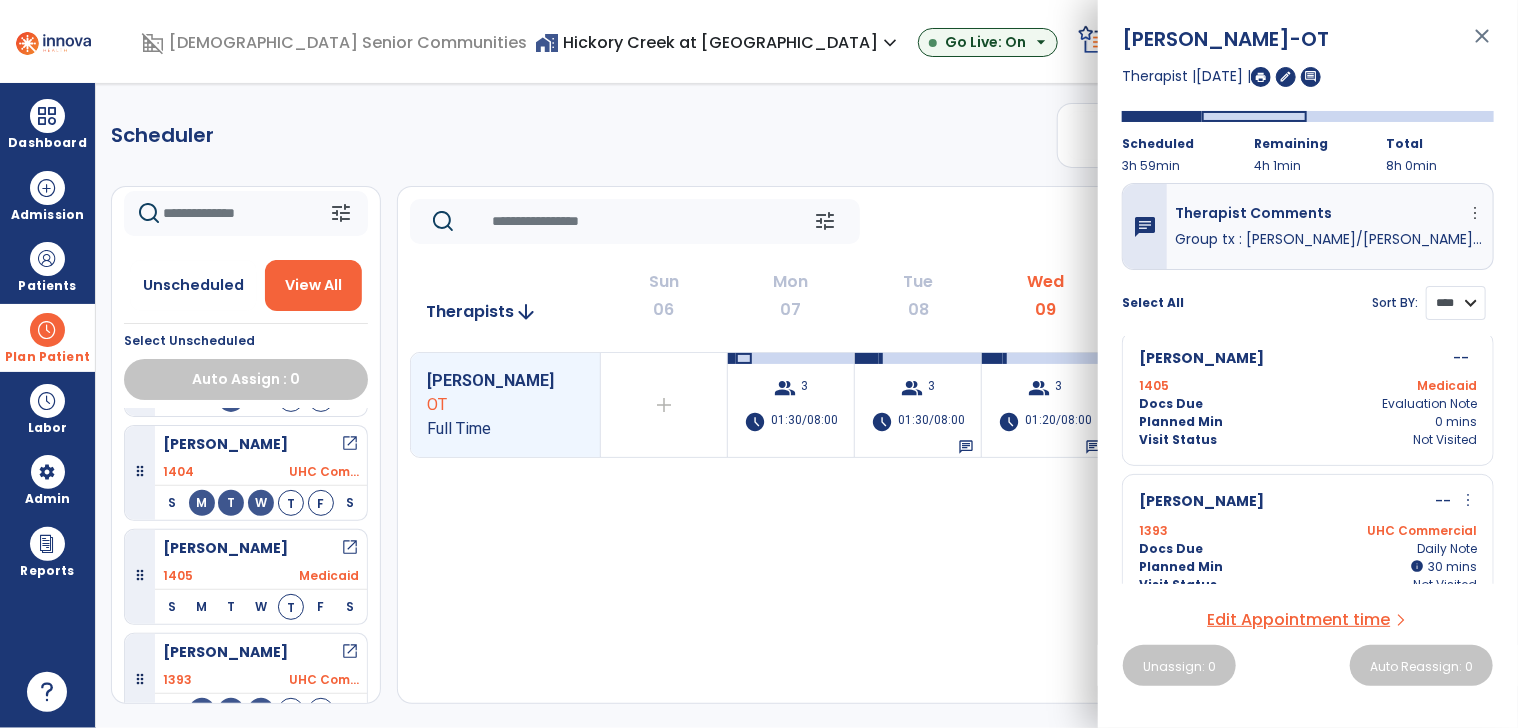 scroll, scrollTop: 1092, scrollLeft: 0, axis: vertical 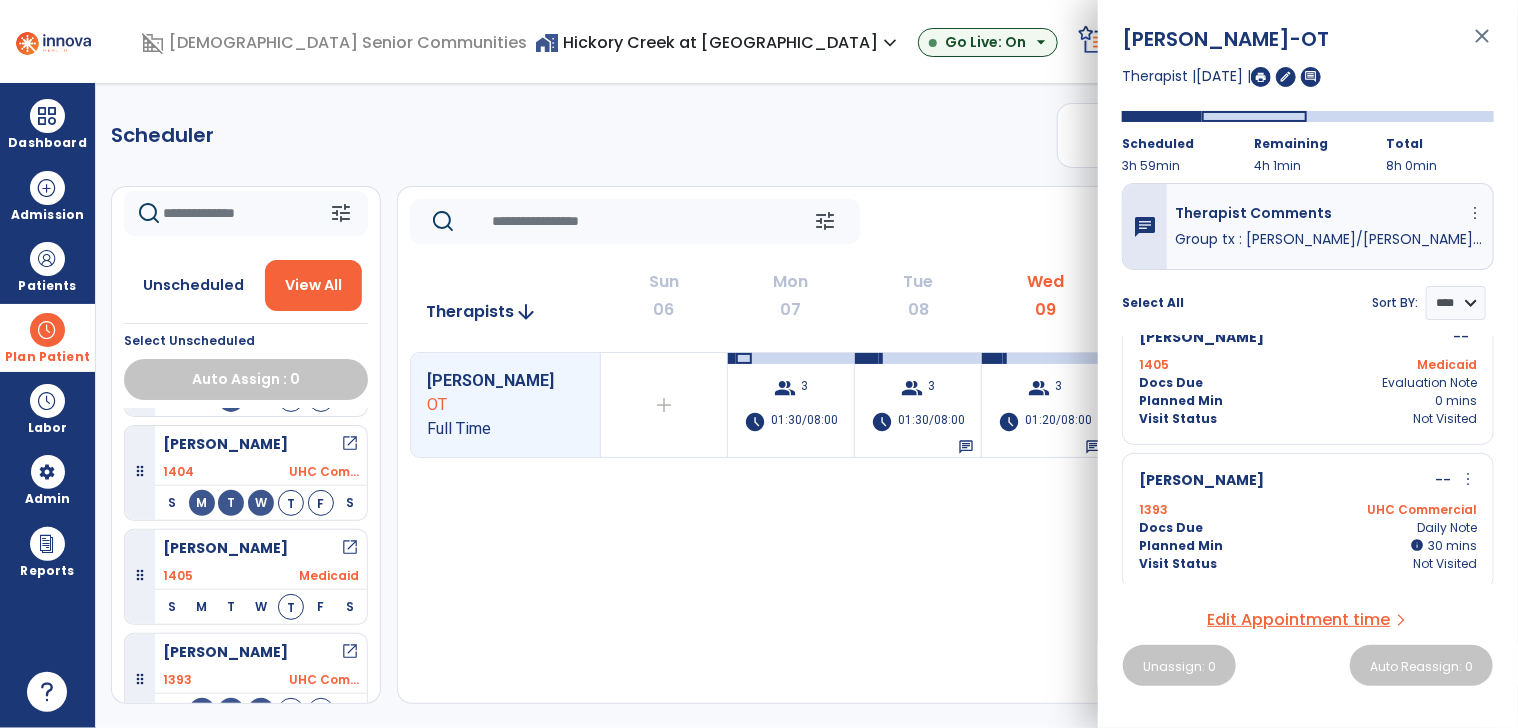 click on "Nash, Tracey OT Full Time  add  Therapist not available for the day  group  3  schedule  01:30/08:00   group  3  schedule  01:30/08:00   chat   group  3  schedule  01:20/08:00   chat   group  8  schedule  03:59/08:00   chat   group  5  schedule  01:43/08:00   chat   add" 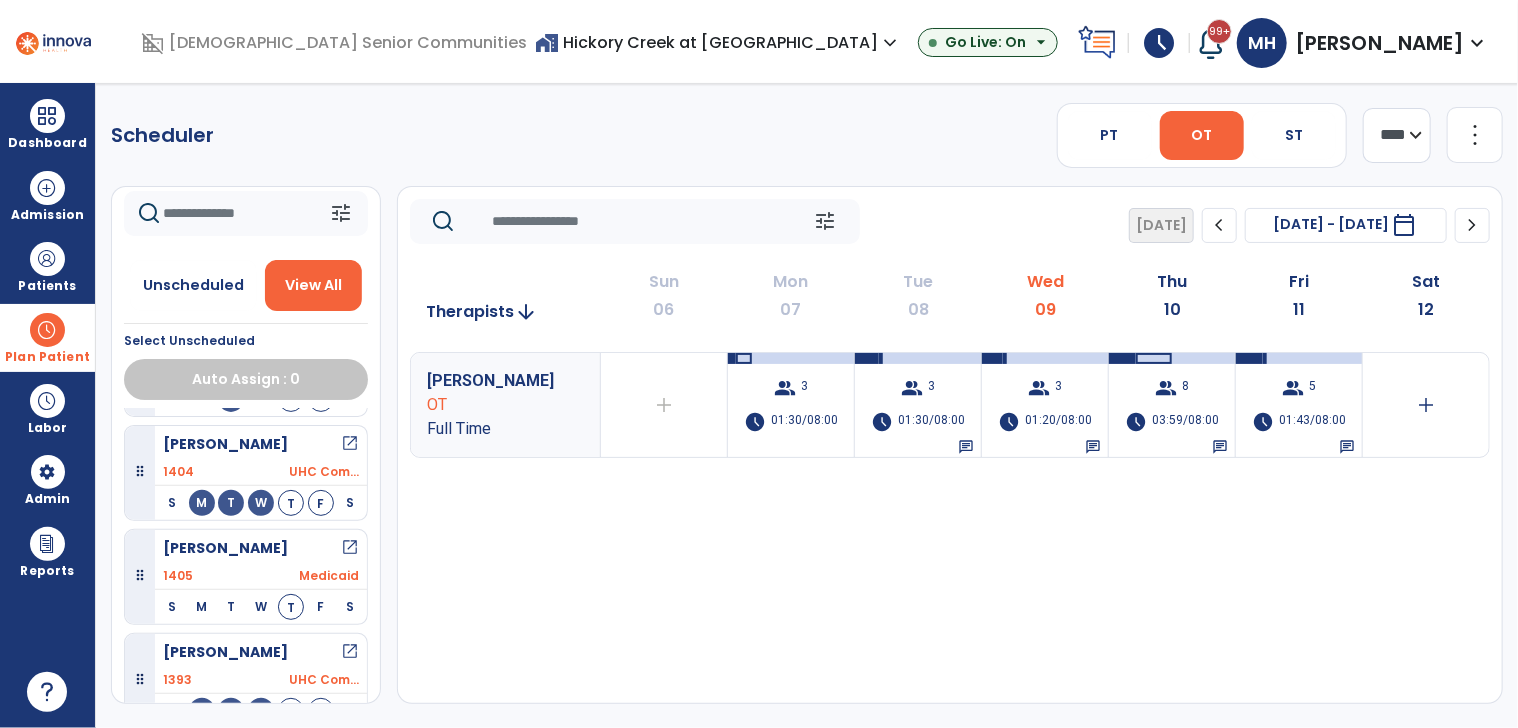 click on "open_in_new" at bounding box center (350, 548) 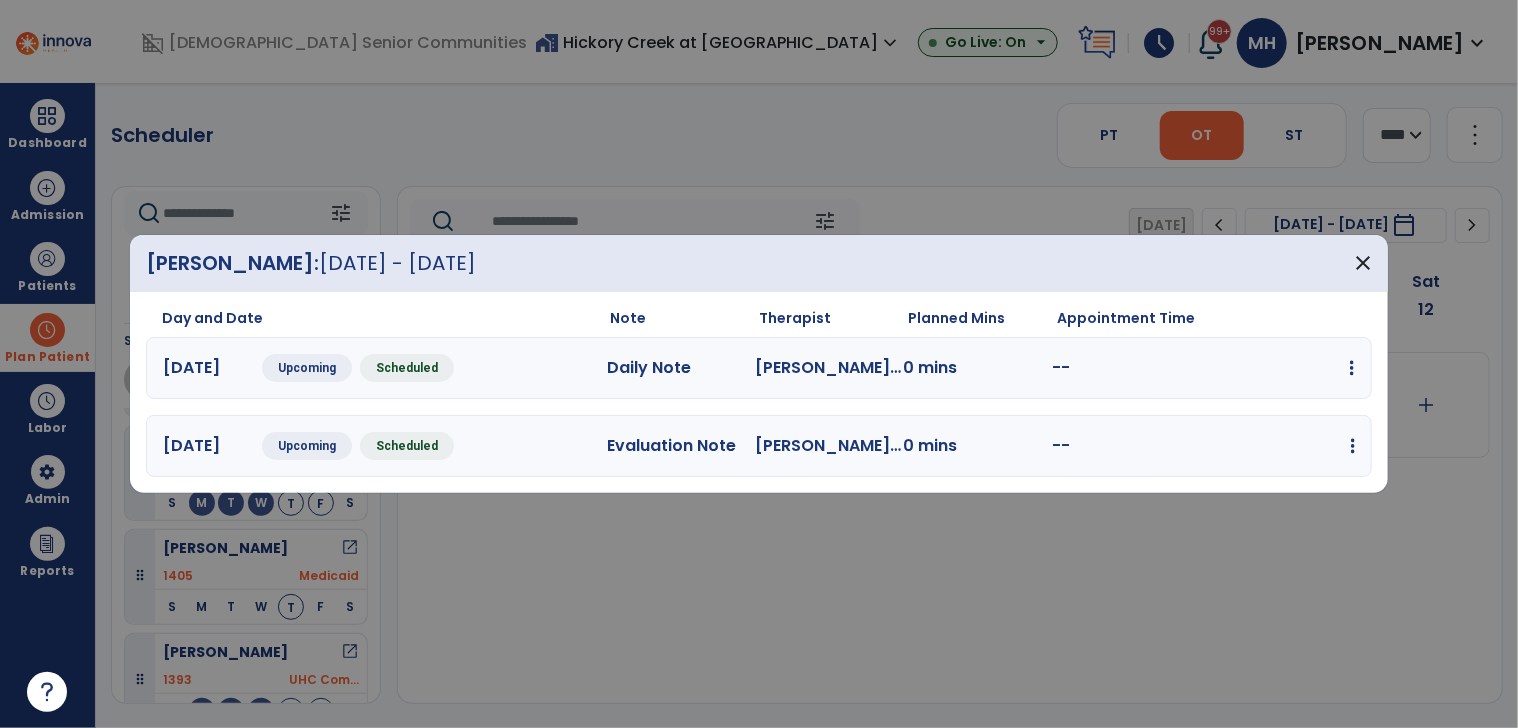 click at bounding box center (1352, 368) 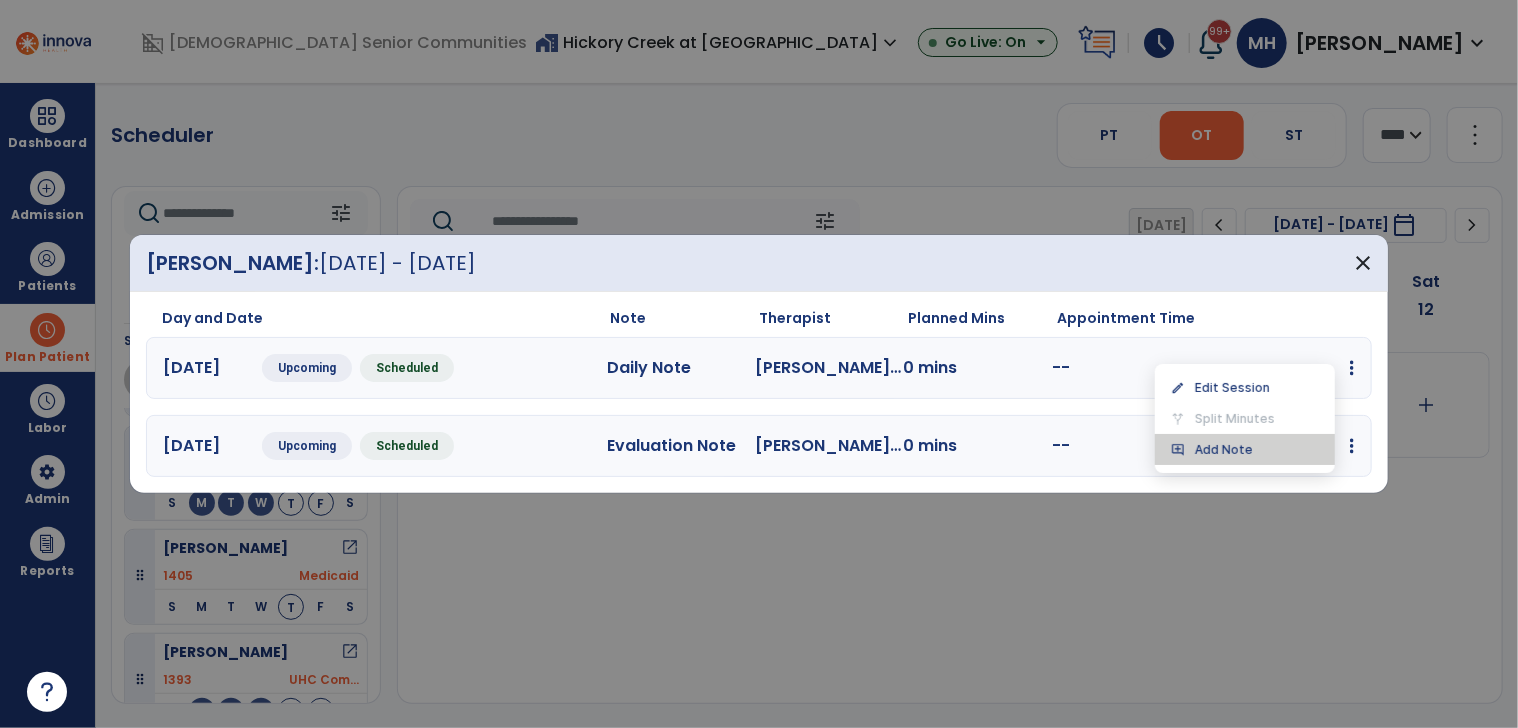 click on "add_comment  Add Note" at bounding box center (1245, 449) 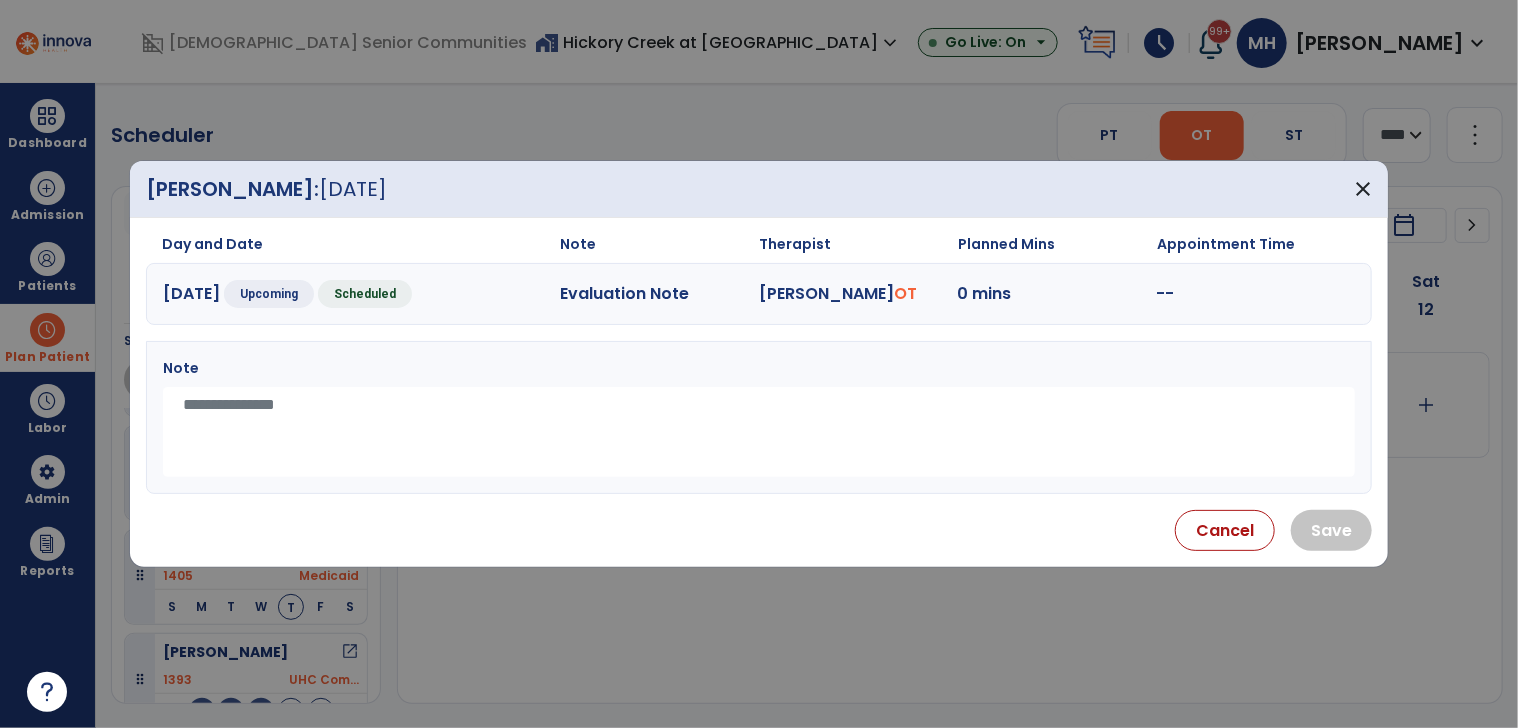 click at bounding box center [759, 432] 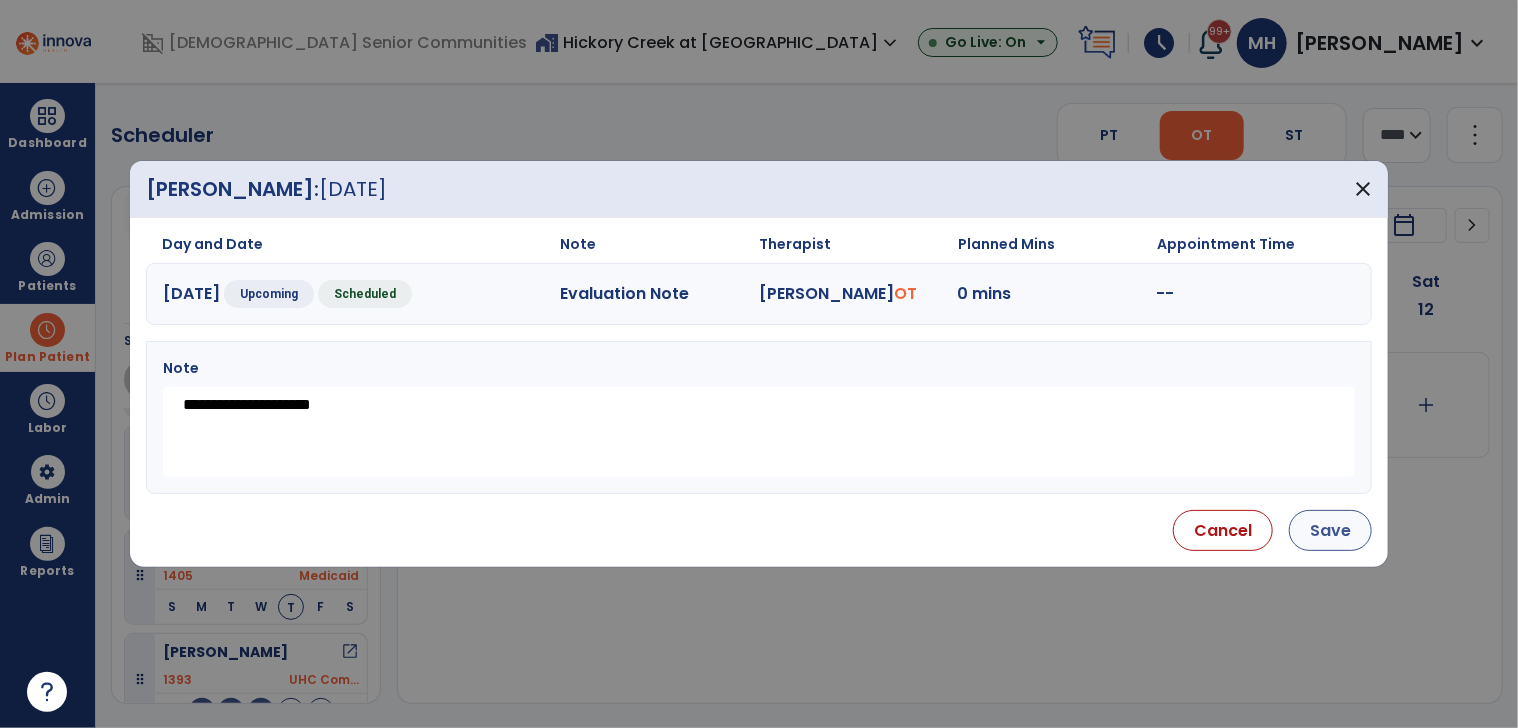 type on "**********" 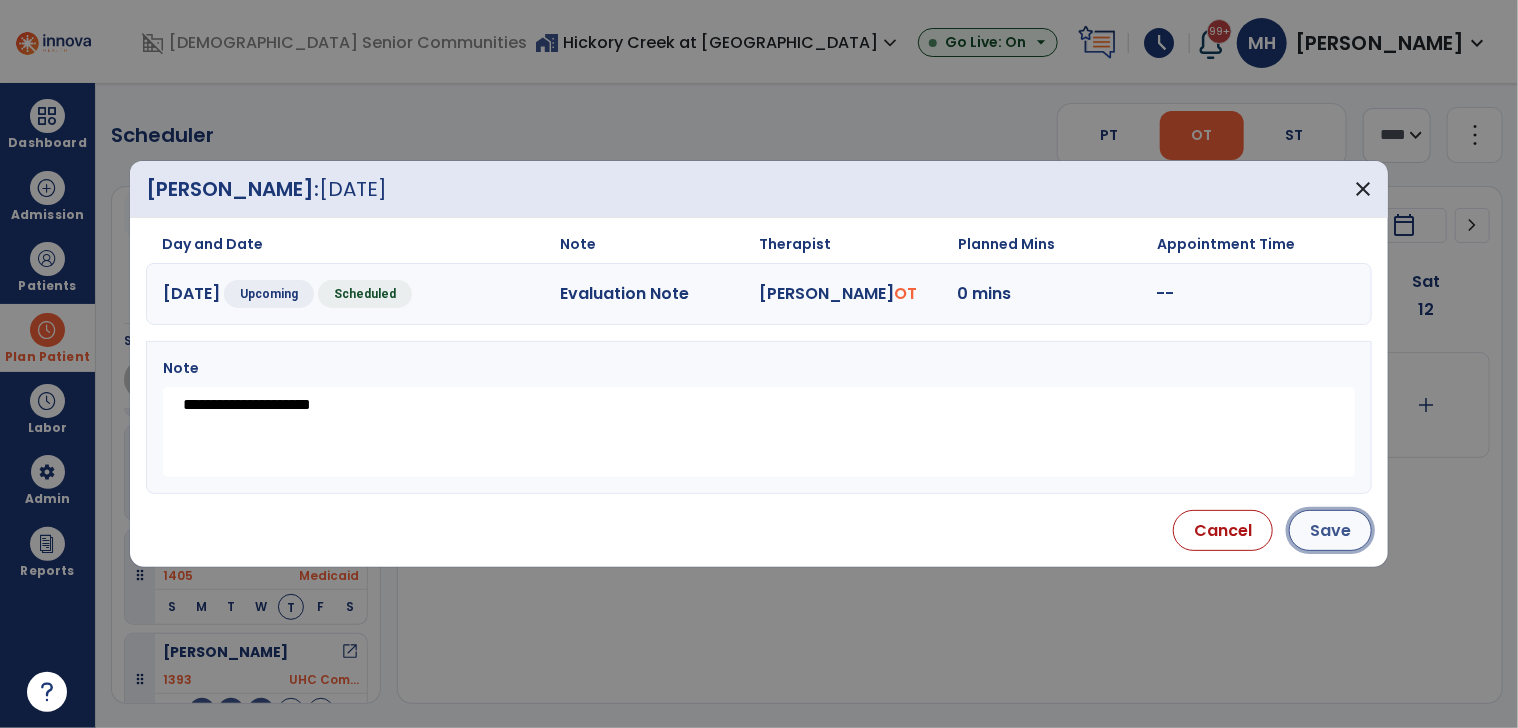 click on "Save" at bounding box center [1330, 530] 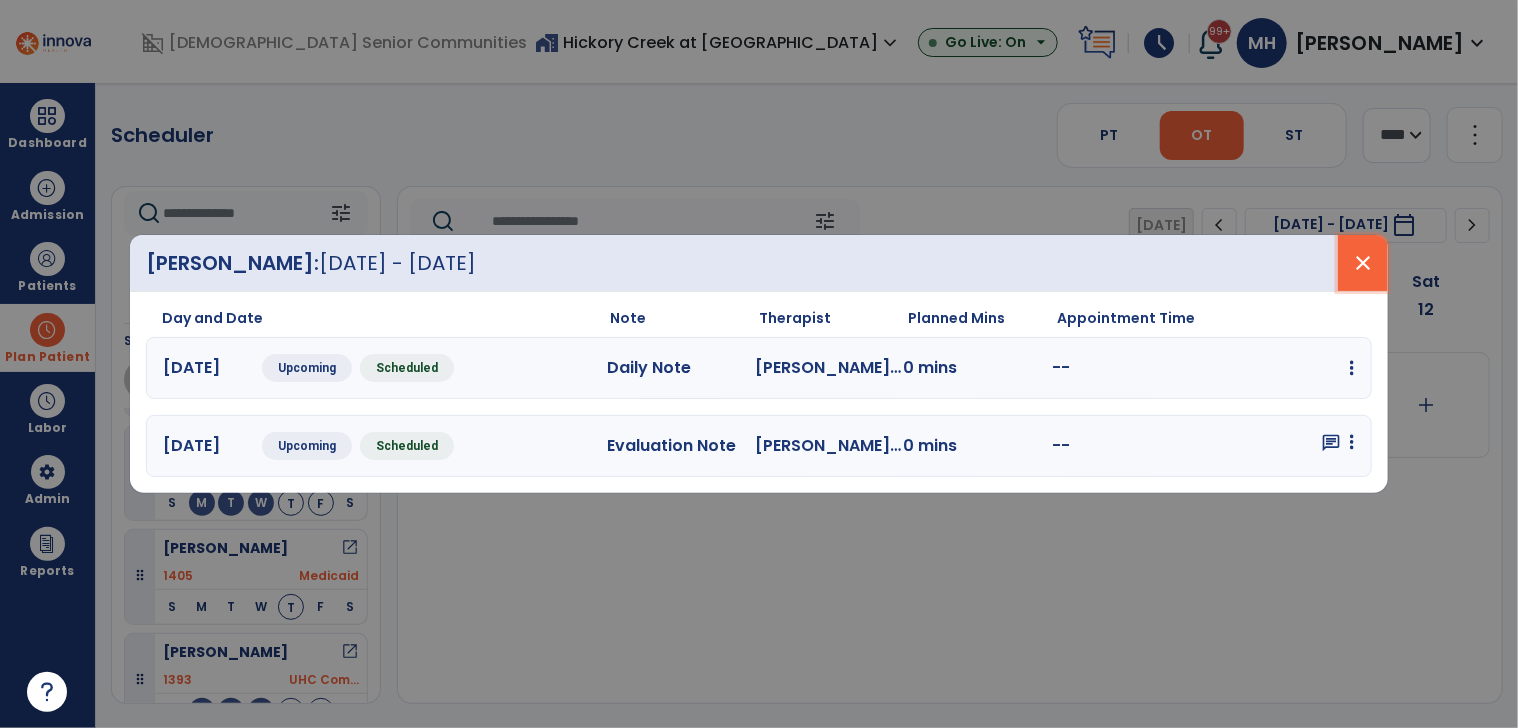 click on "close" at bounding box center (1363, 263) 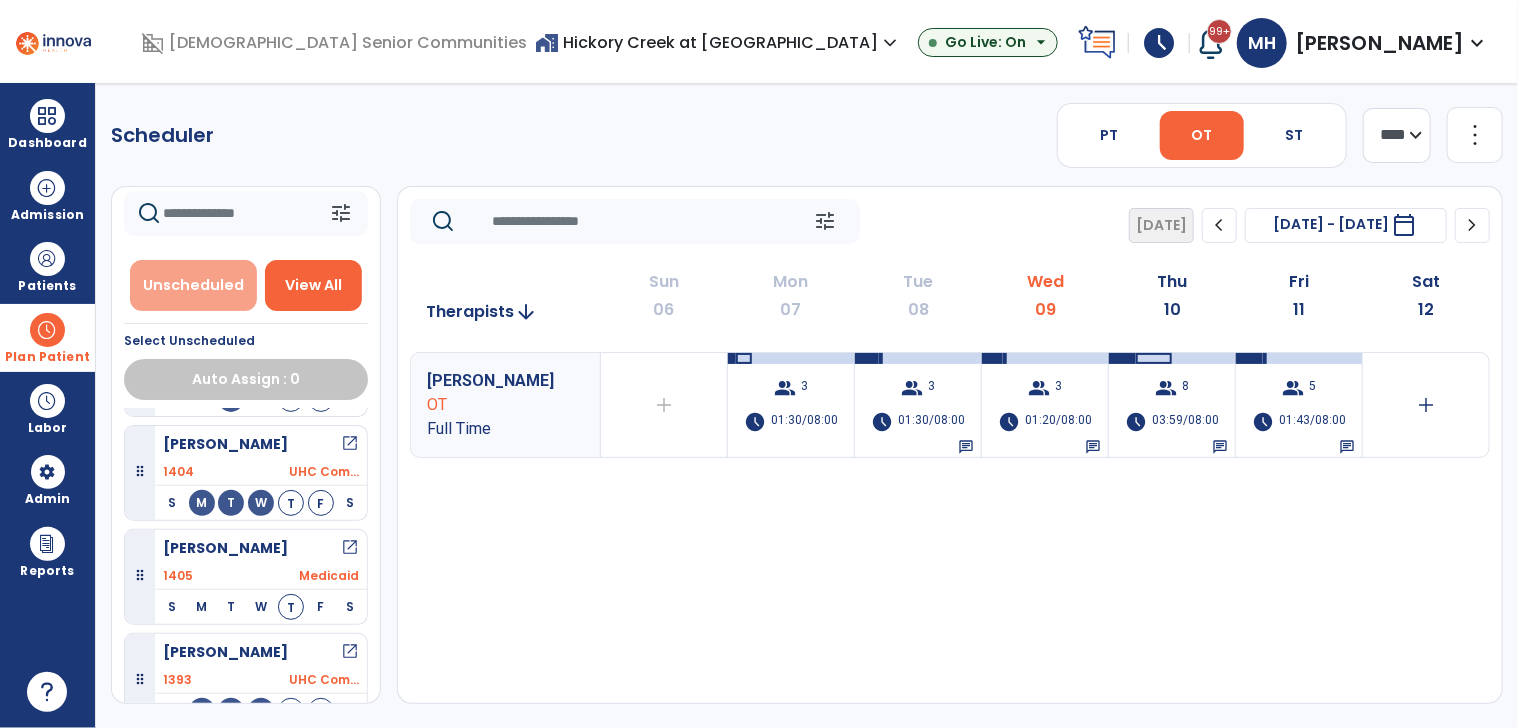 click on "Unscheduled" at bounding box center [193, 285] 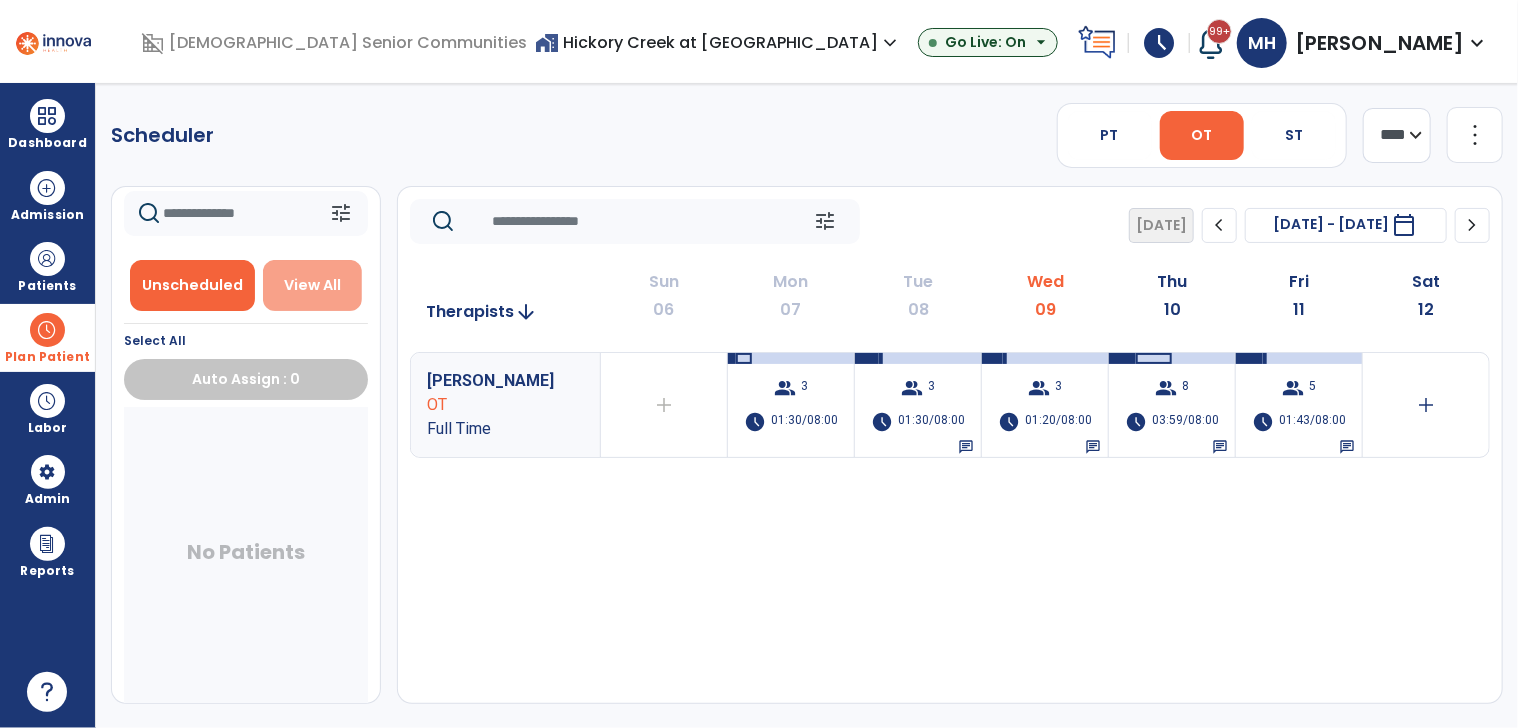 click on "View All" at bounding box center [313, 285] 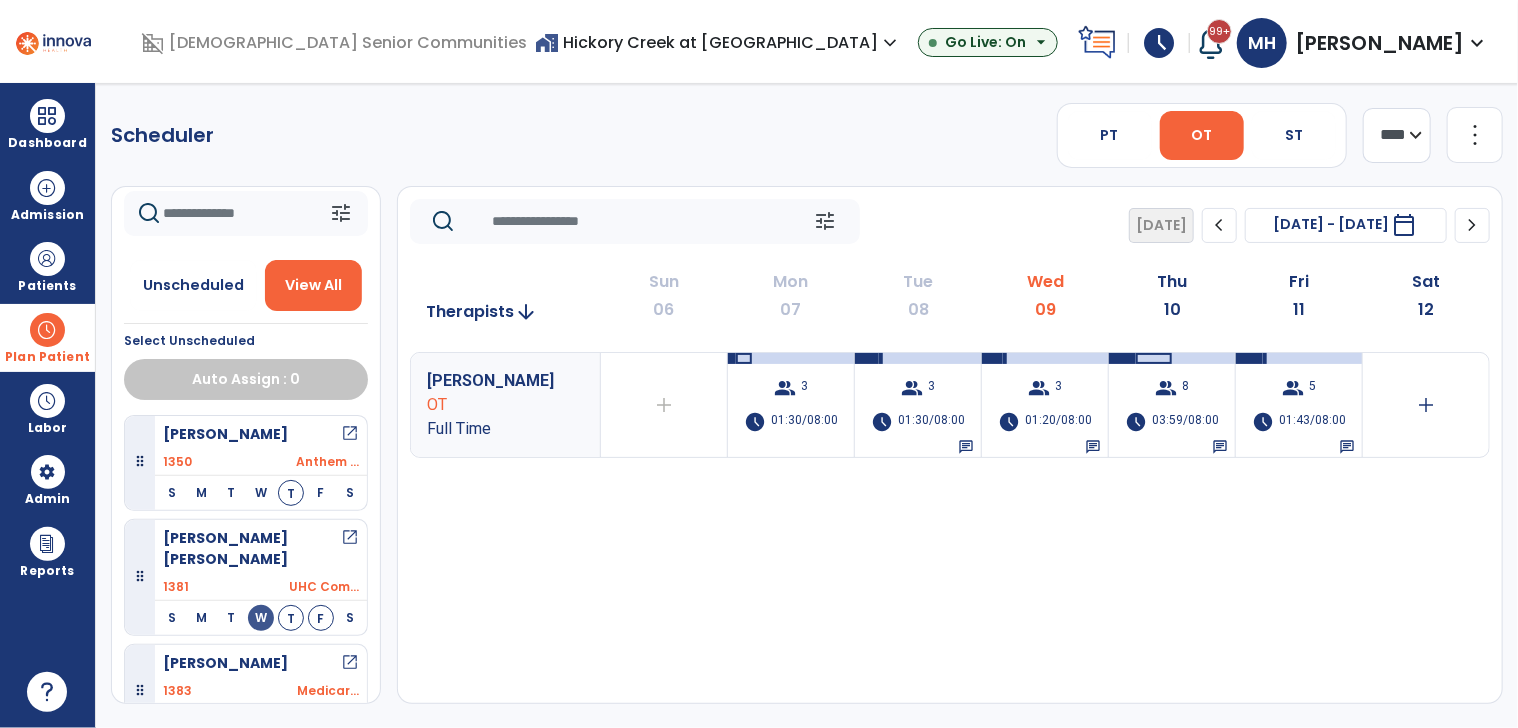 scroll, scrollTop: 324, scrollLeft: 0, axis: vertical 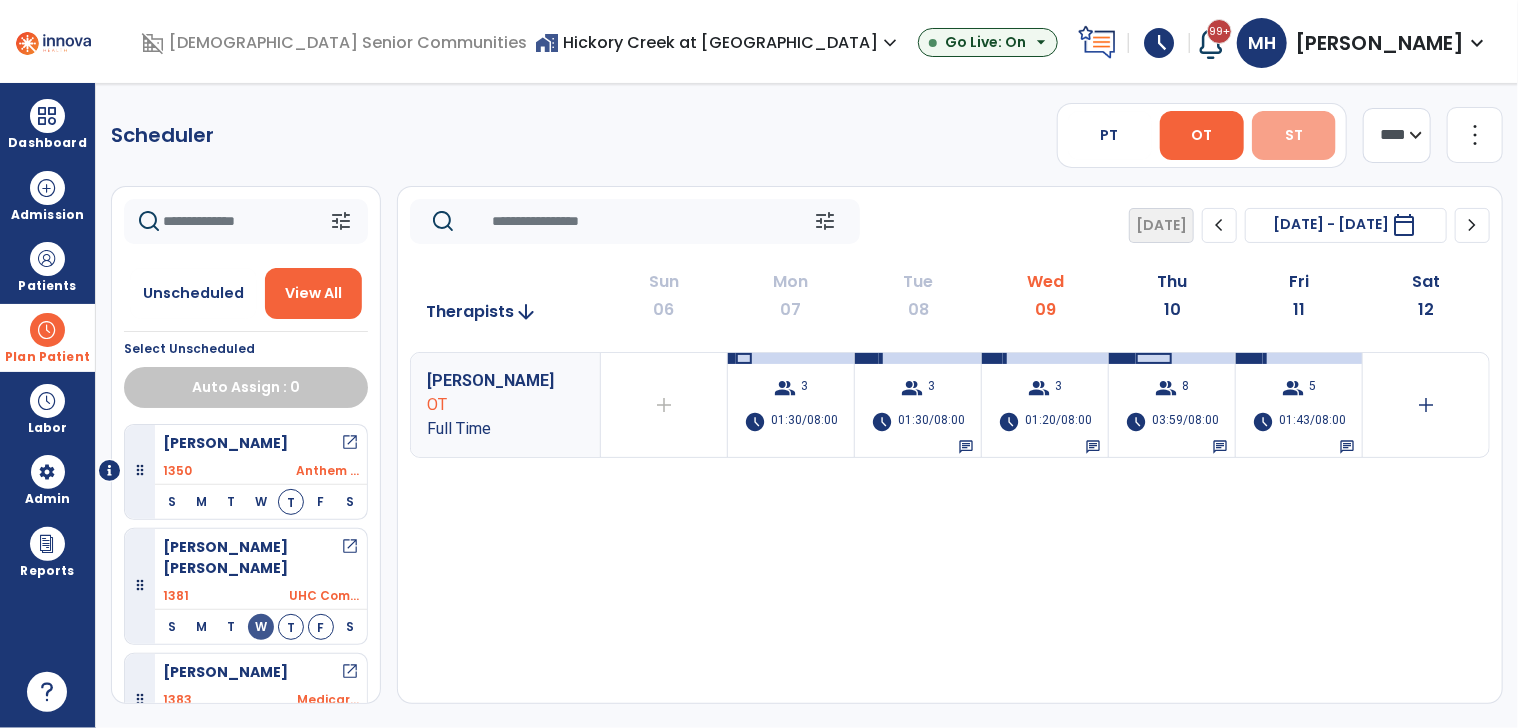 click on "ST" at bounding box center (1294, 135) 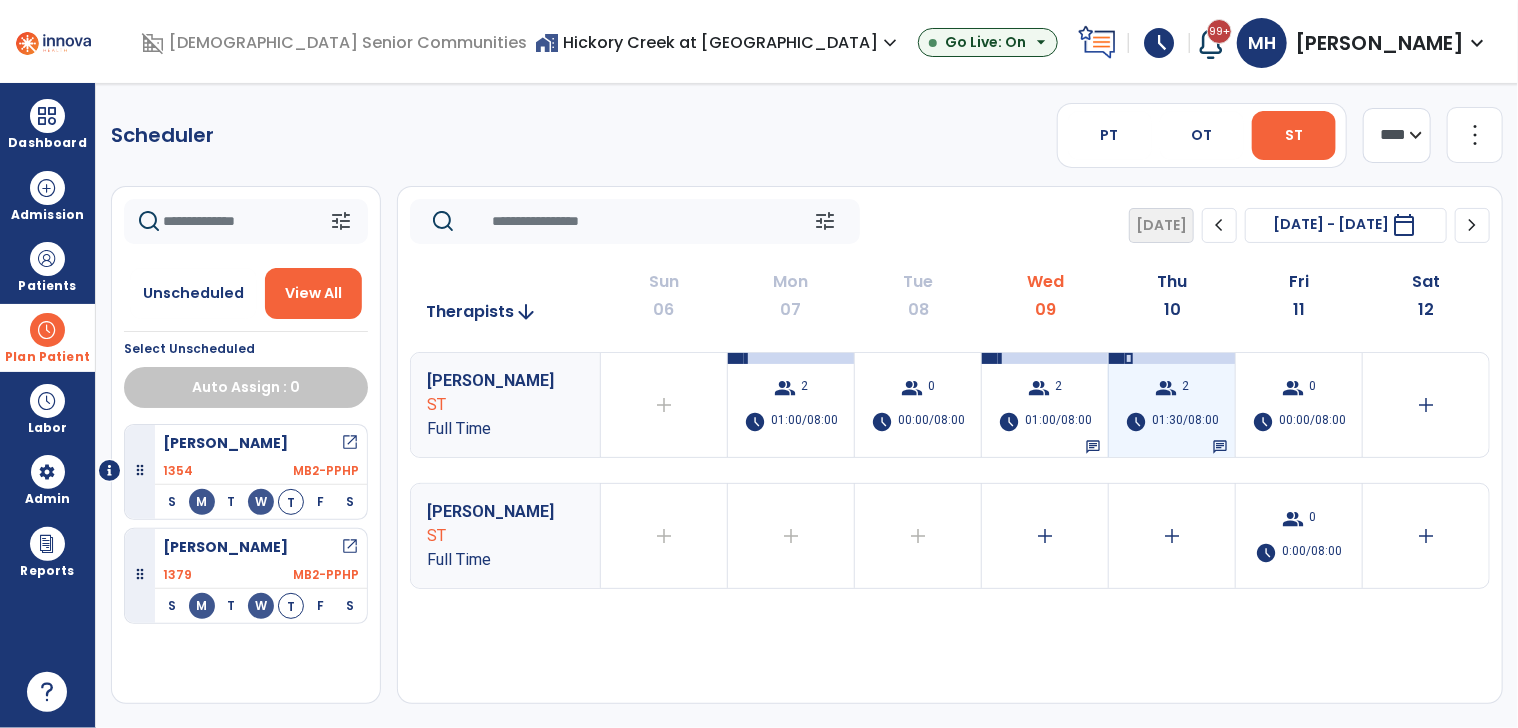 click on "group  2  schedule  01:30/08:00   chat" at bounding box center [1172, 405] 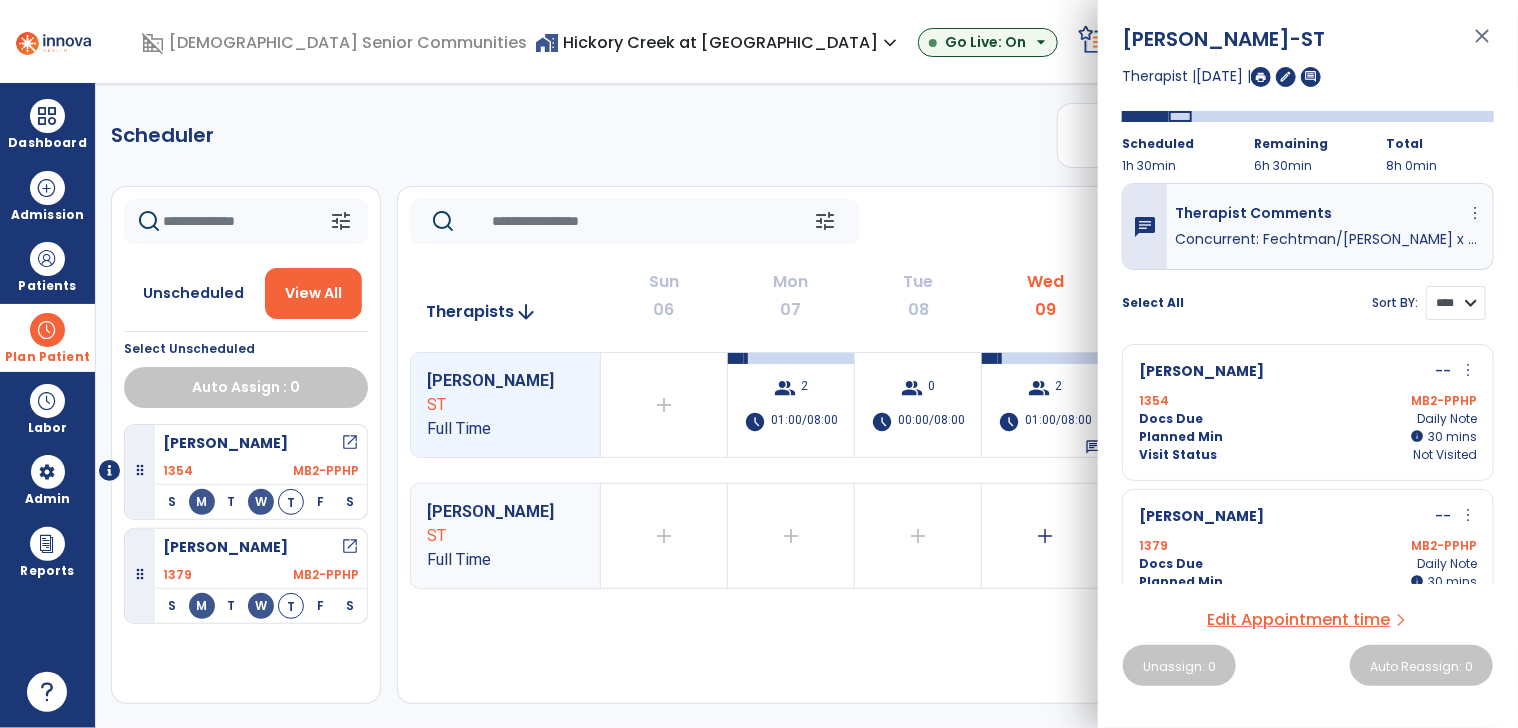 click on "**** ****" at bounding box center [1456, 303] 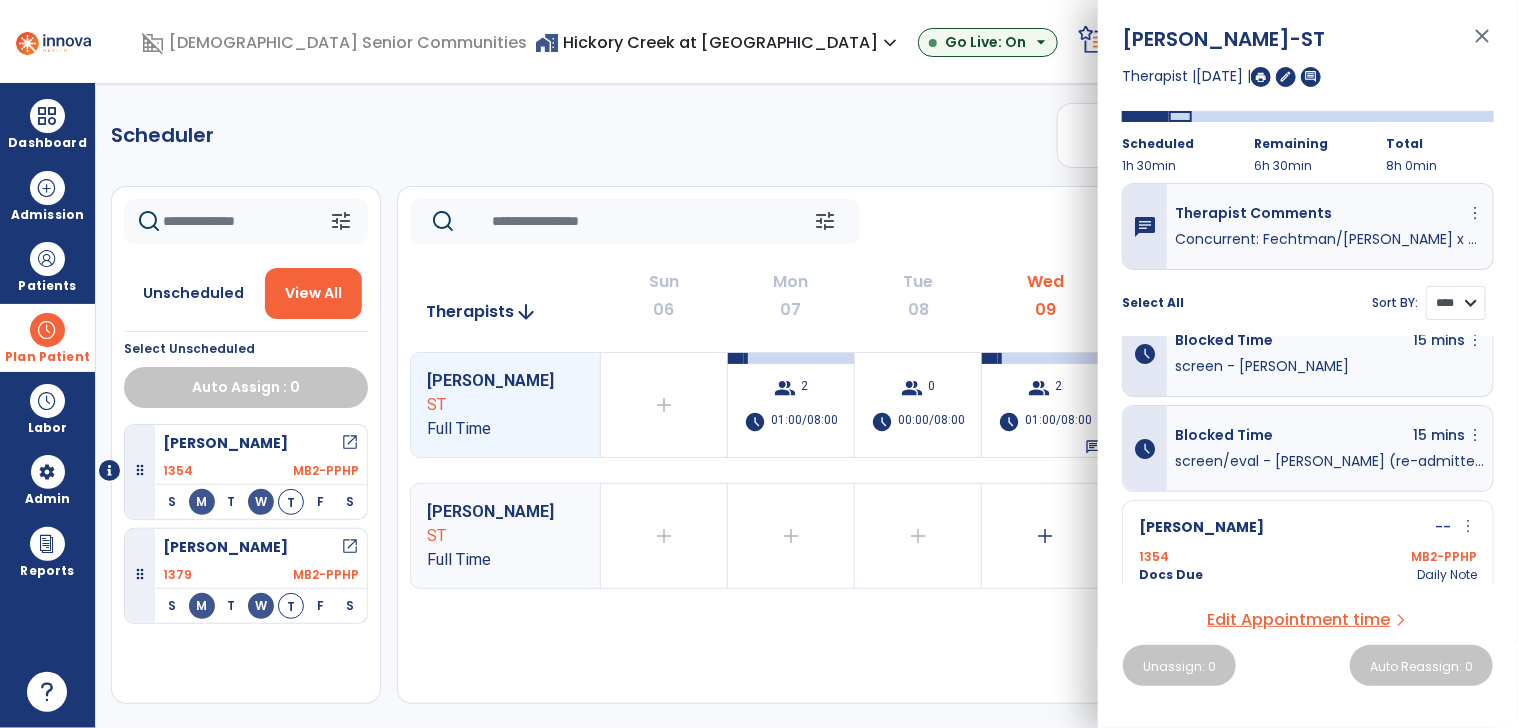 scroll, scrollTop: 0, scrollLeft: 0, axis: both 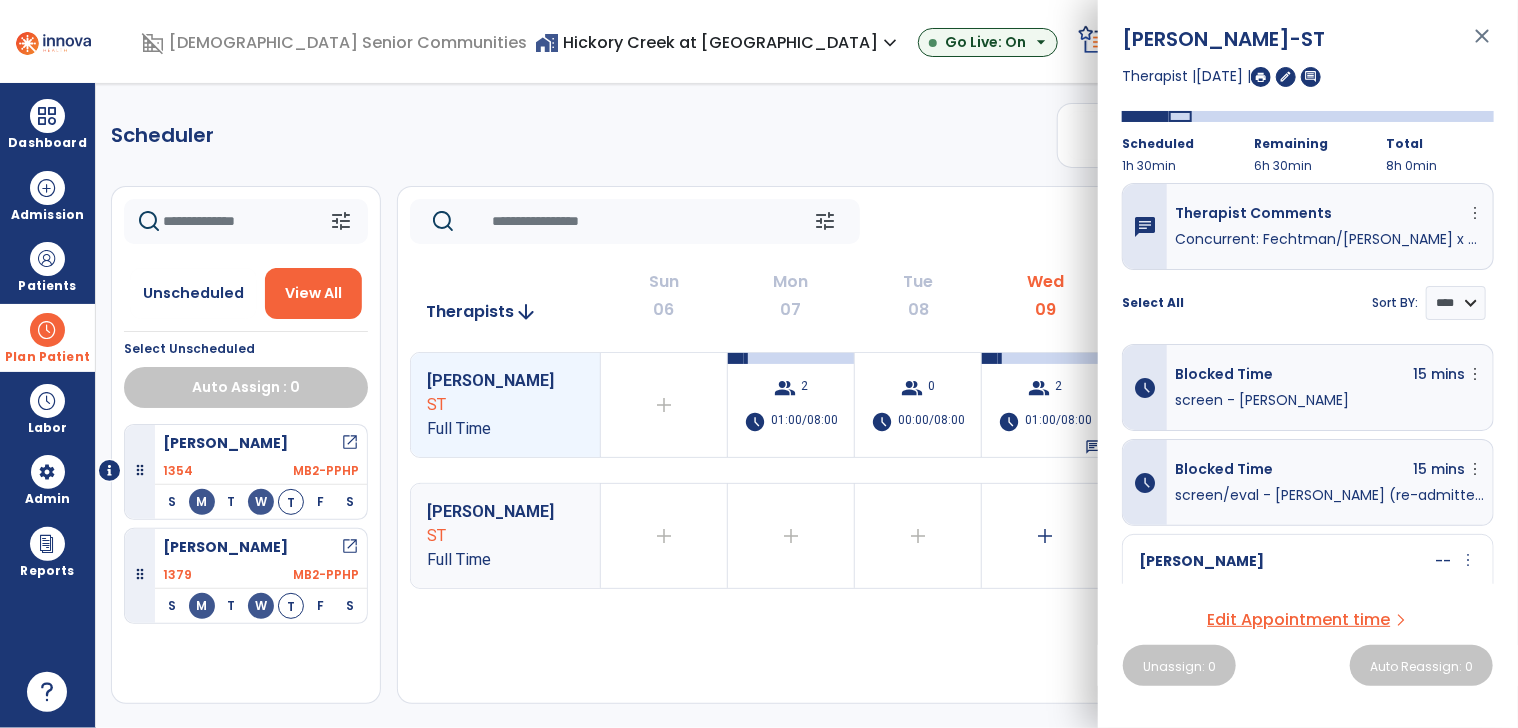 click on "Scheduler   PT   OT   ST  **** *** more_vert  Manage Labor   View All Therapists   Print" 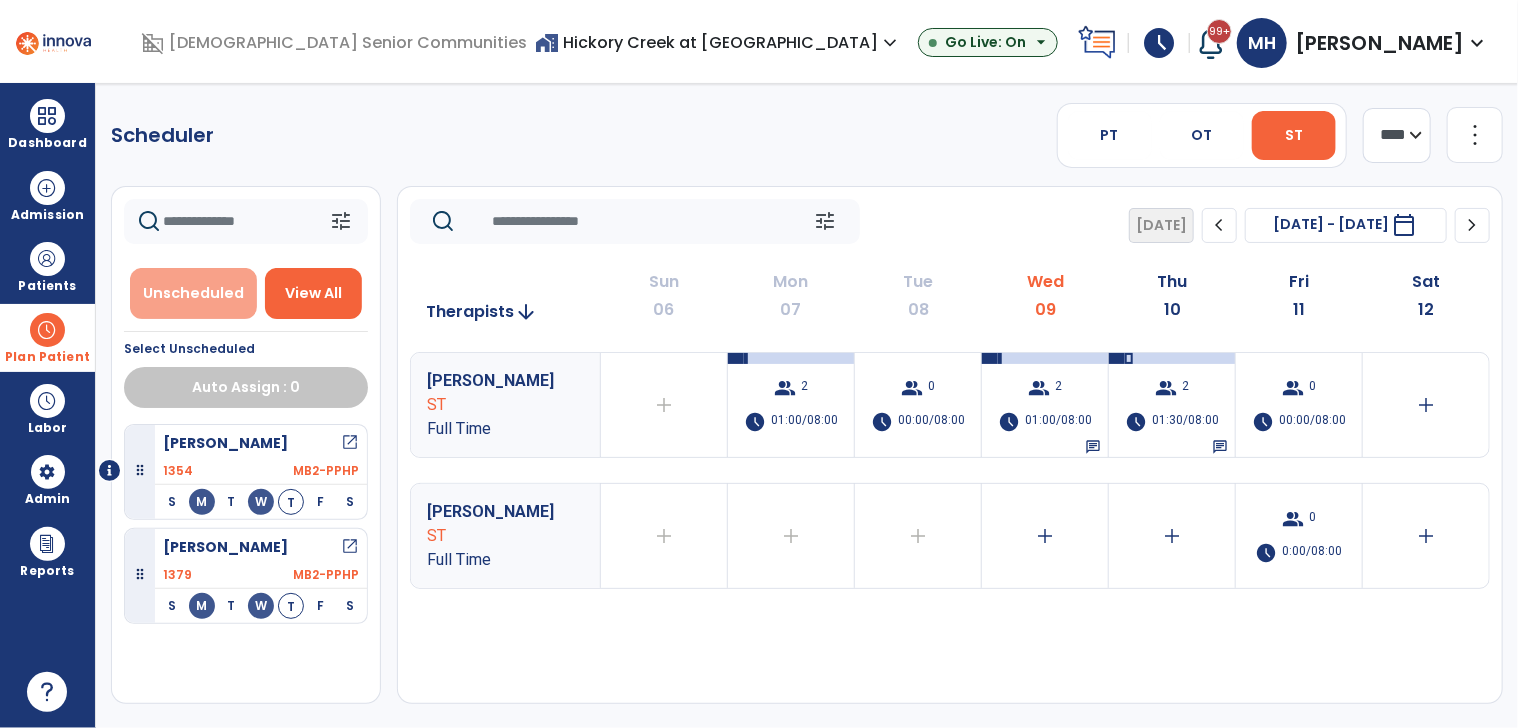 click on "Unscheduled" at bounding box center (193, 293) 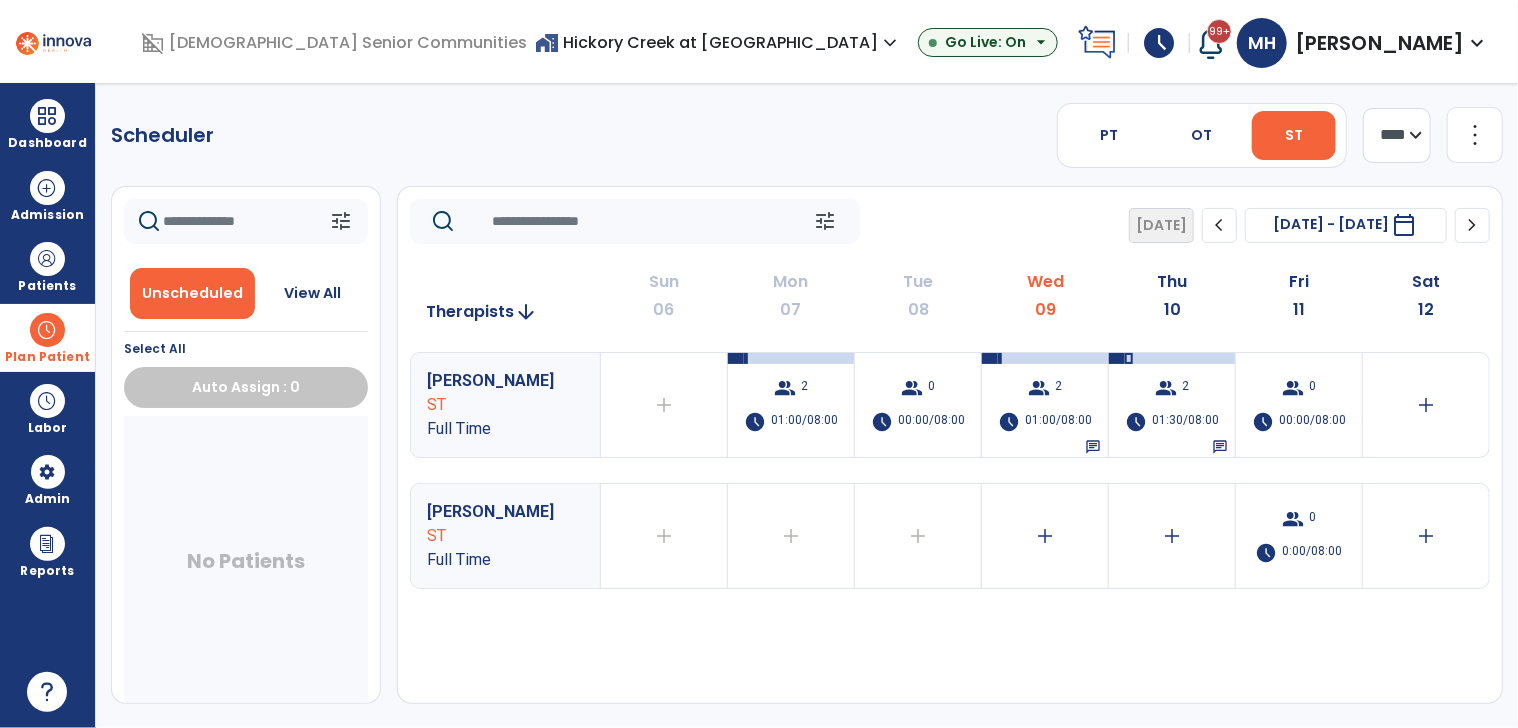 click on "home_work   Hickory Creek at Franklin   expand_more" at bounding box center [718, 42] 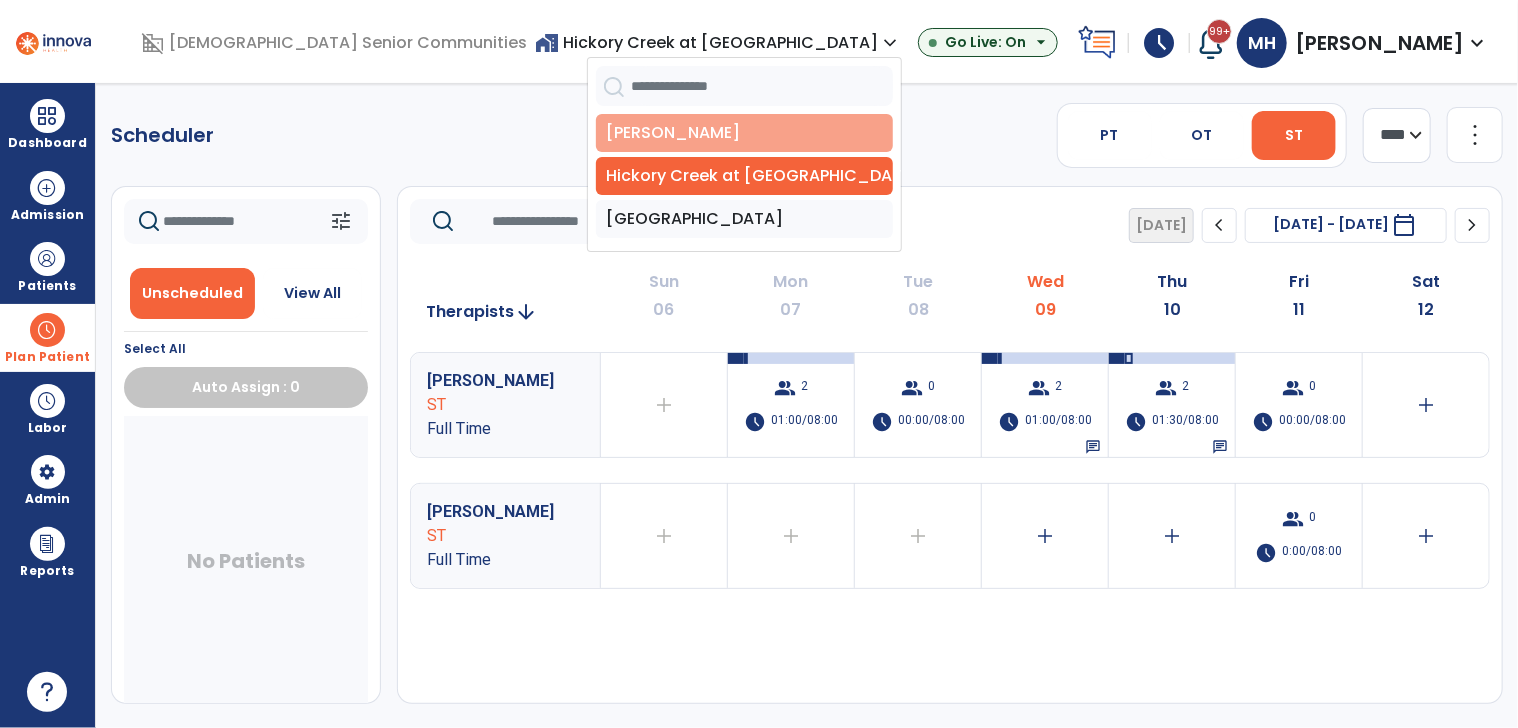 click on "[PERSON_NAME]" at bounding box center [744, 133] 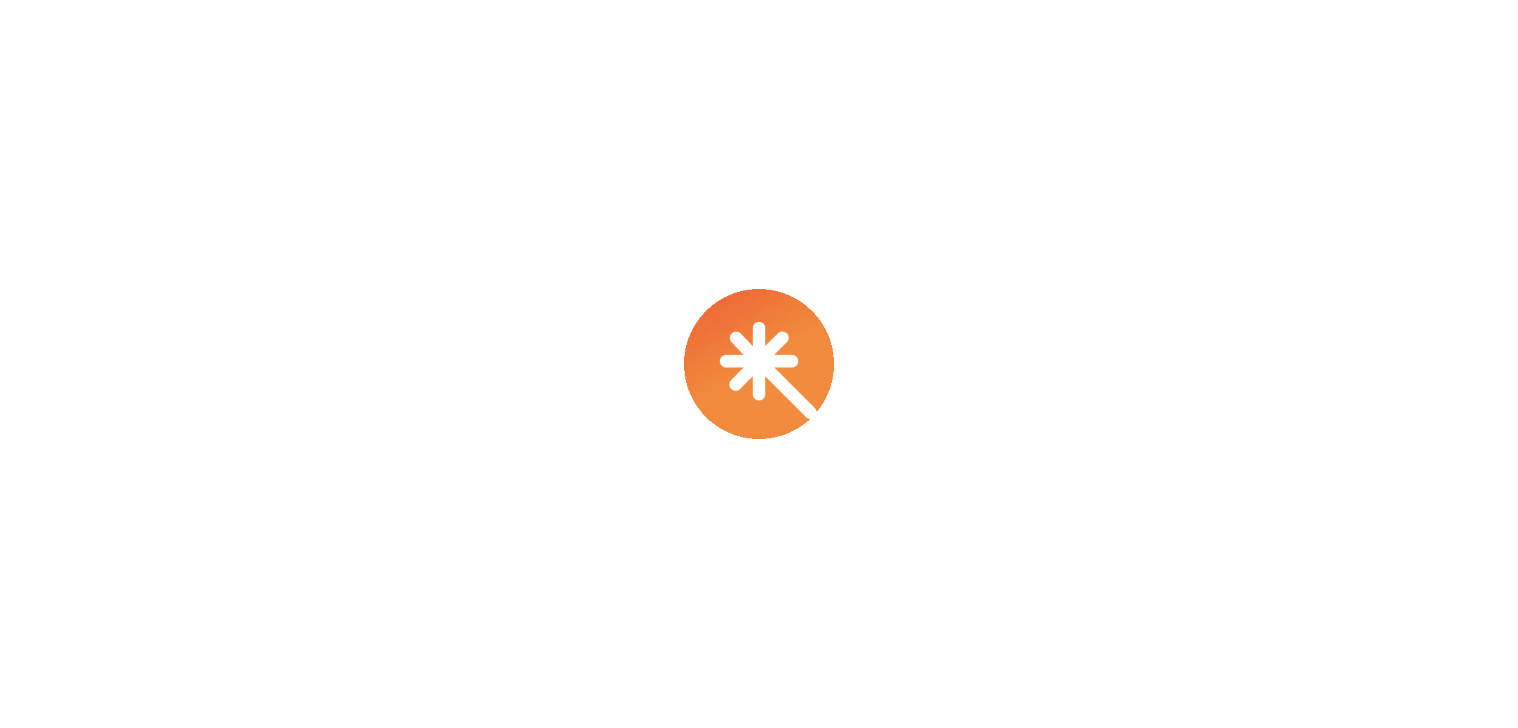 scroll, scrollTop: 0, scrollLeft: 0, axis: both 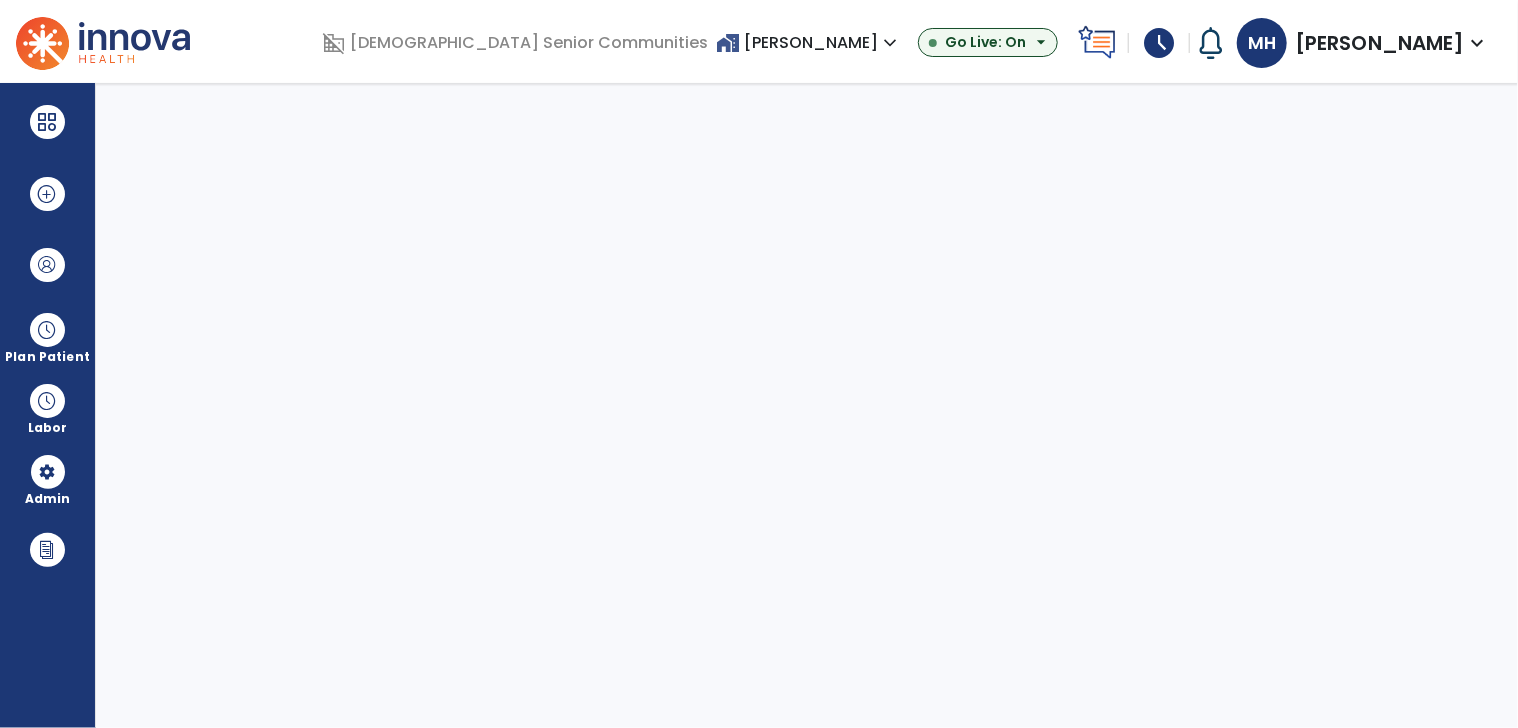 select on "***" 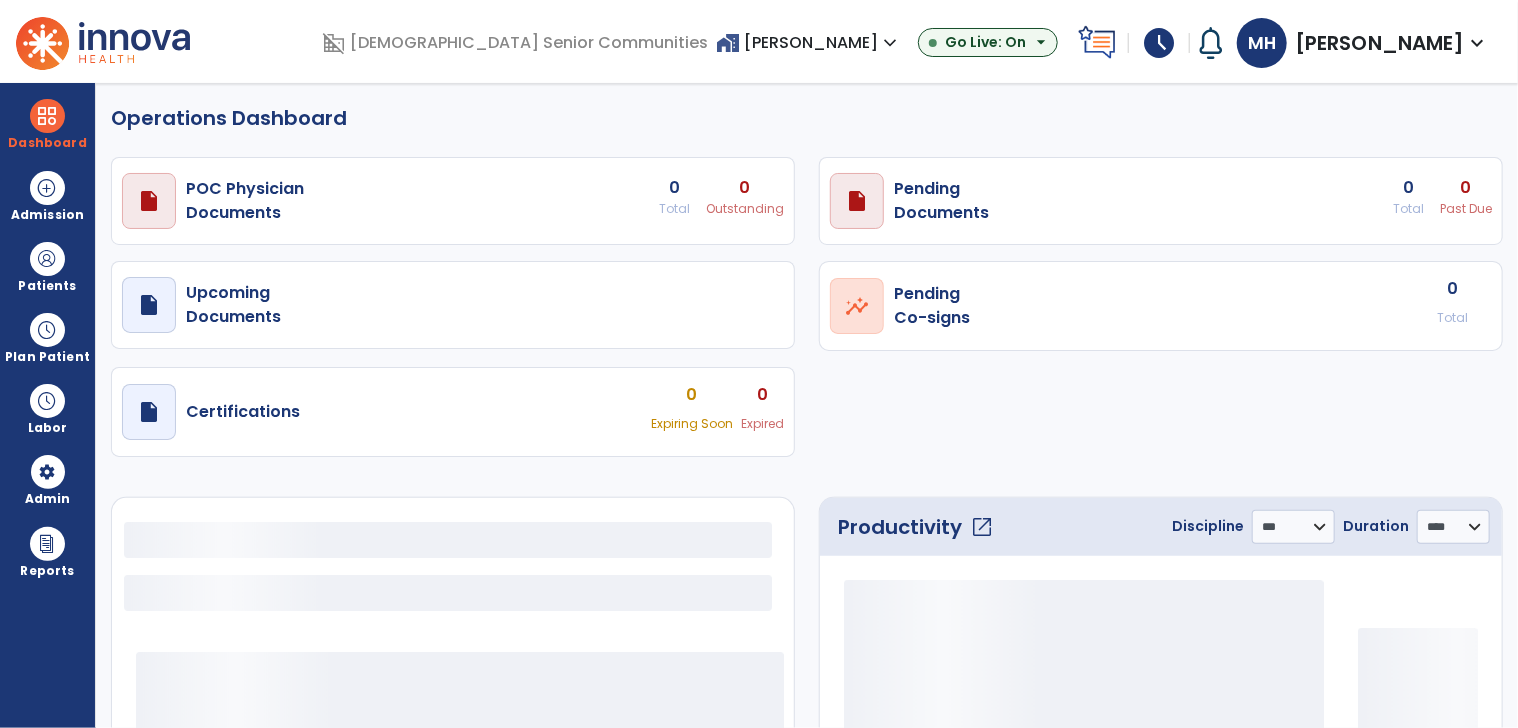 select on "***" 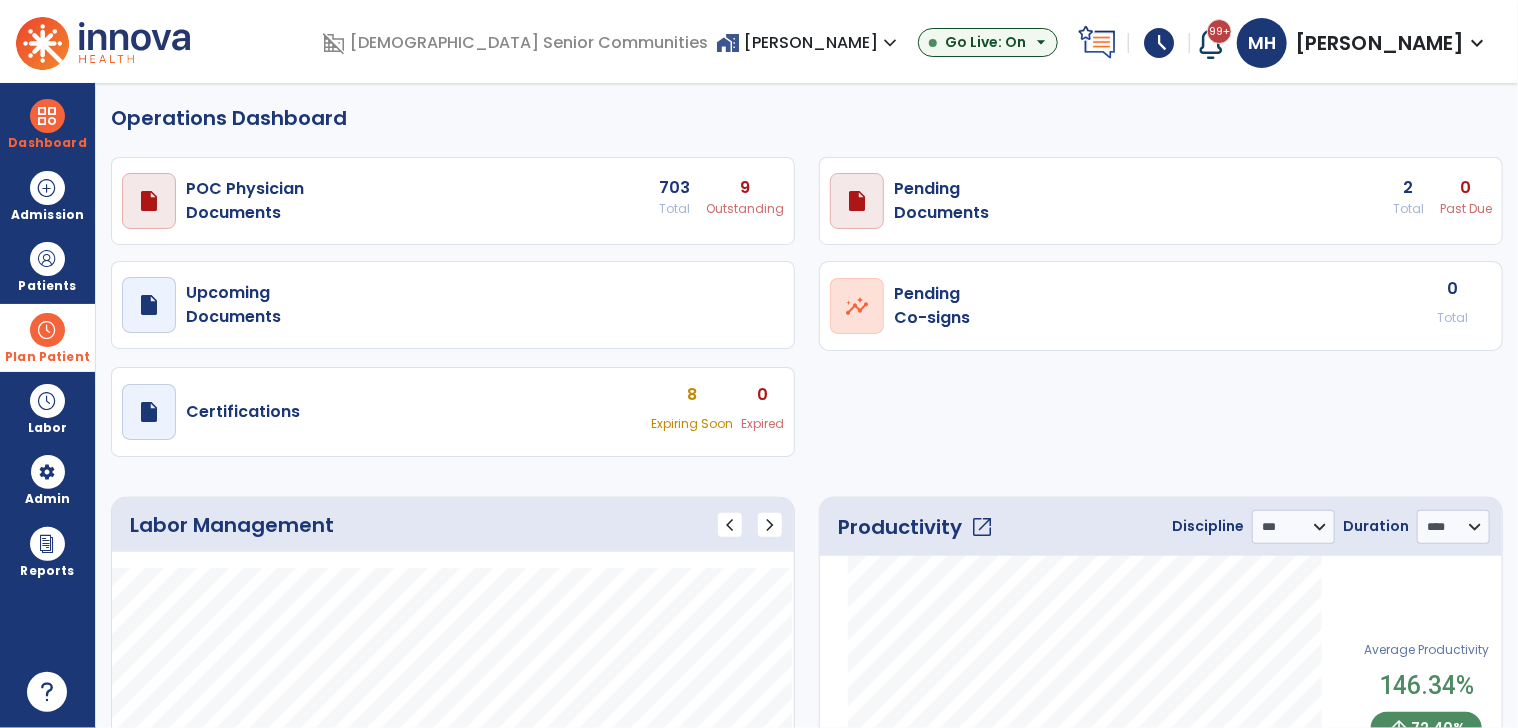 drag, startPoint x: 71, startPoint y: 331, endPoint x: 83, endPoint y: 336, distance: 13 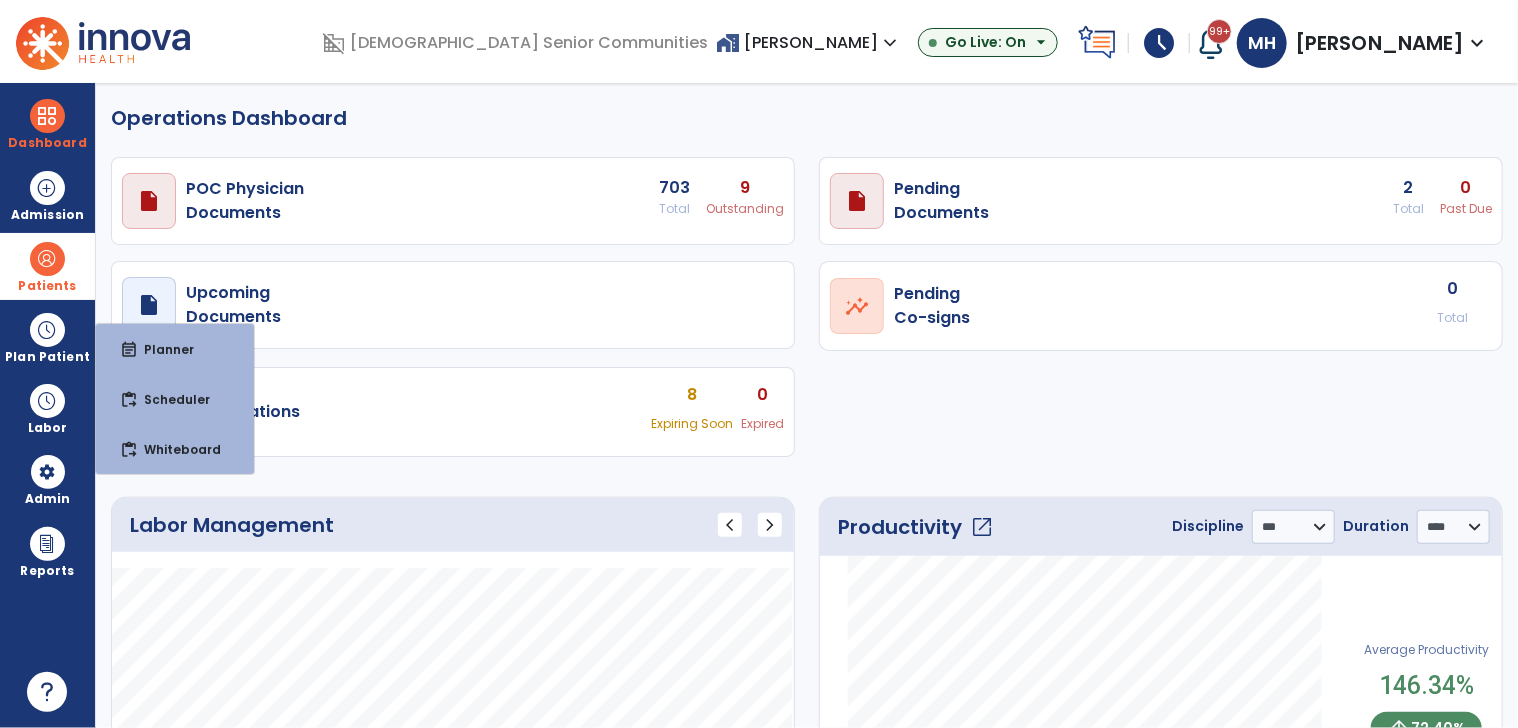 click on "Patients" at bounding box center (47, 266) 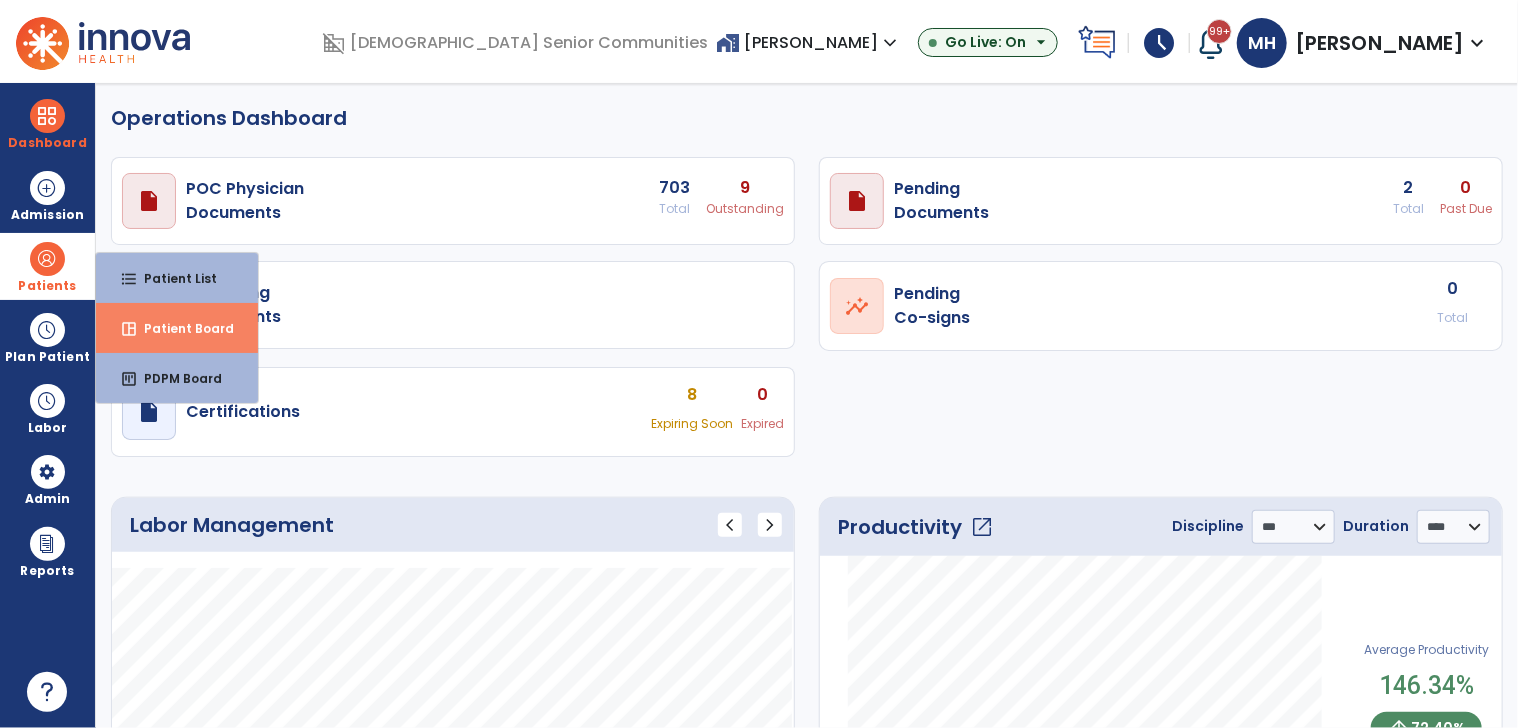 click on "Patient Board" at bounding box center (181, 328) 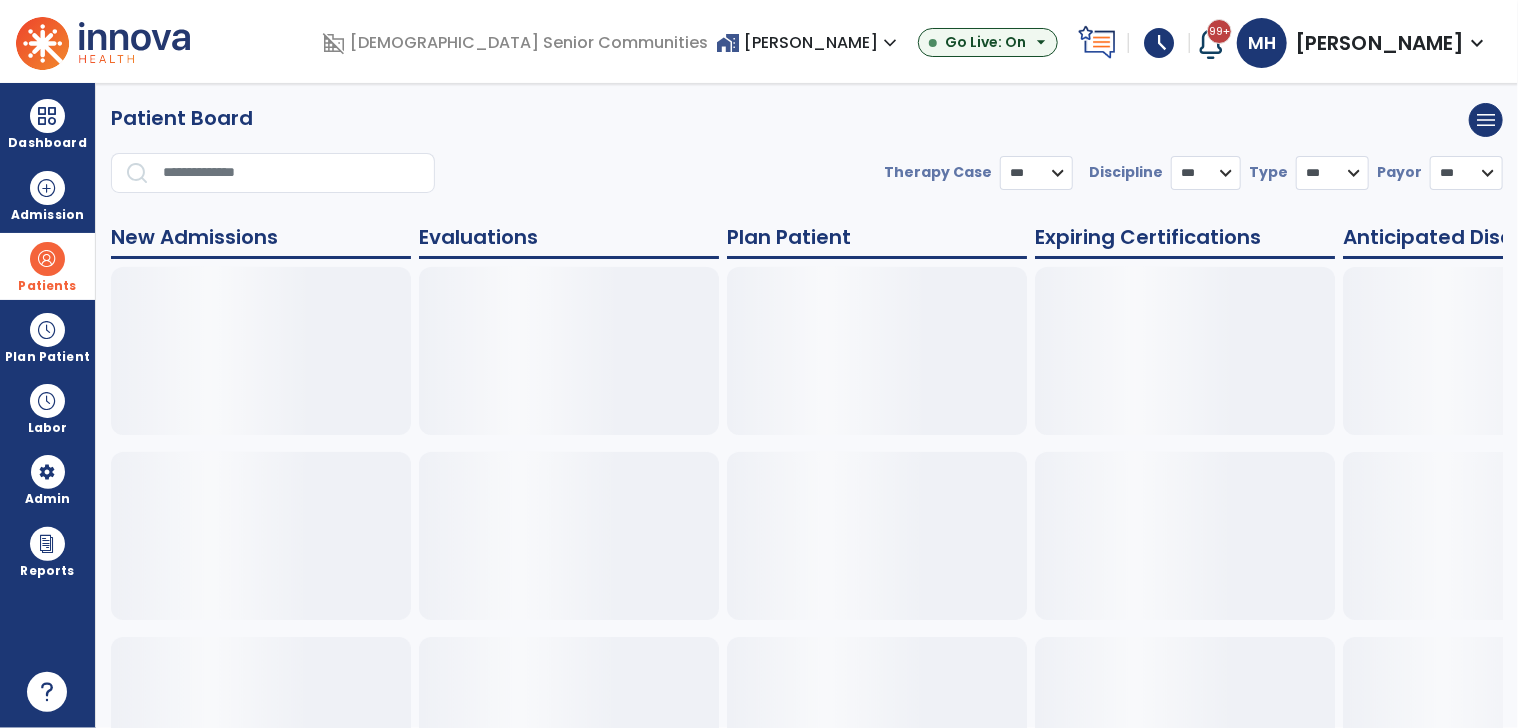 select on "***" 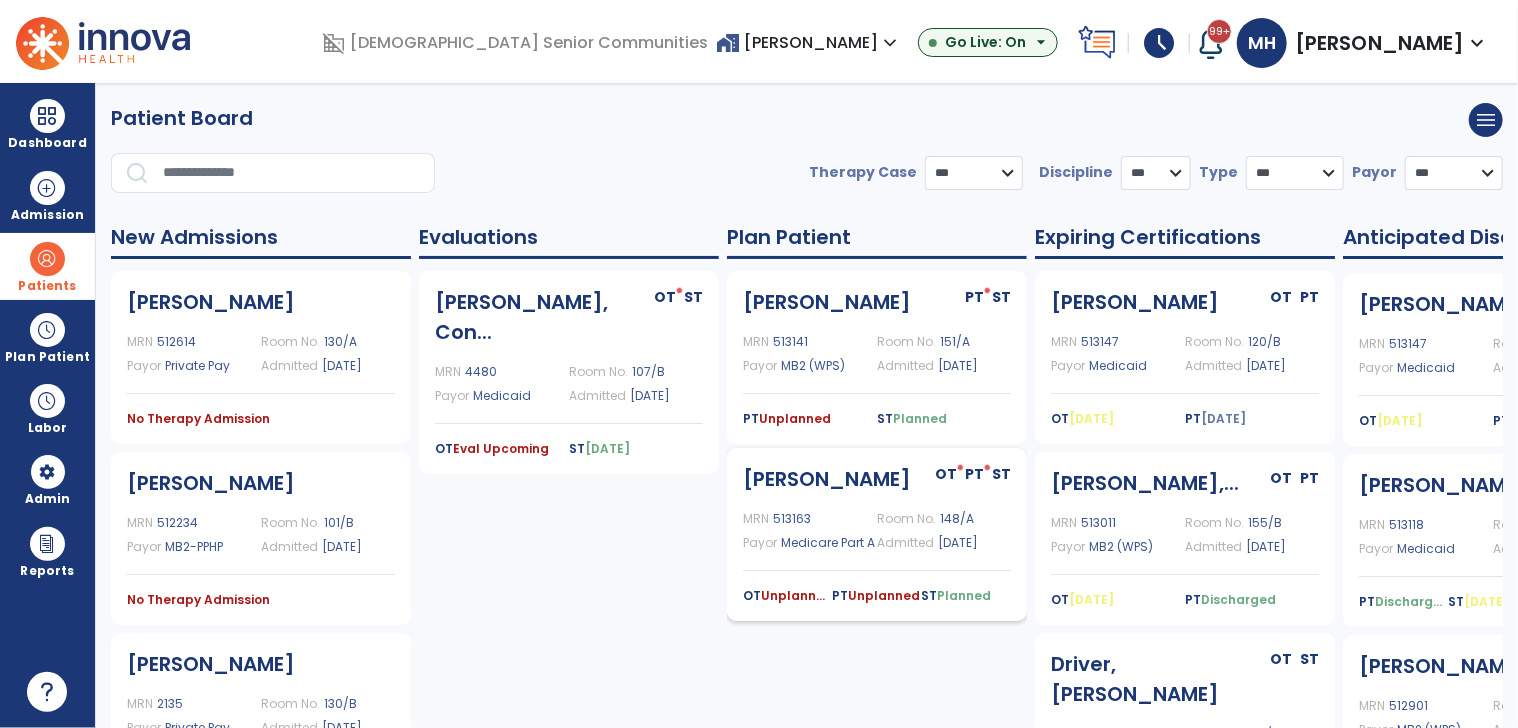 click on "Medicare Part A" 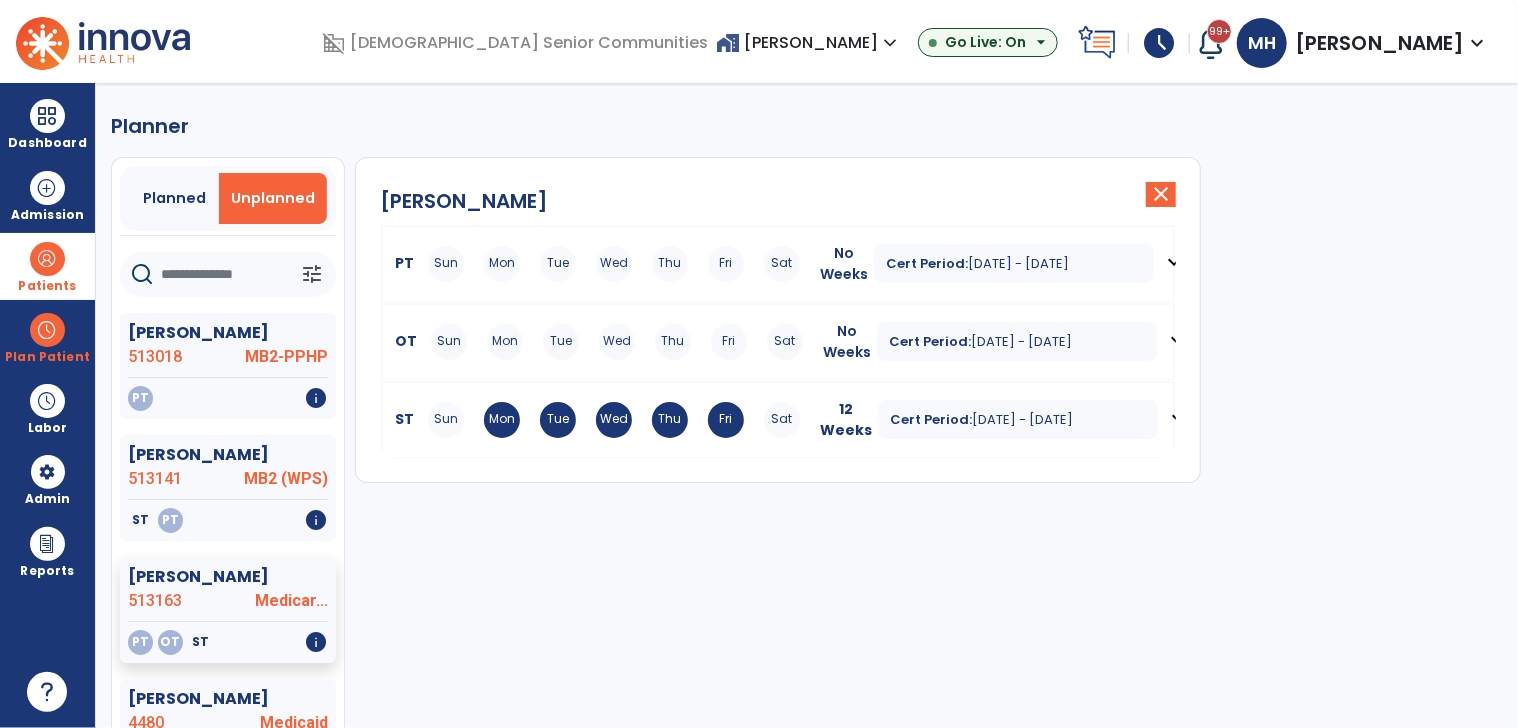 click on "Wed" at bounding box center (617, 342) 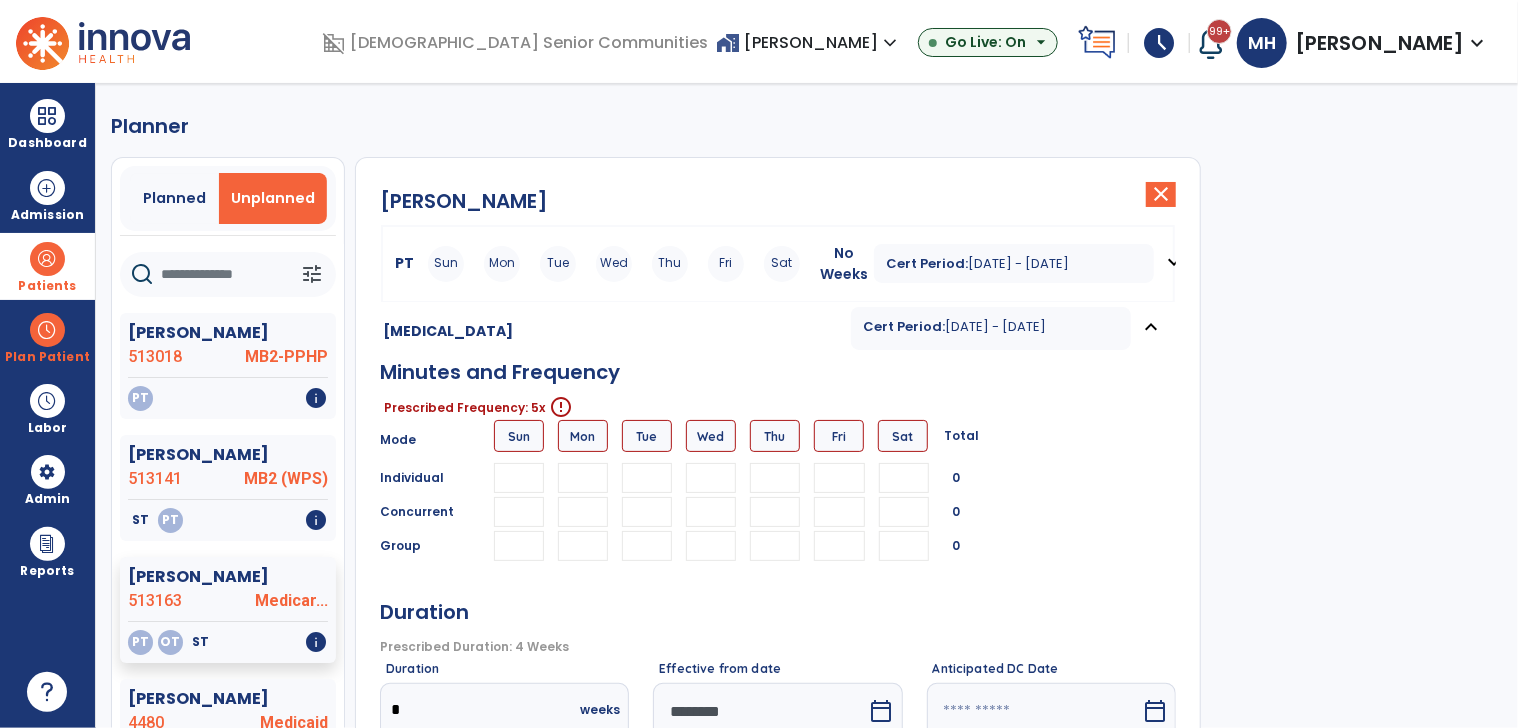 click at bounding box center (583, 478) 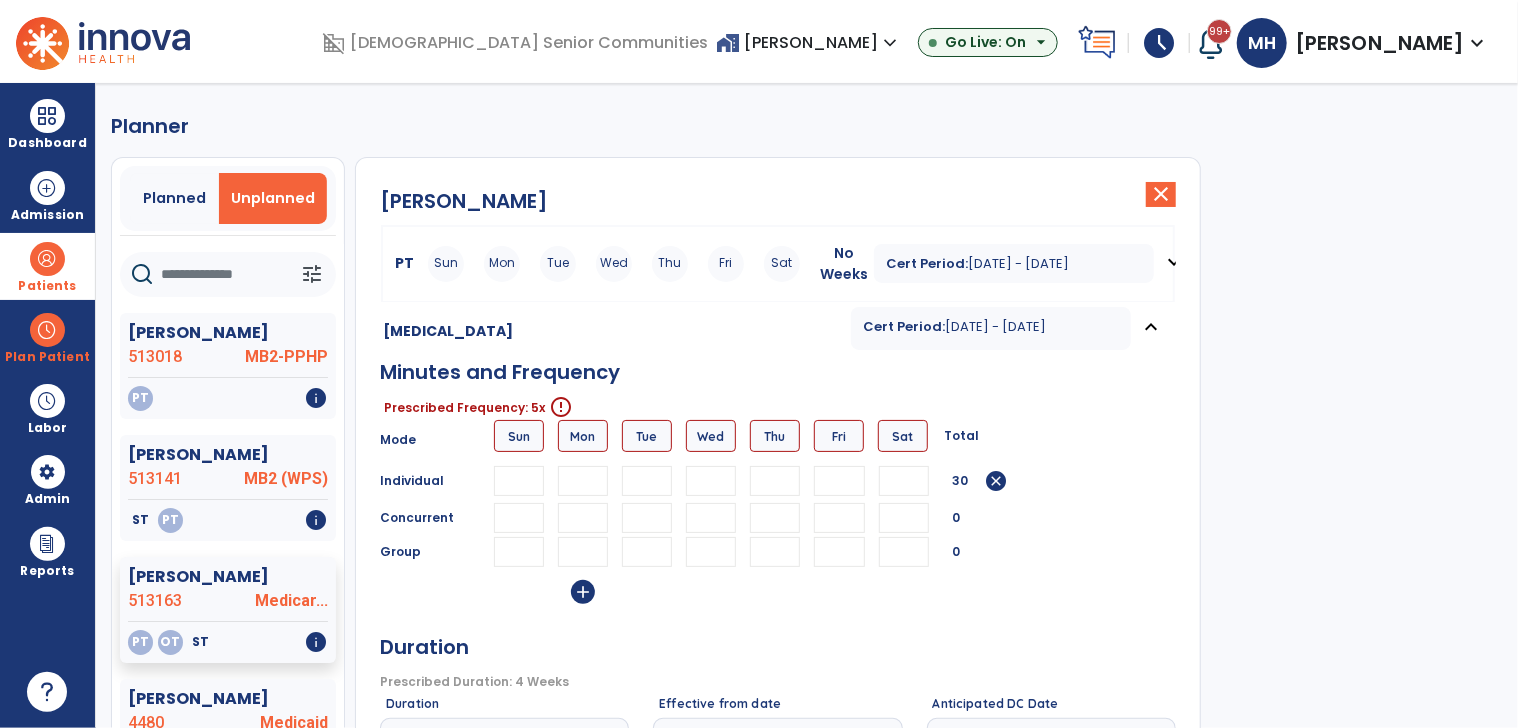 type on "**" 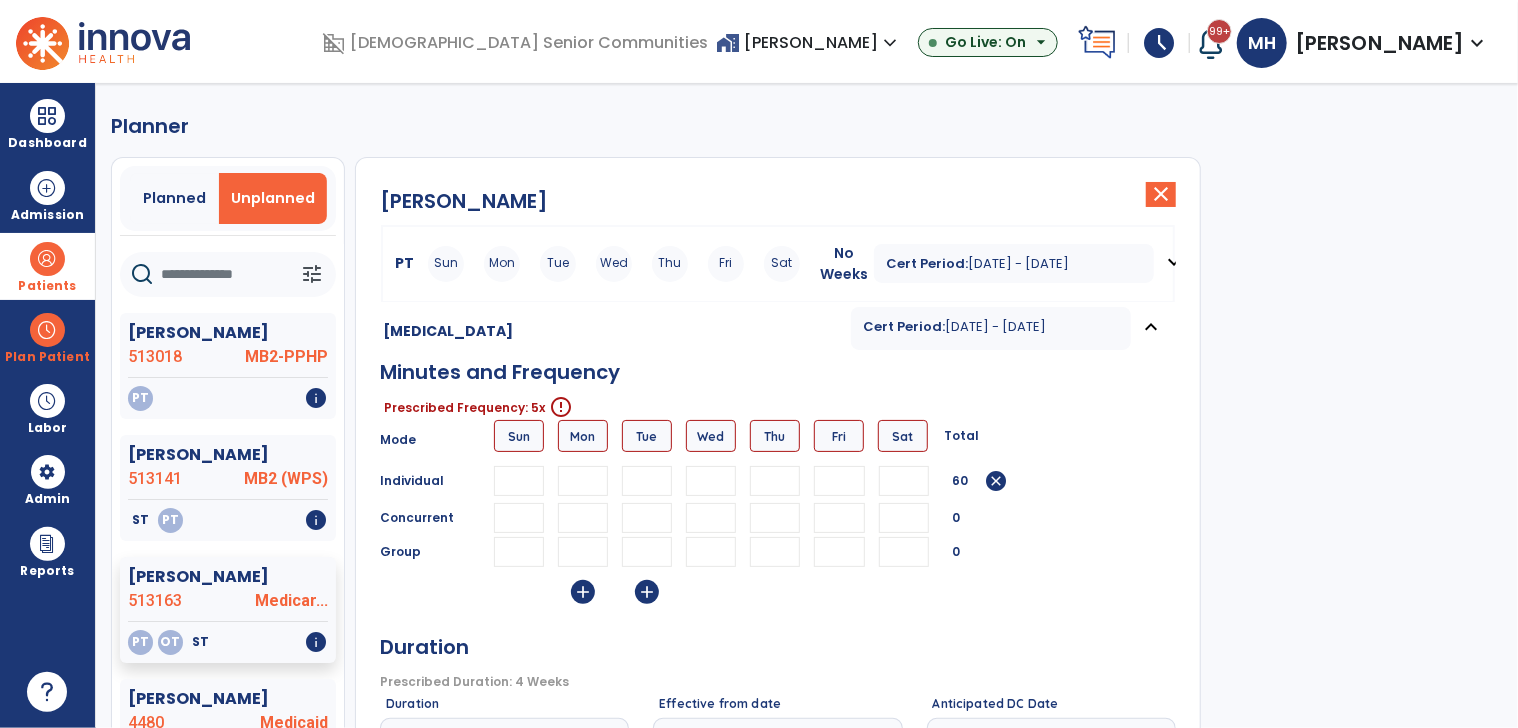 type on "**" 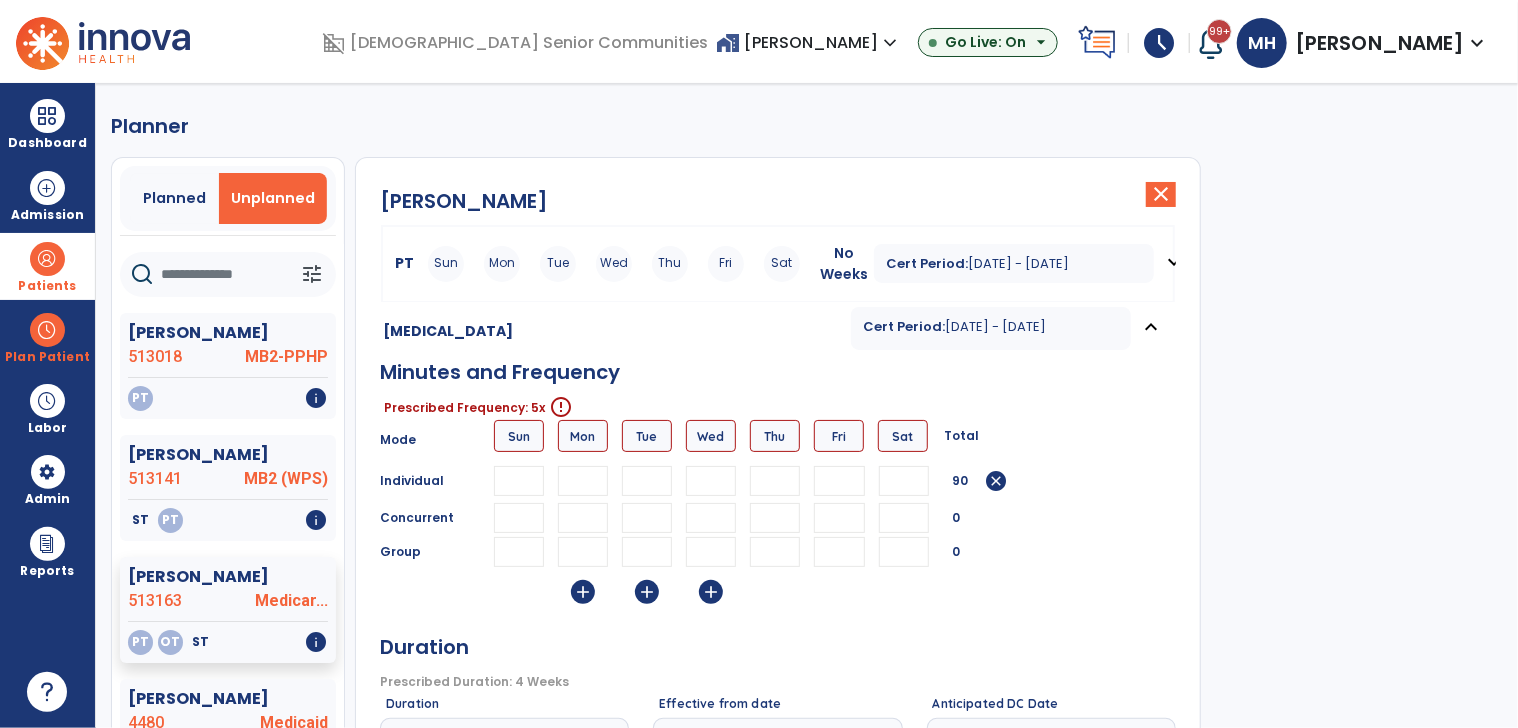 type on "**" 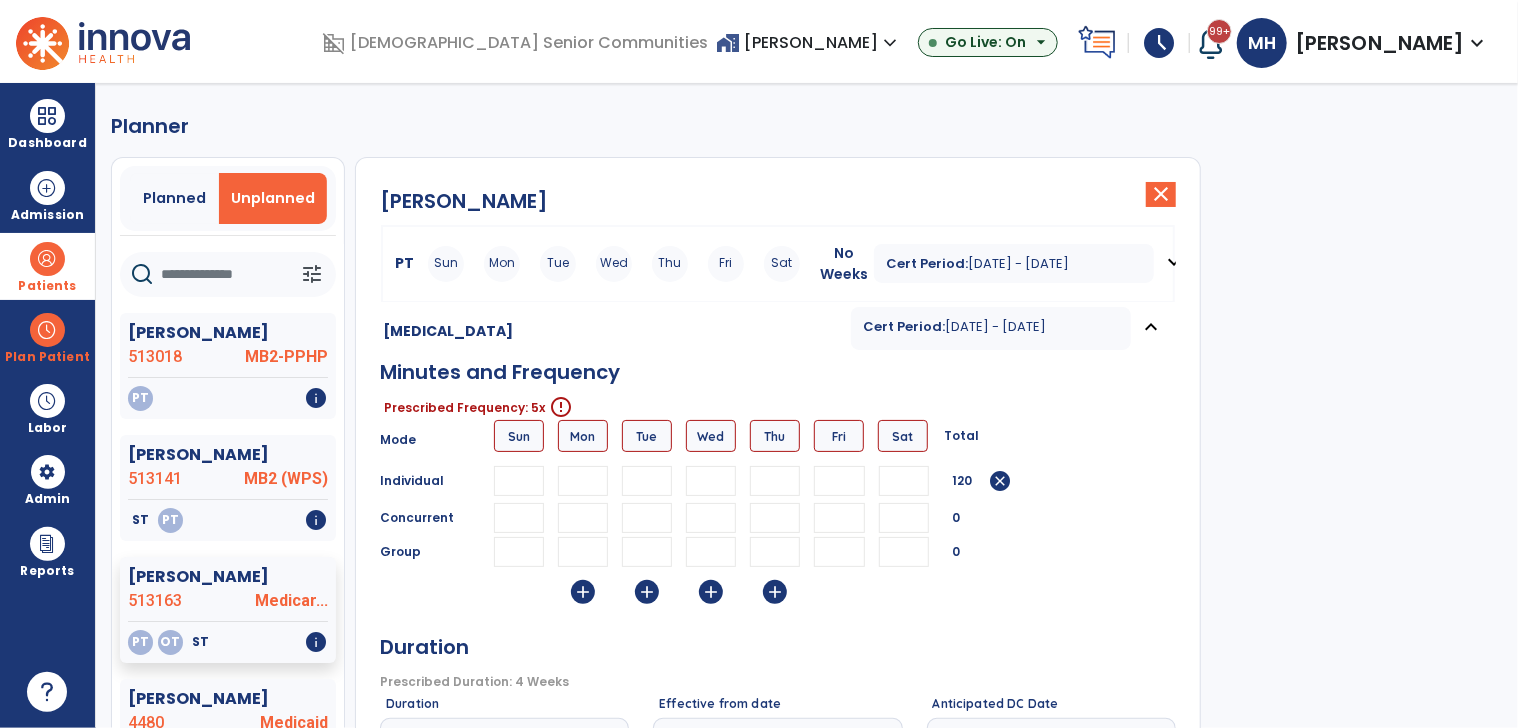 type on "**" 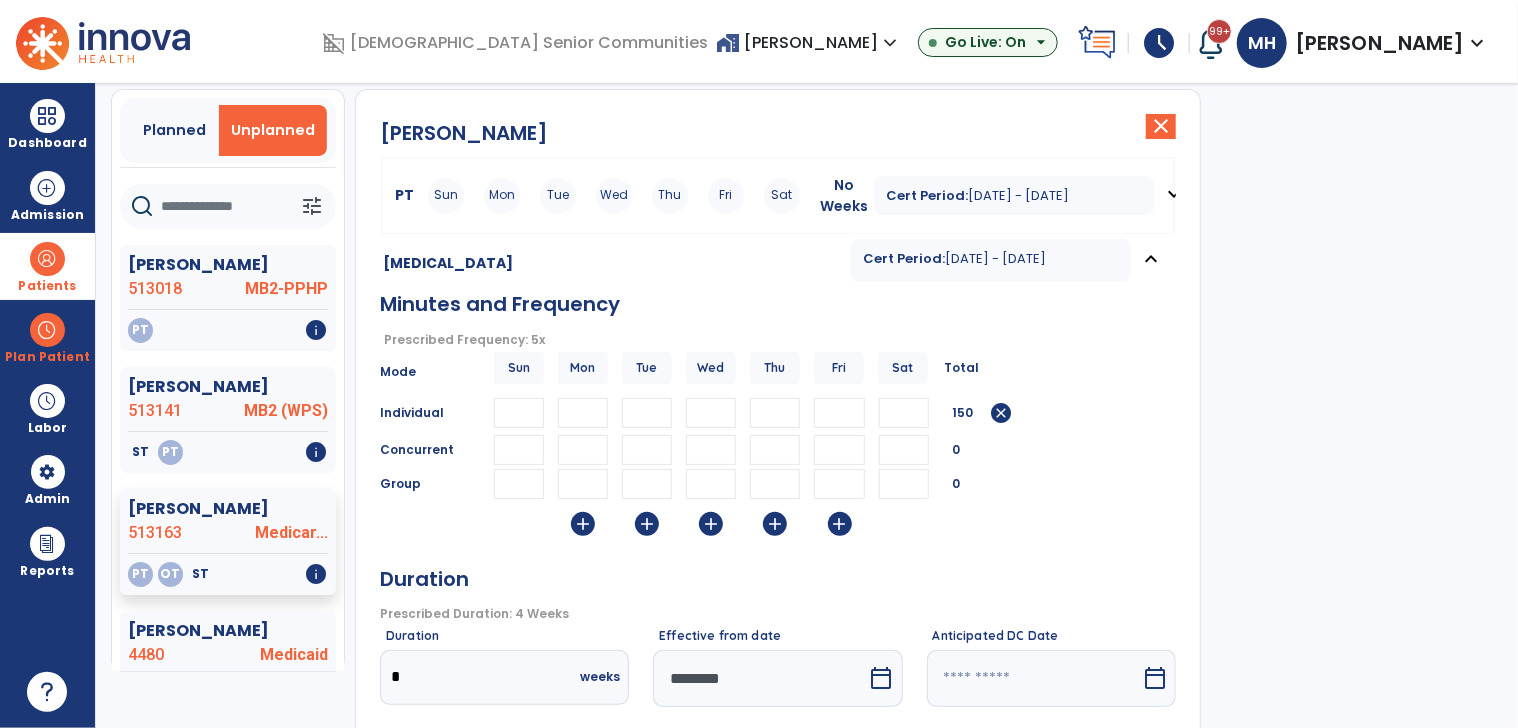 scroll, scrollTop: 100, scrollLeft: 0, axis: vertical 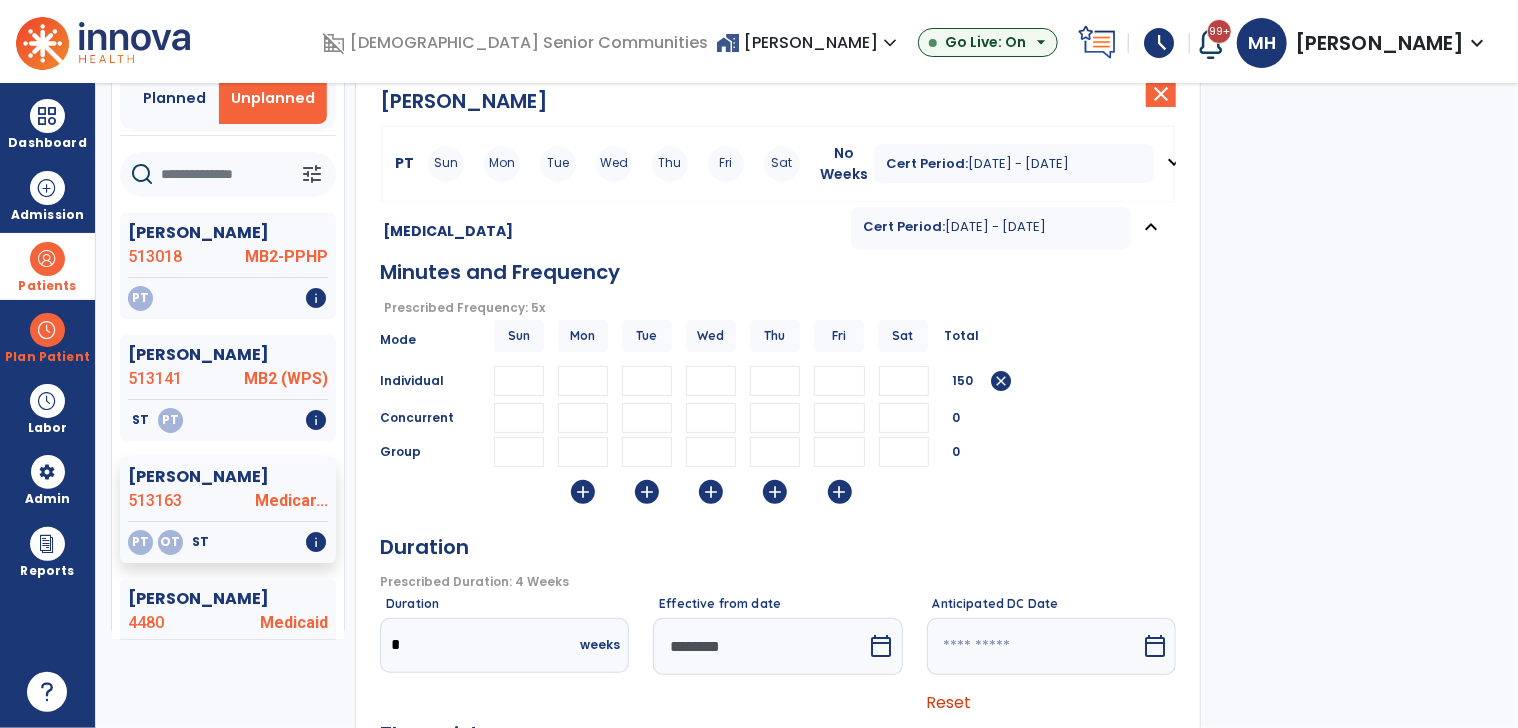 type on "**" 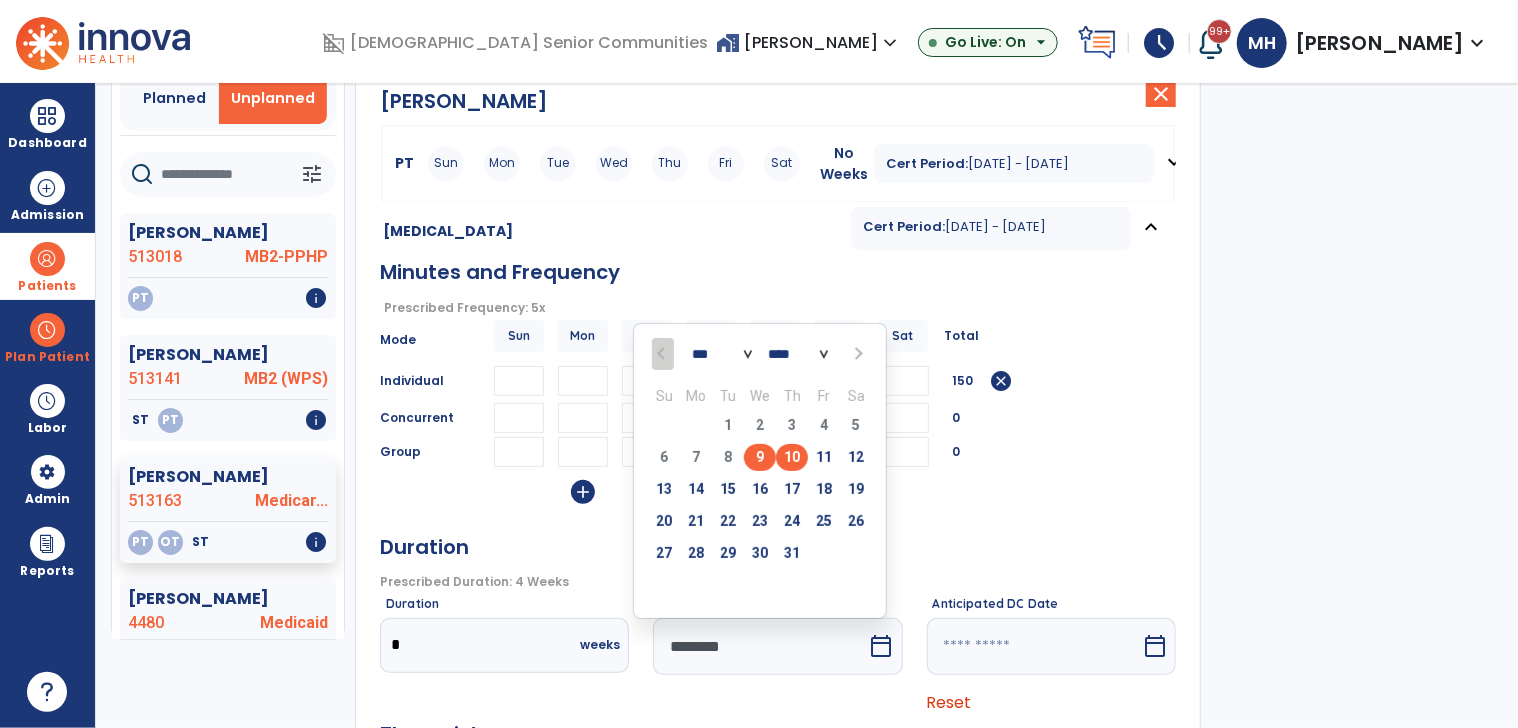 click on "10" at bounding box center [792, 457] 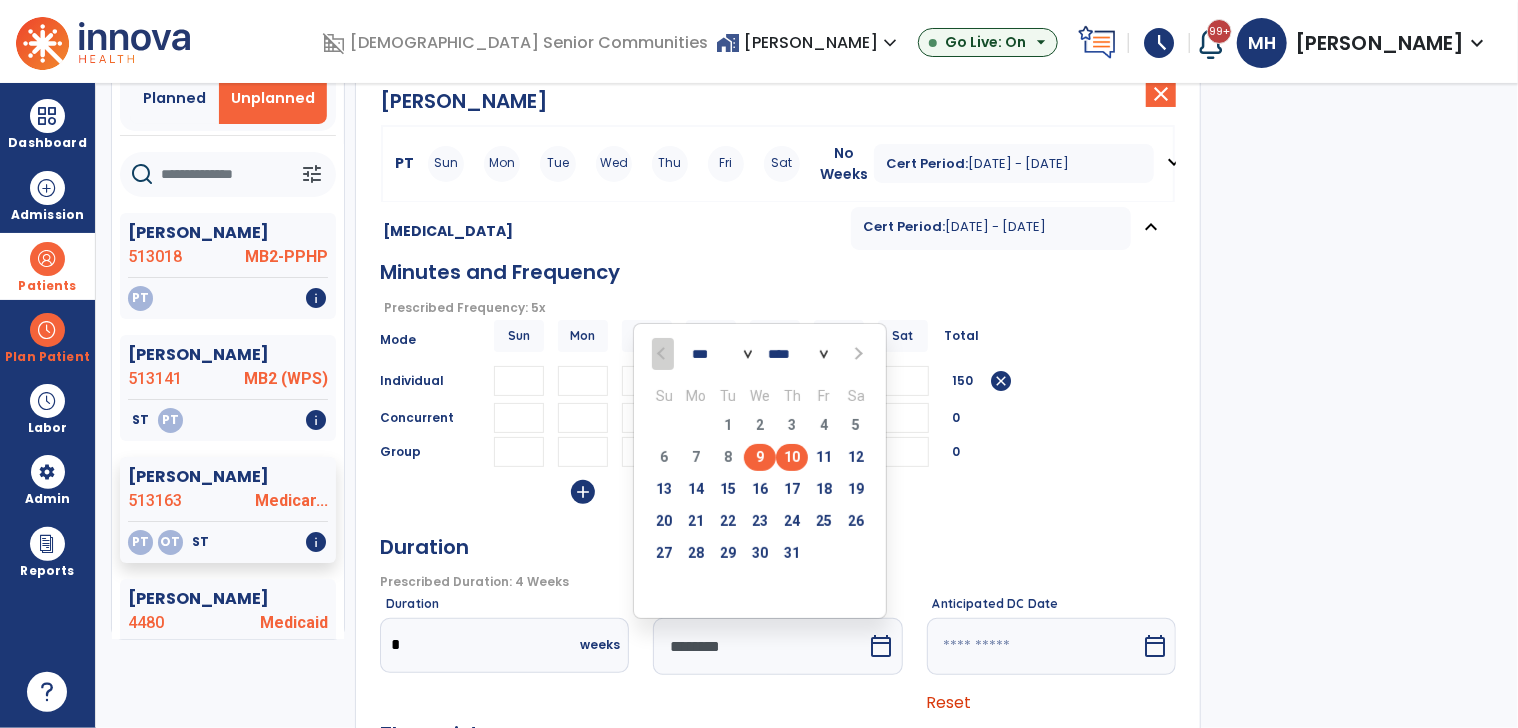 type on "*********" 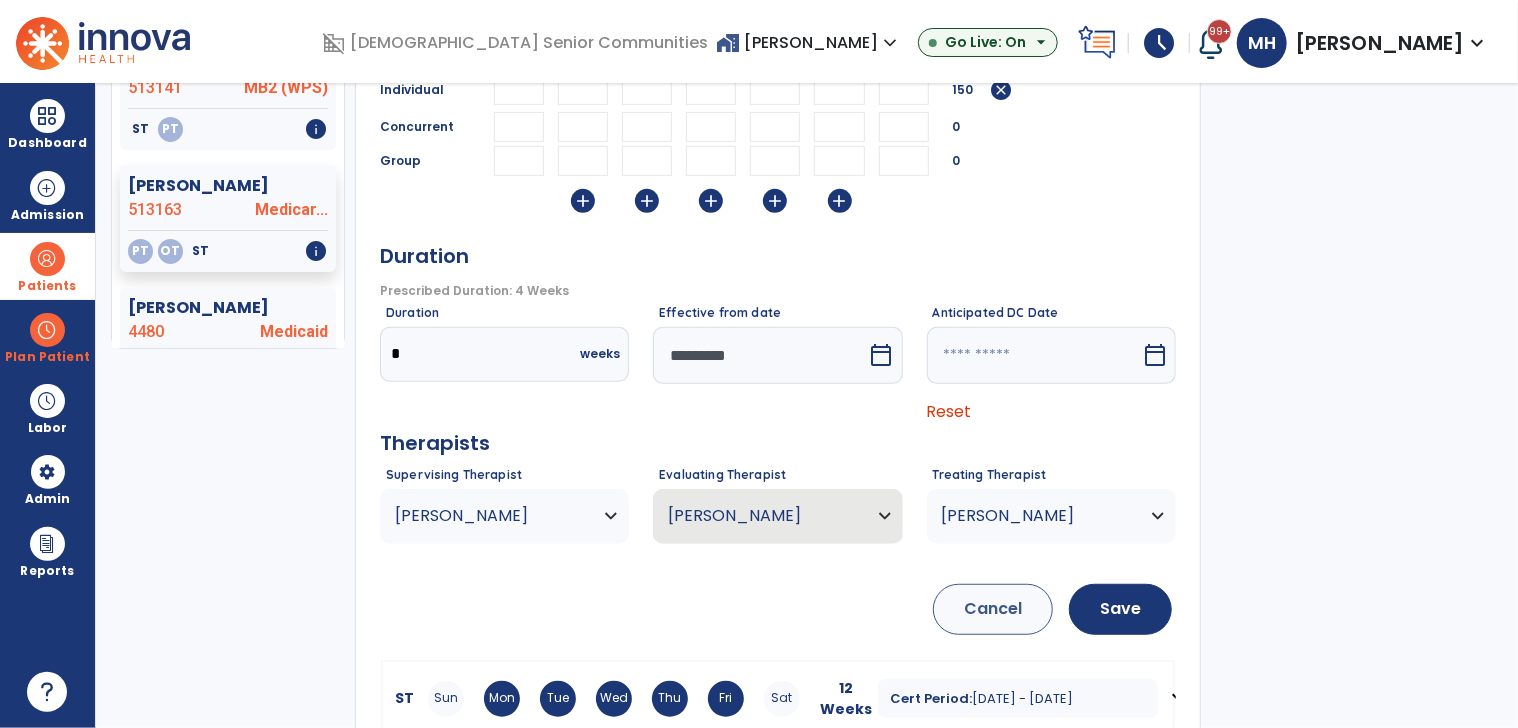 scroll, scrollTop: 420, scrollLeft: 0, axis: vertical 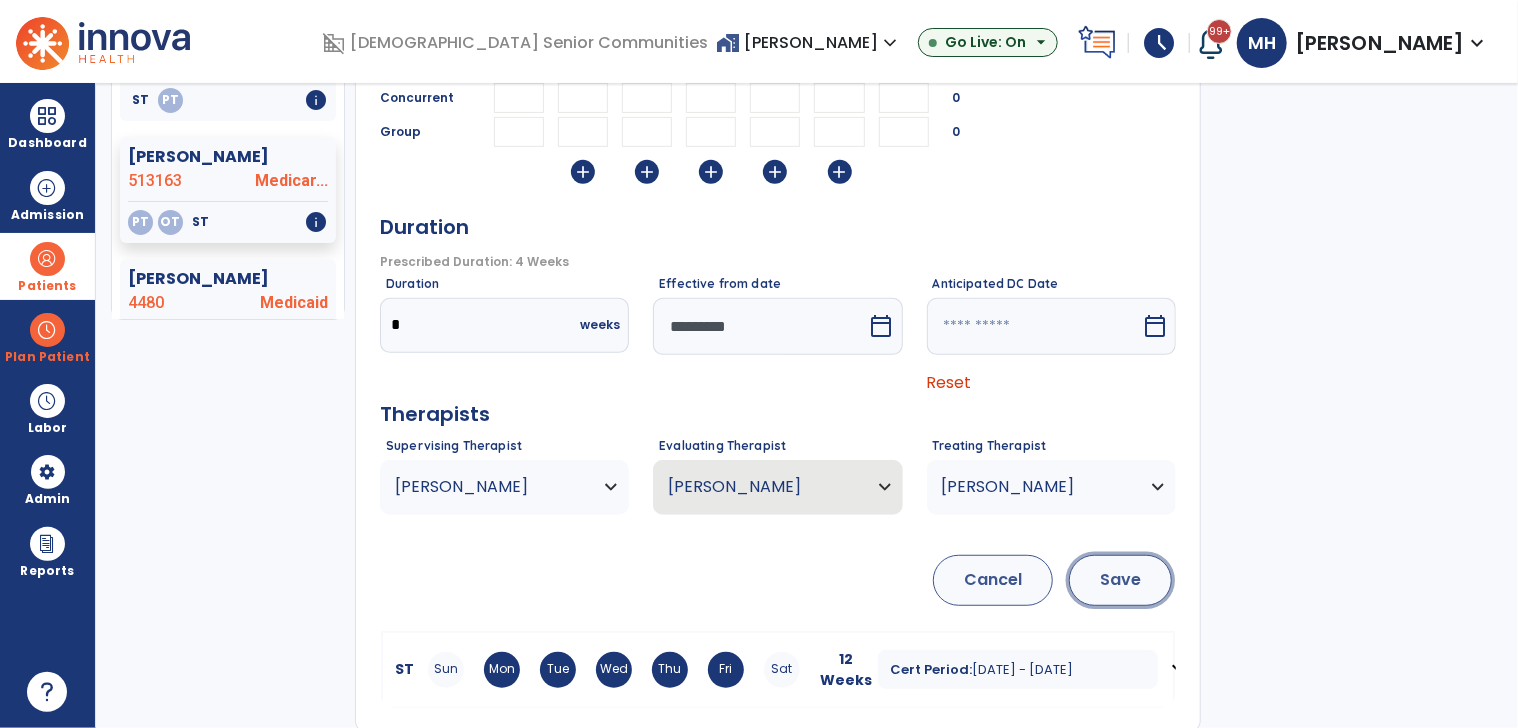 click on "Save" at bounding box center (1120, 580) 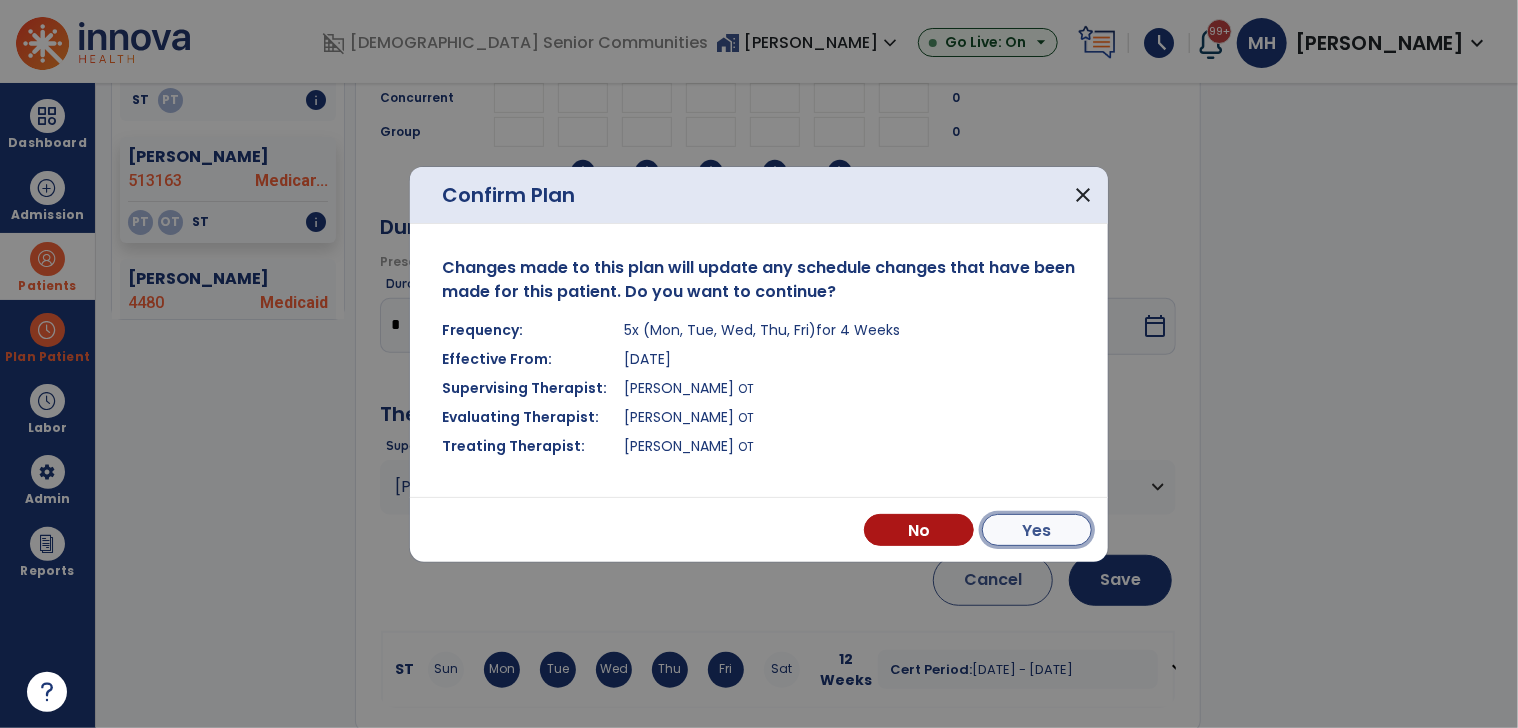 click on "Yes" at bounding box center (1037, 530) 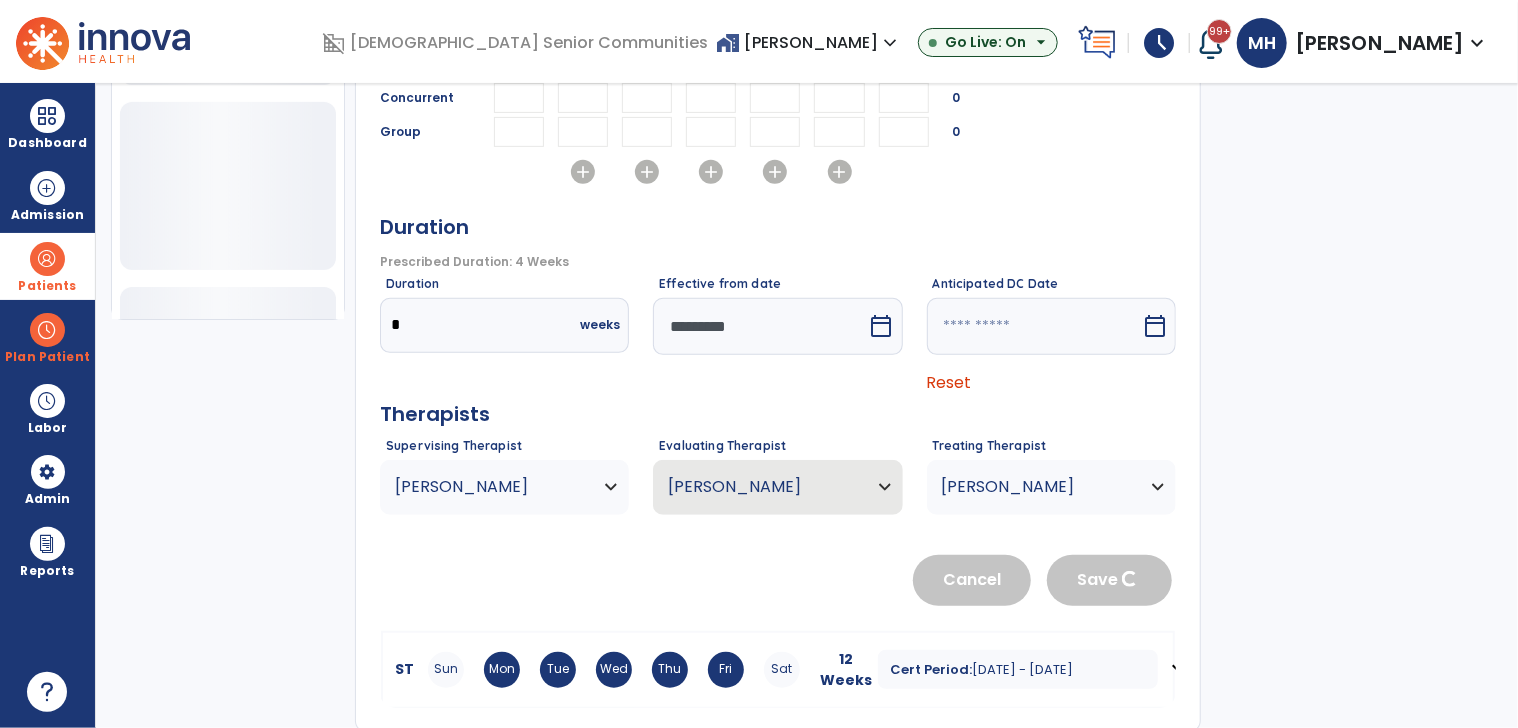 type 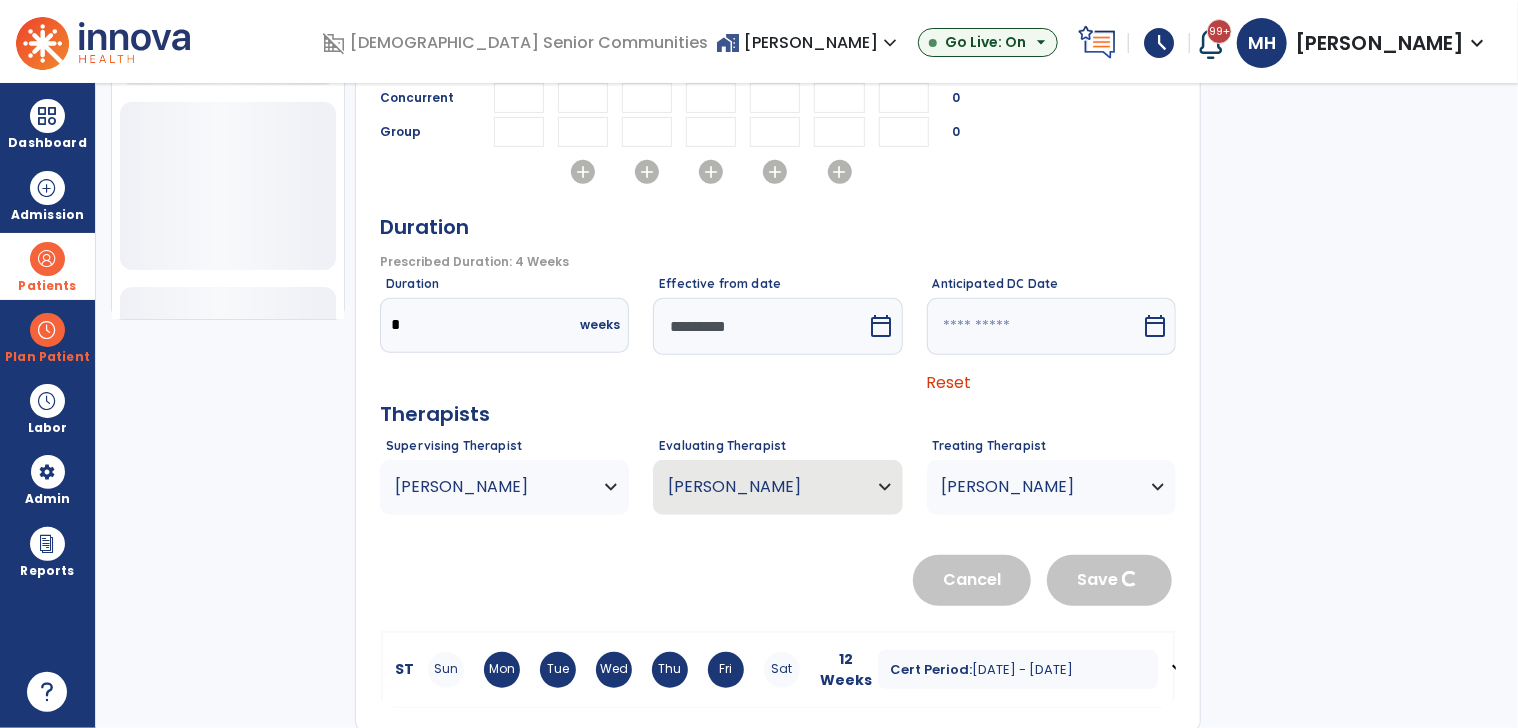 type 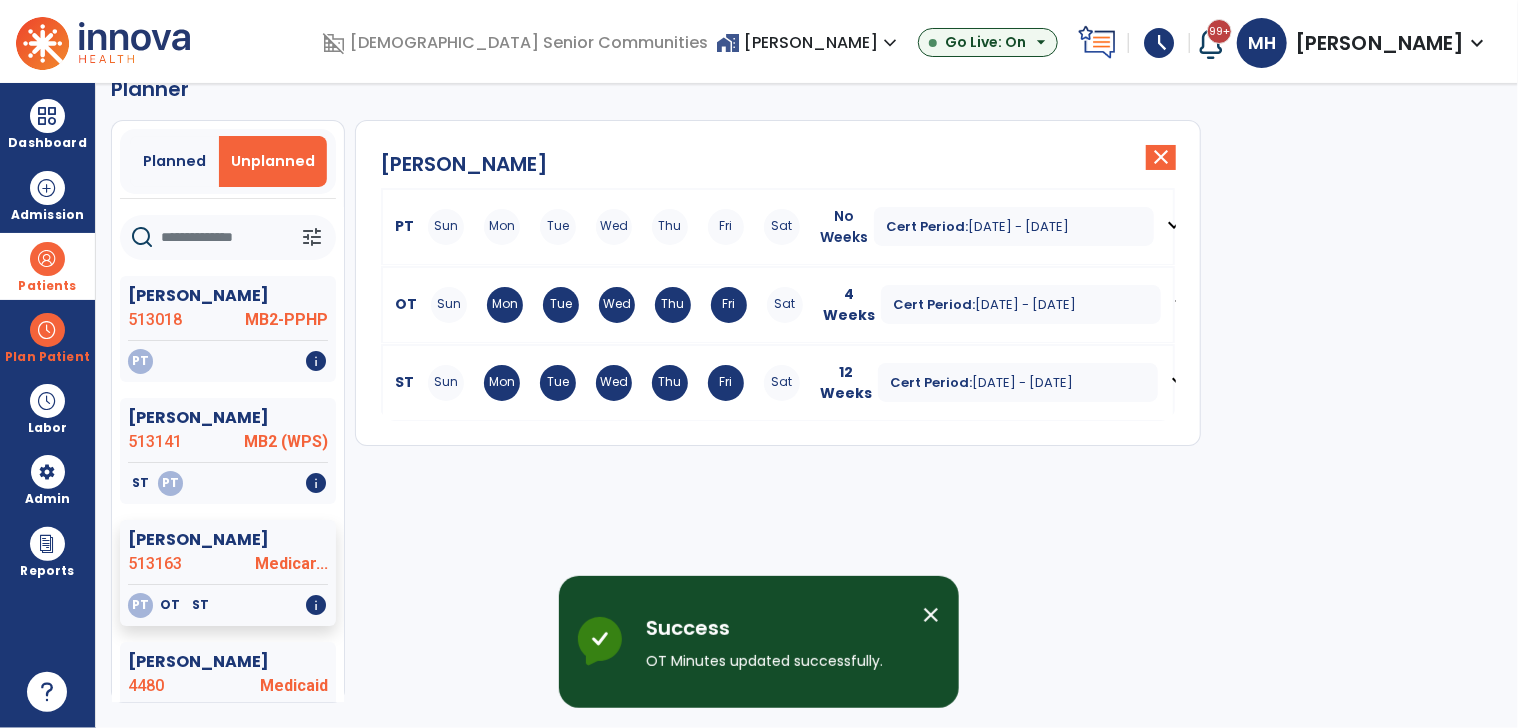 scroll, scrollTop: 36, scrollLeft: 0, axis: vertical 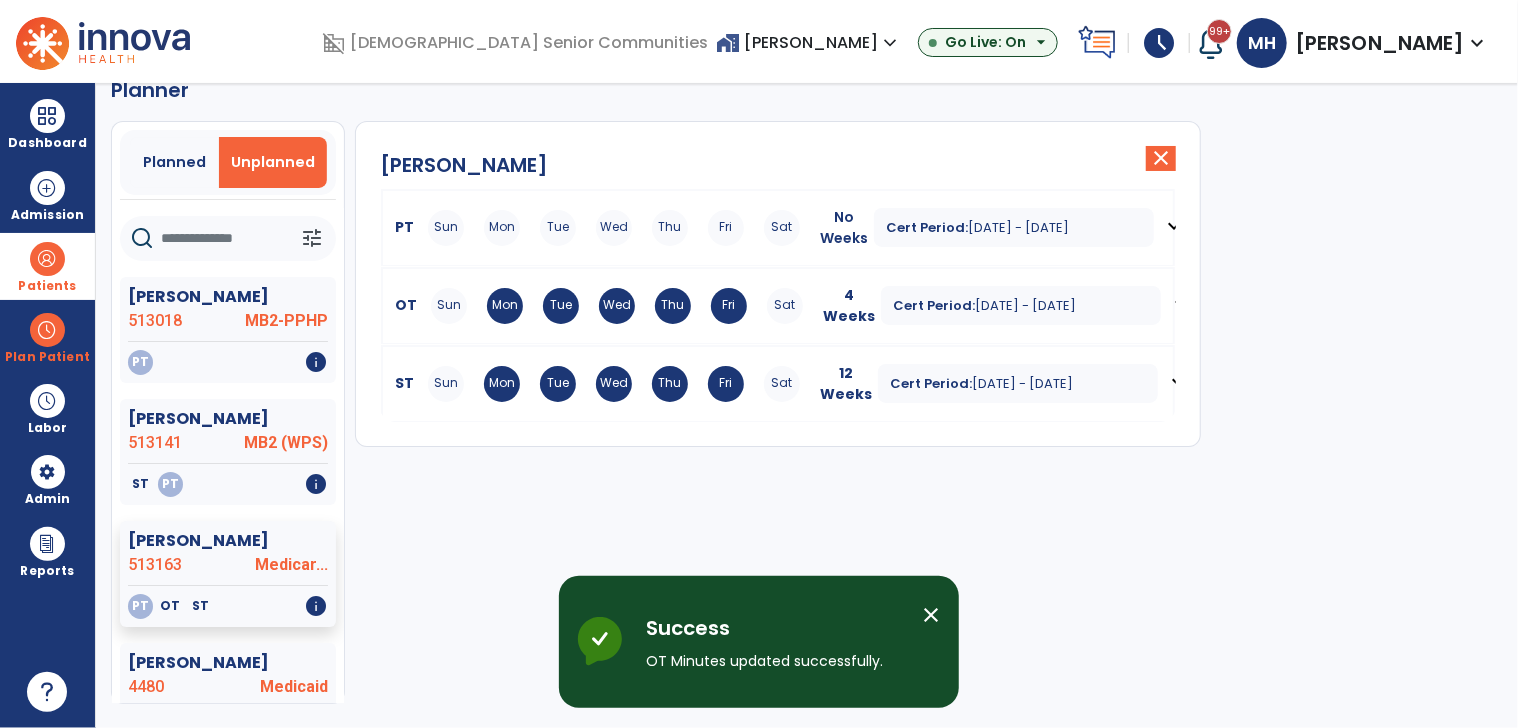 click on "Tue" at bounding box center (558, 228) 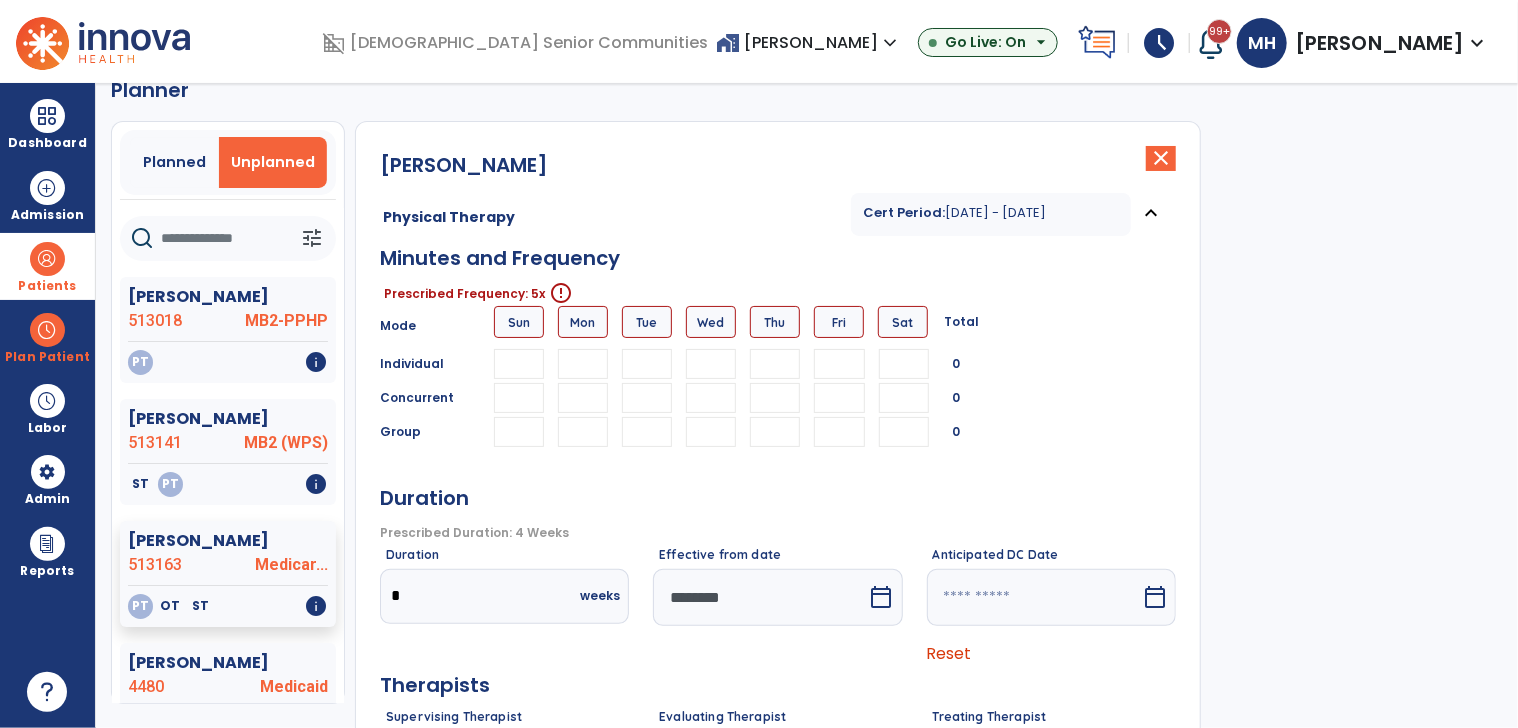 click at bounding box center [583, 364] 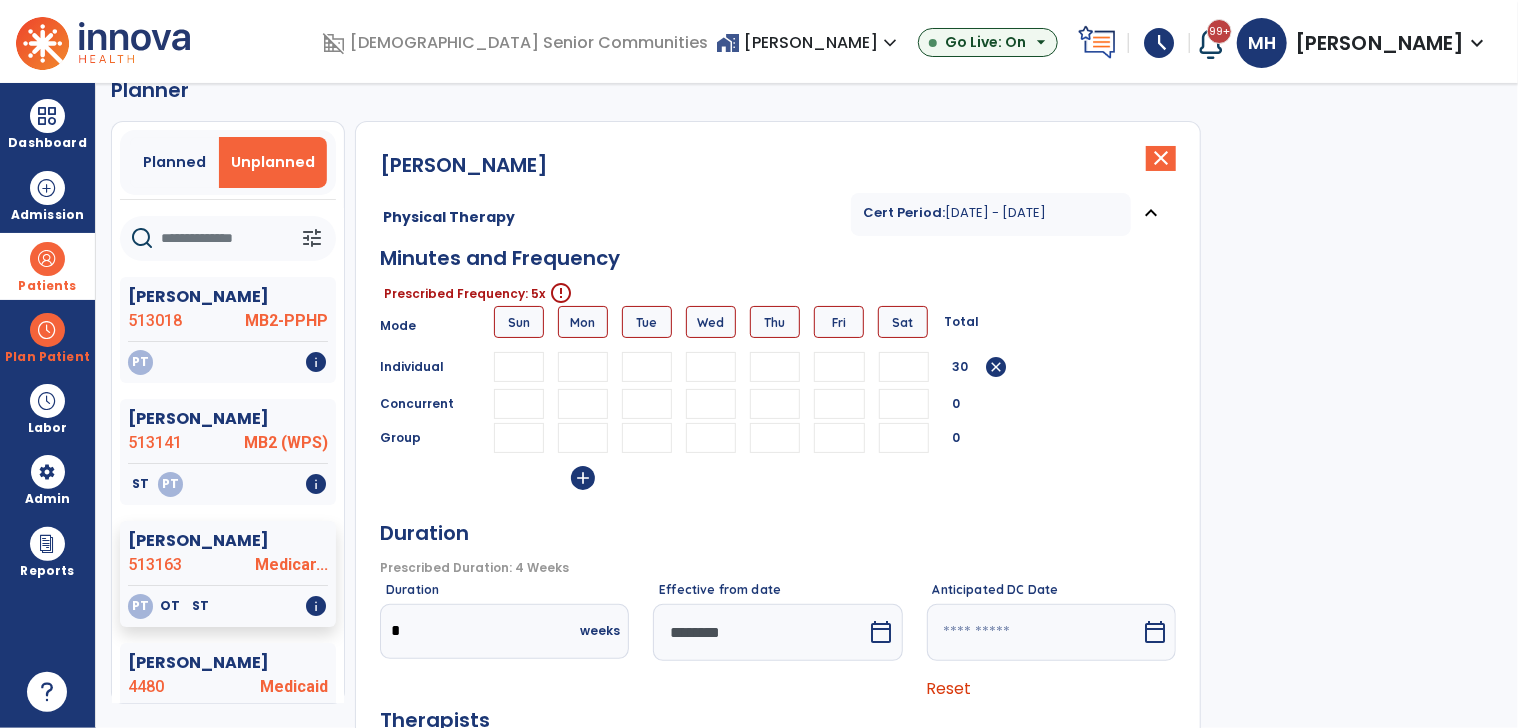 type on "**" 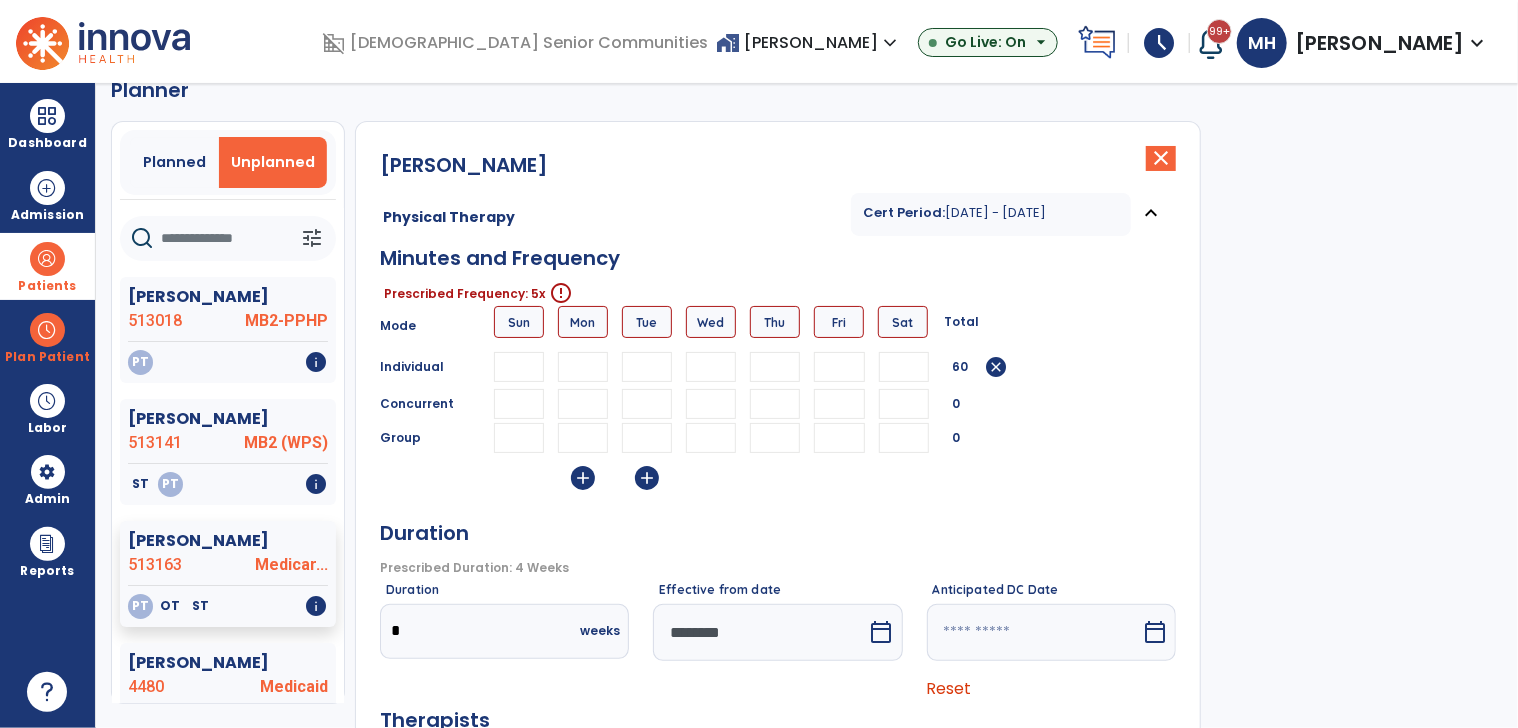 type on "**" 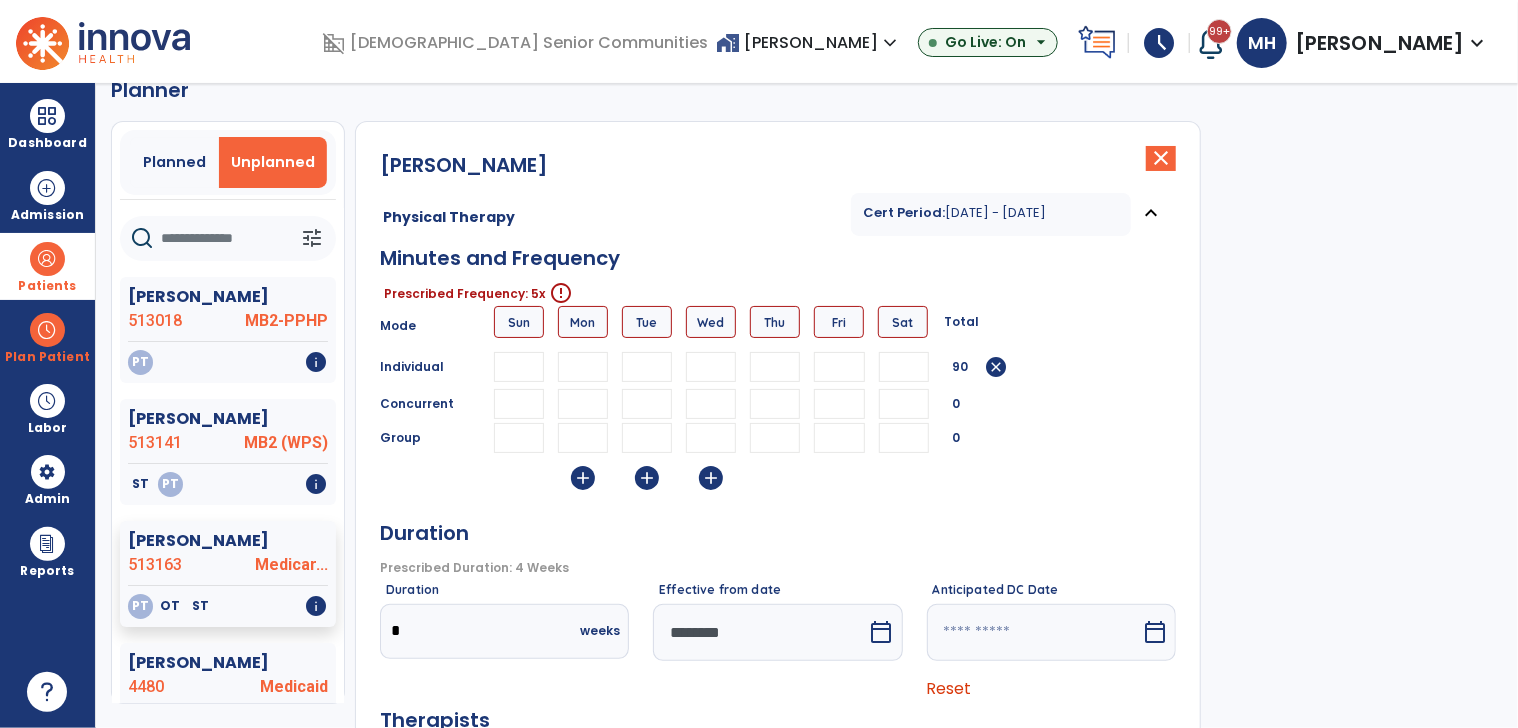 type on "**" 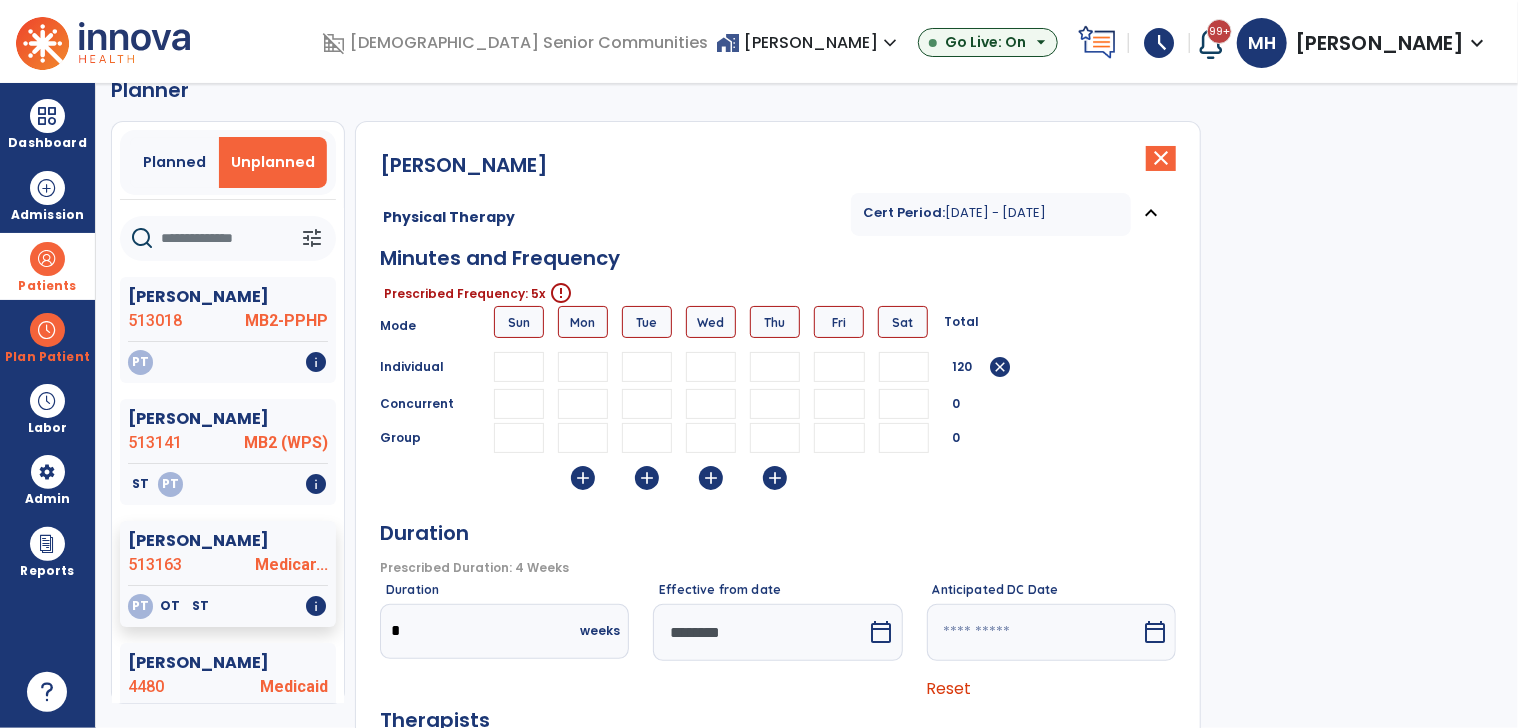 type on "**" 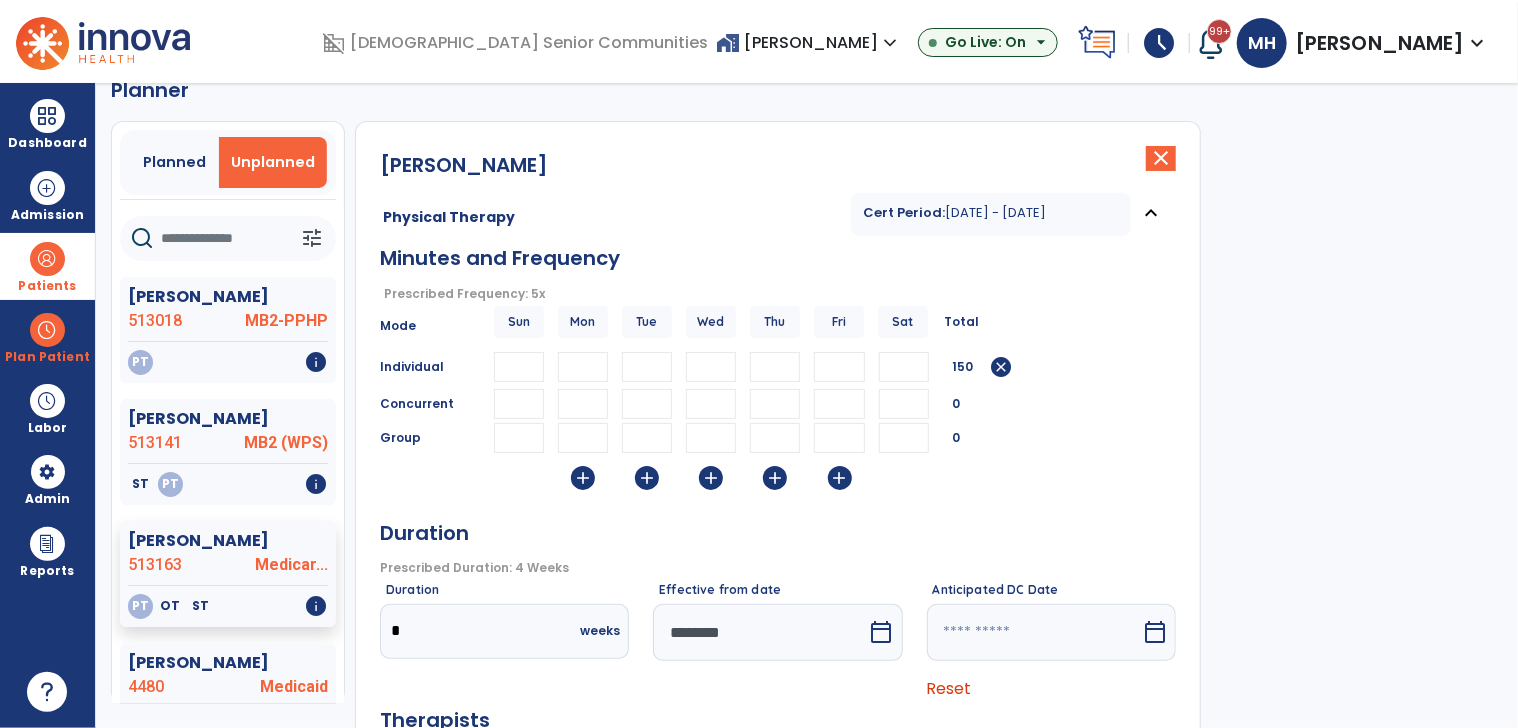 type on "**" 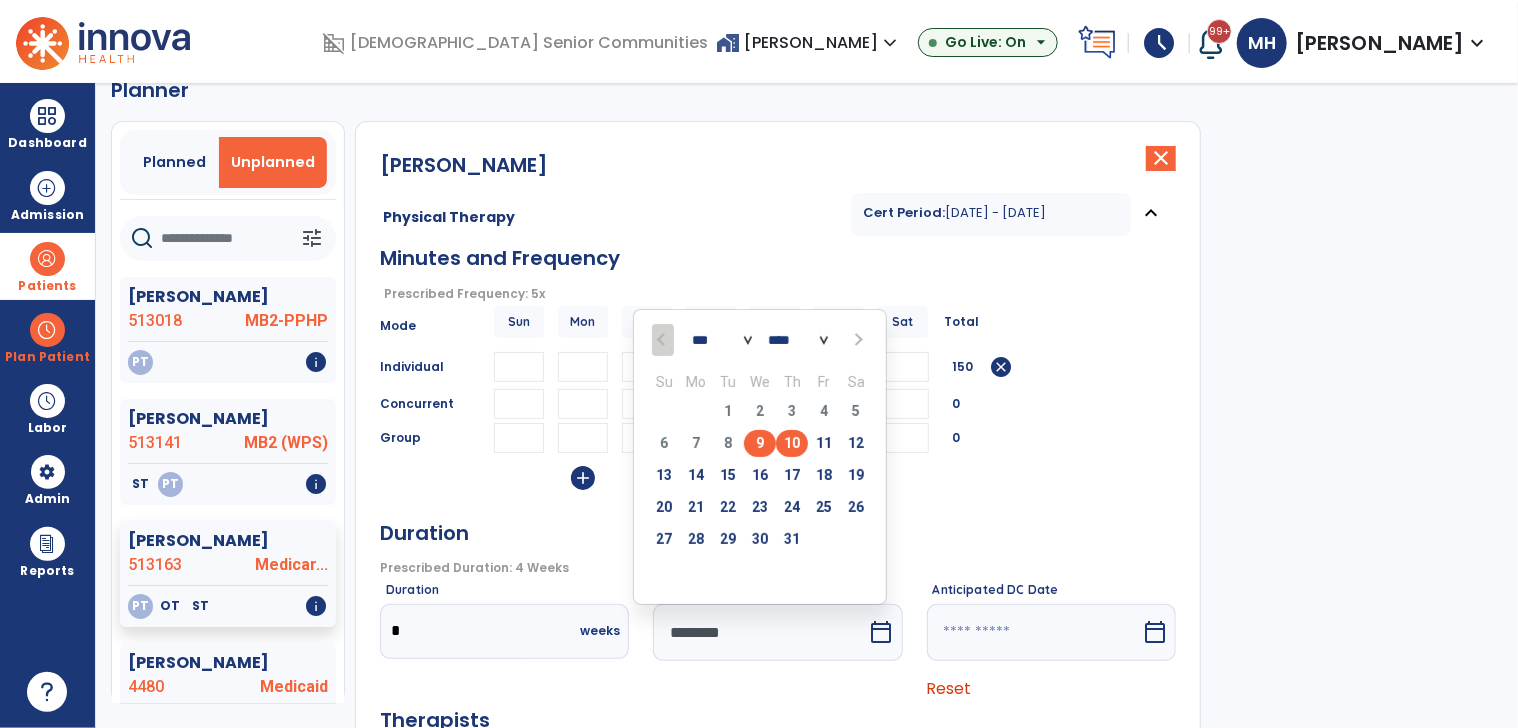 click on "10" at bounding box center (792, 443) 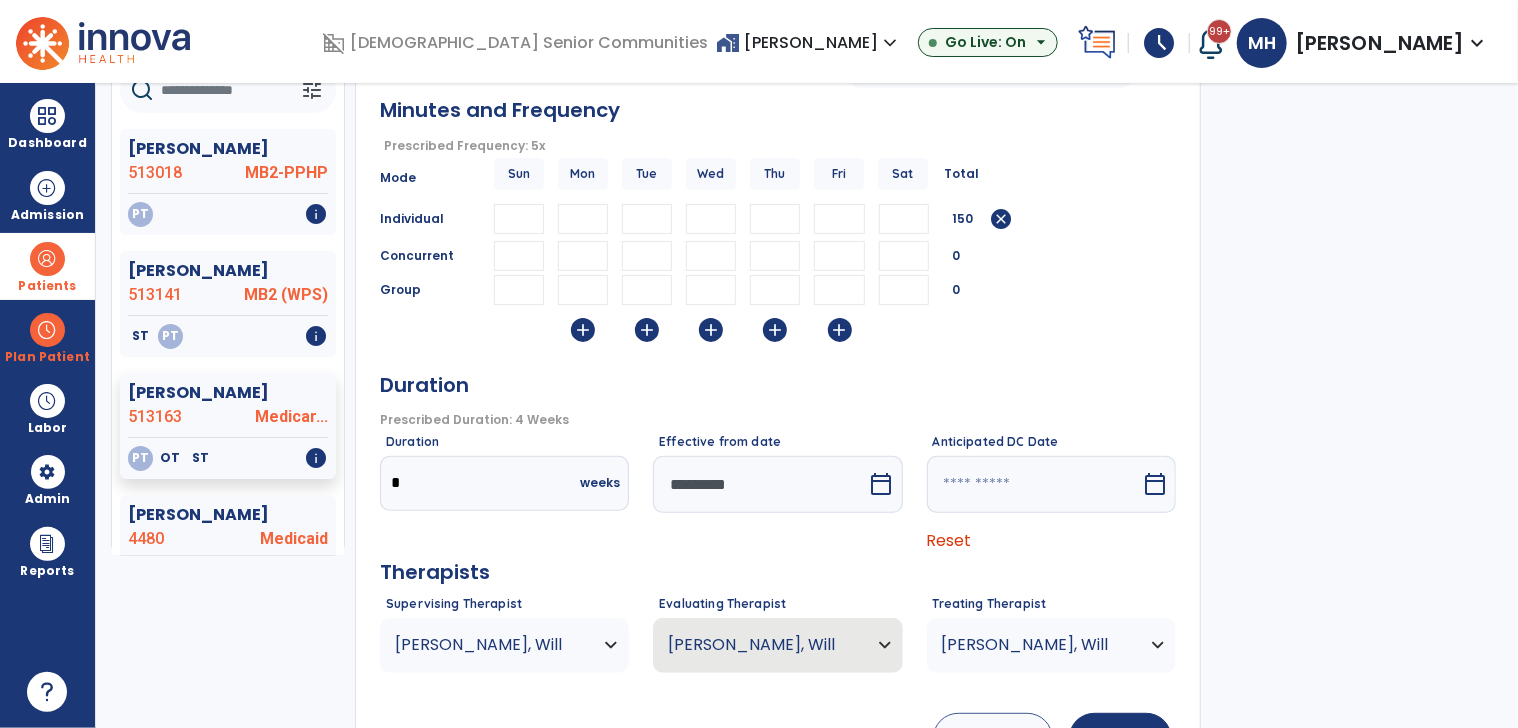 scroll, scrollTop: 420, scrollLeft: 0, axis: vertical 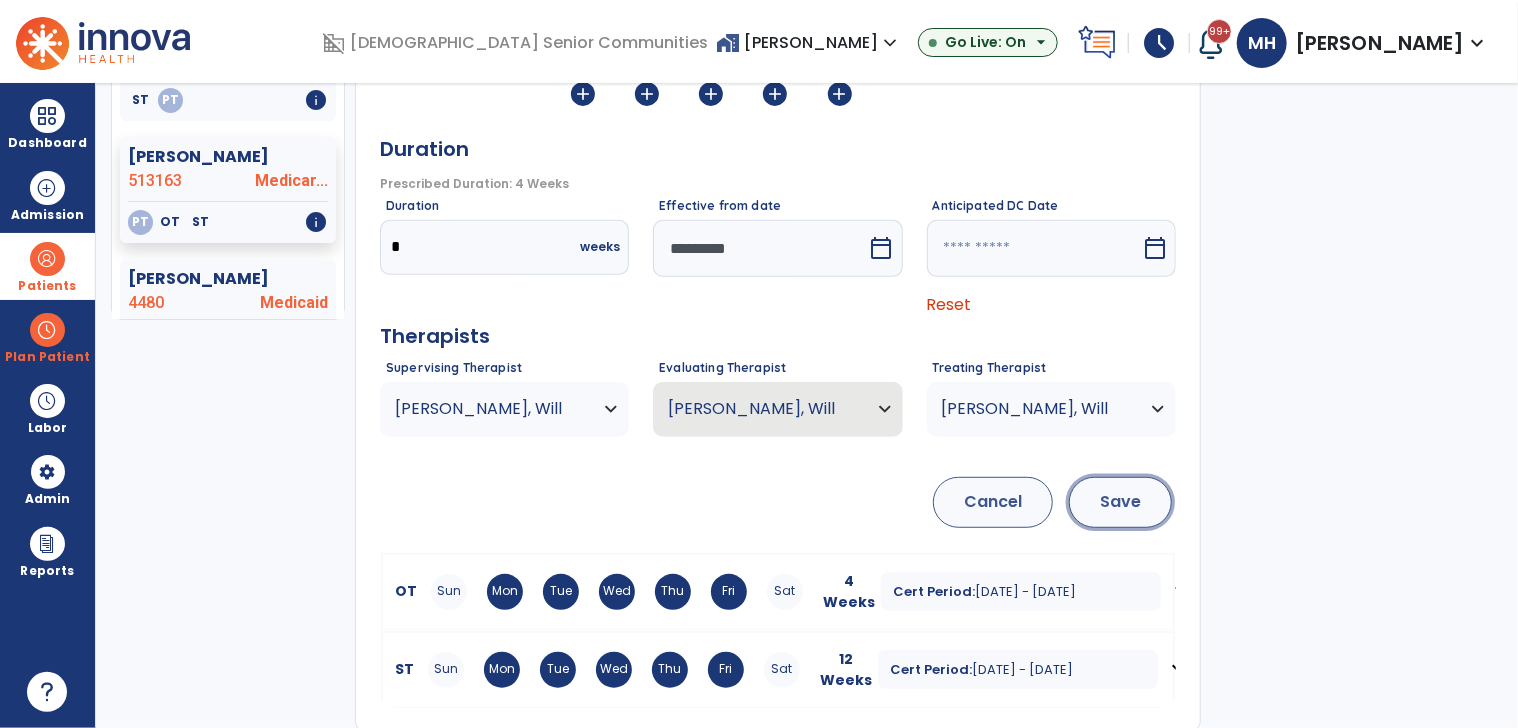 click on "Save" at bounding box center [1120, 502] 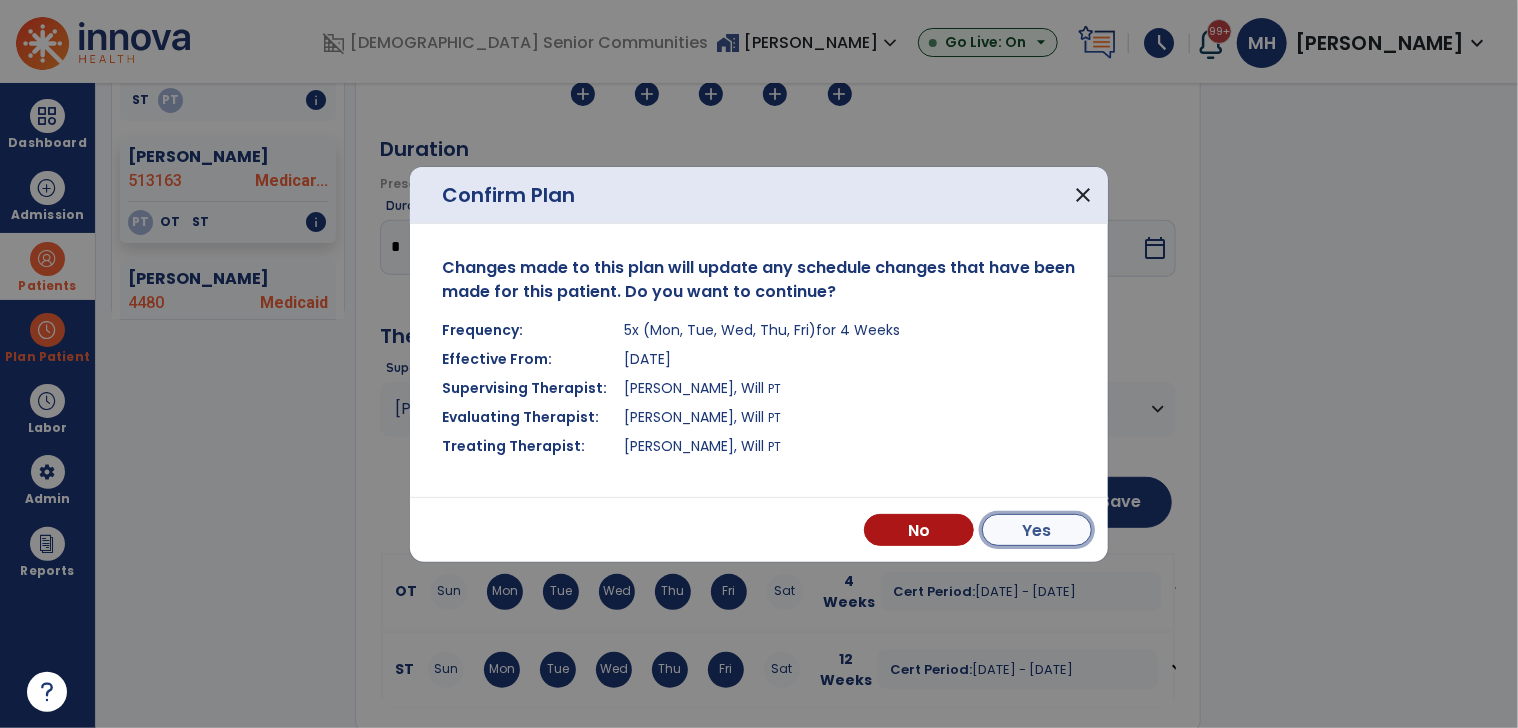 click on "Yes" at bounding box center (1037, 530) 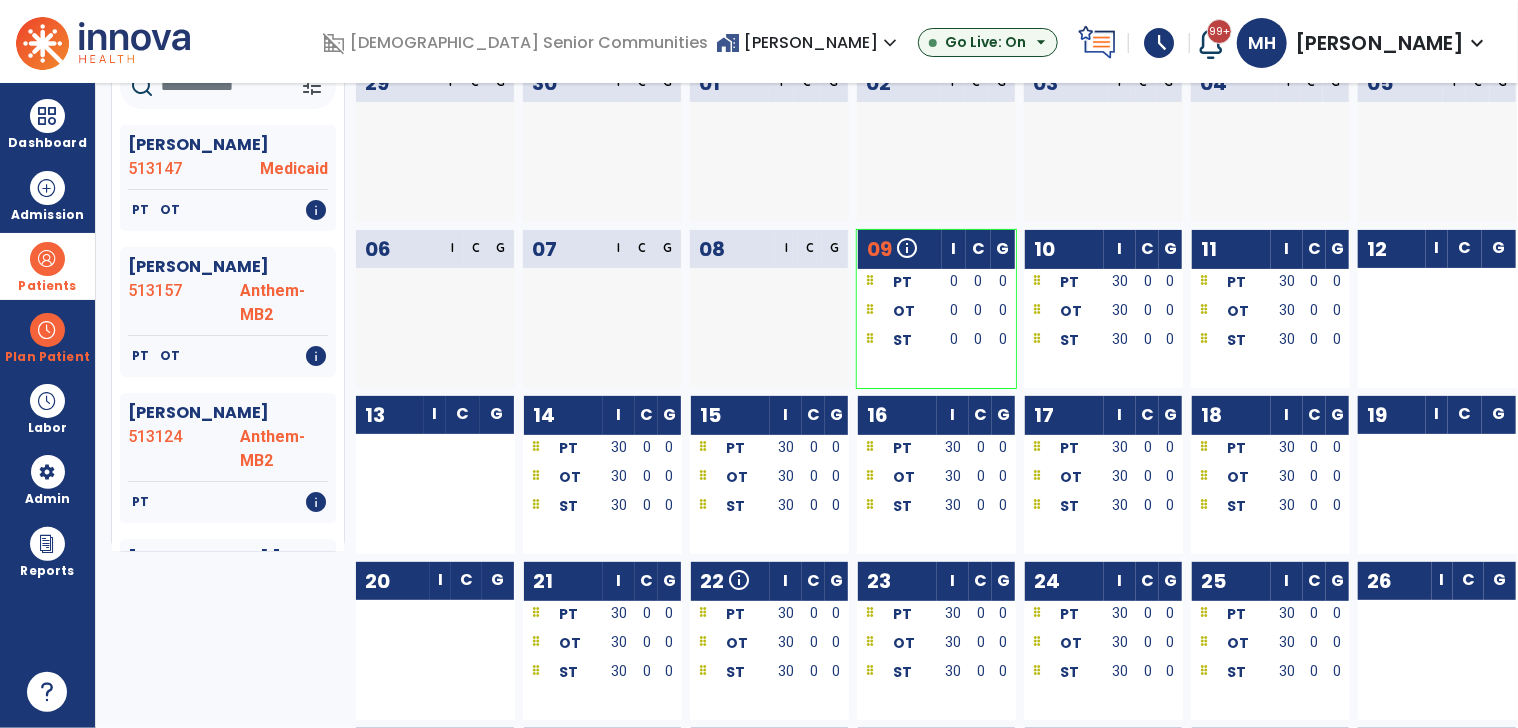 scroll, scrollTop: 0, scrollLeft: 0, axis: both 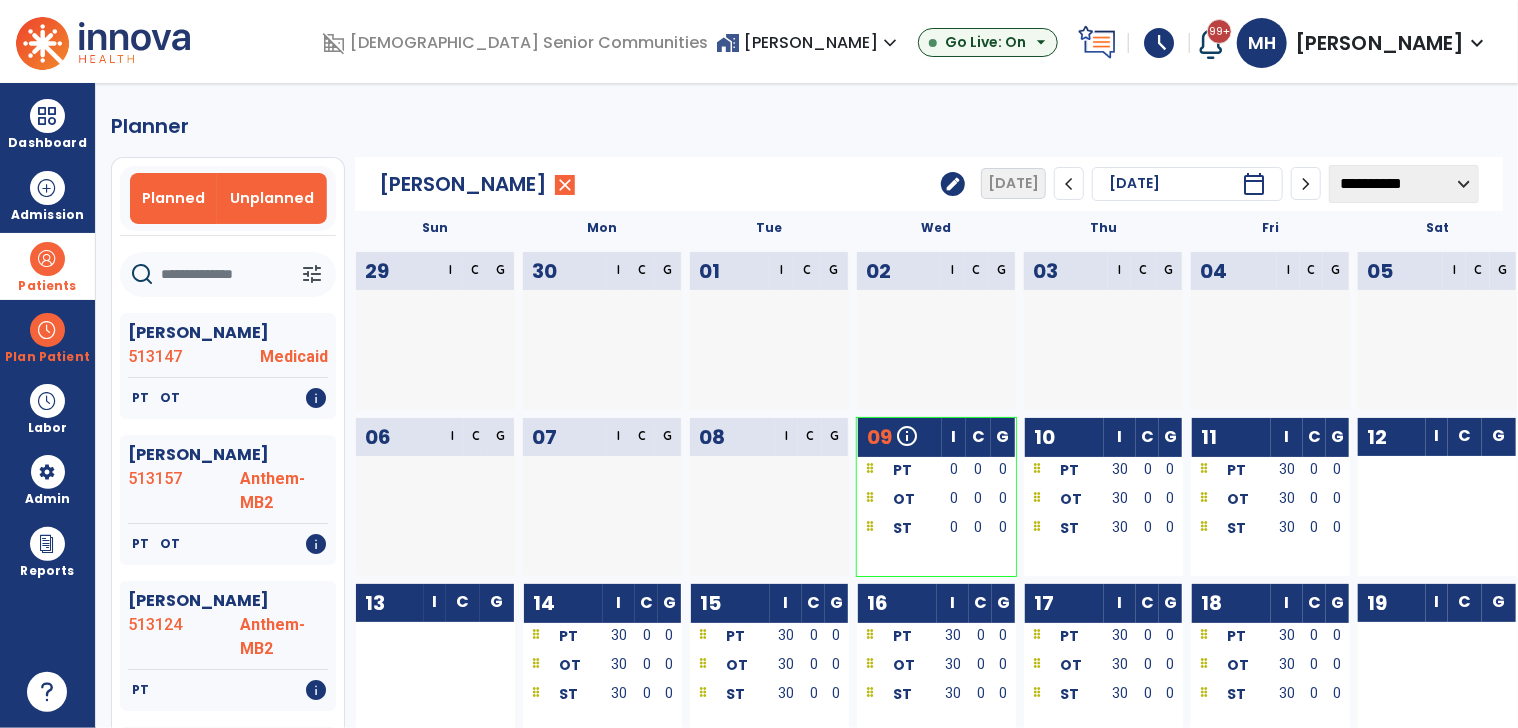 click on "Unplanned" at bounding box center (272, 198) 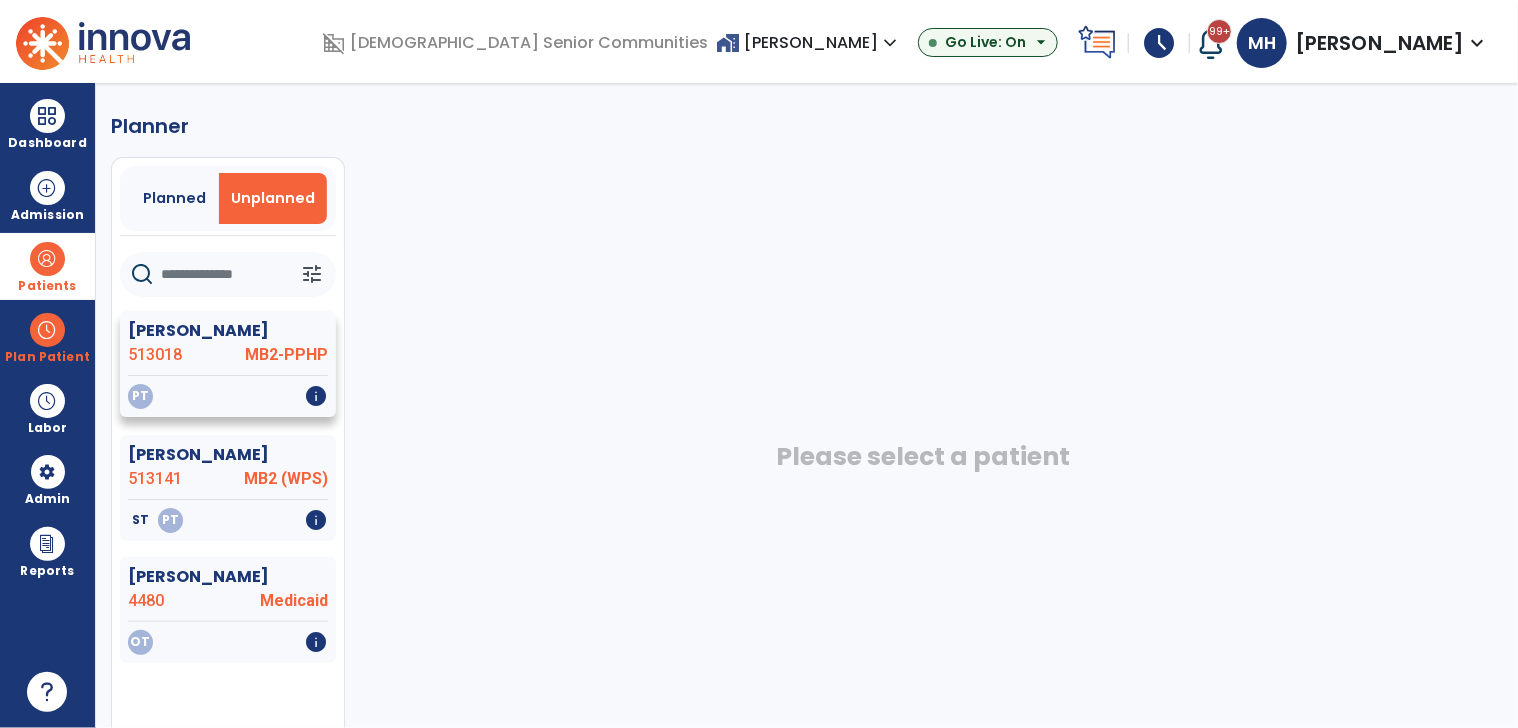 click on "MB2-PPHP" 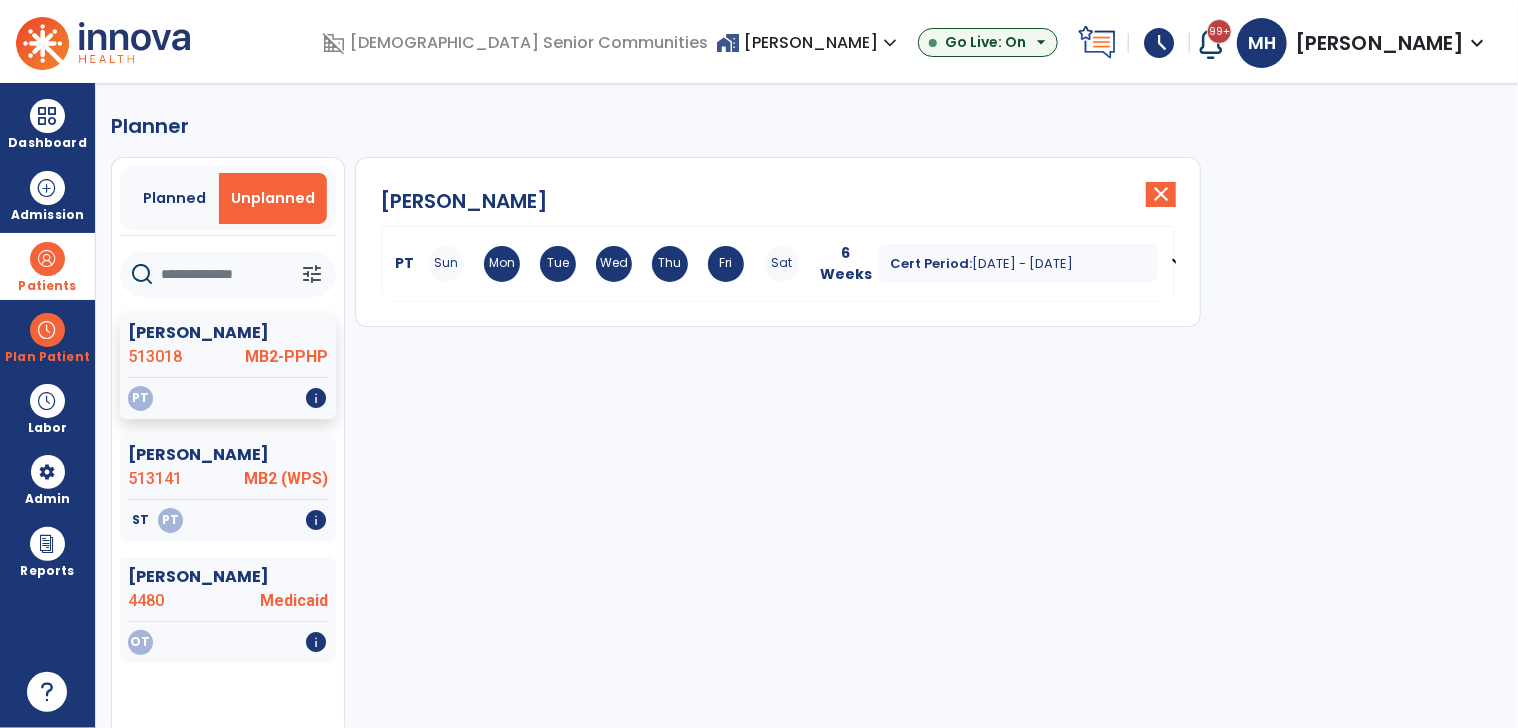 click on "Thu" at bounding box center [670, 264] 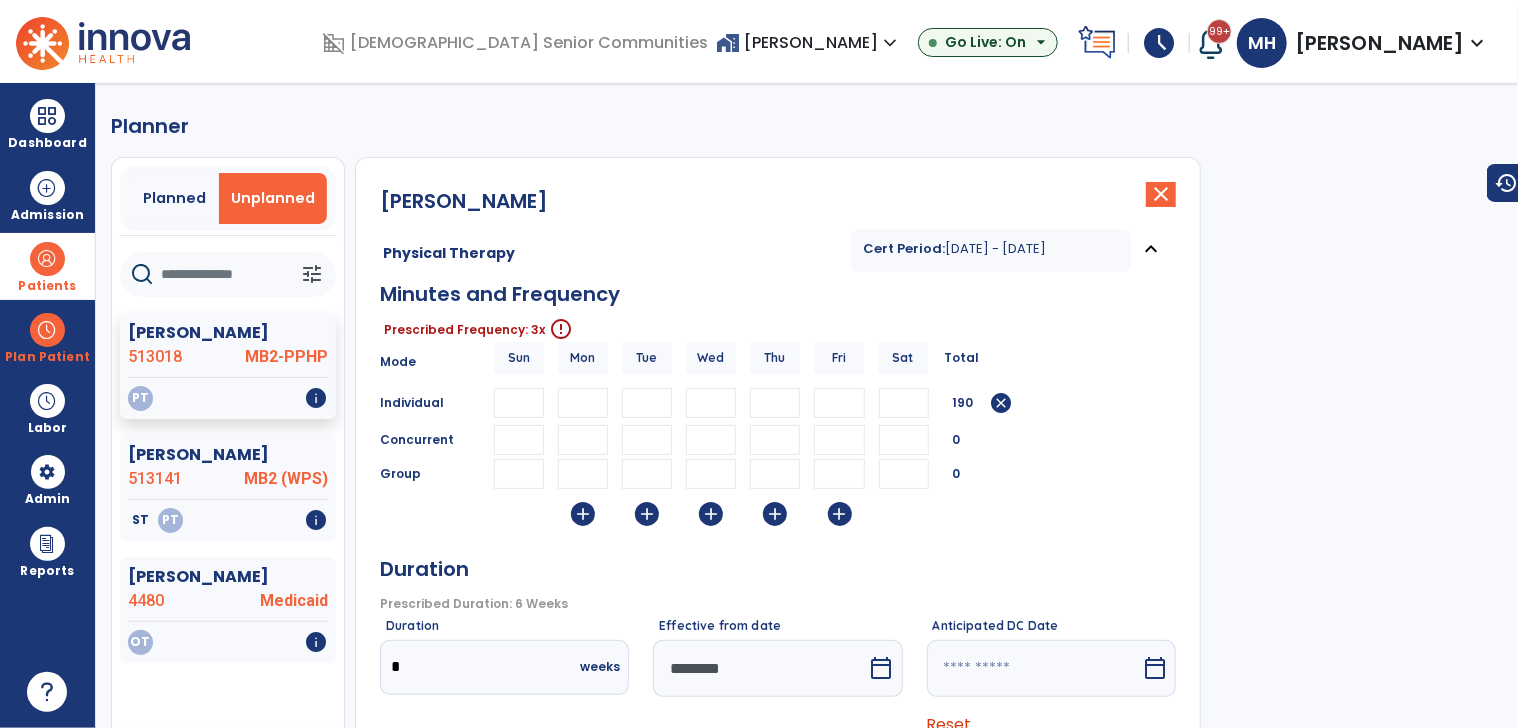 click on "**" at bounding box center (583, 403) 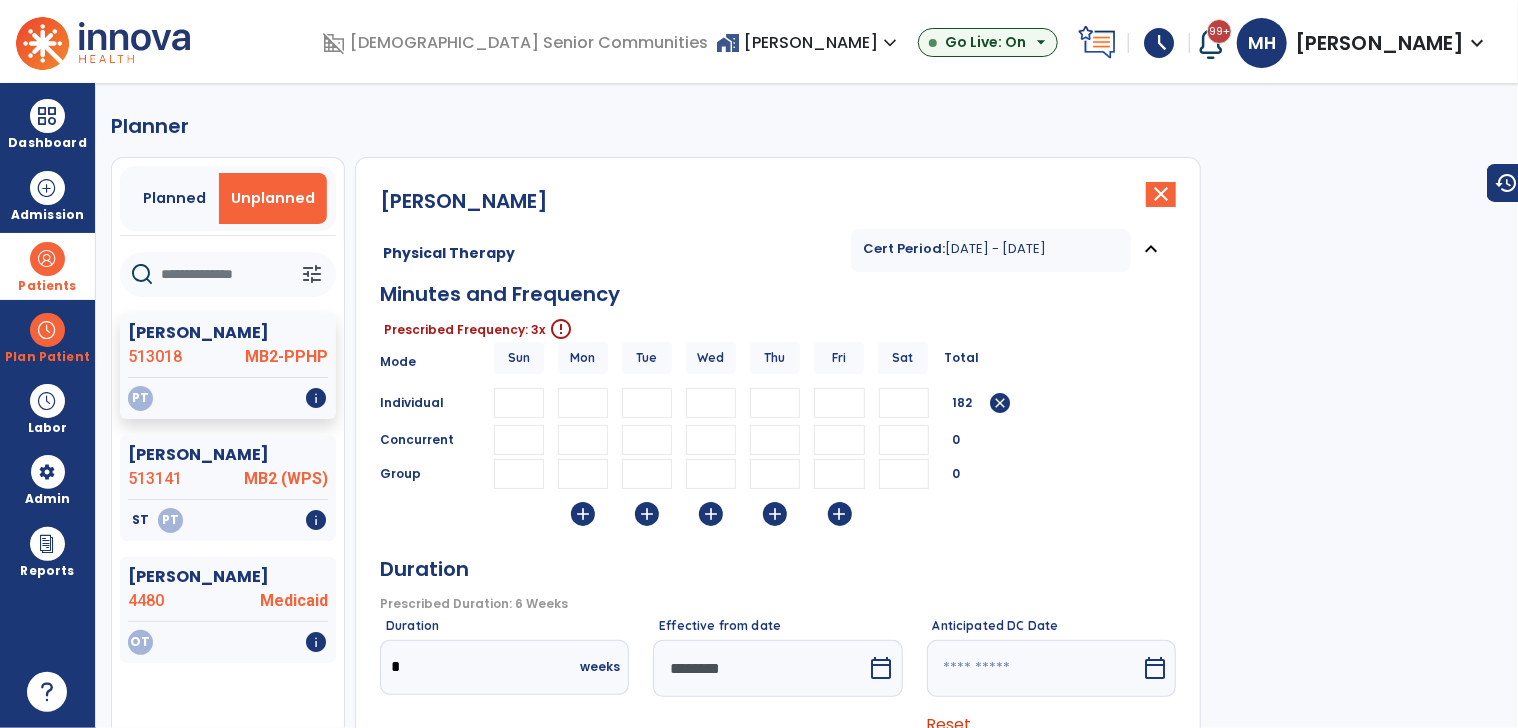 type on "**" 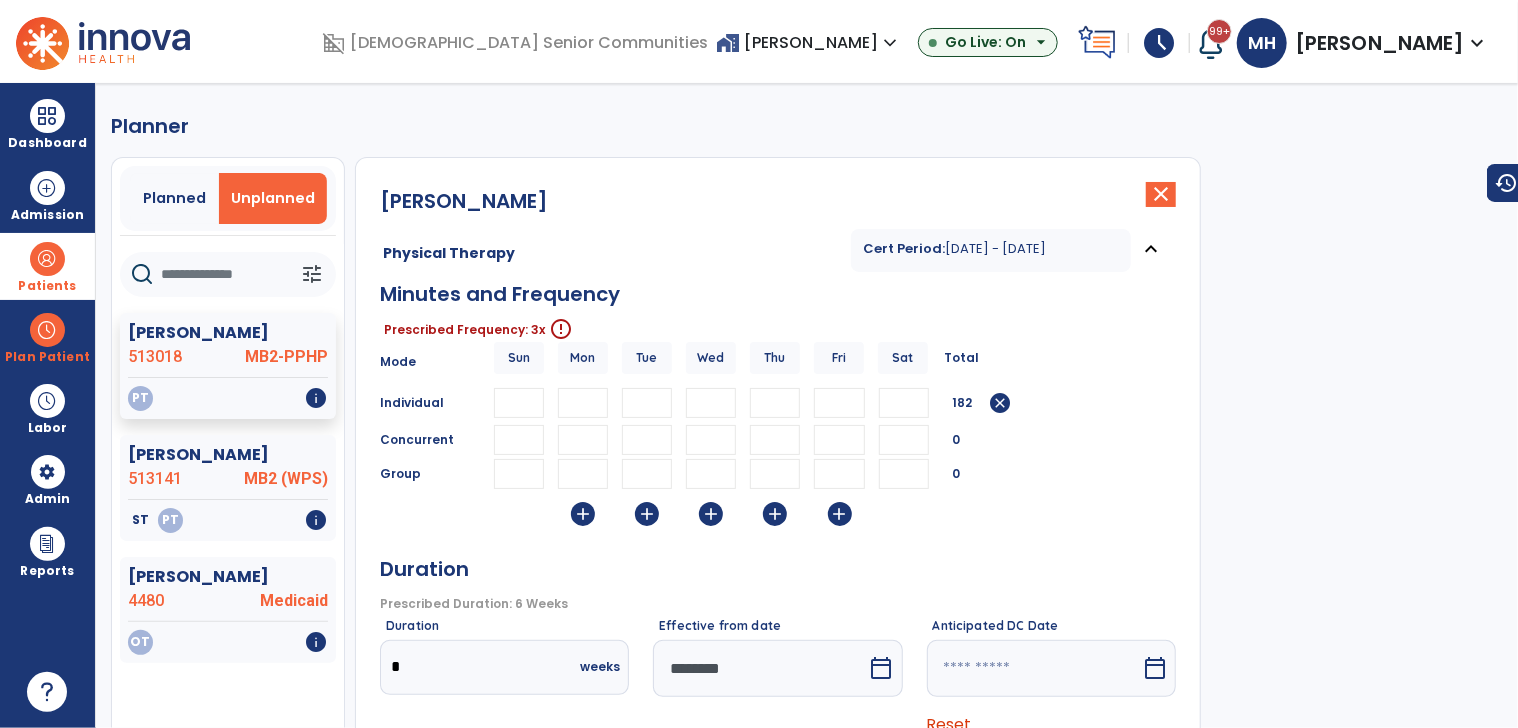 click on "**" at bounding box center [647, 403] 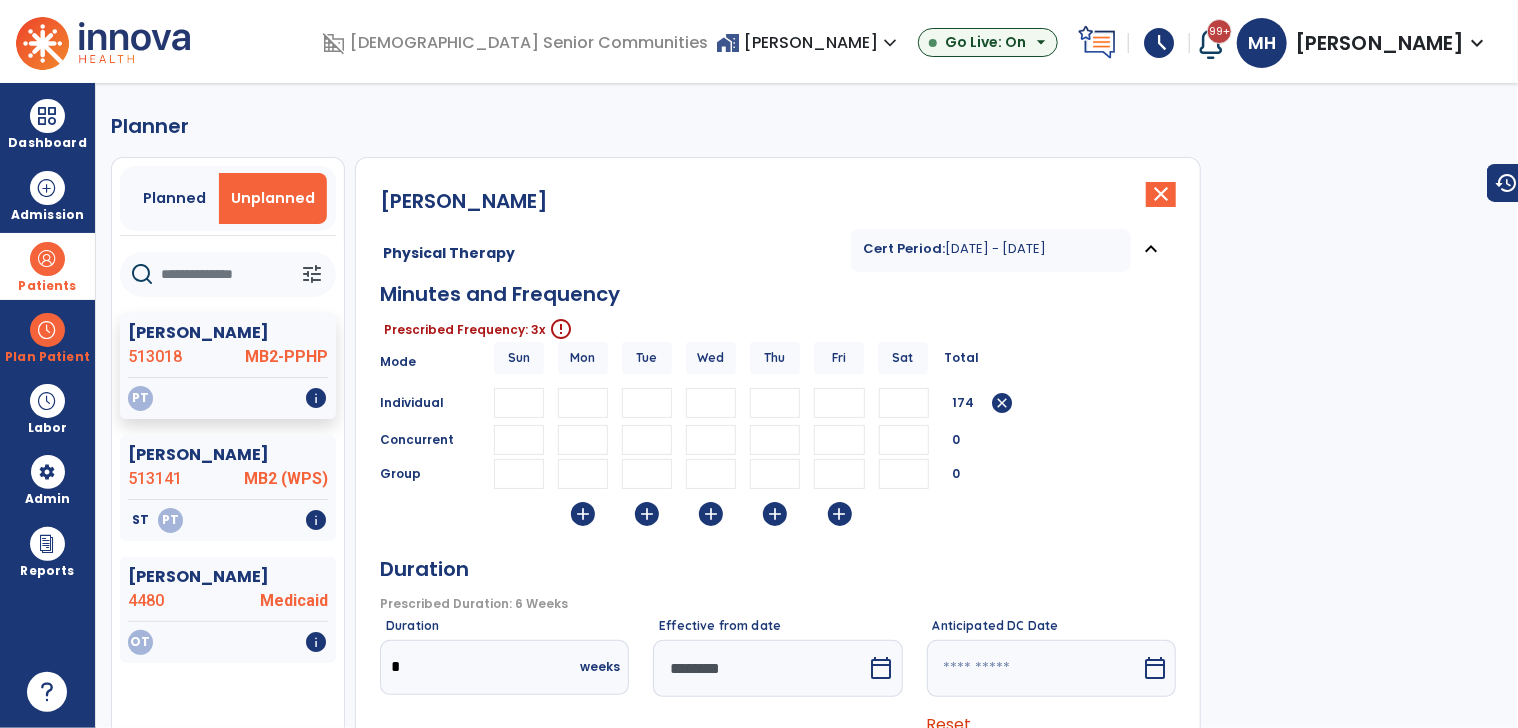 type on "**" 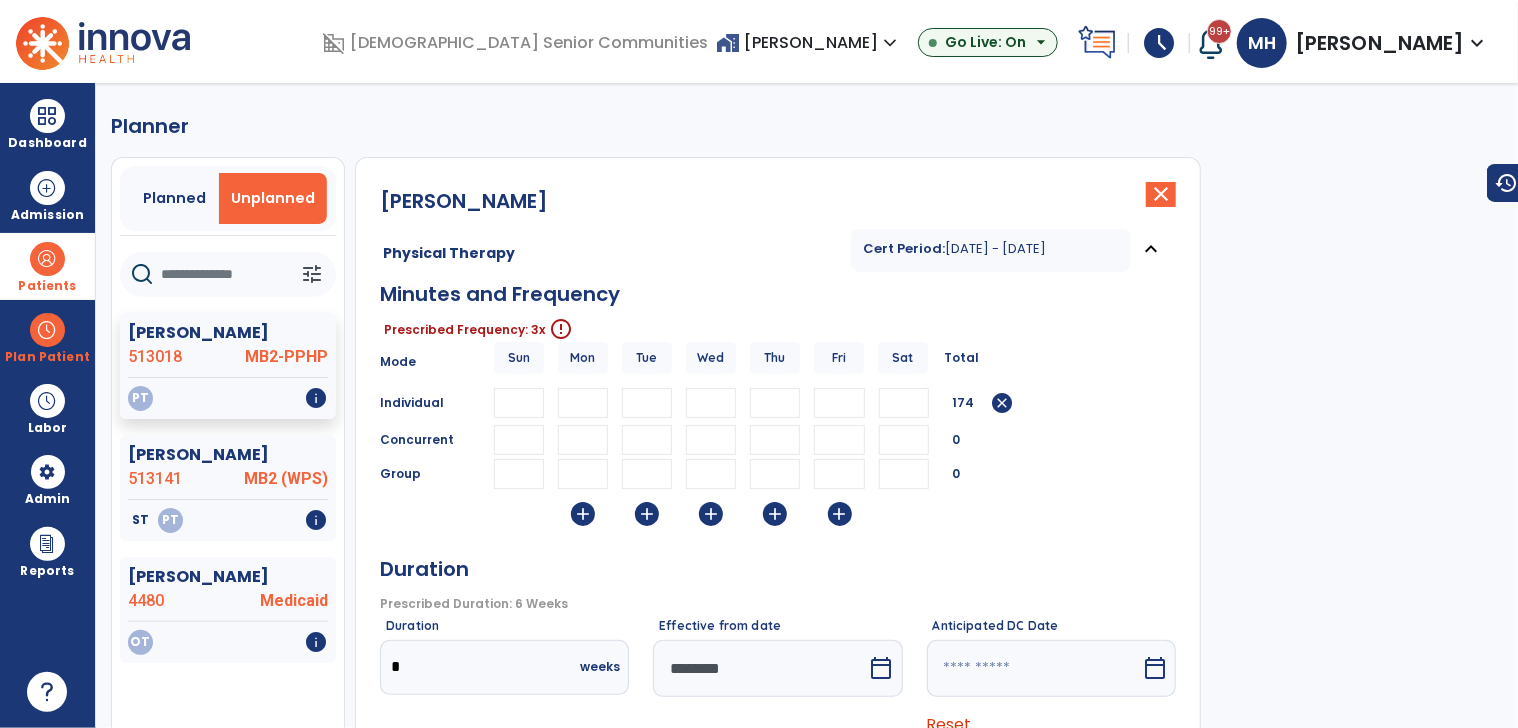 click on "**" at bounding box center [711, 403] 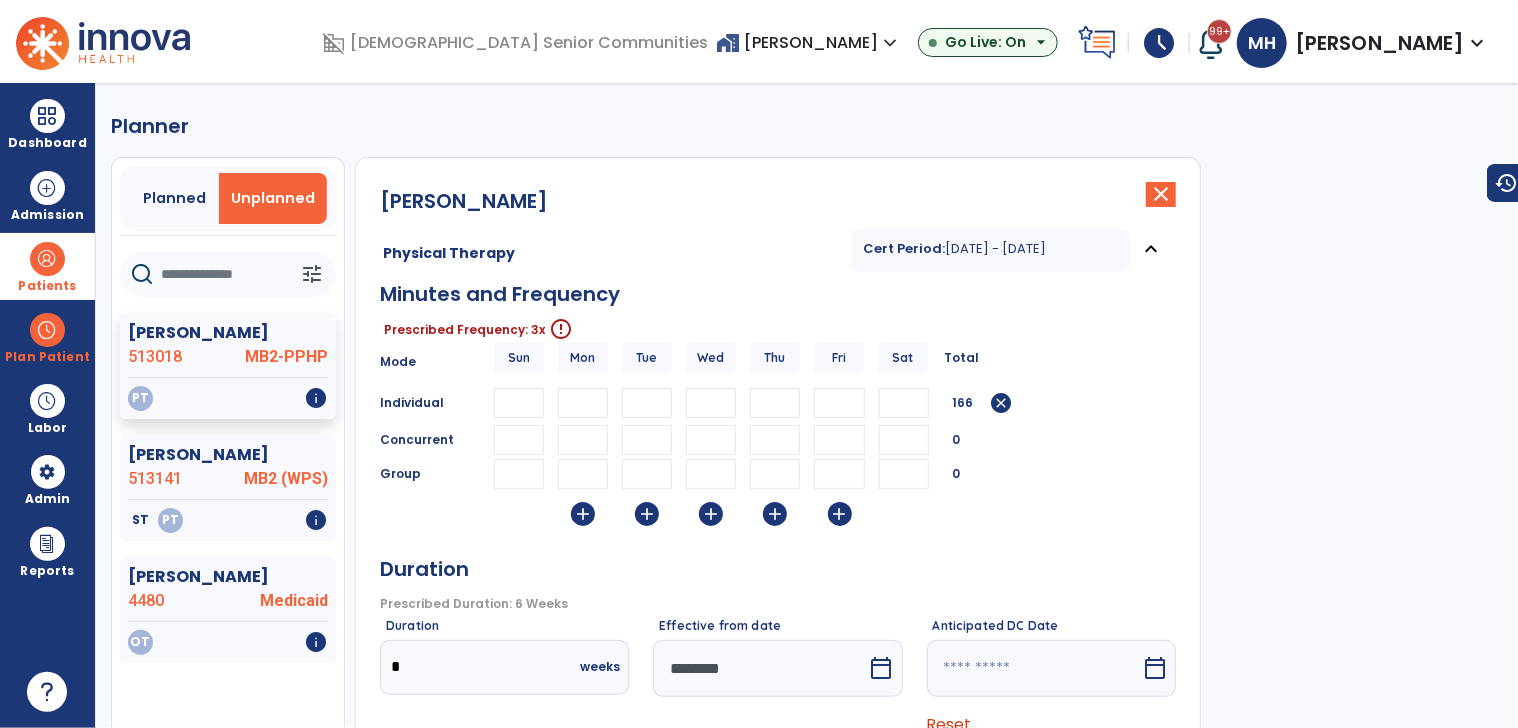 type on "**" 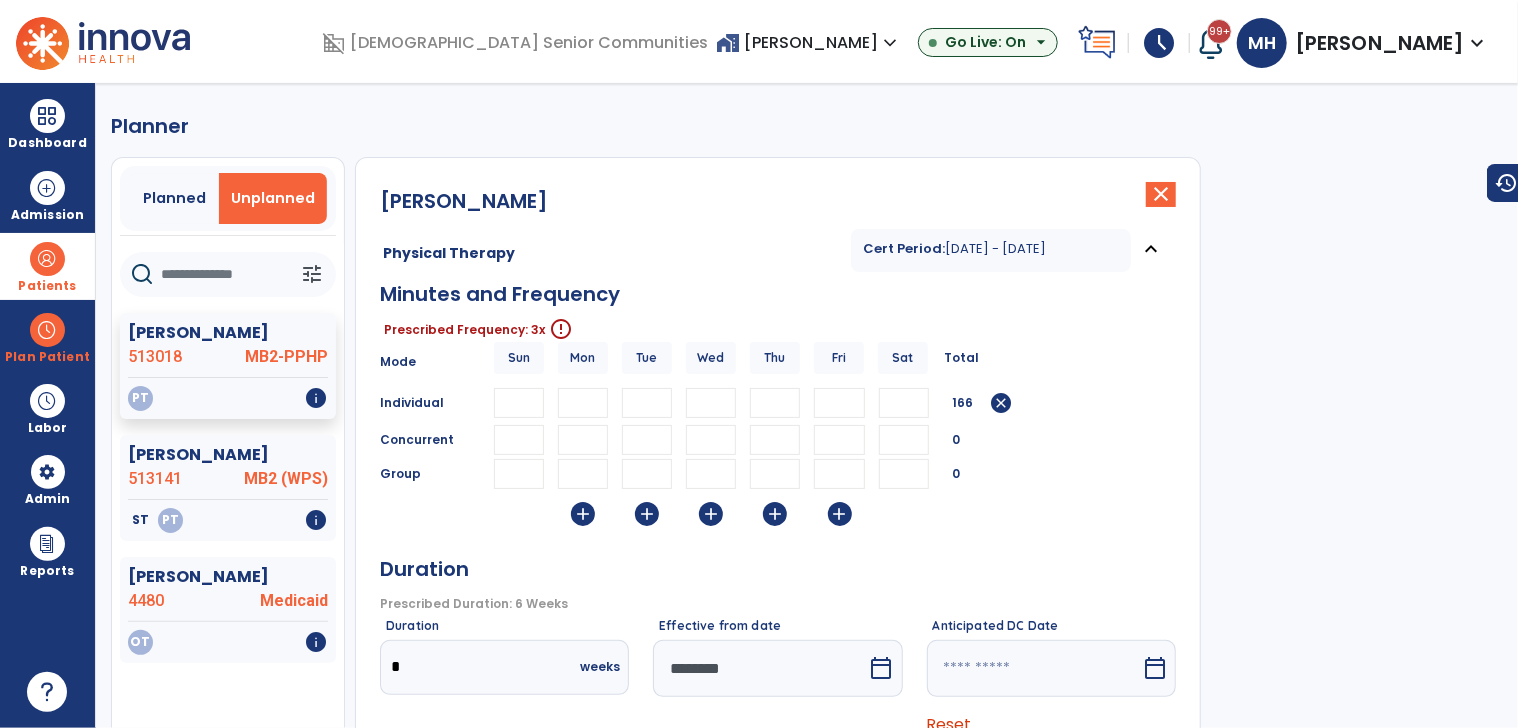 click on "**" at bounding box center (775, 403) 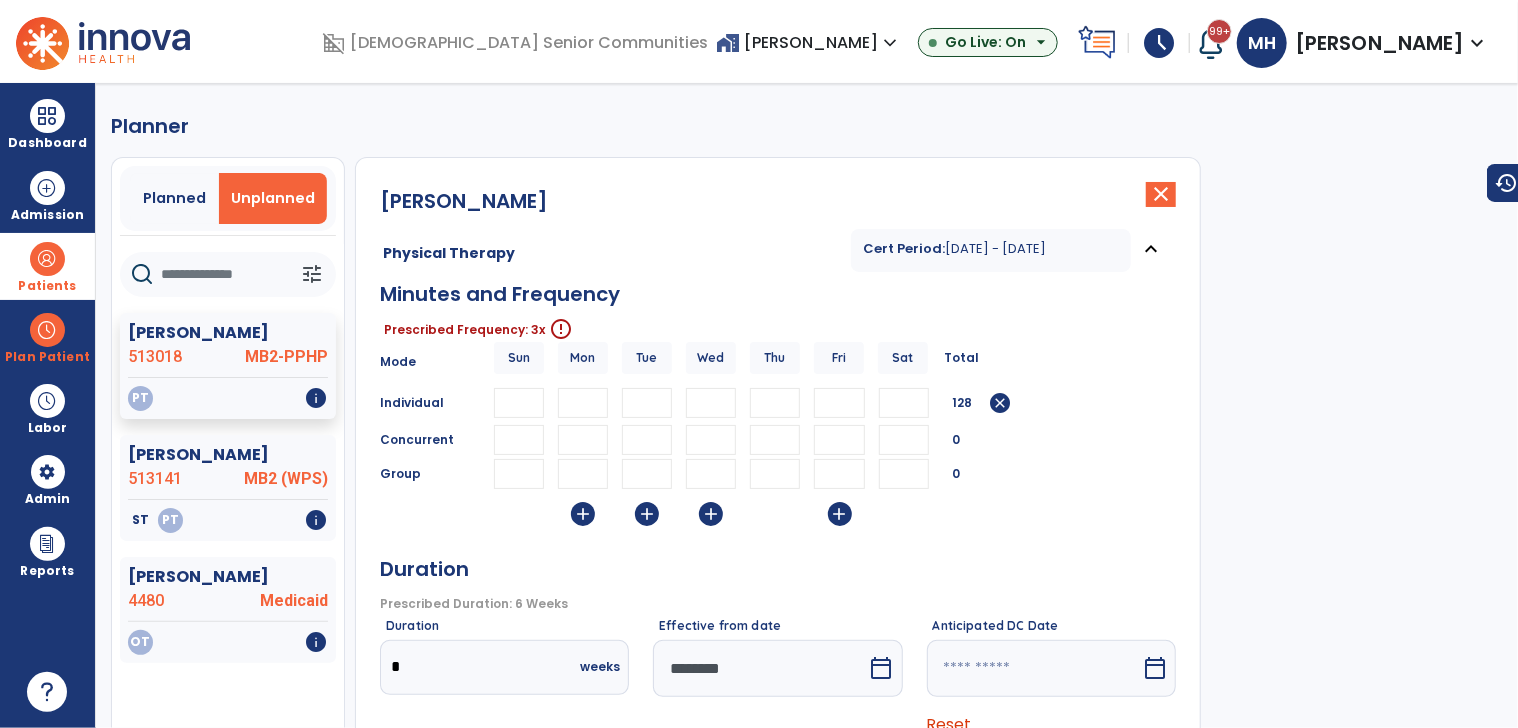 type 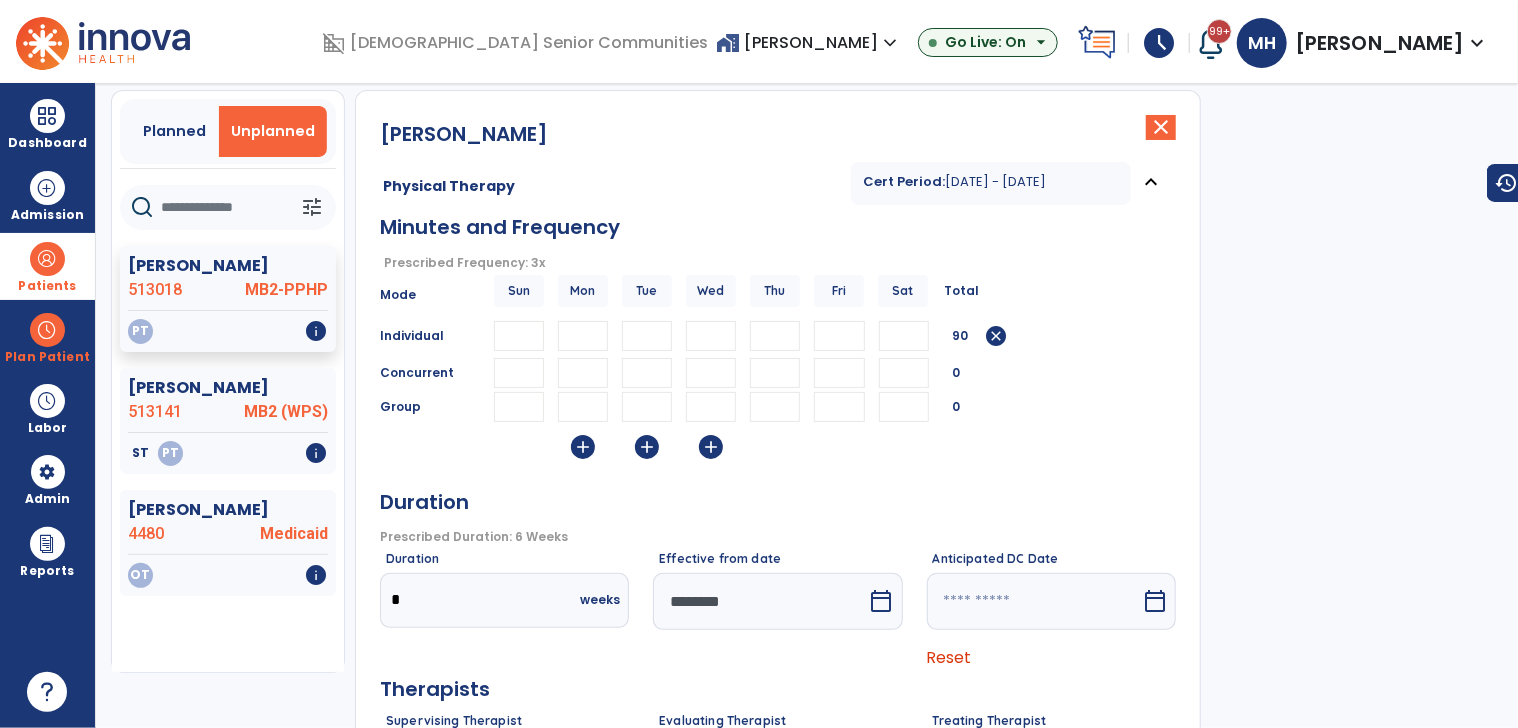 scroll, scrollTop: 100, scrollLeft: 0, axis: vertical 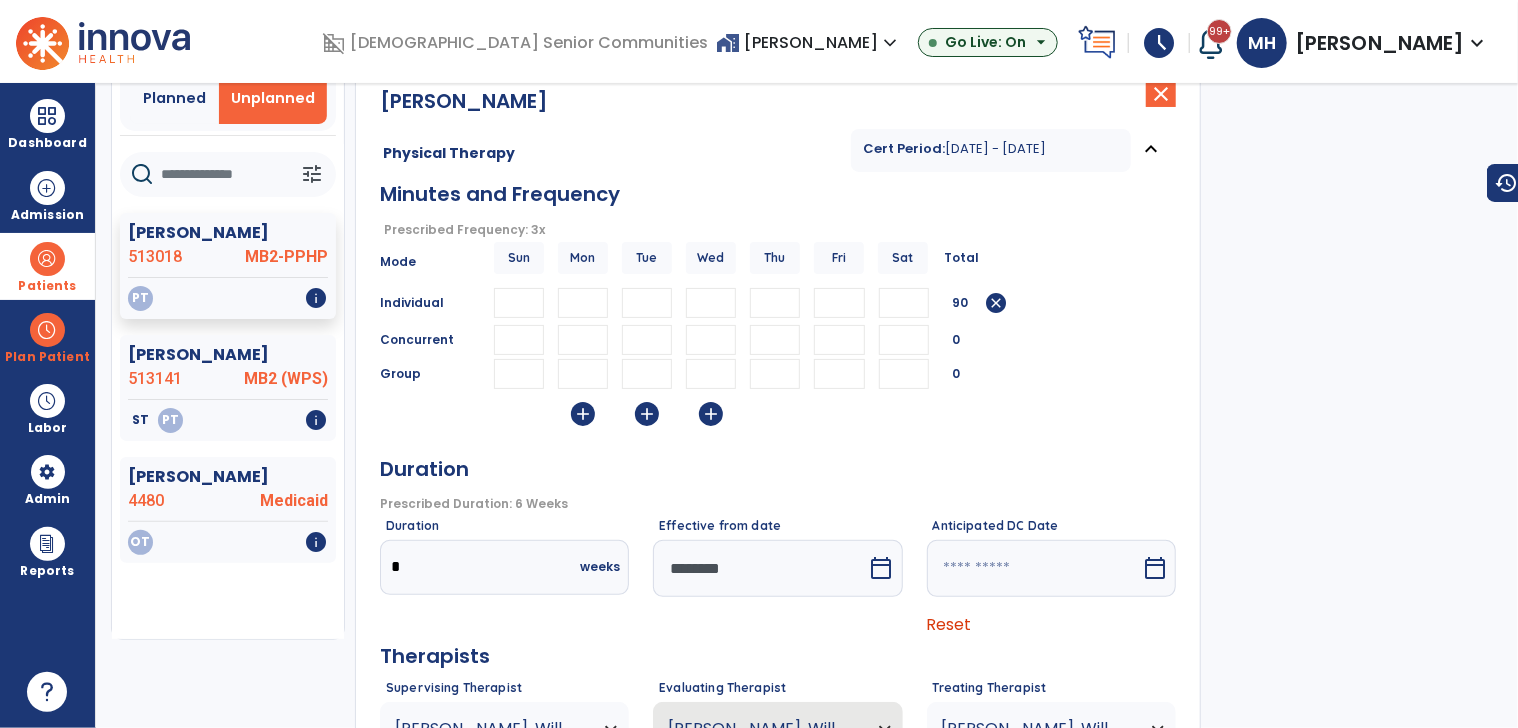 type 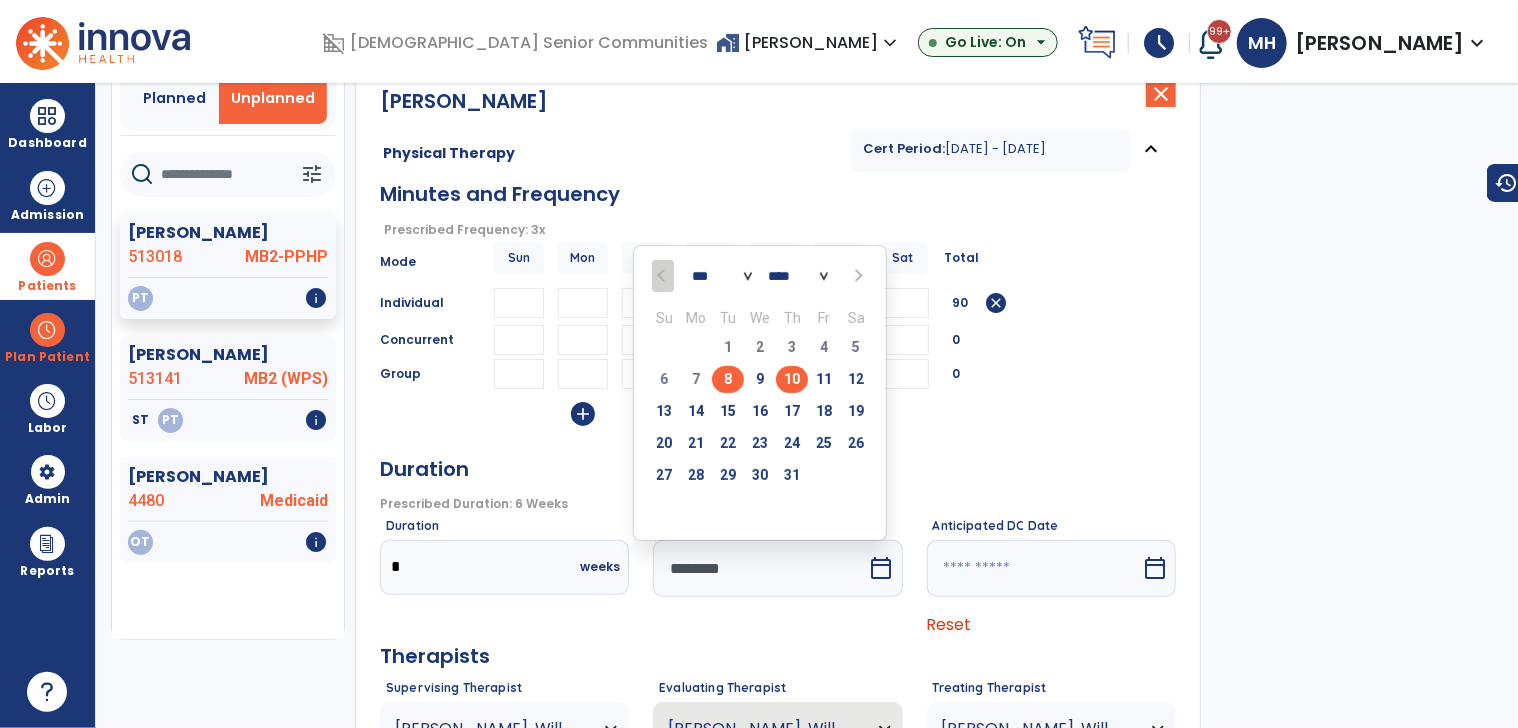 click on "10" at bounding box center [792, 379] 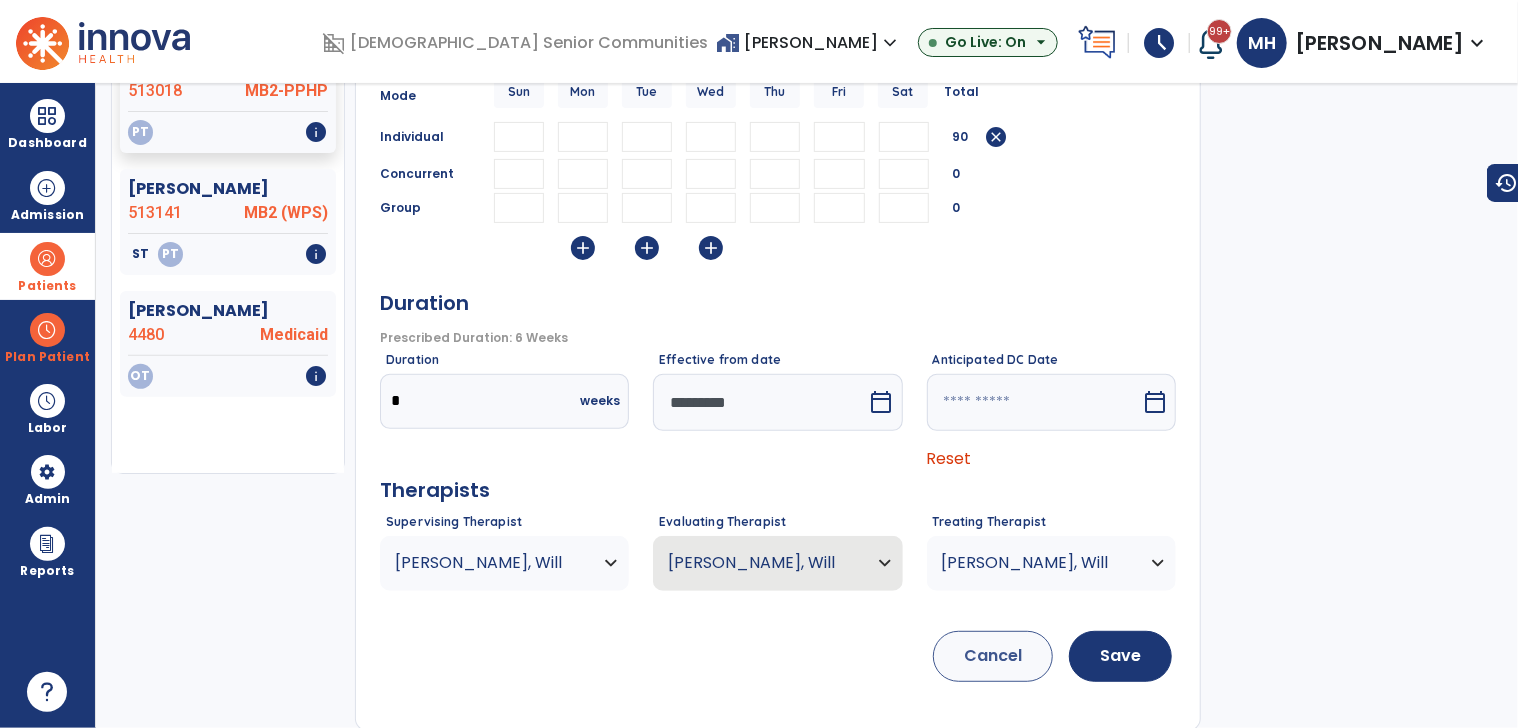 scroll, scrollTop: 267, scrollLeft: 0, axis: vertical 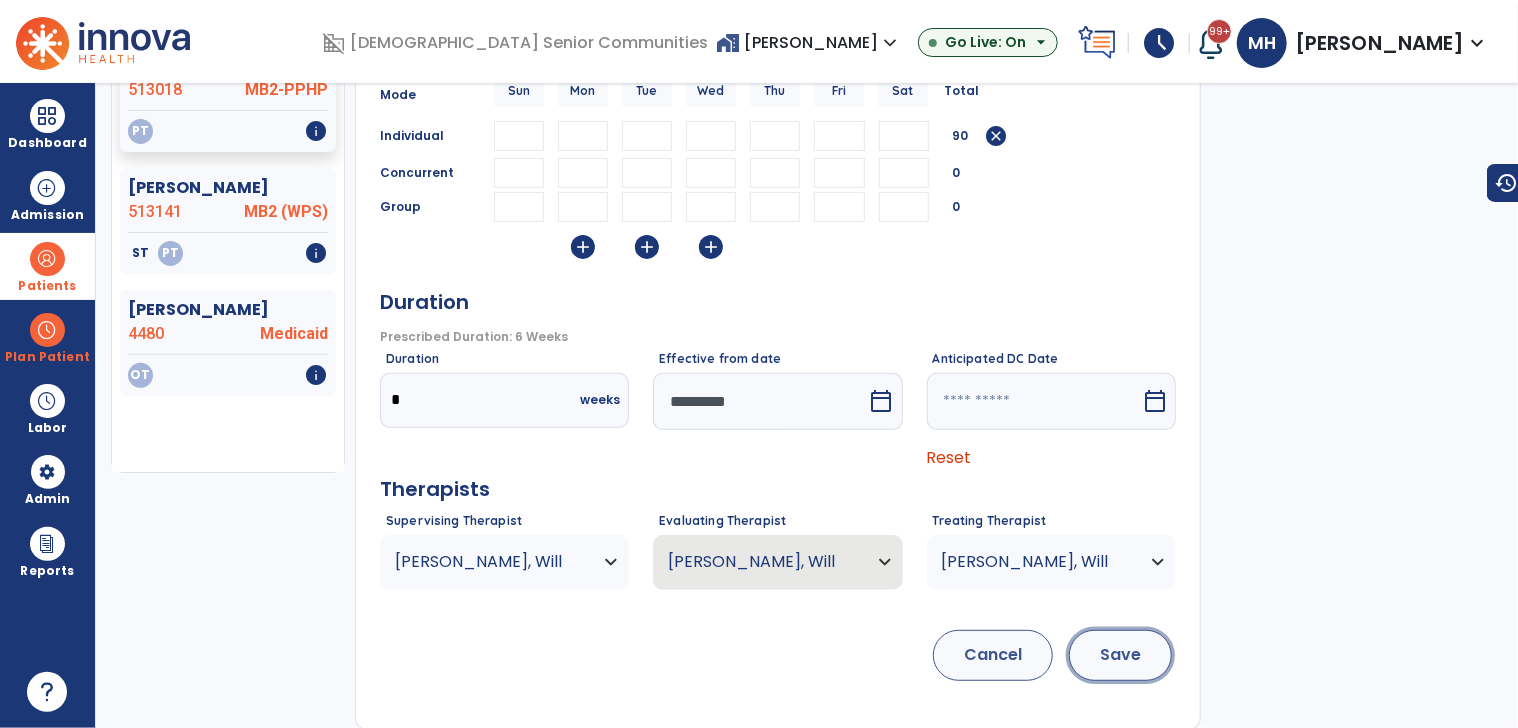 click on "Save" at bounding box center (1120, 655) 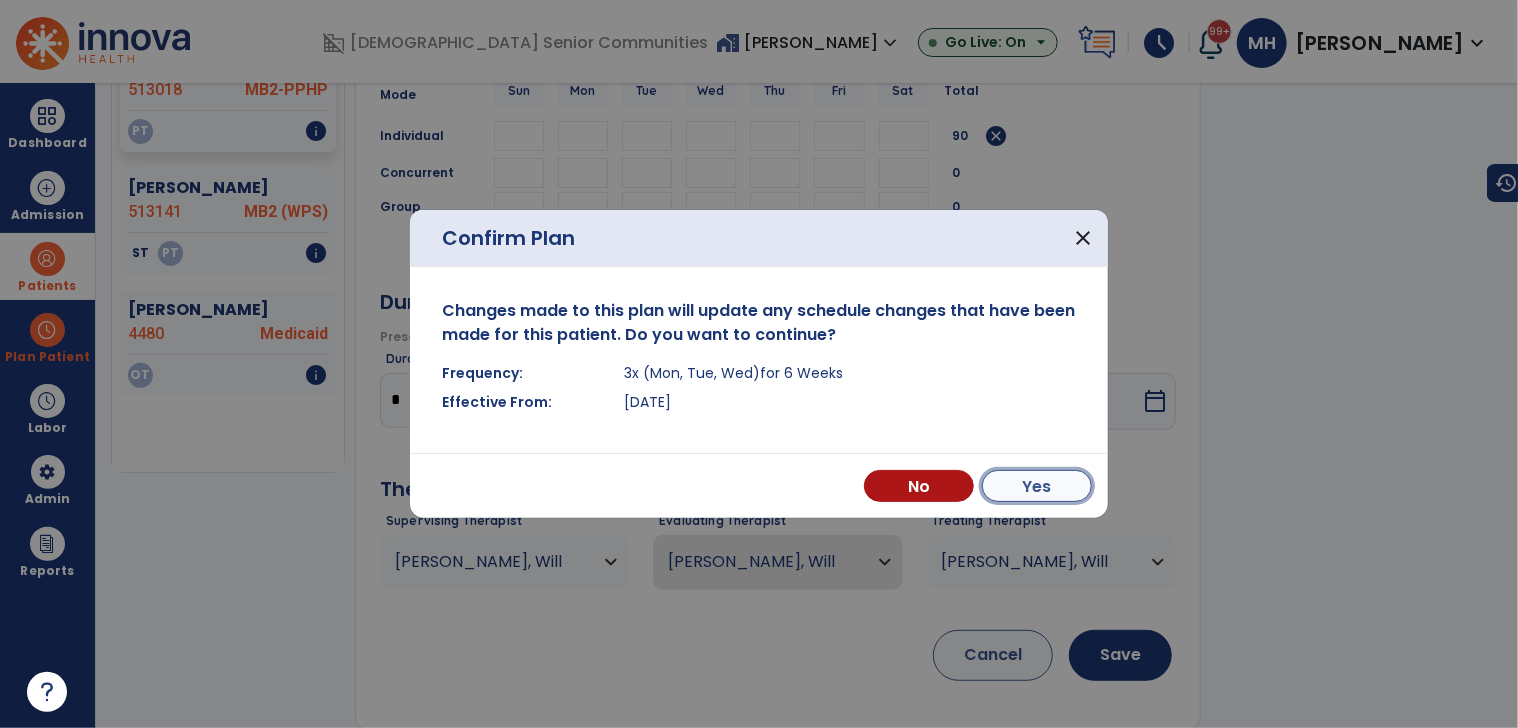 click on "Yes" at bounding box center [1037, 486] 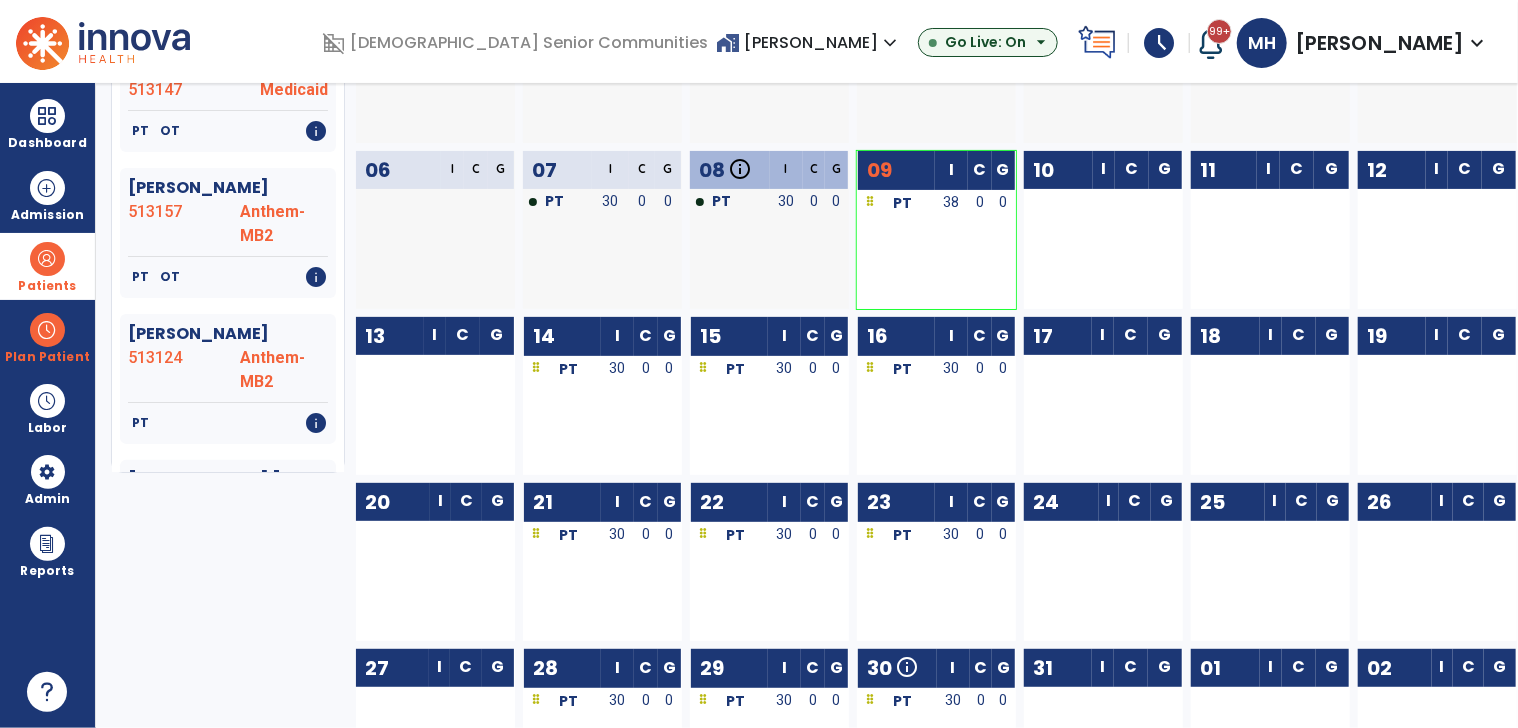 scroll, scrollTop: 0, scrollLeft: 0, axis: both 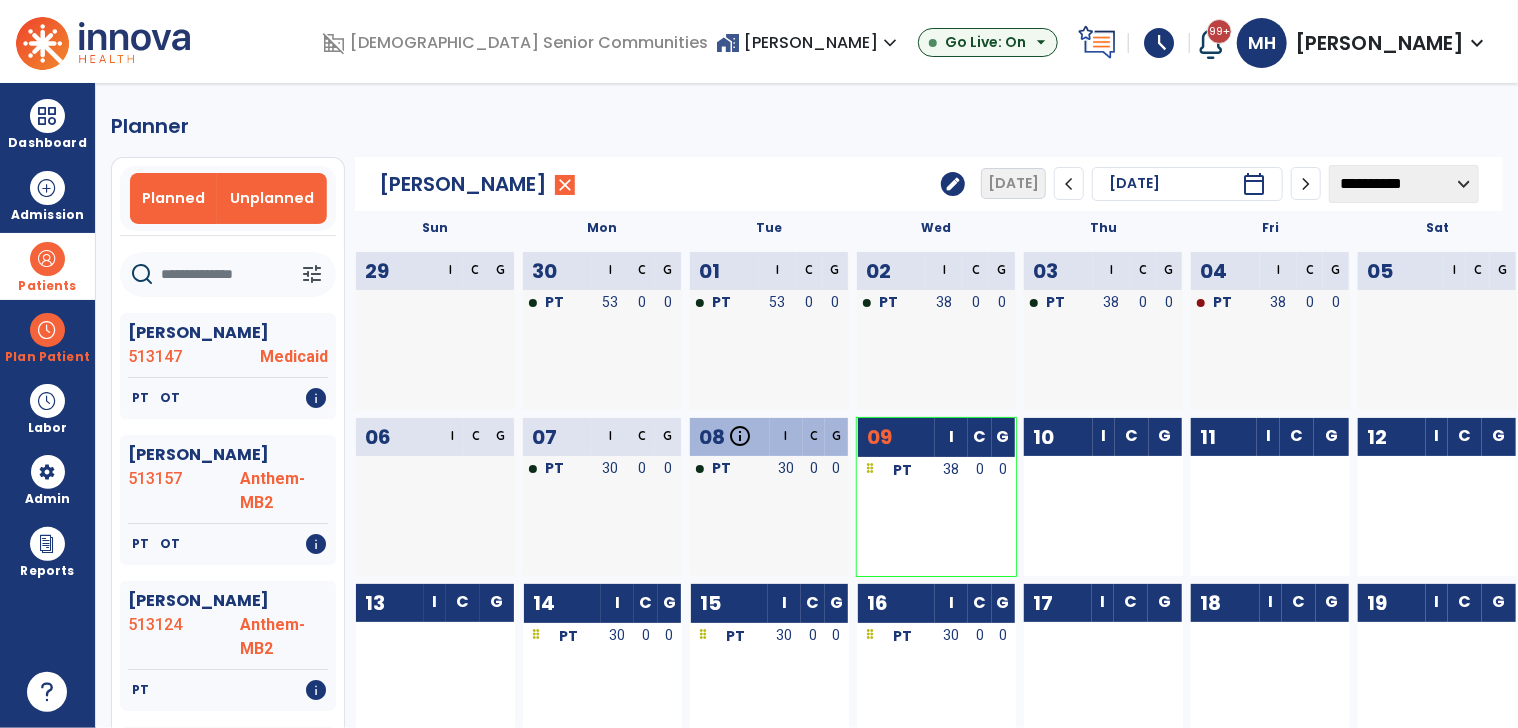 click on "Unplanned" at bounding box center [272, 198] 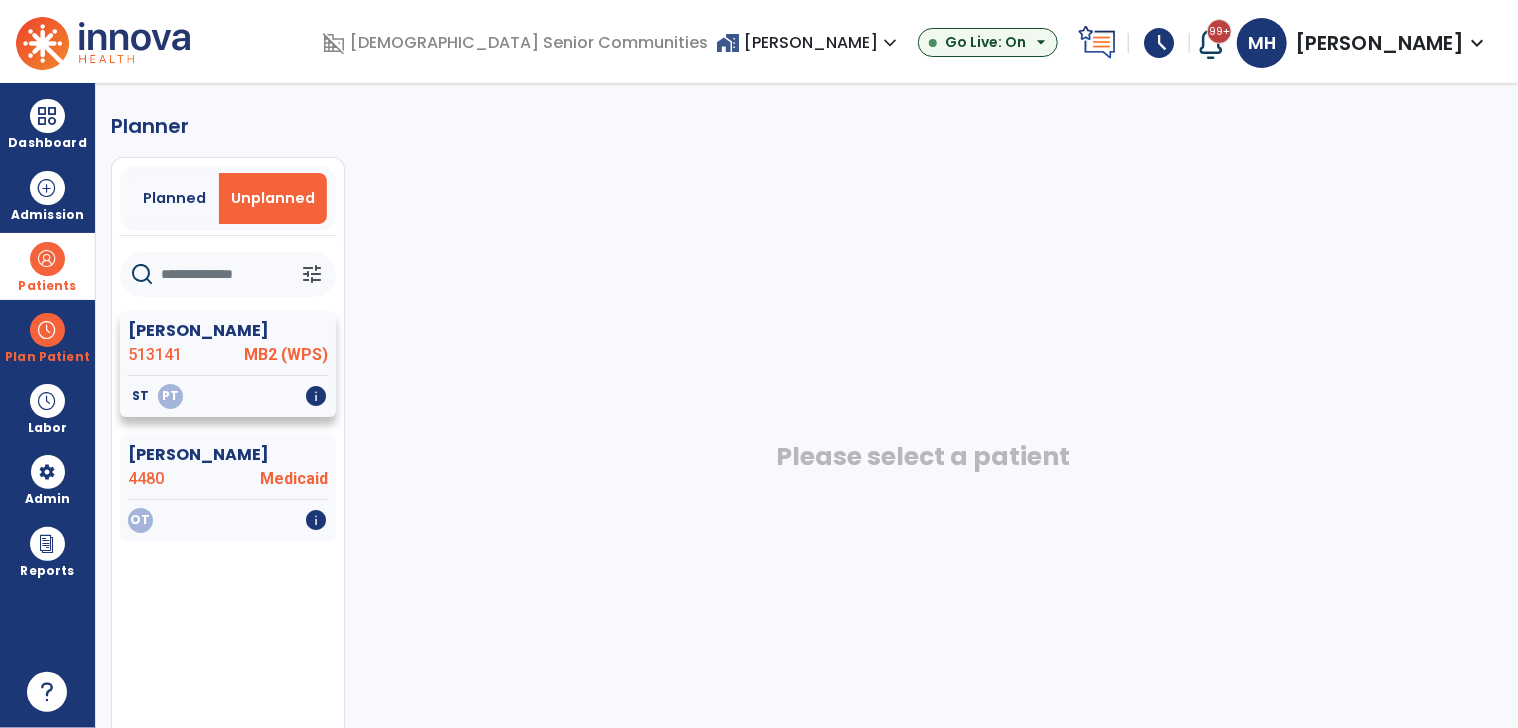 click on "MB2 (WPS)" 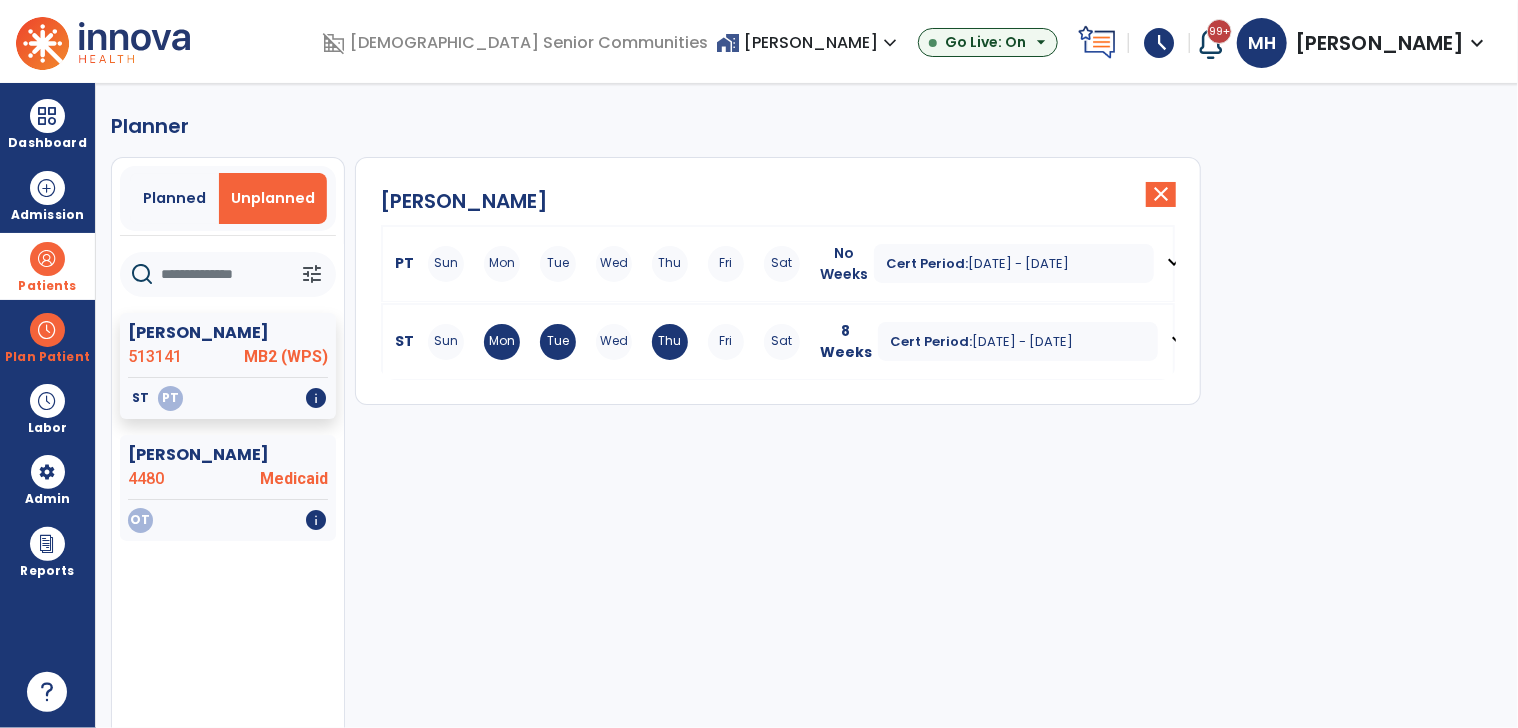 click on "Sun Mon Tue Wed Thu Fri Sat" at bounding box center (614, 264) 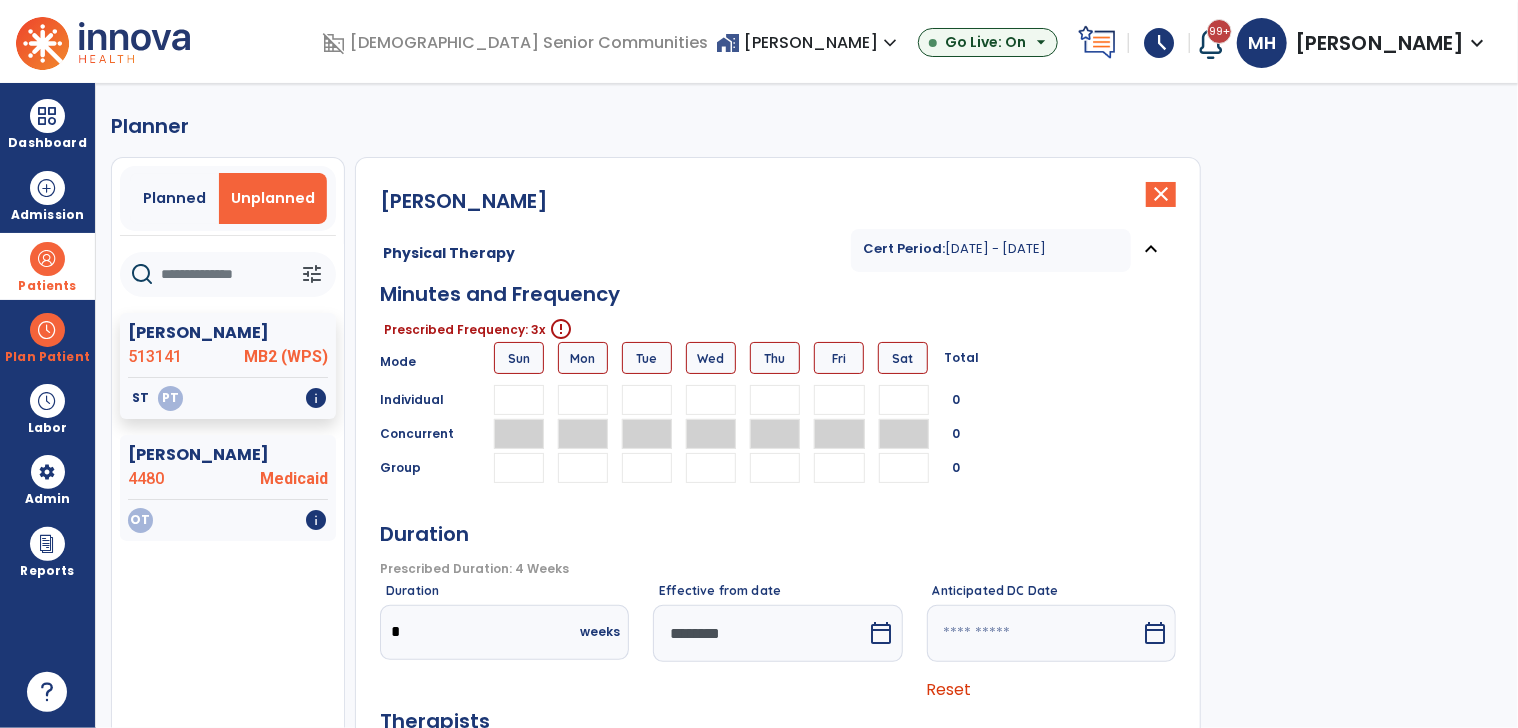 click at bounding box center [583, 400] 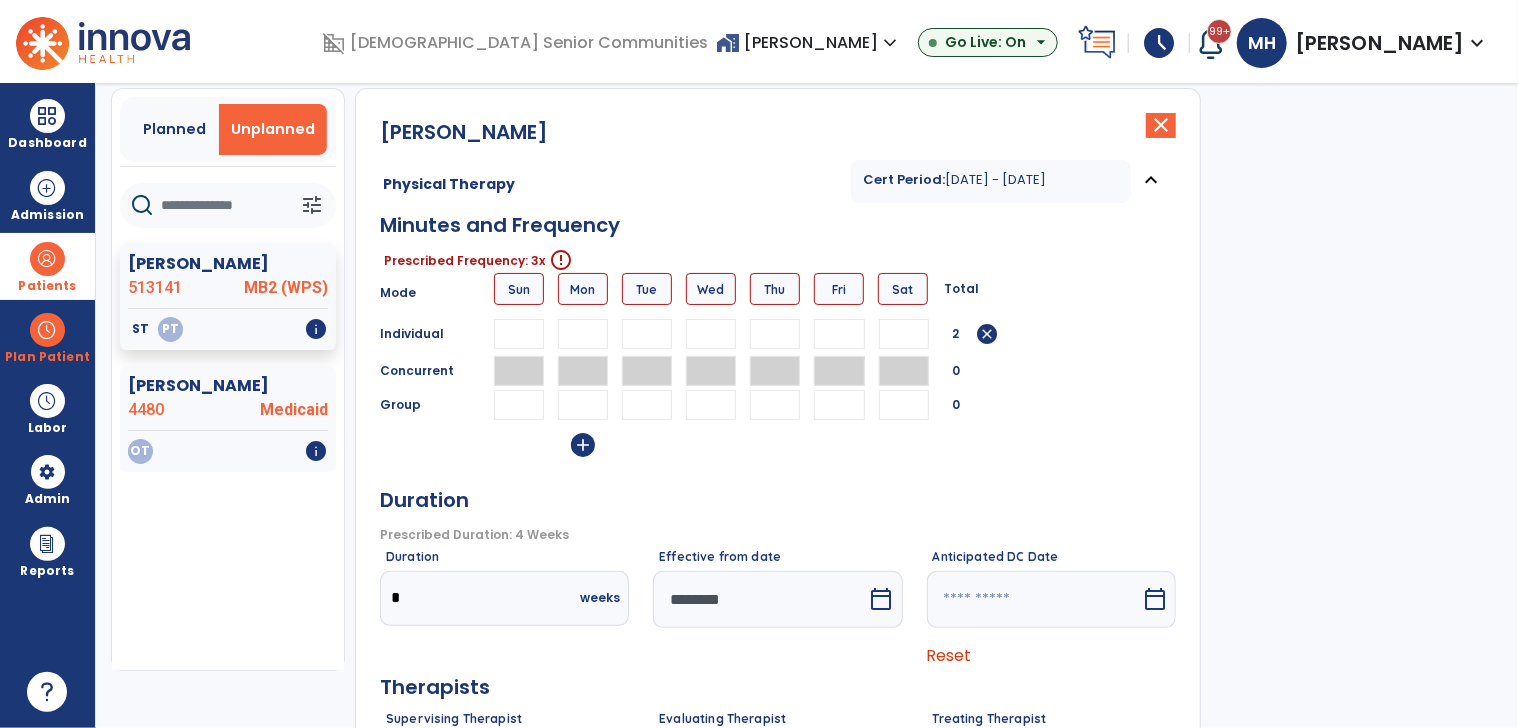 scroll, scrollTop: 44, scrollLeft: 0, axis: vertical 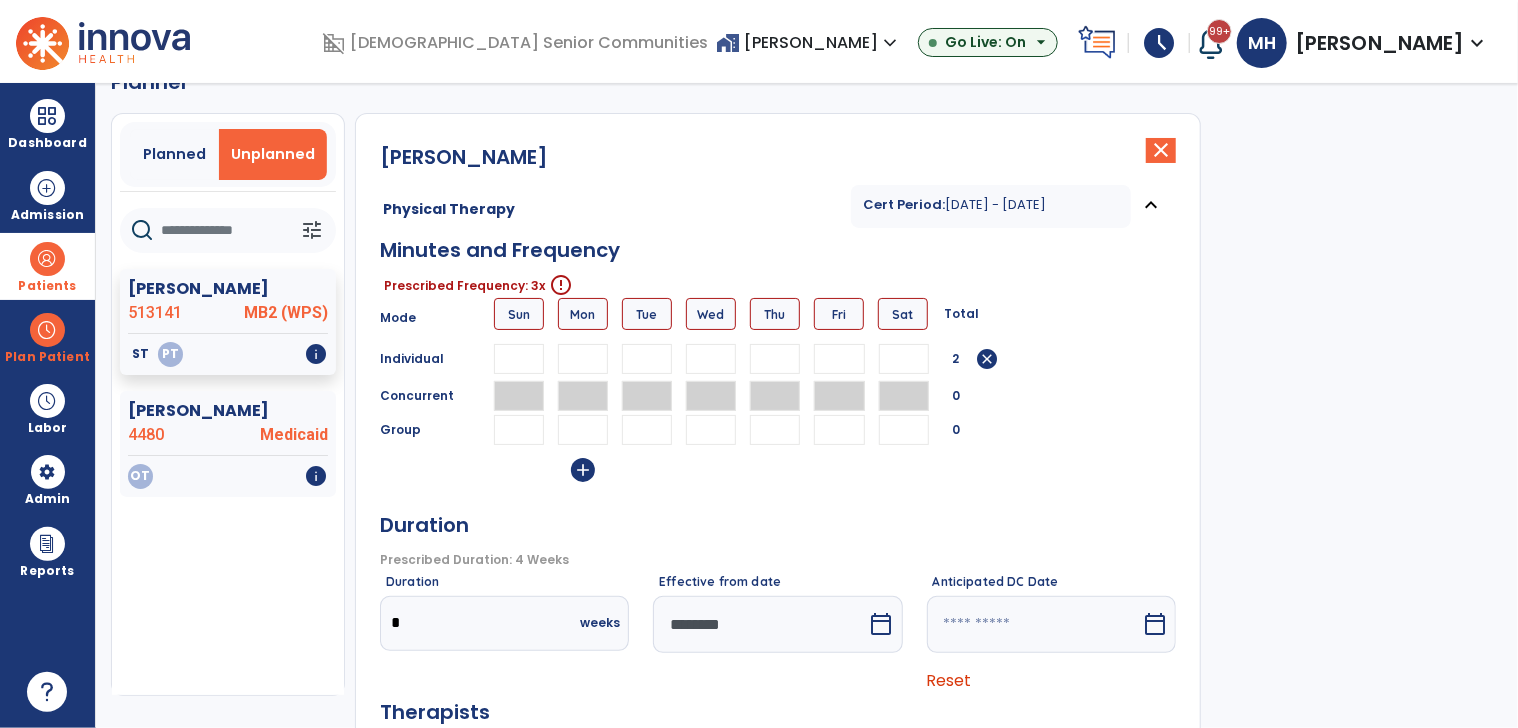 type on "*" 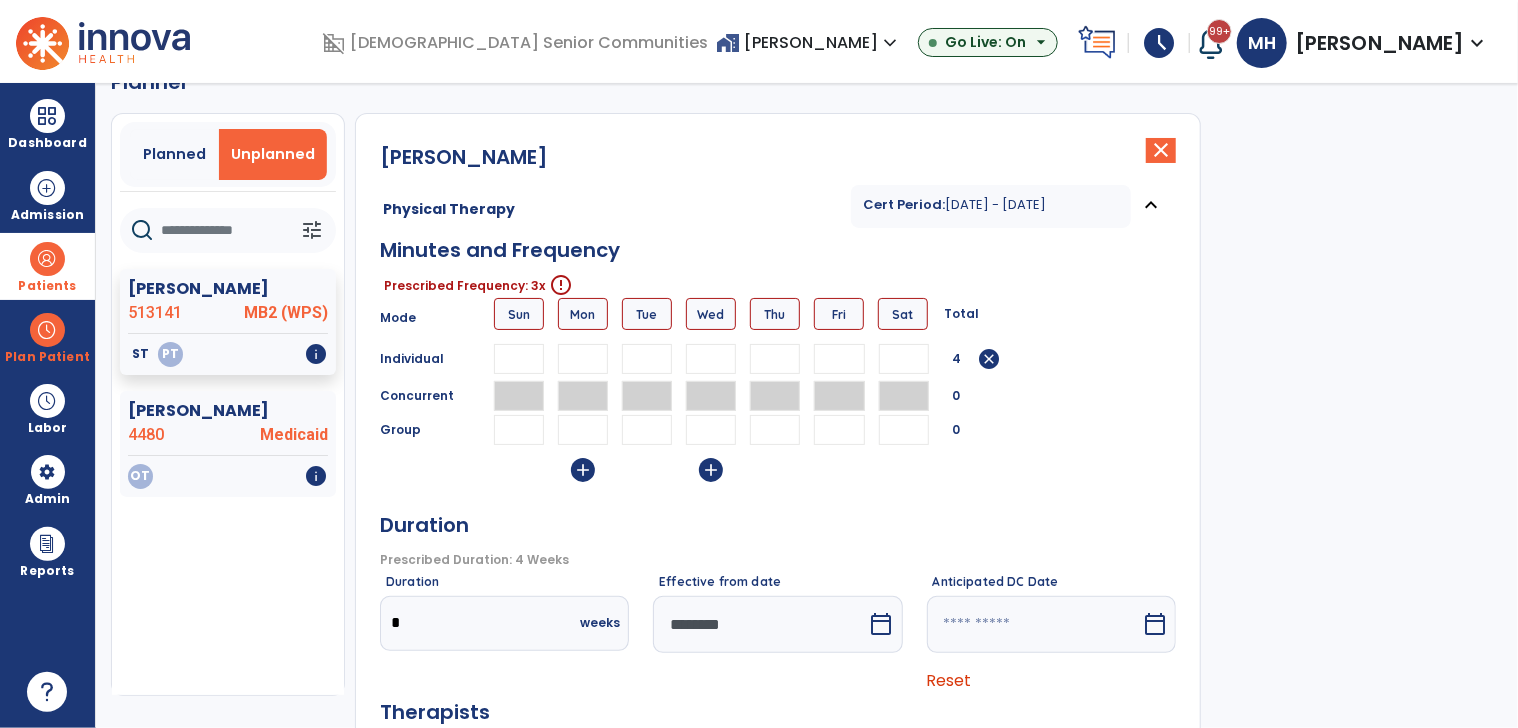 type on "*" 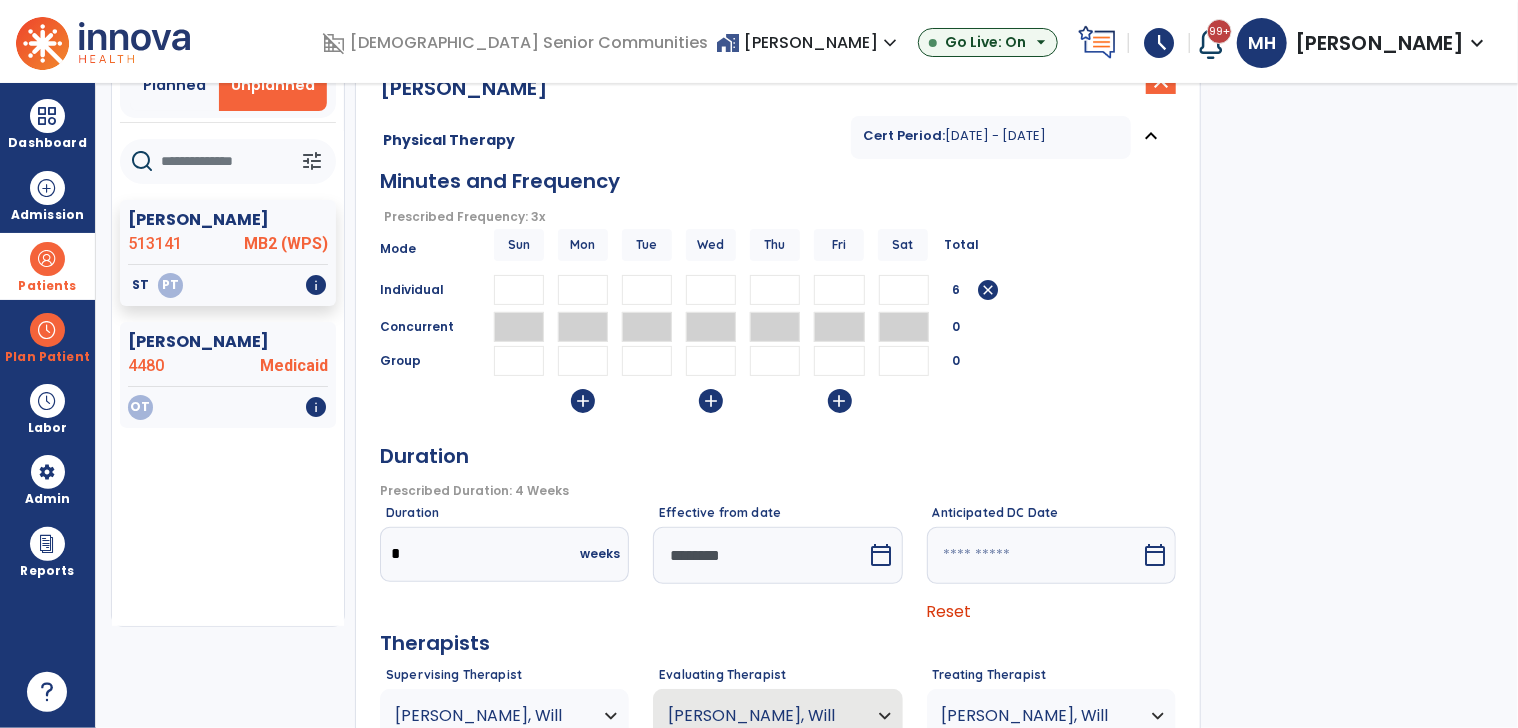 scroll, scrollTop: 144, scrollLeft: 0, axis: vertical 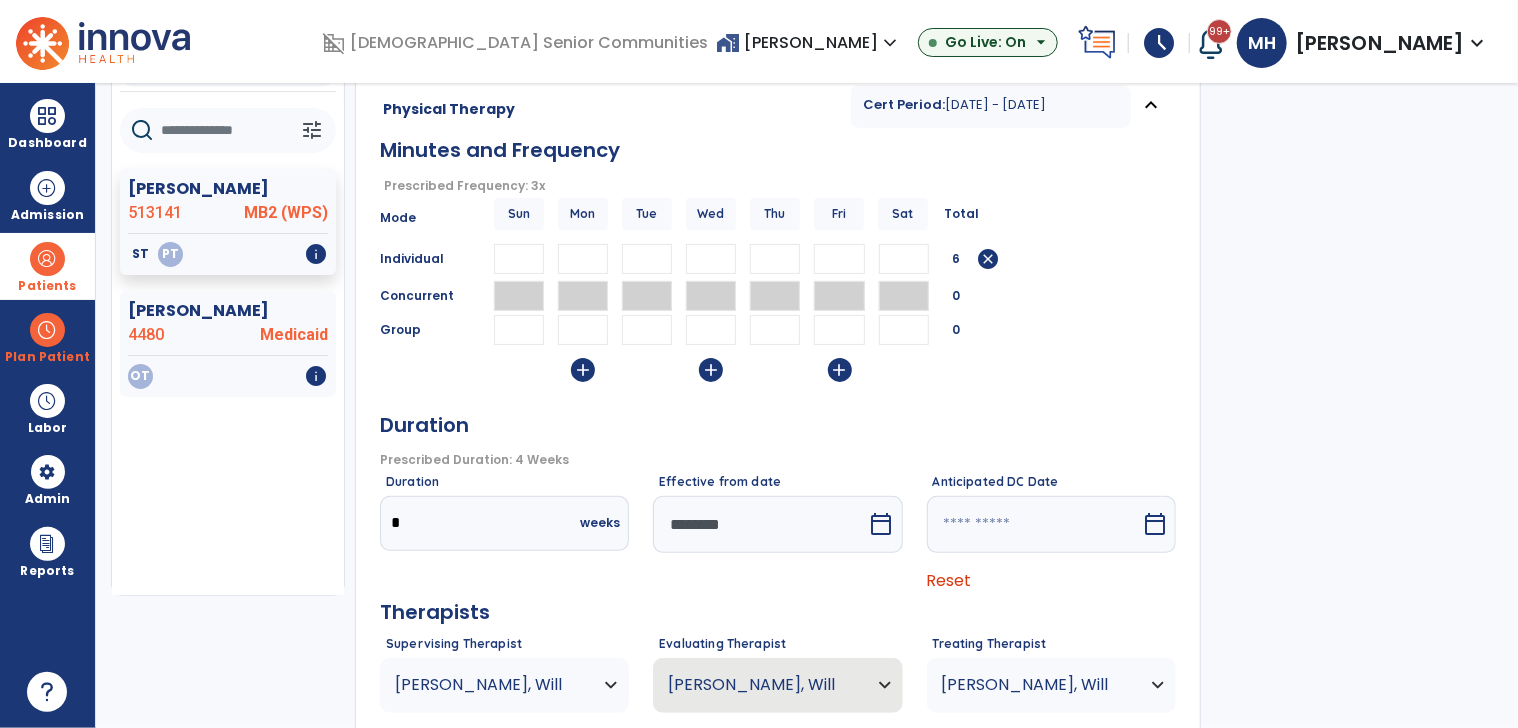 type on "*" 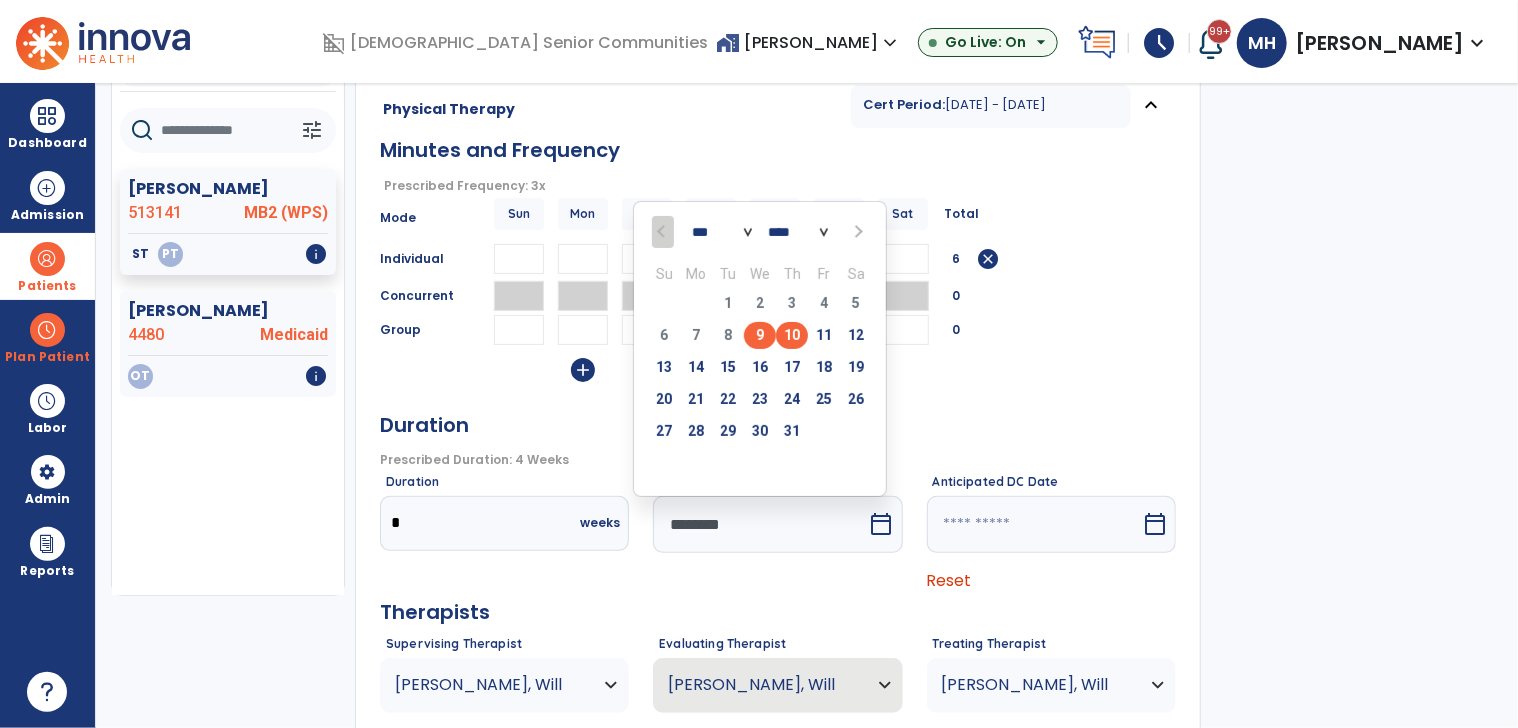 click on "10" at bounding box center (792, 335) 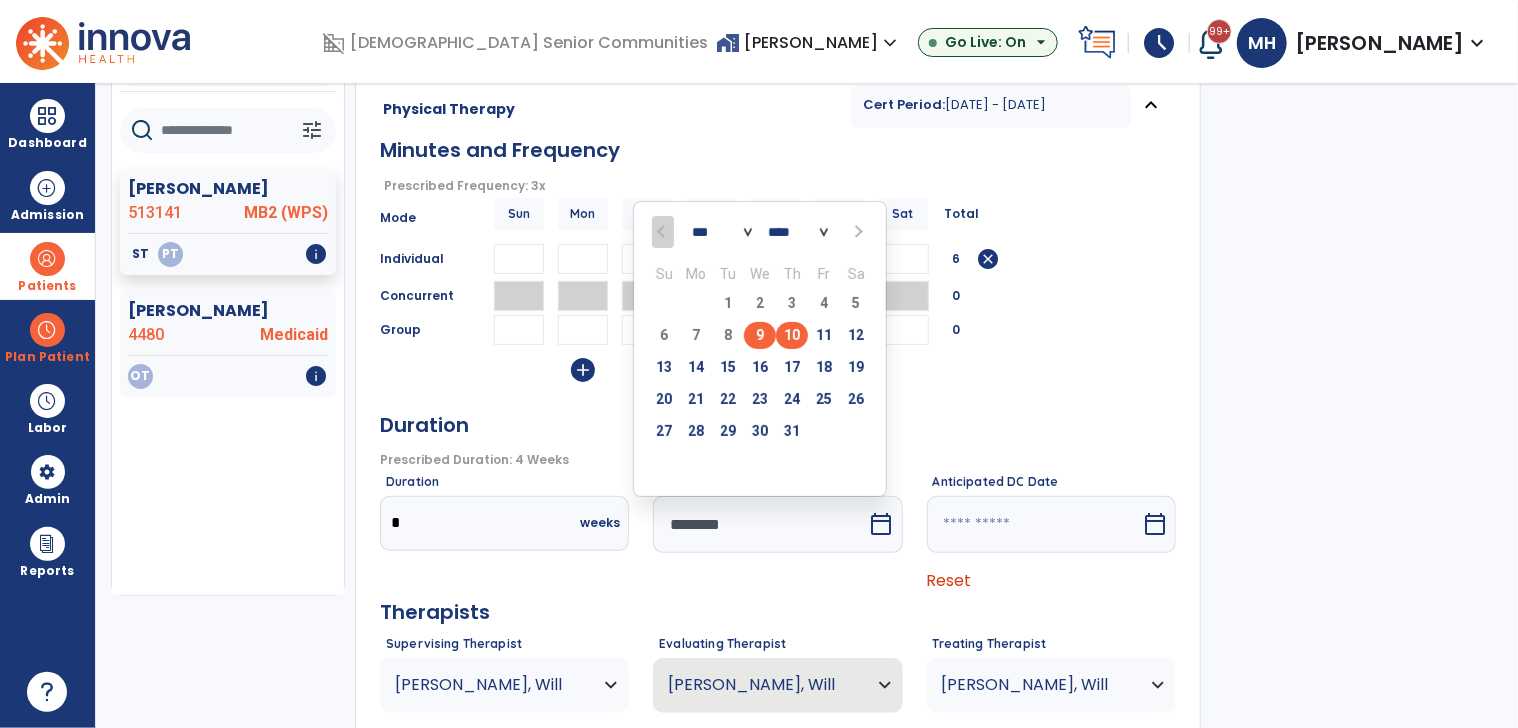 type on "*********" 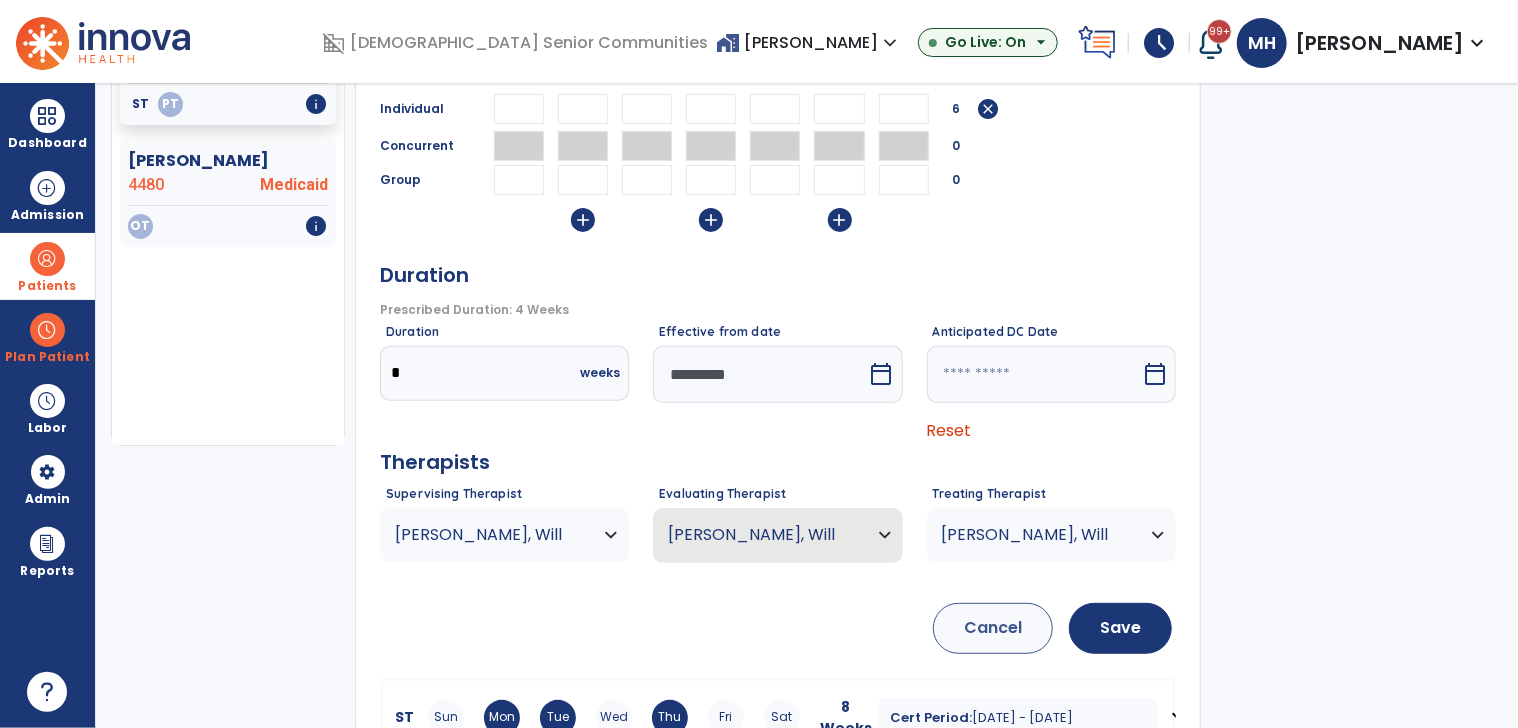 scroll, scrollTop: 344, scrollLeft: 0, axis: vertical 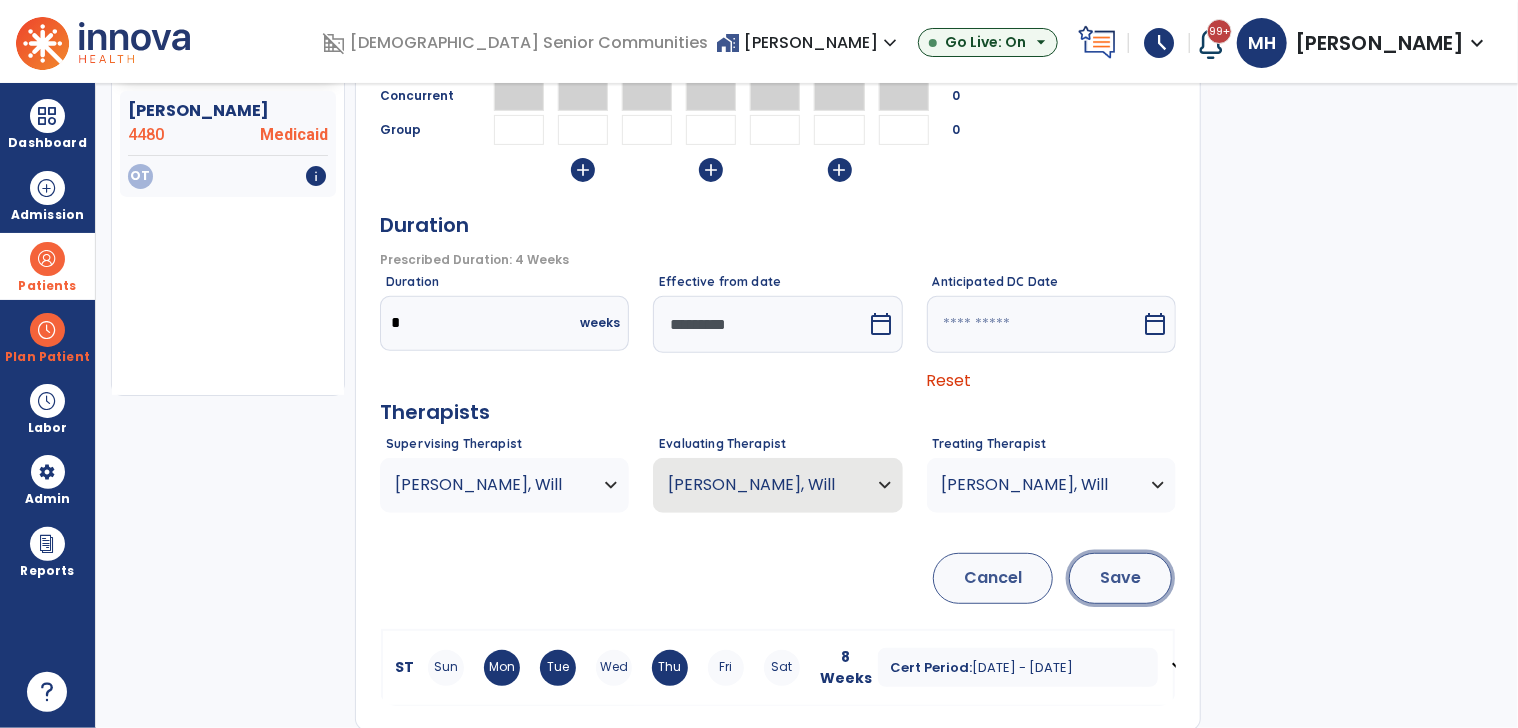 click on "Save" at bounding box center (1120, 578) 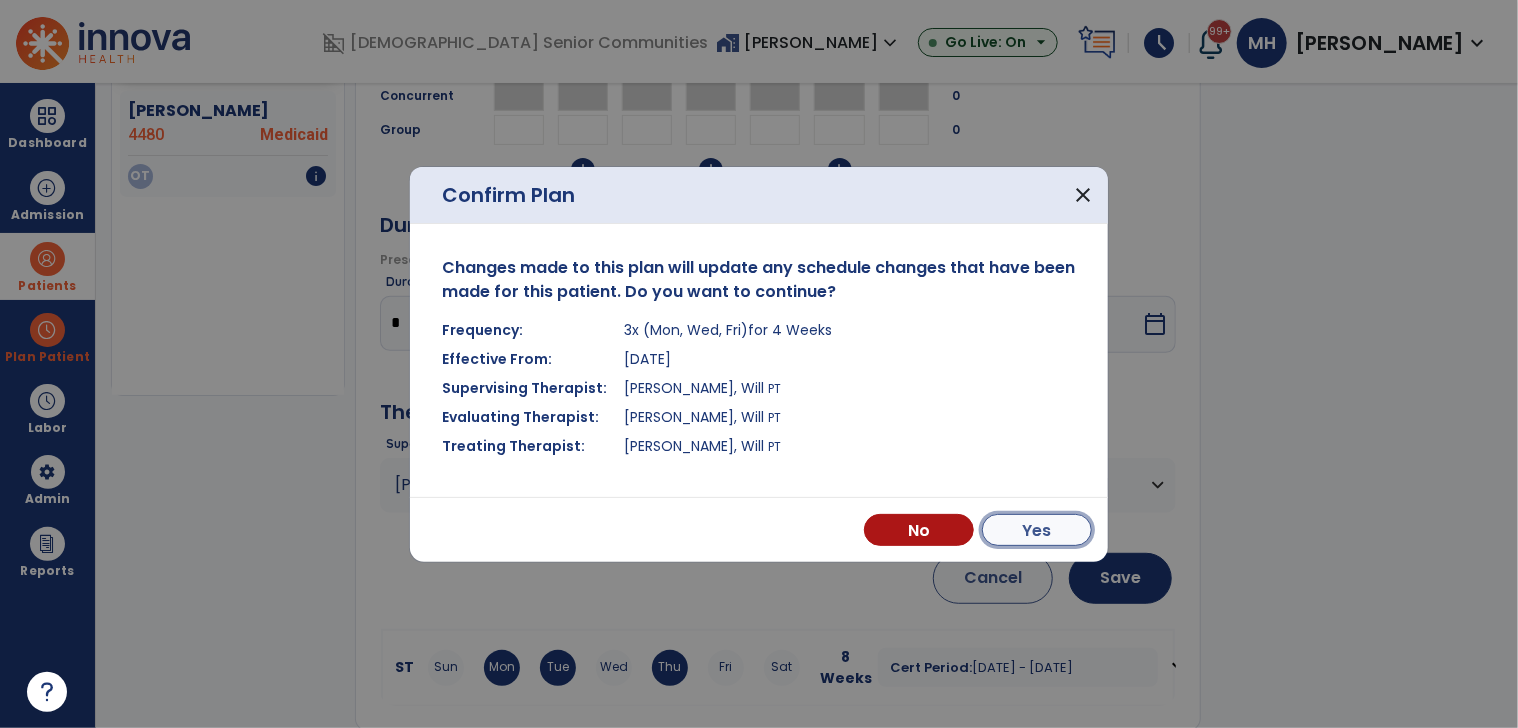 click on "Yes" at bounding box center (1037, 530) 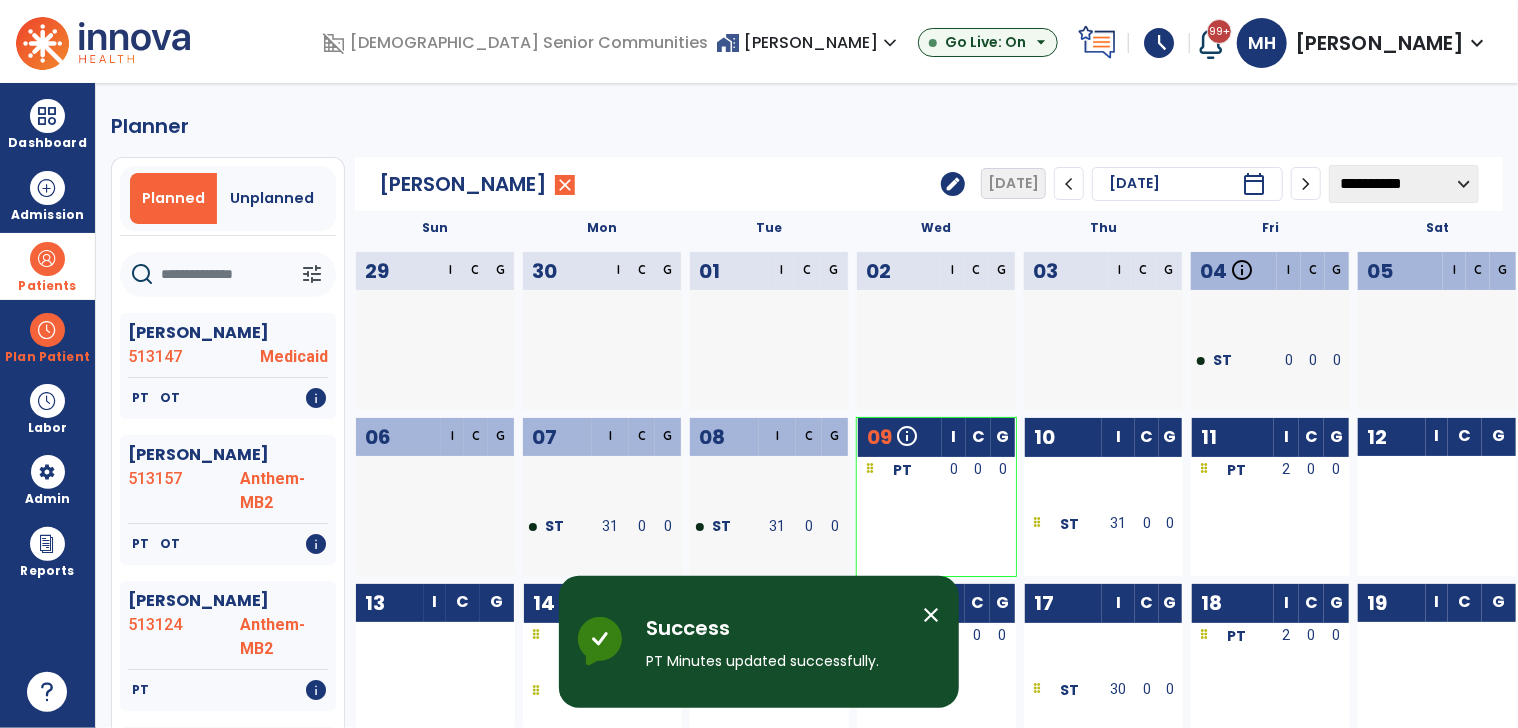 scroll, scrollTop: 0, scrollLeft: 0, axis: both 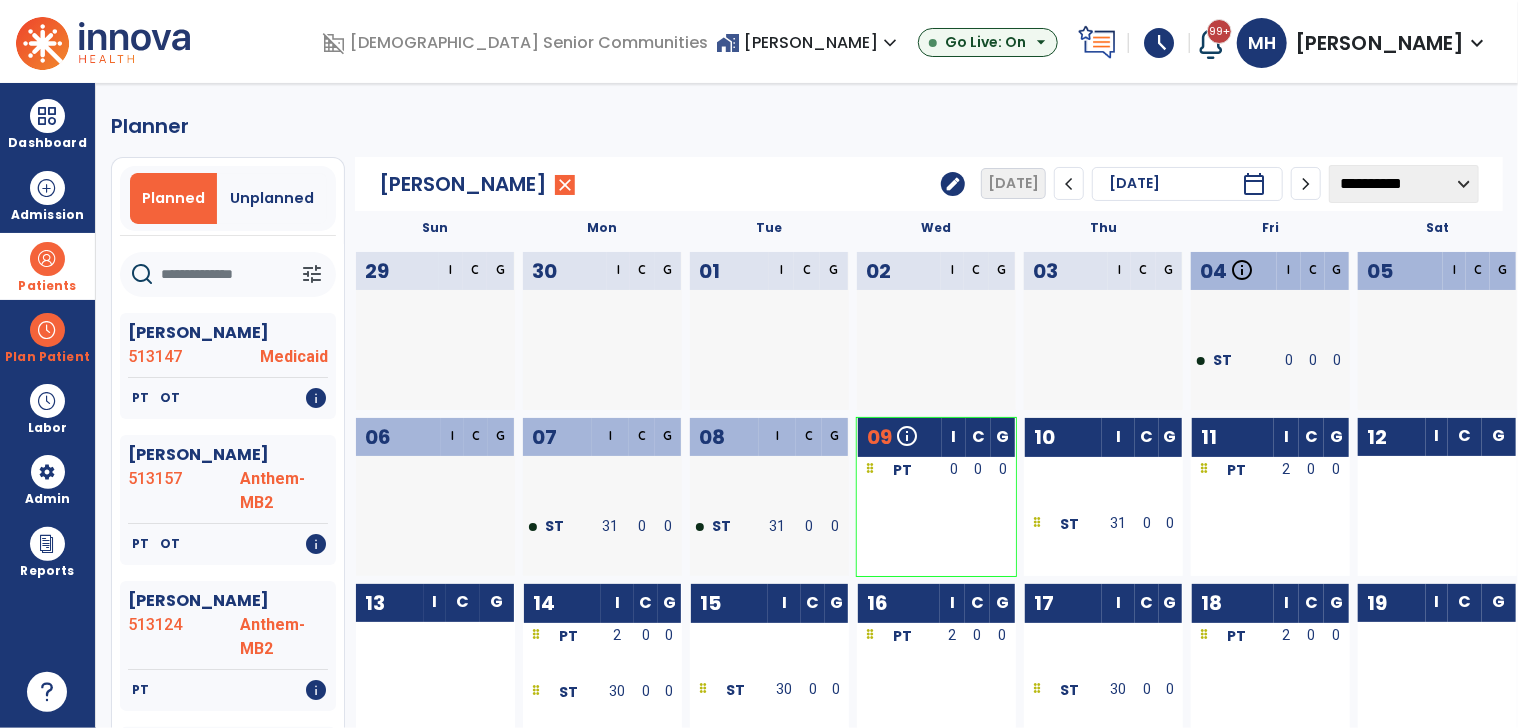click on "edit" 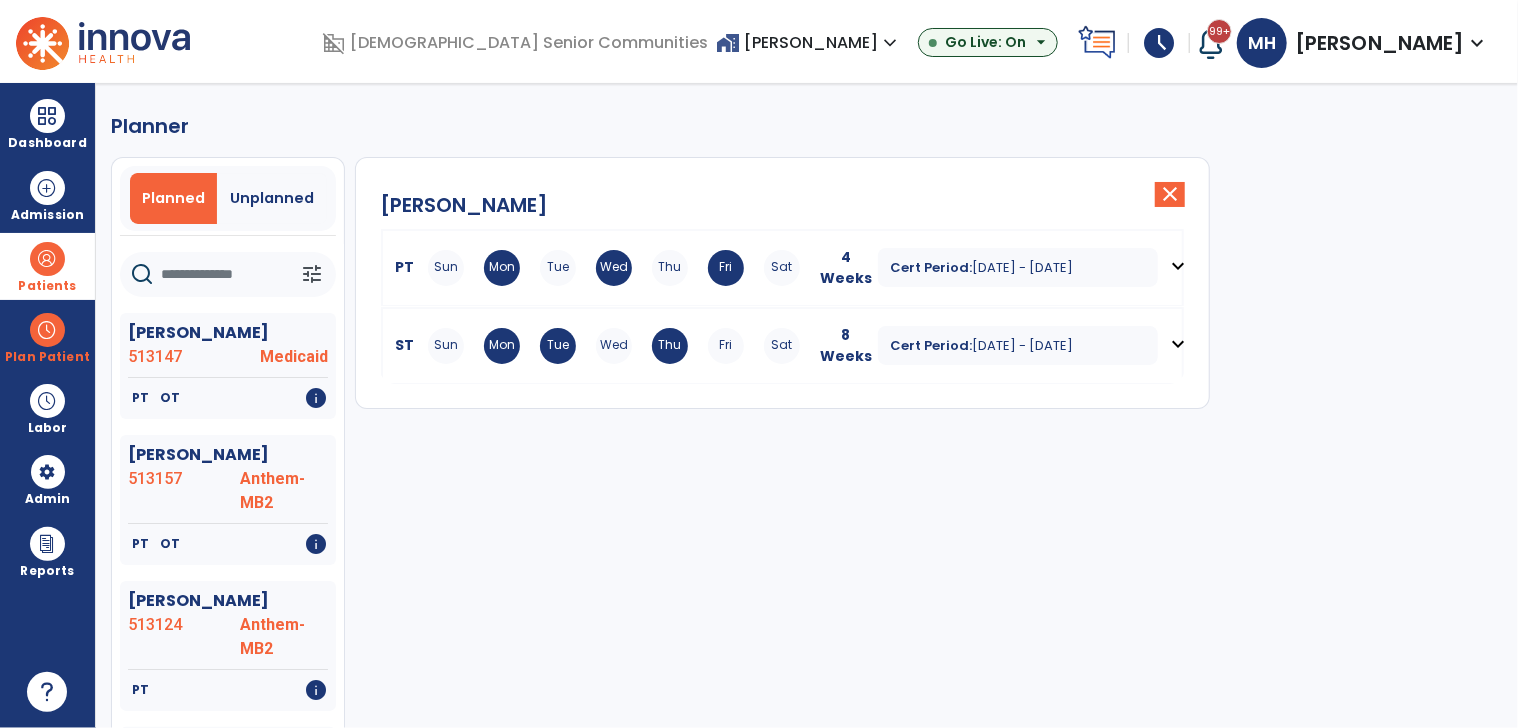 click on "Thu" at bounding box center [670, 268] 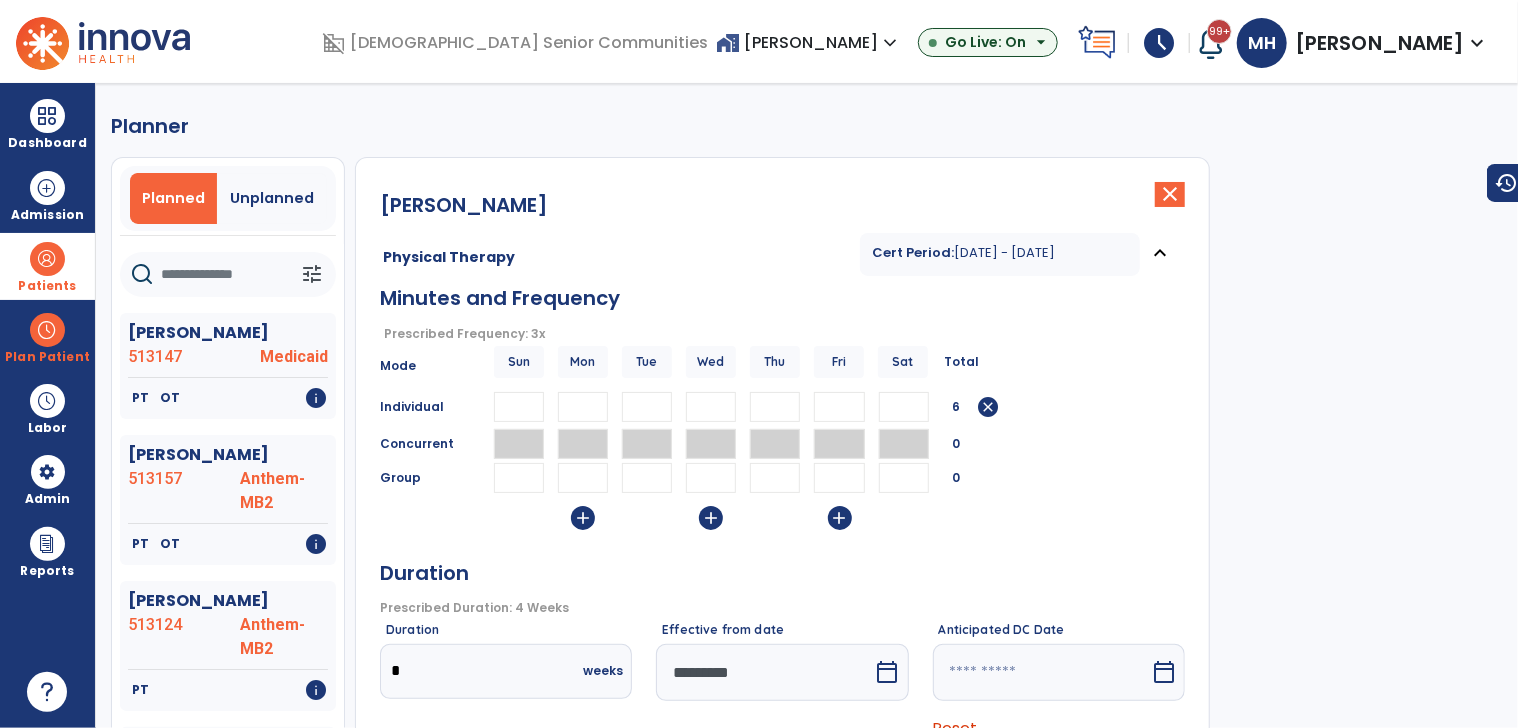 click on "*" at bounding box center [711, 407] 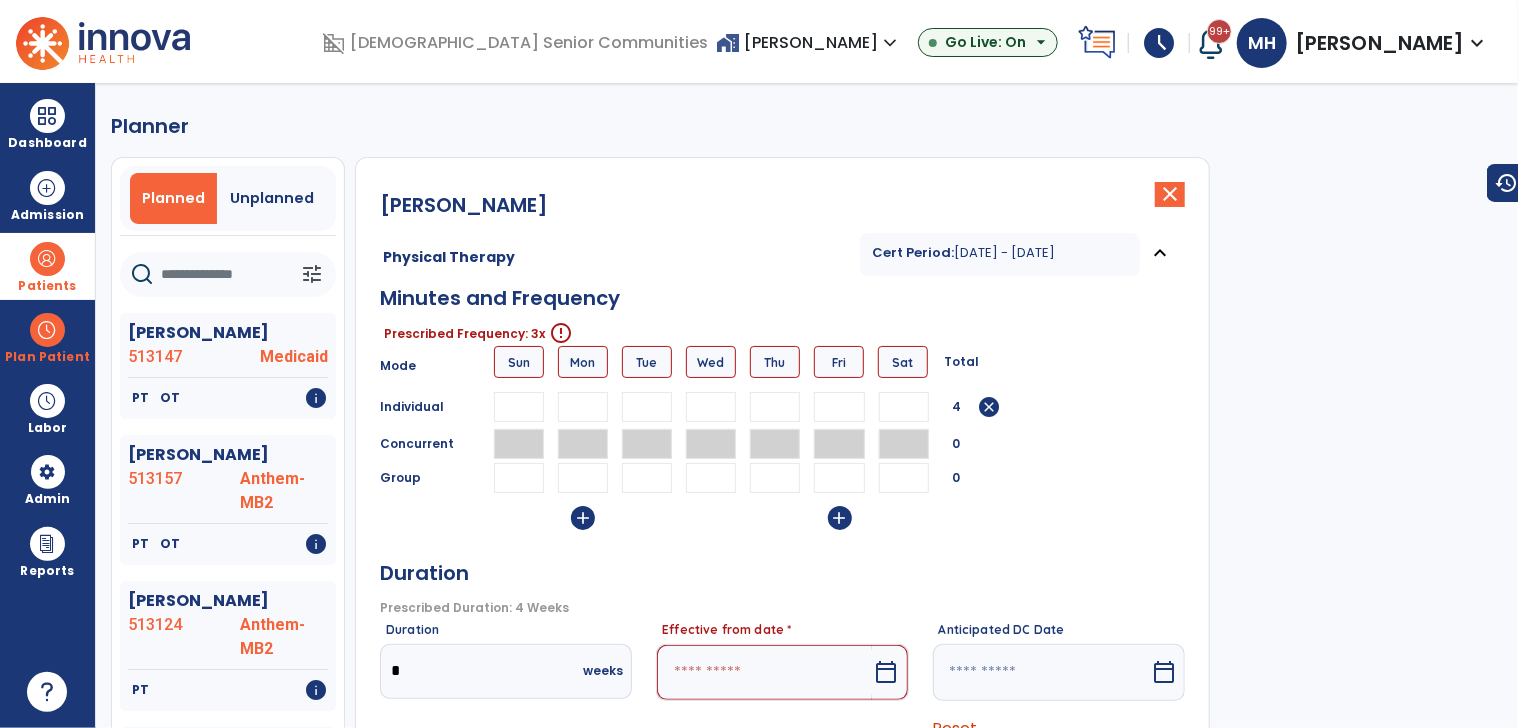 type 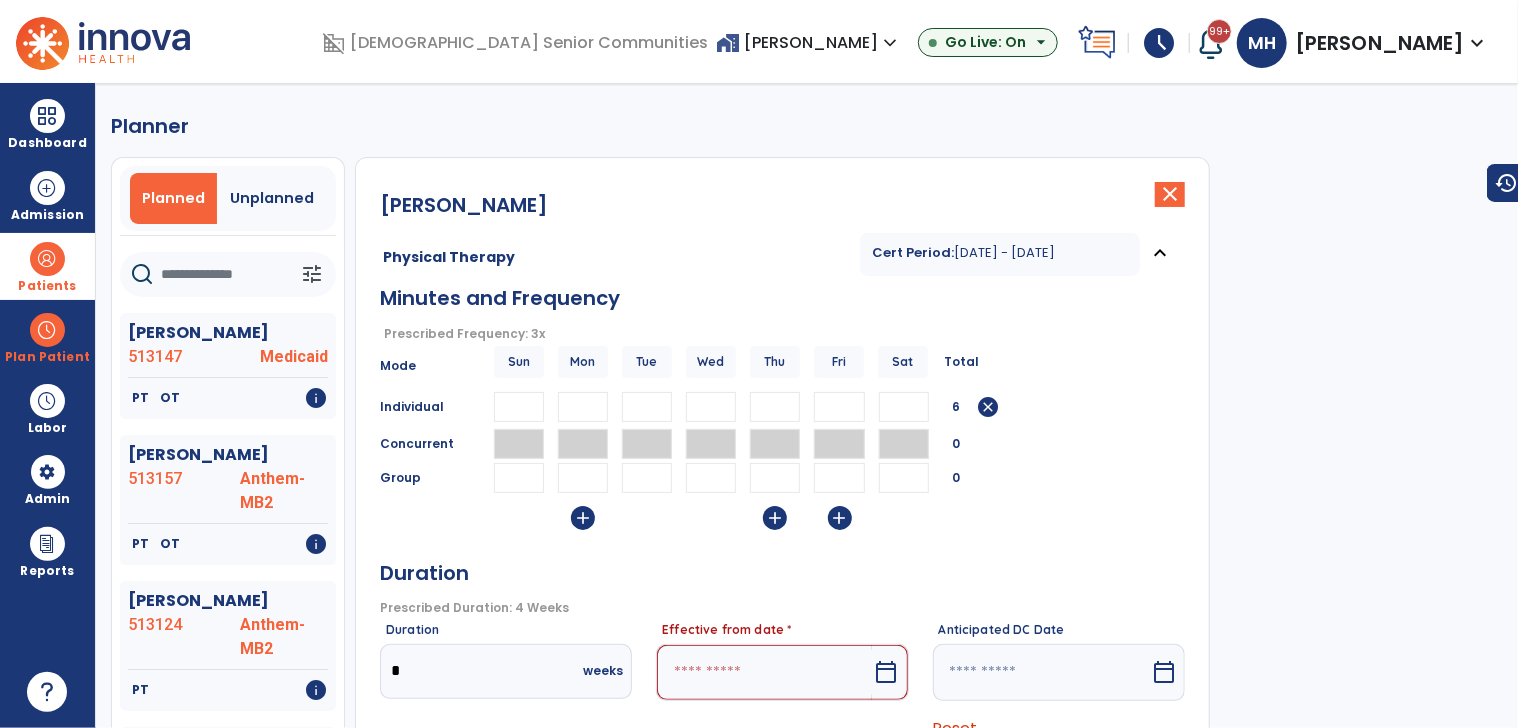 type on "*" 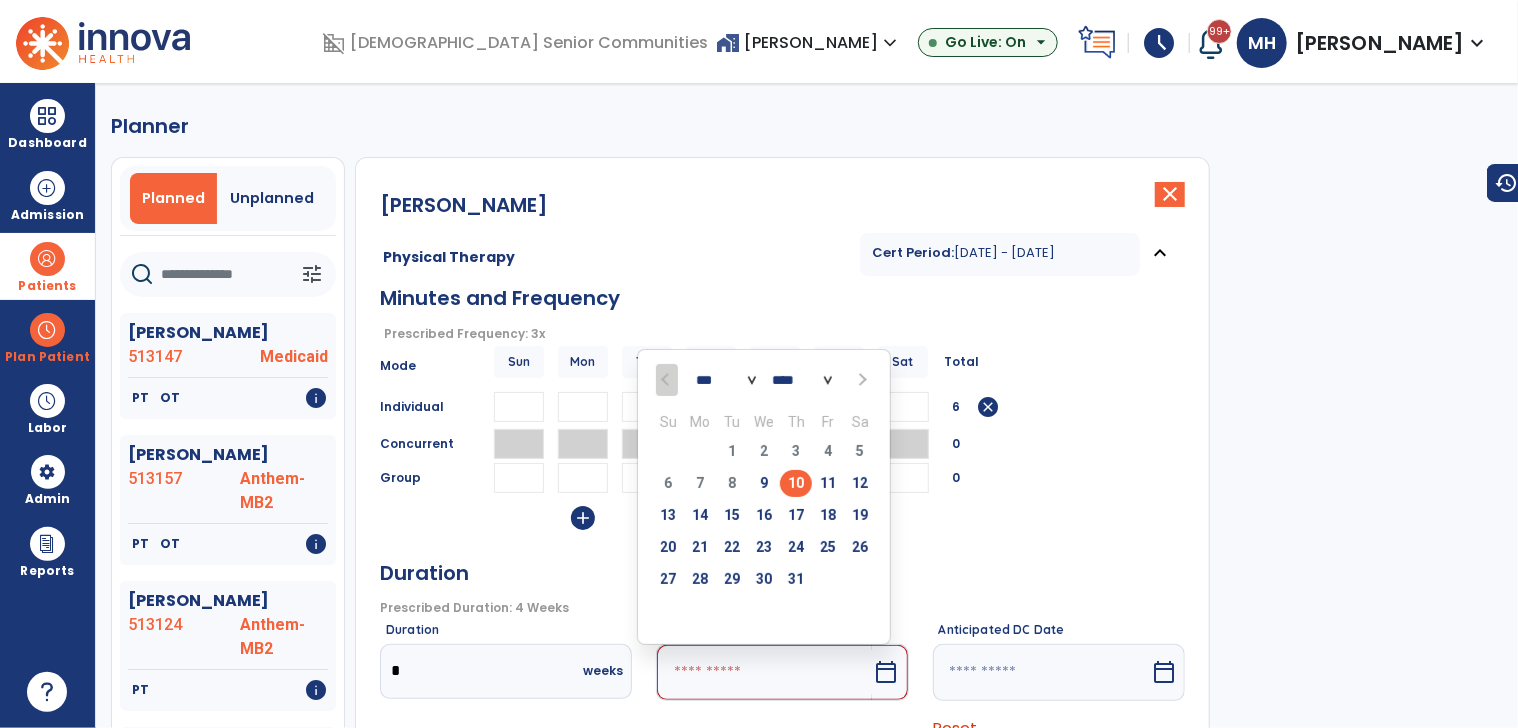 click on "10" at bounding box center (796, 483) 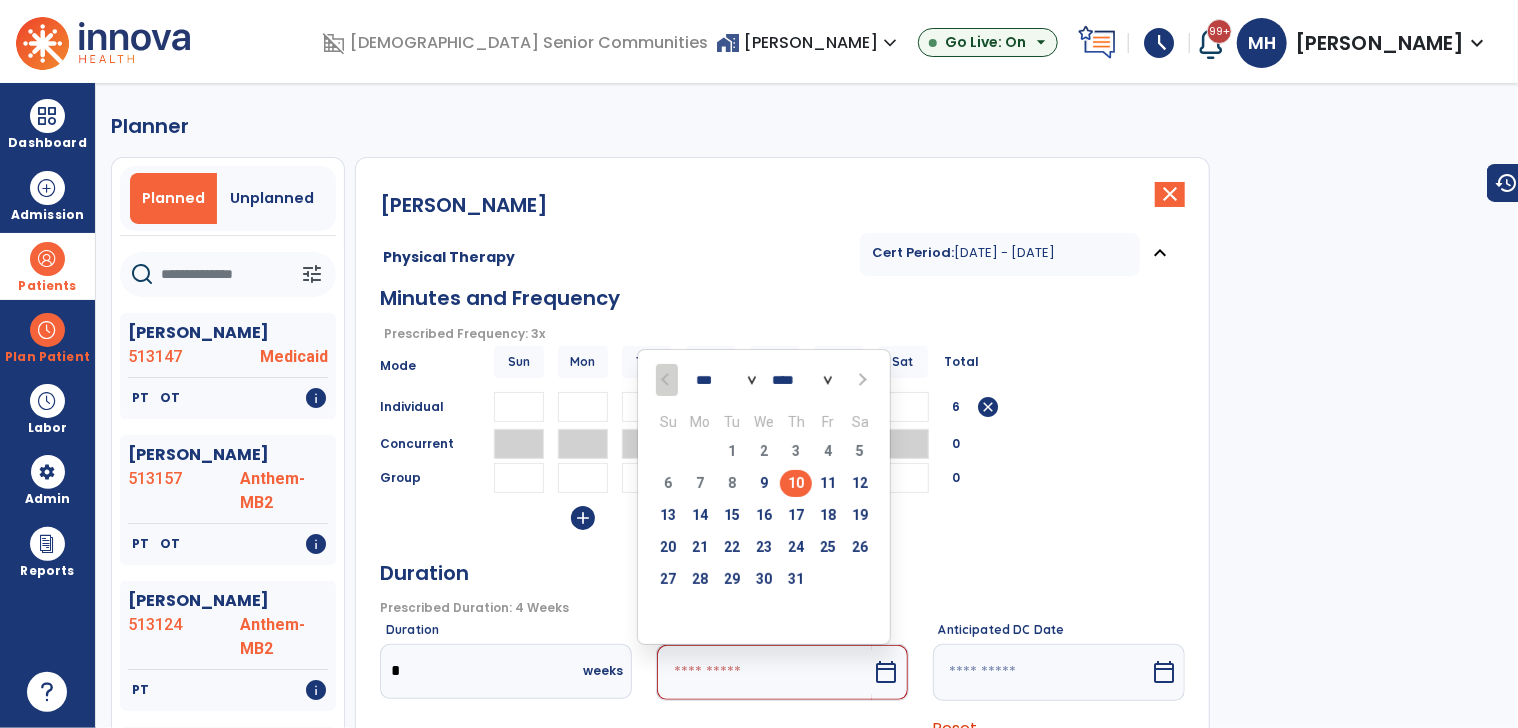 type on "*********" 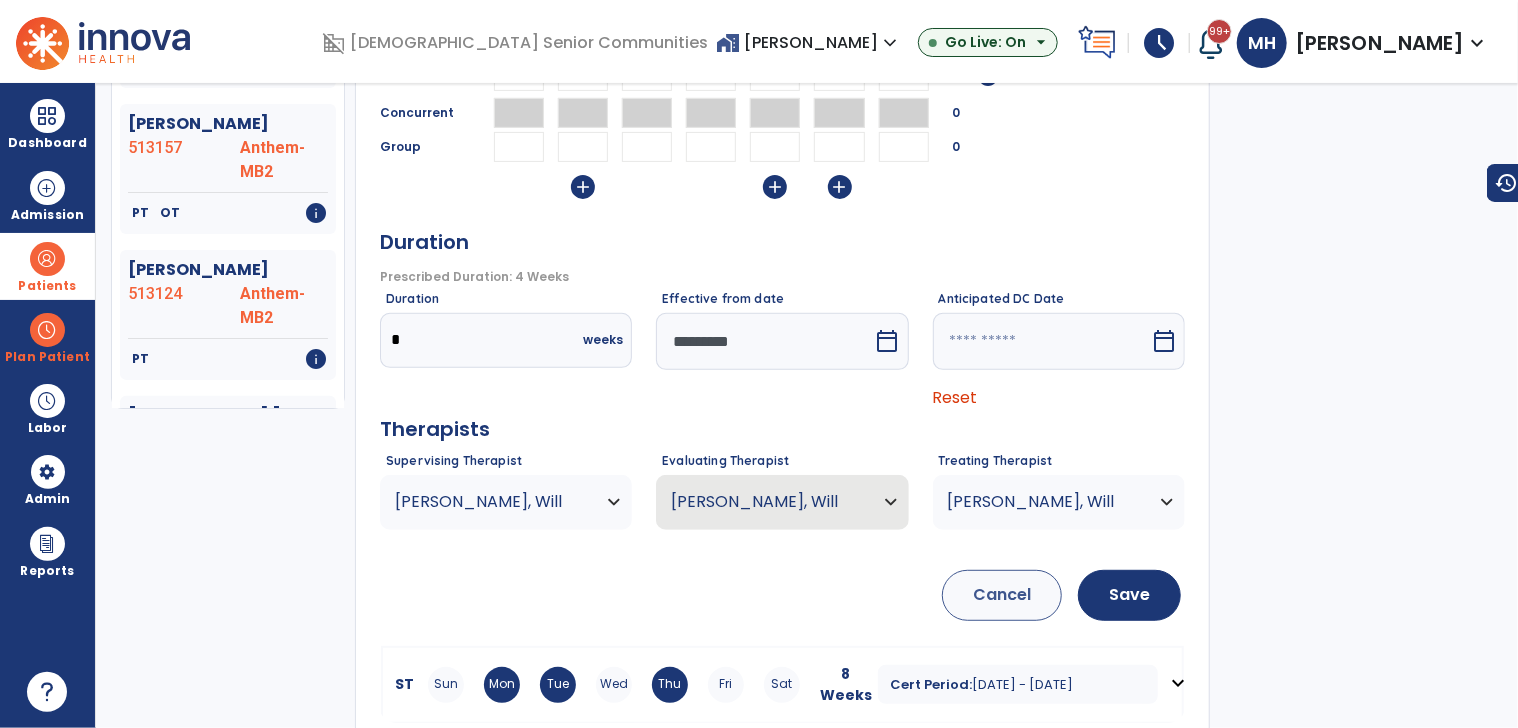 scroll, scrollTop: 348, scrollLeft: 0, axis: vertical 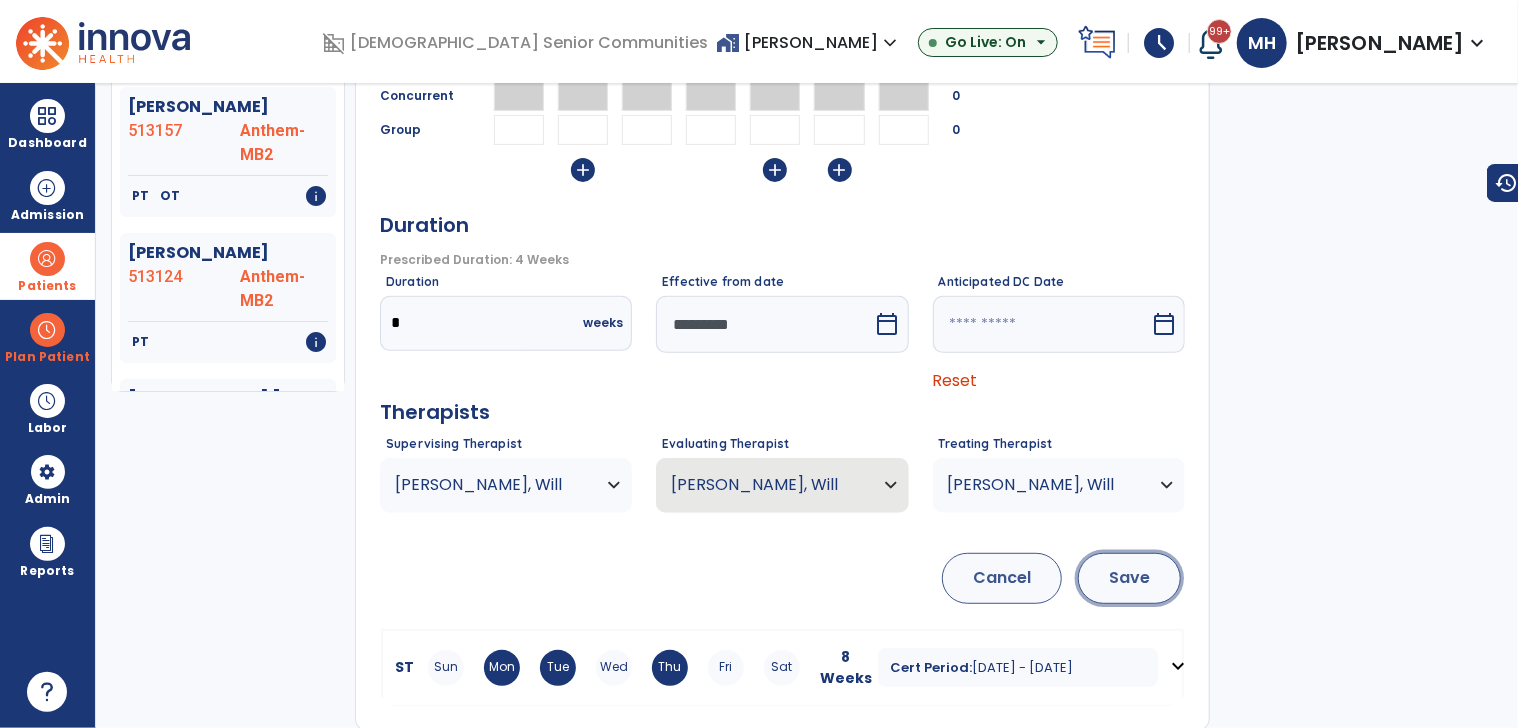 click on "Save" at bounding box center [1129, 578] 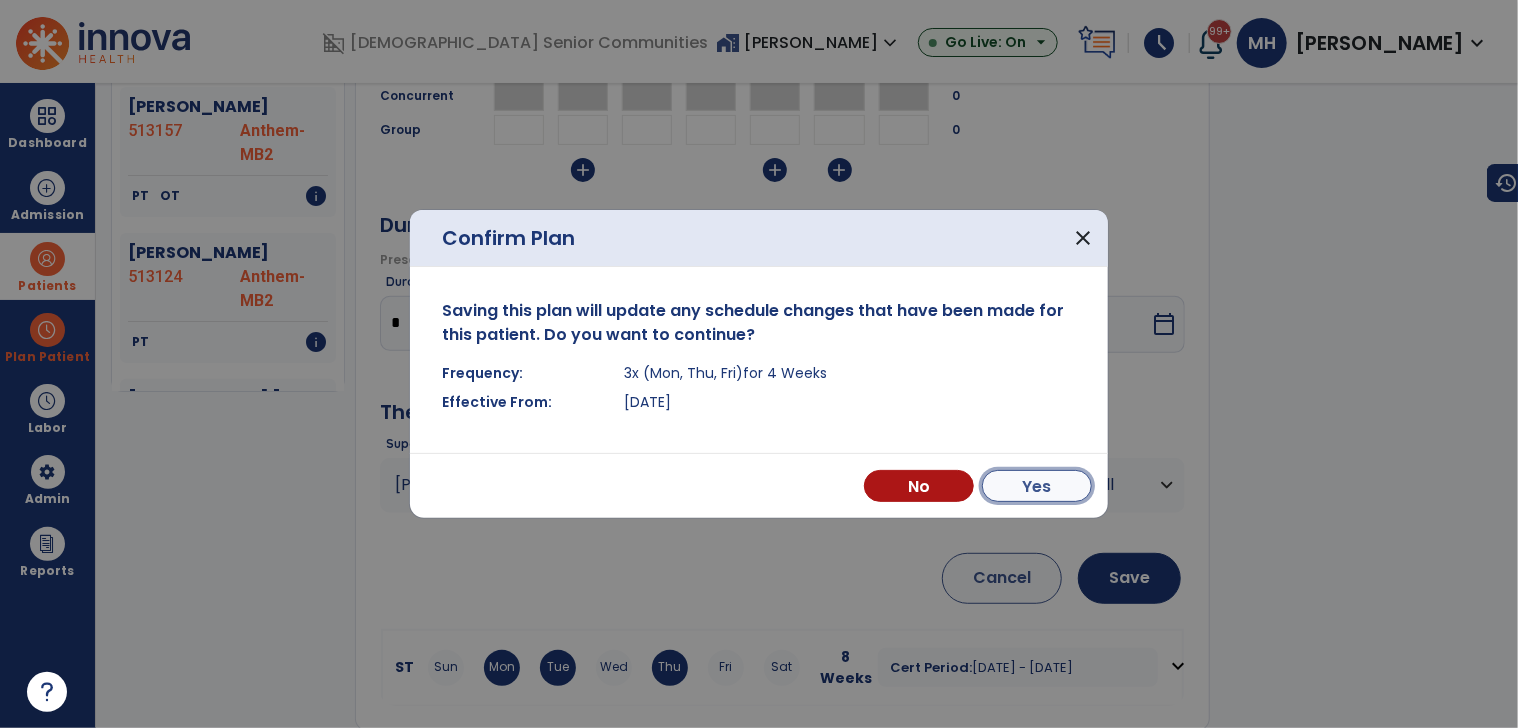 click on "Yes" at bounding box center [1037, 486] 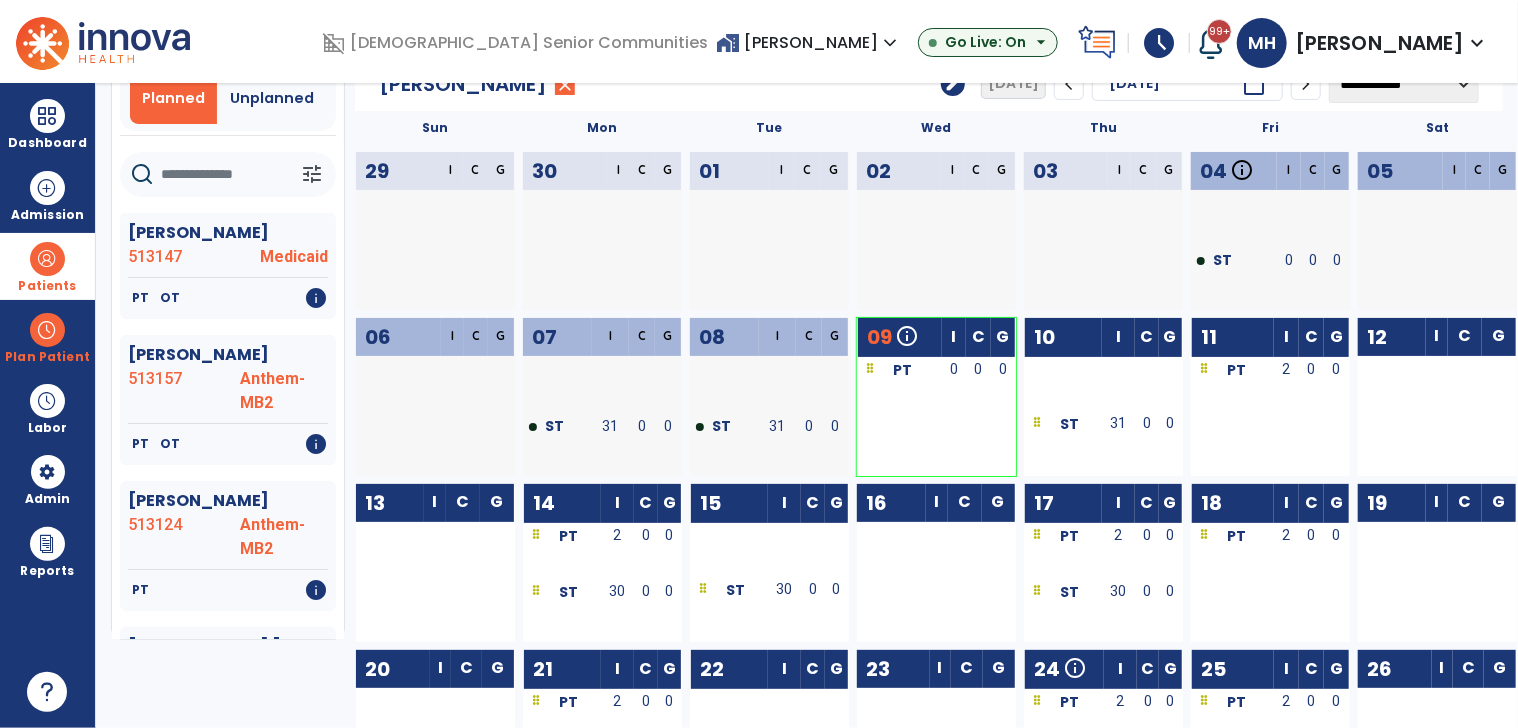 scroll, scrollTop: 0, scrollLeft: 0, axis: both 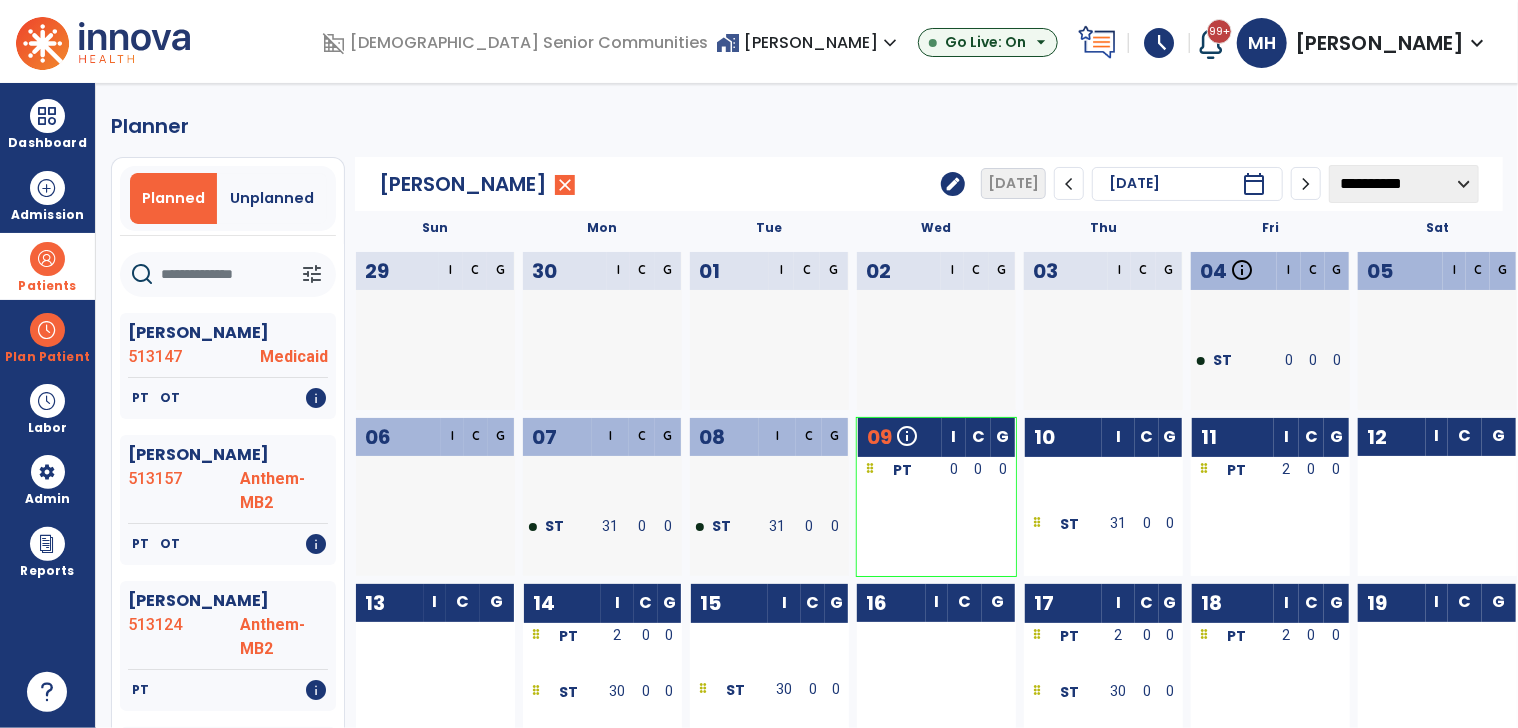 click on "edit" 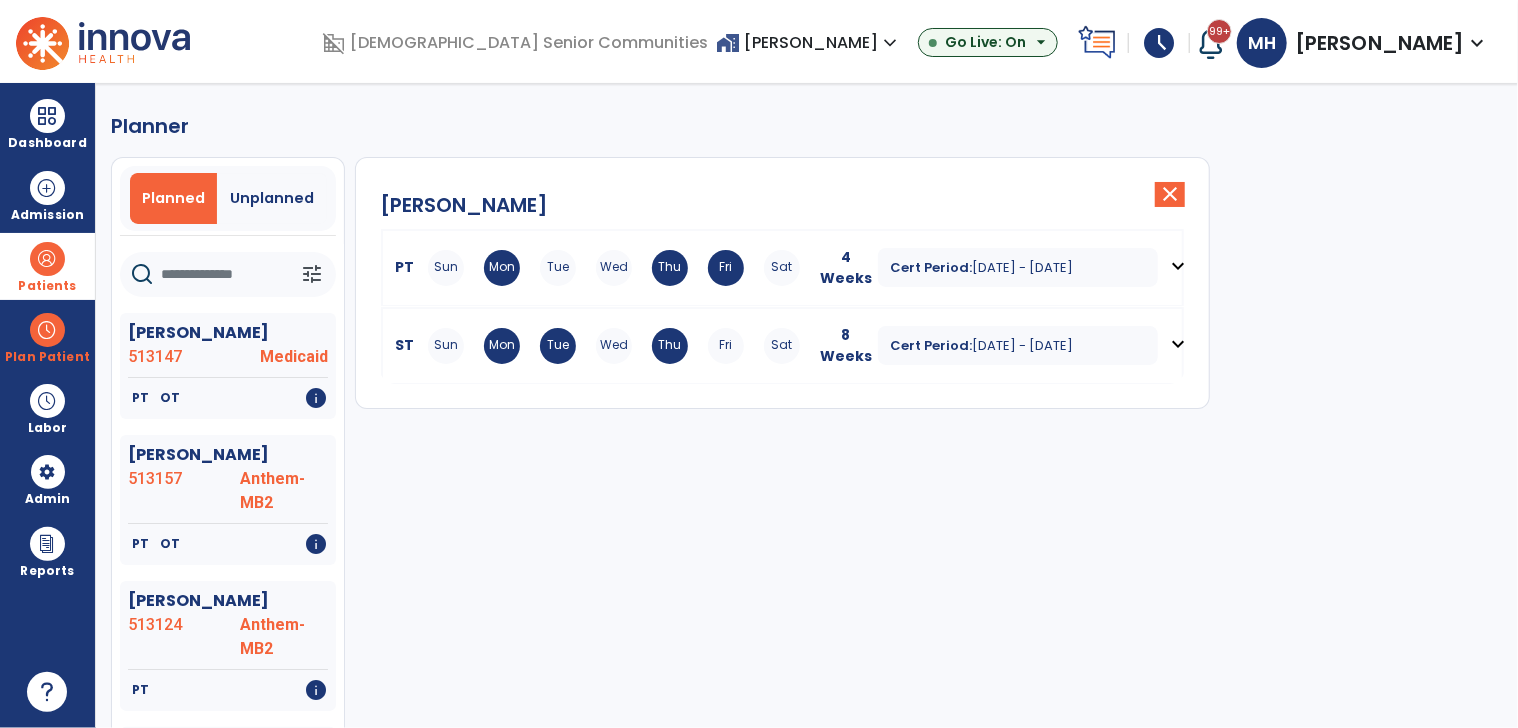 click on "Sat" at bounding box center [782, 268] 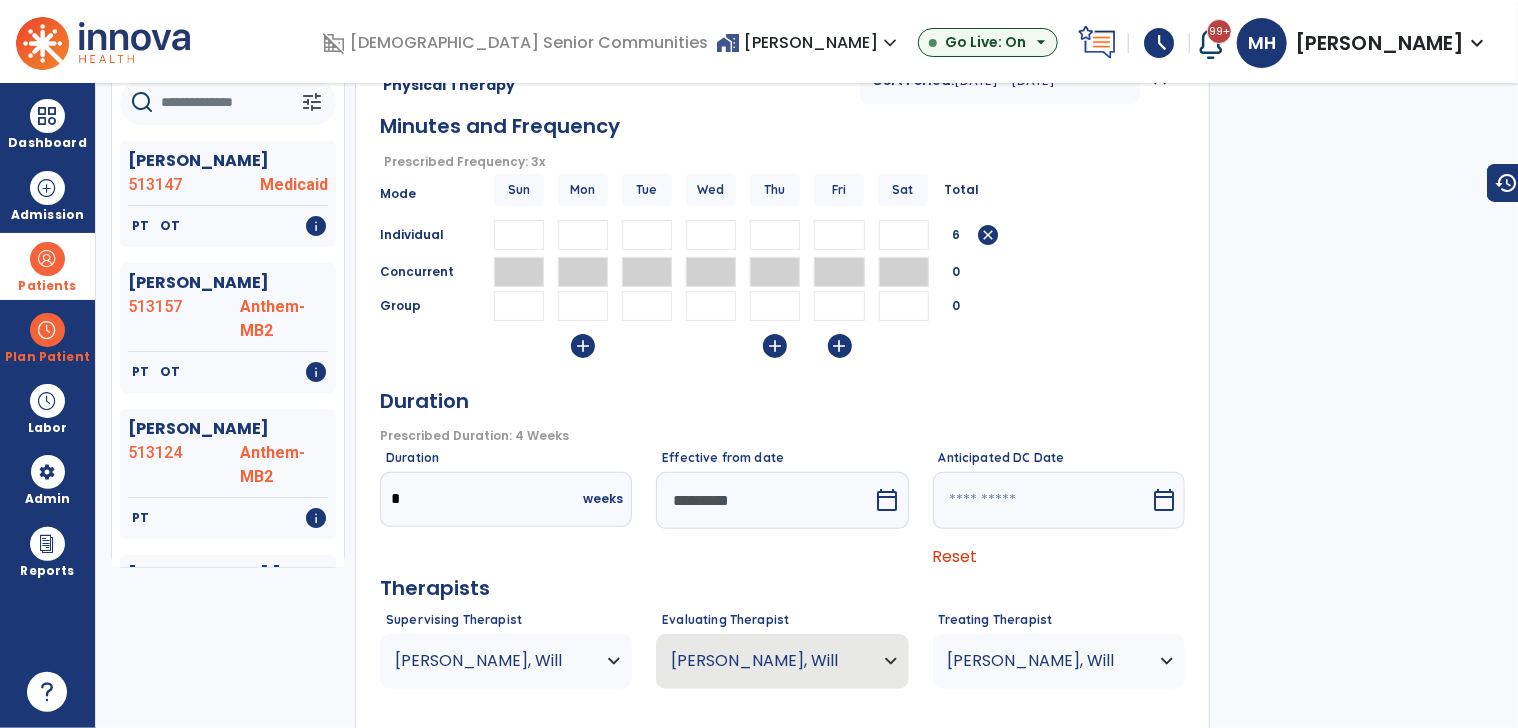 scroll, scrollTop: 200, scrollLeft: 0, axis: vertical 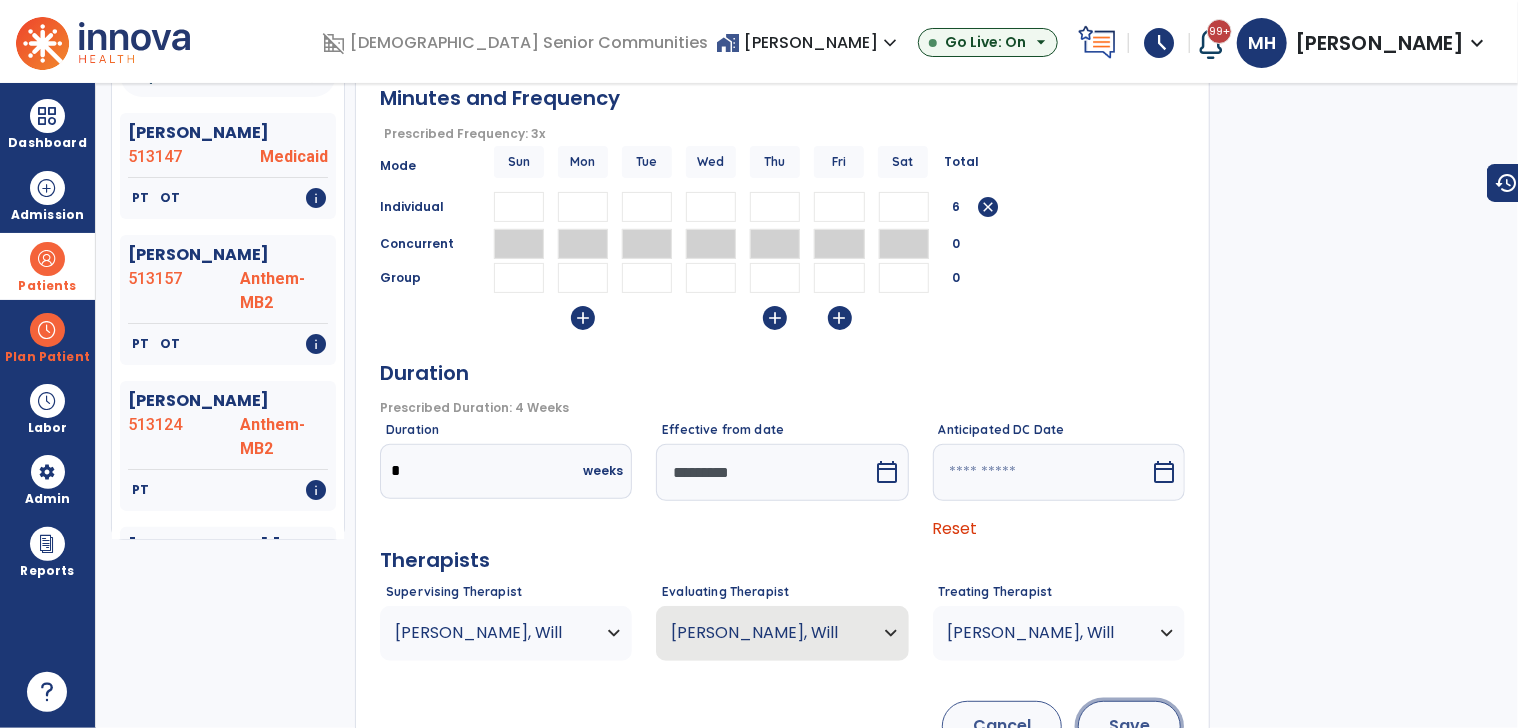 click on "Save" at bounding box center (1129, 726) 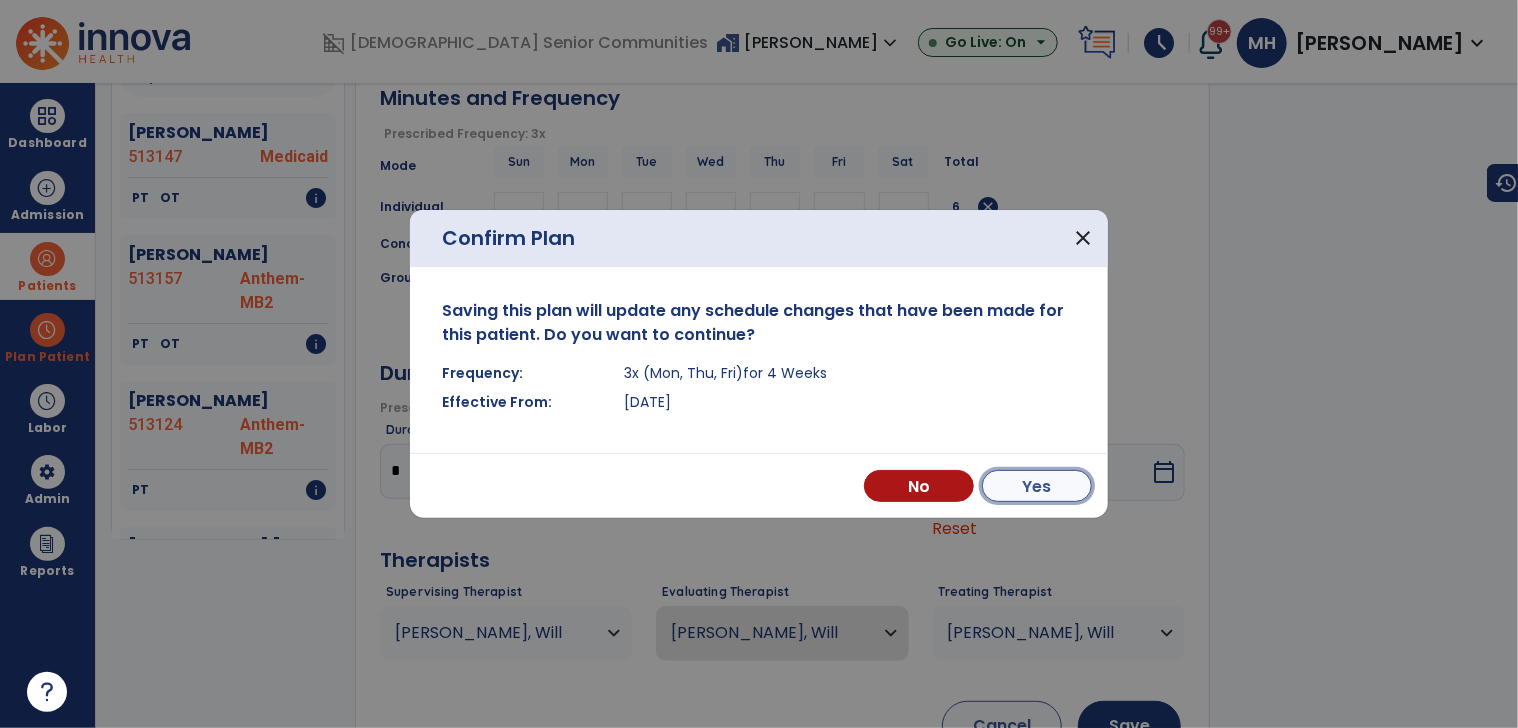 click on "Yes" at bounding box center (1037, 486) 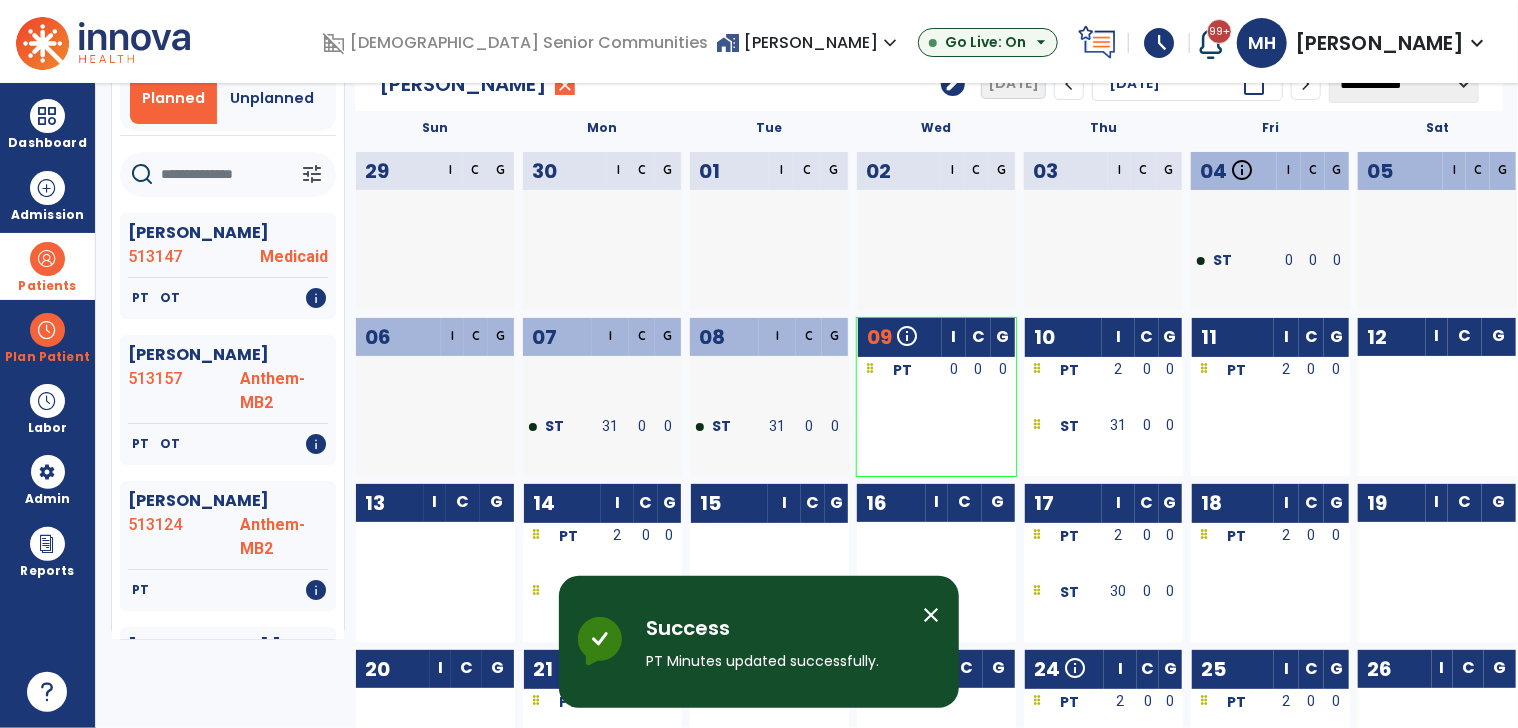 scroll, scrollTop: 0, scrollLeft: 0, axis: both 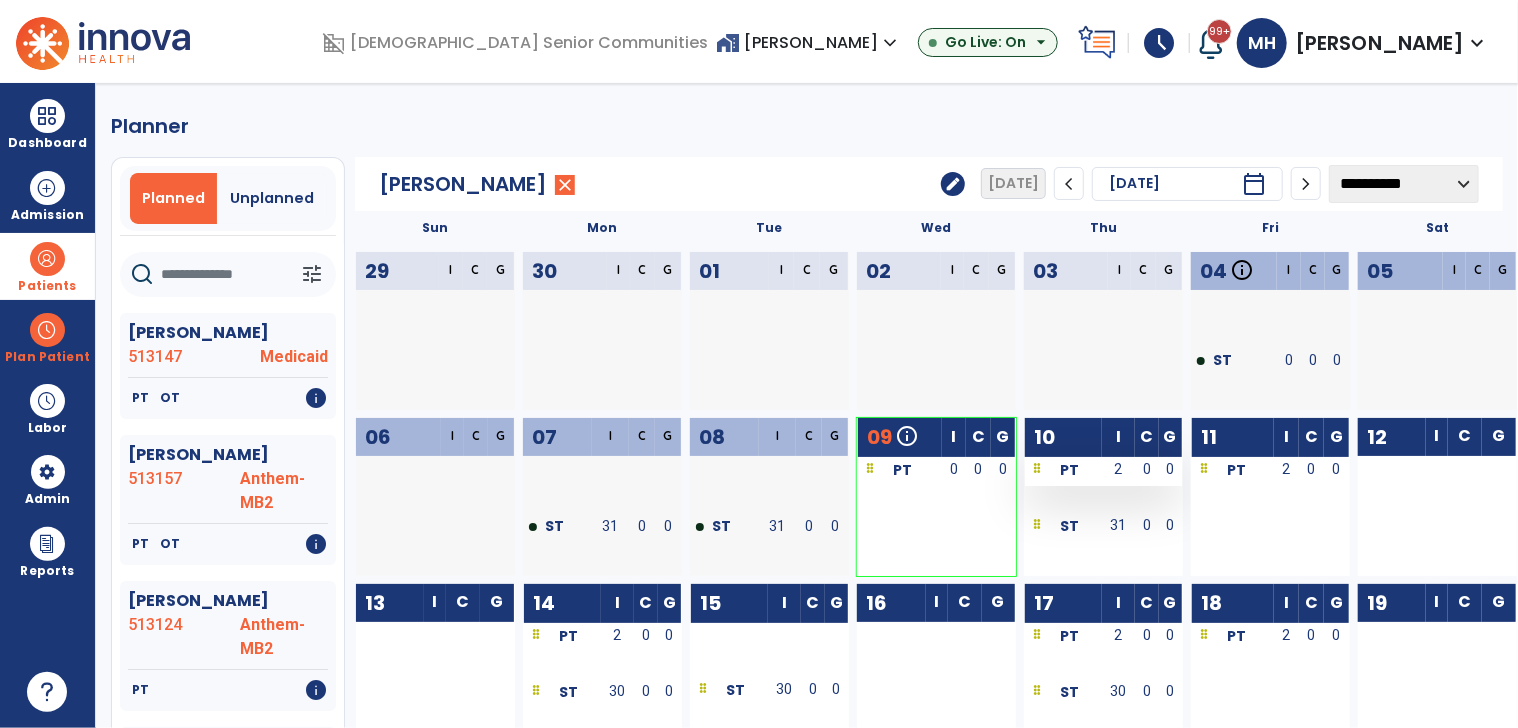click on "2" at bounding box center (1119, 469) 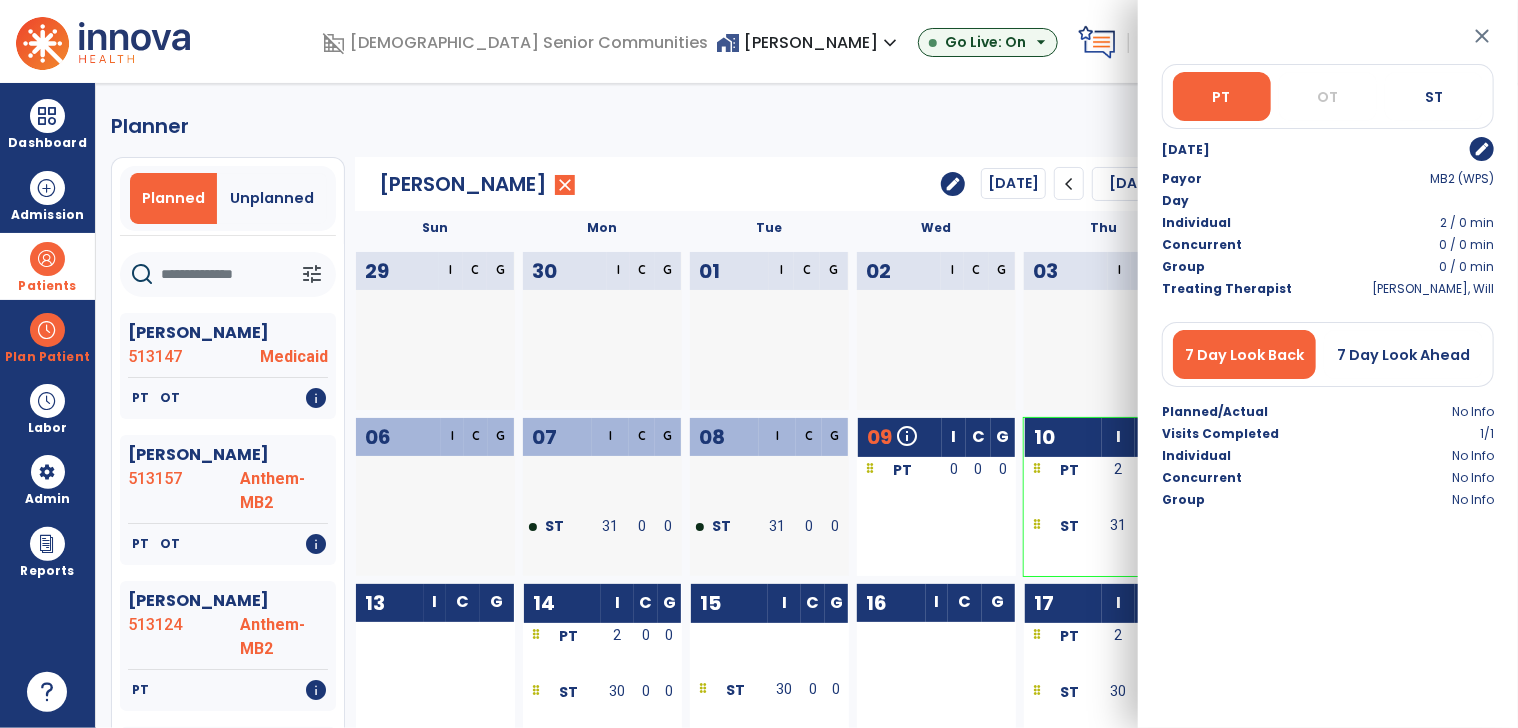 click on "edit" at bounding box center [1482, 149] 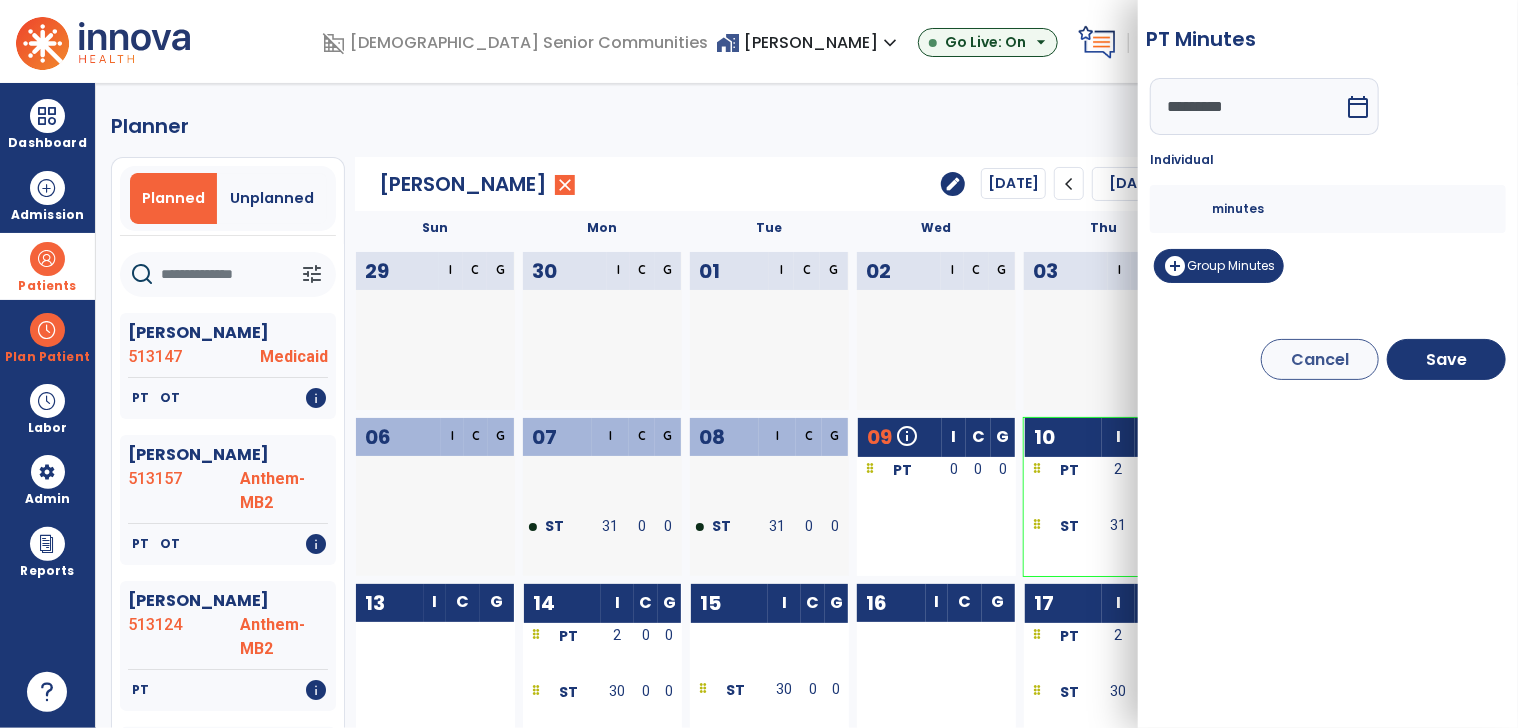 click on "*" at bounding box center (1188, 209) 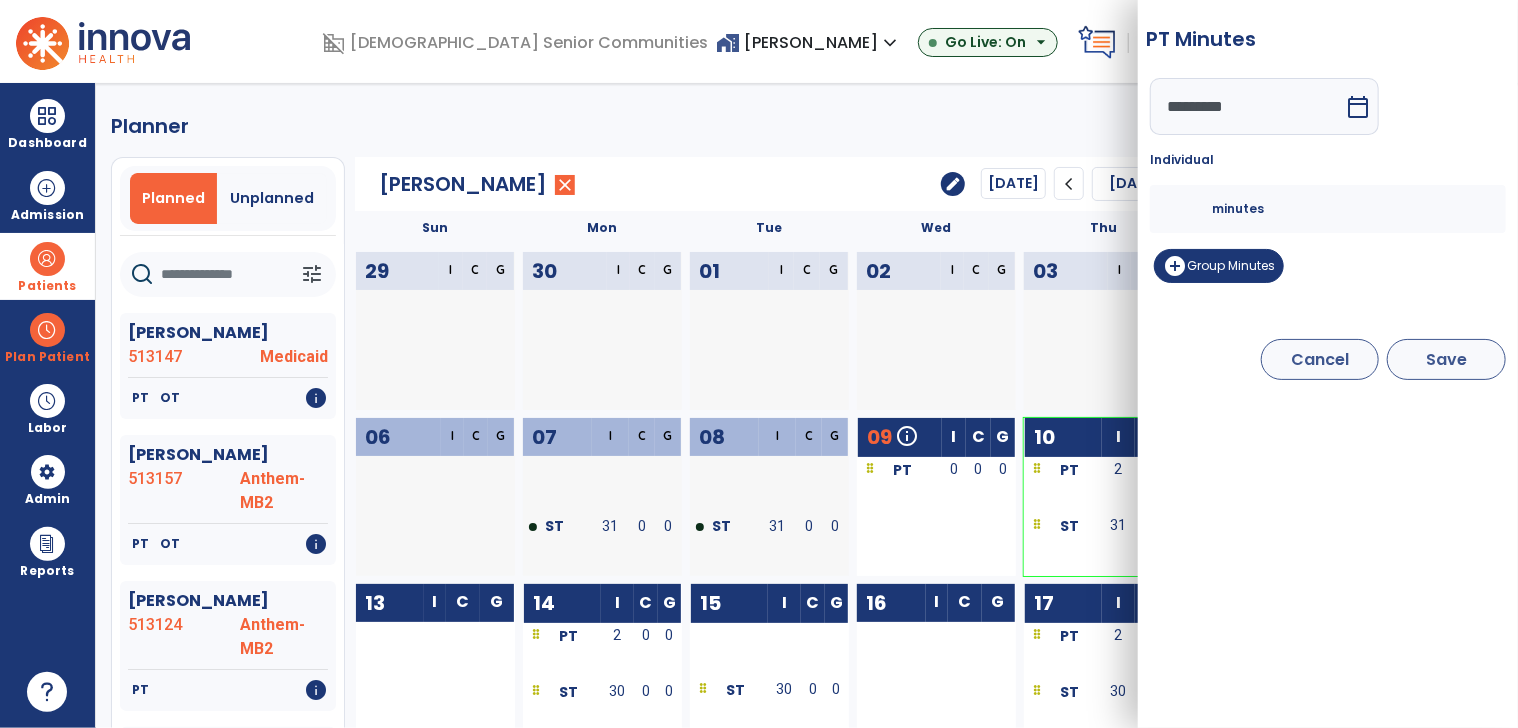type on "**" 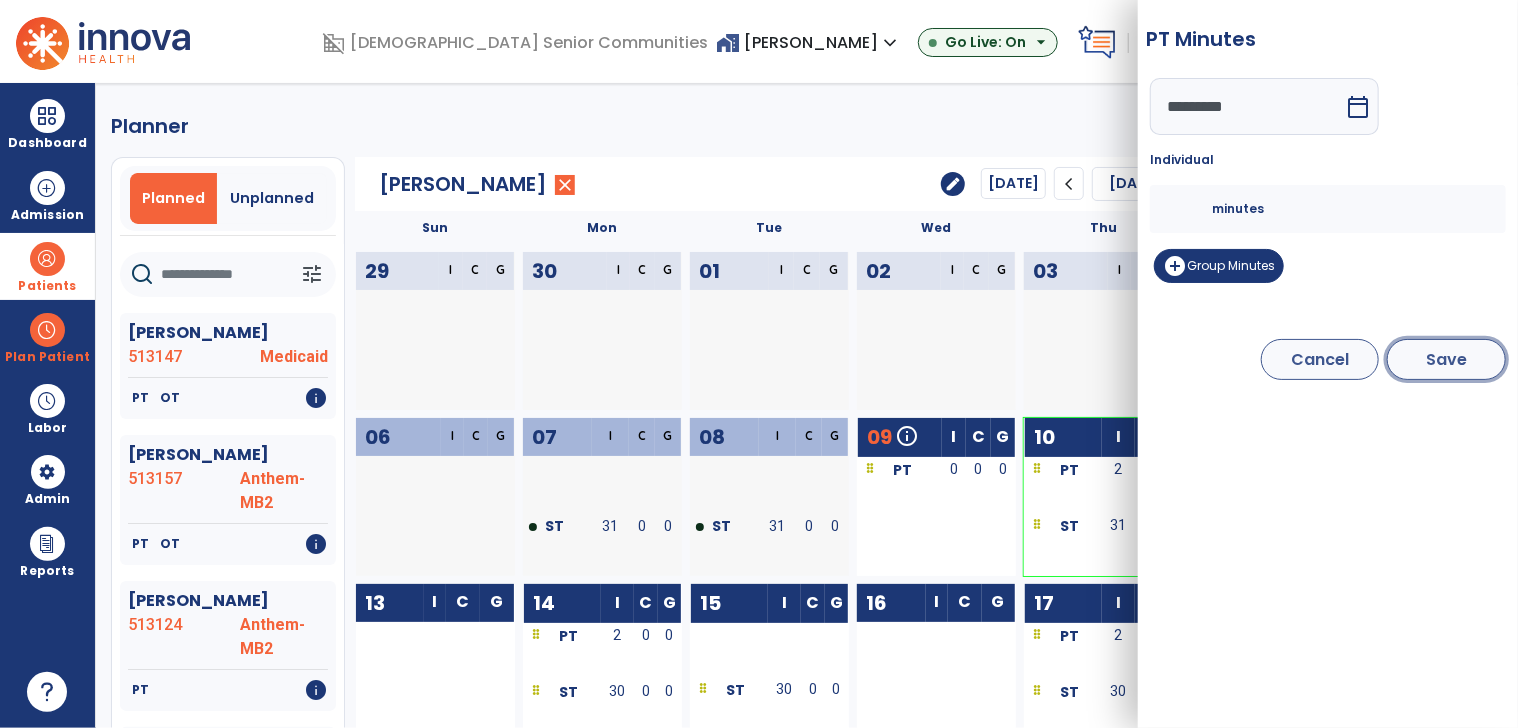 click on "Save" at bounding box center (1446, 359) 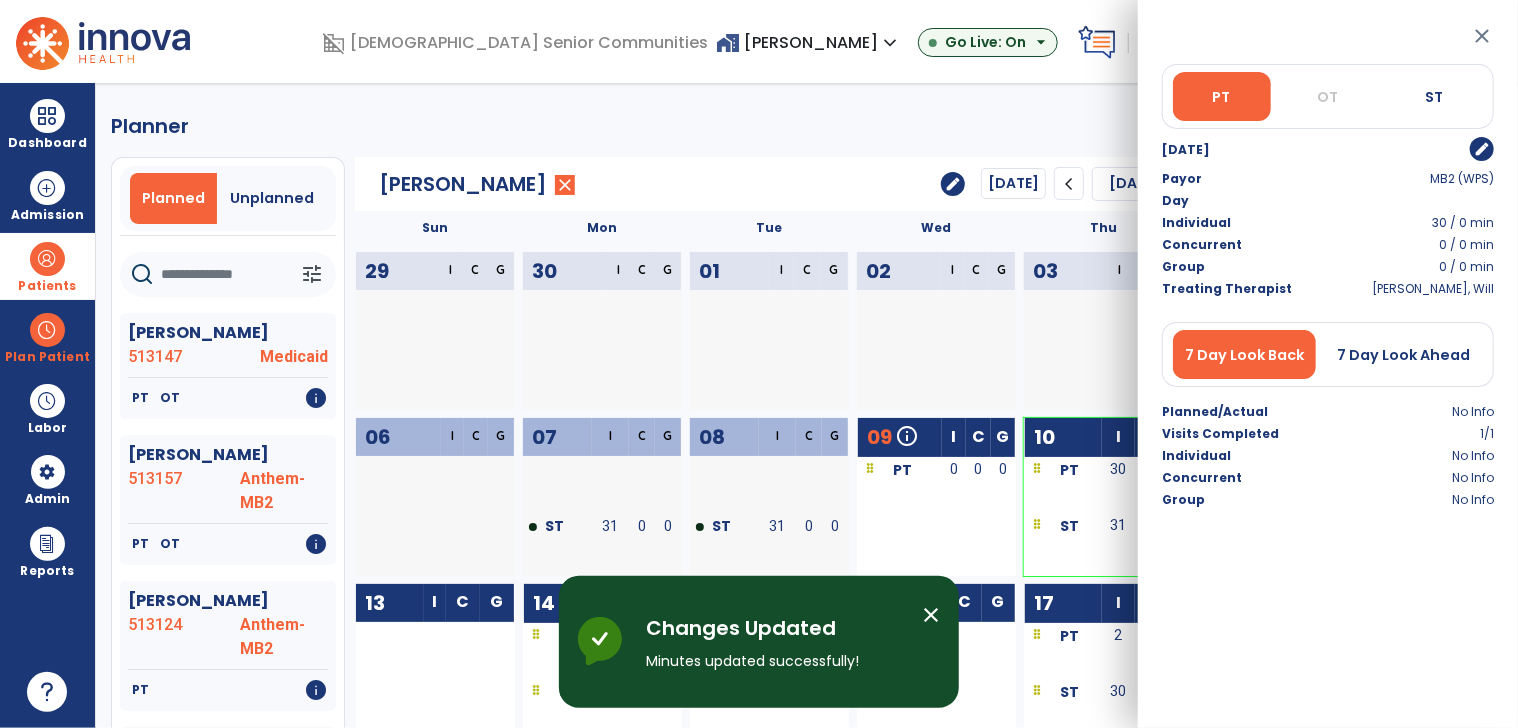 click on "close" at bounding box center [1482, 36] 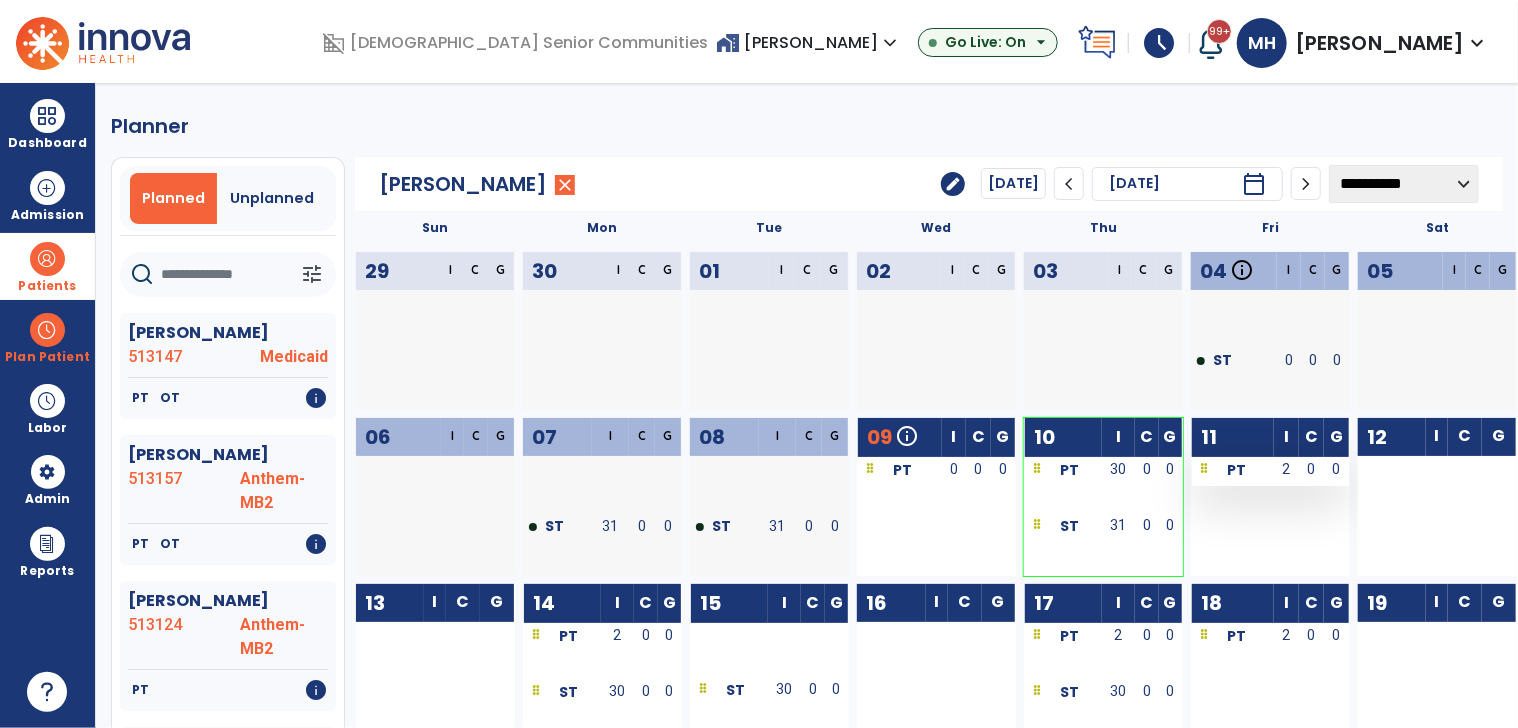 click on "0" at bounding box center [1311, 471] 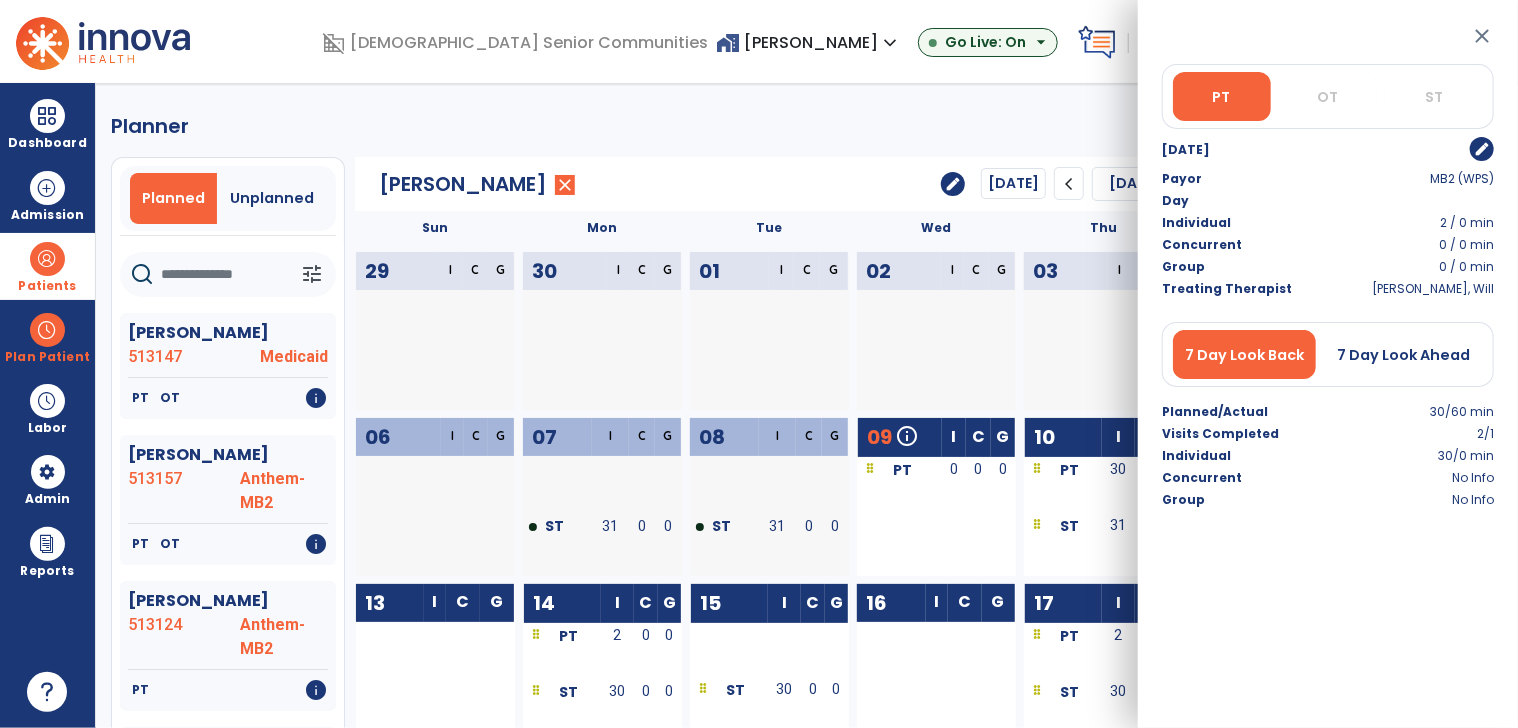 drag, startPoint x: 1472, startPoint y: 144, endPoint x: 1428, endPoint y: 159, distance: 46.486557 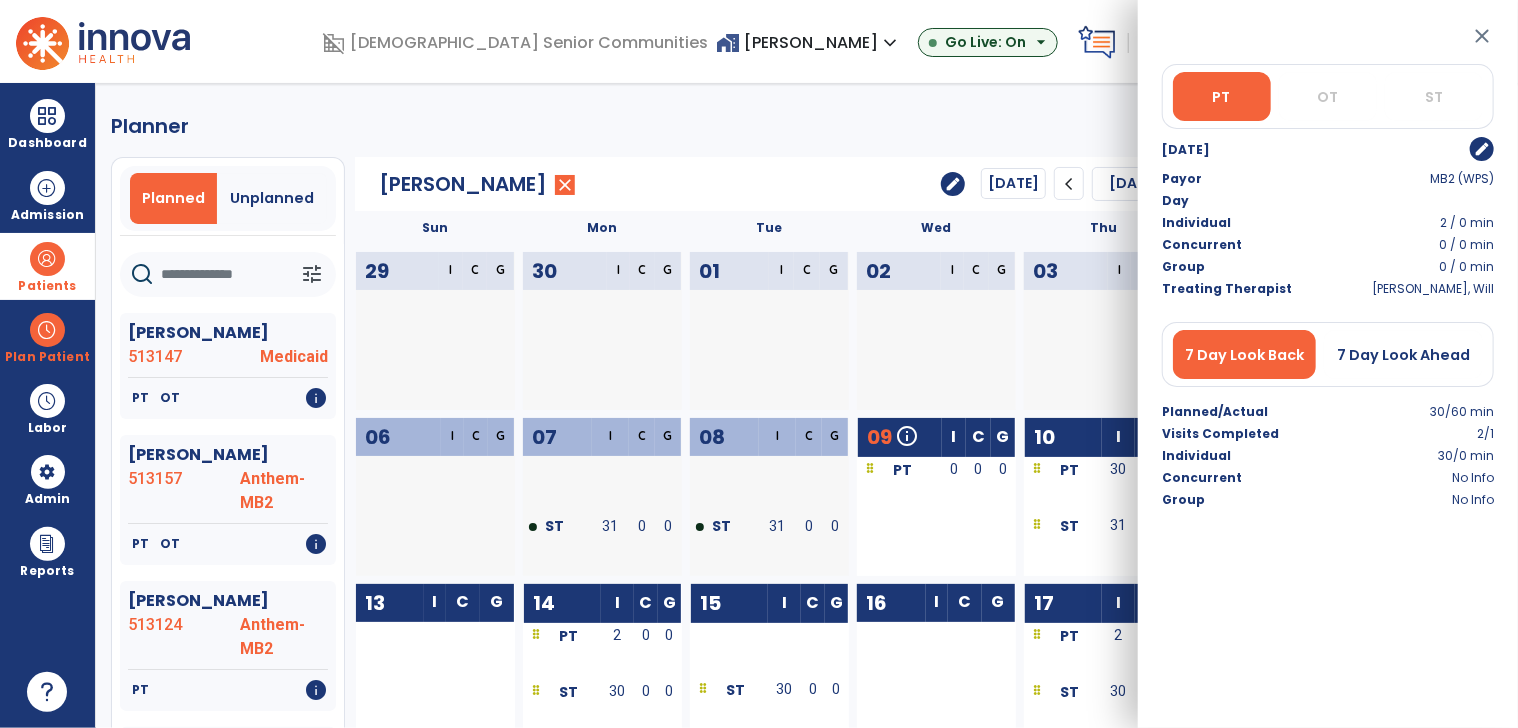 click on "edit" at bounding box center [1482, 149] 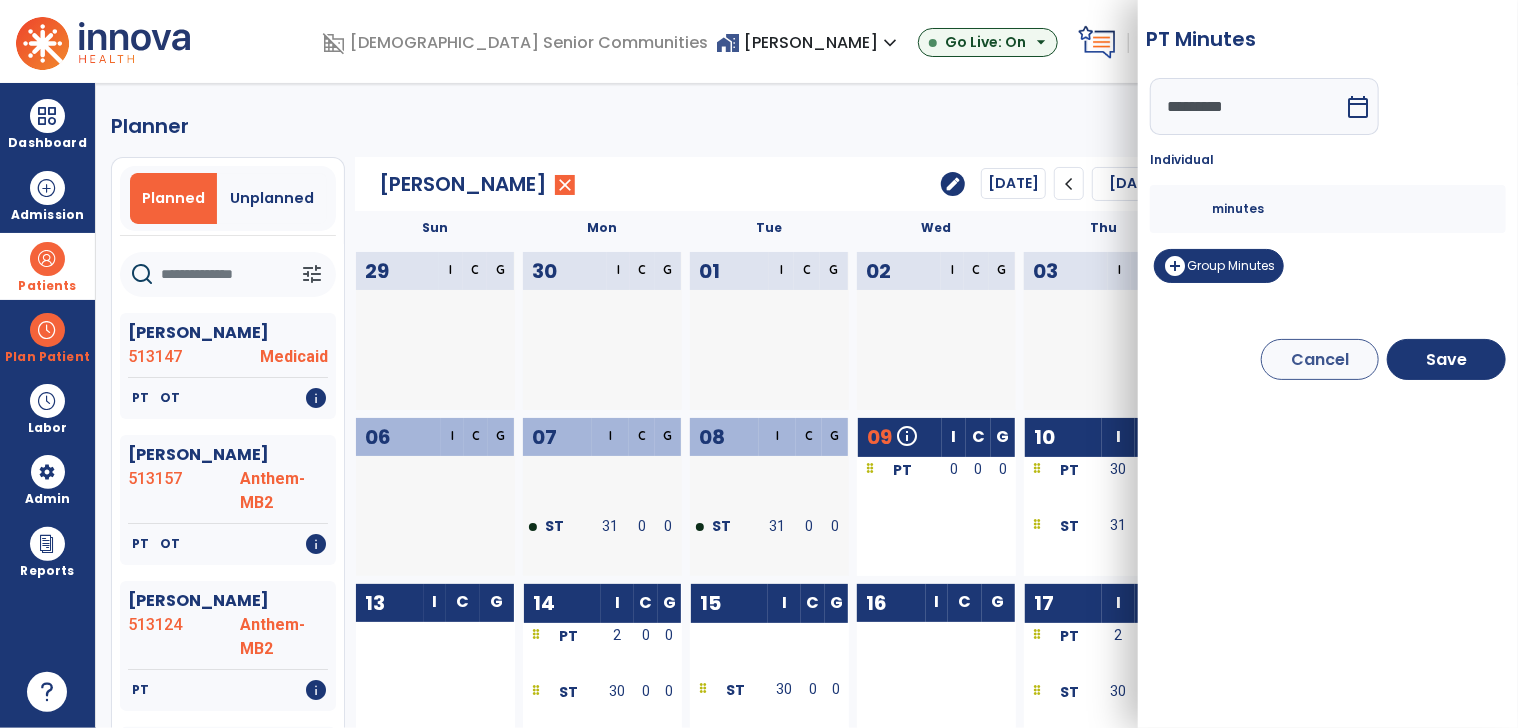 click on "*" at bounding box center [1188, 209] 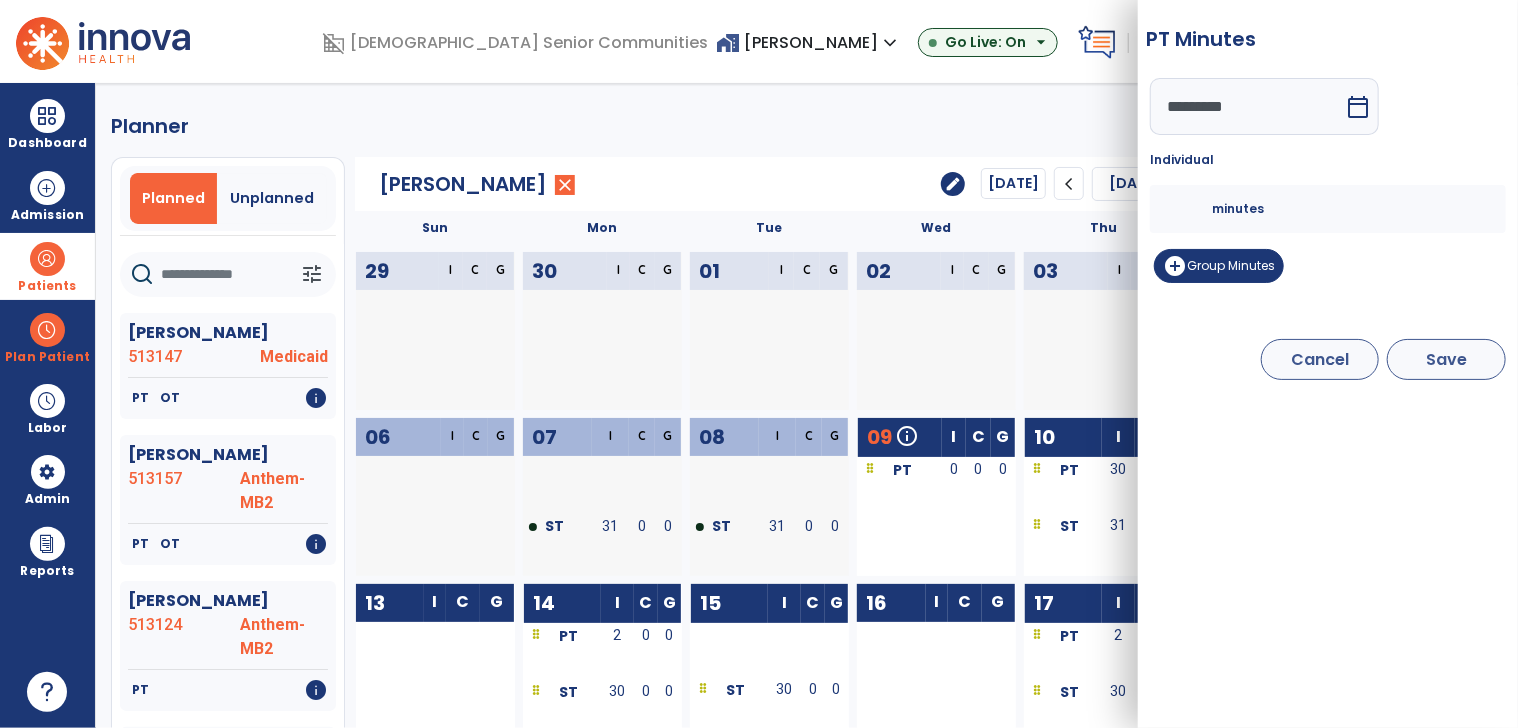 type on "**" 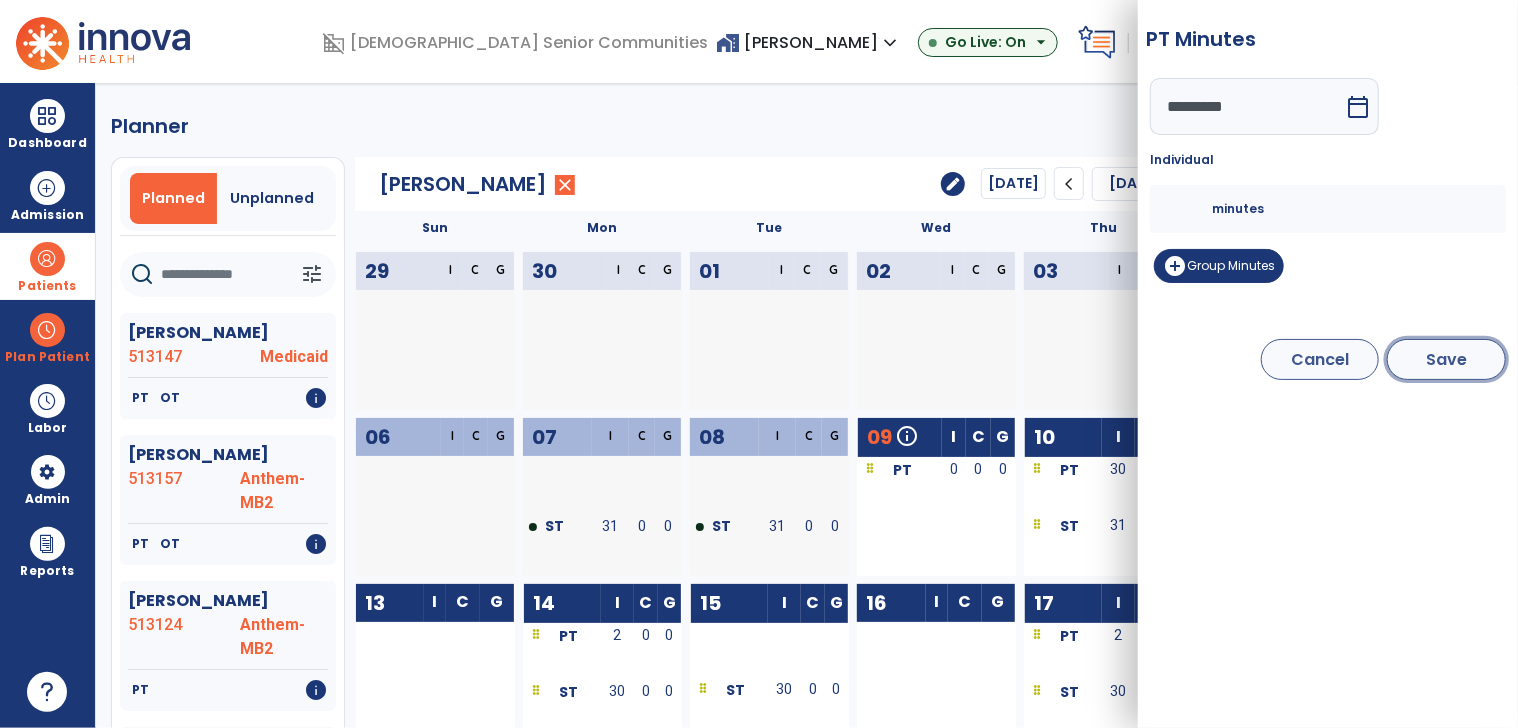 click on "Save" at bounding box center (1446, 359) 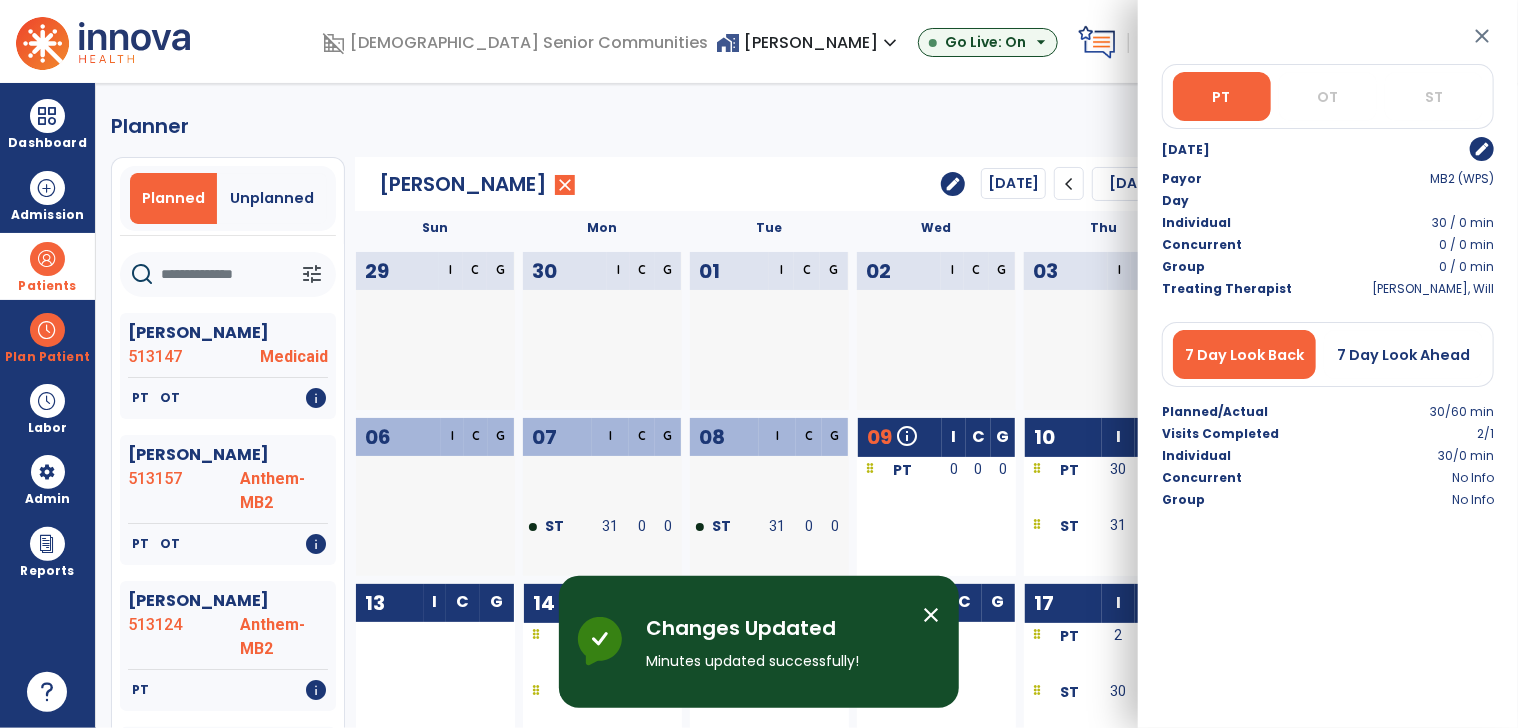 click on "close" at bounding box center [1482, 36] 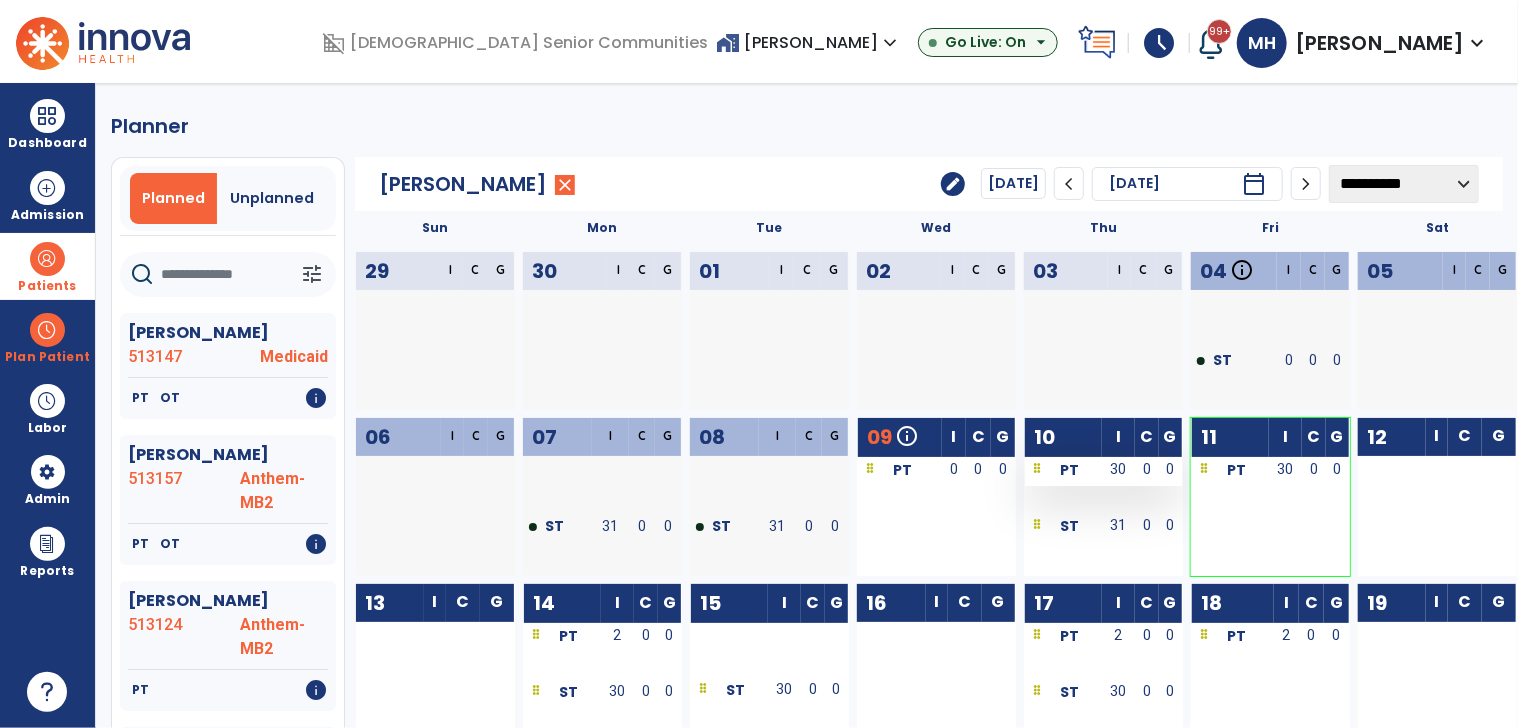 click on "30" at bounding box center [1119, 469] 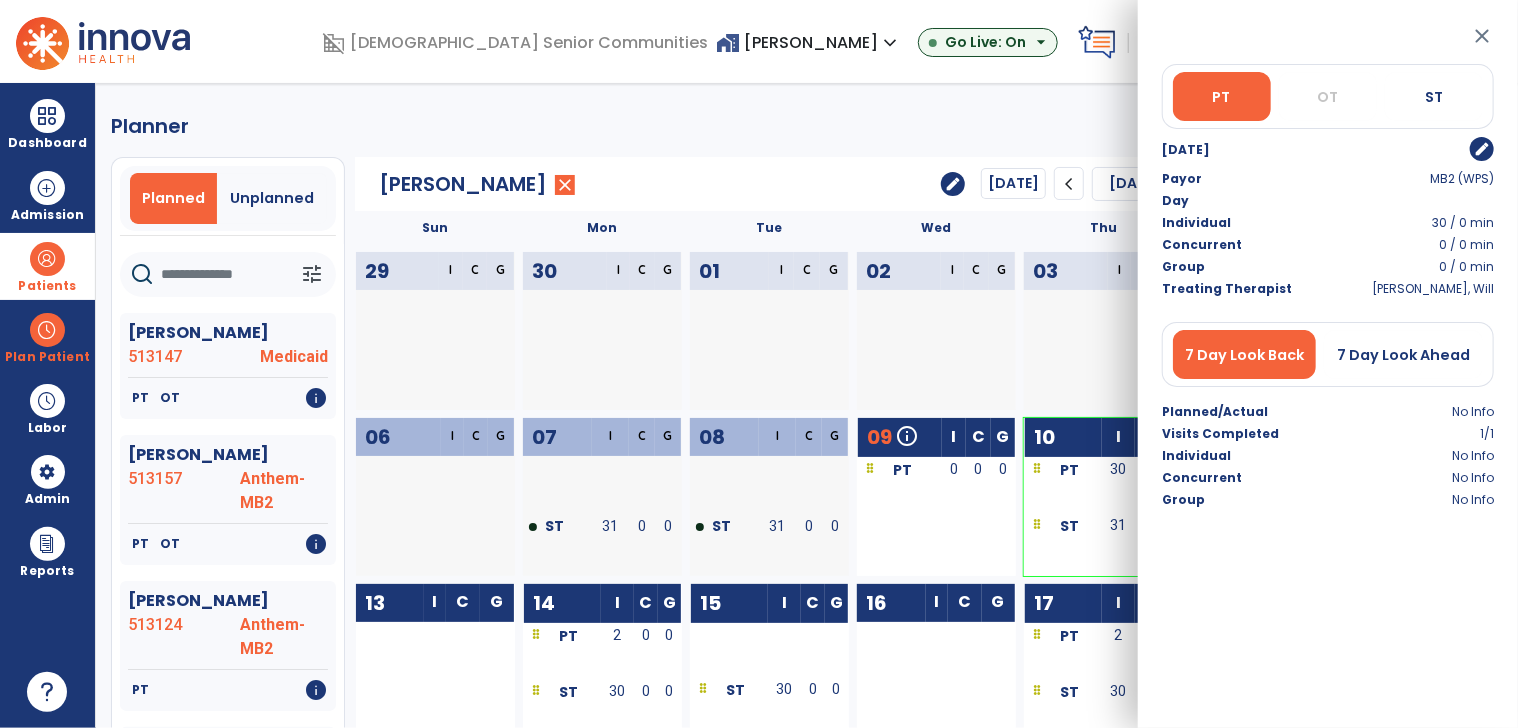 click on "edit" at bounding box center (1482, 149) 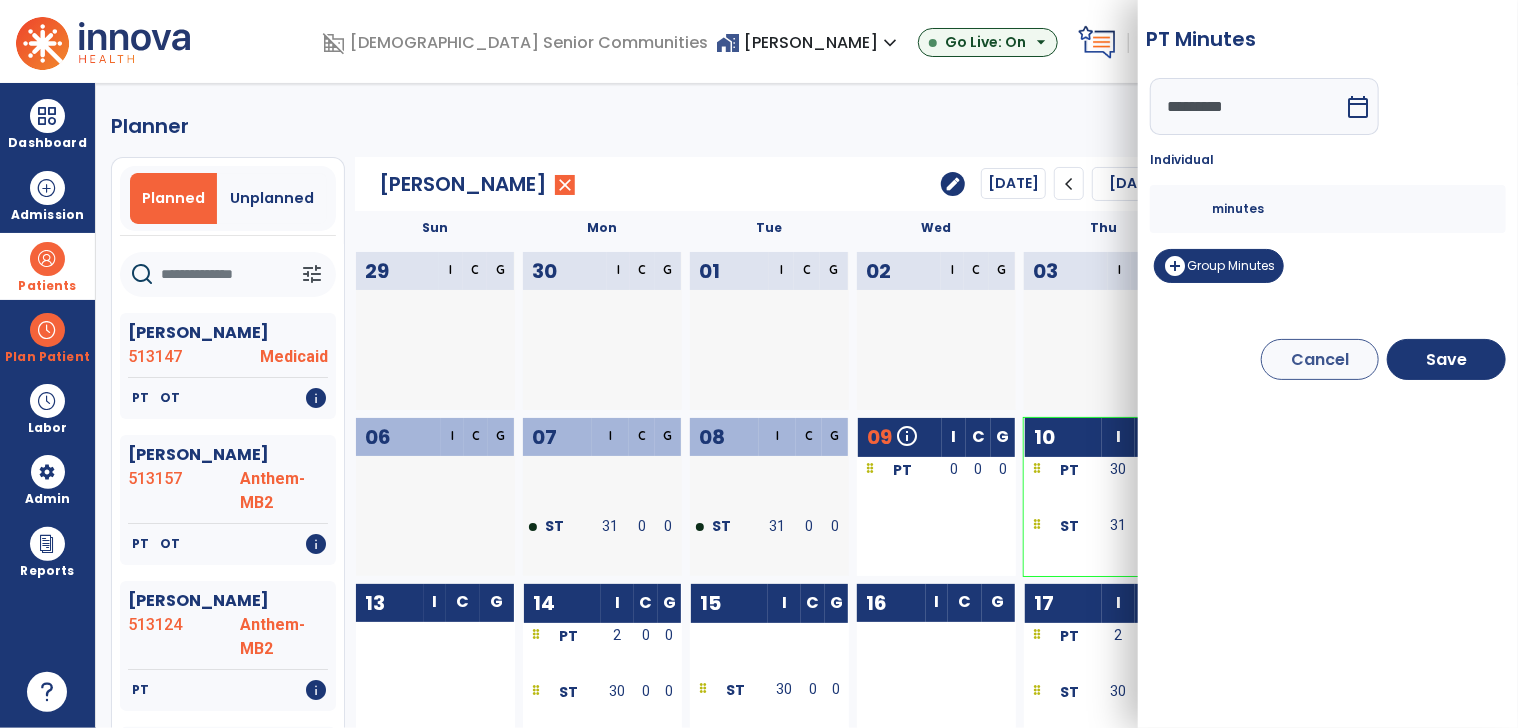 click on "**" at bounding box center (1188, 209) 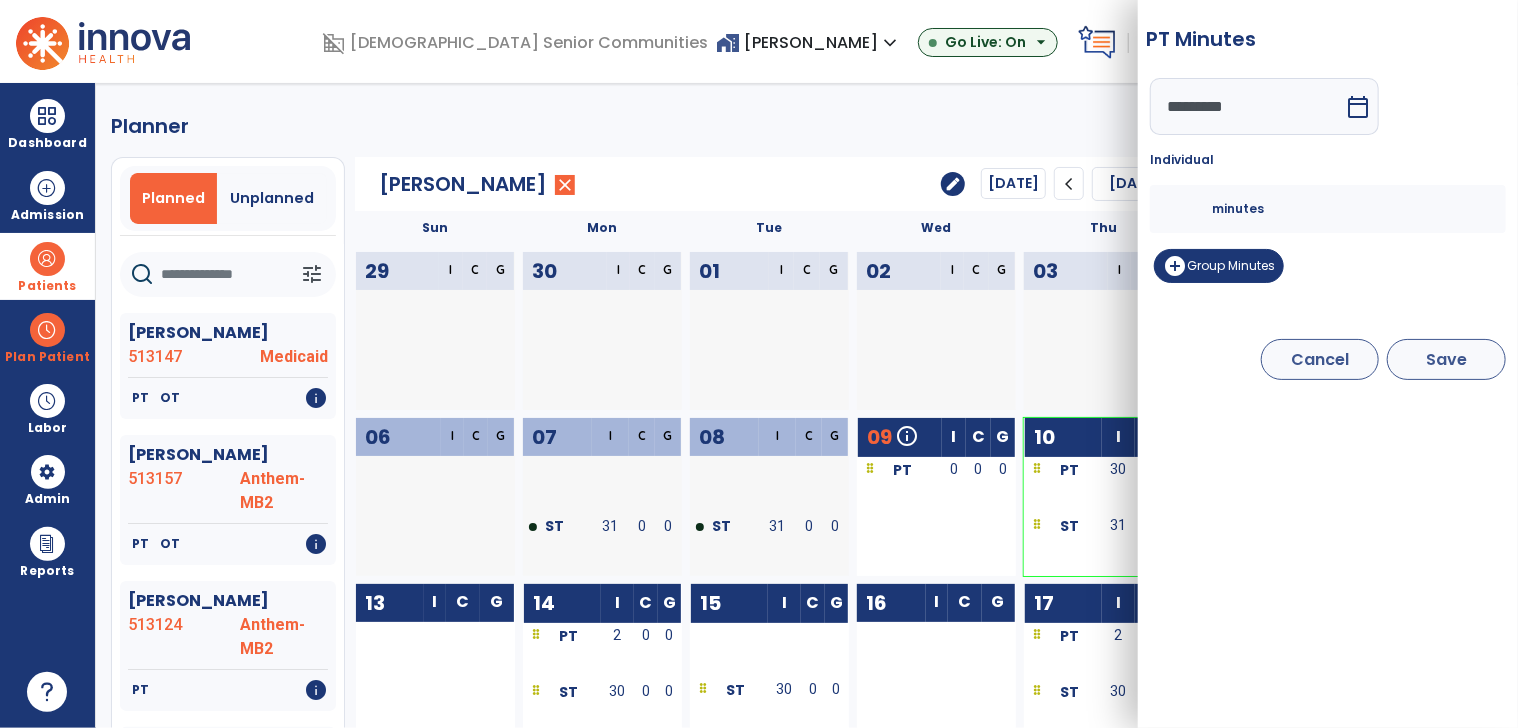 type on "**" 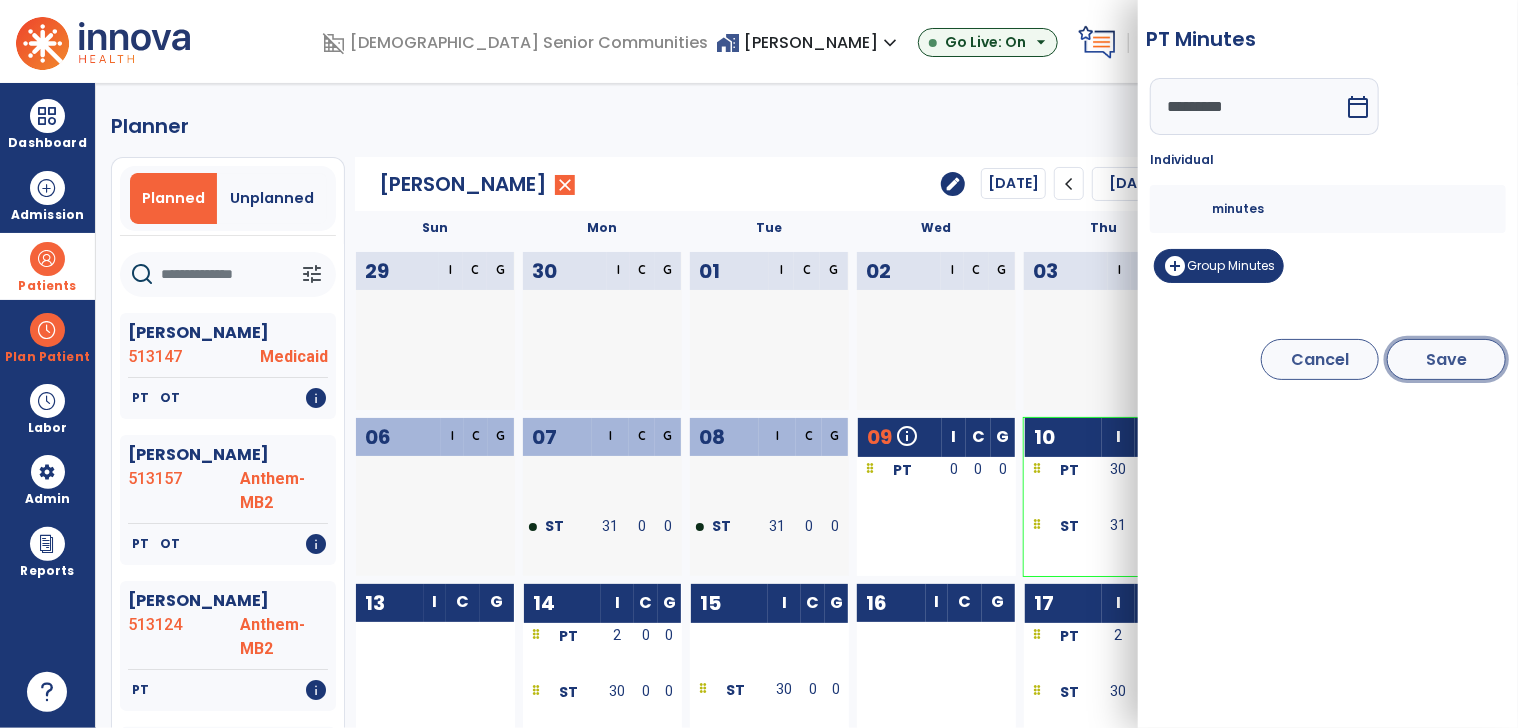 click on "Save" at bounding box center [1446, 359] 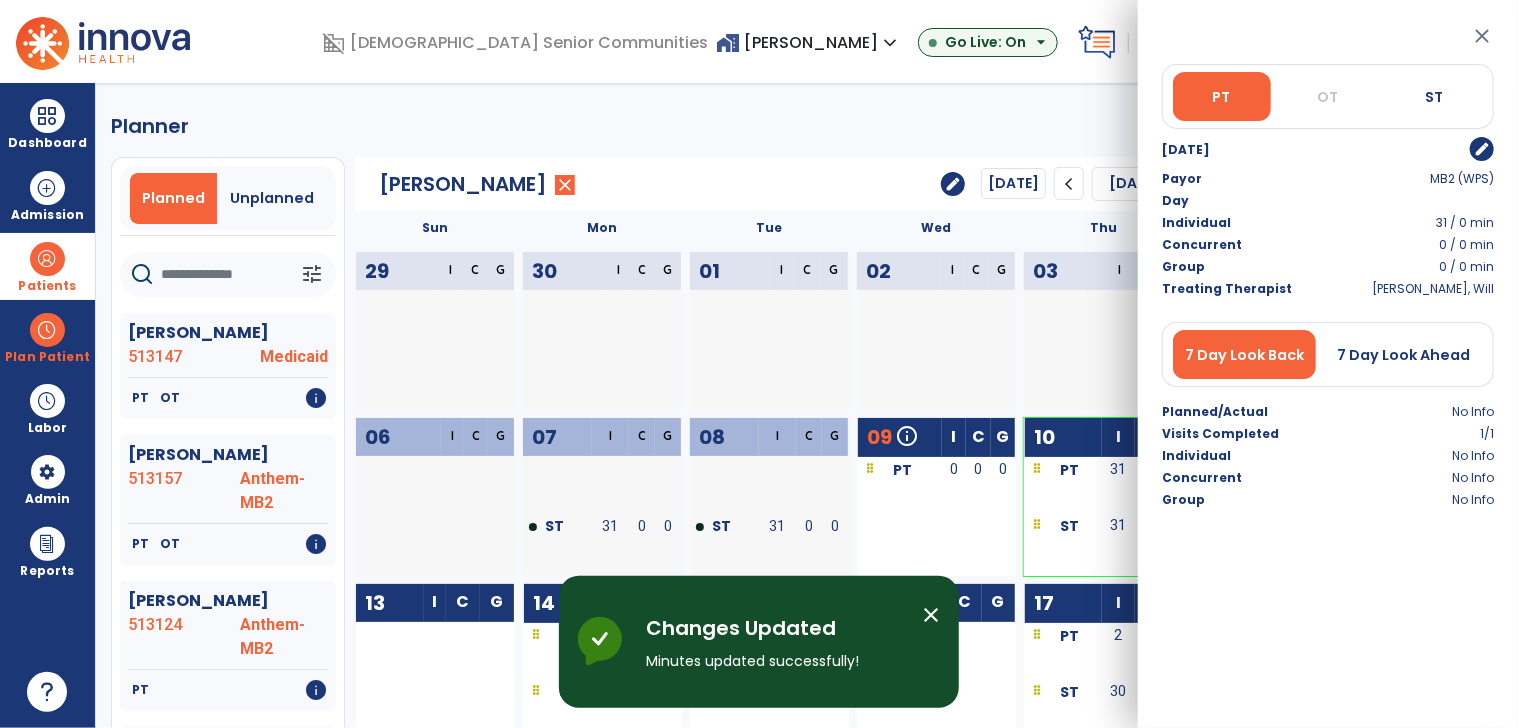 click on "Planner   Planned   Unplanned   tune   [PERSON_NAME]  513147 Medicaid   PT   OT   info   [PERSON_NAME]  513157 Anthem-MB2   PT   OT   info   [PERSON_NAME]  513124 Anthem-MB2   PT   info   [PERSON_NAME] [PERSON_NAME]  513011 MB2 (WPS)   OT   info   [PERSON_NAME]  513118 [GEOGRAPHIC_DATA][PERSON_NAME] MB2-PPHP   OT   info   Driver, [PERSON_NAME]  [DRIVERS_LICENSE_NUMBER] Medicar...   OT   info   [PERSON_NAME]  512901 MB2 (WPS)   PT   info   [PERSON_NAME]  513037 Medicar...   ST   info   [PERSON_NAME]  512838 MB2-PPHP   PT   info   [PERSON_NAME]  513089 MB2 (WPS)   PT   info   [PERSON_NAME][GEOGRAPHIC_DATA] Anthem-MB2   [GEOGRAPHIC_DATA][PERSON_NAME] Humana ...   OT   PT   ST   info   [PERSON_NAME]  512937 Humana ...   OT   PT   ST   info   [PERSON_NAME]  513000 MB2 (WPS)   OT   info   [PERSON_NAME]  512926 Medicaid   PT   info   [PERSON_NAME]  512992 MB2-PPHP   ST   info   [PERSON_NAME]  513160 Anthem ...   OT   PT   info   [PERSON_NAME]  512782 Medicar...   PT   info   [PERSON_NAME][GEOGRAPHIC_DATA] Medicaid   PT   info  I" 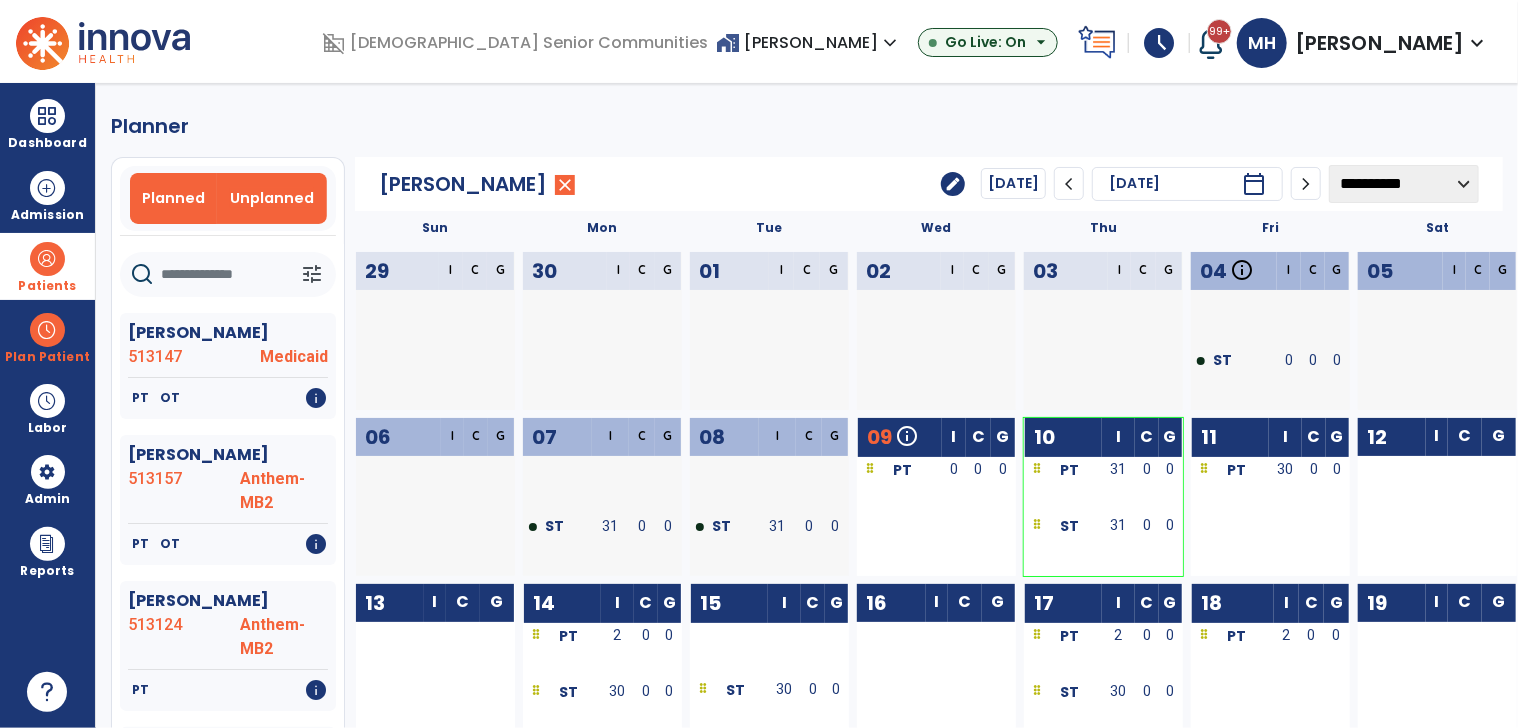 click on "Unplanned" at bounding box center [272, 198] 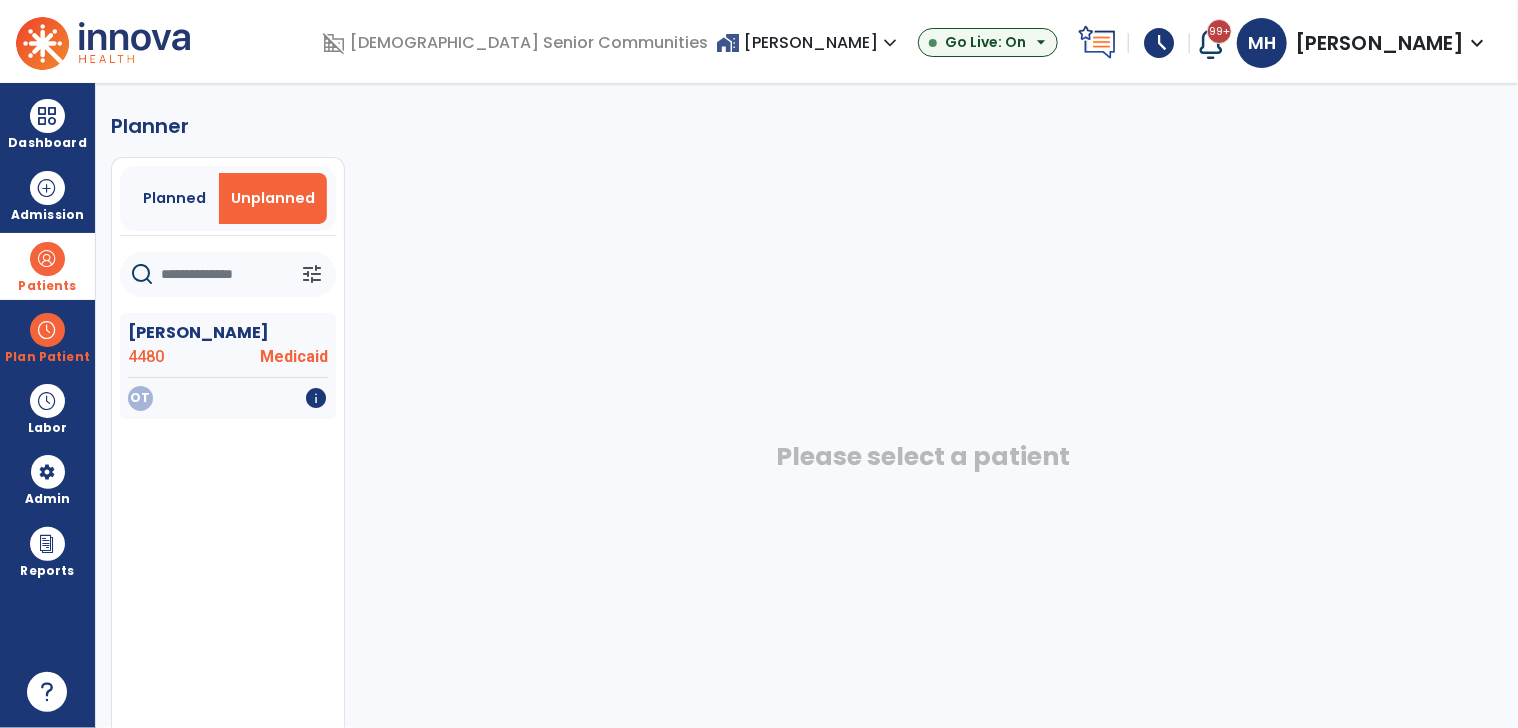 click at bounding box center [47, 259] 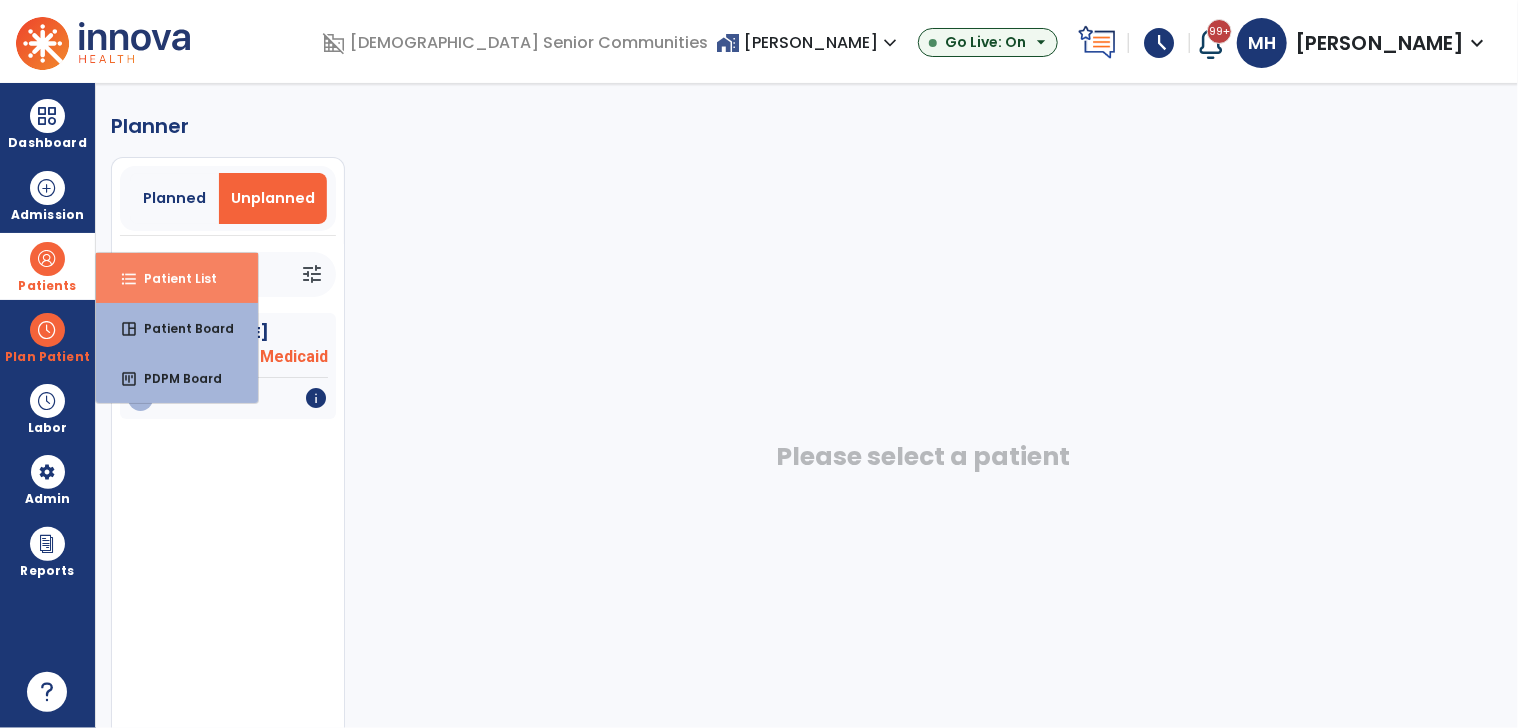 click on "Patient List" at bounding box center (172, 278) 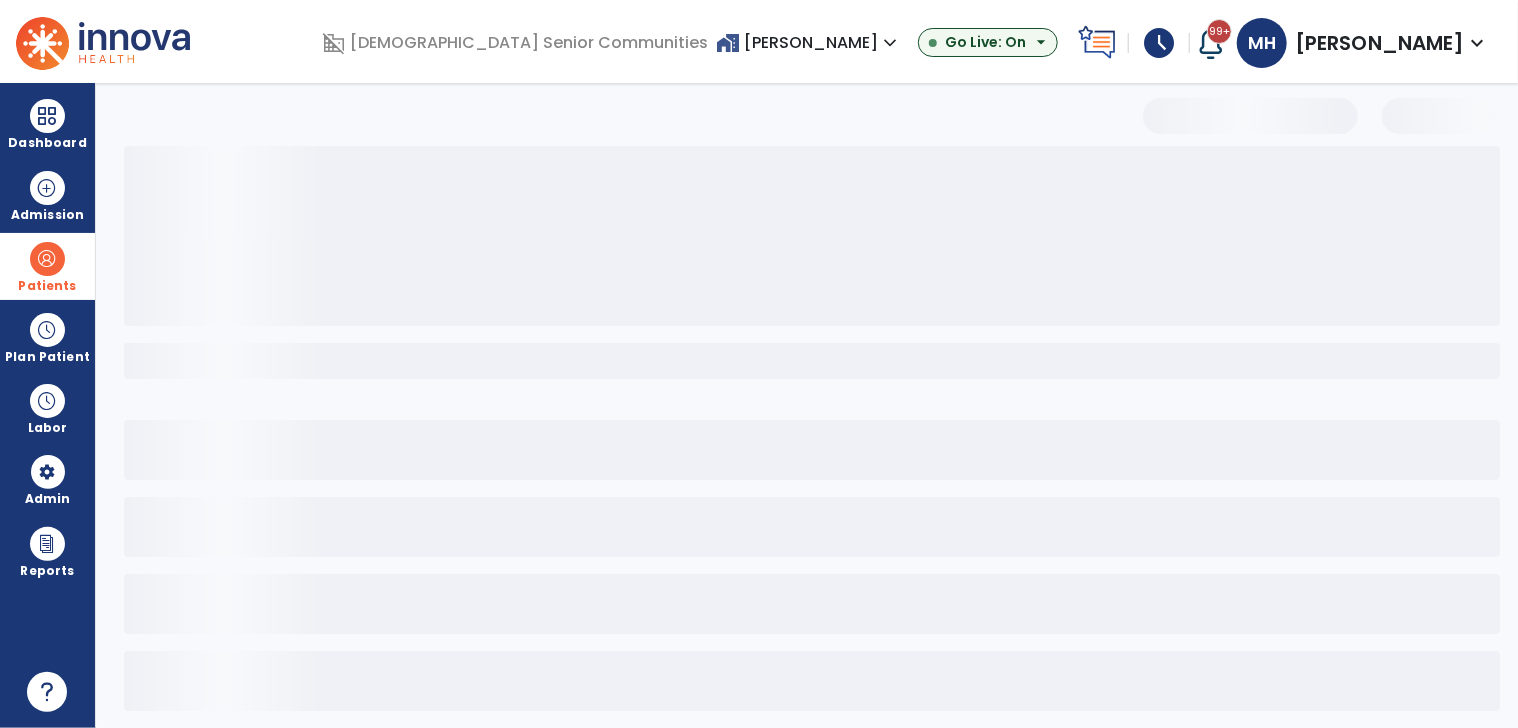 select on "***" 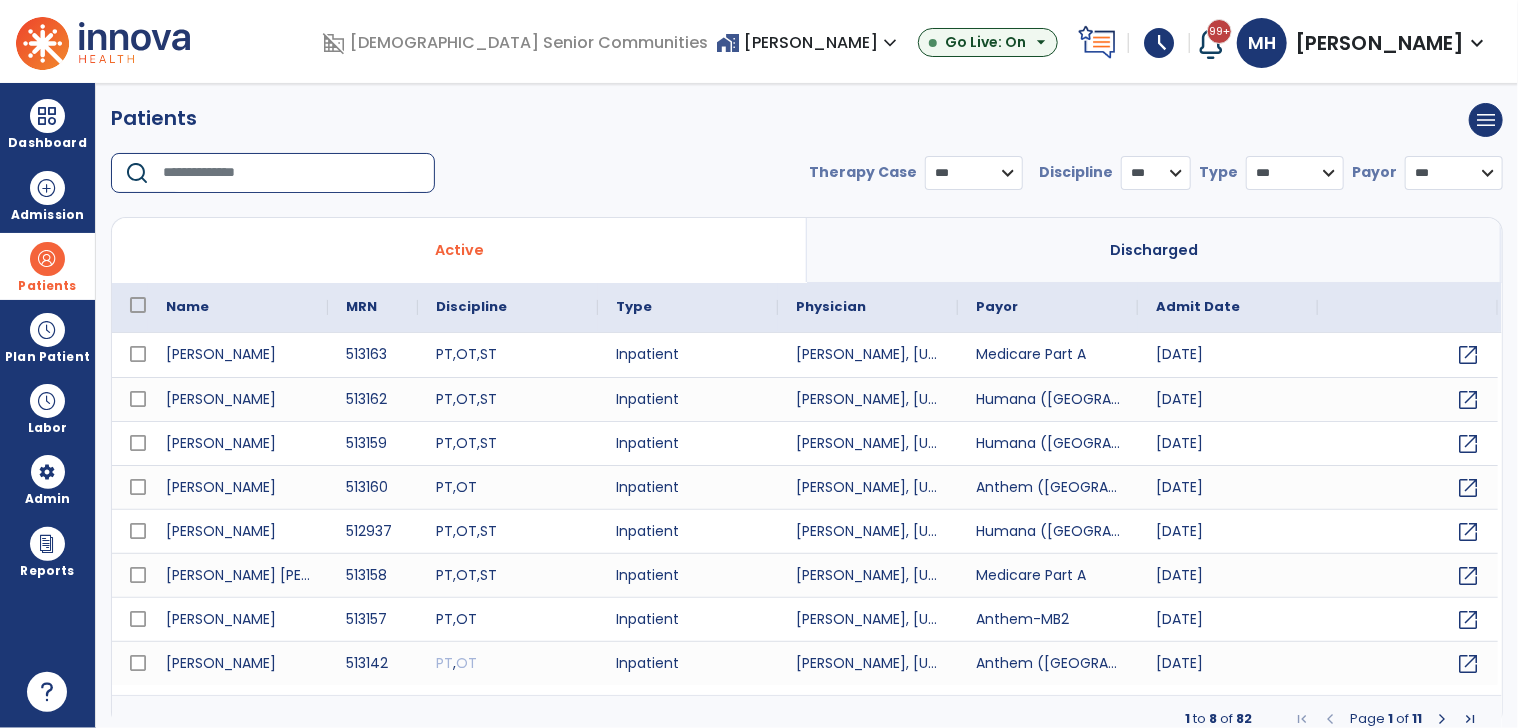 click at bounding box center [292, 173] 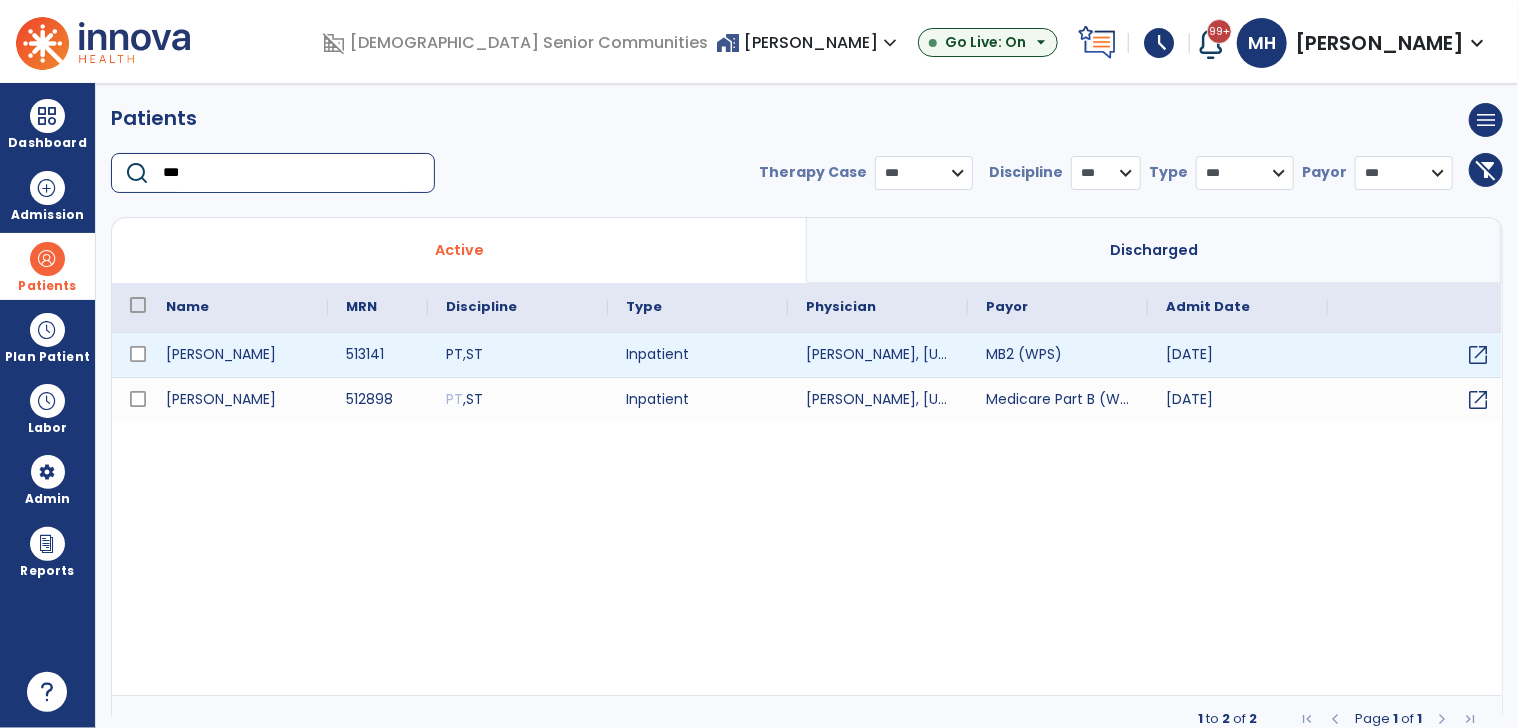 type on "***" 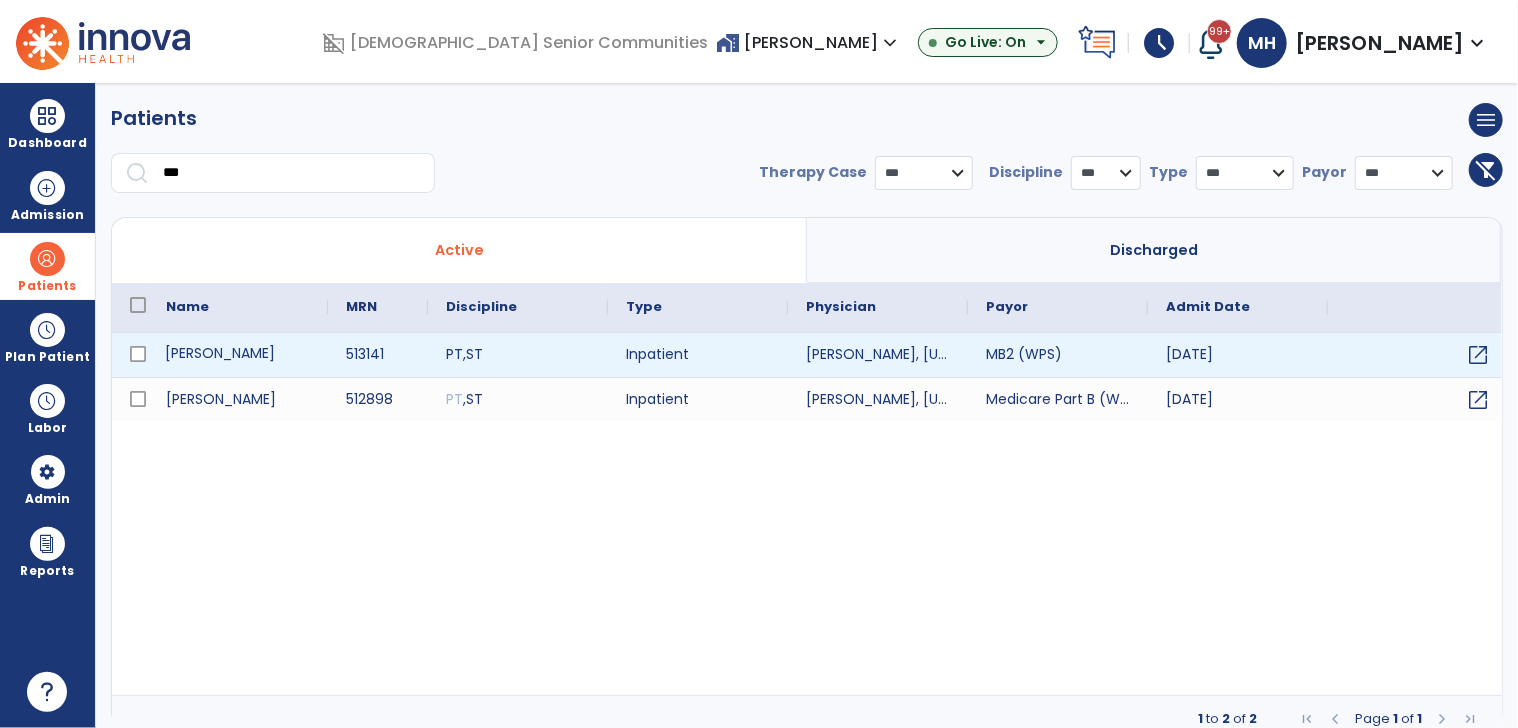 click on "[PERSON_NAME]" at bounding box center [238, 355] 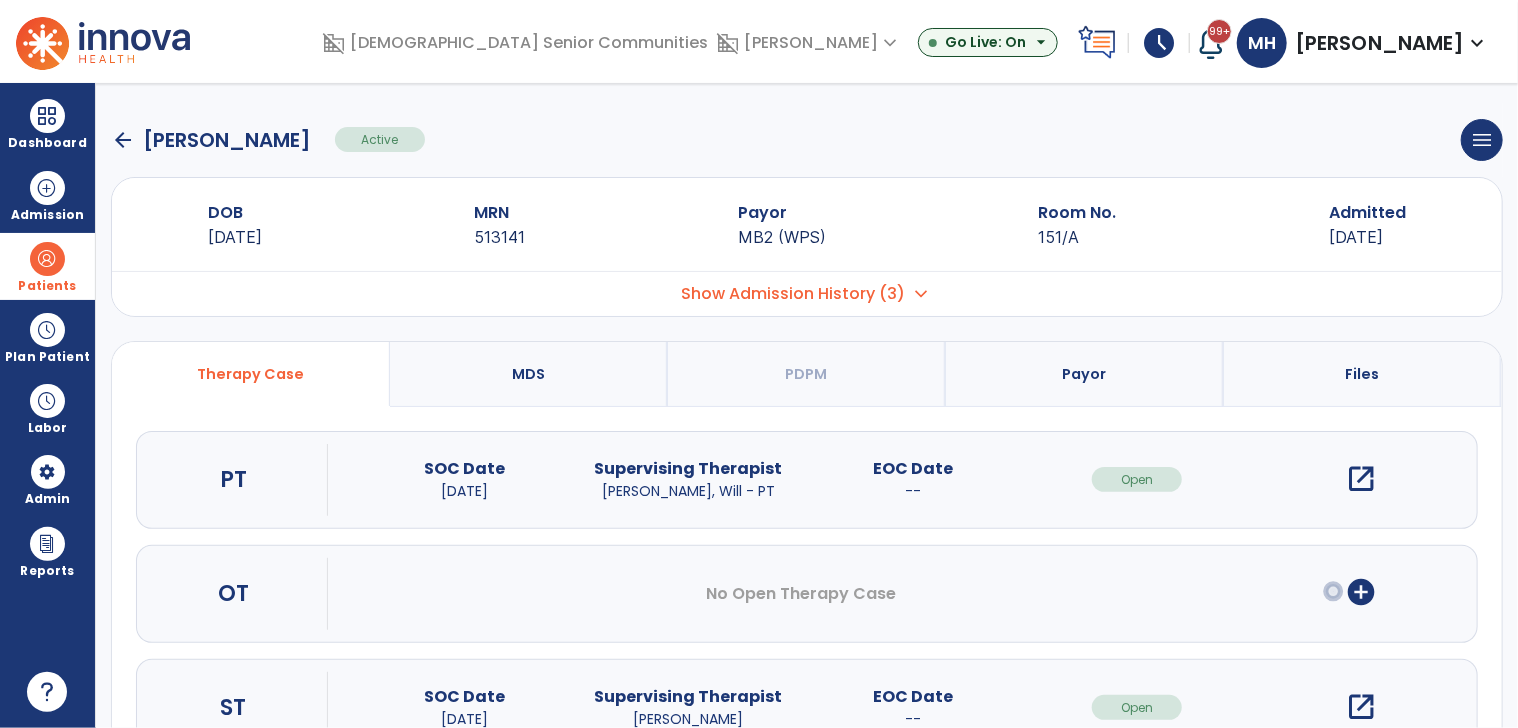 click on "open_in_new" at bounding box center (1362, 479) 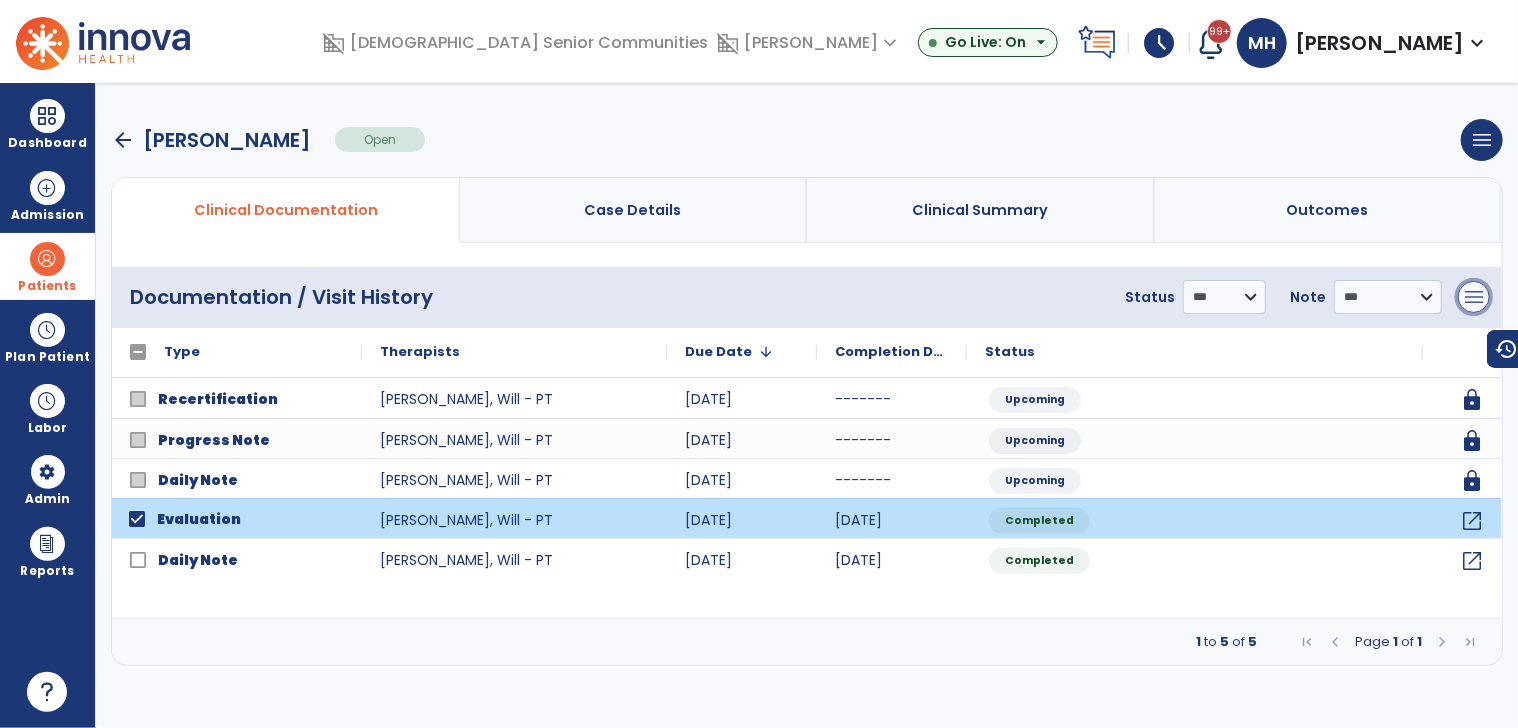 click on "menu" at bounding box center [1474, 297] 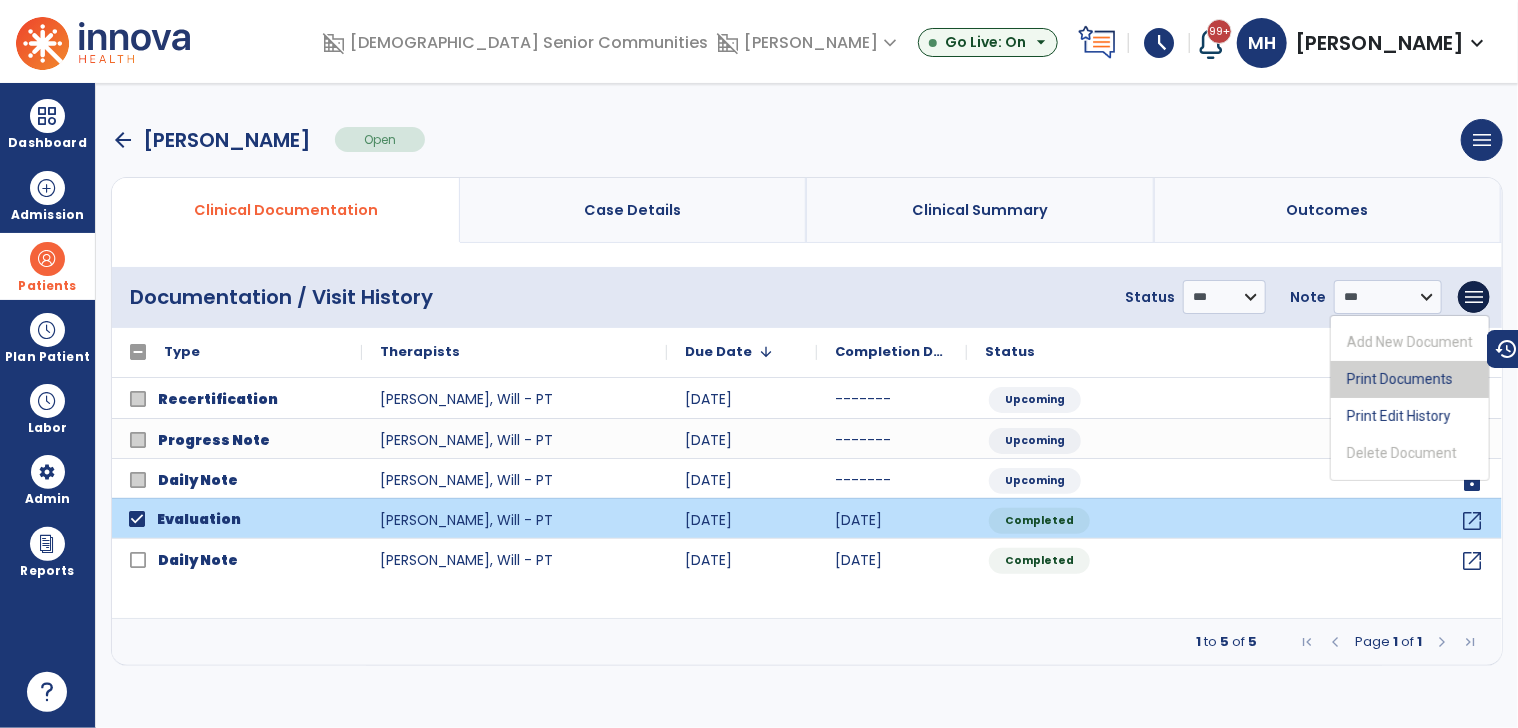 click on "Print Documents" at bounding box center [1410, 379] 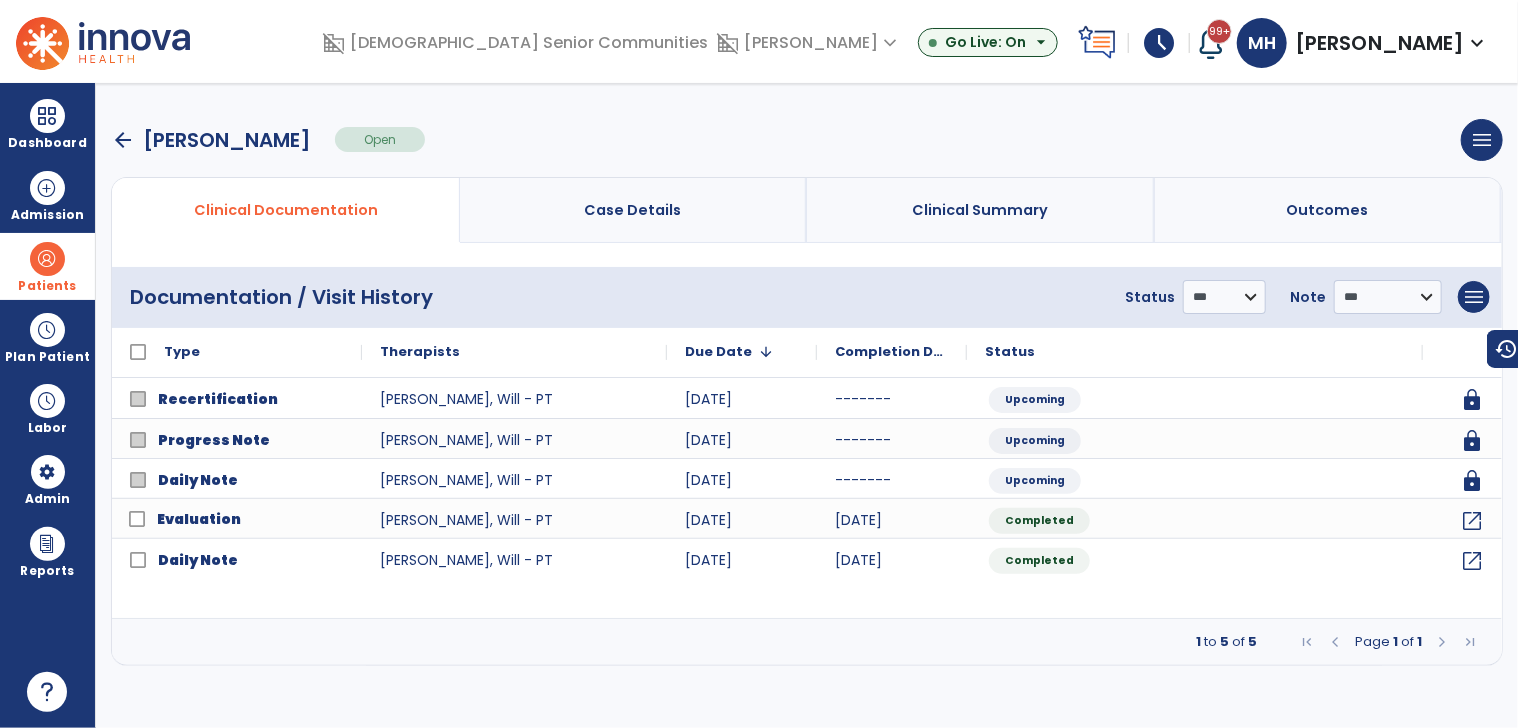 click at bounding box center [47, 259] 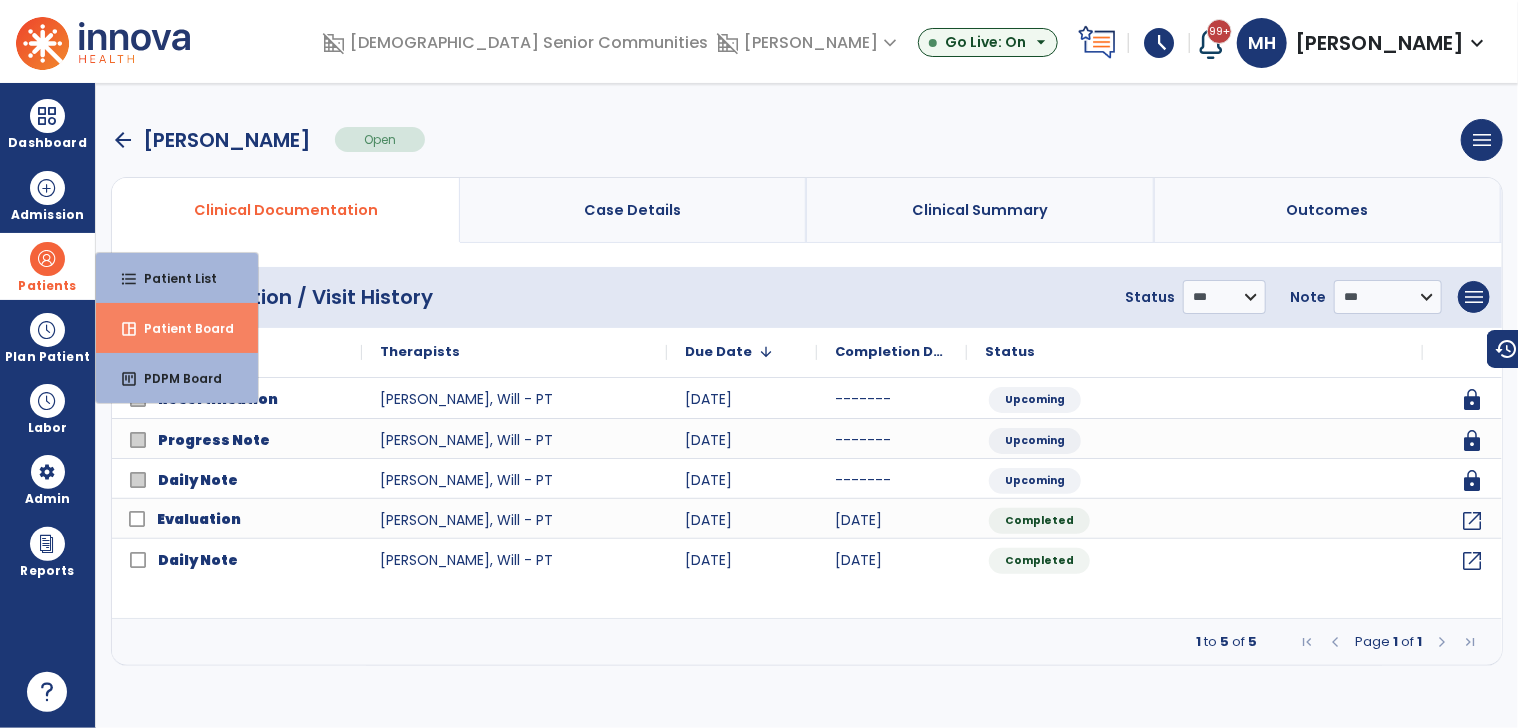 click on "Patient Board" at bounding box center [181, 328] 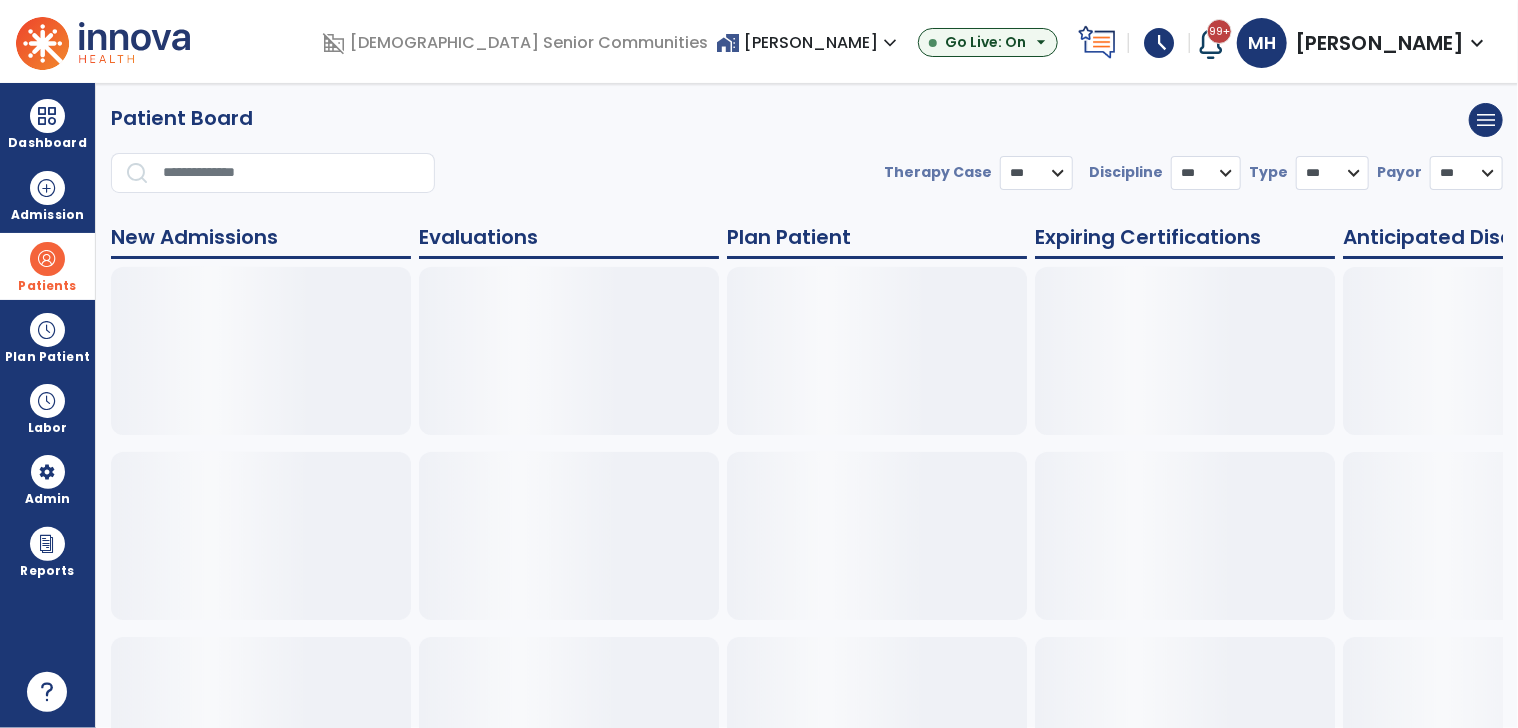 select on "***" 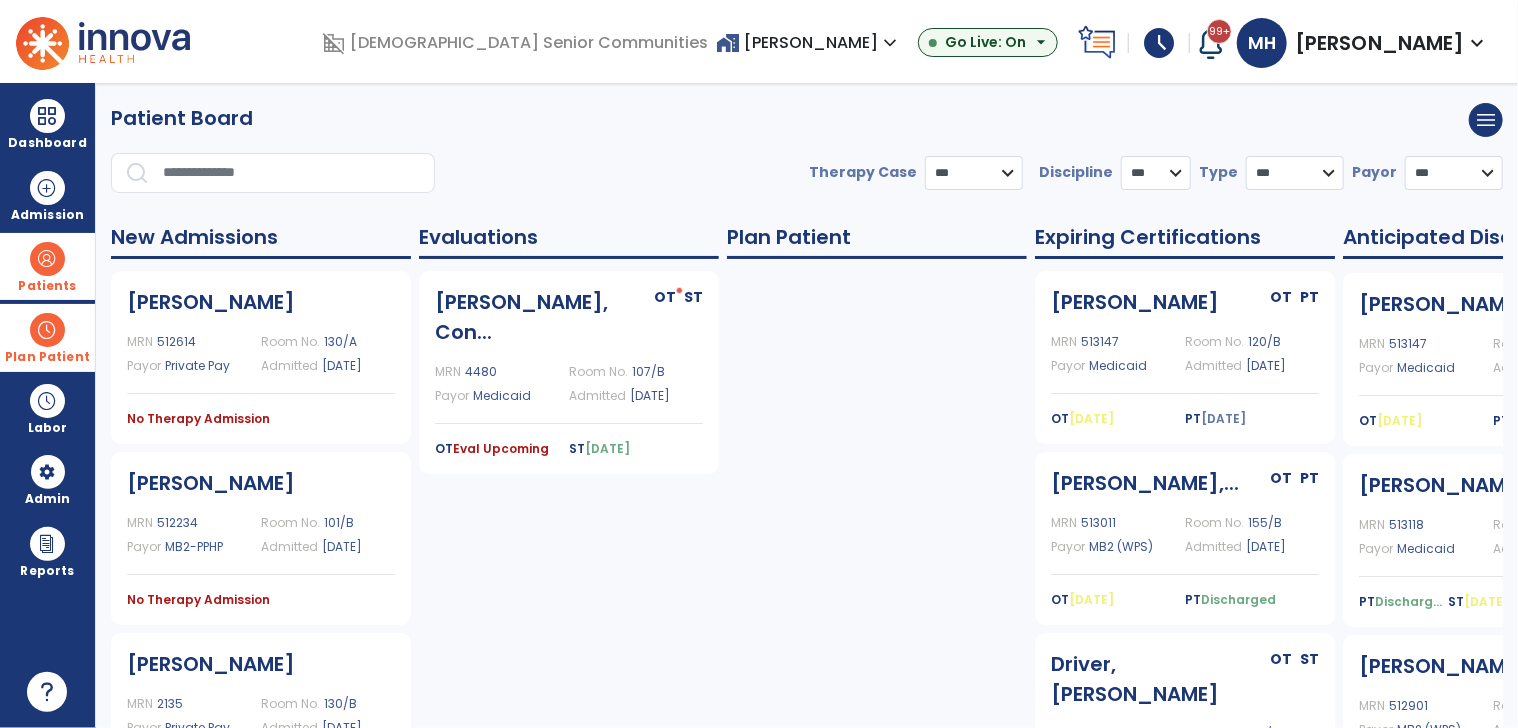 drag, startPoint x: 76, startPoint y: 341, endPoint x: 179, endPoint y: 394, distance: 115.83609 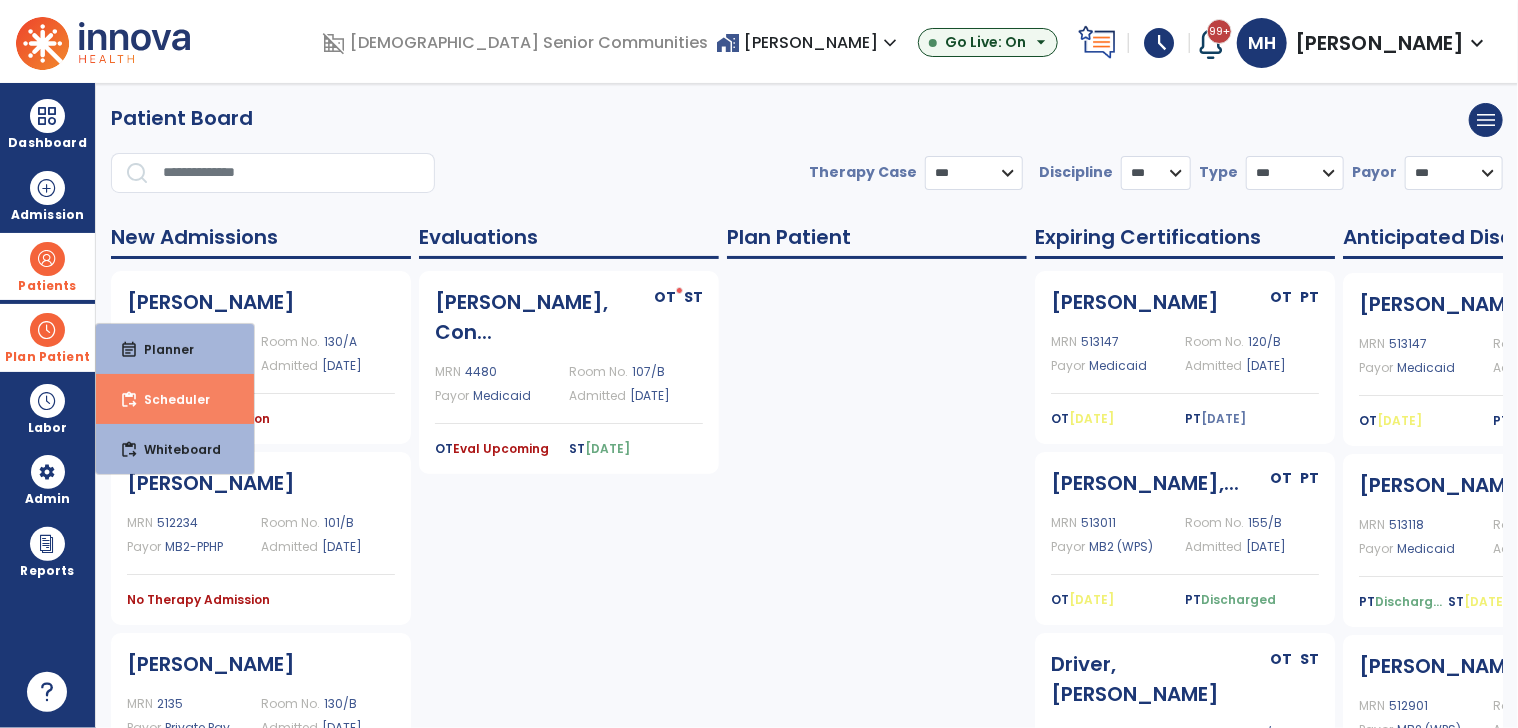 click on "Scheduler" at bounding box center (169, 399) 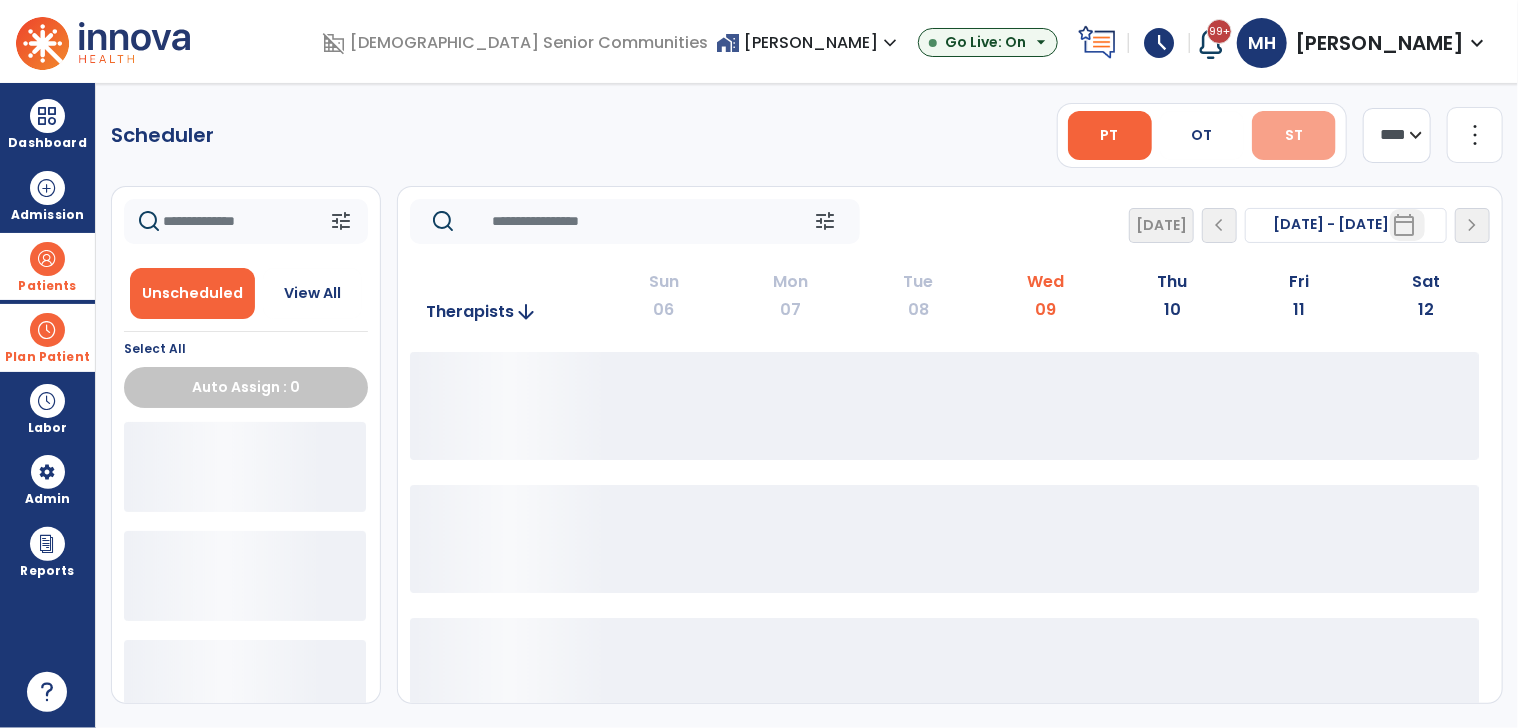 click on "ST" at bounding box center (1294, 135) 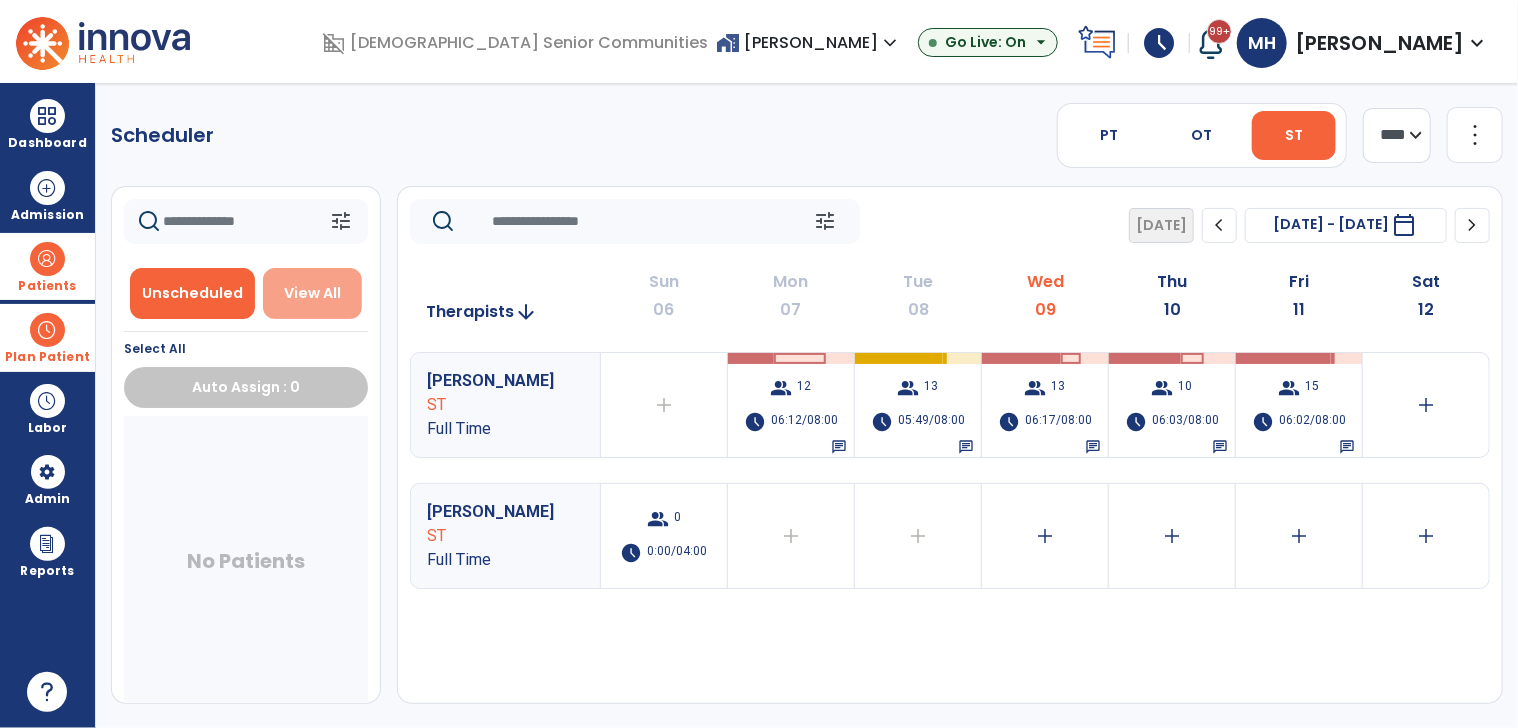 click on "View All" at bounding box center (312, 293) 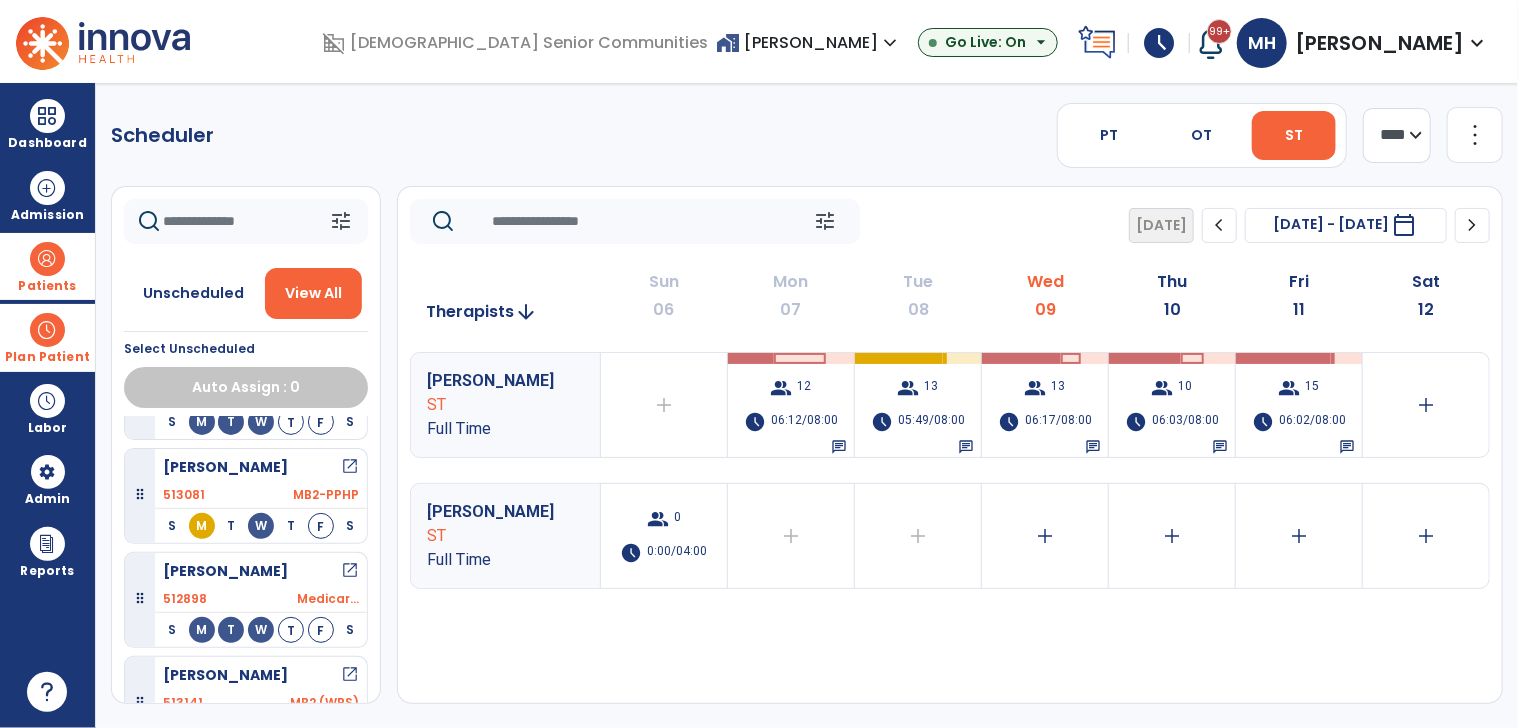 scroll, scrollTop: 1151, scrollLeft: 0, axis: vertical 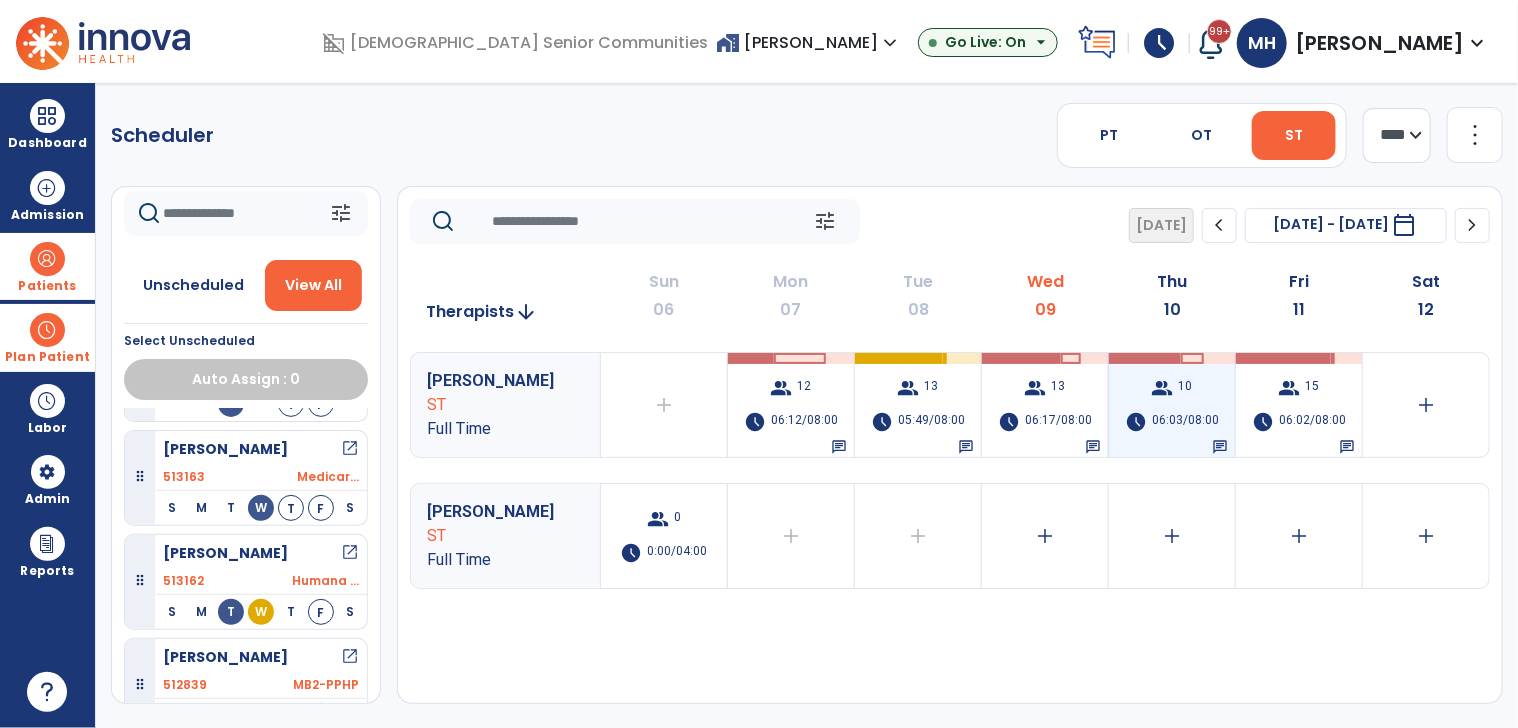 click on "06:03/08:00" at bounding box center (1185, 422) 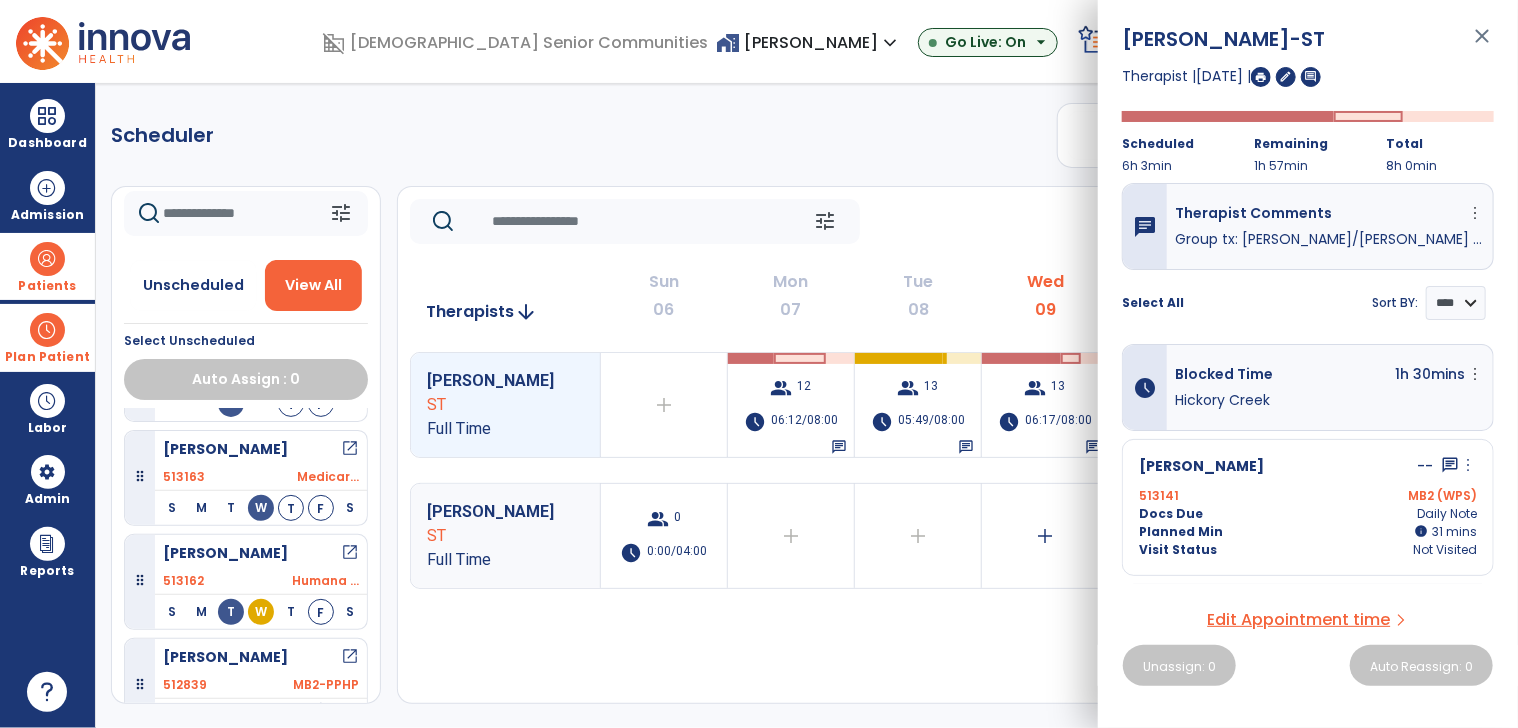 click on "Scheduler   PT   OT   ST  **** *** more_vert  Manage Labor   View All Therapists   Print" 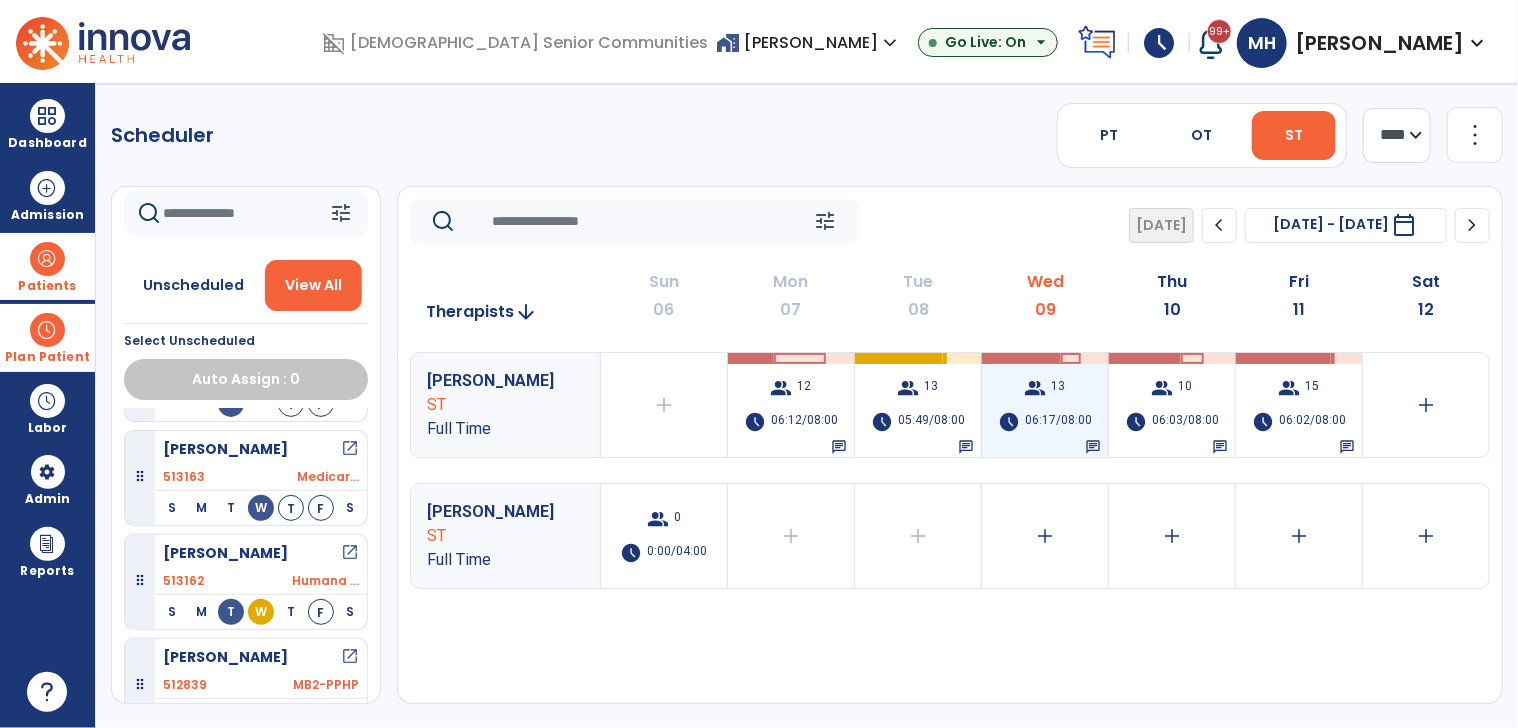 click on "06:17/08:00" at bounding box center [1058, 422] 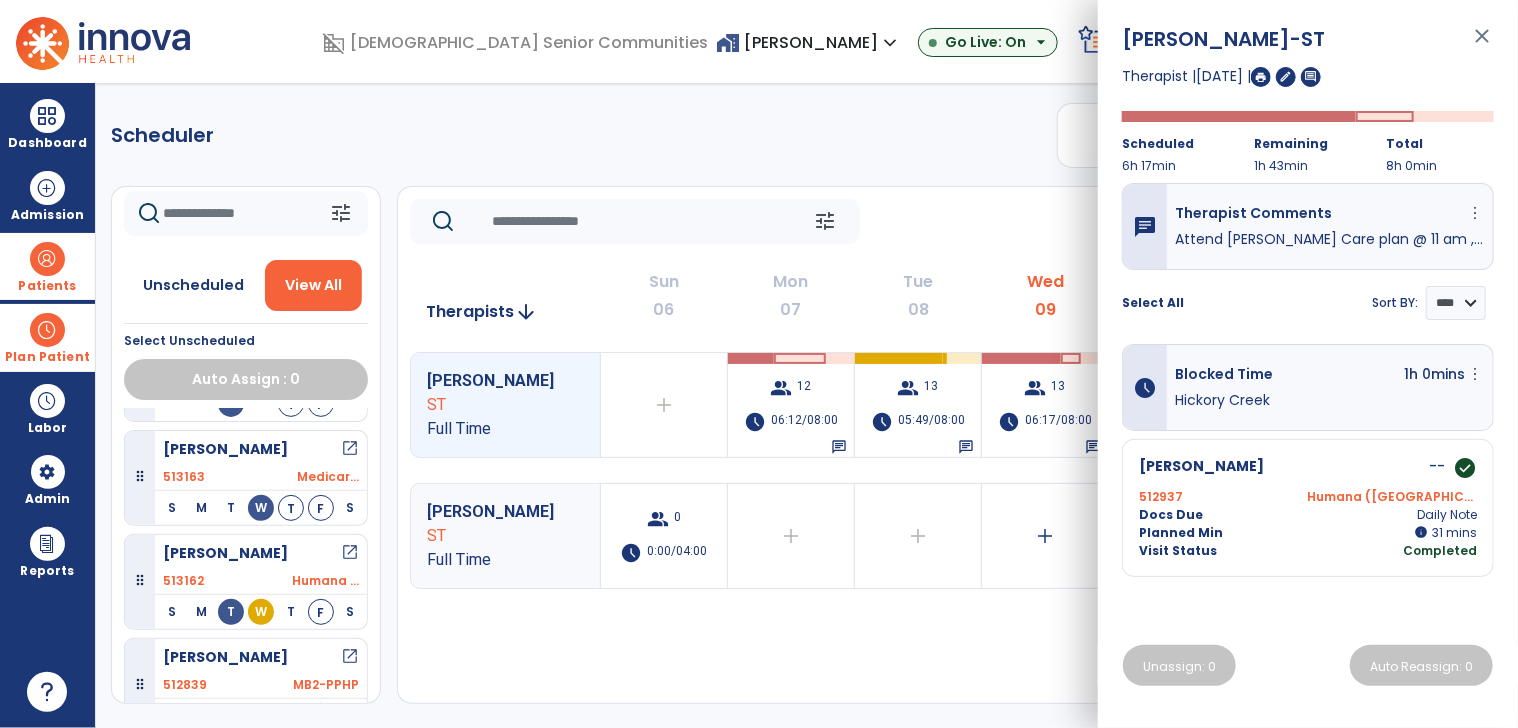 click on "Scheduler   PT   OT   ST  **** *** more_vert  Manage Labor   View All Therapists   Print" 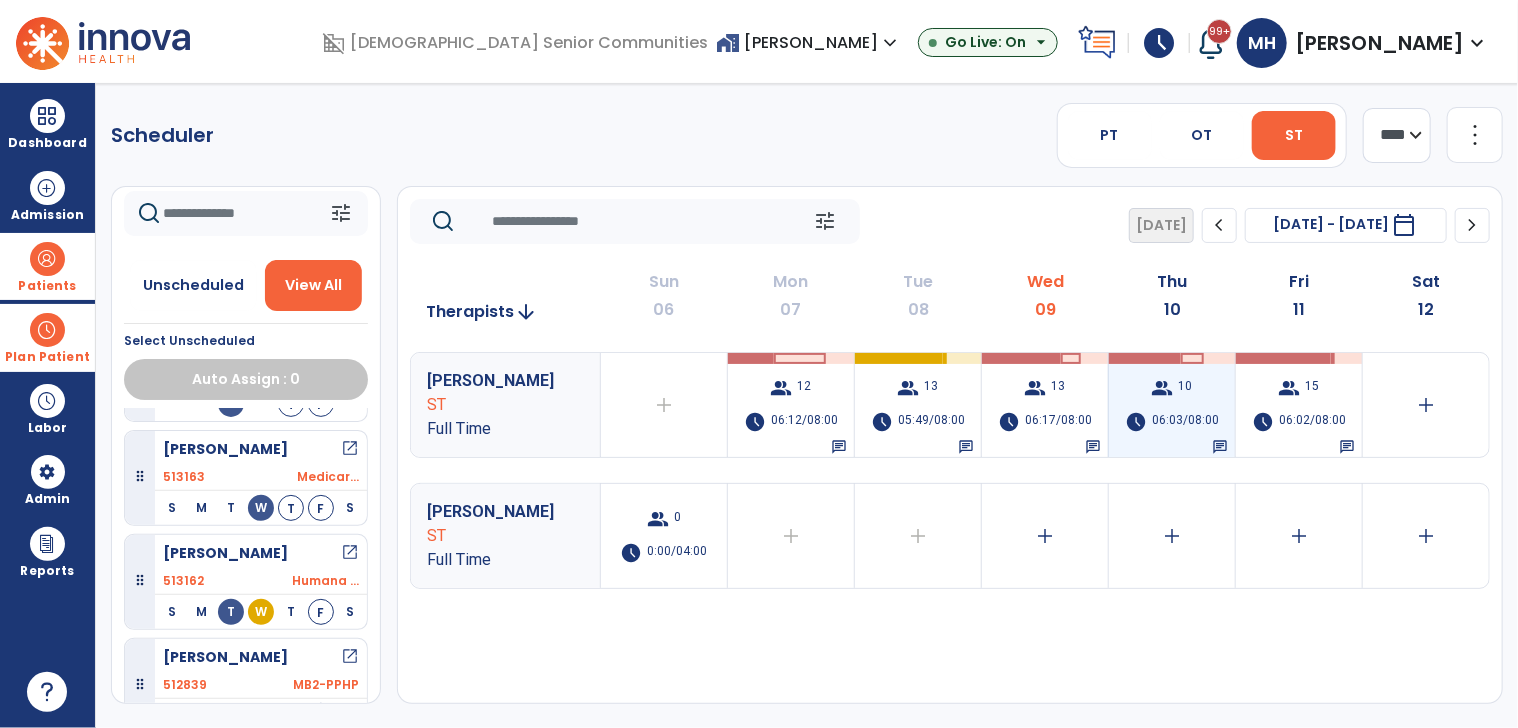 click on "06:03/08:00" at bounding box center (1185, 422) 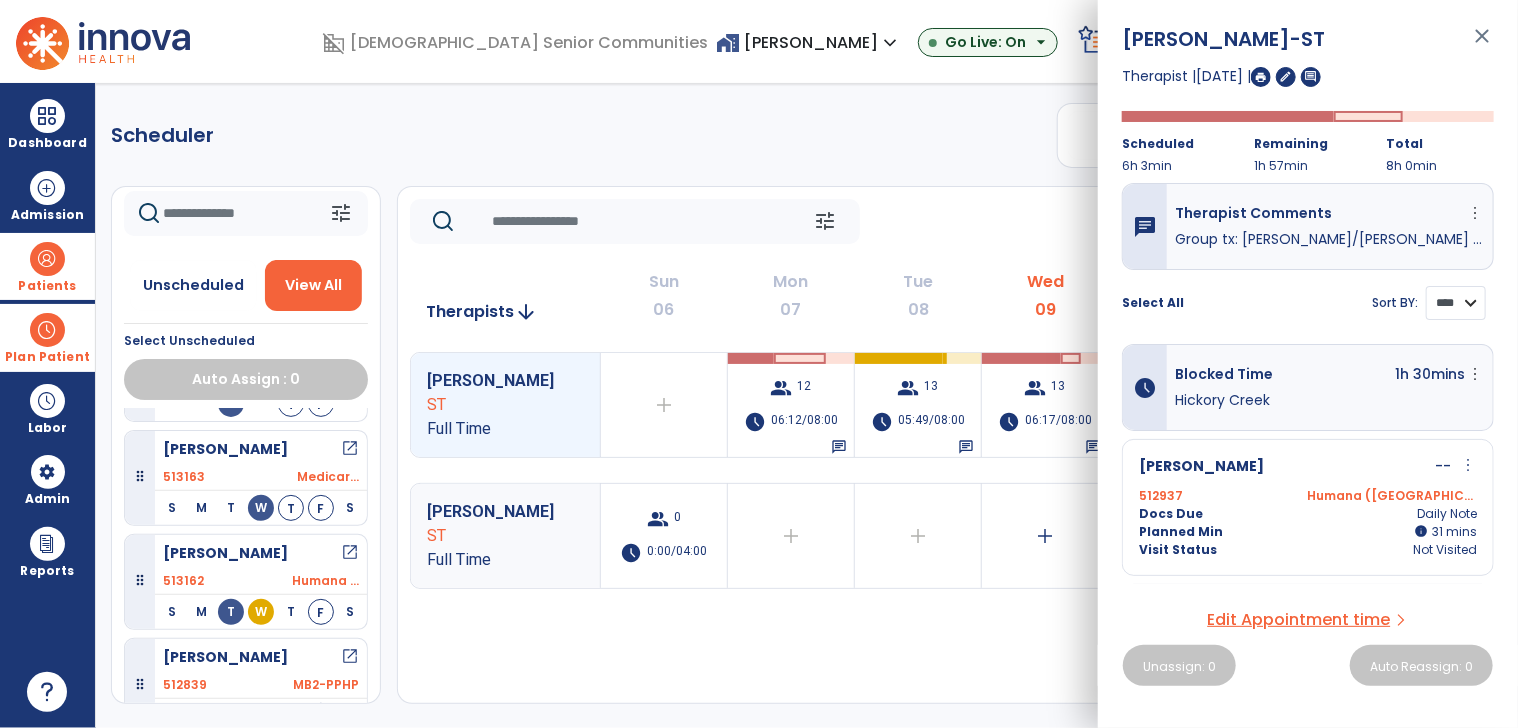 click on "**** ****" at bounding box center (1456, 303) 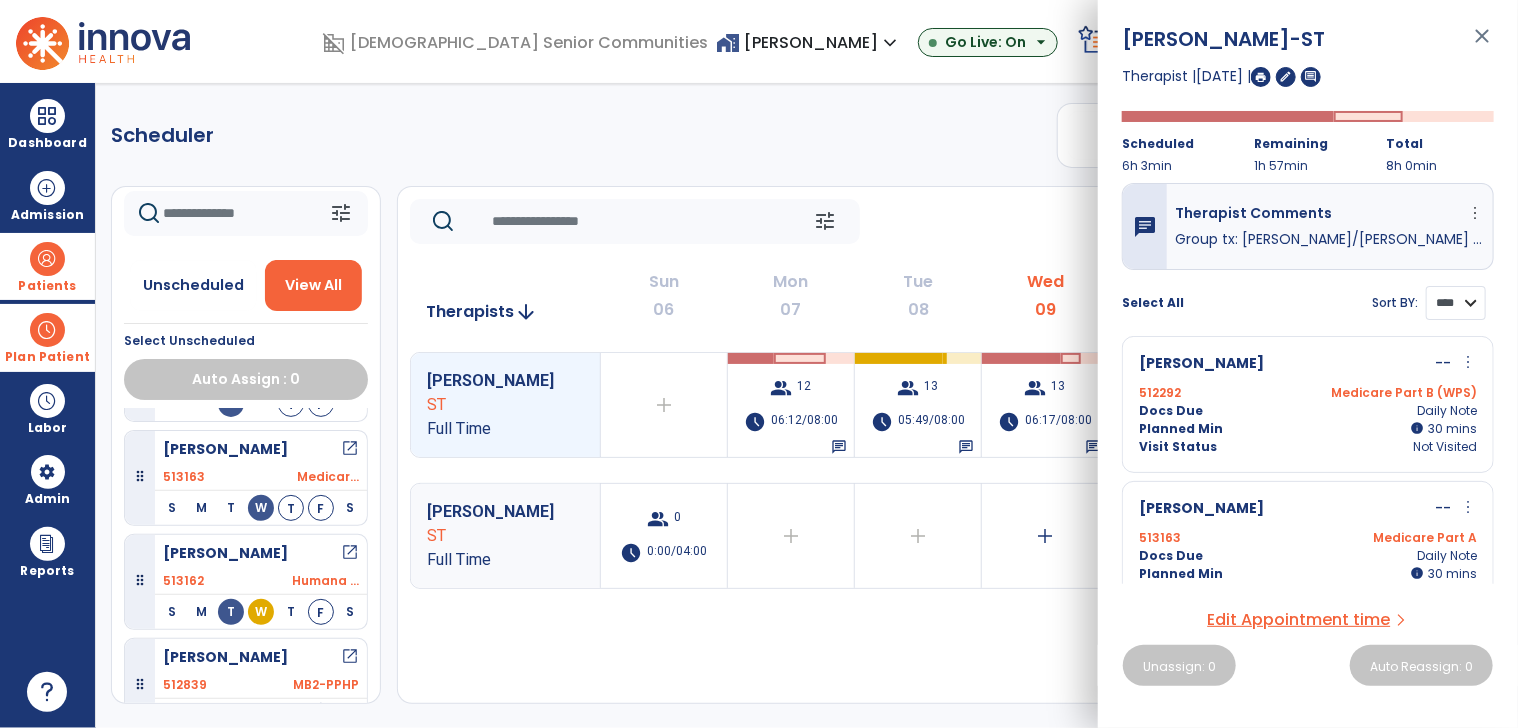 scroll, scrollTop: 1288, scrollLeft: 0, axis: vertical 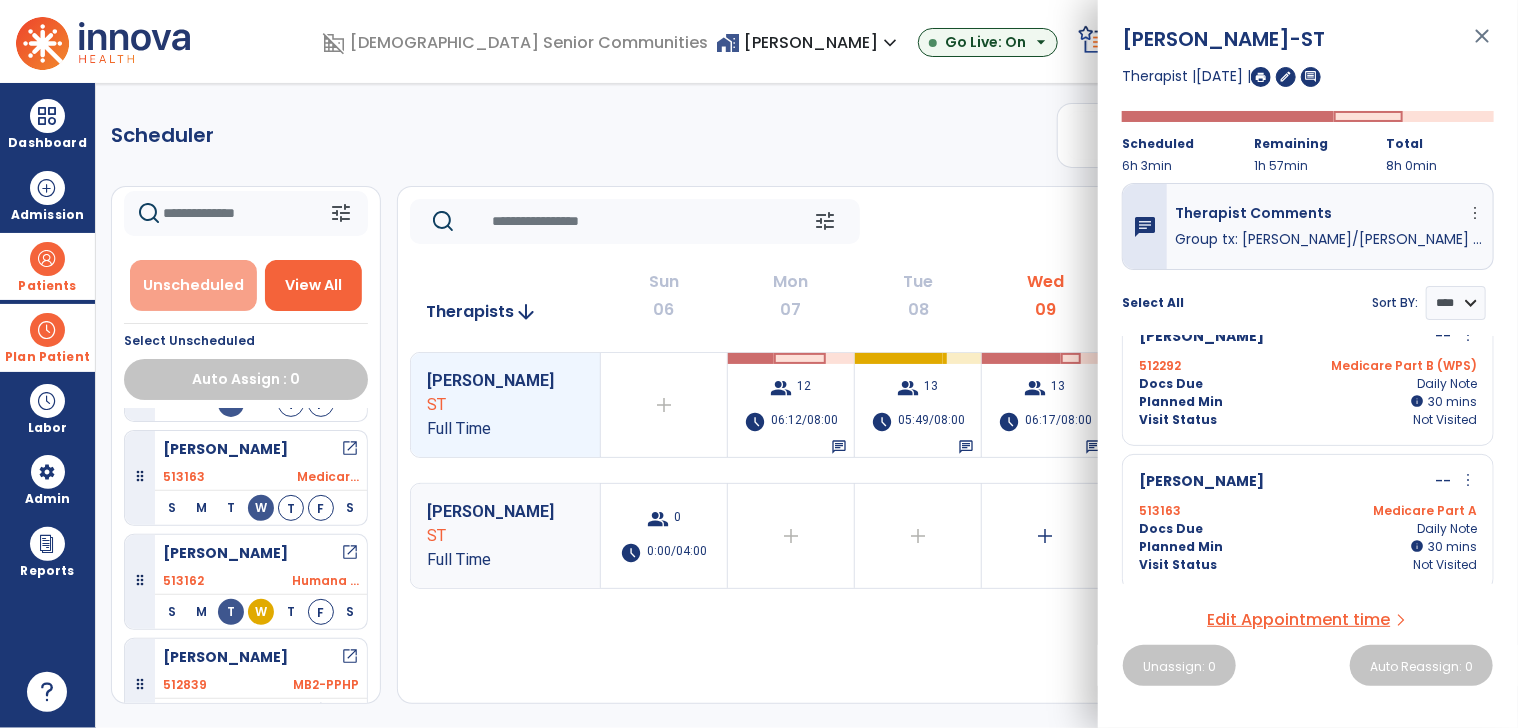 click on "Unscheduled" at bounding box center [193, 285] 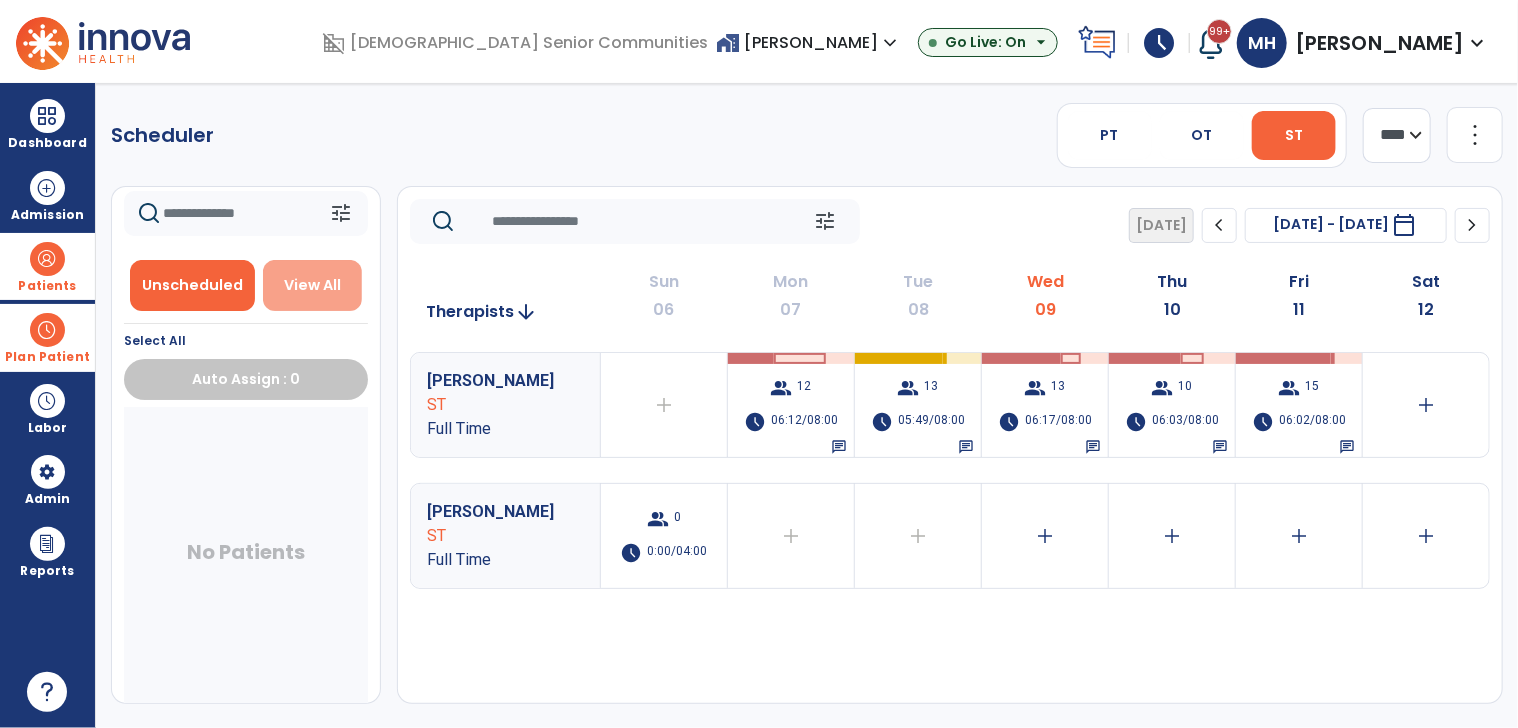 click on "View All" at bounding box center [312, 285] 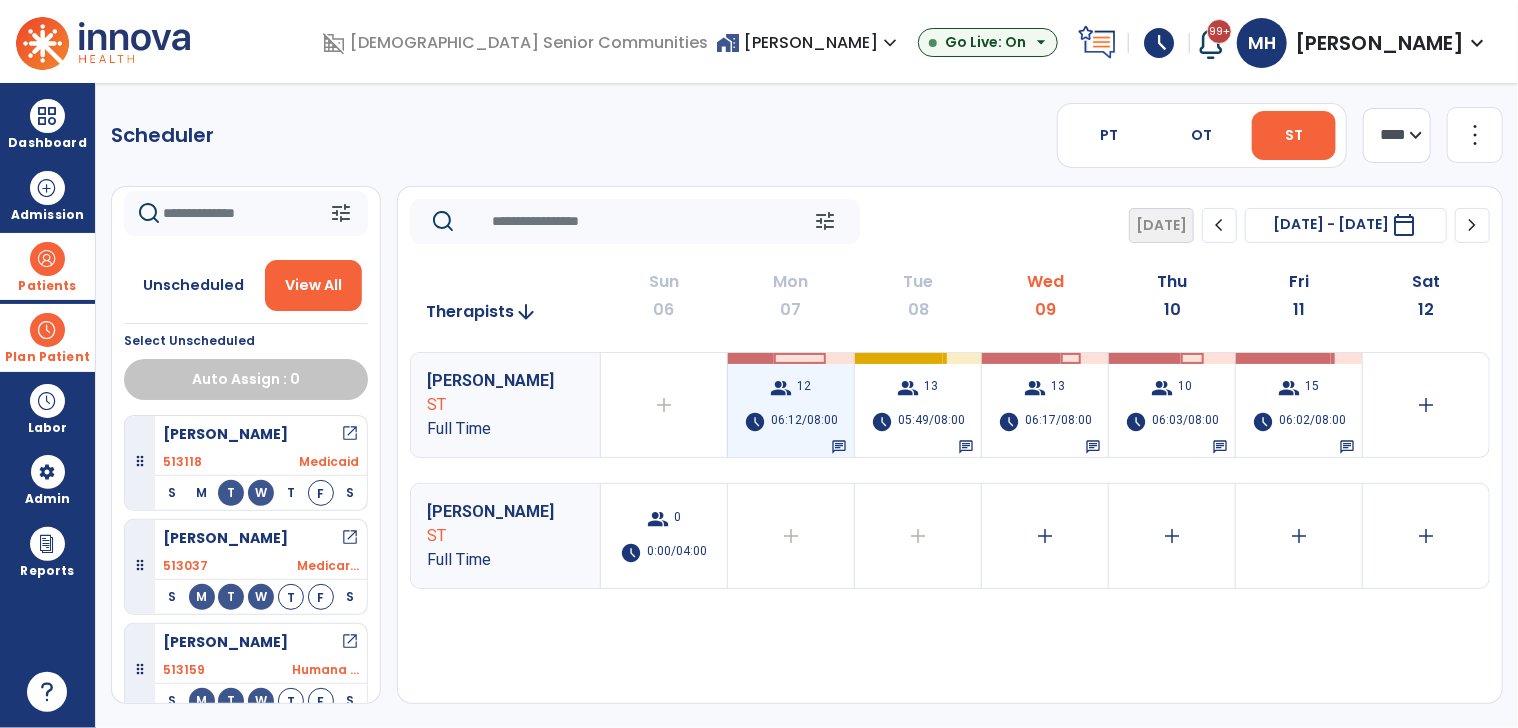 scroll, scrollTop: 1151, scrollLeft: 0, axis: vertical 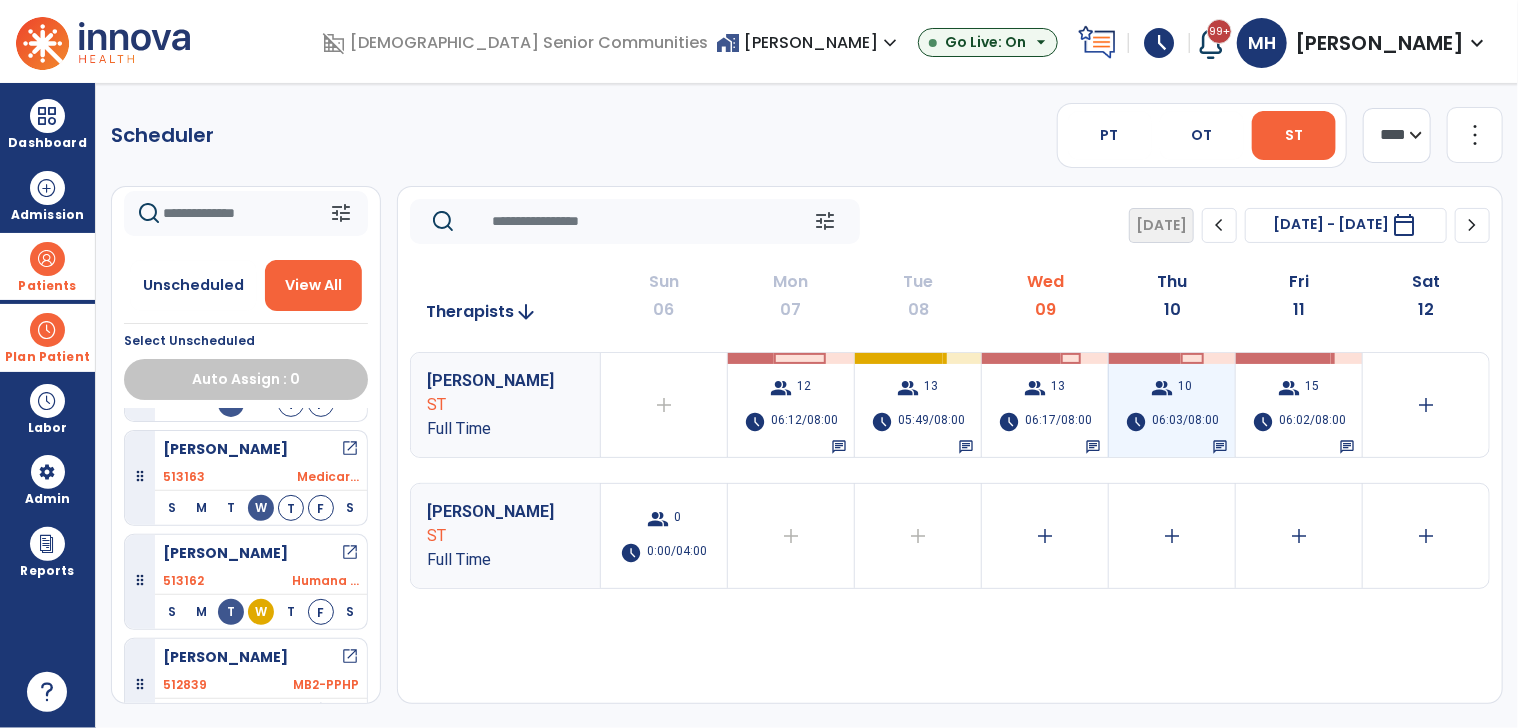click on "schedule" at bounding box center [1136, 422] 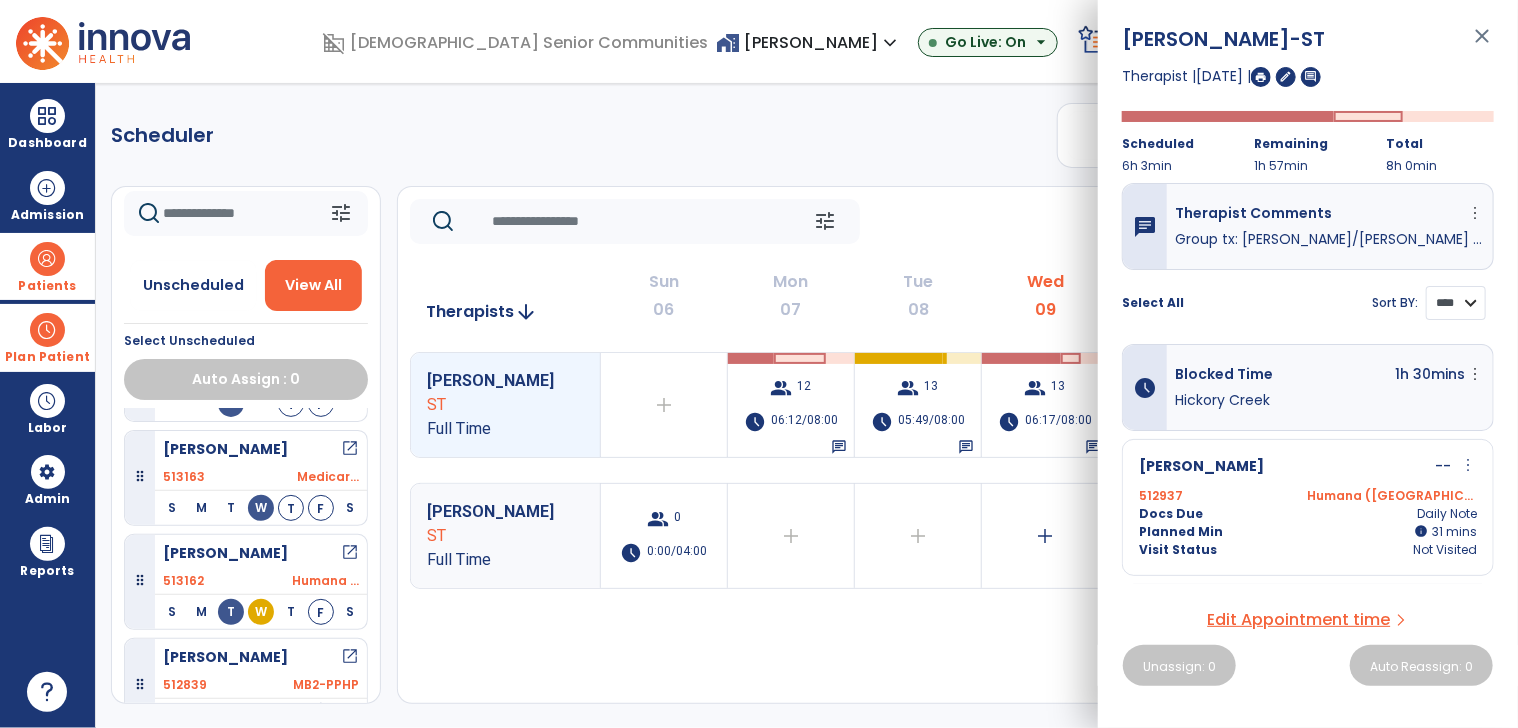 drag, startPoint x: 1432, startPoint y: 302, endPoint x: 1431, endPoint y: 314, distance: 12.0415945 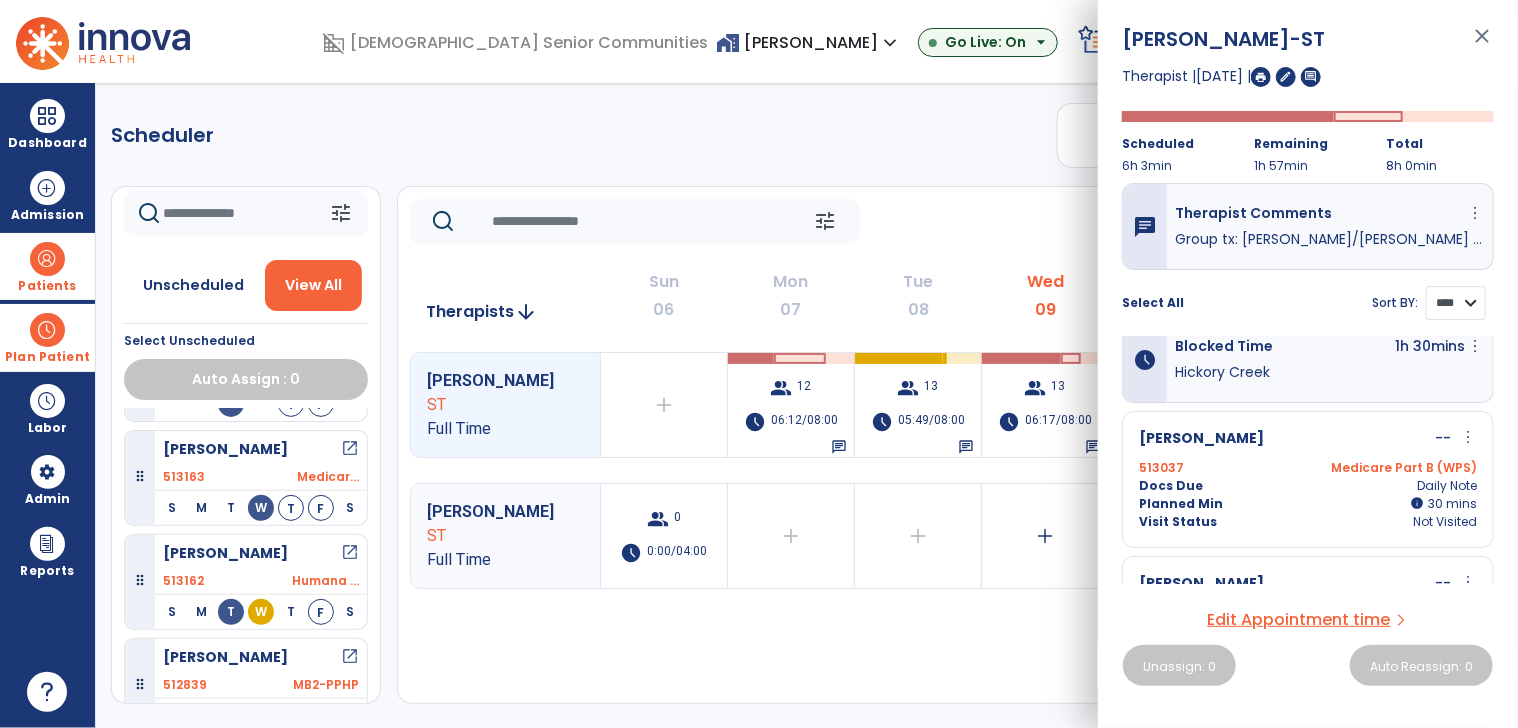 scroll, scrollTop: 0, scrollLeft: 0, axis: both 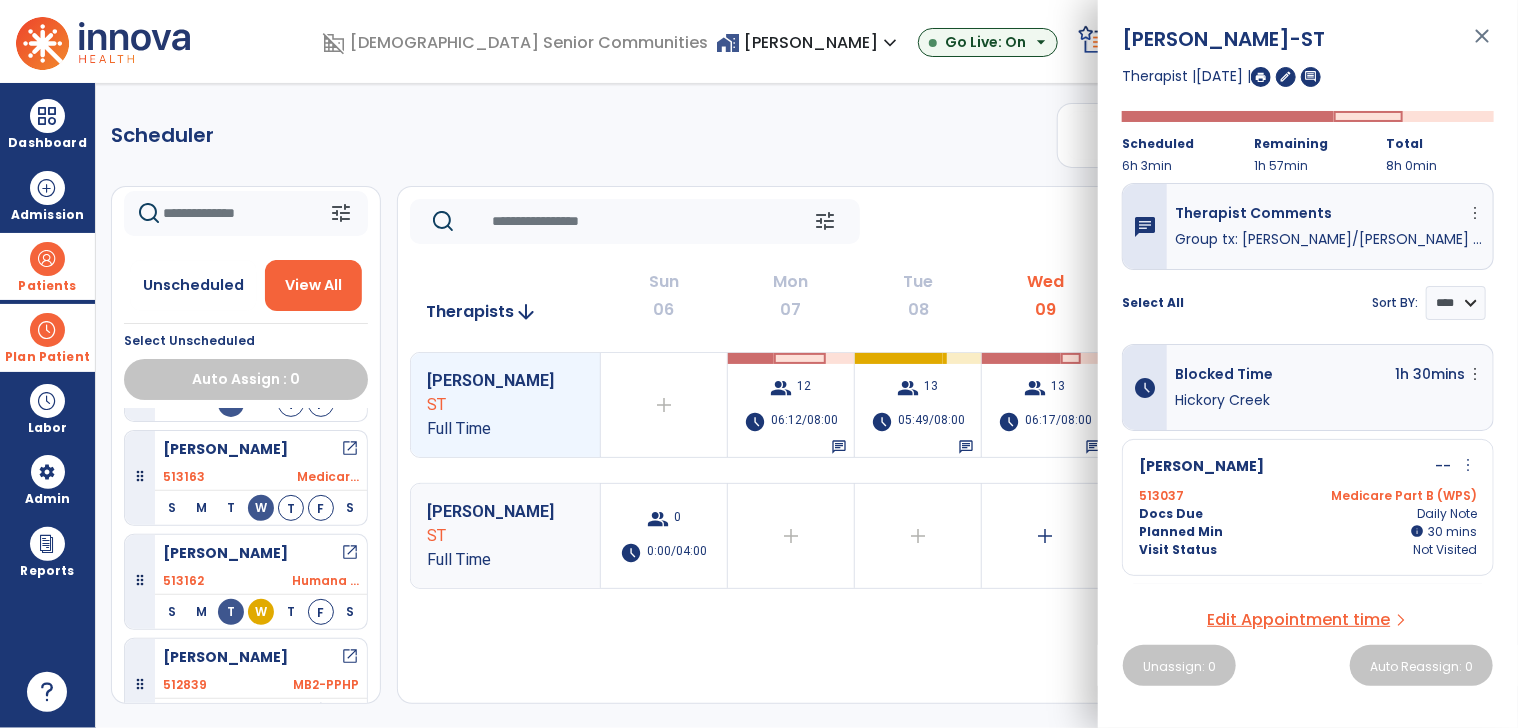 click on "Scheduler   PT   OT   ST  **** *** more_vert  Manage Labor   View All Therapists   Print" 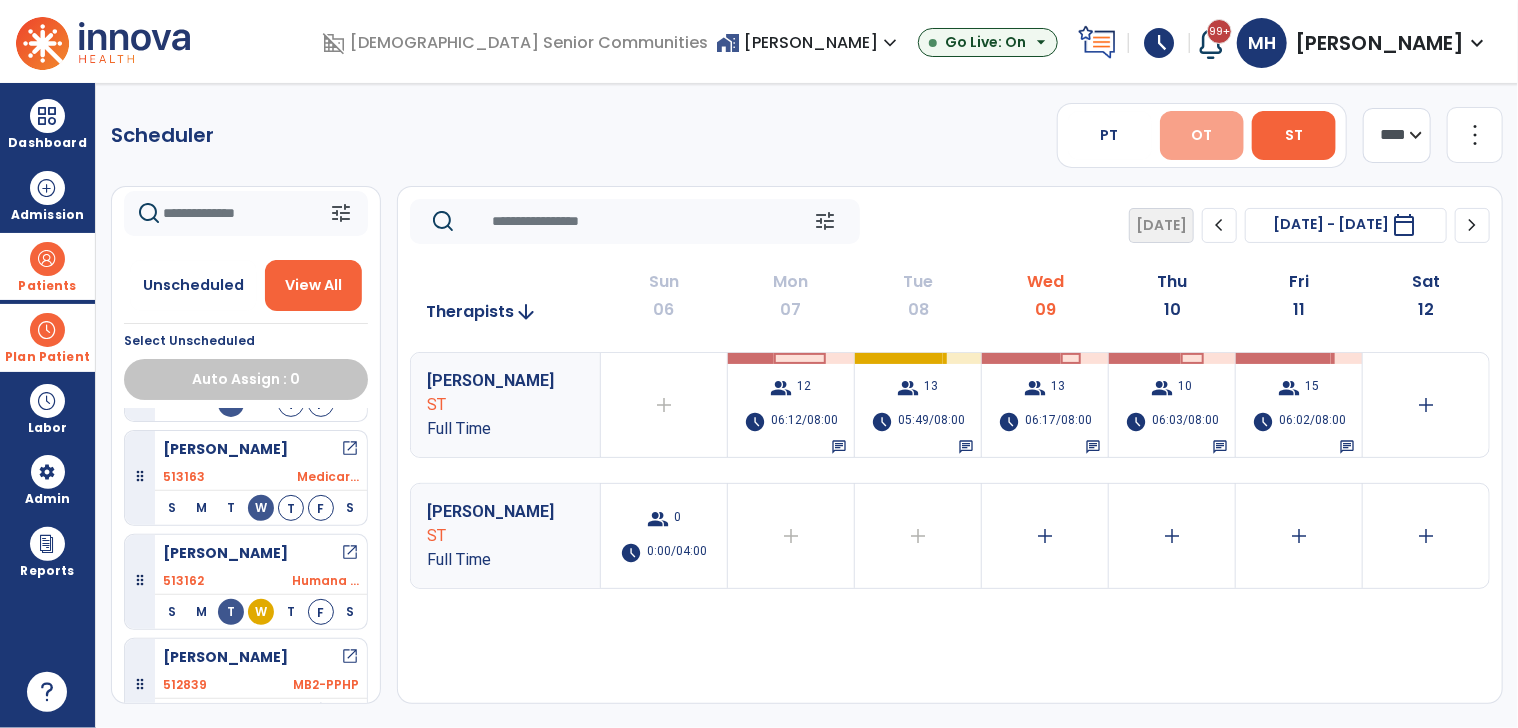 click on "OT" at bounding box center [1201, 135] 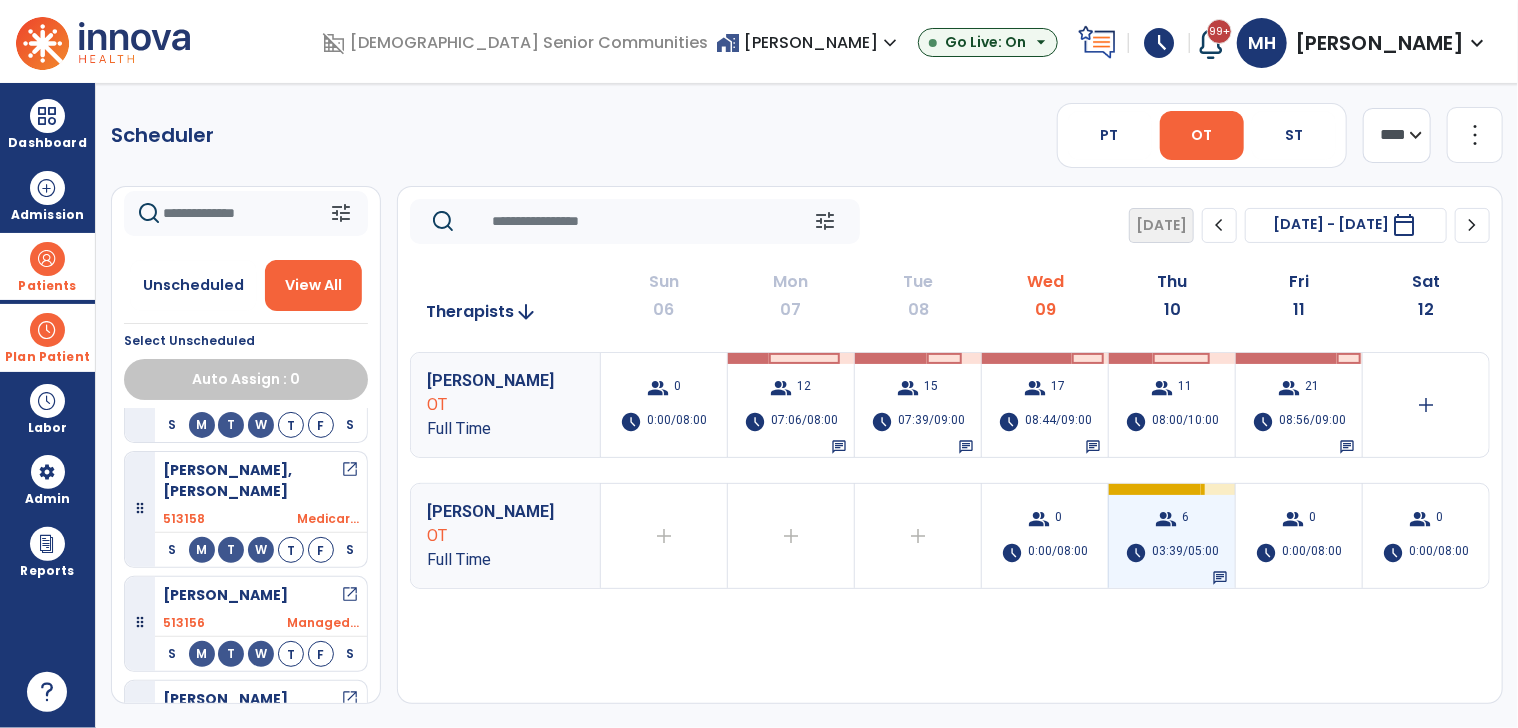 click on "group  6  schedule  03:39/05:00   chat" at bounding box center (1172, 536) 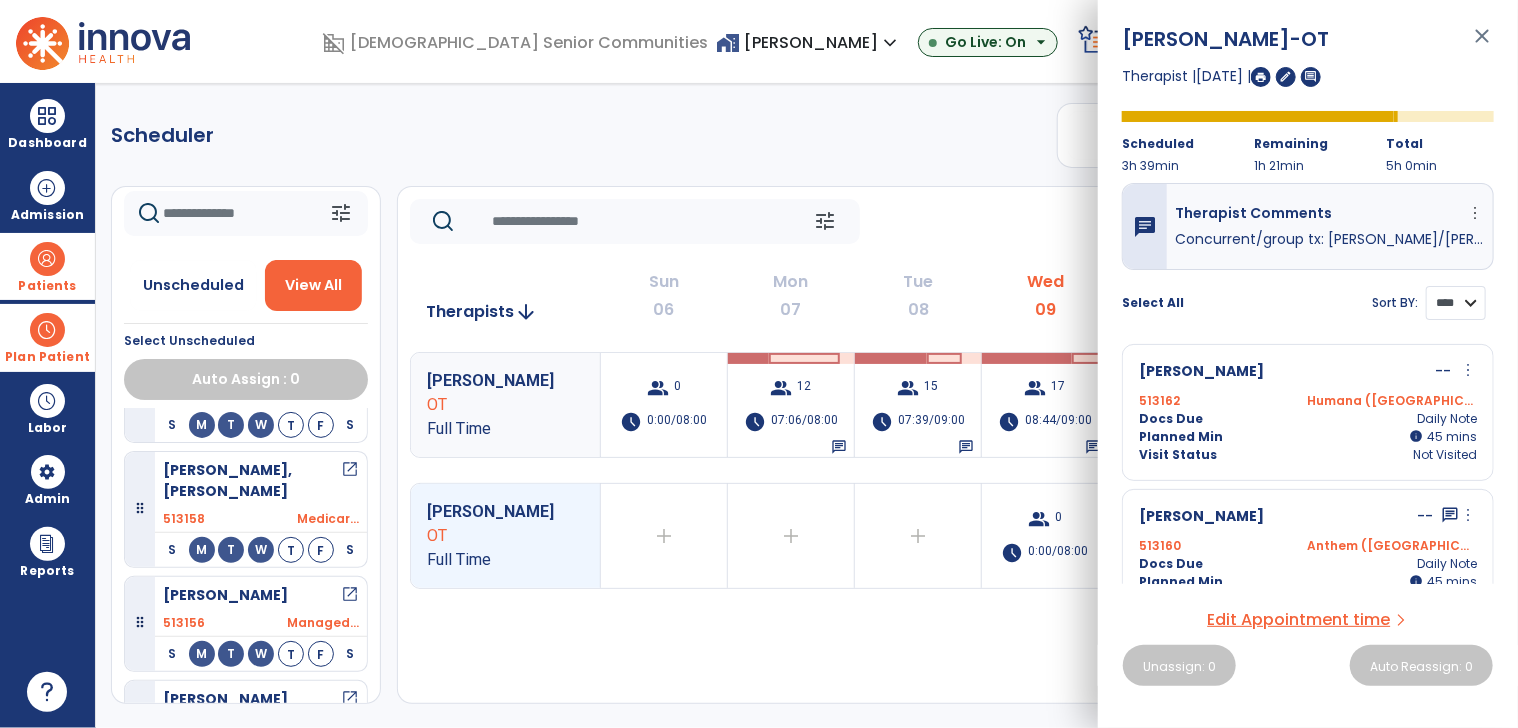 click on "**** ****" at bounding box center (1456, 303) 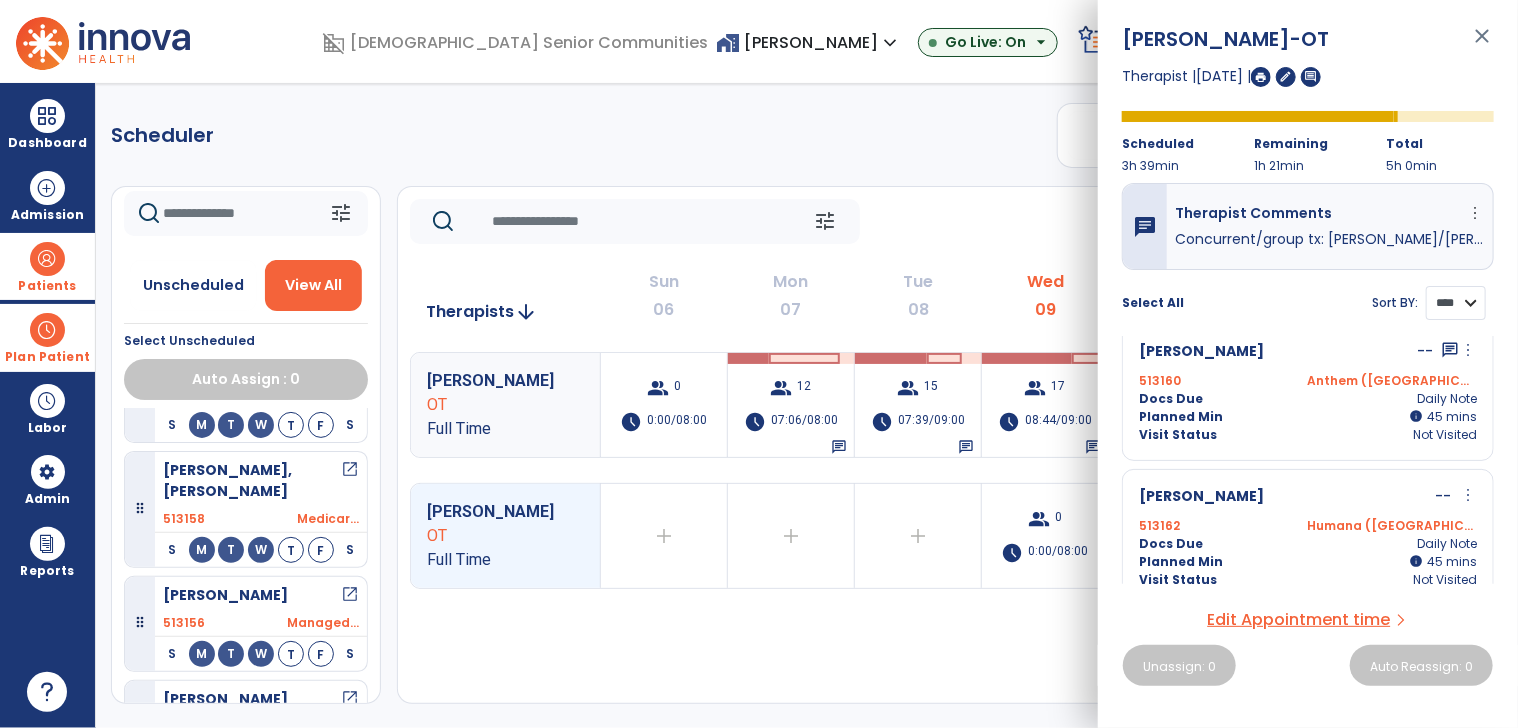 scroll, scrollTop: 618, scrollLeft: 0, axis: vertical 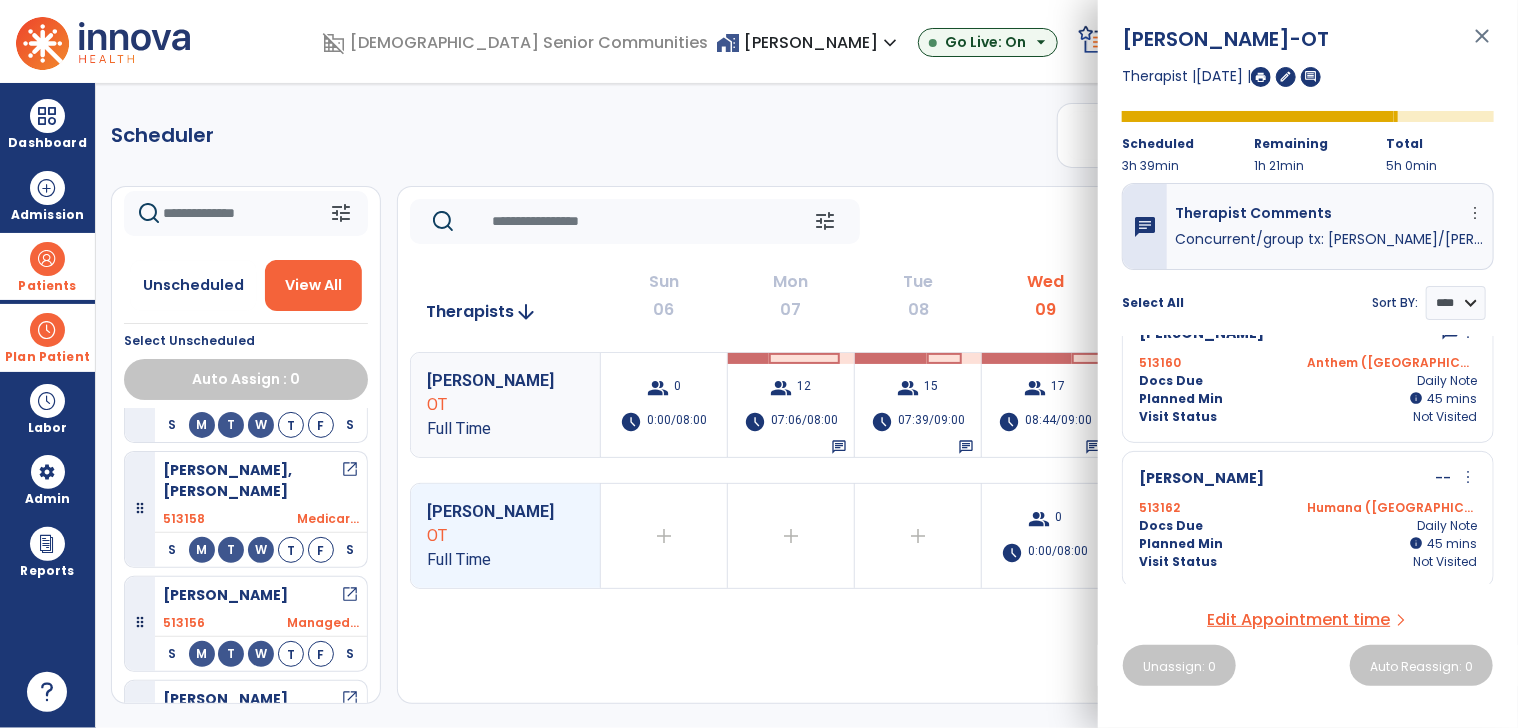 click on "Scheduler   PT   OT   ST  **** *** more_vert  Manage Labor   View All Therapists   Print" 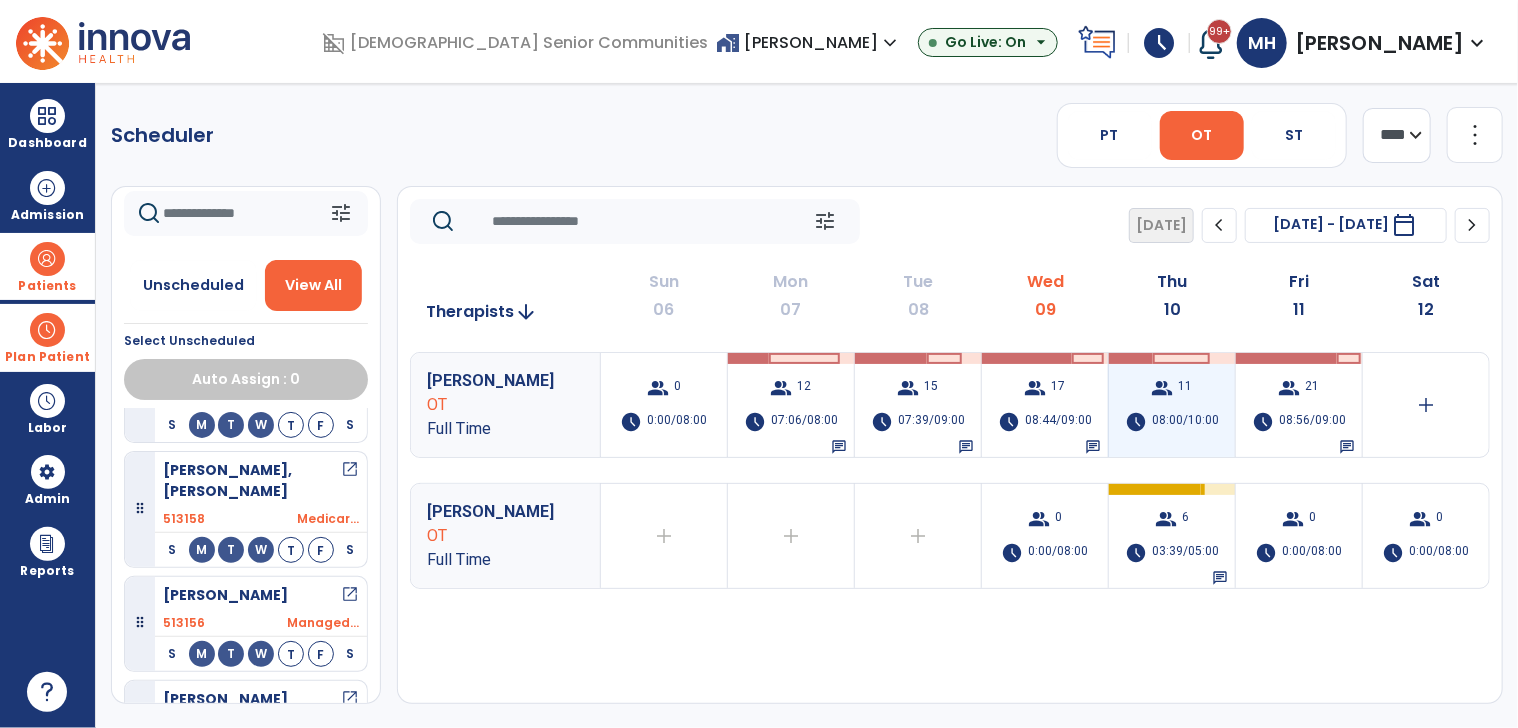 click on "group  11  schedule  08:00/10:00" at bounding box center [1172, 405] 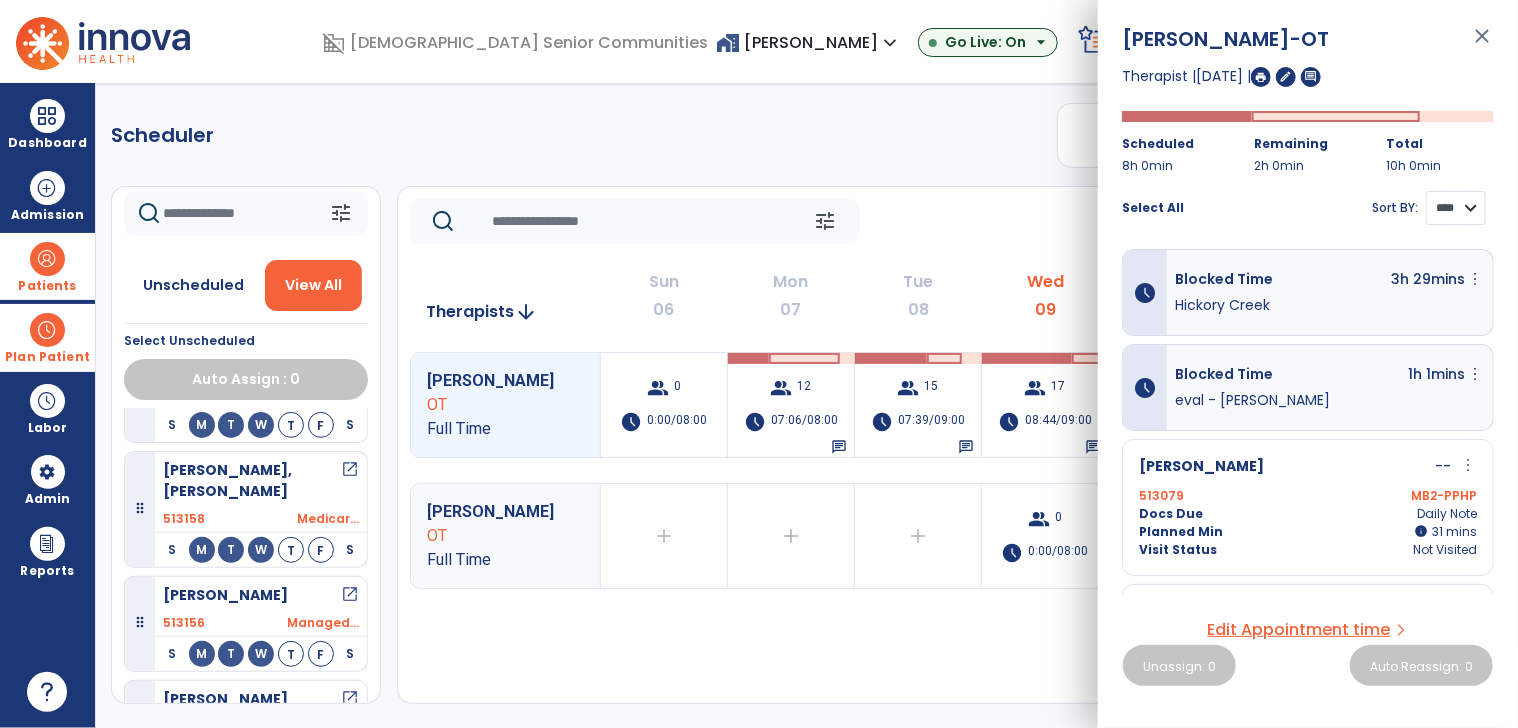 click on "**** ****" at bounding box center [1456, 208] 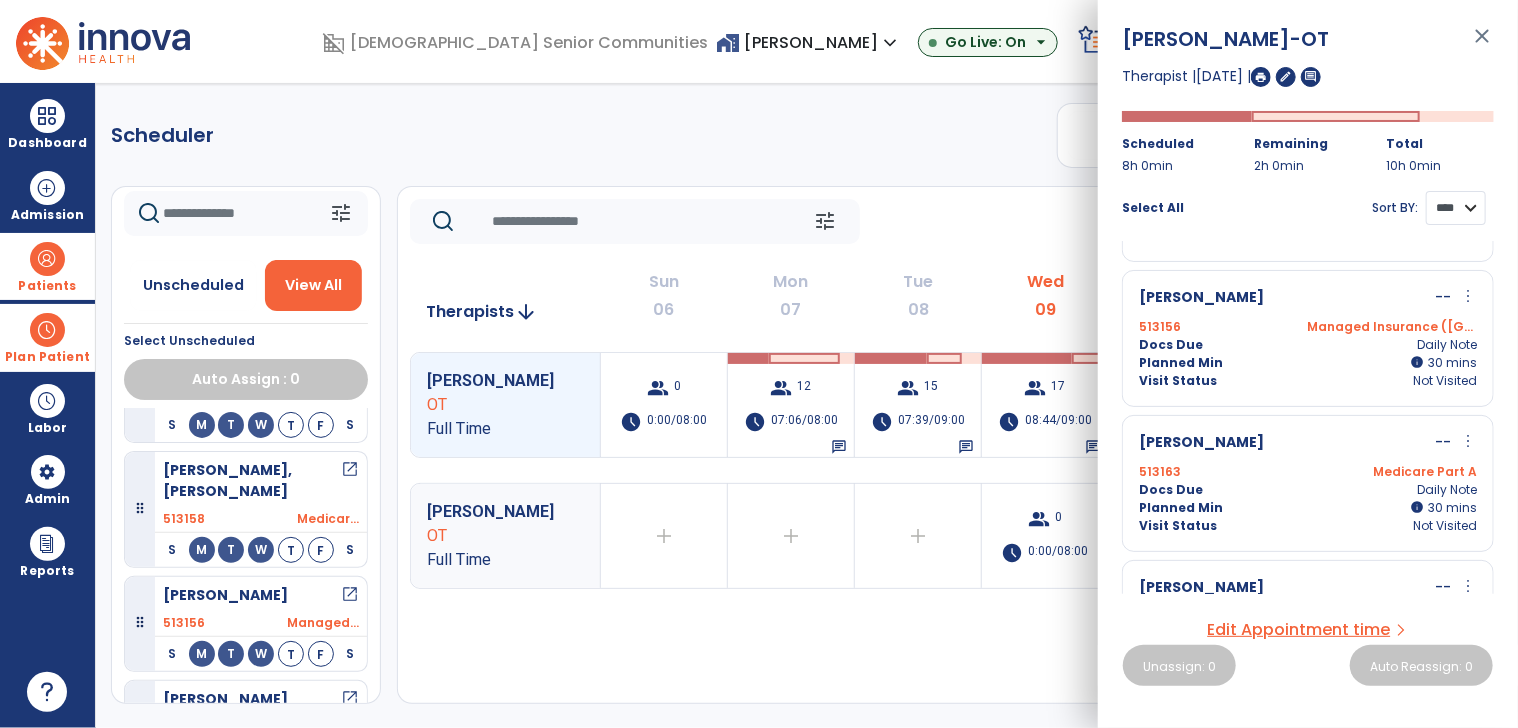 scroll, scrollTop: 1420, scrollLeft: 0, axis: vertical 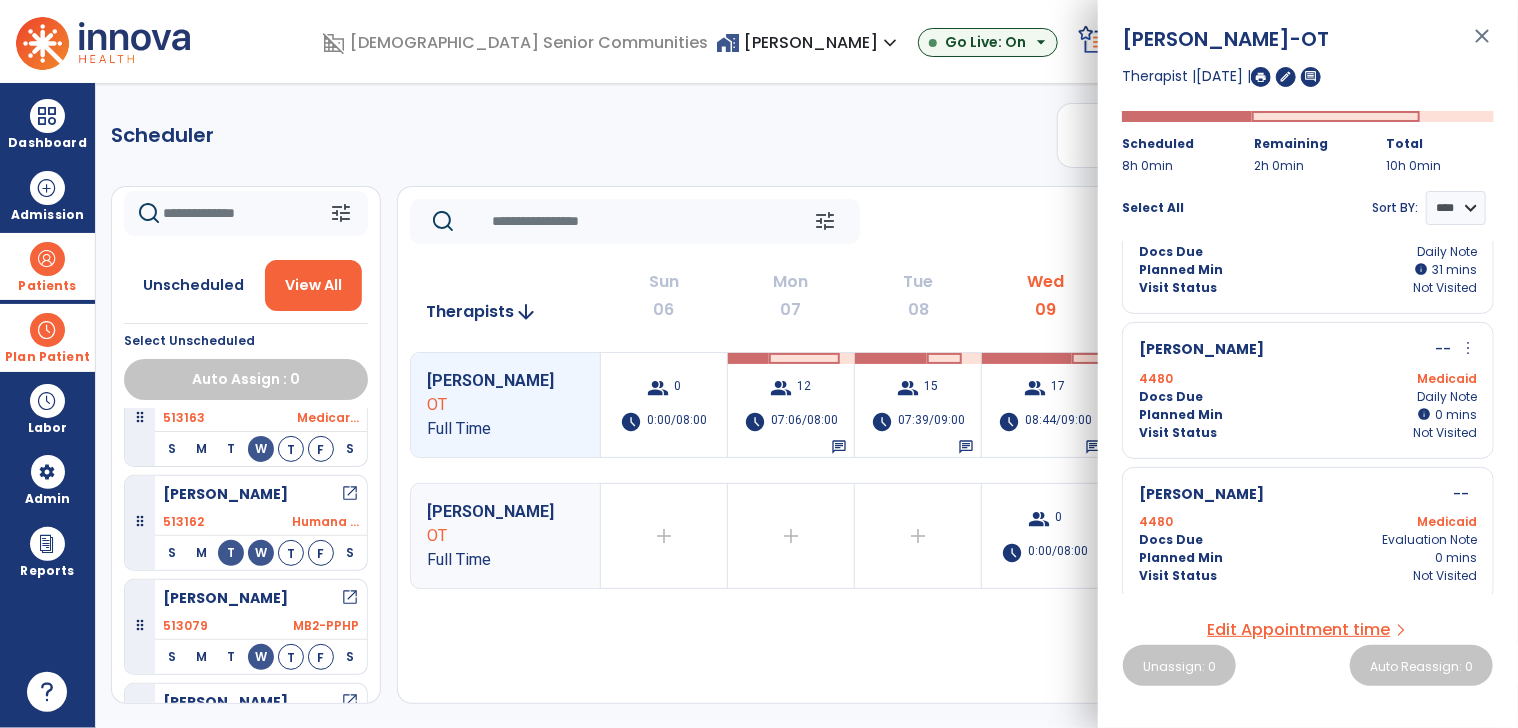 click on "open_in_new" at bounding box center (350, 702) 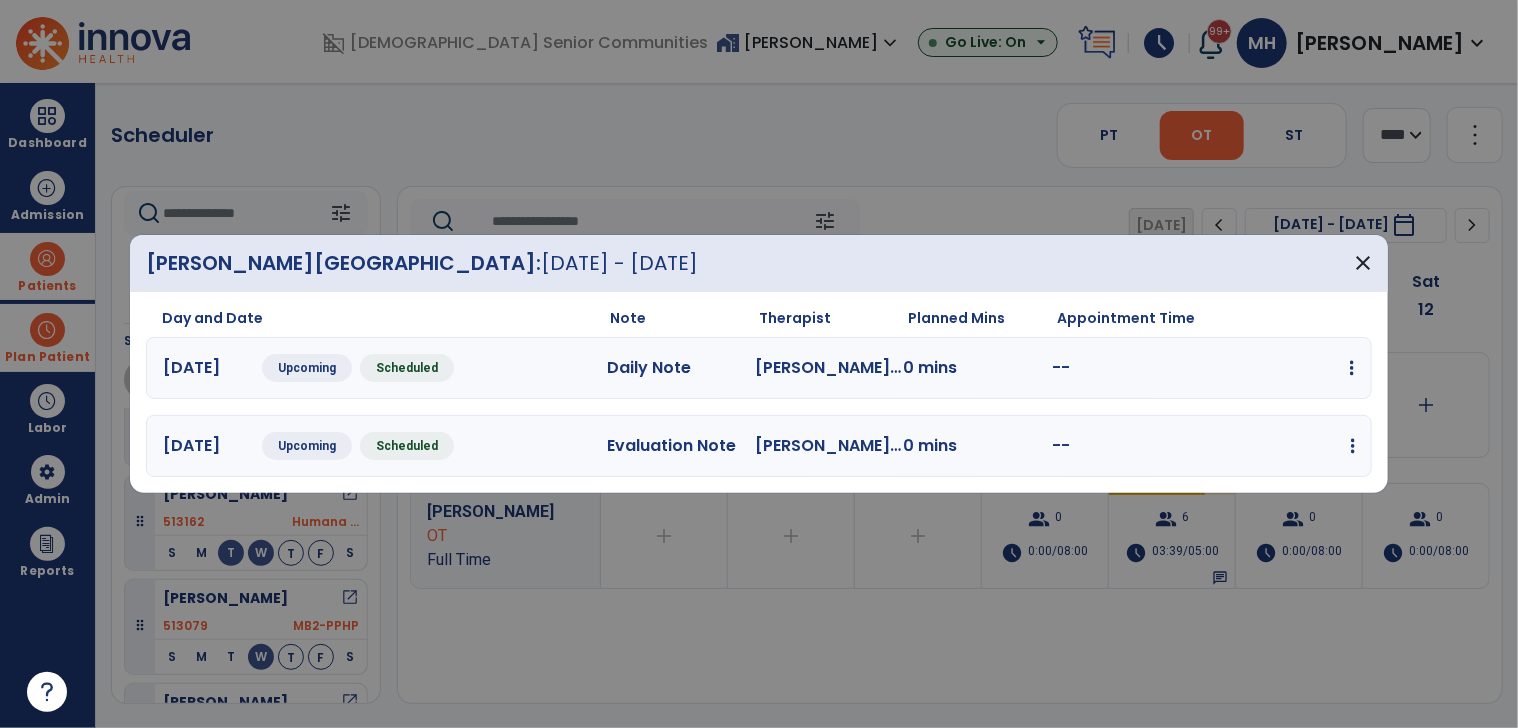 click at bounding box center (1352, 368) 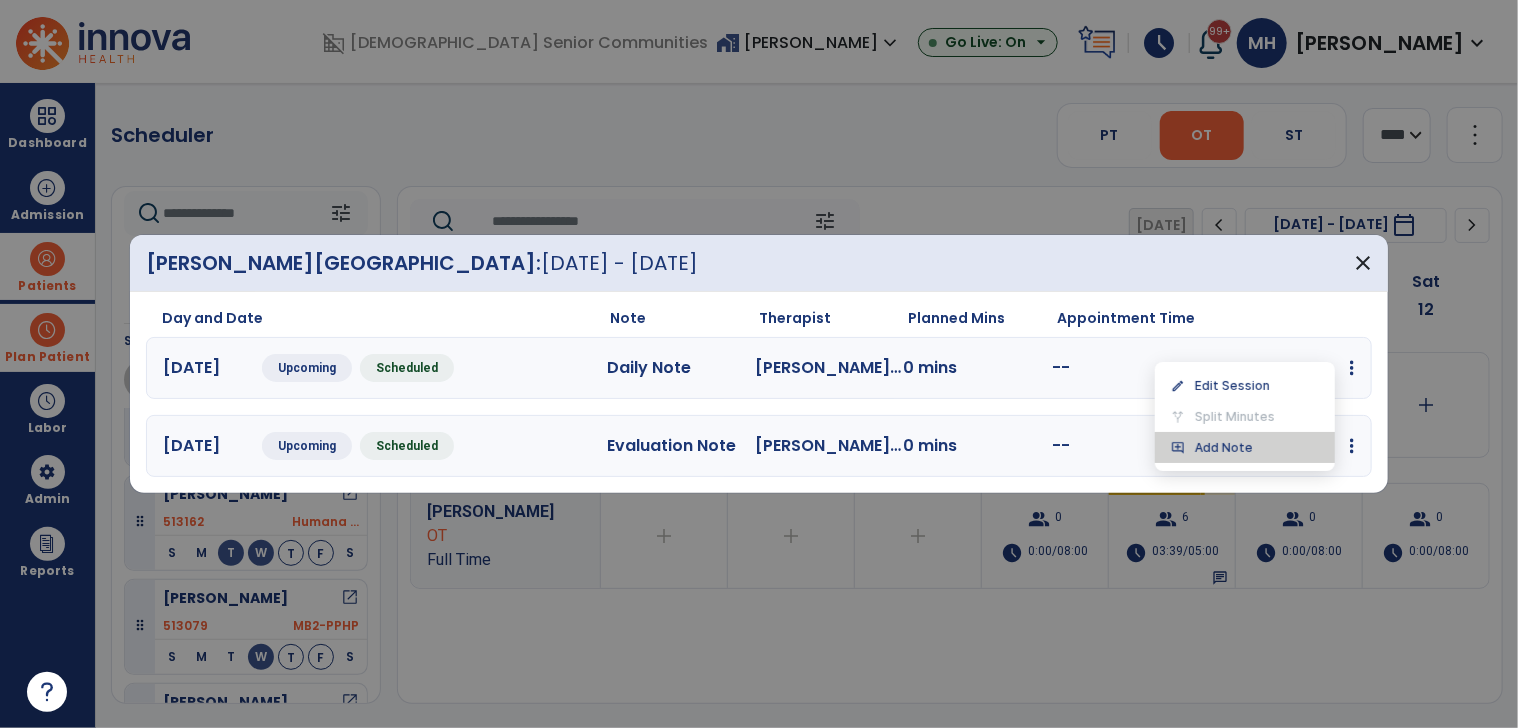 click on "add_comment  Add Note" at bounding box center [1245, 447] 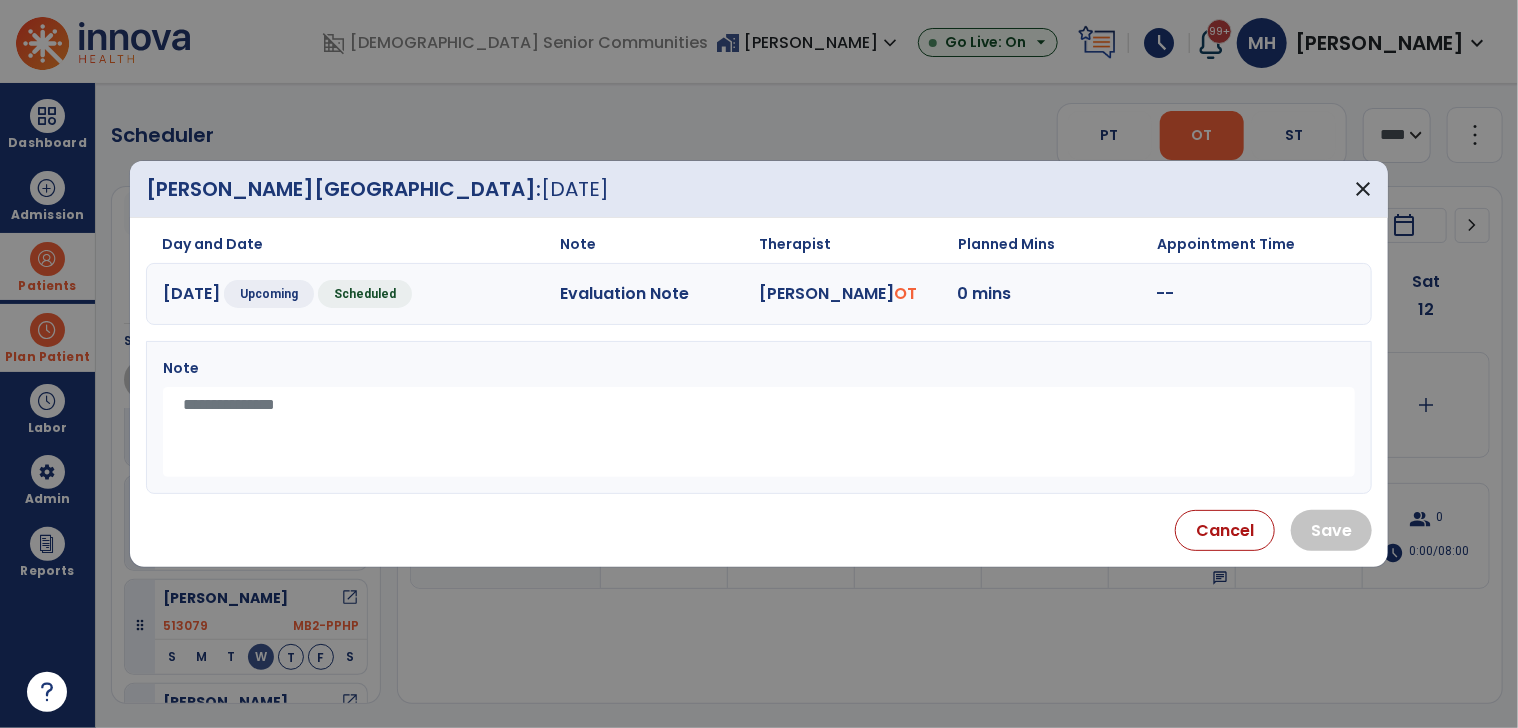 click at bounding box center [759, 432] 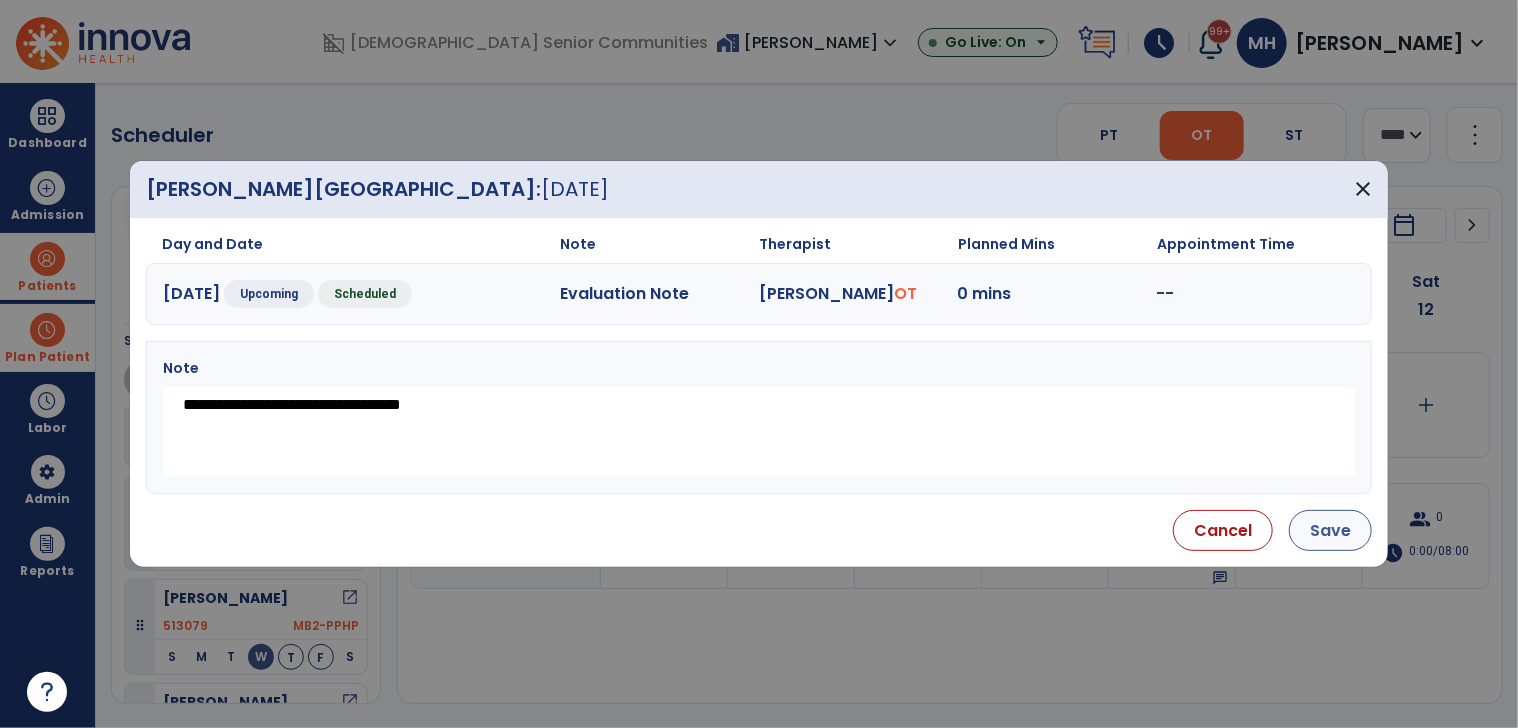 type on "**********" 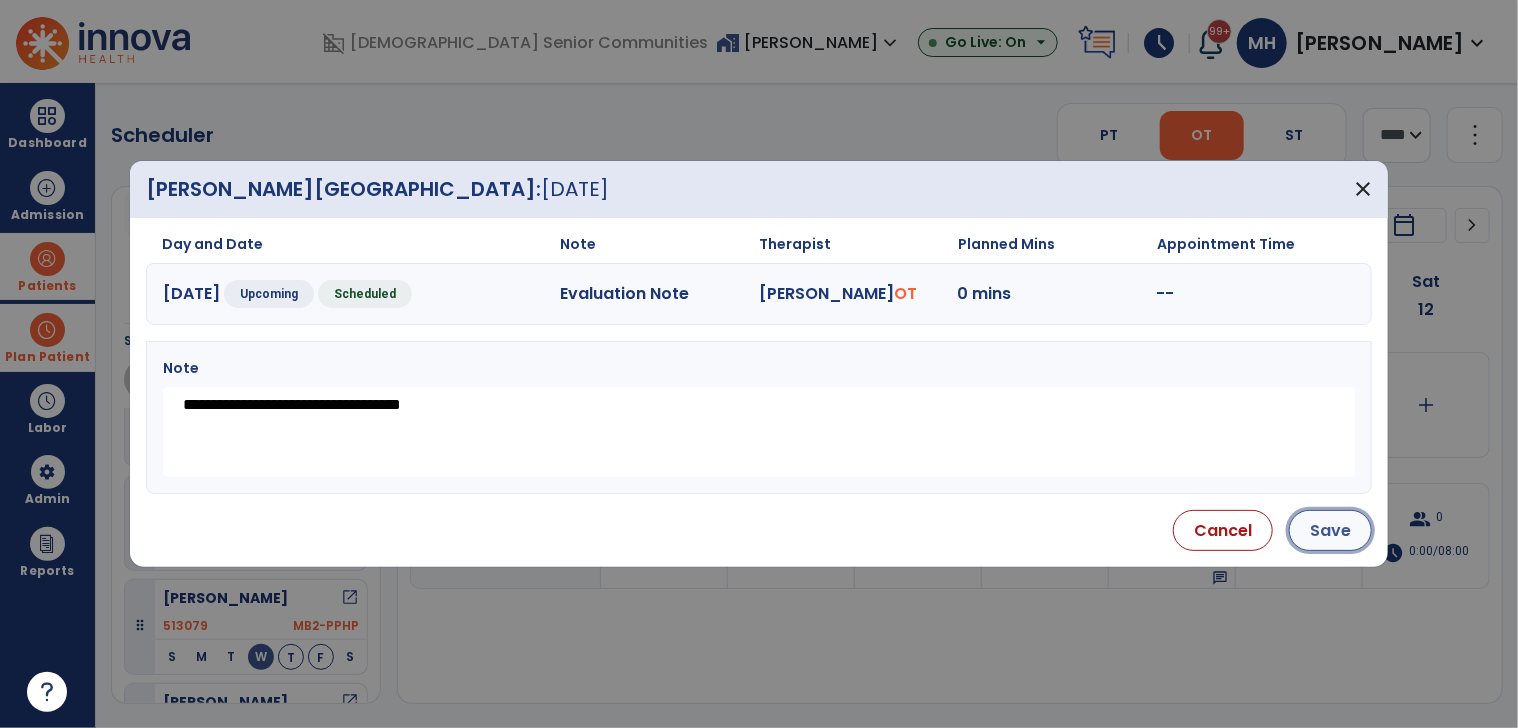 click on "Save" at bounding box center (1330, 530) 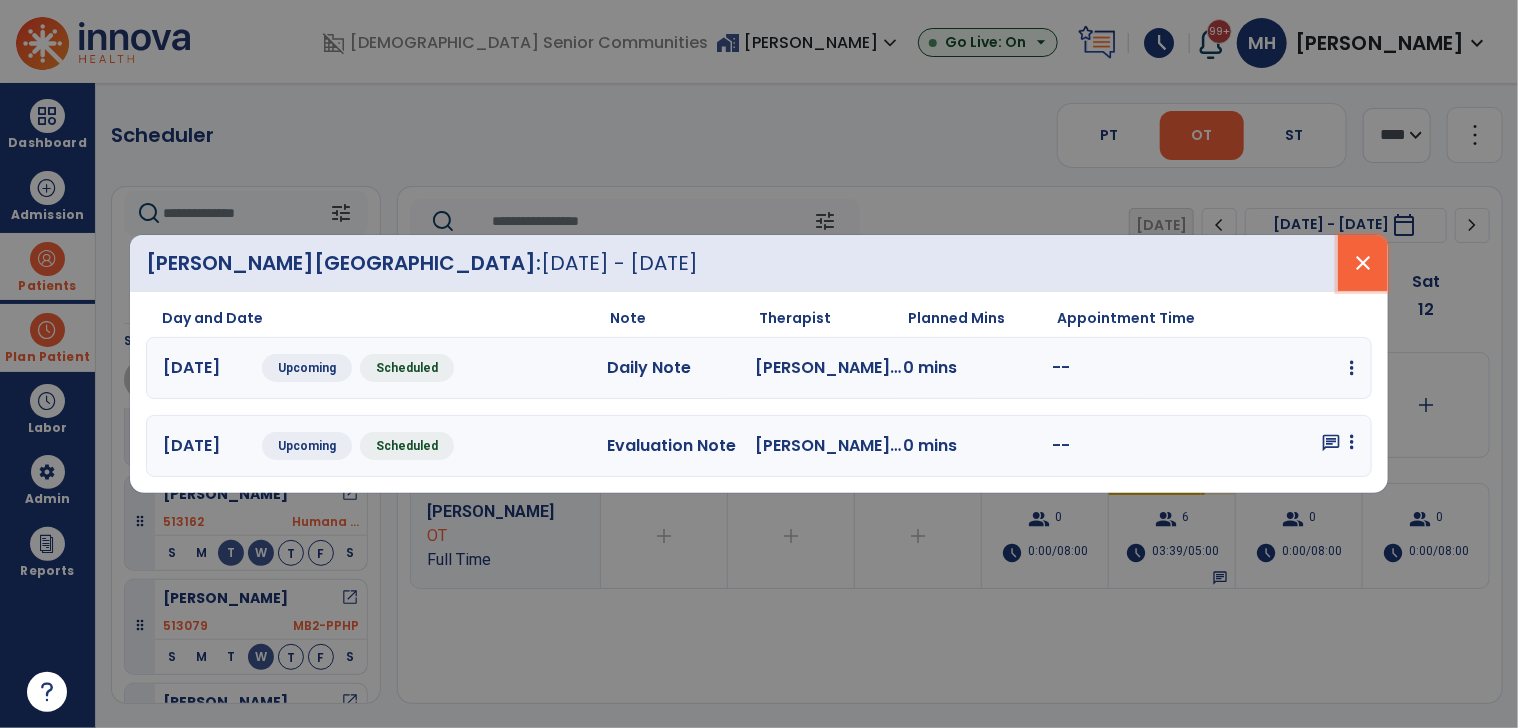click on "close" at bounding box center (1363, 263) 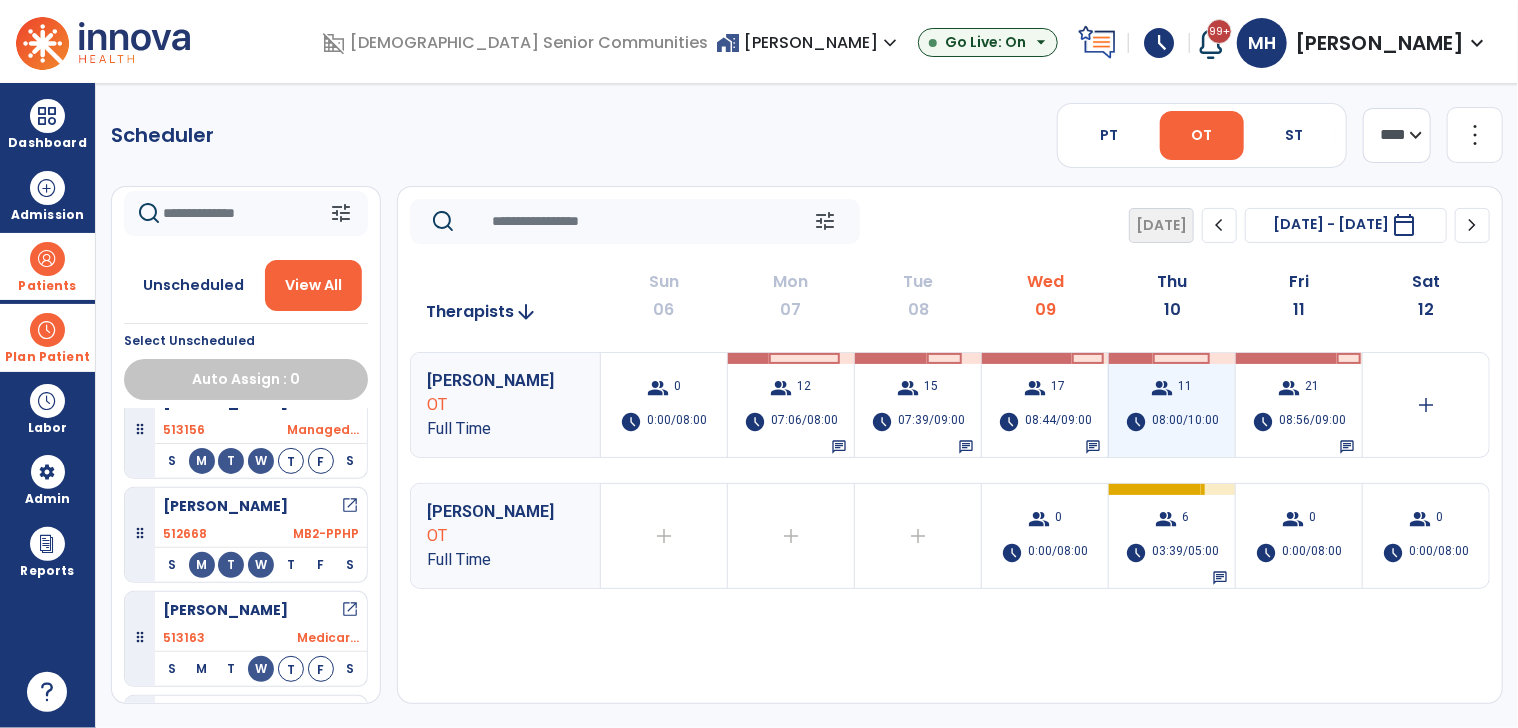scroll, scrollTop: 1264, scrollLeft: 0, axis: vertical 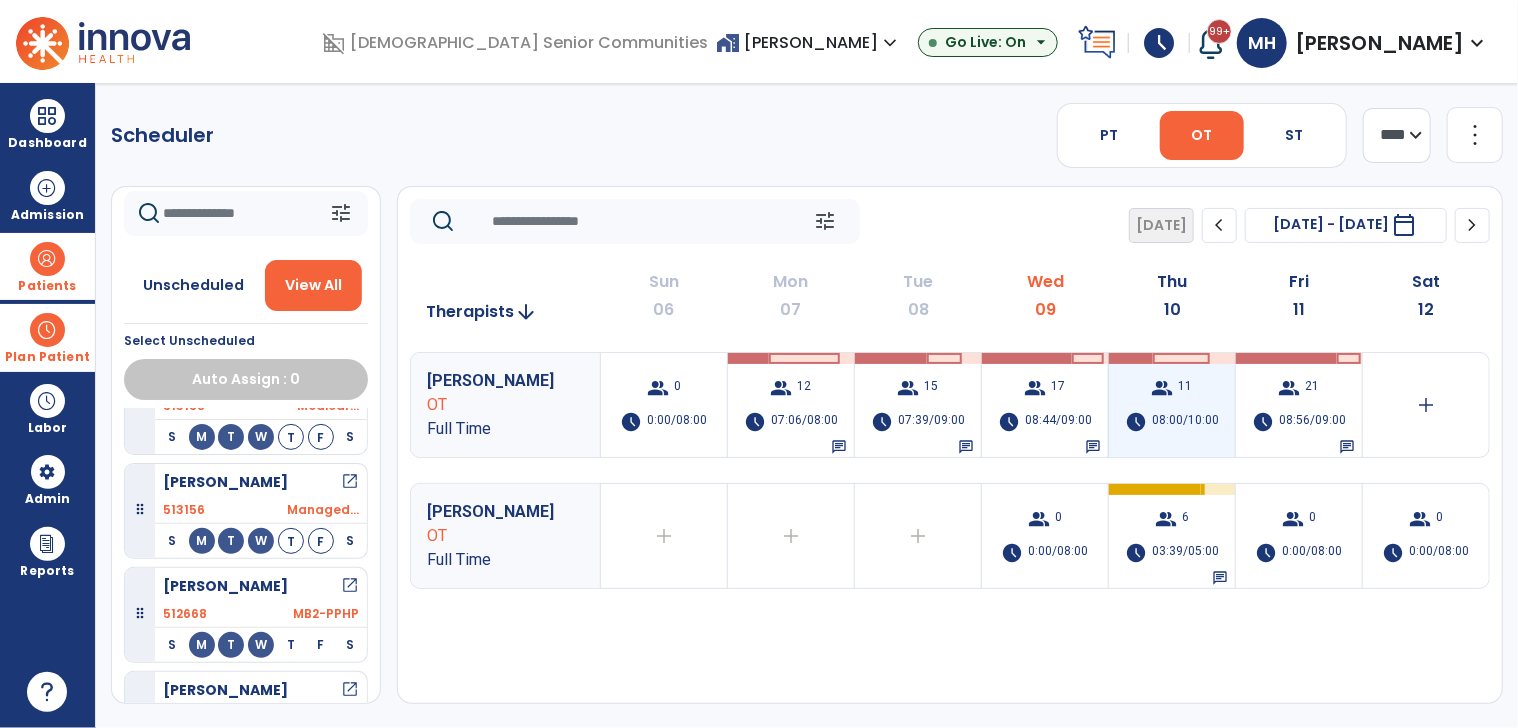 click on "08:00/10:00" at bounding box center (1185, 422) 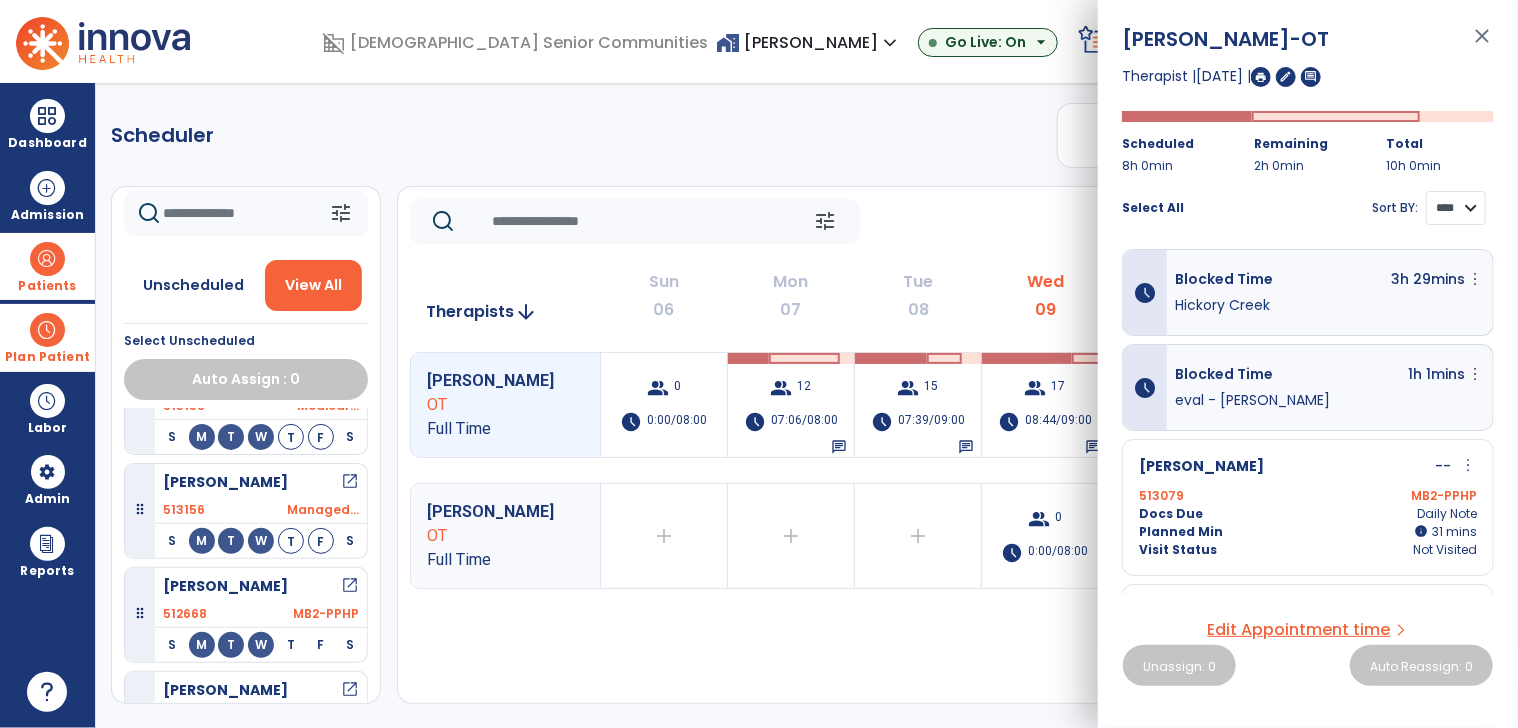 click on "**** ****" at bounding box center (1456, 208) 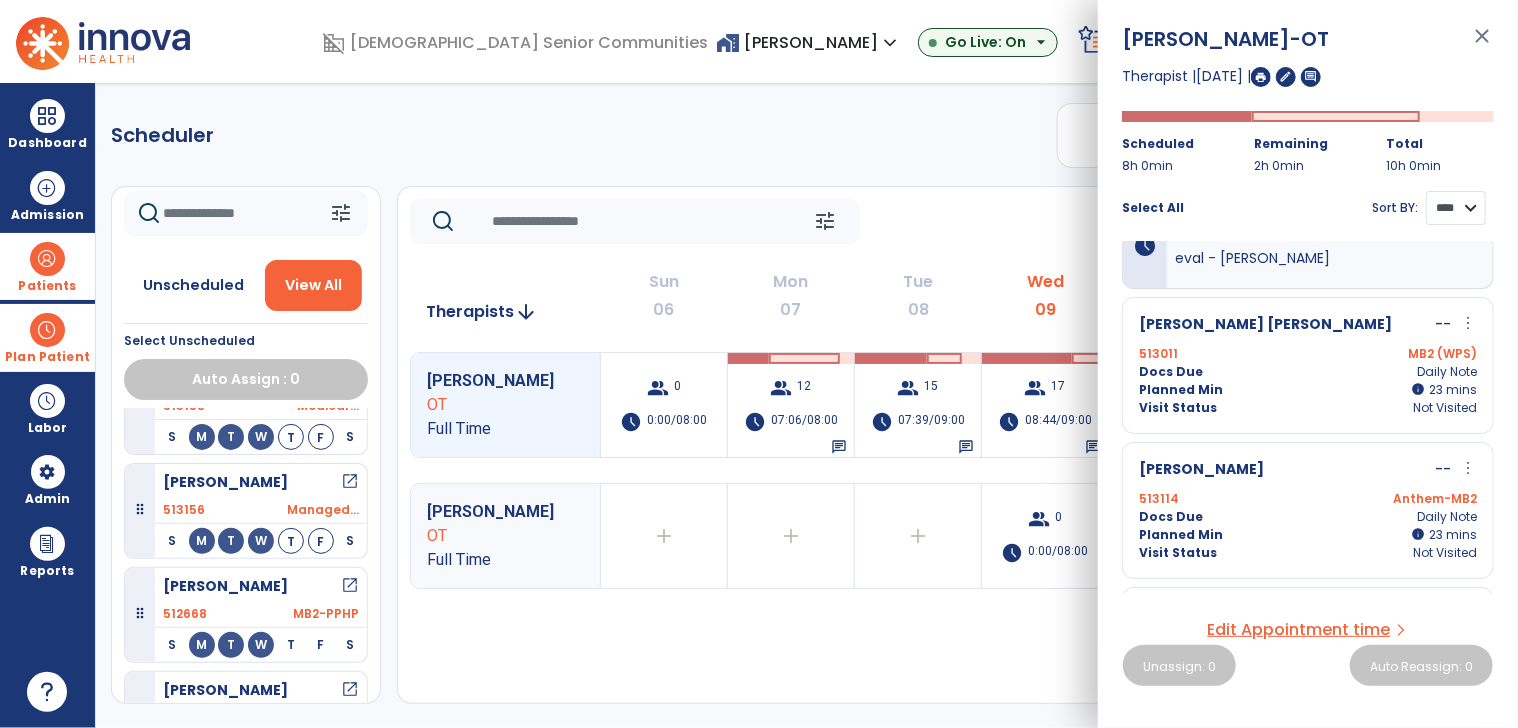 scroll, scrollTop: 0, scrollLeft: 0, axis: both 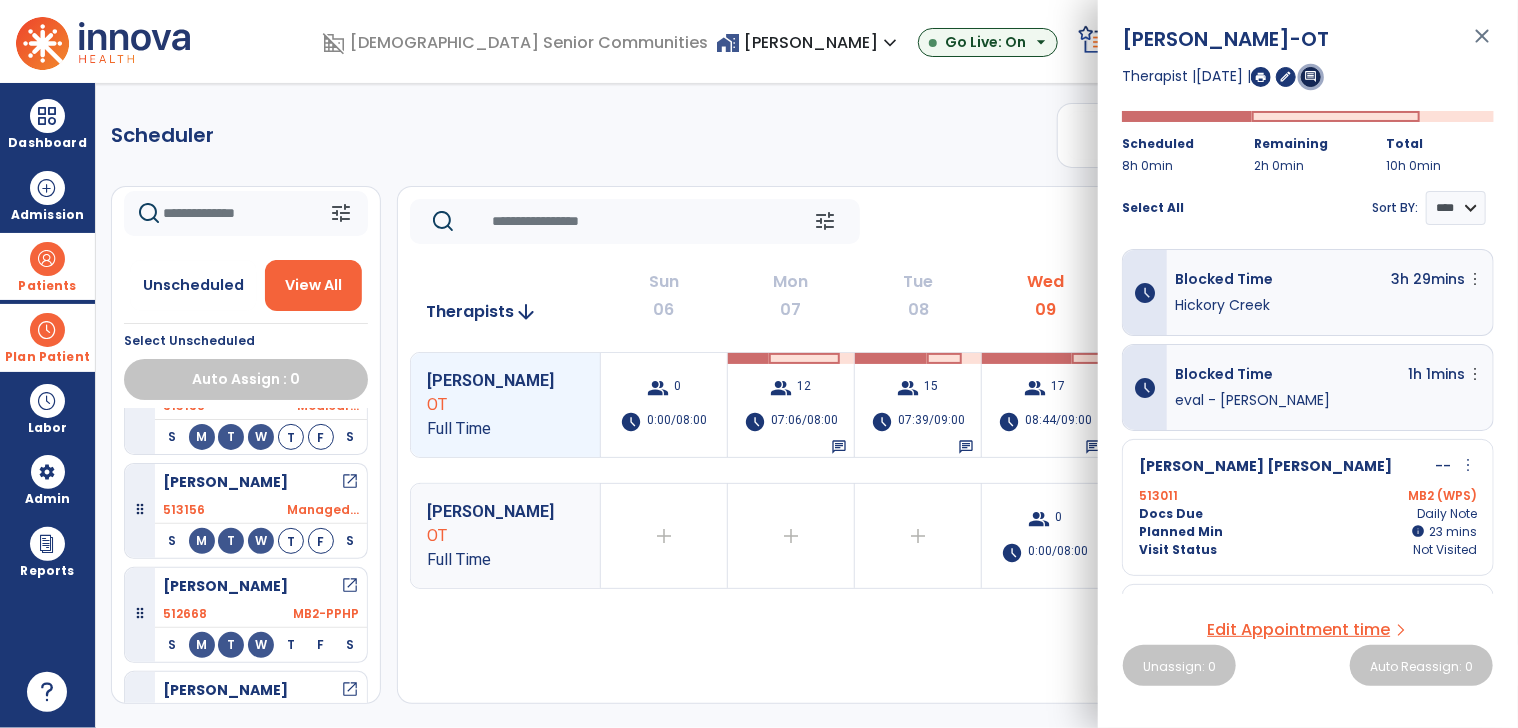 click on "comment" at bounding box center [1311, 76] 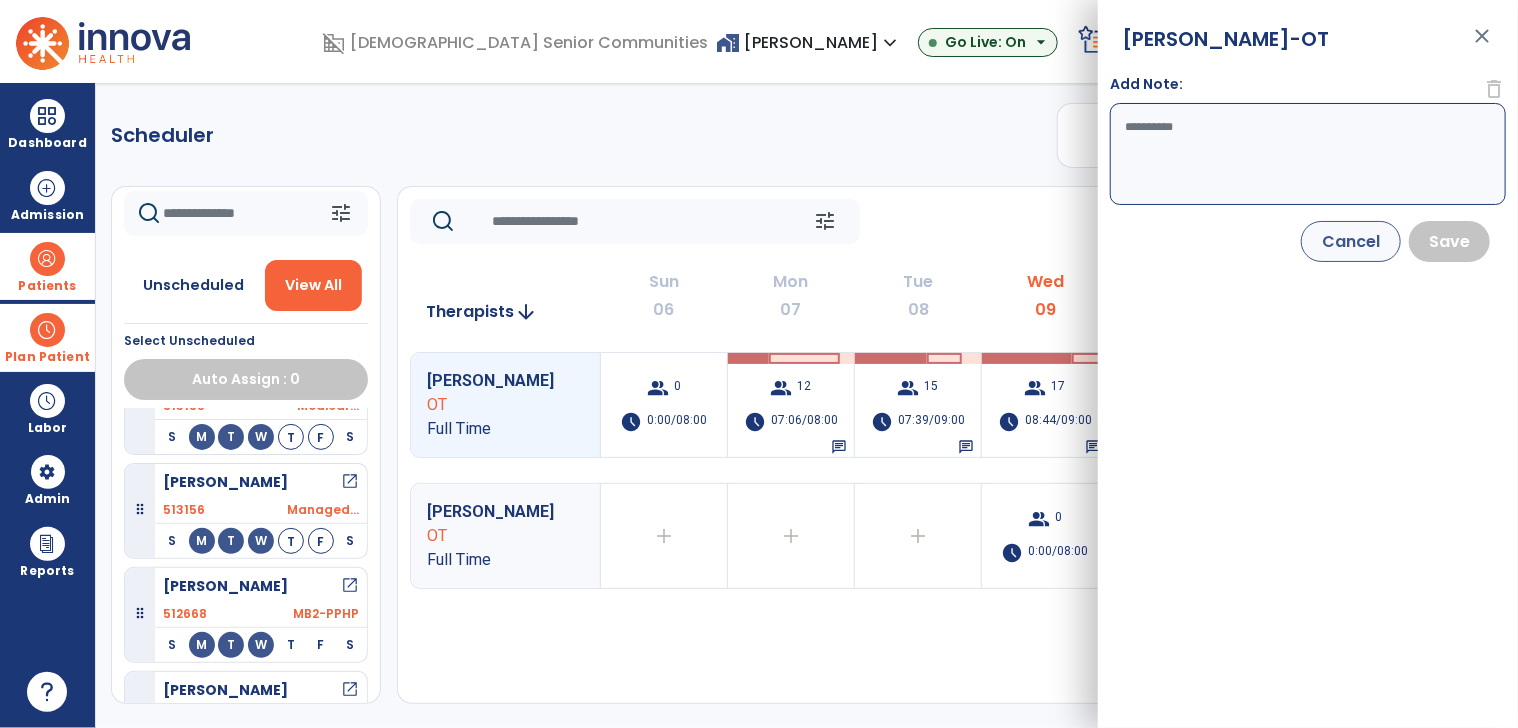 click on "Add Note:" at bounding box center (1308, 154) 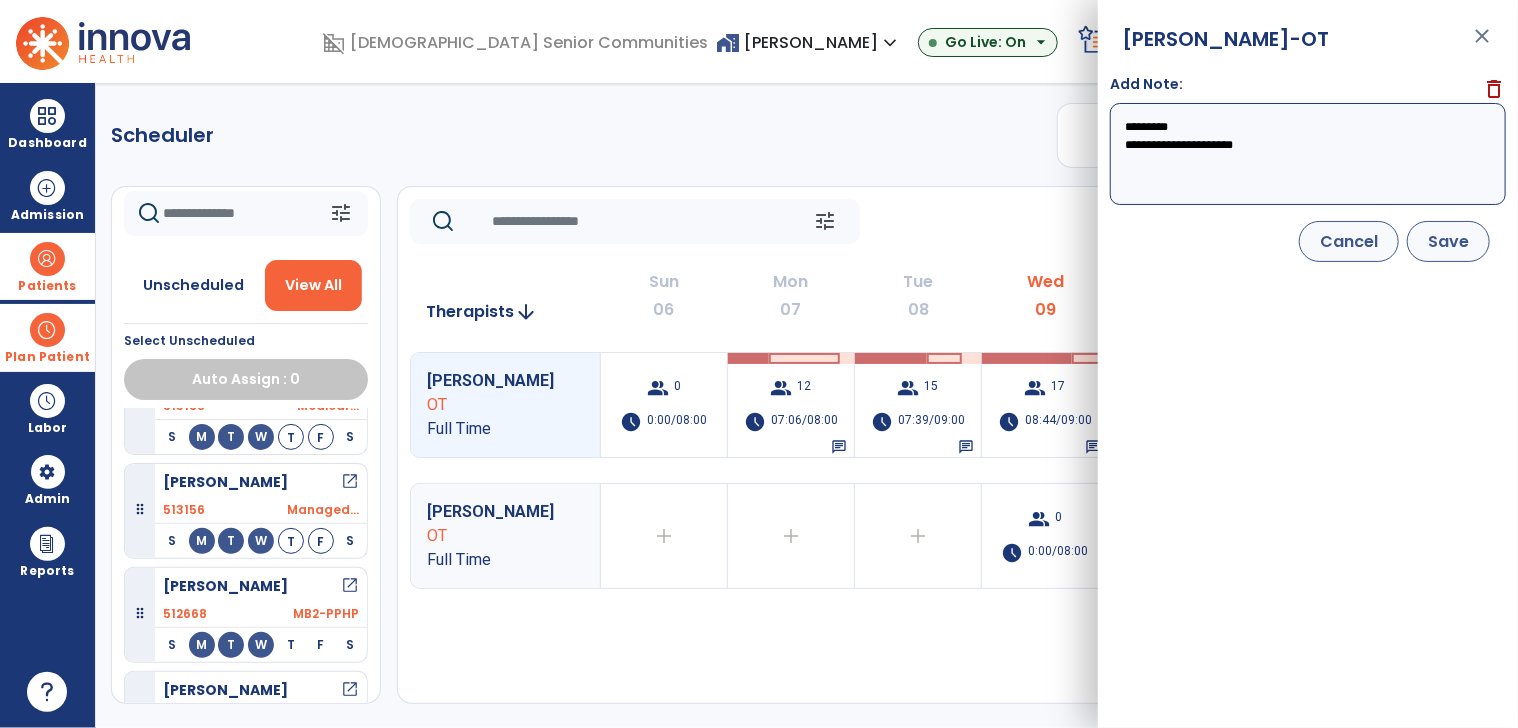 type on "**********" 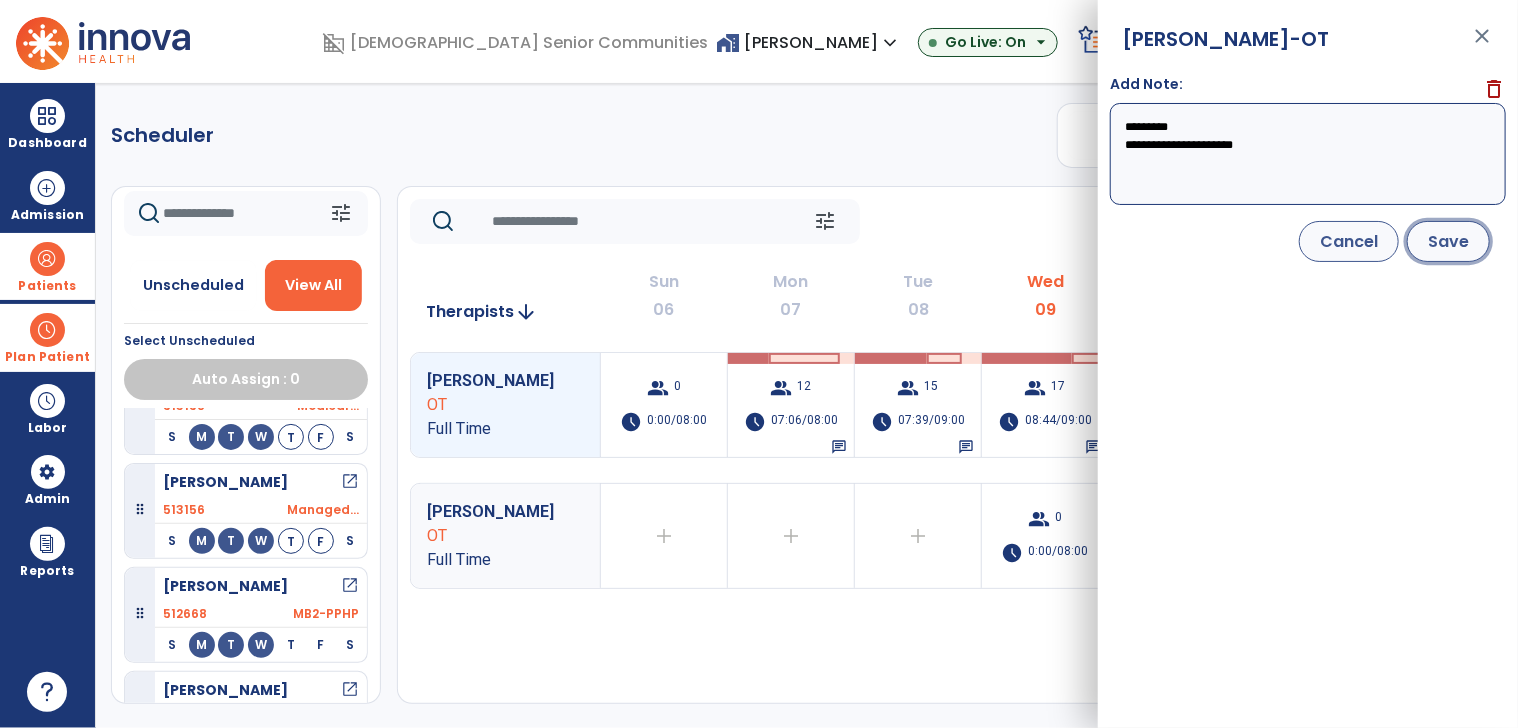 click on "Save" at bounding box center [1448, 241] 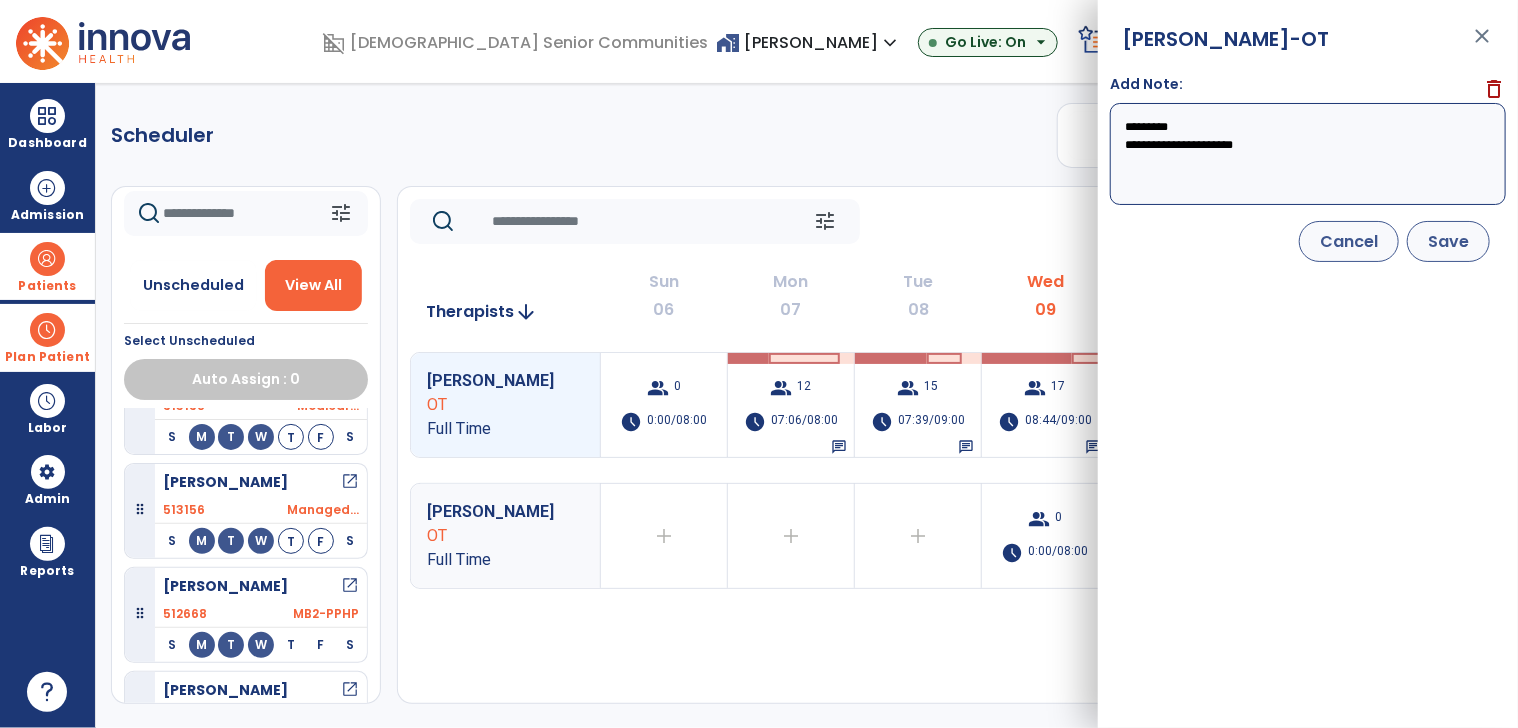 select on "****" 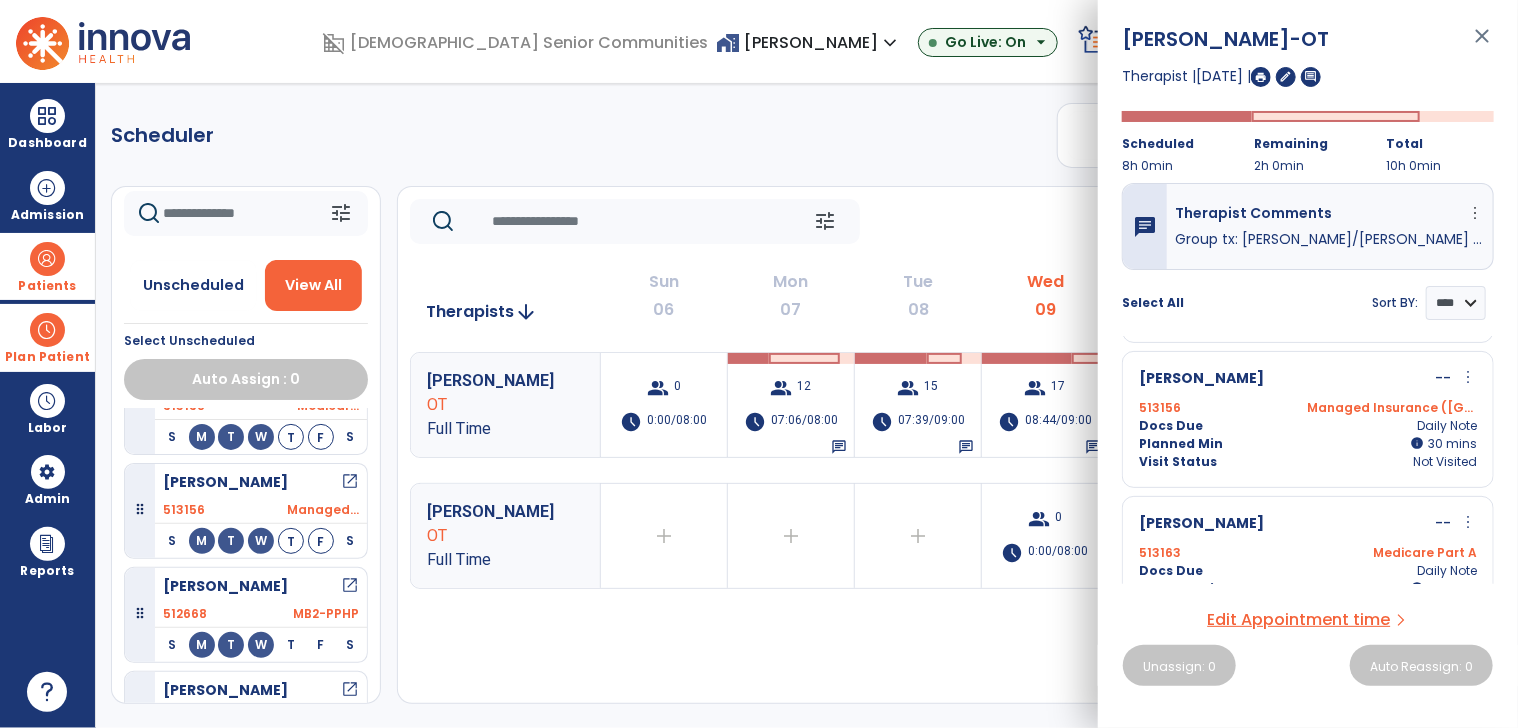 scroll, scrollTop: 1100, scrollLeft: 0, axis: vertical 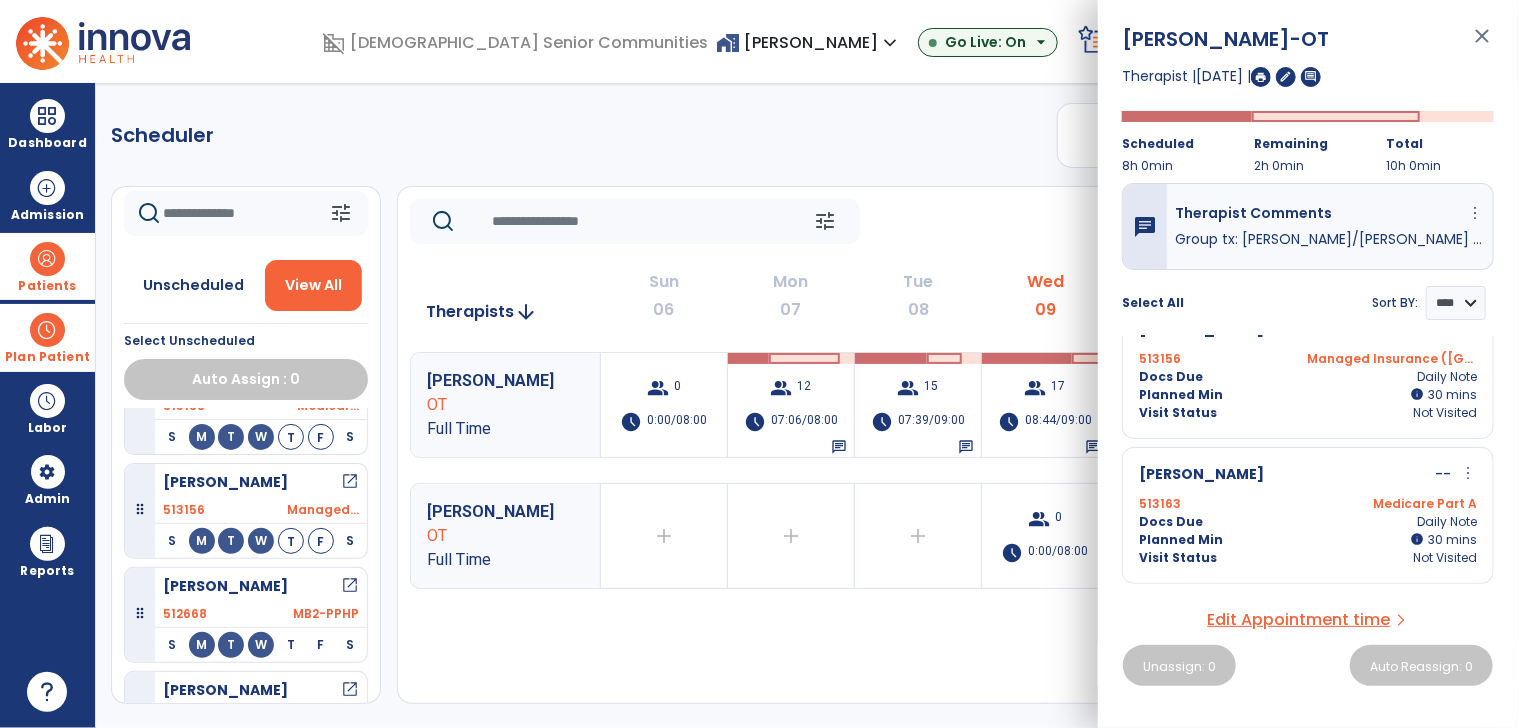 click on "more_vert" at bounding box center [1468, 473] 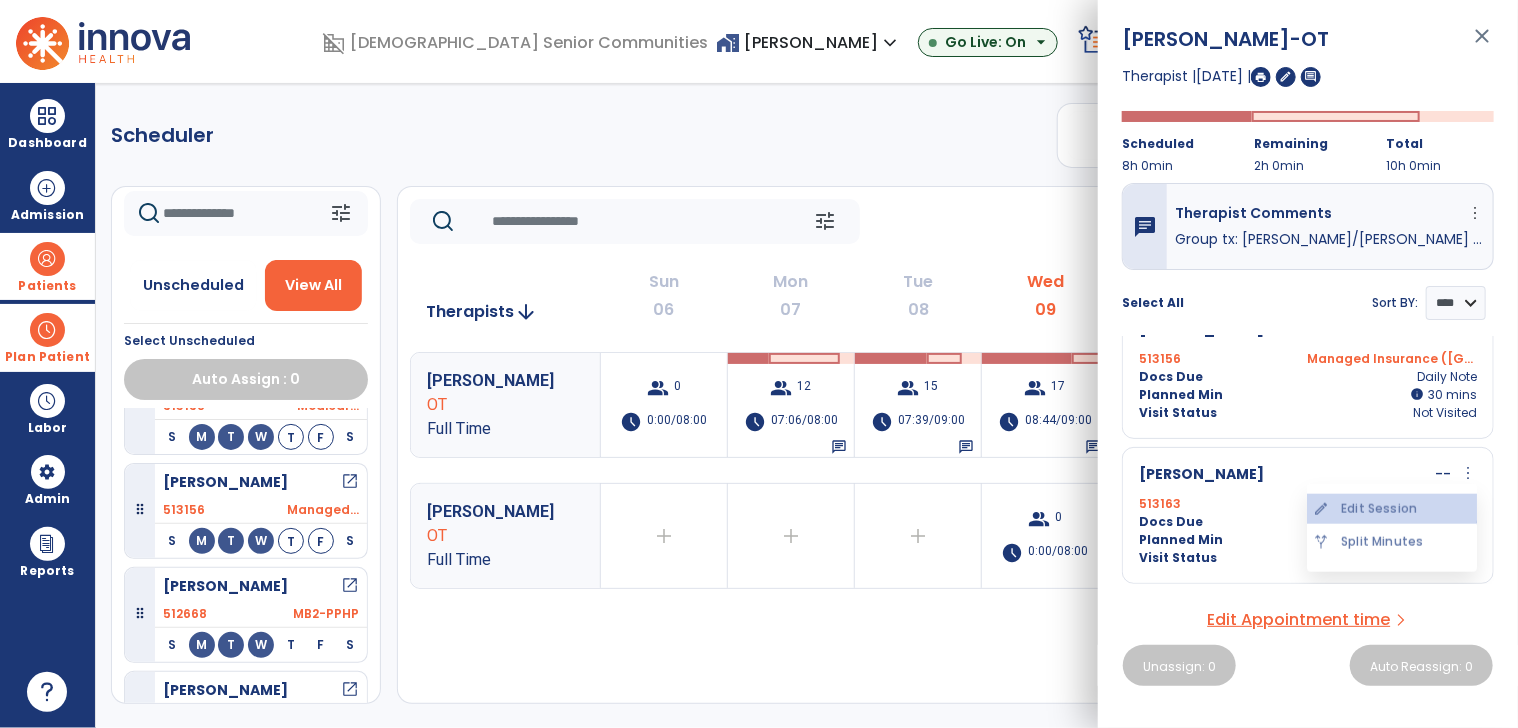 click on "edit   Edit Session" at bounding box center [1392, 509] 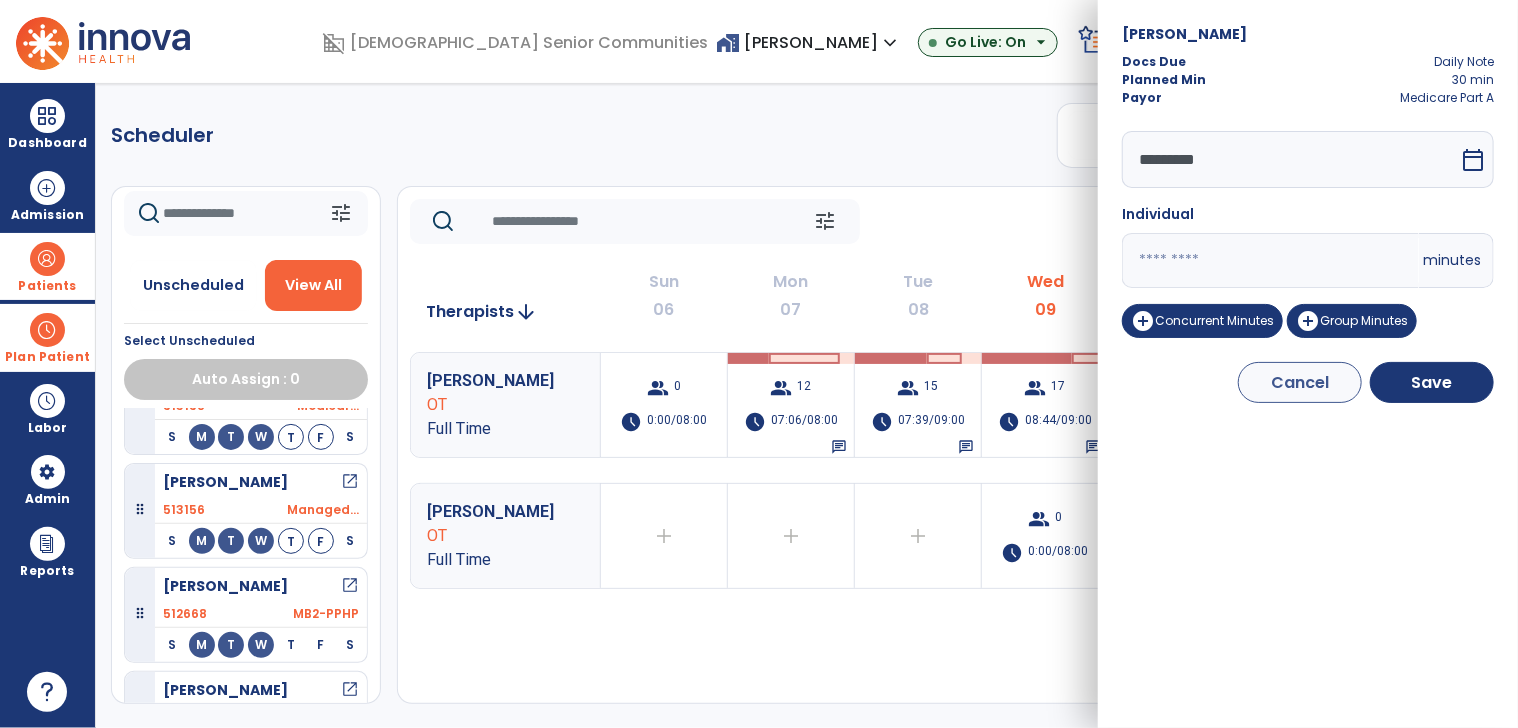 click on "**" at bounding box center [1270, 260] 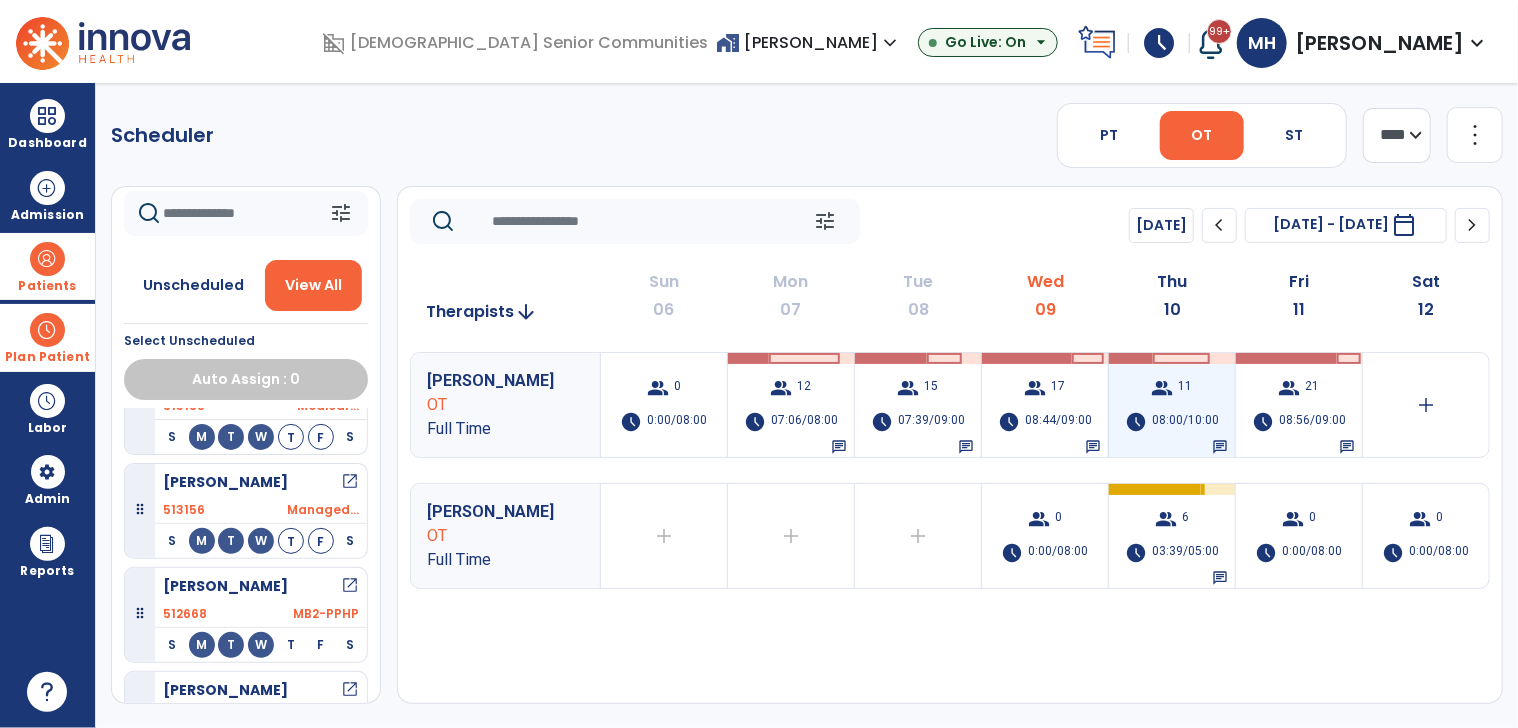 click on "08:00/10:00" at bounding box center [1185, 422] 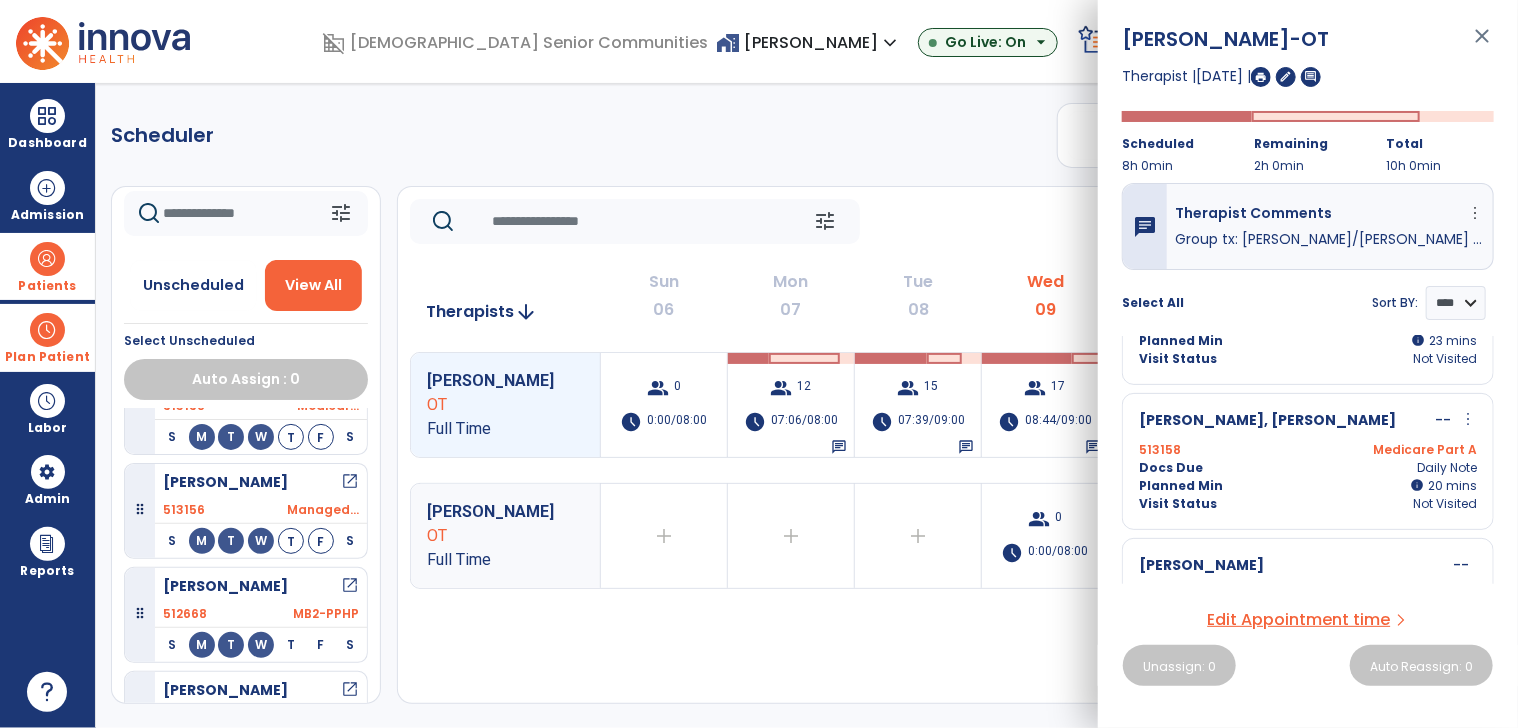 scroll, scrollTop: 1125, scrollLeft: 0, axis: vertical 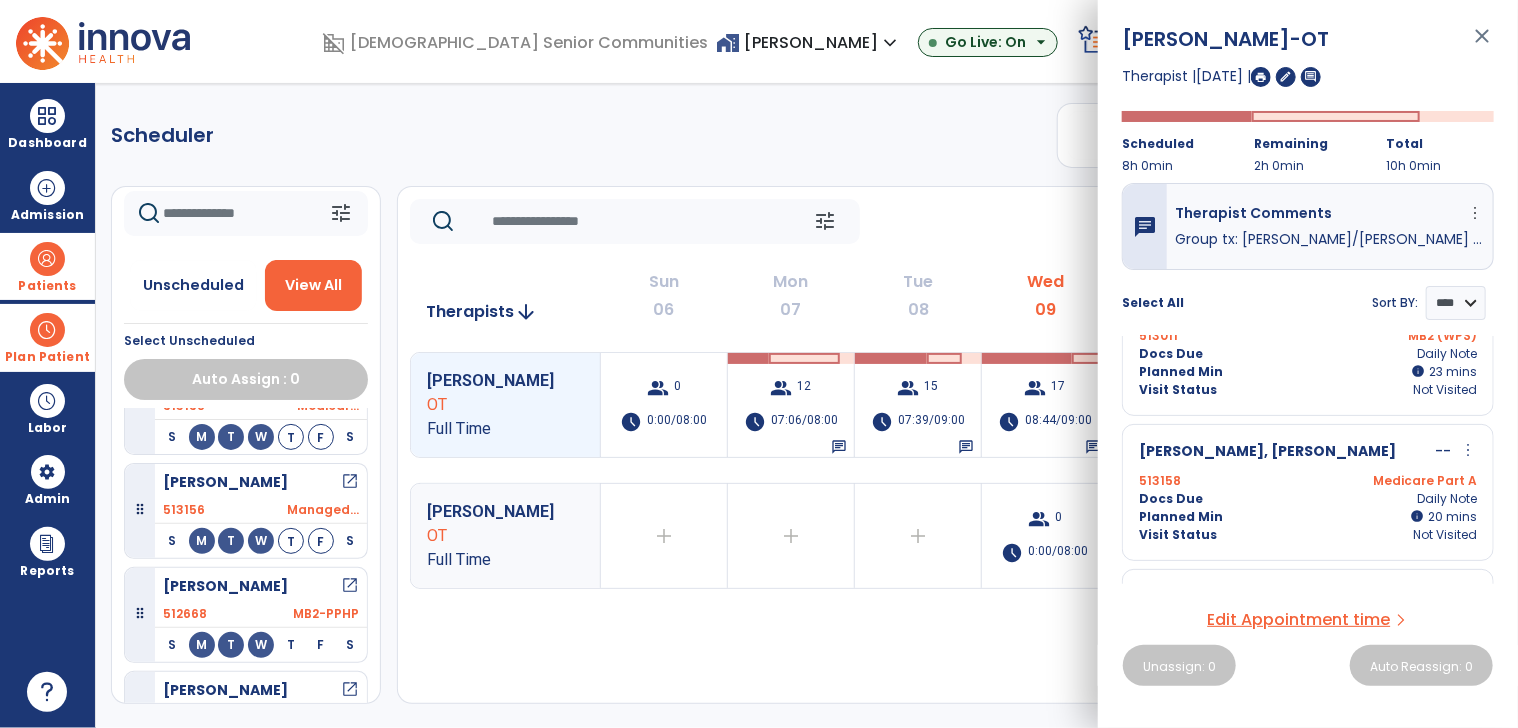 click on "more_vert" at bounding box center (1468, 450) 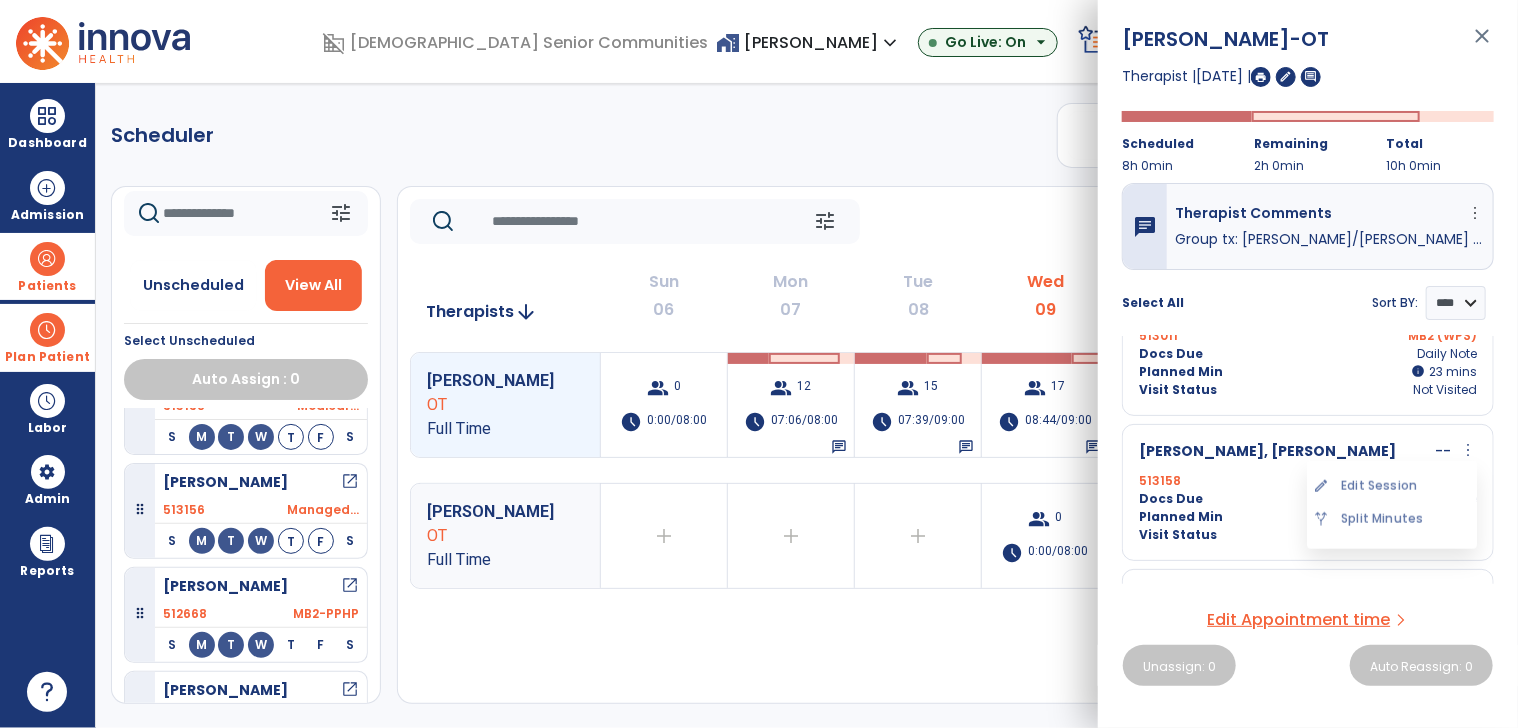 click on "edit   Edit Session" at bounding box center (1392, 486) 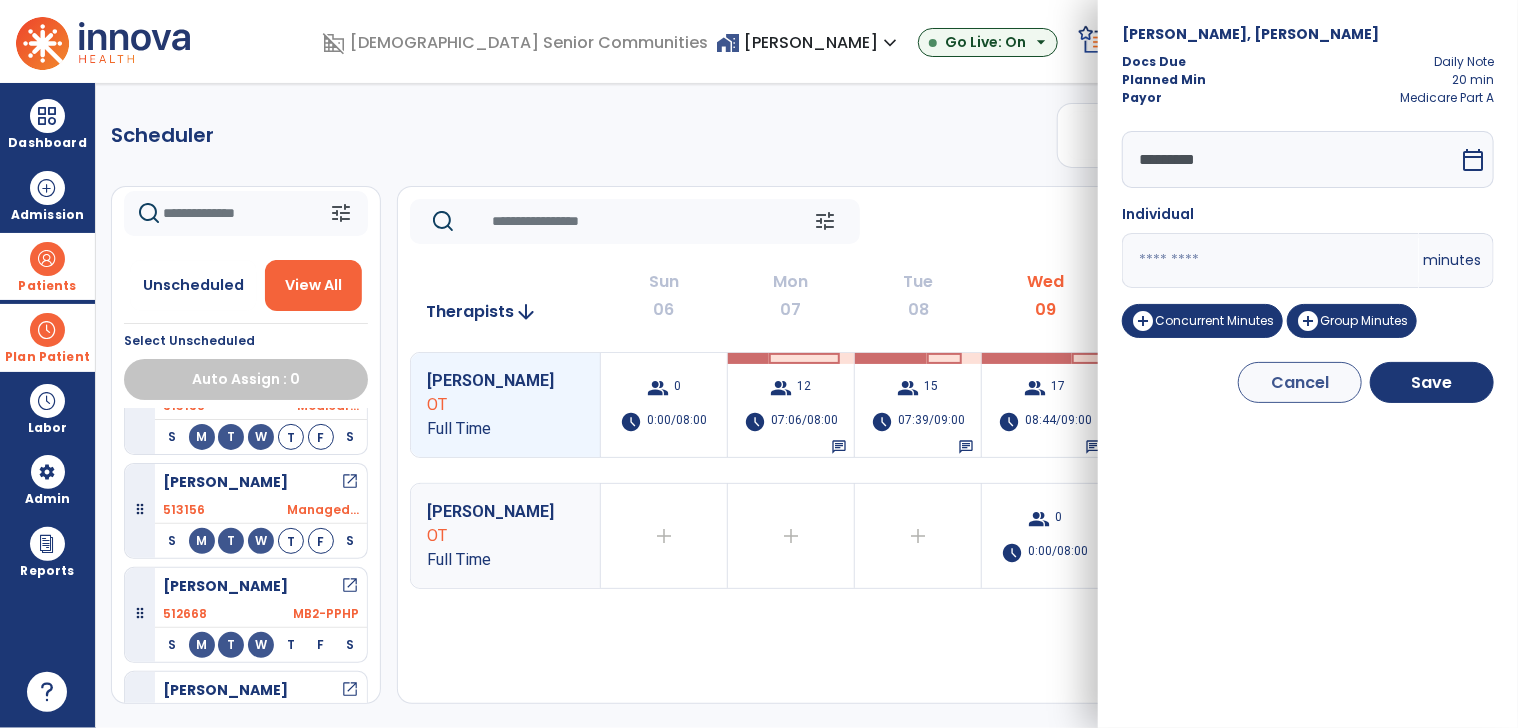 click on "**" at bounding box center (1270, 260) 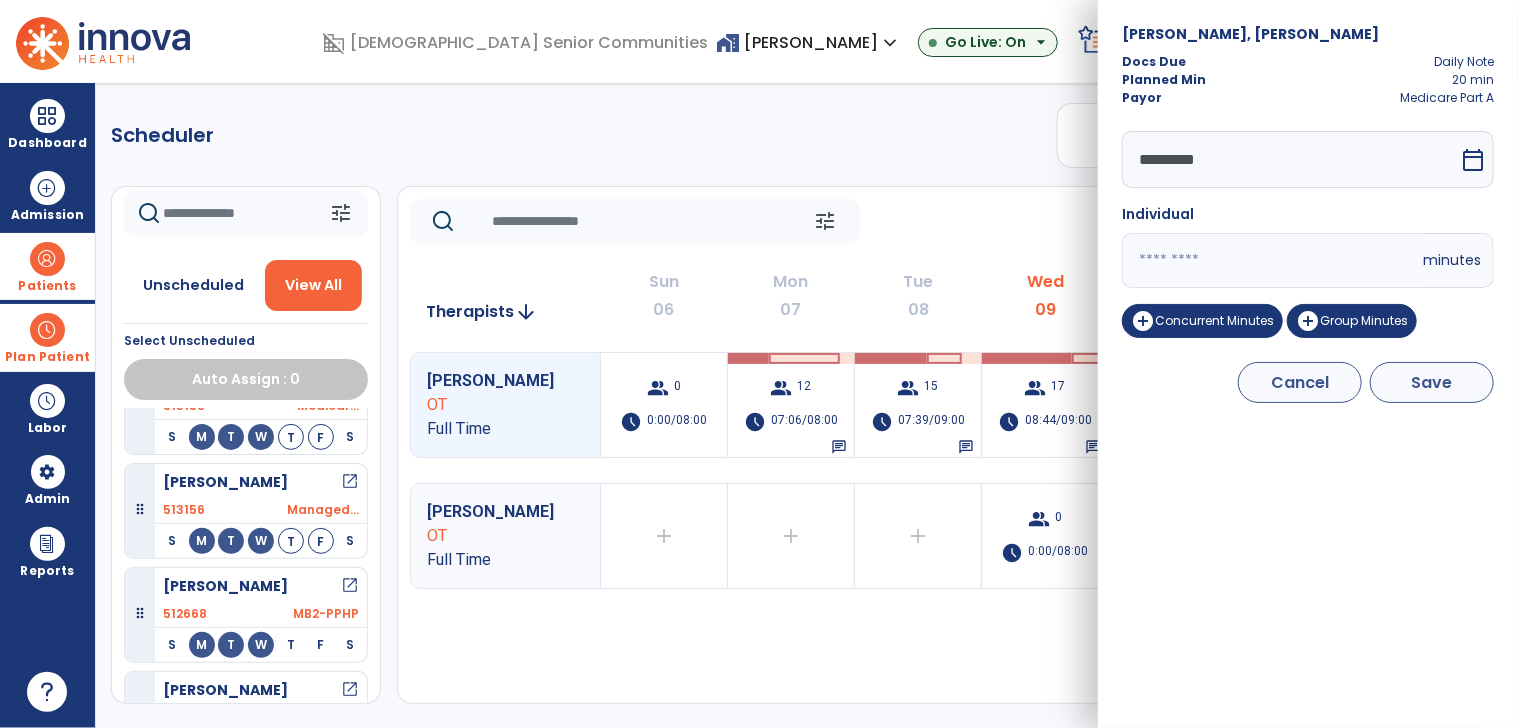 type on "**" 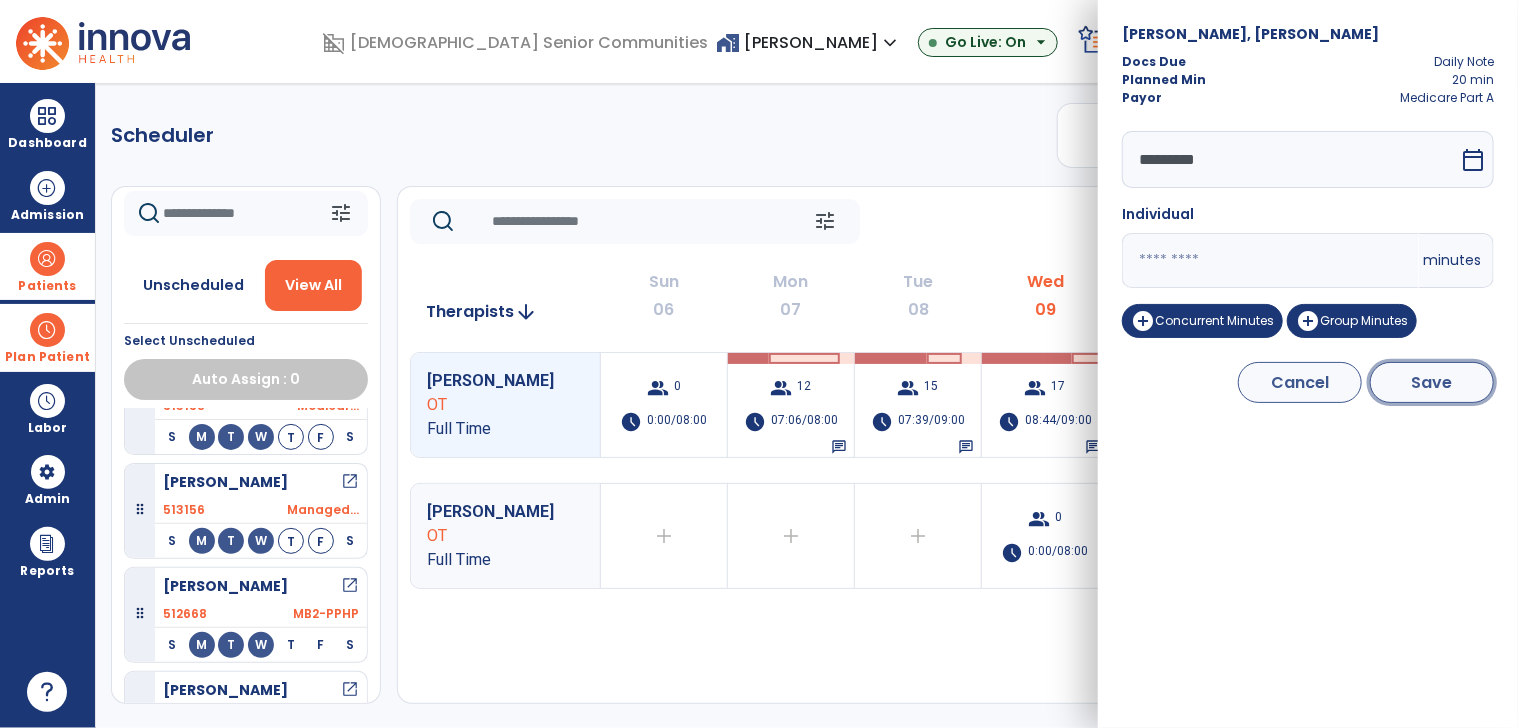 click on "Save" at bounding box center [1432, 382] 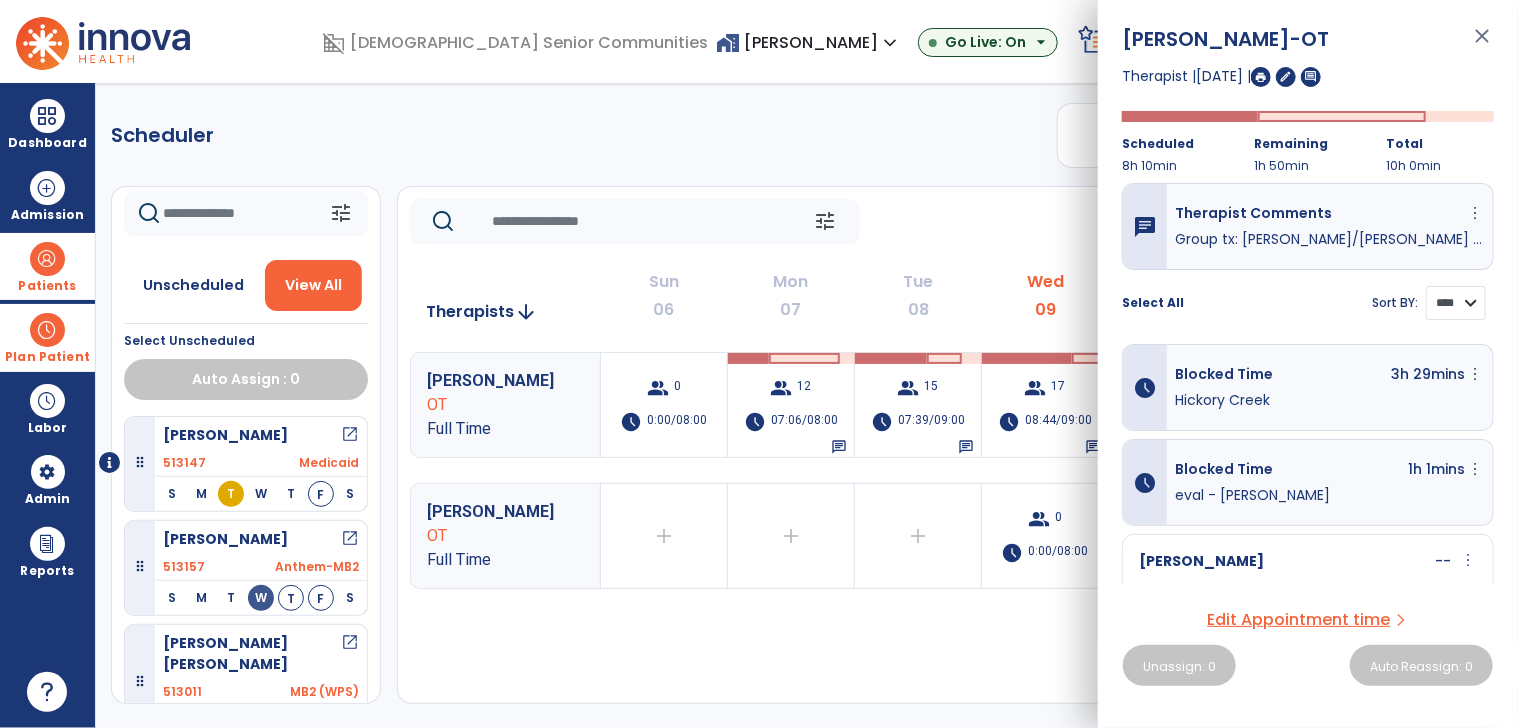drag, startPoint x: 1432, startPoint y: 302, endPoint x: 1436, endPoint y: 315, distance: 13.601471 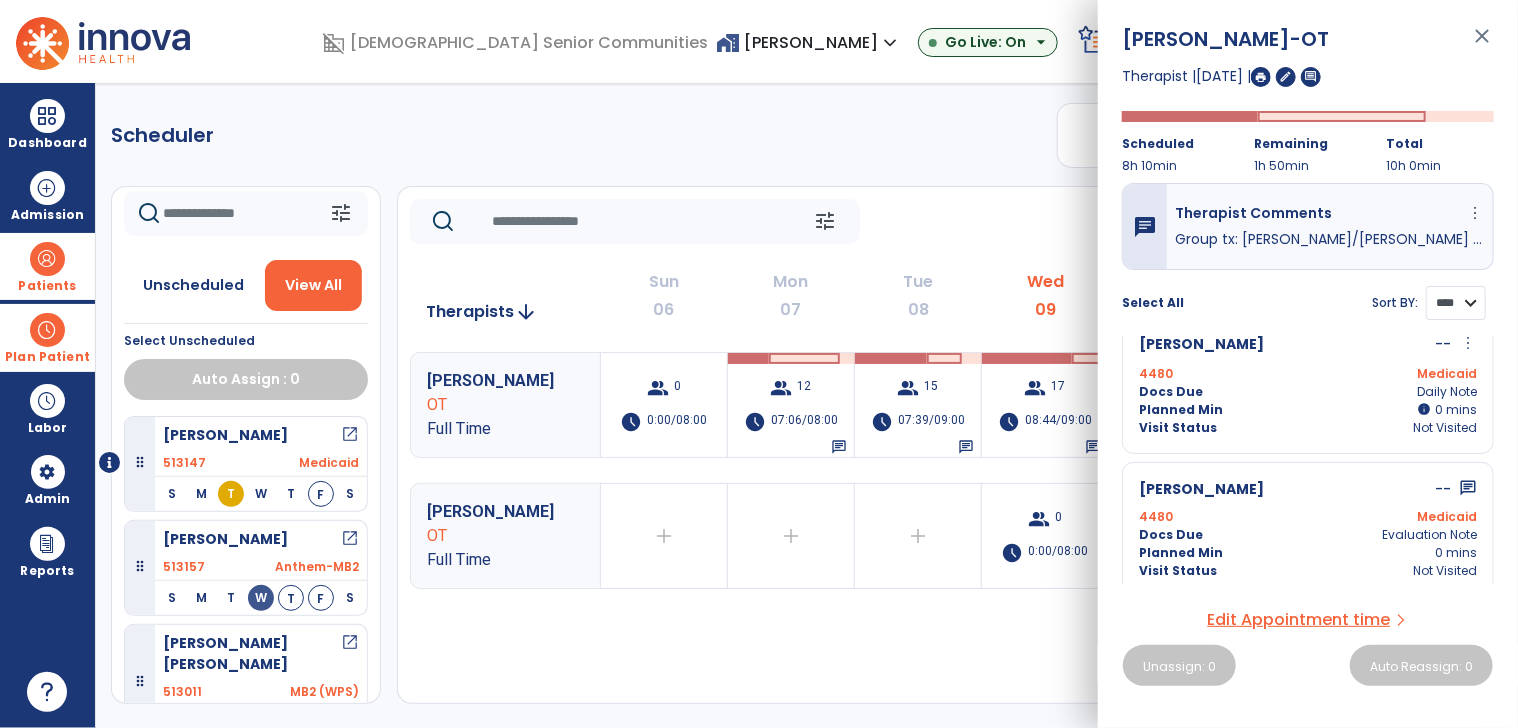 scroll, scrollTop: 1525, scrollLeft: 0, axis: vertical 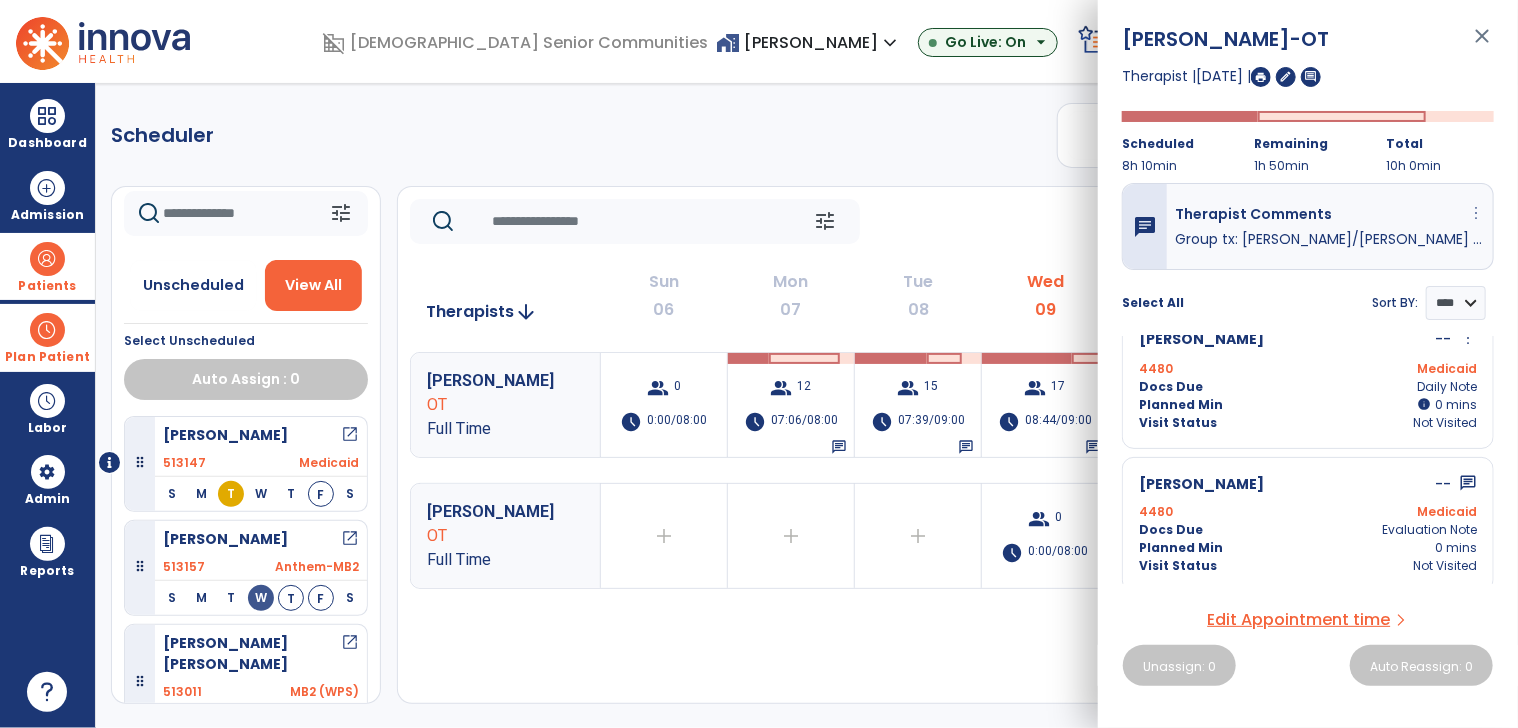 click on "more_vert" at bounding box center [1476, 213] 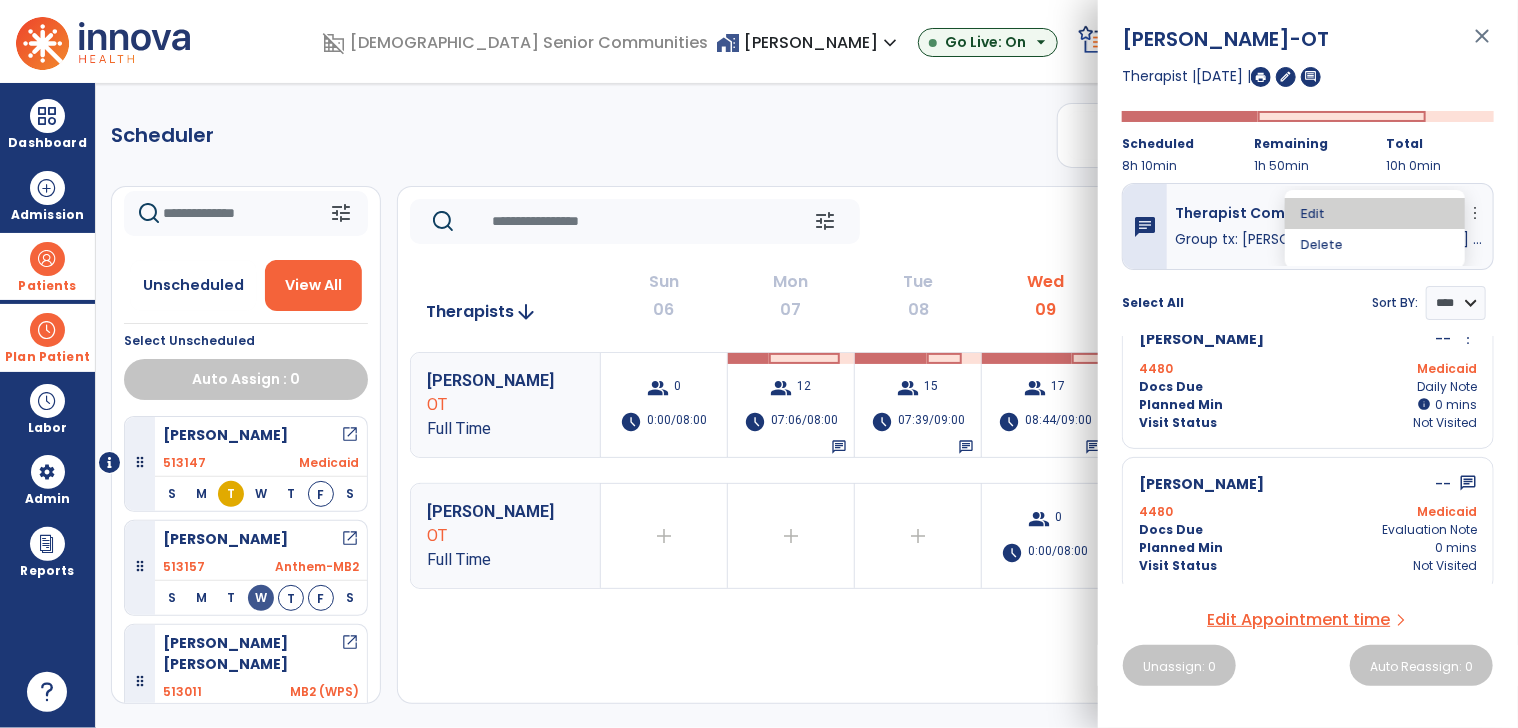 click on "Edit" at bounding box center (1375, 213) 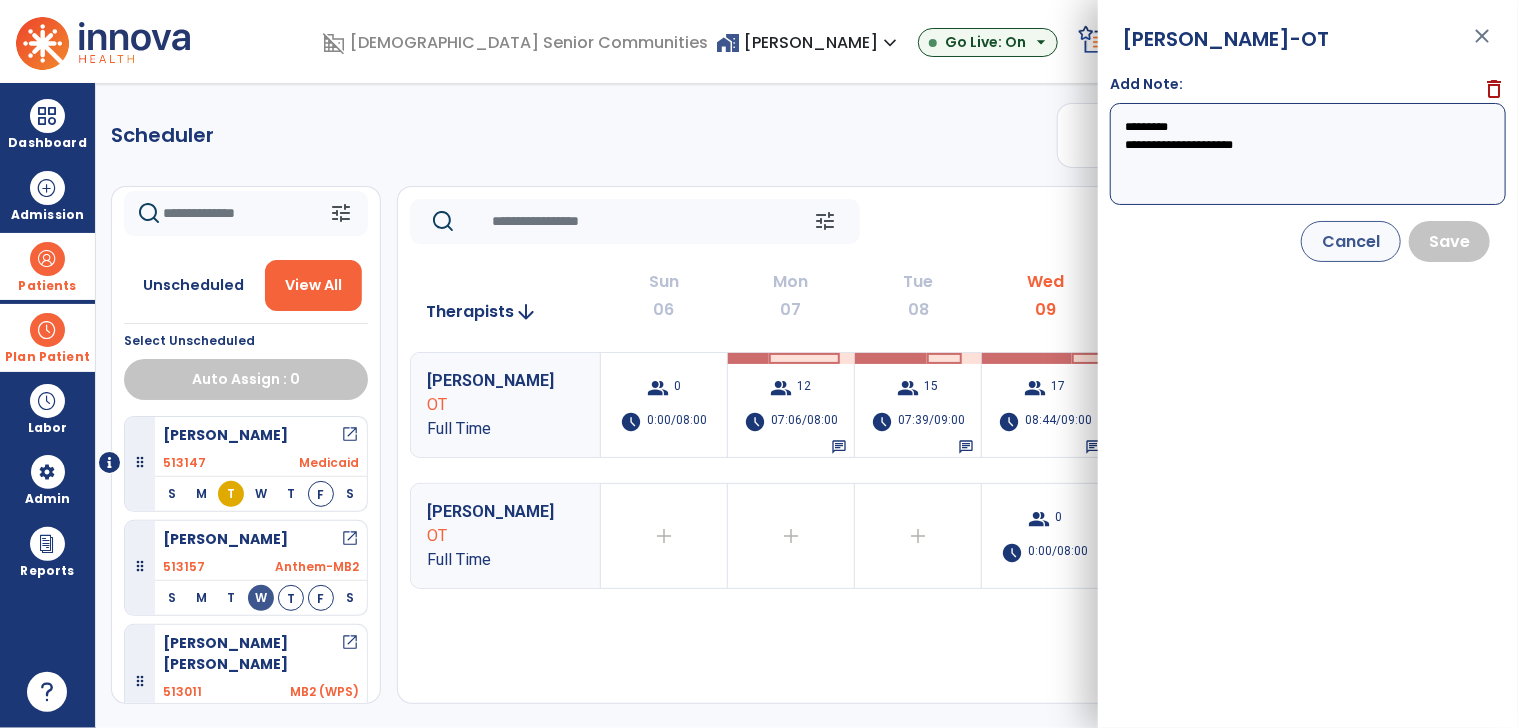 click on "**********" at bounding box center (1308, 154) 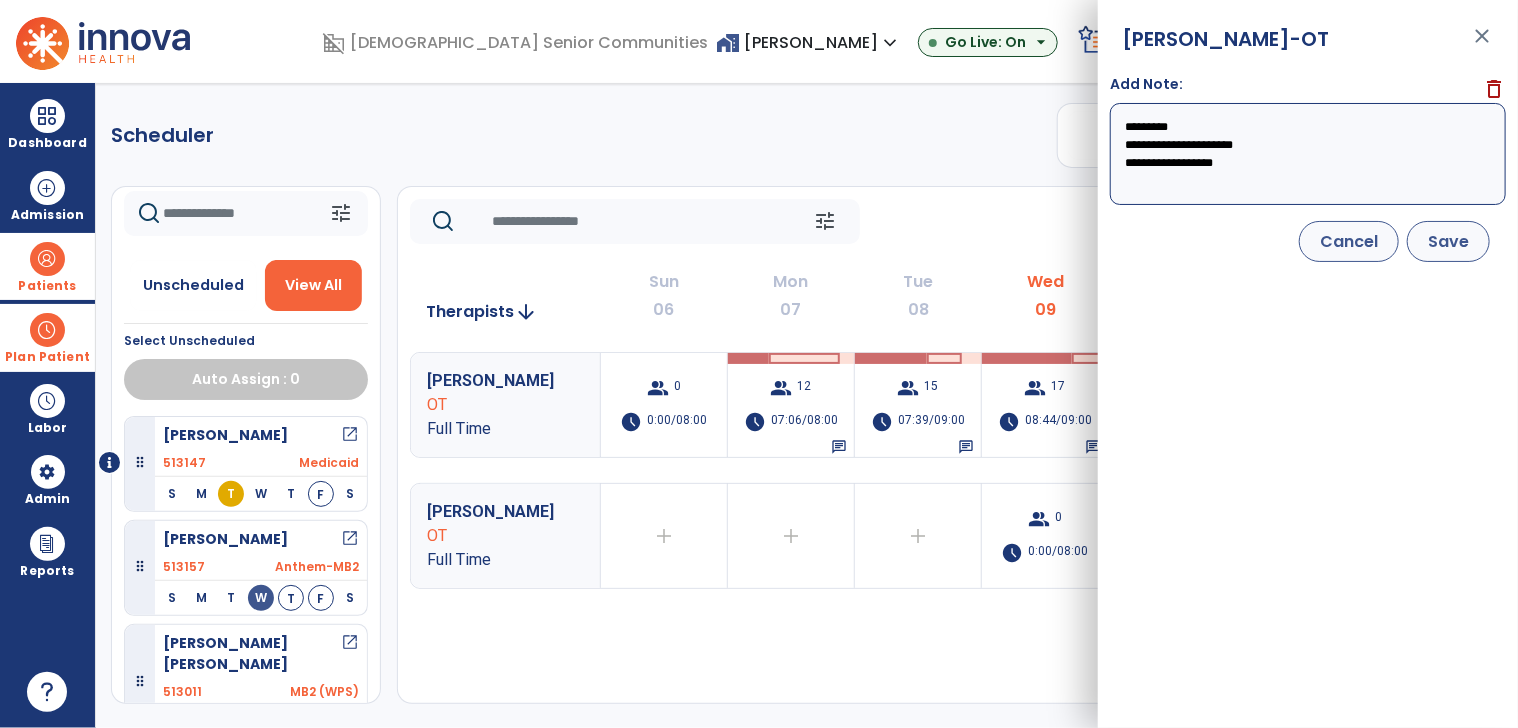 type on "**********" 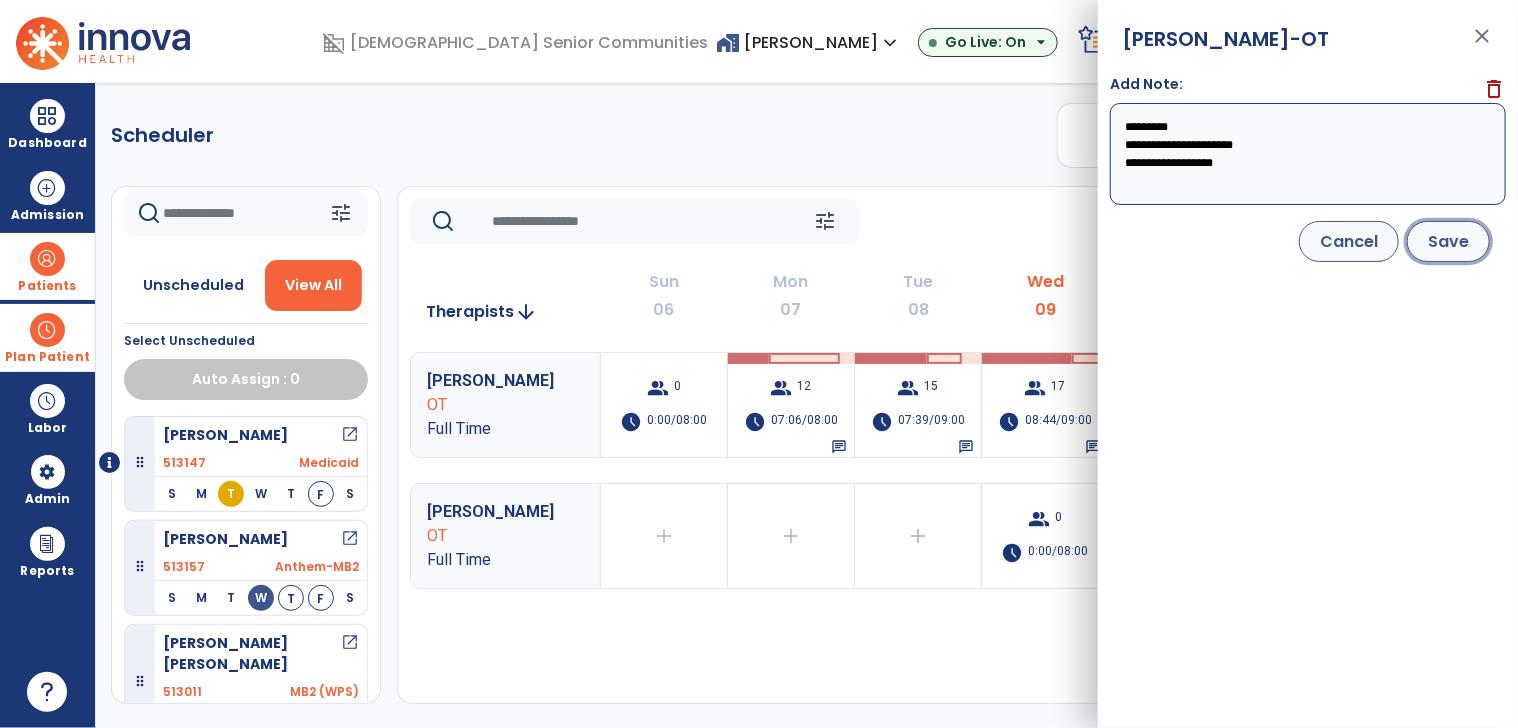 click on "Save" at bounding box center [1448, 241] 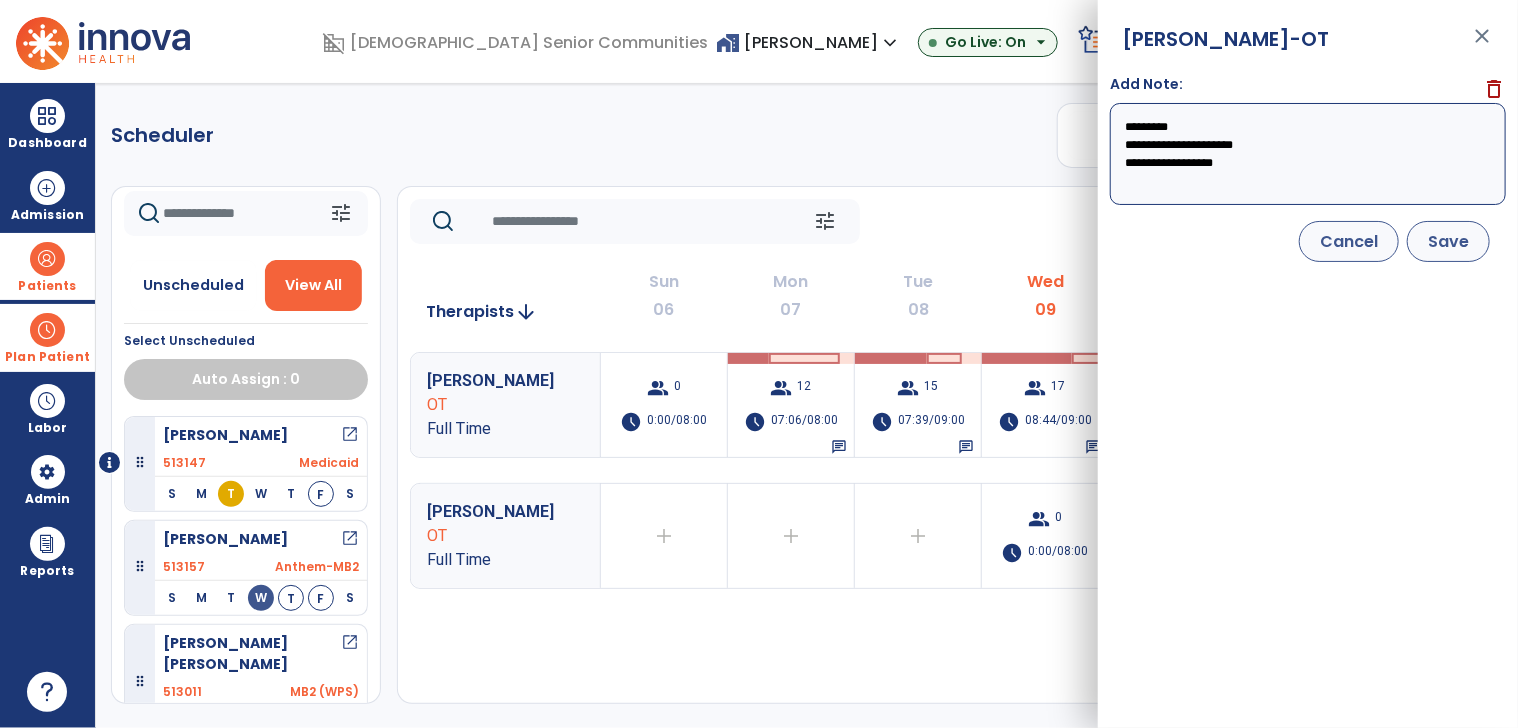select on "****" 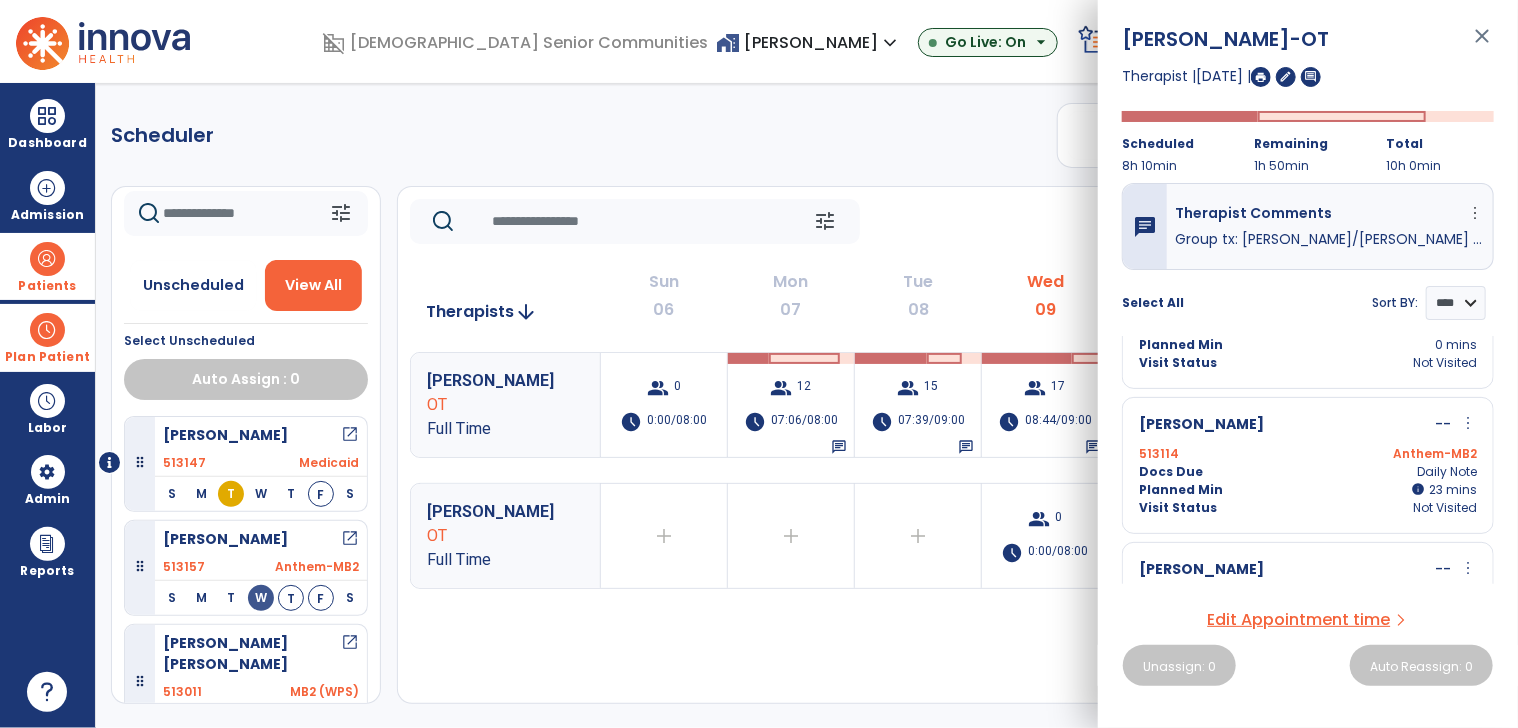 scroll, scrollTop: 325, scrollLeft: 0, axis: vertical 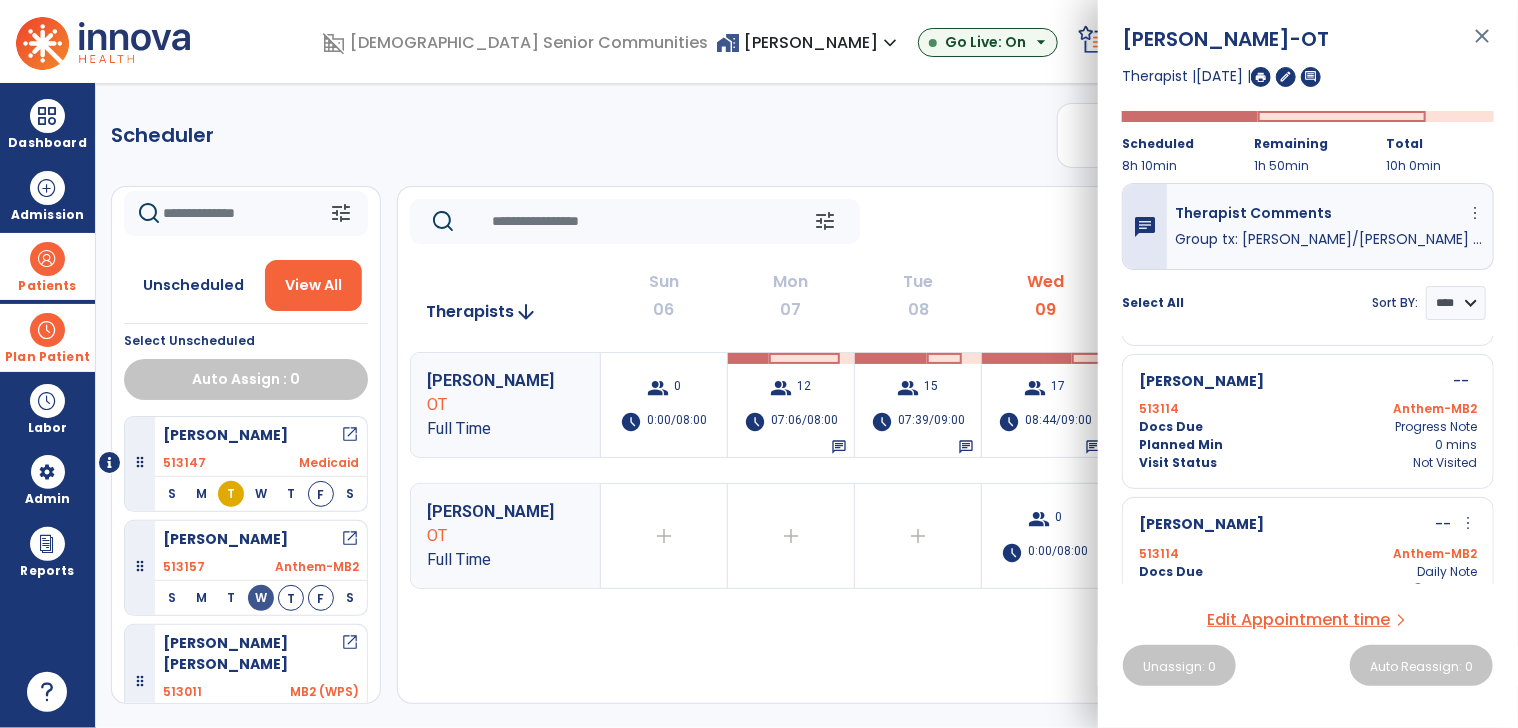 drag, startPoint x: 764, startPoint y: 127, endPoint x: 747, endPoint y: 148, distance: 27.018513 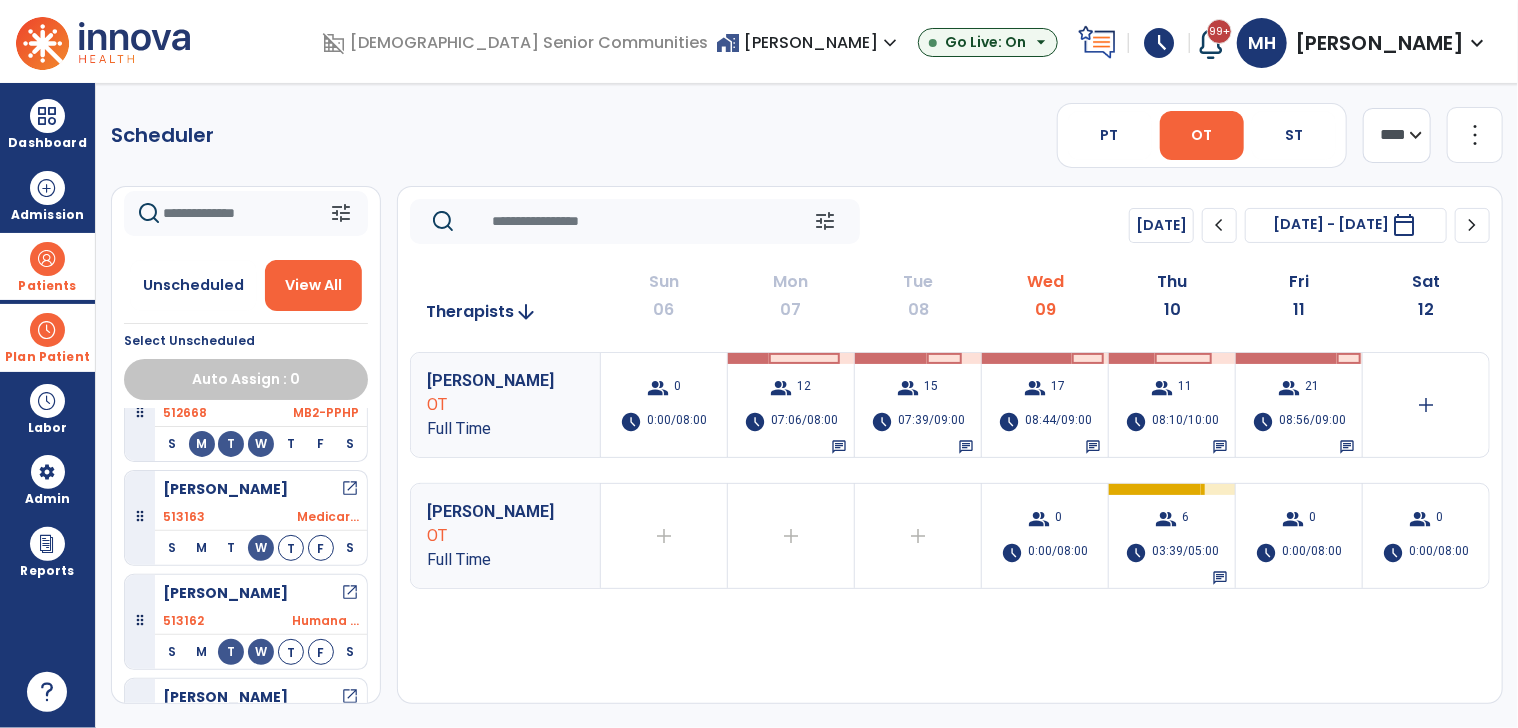 scroll, scrollTop: 1564, scrollLeft: 0, axis: vertical 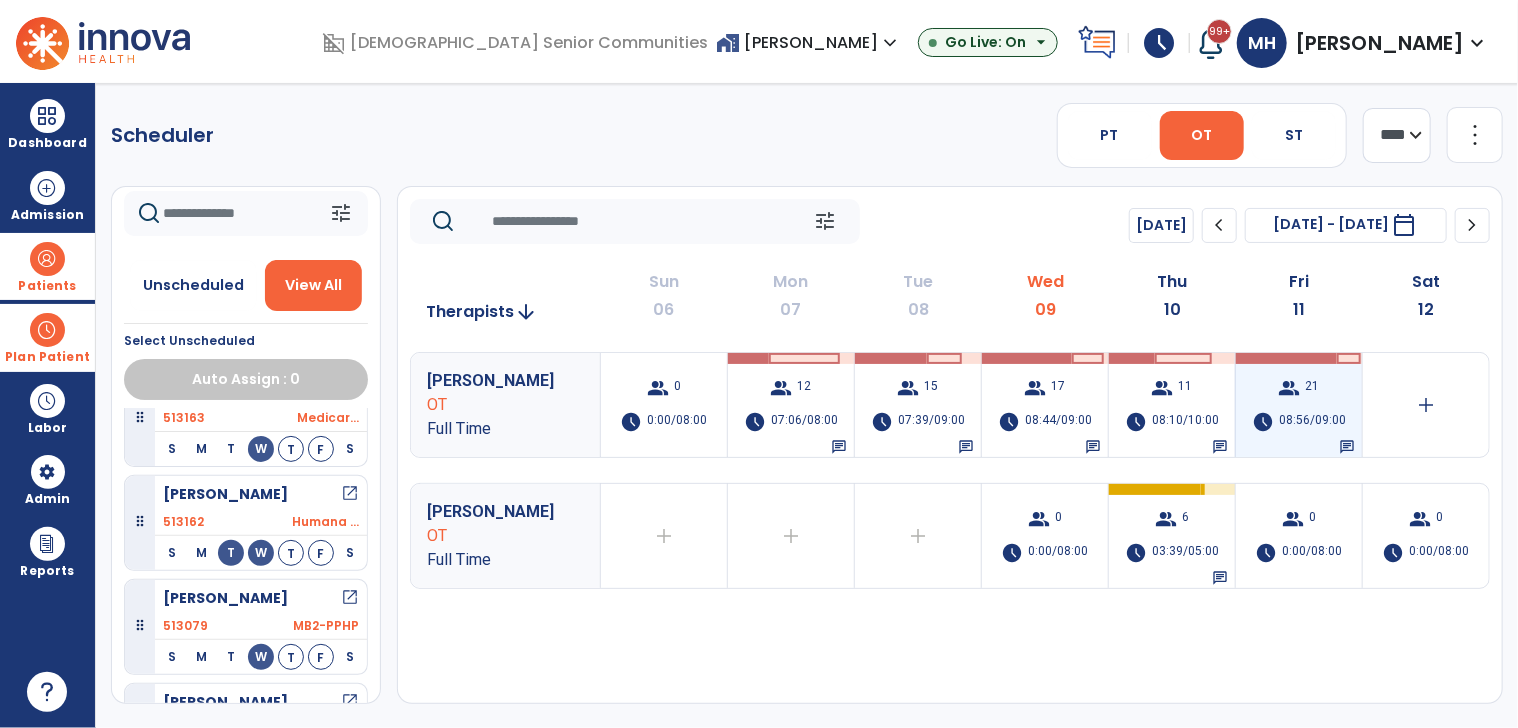 click on "group  21  schedule  08:56/09:00   chat" at bounding box center [1299, 405] 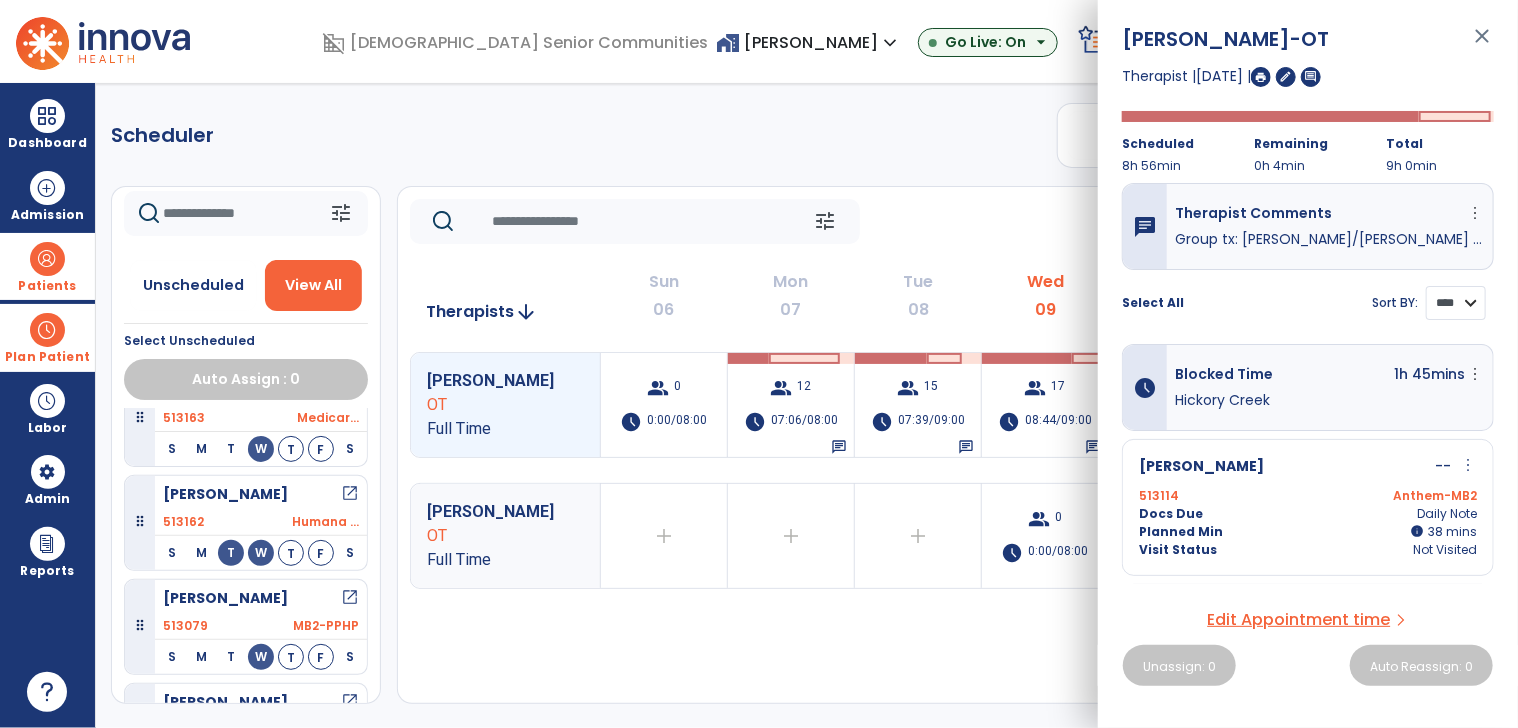 click on "**** ****" at bounding box center [1456, 303] 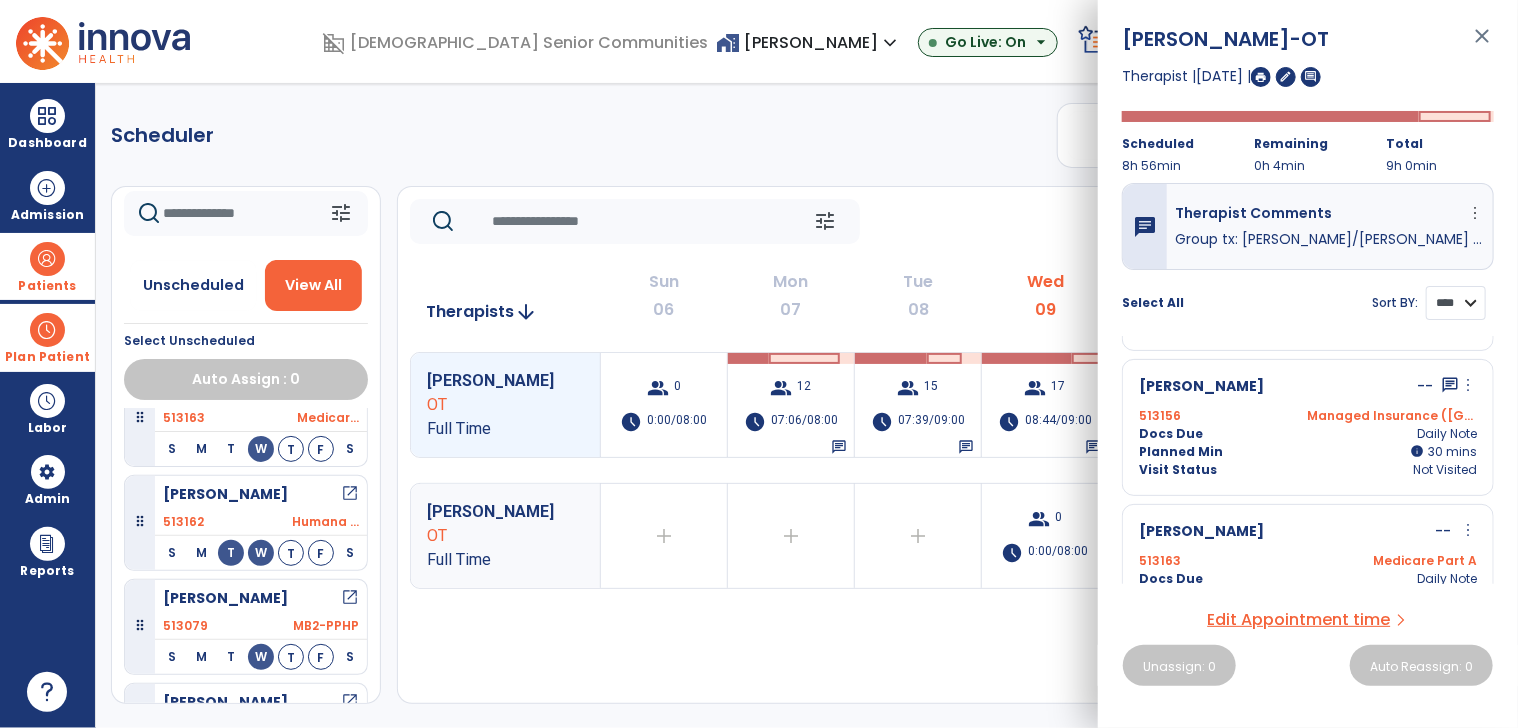 scroll, scrollTop: 2568, scrollLeft: 0, axis: vertical 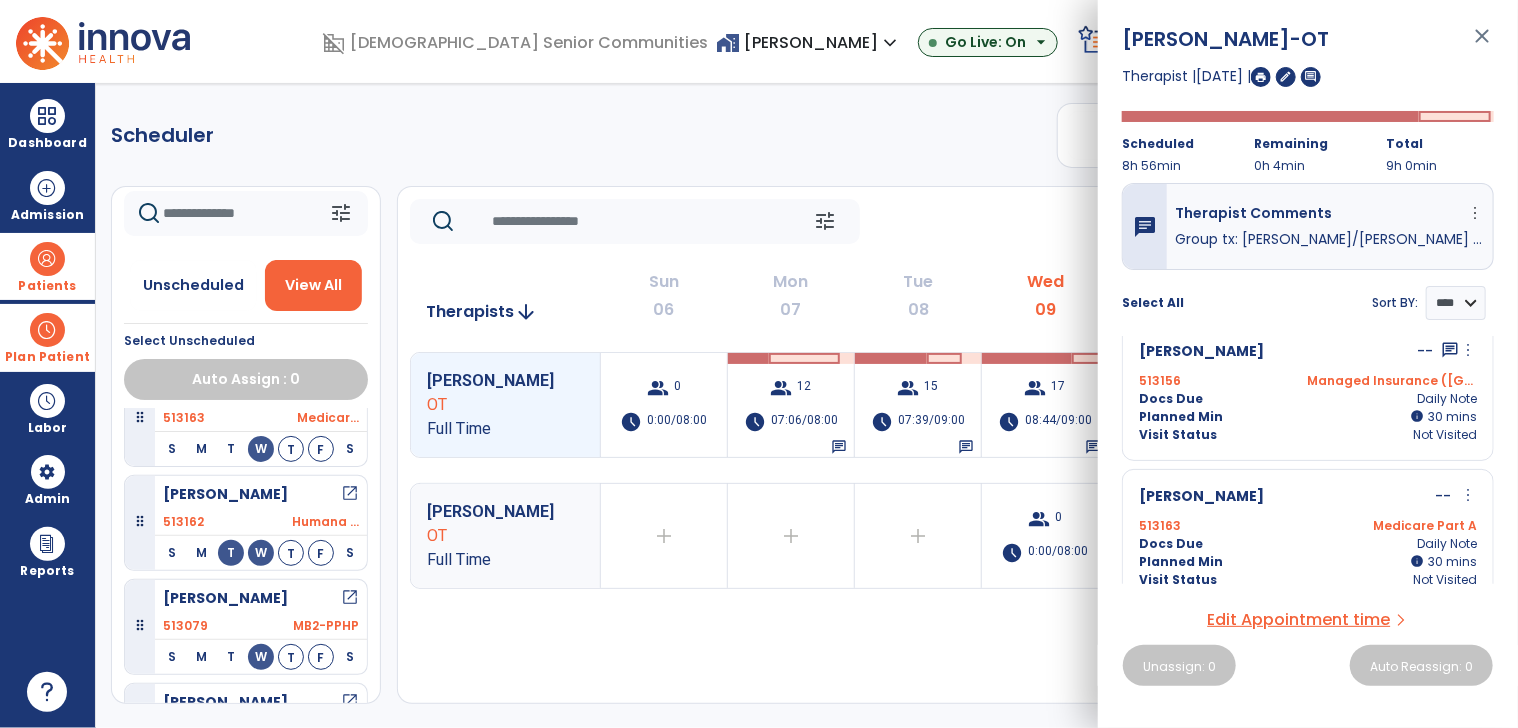 click on "more_vert" at bounding box center [1468, 495] 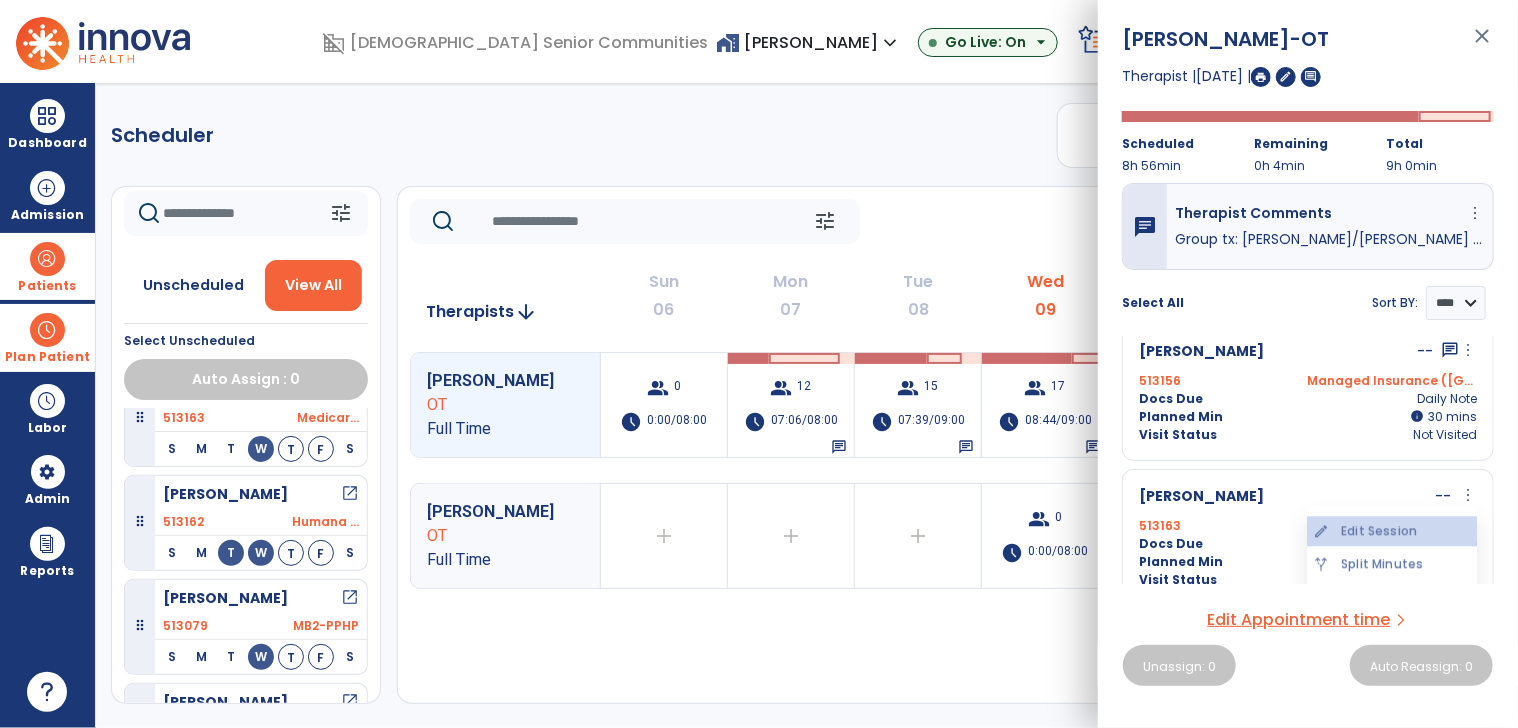 click on "edit   Edit Session" at bounding box center (1392, 531) 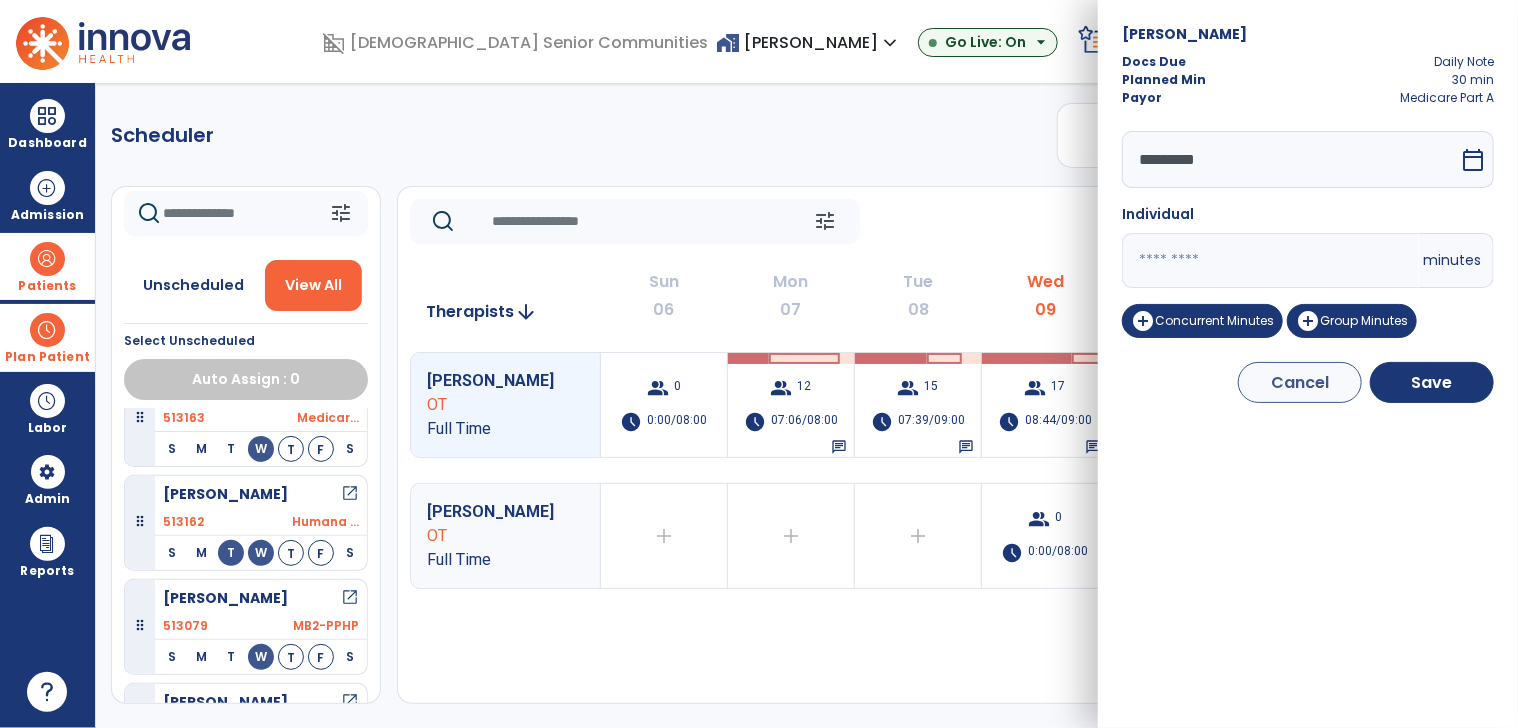 click on "**" at bounding box center [1270, 260] 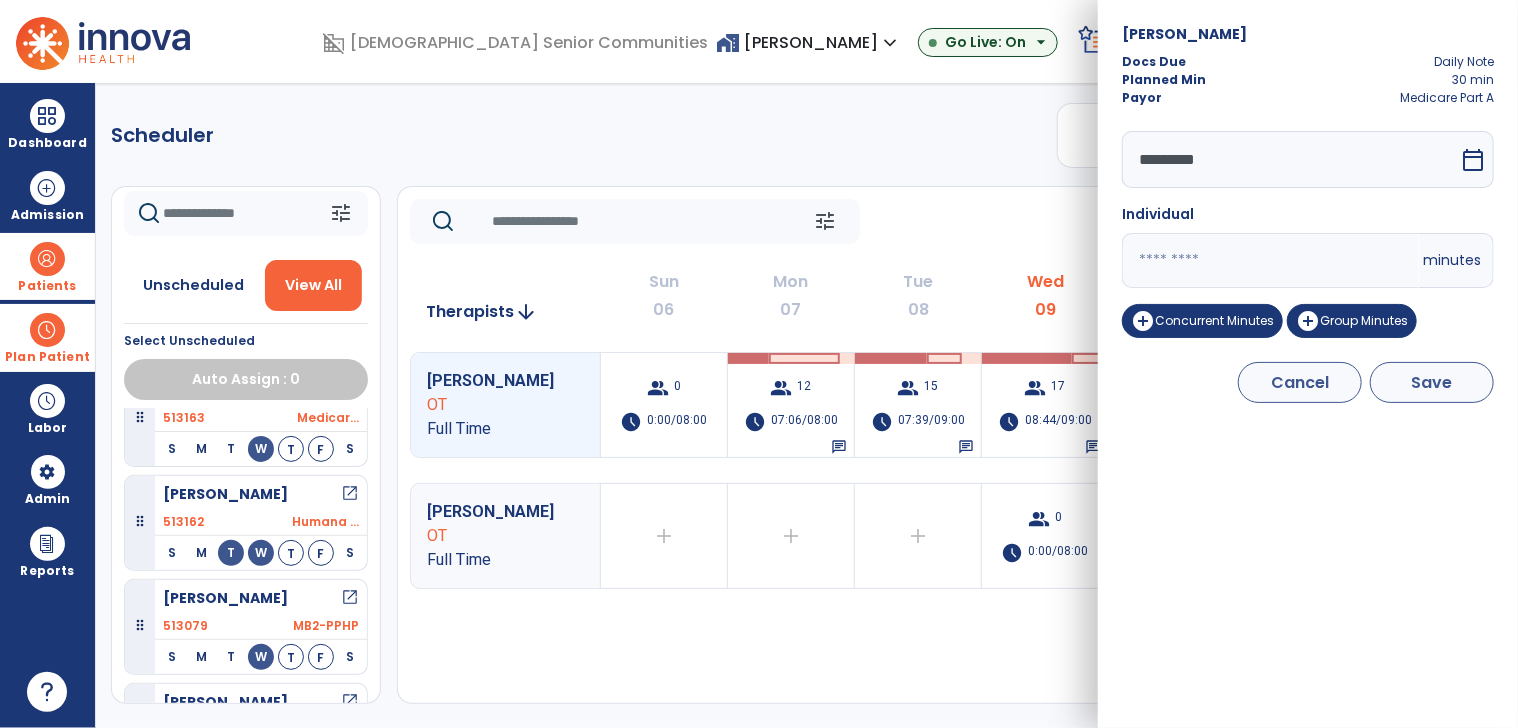 type on "**" 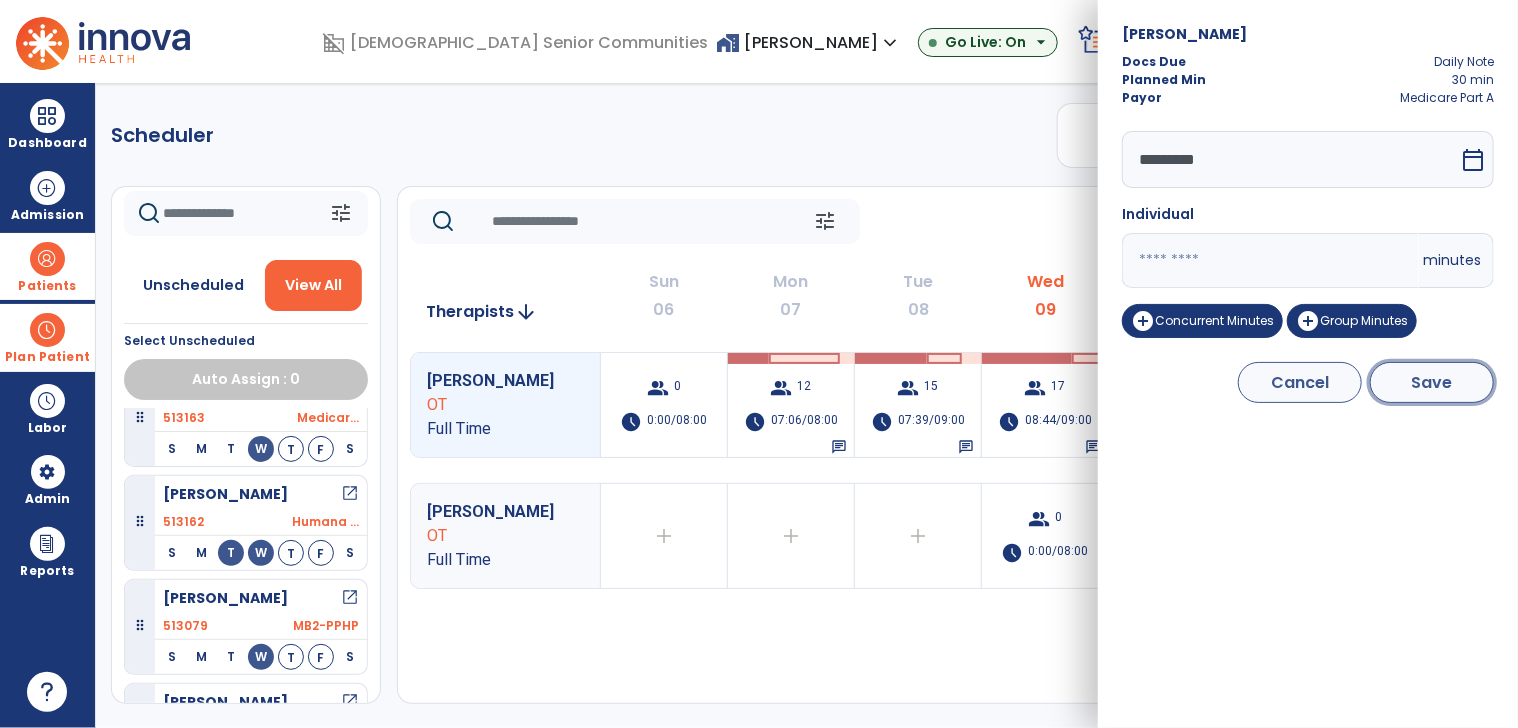 click on "Save" at bounding box center (1432, 382) 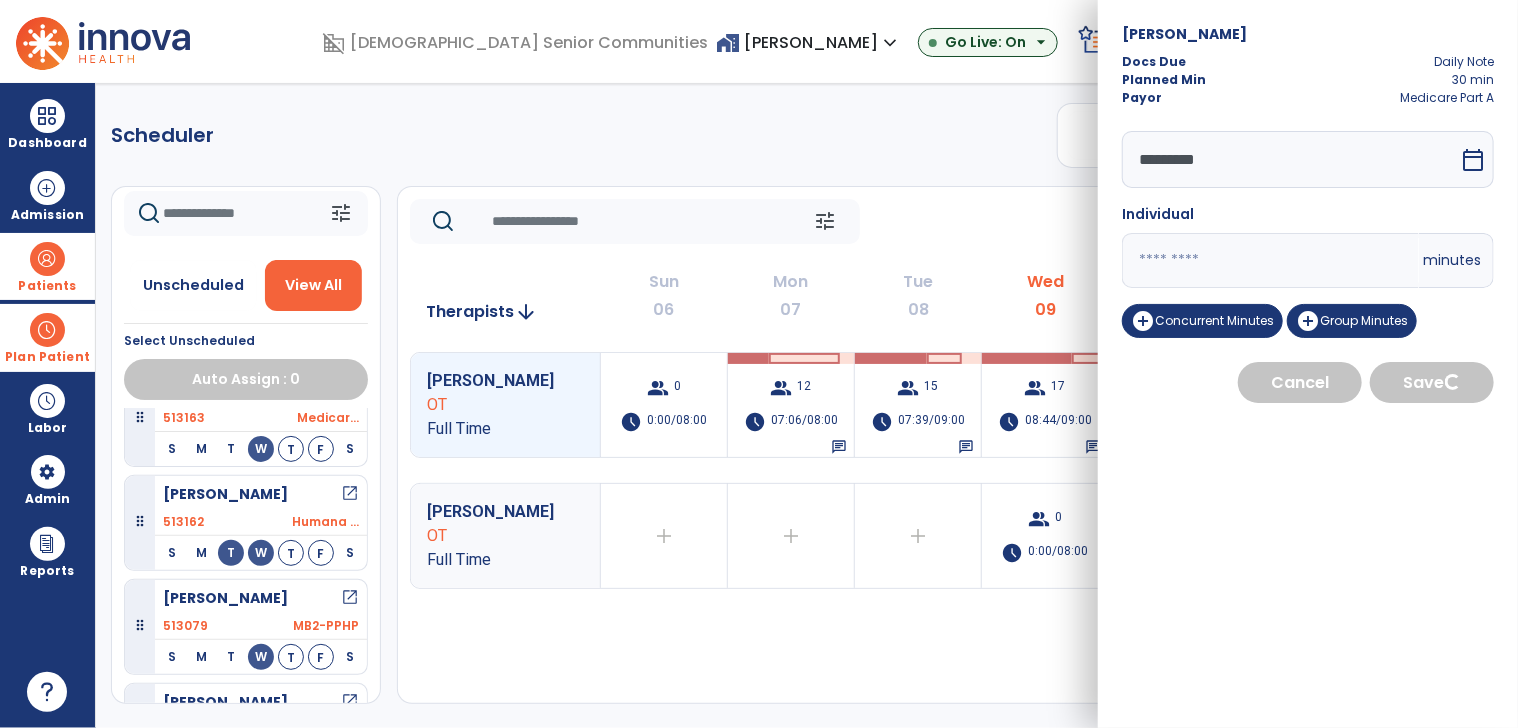 select on "****" 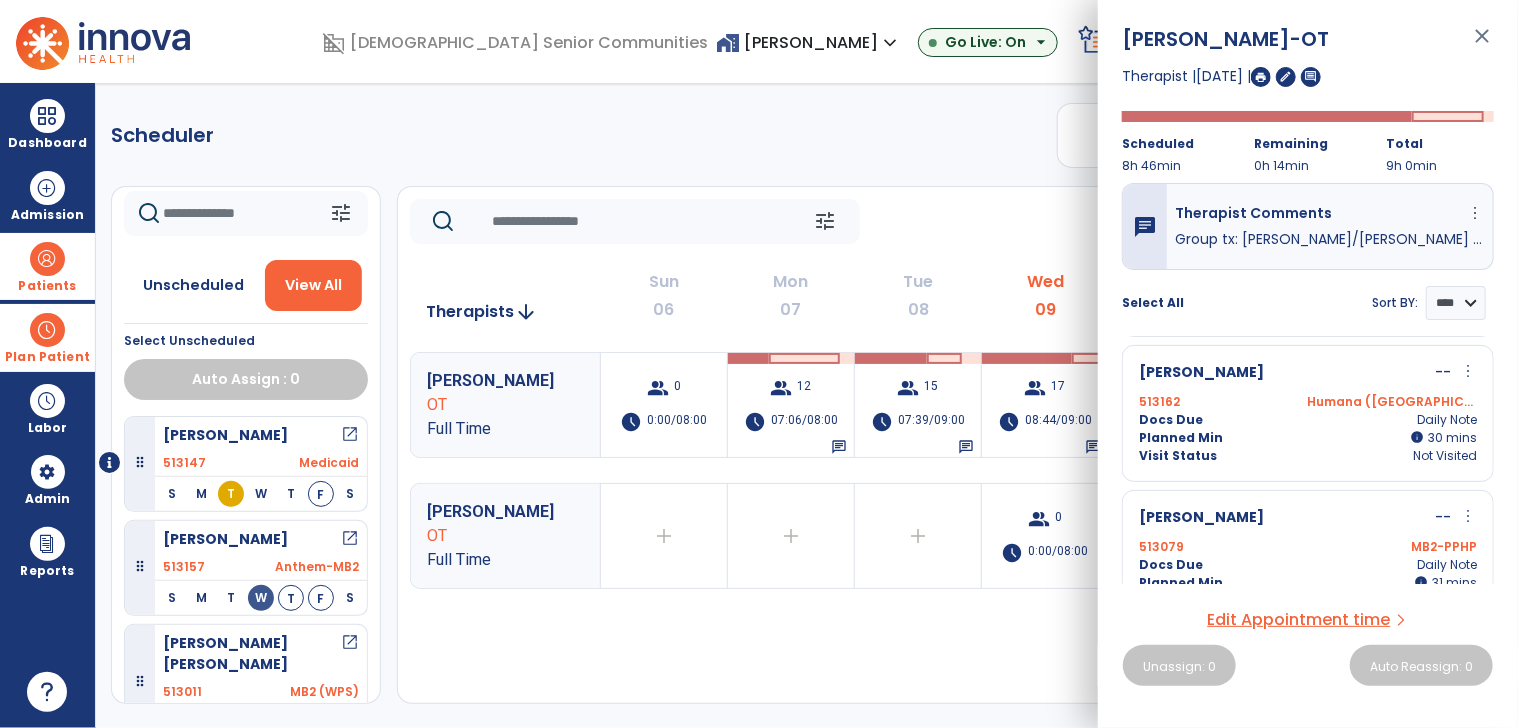 scroll, scrollTop: 2868, scrollLeft: 0, axis: vertical 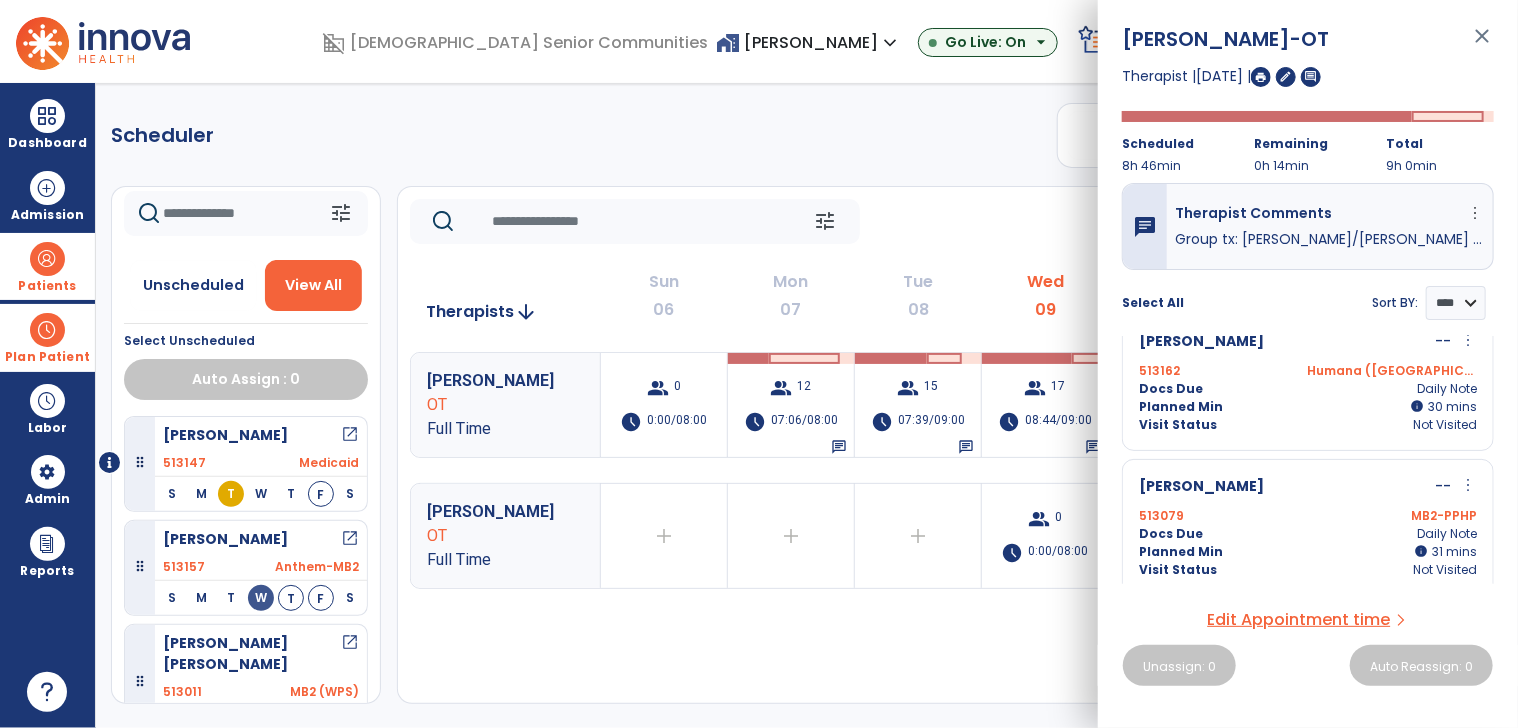 click on "Scheduler   PT   OT   ST  **** *** more_vert  Manage Labor   View All Therapists   Print" 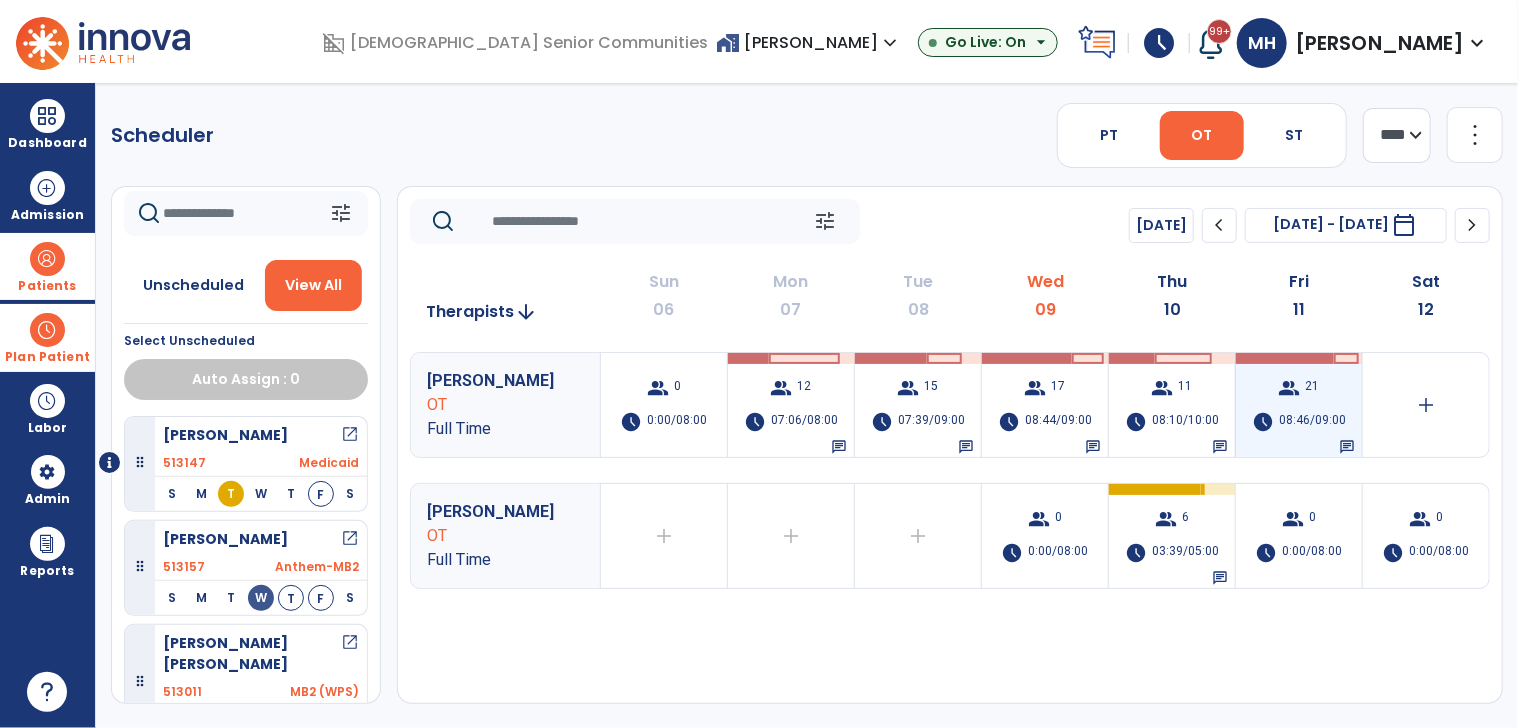 click on "group  21  schedule  08:46/09:00   chat" at bounding box center [1299, 405] 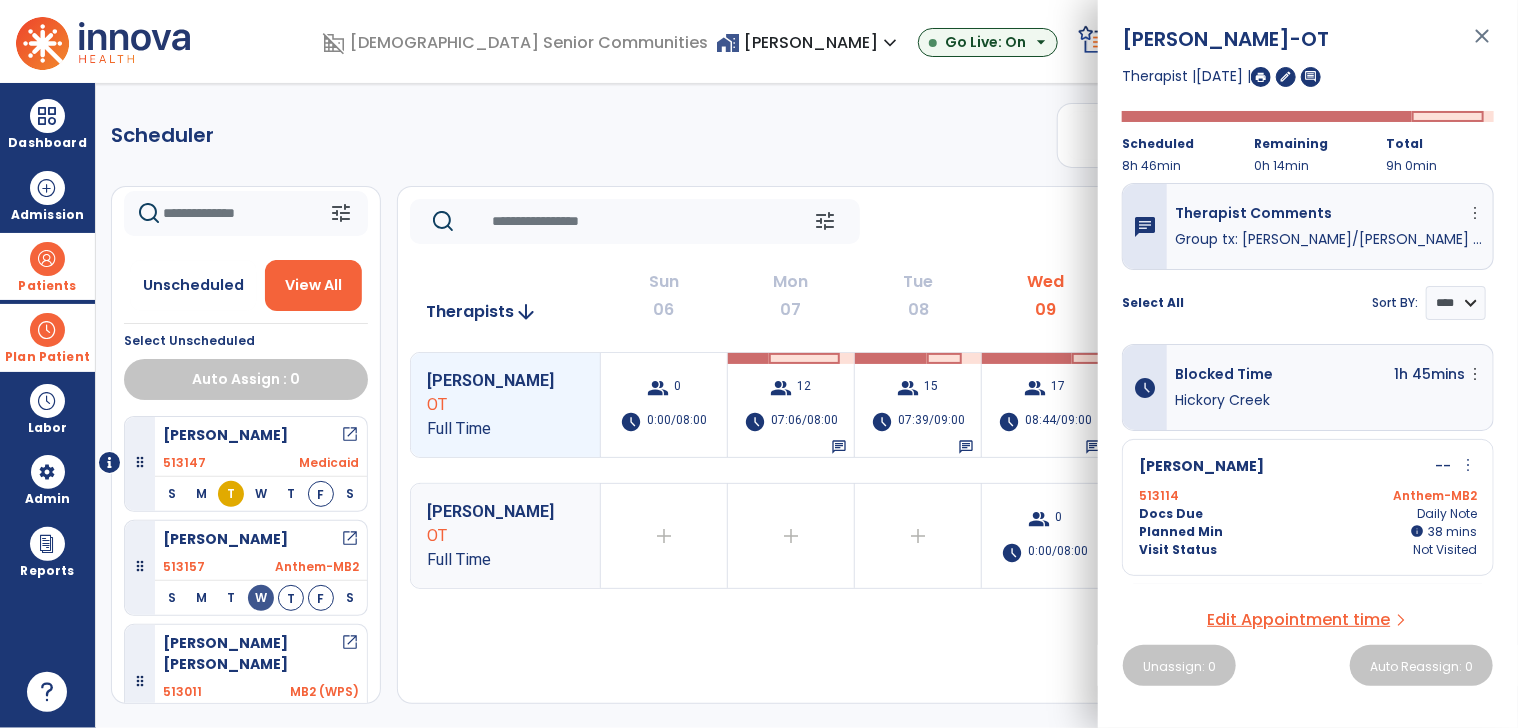 click on "Scheduler   PT   OT   ST  **** *** more_vert  Manage Labor   View All Therapists   Print" 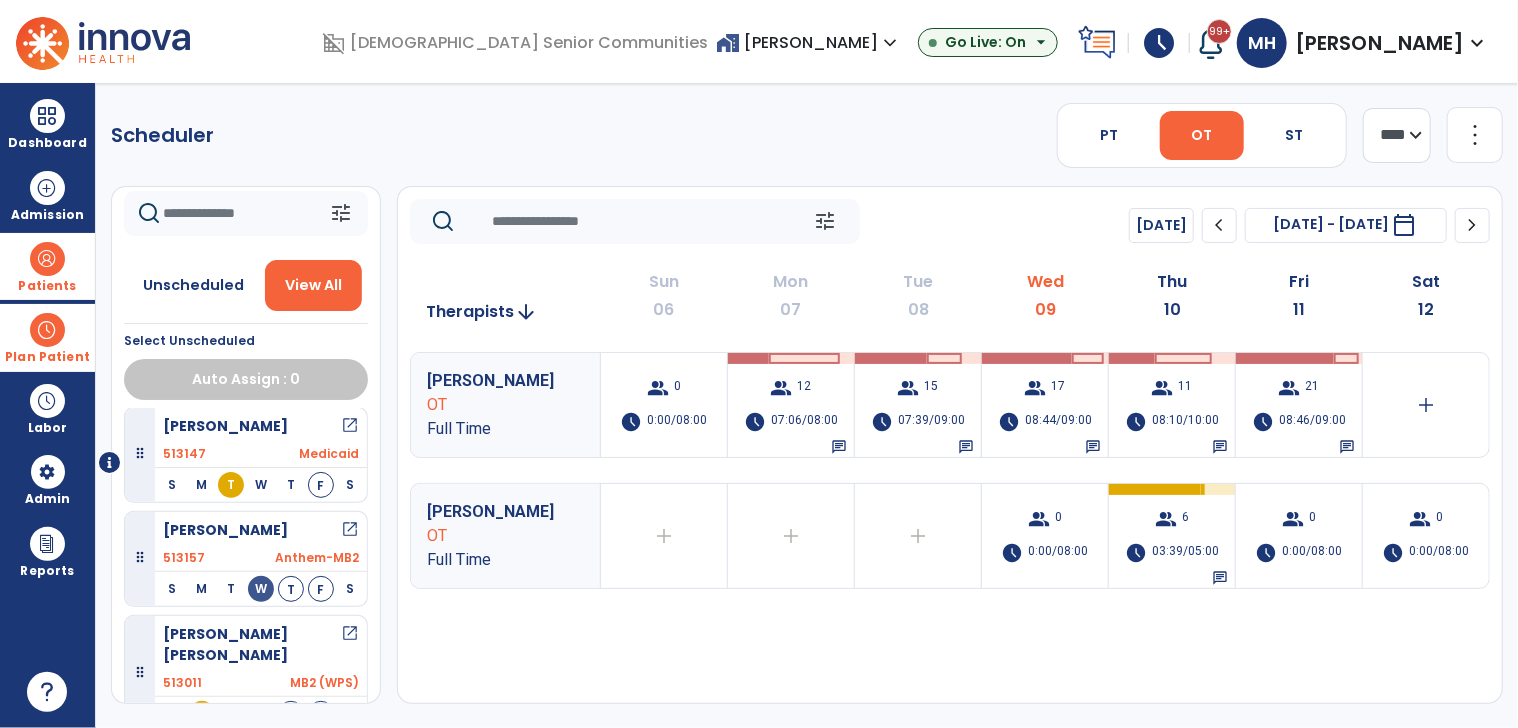 scroll, scrollTop: 0, scrollLeft: 0, axis: both 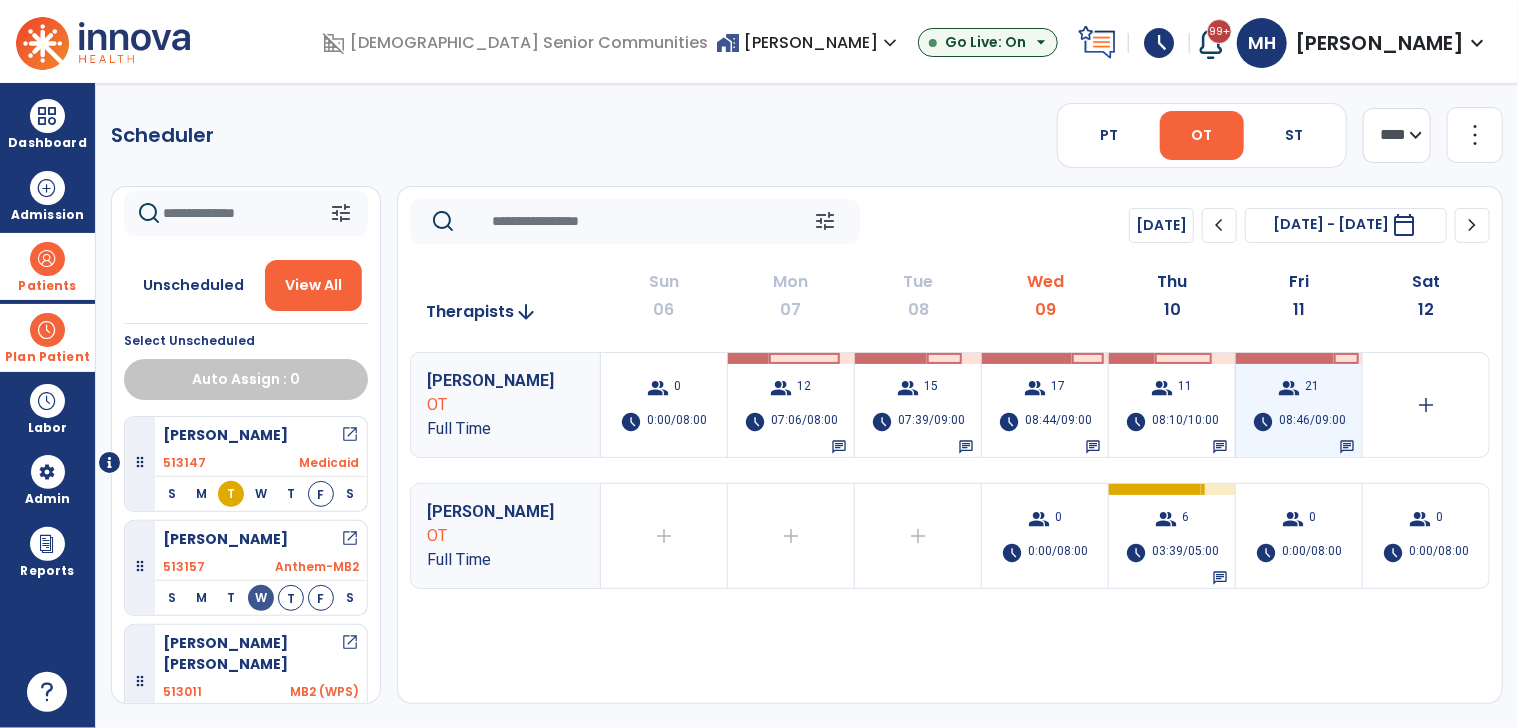 click on "08:46/09:00" at bounding box center [1312, 422] 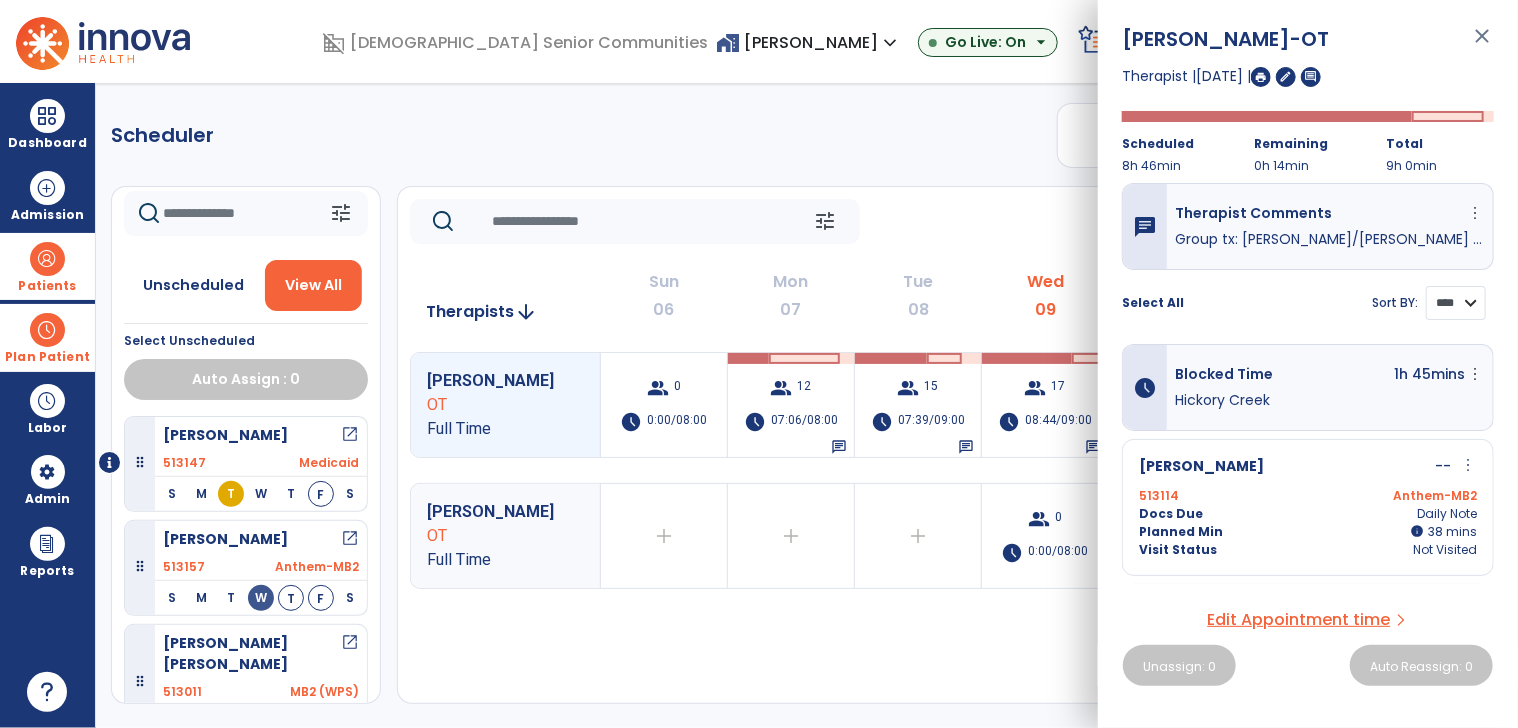 click on "**** ****" at bounding box center (1456, 303) 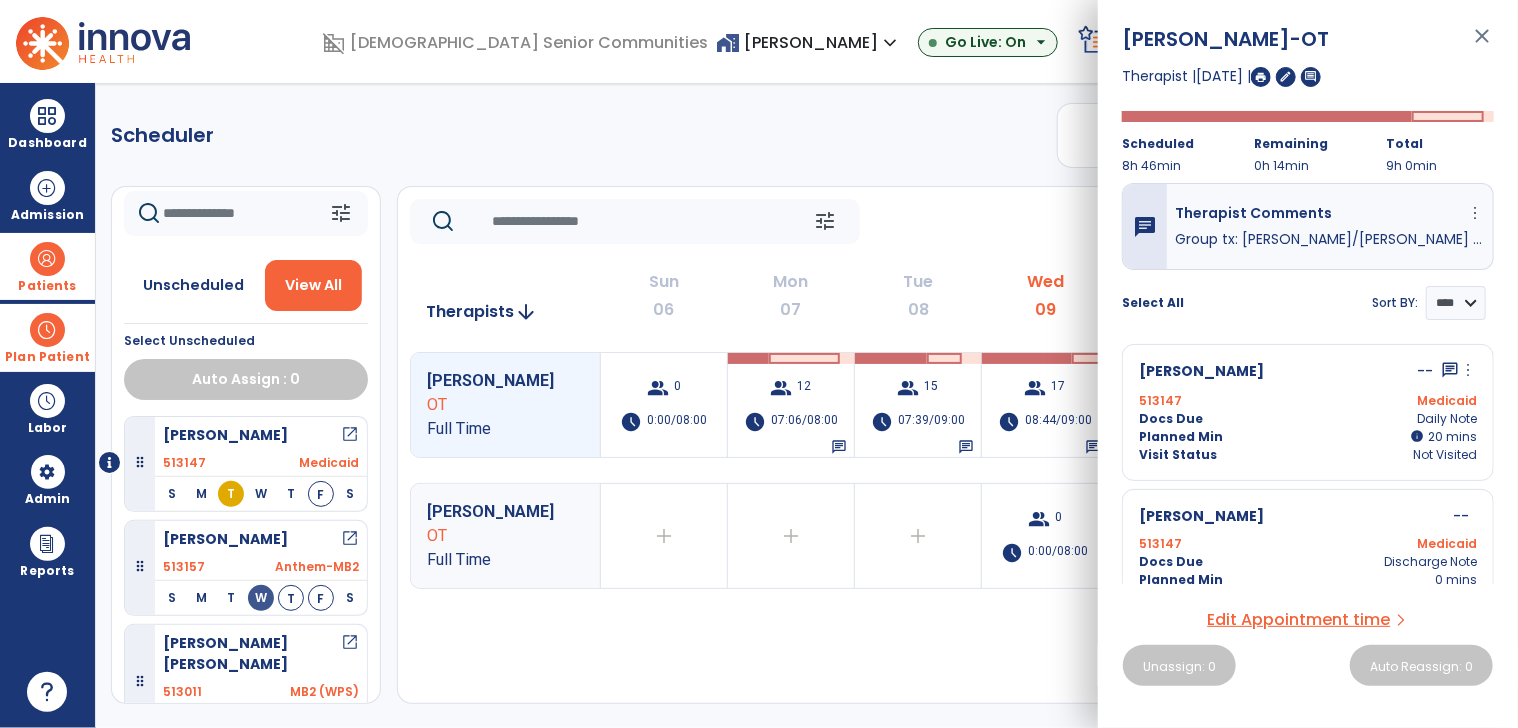 click on "more_vert" at bounding box center [1468, 370] 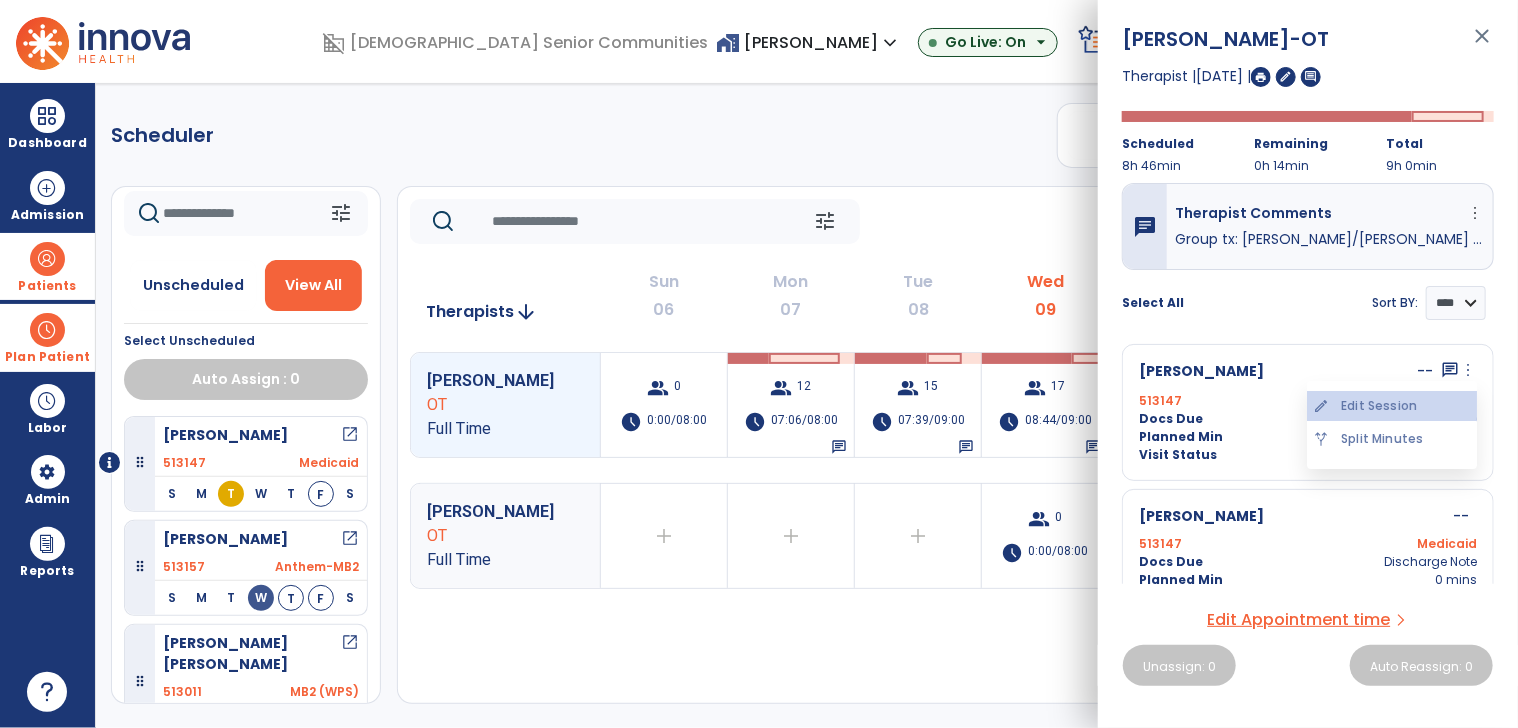 click on "edit   Edit Session" at bounding box center (1392, 406) 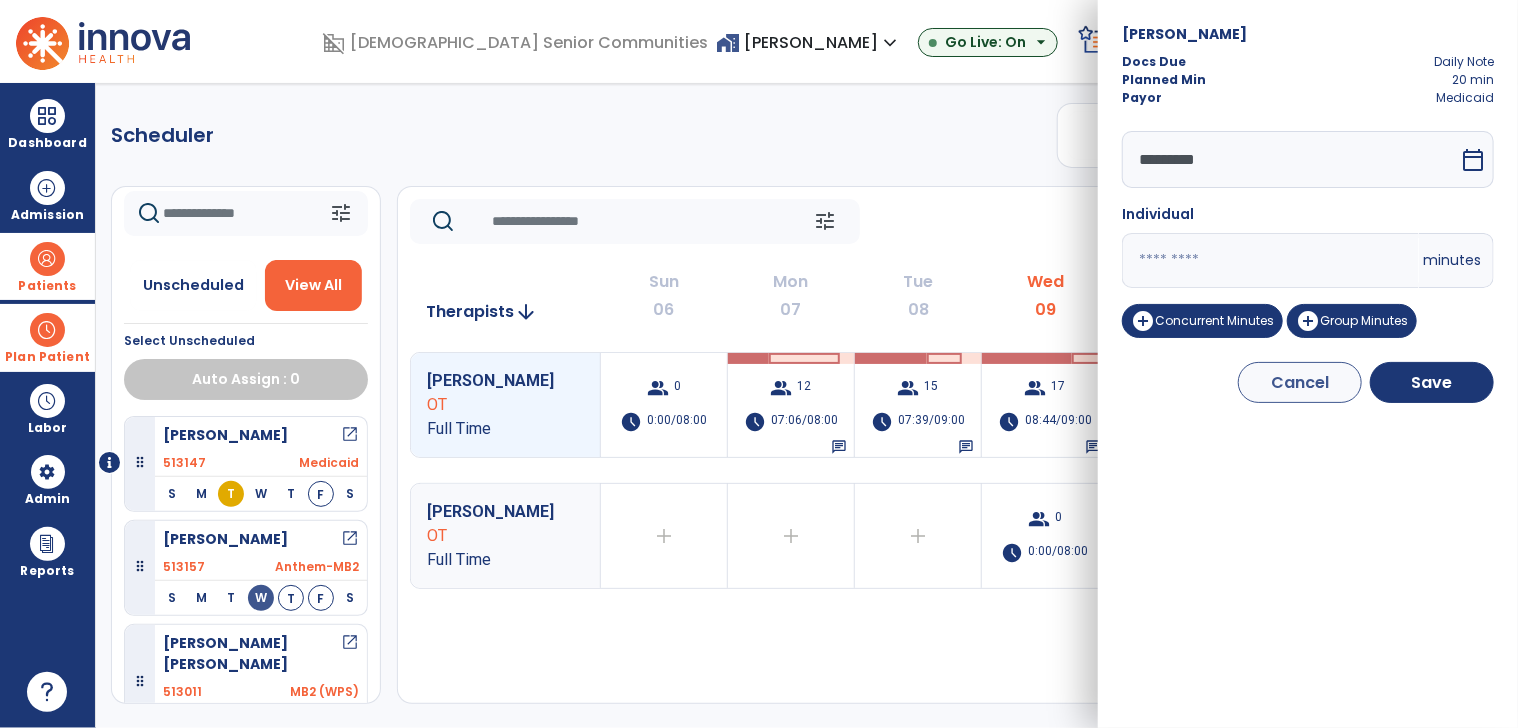 click on "**" at bounding box center (1270, 260) 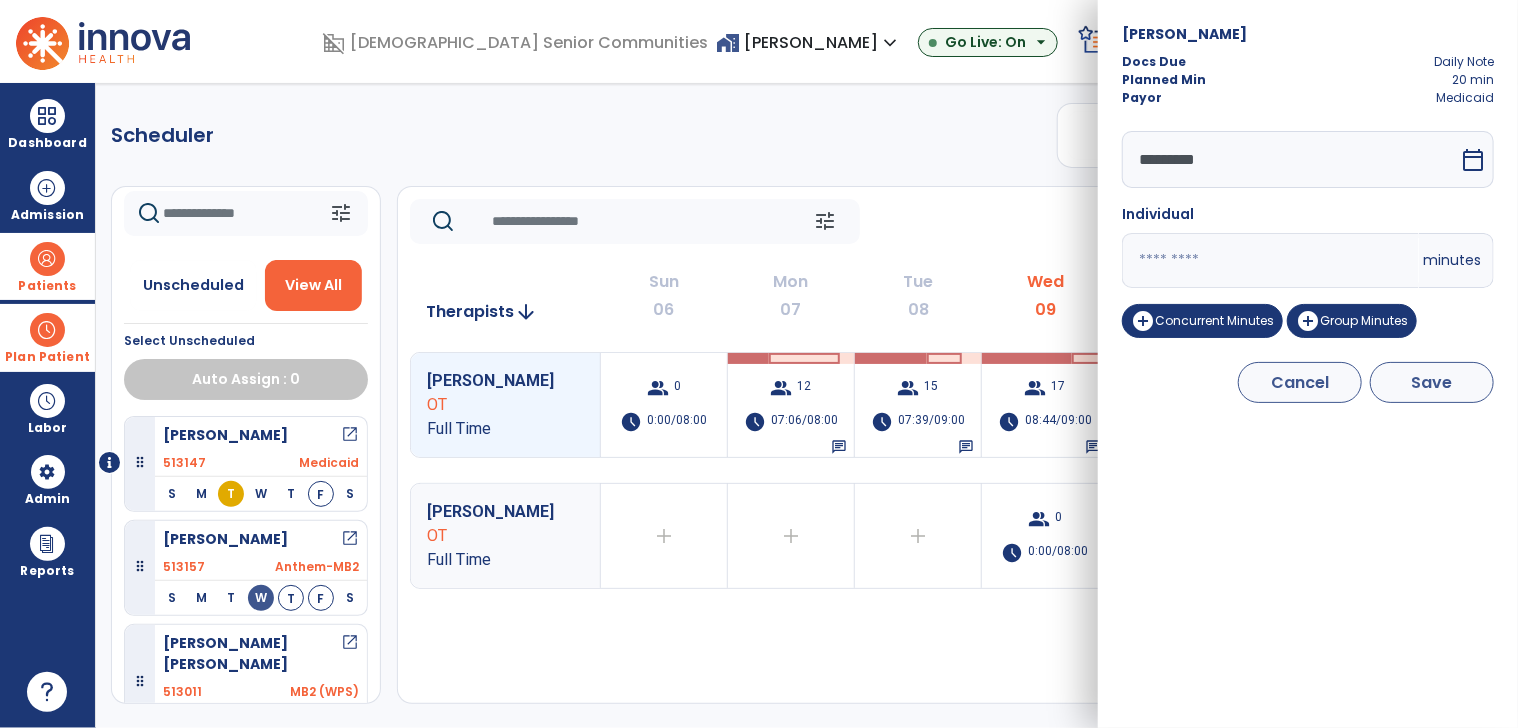 type on "**" 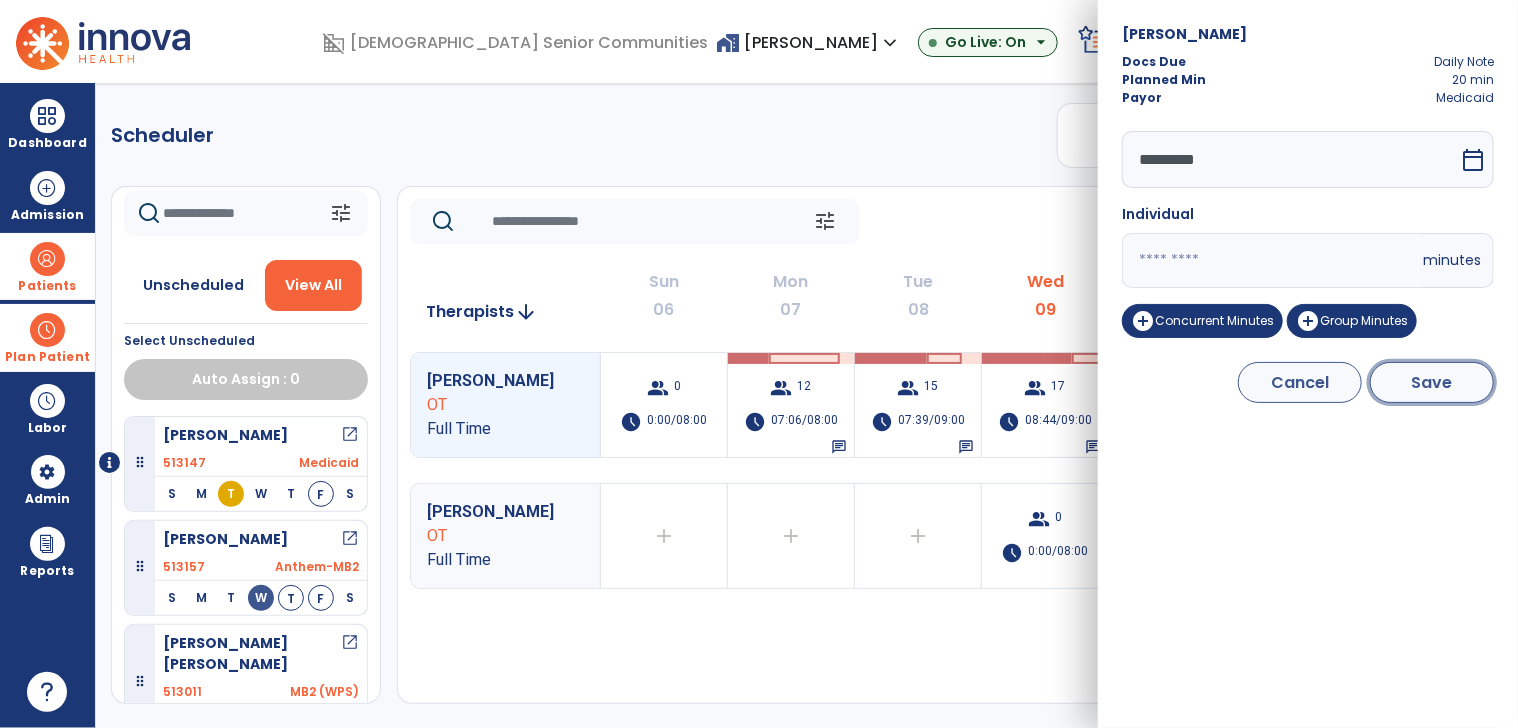 click on "Save" at bounding box center (1432, 382) 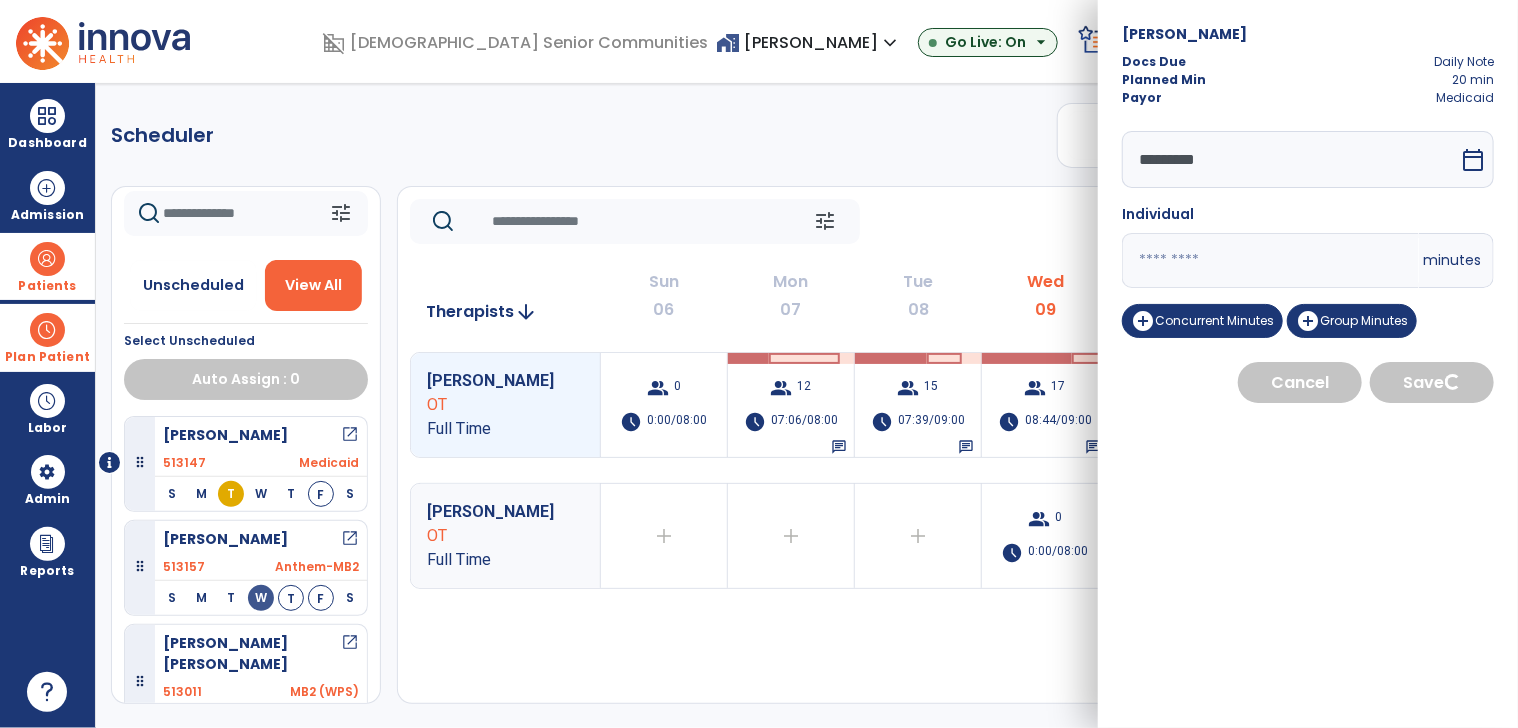 select on "****" 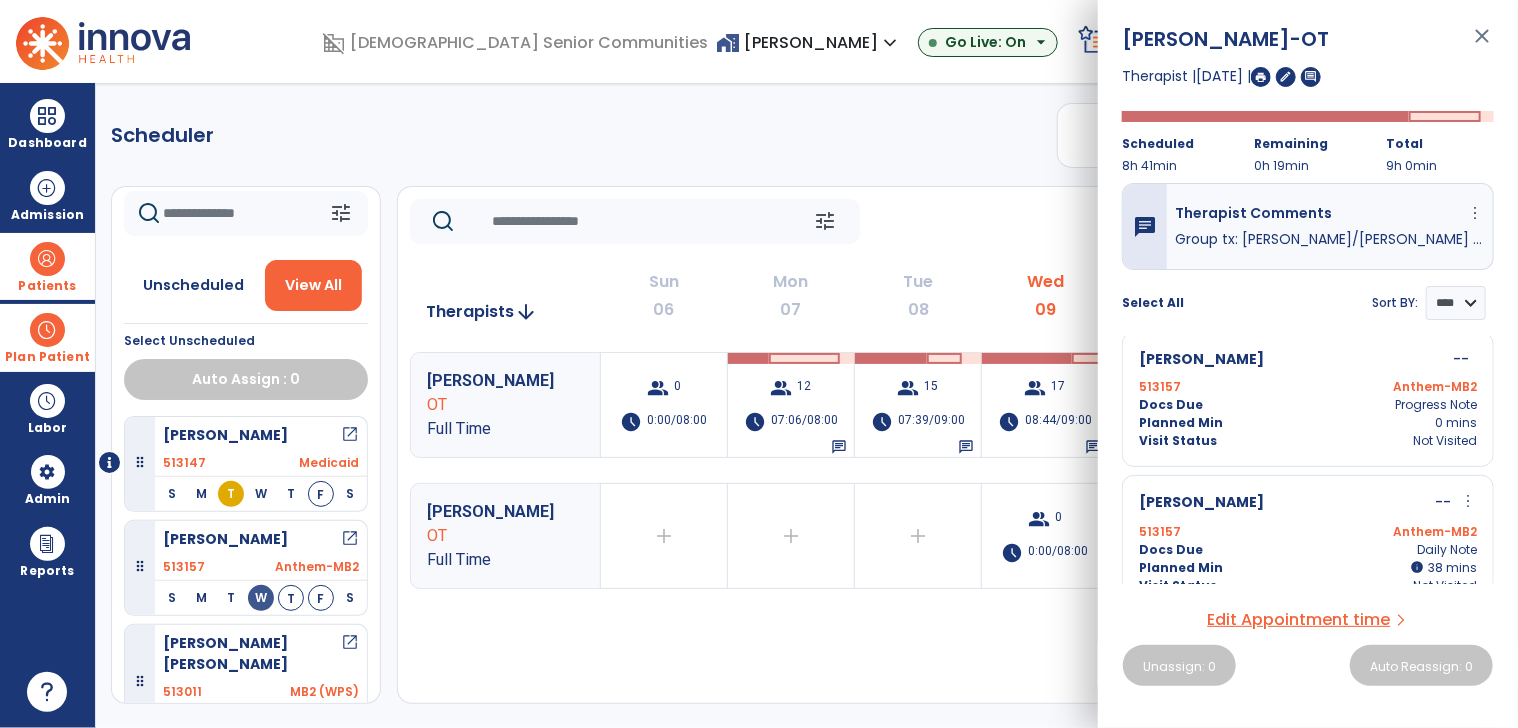 scroll, scrollTop: 400, scrollLeft: 0, axis: vertical 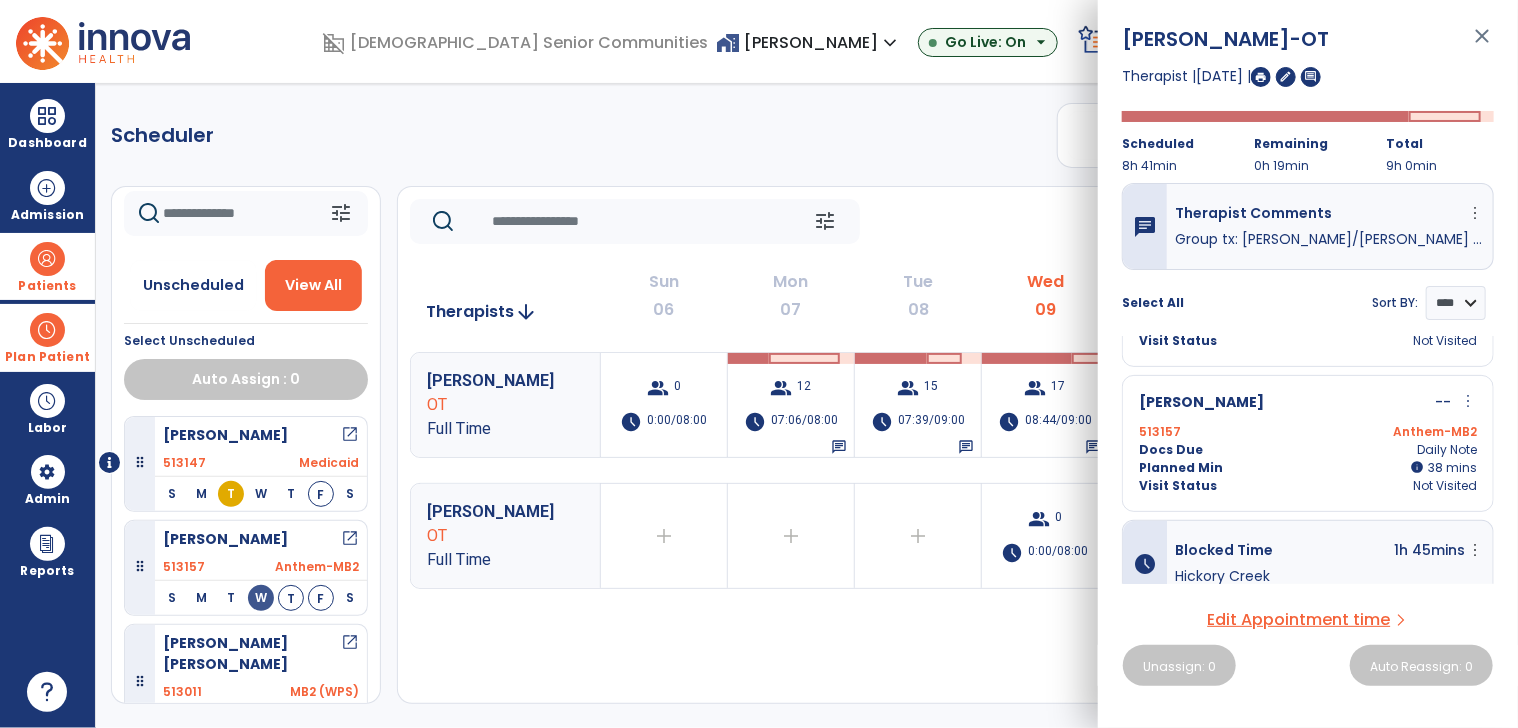 click on "more_vert" at bounding box center (1468, 401) 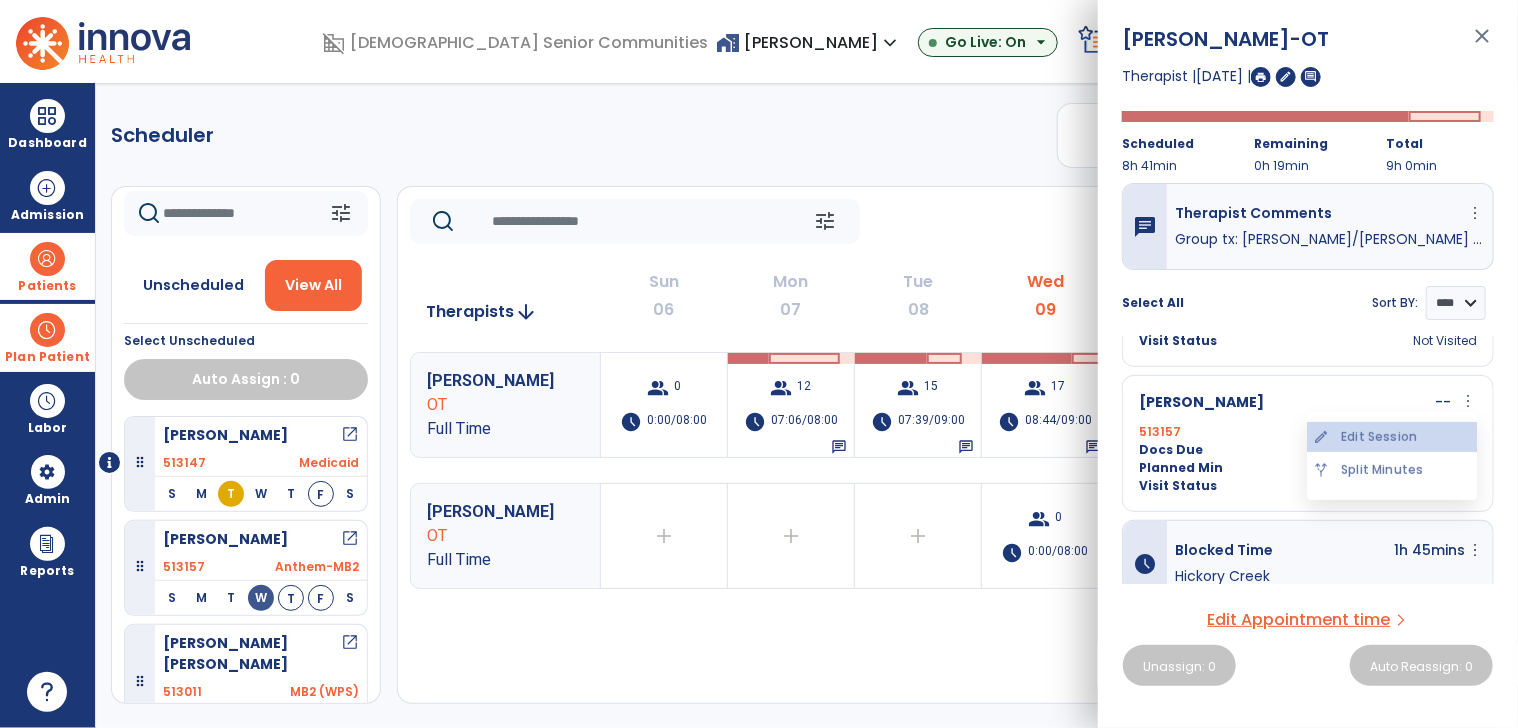 click on "edit   Edit Session" at bounding box center [1392, 437] 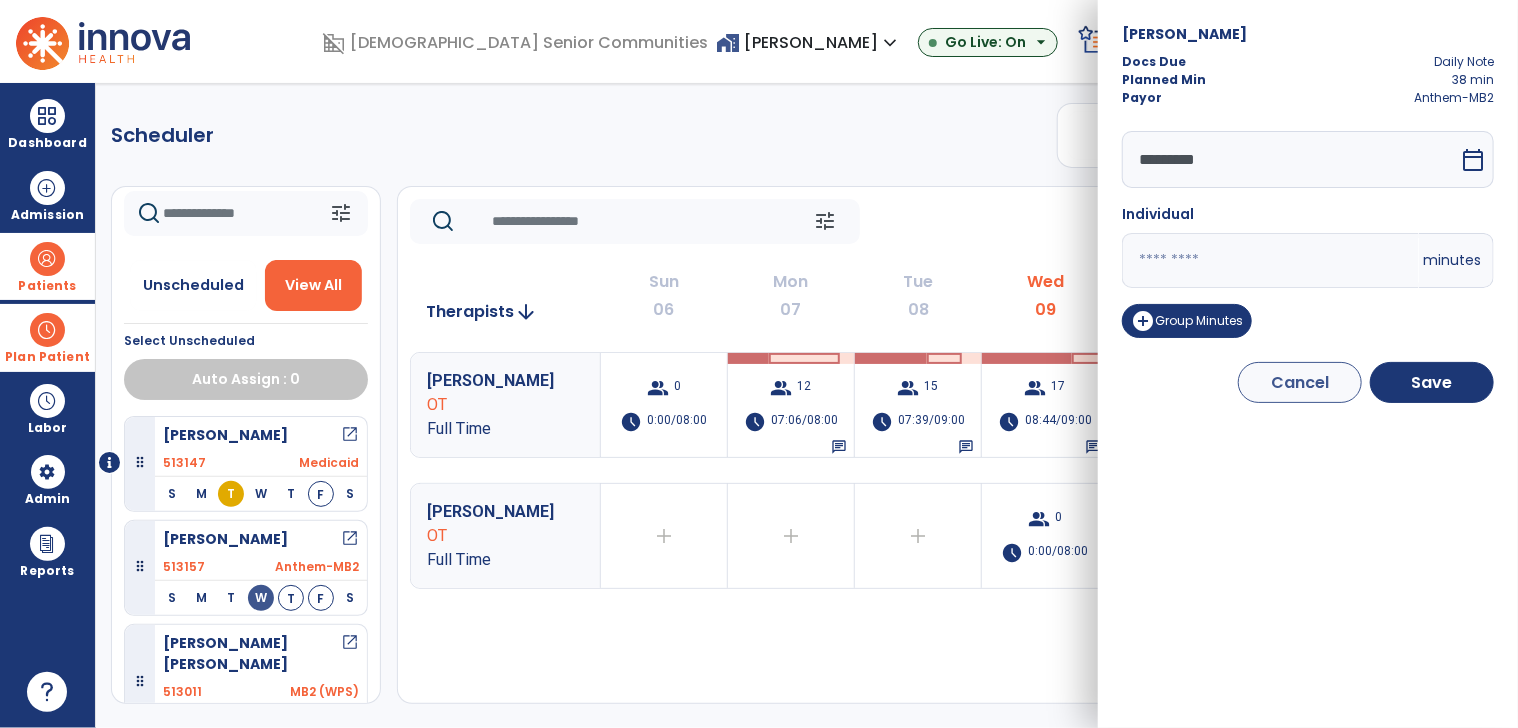 click on "Scheduler   PT   OT   ST  **** *** more_vert  Manage Labor   View All Therapists   Print" 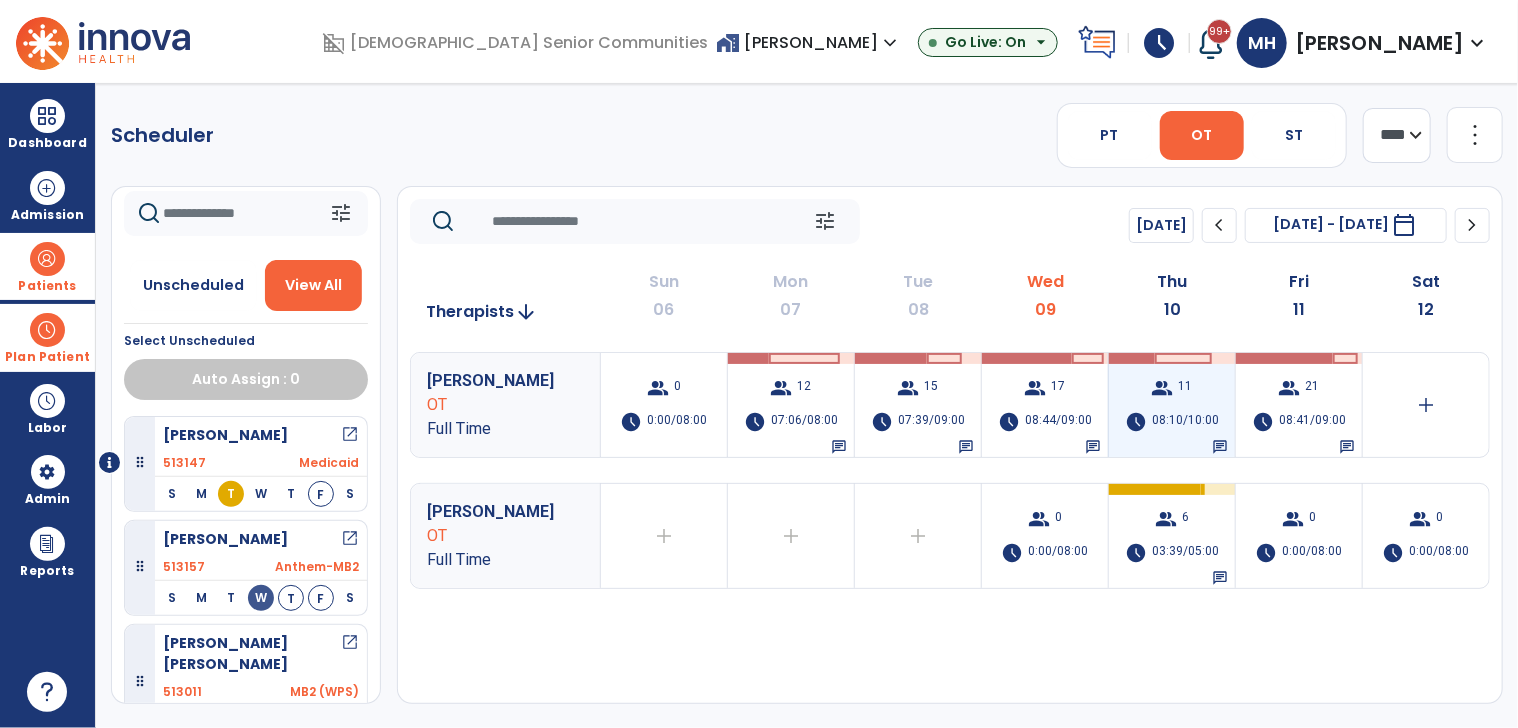 click on "08:10/10:00" at bounding box center (1185, 422) 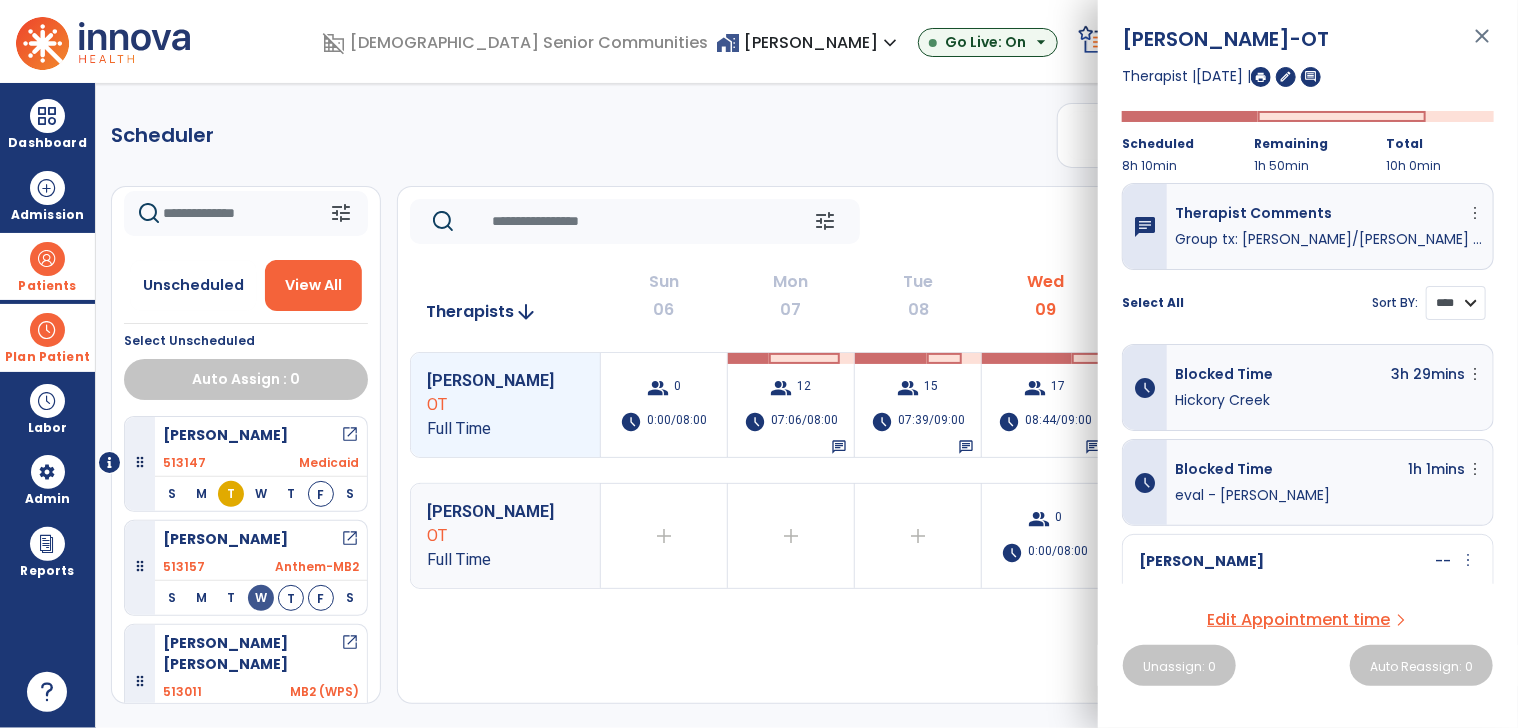 click on "**** ****" at bounding box center (1456, 303) 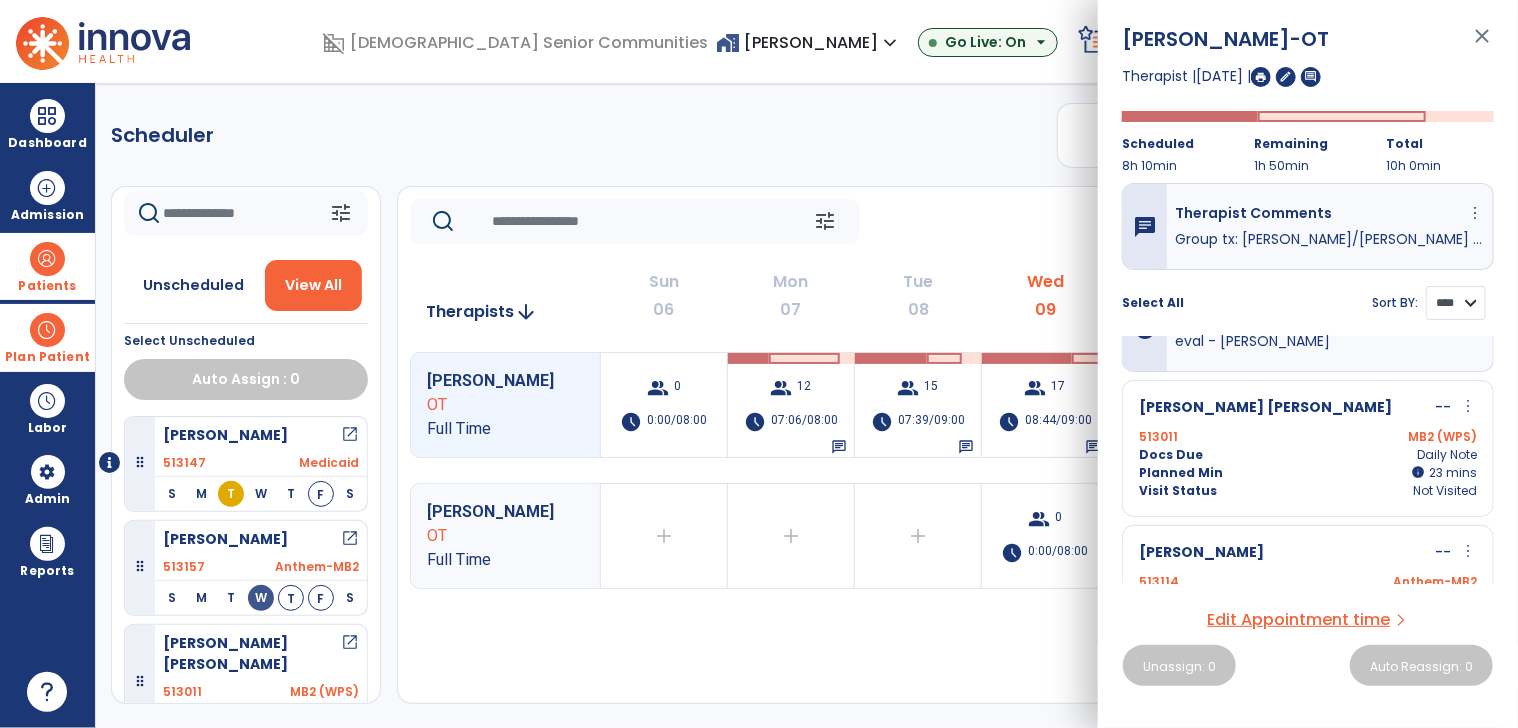scroll, scrollTop: 0, scrollLeft: 0, axis: both 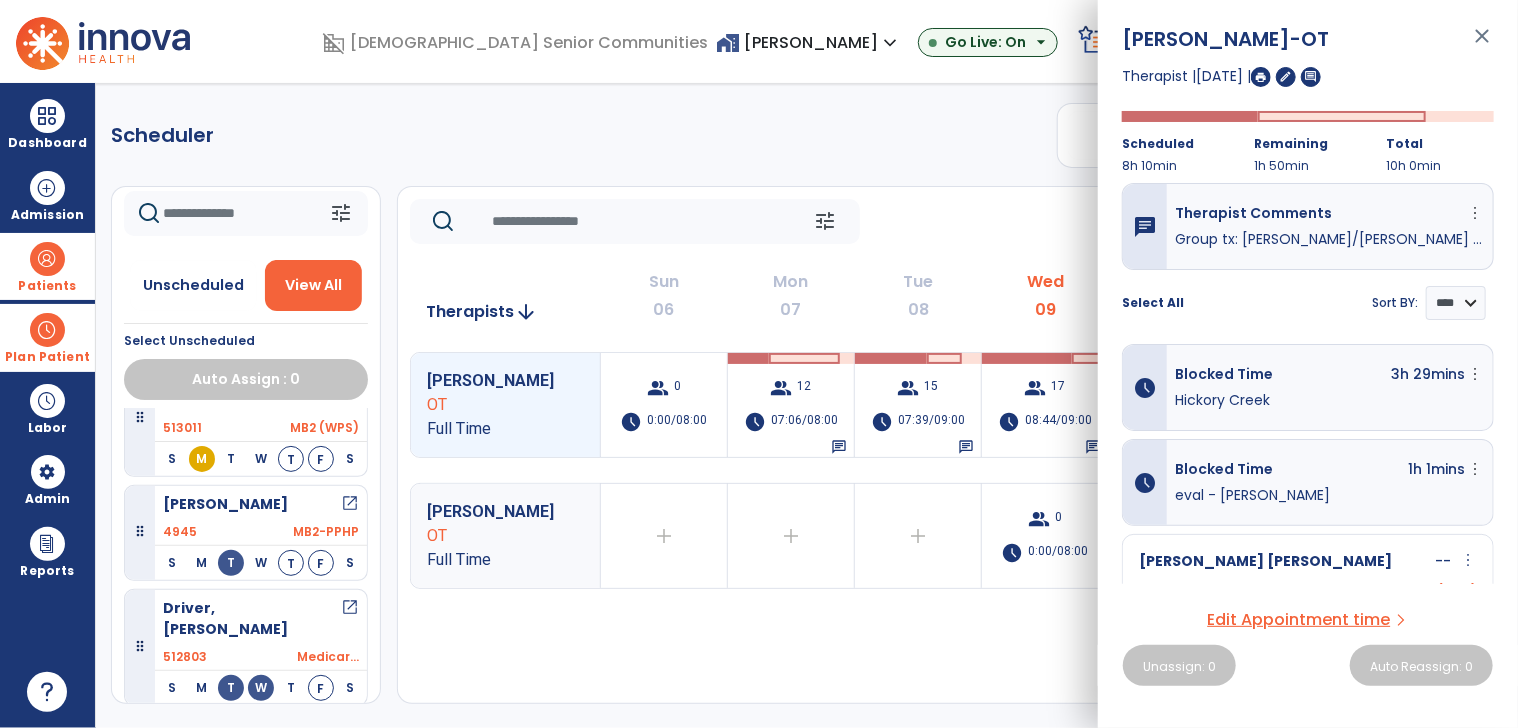 click on "[PERSON_NAME] OT Full Time  group  0  schedule  0:00/08:00  group  12  schedule  07:06/08:00   chat   group  15  schedule  07:39/09:00   chat   group  17  schedule  08:44/09:00   chat   group  11  schedule  08:10/10:00   chat   group  21  schedule  08:41/09:00   chat   add  [PERSON_NAME] OT Full Time  add  Therapist not available for the day  add  Therapist not available for the day  add  Therapist not available for the day  group  0  schedule  0:00/08:00  group  6  schedule  03:39/05:00   chat   group  0  schedule  0:00/08:00  group  0  schedule  0:00/08:00" 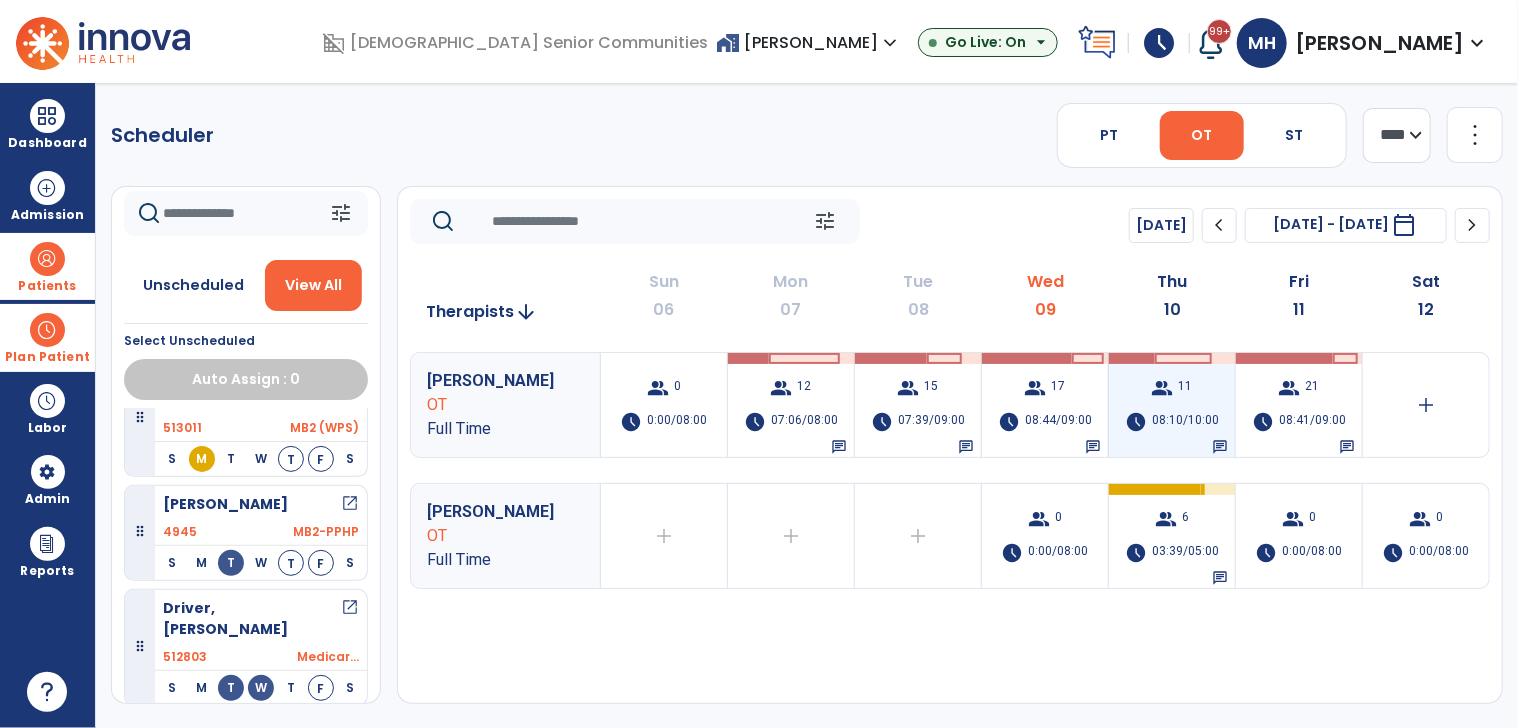 click on "08:10/10:00" at bounding box center (1185, 422) 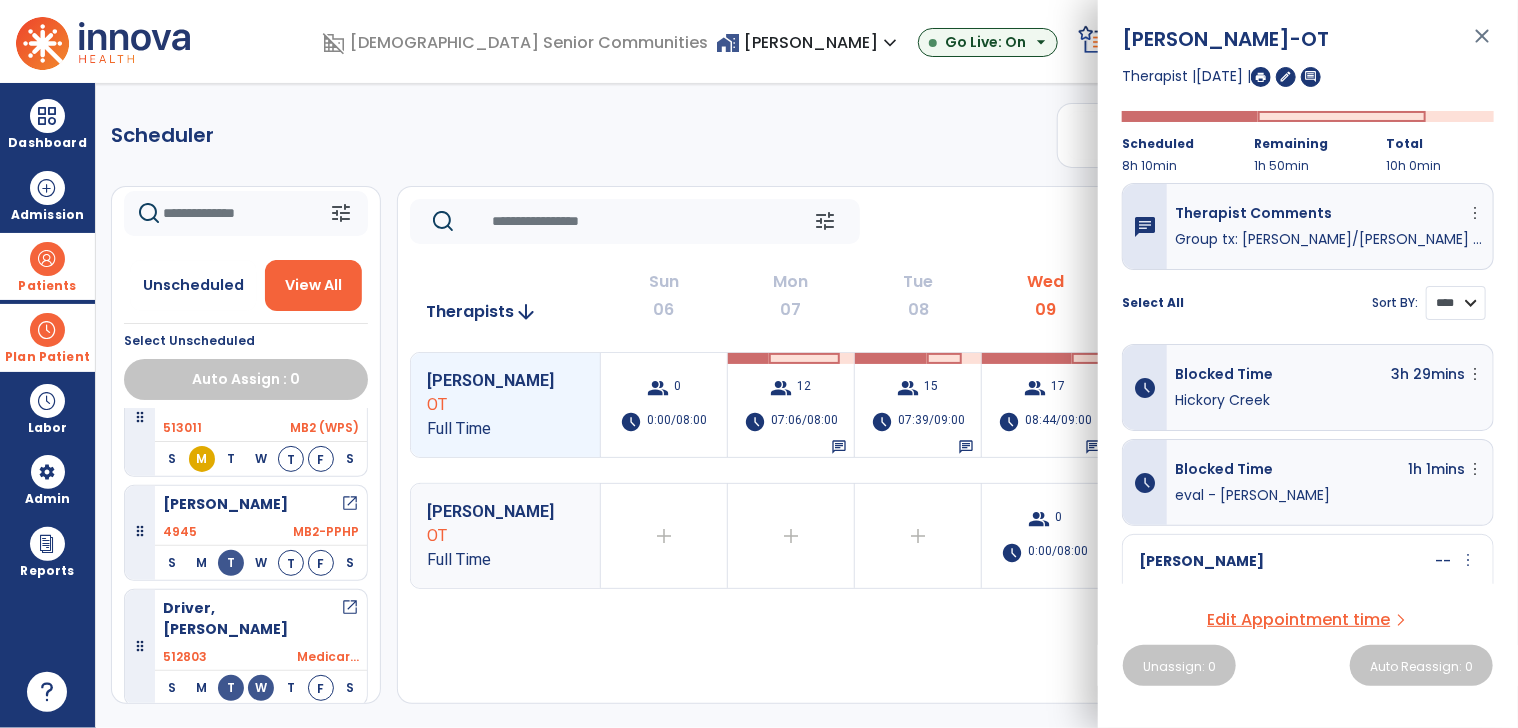 drag, startPoint x: 1444, startPoint y: 307, endPoint x: 1444, endPoint y: 319, distance: 12 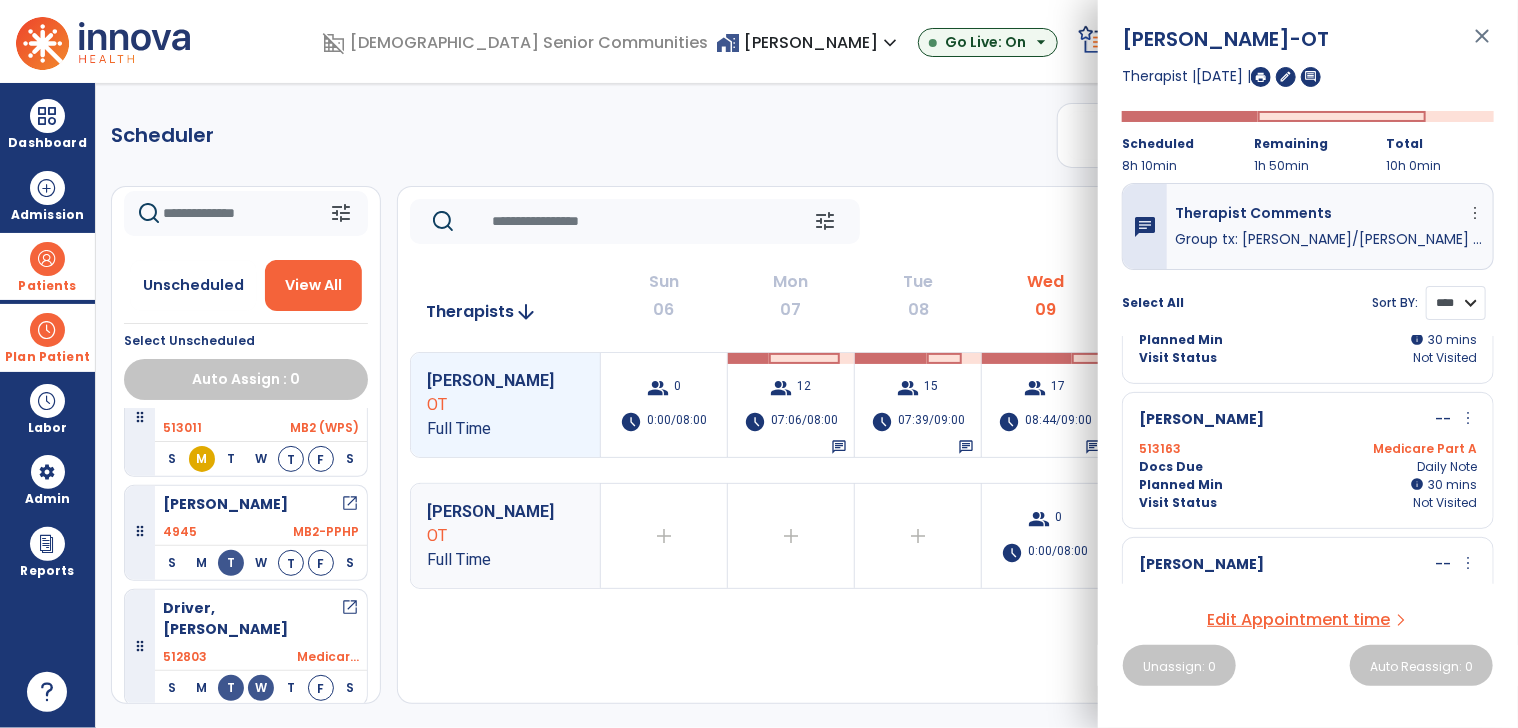 scroll, scrollTop: 1125, scrollLeft: 0, axis: vertical 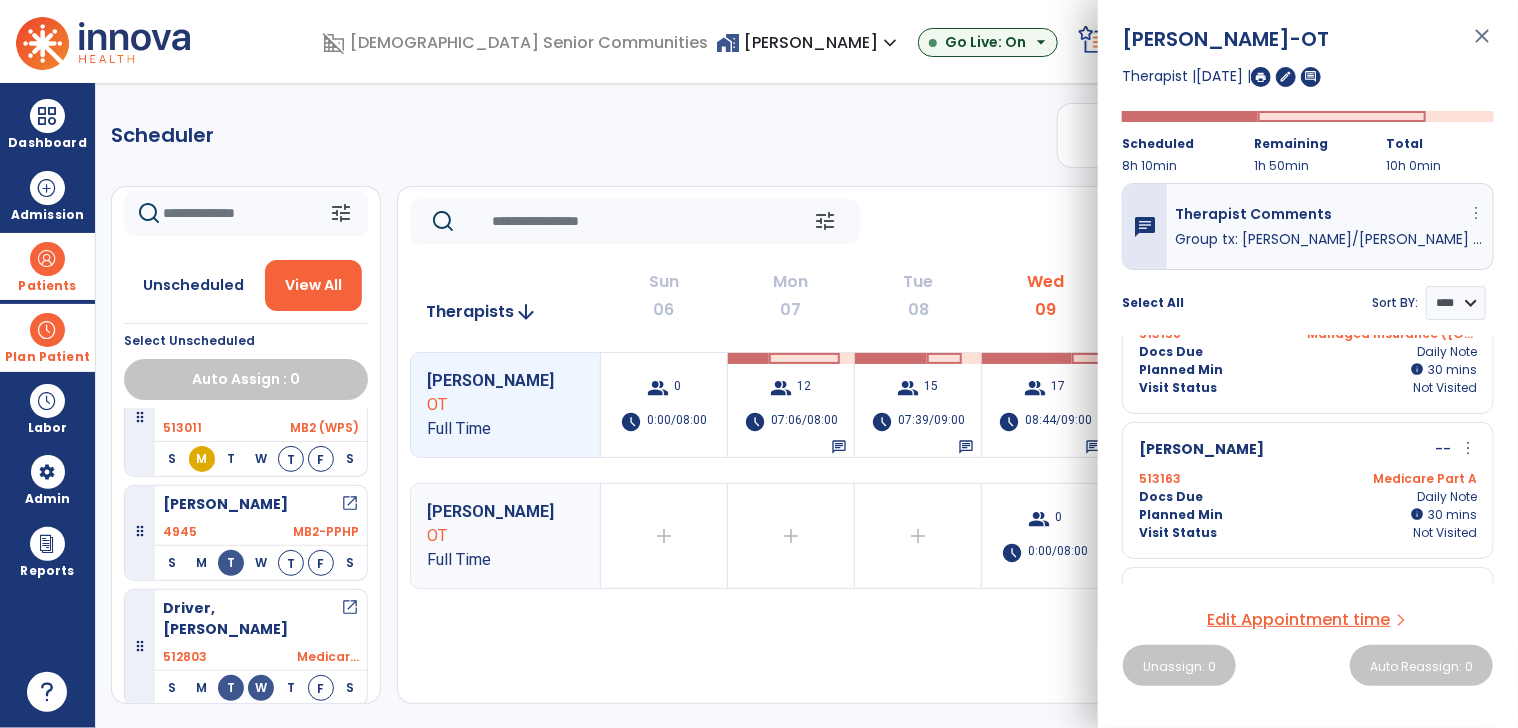 click on "more_vert" at bounding box center (1476, 213) 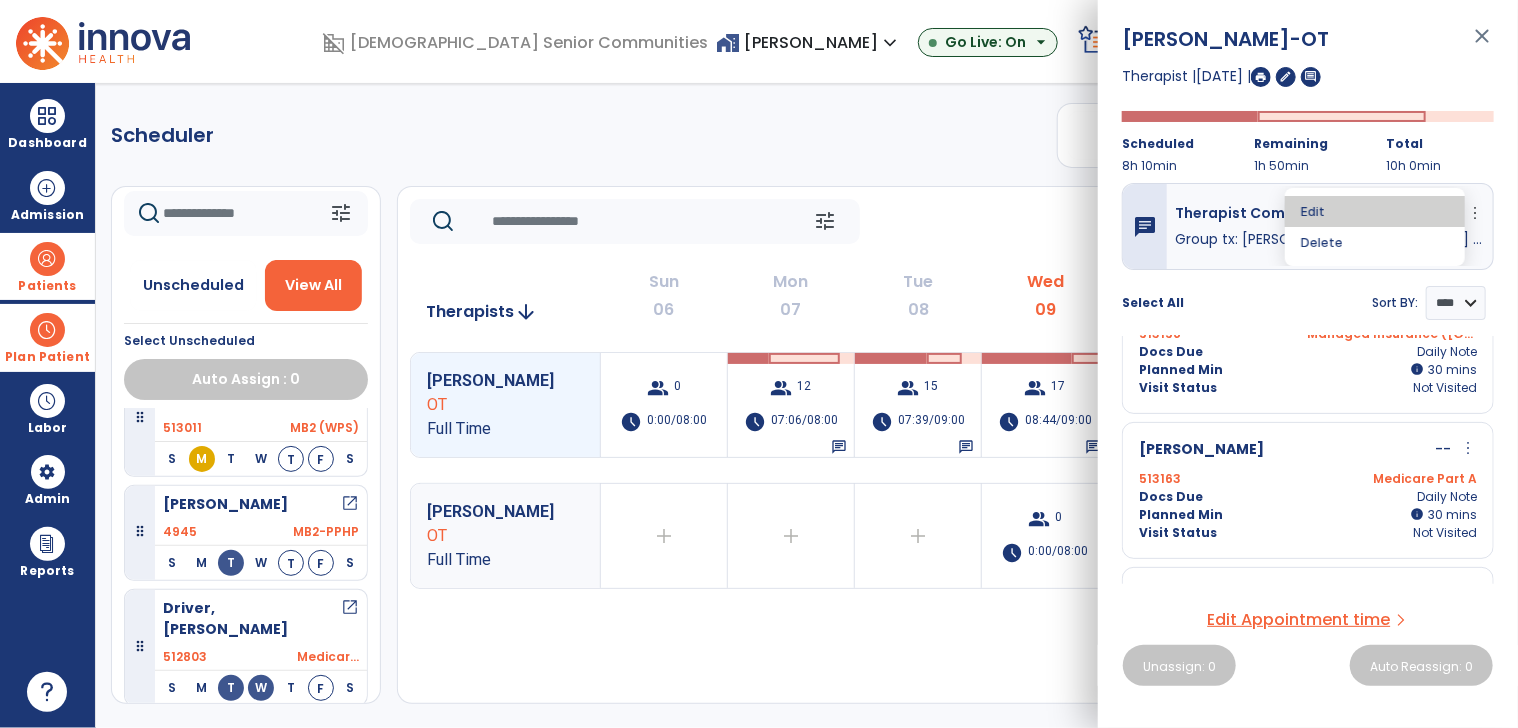 click on "Edit" at bounding box center (1375, 211) 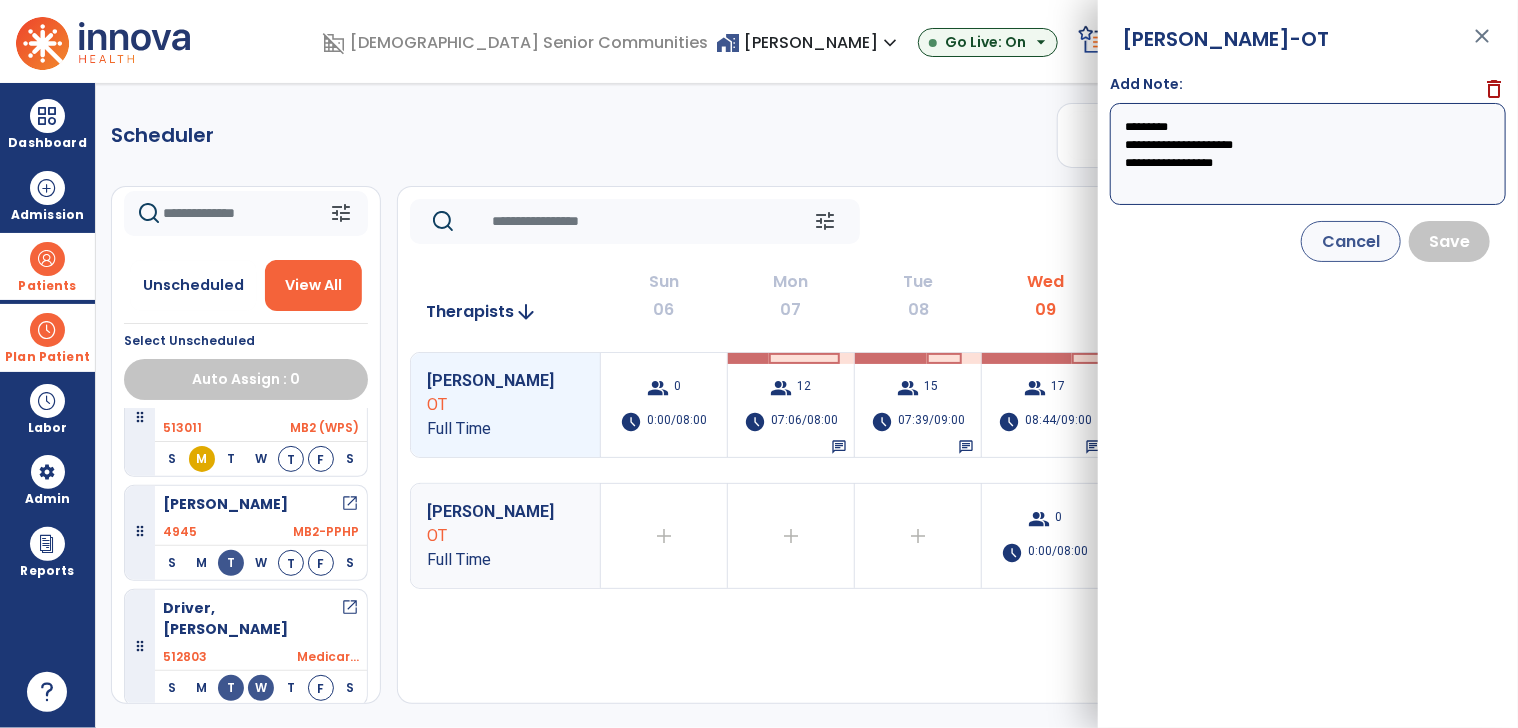click on "**********" at bounding box center [1308, 154] 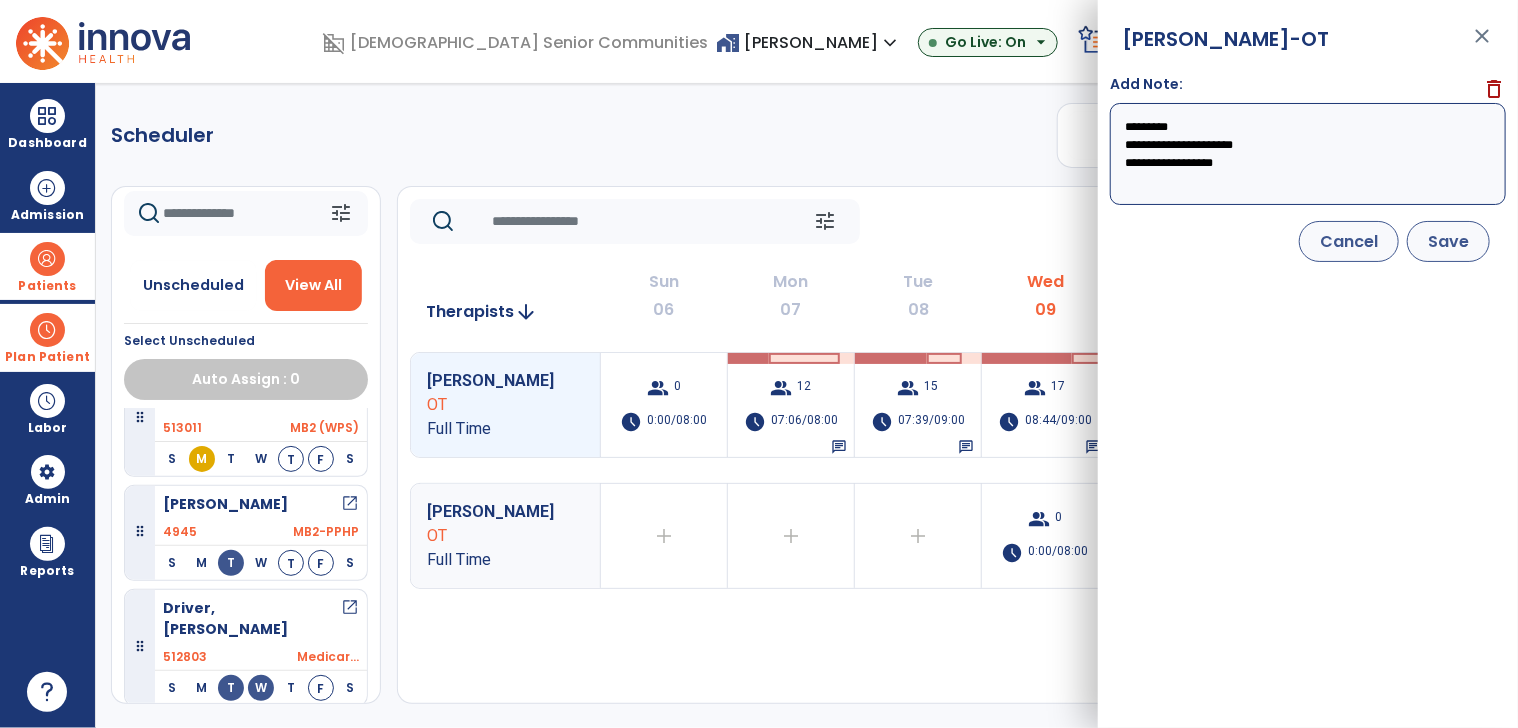 type on "**********" 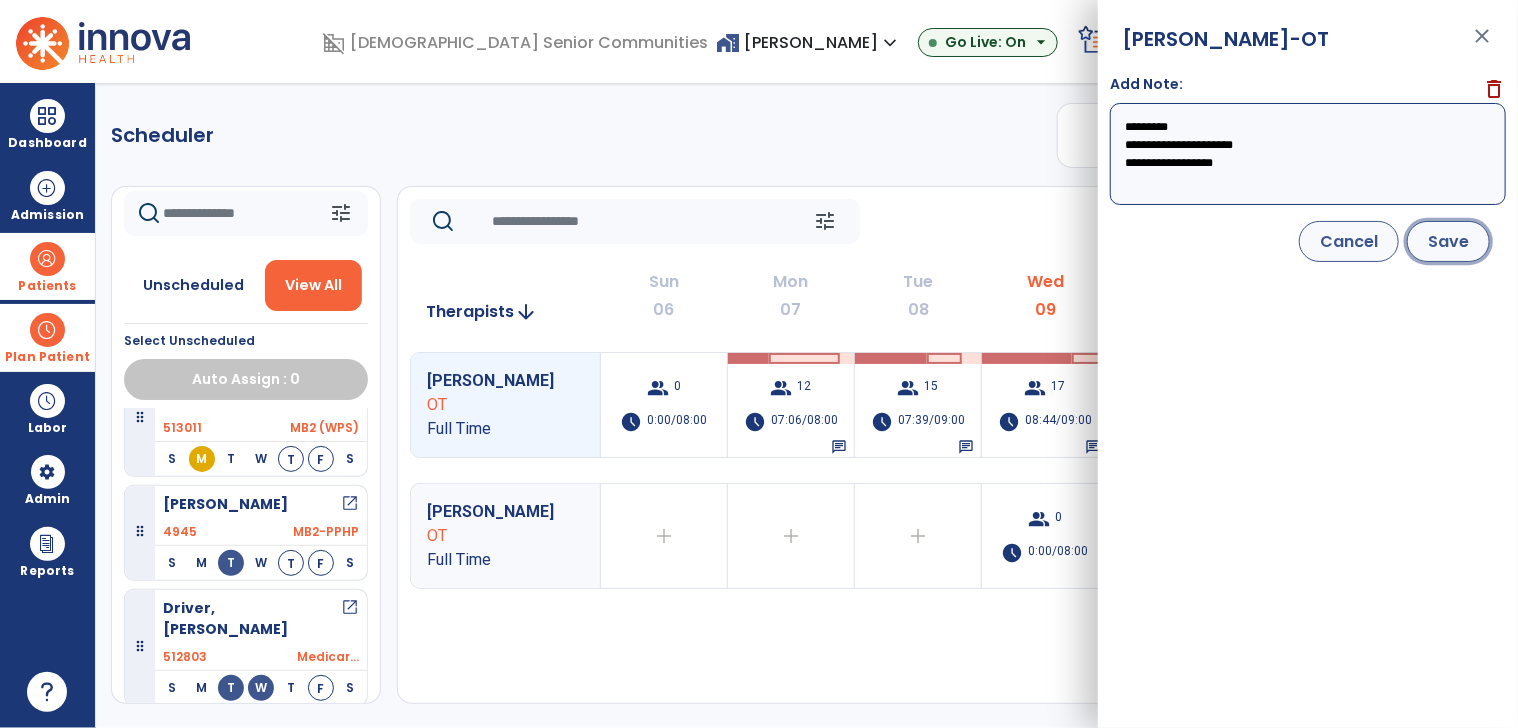 click on "Save" at bounding box center (1448, 241) 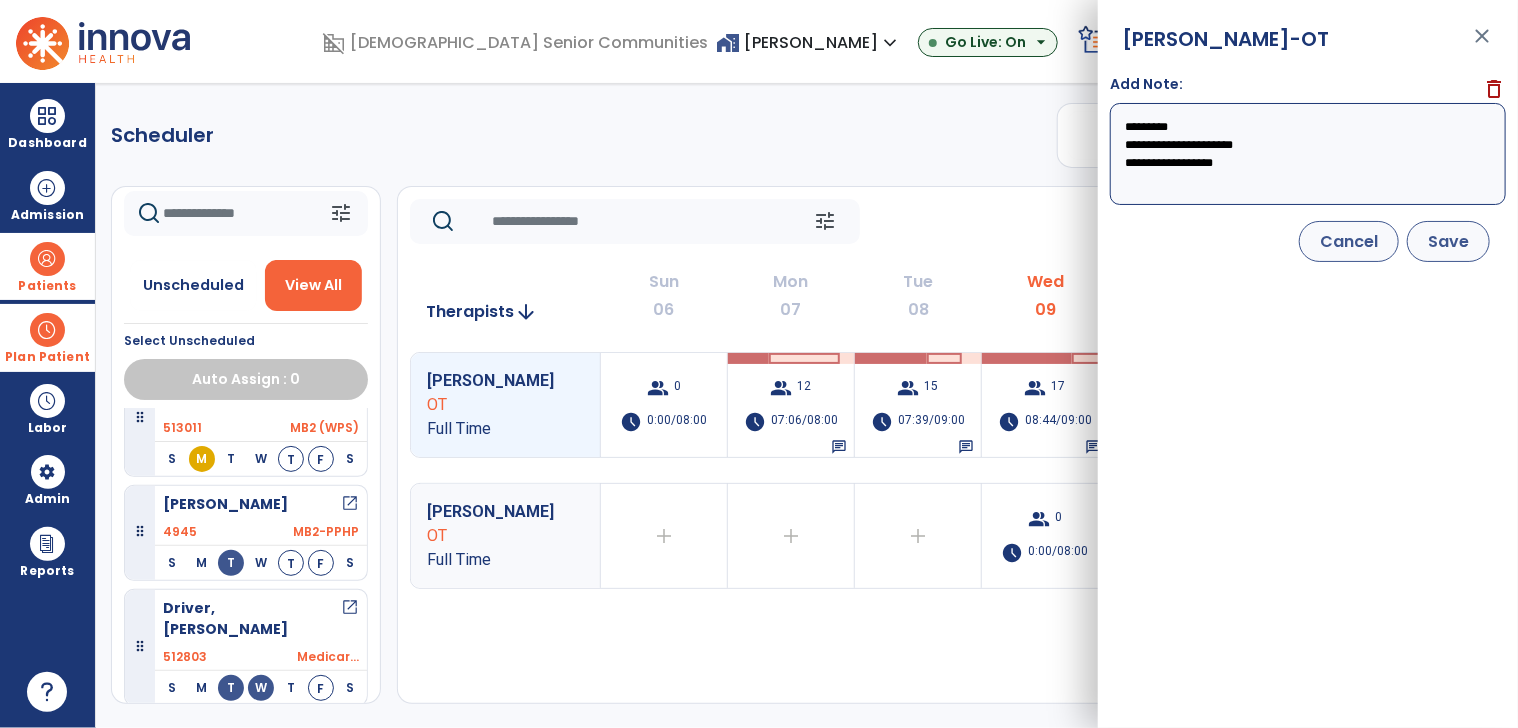 select on "****" 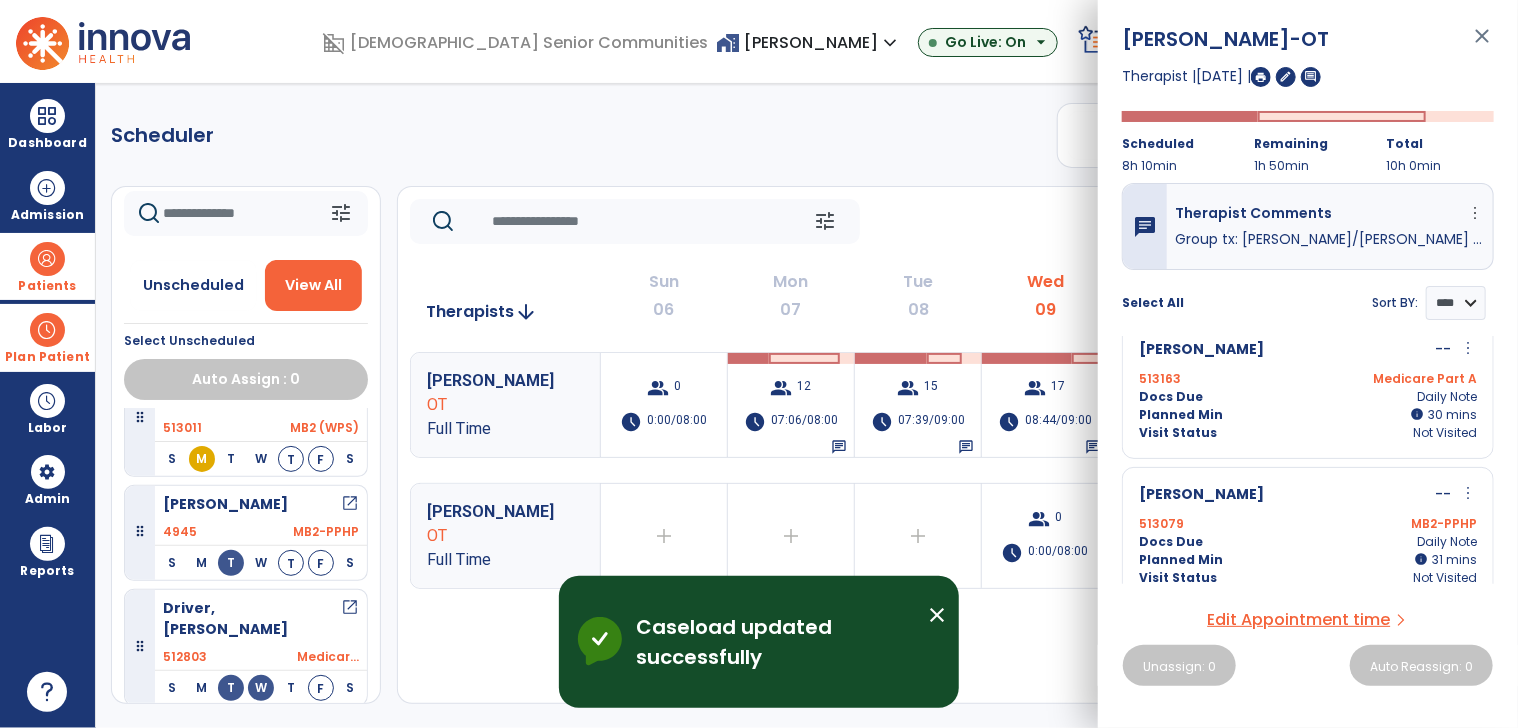 scroll, scrollTop: 1125, scrollLeft: 0, axis: vertical 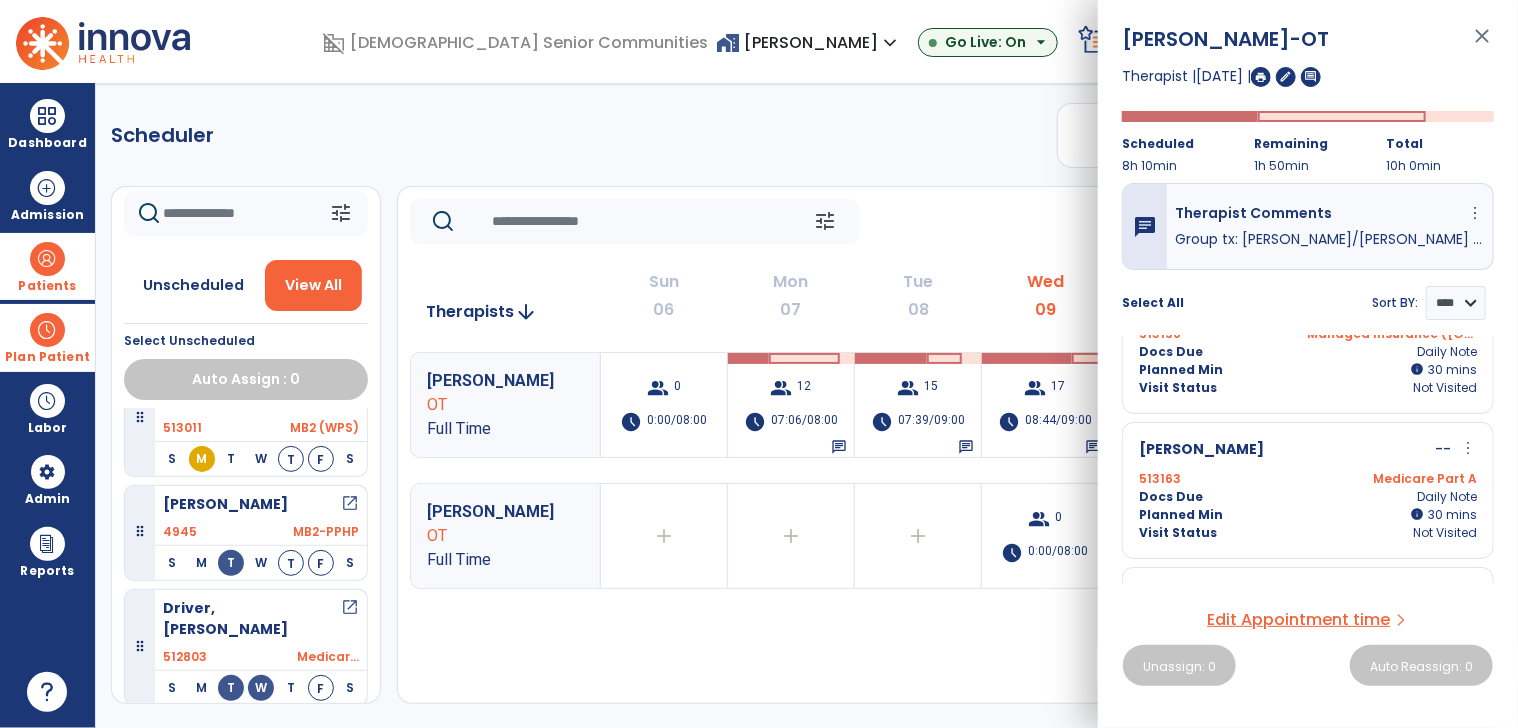 click on "more_vert" at bounding box center (1468, 448) 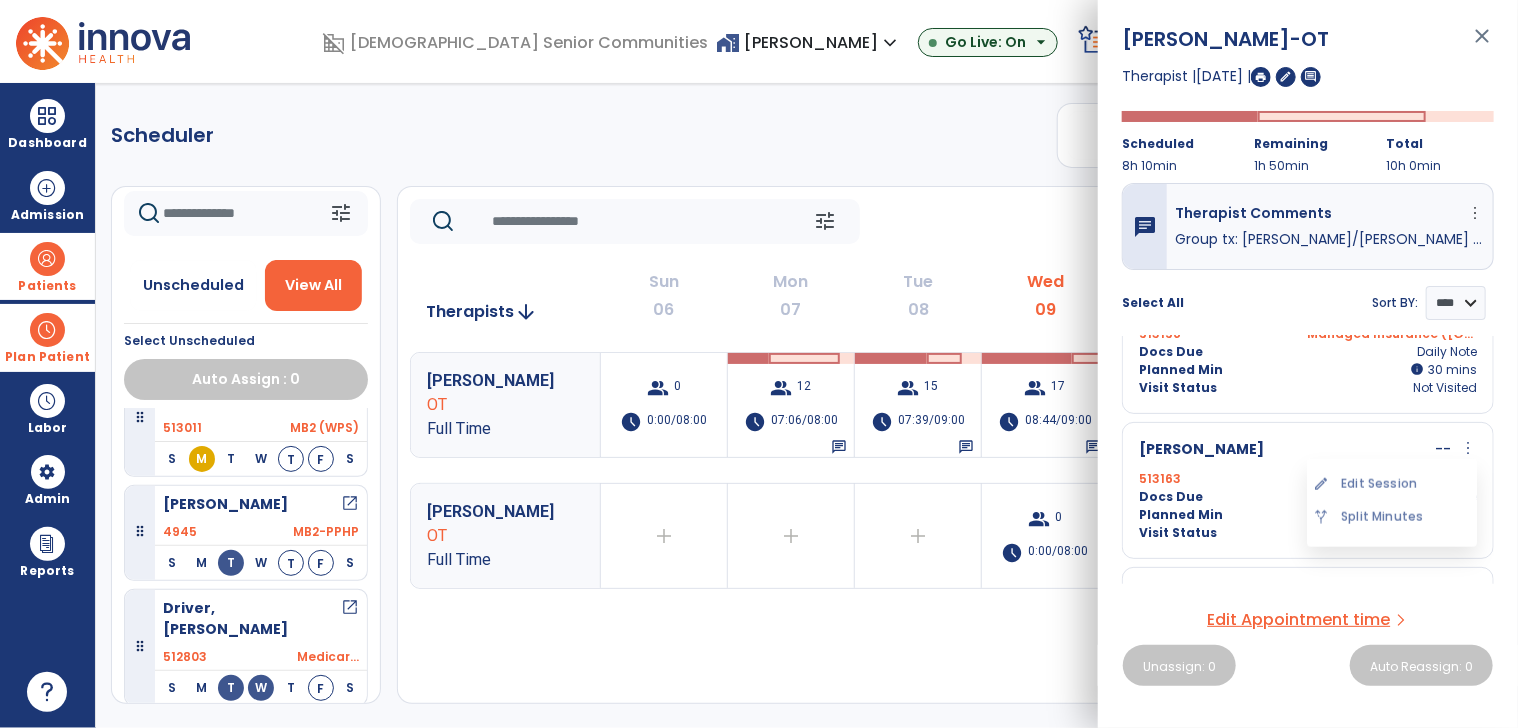 drag, startPoint x: 1369, startPoint y: 475, endPoint x: 1284, endPoint y: 408, distance: 108.23123 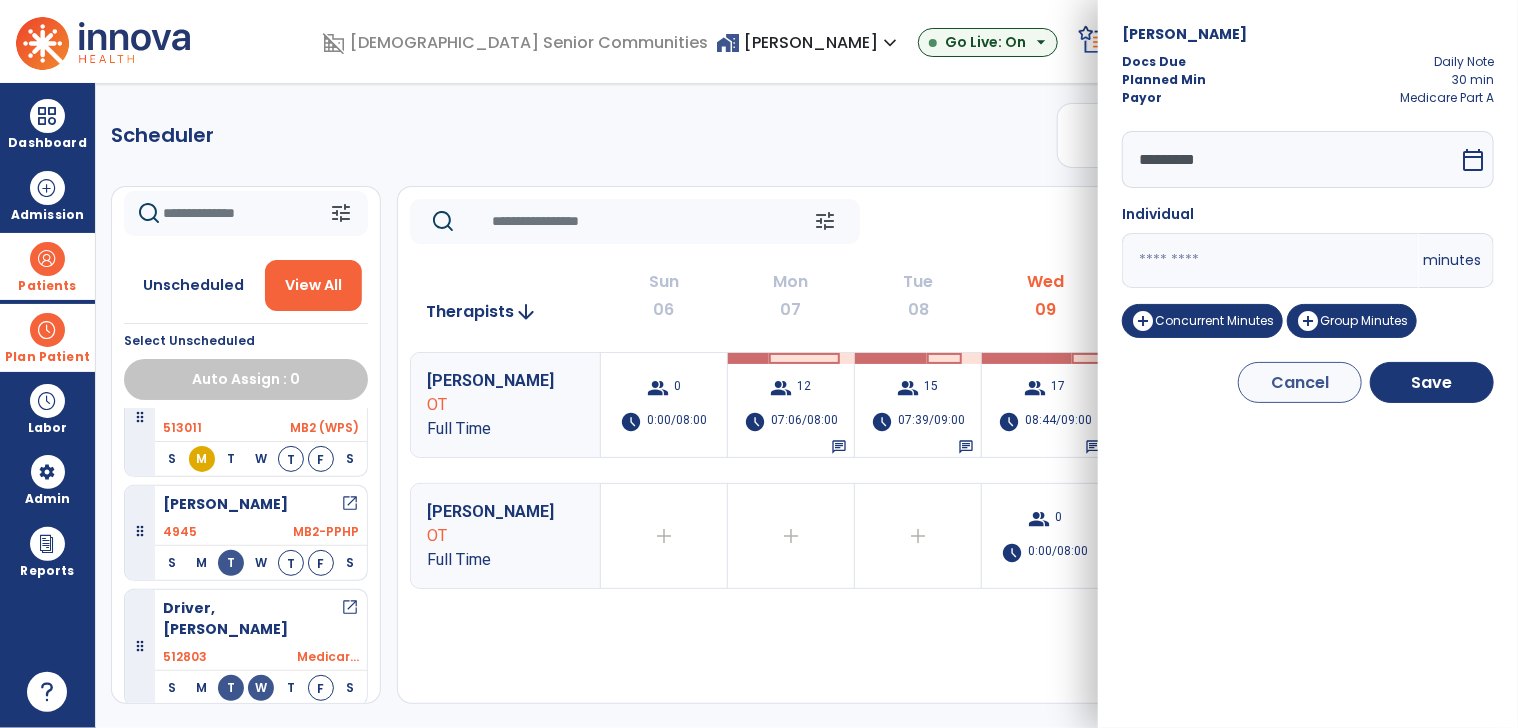click on "**" at bounding box center [1270, 260] 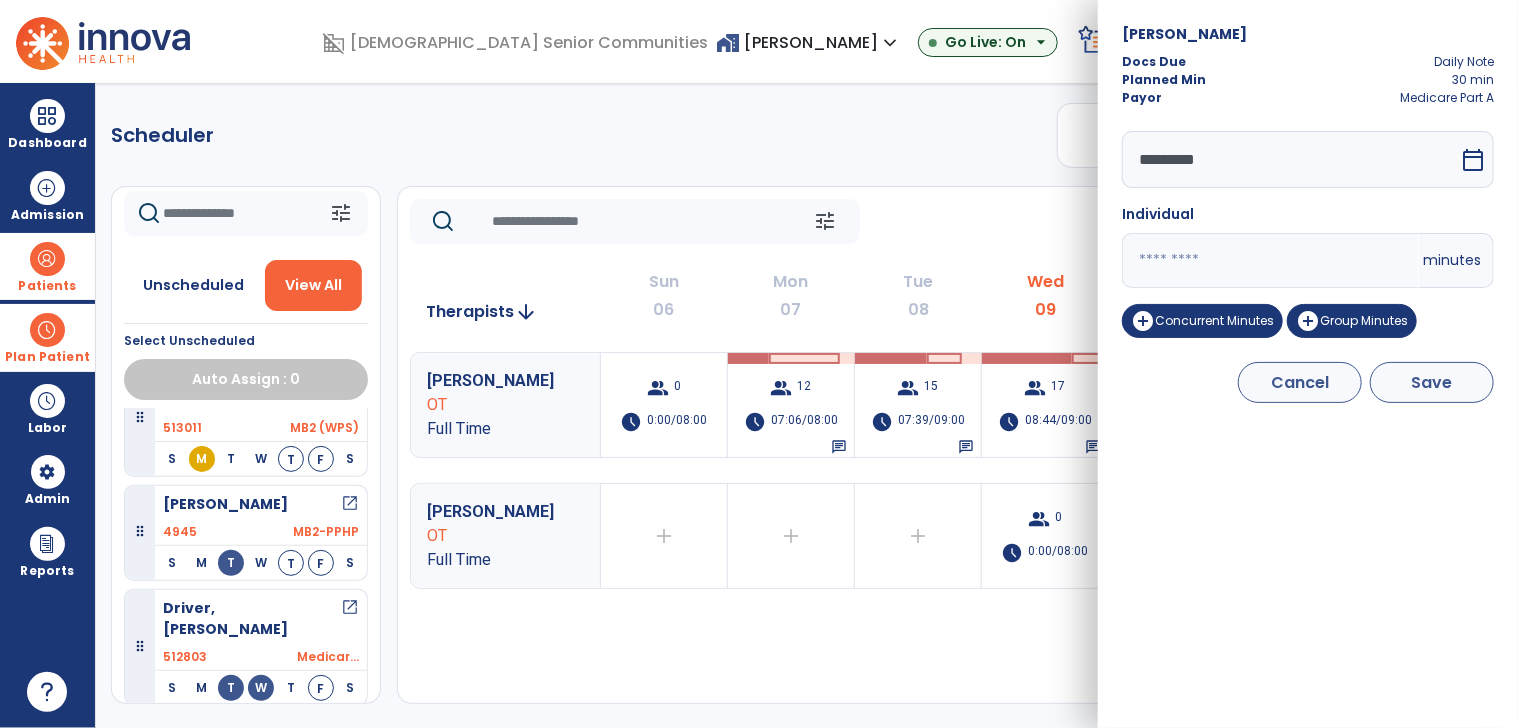 type on "**" 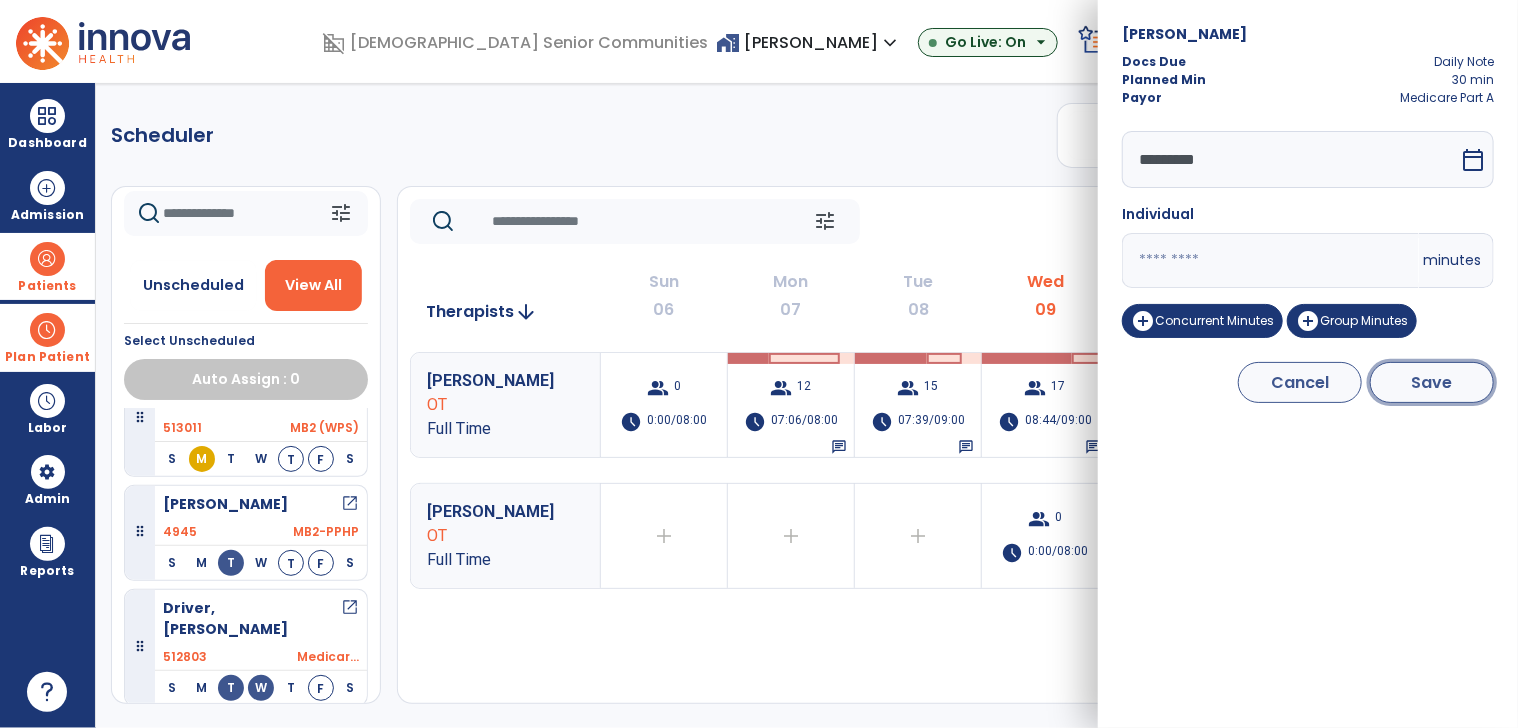 click on "Save" at bounding box center (1432, 382) 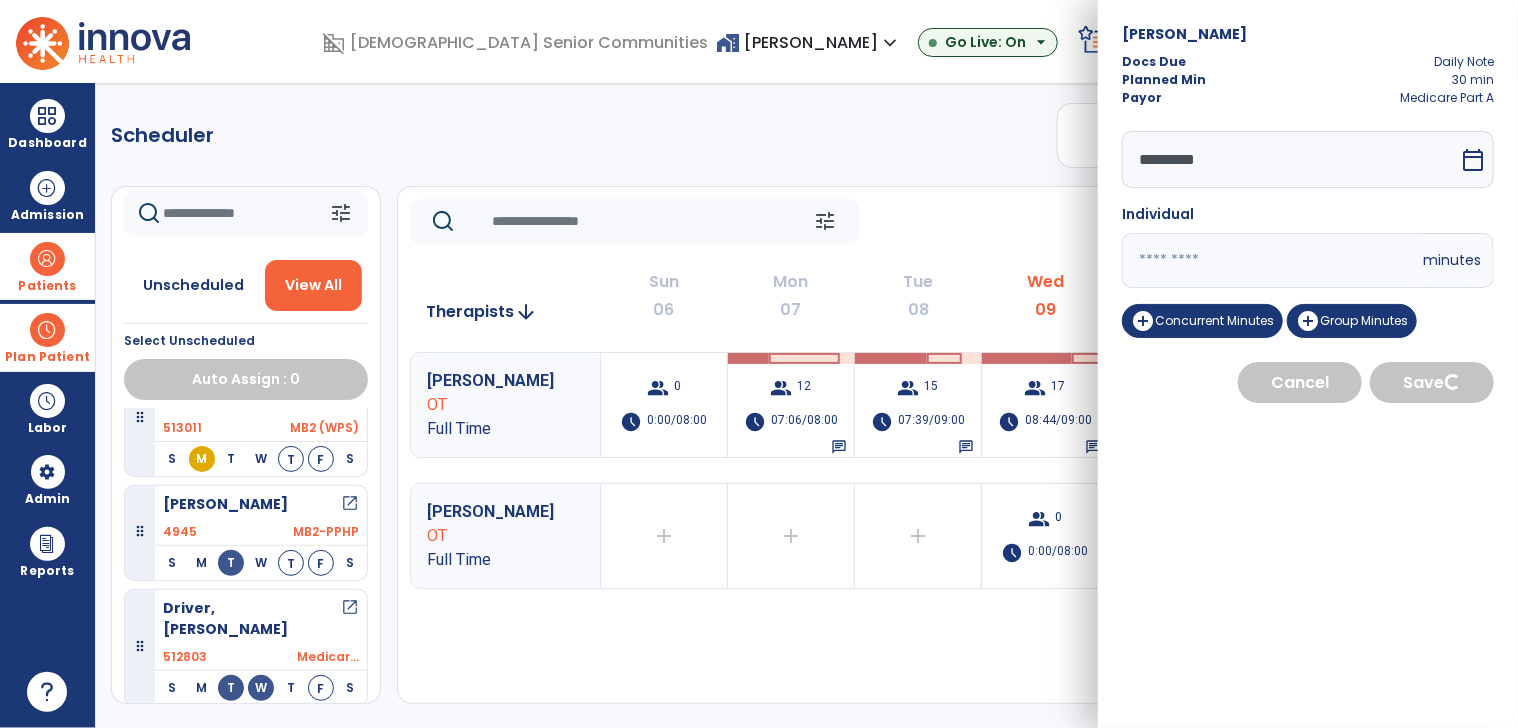 select on "****" 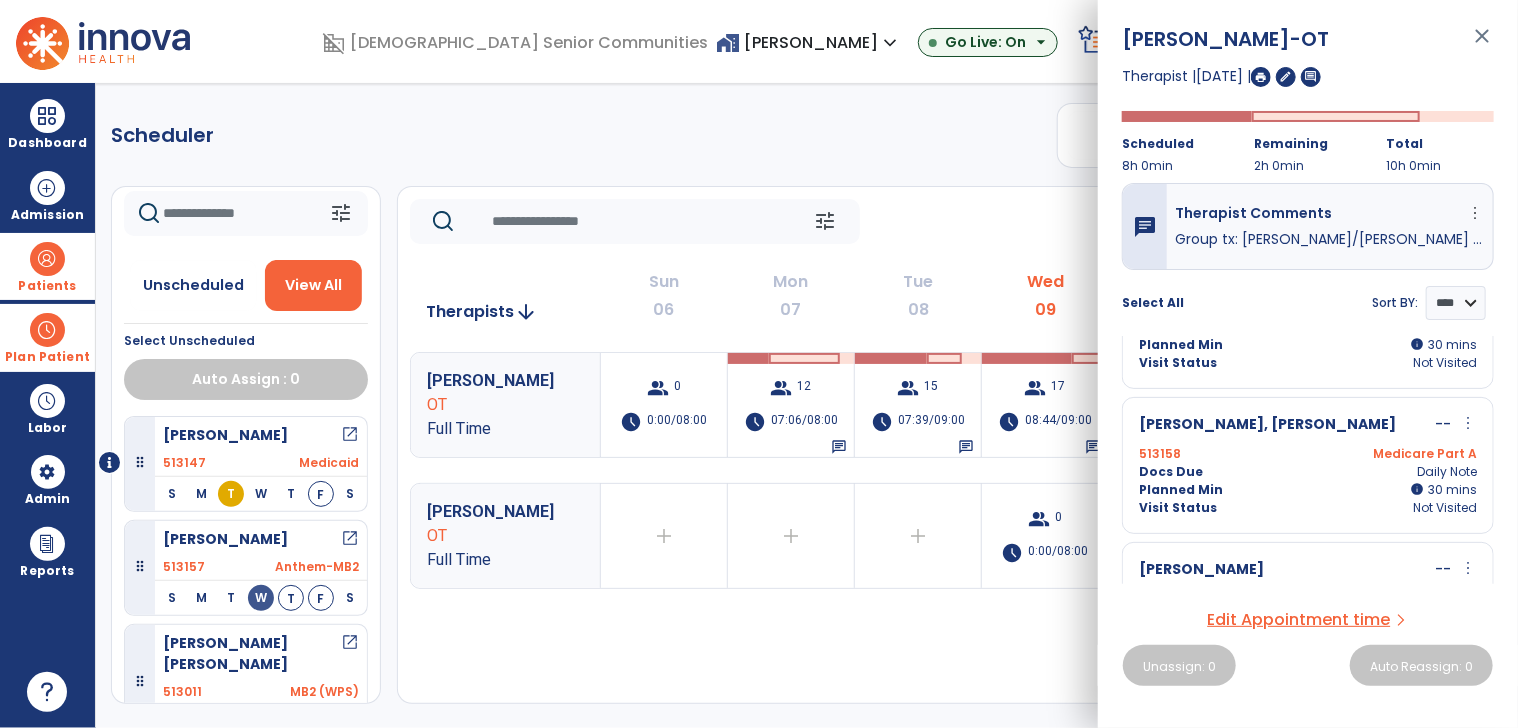 scroll, scrollTop: 825, scrollLeft: 0, axis: vertical 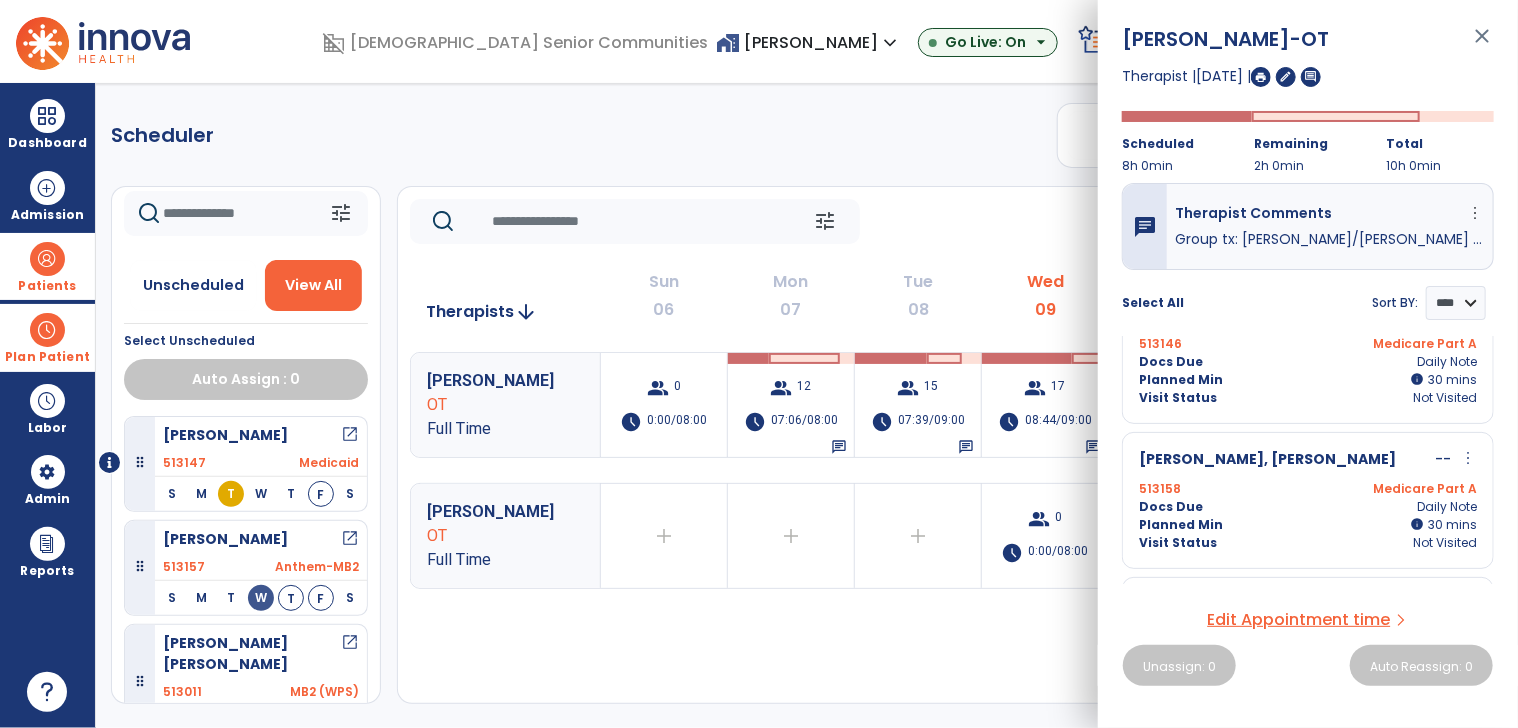 click on "more_vert" at bounding box center (1468, 458) 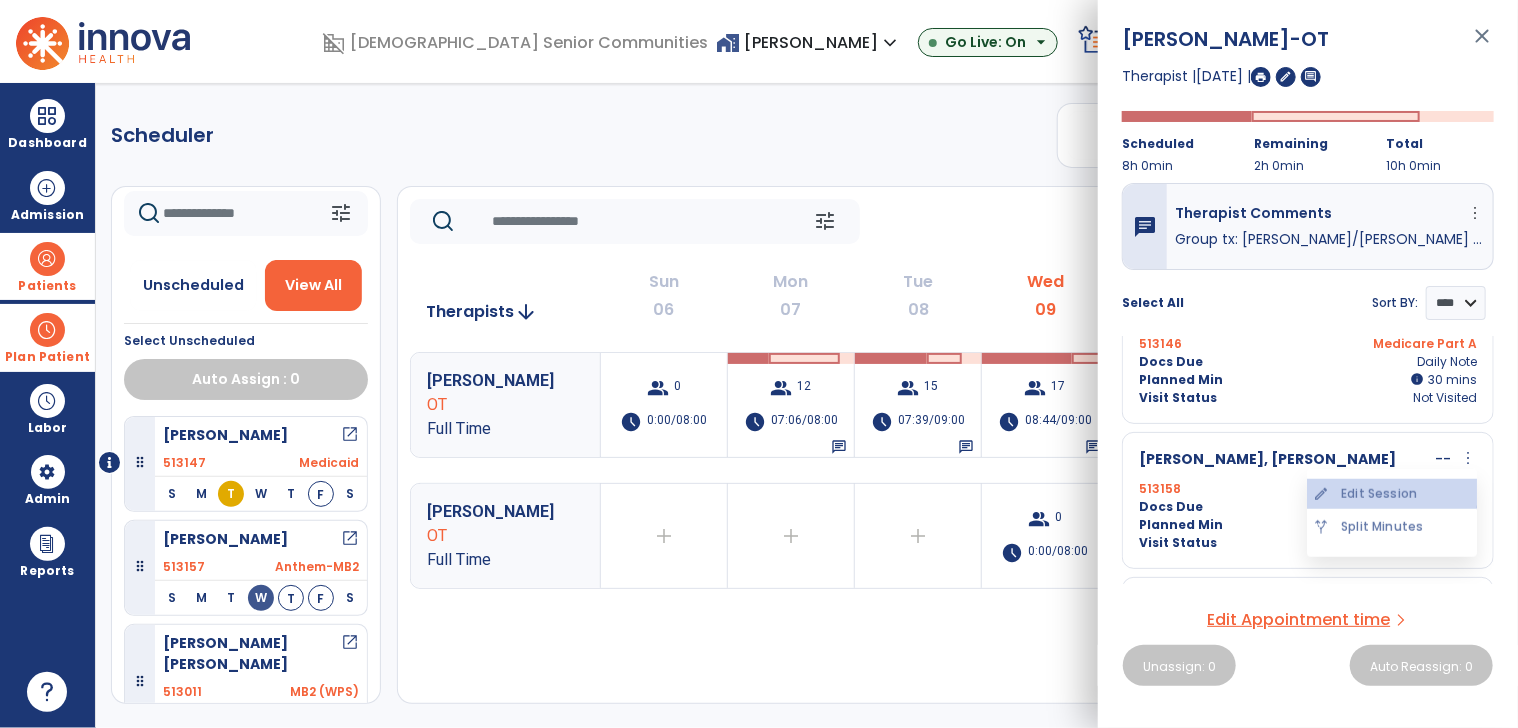 click on "edit   Edit Session" at bounding box center [1392, 494] 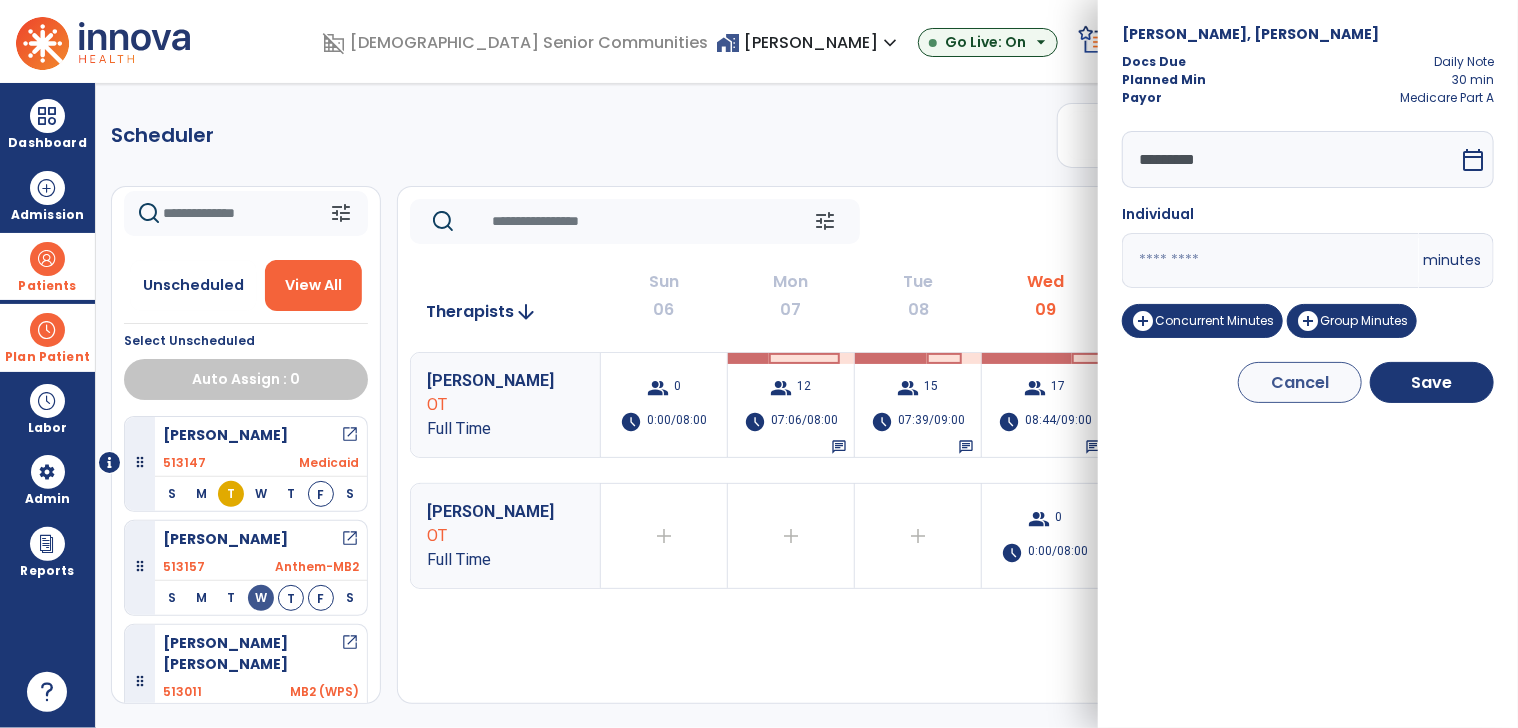 click on "**" at bounding box center (1270, 260) 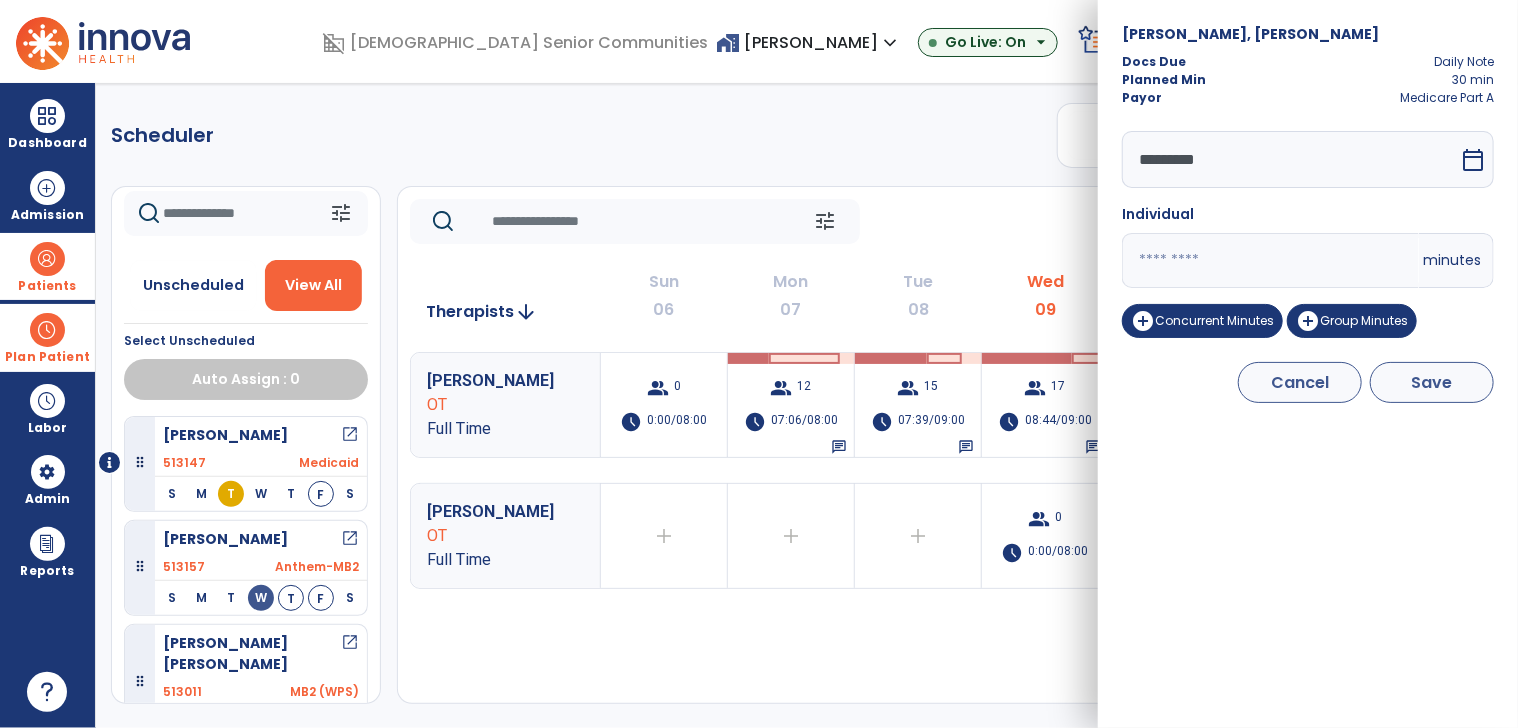 type on "**" 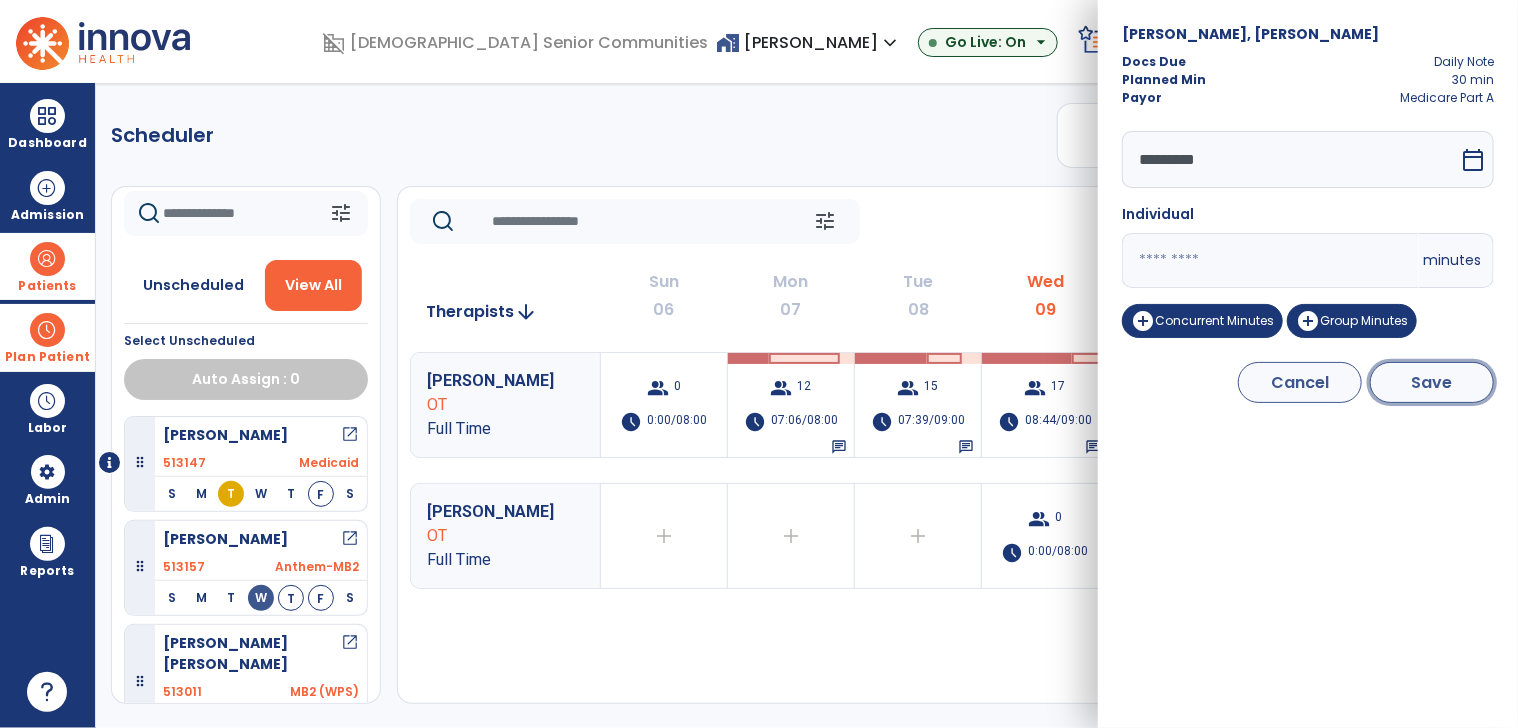 click on "Save" at bounding box center (1432, 382) 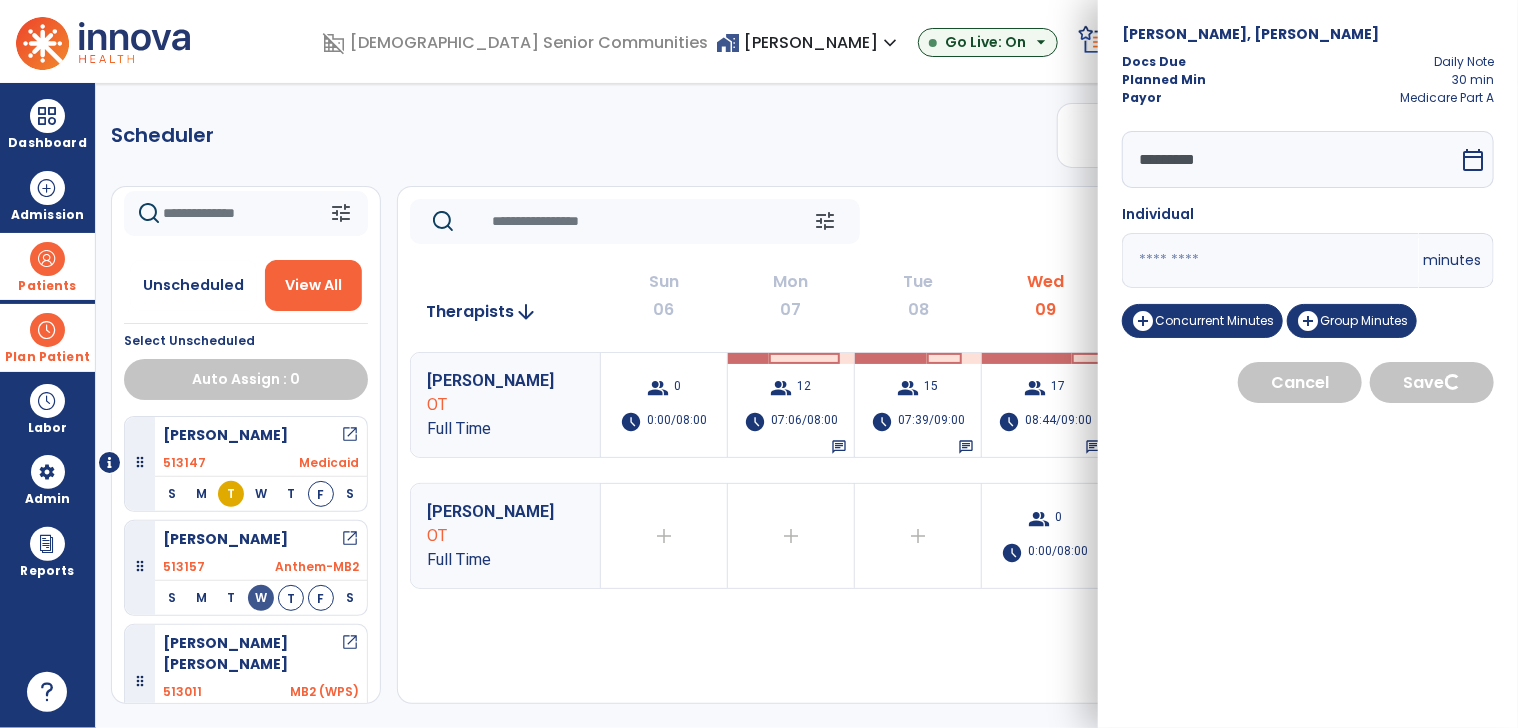 select on "****" 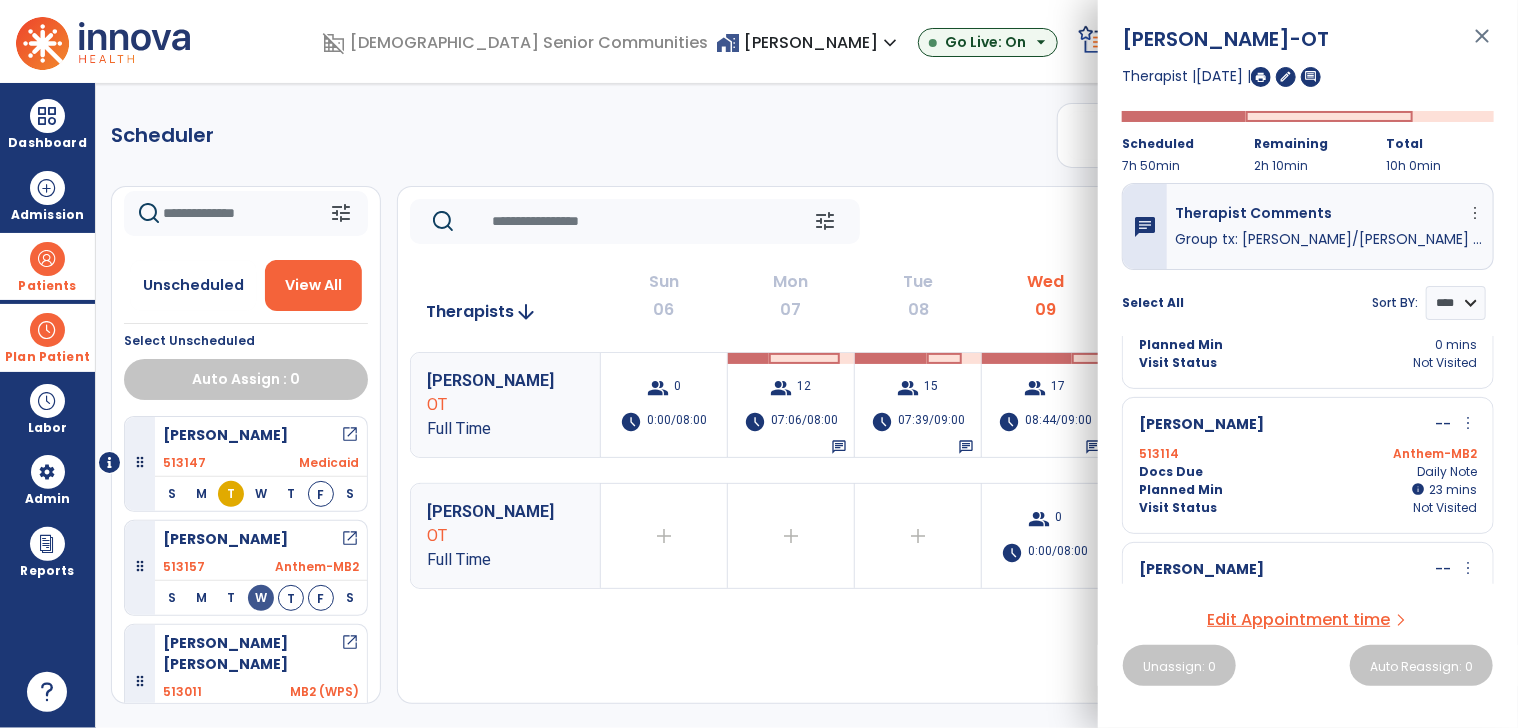 scroll, scrollTop: 325, scrollLeft: 0, axis: vertical 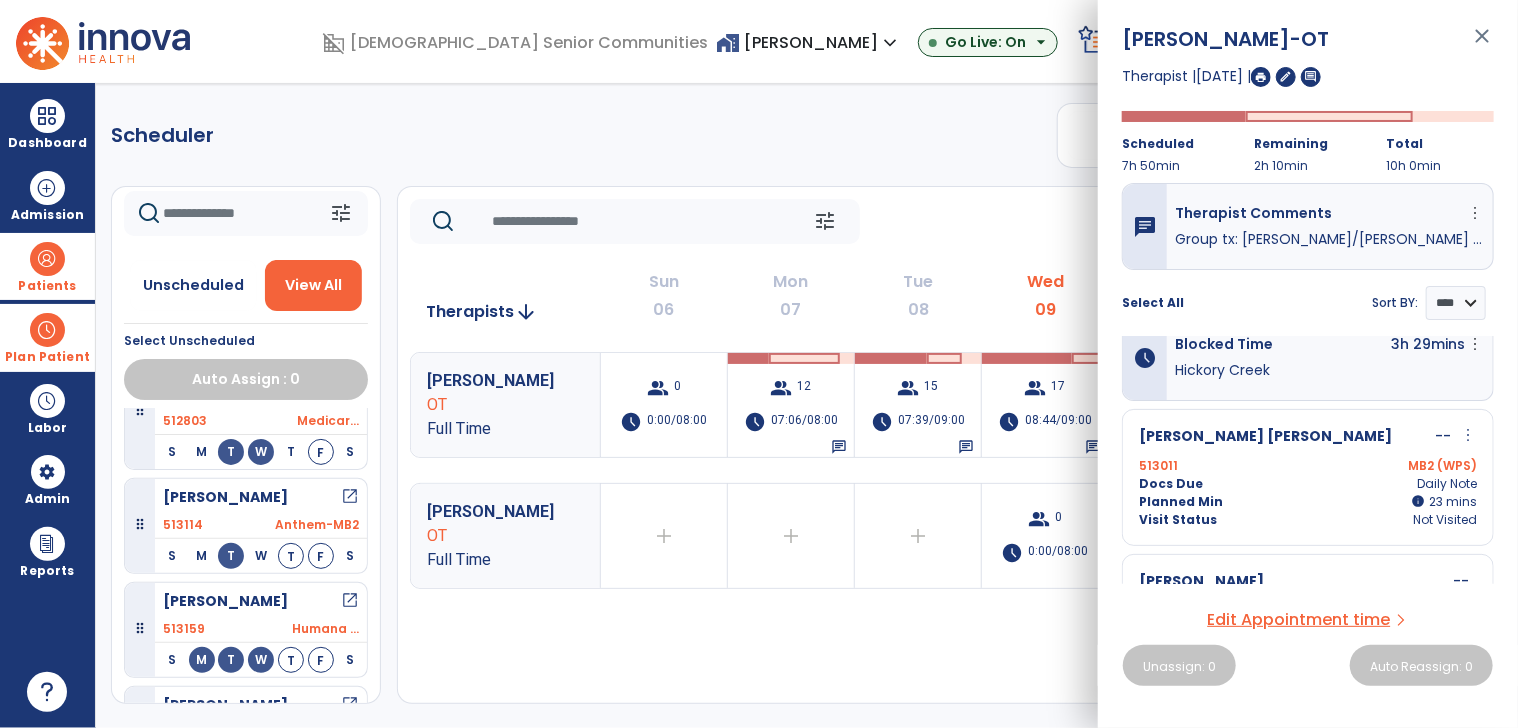 click on "Scheduler   PT   OT   ST  **** *** more_vert  Manage Labor   View All Therapists   Print" 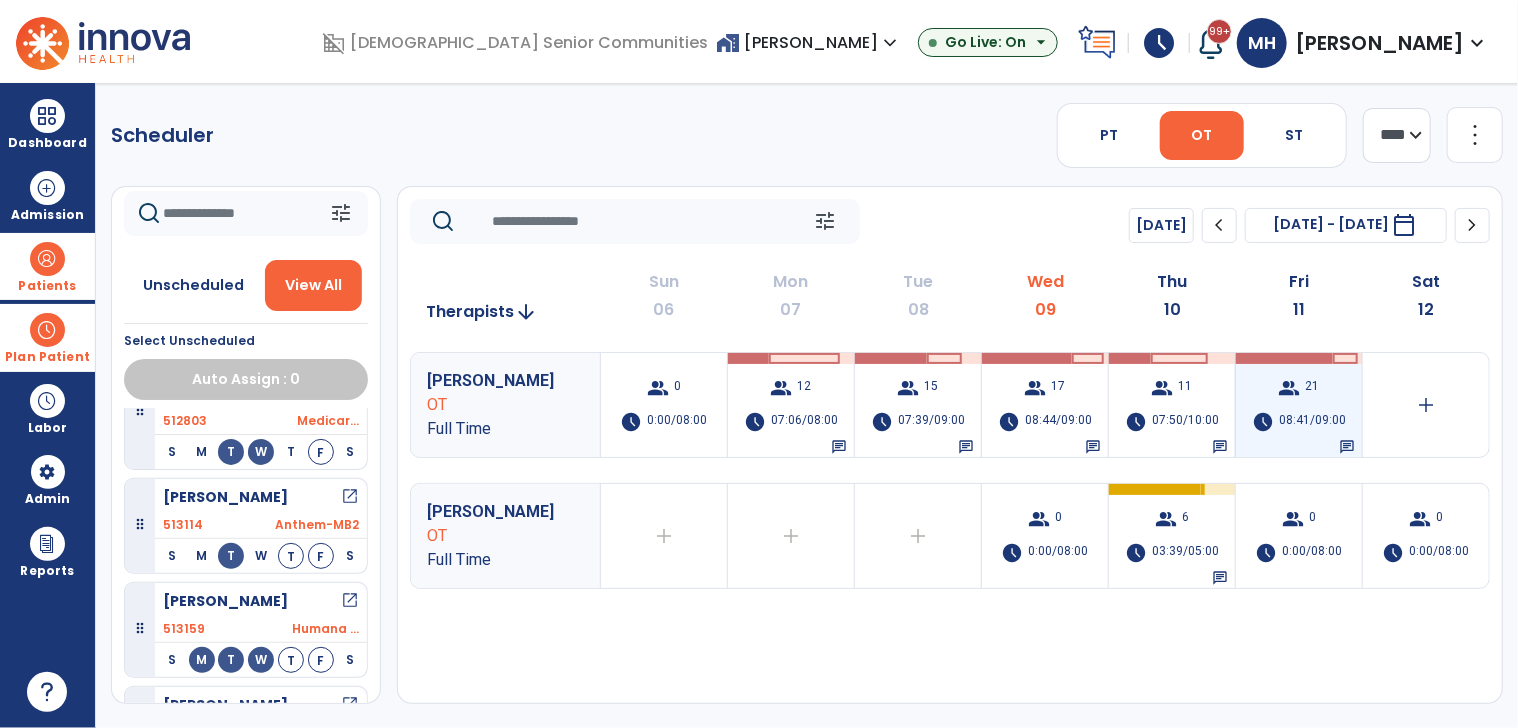 click on "group  21  schedule  08:41/09:00   chat" at bounding box center [1299, 405] 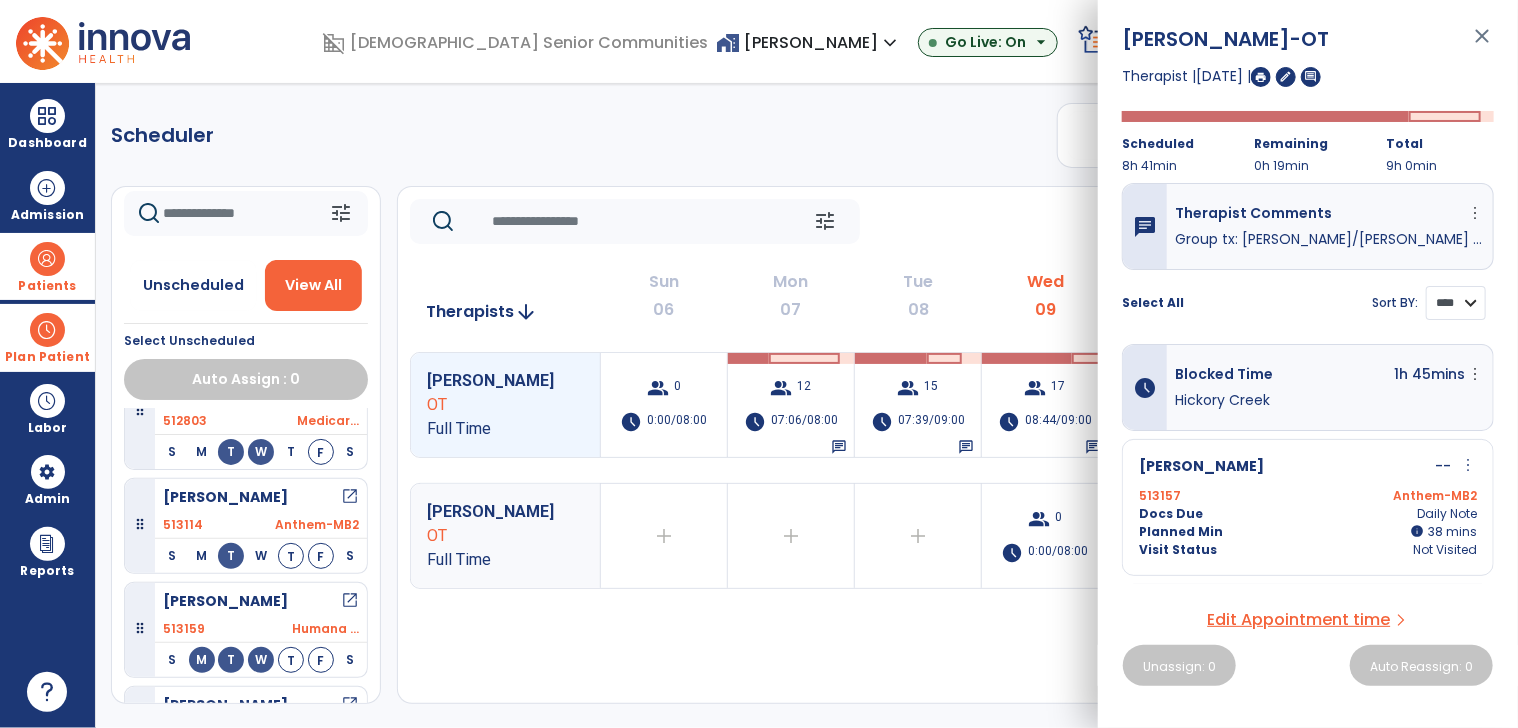 drag, startPoint x: 1444, startPoint y: 299, endPoint x: 1449, endPoint y: 323, distance: 24.5153 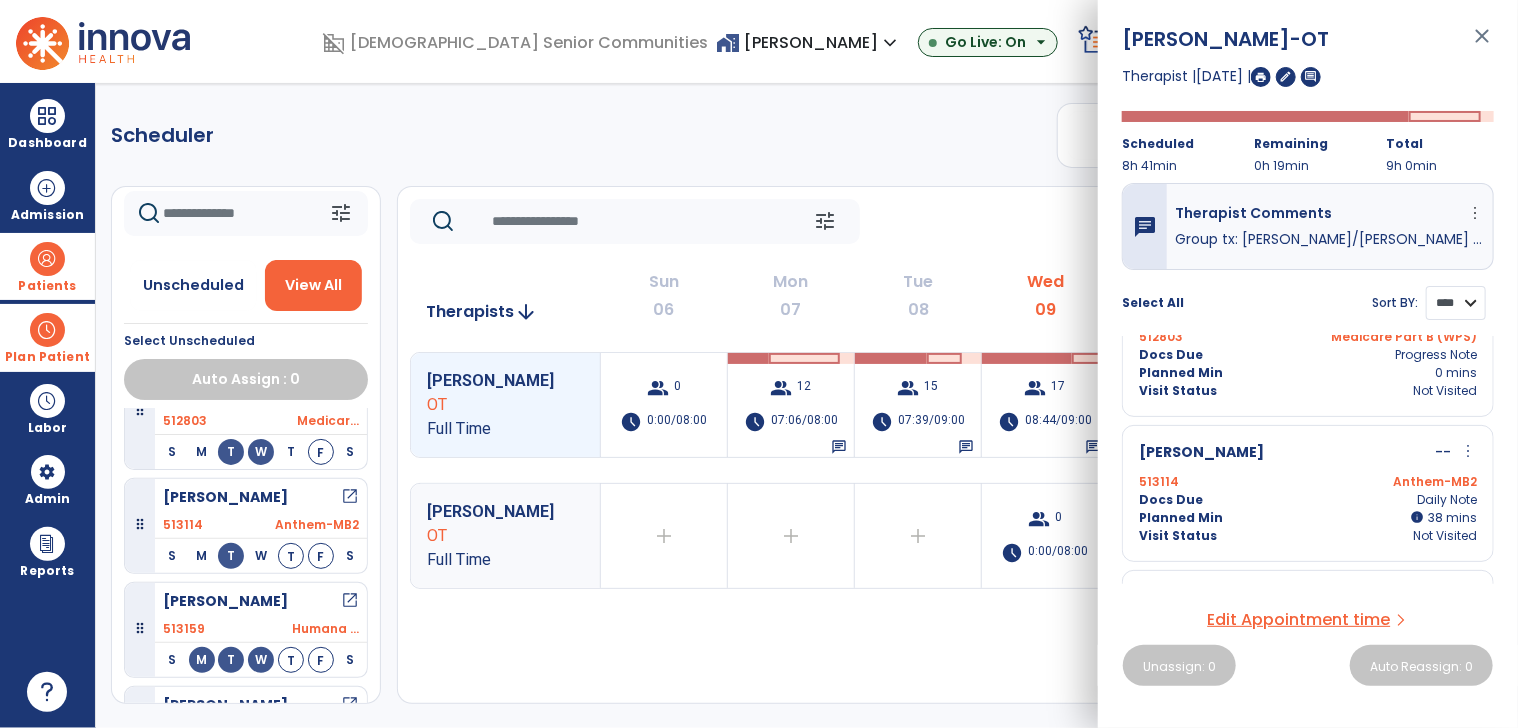 scroll, scrollTop: 1200, scrollLeft: 0, axis: vertical 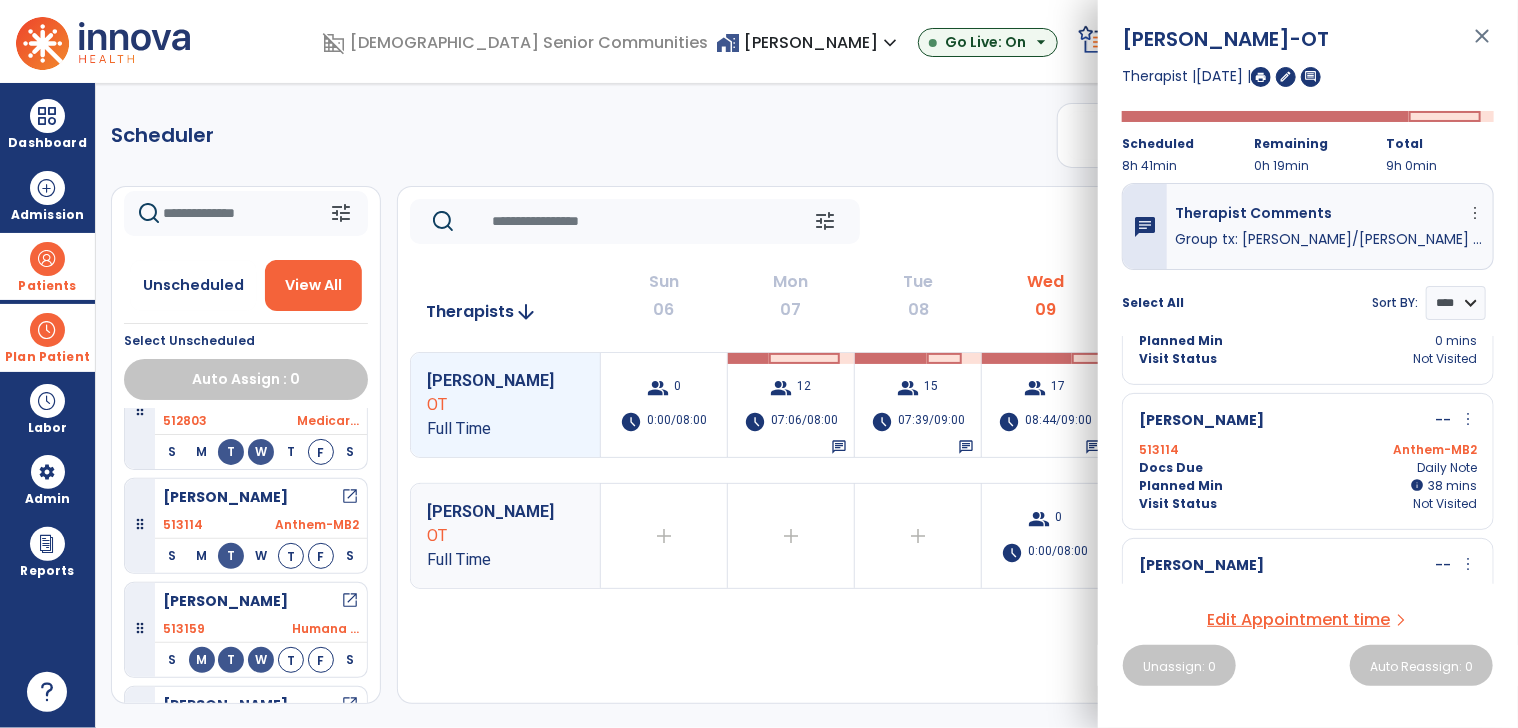 click on "more_vert" at bounding box center [1468, 419] 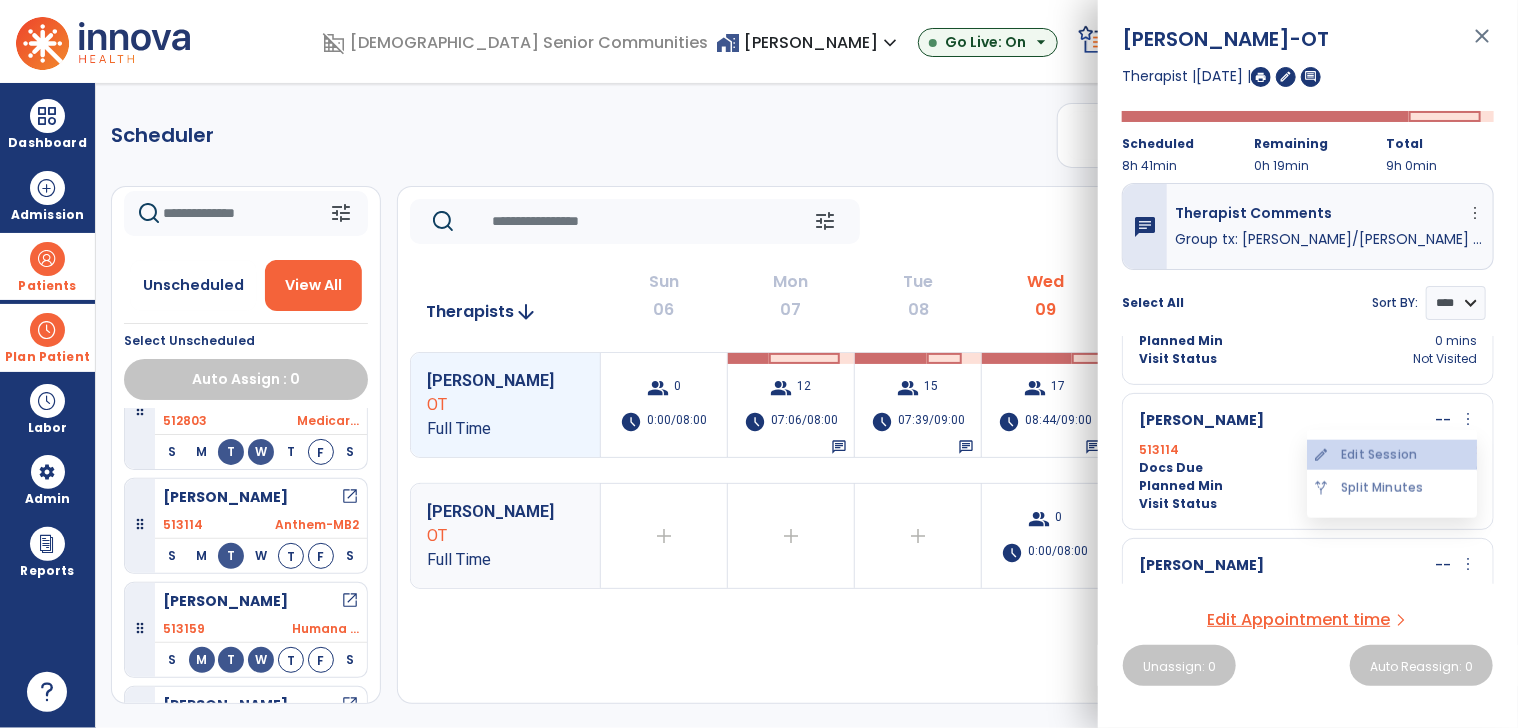 click on "edit   Edit Session" at bounding box center [1392, 455] 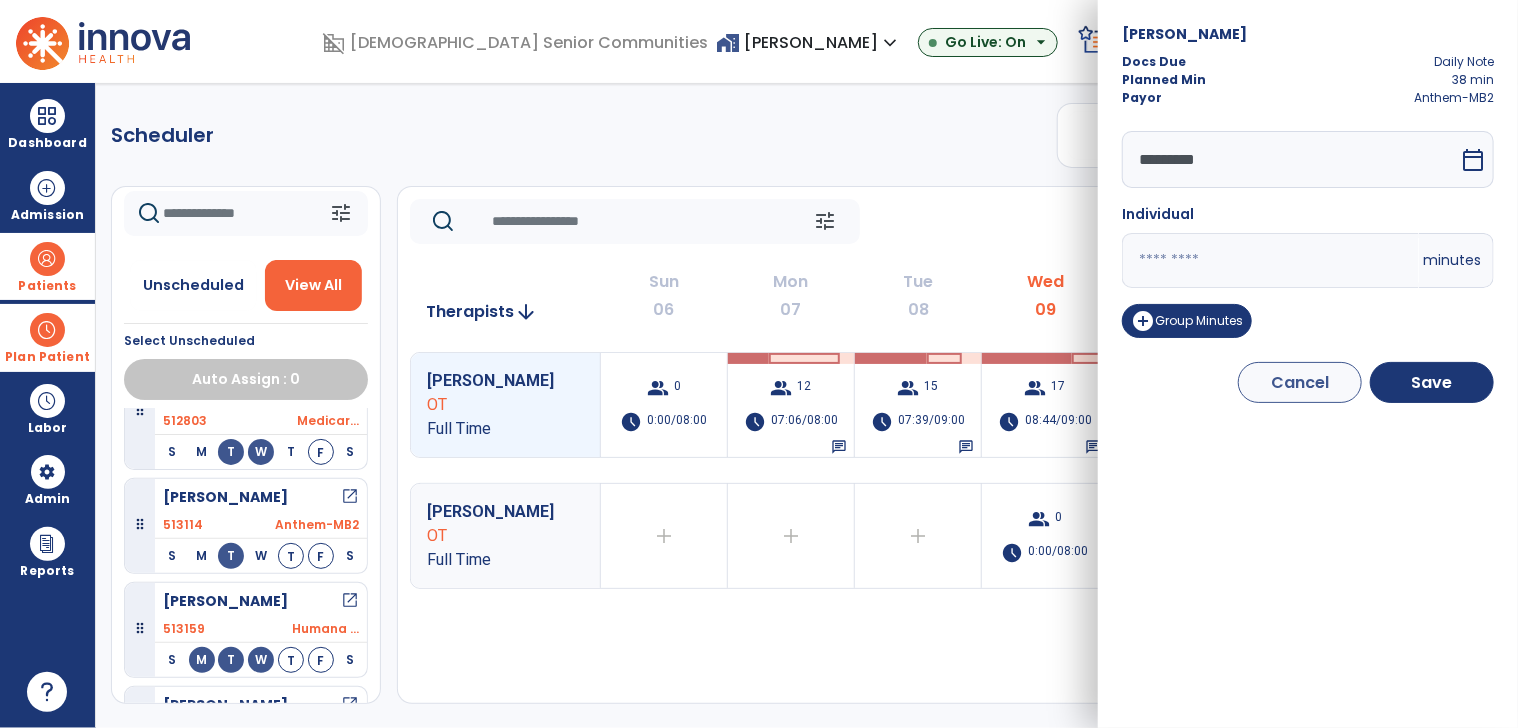 click on "**" at bounding box center (1270, 260) 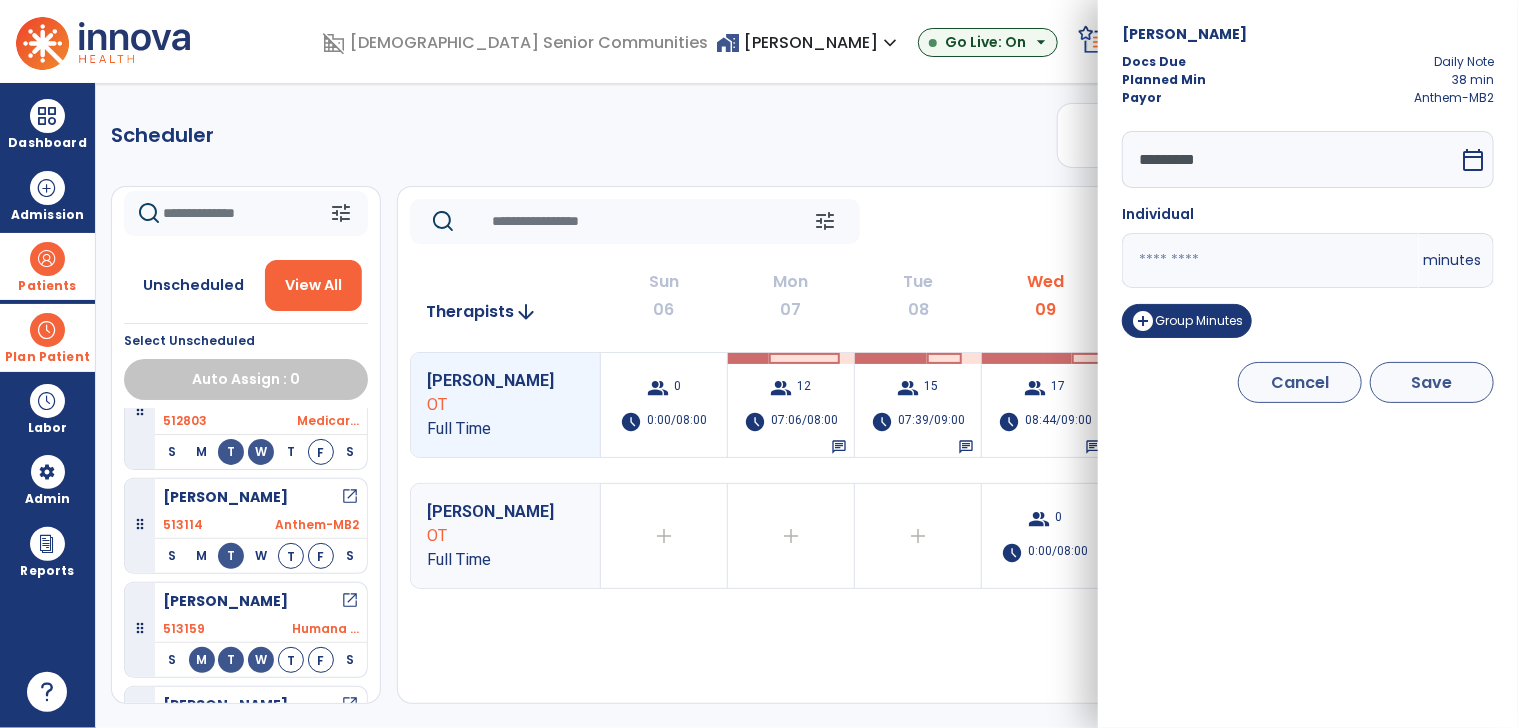 type on "*" 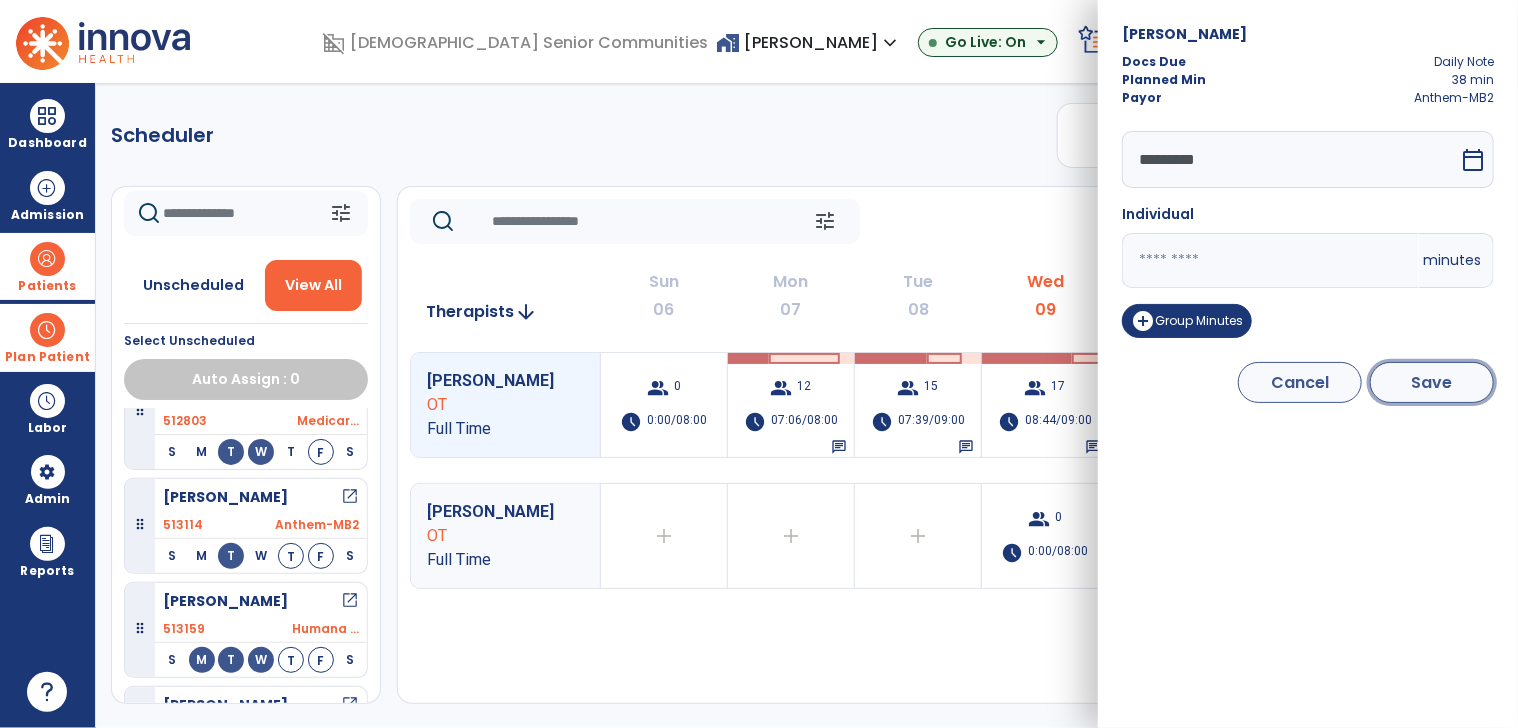 click on "Save" at bounding box center (1432, 382) 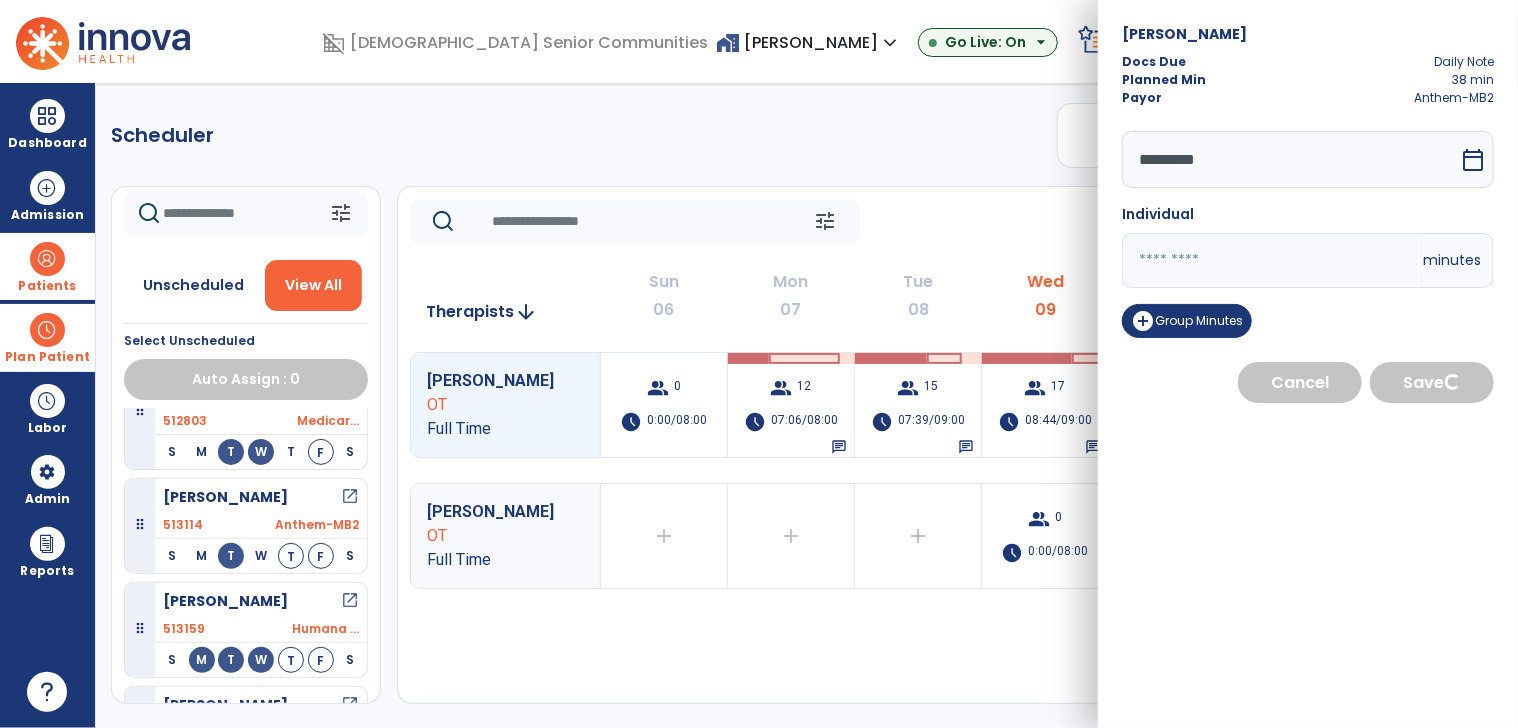select on "****" 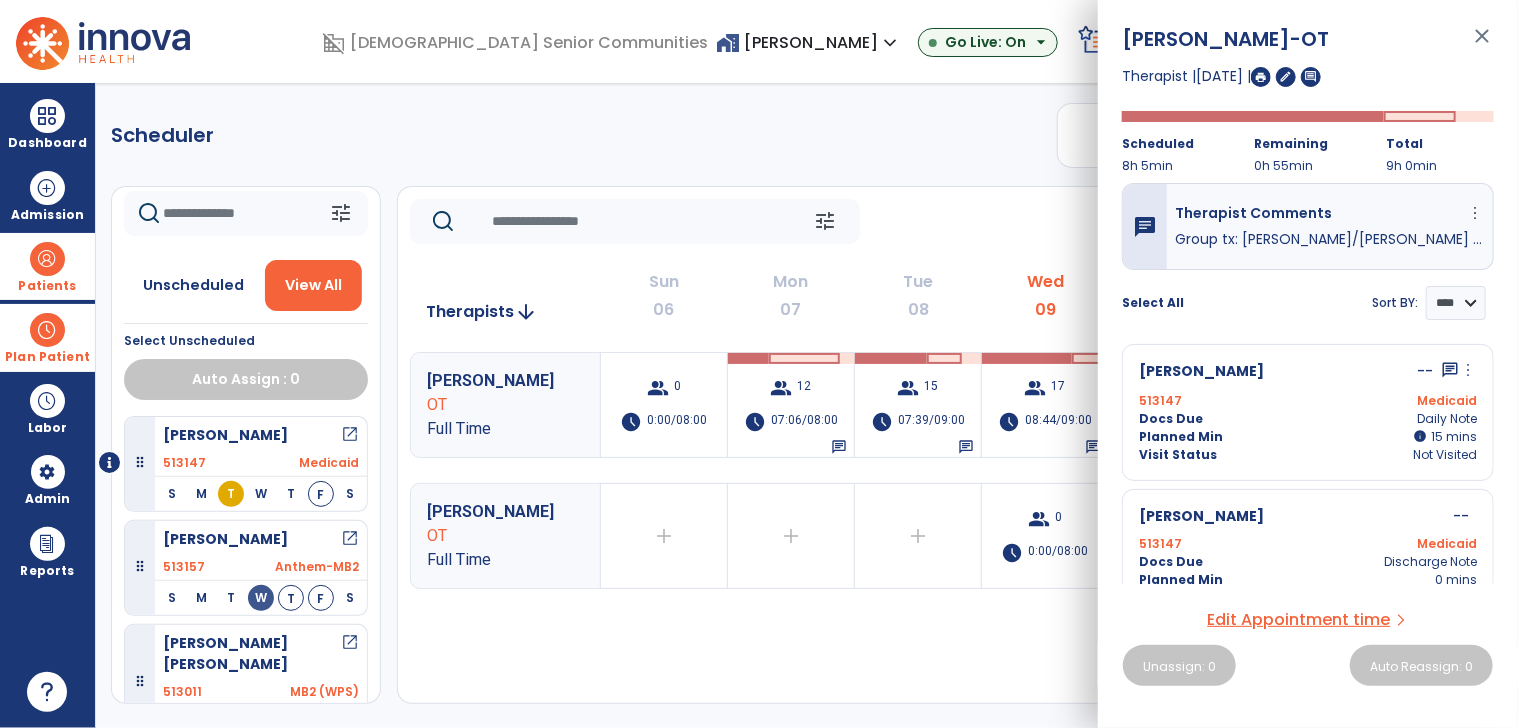 click on "Scheduler   PT   OT   ST  **** *** more_vert  Manage Labor   View All Therapists   Print" 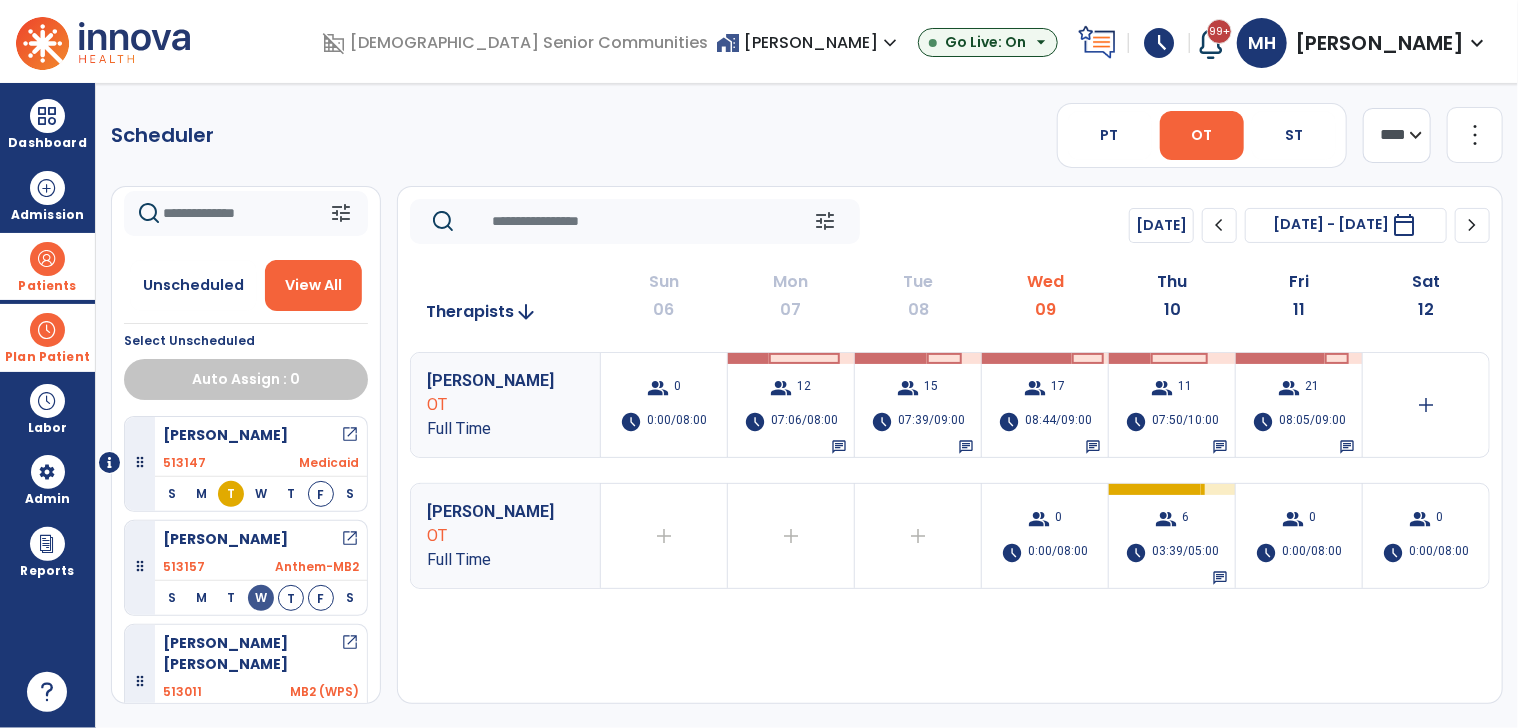 click on "chevron_right" 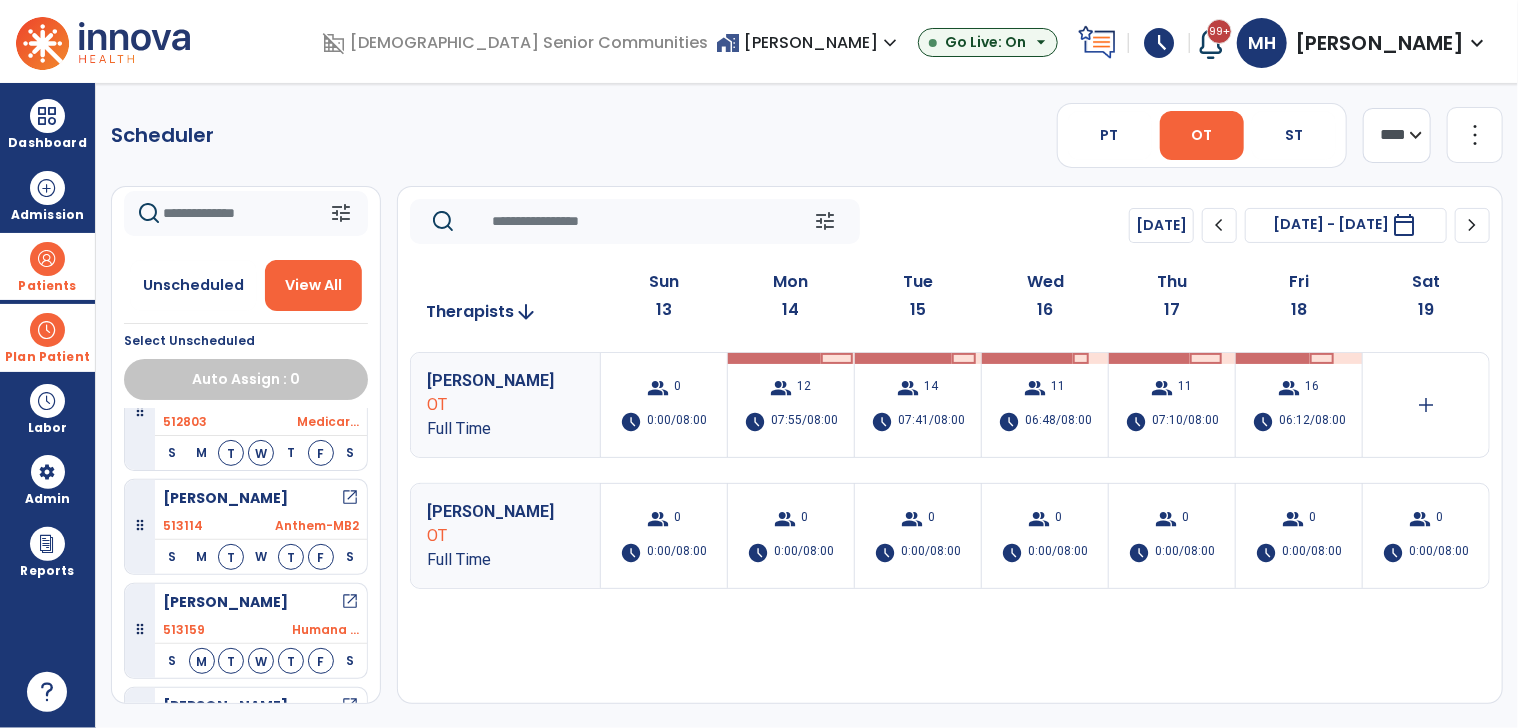 scroll, scrollTop: 400, scrollLeft: 0, axis: vertical 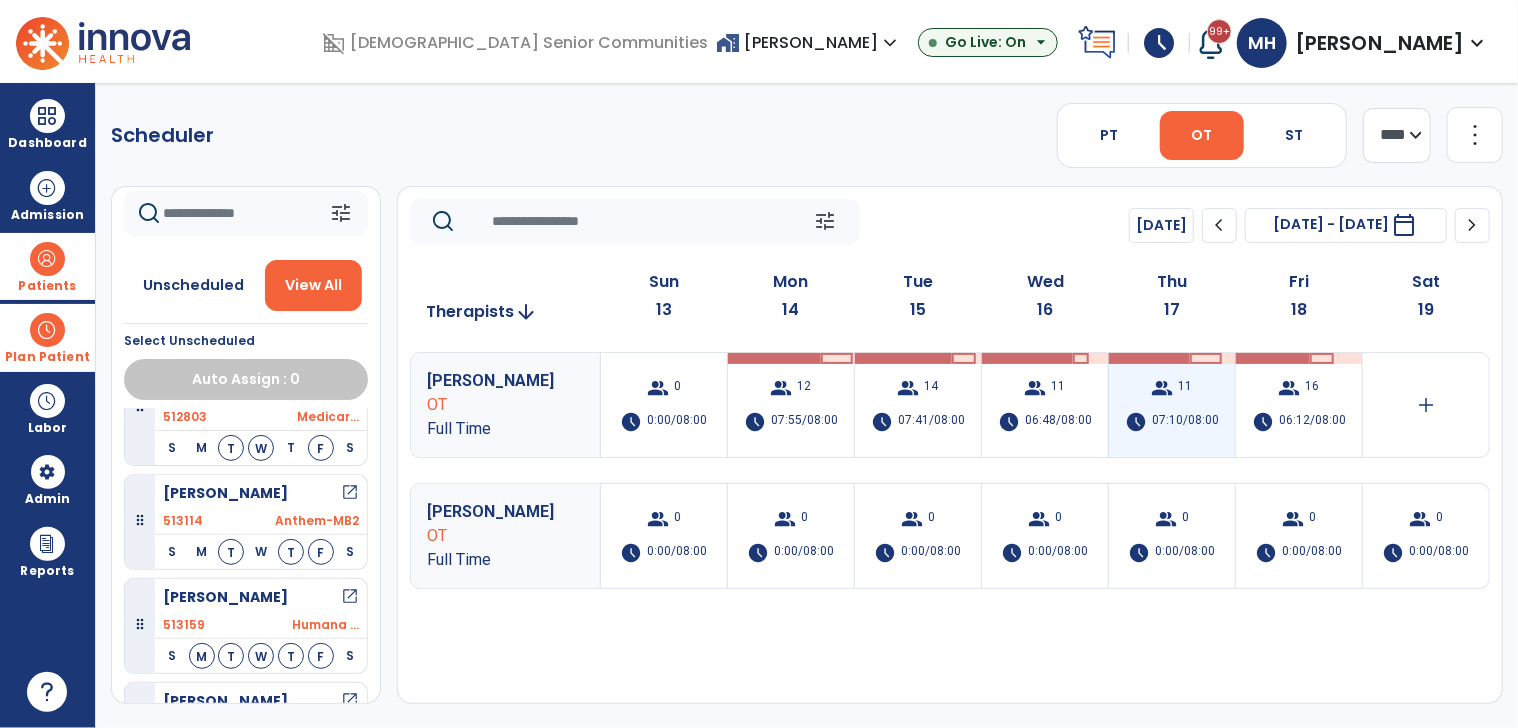 click on "07:10/08:00" at bounding box center (1185, 422) 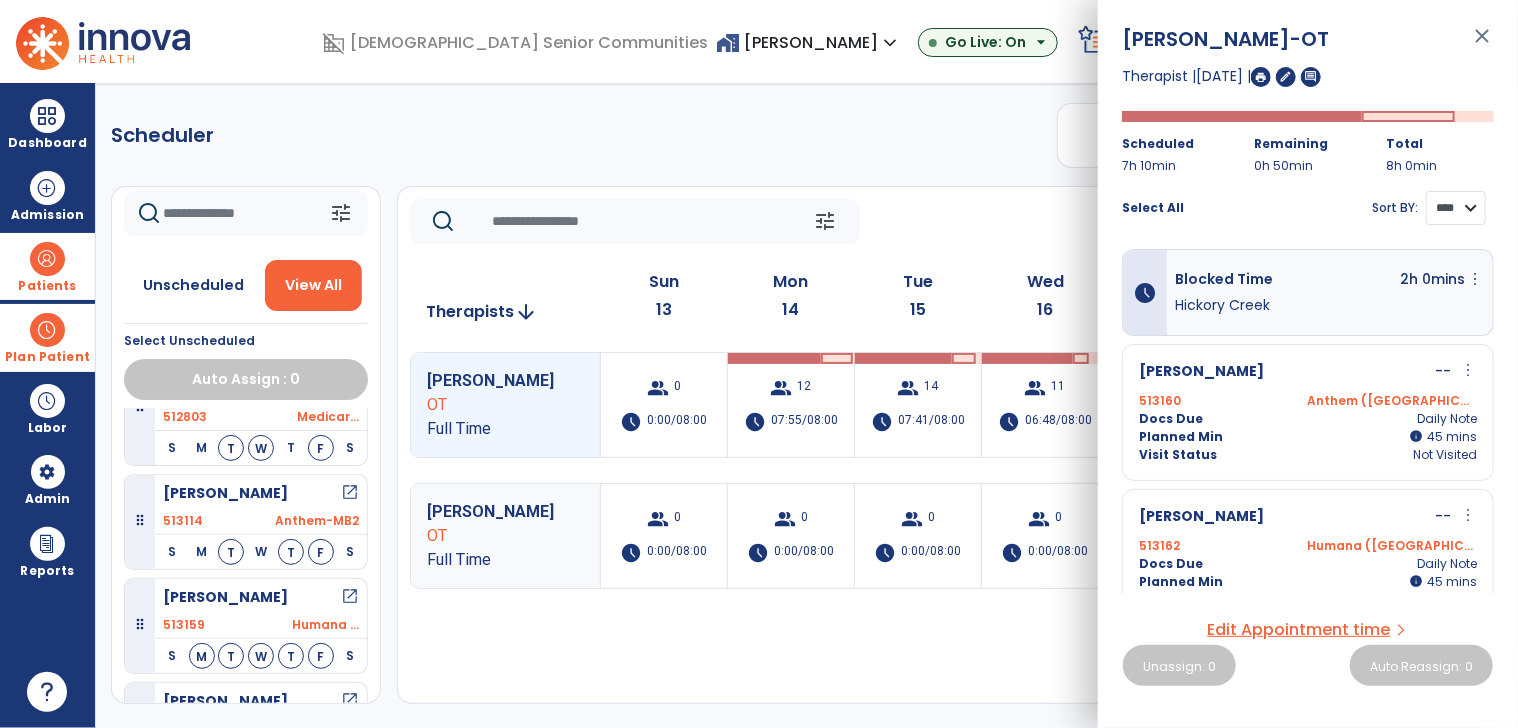 drag, startPoint x: 1458, startPoint y: 199, endPoint x: 1458, endPoint y: 216, distance: 17 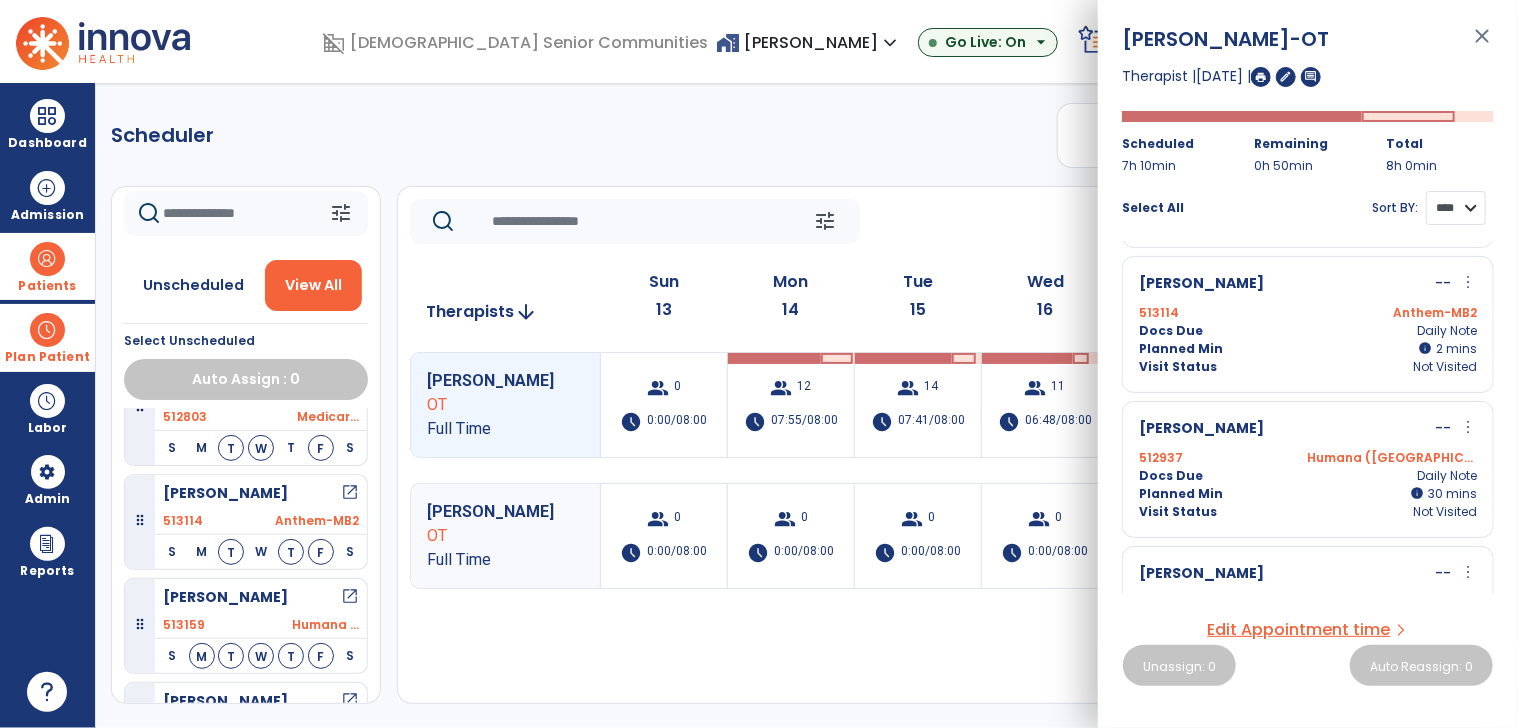 scroll, scrollTop: 400, scrollLeft: 0, axis: vertical 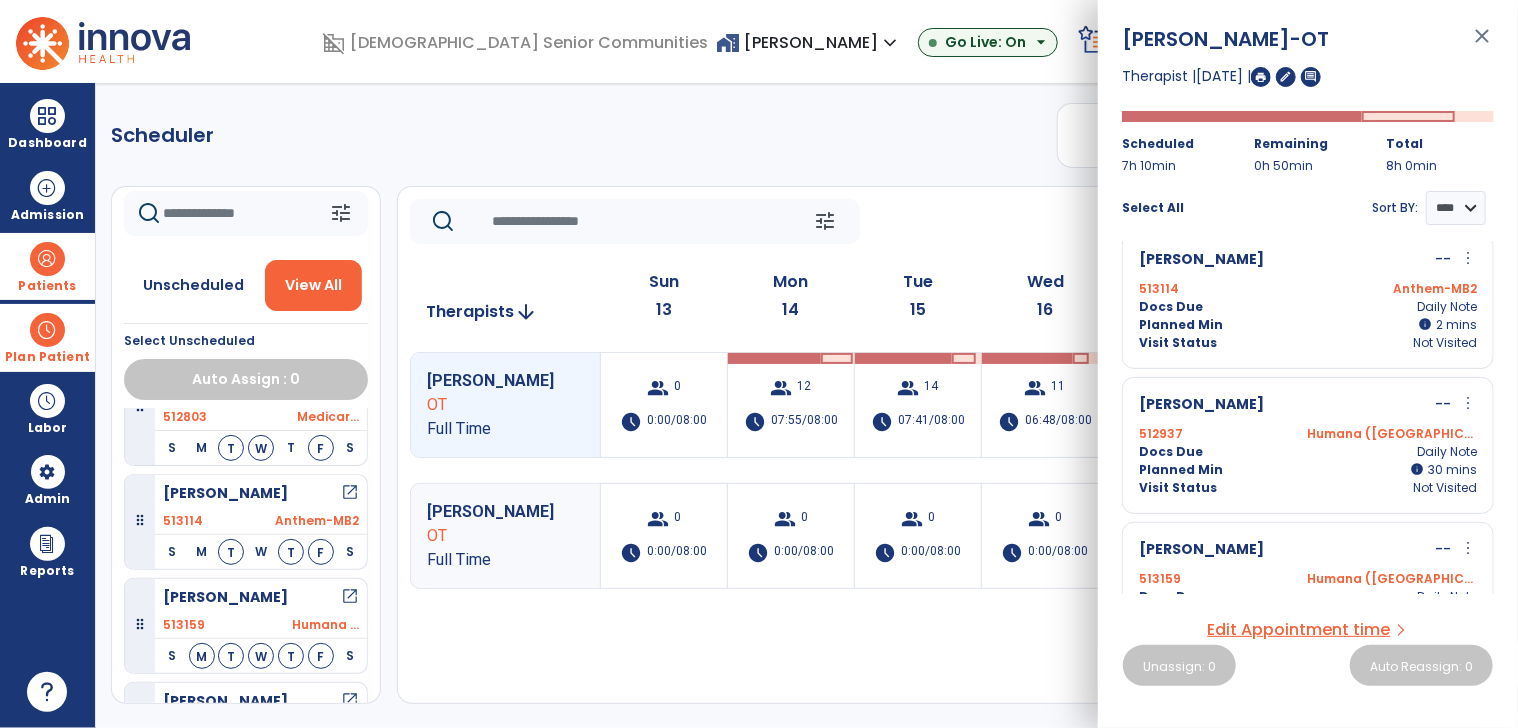 drag, startPoint x: 1463, startPoint y: 255, endPoint x: 1368, endPoint y: 308, distance: 108.78419 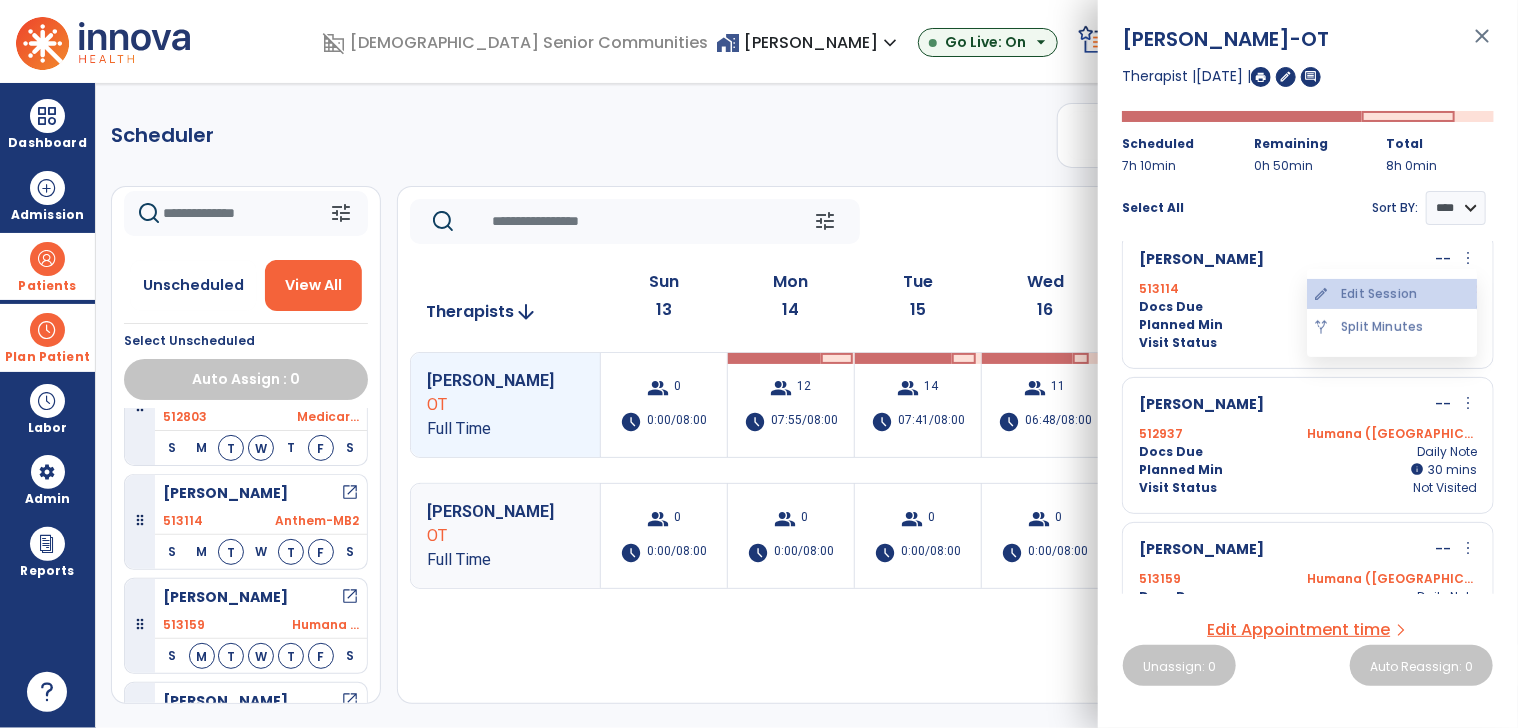 click on "edit   Edit Session" at bounding box center (1392, 294) 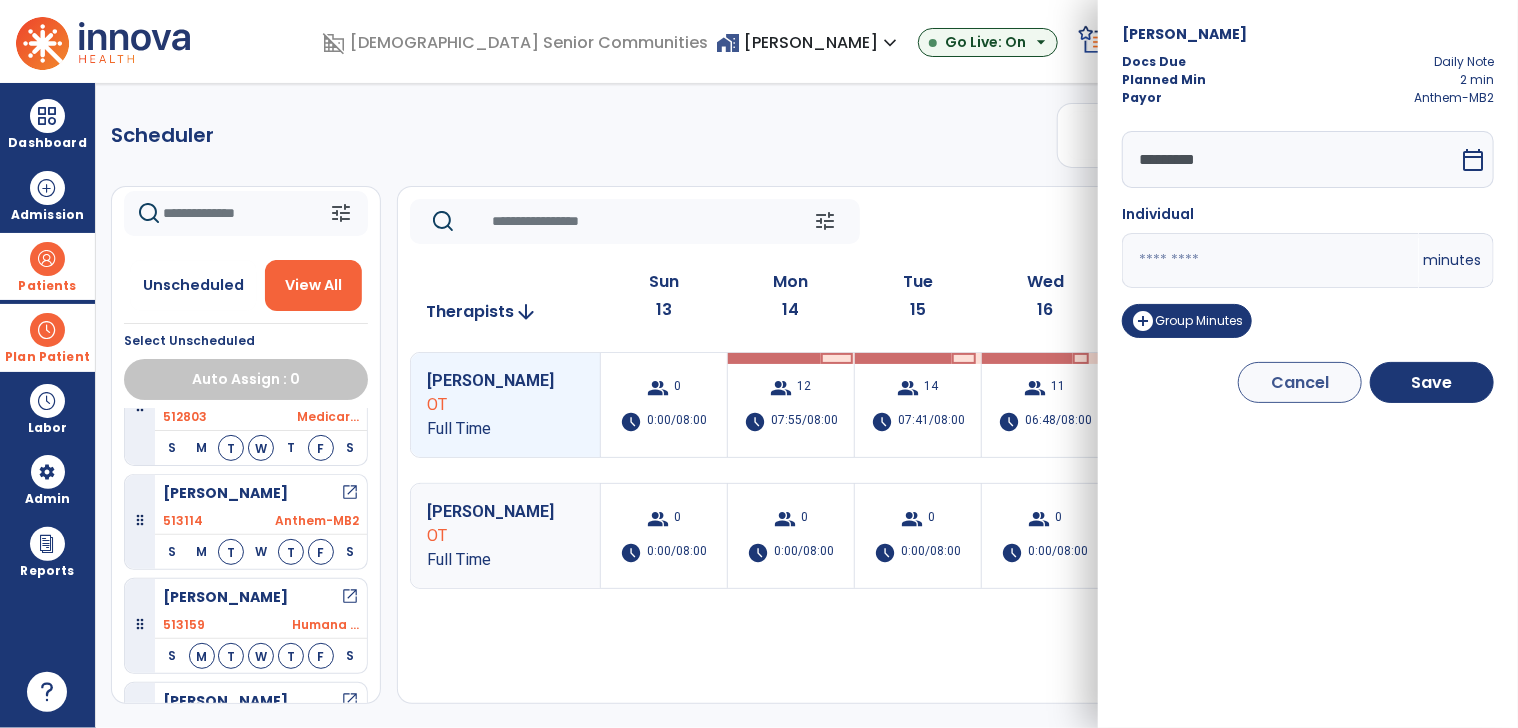 click on "*" at bounding box center [1270, 260] 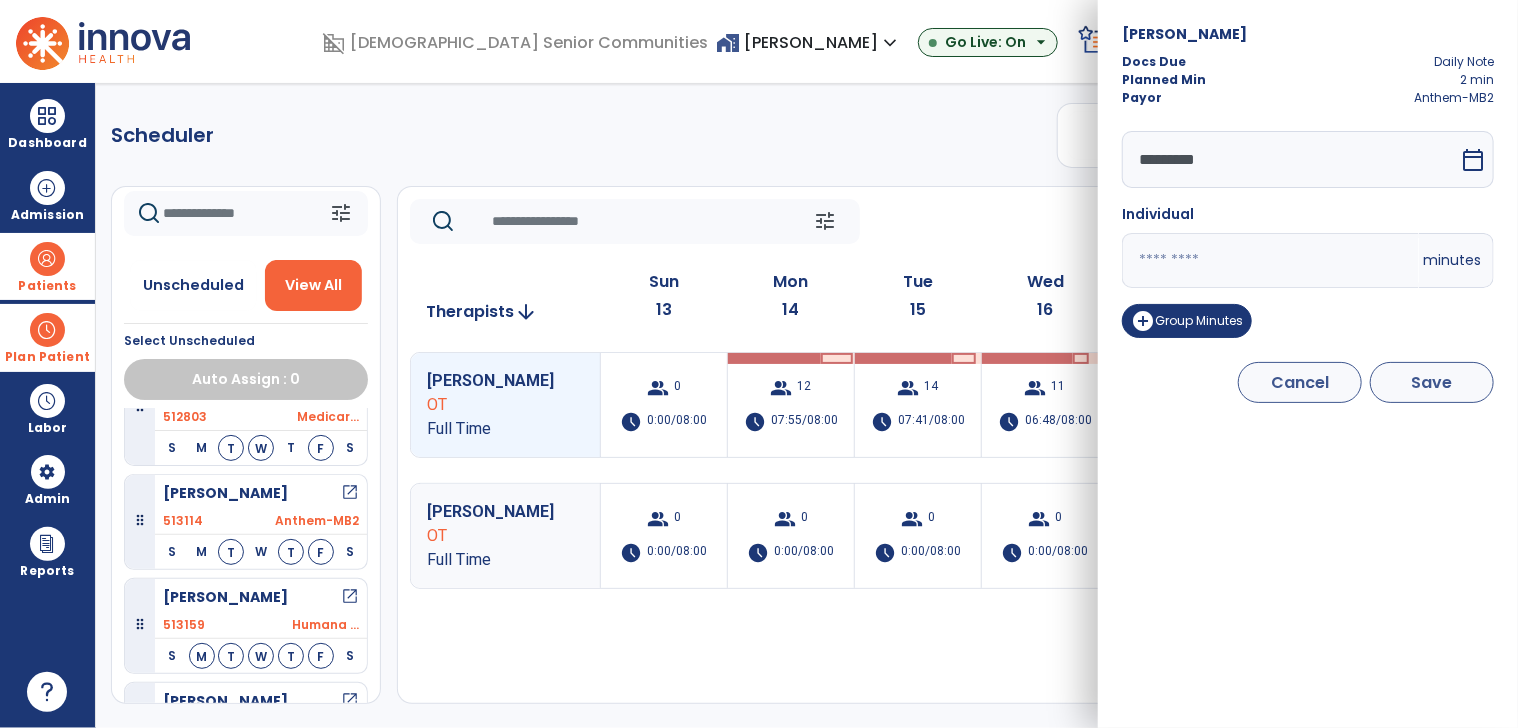 type on "**" 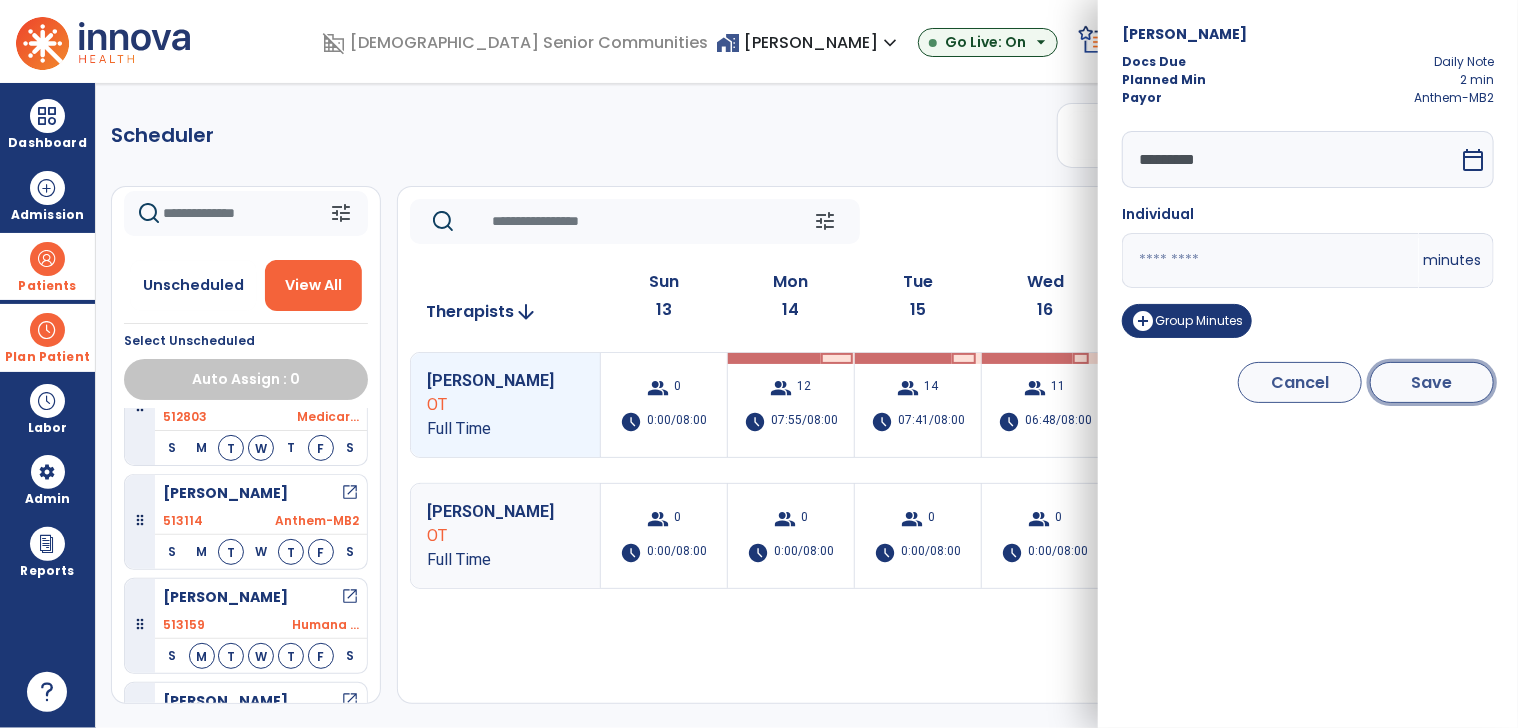 click on "Save" at bounding box center [1432, 382] 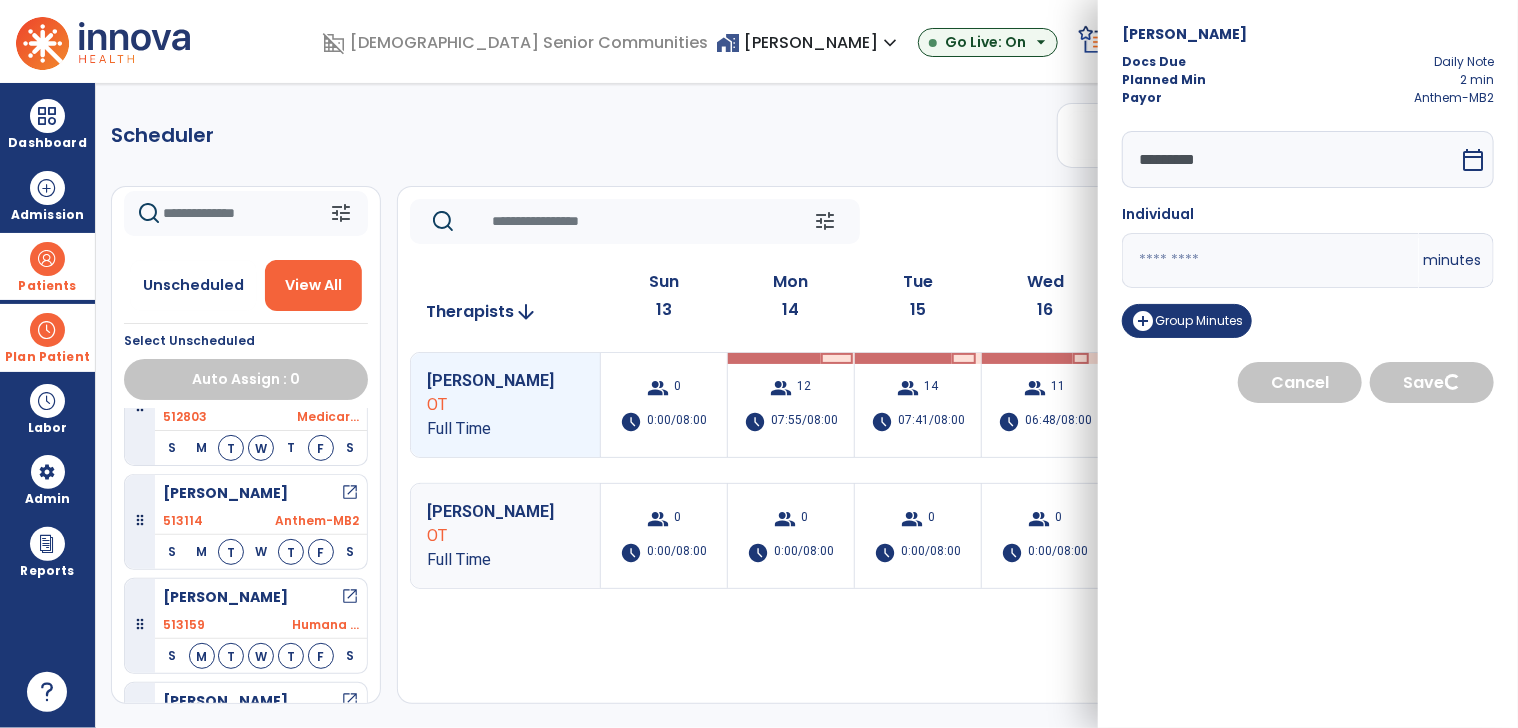 select on "****" 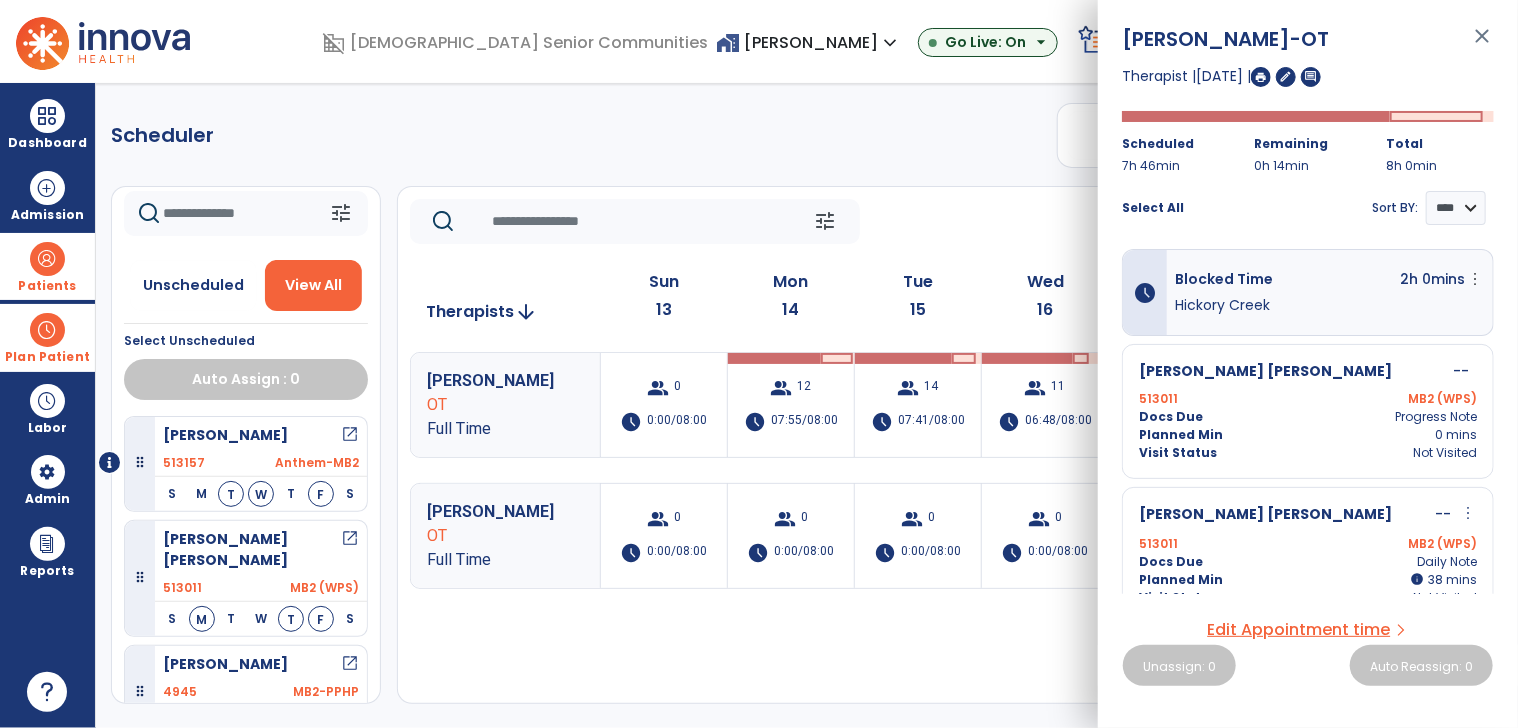 click on "Scheduler   PT   OT   ST  **** *** more_vert  Manage Labor   View All Therapists   Print" 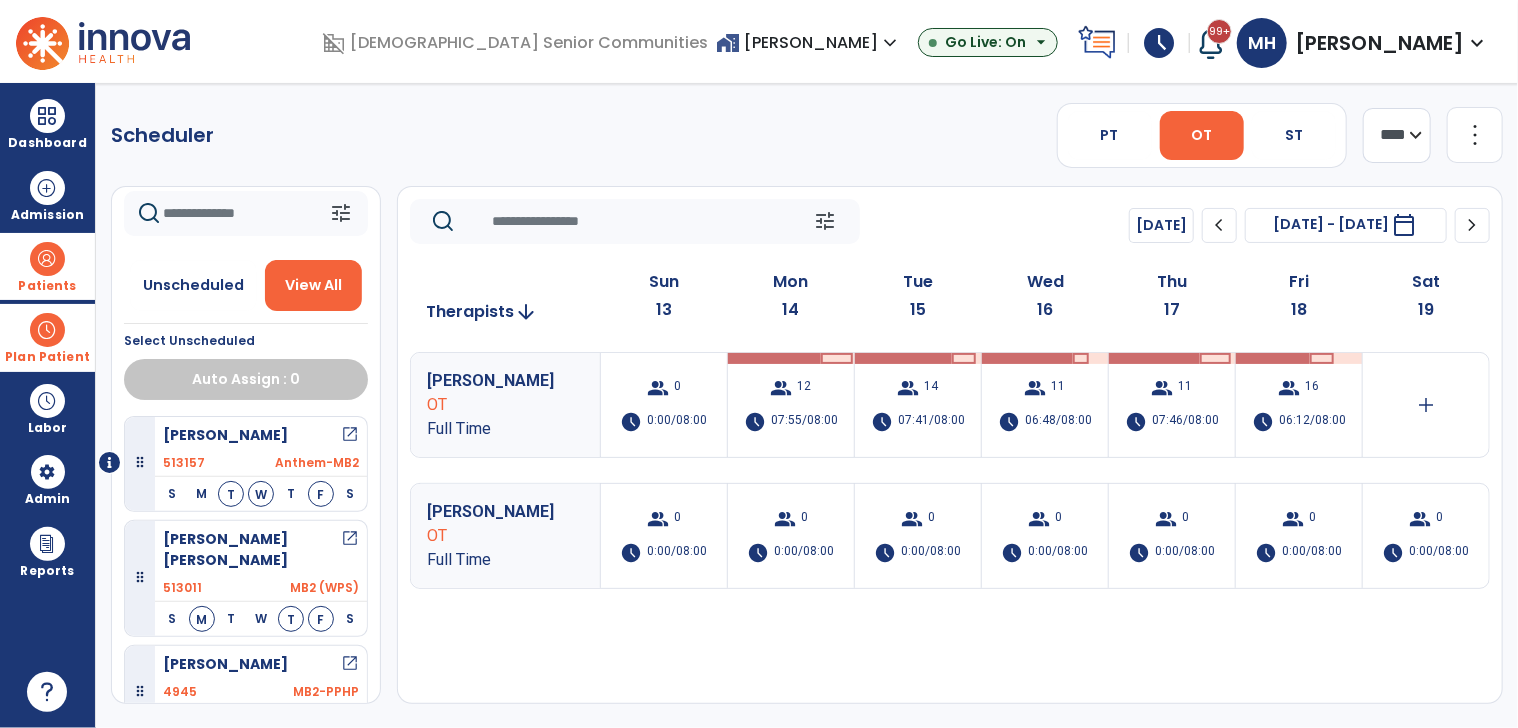 click on "chevron_left" 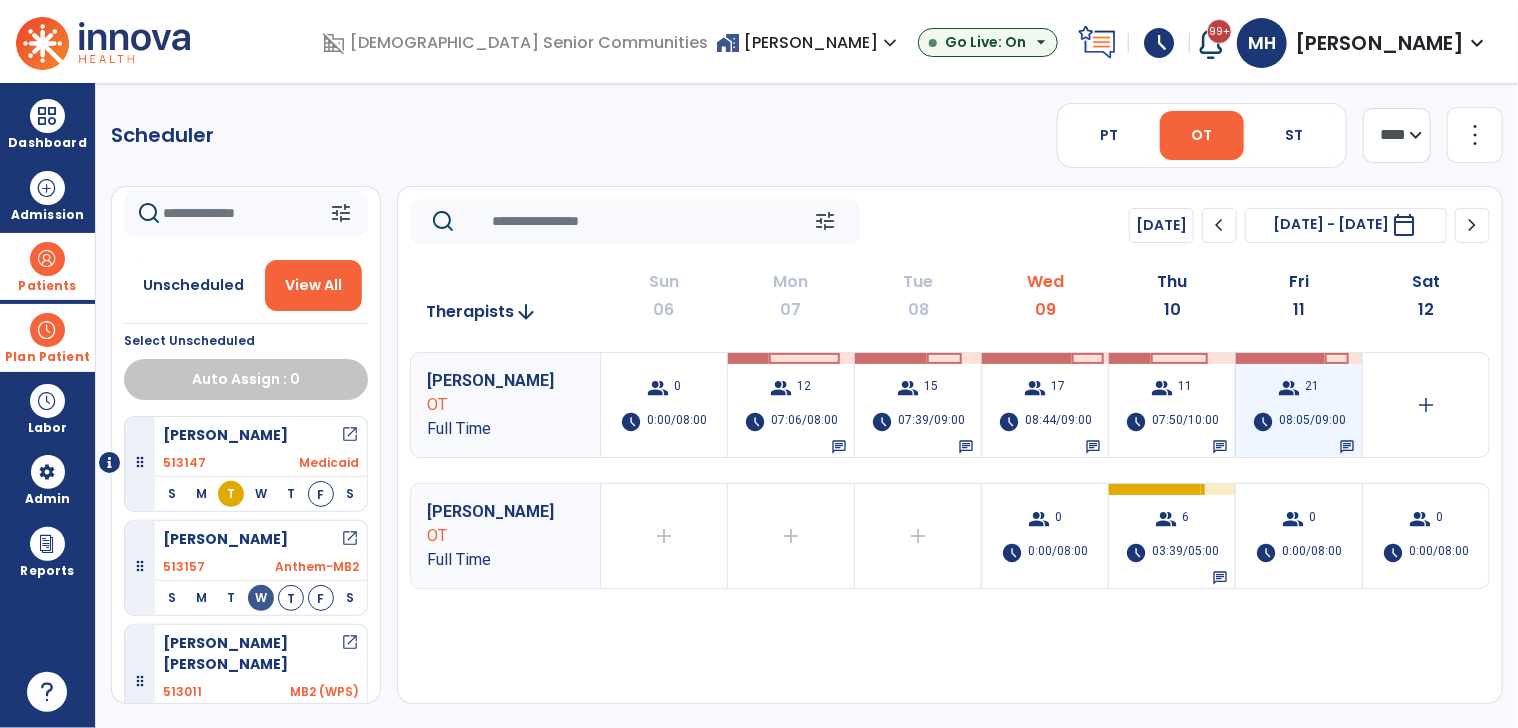 click on "08:05/09:00" at bounding box center [1312, 422] 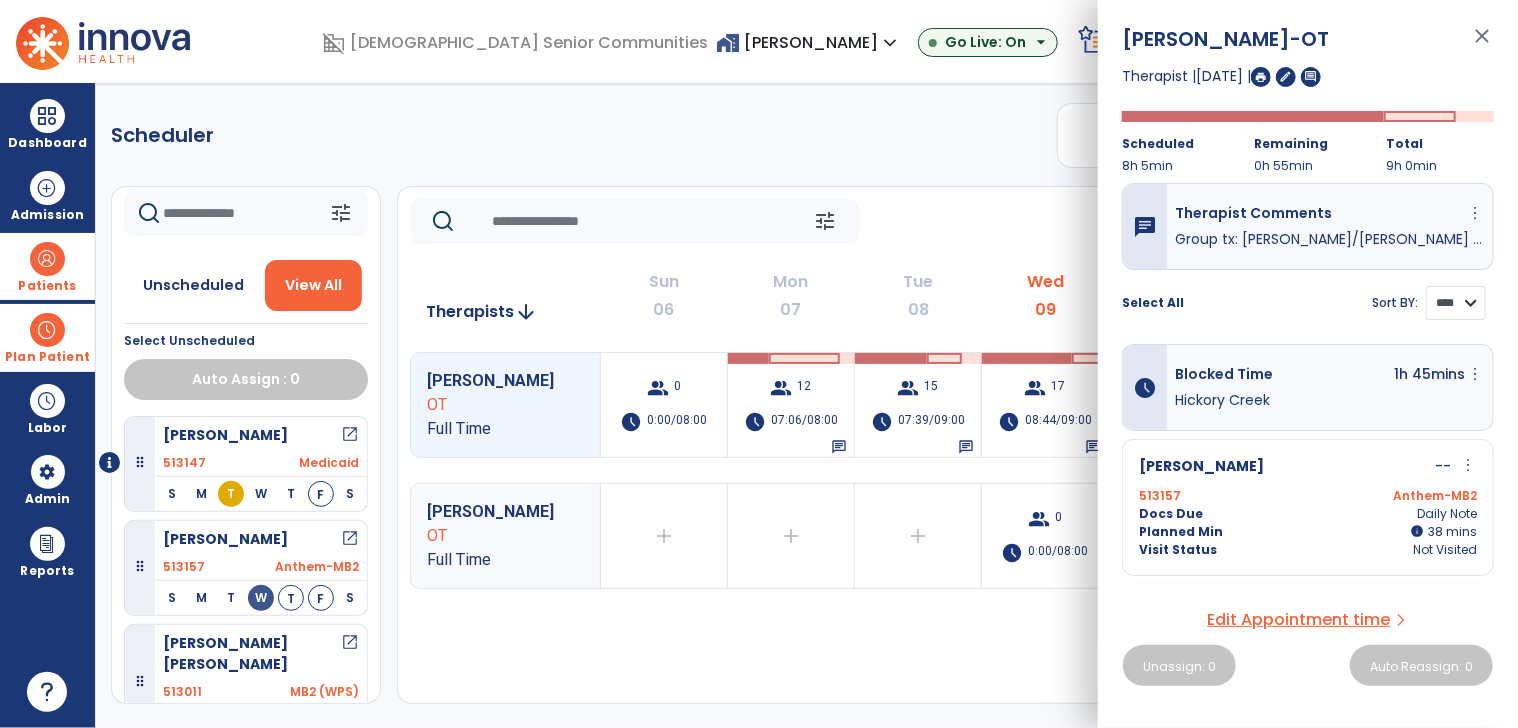 click on "**** ****" at bounding box center [1456, 303] 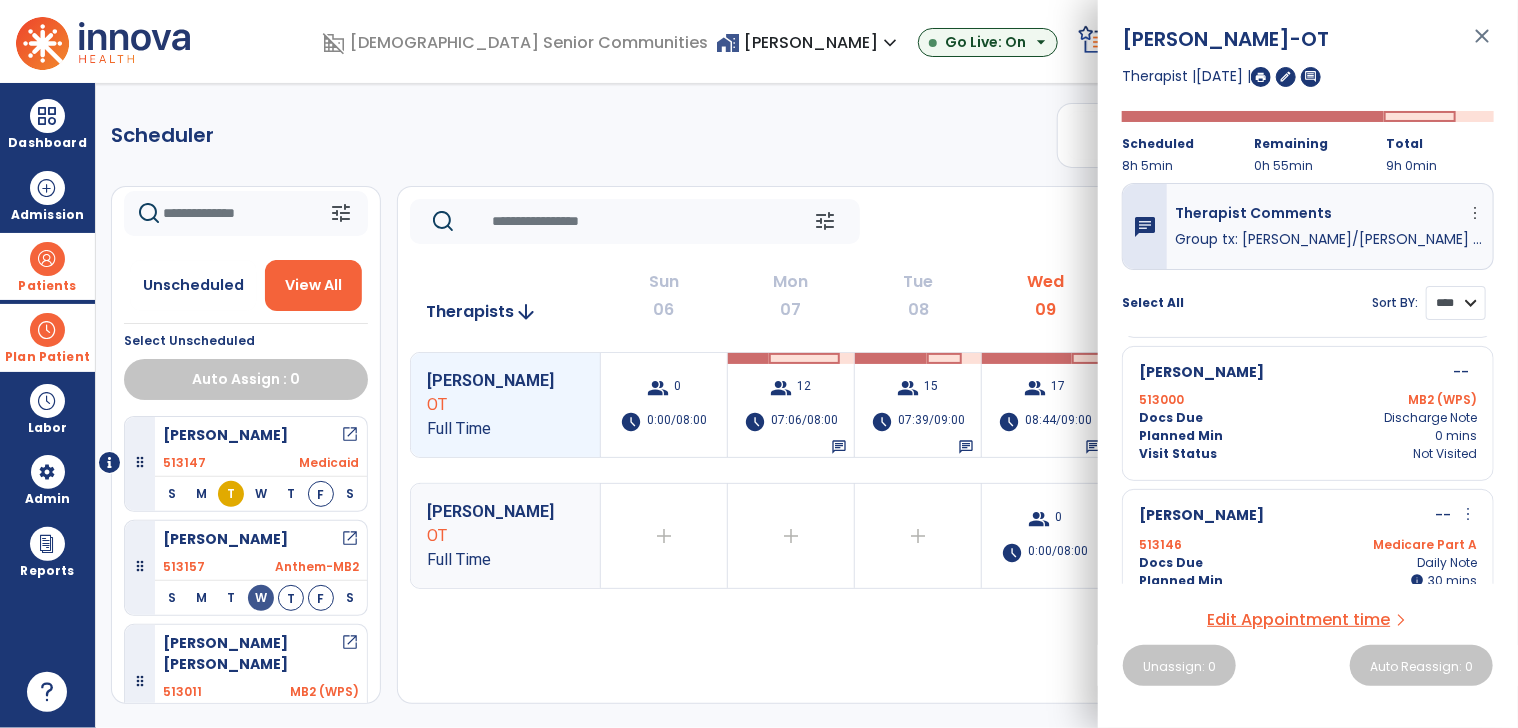 scroll, scrollTop: 2068, scrollLeft: 0, axis: vertical 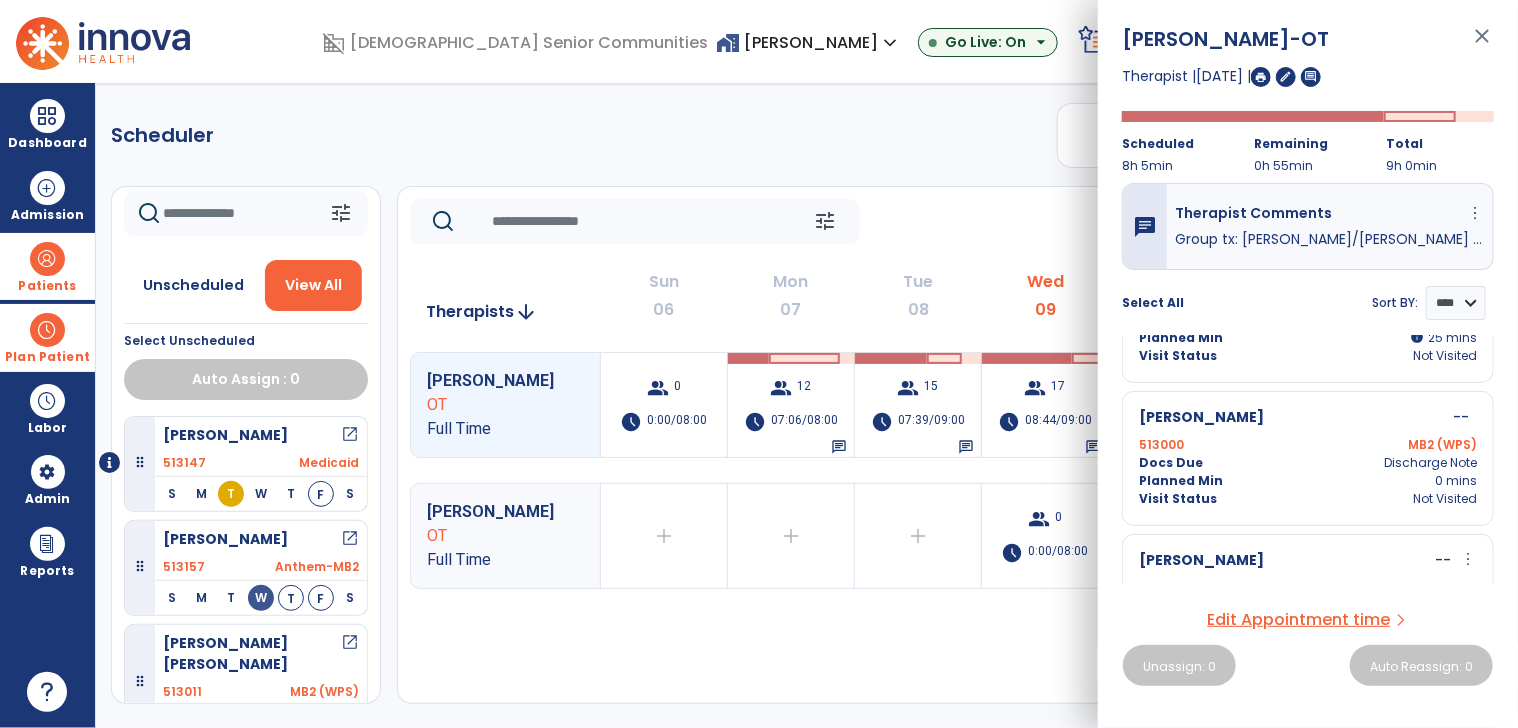 click on "Scheduler   PT   OT   ST  **** *** more_vert  Manage Labor   View All Therapists   Print" 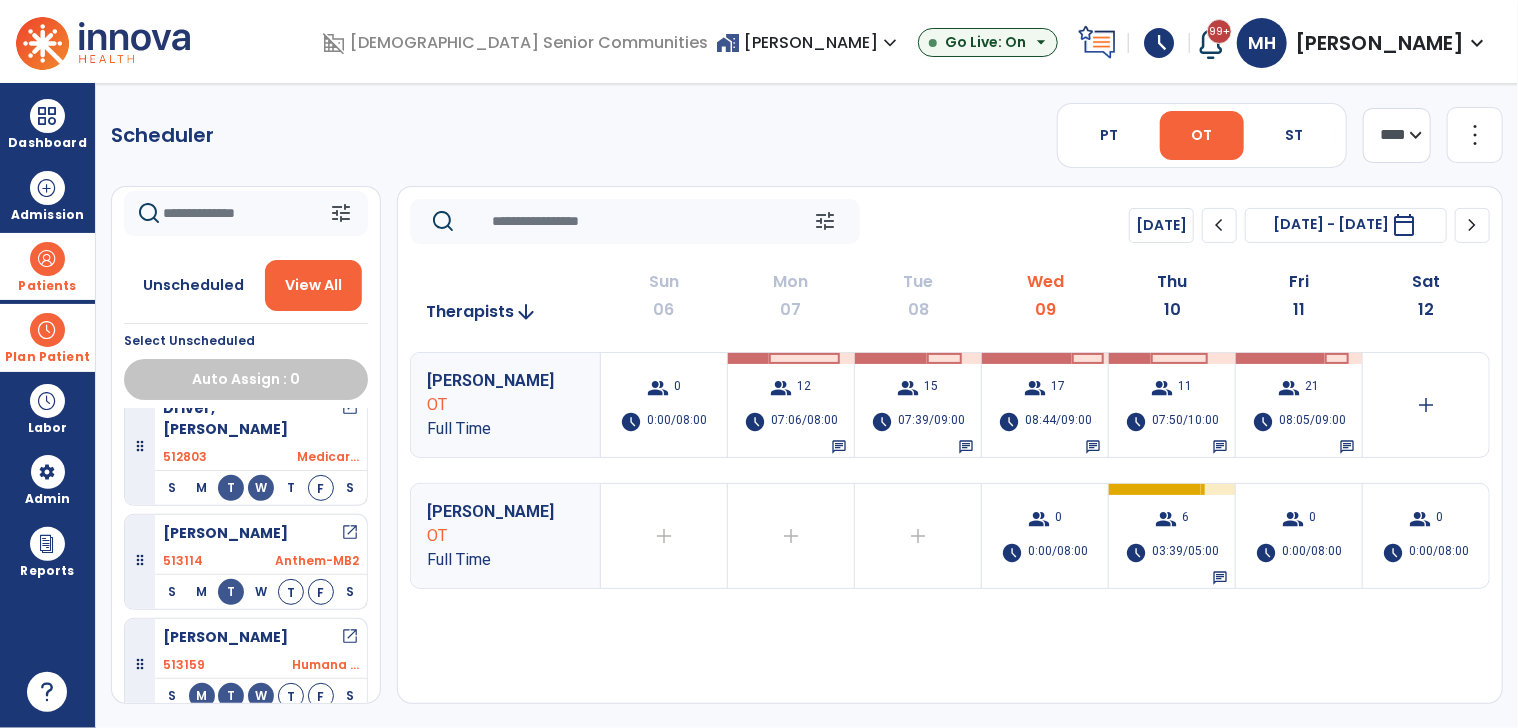 scroll, scrollTop: 364, scrollLeft: 0, axis: vertical 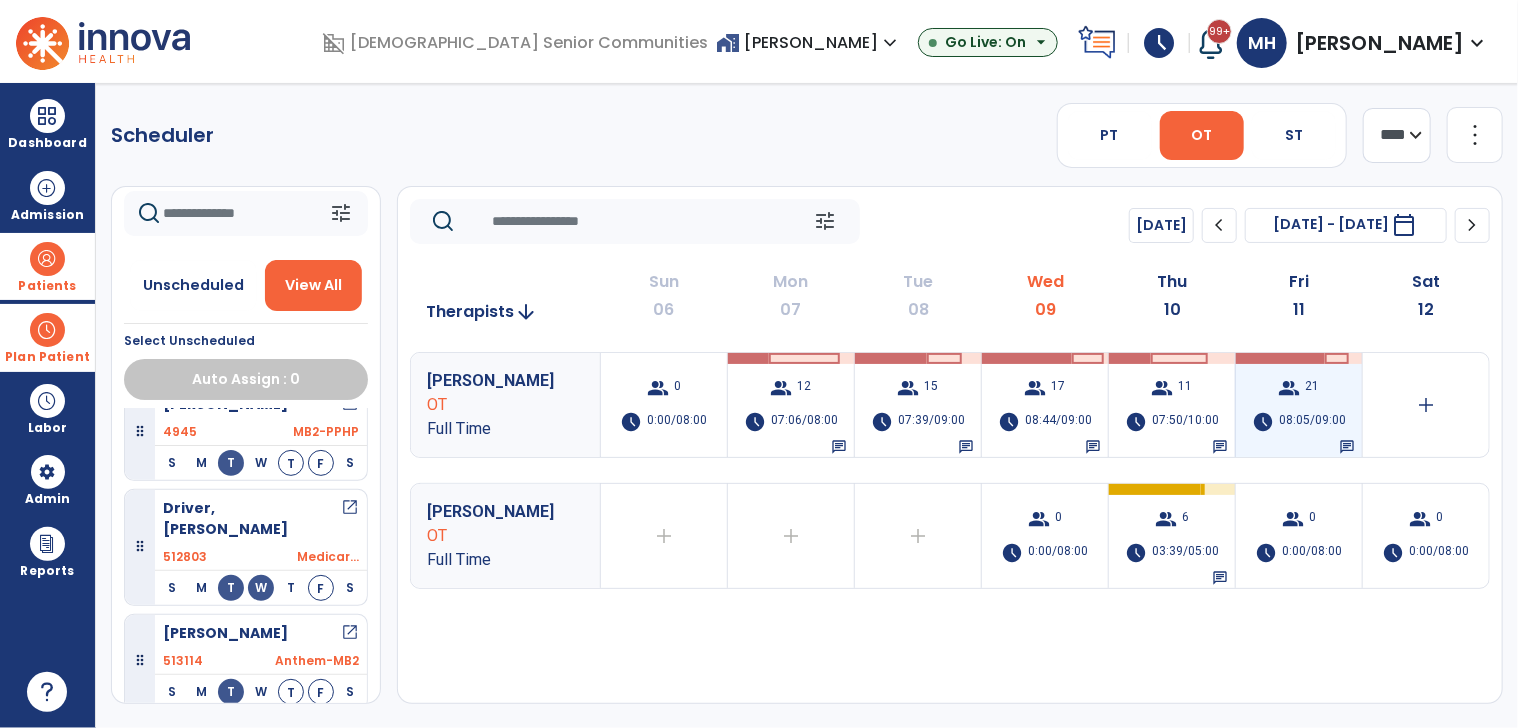 click on "08:05/09:00" at bounding box center (1312, 422) 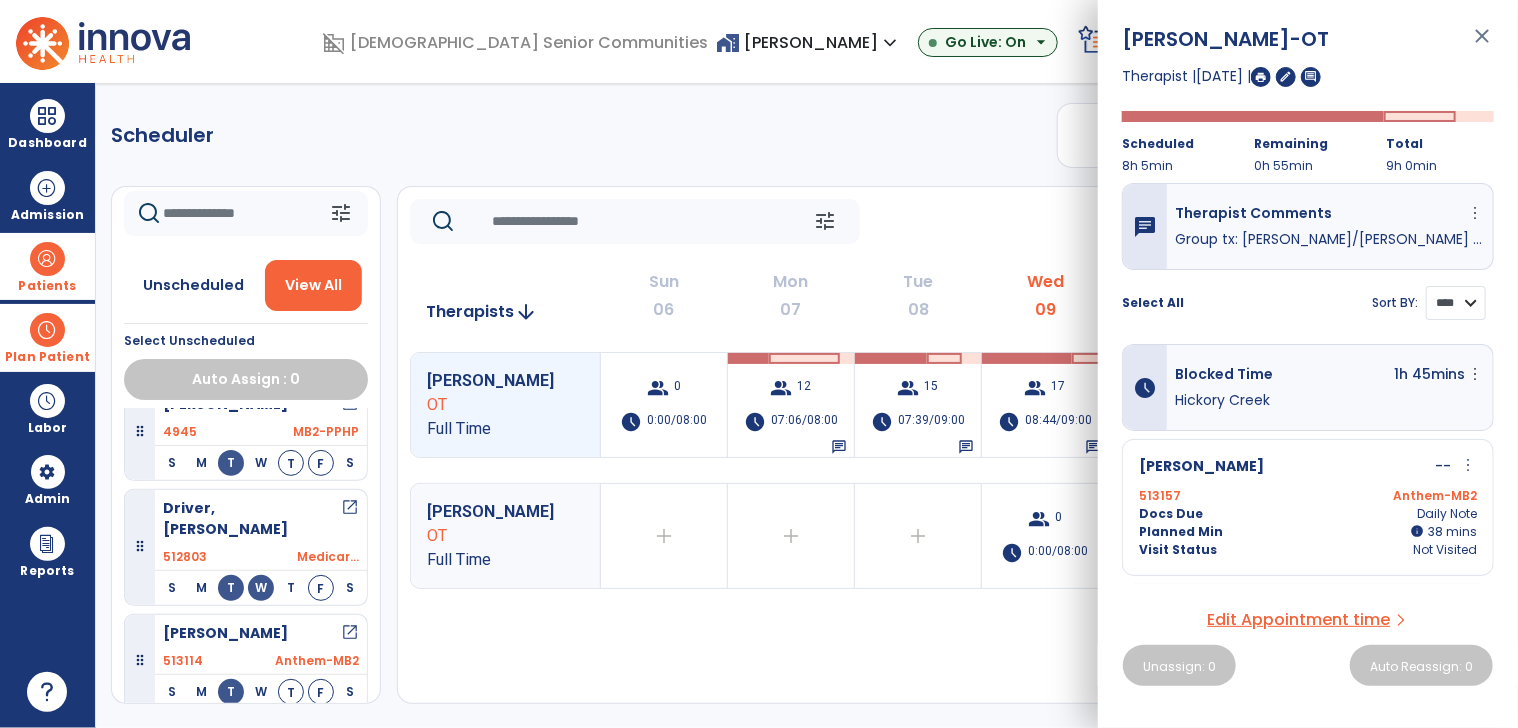 drag, startPoint x: 1453, startPoint y: 299, endPoint x: 1452, endPoint y: 313, distance: 14.035668 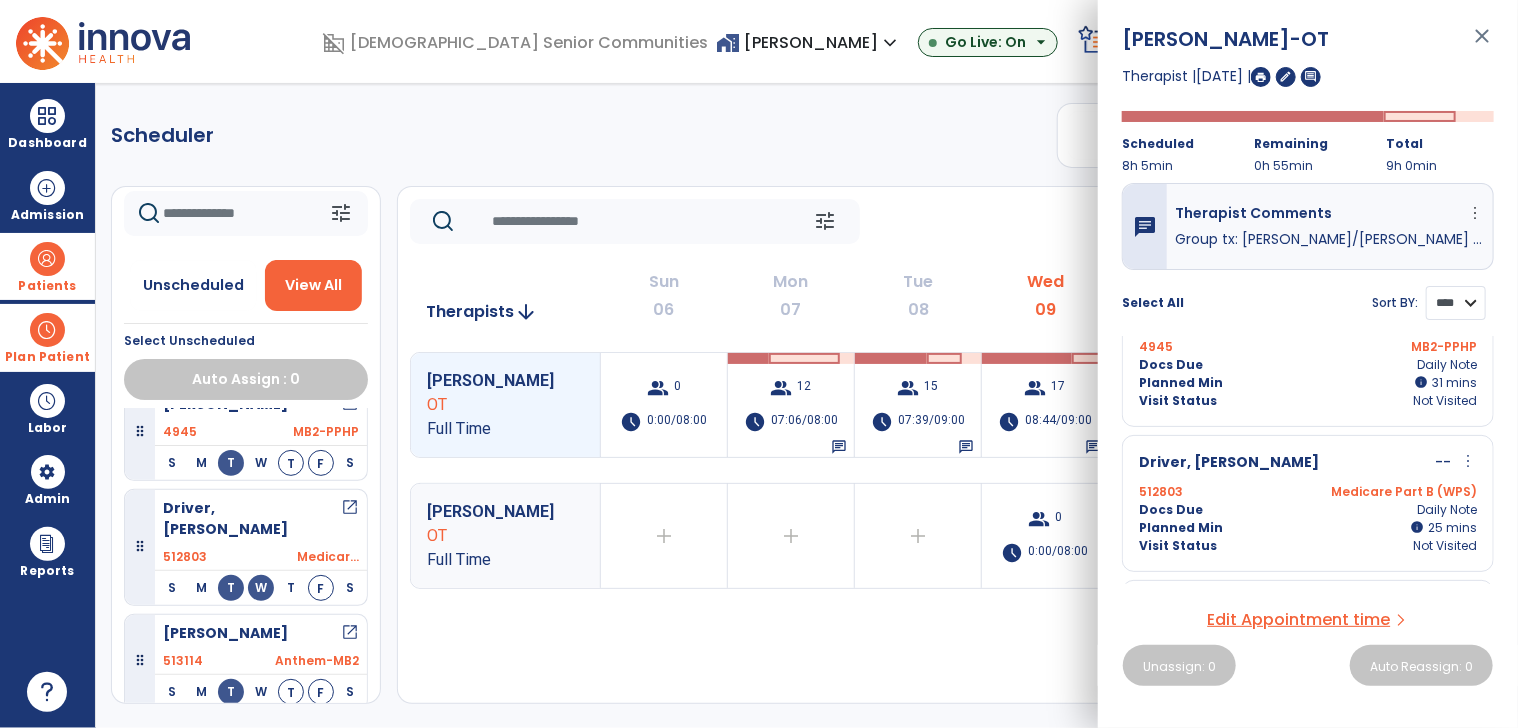 scroll, scrollTop: 900, scrollLeft: 0, axis: vertical 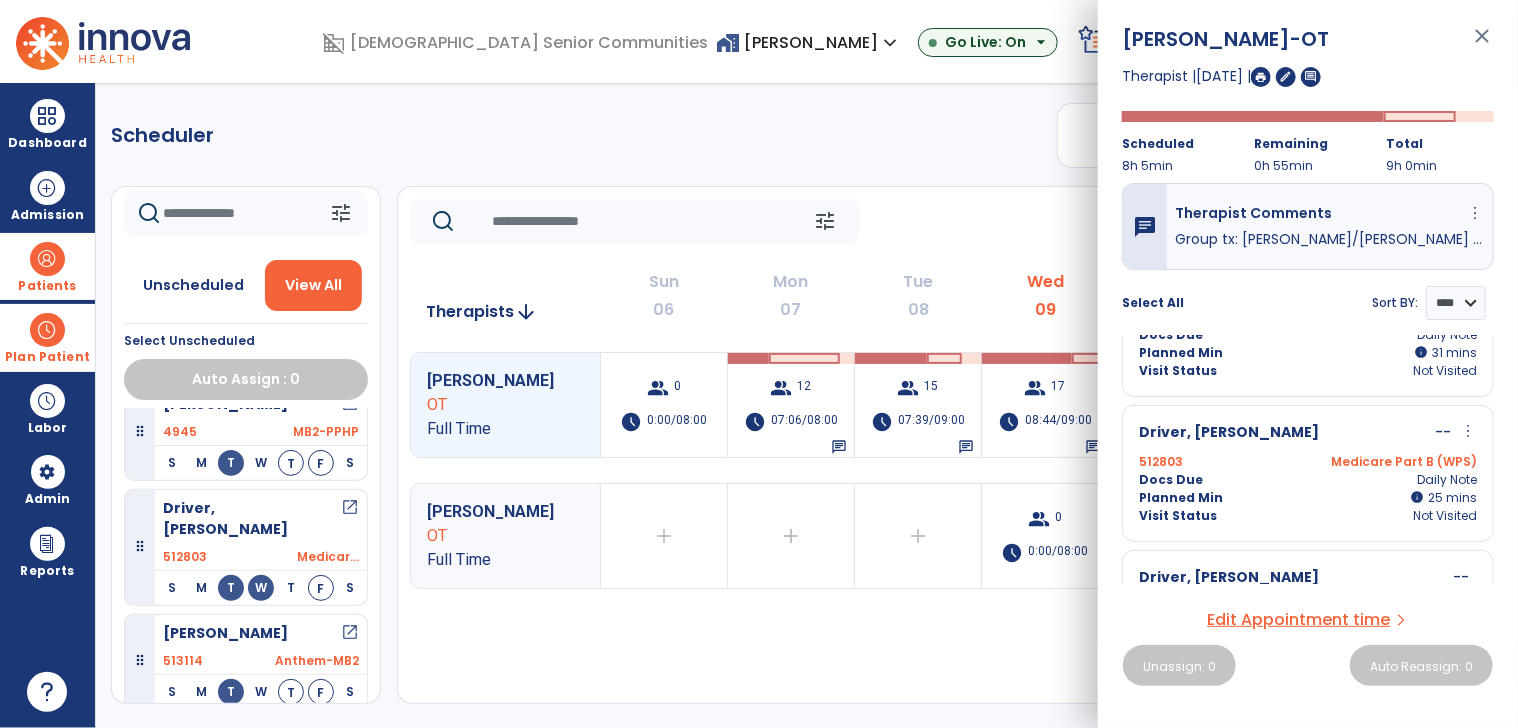 click on "more_vert" at bounding box center (1468, 431) 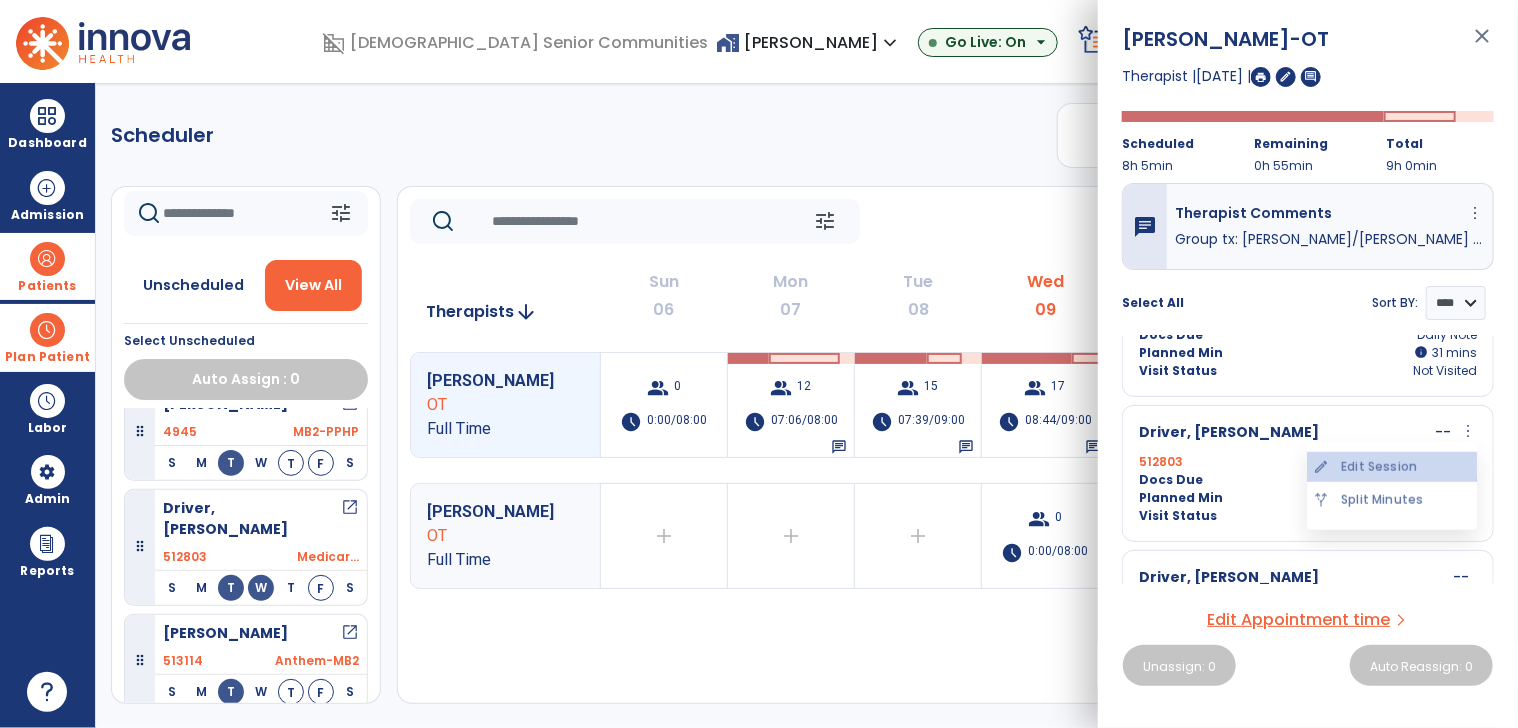 click on "edit   Edit Session" at bounding box center (1392, 467) 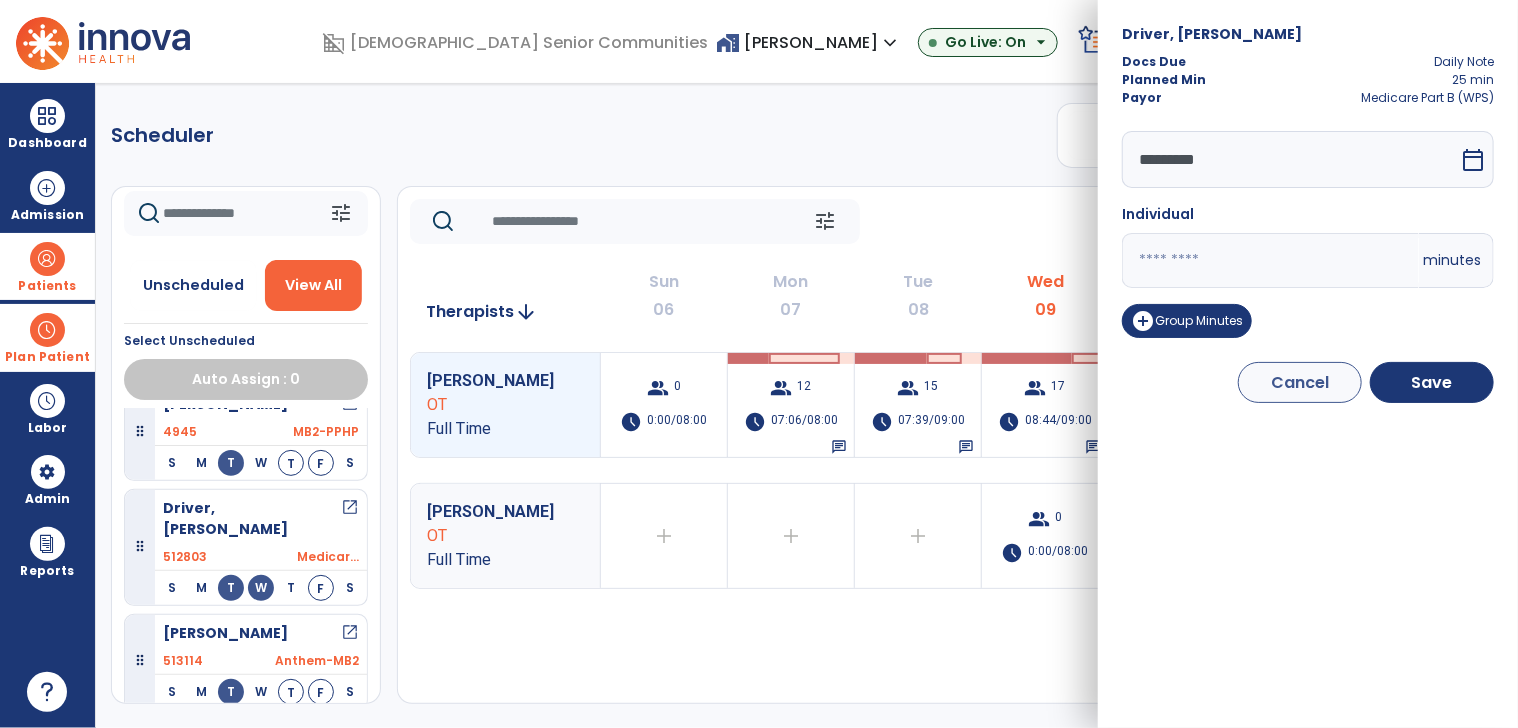 click on "*********" at bounding box center [1290, 159] 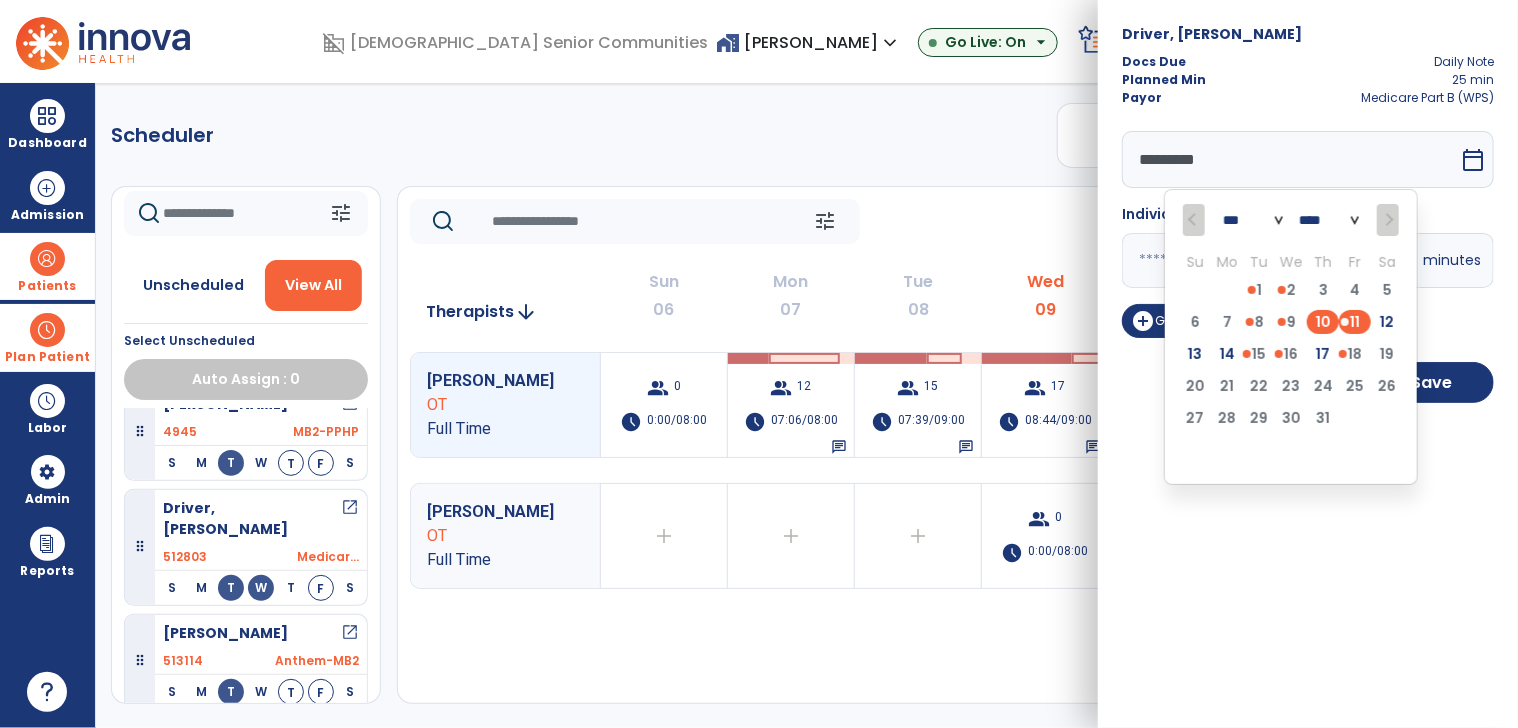 click on "10" at bounding box center (1323, 322) 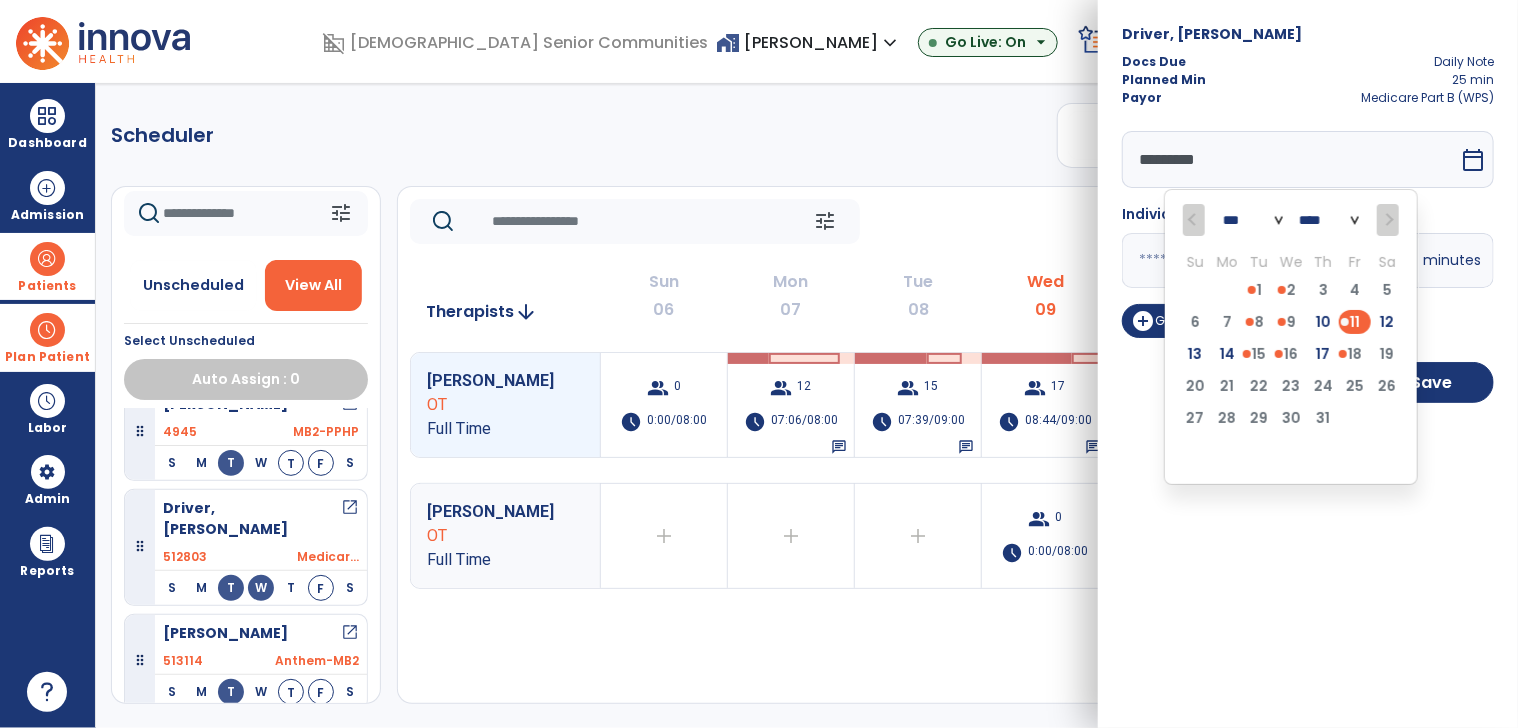 type on "*********" 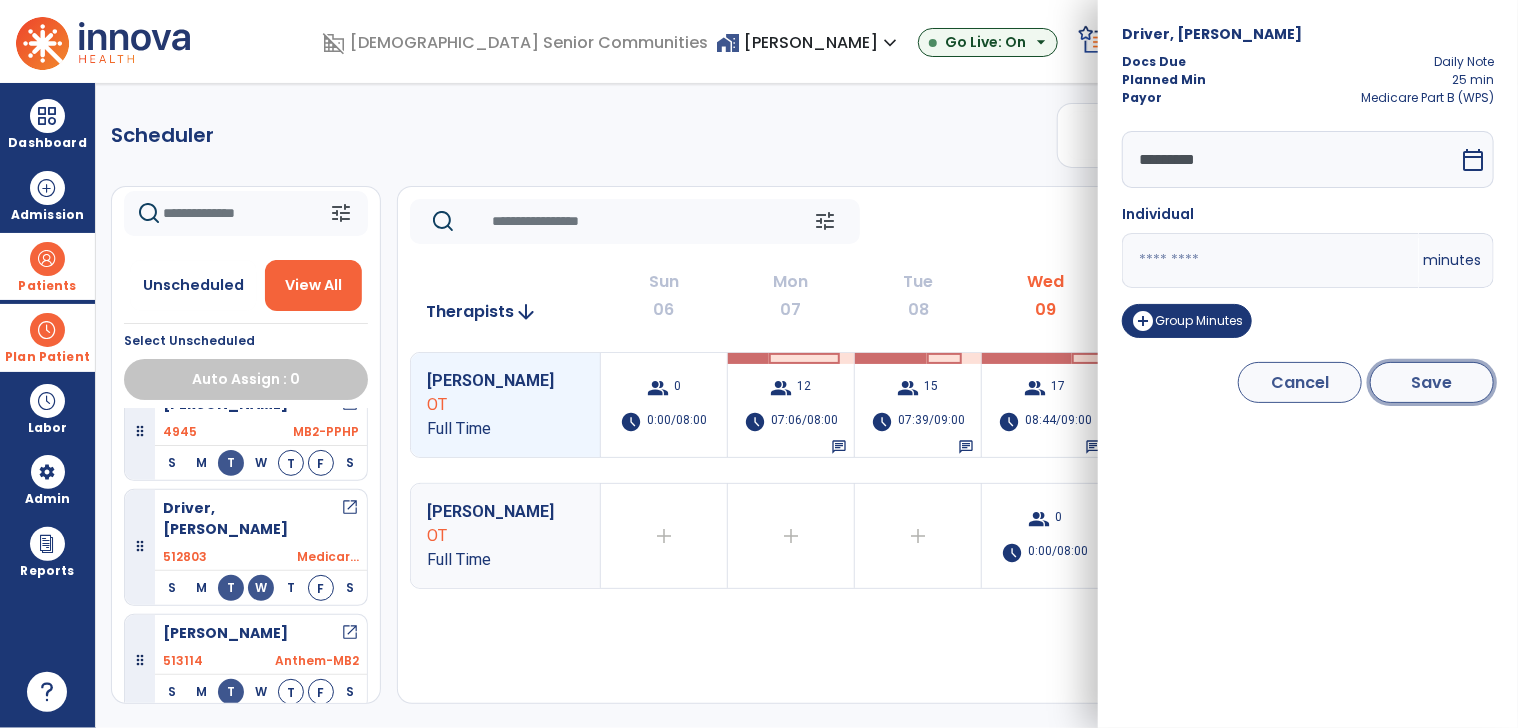 click on "Save" at bounding box center [1432, 382] 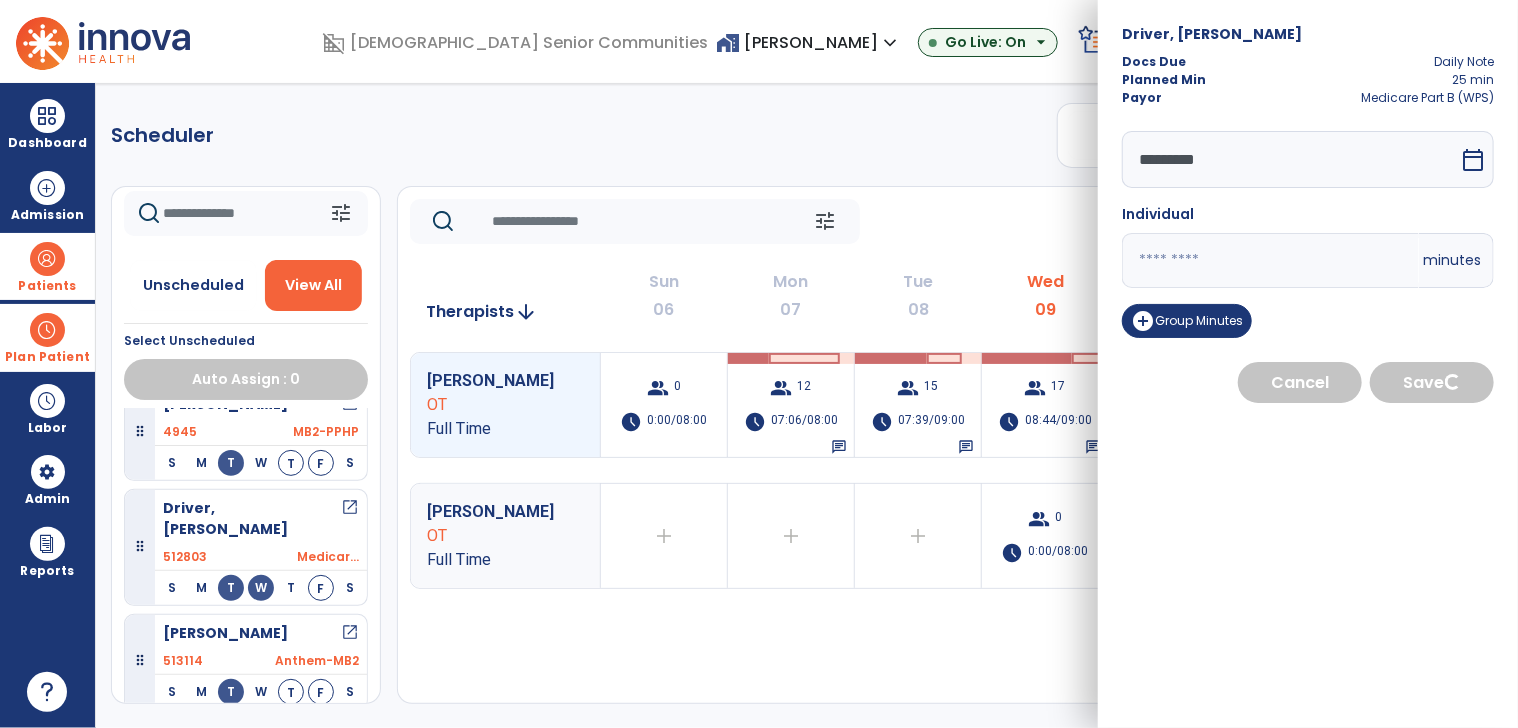 select on "****" 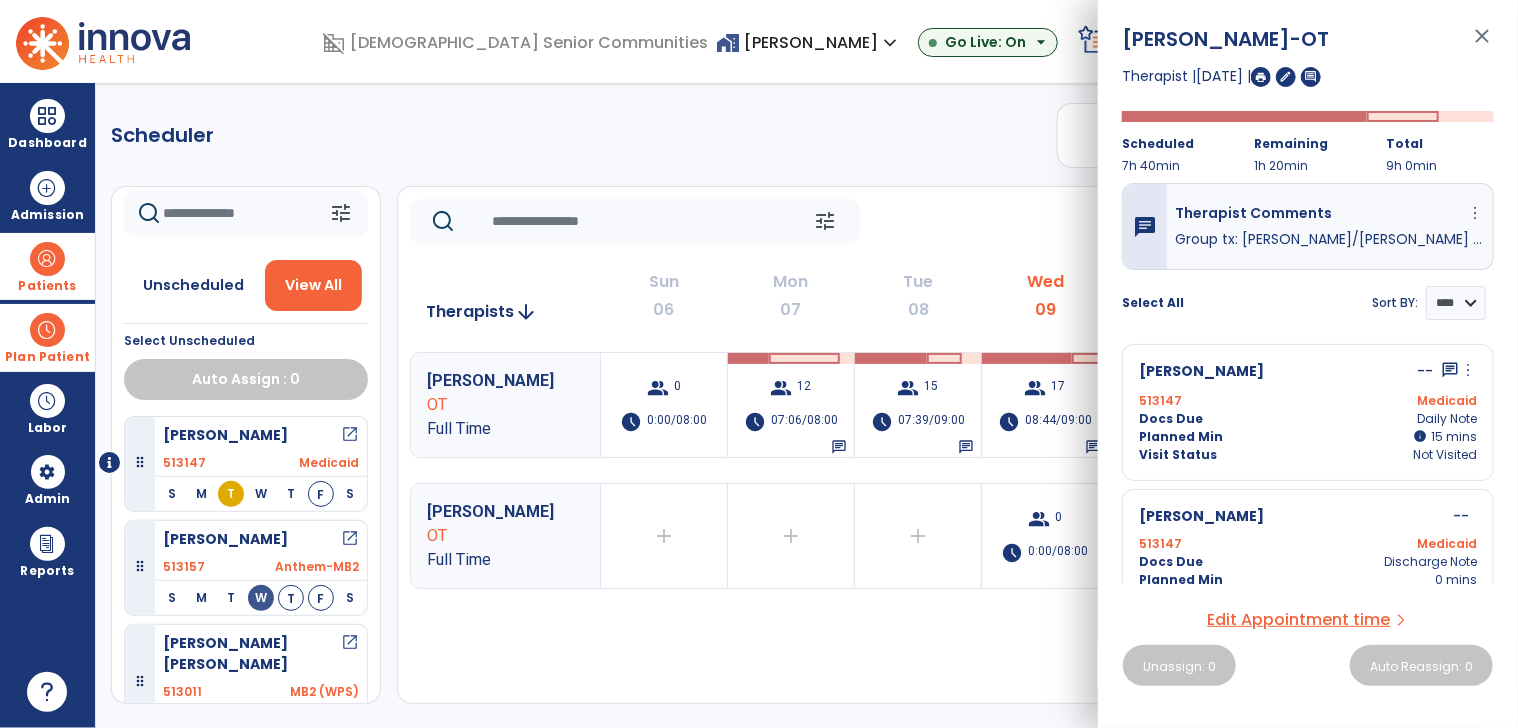 click on "Scheduler   PT   OT   ST  **** *** more_vert  Manage Labor   View All Therapists   Print" 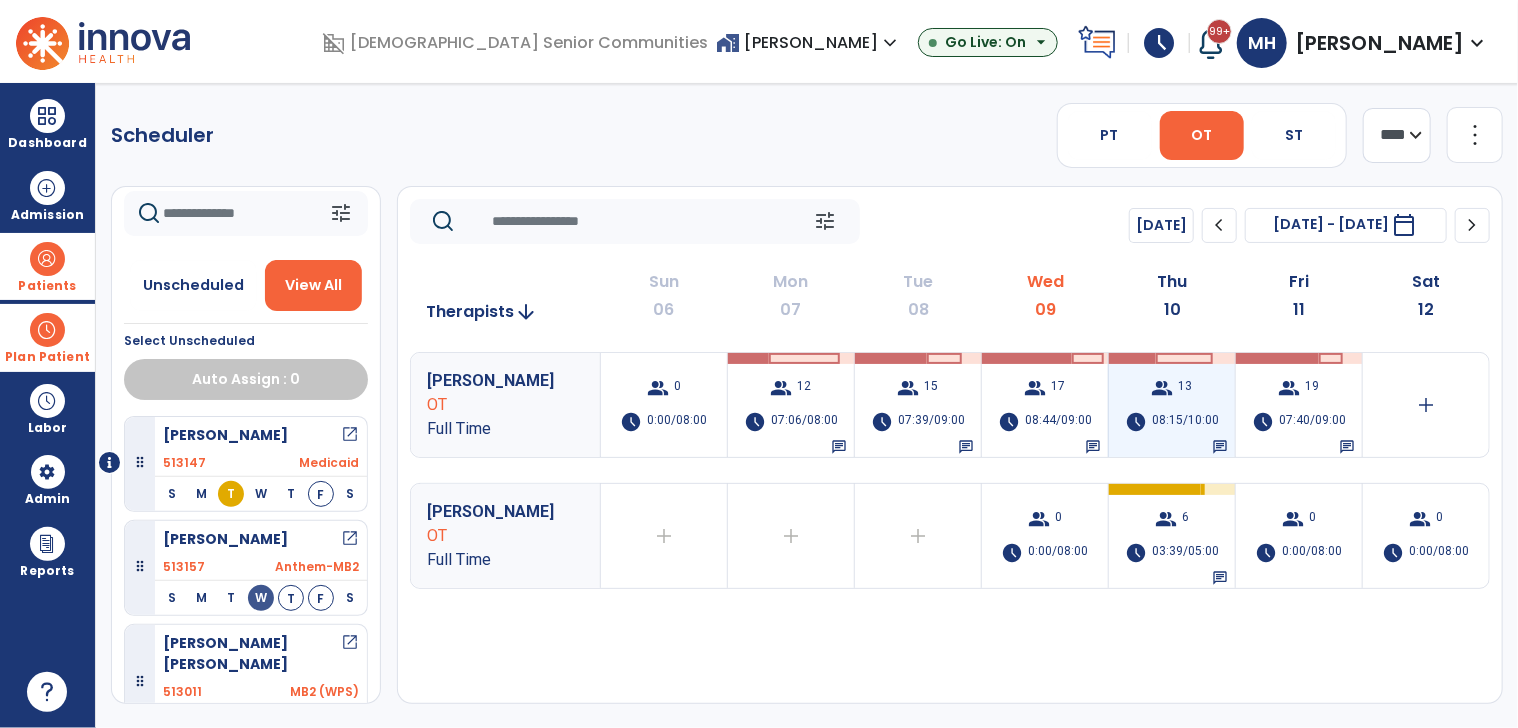 click on "08:15/10:00" at bounding box center [1185, 422] 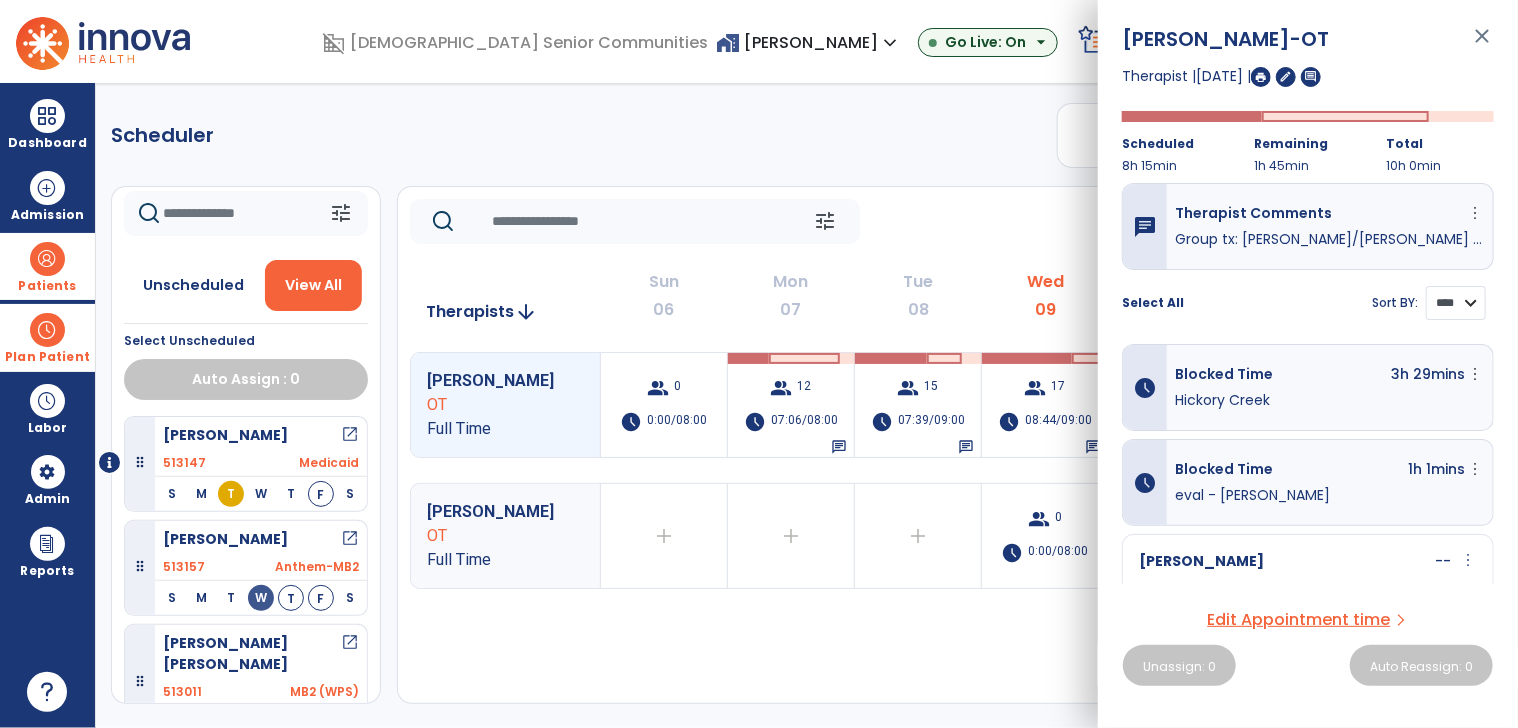drag, startPoint x: 1450, startPoint y: 299, endPoint x: 1450, endPoint y: 315, distance: 16 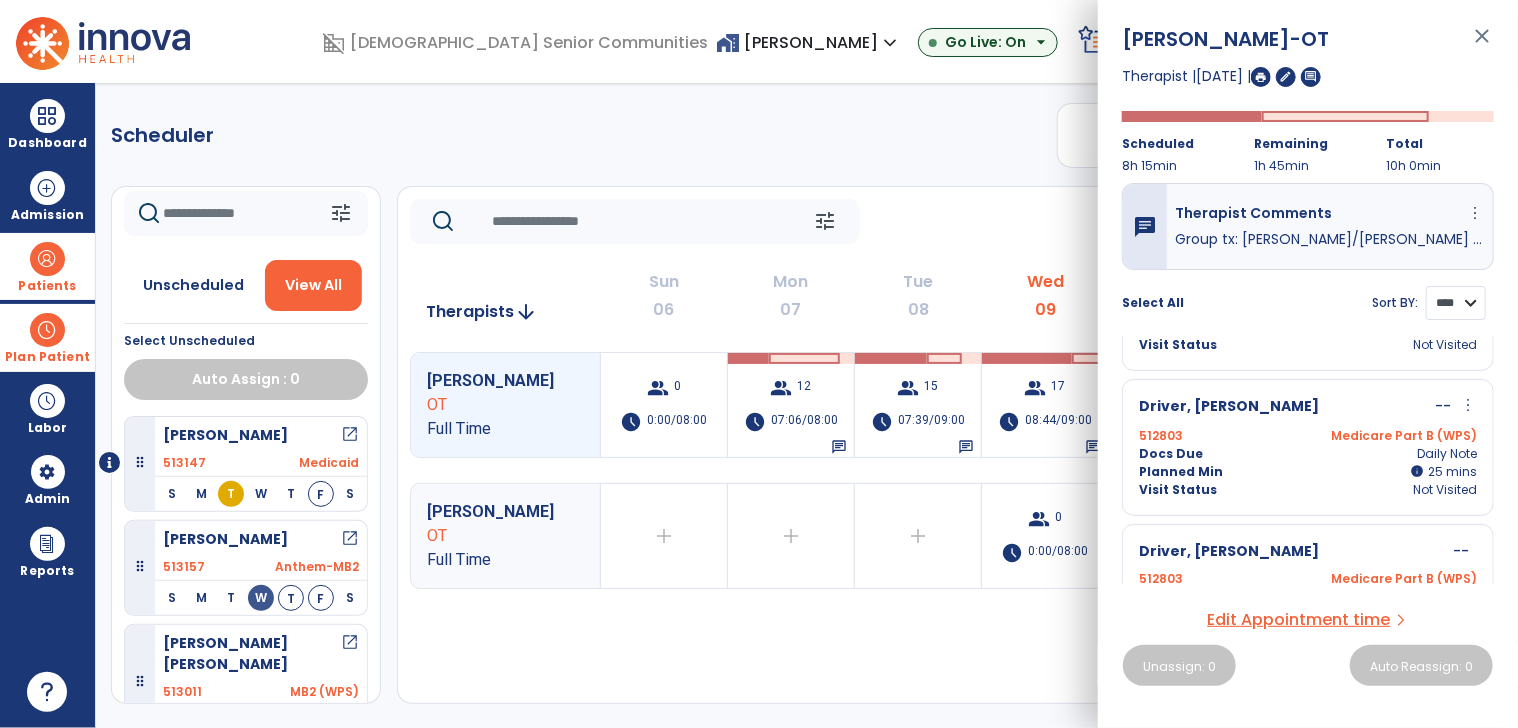 scroll, scrollTop: 400, scrollLeft: 0, axis: vertical 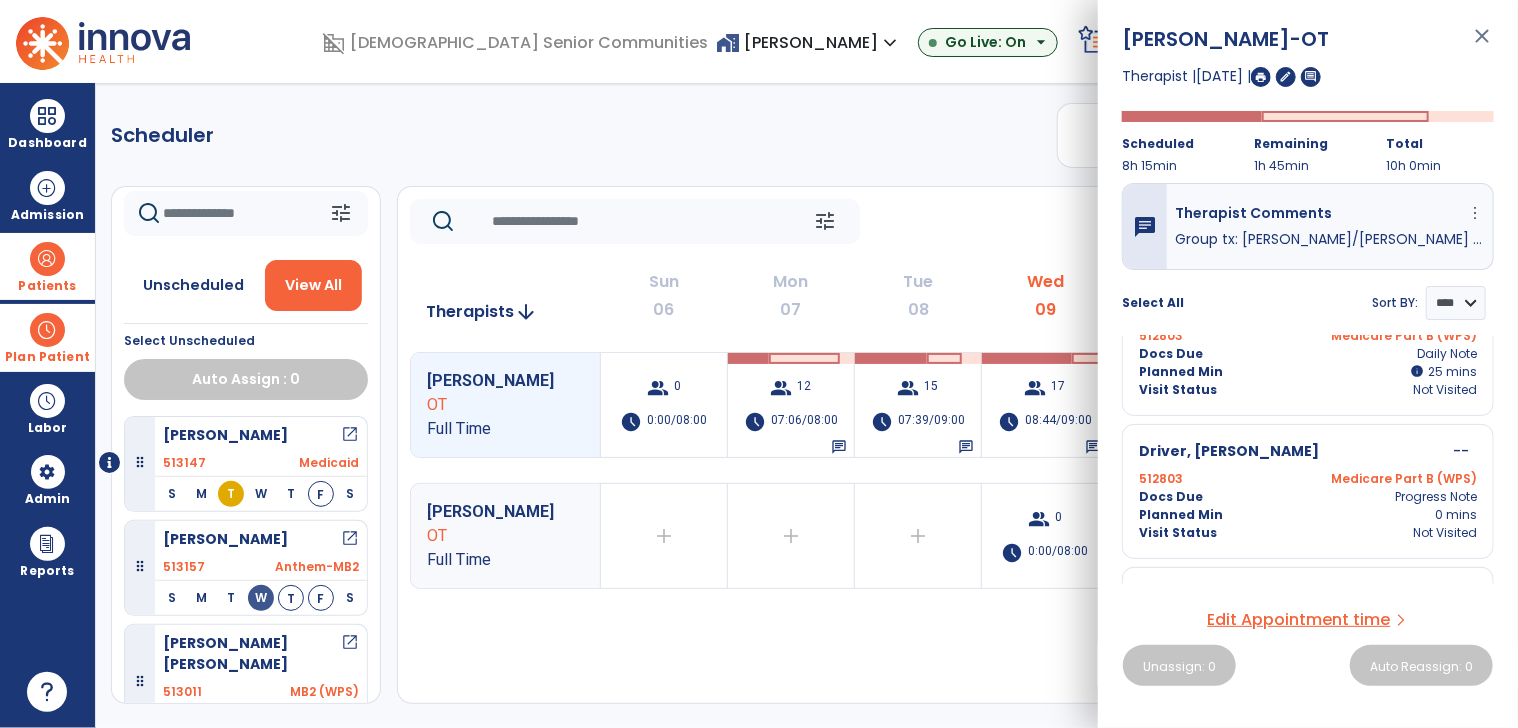 click on "Scheduler   PT   OT   ST  **** *** more_vert  Manage Labor   View All Therapists   Print" 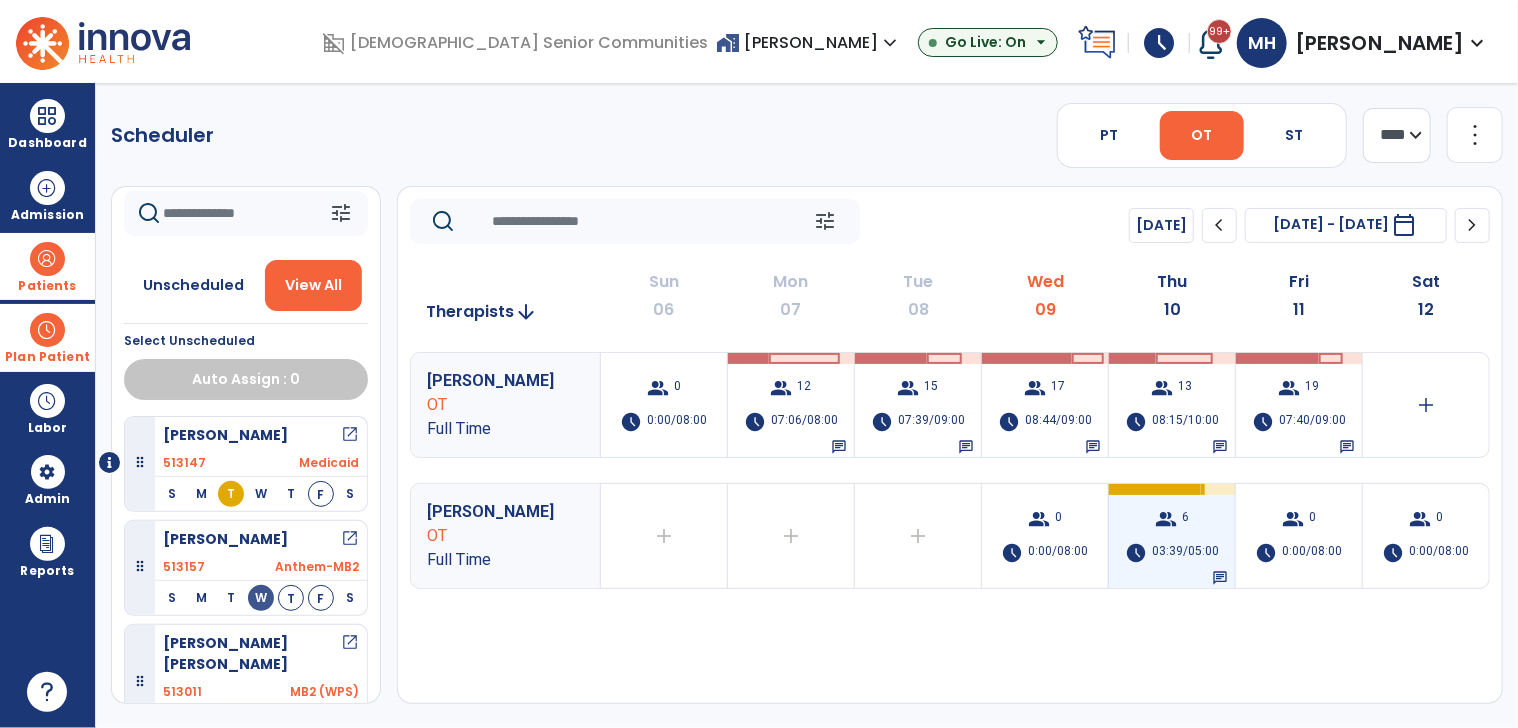 click on "03:39/05:00" at bounding box center [1185, 553] 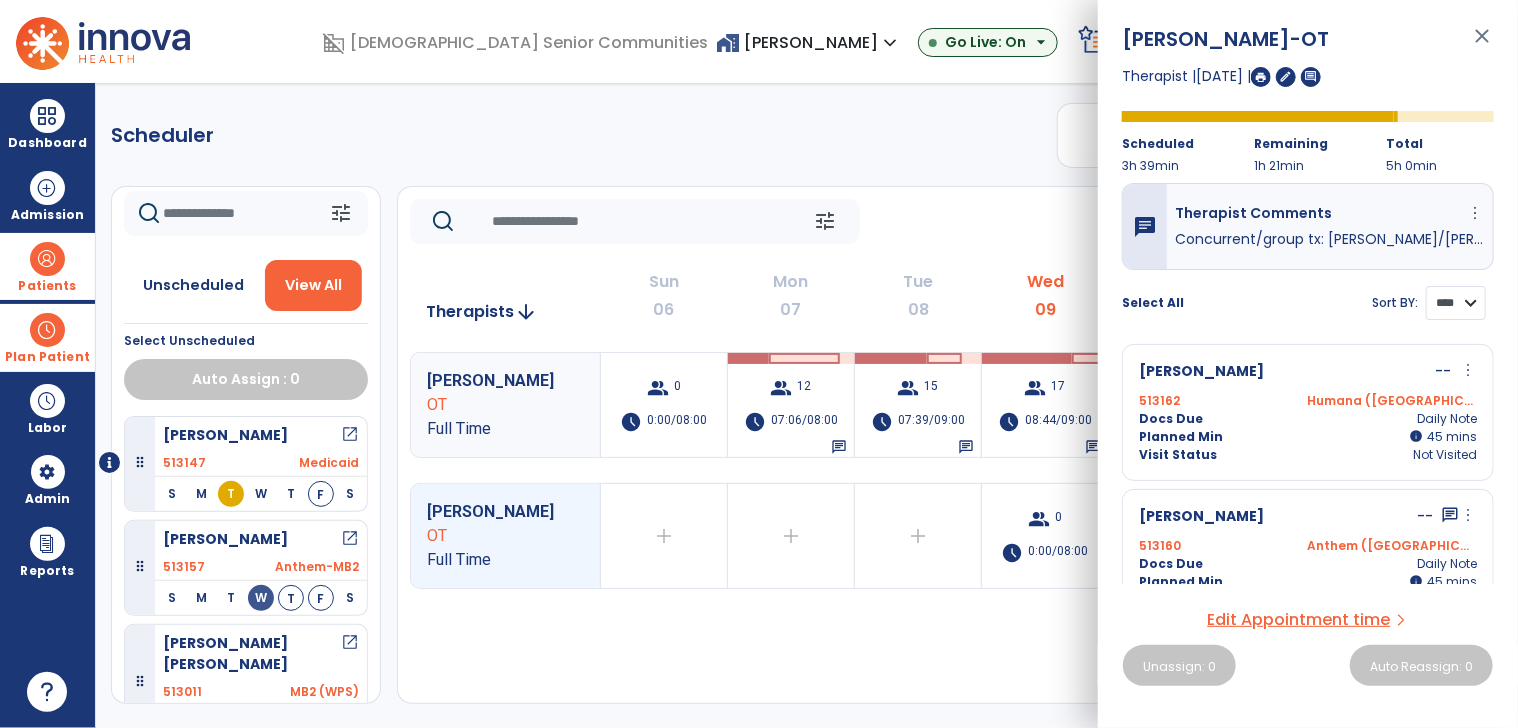 click on "**** ****" at bounding box center [1456, 303] 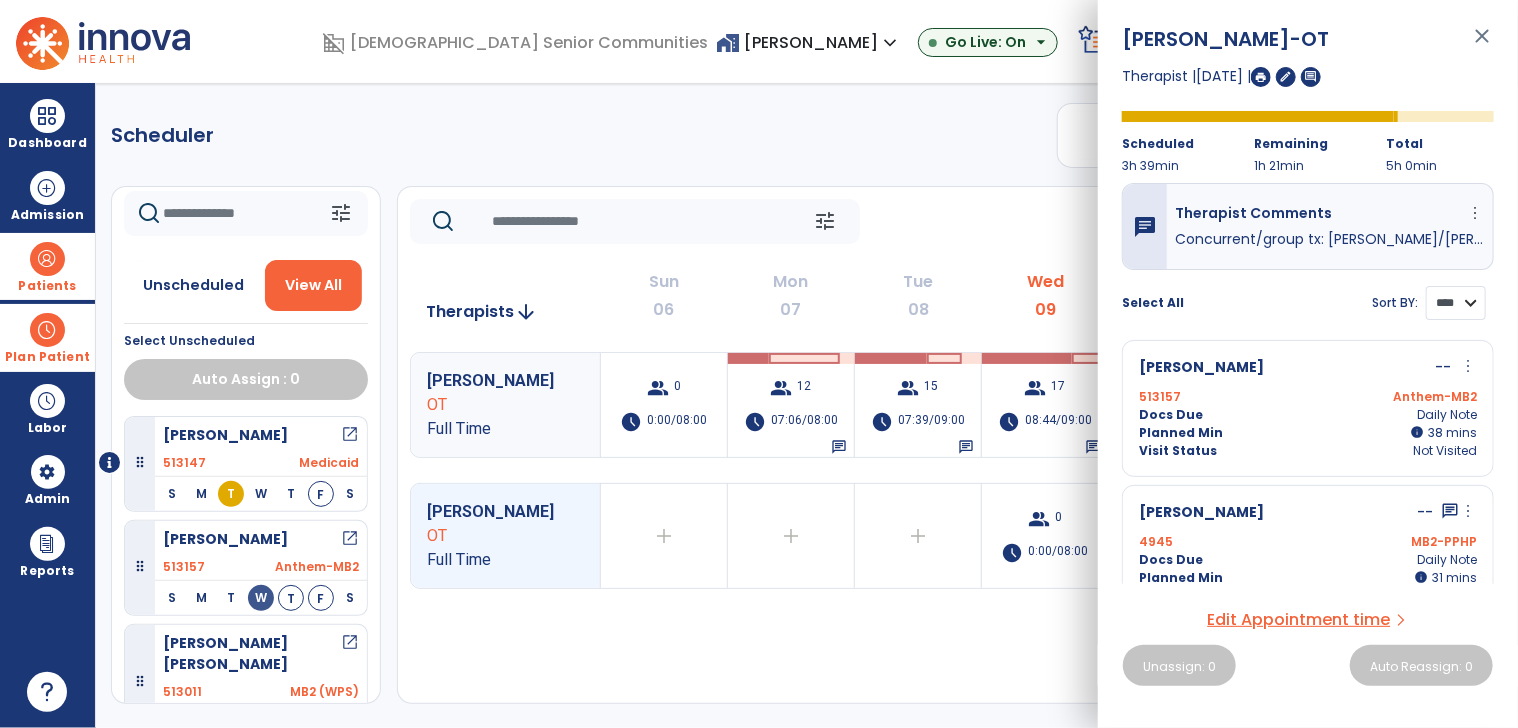 scroll, scrollTop: 0, scrollLeft: 0, axis: both 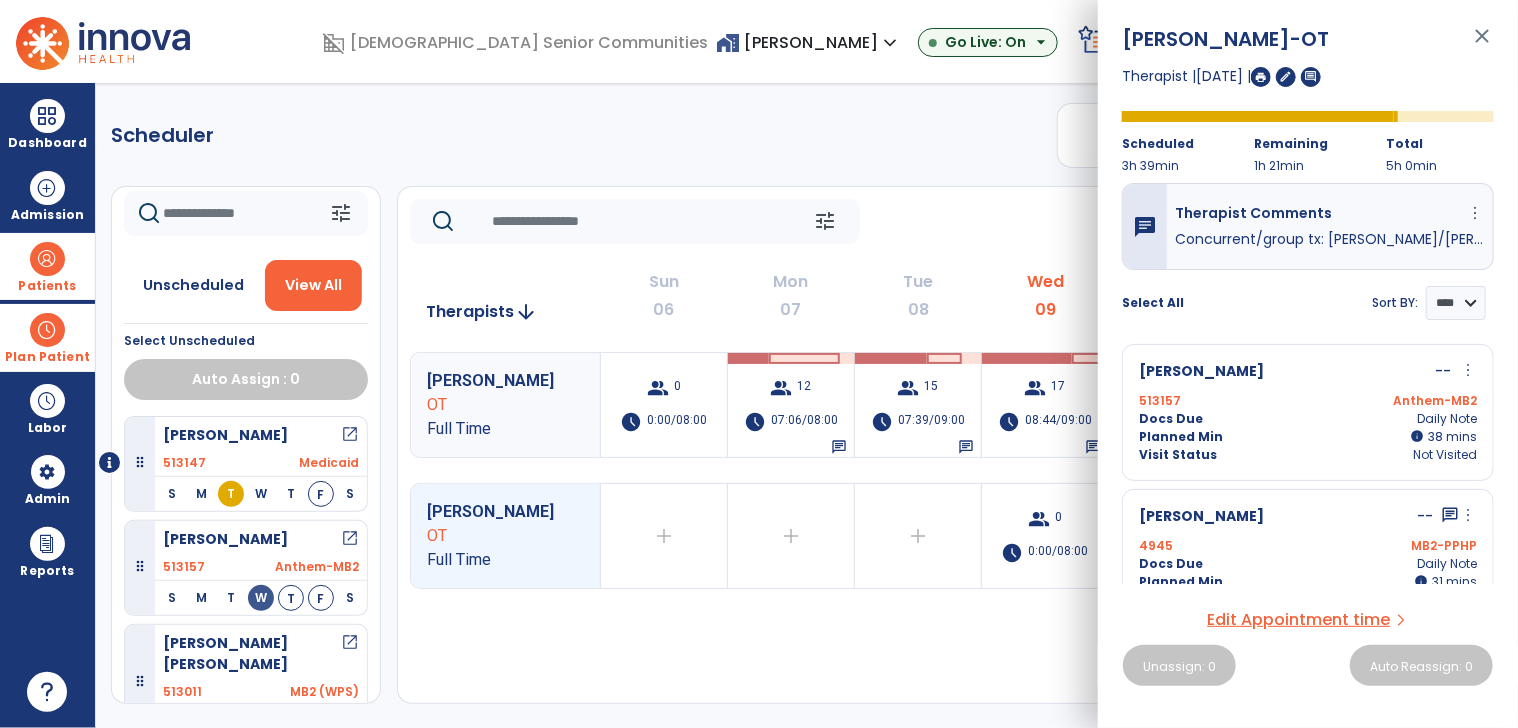 click on "Scheduler   PT   OT   ST  **** *** more_vert  Manage Labor   View All Therapists   Print" 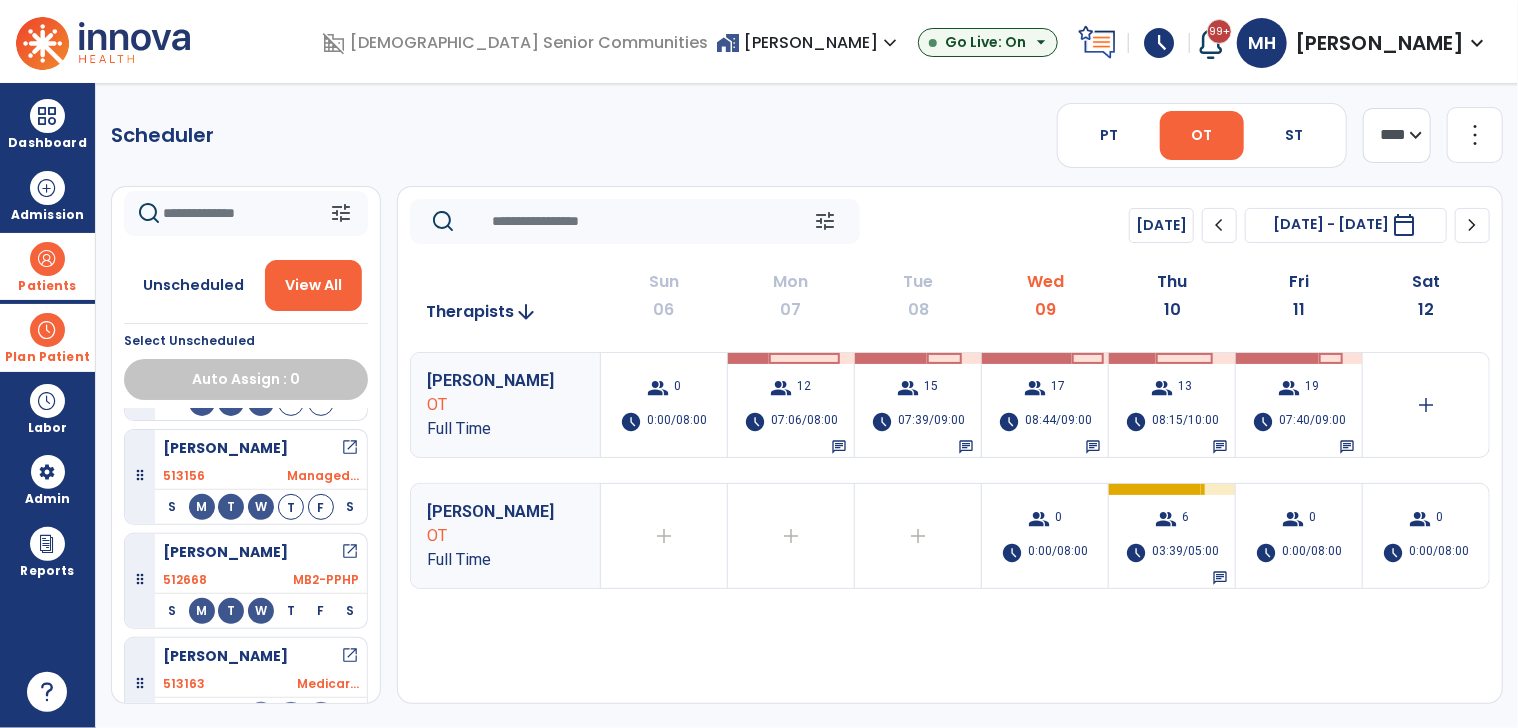 scroll, scrollTop: 1264, scrollLeft: 0, axis: vertical 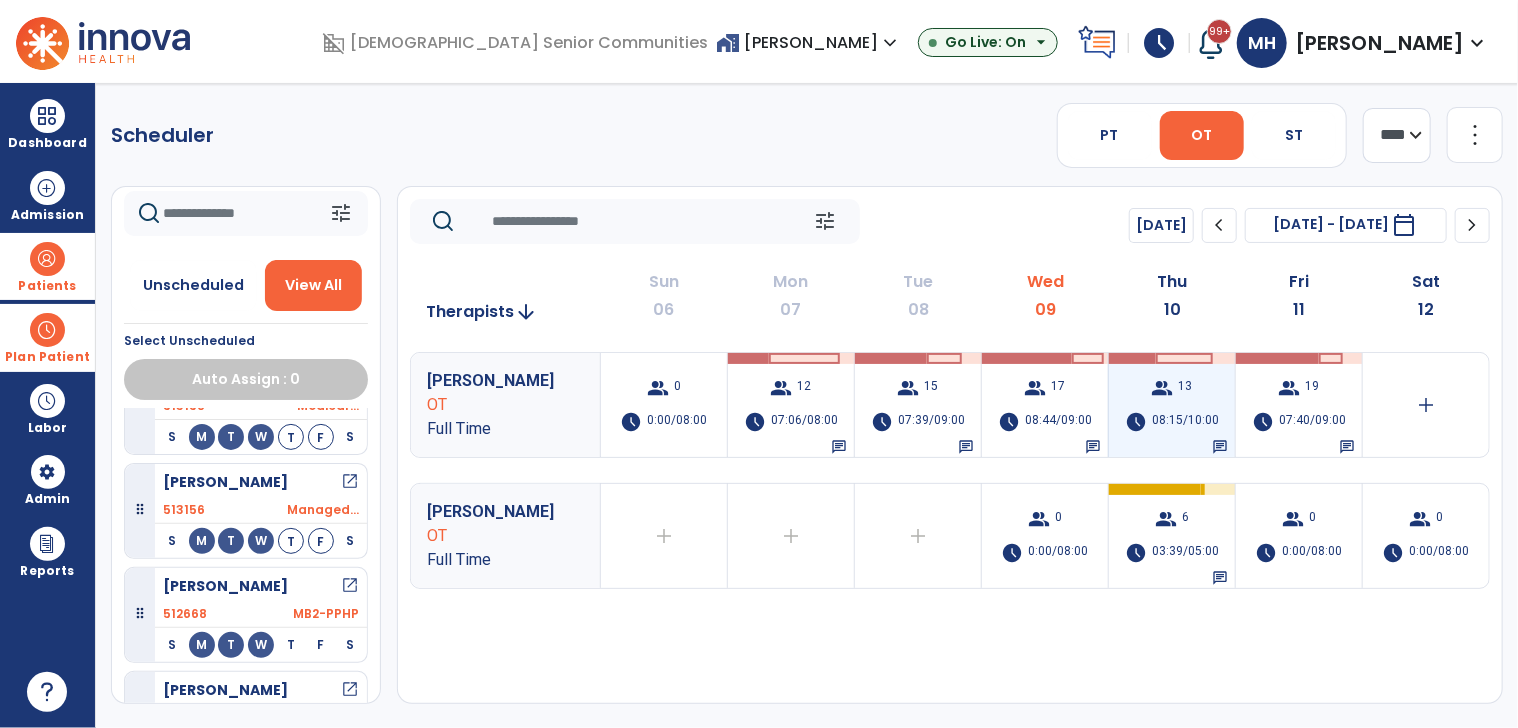 click on "group  13  schedule  08:15/10:00   chat" at bounding box center [1172, 405] 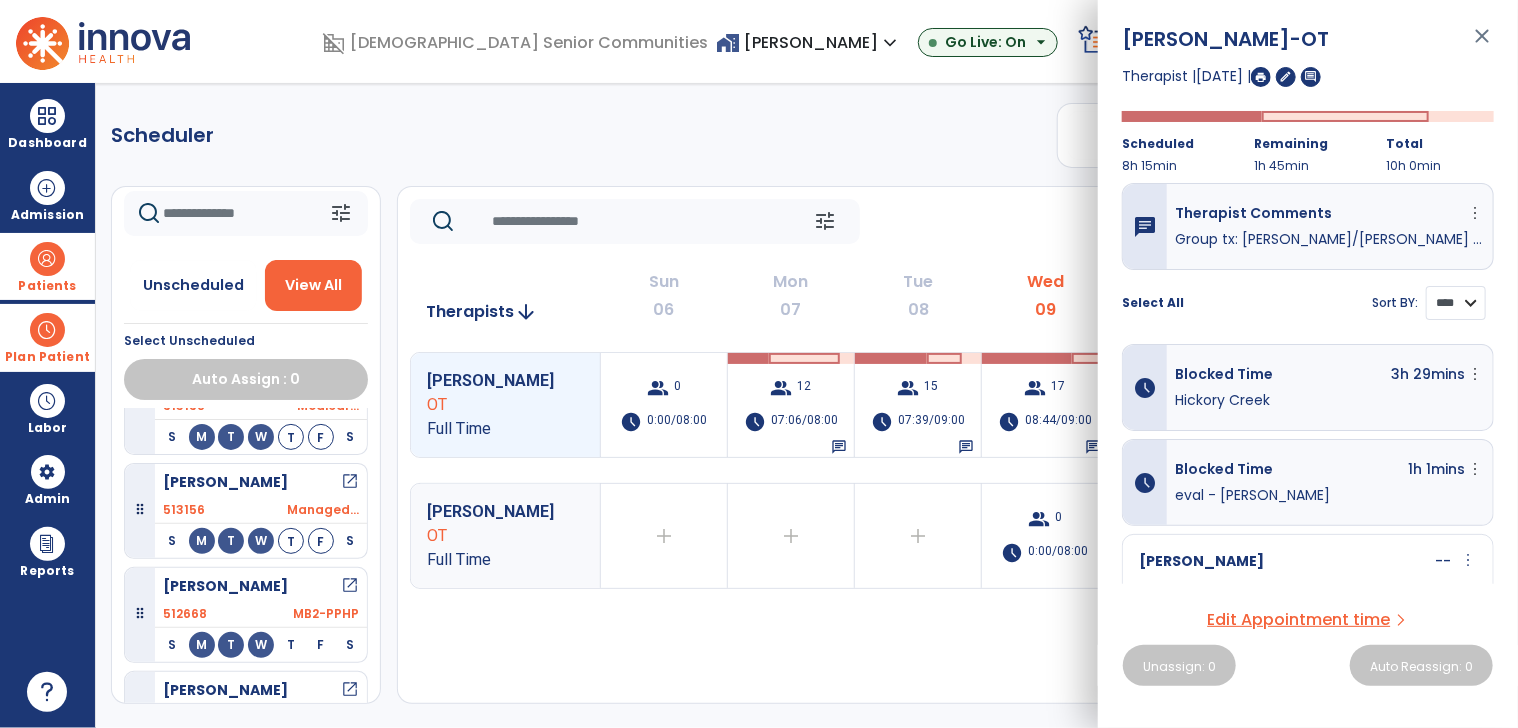 click on "**** ****" at bounding box center [1456, 303] 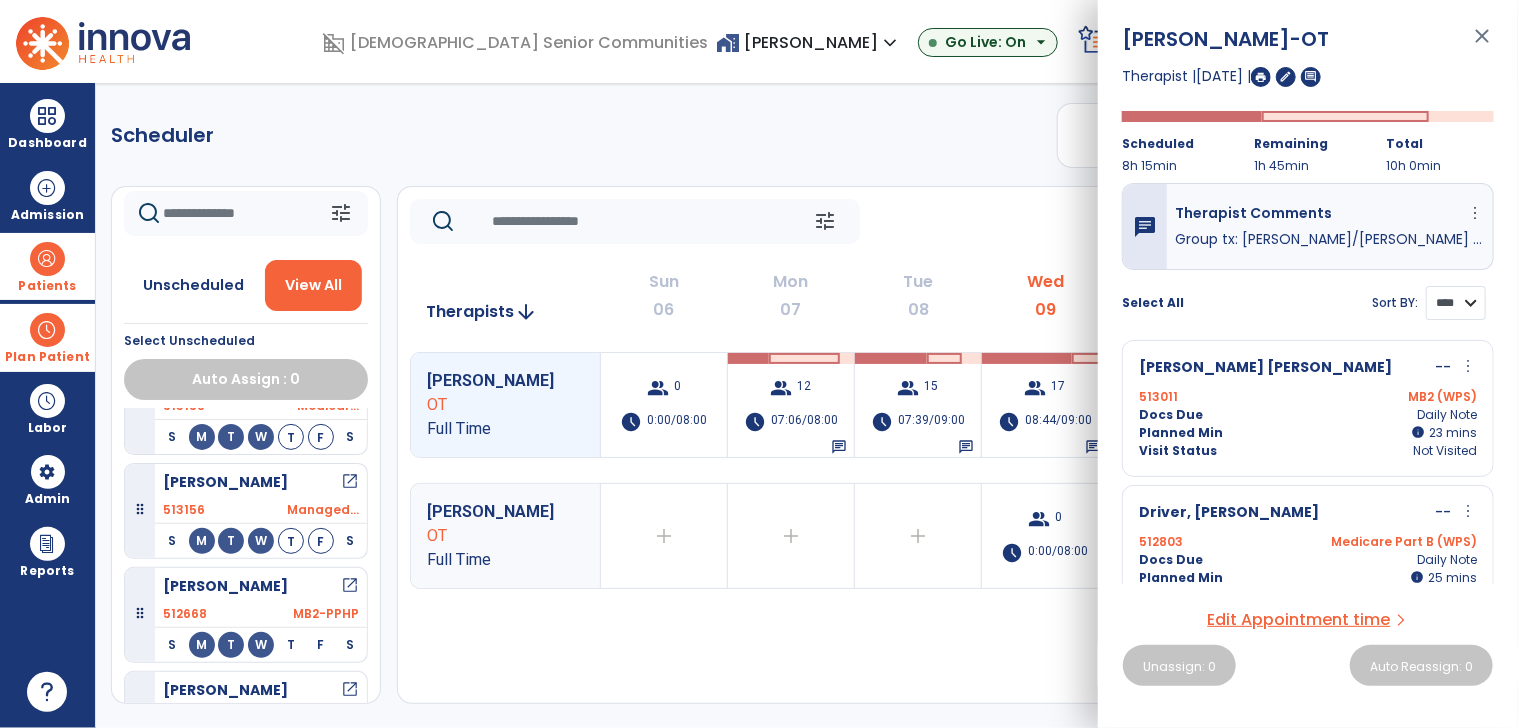 scroll, scrollTop: 0, scrollLeft: 0, axis: both 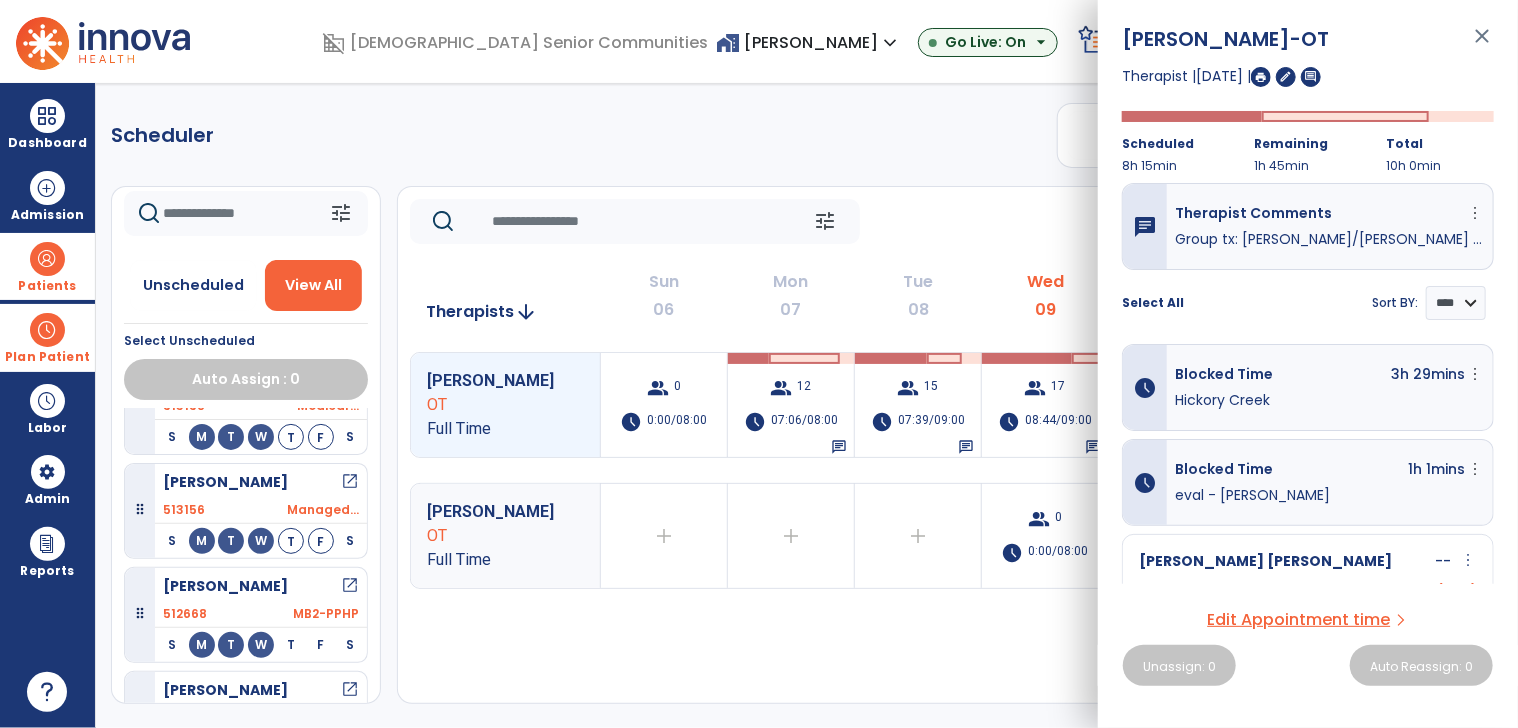click on "Scheduler   PT   OT   ST  **** *** more_vert  Manage Labor   View All Therapists   Print" 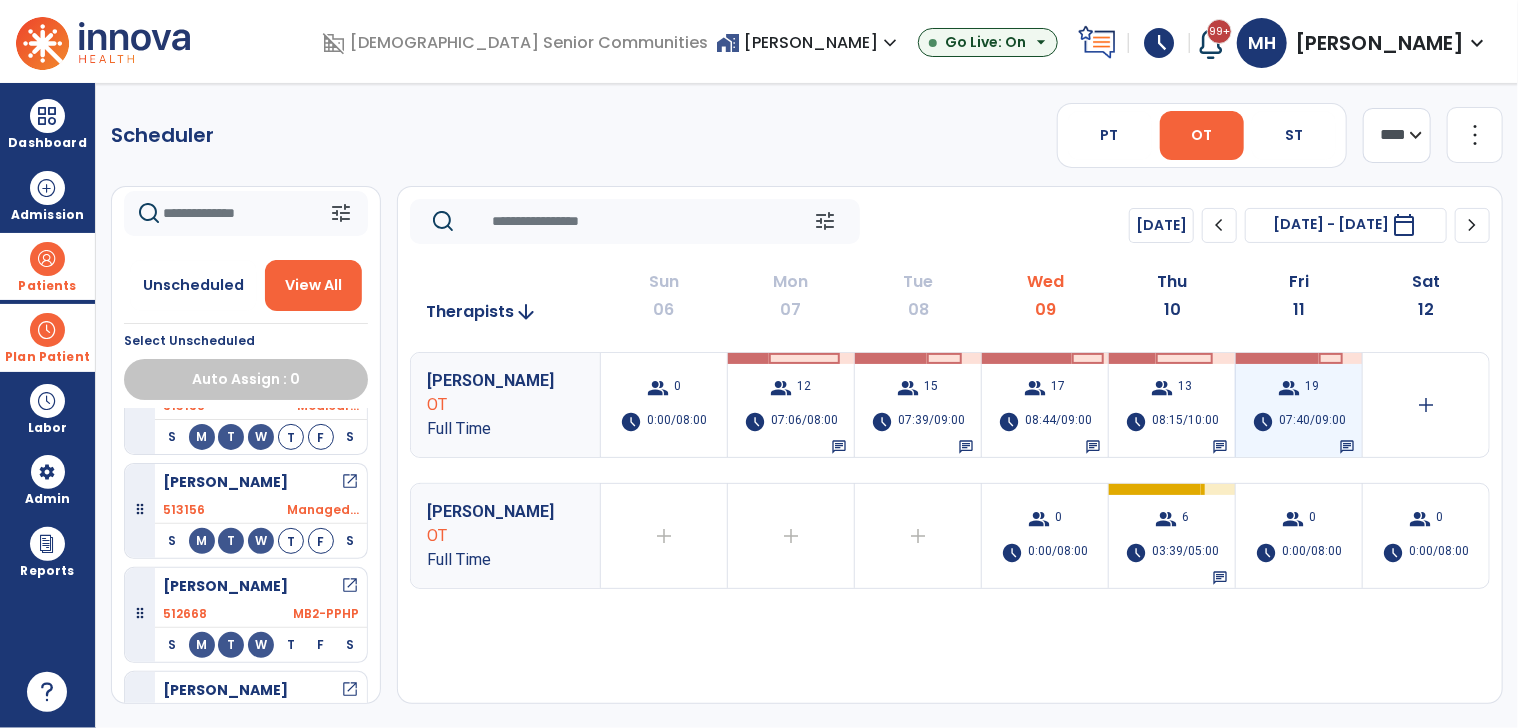 click on "07:40/09:00" at bounding box center [1312, 422] 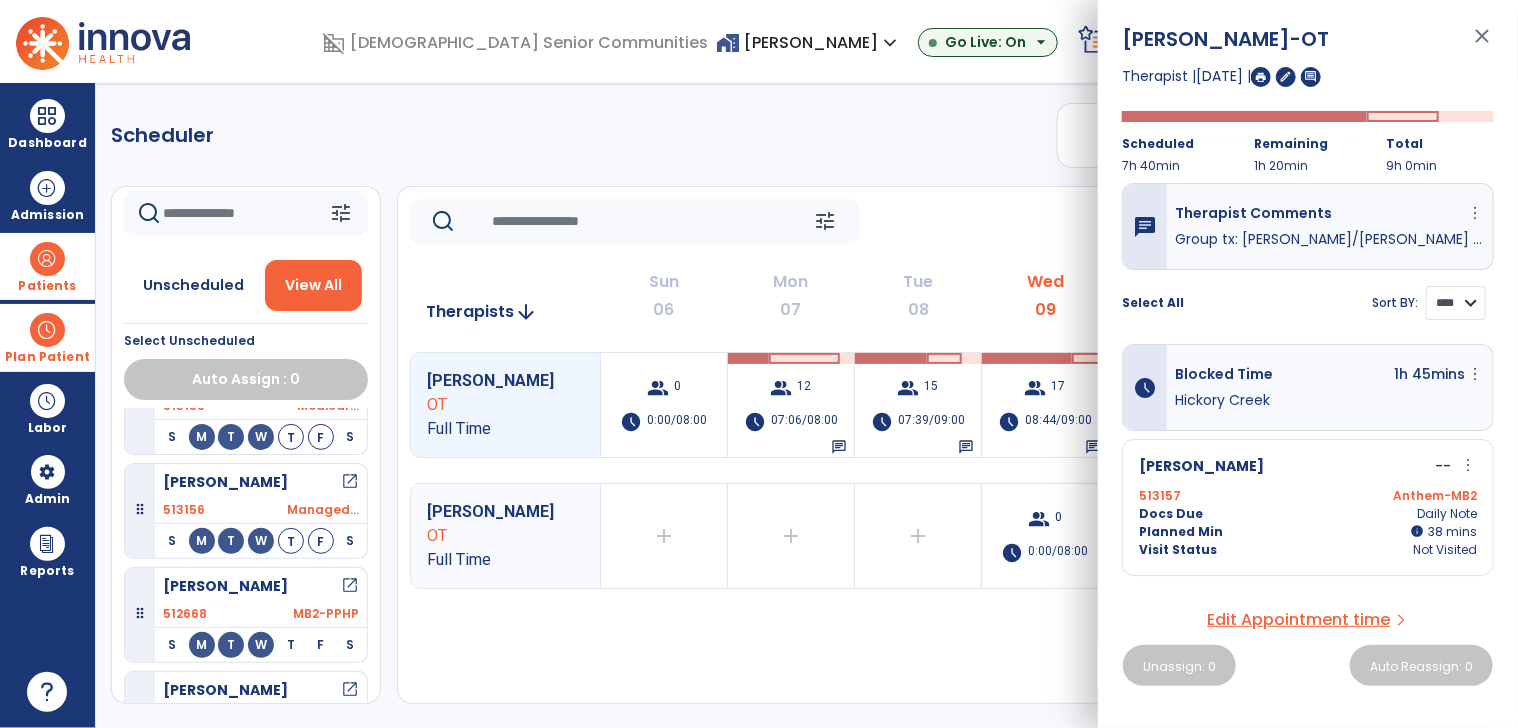 click on "**** ****" at bounding box center [1456, 303] 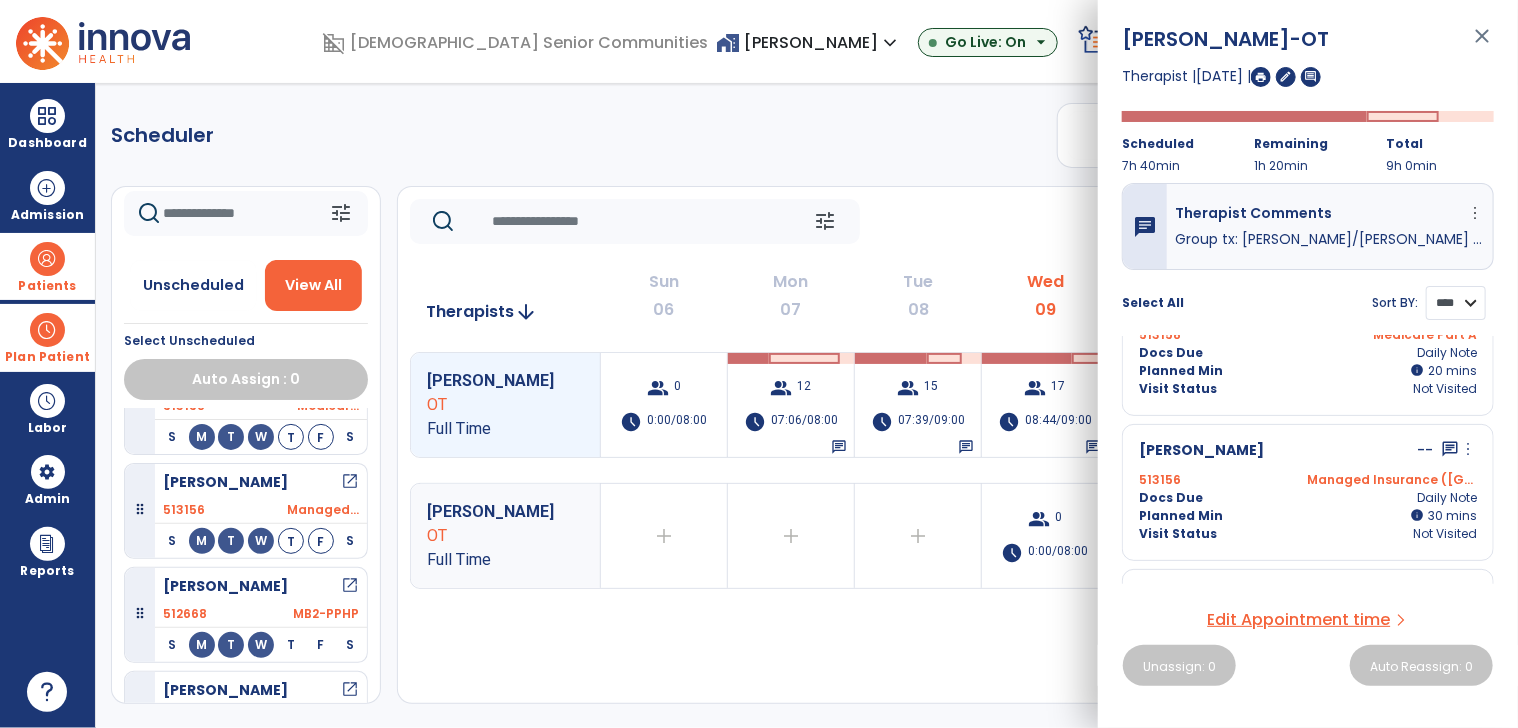 scroll, scrollTop: 2080, scrollLeft: 0, axis: vertical 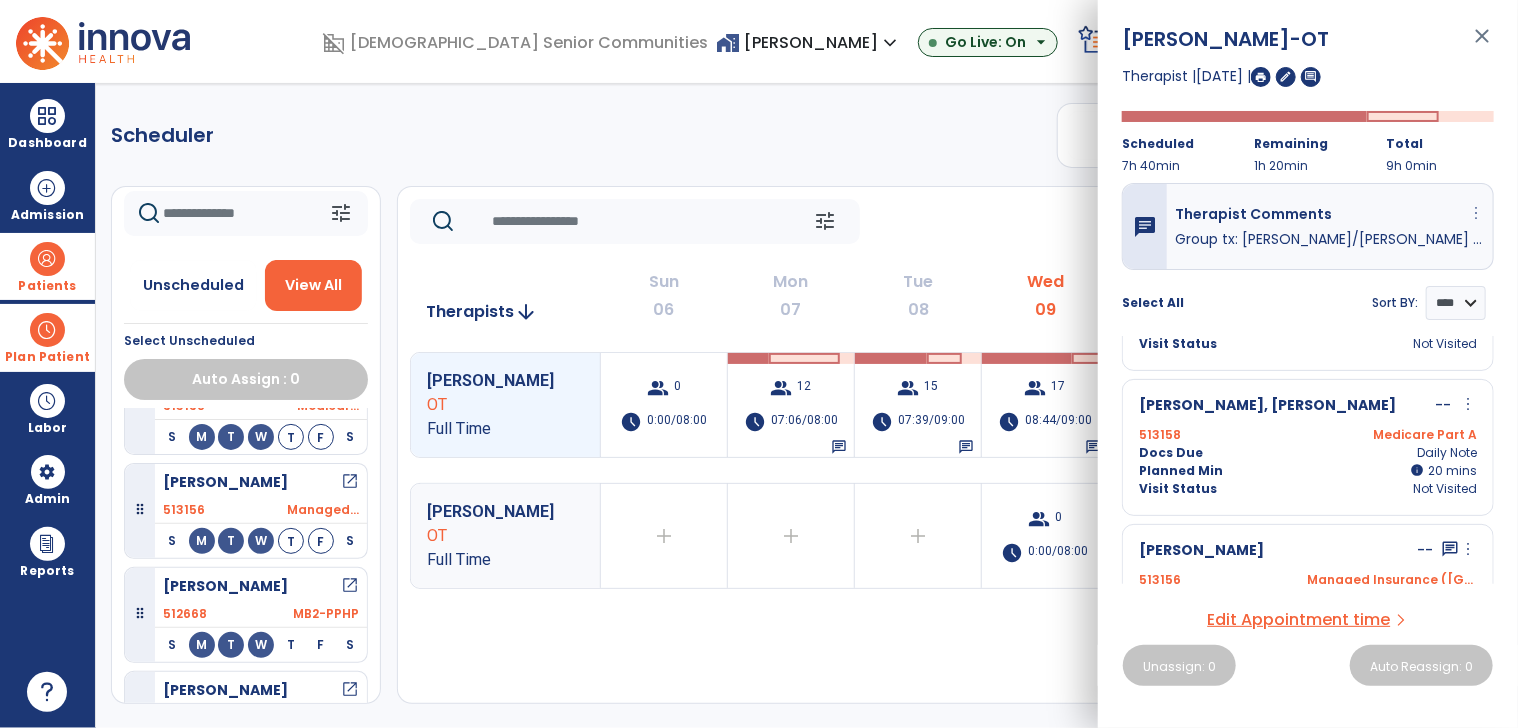 click on "more_vert" at bounding box center (1476, 213) 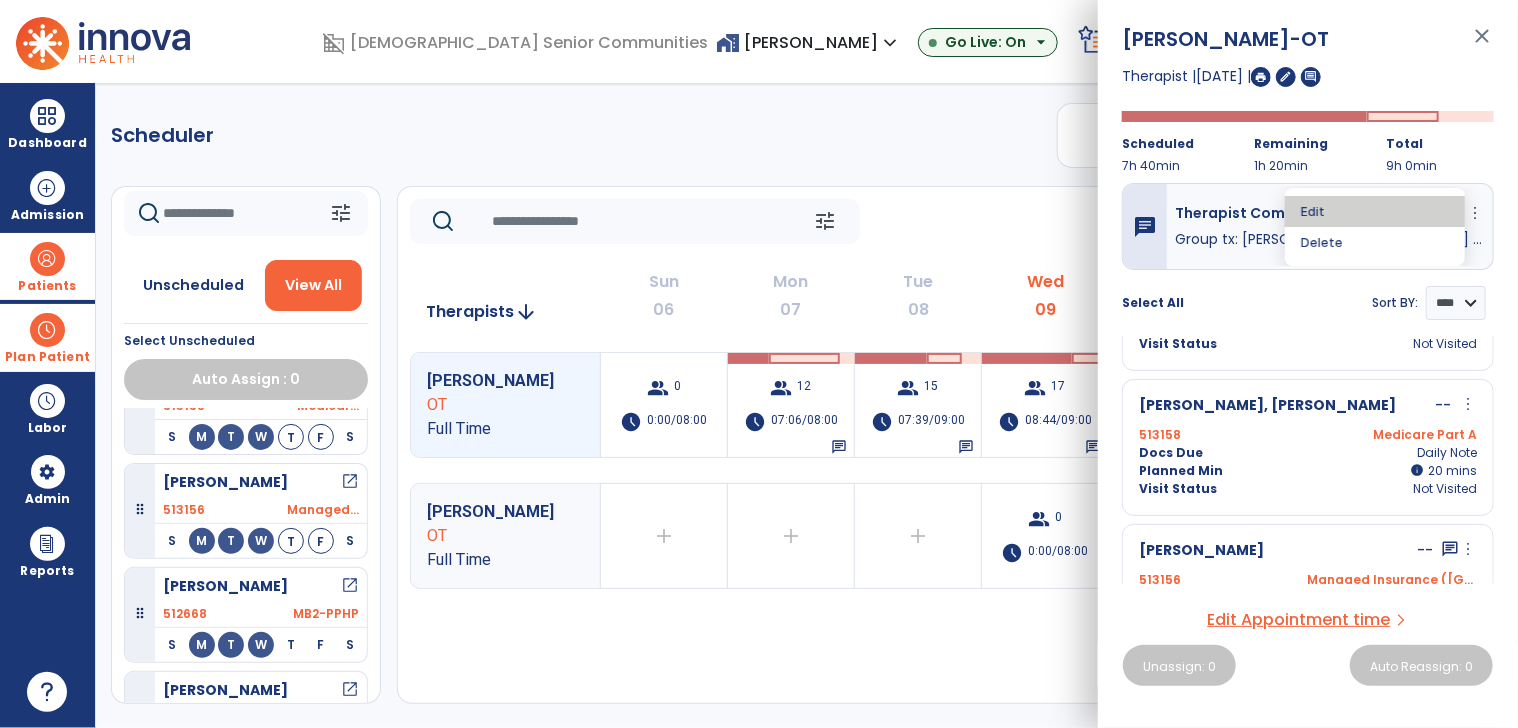 click on "Edit" at bounding box center (1375, 211) 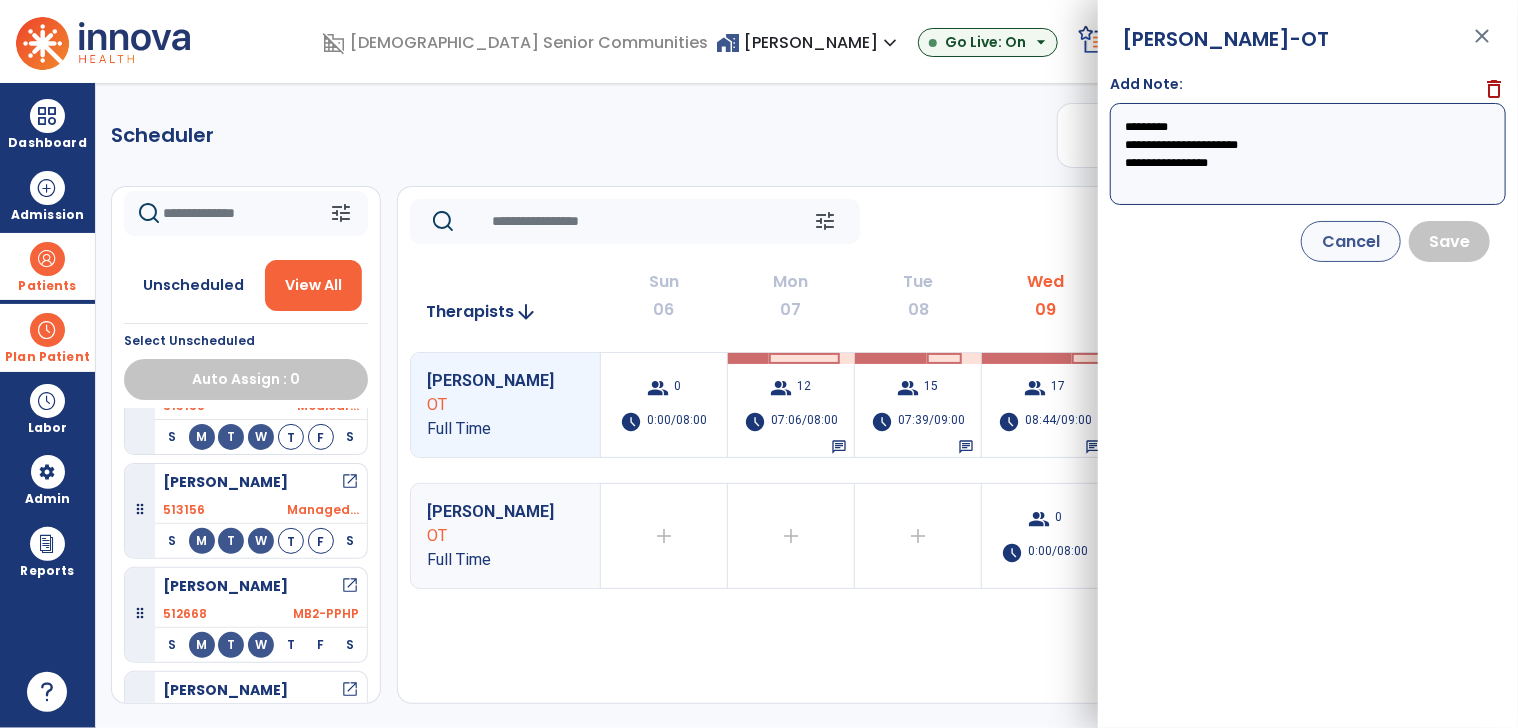 click on "**********" at bounding box center [1308, 154] 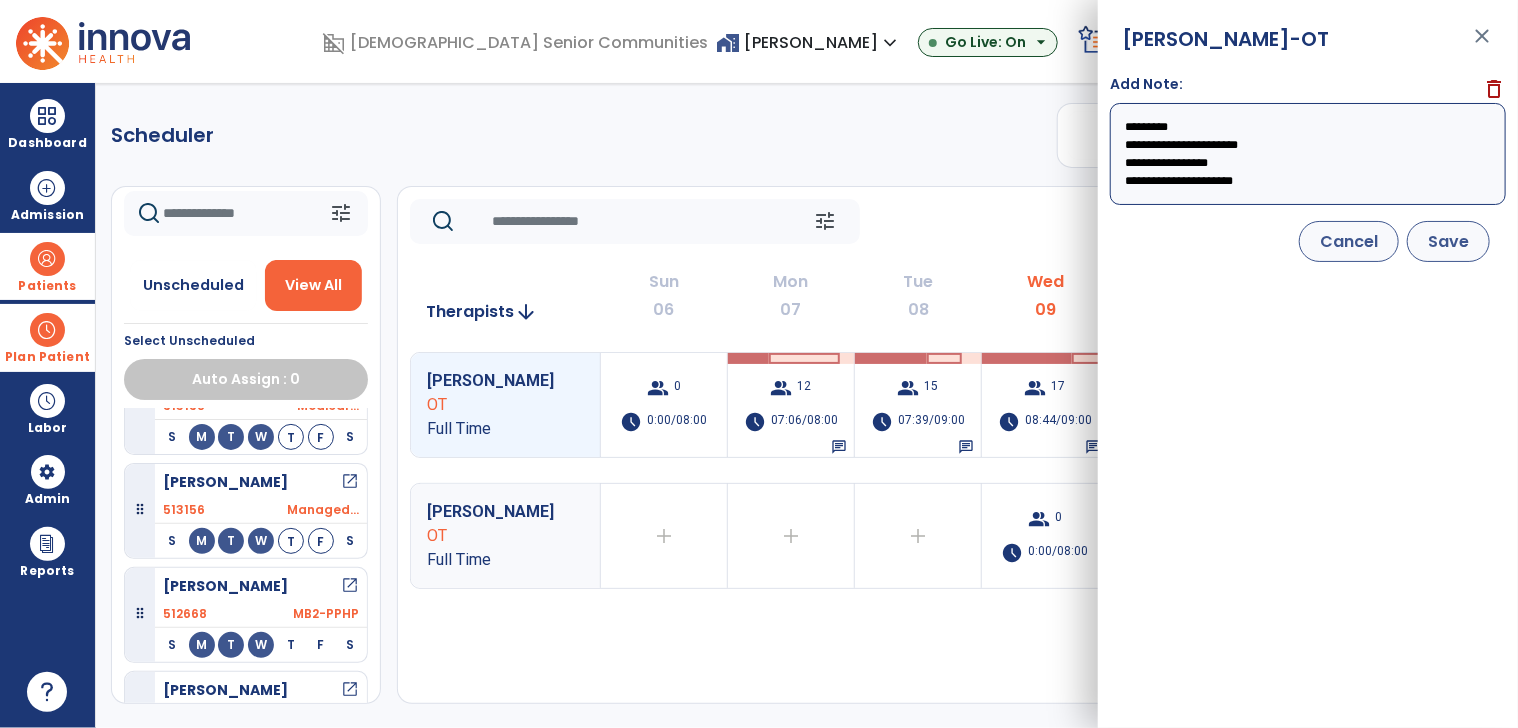 type on "**********" 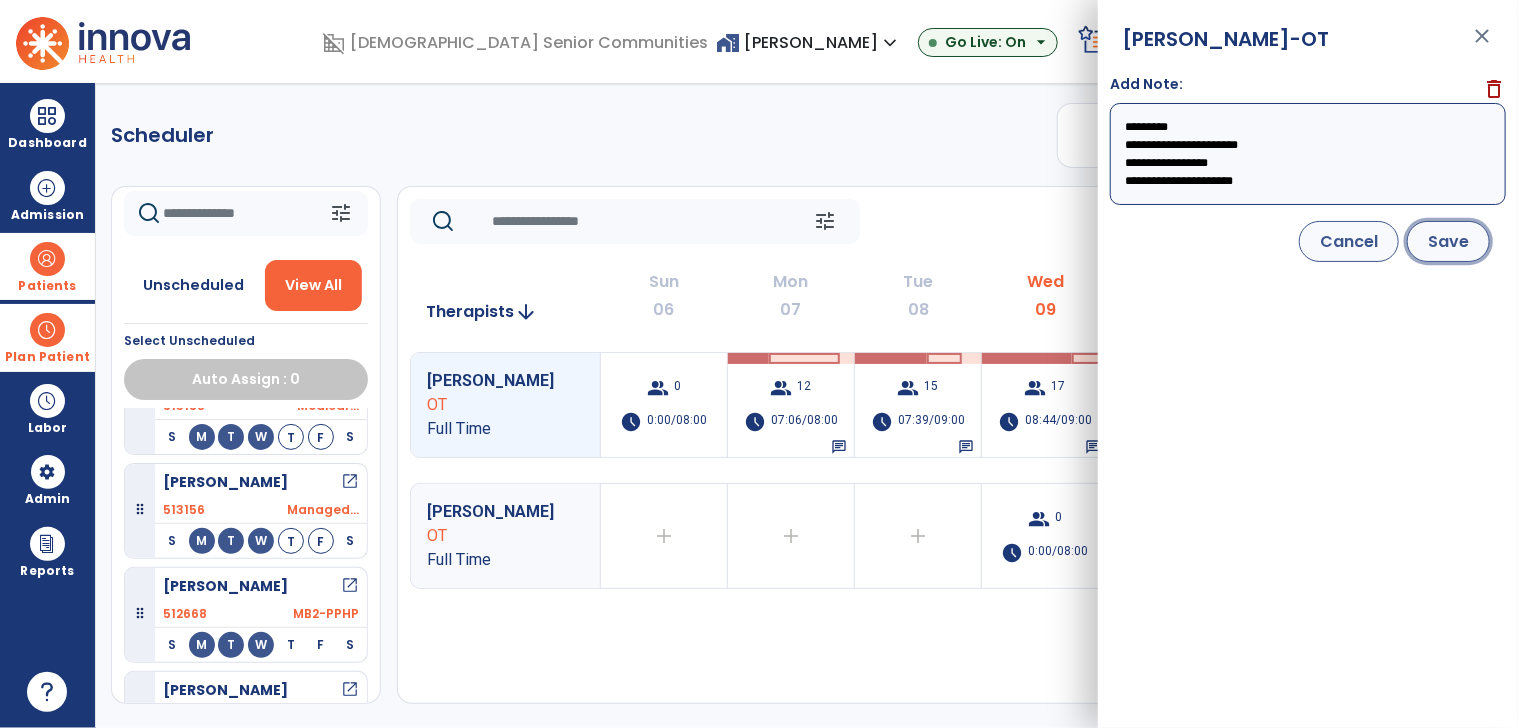 click on "Save" at bounding box center (1448, 241) 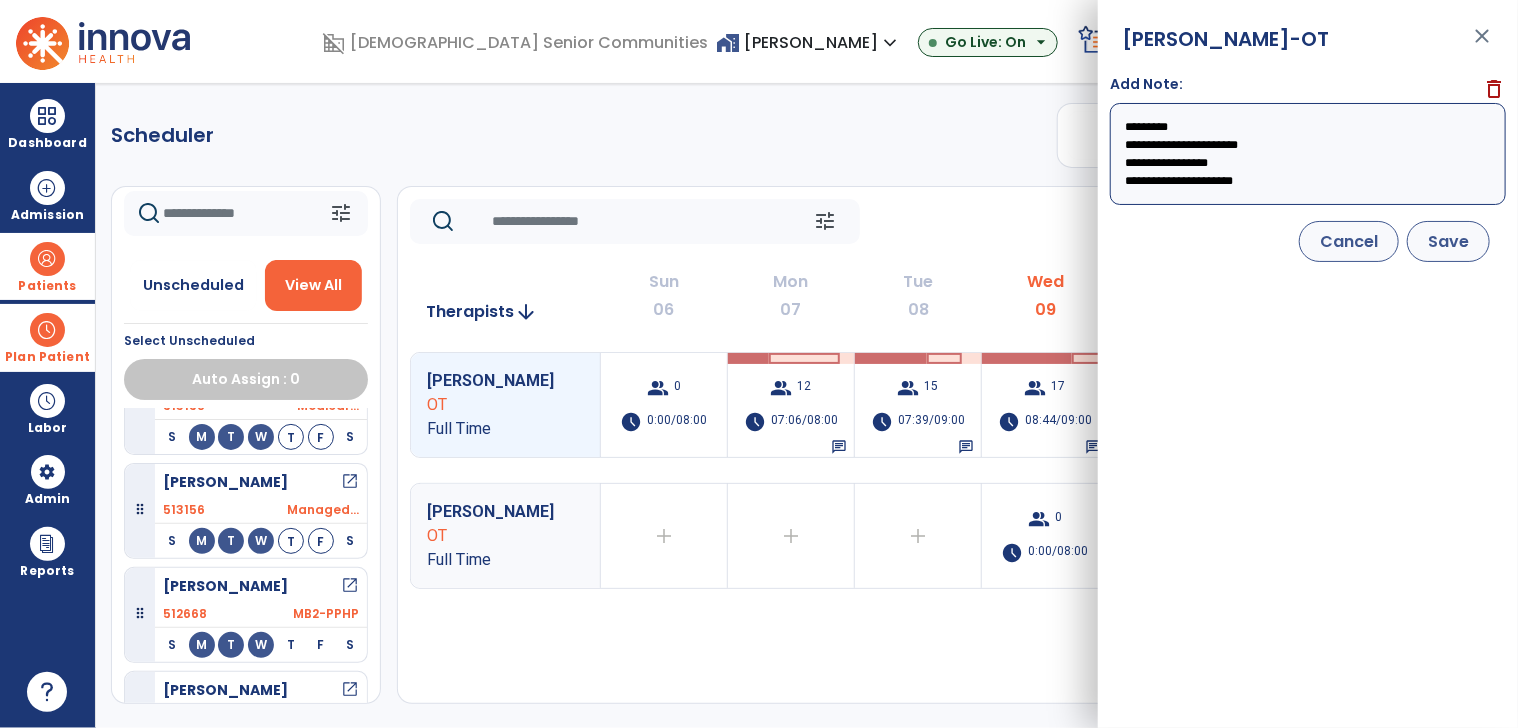 select on "****" 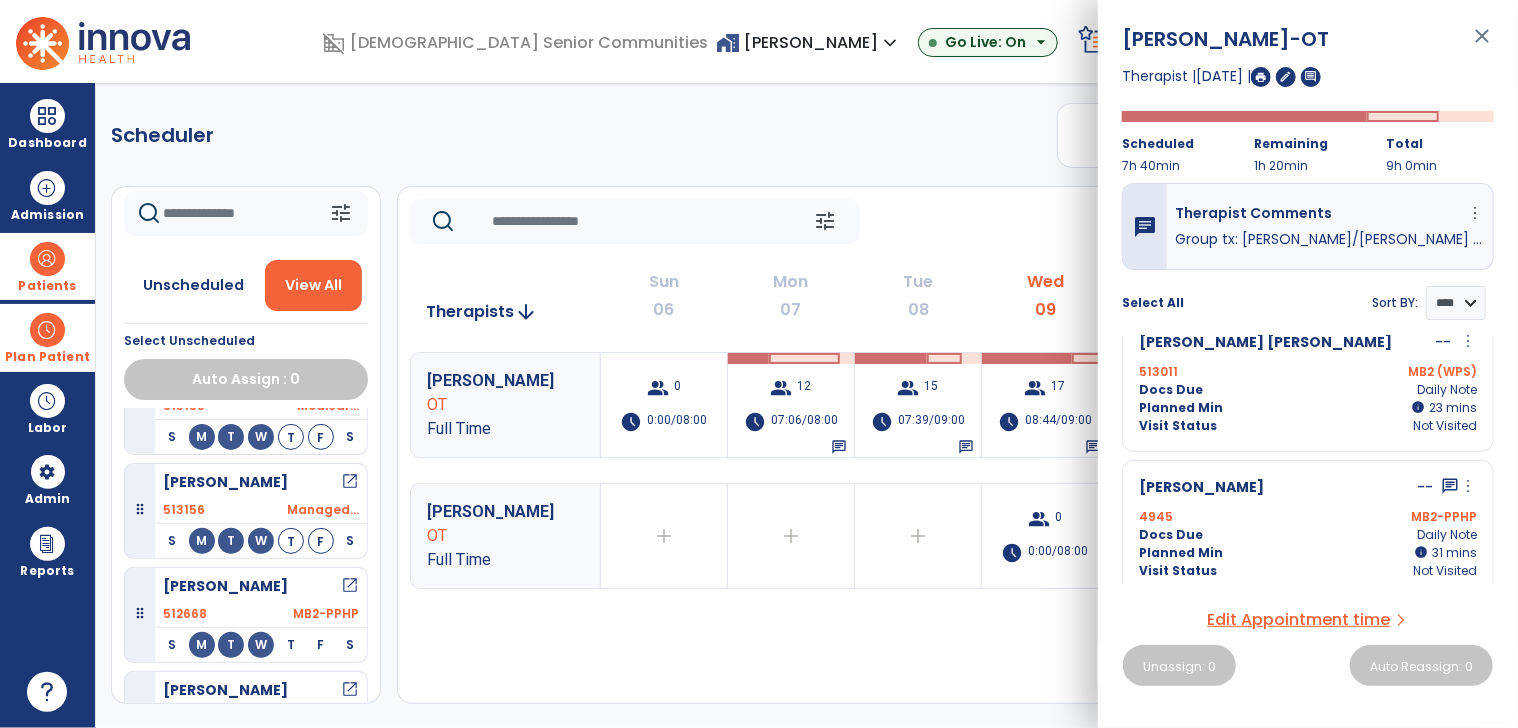 scroll, scrollTop: 600, scrollLeft: 0, axis: vertical 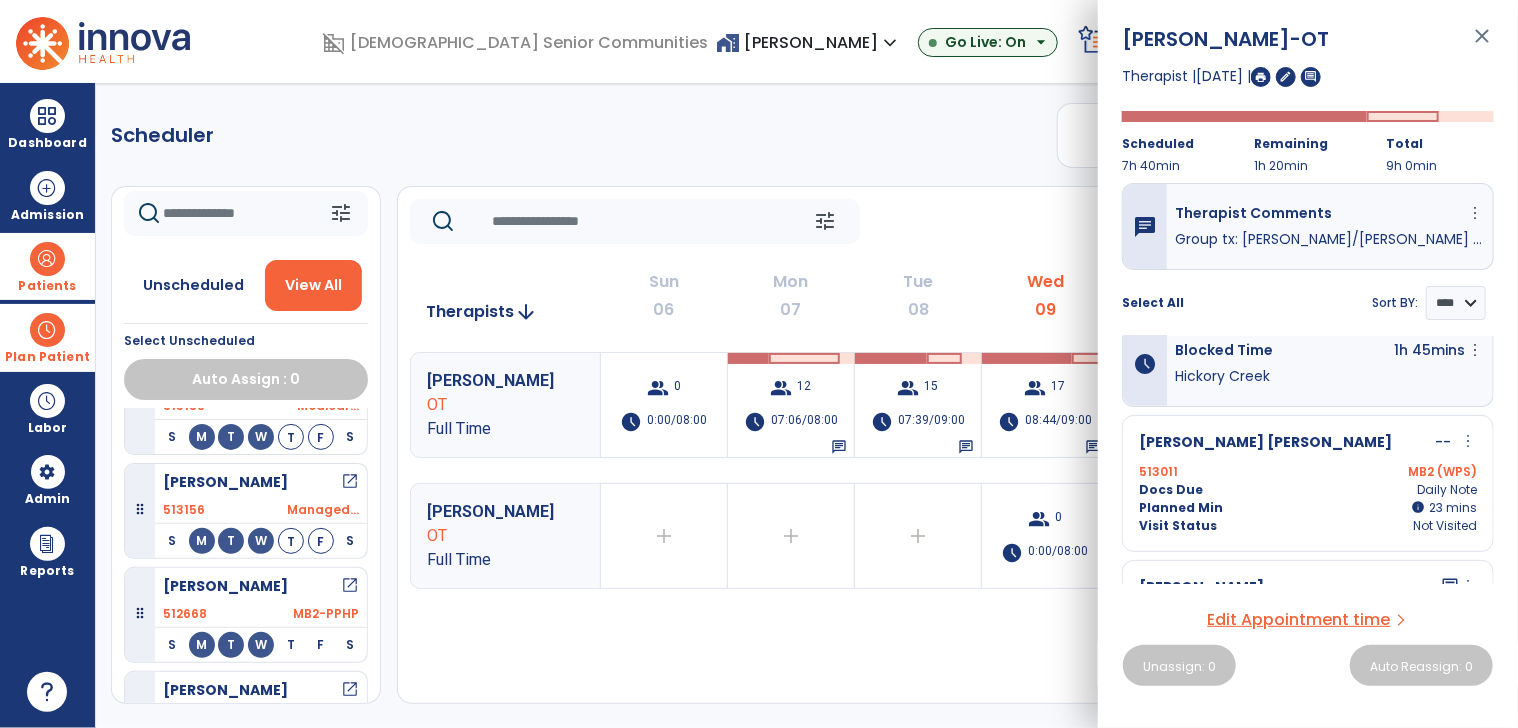 click on "more_vert" at bounding box center [1468, 441] 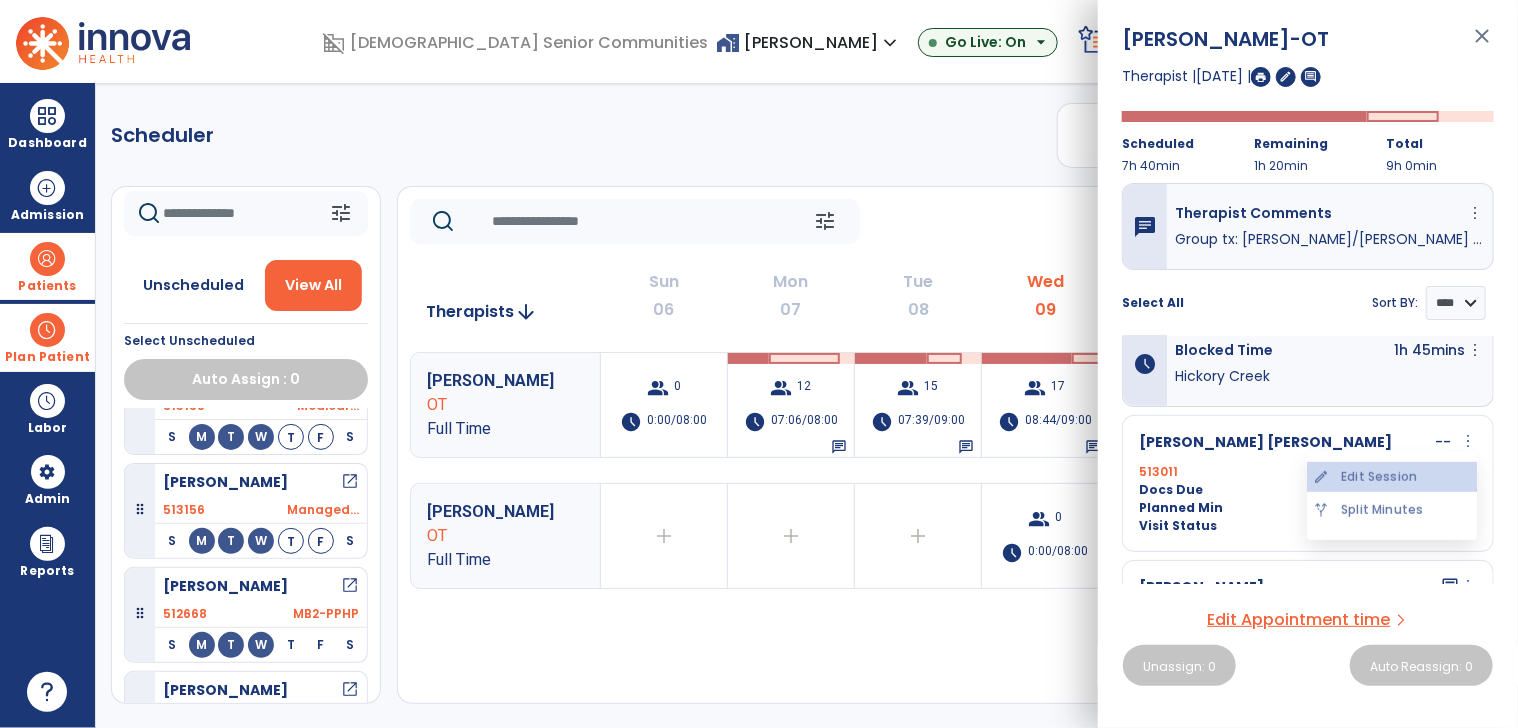 click on "edit   Edit Session" at bounding box center [1392, 477] 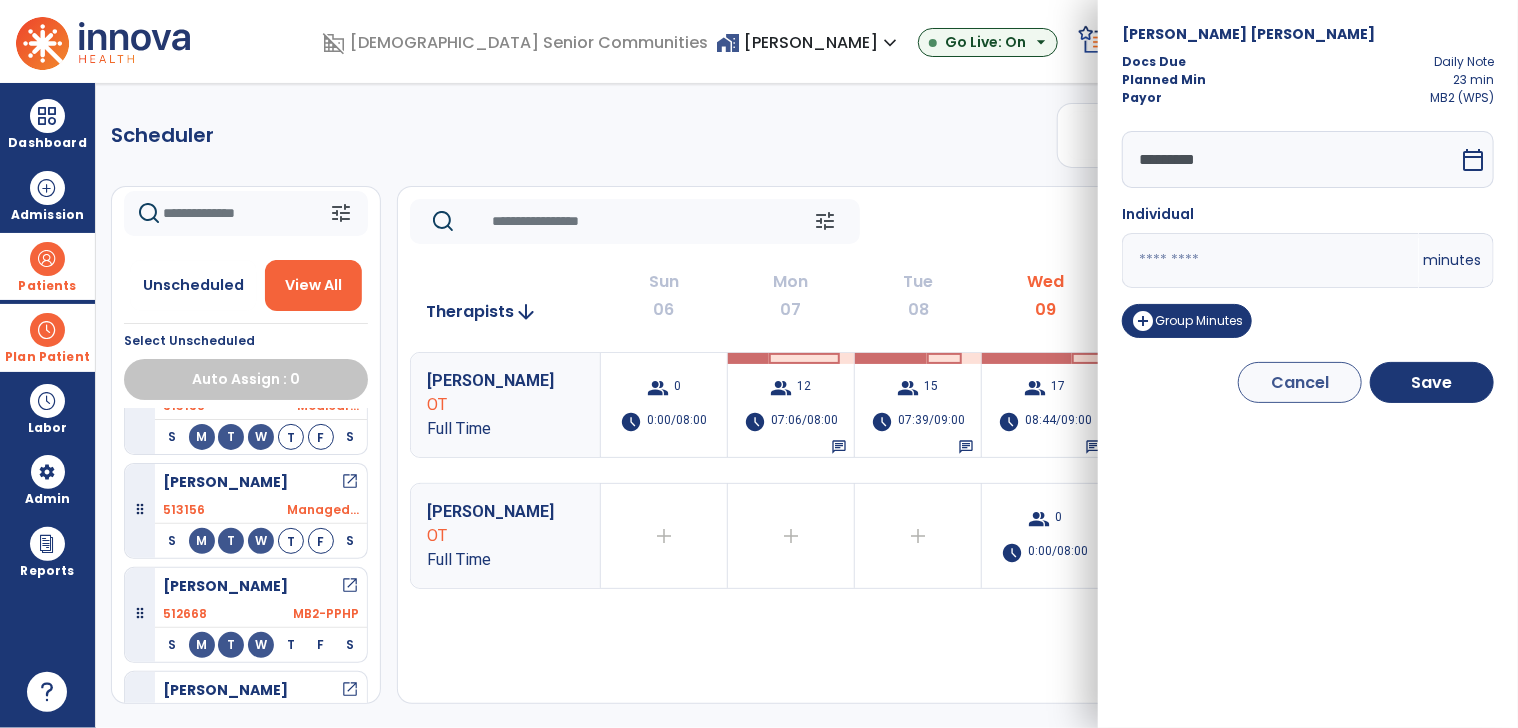 click on "**" at bounding box center (1270, 260) 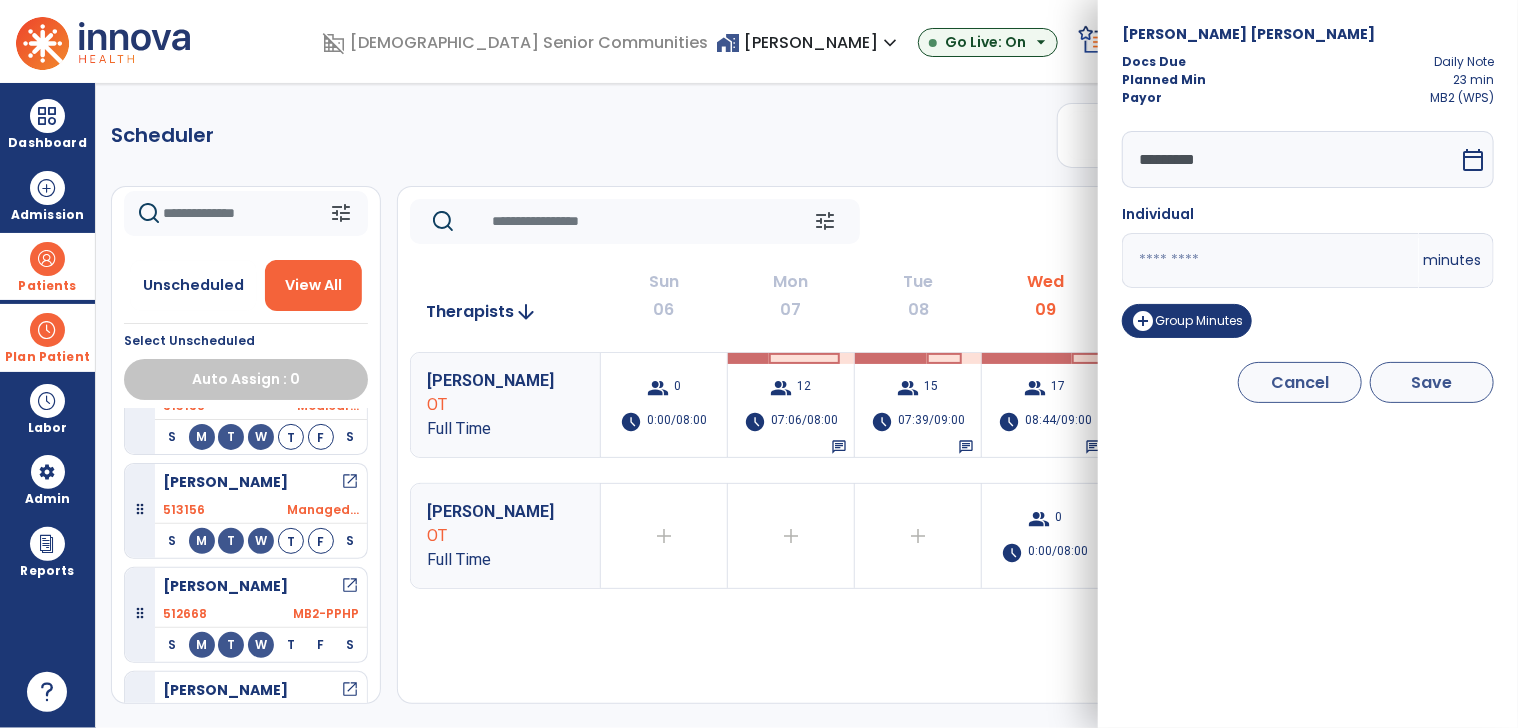 type on "*" 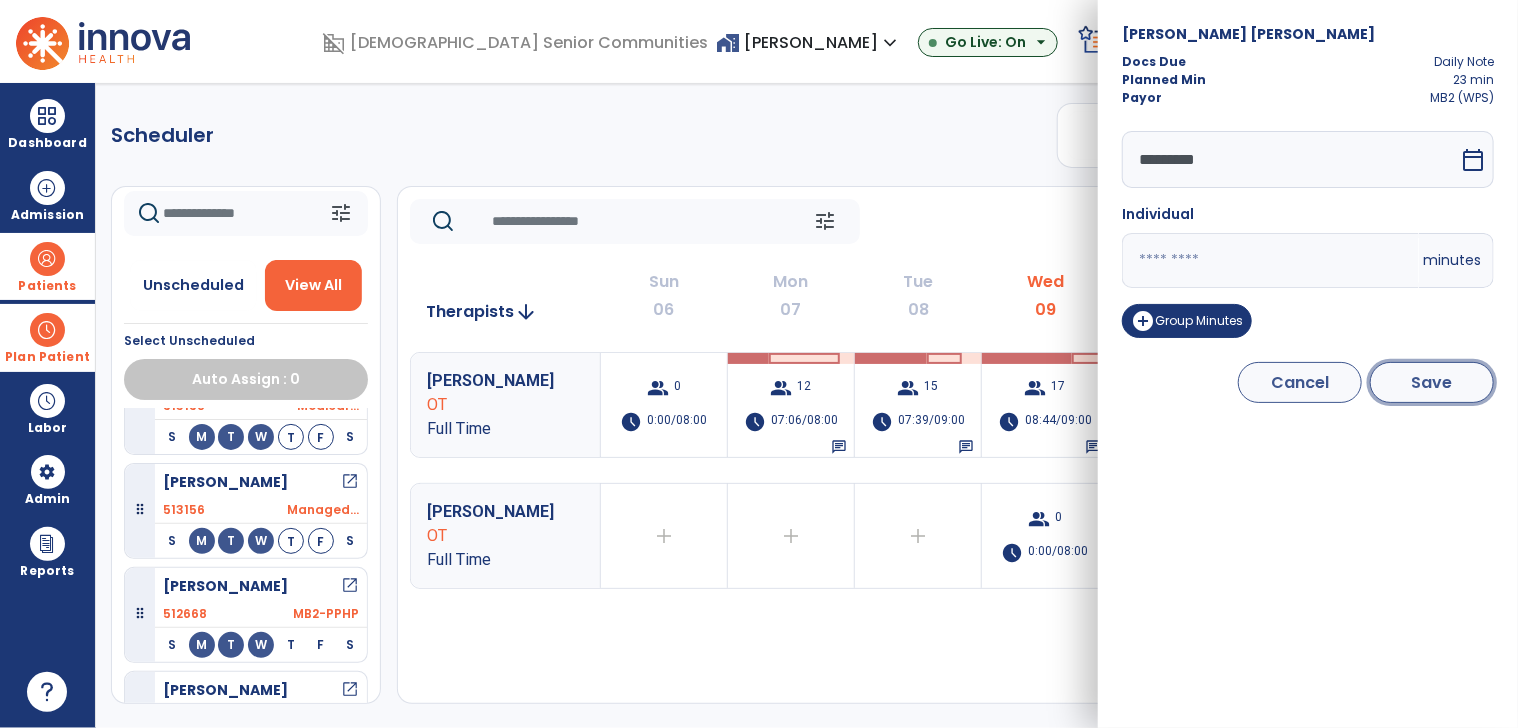 click on "Save" at bounding box center (1432, 382) 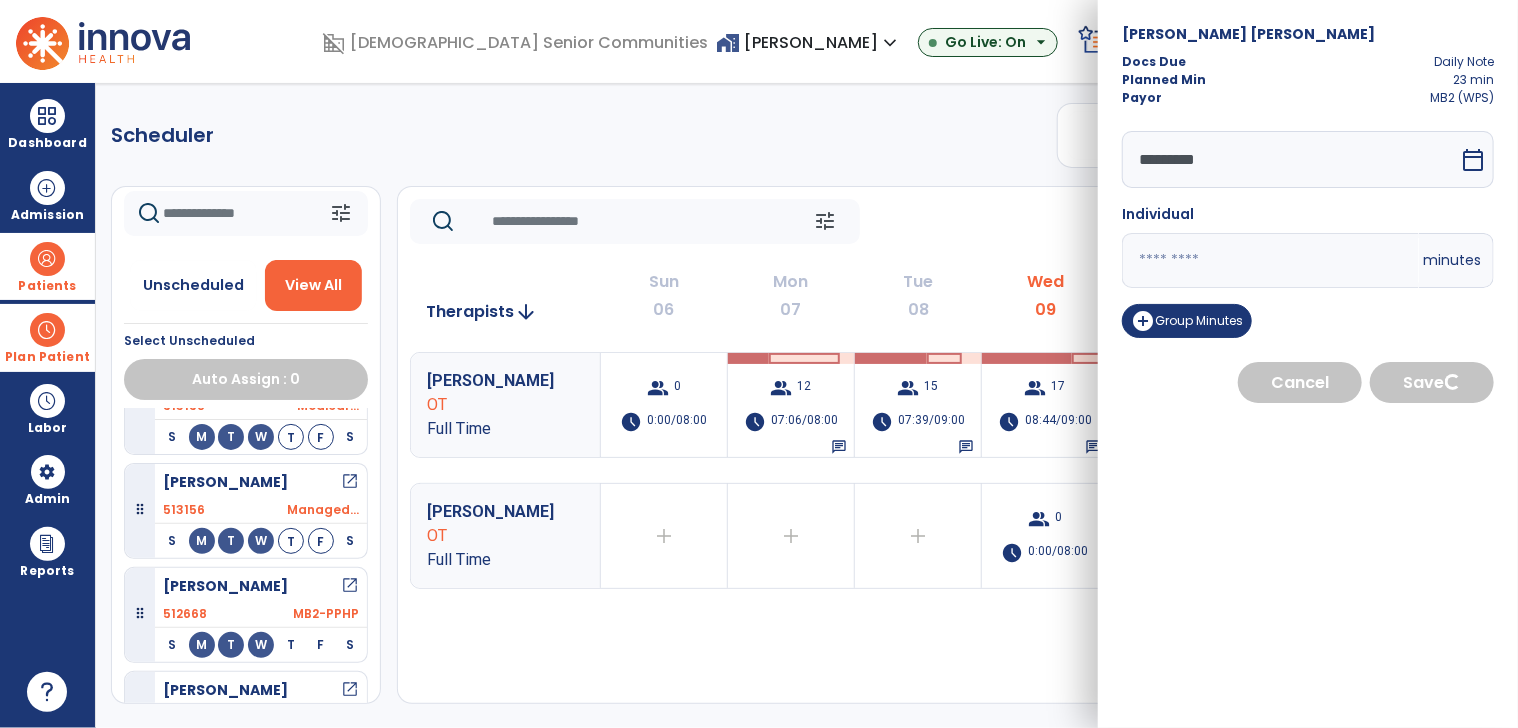 select on "****" 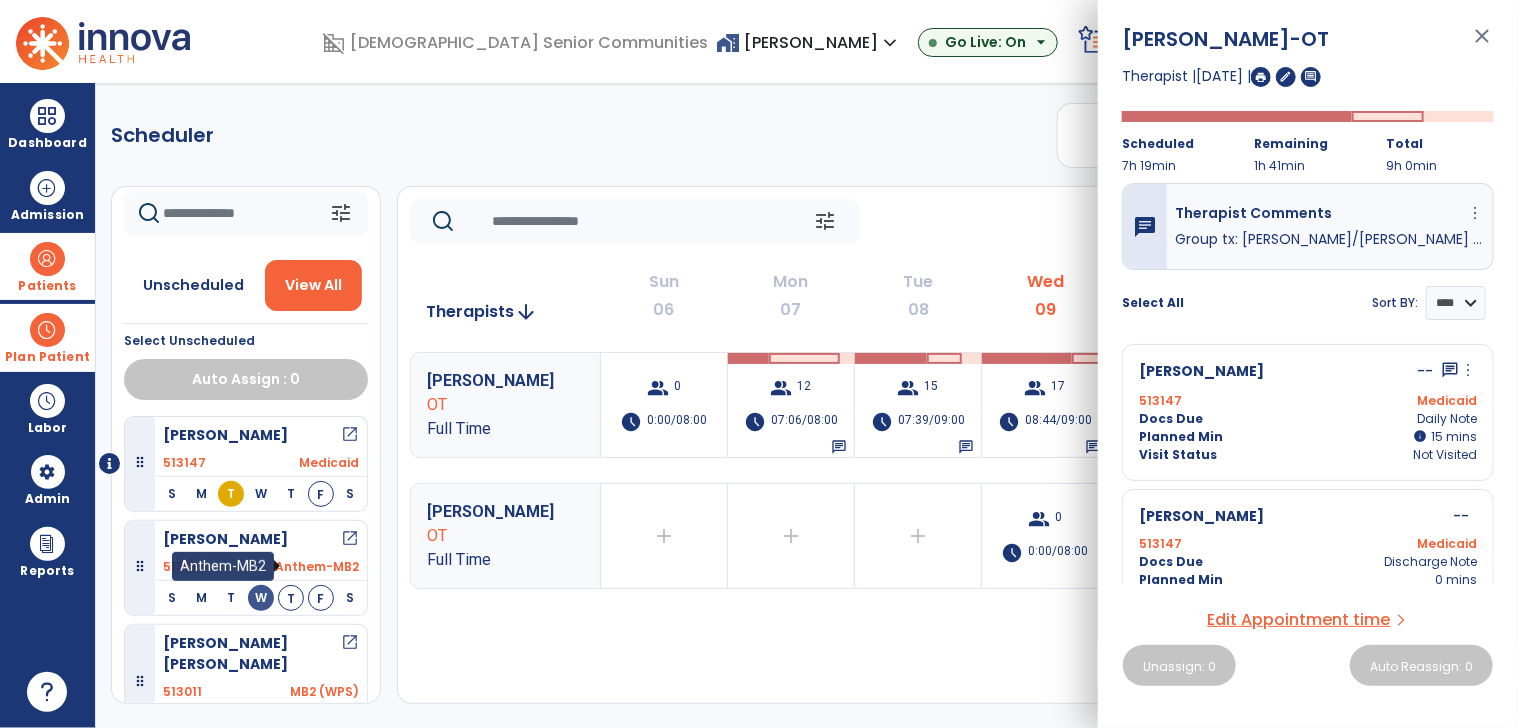 scroll, scrollTop: 0, scrollLeft: 0, axis: both 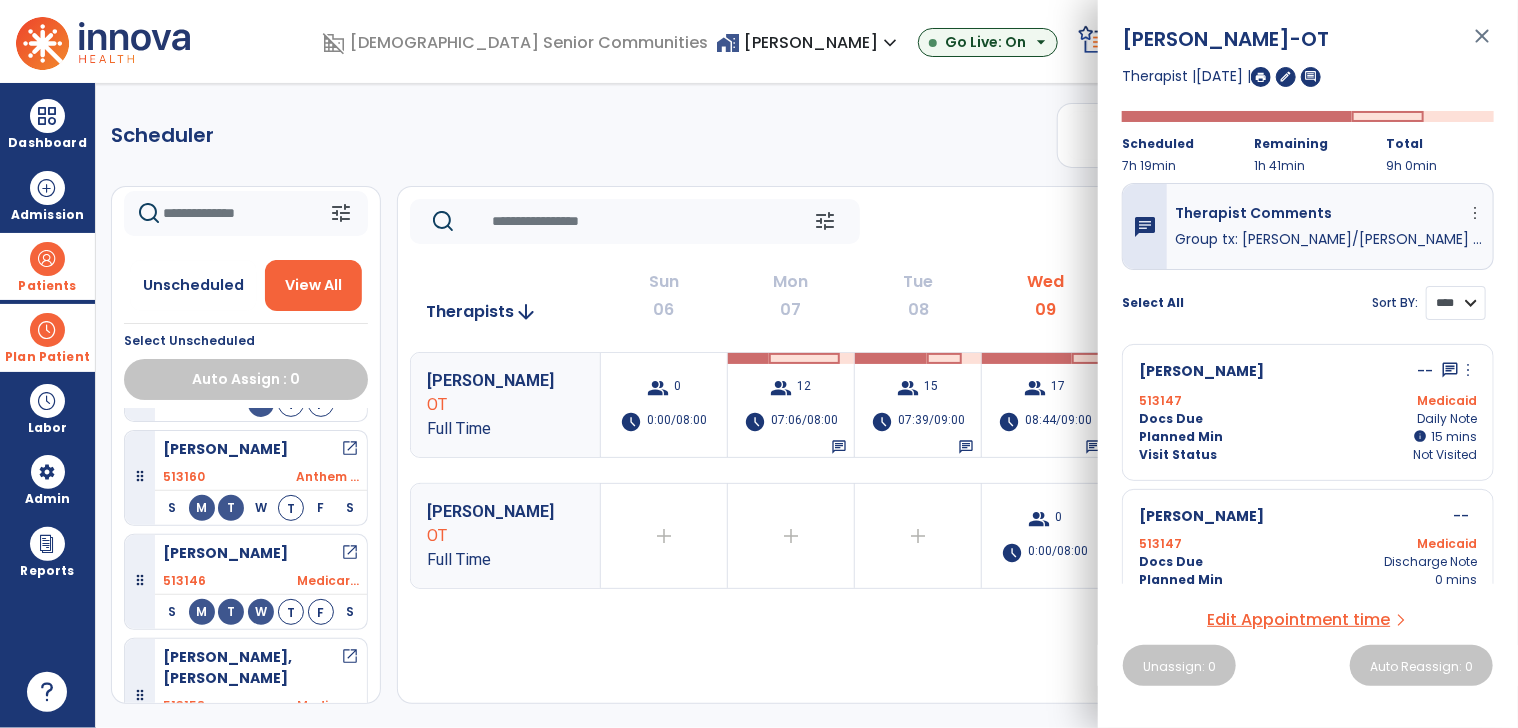 click on "**** ****" at bounding box center [1456, 303] 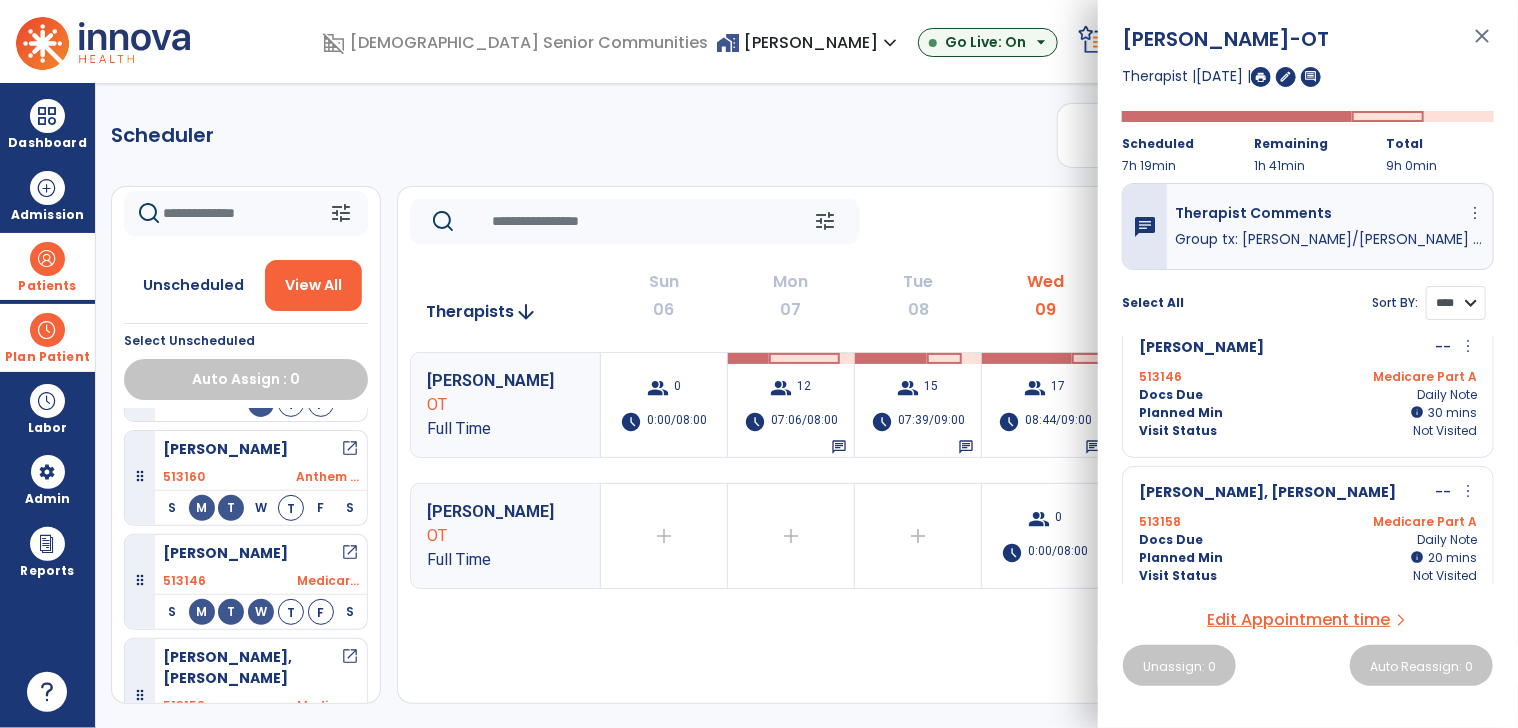 scroll, scrollTop: 1900, scrollLeft: 0, axis: vertical 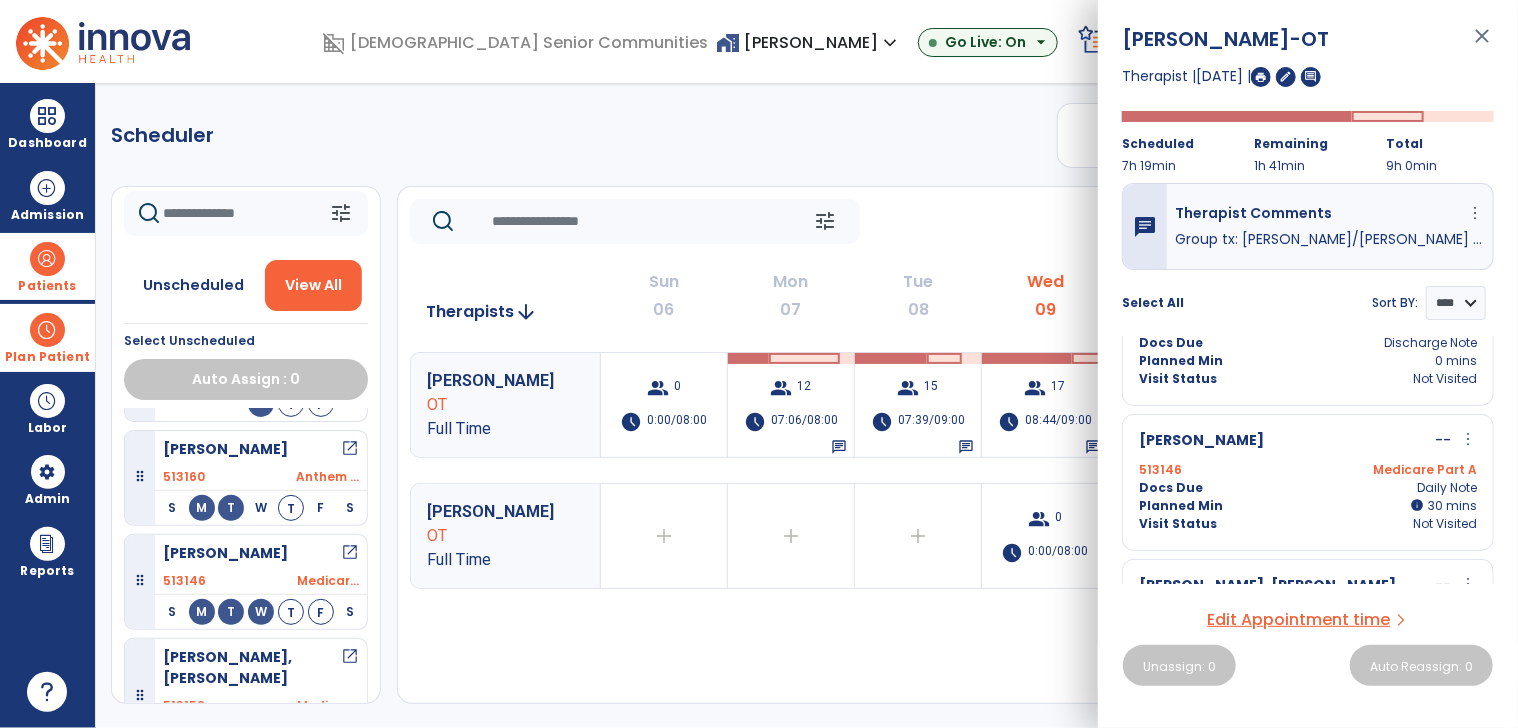 click on "more_vert" at bounding box center [1468, 440] 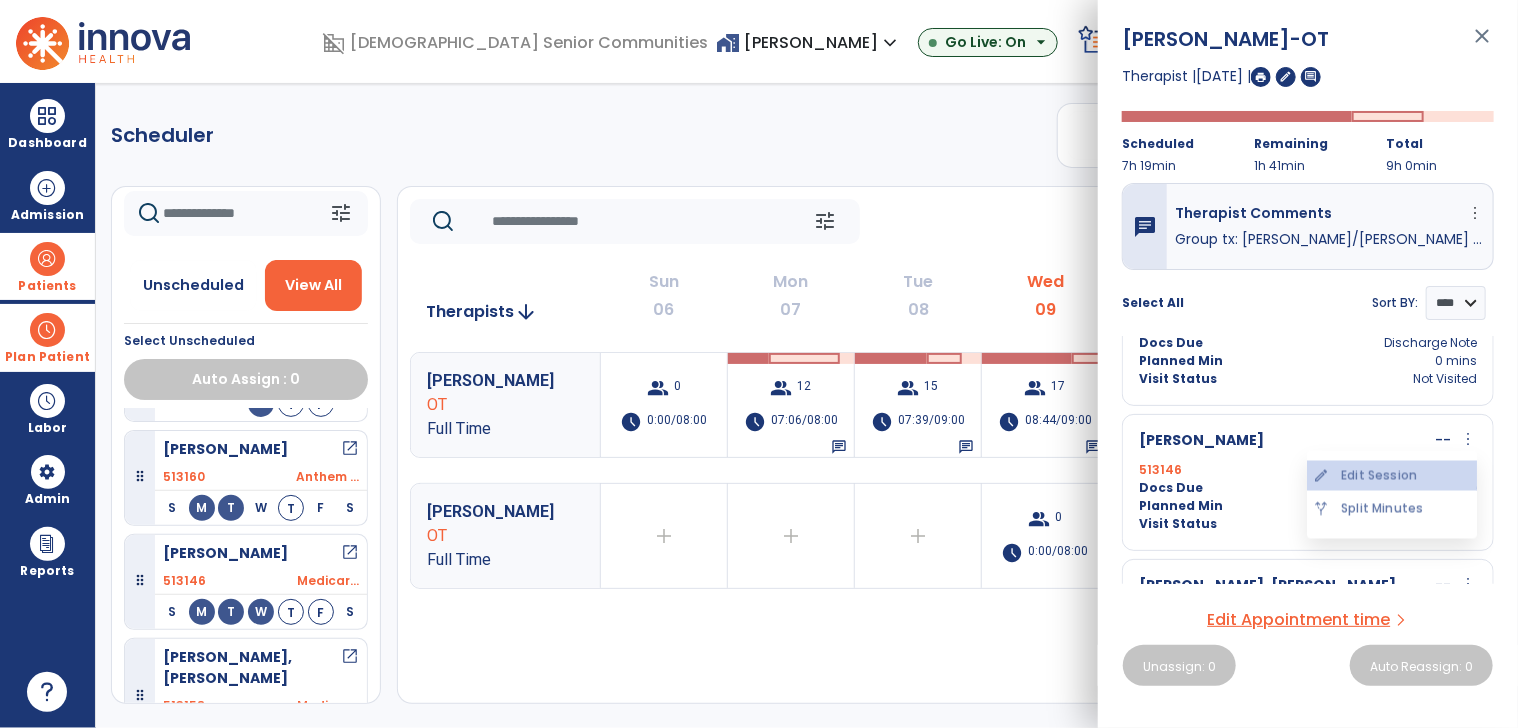click on "edit   Edit Session" at bounding box center [1392, 476] 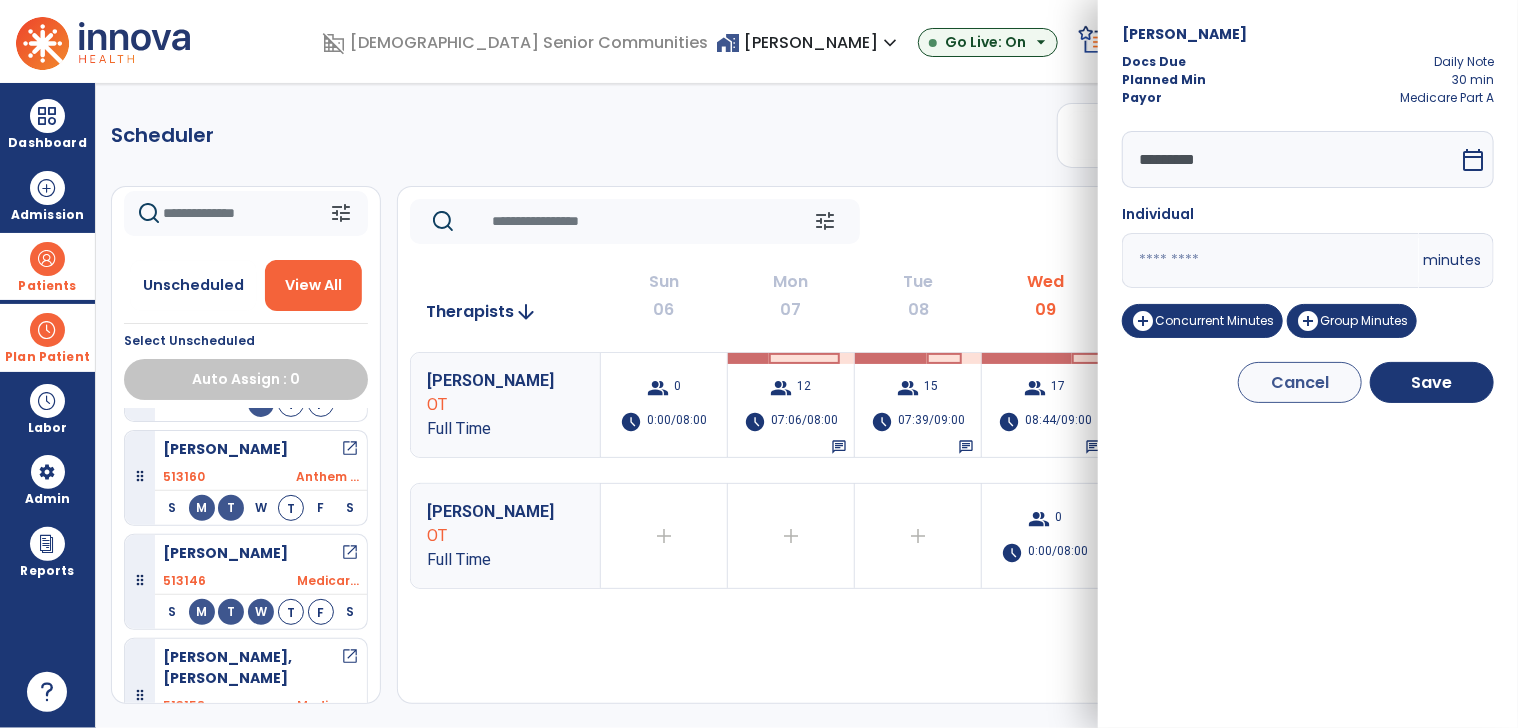 click on "**" at bounding box center (1270, 260) 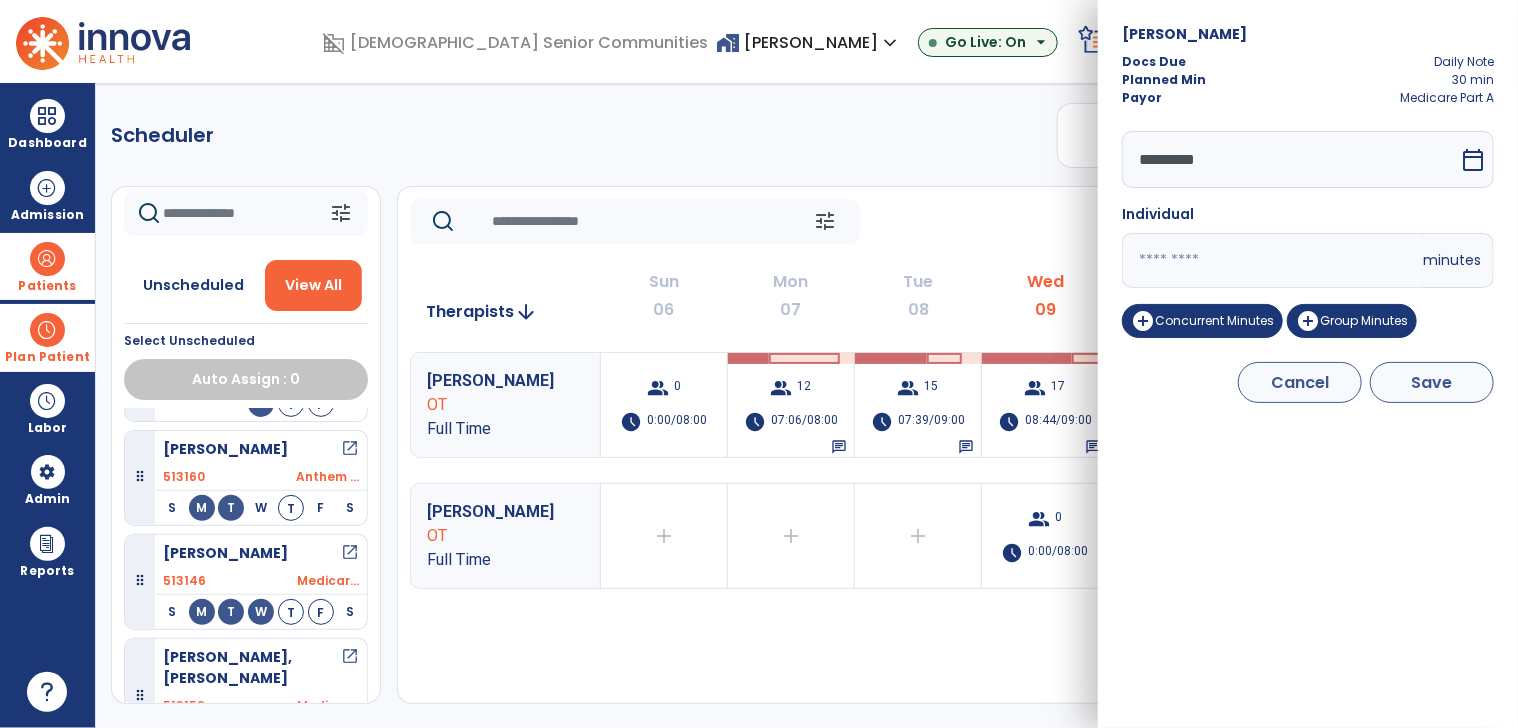 type on "**" 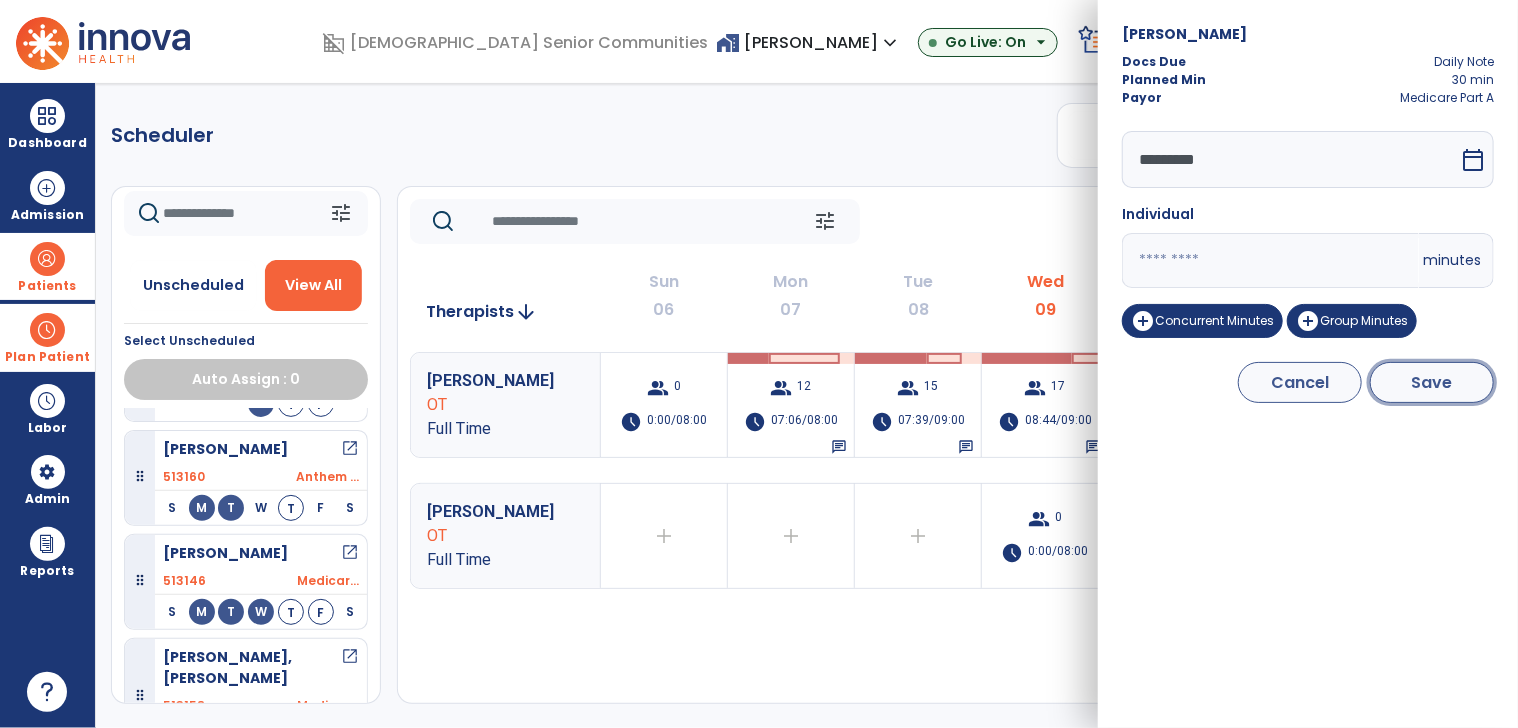 click on "Save" at bounding box center [1432, 382] 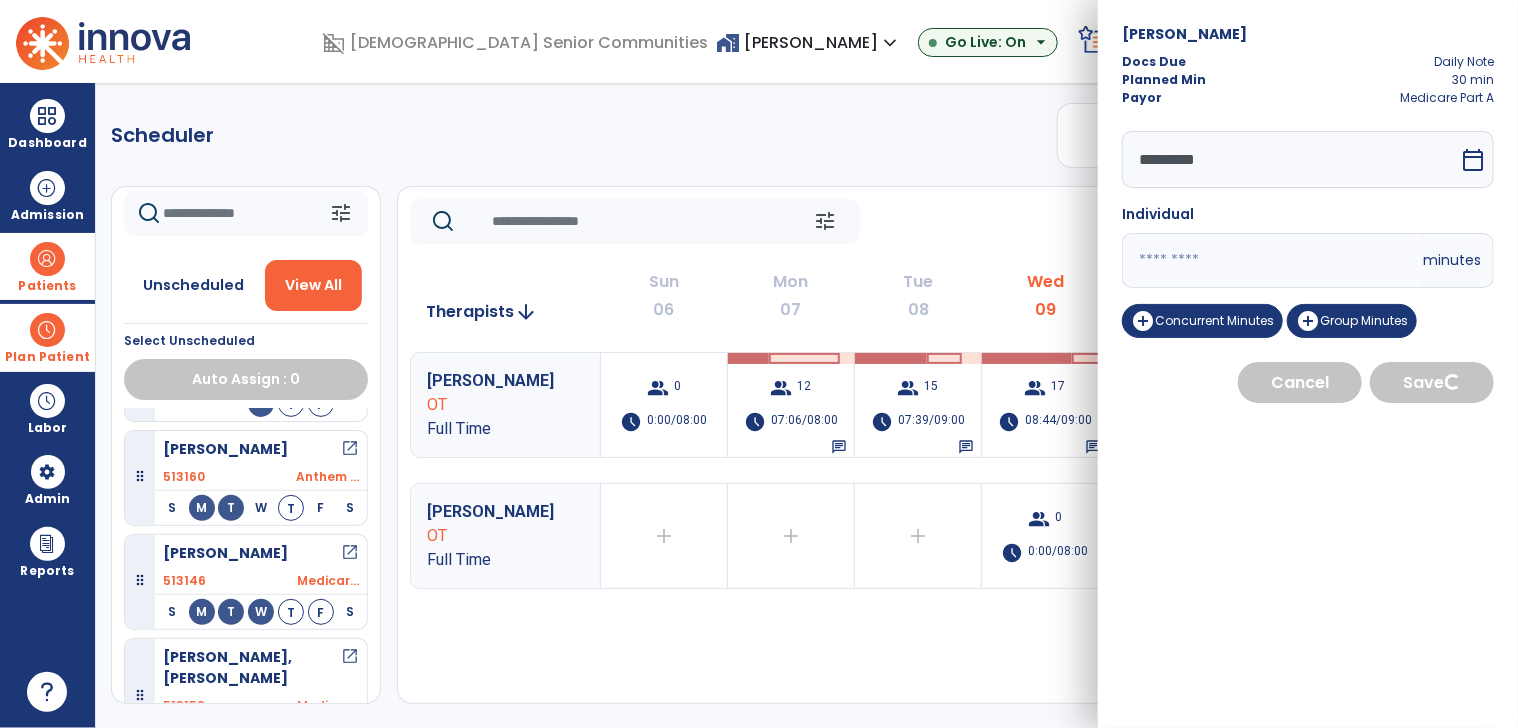 select on "****" 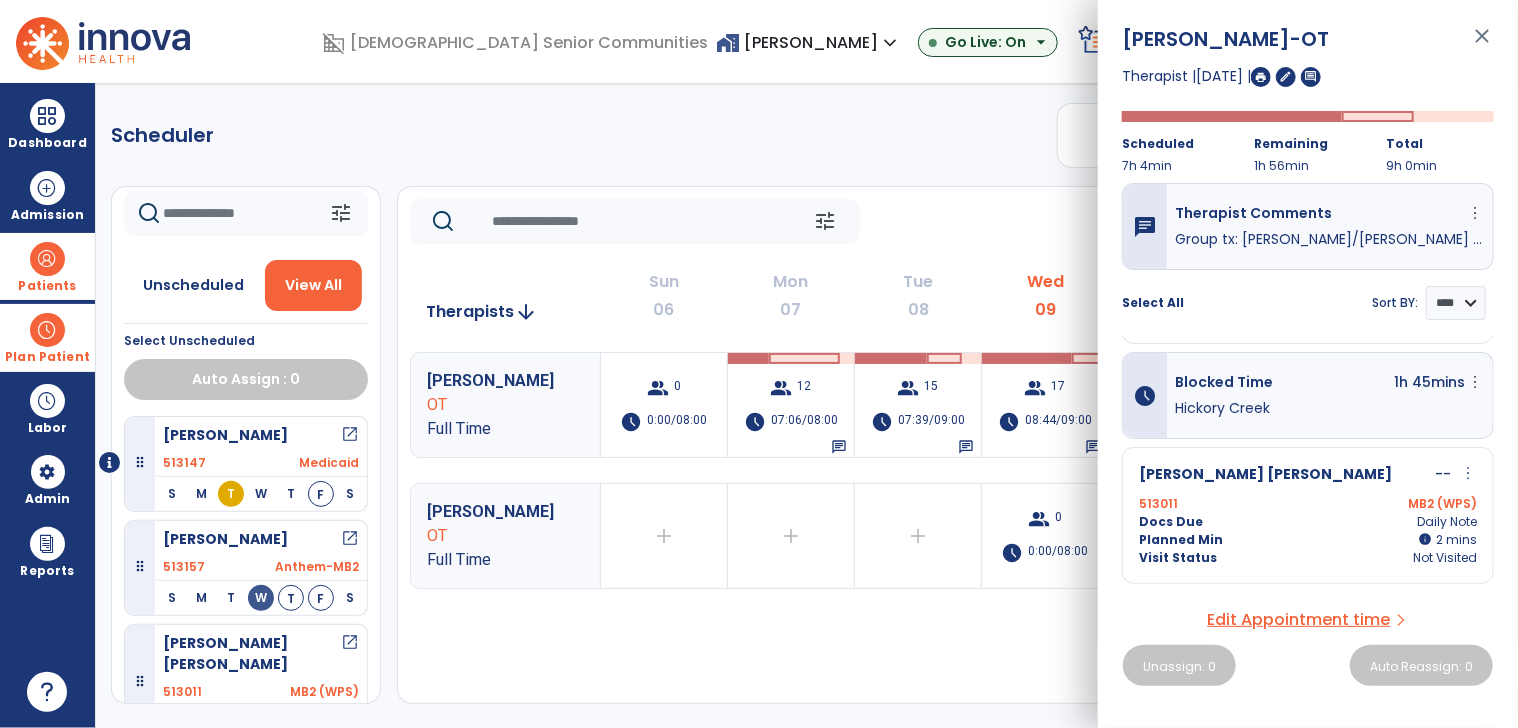 scroll, scrollTop: 600, scrollLeft: 0, axis: vertical 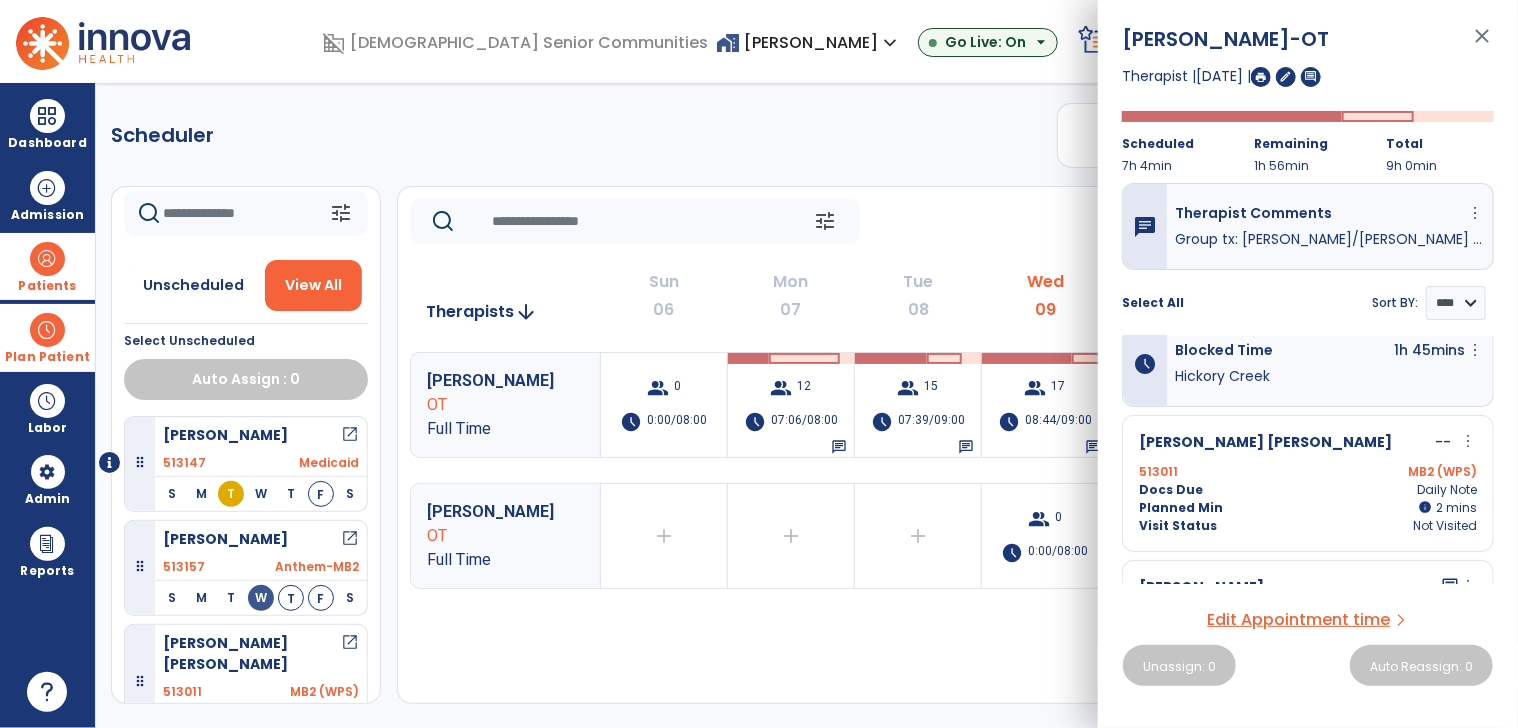 click on "Scheduler   PT   OT   ST  **** *** more_vert  Manage Labor   View All Therapists   Print" 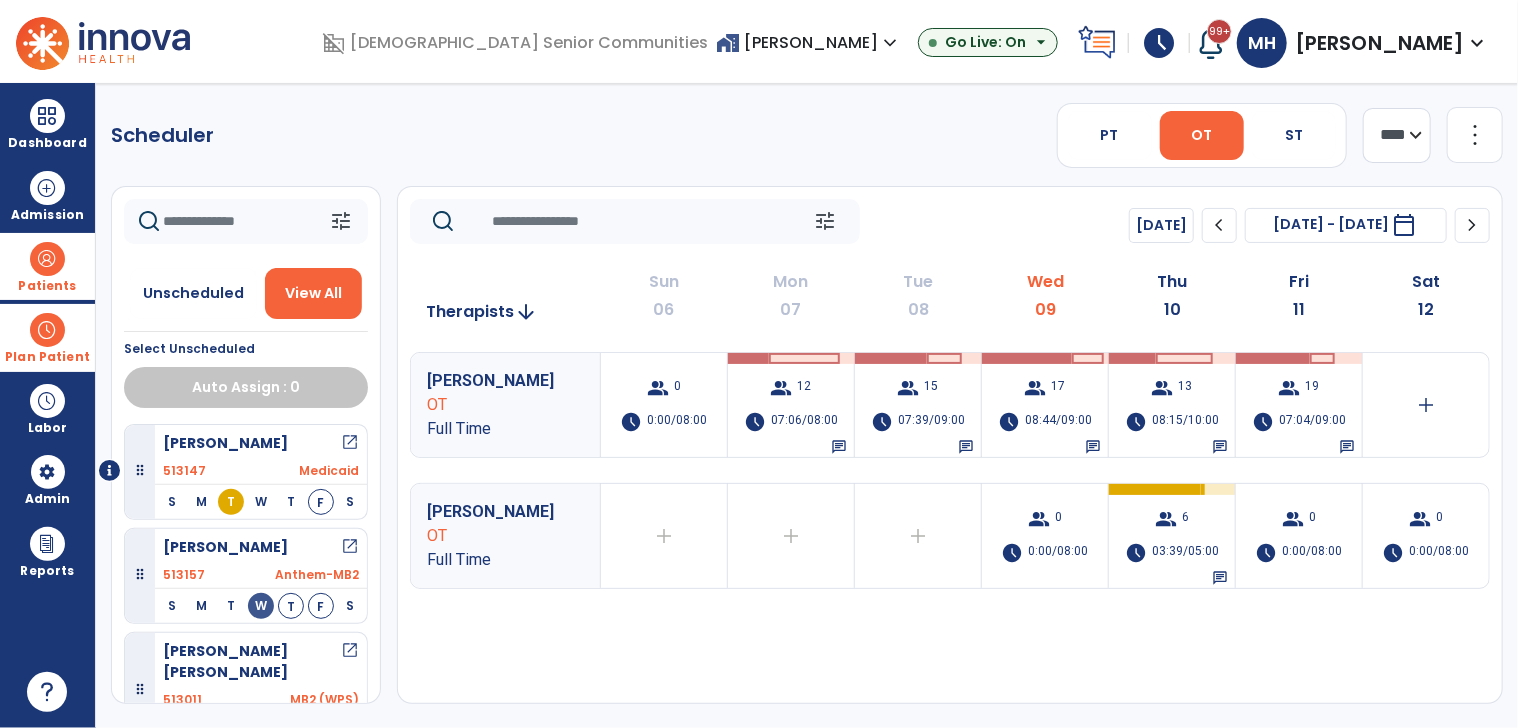 scroll, scrollTop: 0, scrollLeft: 0, axis: both 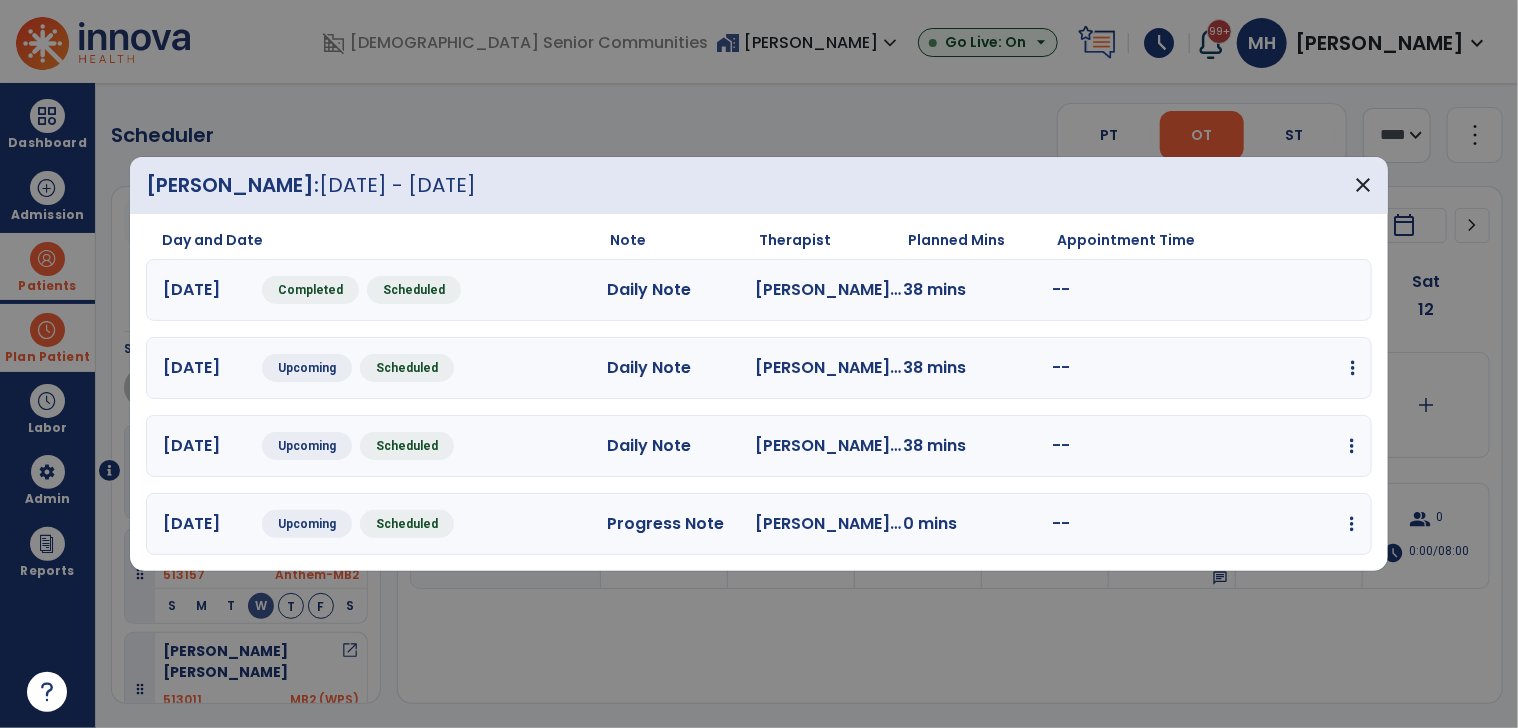 click at bounding box center [1353, 368] 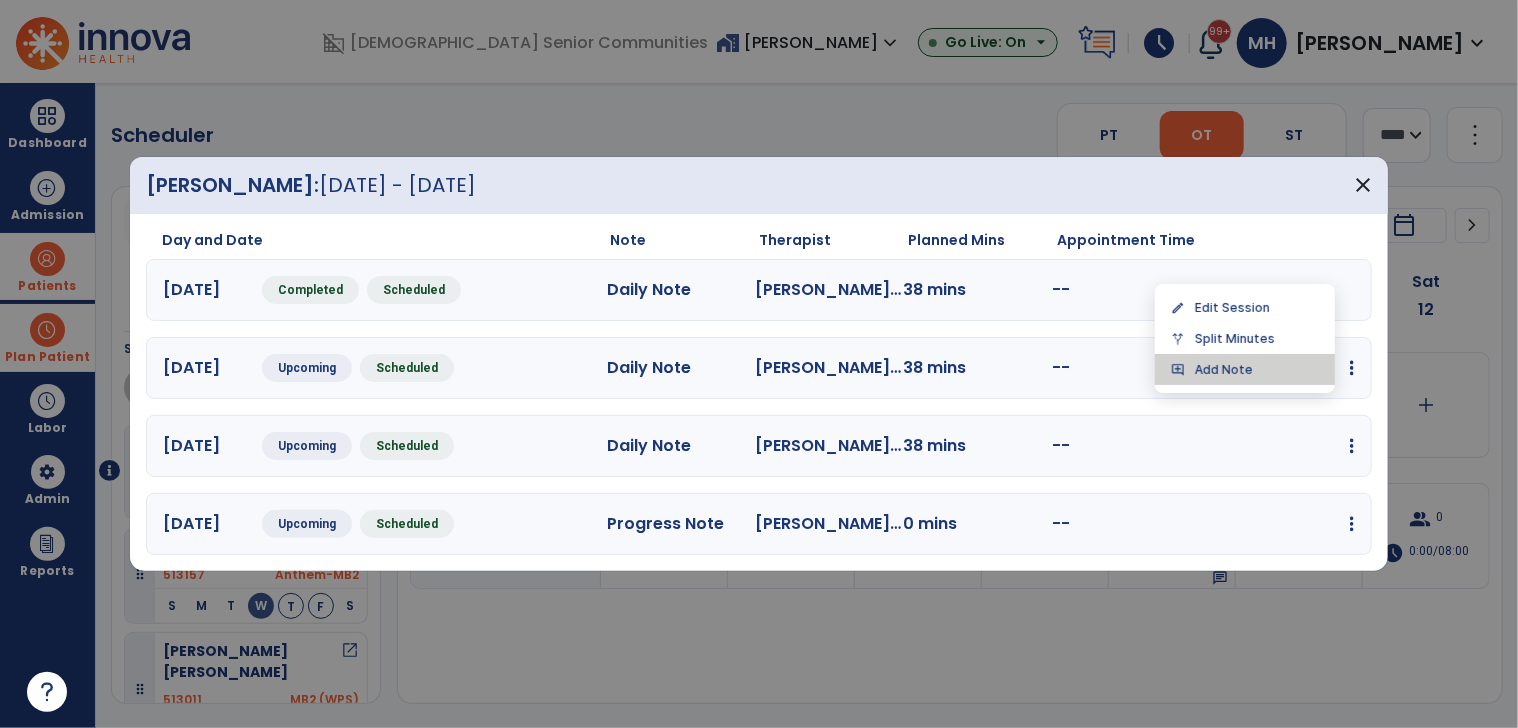 drag, startPoint x: 1253, startPoint y: 377, endPoint x: 1236, endPoint y: 372, distance: 17.720045 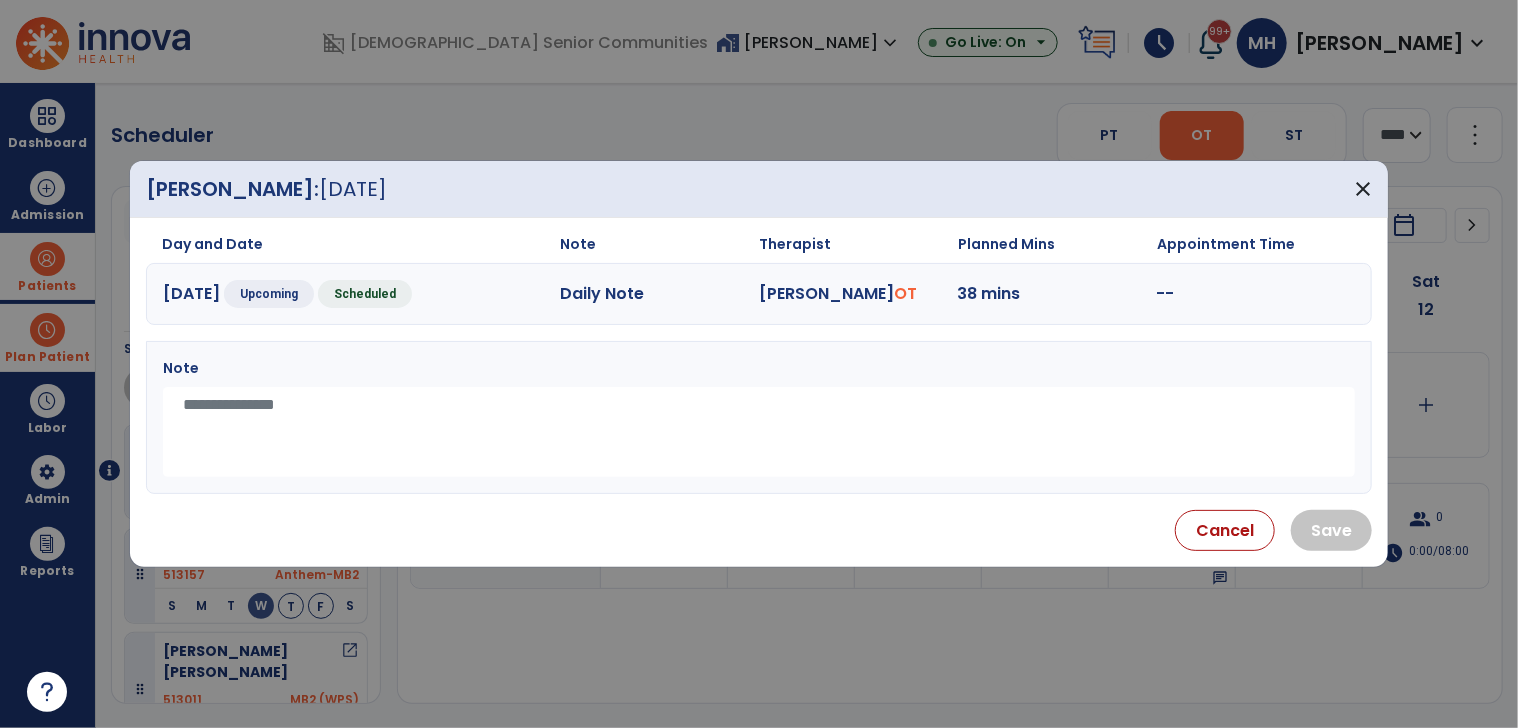 click at bounding box center [759, 432] 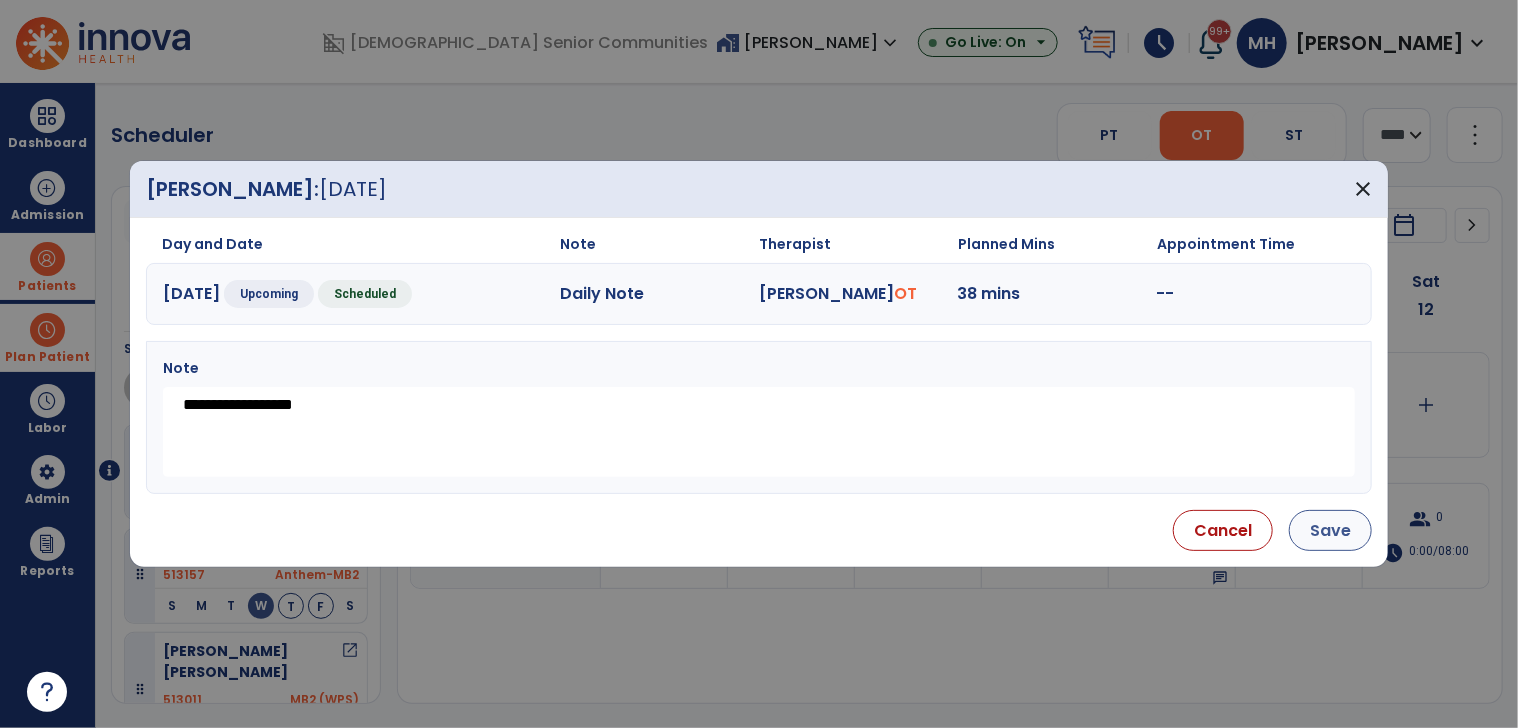 type on "**********" 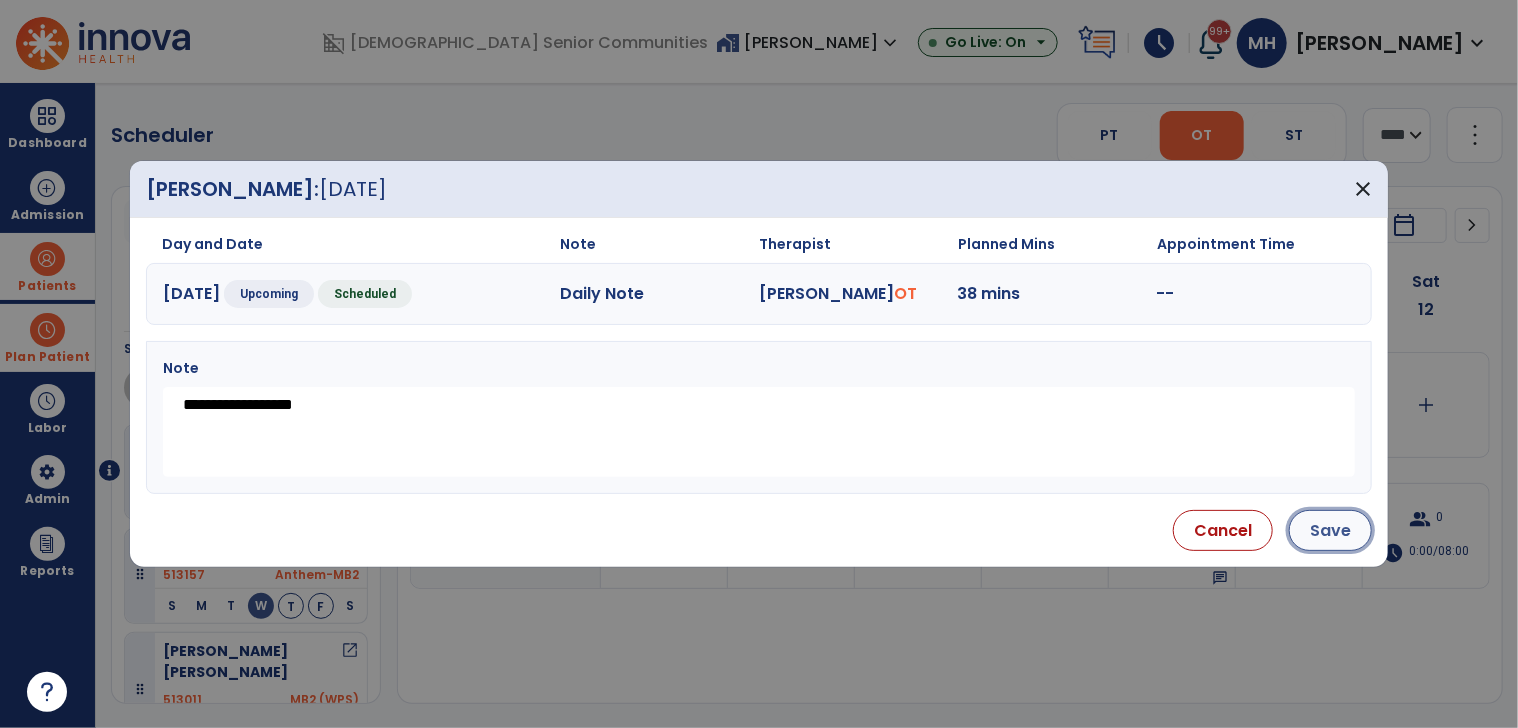 click on "Save" at bounding box center (1330, 530) 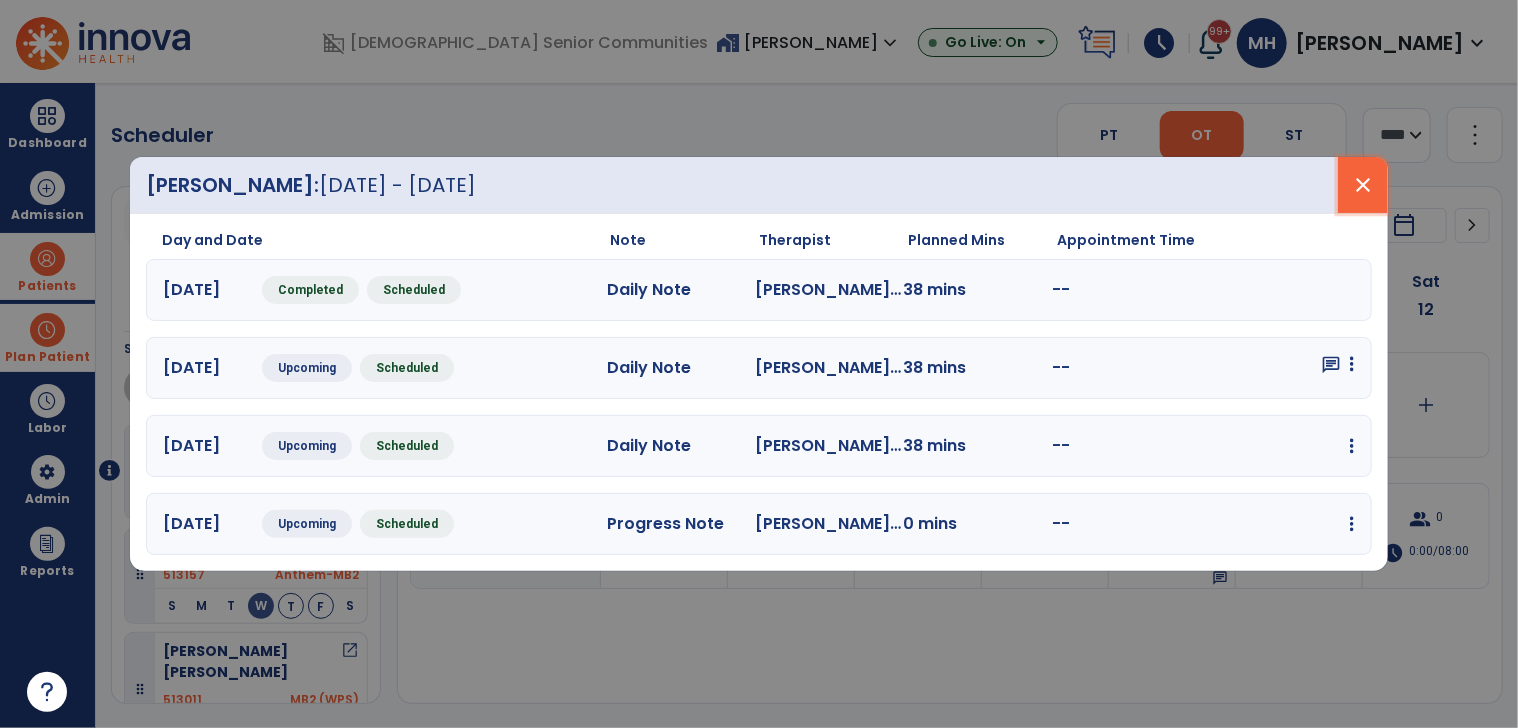 click on "close" at bounding box center [1363, 185] 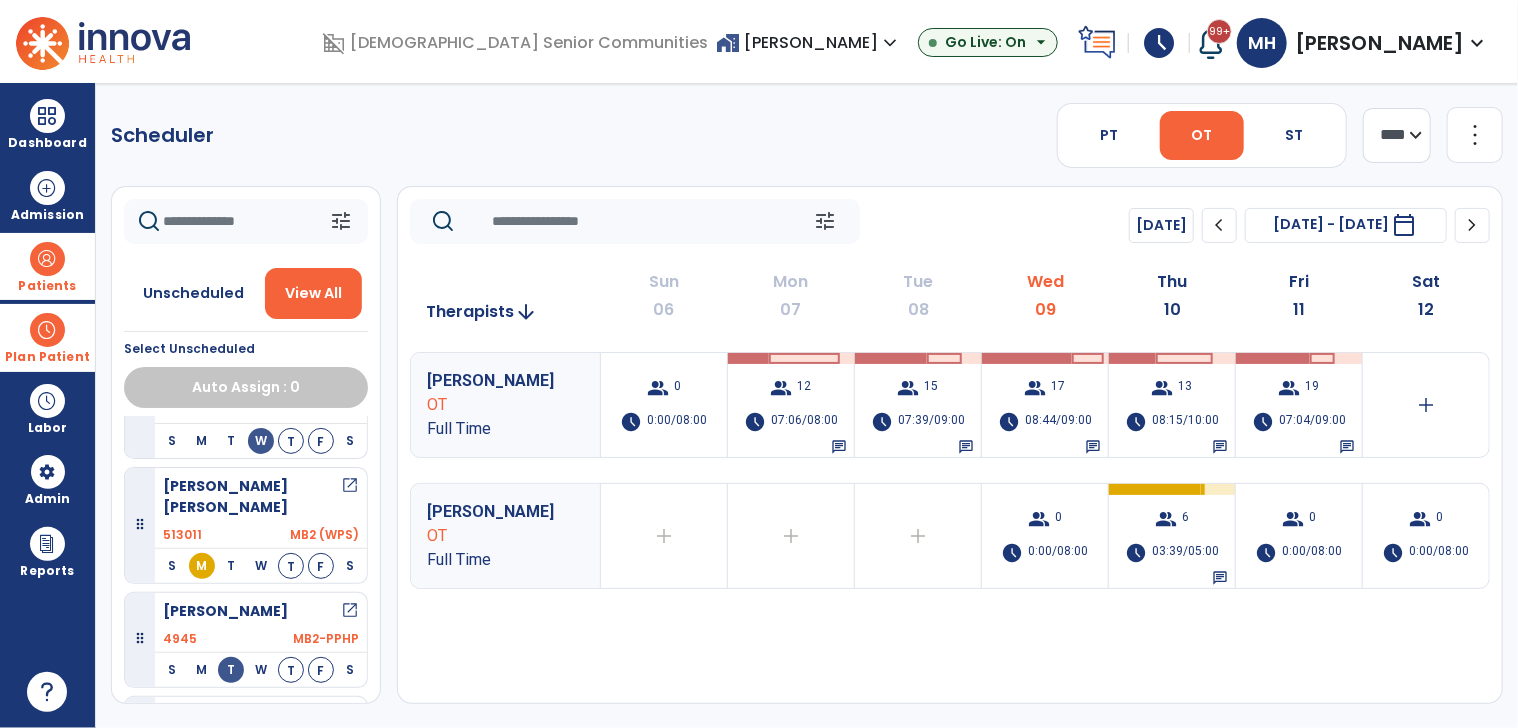scroll, scrollTop: 200, scrollLeft: 0, axis: vertical 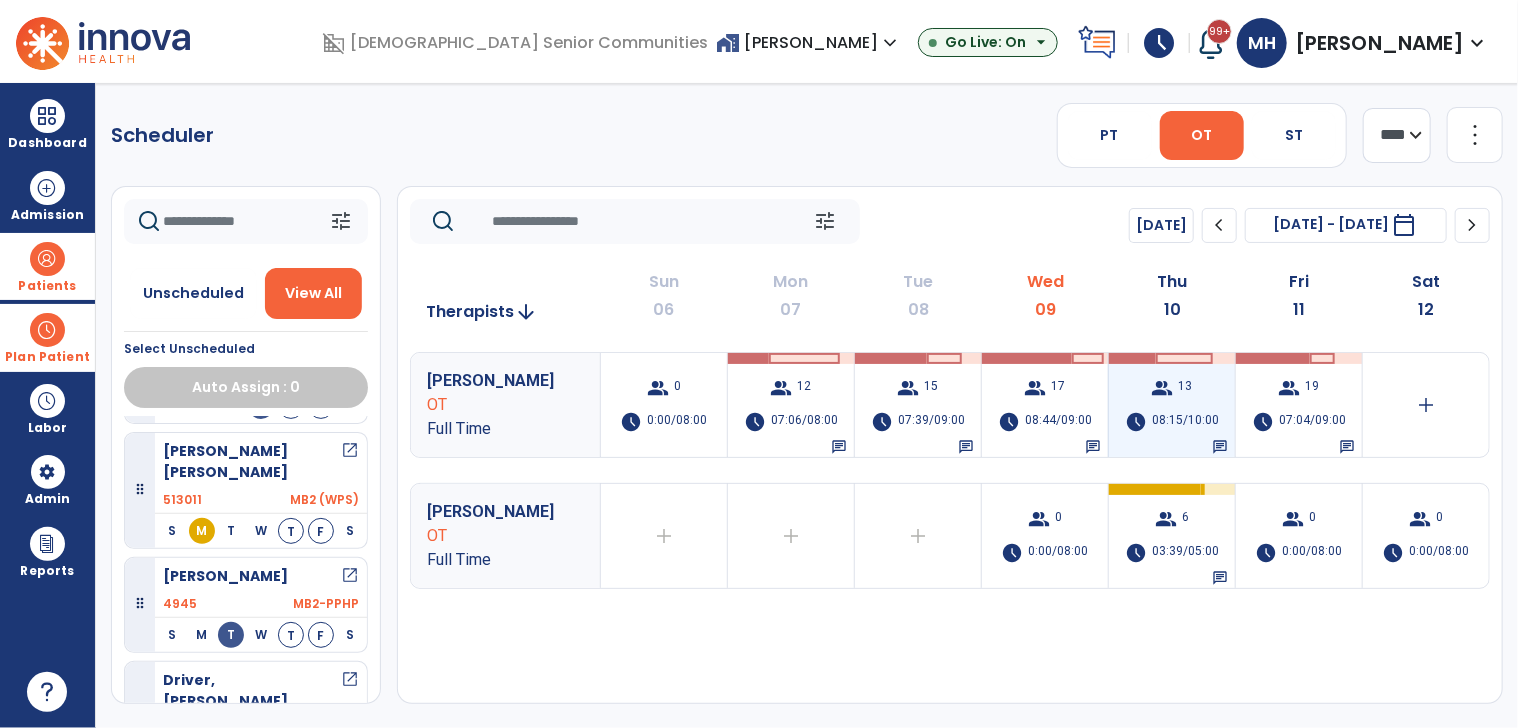 click on "08:15/10:00" at bounding box center [1185, 422] 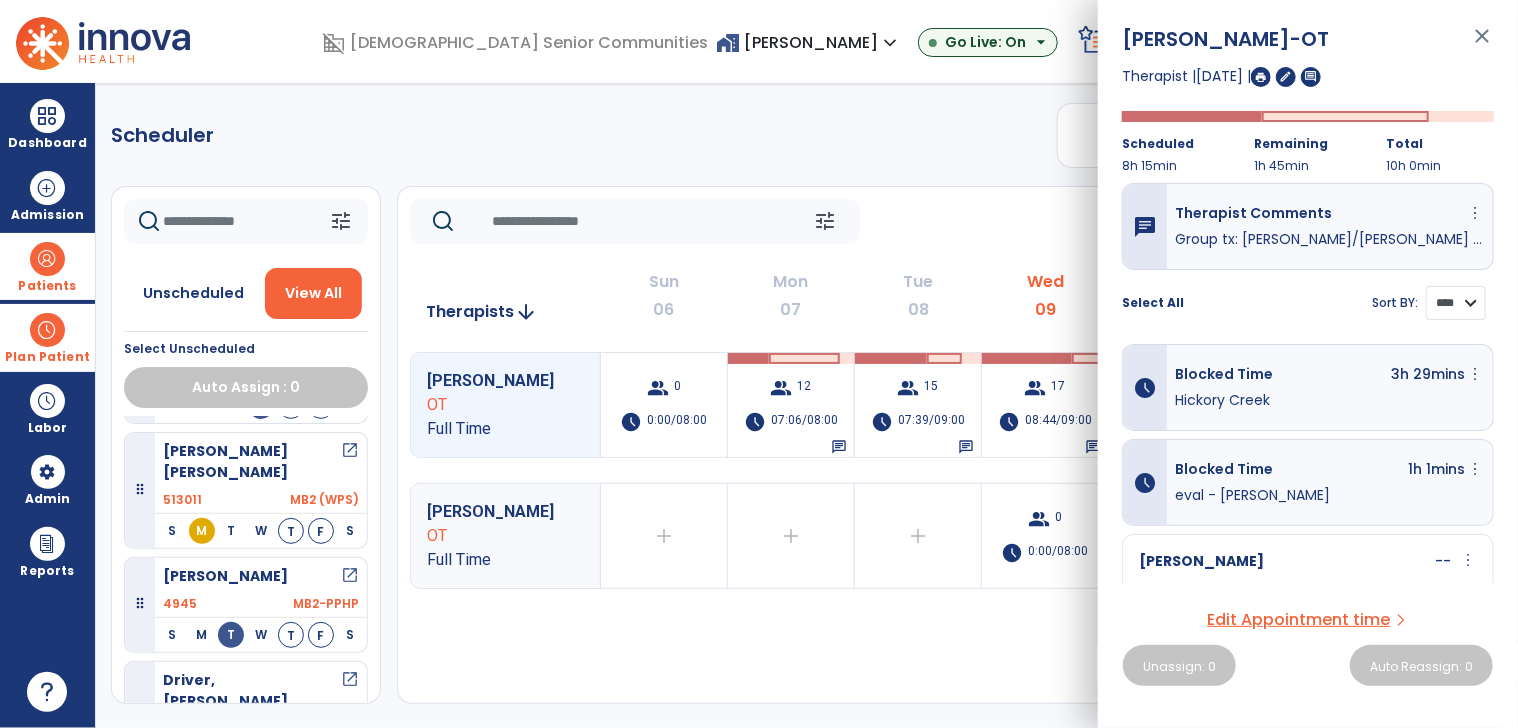 click on "**** ****" at bounding box center (1456, 303) 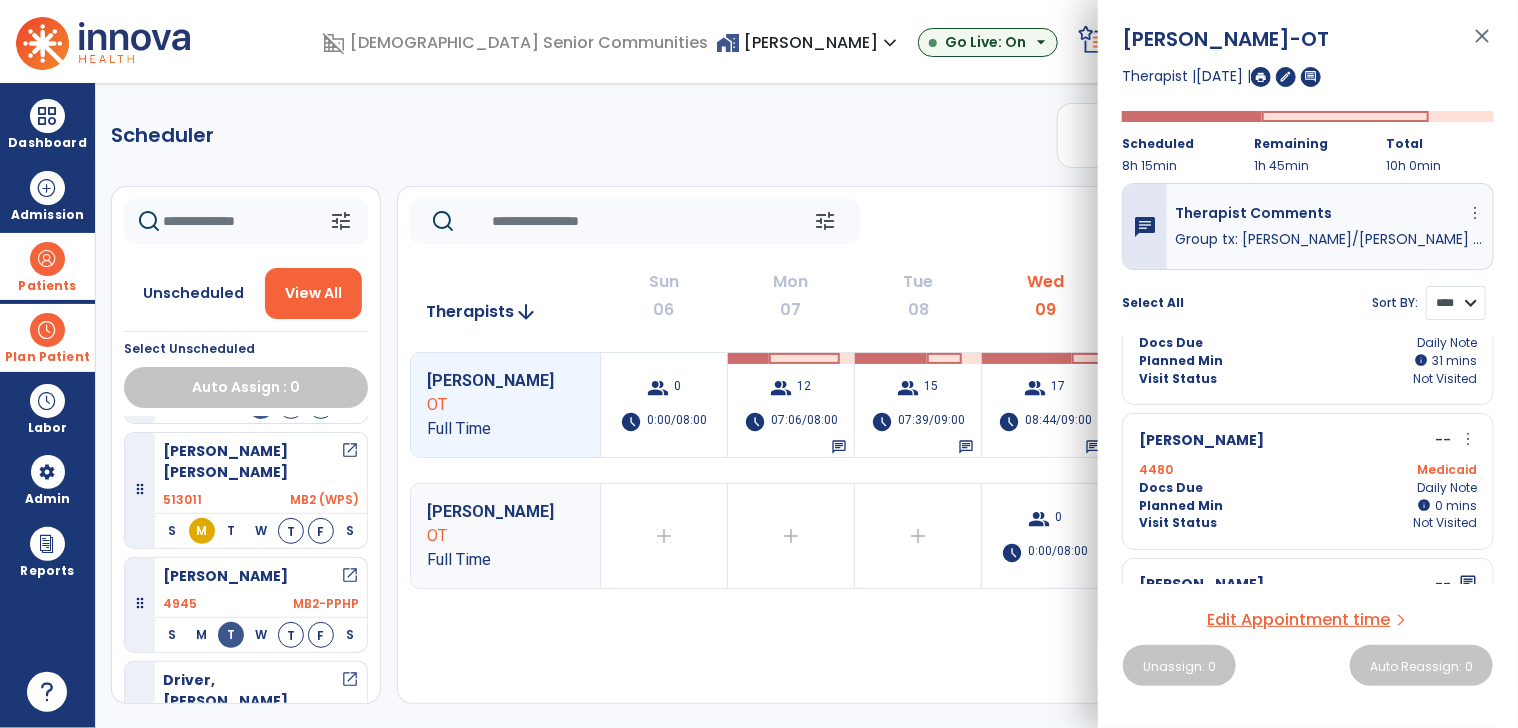 scroll, scrollTop: 1812, scrollLeft: 0, axis: vertical 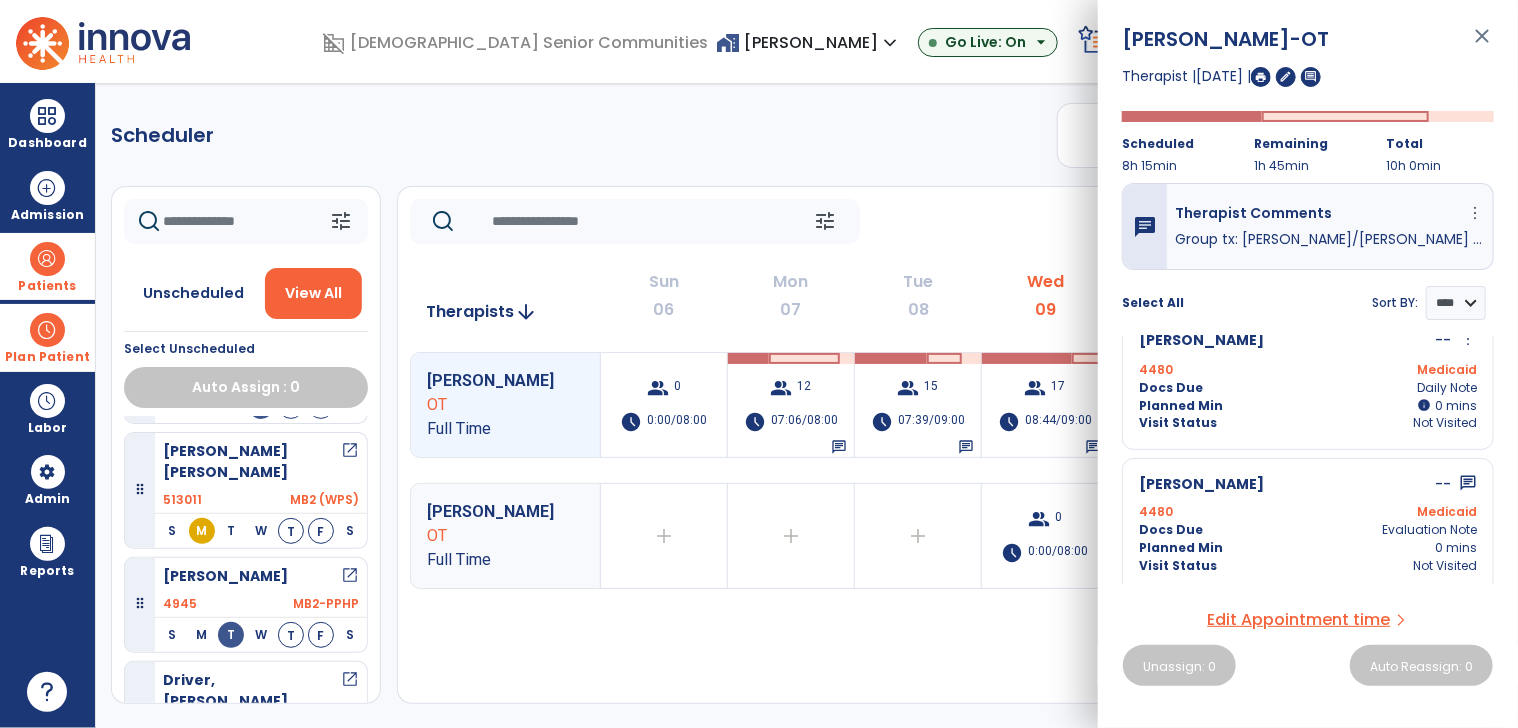 click on "Scheduler   PT   OT   ST  **** *** more_vert  Manage Labor   View All Therapists   Print" 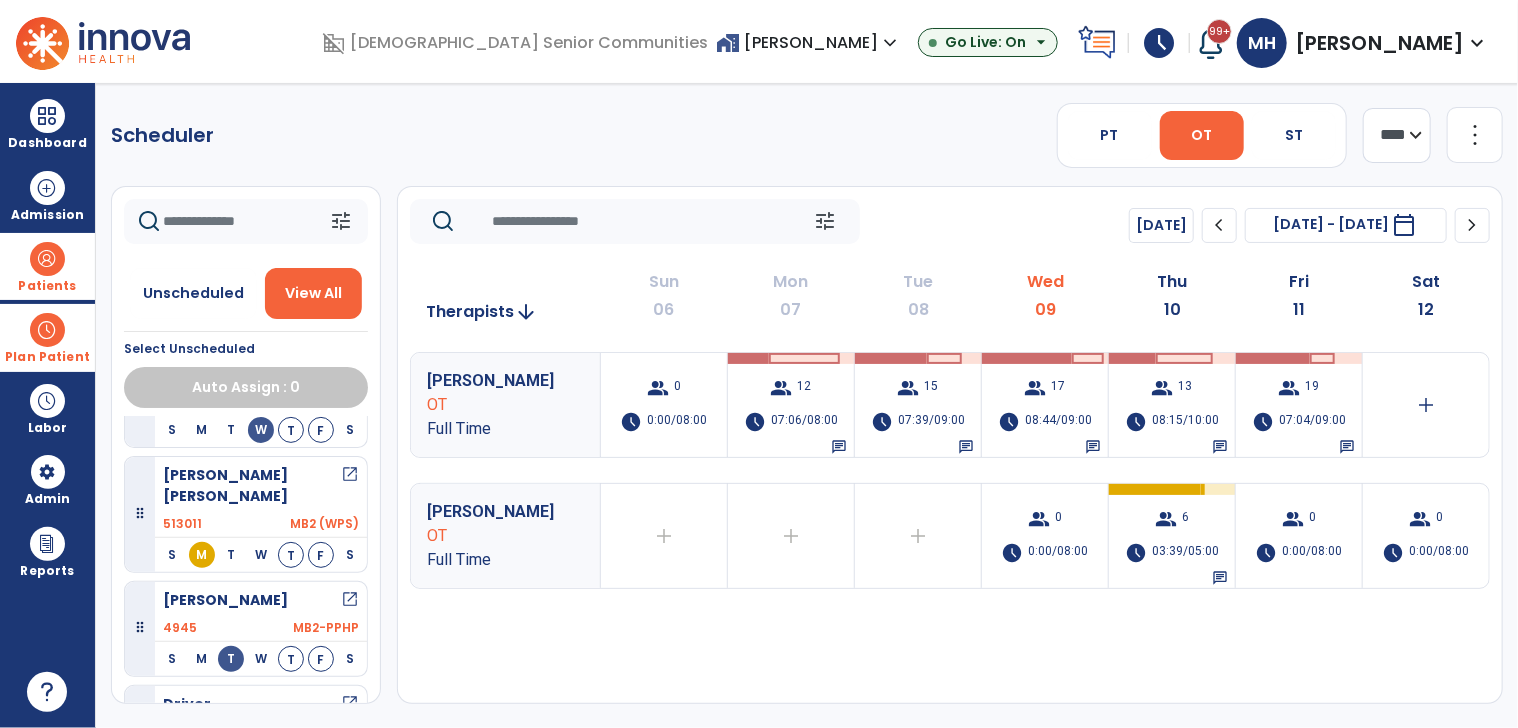 scroll, scrollTop: 200, scrollLeft: 0, axis: vertical 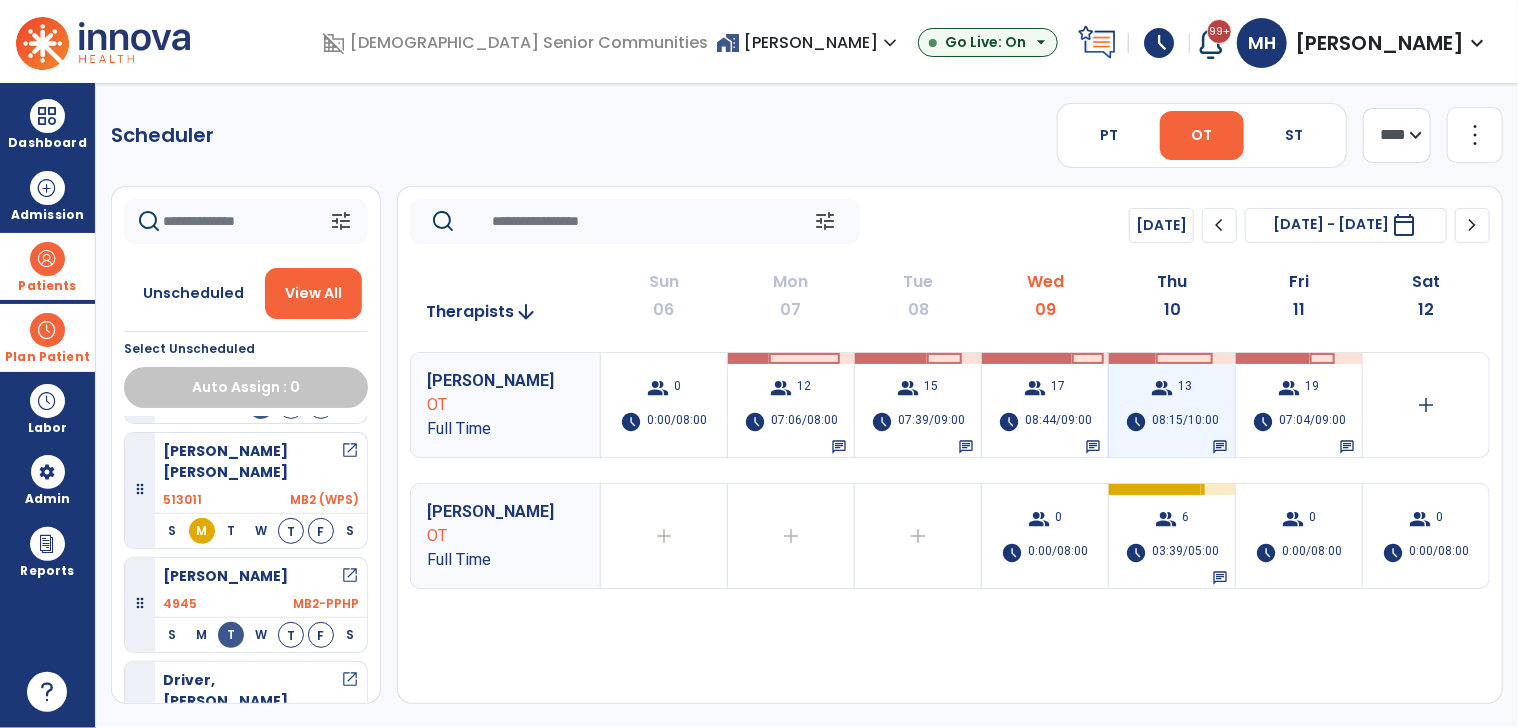 click on "08:15/10:00" at bounding box center (1185, 422) 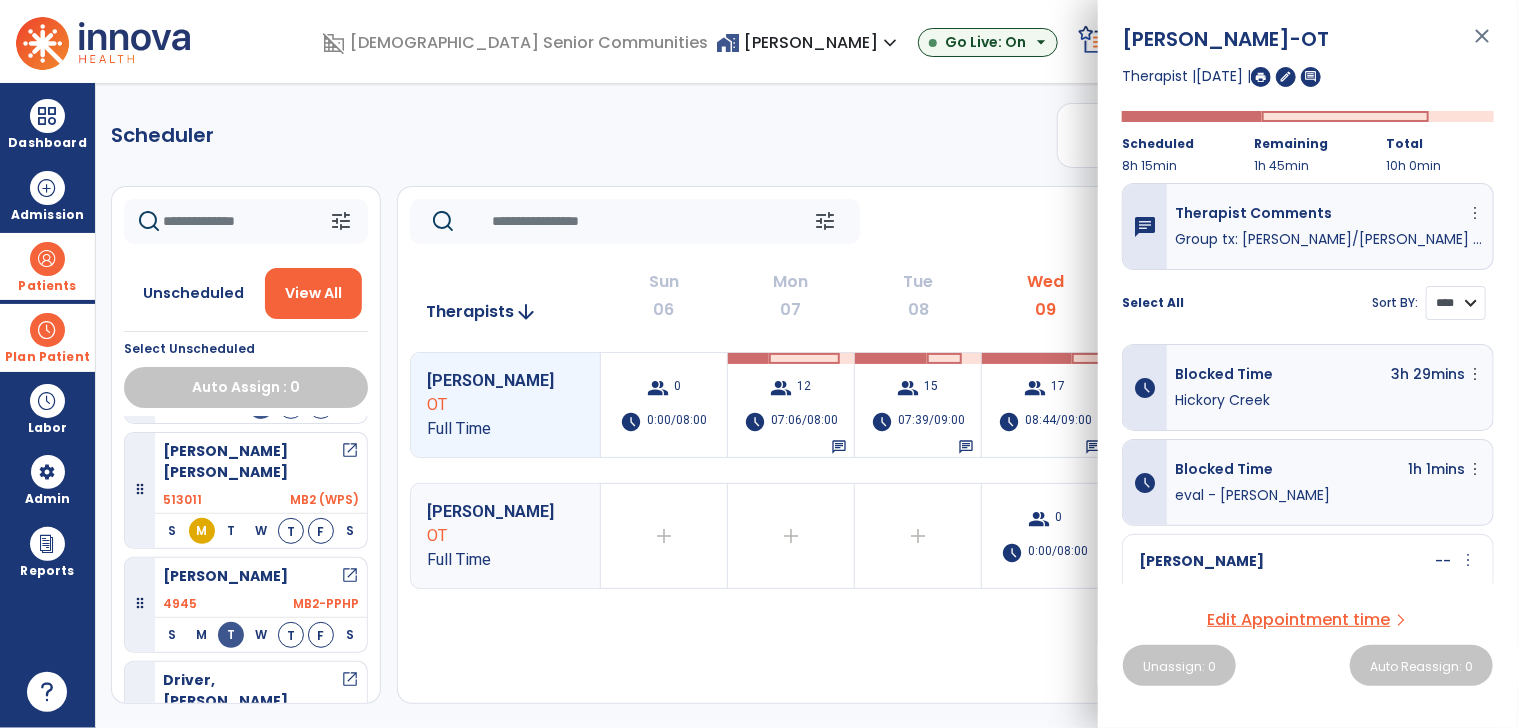 drag, startPoint x: 1443, startPoint y: 307, endPoint x: 1441, endPoint y: 323, distance: 16.124516 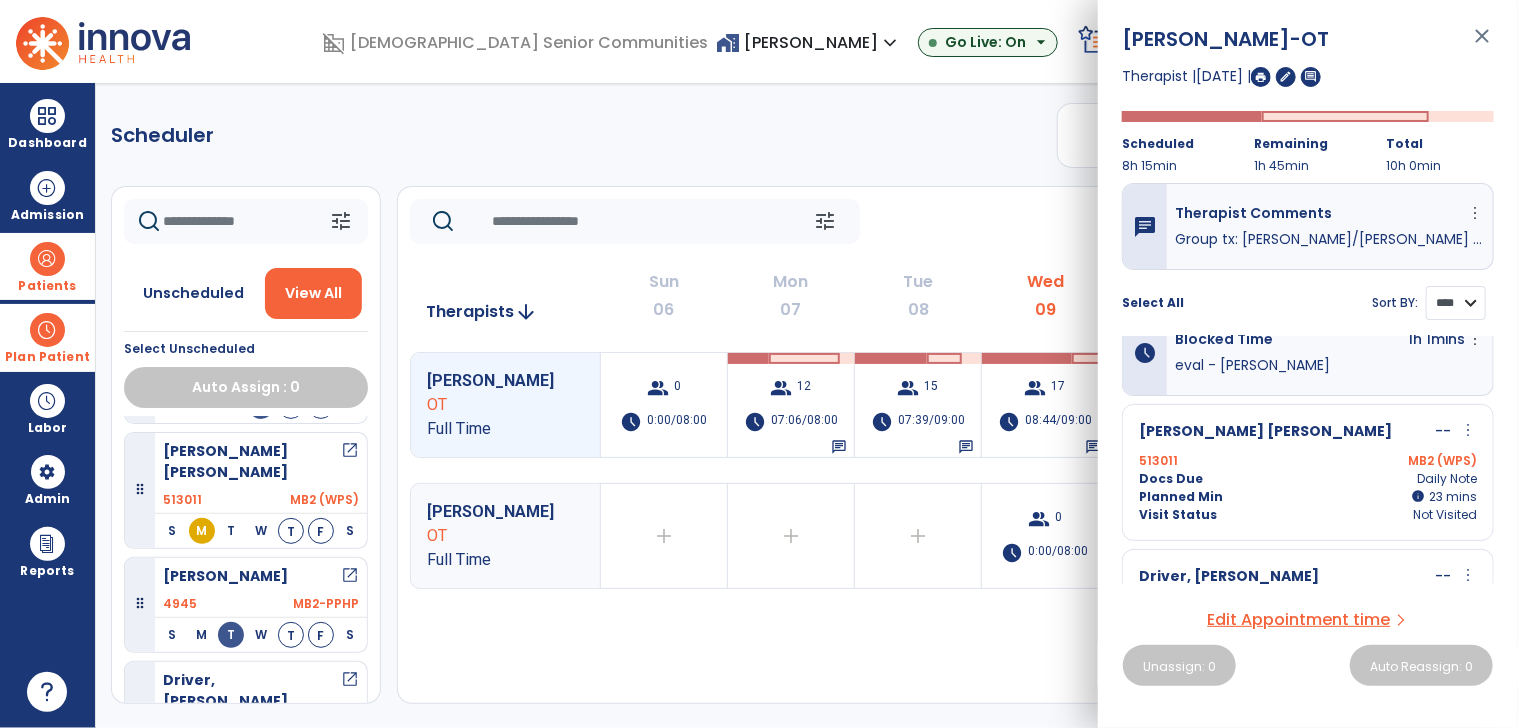 scroll, scrollTop: 100, scrollLeft: 0, axis: vertical 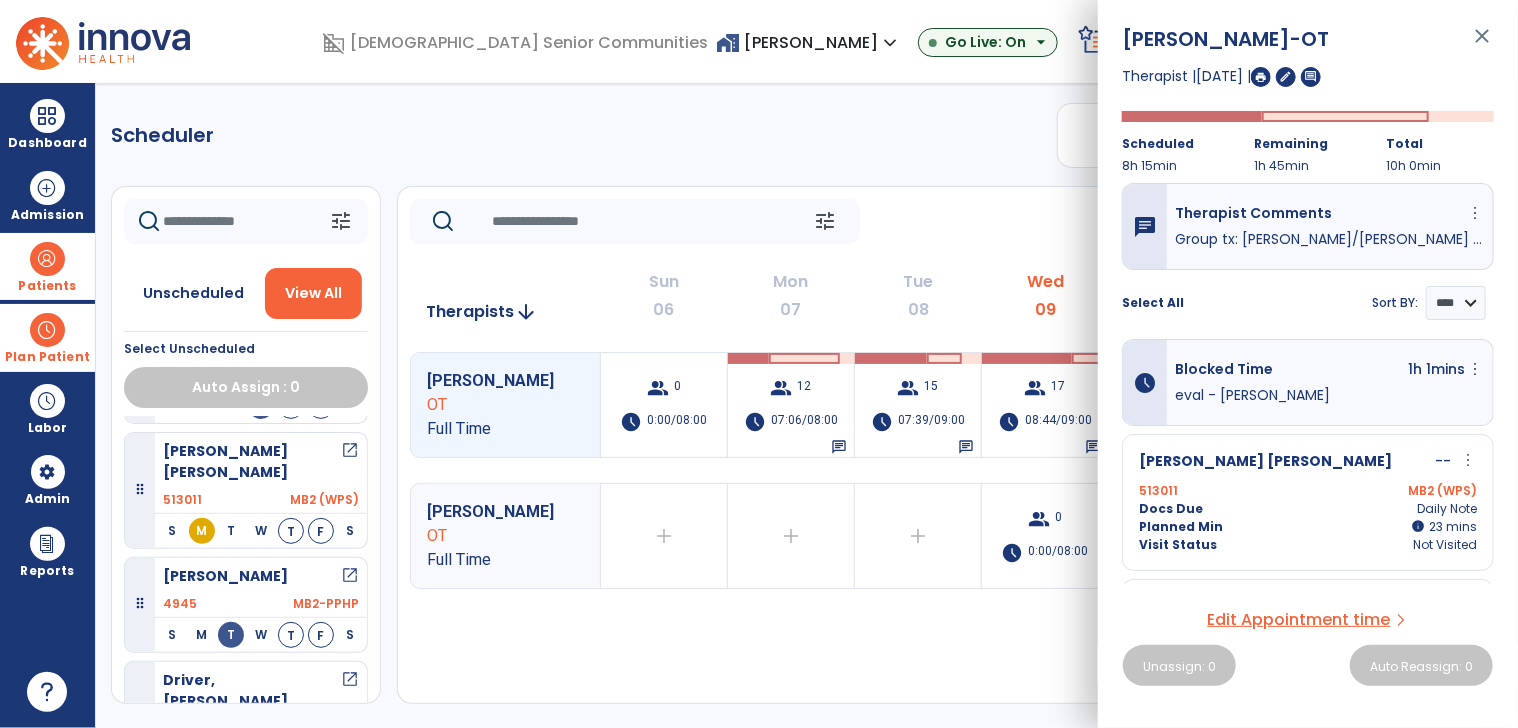 click on "more_vert" at bounding box center (1468, 460) 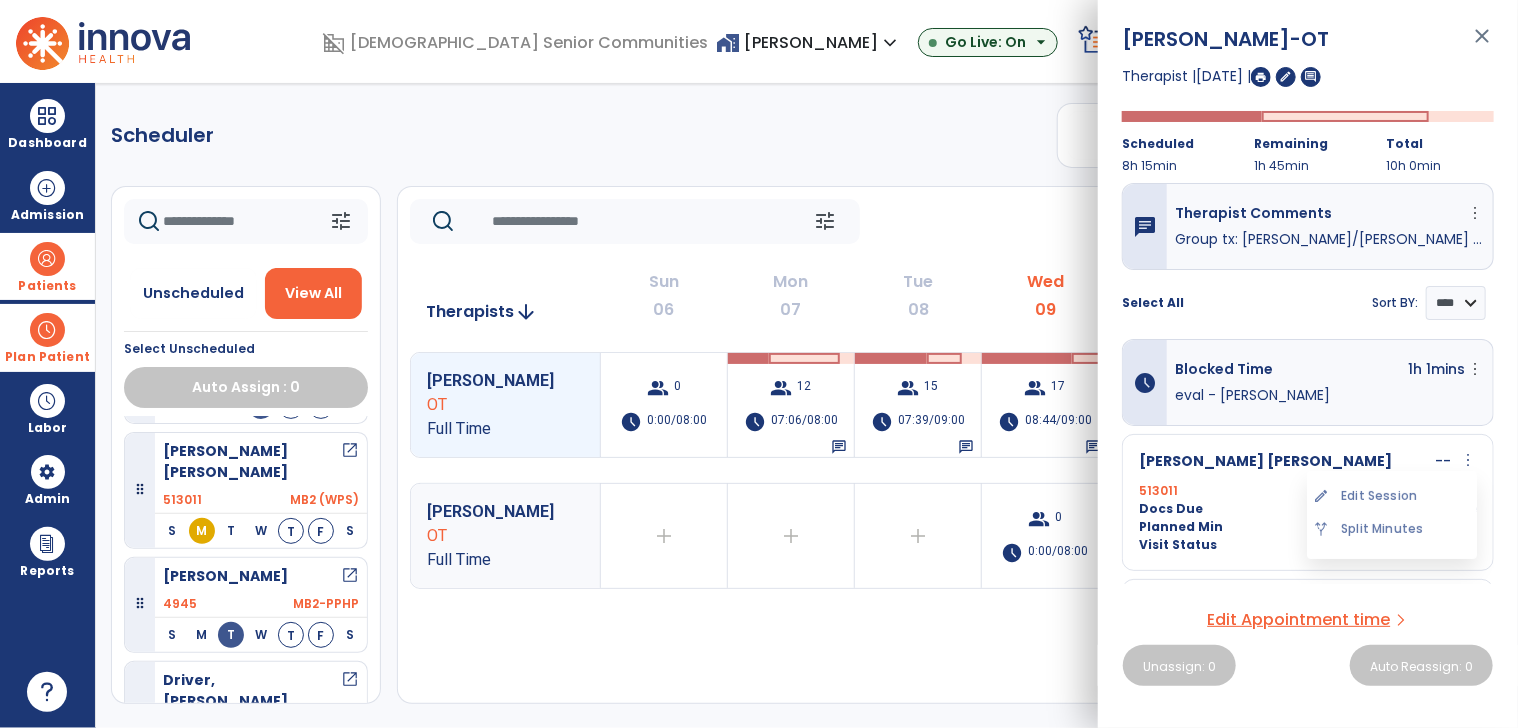 drag, startPoint x: 1370, startPoint y: 487, endPoint x: 1353, endPoint y: 476, distance: 20.248457 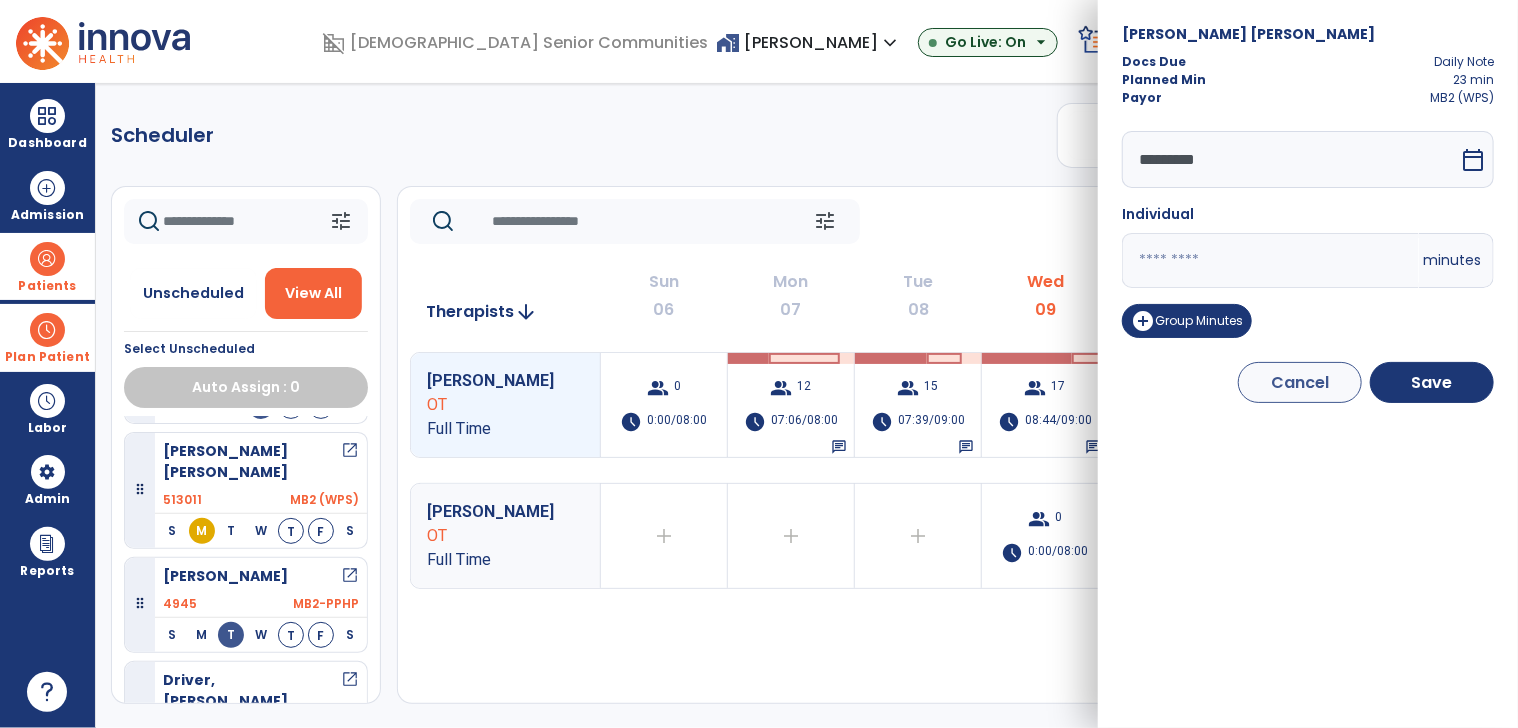 click on "**" at bounding box center (1270, 260) 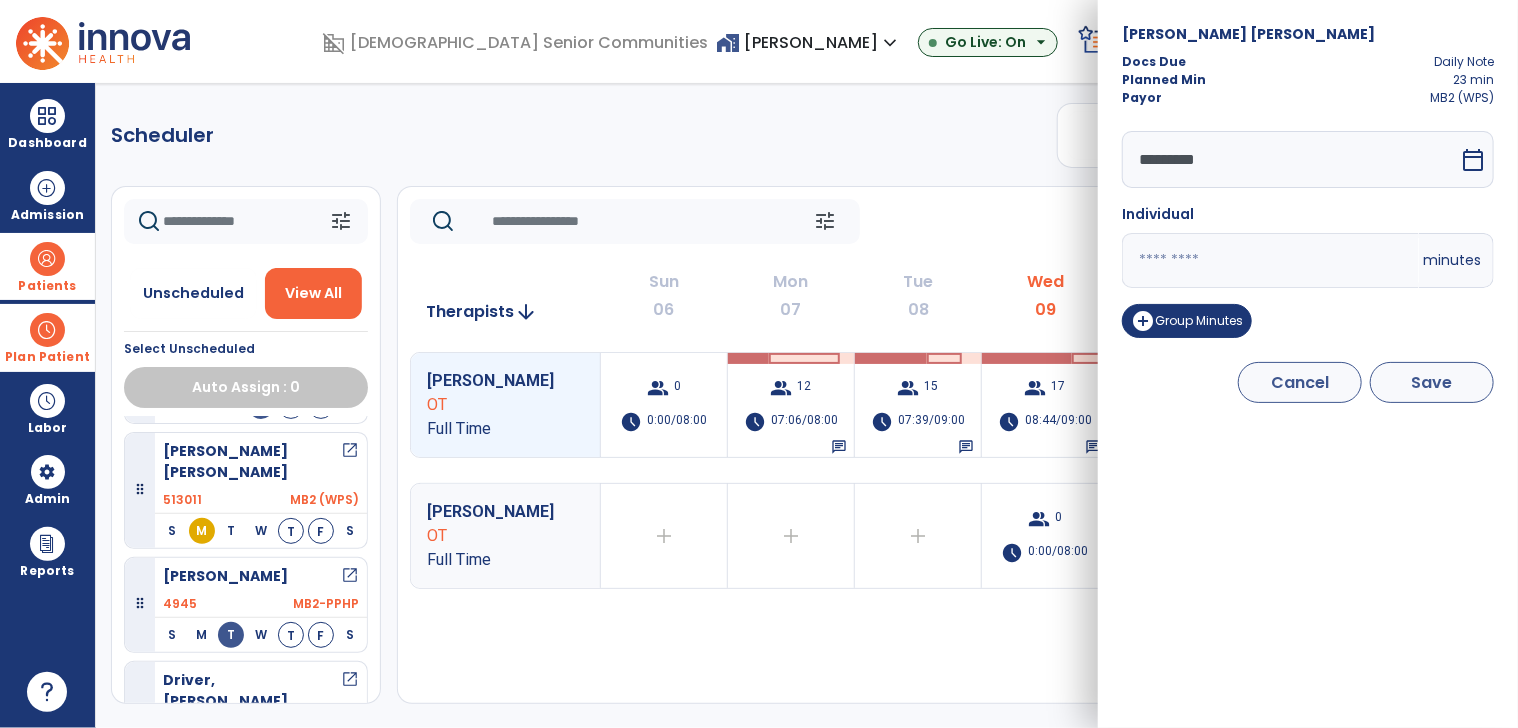 type on "*" 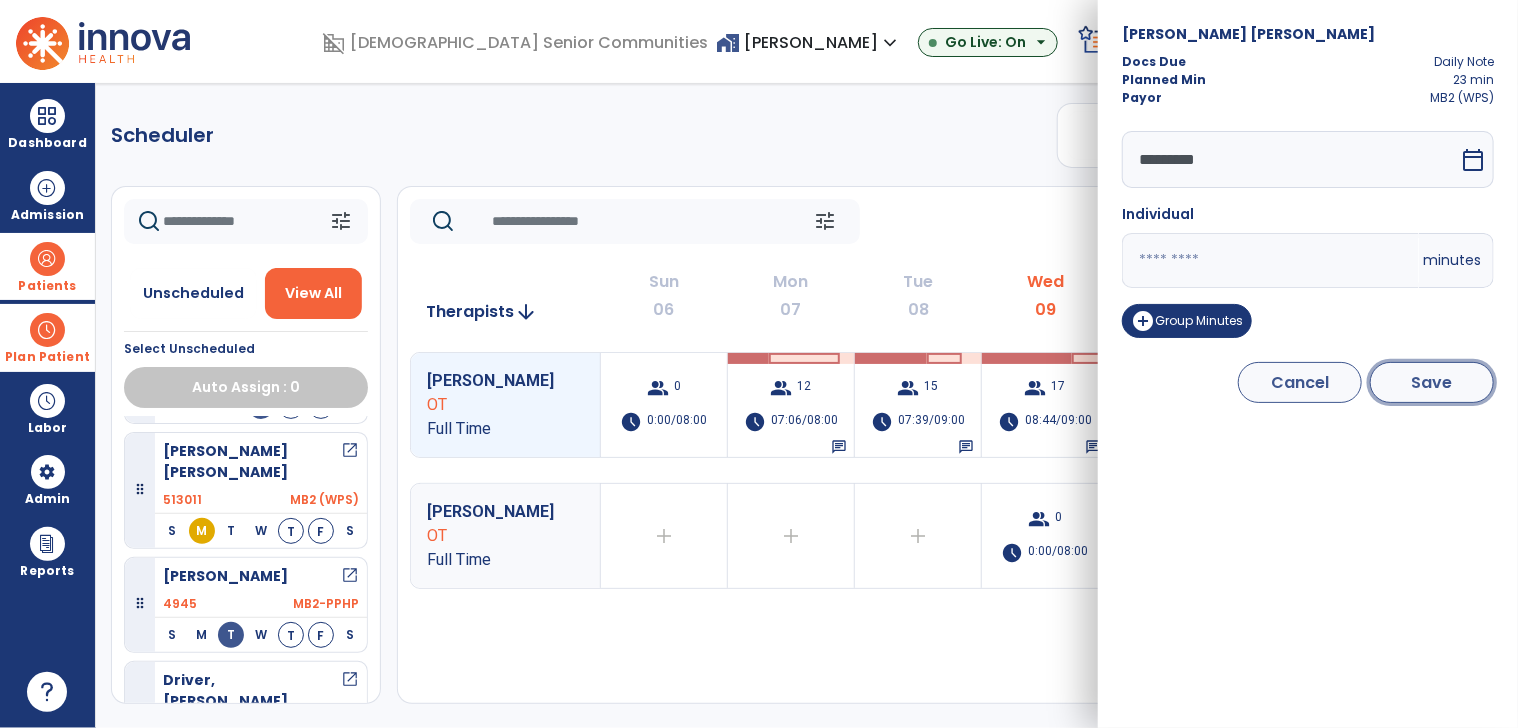 click on "Save" at bounding box center [1432, 382] 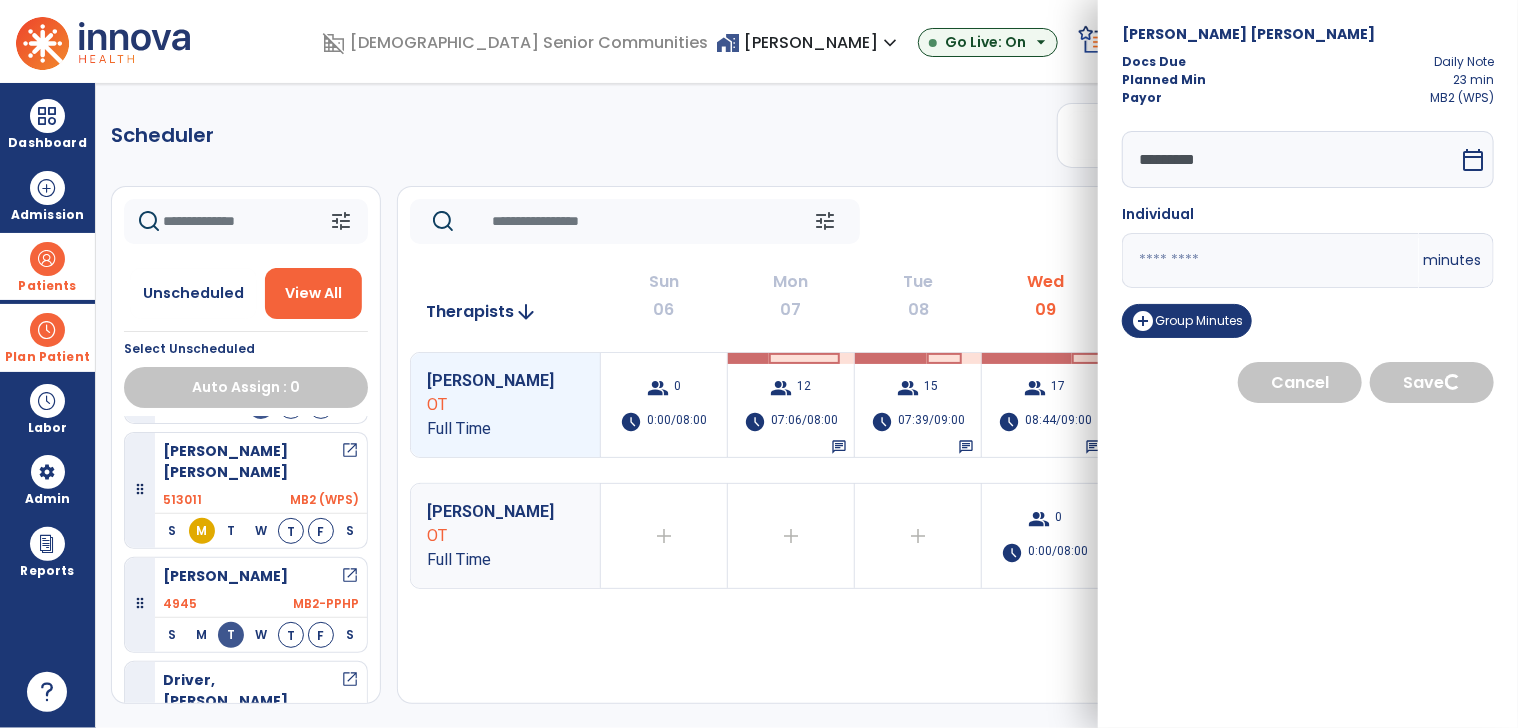 select on "****" 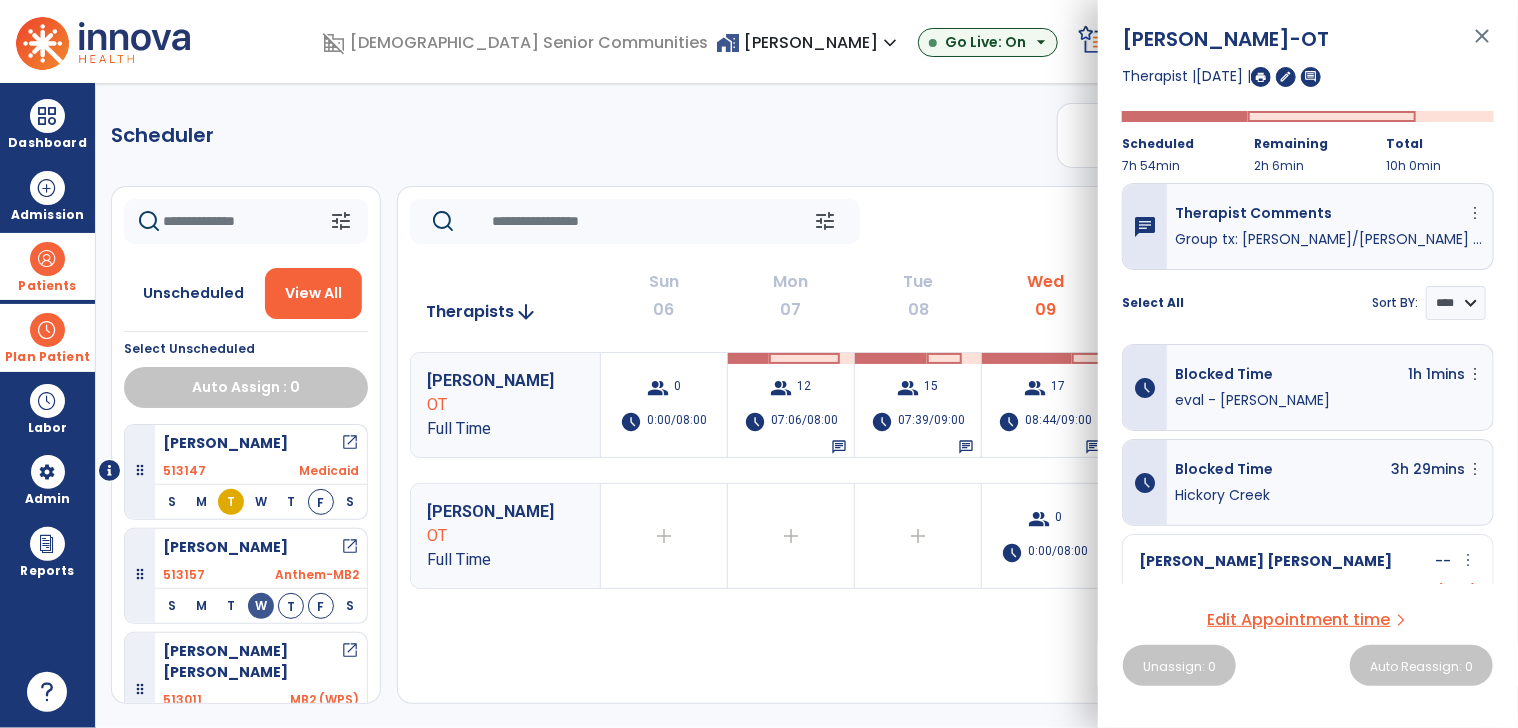 click on "Scheduler   PT   OT   ST  **** *** more_vert  Manage Labor   View All Therapists   Print" 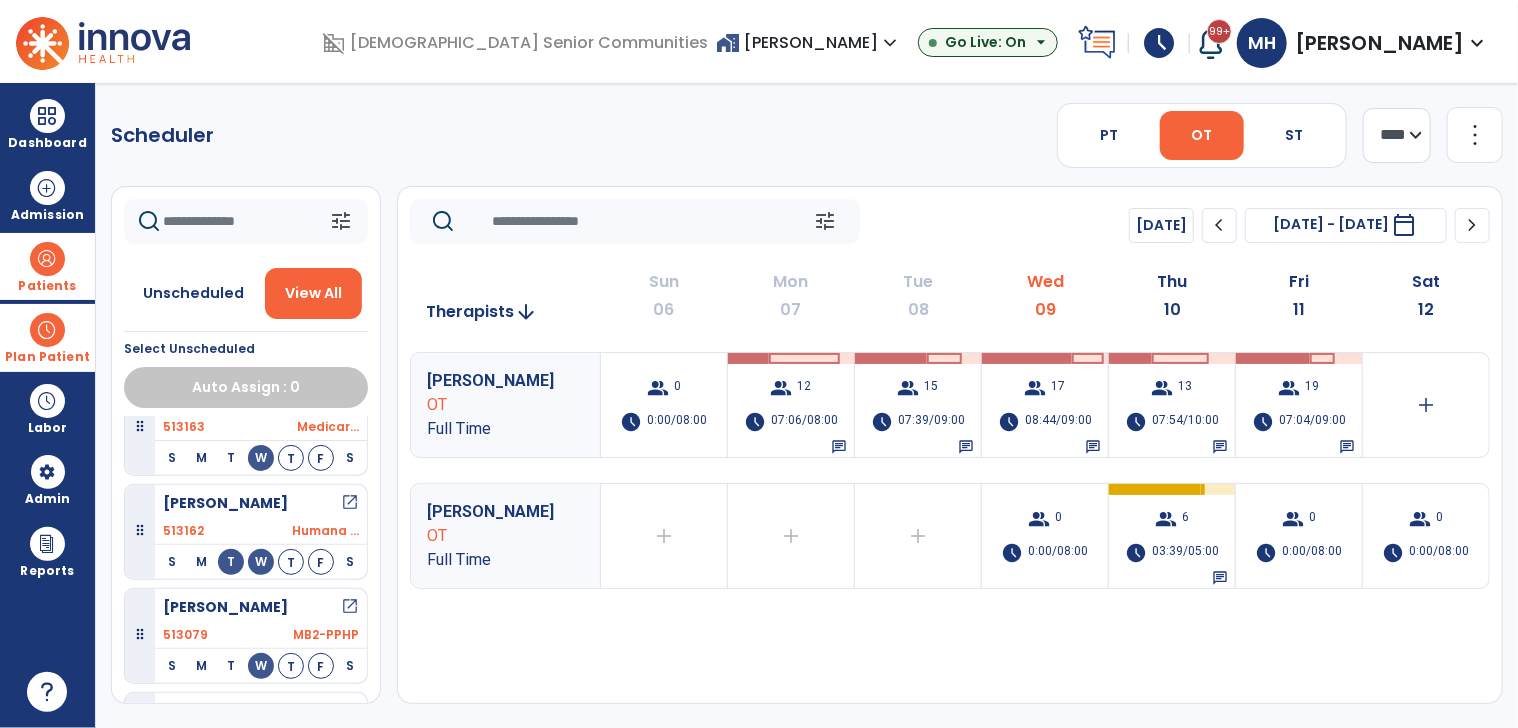 scroll, scrollTop: 1564, scrollLeft: 0, axis: vertical 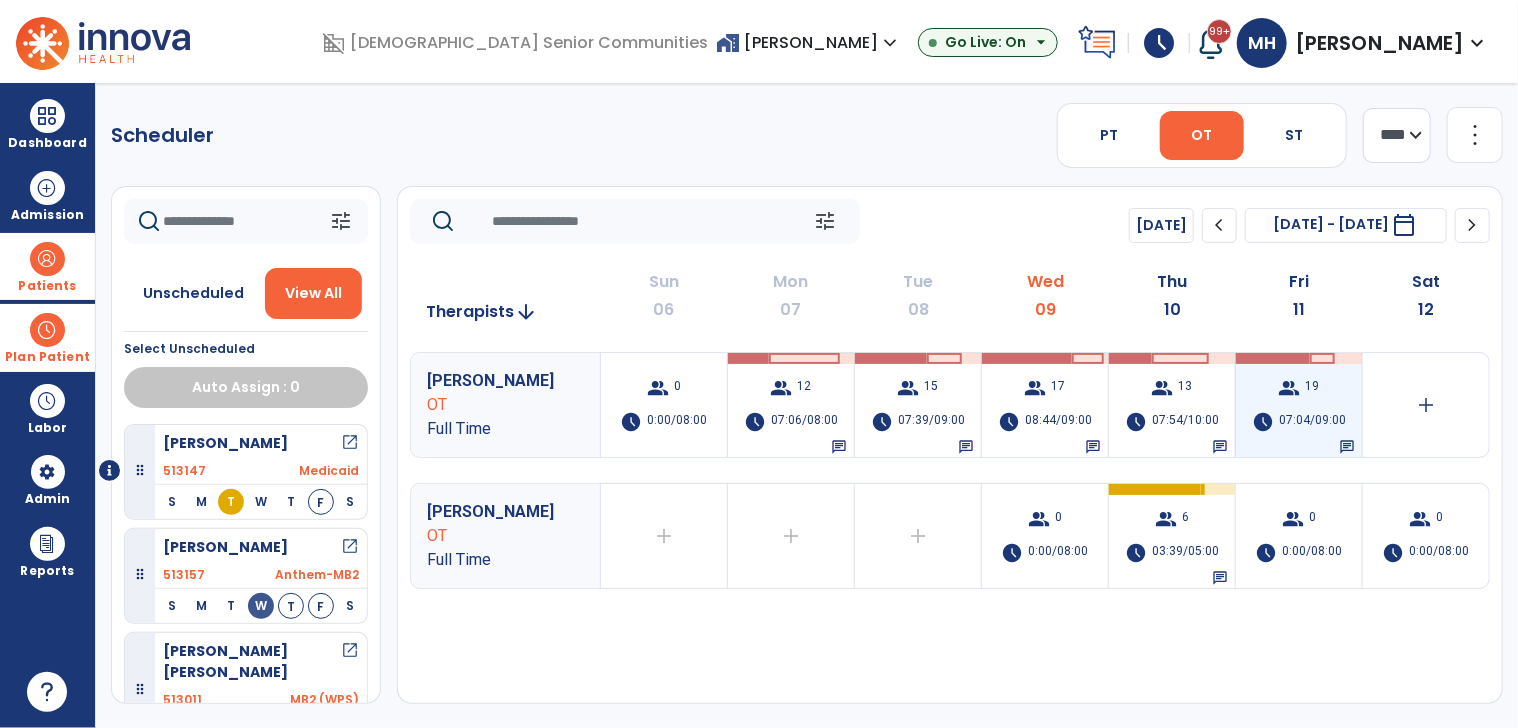 click on "07:04/09:00" at bounding box center (1312, 422) 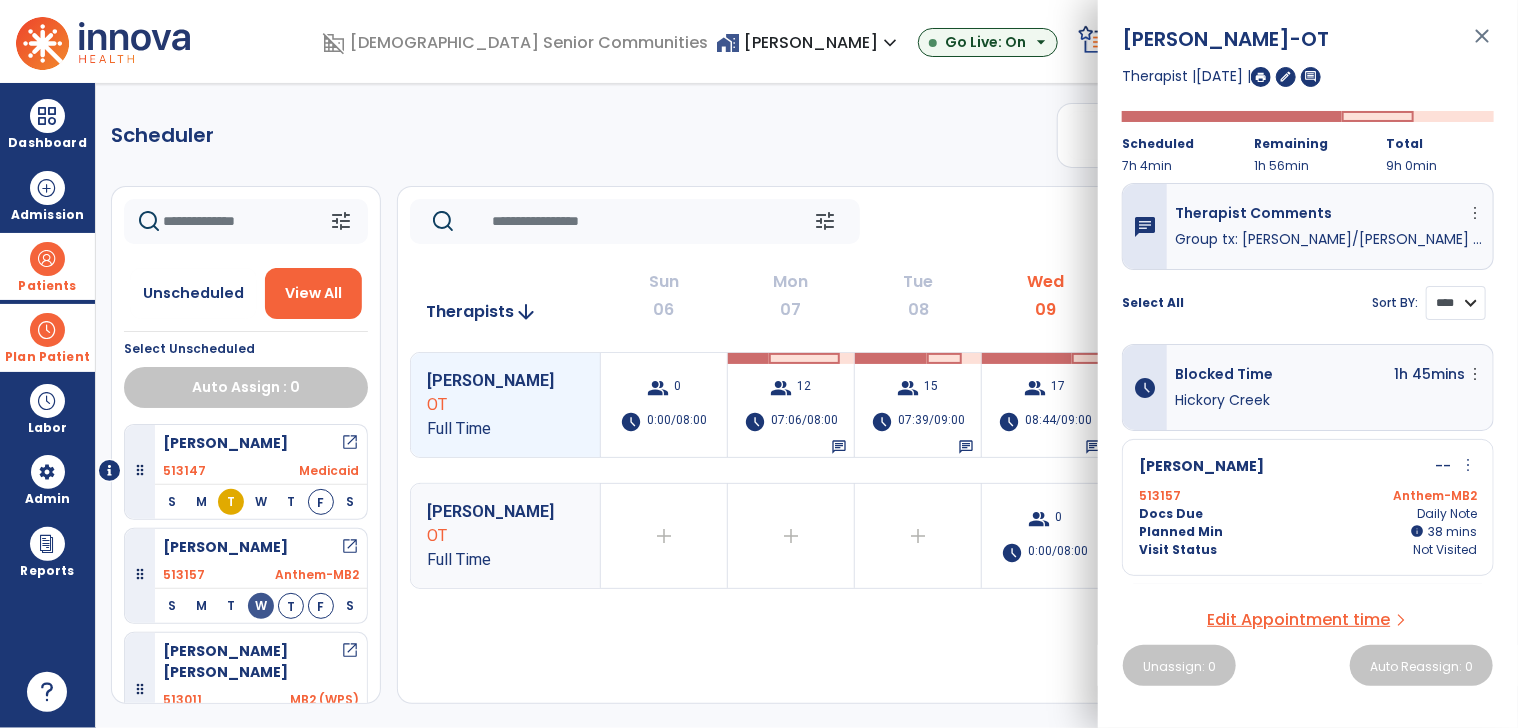 drag, startPoint x: 1451, startPoint y: 302, endPoint x: 1451, endPoint y: 317, distance: 15 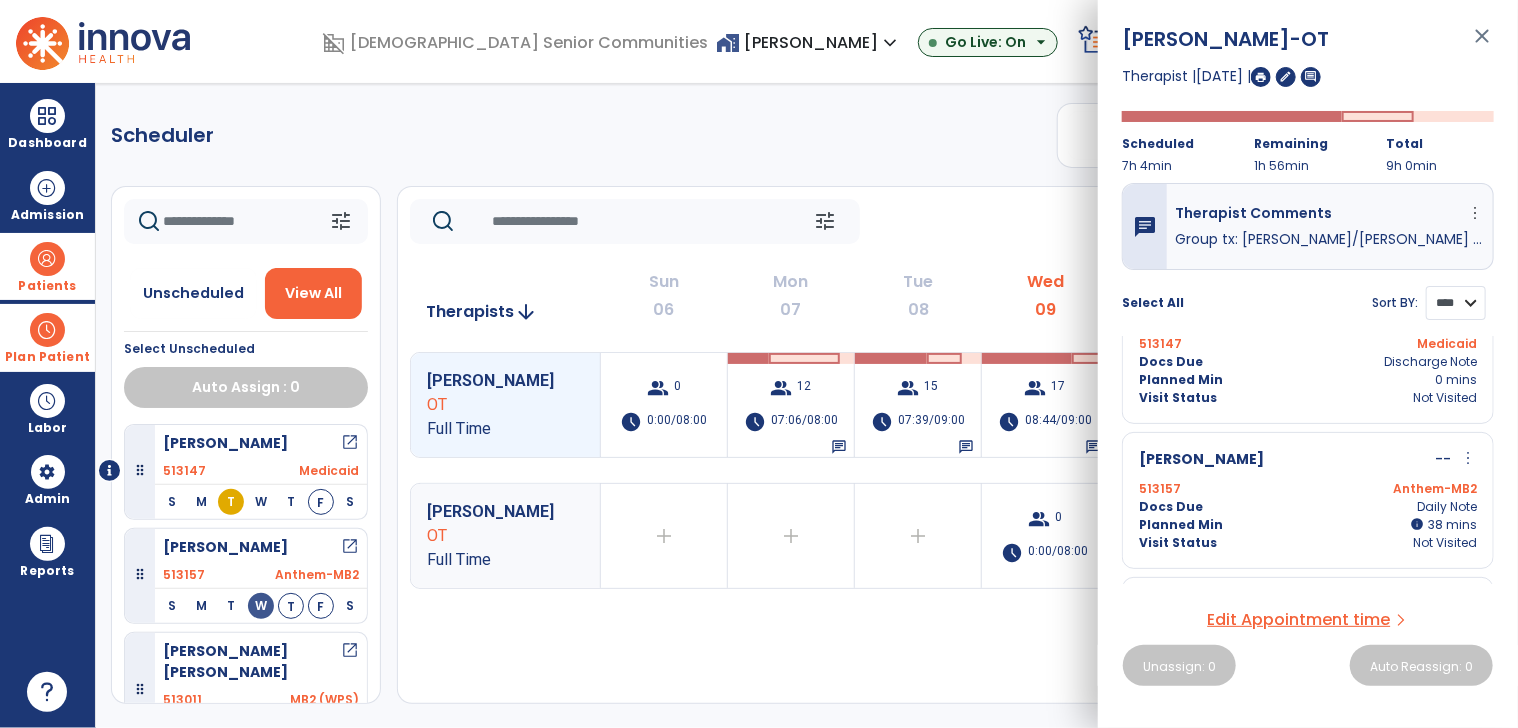 scroll, scrollTop: 300, scrollLeft: 0, axis: vertical 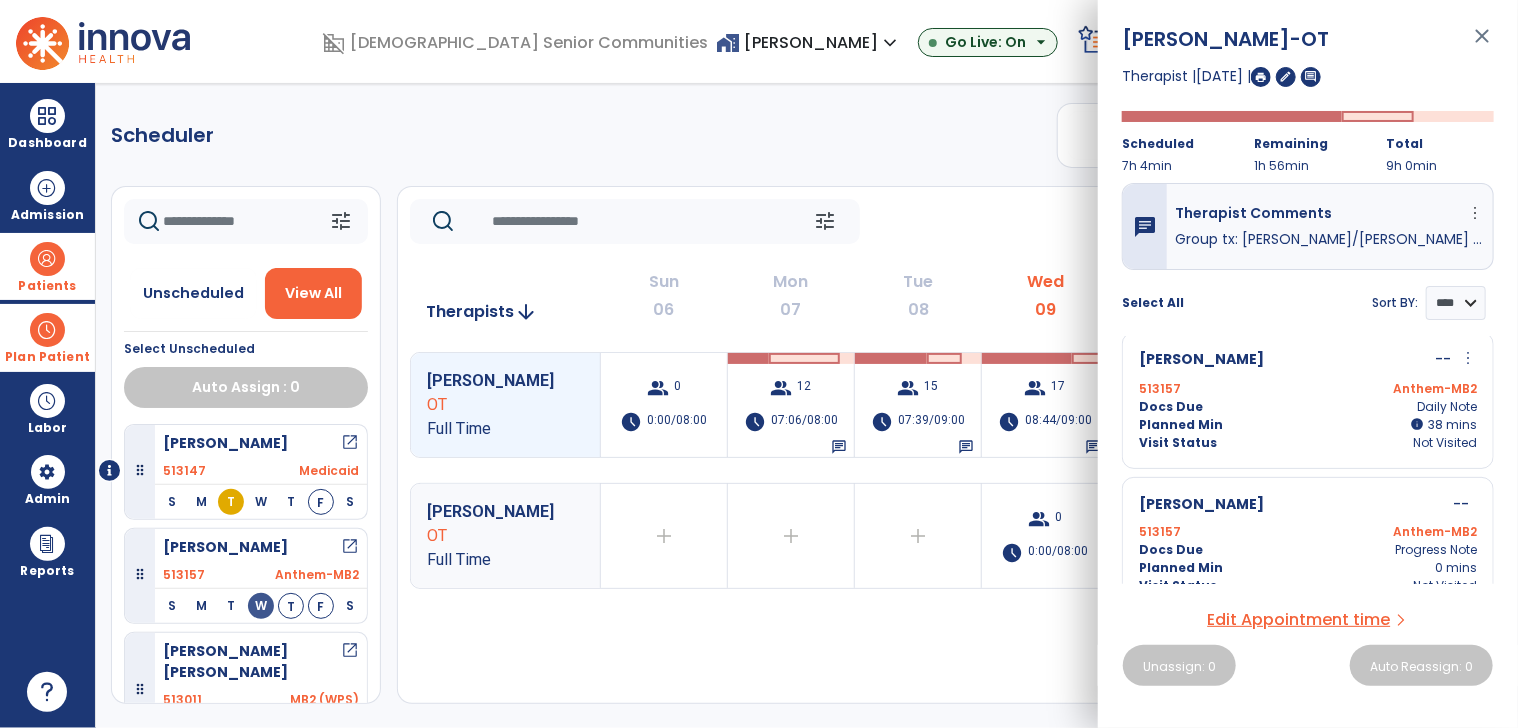 click on "Scheduler   PT   OT   ST  **** *** more_vert  Manage Labor   View All Therapists   Print" 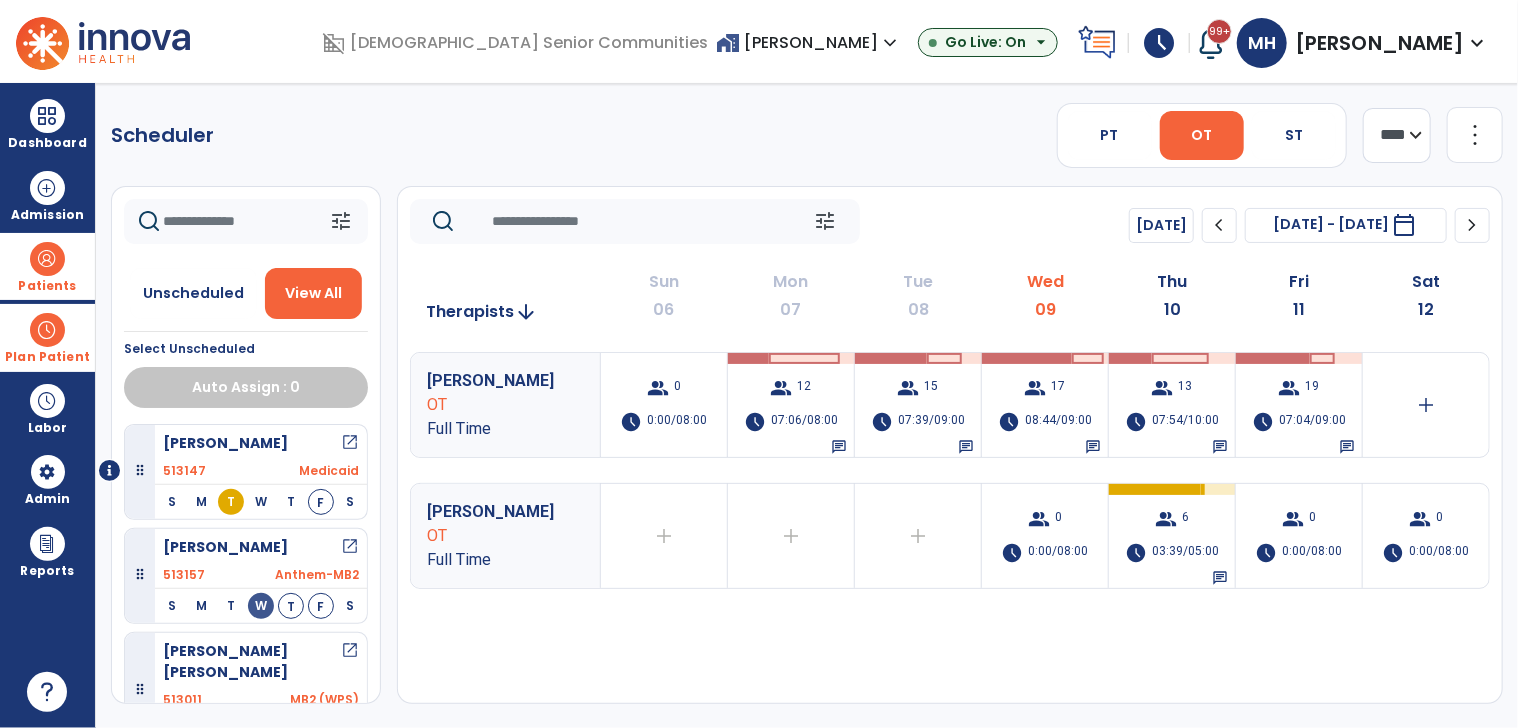 click on "Scheduler   PT   OT   ST  **** *** more_vert  Manage Labor   View All Therapists   Print" 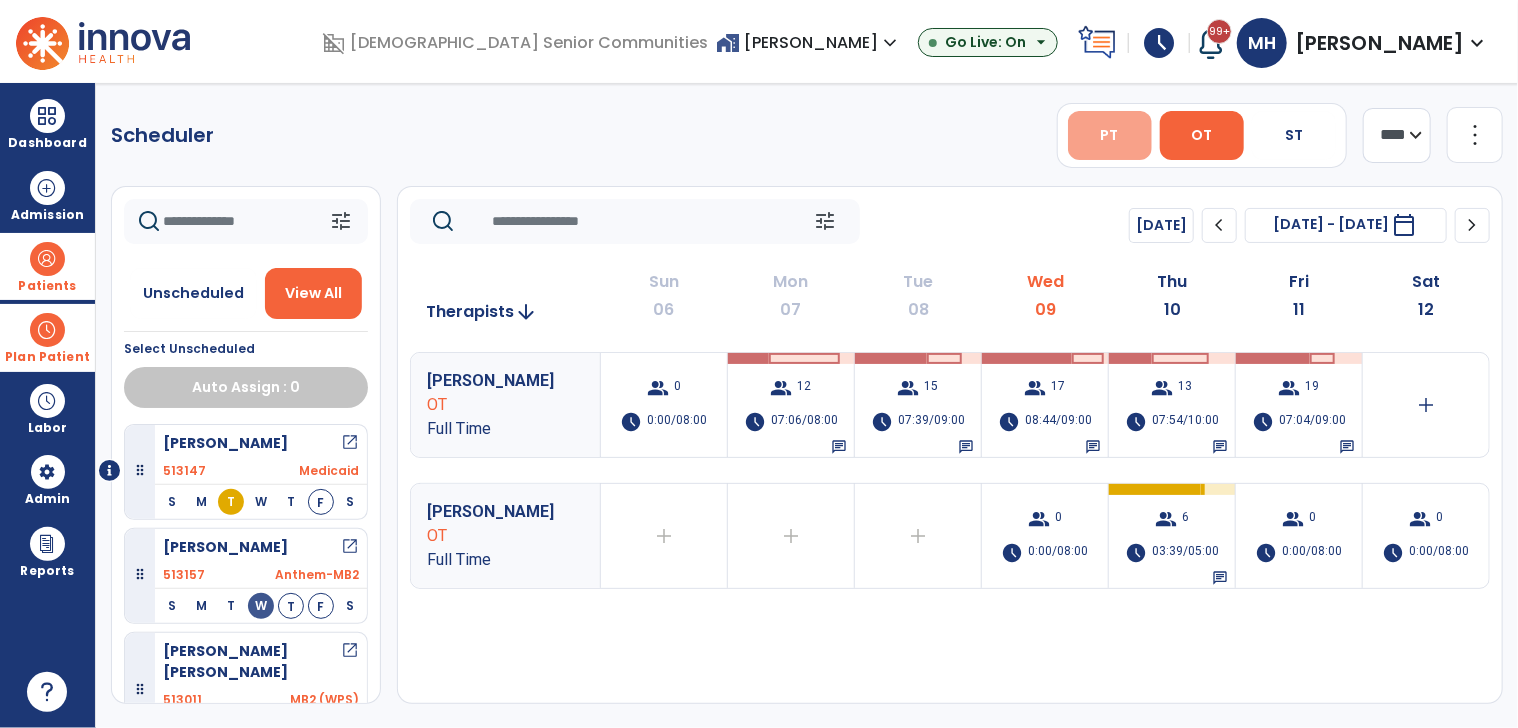 click on "PT" at bounding box center [1110, 135] 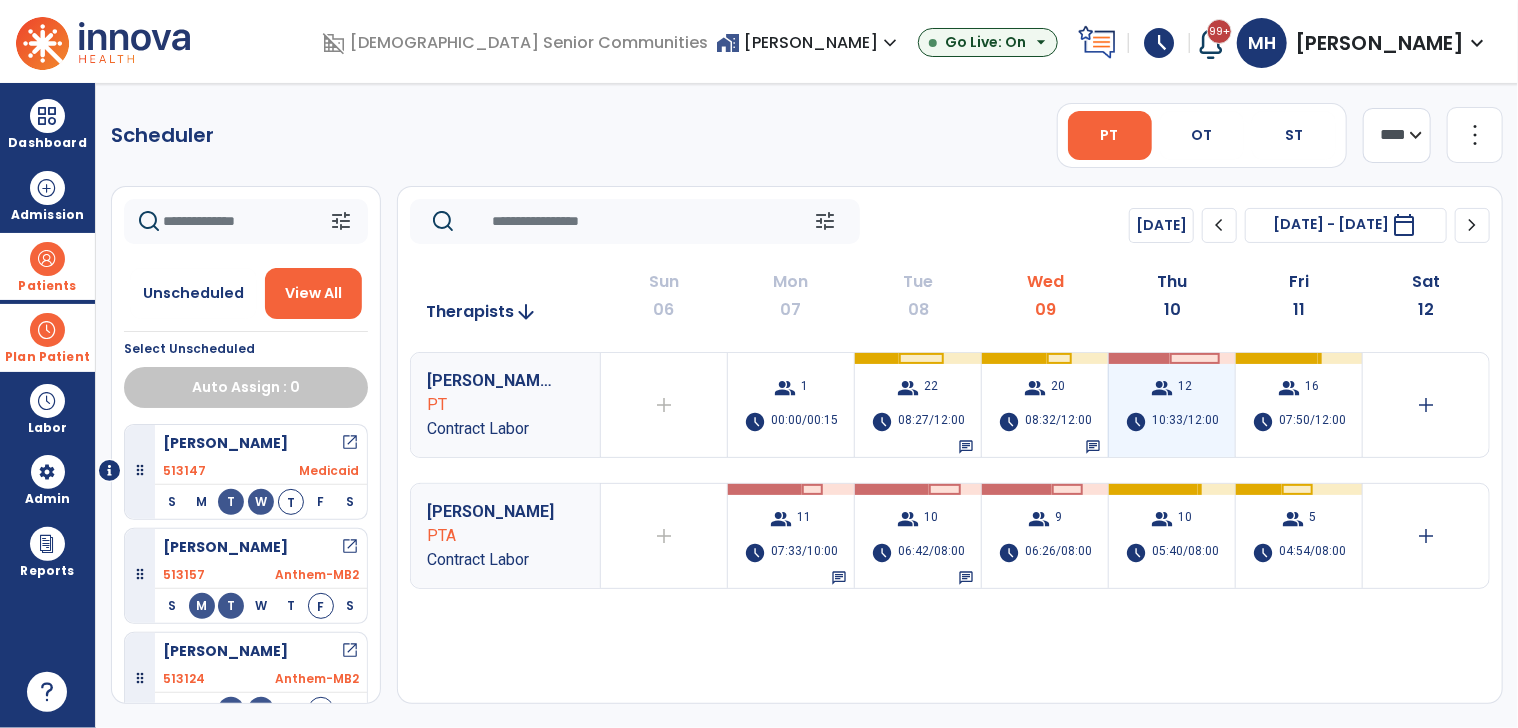 click on "10:33/12:00" at bounding box center (1185, 422) 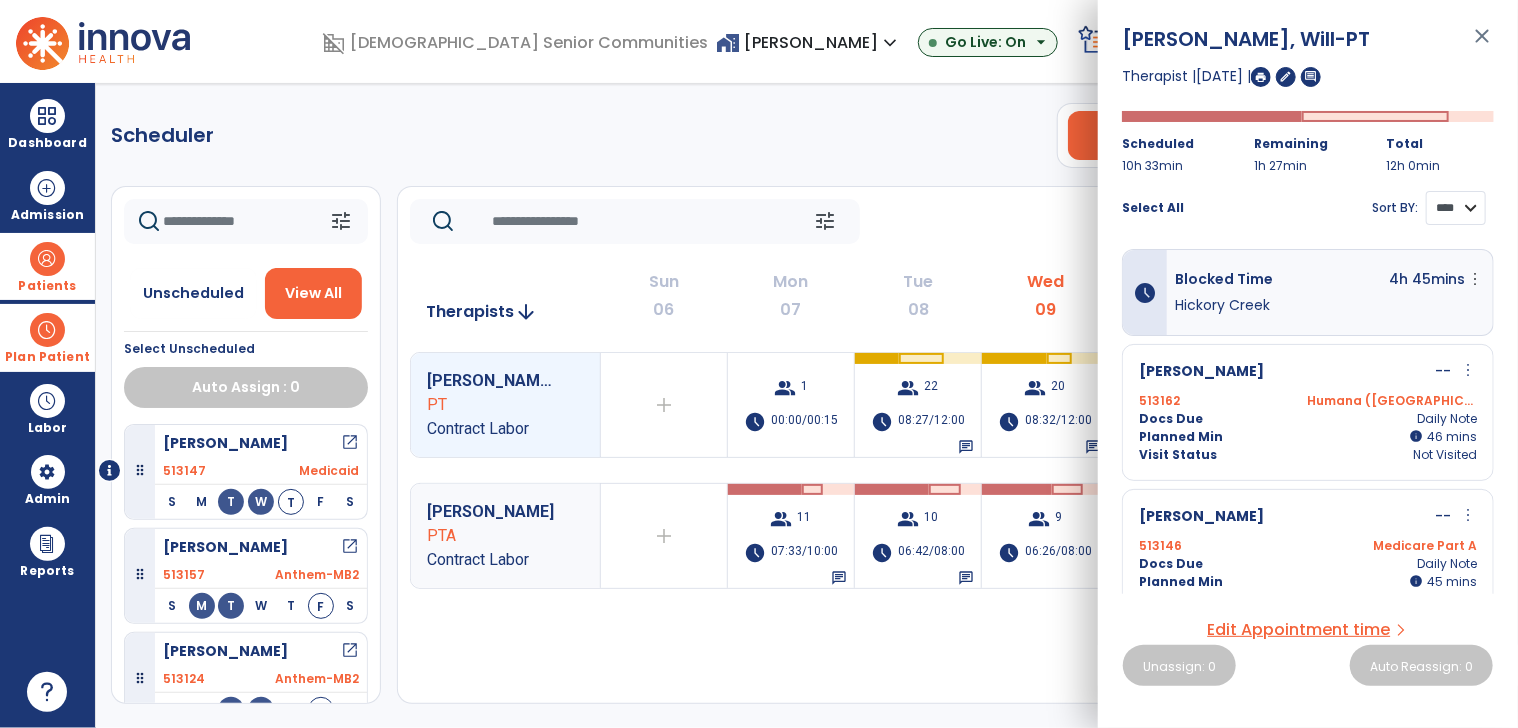 click on "**** ****" at bounding box center (1456, 208) 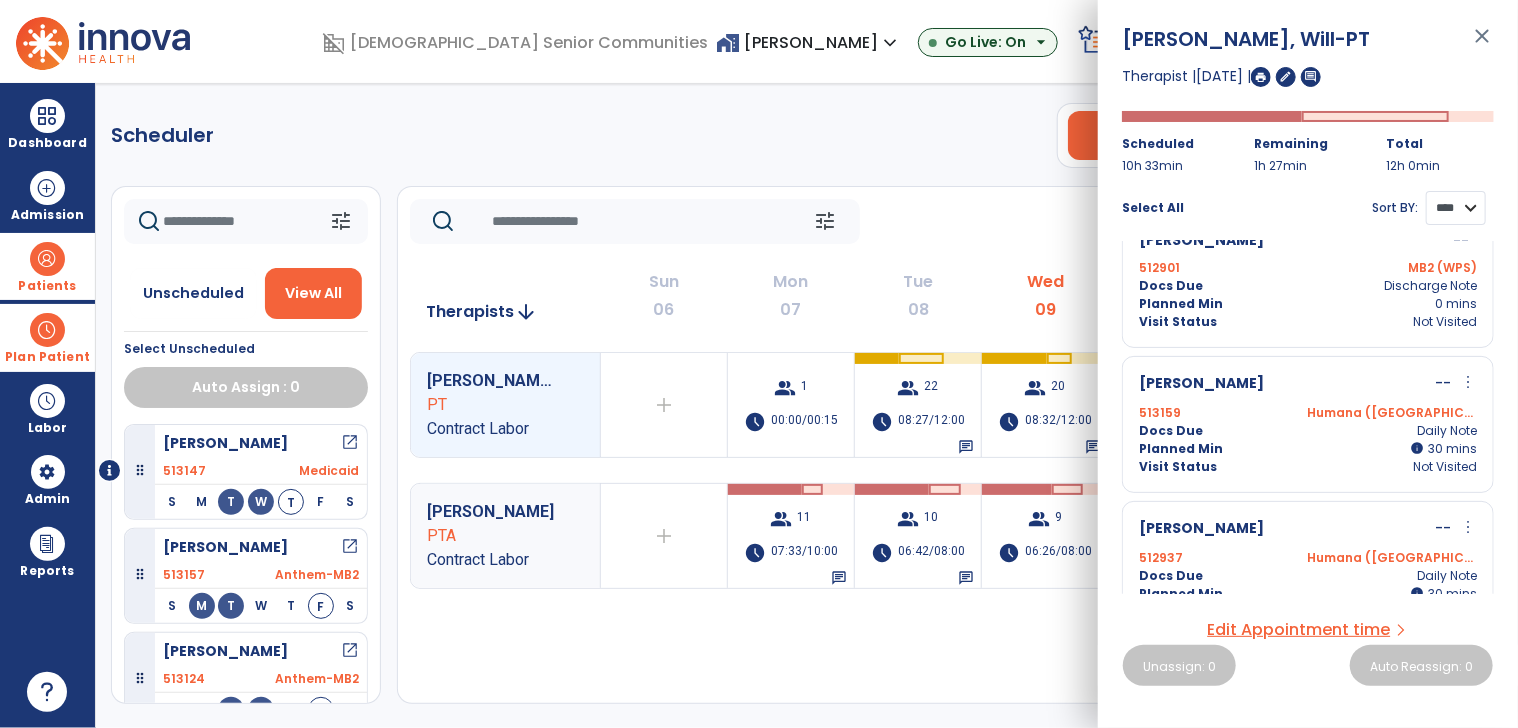 scroll, scrollTop: 600, scrollLeft: 0, axis: vertical 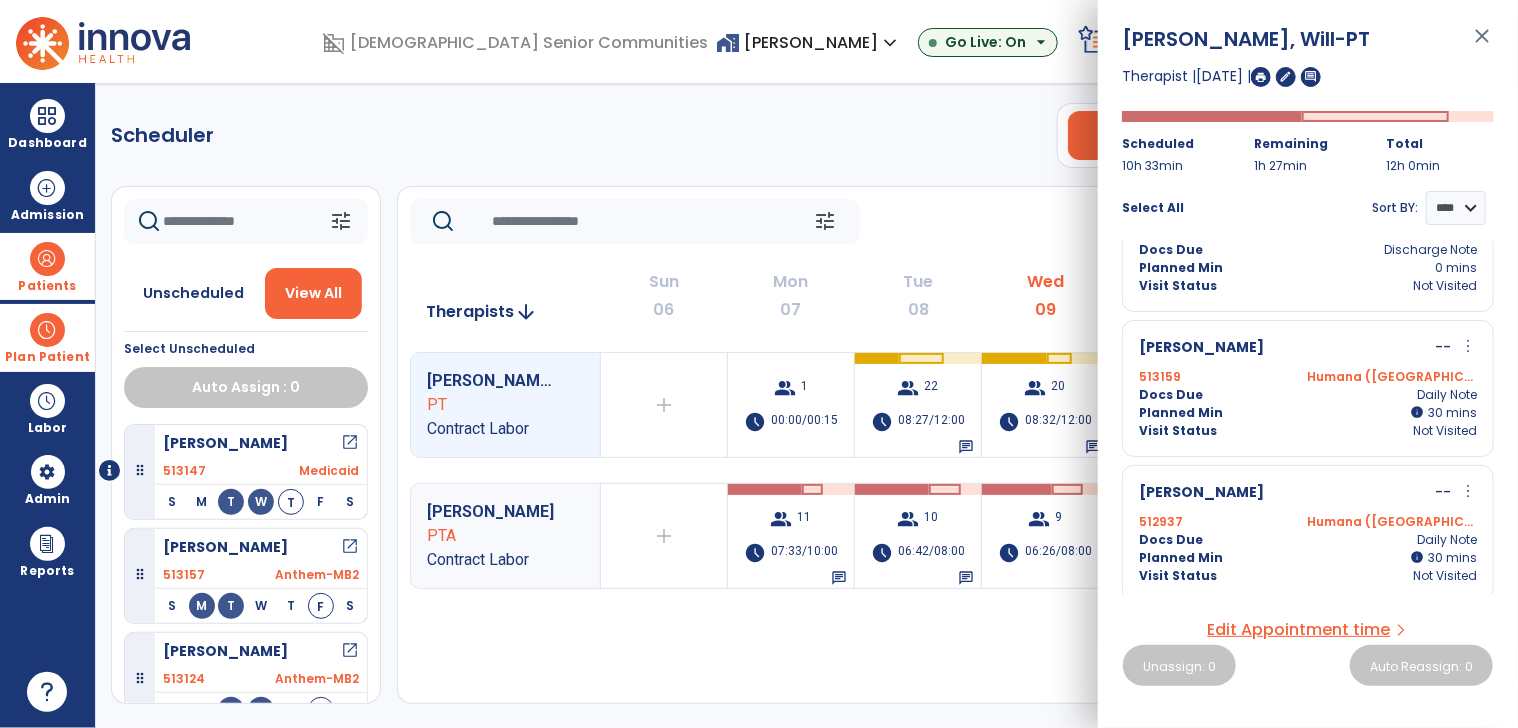 click on "Docs Due Daily Note" at bounding box center (1308, 395) 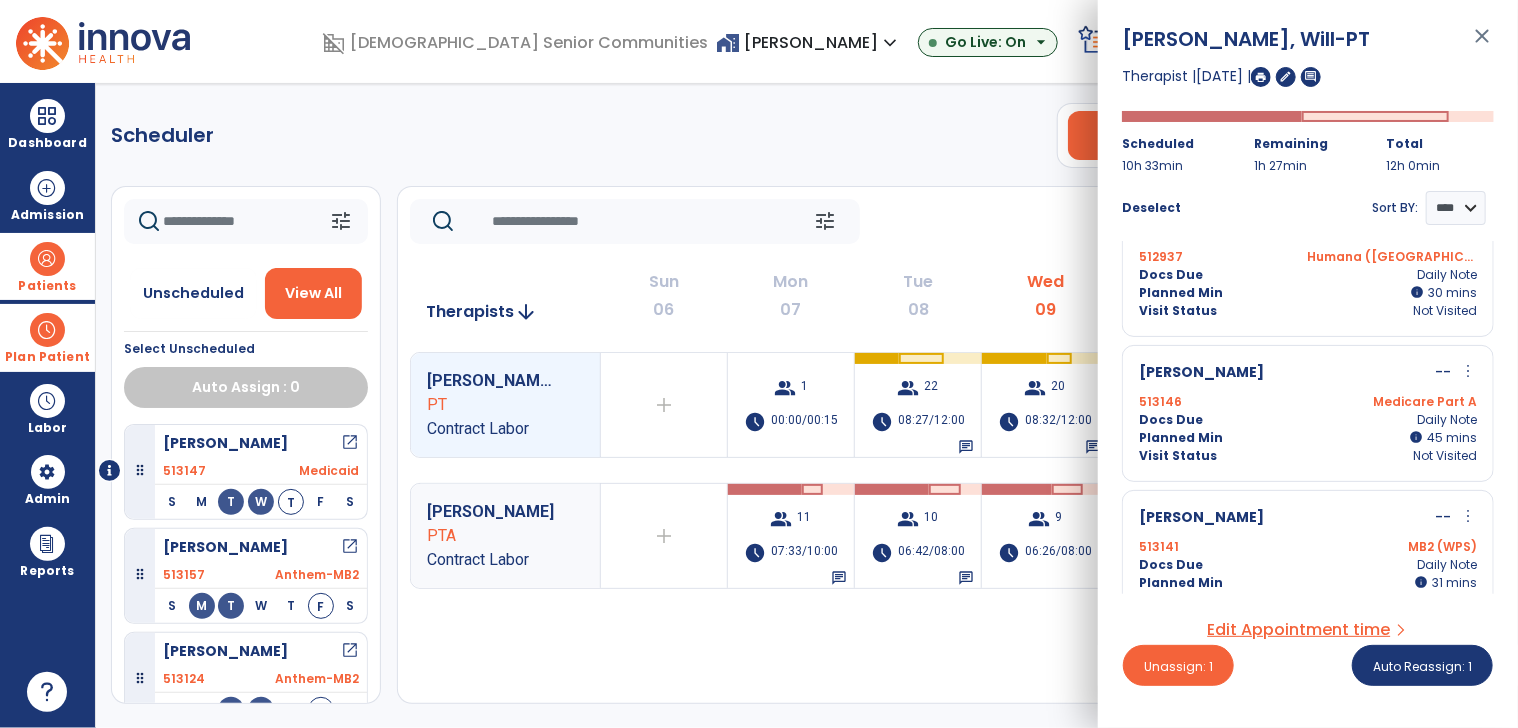 scroll, scrollTop: 900, scrollLeft: 0, axis: vertical 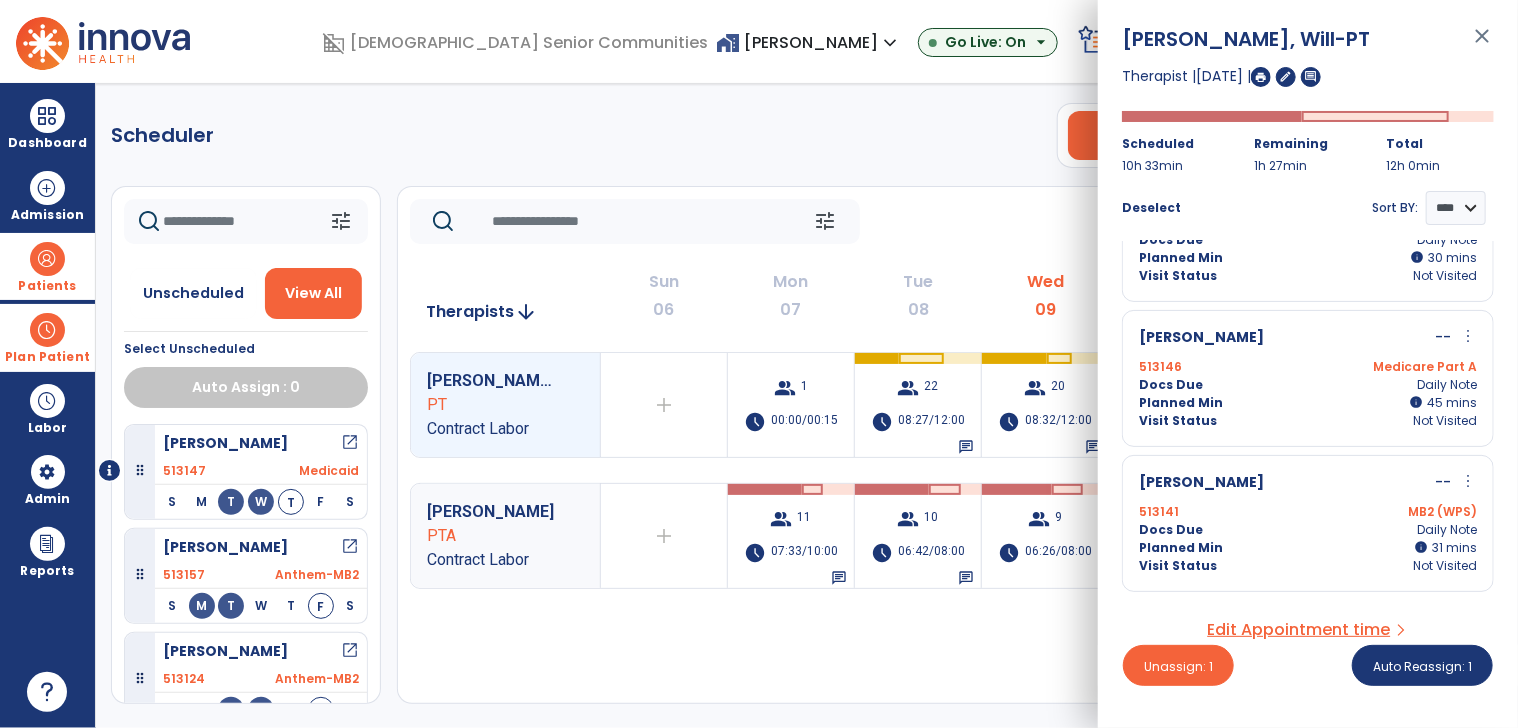 click on "Docs Due Daily Note" at bounding box center (1308, 385) 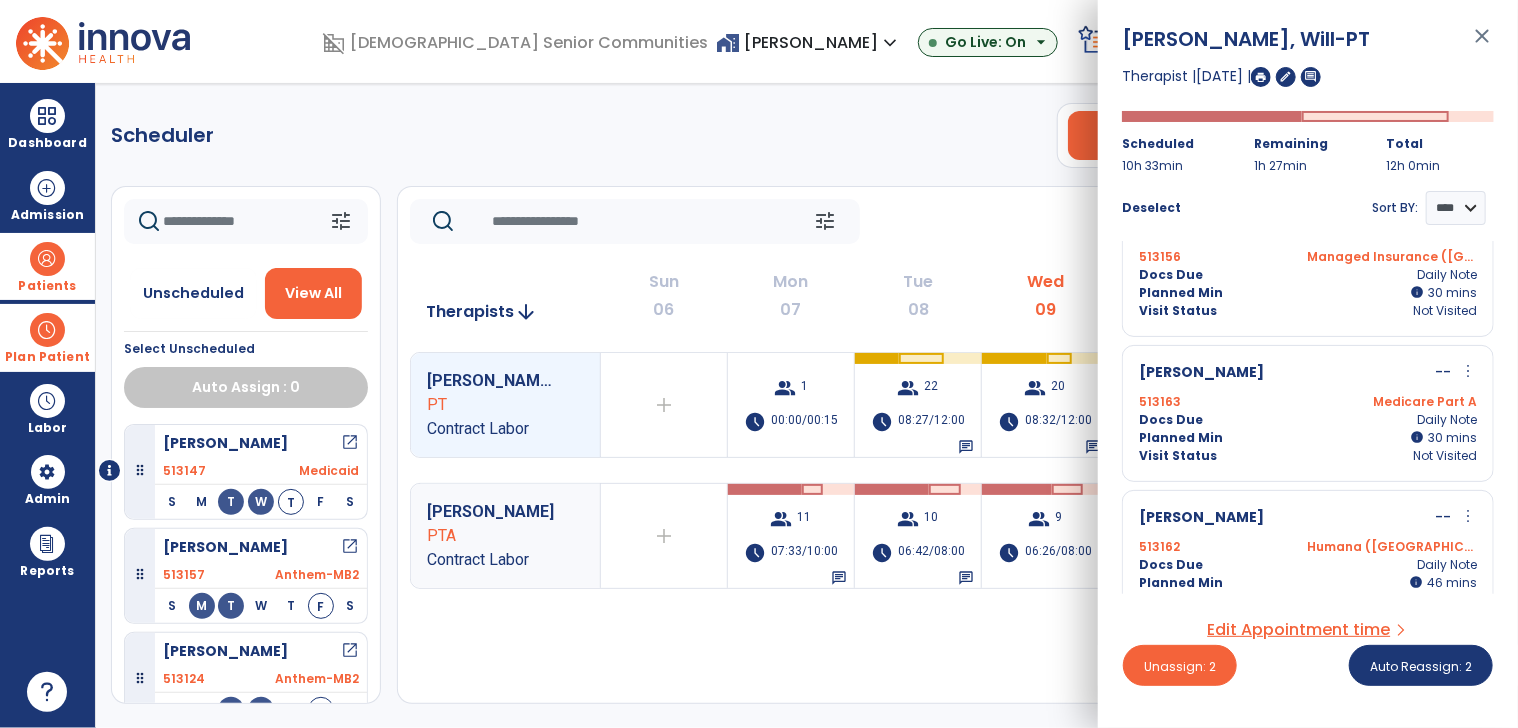 scroll, scrollTop: 1400, scrollLeft: 0, axis: vertical 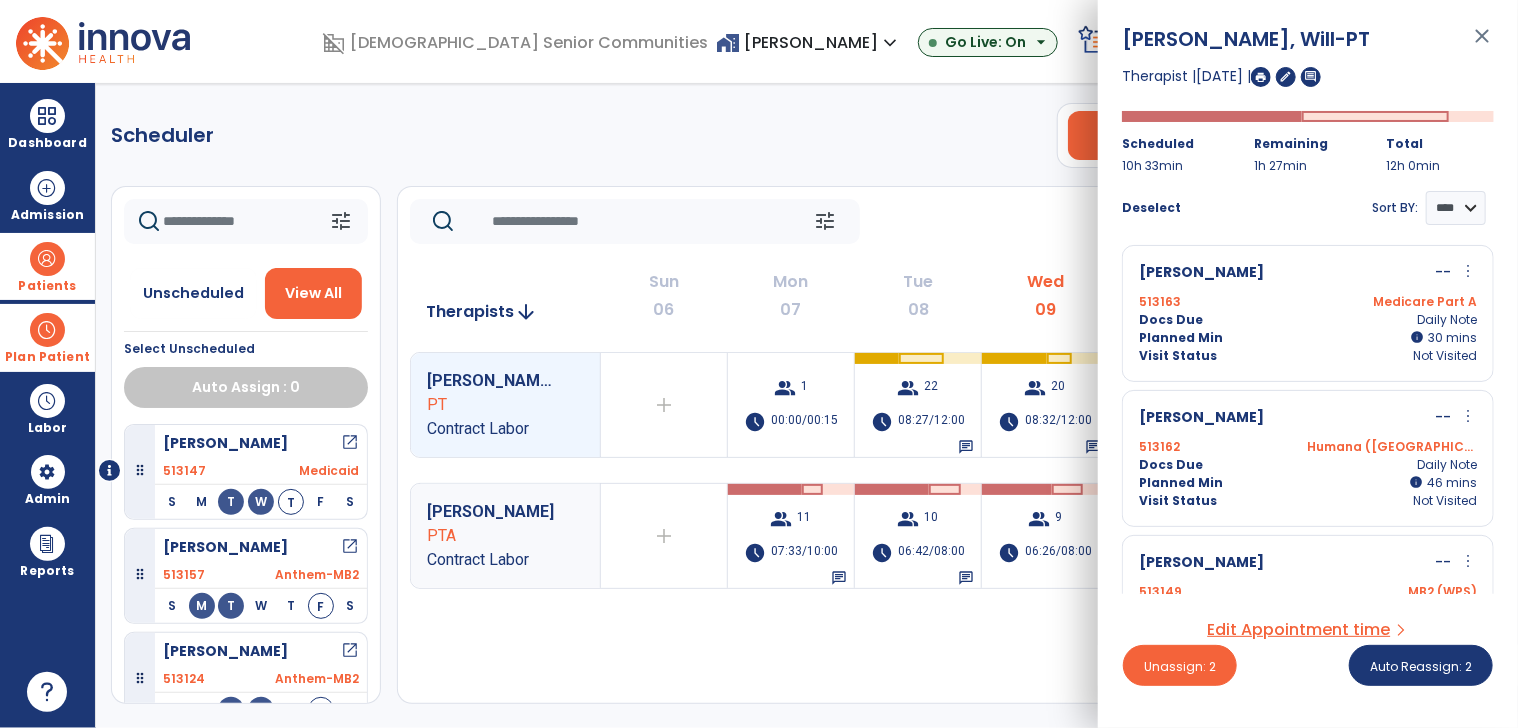 click on "Visit Status  Not Visited" at bounding box center (1308, 356) 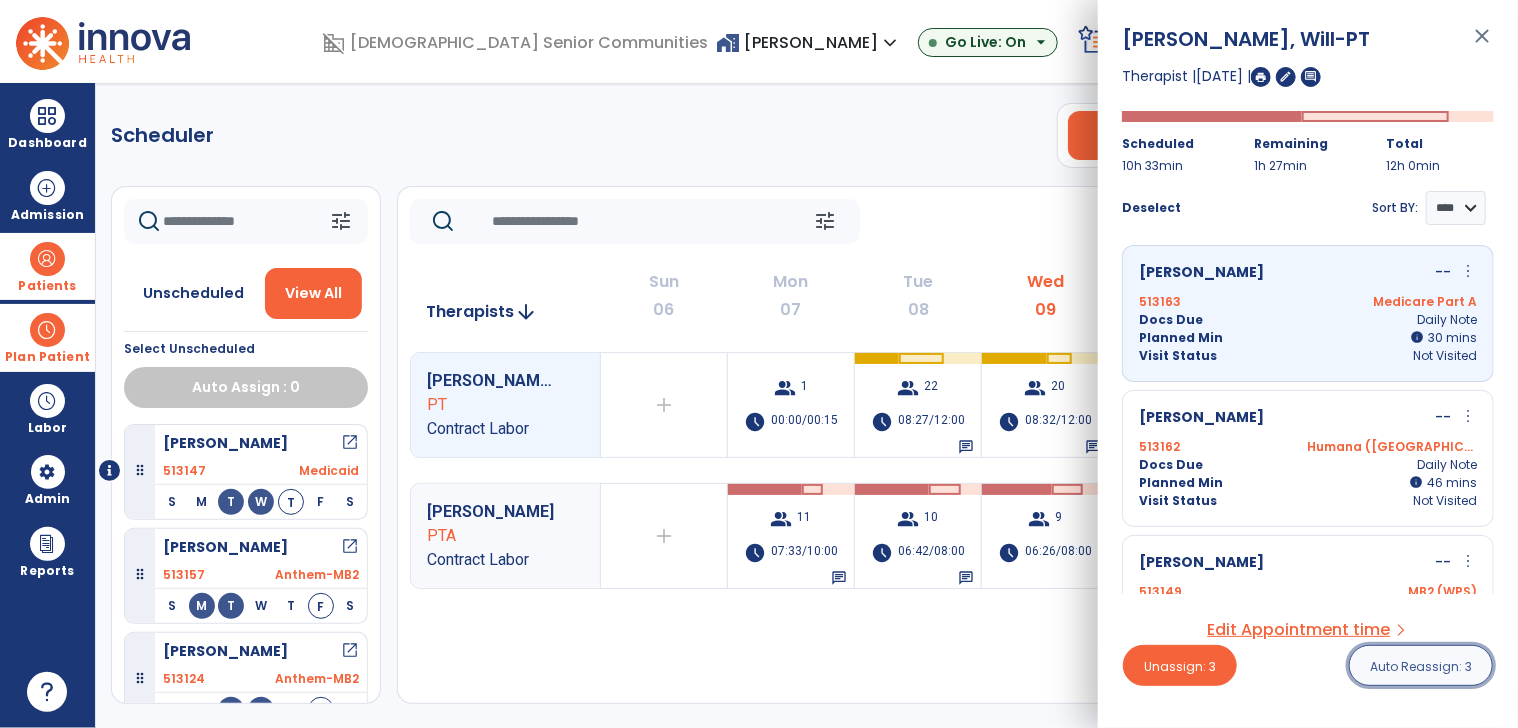click on "Auto Reassign: 3" at bounding box center (1421, 666) 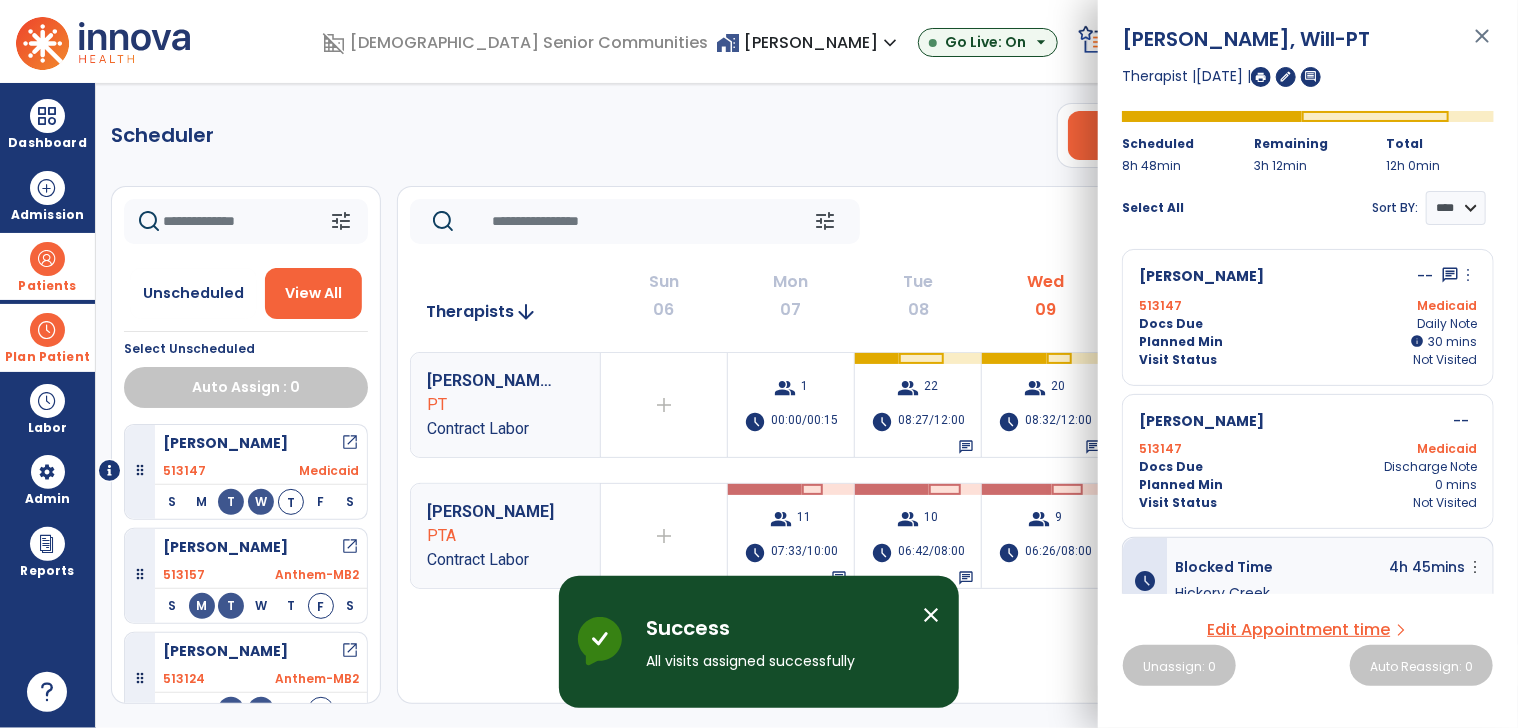 click on "Scheduler   PT   OT   ST  **** *** more_vert  Manage Labor   View All Therapists   Print" 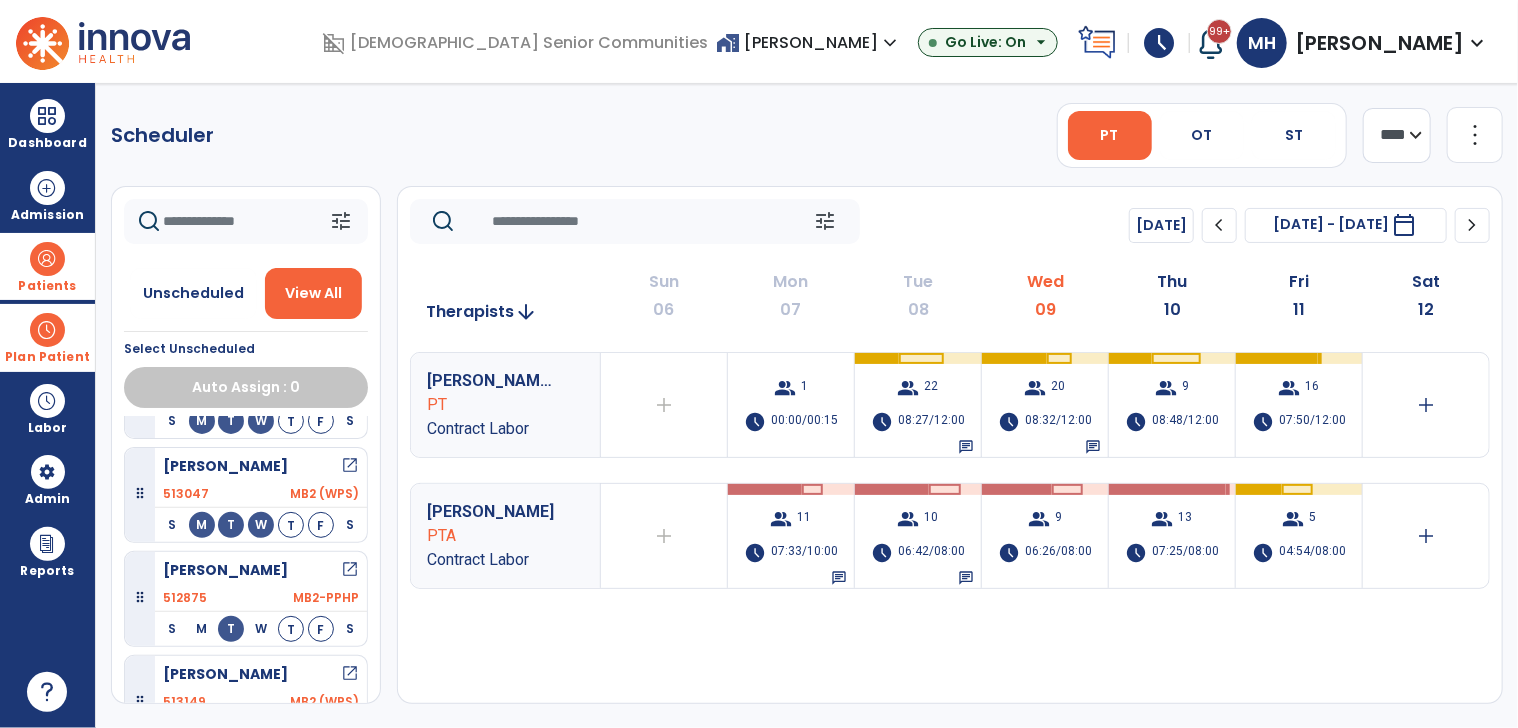 scroll, scrollTop: 2184, scrollLeft: 0, axis: vertical 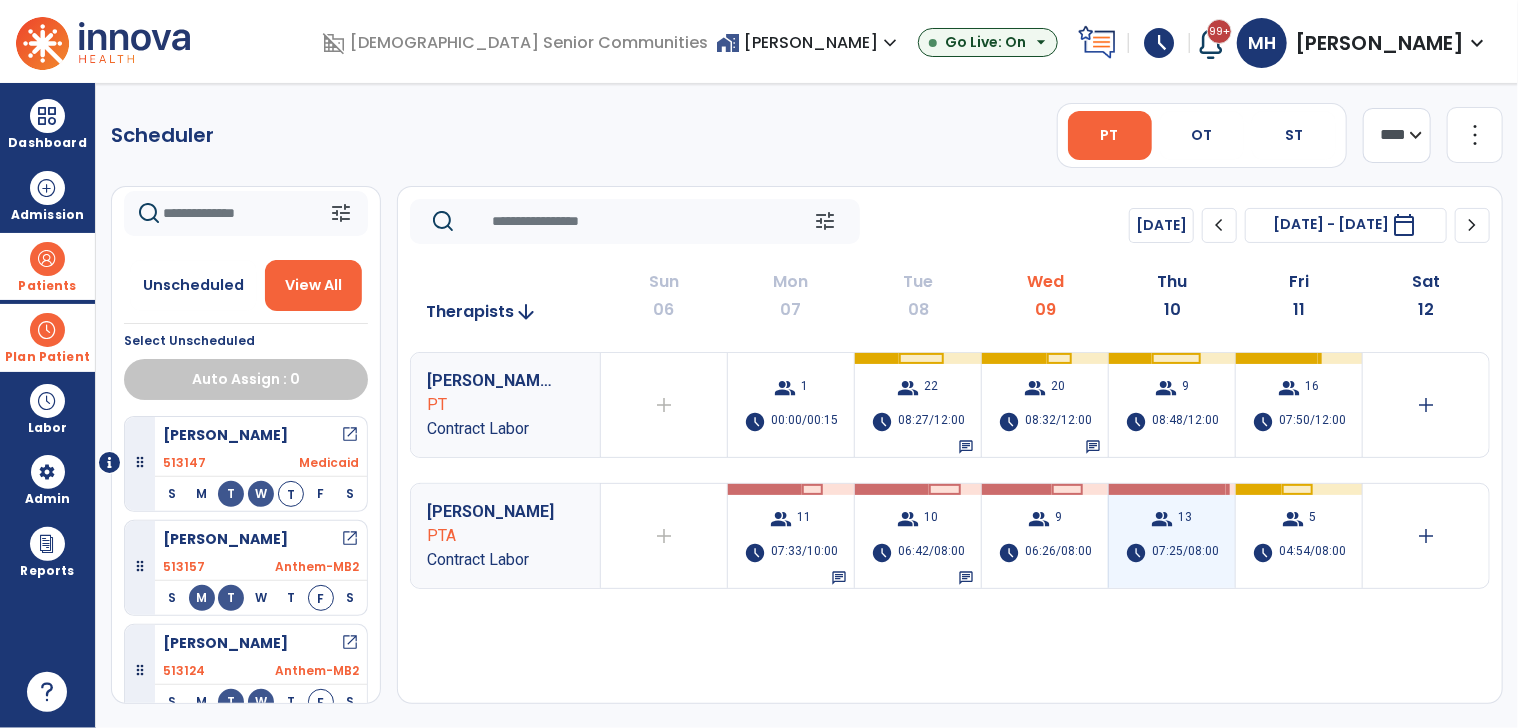 click on "07:25/08:00" at bounding box center [1185, 553] 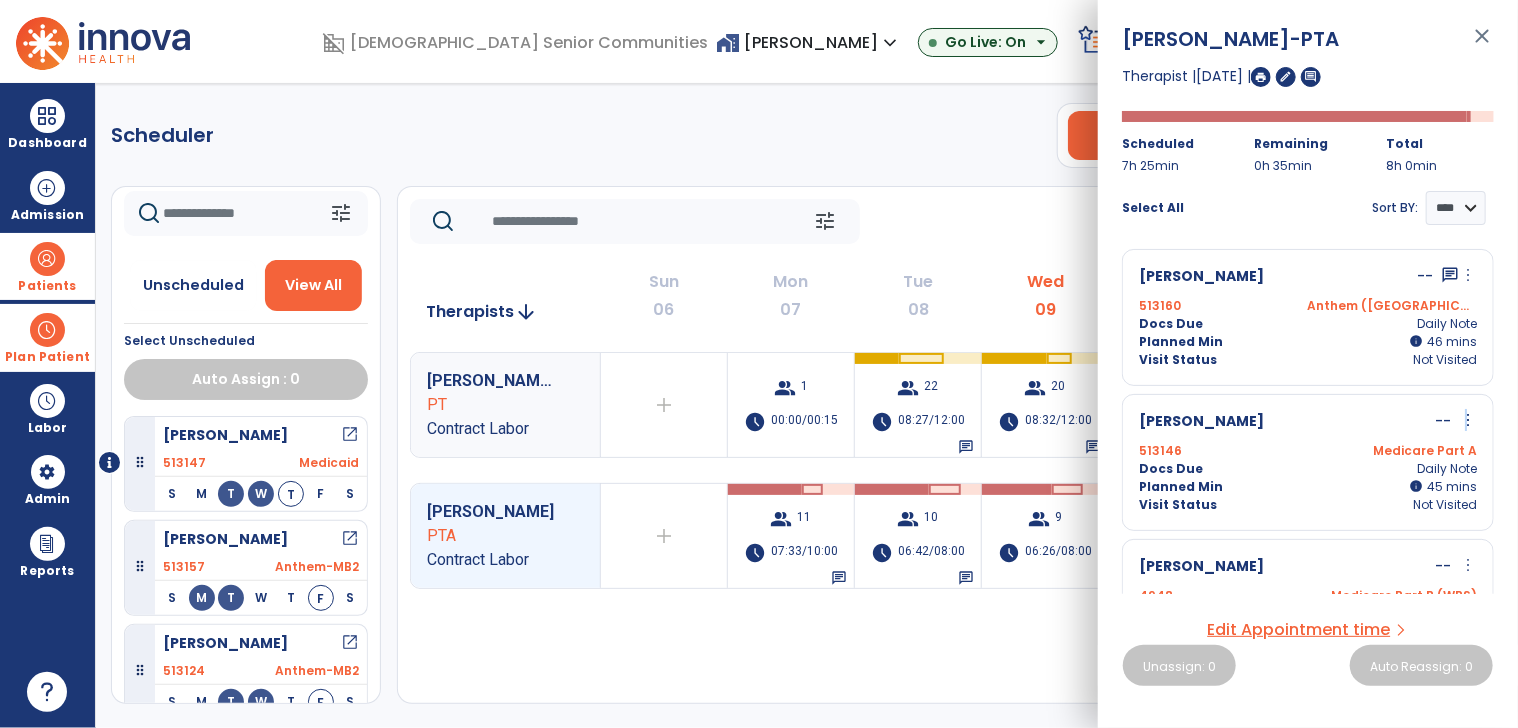 click on "more_vert" at bounding box center (1468, 420) 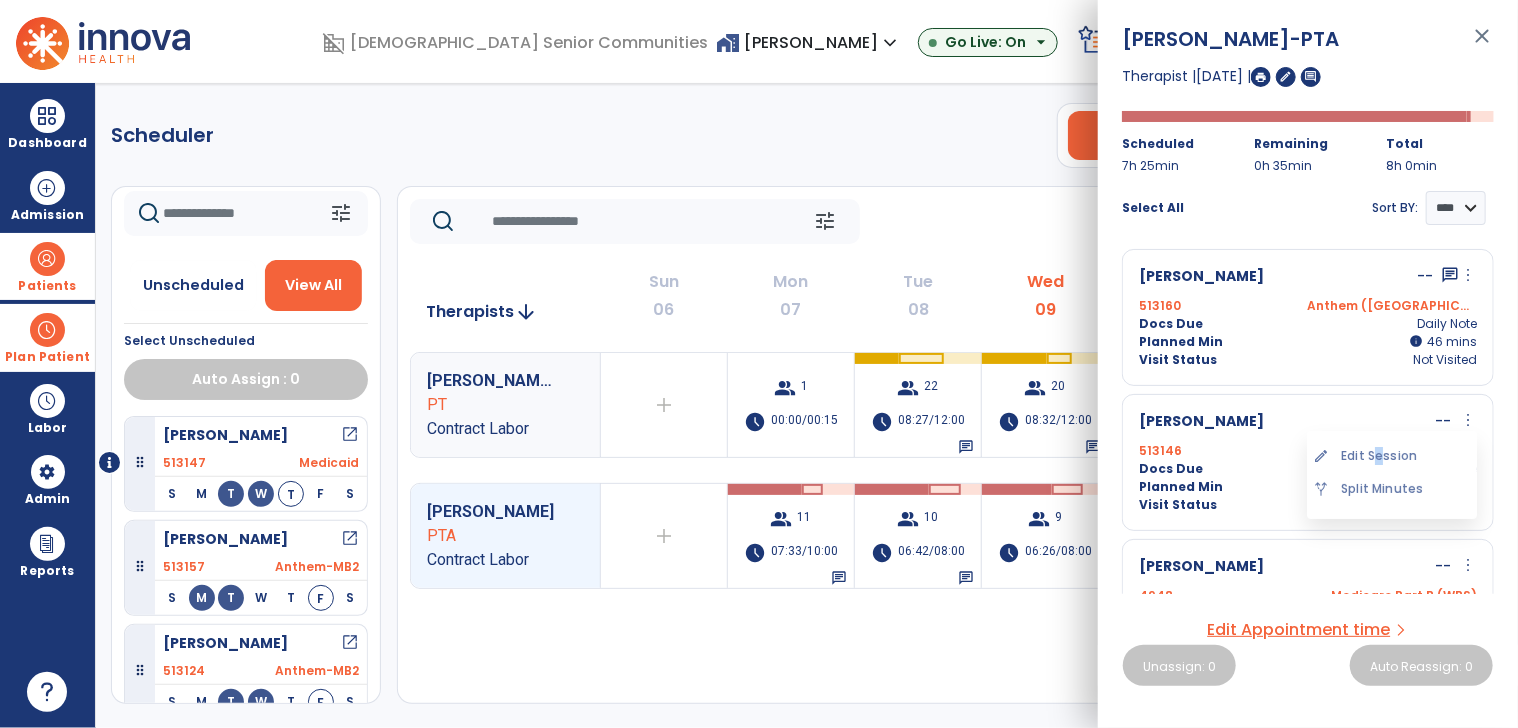 drag, startPoint x: 1462, startPoint y: 418, endPoint x: 1367, endPoint y: 456, distance: 102.31813 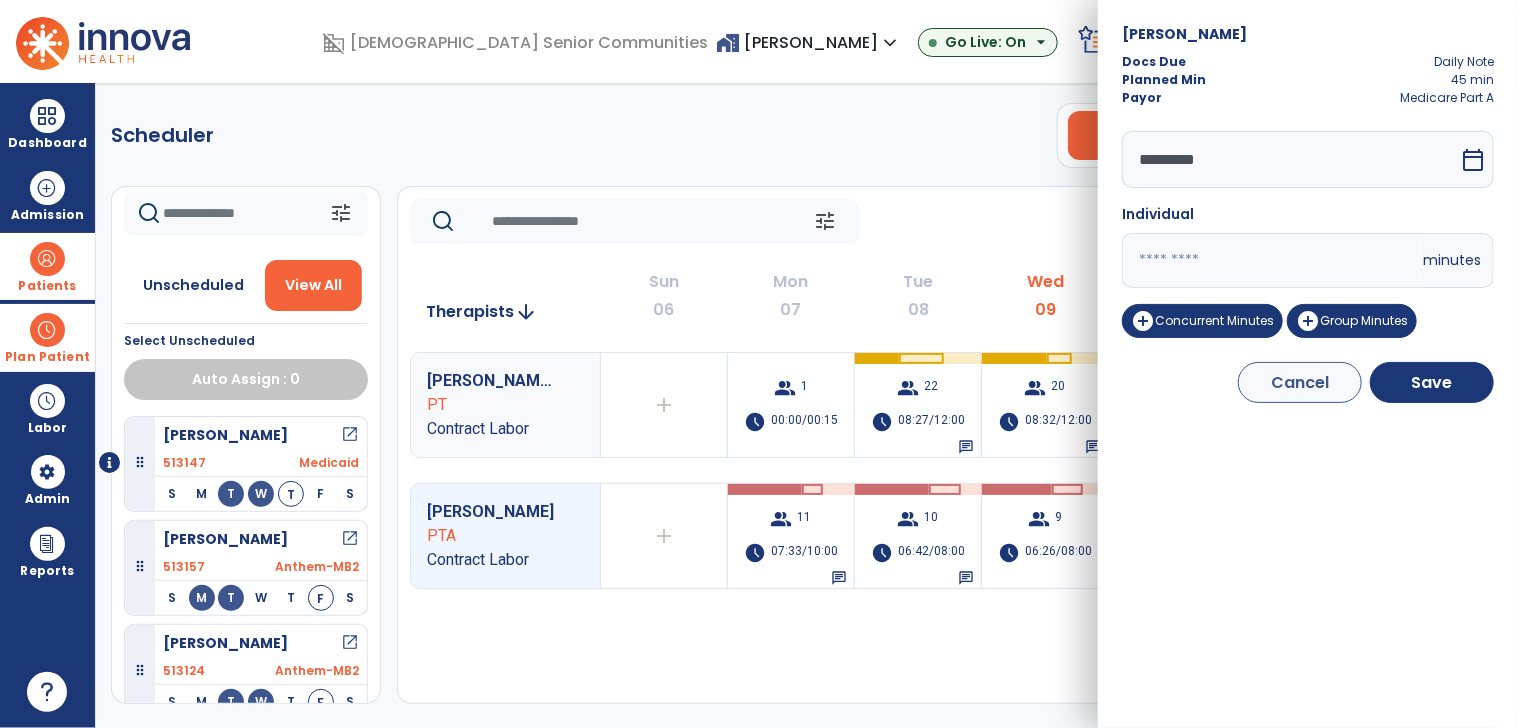 click on "*********" at bounding box center (1290, 159) 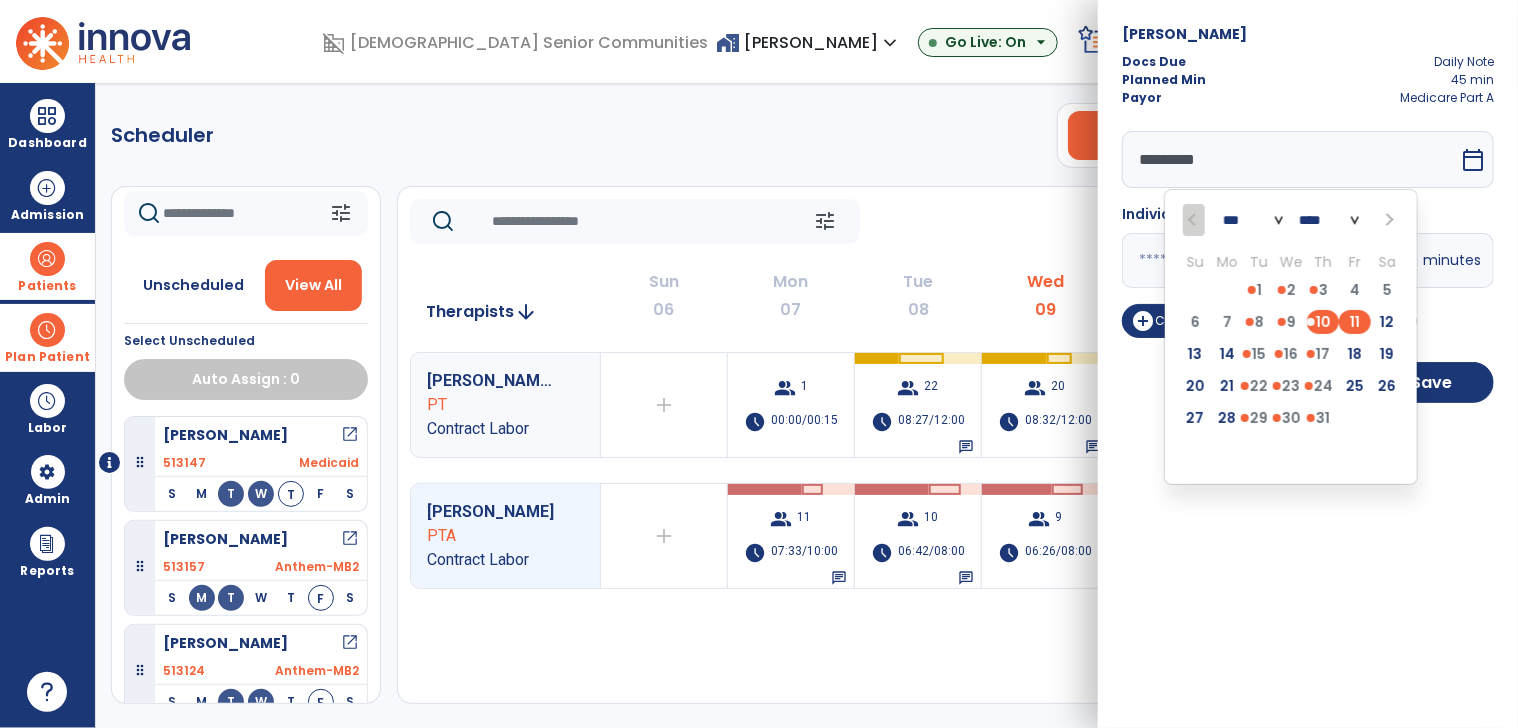 click on "11" at bounding box center [1355, 322] 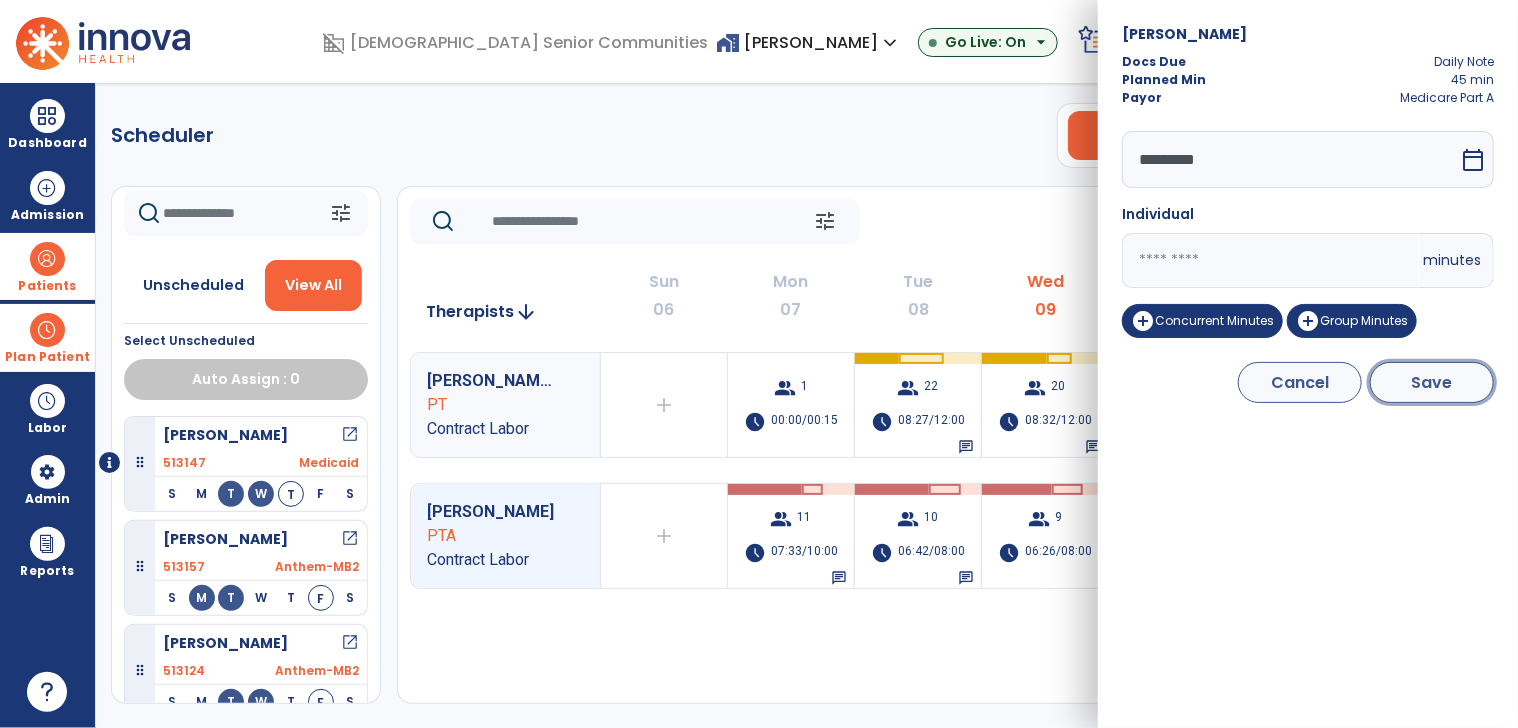 click on "Save" at bounding box center (1432, 382) 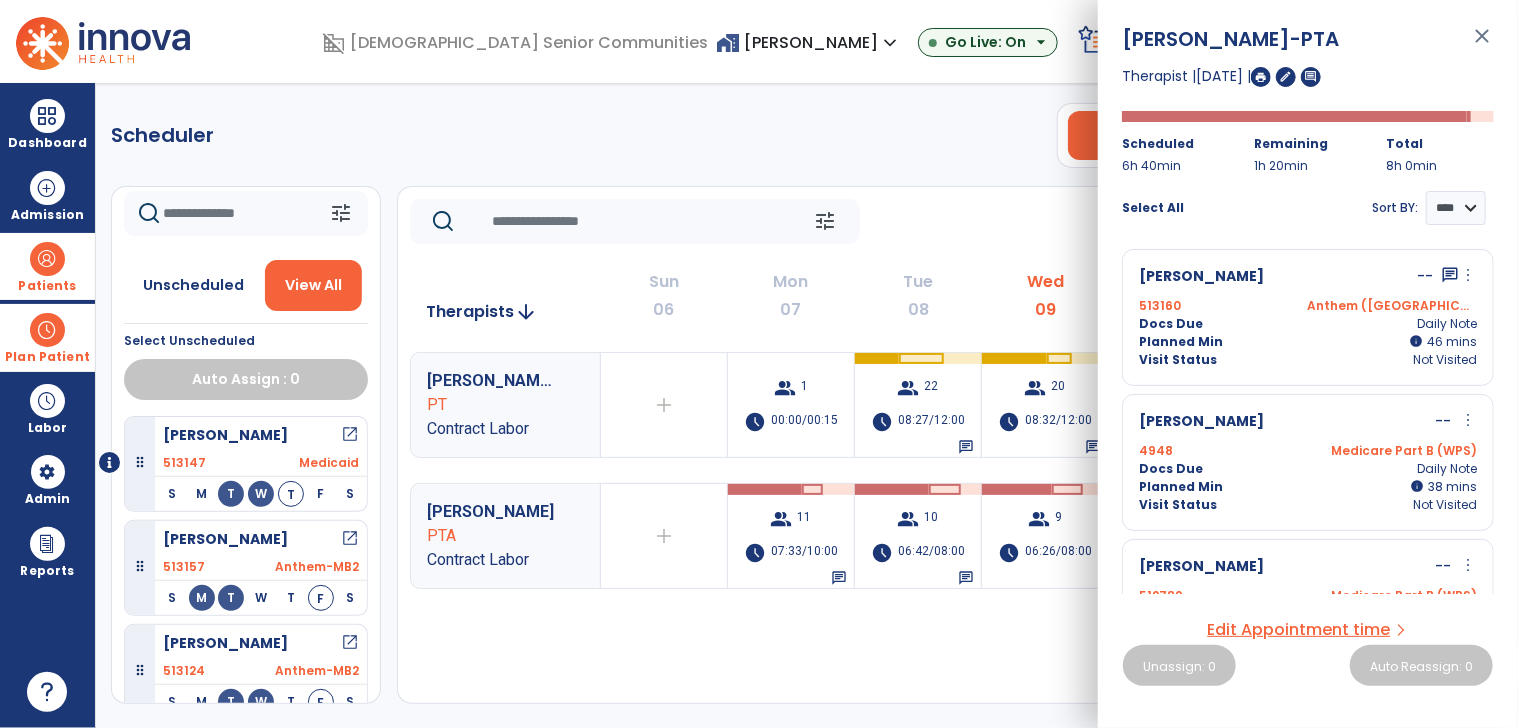 click on "Scheduler   PT   OT   ST  **** *** more_vert  Manage Labor   View All Therapists   Print" 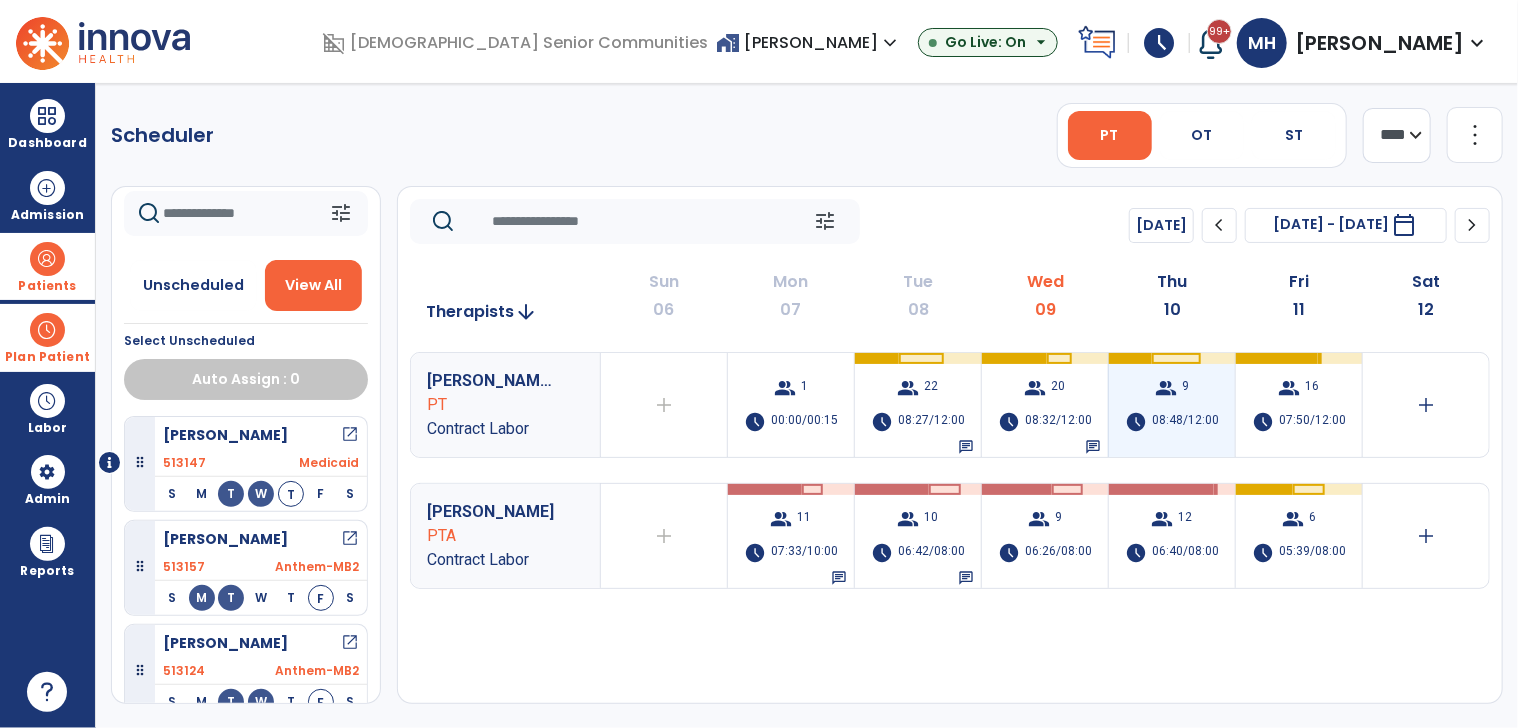 click on "08:48/12:00" at bounding box center (1185, 422) 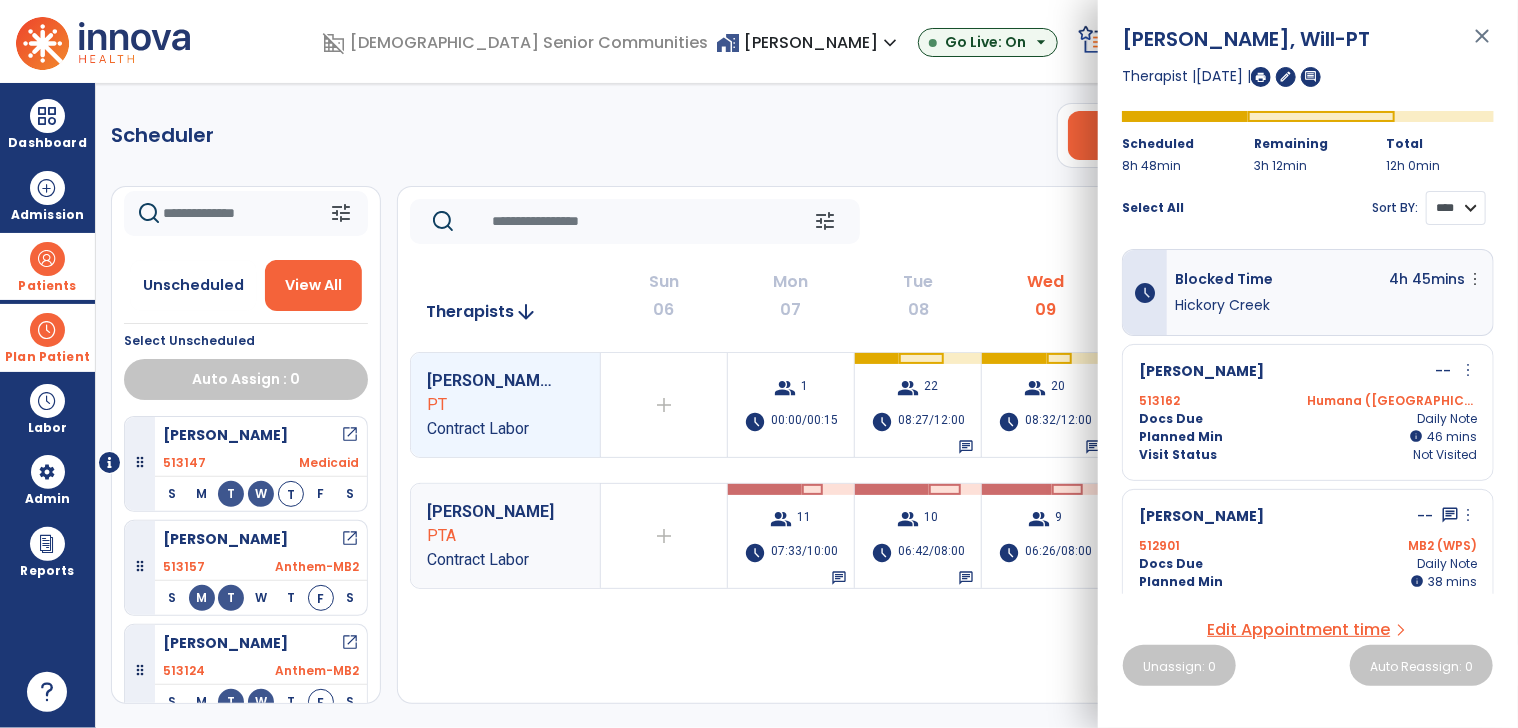 click on "**** ****" at bounding box center (1456, 208) 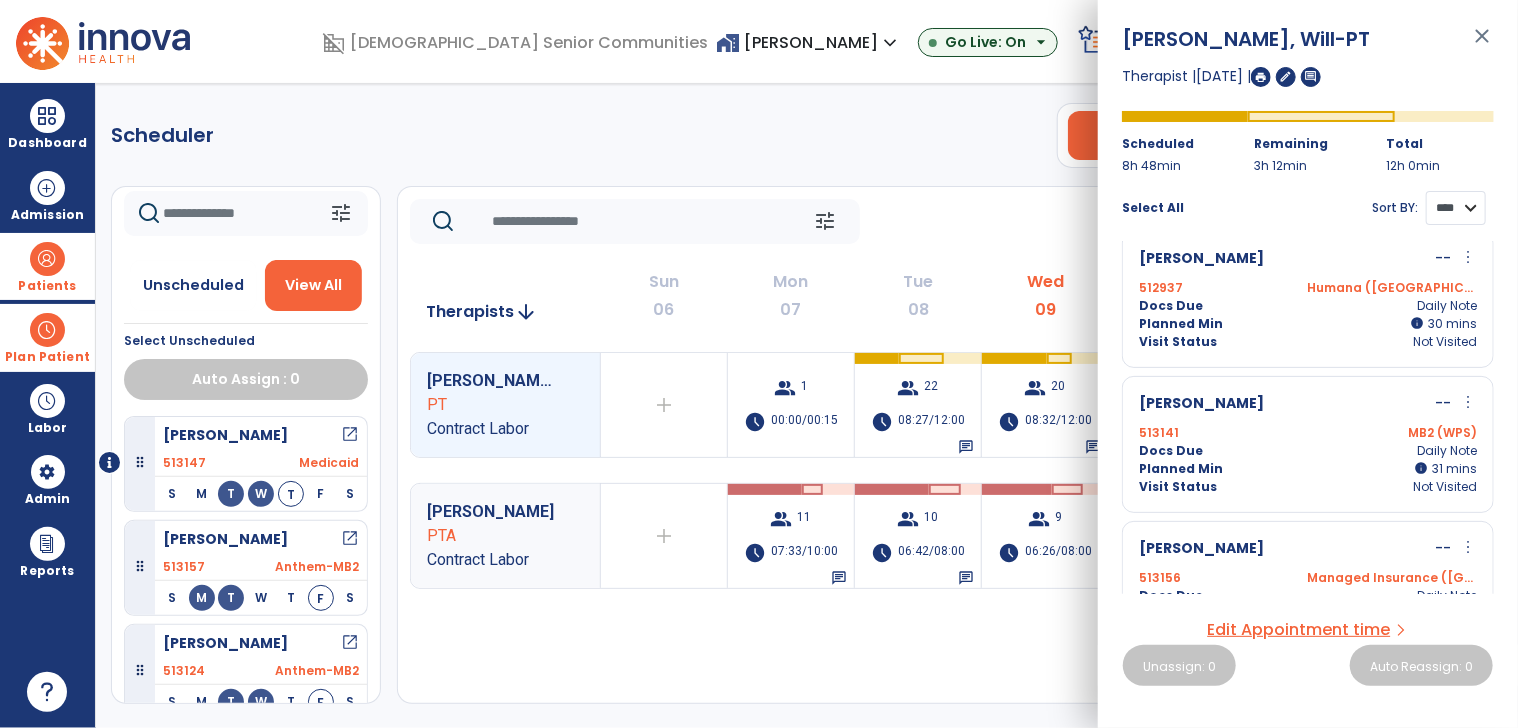 scroll, scrollTop: 637, scrollLeft: 0, axis: vertical 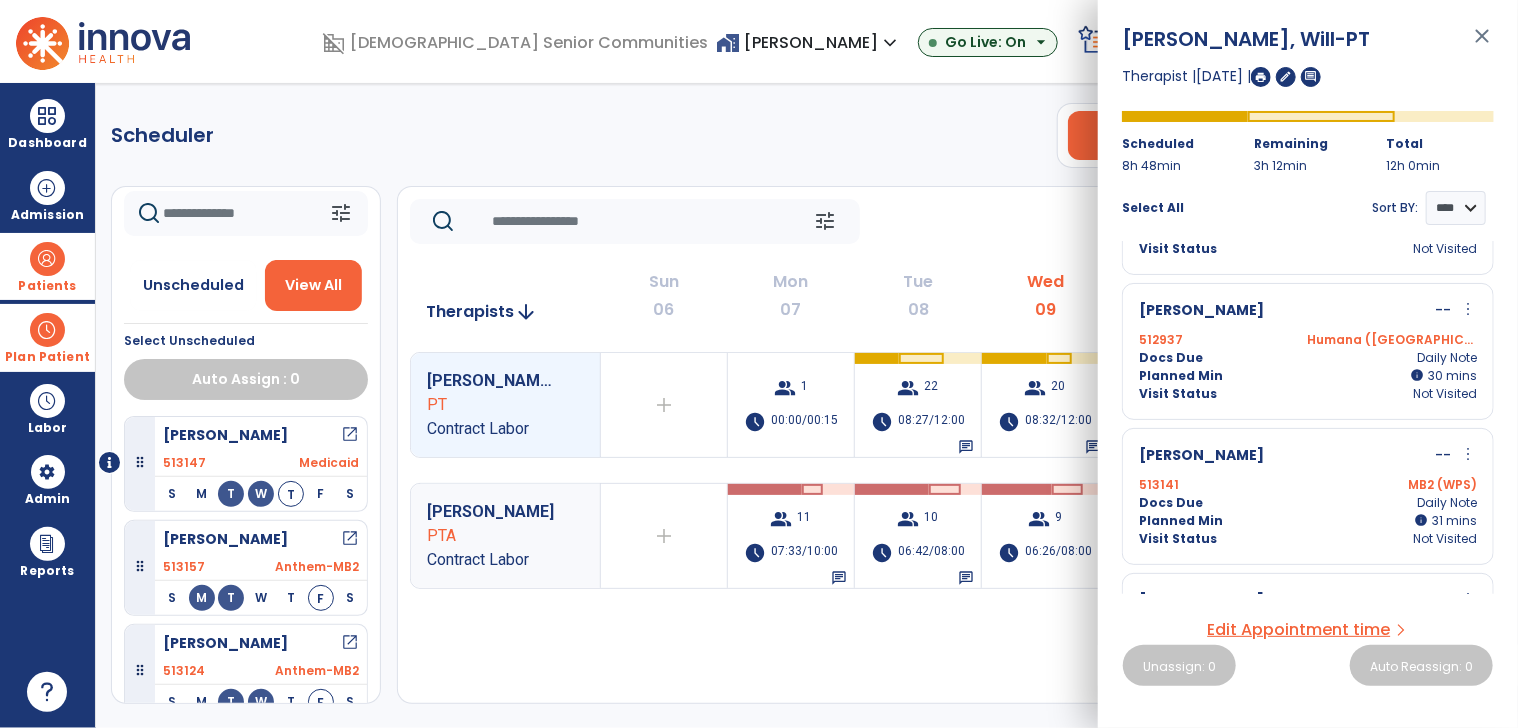 click on "MB2 (WPS)" at bounding box center (1392, 485) 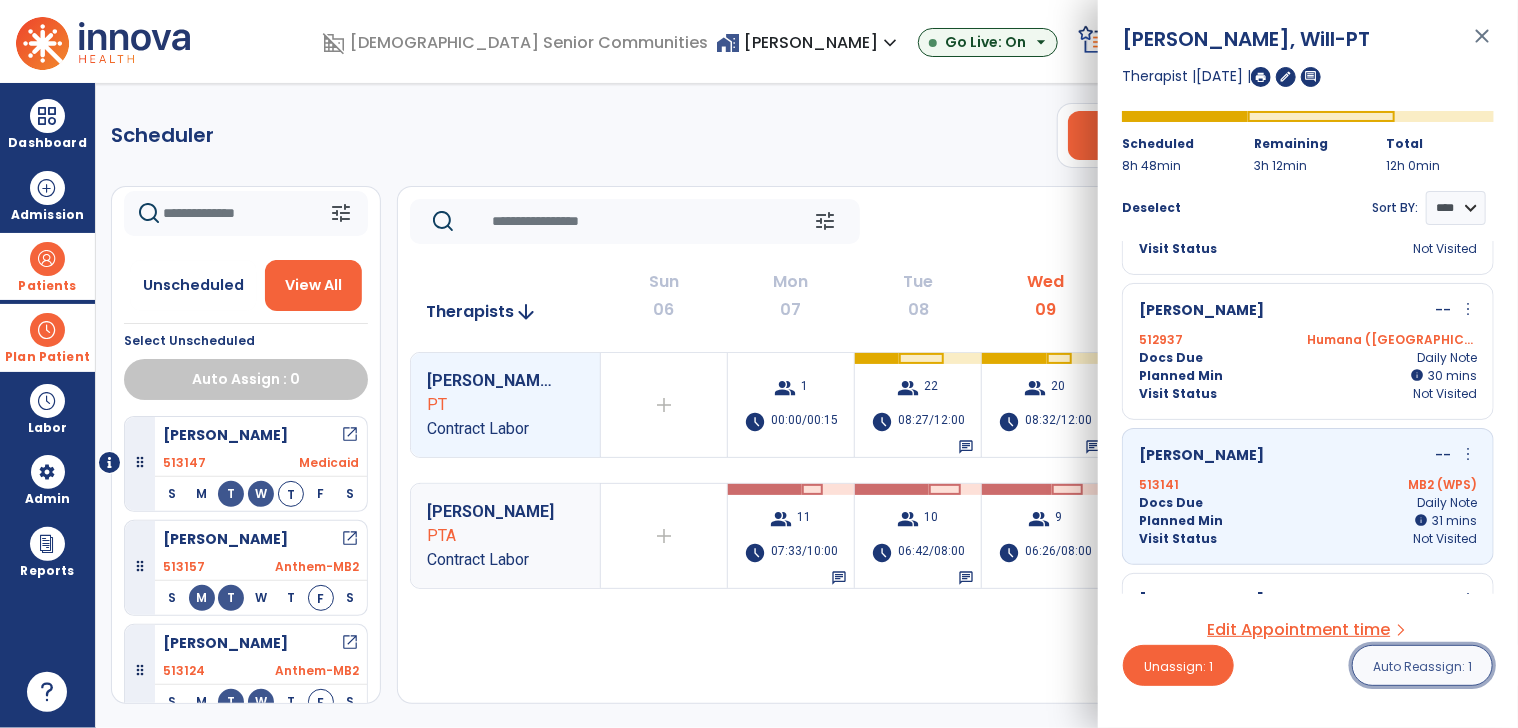 click on "Auto Reassign: 1" at bounding box center [1422, 666] 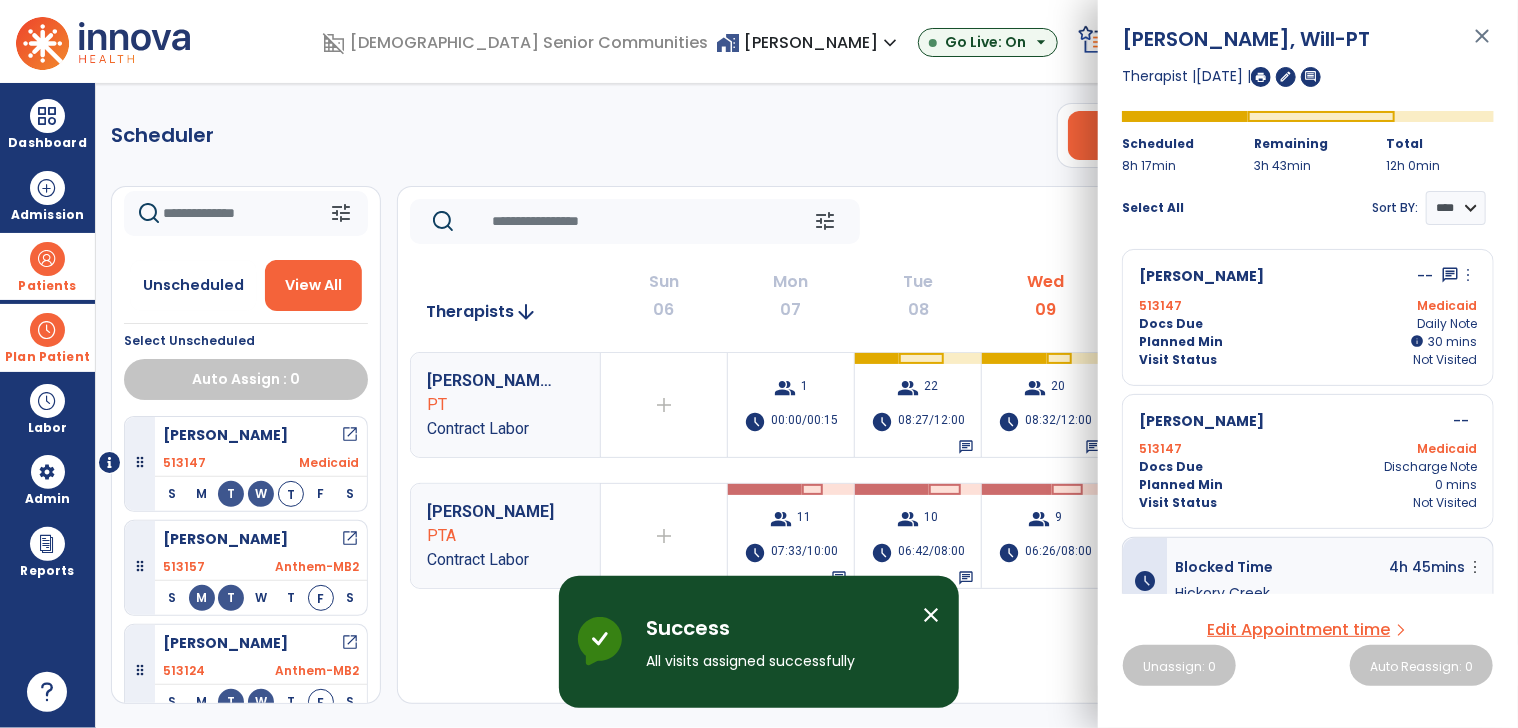 click on "Scheduler   PT   OT   ST  **** *** more_vert  Manage Labor   View All Therapists   Print" 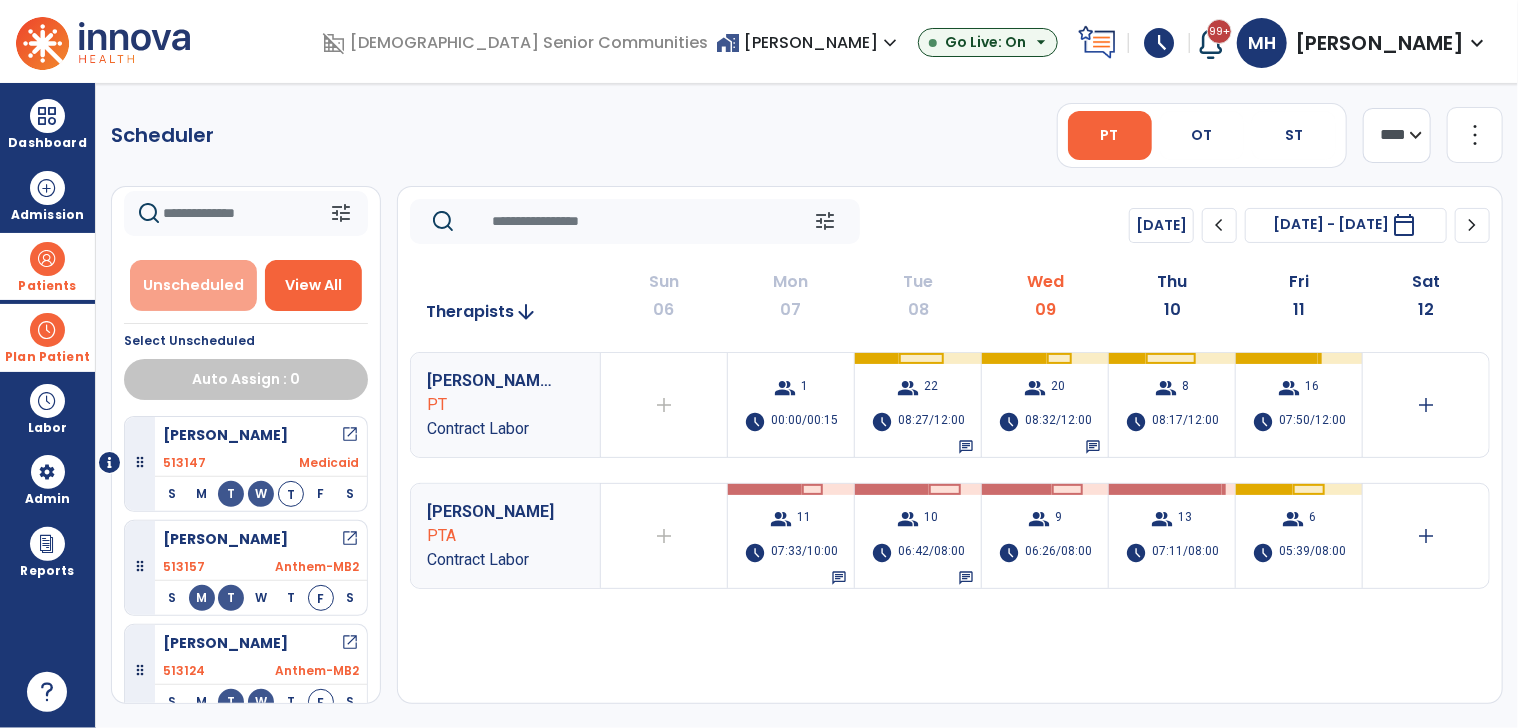 click on "Unscheduled" at bounding box center [193, 285] 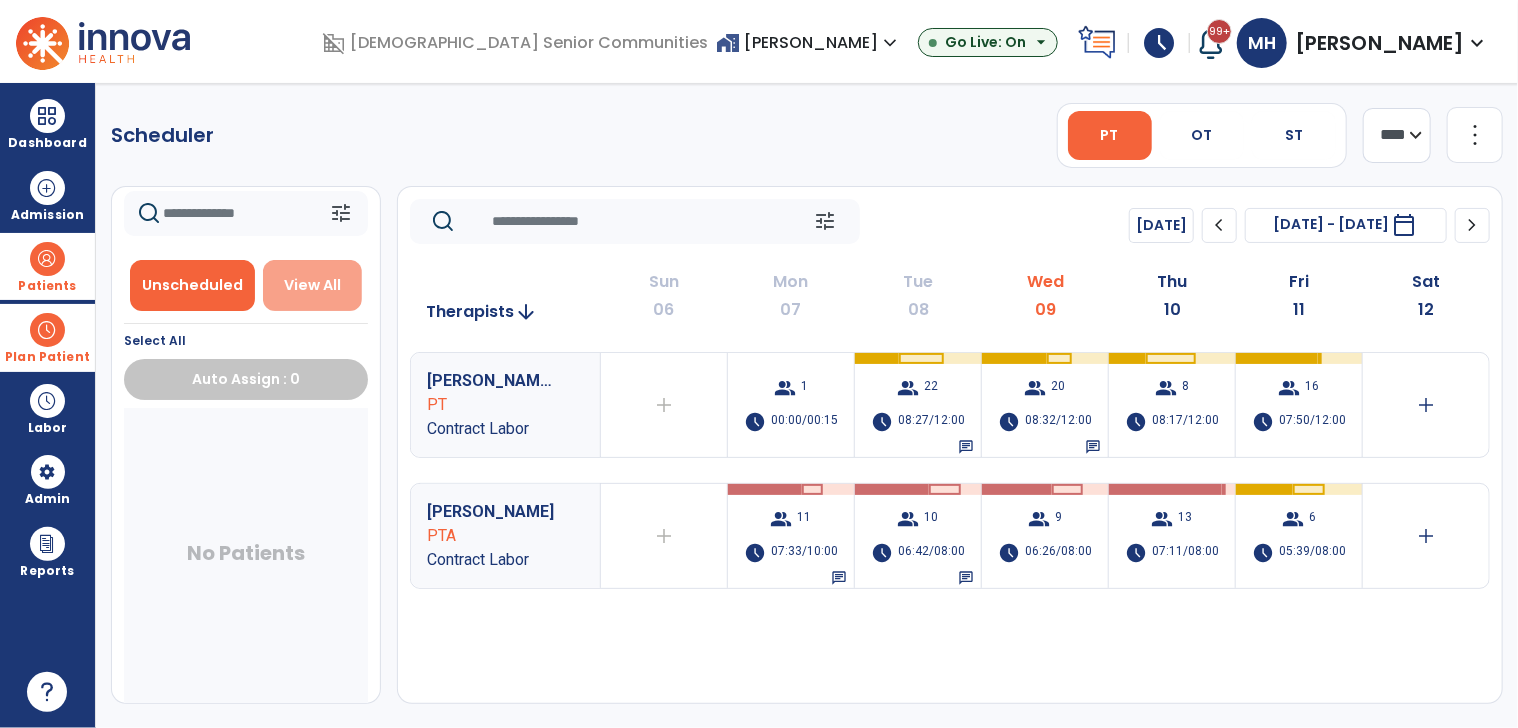 click on "View All" at bounding box center (312, 285) 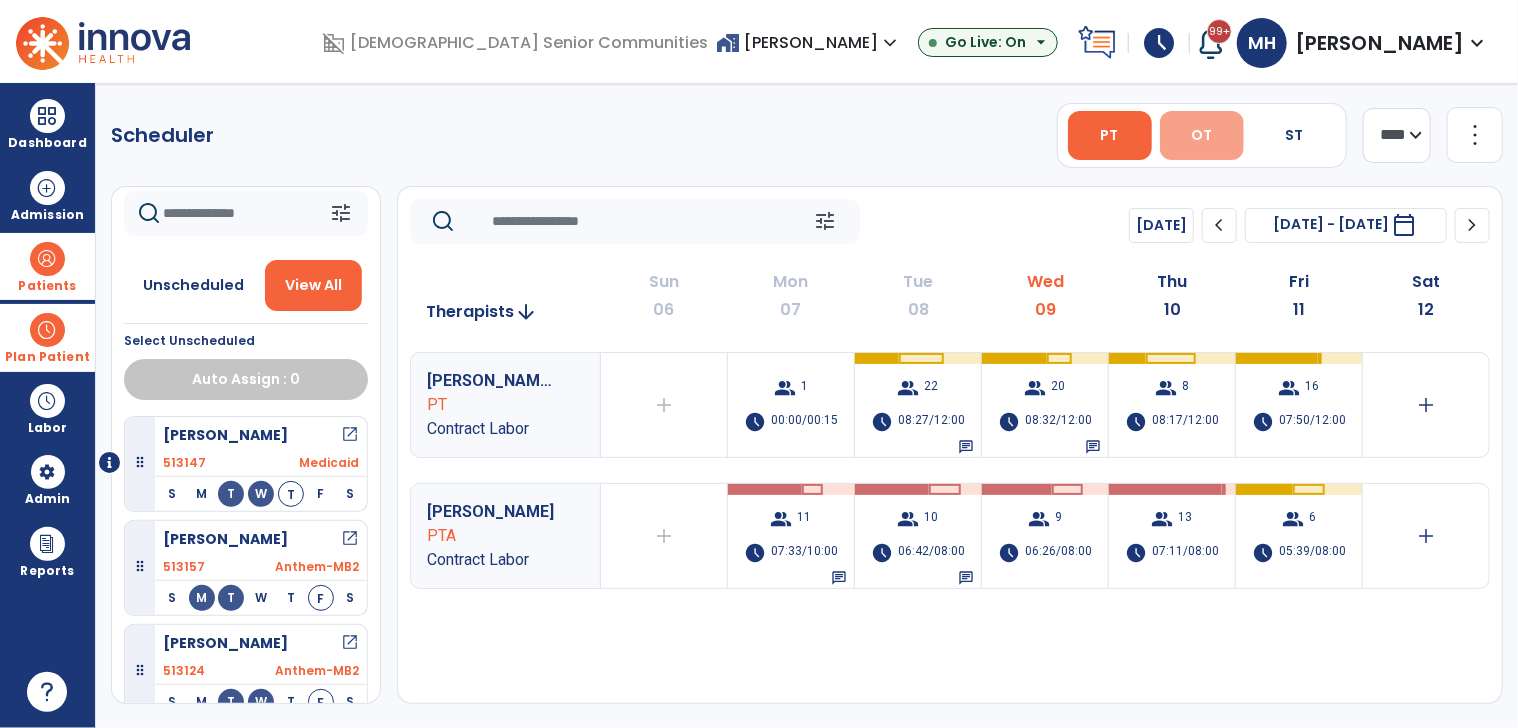 click on "OT" at bounding box center [1202, 135] 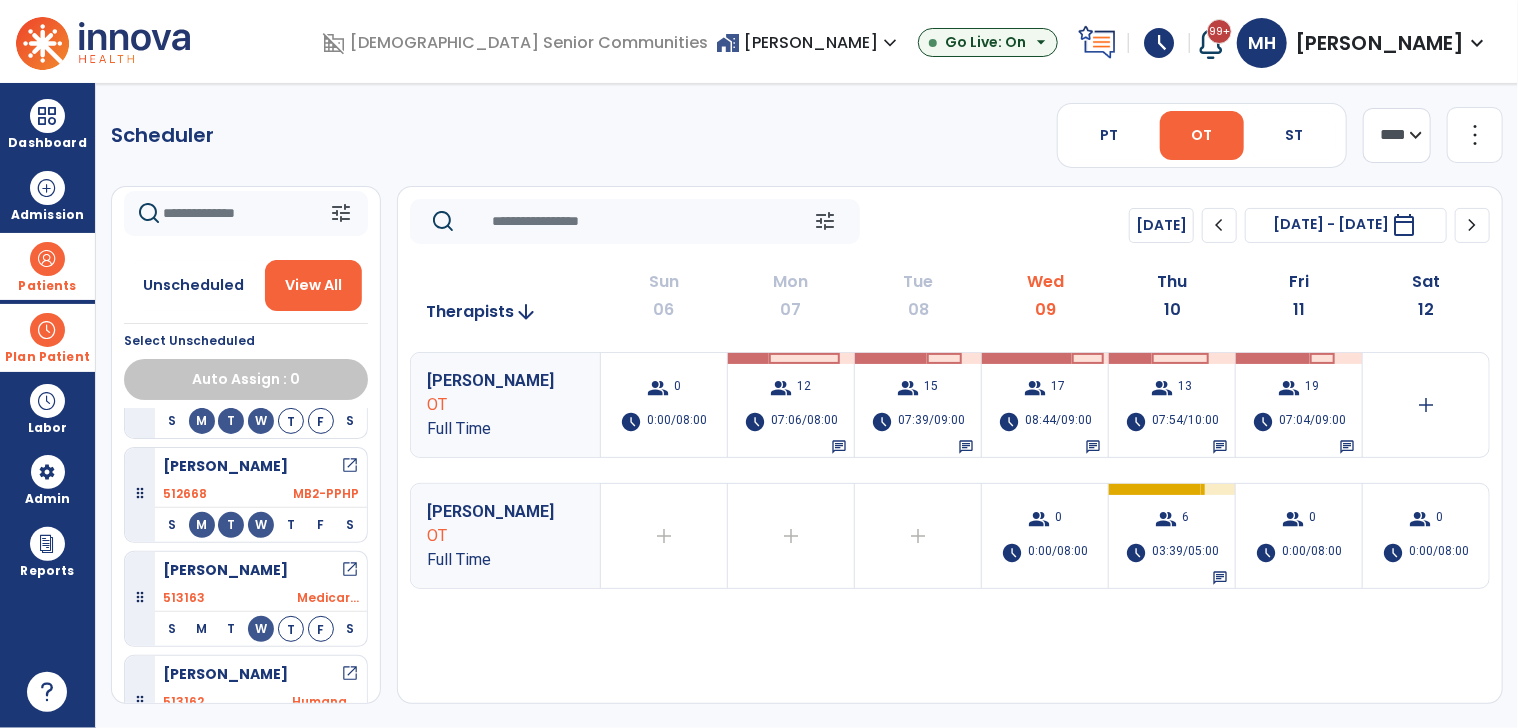 scroll, scrollTop: 1564, scrollLeft: 0, axis: vertical 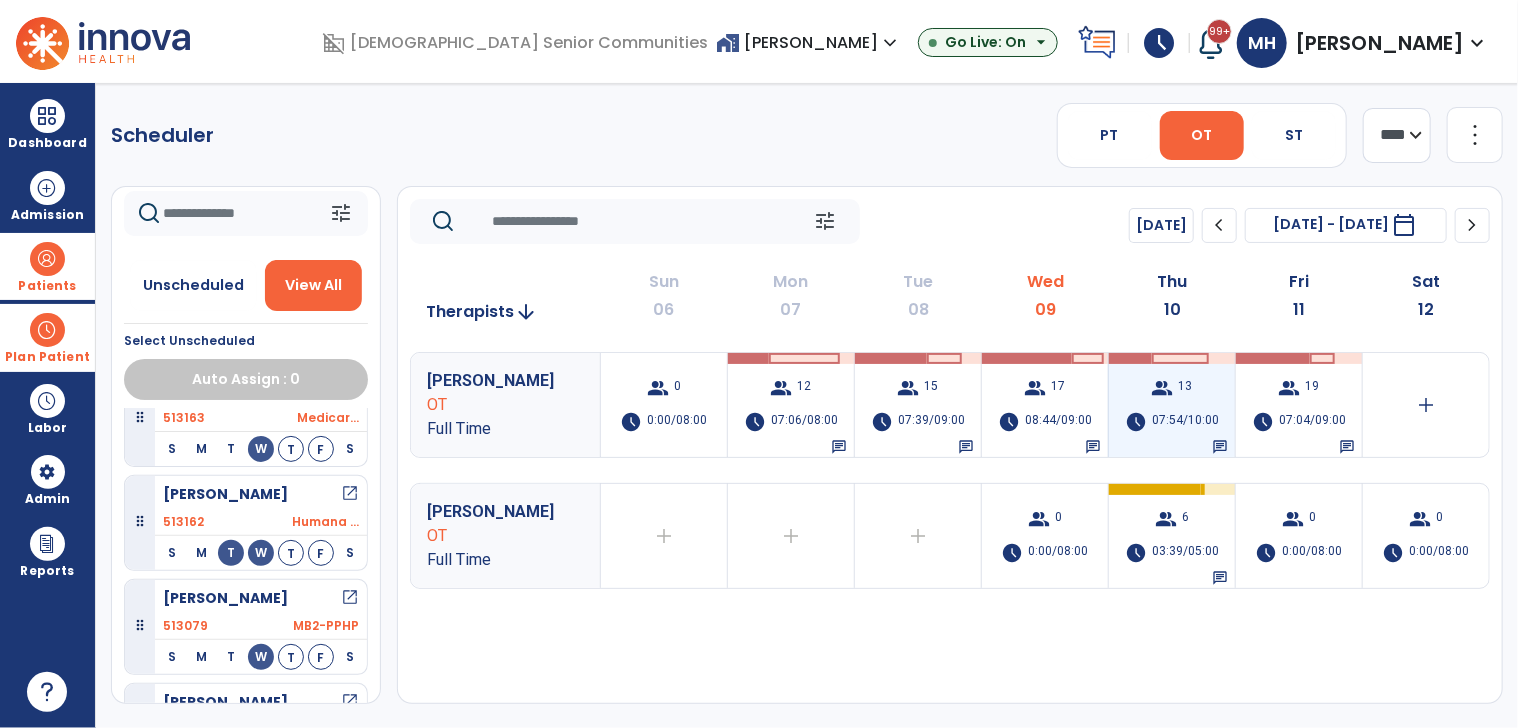 click on "group  13  schedule  07:54/10:00   chat" at bounding box center (1172, 405) 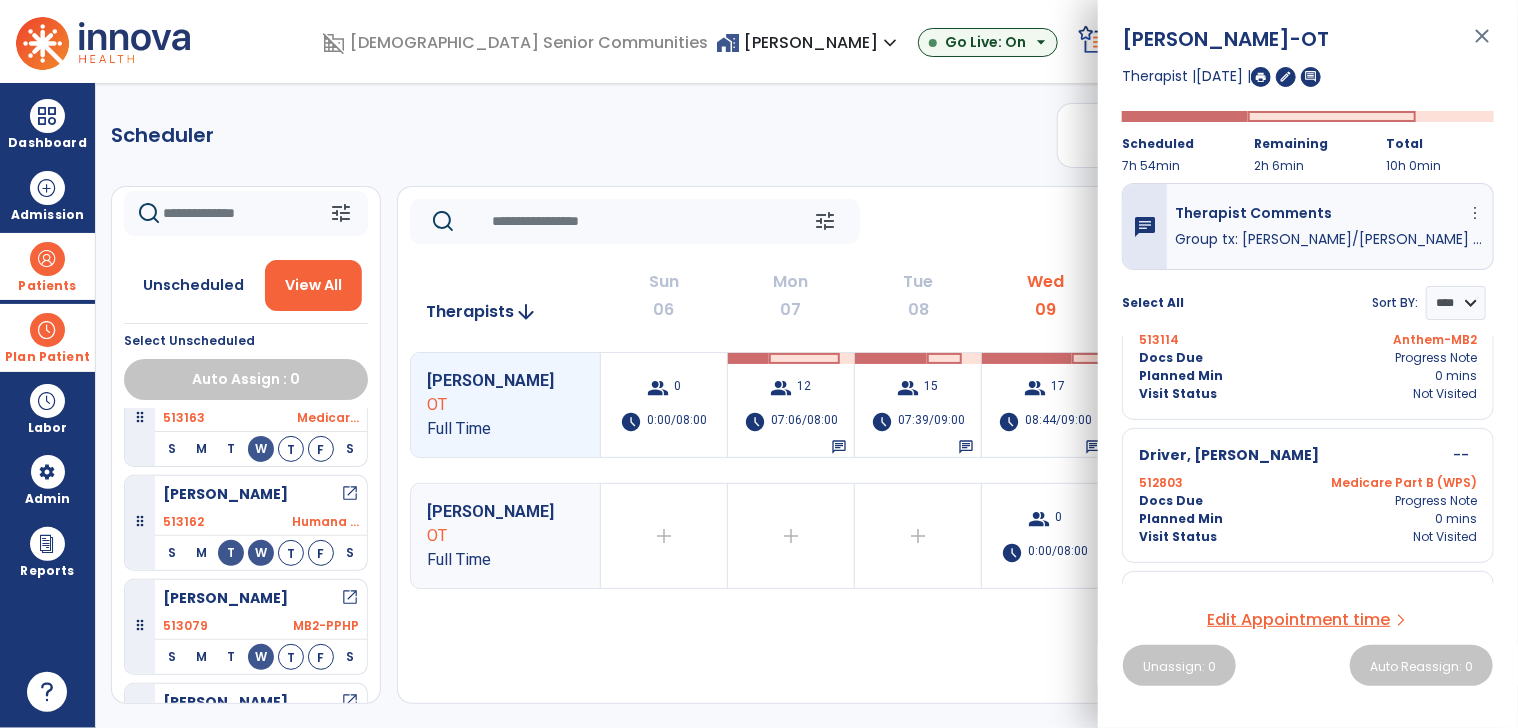 scroll, scrollTop: 1700, scrollLeft: 0, axis: vertical 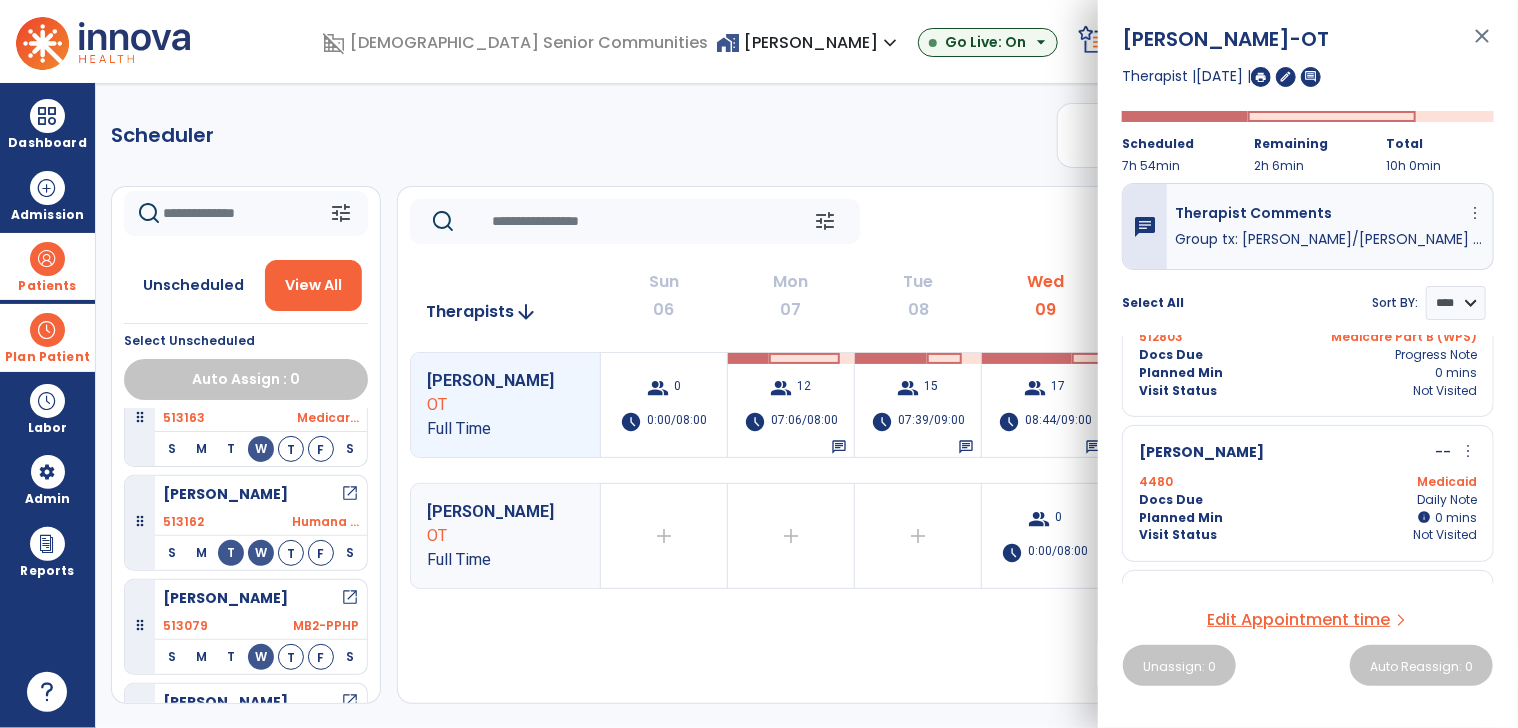 click on "Scheduler   PT   OT   ST  **** *** more_vert  Manage Labor   View All Therapists   Print" 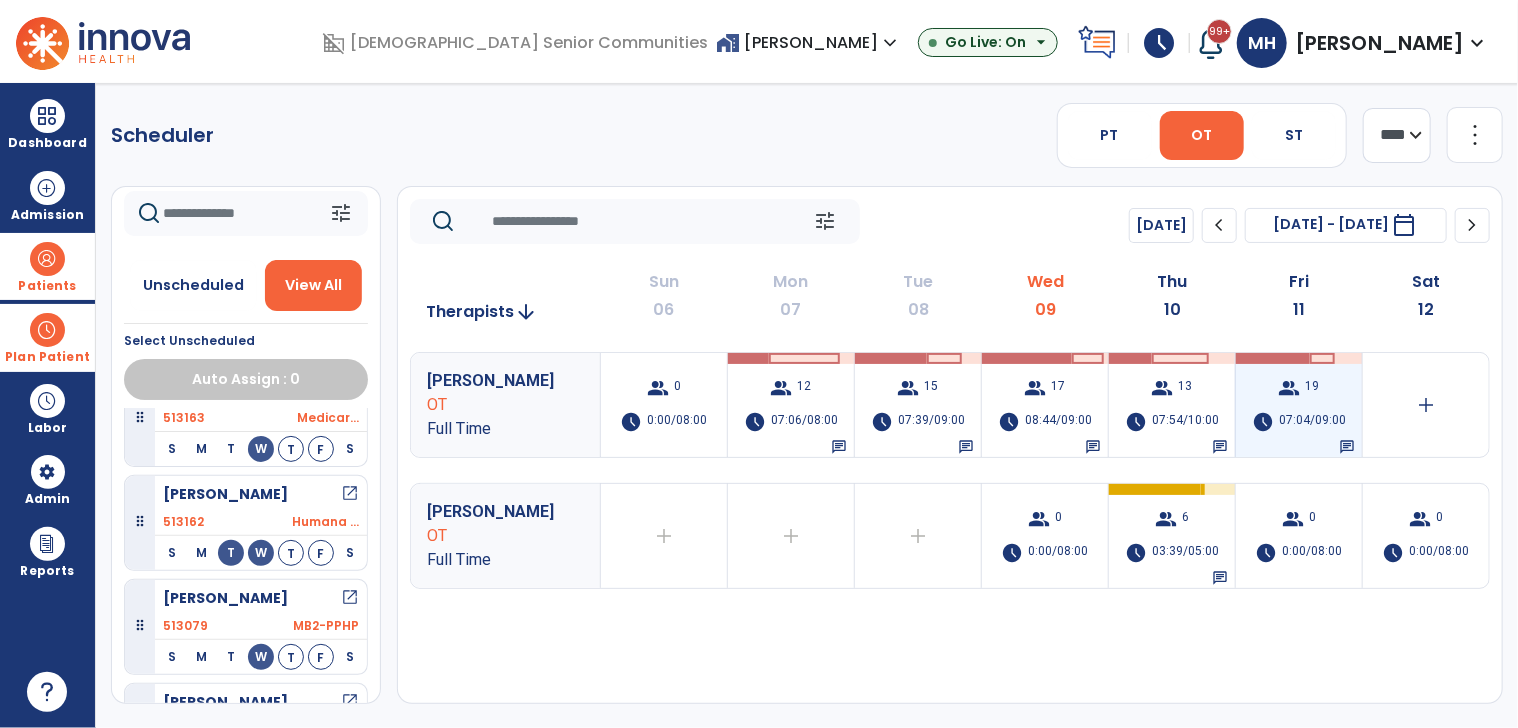 click on "07:04/09:00" at bounding box center [1312, 422] 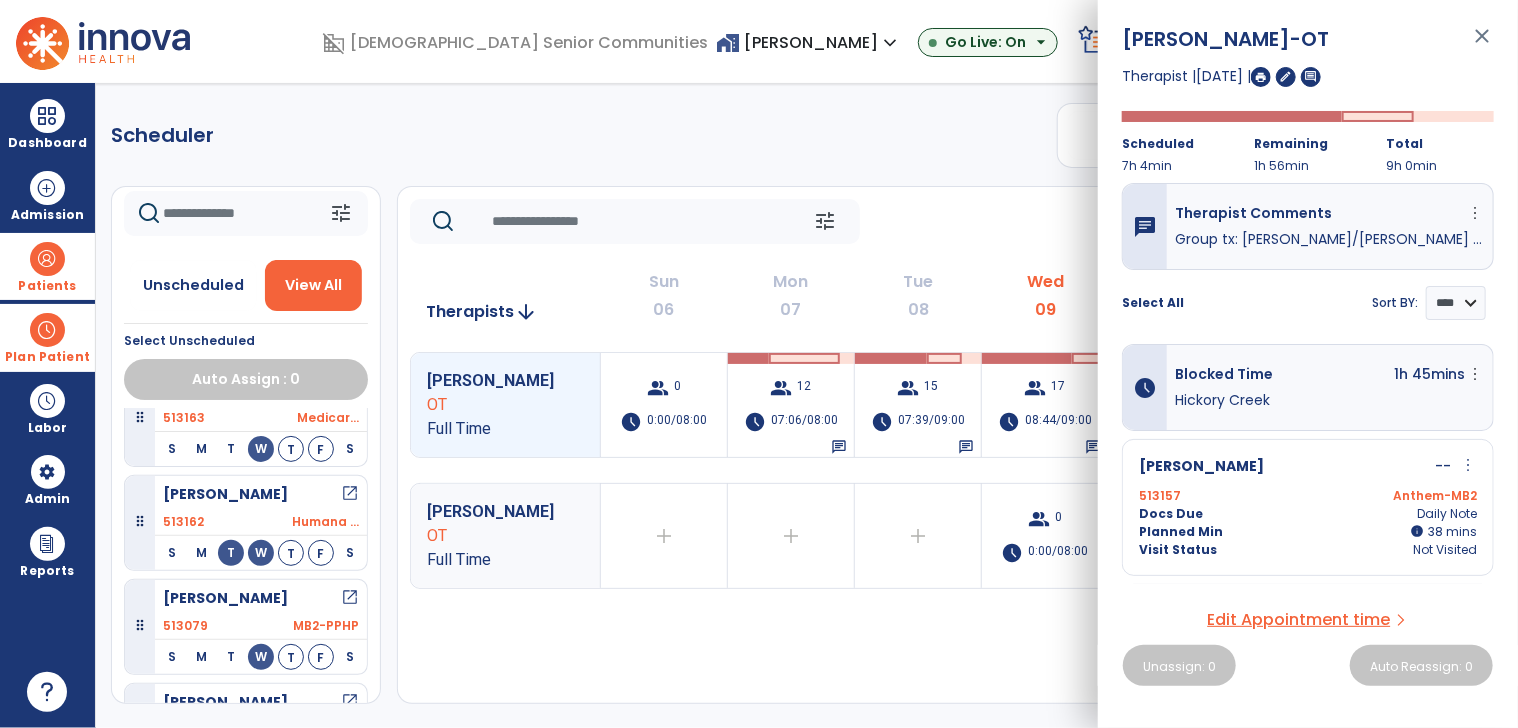 click on "Scheduler   PT   OT   ST  **** *** more_vert  Manage Labor   View All Therapists   Print" 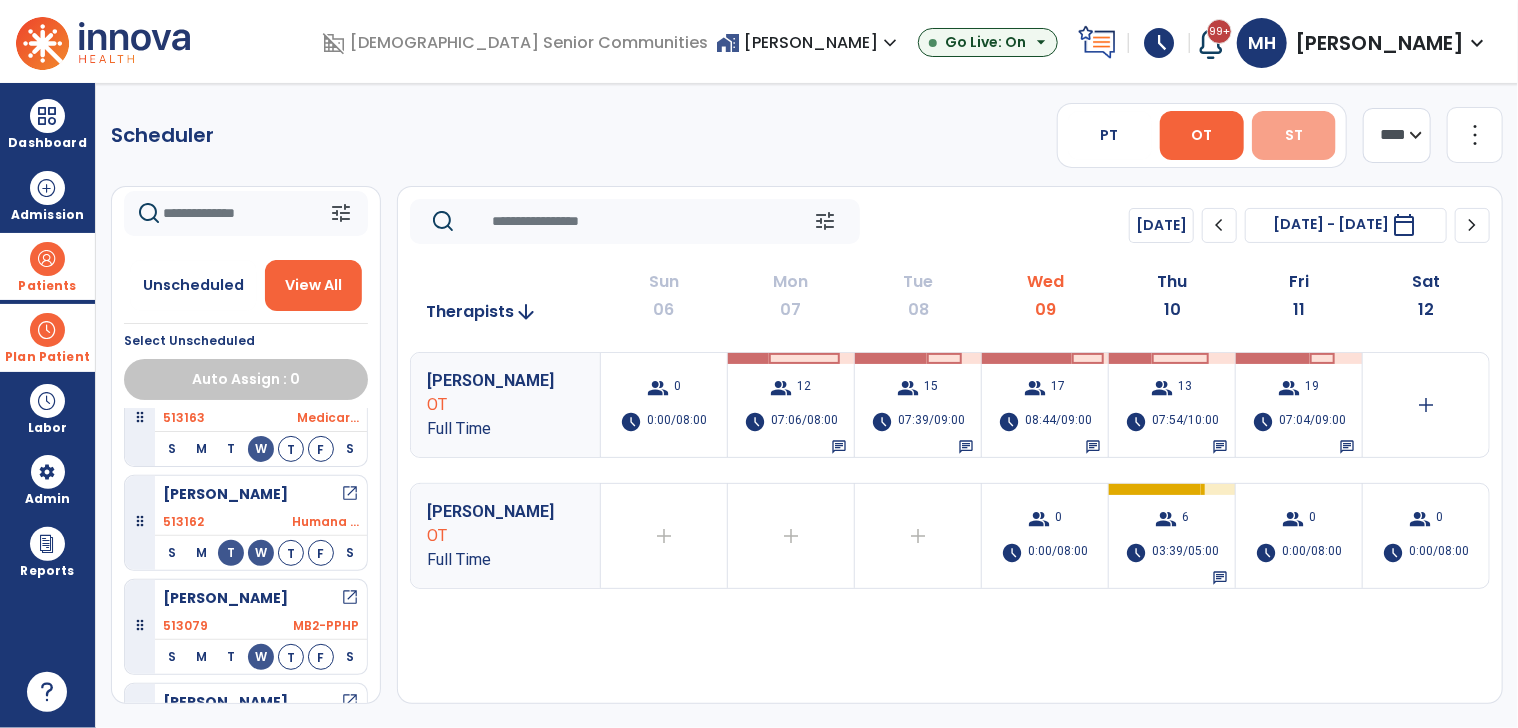 click on "ST" at bounding box center (1294, 135) 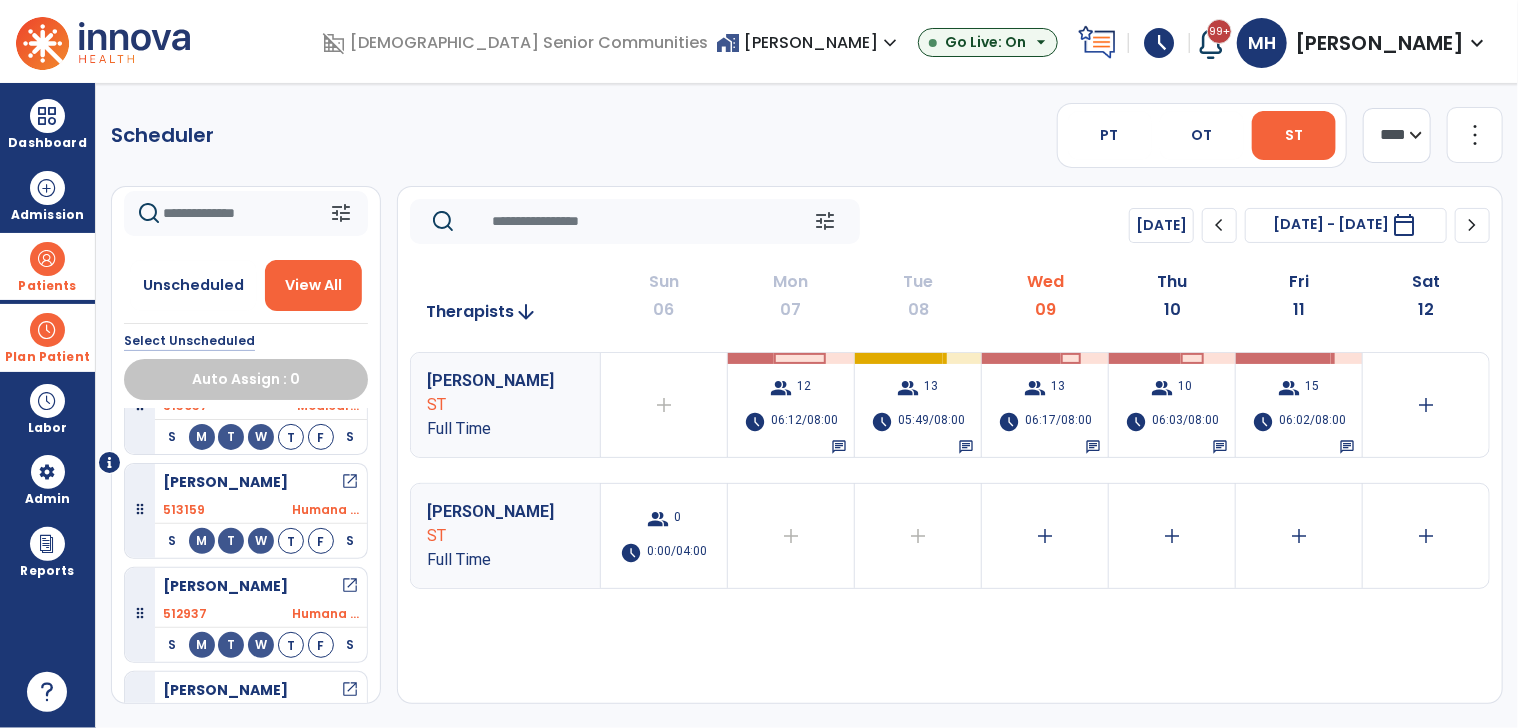 scroll, scrollTop: 0, scrollLeft: 0, axis: both 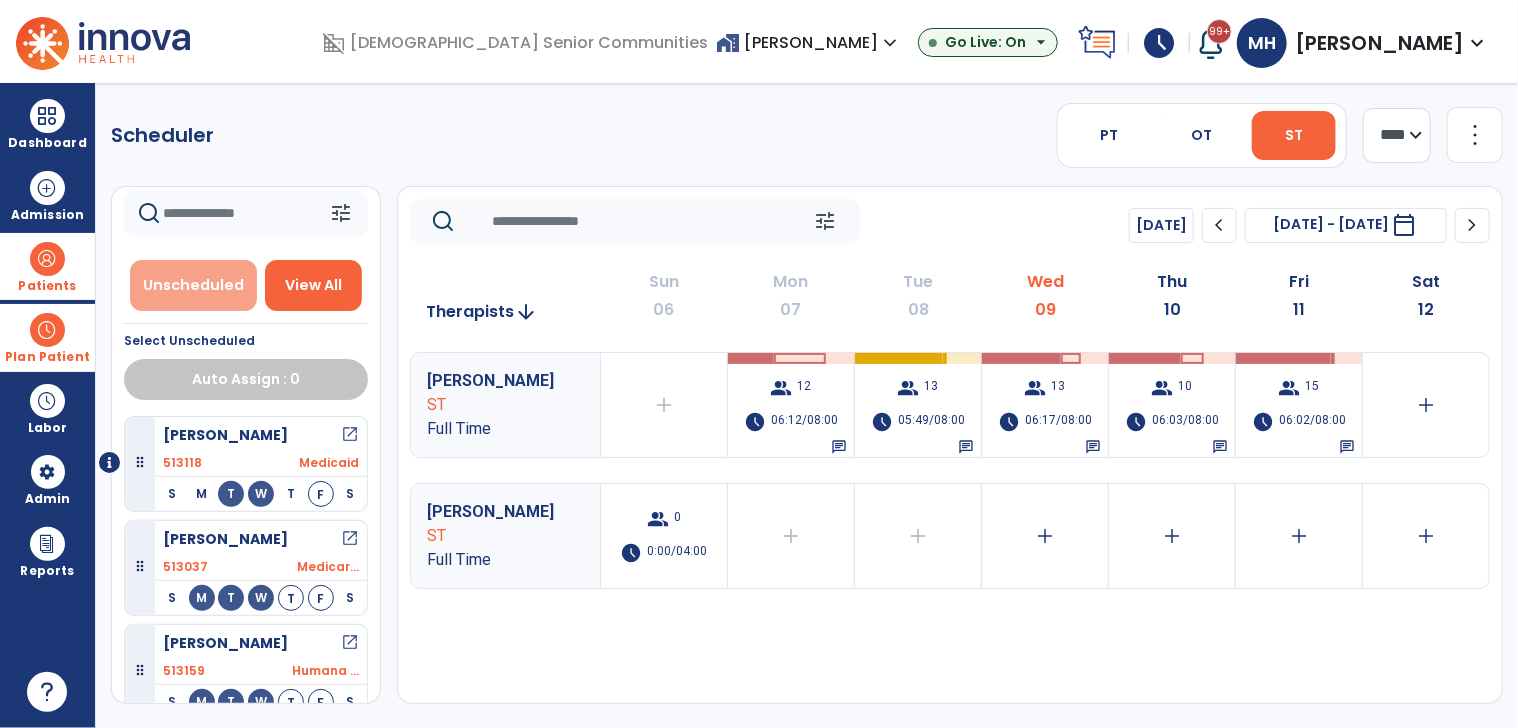 click on "Unscheduled" at bounding box center [193, 285] 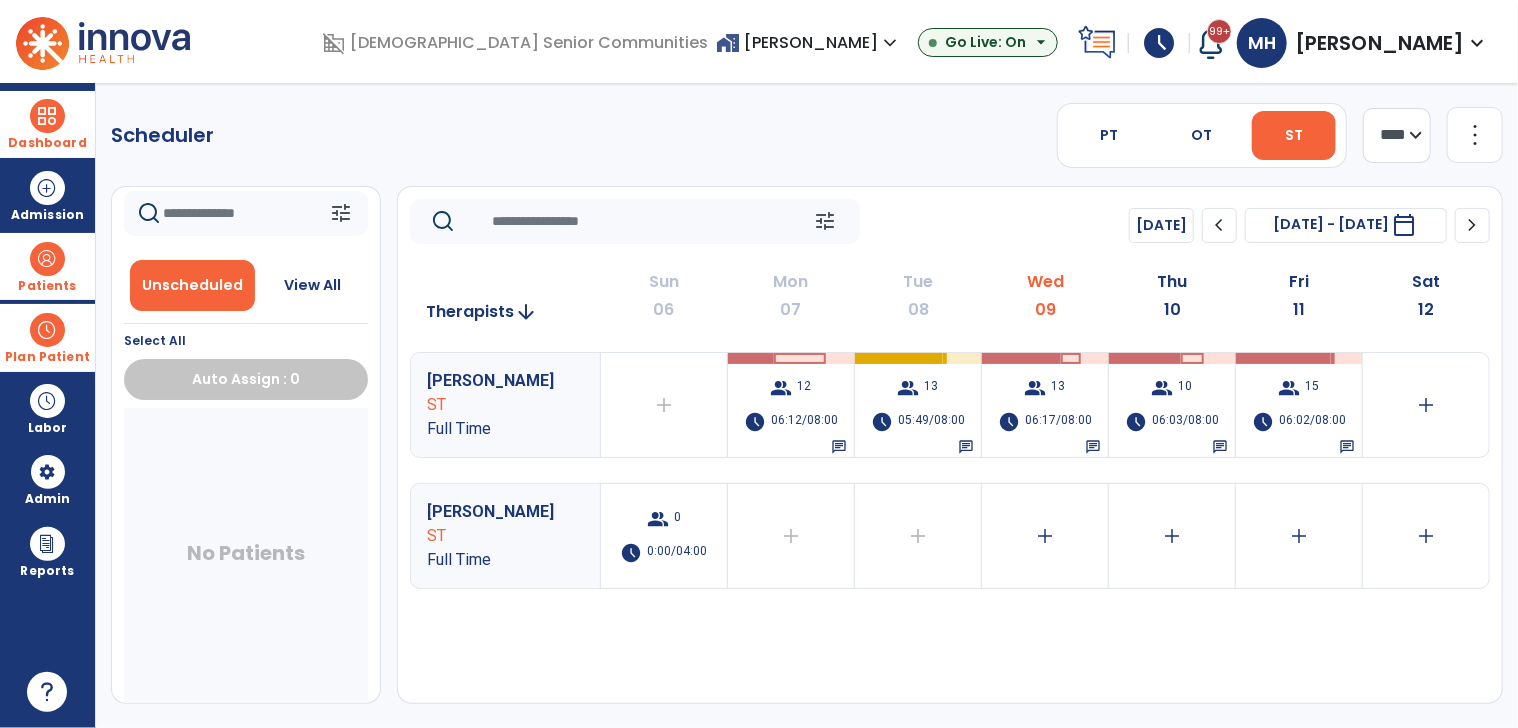 drag, startPoint x: 28, startPoint y: 114, endPoint x: 145, endPoint y: 187, distance: 137.90576 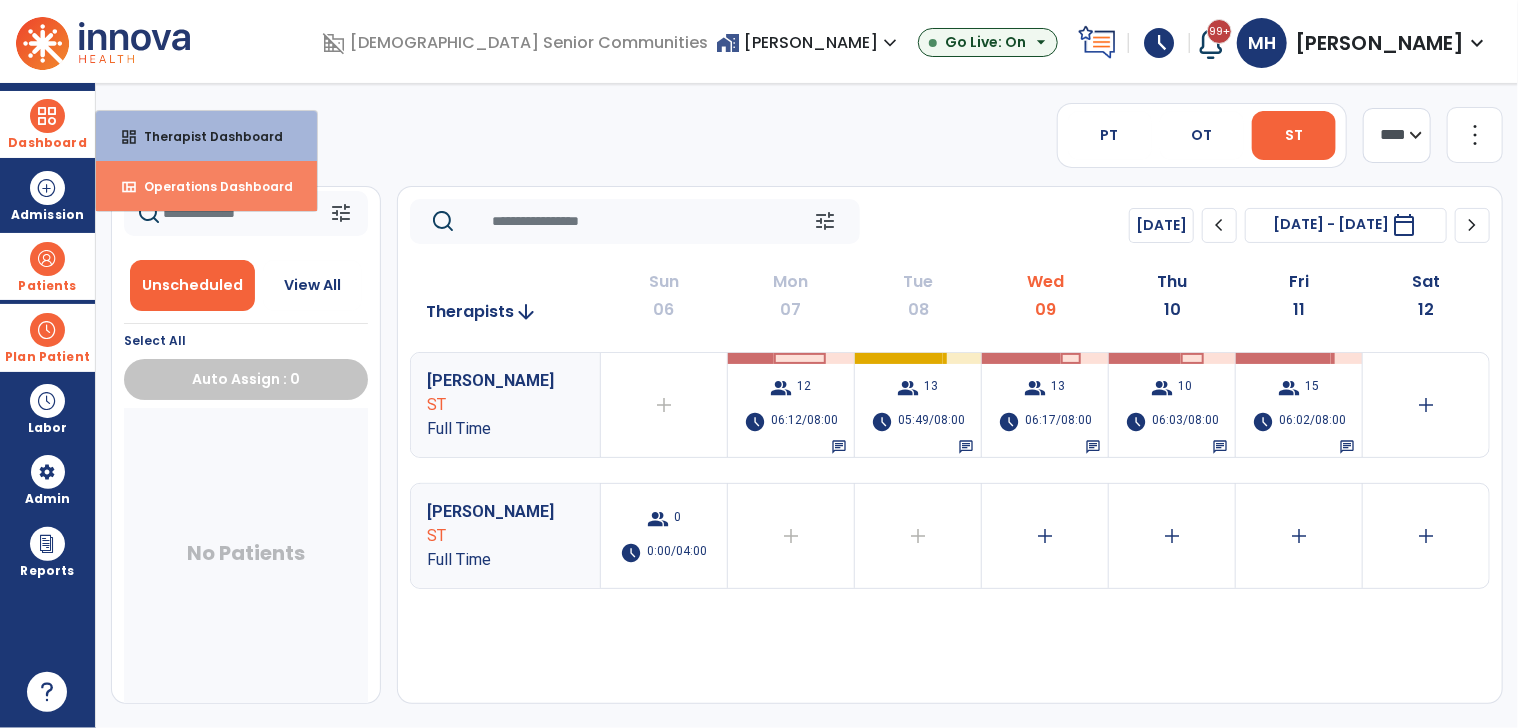 click on "Operations Dashboard" at bounding box center (210, 186) 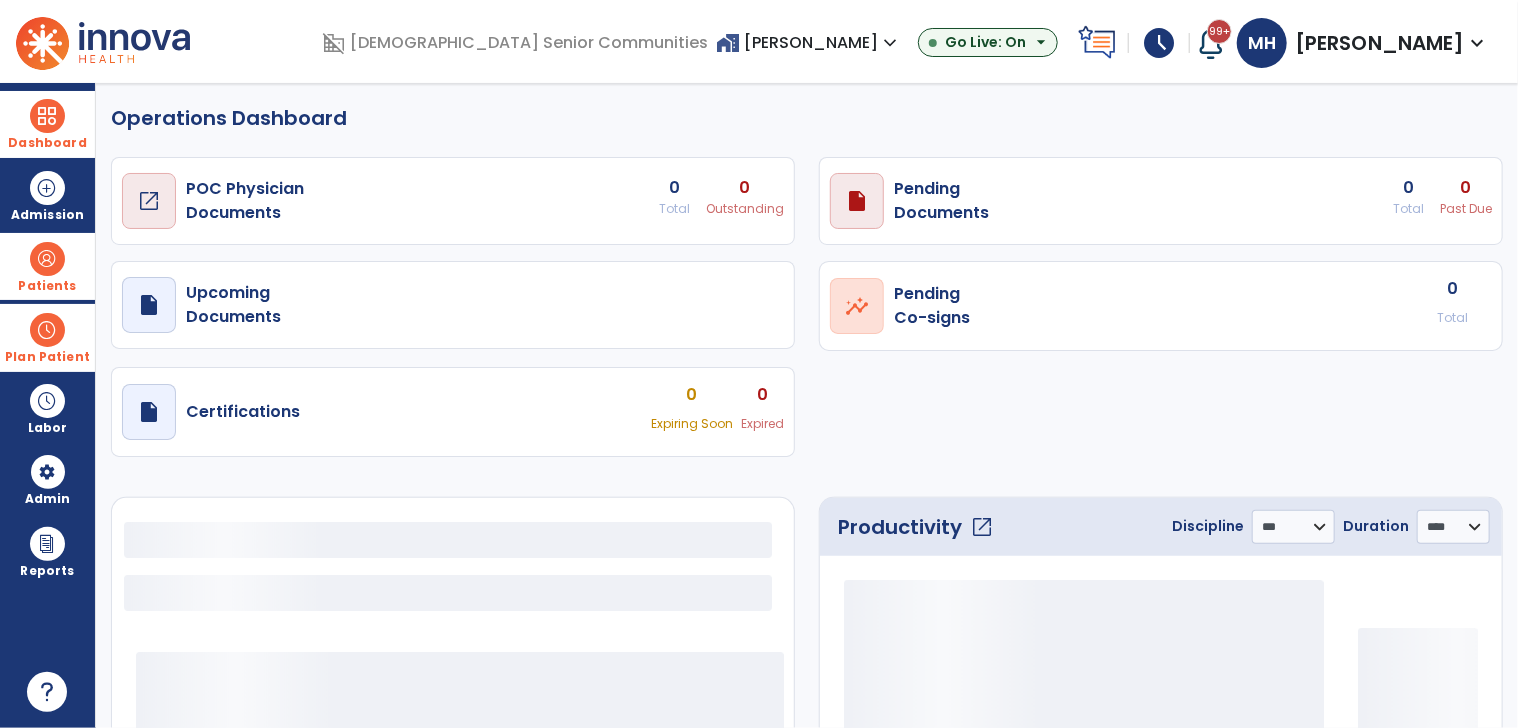 select on "***" 